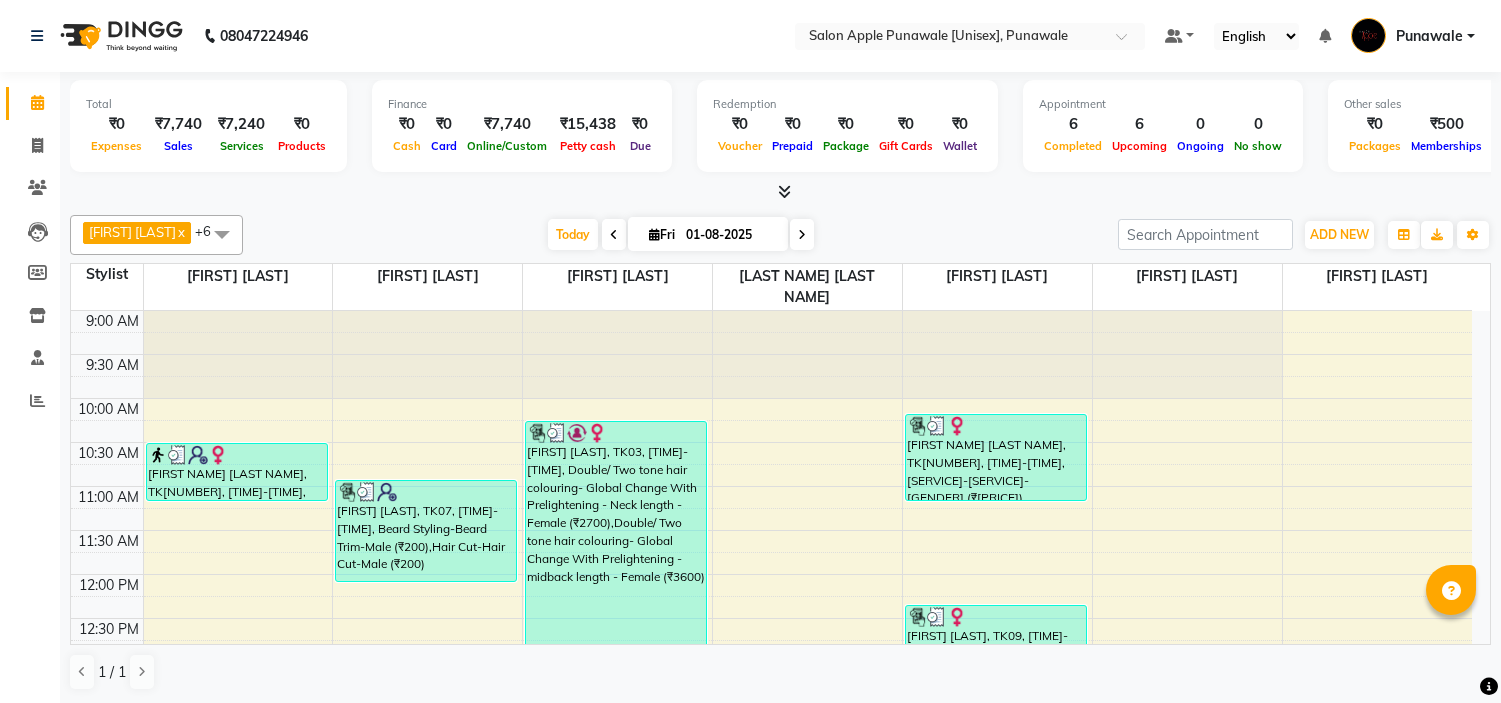 scroll, scrollTop: 0, scrollLeft: 0, axis: both 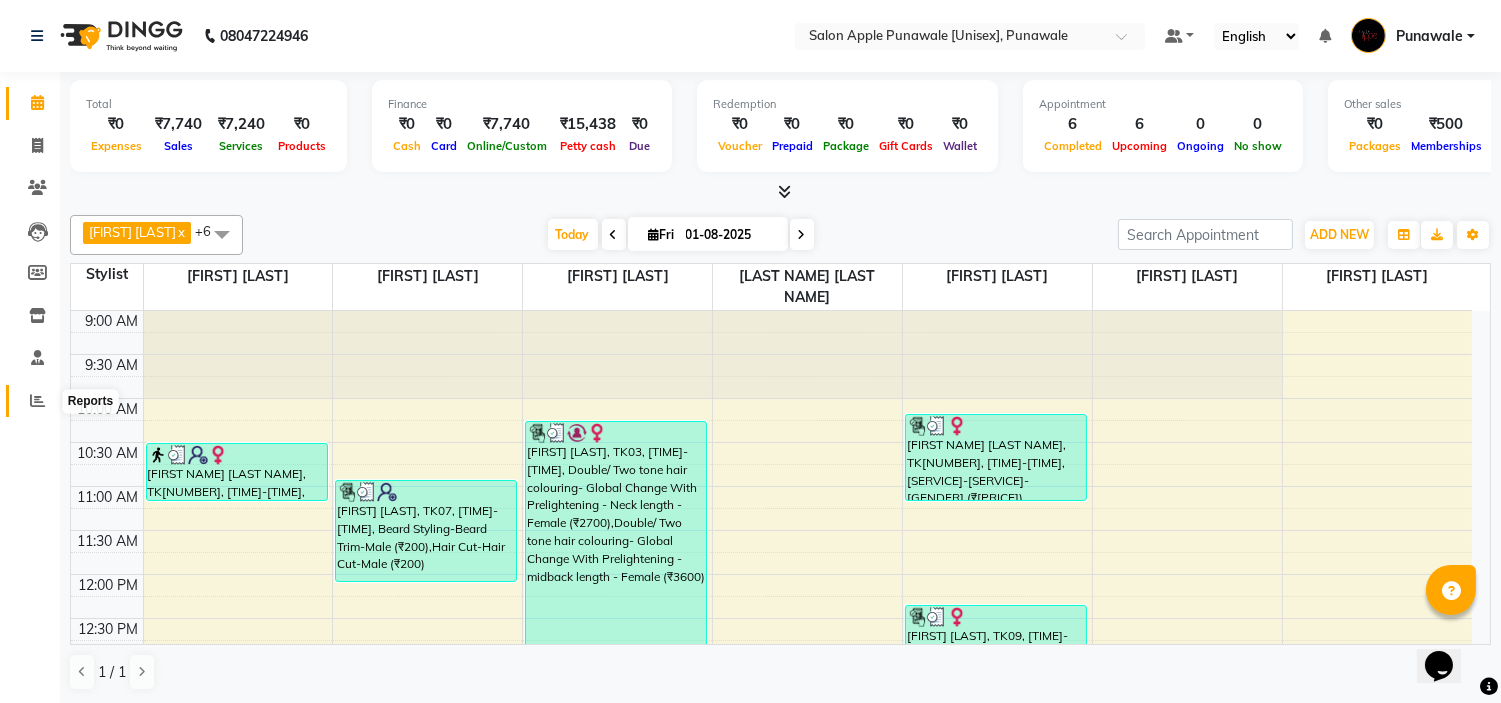 click 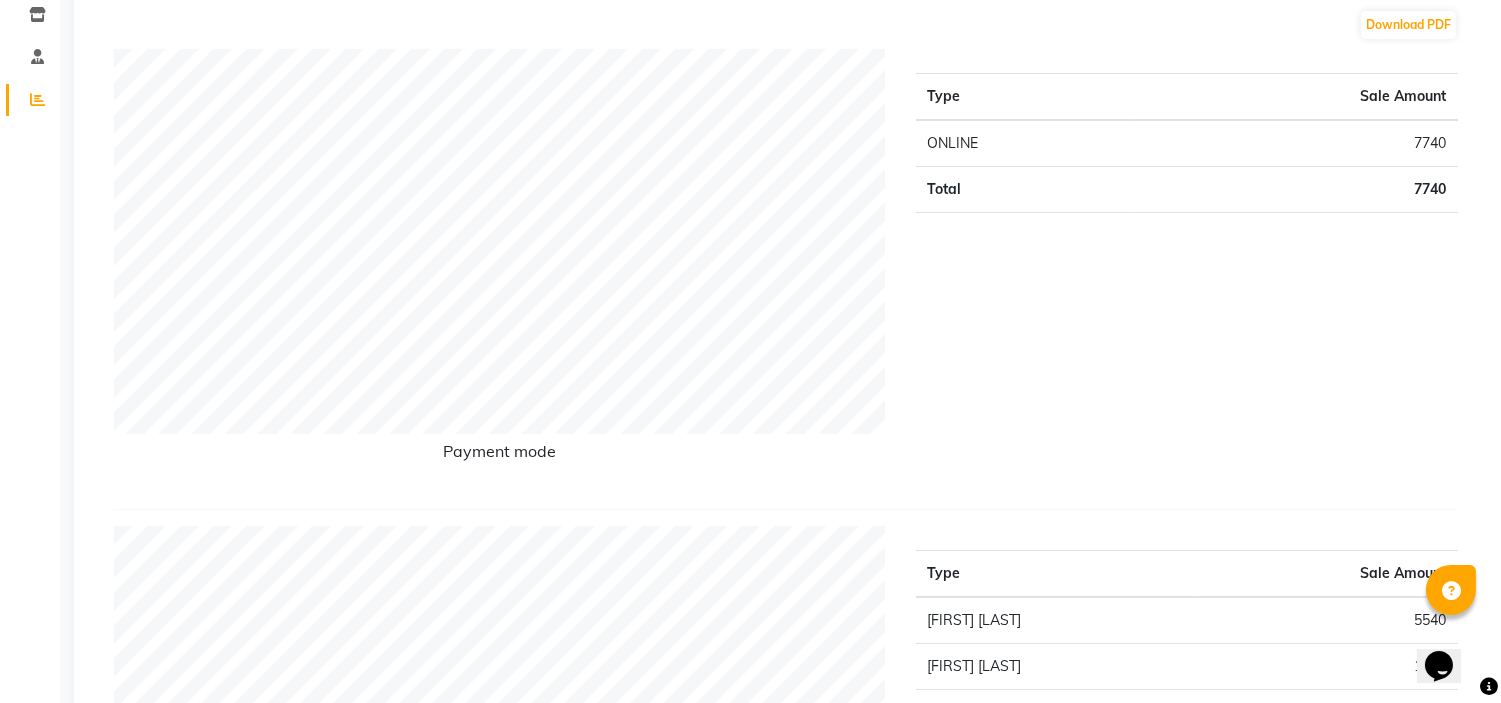 scroll, scrollTop: 0, scrollLeft: 0, axis: both 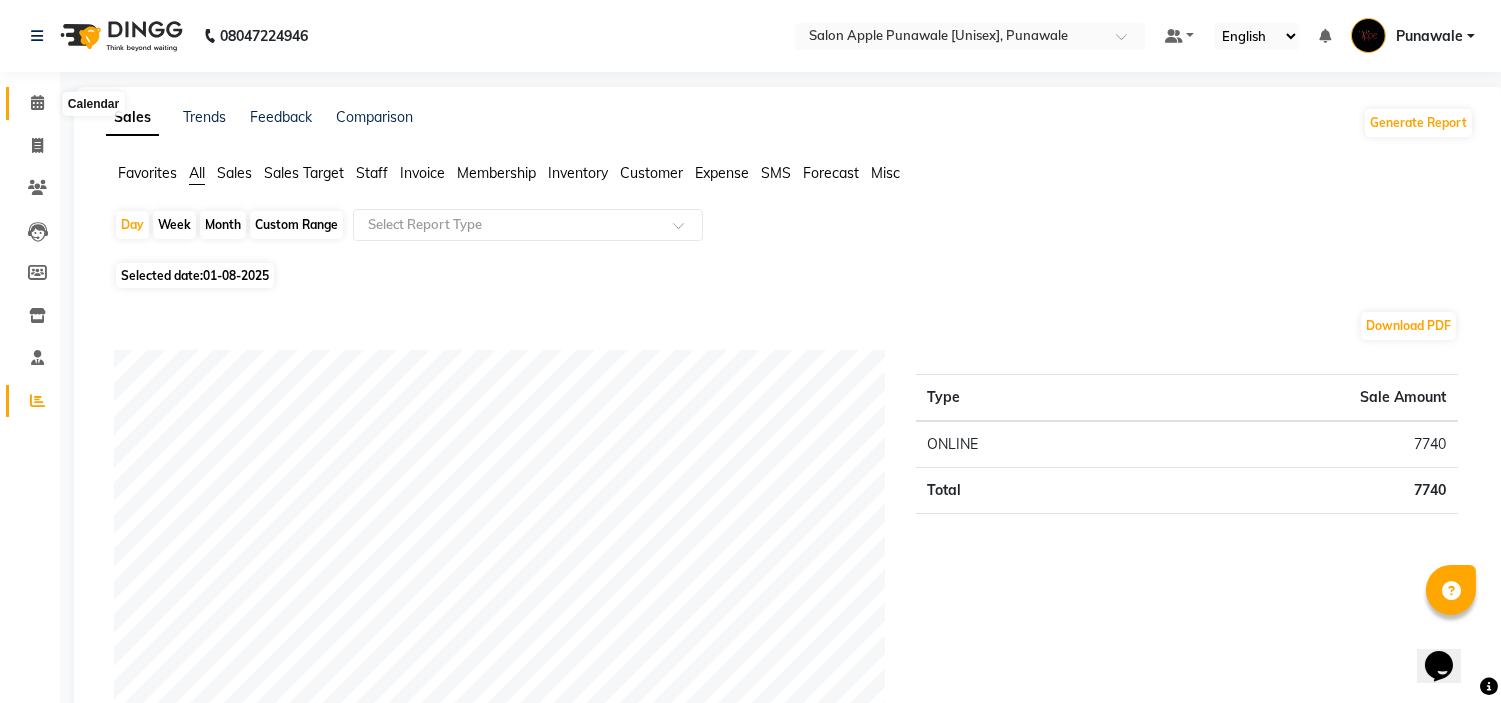 click 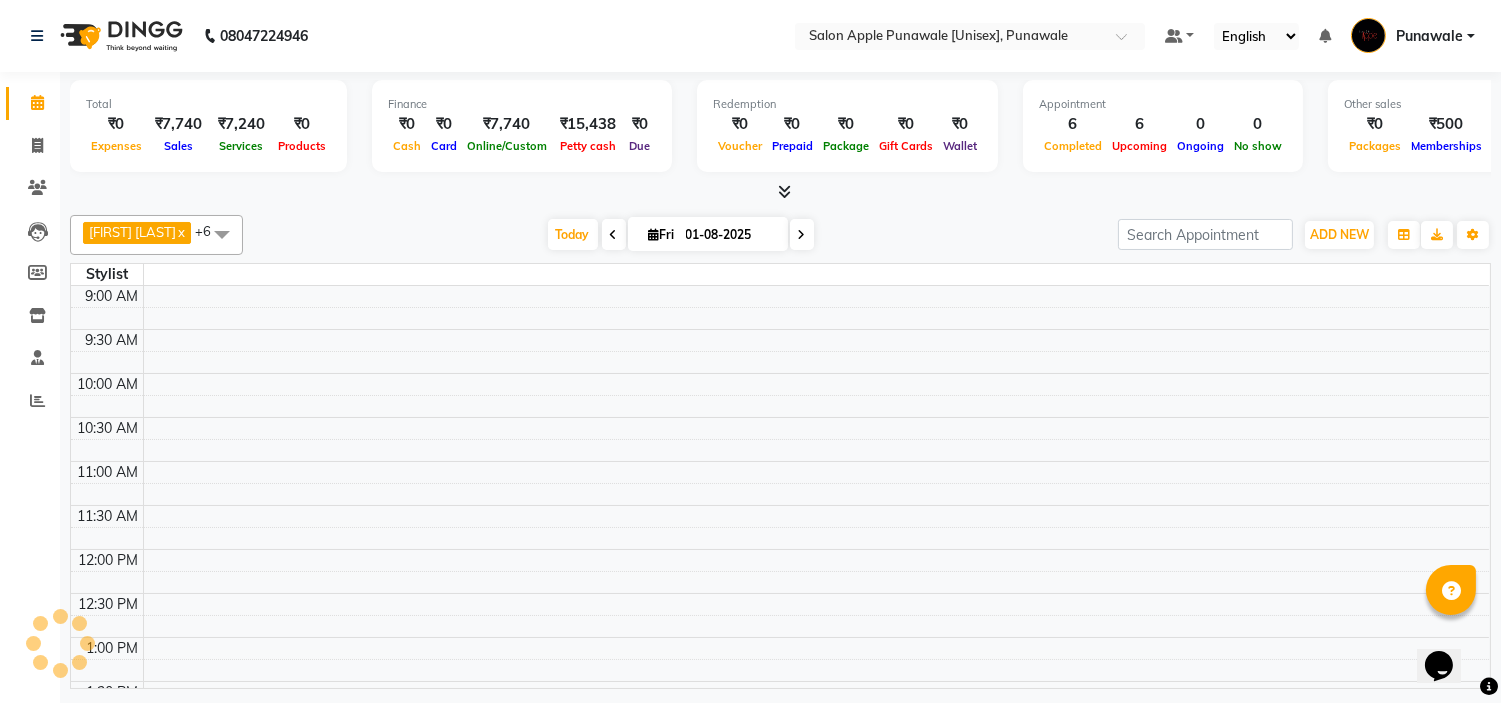 scroll, scrollTop: 0, scrollLeft: 0, axis: both 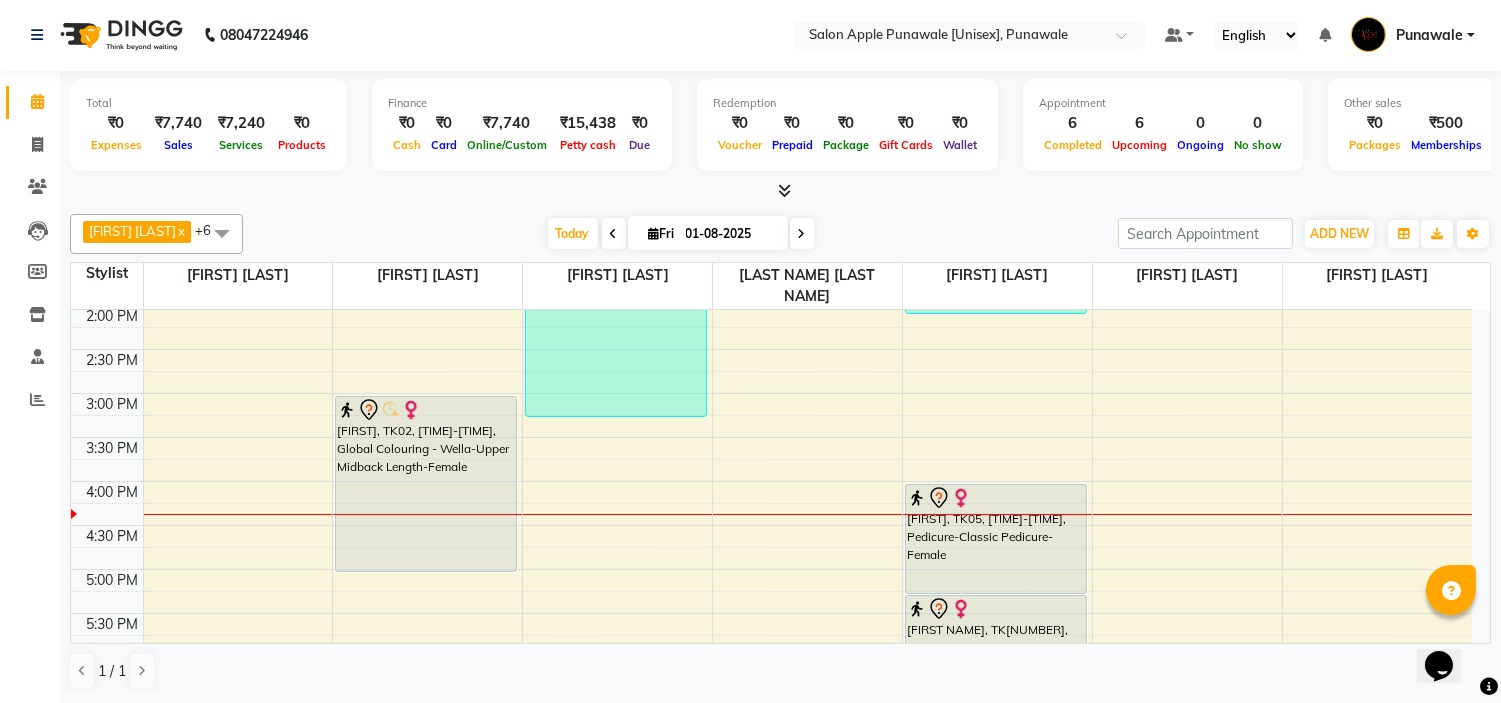 click on "Invoice" 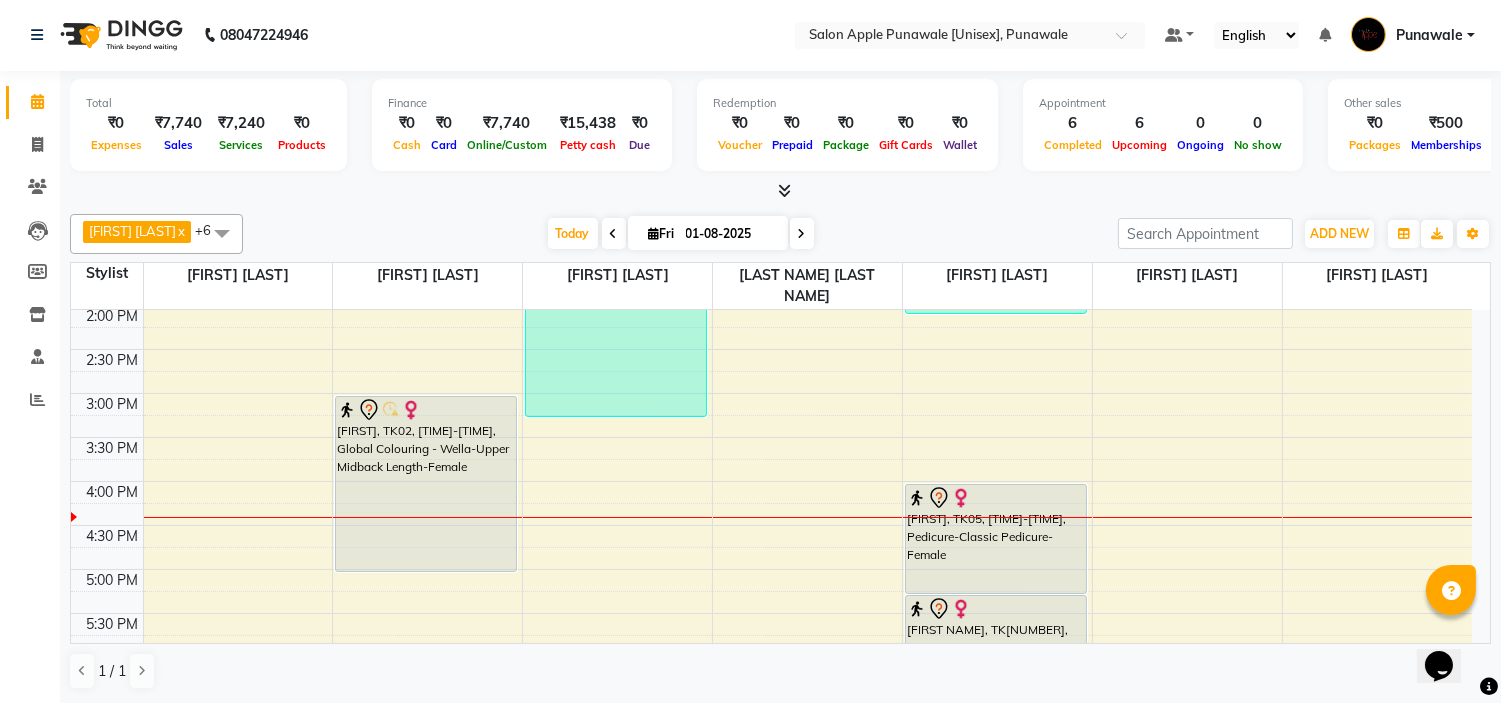 click on "[FIRST NAME] [LAST NAME]  x [FIRST NAME] [LAST NAME]  x [FIRST NAME] [LAST NAME]  x [FIRST NAME] [LAST NAME]  x [FIRST NAME] [LAST NAME]  x [FIRST NAME] [LAST NAME]   x [FIRST NAME] [LAST NAME]  x +6 UnSelect All [FIRST NAME] [LAST NAME] [FIRST NAME] [LAST NAME] [FIRST NAME] [LAST NAME]  [FIRST NAME] [LAST NAME] [FIRST NAME] [LAST NAME] [FIRST NAME] [LAST NAME] [FIRST NAME] [LAST NAME] Today  Fri 01-08-2025 Toggle Dropdown Add Appointment Add Invoice Add Expense Add Attendance Add Client Toggle Dropdown Add Appointment Add Invoice Add Expense Add Attendance Add Client ADD NEW Toggle Dropdown Add Appointment Add Invoice Add Expense Add Attendance Add Client [FIRST NAME] [LAST NAME]  x [FIRST NAME] [LAST NAME]  x [FIRST NAME] [LAST NAME]  x [FIRST NAME] [LAST NAME]  x [FIRST NAME] [LAST NAME]  x [FIRST NAME] [LAST NAME]   x [FIRST NAME] [LAST NAME]  x +6 UnSelect All [FIRST NAME] [LAST NAME] [FIRST NAME] [LAST NAME] [FIRST NAME] [LAST NAME]  [FIRST NAME] [LAST NAME] [FIRST NAME] [LAST NAME] [FIRST NAME] [LAST NAME] [FIRST NAME] [LAST NAME] Group By  Staff View   Room View  View as Vertical  Vertical - Week View  Horizontal  Horizontal - Week View  List  Toggle Dropdown Calendar Settings Manage Tags   Arrange Stylists   Reset Stylists  Full Screen  Show Available Stylist  Appointment Form Zoom 100% 7" 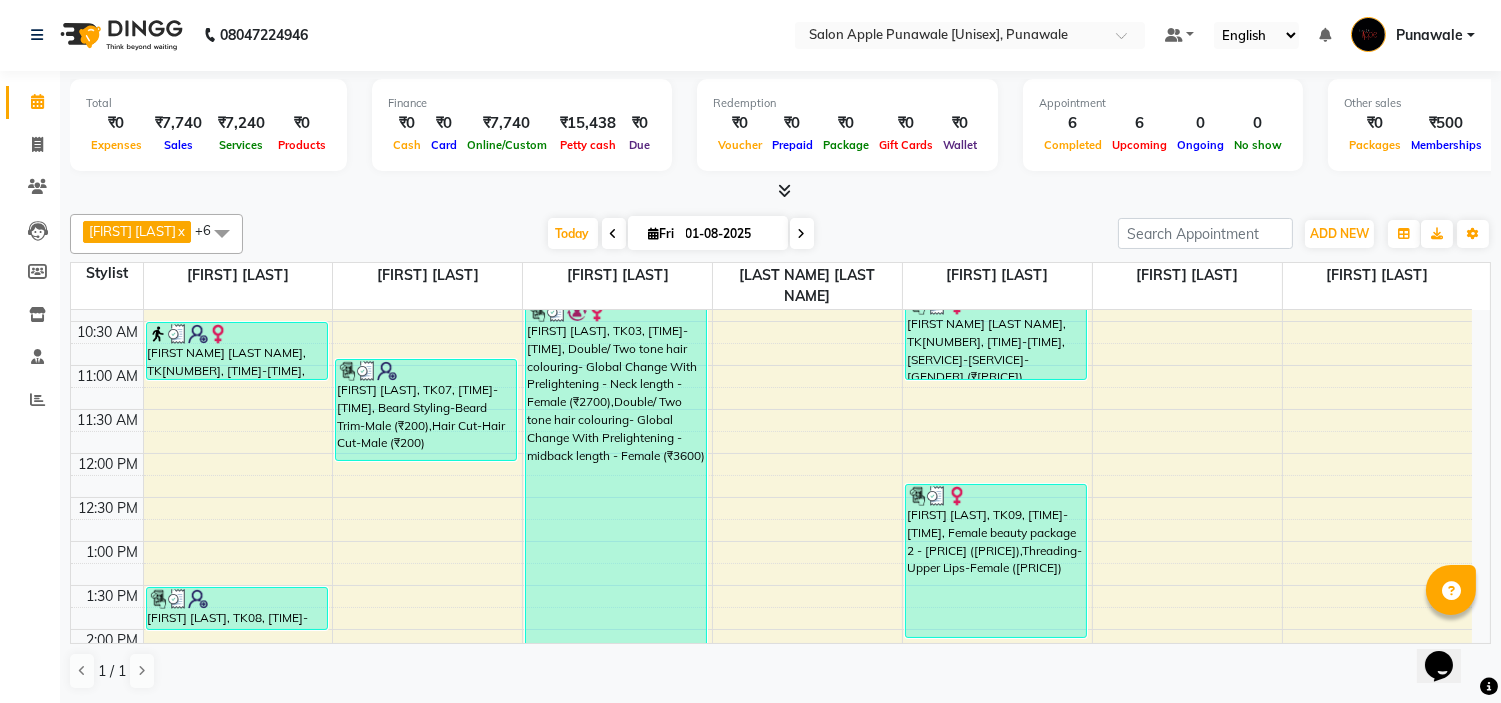 scroll, scrollTop: 111, scrollLeft: 0, axis: vertical 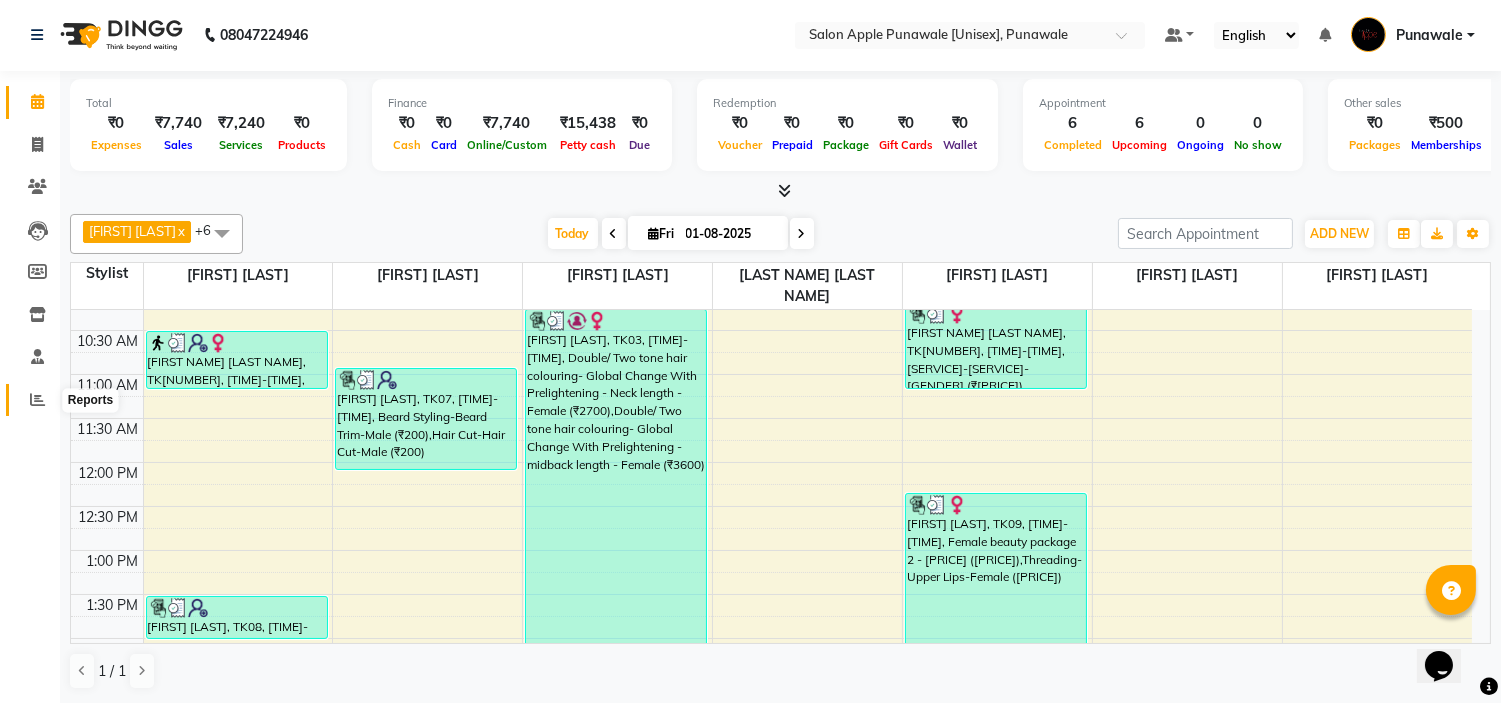 click 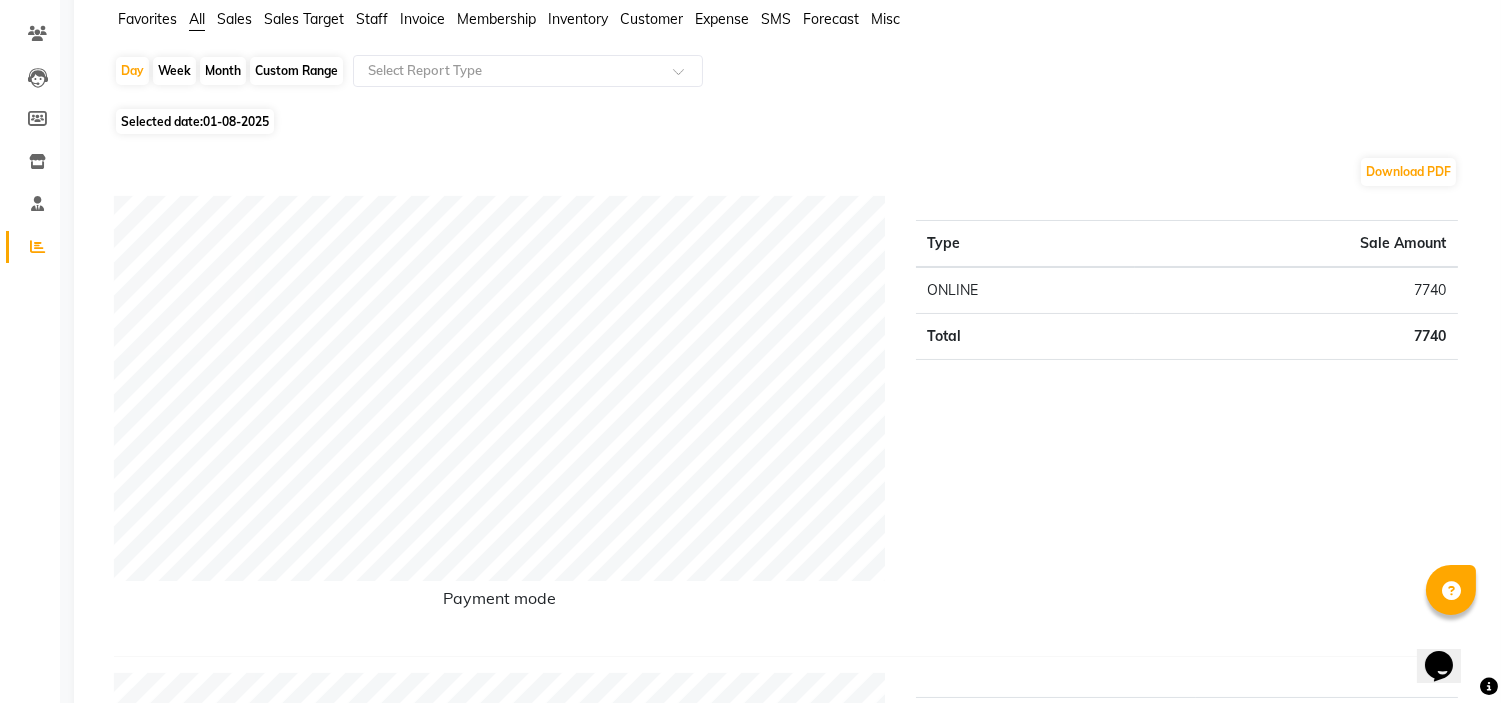 scroll, scrollTop: 0, scrollLeft: 0, axis: both 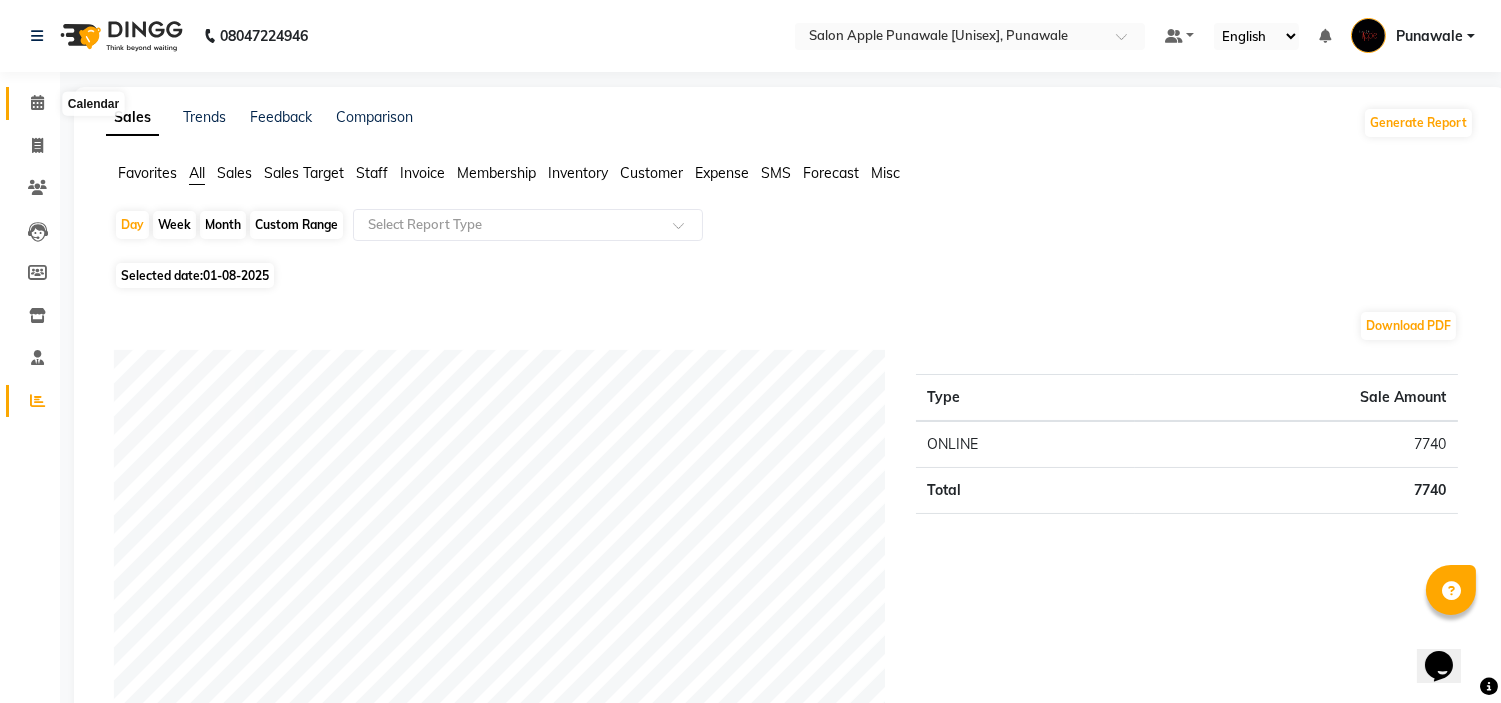 click 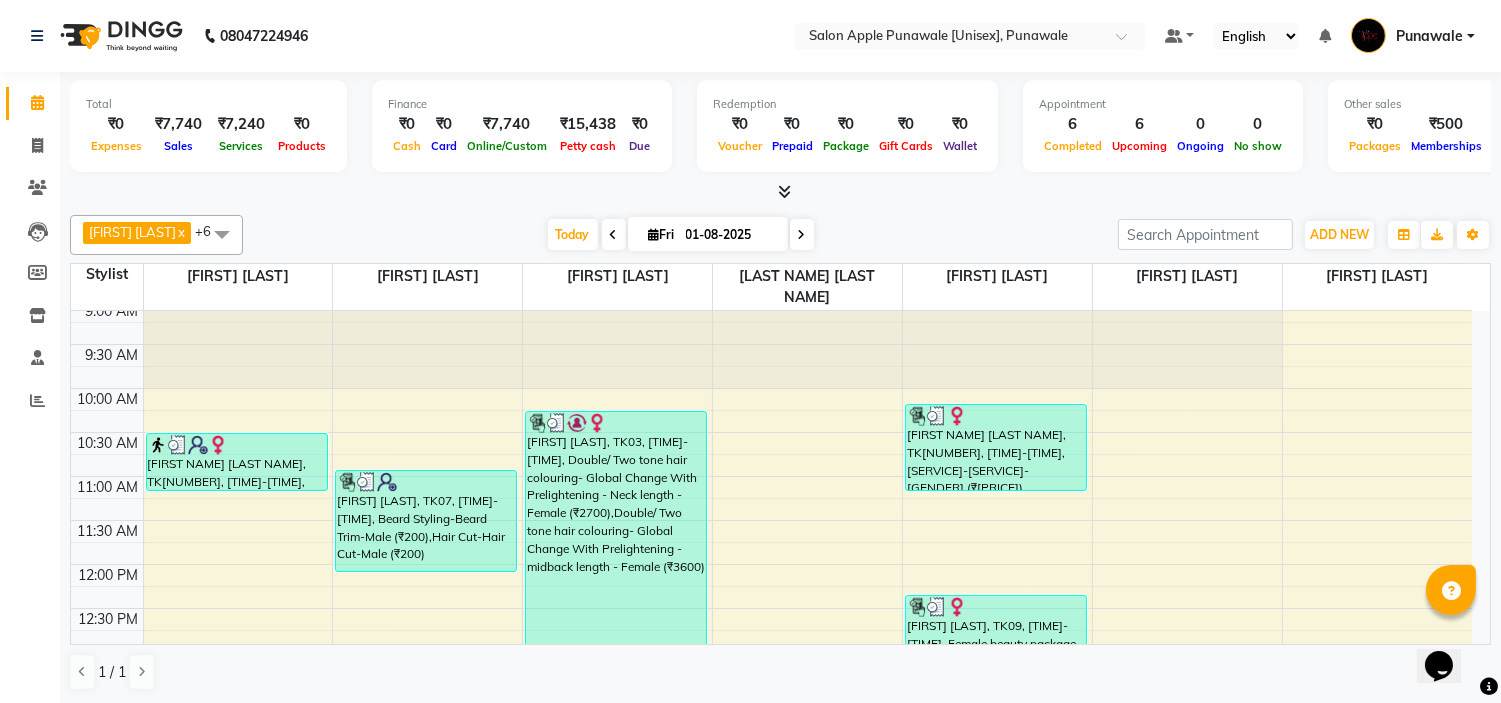 scroll, scrollTop: 0, scrollLeft: 0, axis: both 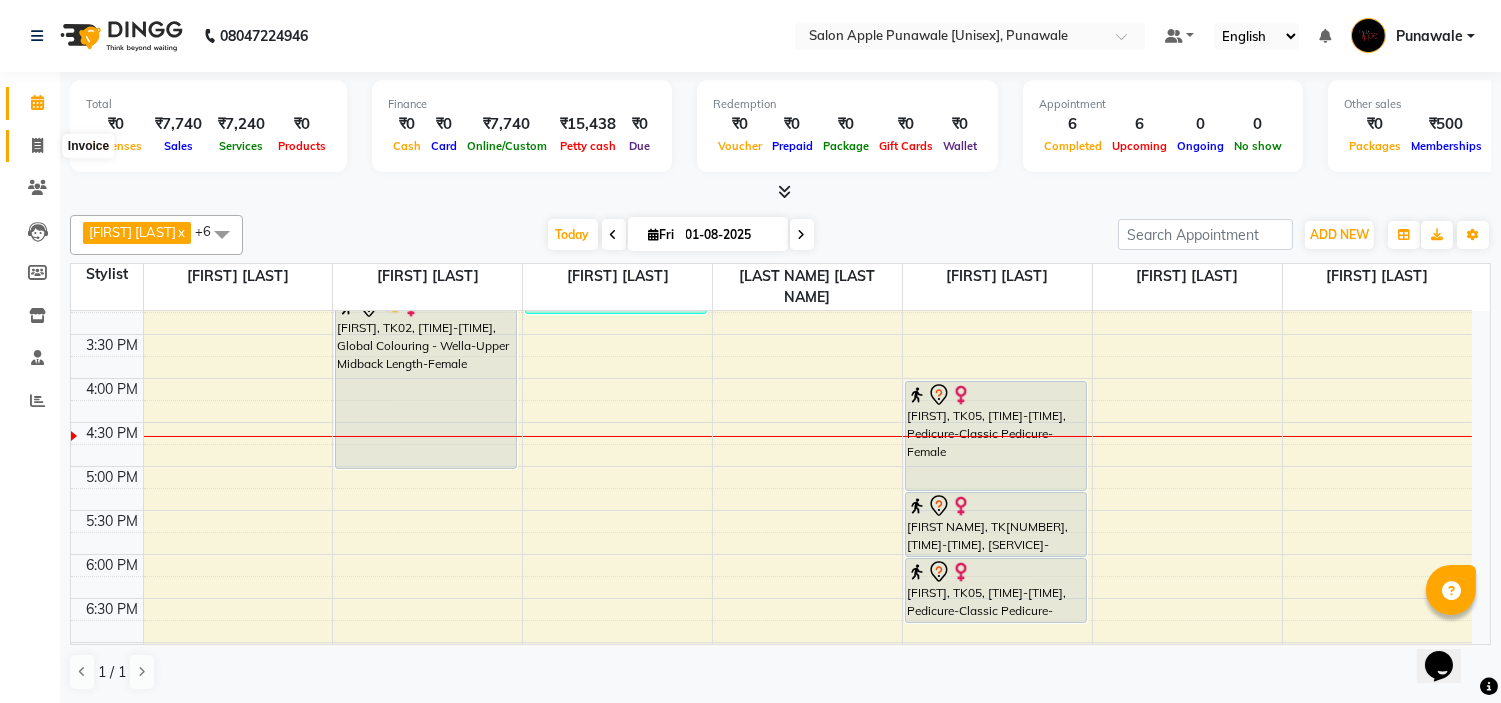 click 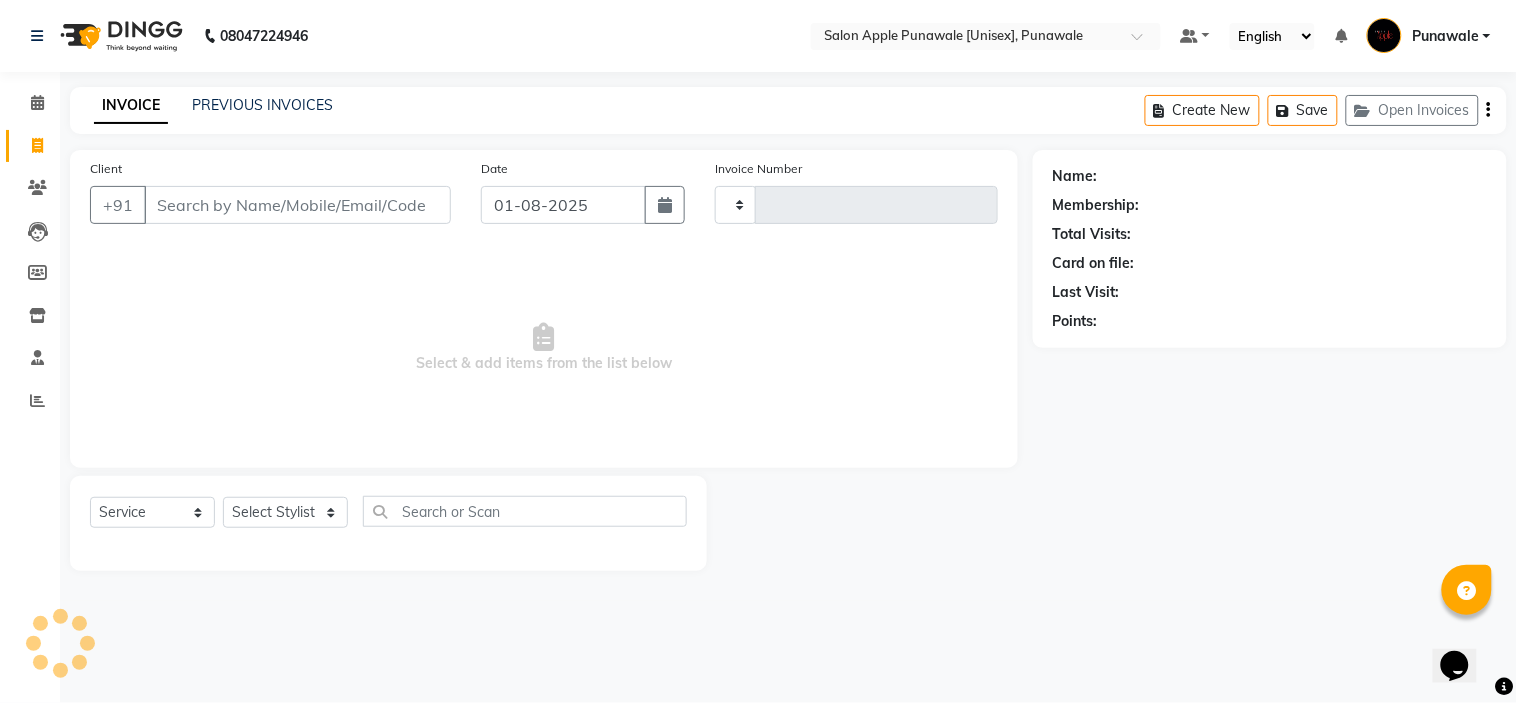 type on "1469" 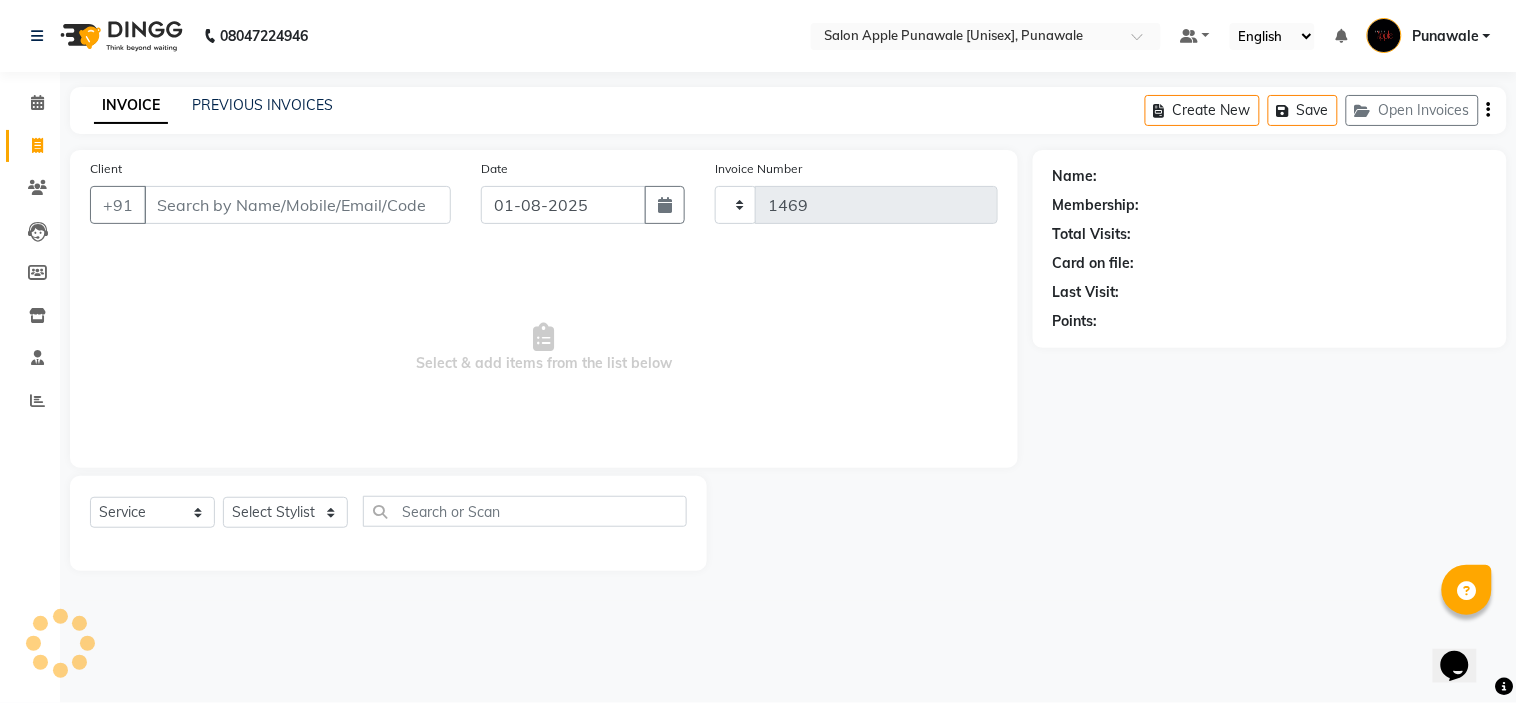 select on "5421" 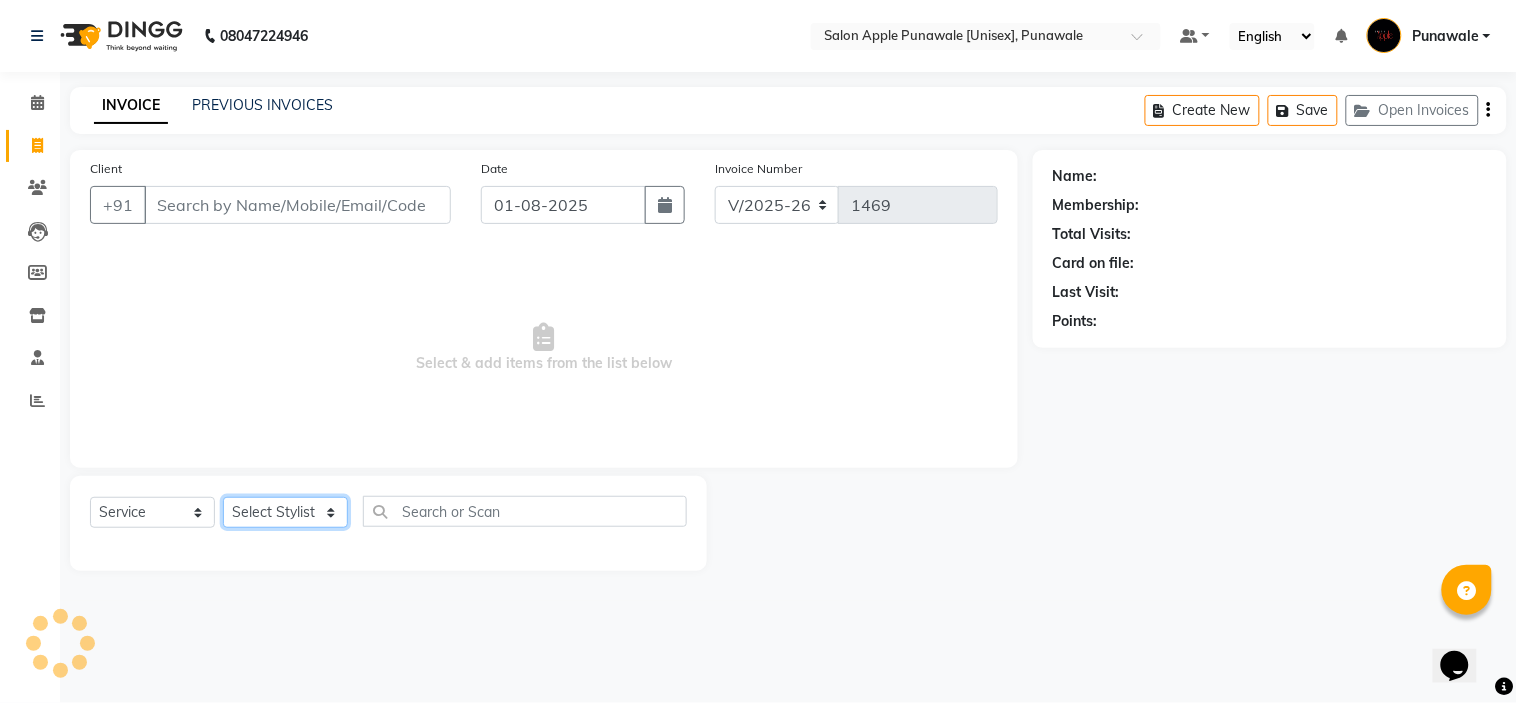 click on "Select Stylist" 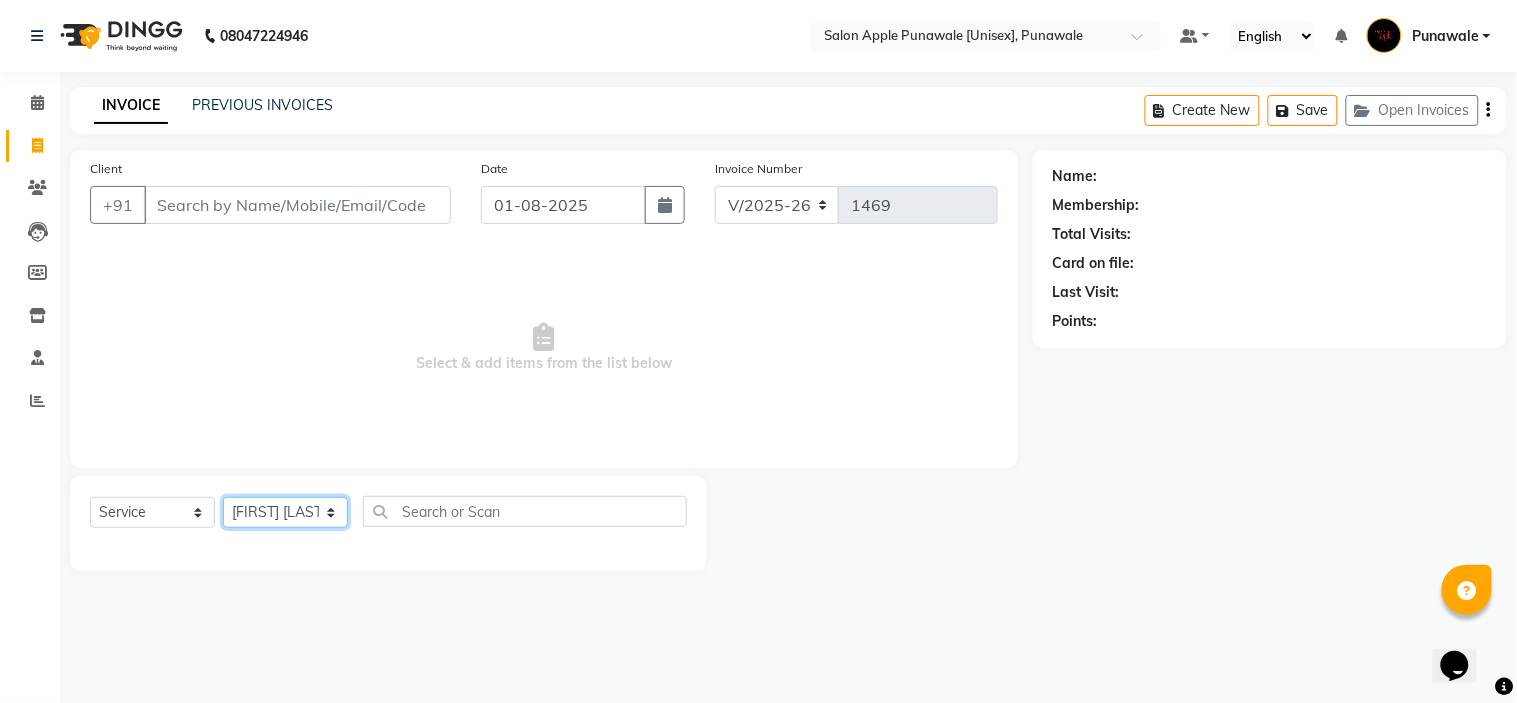 click on "Select Stylist [FIRST NAME] [LAST NAME] [FIRST NAME] [LAST NAME] [FIRST NAME] [LAST NAME] [FIRST NAME] [LAST NAME] [FIRST NAME] [LAST NAME] [FIRST NAME] [LAST NAME] [FIRST NAME] [LAST NAME]  [FIRST NAME] [LAST NAME]" 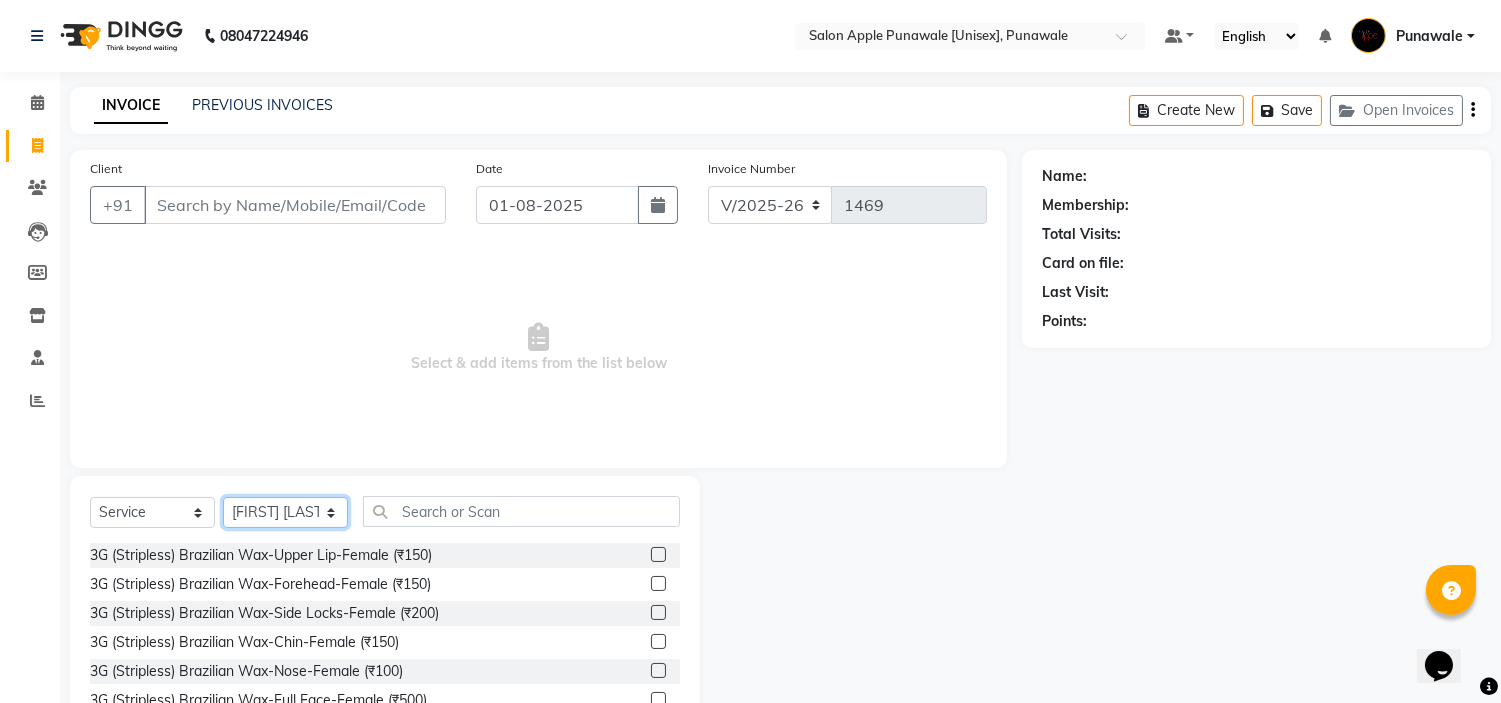click on "Select Stylist [FIRST NAME] [LAST NAME] [FIRST NAME] [LAST NAME] [FIRST NAME] [LAST NAME] [FIRST NAME] [LAST NAME] [FIRST NAME] [LAST NAME] [FIRST NAME] [LAST NAME] [FIRST NAME] [LAST NAME]  [FIRST NAME] [LAST NAME]" 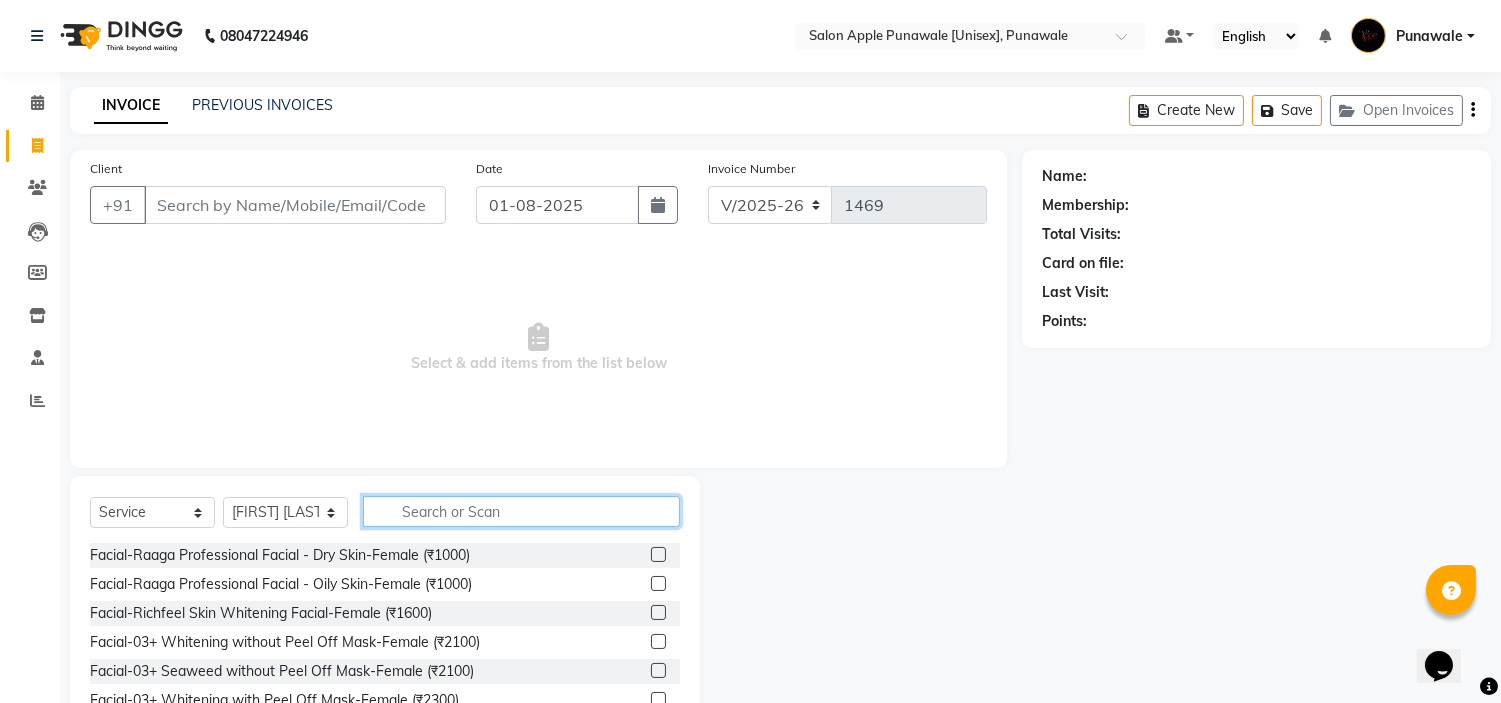 click 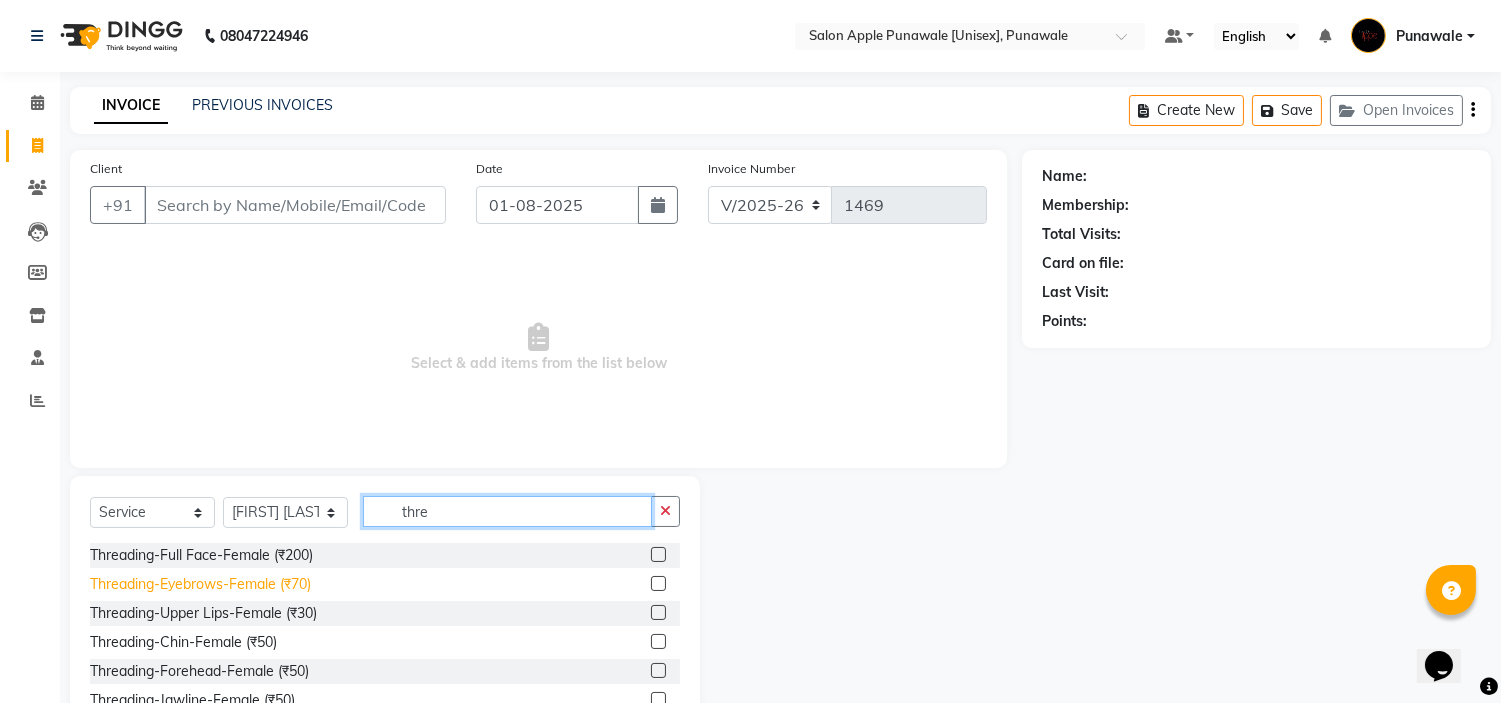 type on "thre" 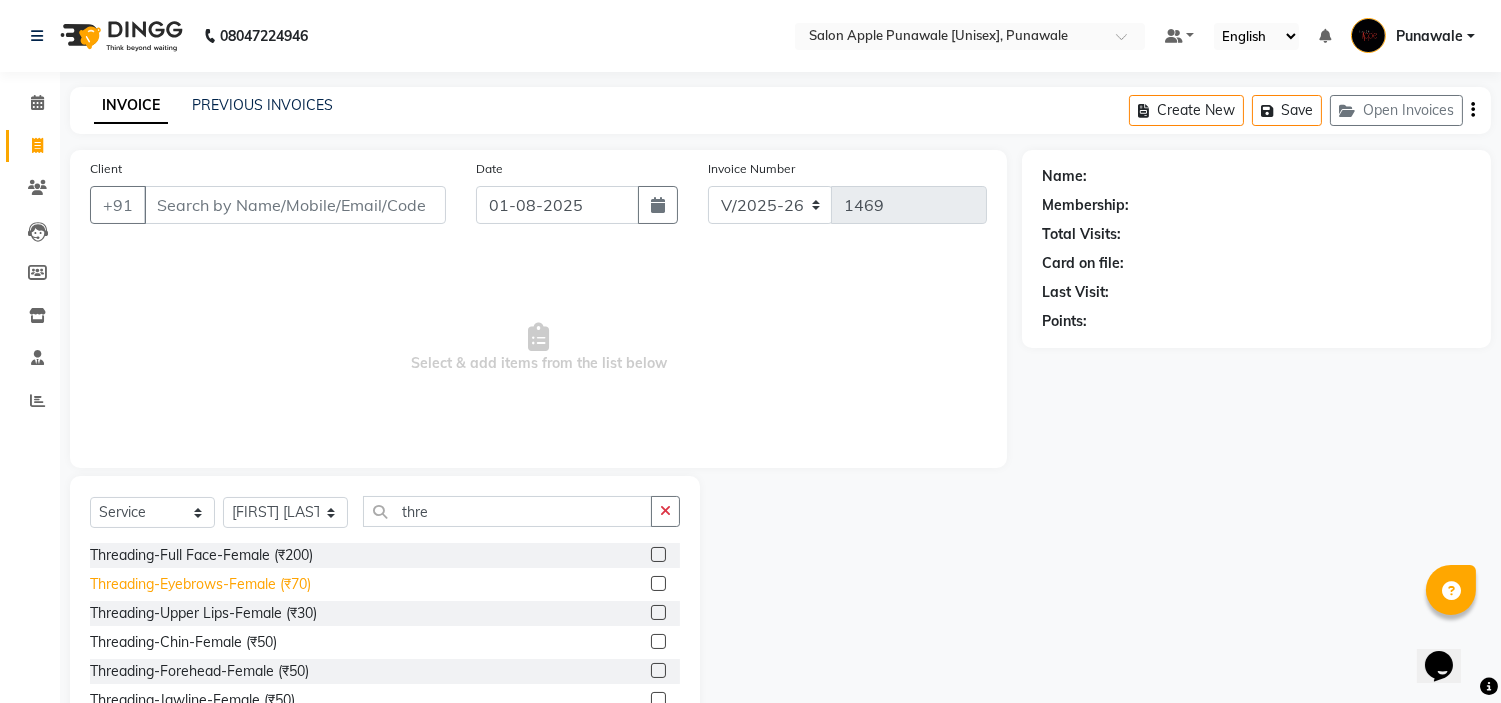 click on "Threading-Eyebrows-Female (₹70)" 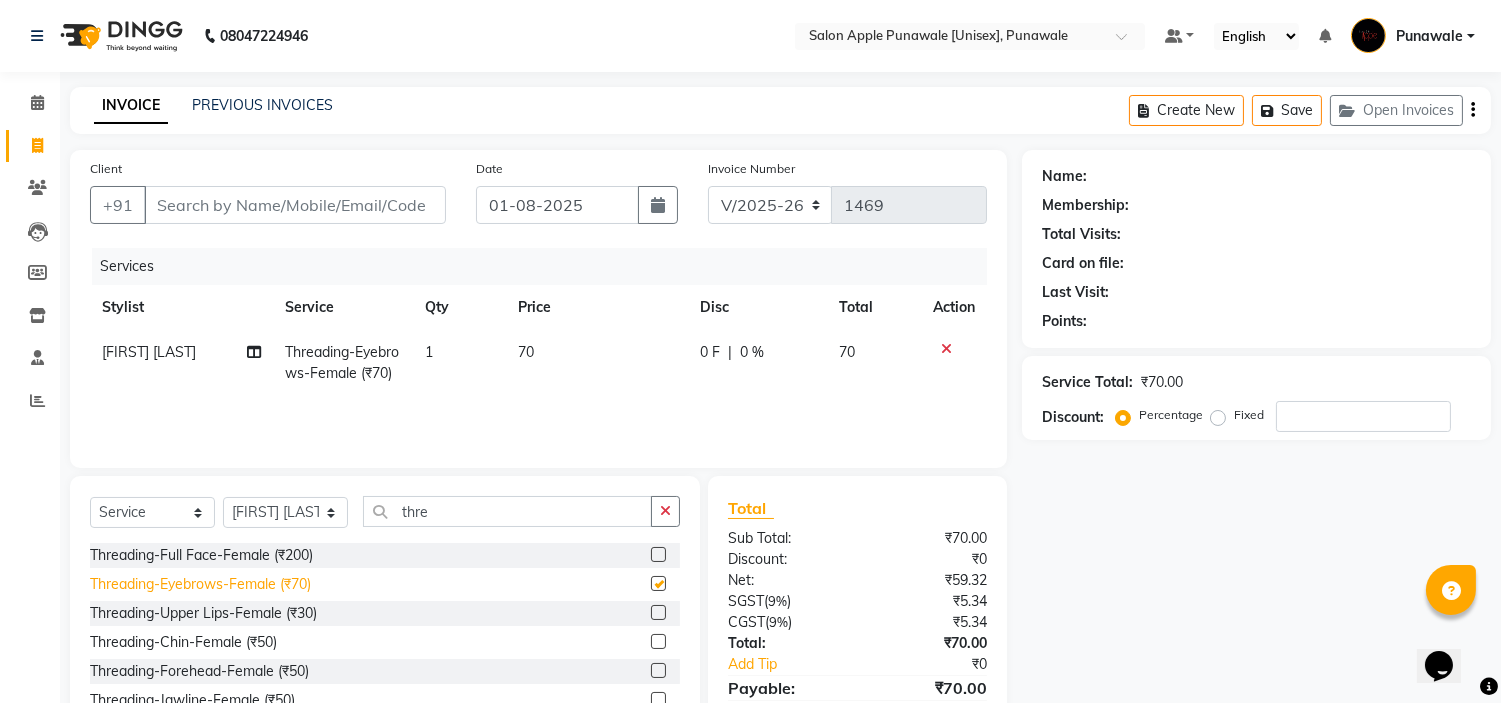checkbox on "false" 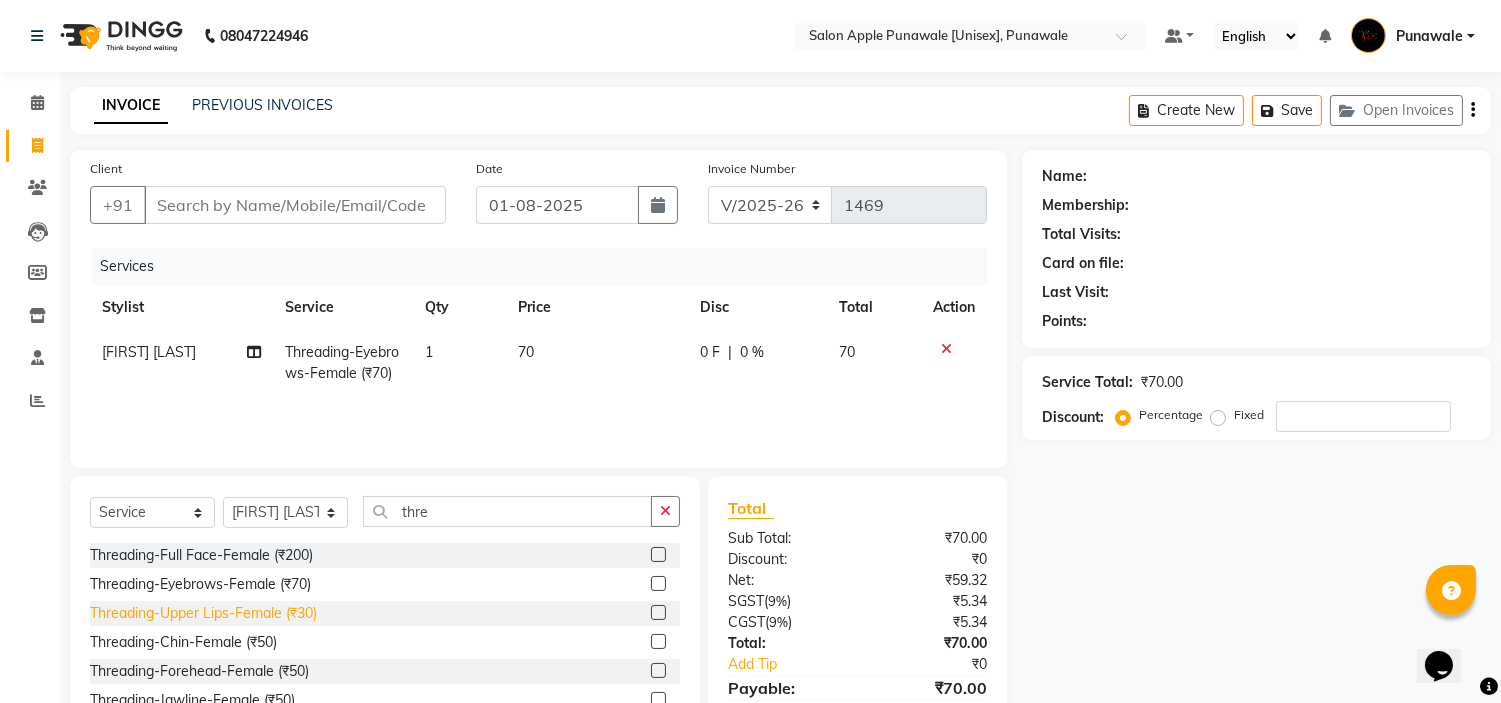 click on "Threading-Upper Lips-Female (₹30)" 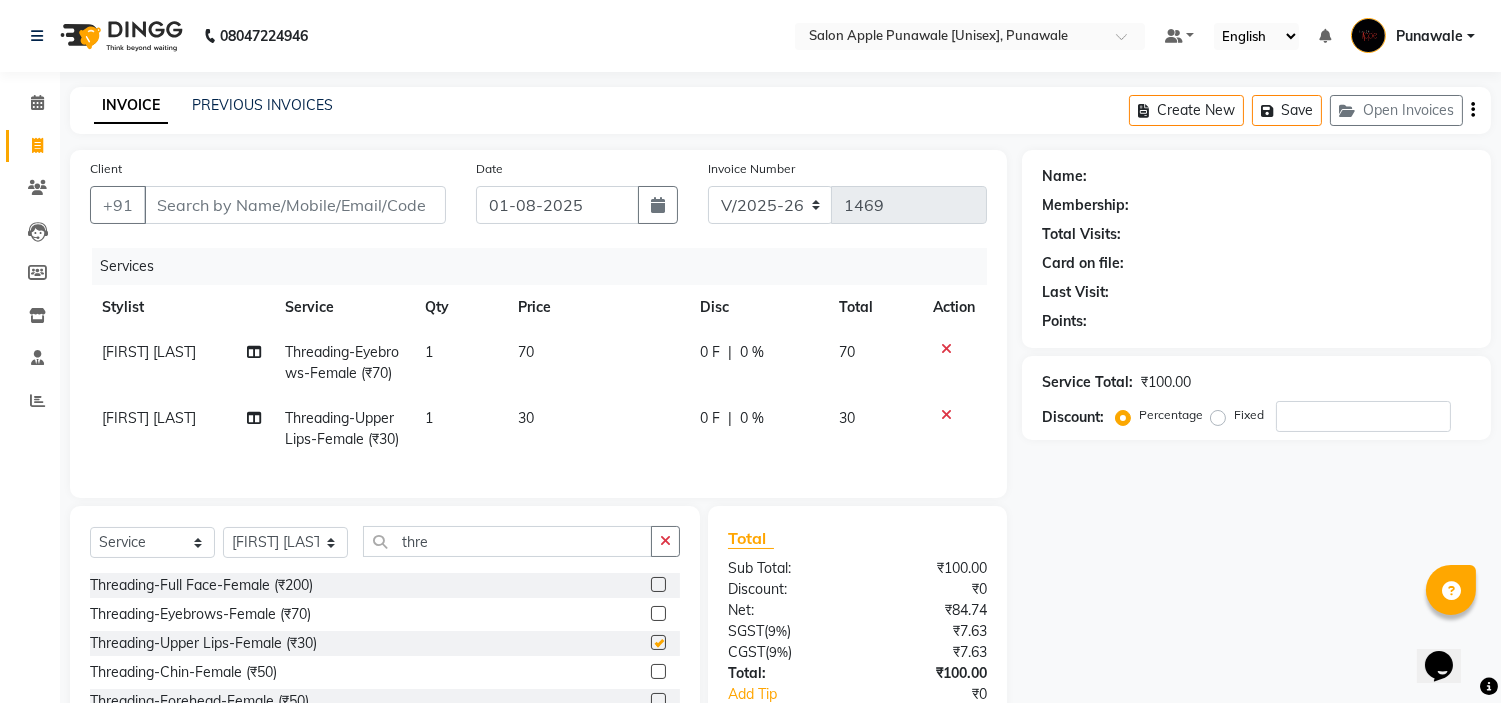 checkbox on "false" 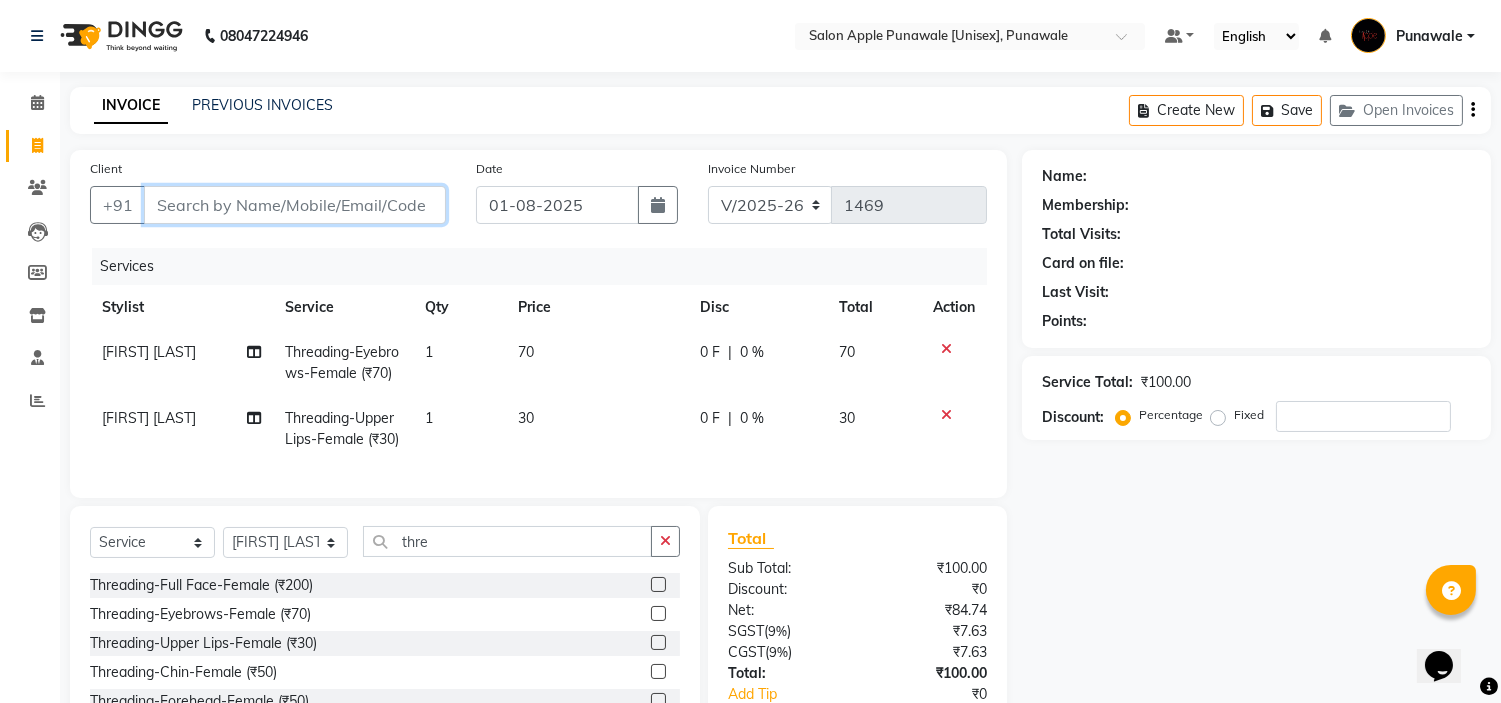 click on "Client" at bounding box center (295, 205) 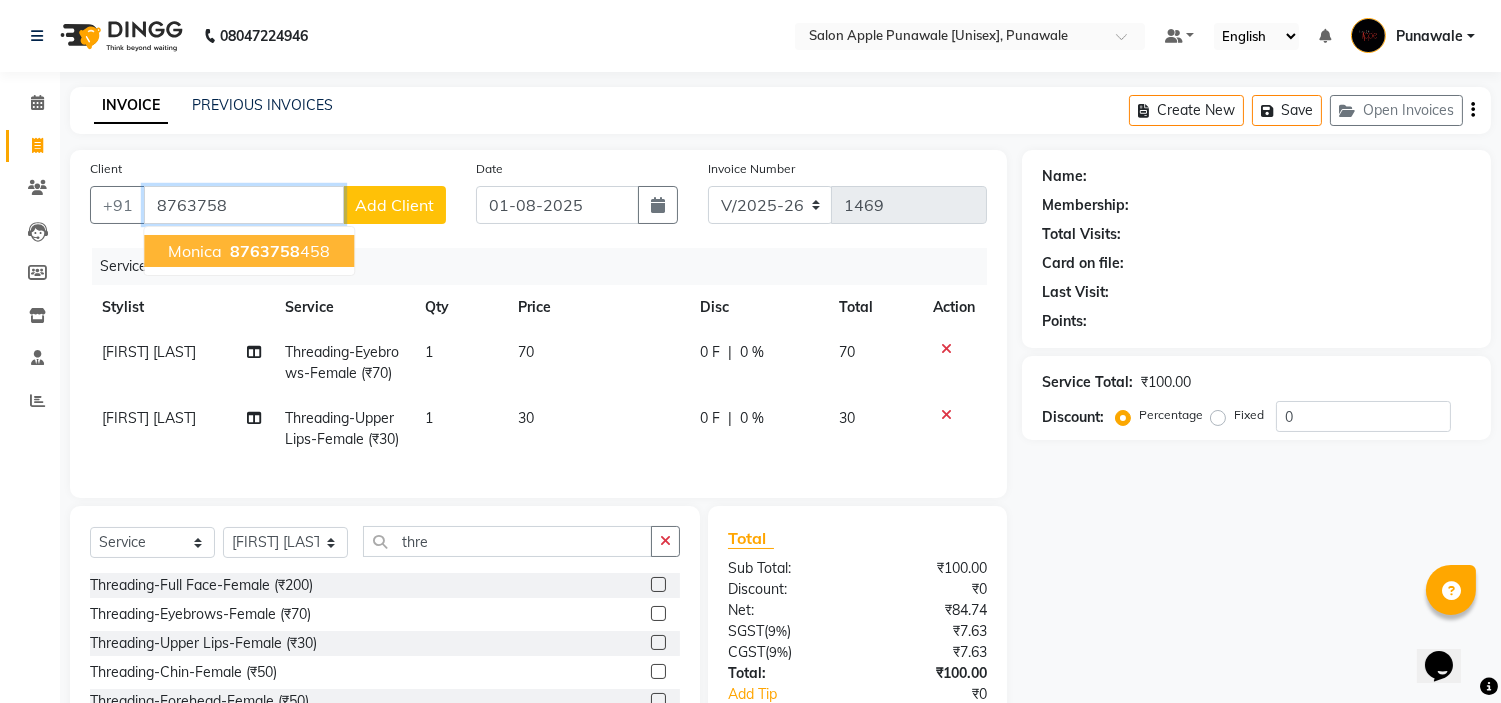 click on "8763758" at bounding box center (265, 251) 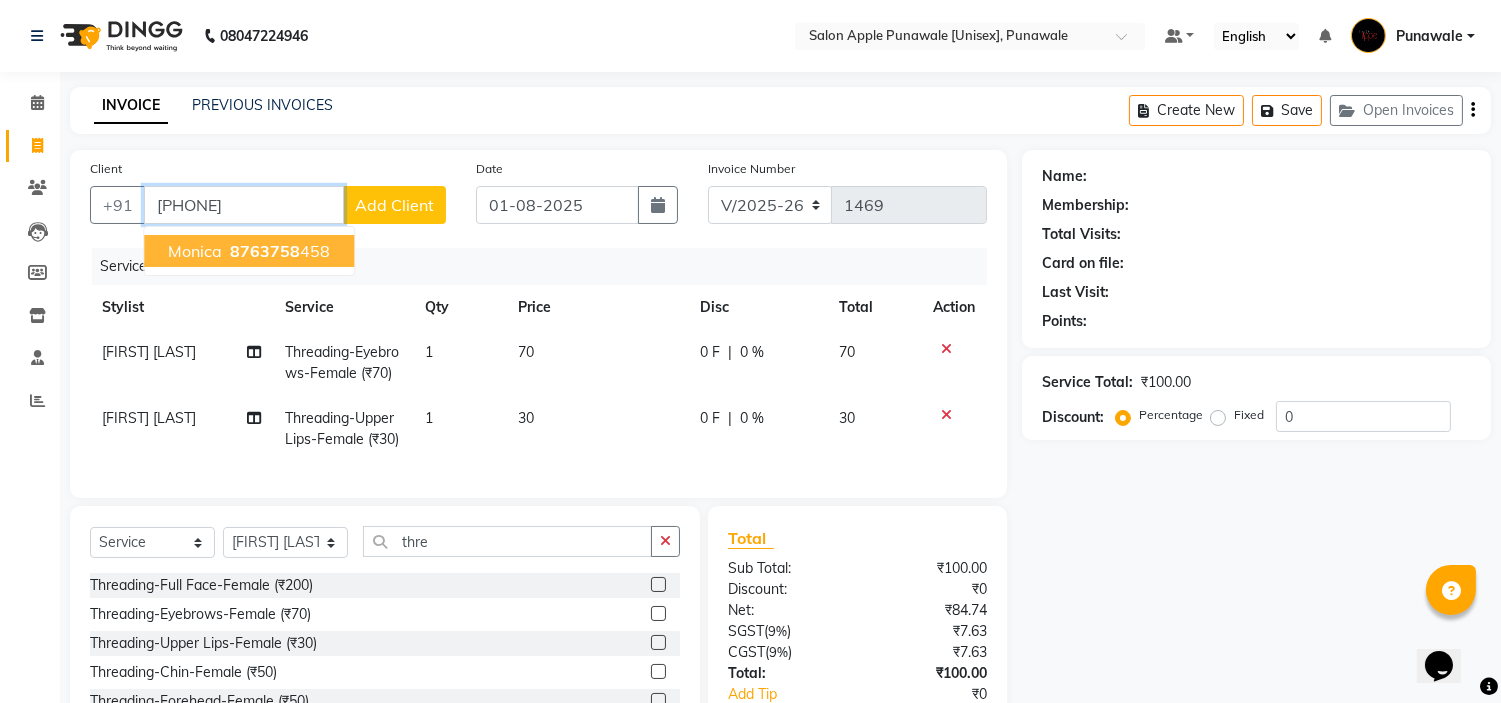 type on "[PHONE]" 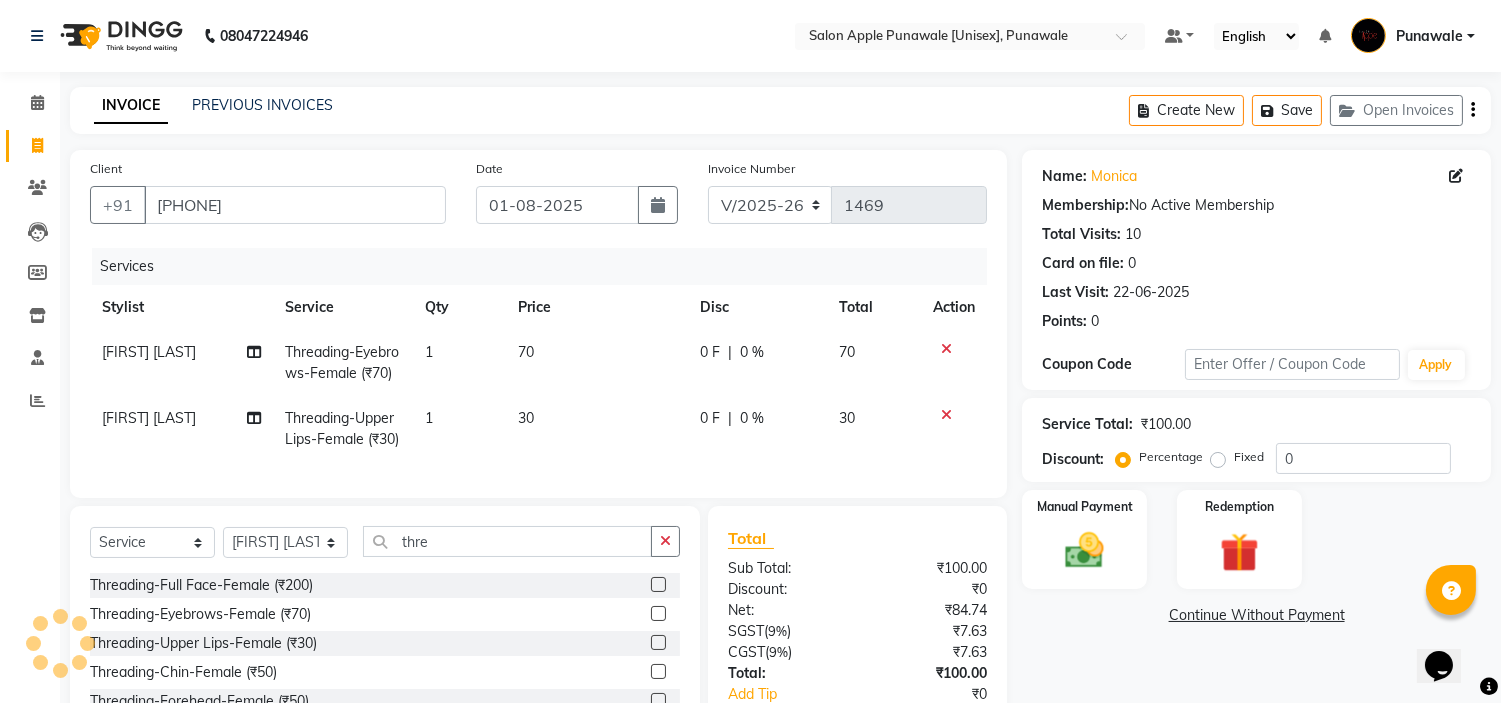 scroll, scrollTop: 186, scrollLeft: 0, axis: vertical 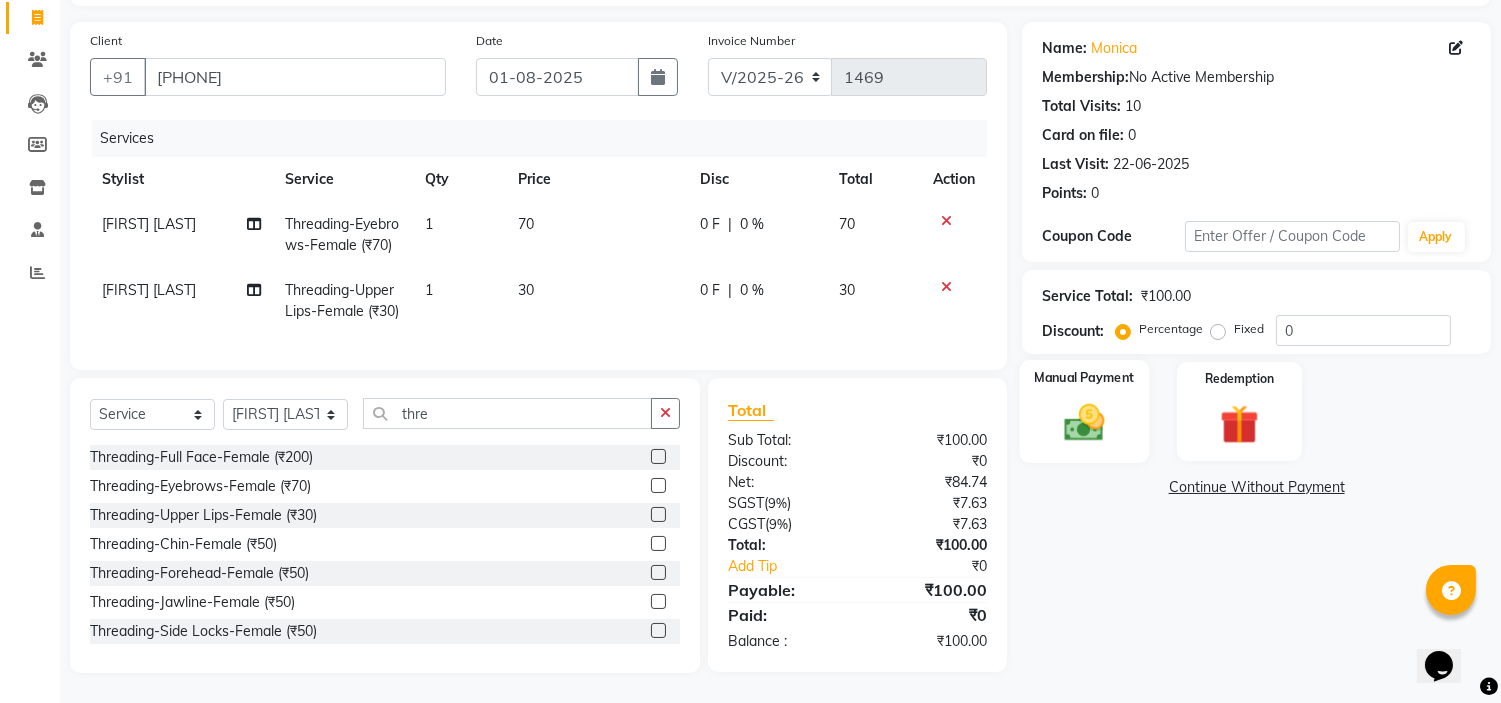 click on "Manual Payment" 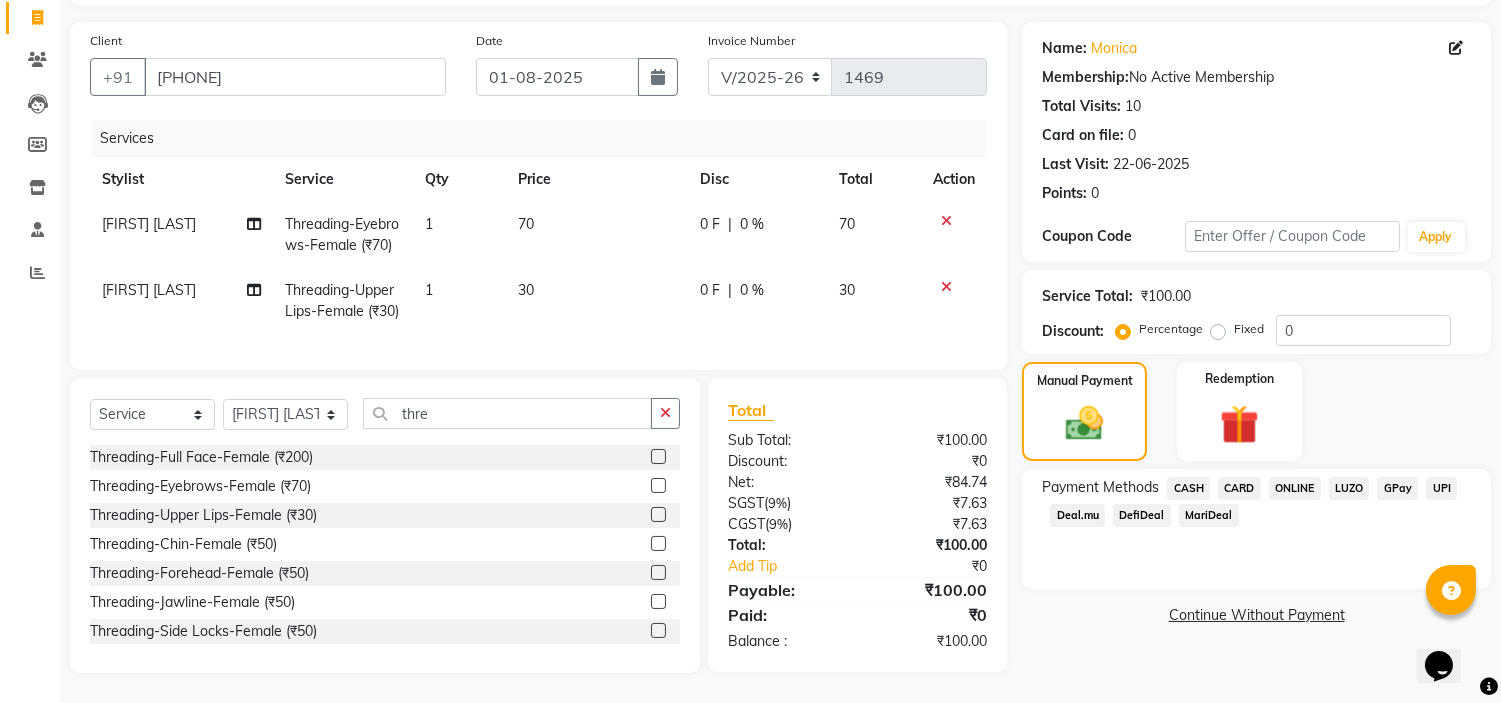 click on "ONLINE" 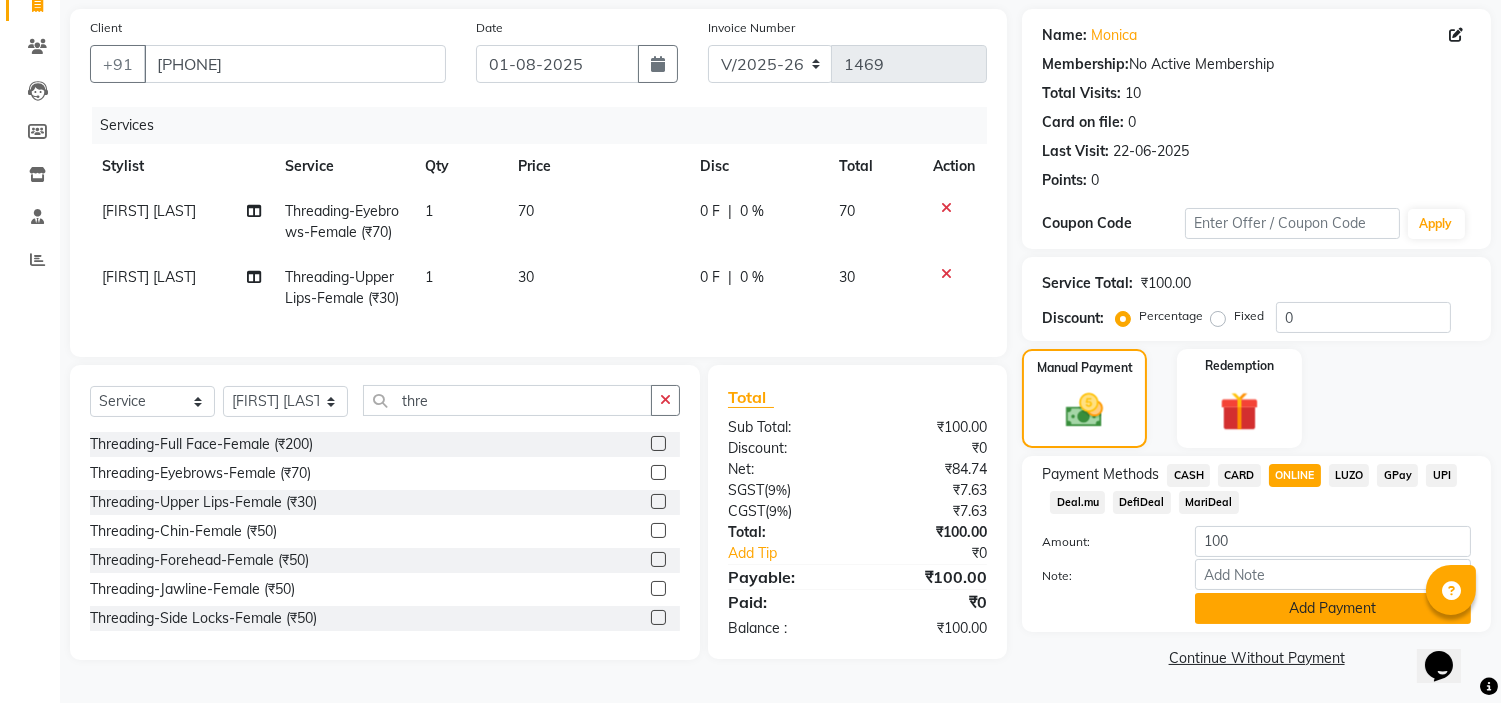click on "Add Payment" 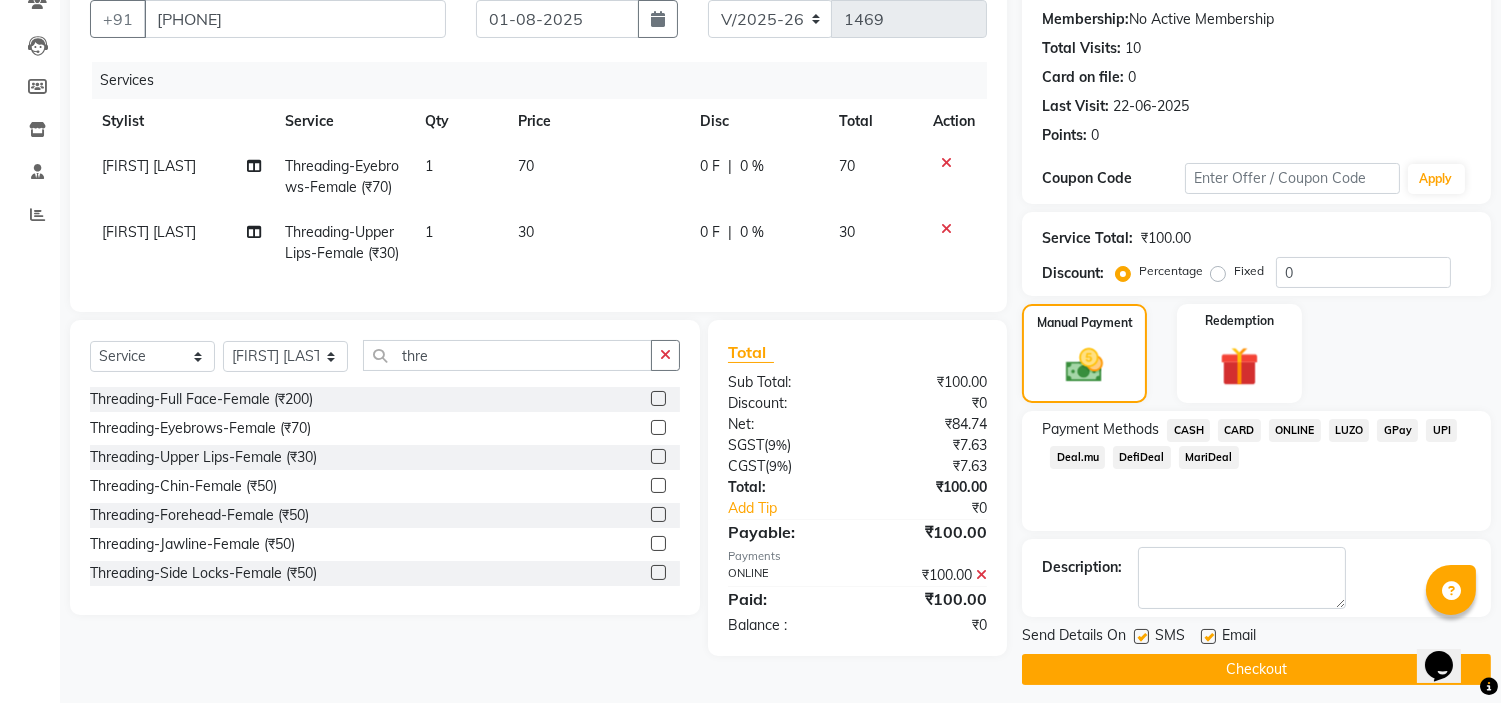 scroll, scrollTop: 227, scrollLeft: 0, axis: vertical 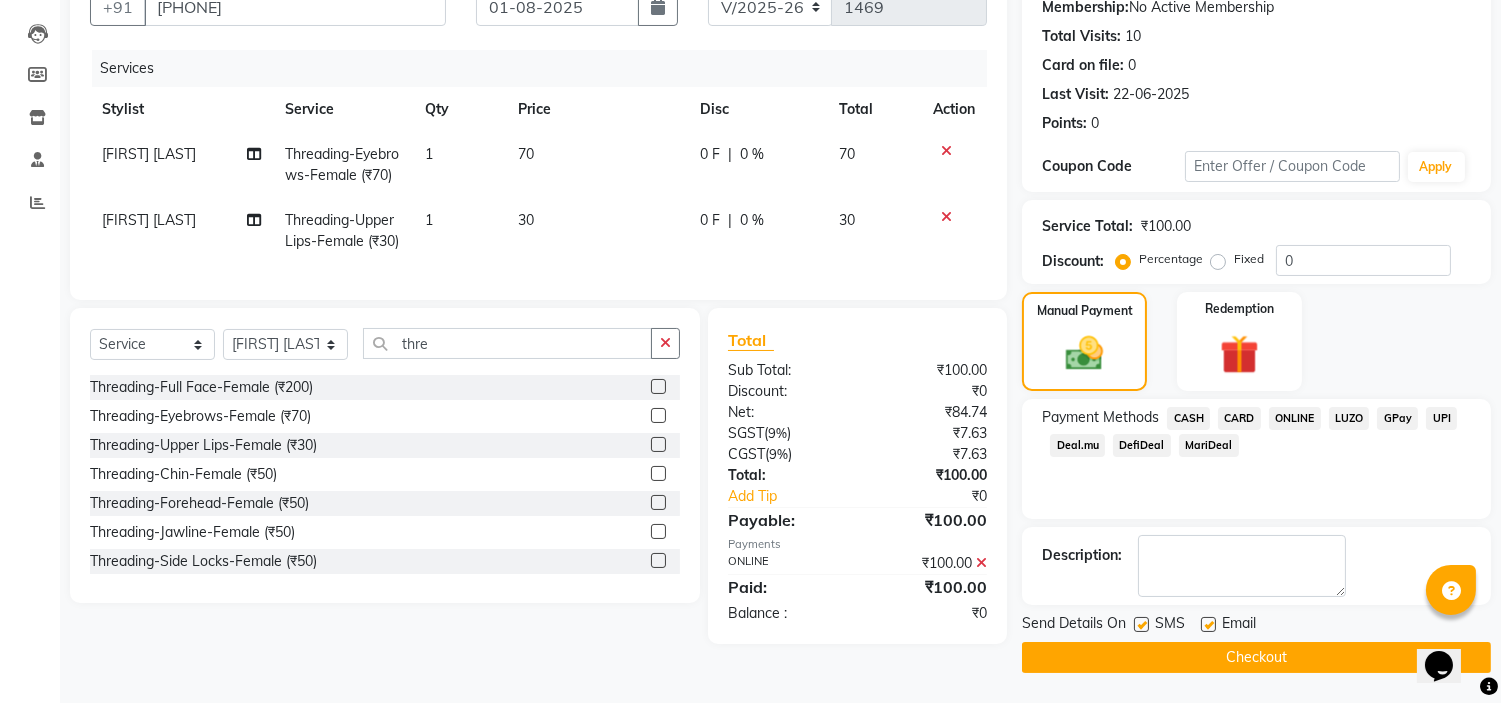 click on "Checkout" 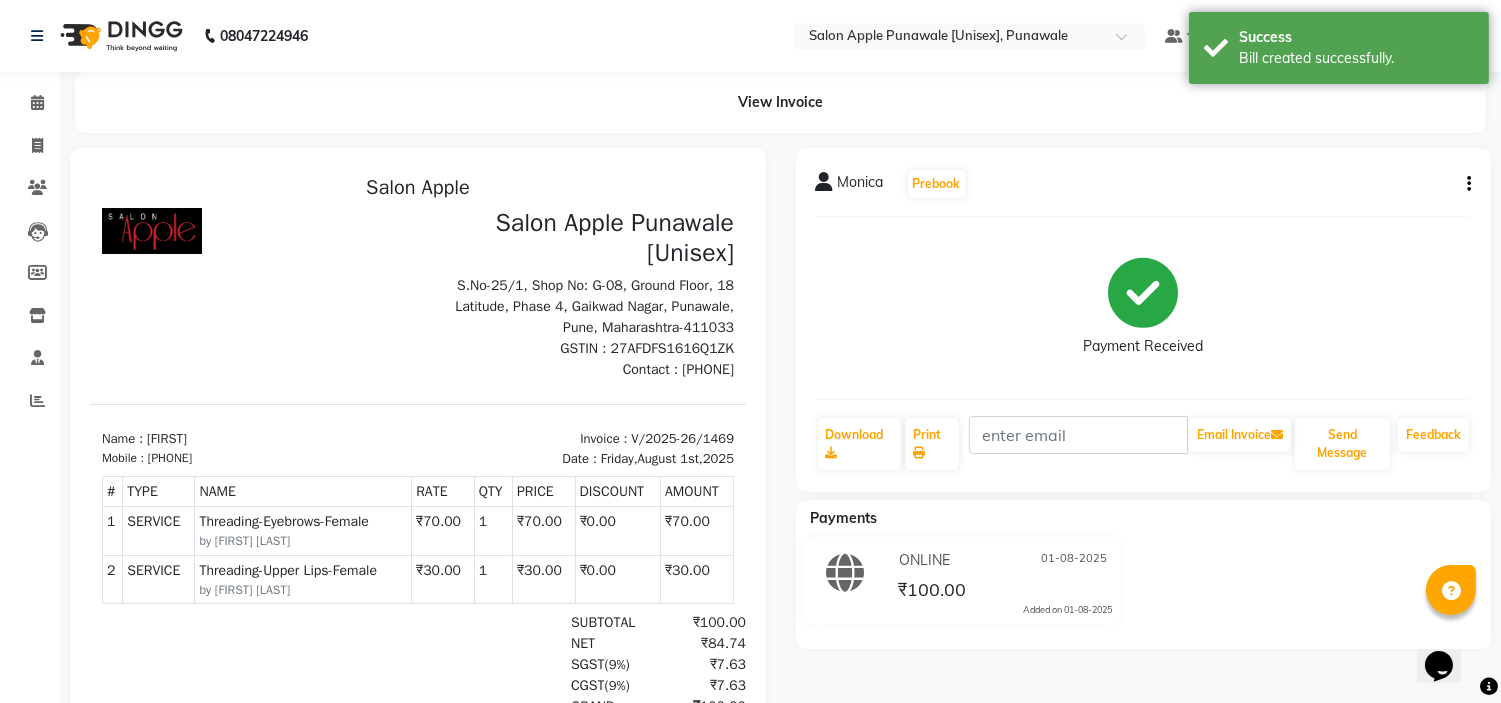 scroll, scrollTop: 0, scrollLeft: 0, axis: both 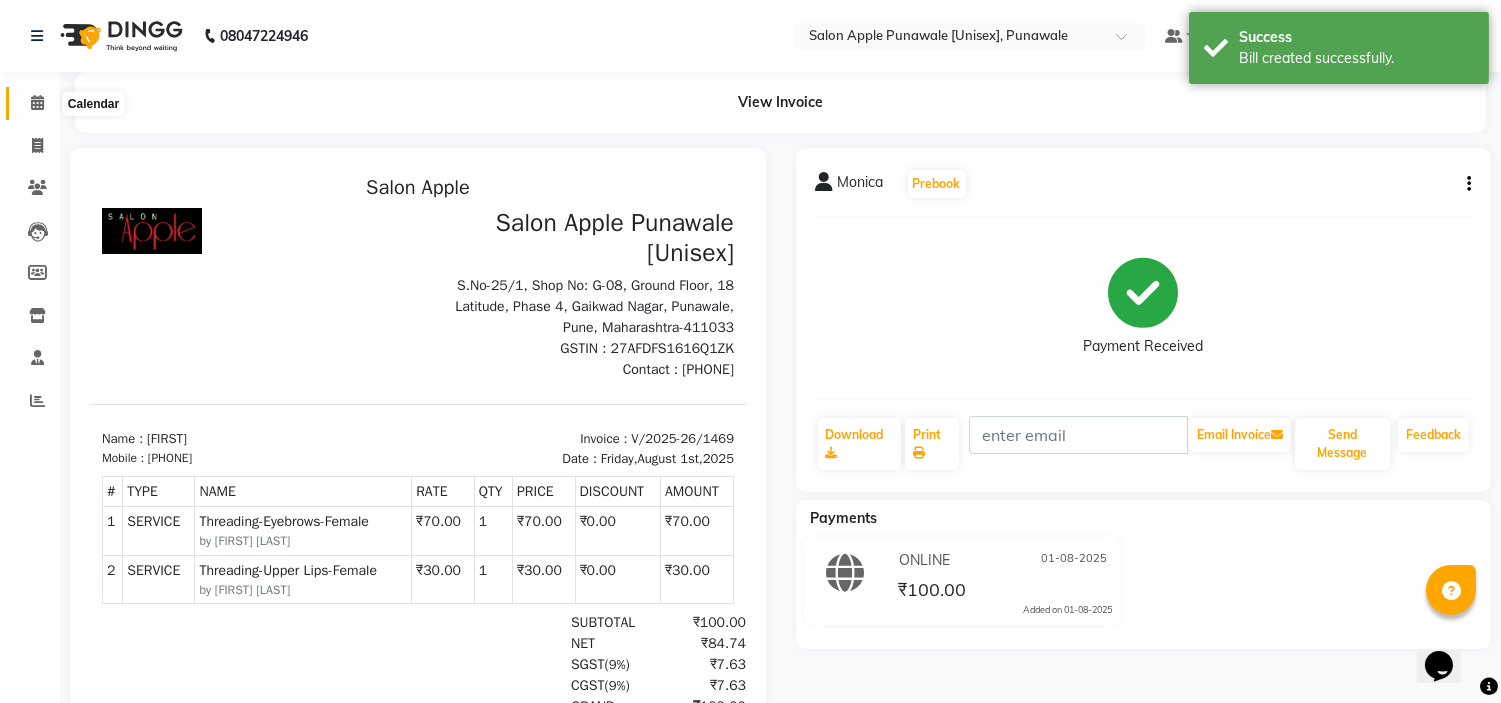 click 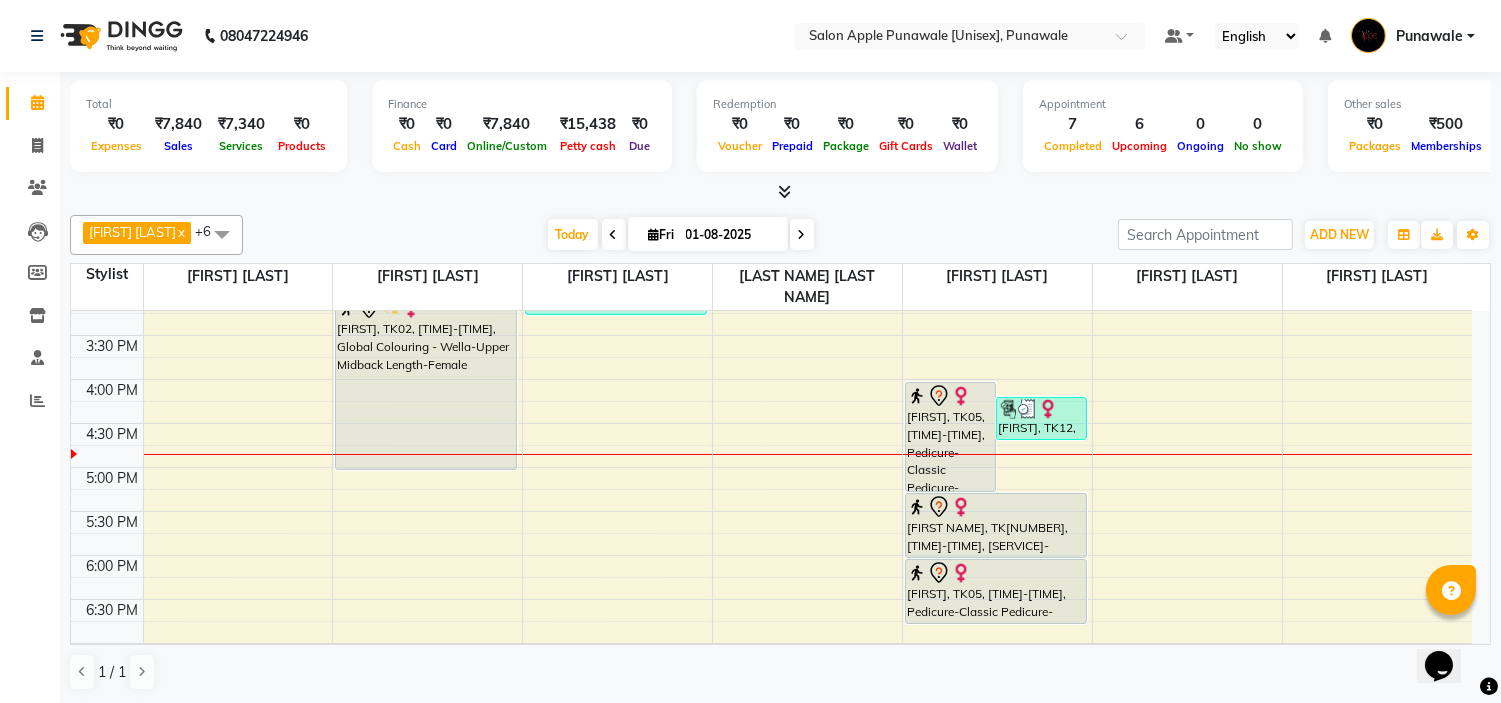 scroll, scrollTop: 548, scrollLeft: 0, axis: vertical 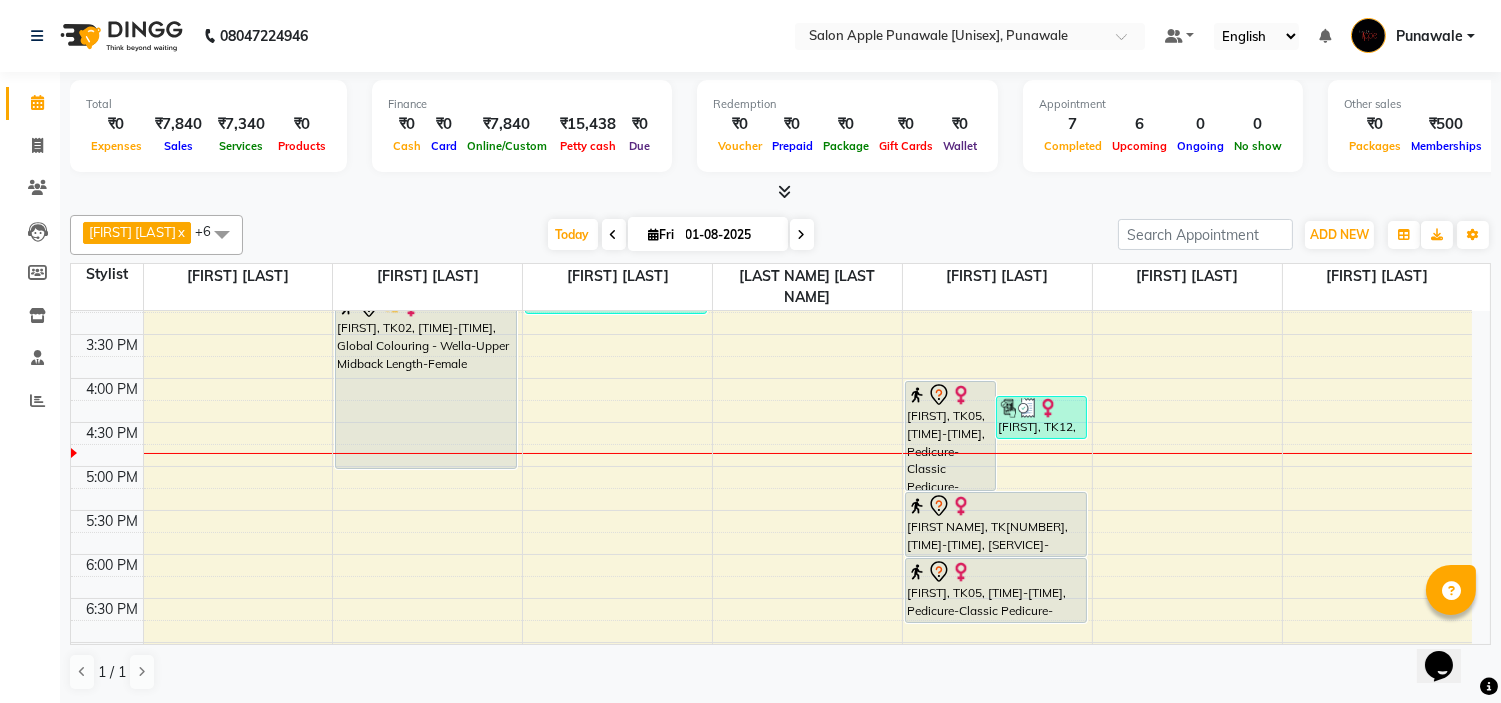 click on "[FIRST] [LAST], TK04, [TIME]-[TIME], Hair Cut-Kid's Hair Cut (Kids Below 12 Yrs)-Male     Mauresh shimpy, TK08, [TIME]-[TIME], Beard Styling-Beard Trim-Male (₹200)             Priyanka Sali, TK10, [TIME]-[TIME], Hair Cut-Kid's Hair Cut (Kids Below 12 Yrs)-Male     Udit thakre, TK07, [TIME]-[TIME], Beard Styling-Beard Trim-Male (₹200),Hair Cut-Hair Cut-Male  (₹200)             Sukhada, TK02, [TIME]-[TIME], Global Colouring - Wella-Upper Midback Length-Female             Vikalpa jain, TK11, [TIME]-[TIME], Hair Cut-Hair Cut-Female                 PALVI, TK05, [TIME]-[TIME], Facial-Raaga Professional Facial - Dry Skin-Female     Monica, TK12, [TIME]-[TIME], Threading-Eyebrows-Female (₹70),Threading-Upper Lips-Female (₹30)" at bounding box center [771, 378] 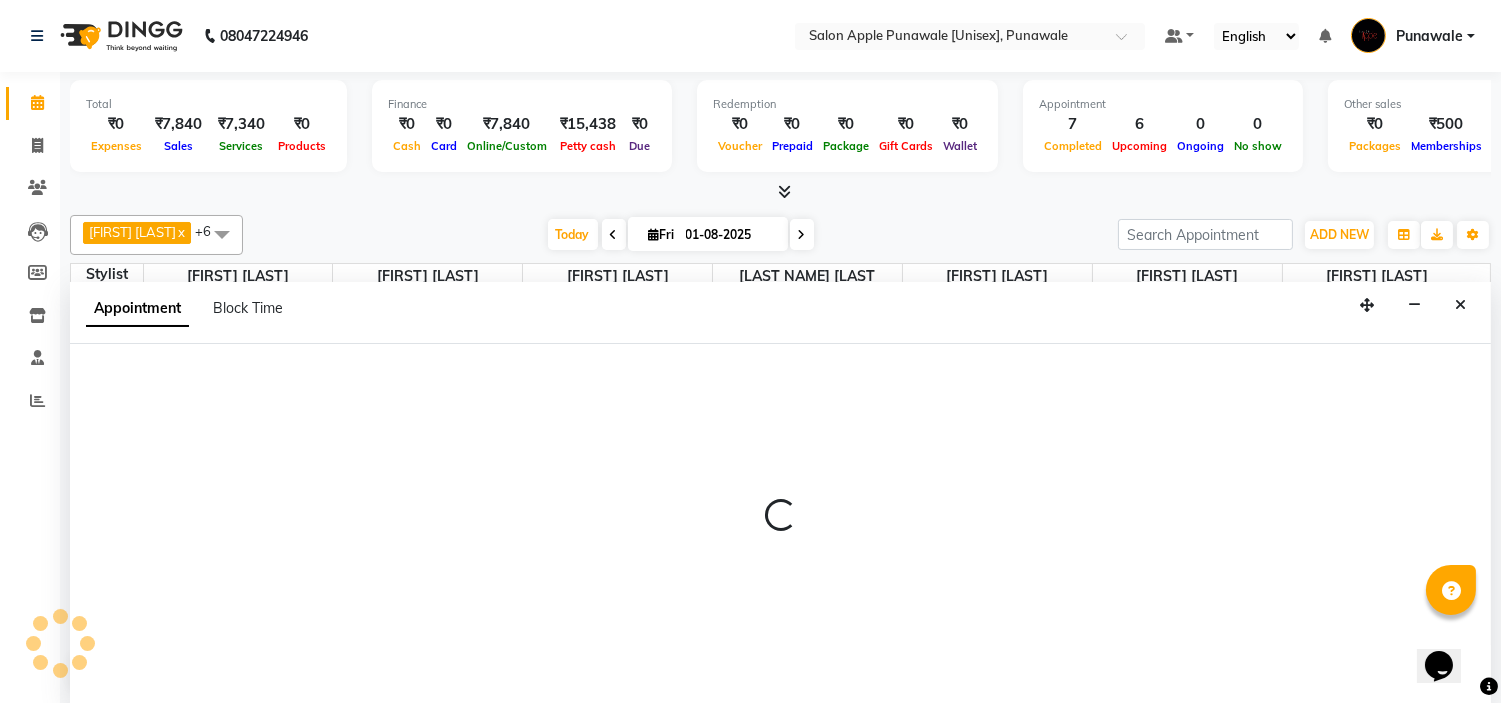 scroll, scrollTop: 1, scrollLeft: 0, axis: vertical 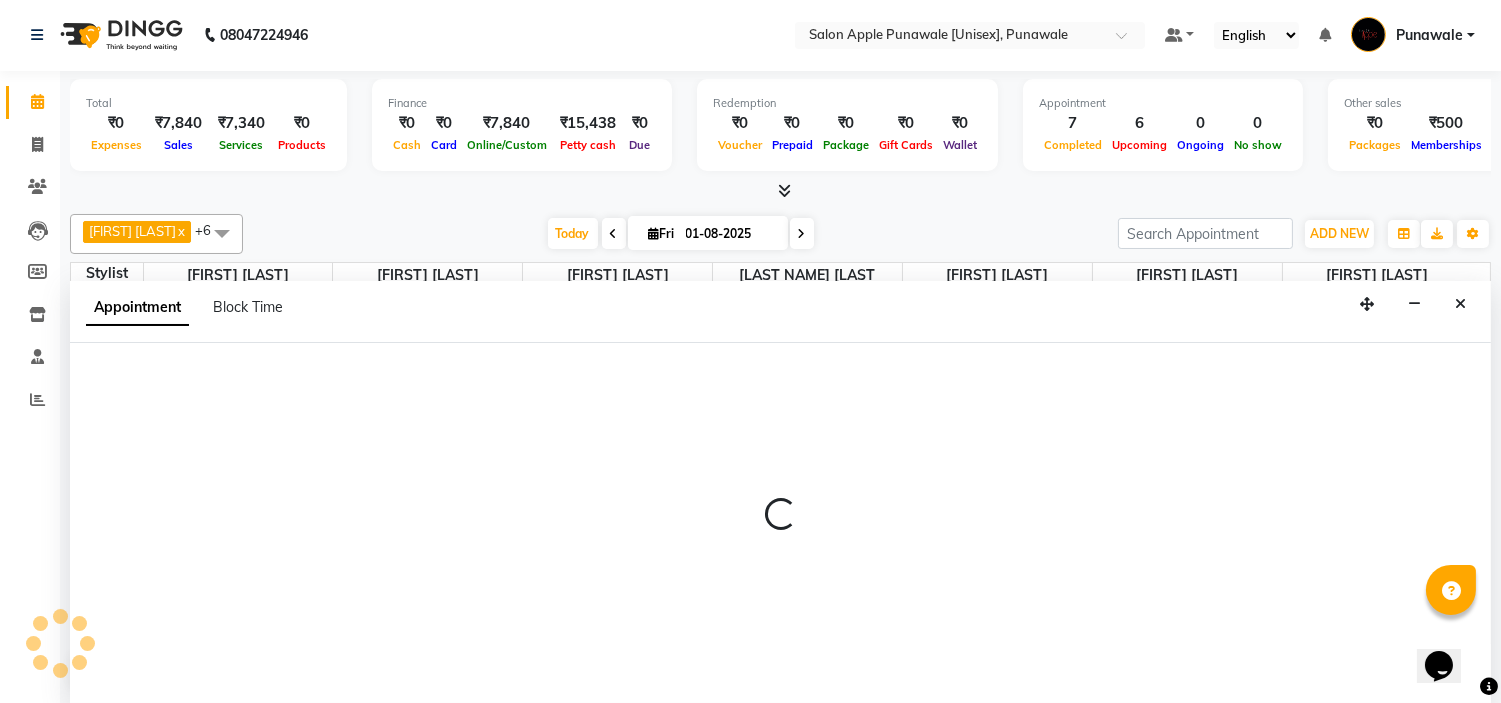 select on "84102" 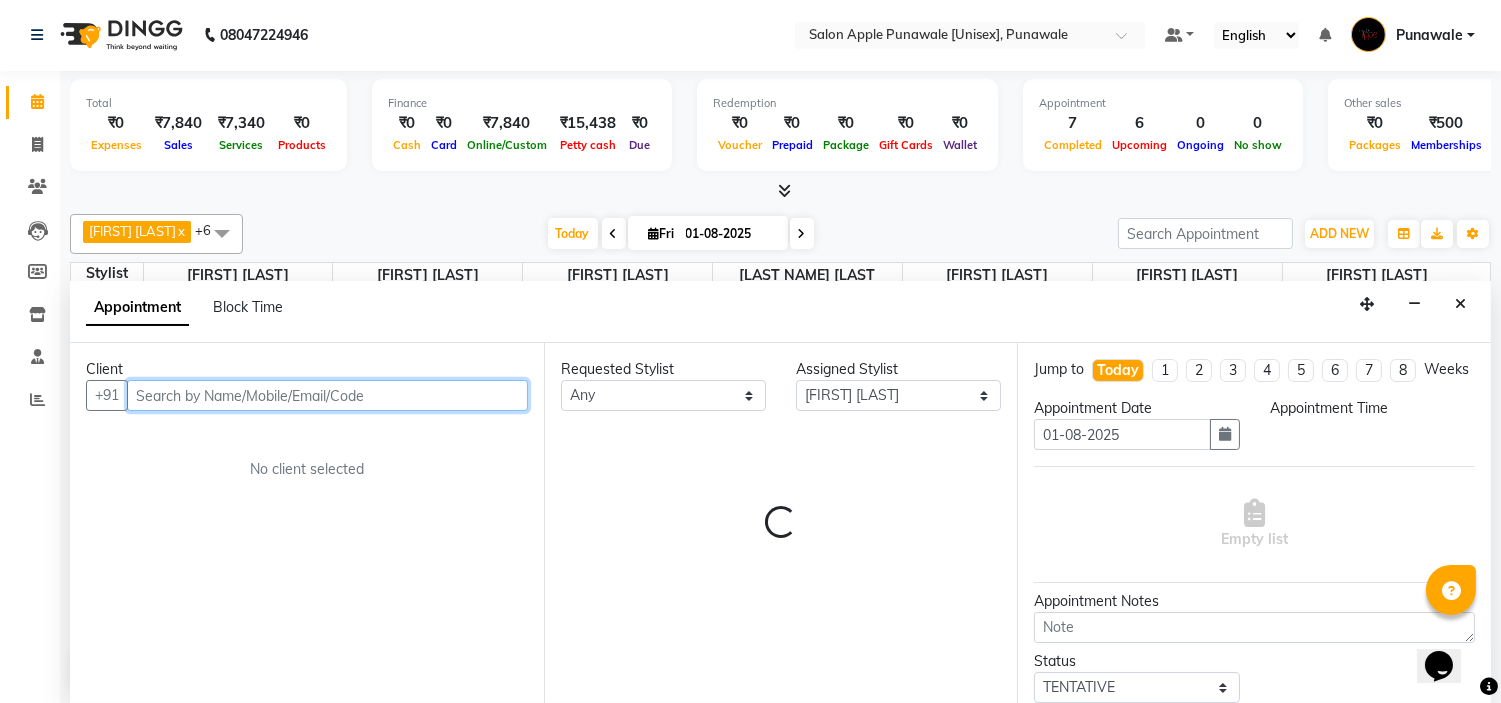 select on "1020" 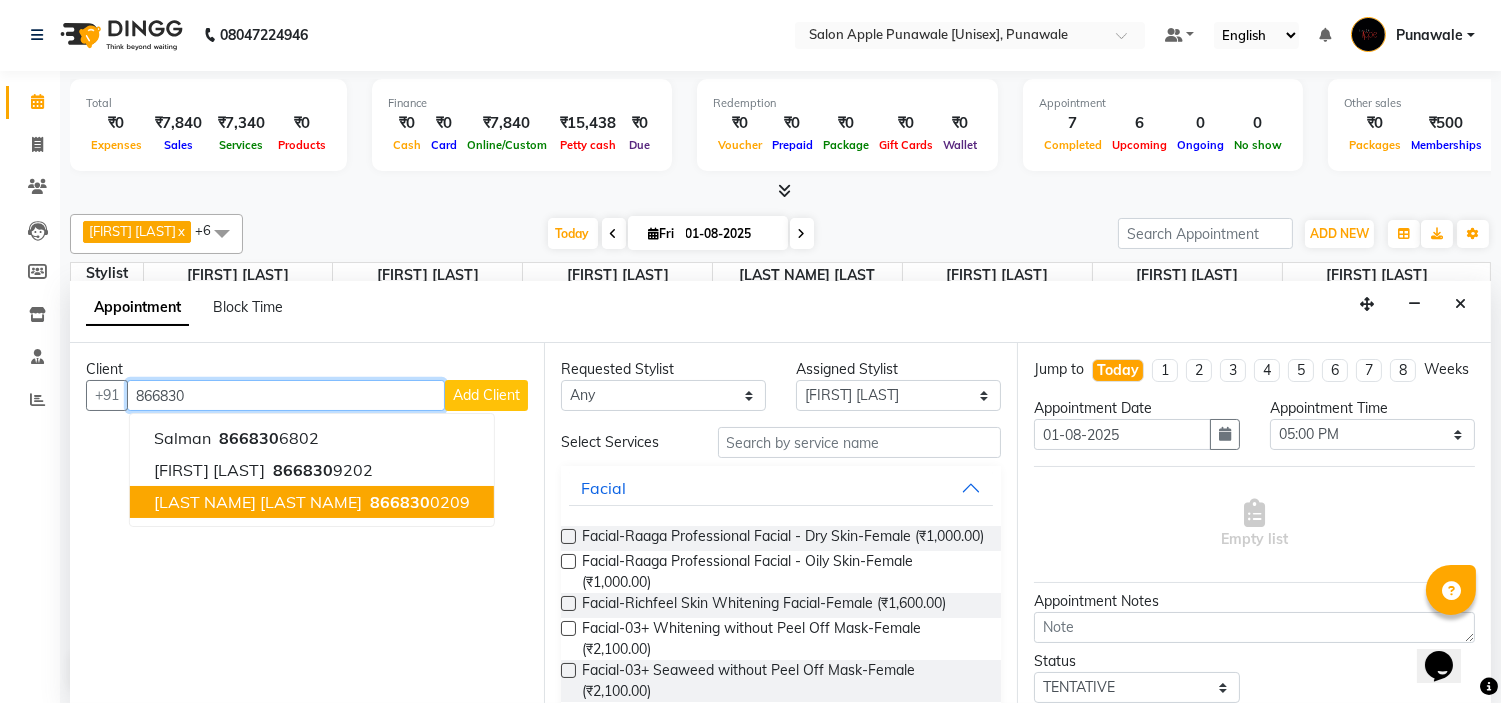 click on "866830" at bounding box center [400, 502] 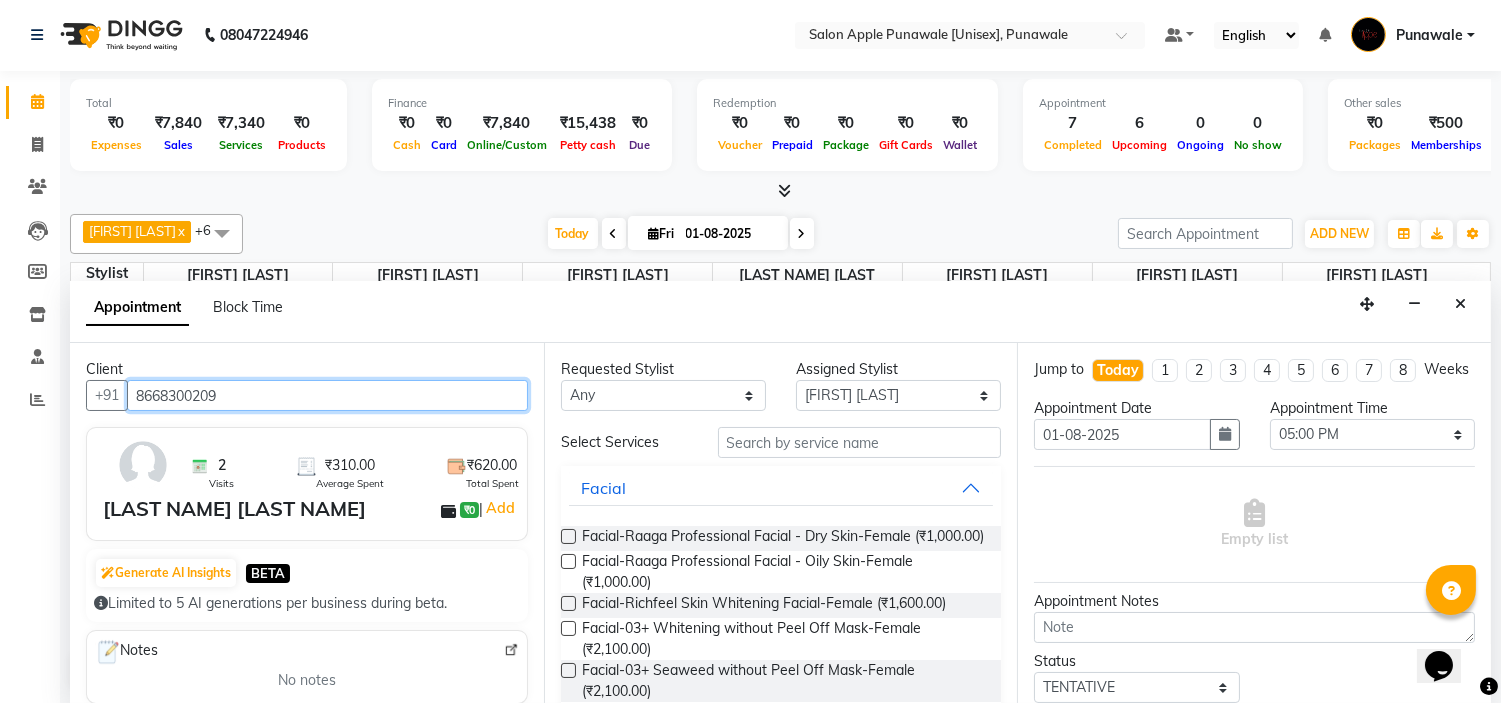 type on "8668300209" 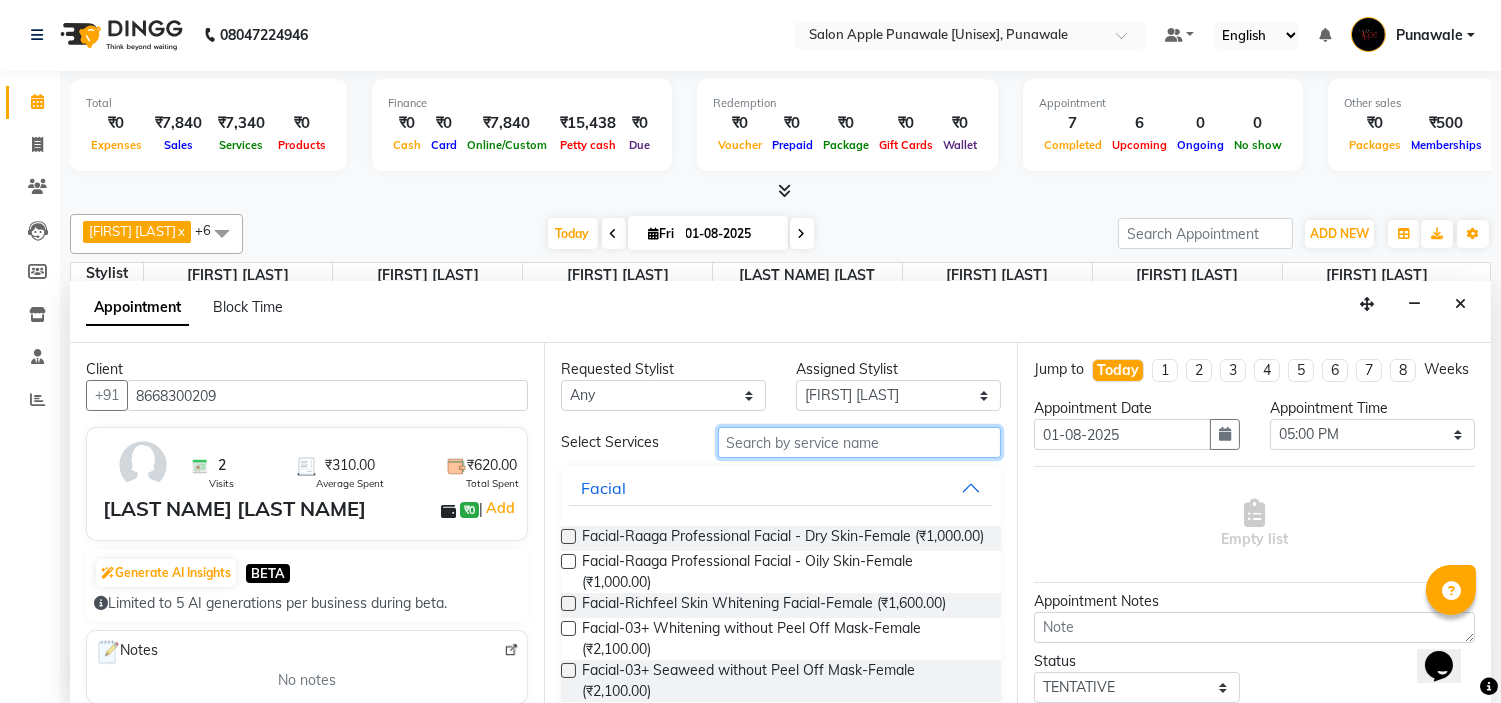 click at bounding box center (860, 442) 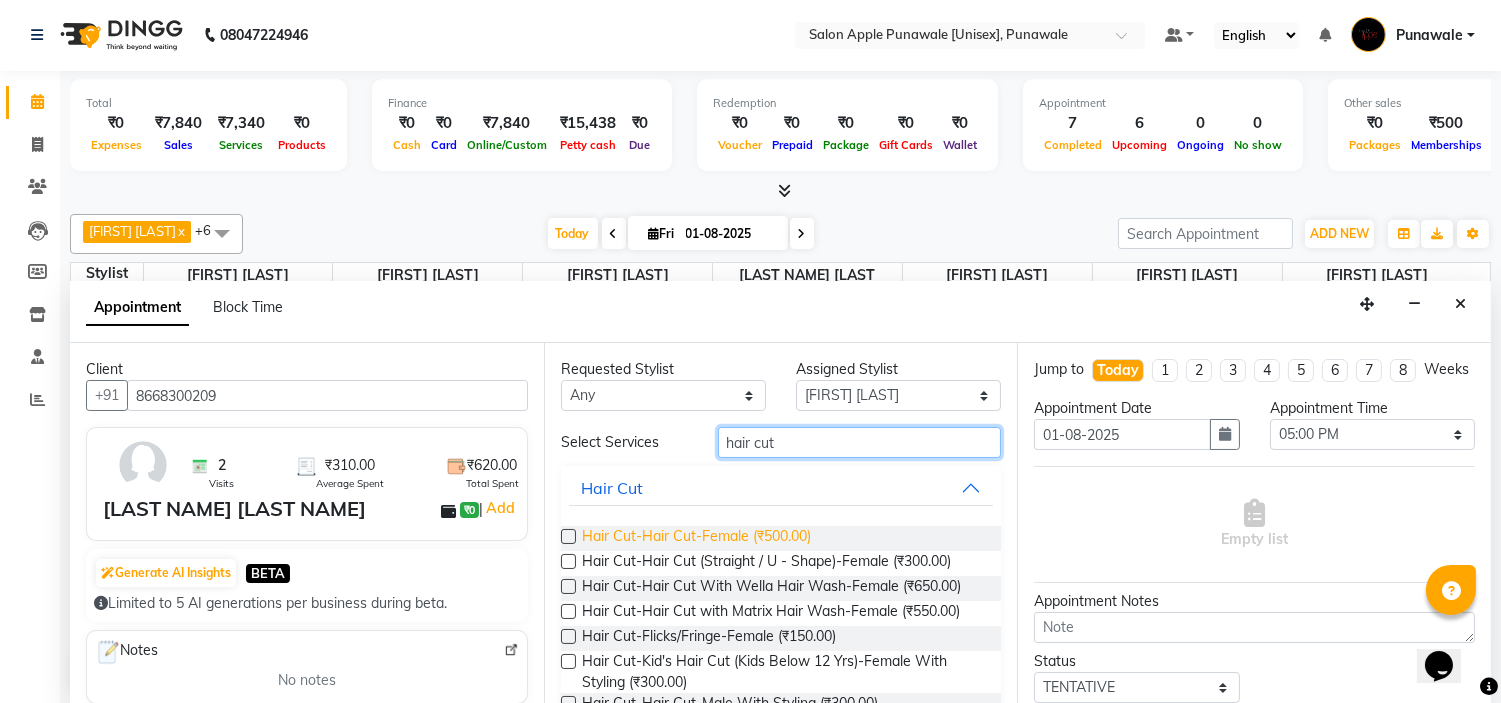type on "hair cut" 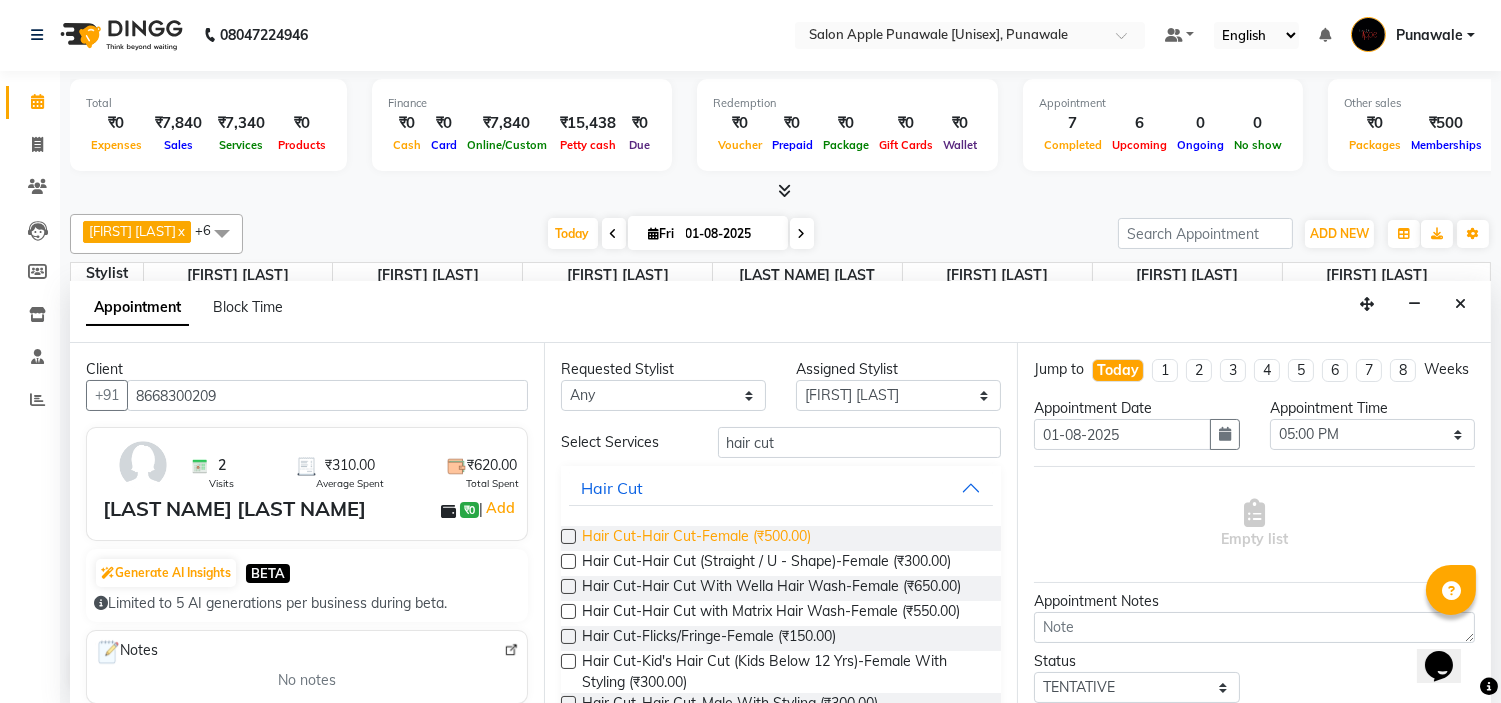 click on "Hair Cut-Hair Cut-Female (₹500.00)" at bounding box center (696, 538) 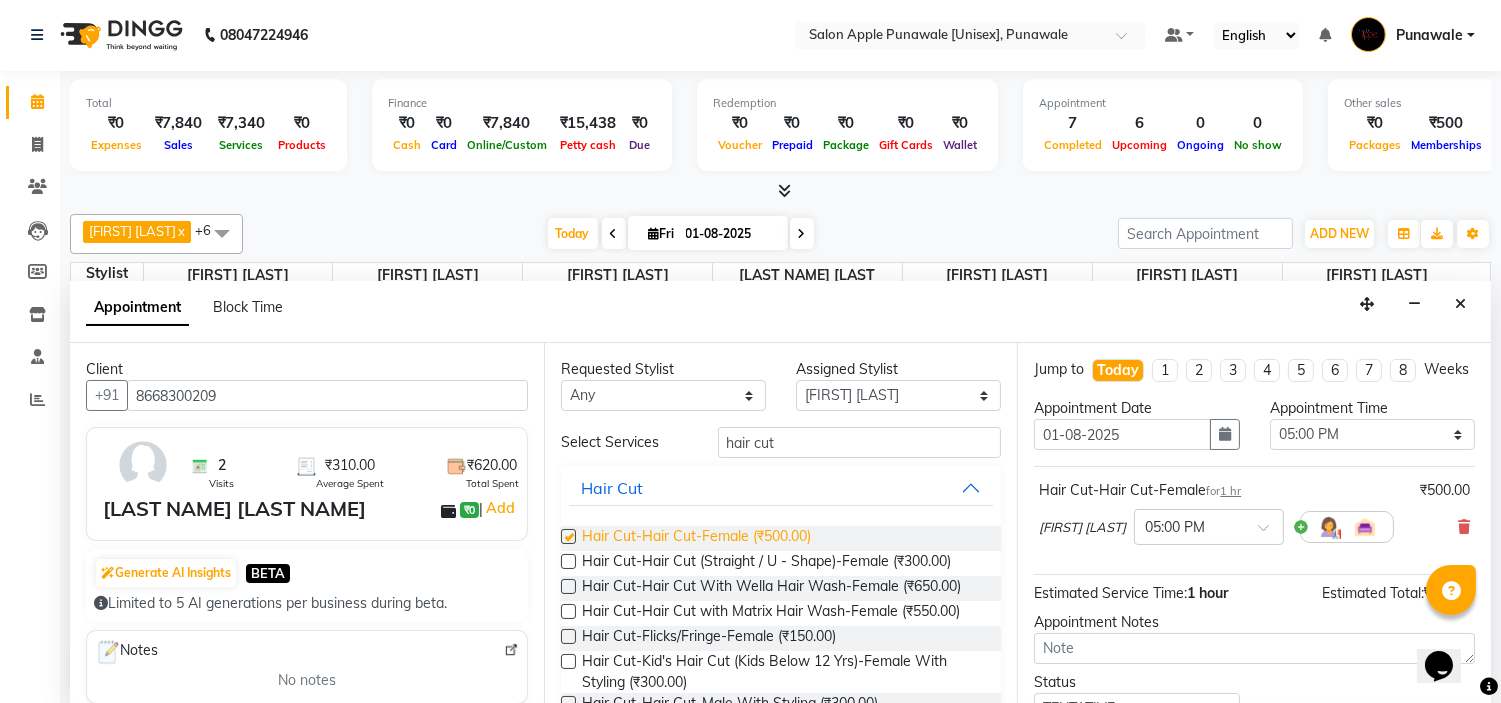 checkbox on "false" 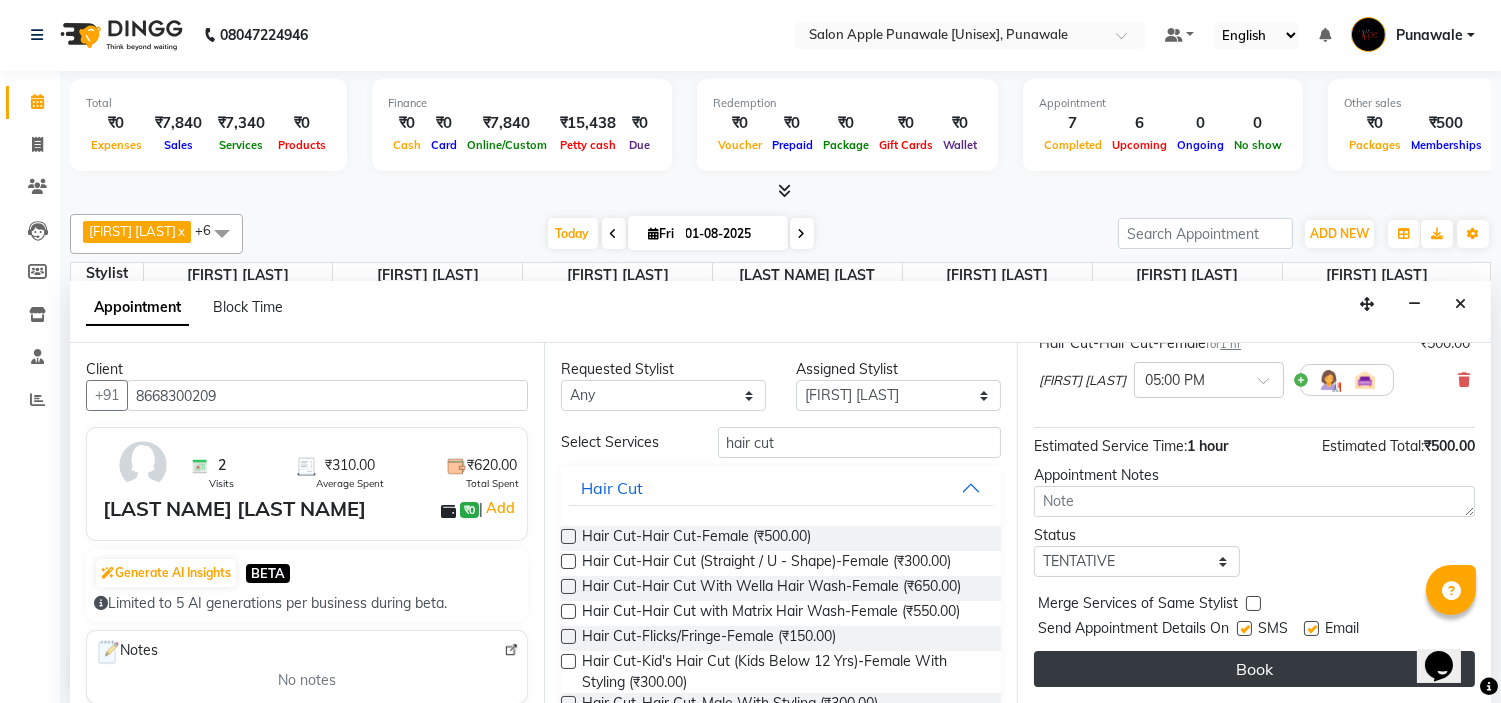scroll, scrollTop: 165, scrollLeft: 0, axis: vertical 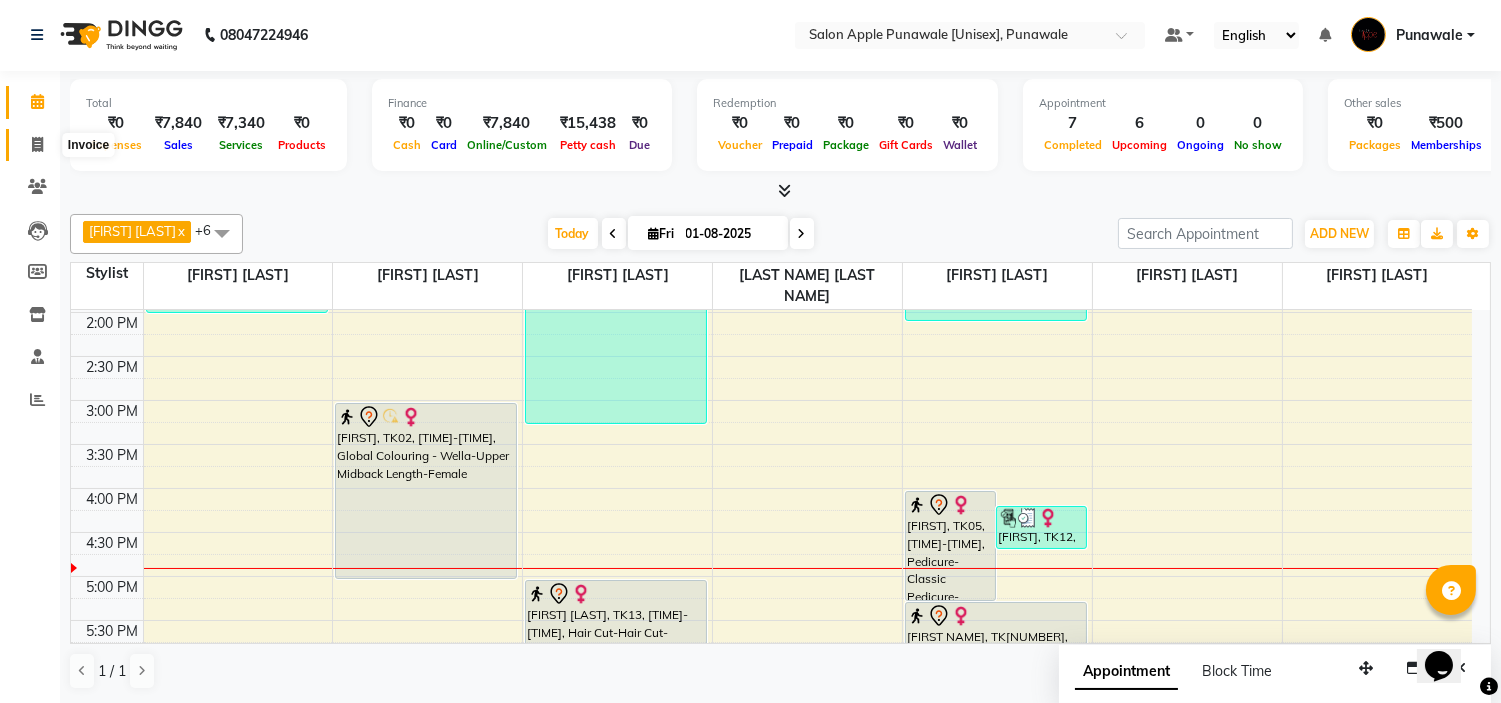 click 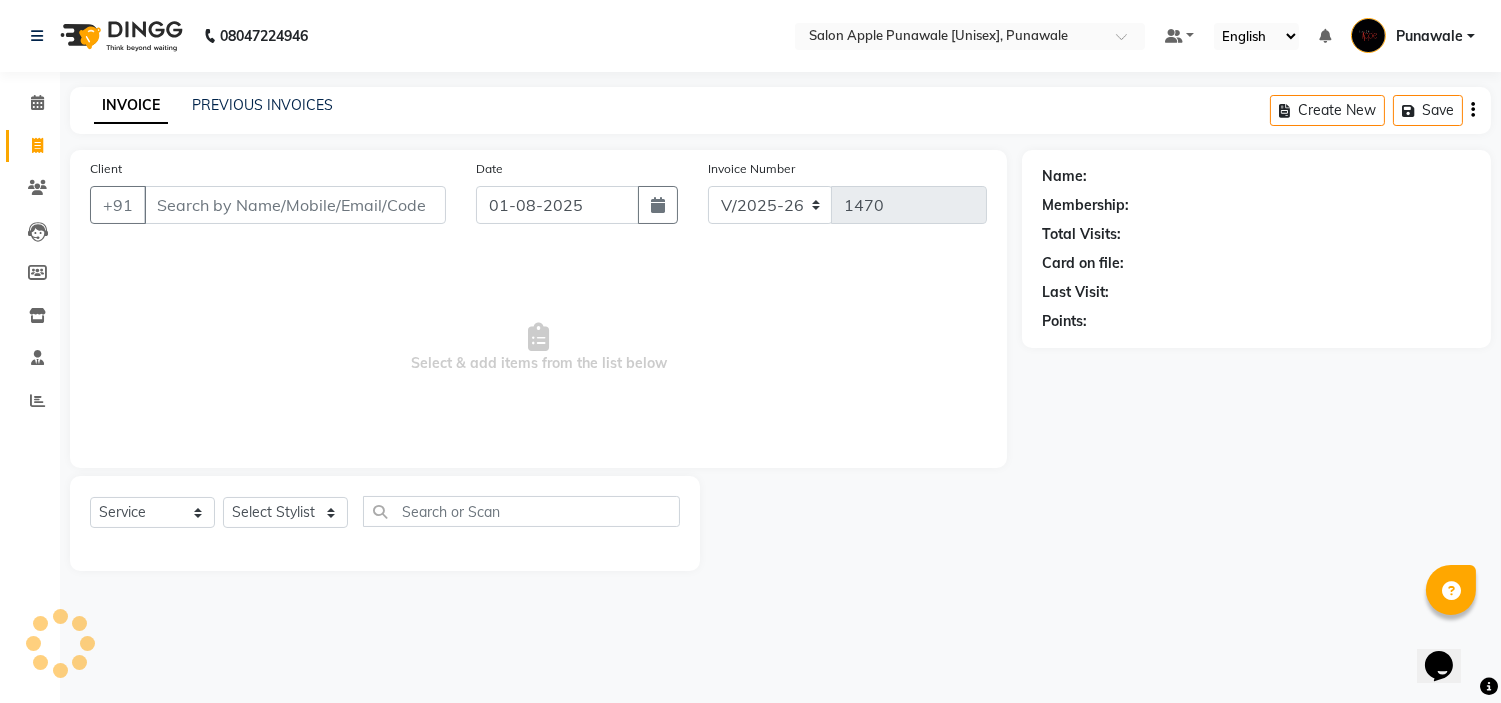 scroll, scrollTop: 0, scrollLeft: 0, axis: both 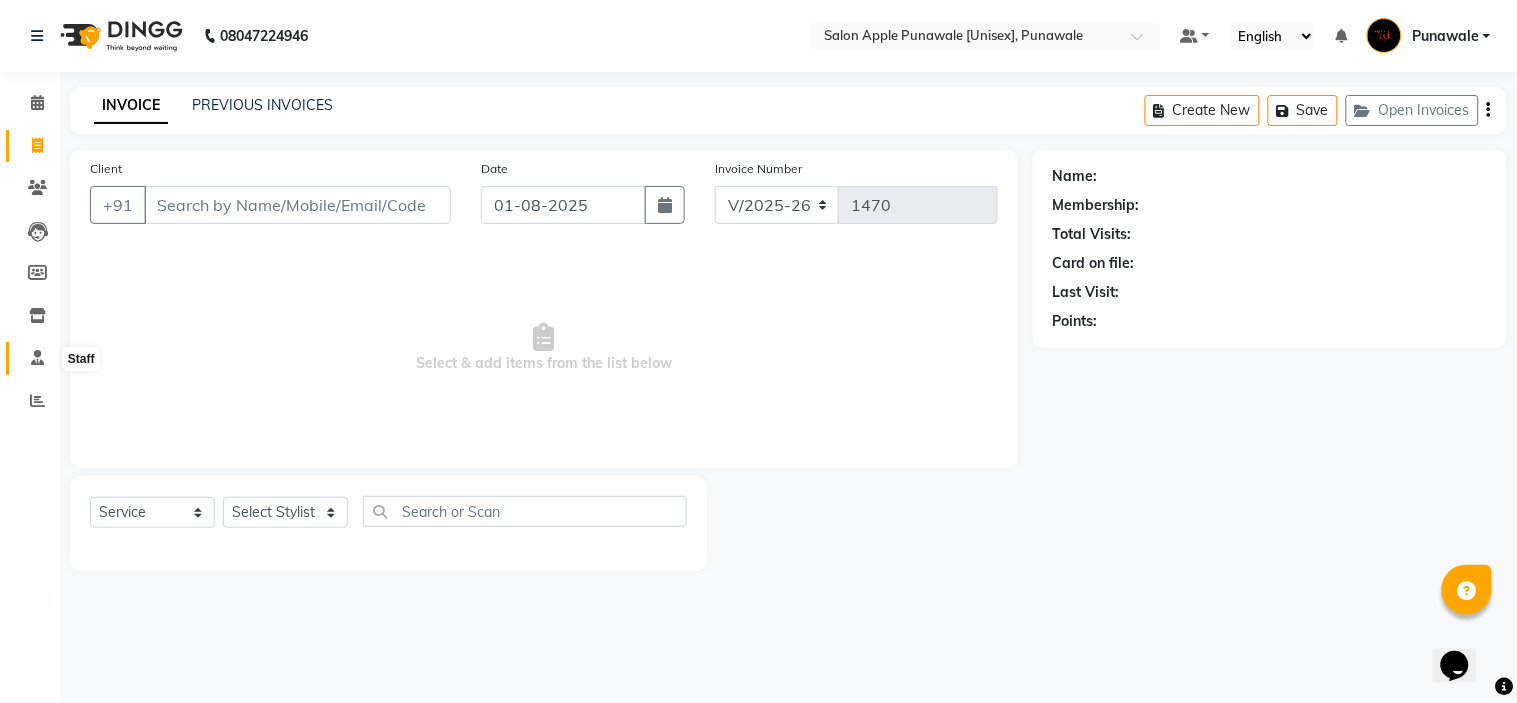 click 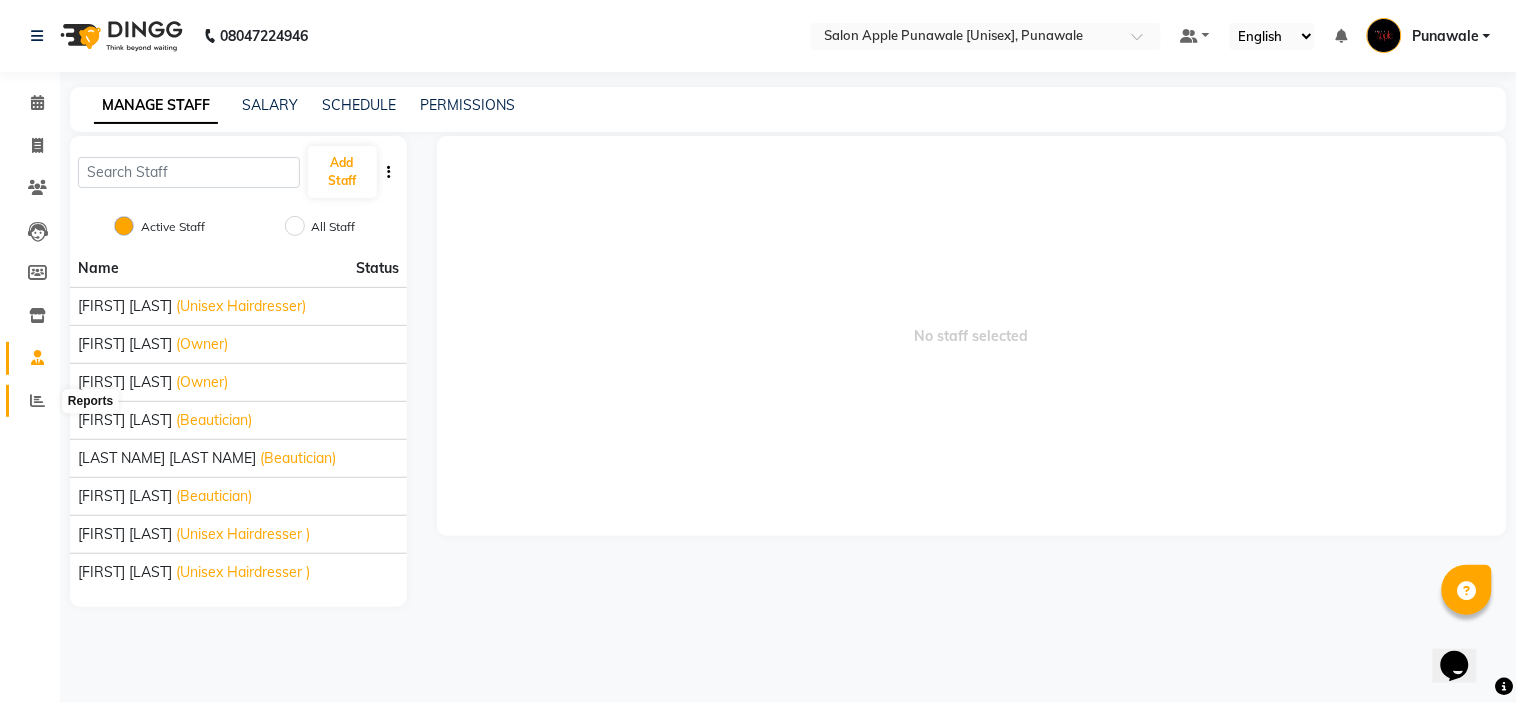 click 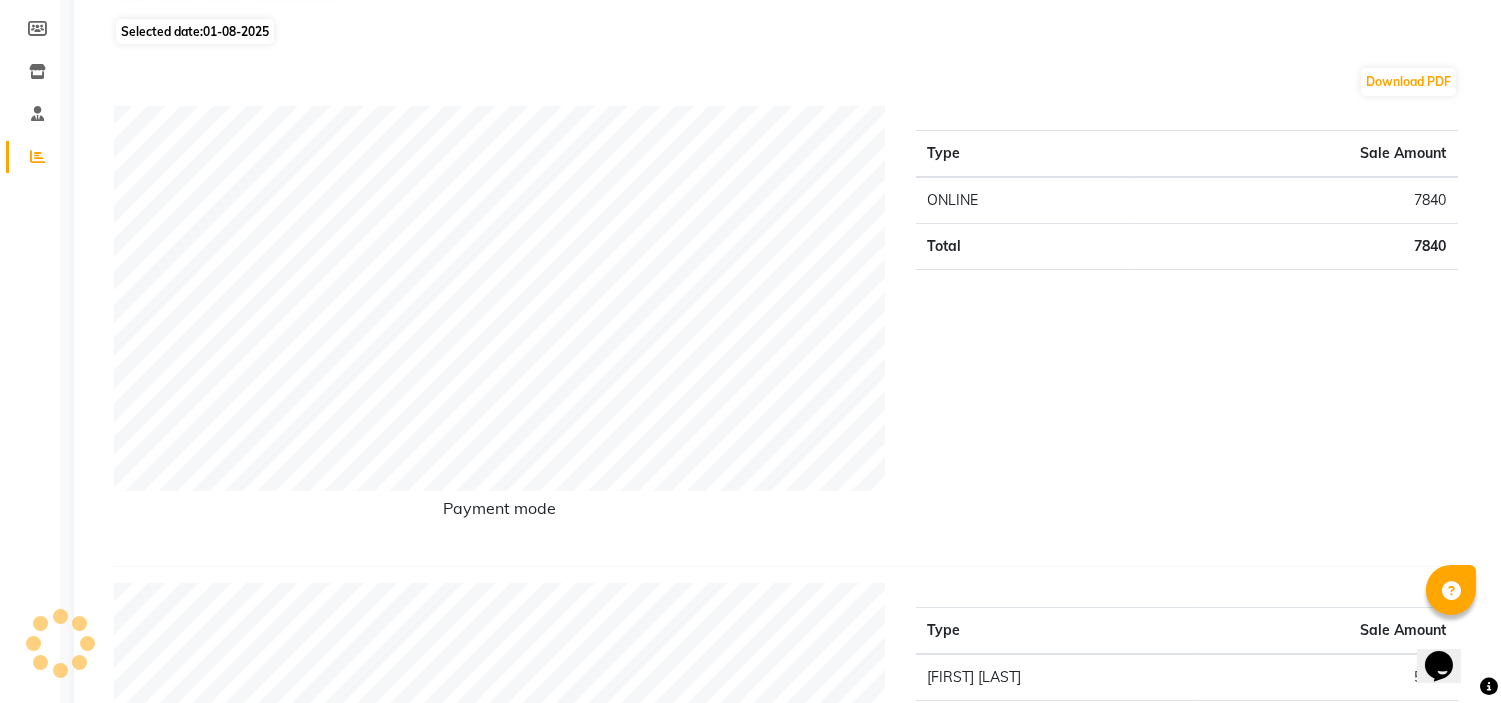 scroll, scrollTop: 0, scrollLeft: 0, axis: both 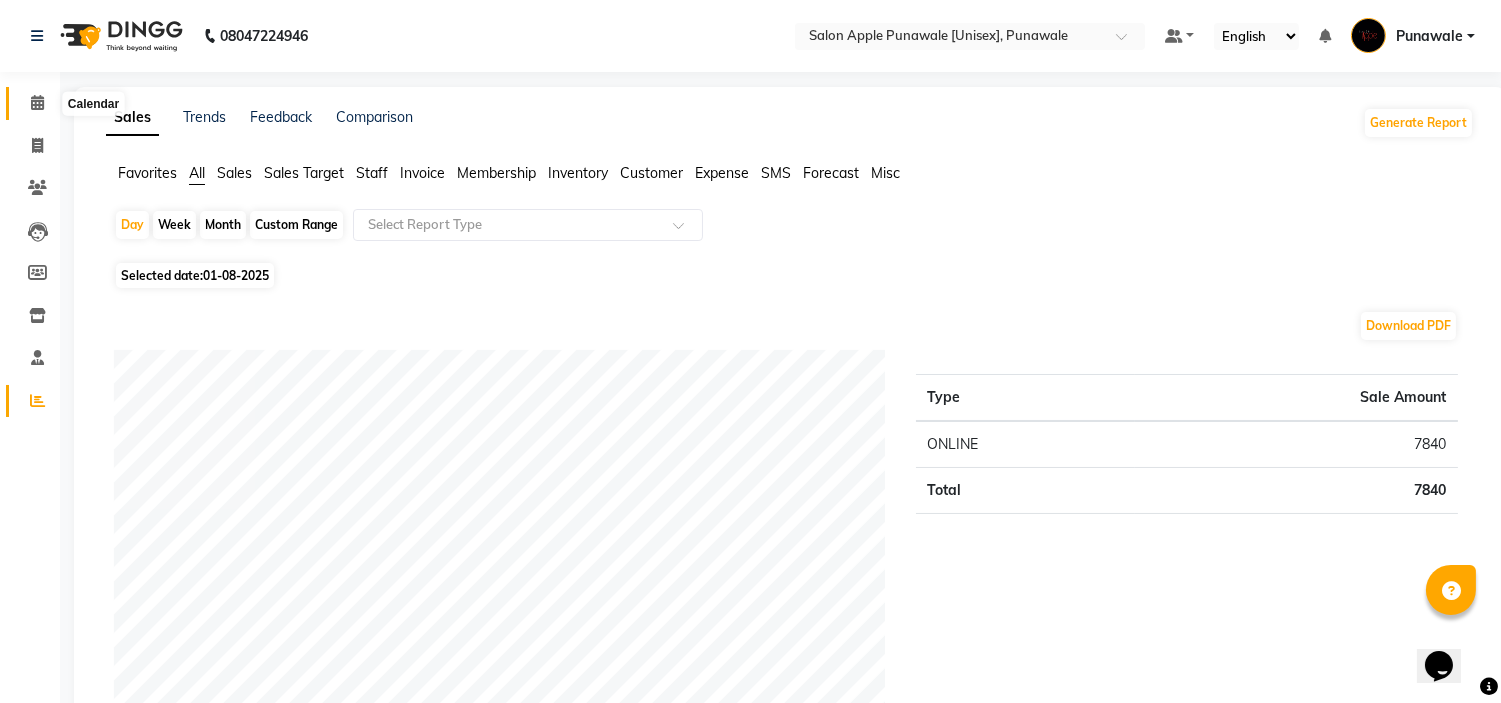 click 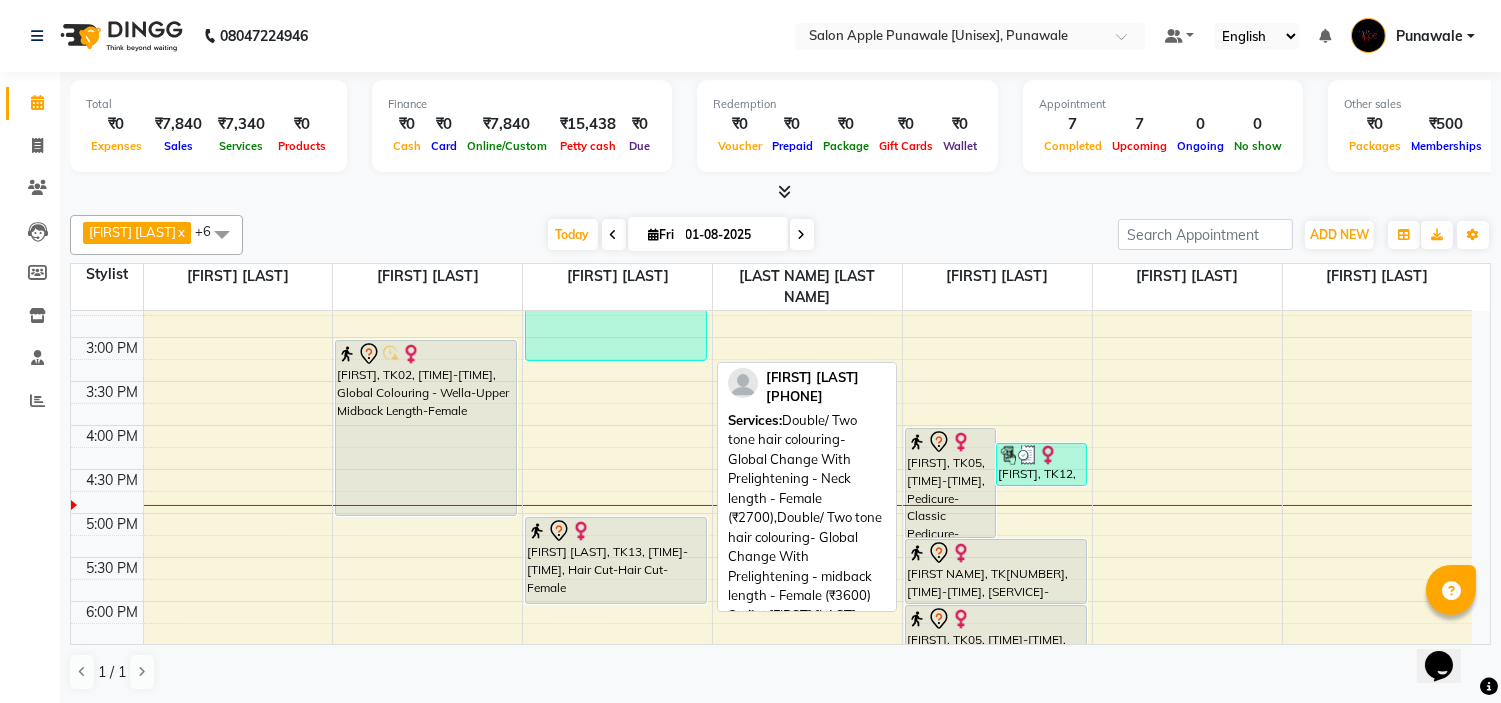 scroll, scrollTop: 555, scrollLeft: 0, axis: vertical 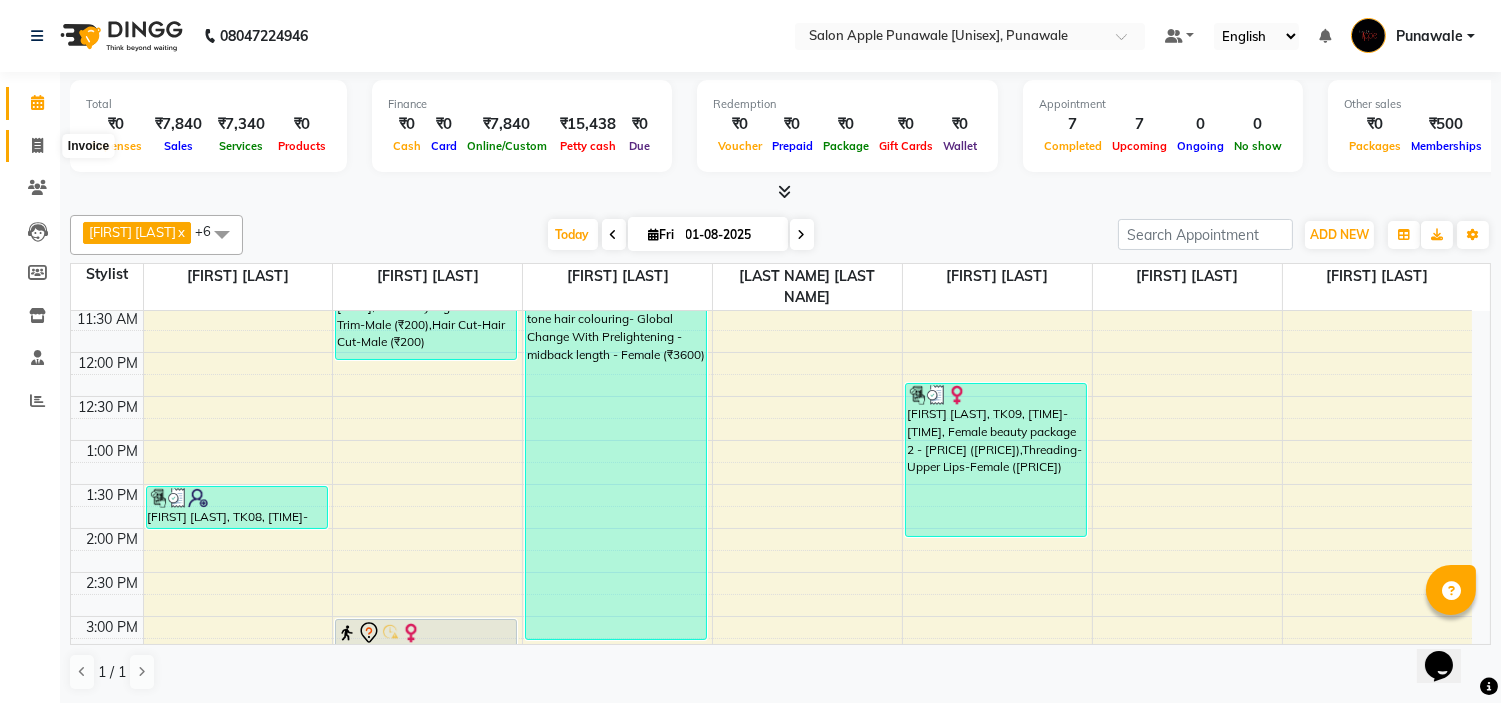 click 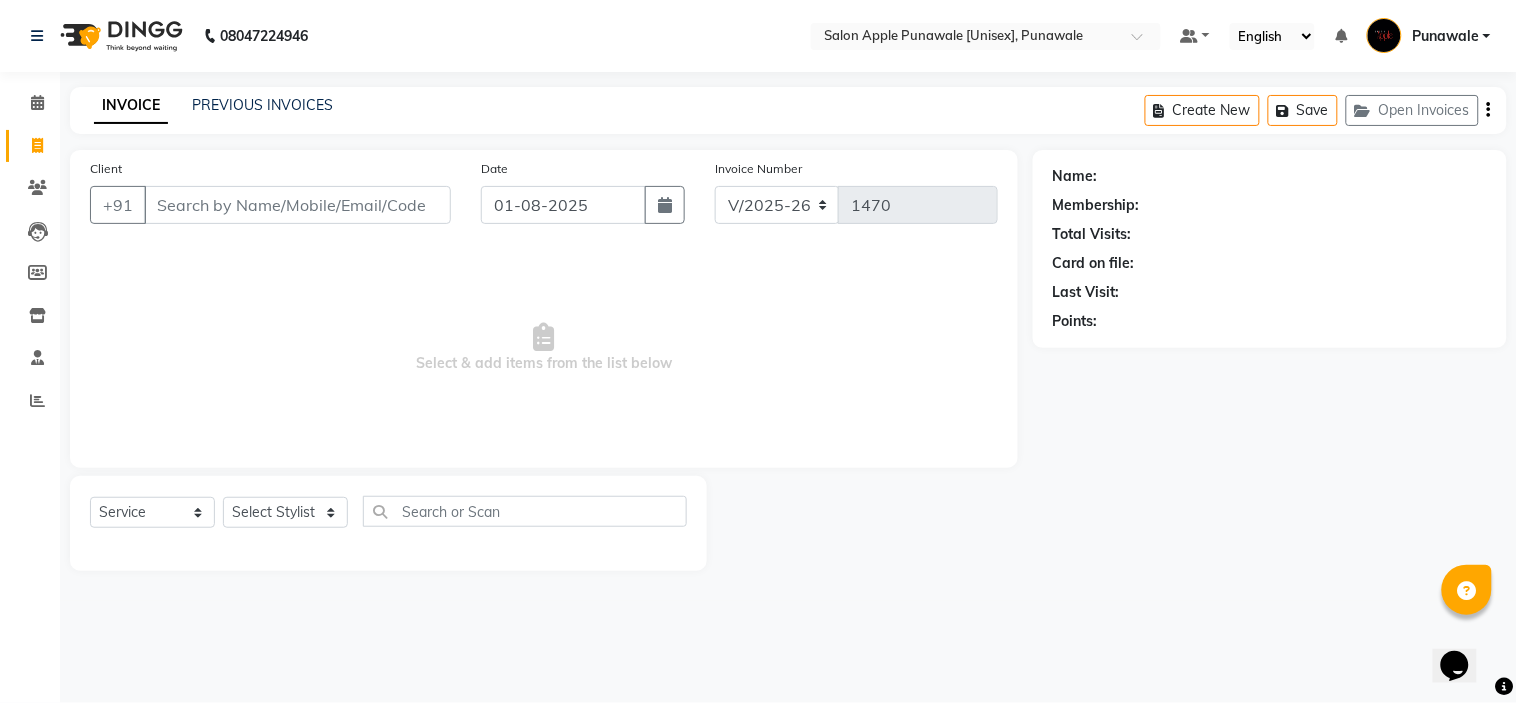click on "Client" at bounding box center (297, 205) 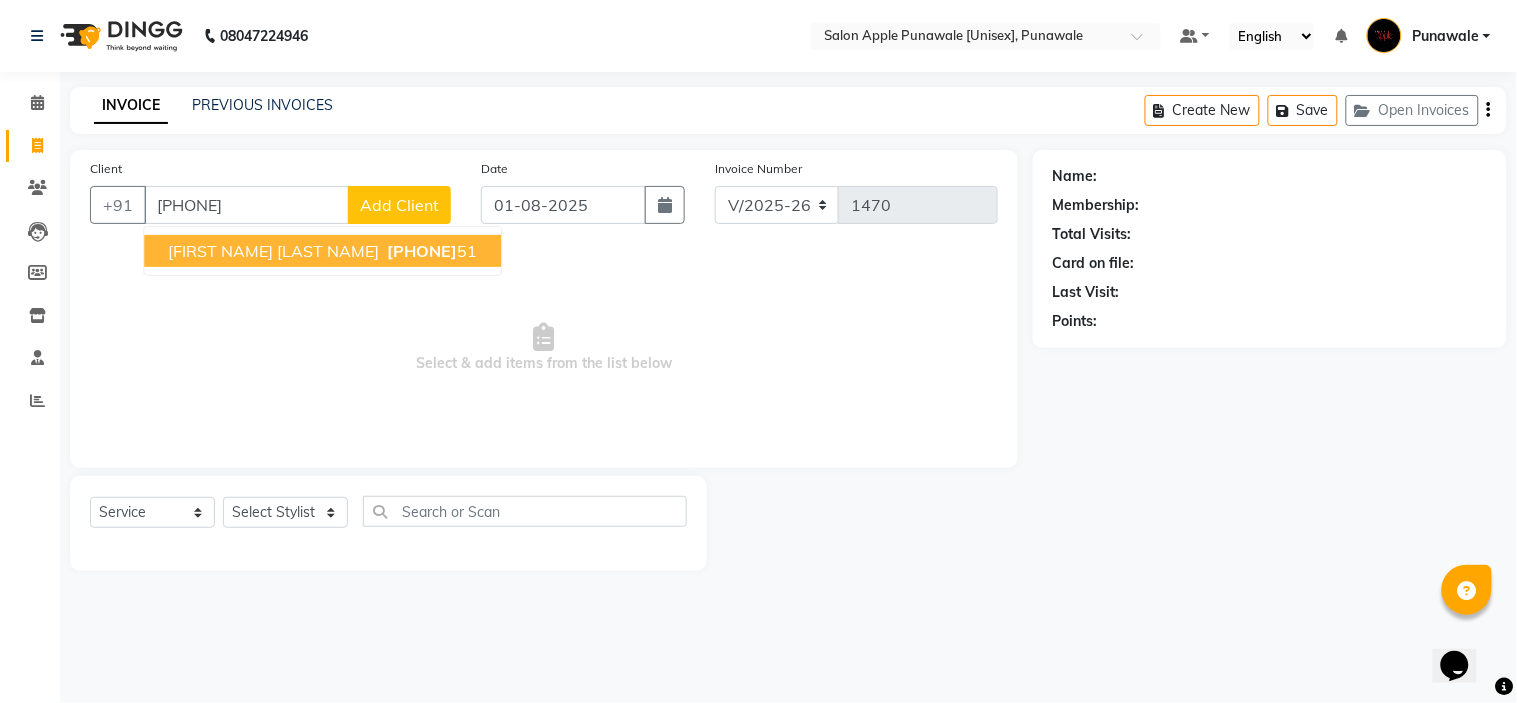 click on "[FIRST] [LAST]   [NUMBER] [NUMBER]" at bounding box center (322, 251) 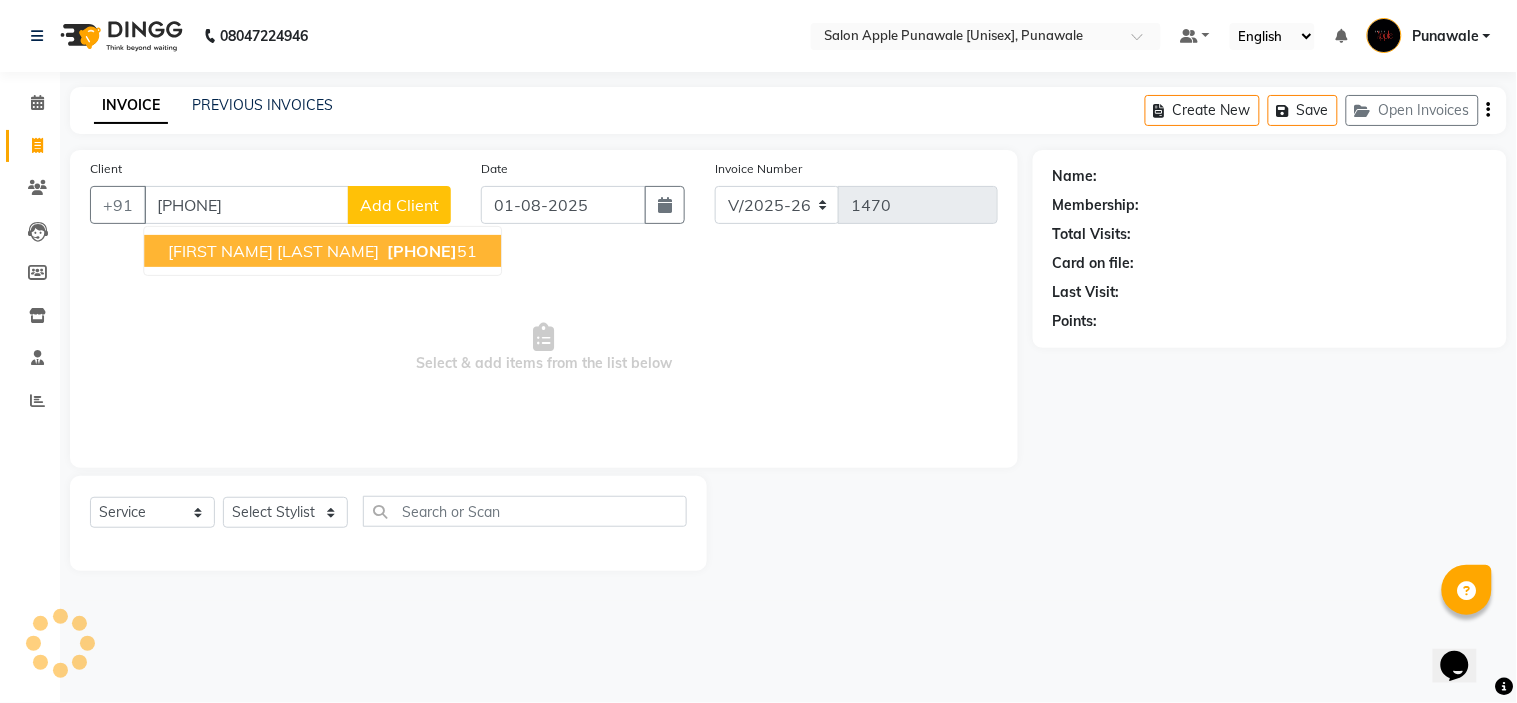 click on "[FIRST] [LAST]   [NUMBER] [NUMBER]" at bounding box center (322, 251) 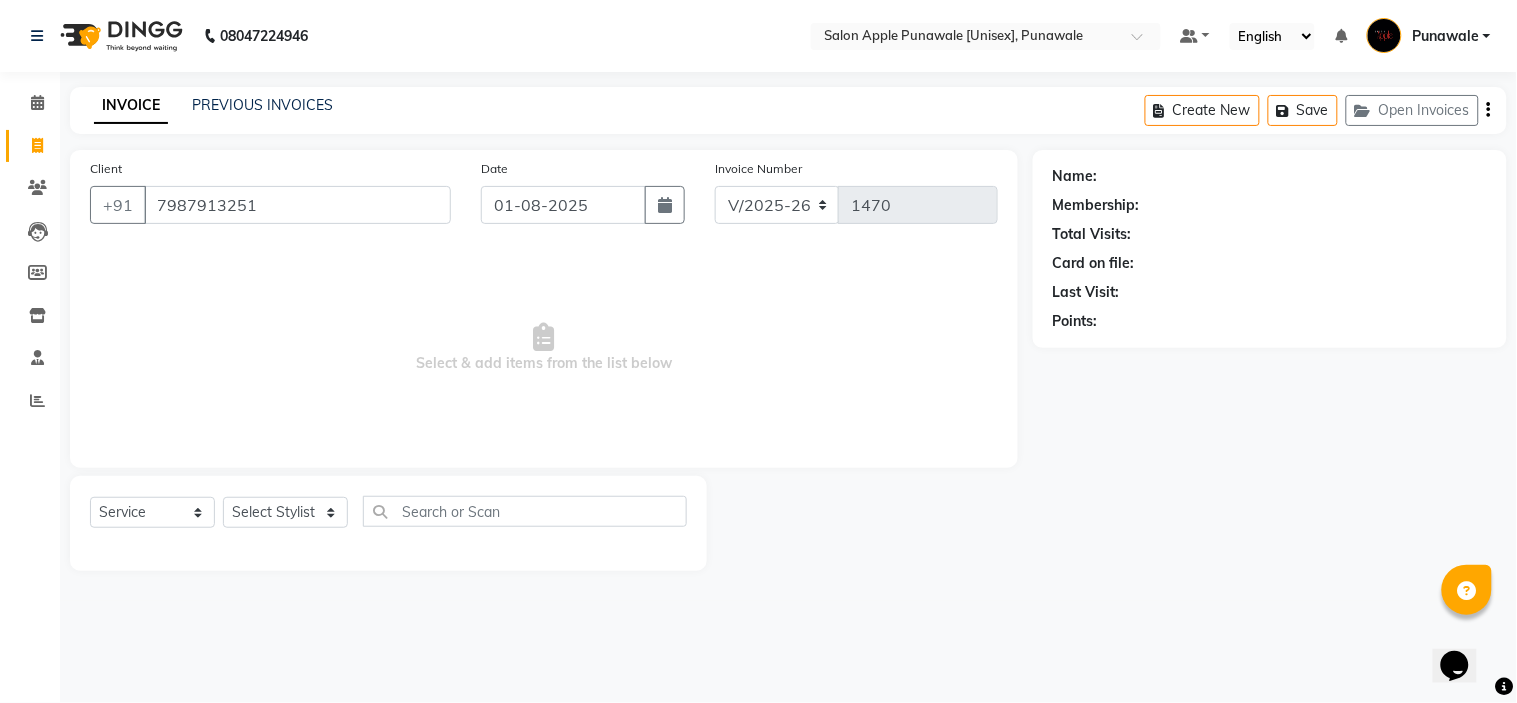 type on "7987913251" 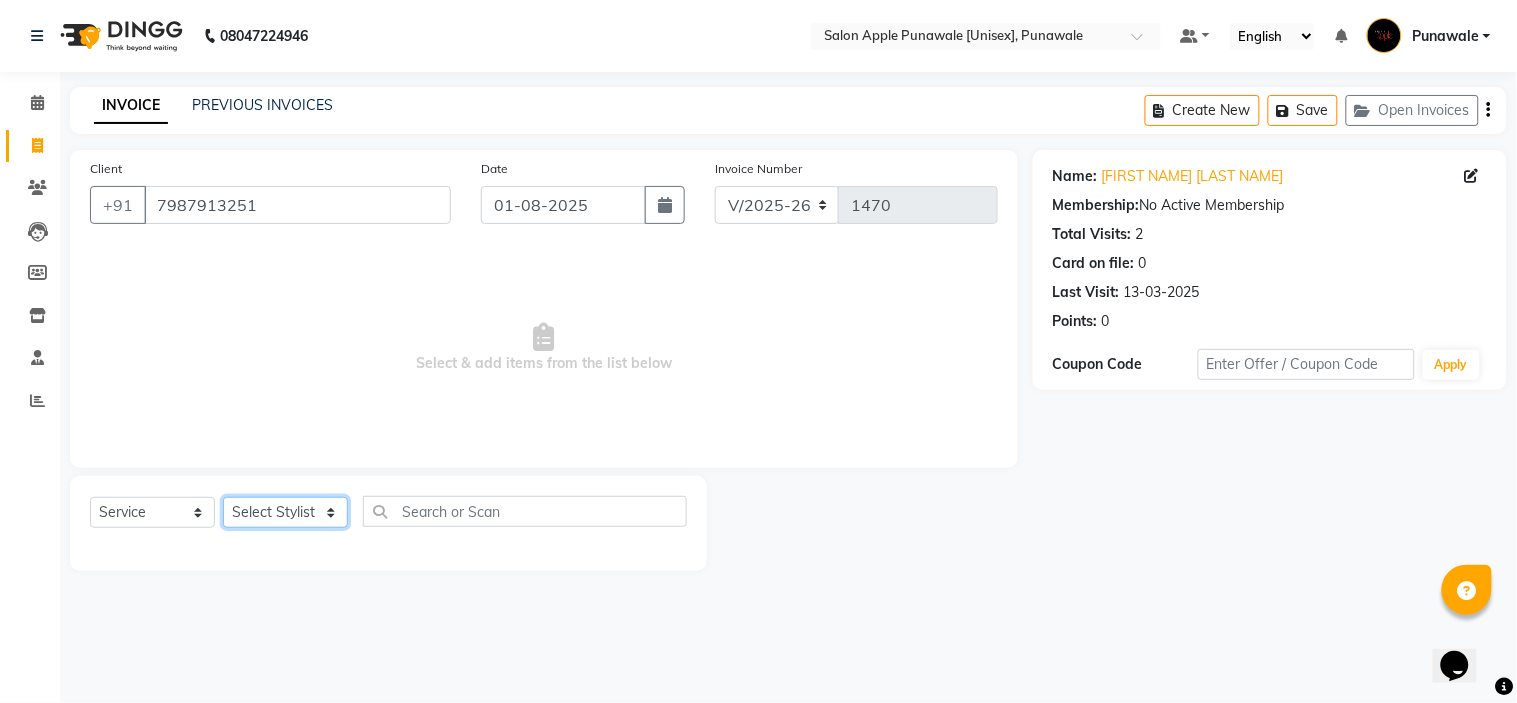 click on "Select Stylist [FIRST NAME] [LAST NAME] [FIRST NAME] [LAST NAME] [FIRST NAME] [LAST NAME] [FIRST NAME] [LAST NAME] [FIRST NAME] [LAST NAME] [FIRST NAME] [LAST NAME] [FIRST NAME] [LAST NAME]  [FIRST NAME] [LAST NAME]" 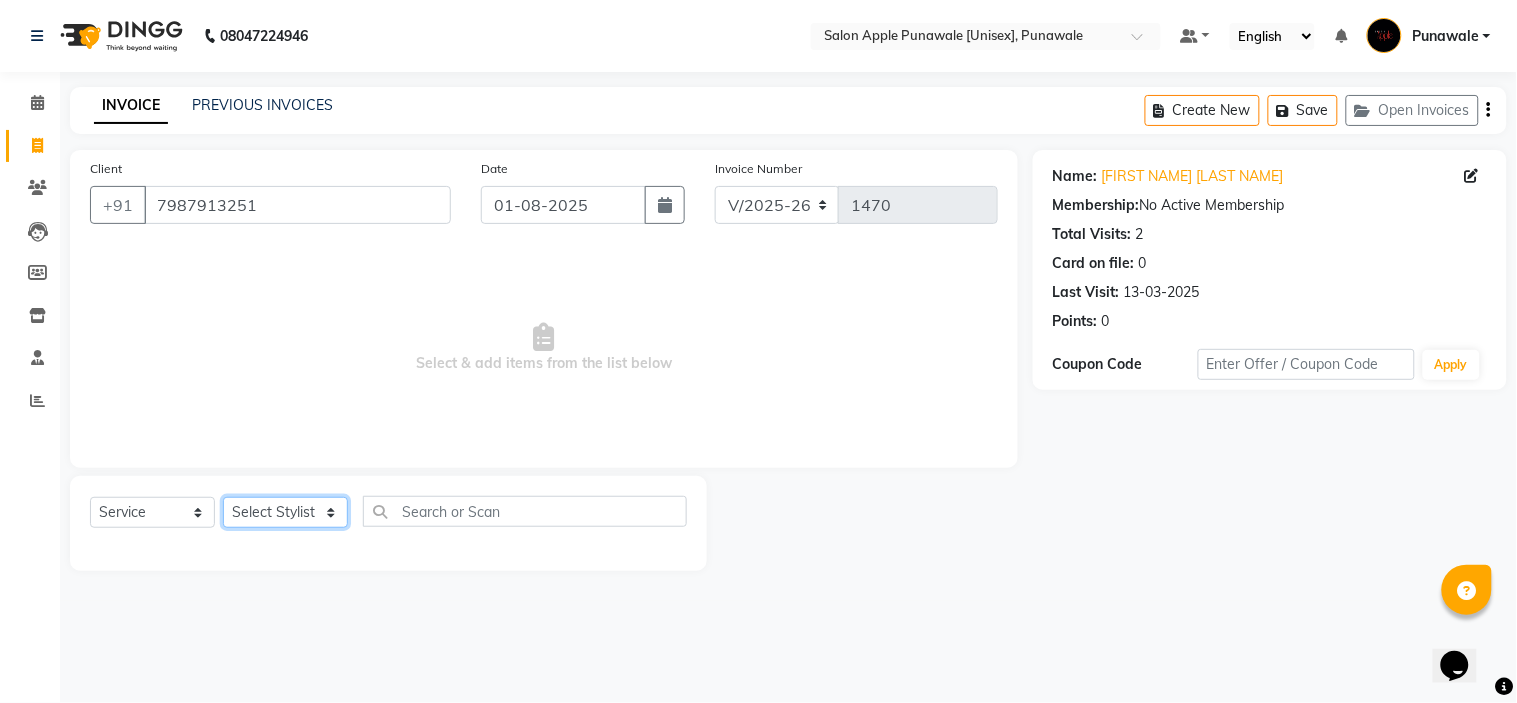 select on "54408" 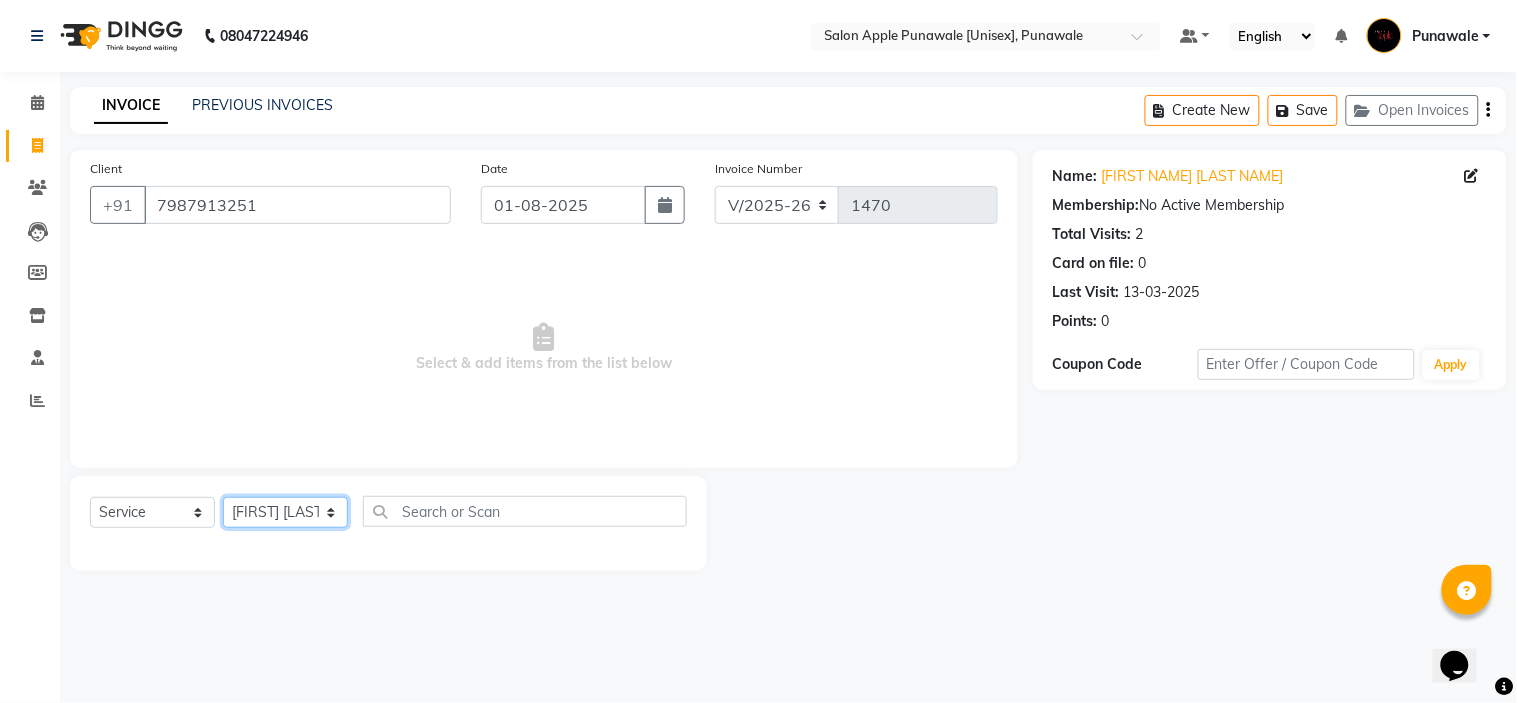 click on "Select Stylist [FIRST NAME] [LAST NAME] [FIRST NAME] [LAST NAME] [FIRST NAME] [LAST NAME] [FIRST NAME] [LAST NAME] [FIRST NAME] [LAST NAME] [FIRST NAME] [LAST NAME] [FIRST NAME] [LAST NAME]  [FIRST NAME] [LAST NAME]" 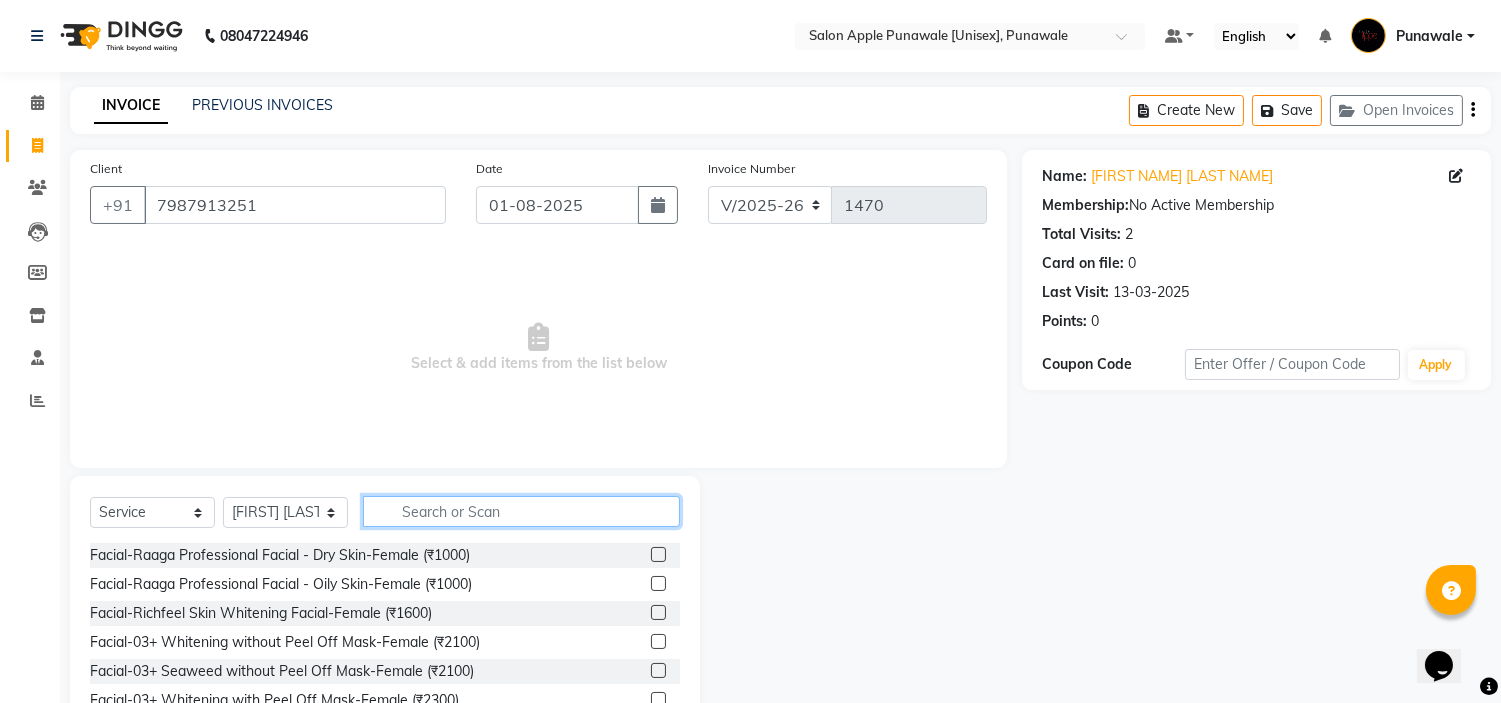 click 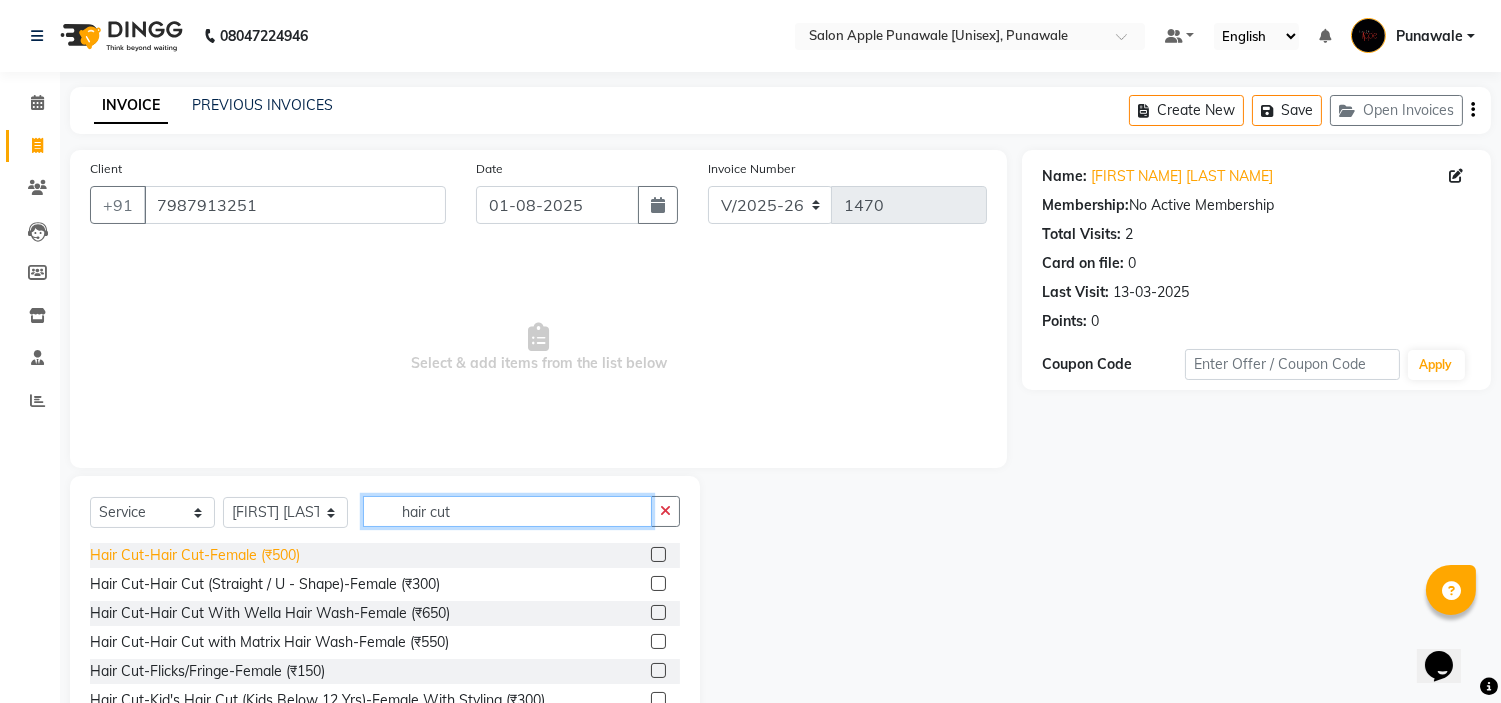 type on "hair cut" 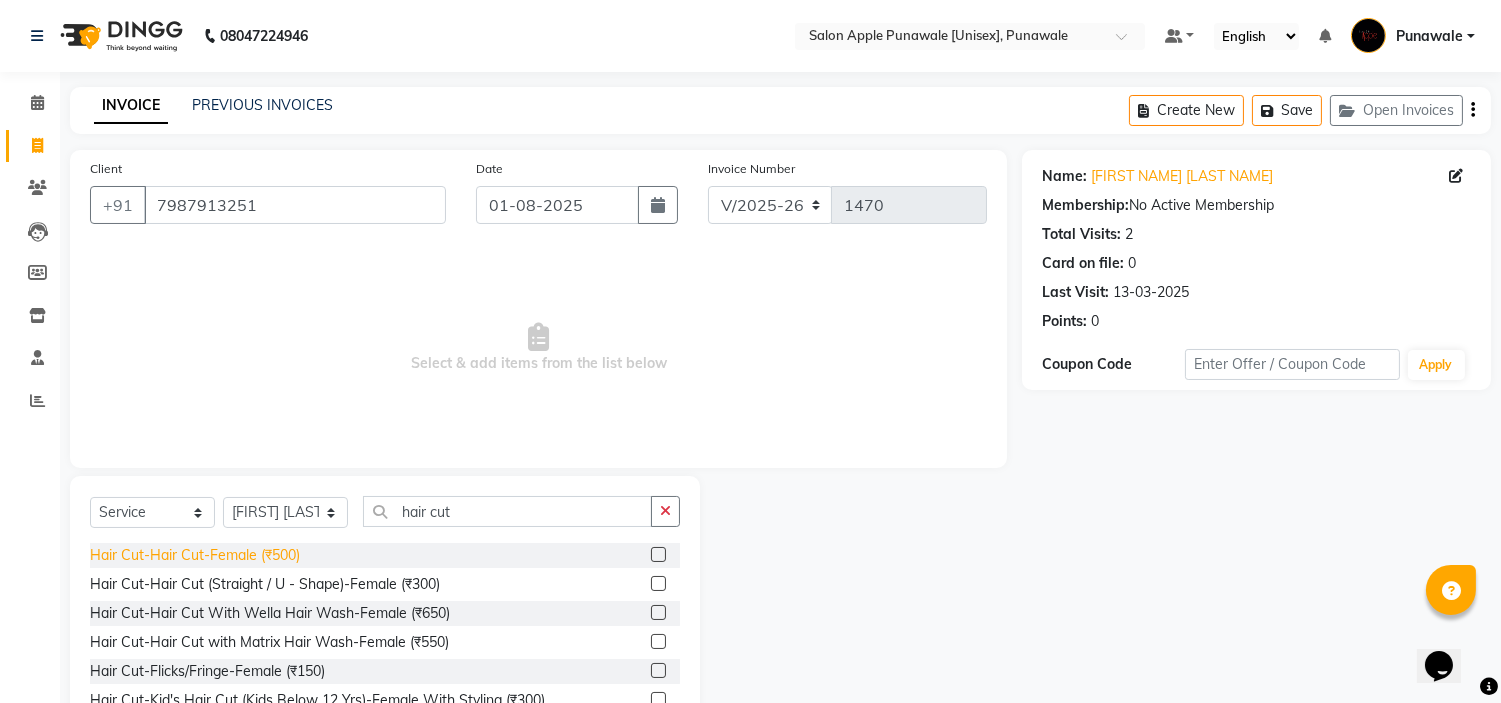 click on "Hair Cut-Hair Cut-Female (₹500)" 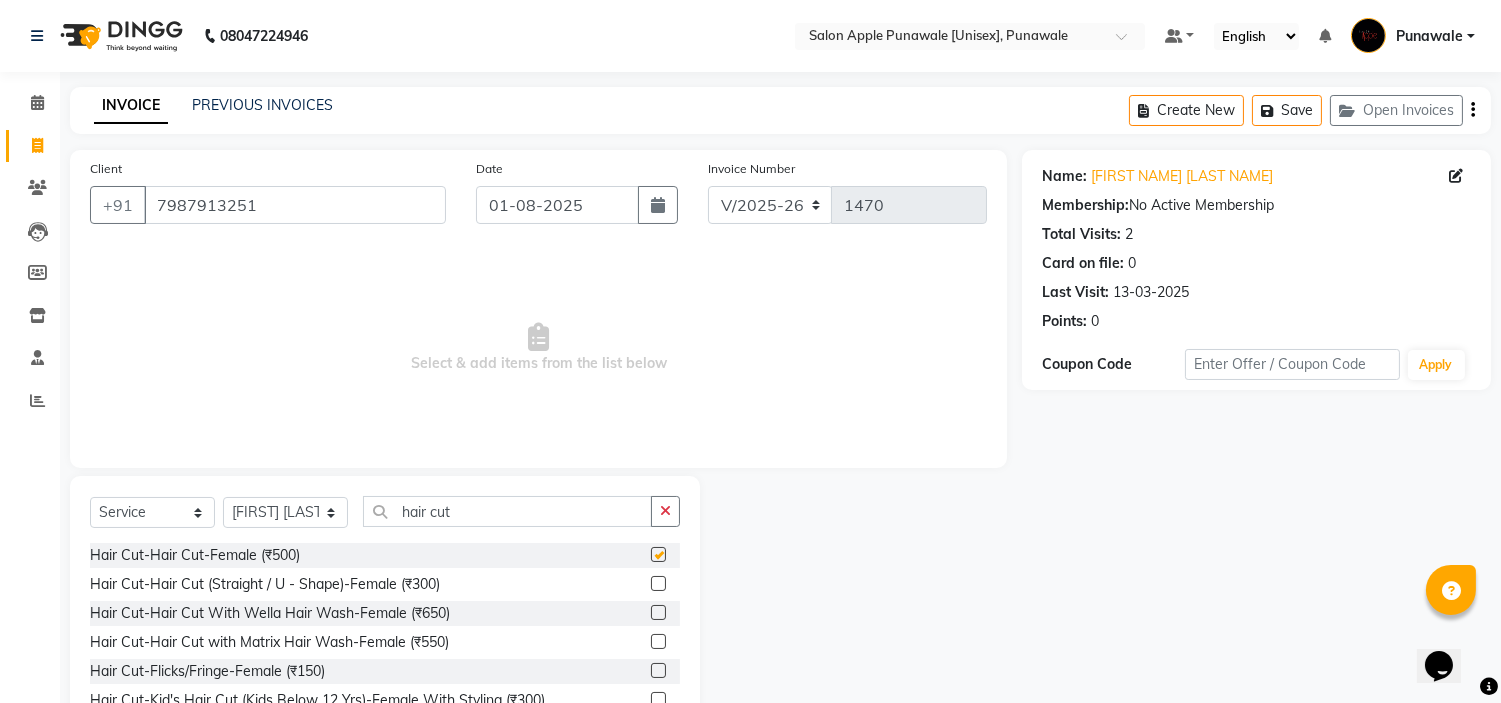 checkbox on "false" 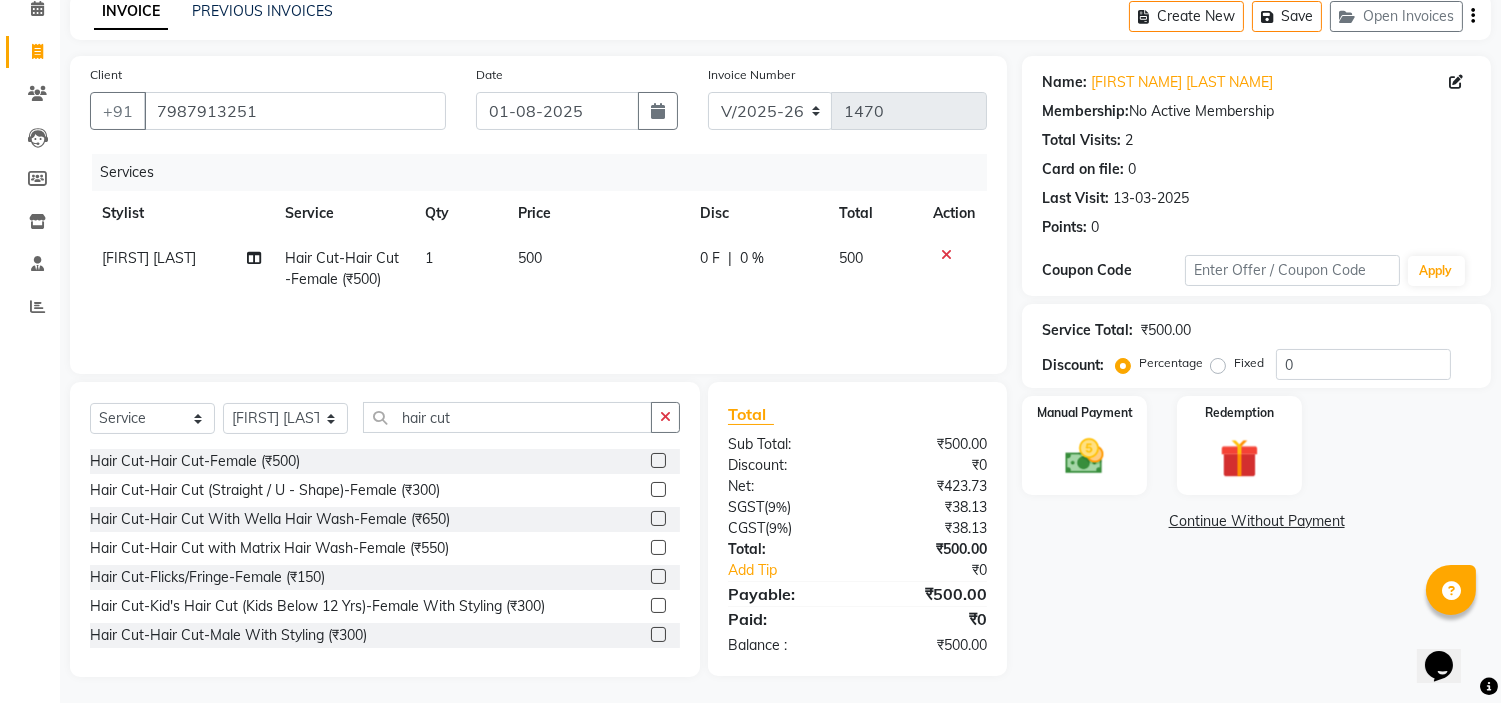 scroll, scrollTop: 97, scrollLeft: 0, axis: vertical 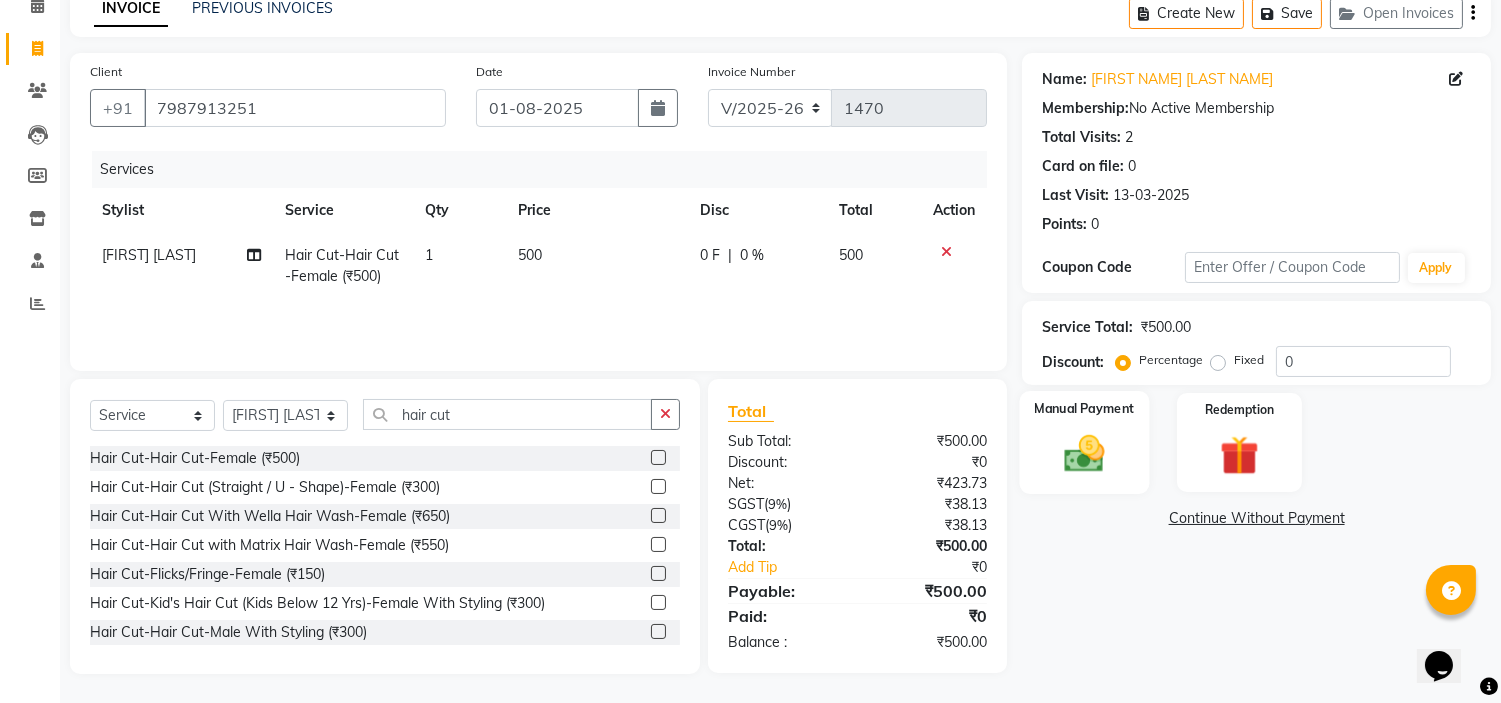 click 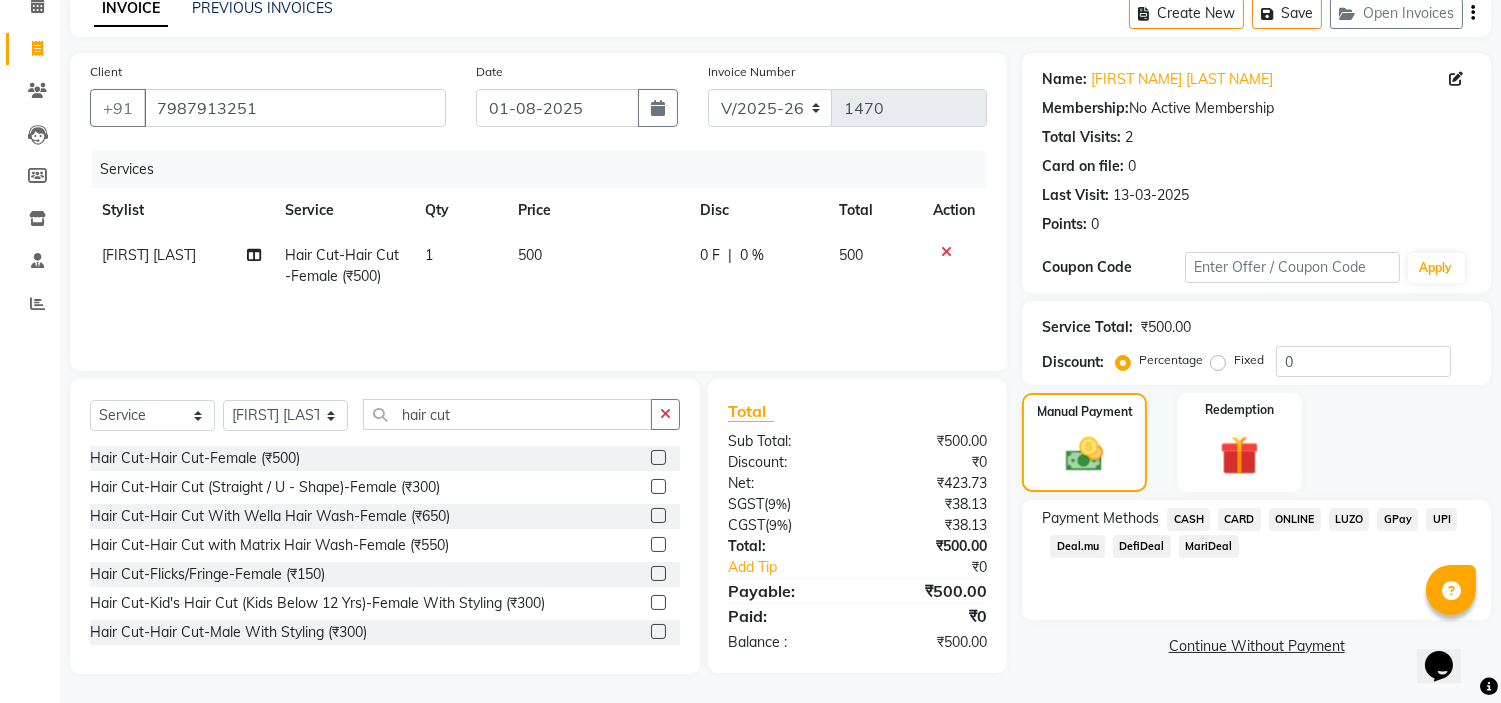 click on "ONLINE" 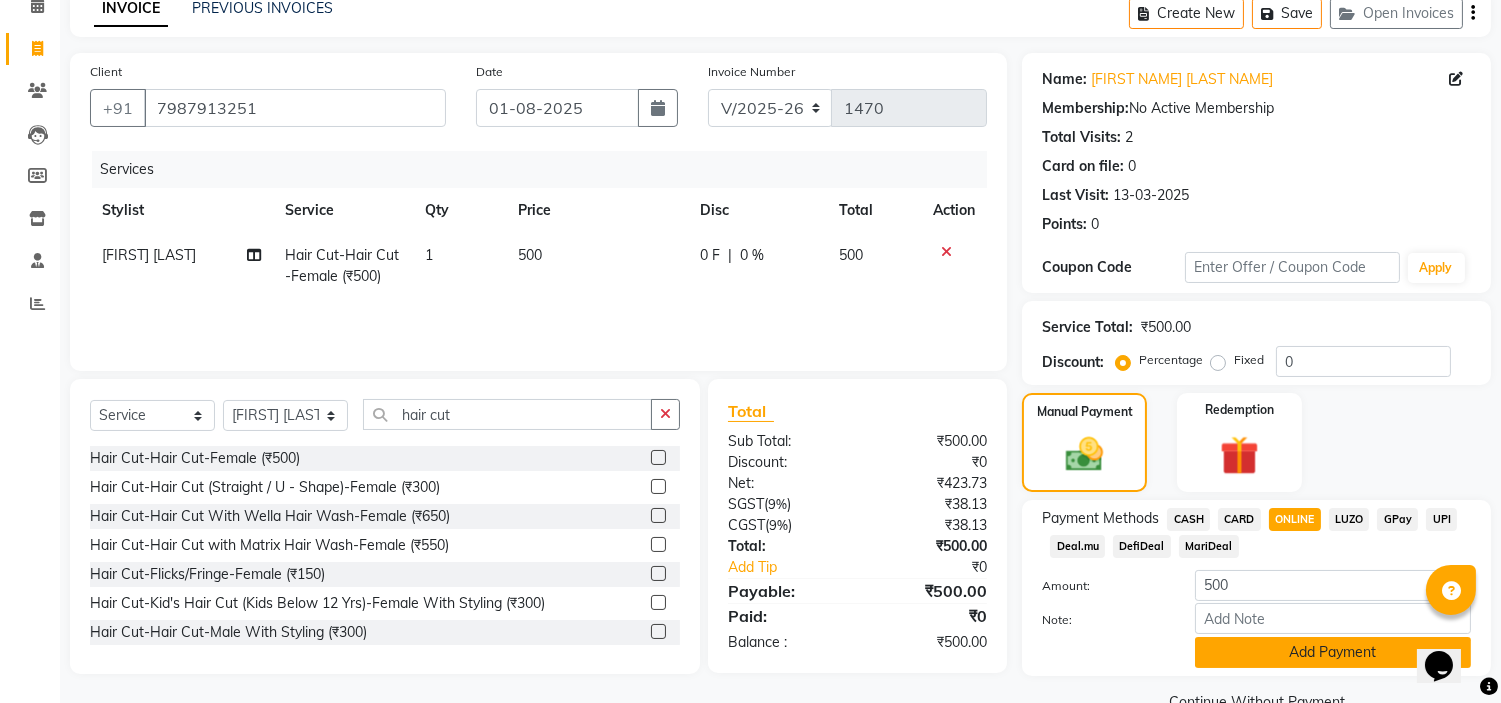 click on "Add Payment" 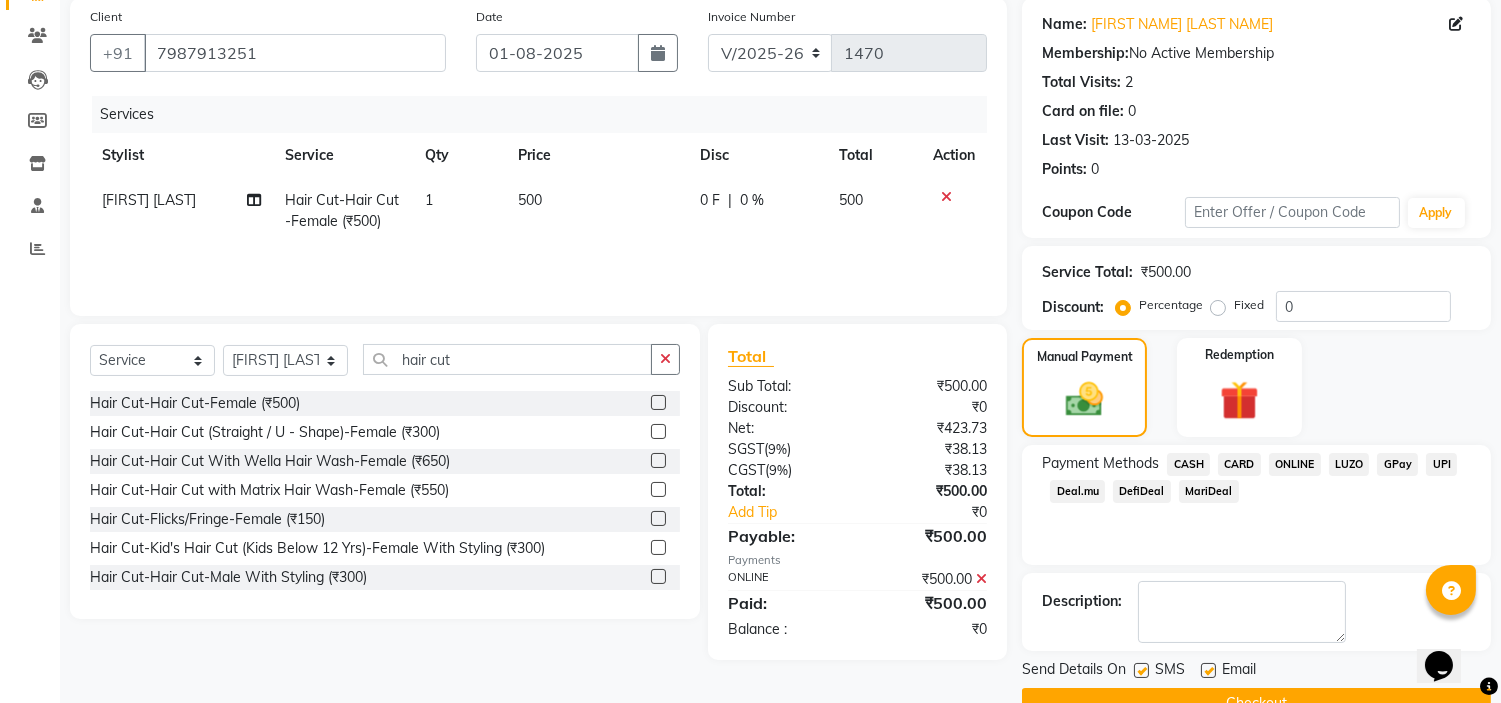 scroll, scrollTop: 196, scrollLeft: 0, axis: vertical 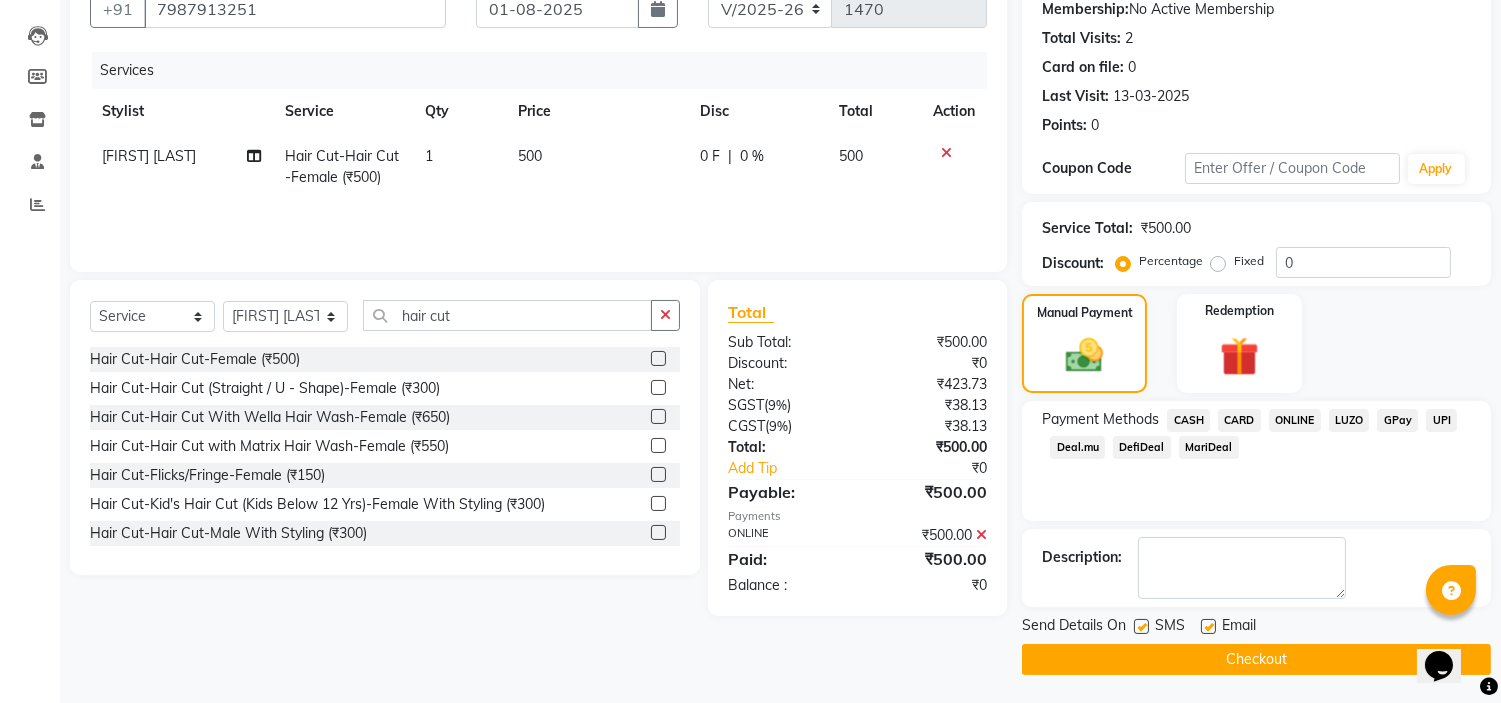 click on "Checkout" 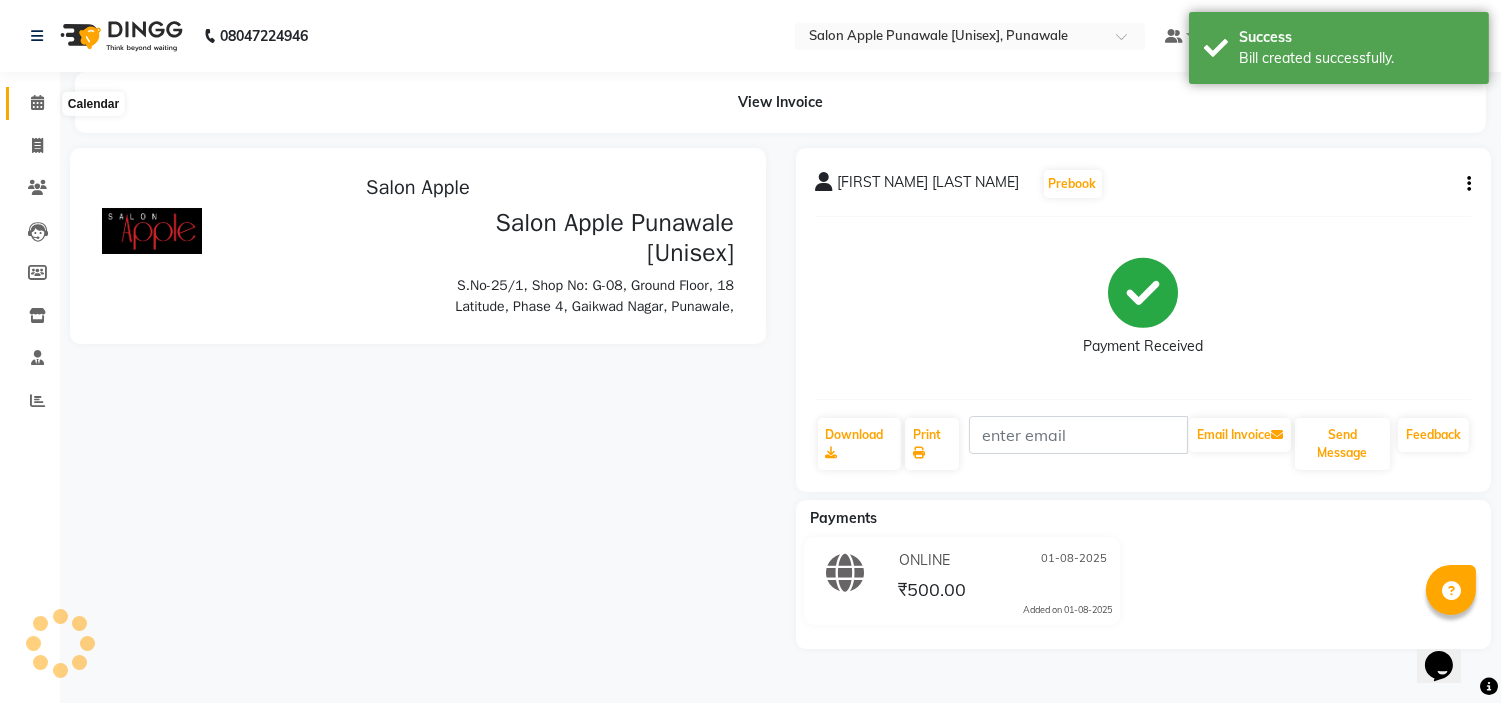scroll, scrollTop: 0, scrollLeft: 0, axis: both 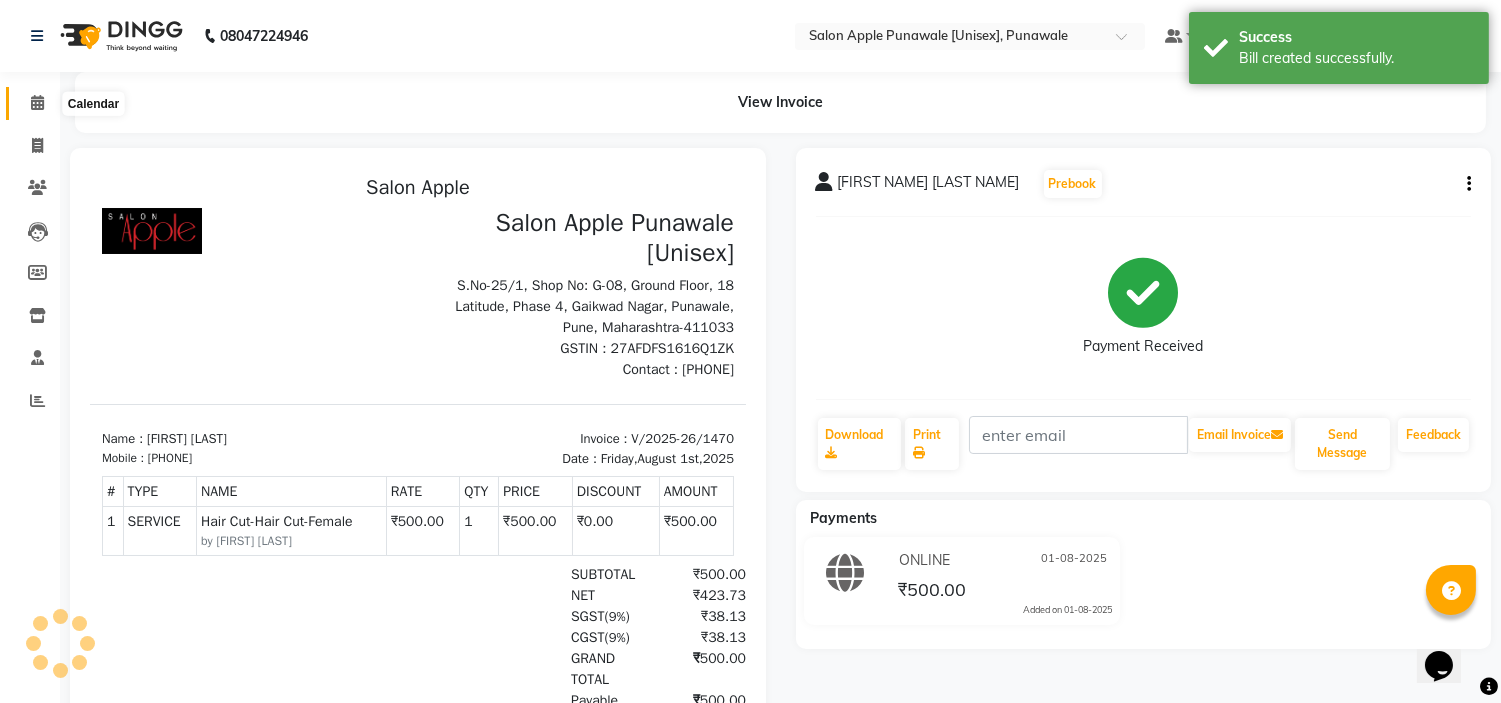 click 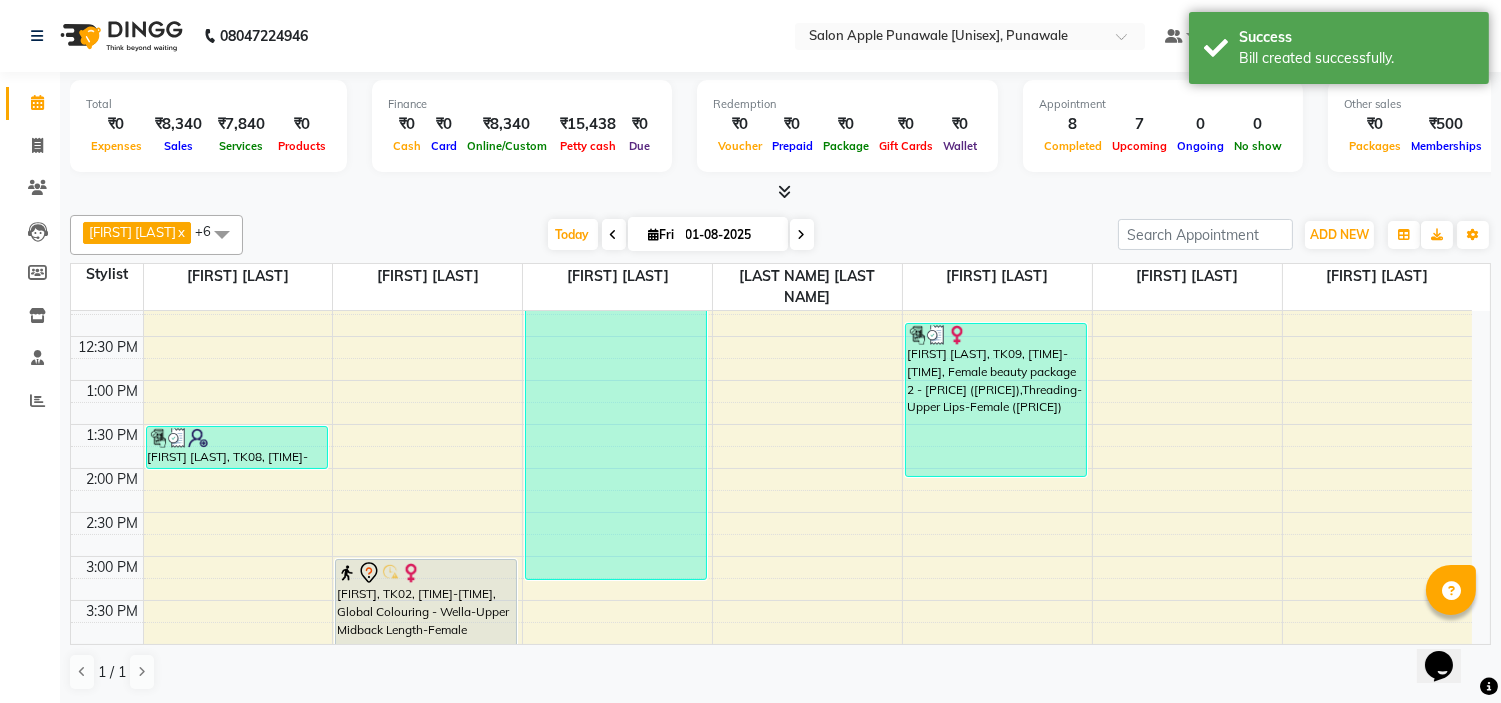 scroll, scrollTop: 444, scrollLeft: 0, axis: vertical 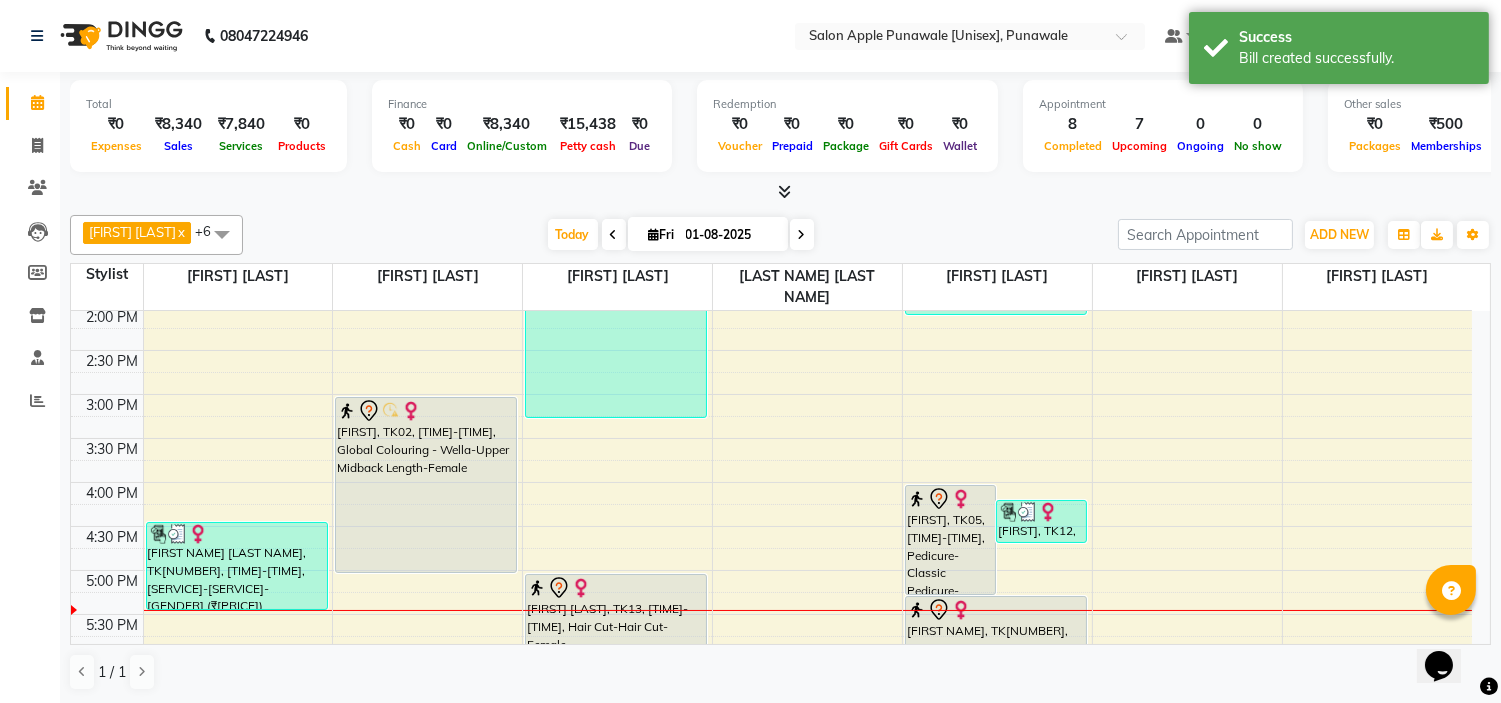 click at bounding box center (802, 234) 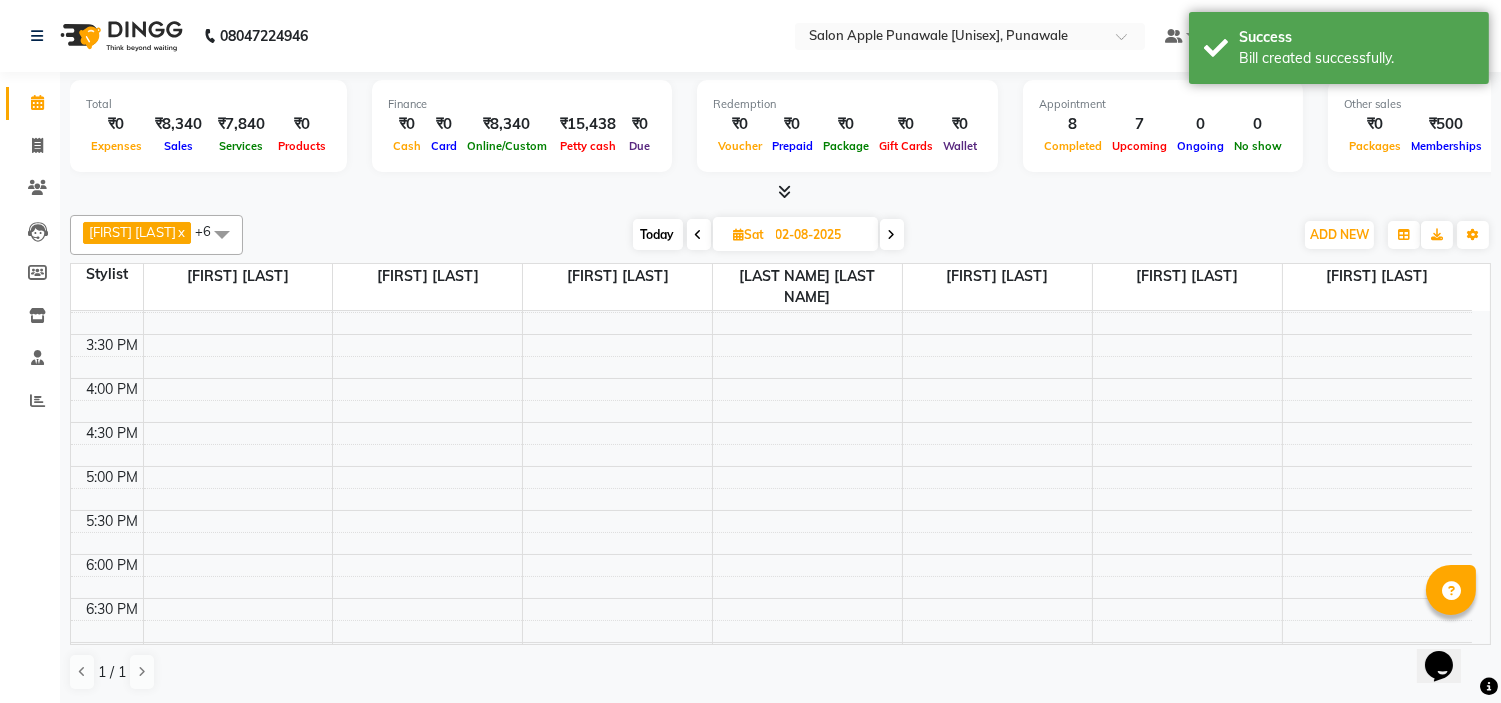 scroll, scrollTop: 0, scrollLeft: 0, axis: both 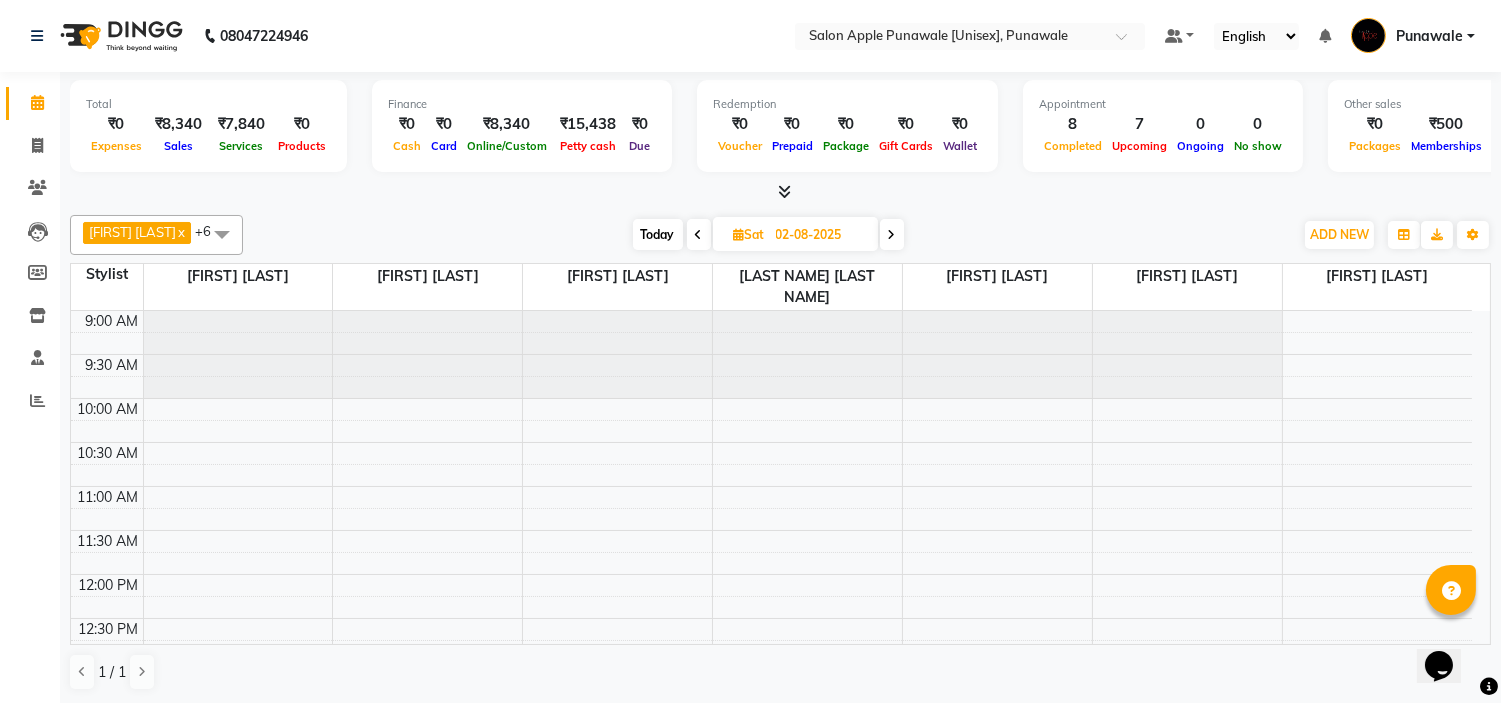 click at bounding box center [699, 235] 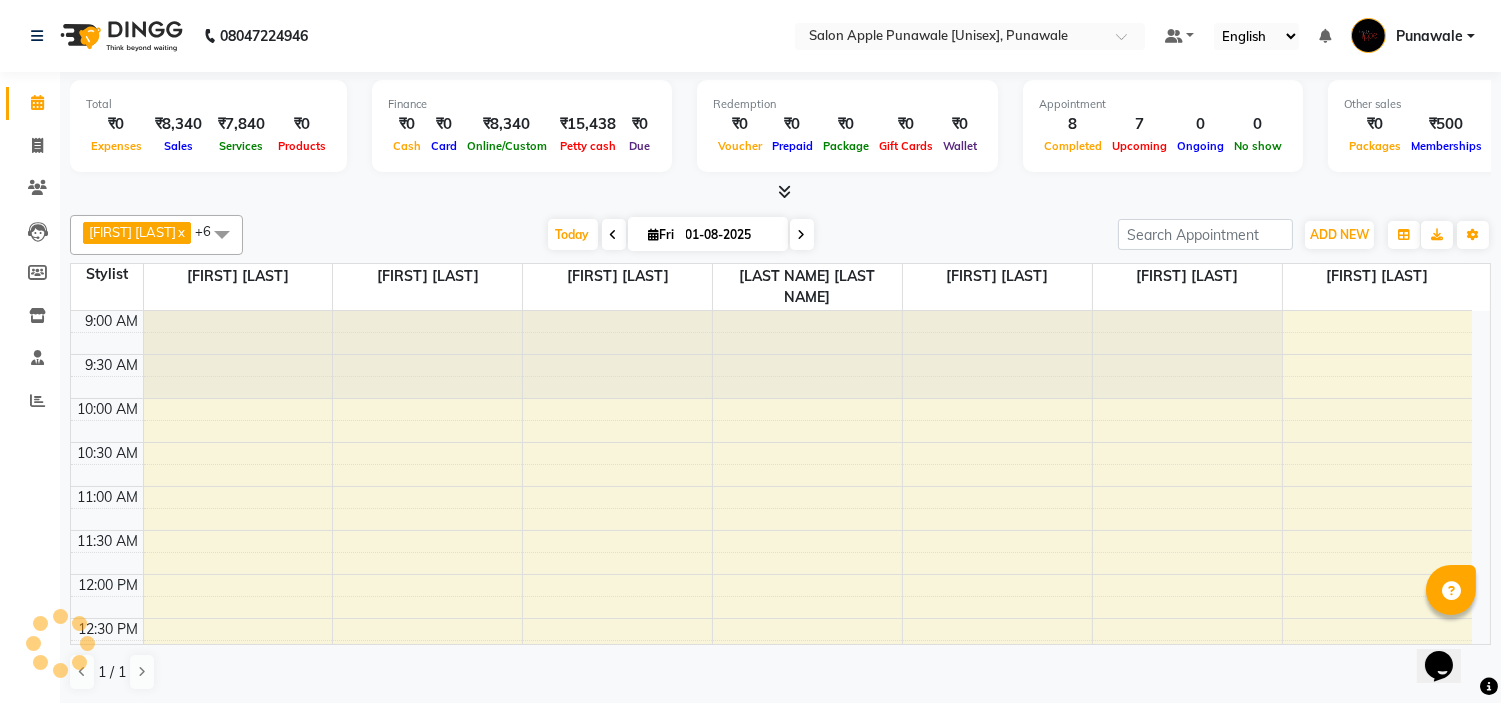 scroll, scrollTop: 707, scrollLeft: 0, axis: vertical 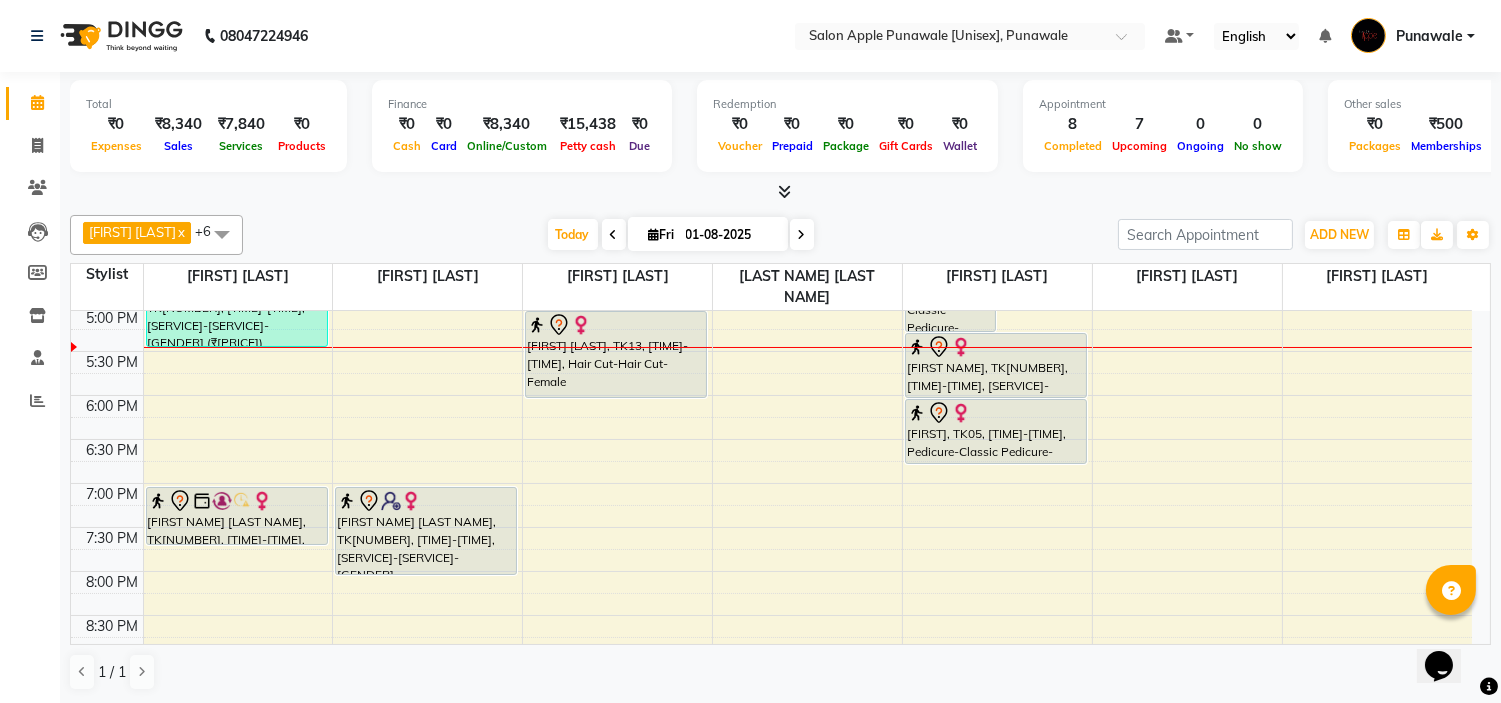 click at bounding box center (802, 234) 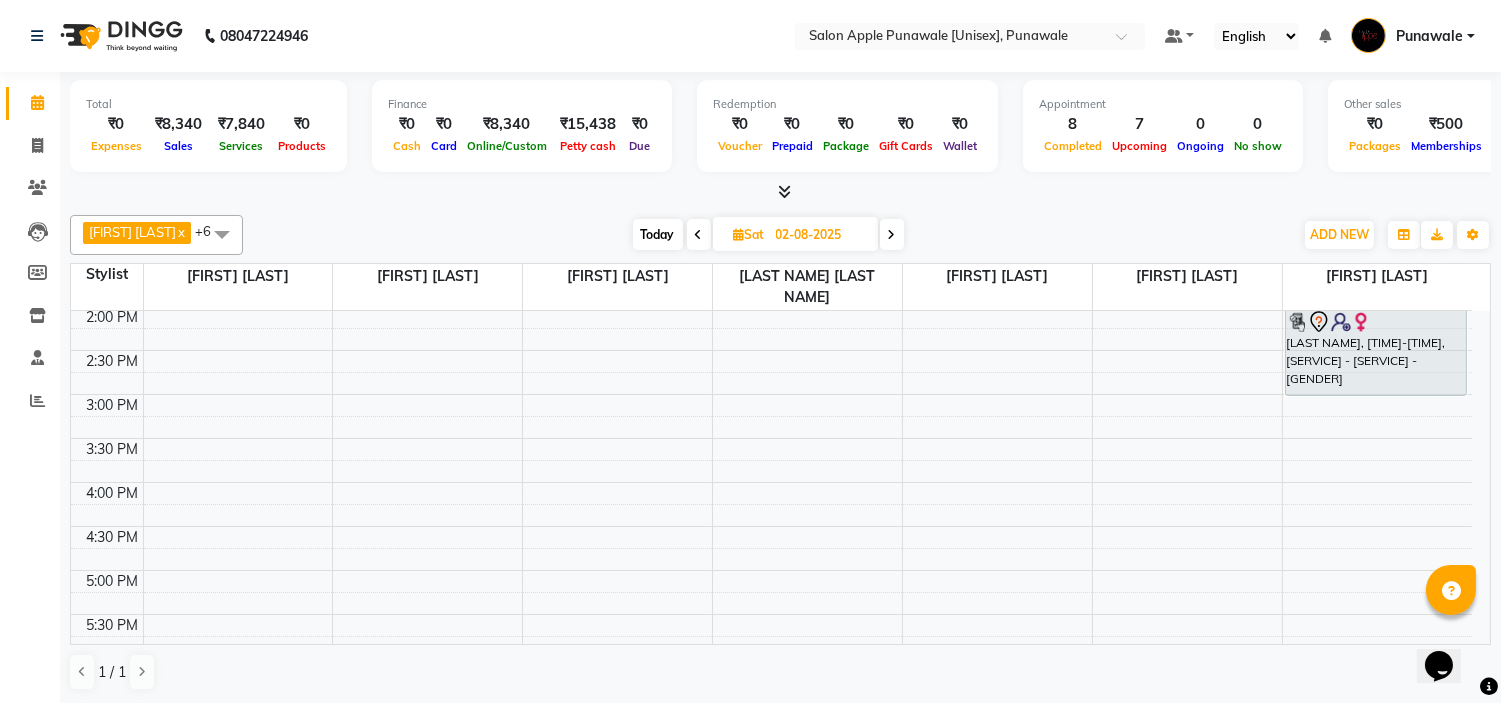 scroll, scrollTop: 222, scrollLeft: 0, axis: vertical 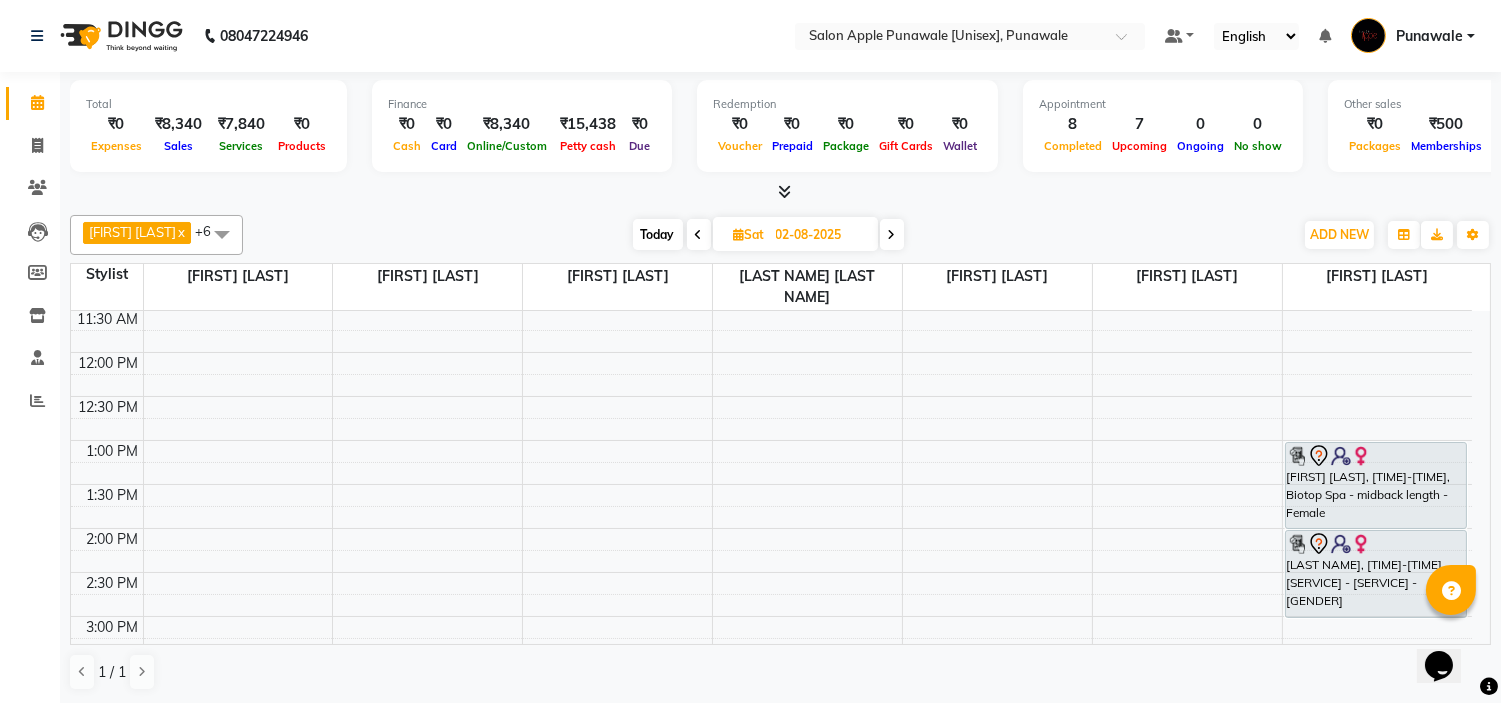 click at bounding box center [892, 235] 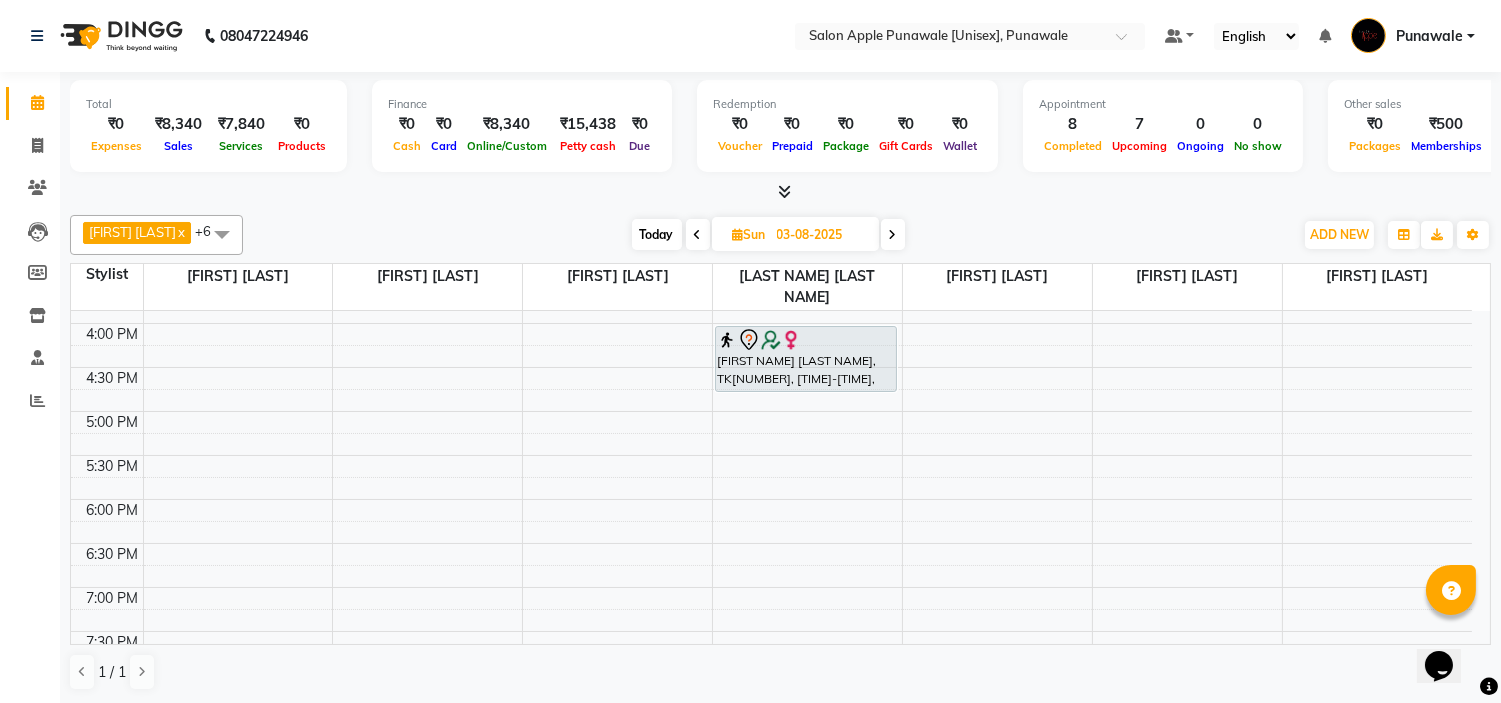 scroll, scrollTop: 485, scrollLeft: 0, axis: vertical 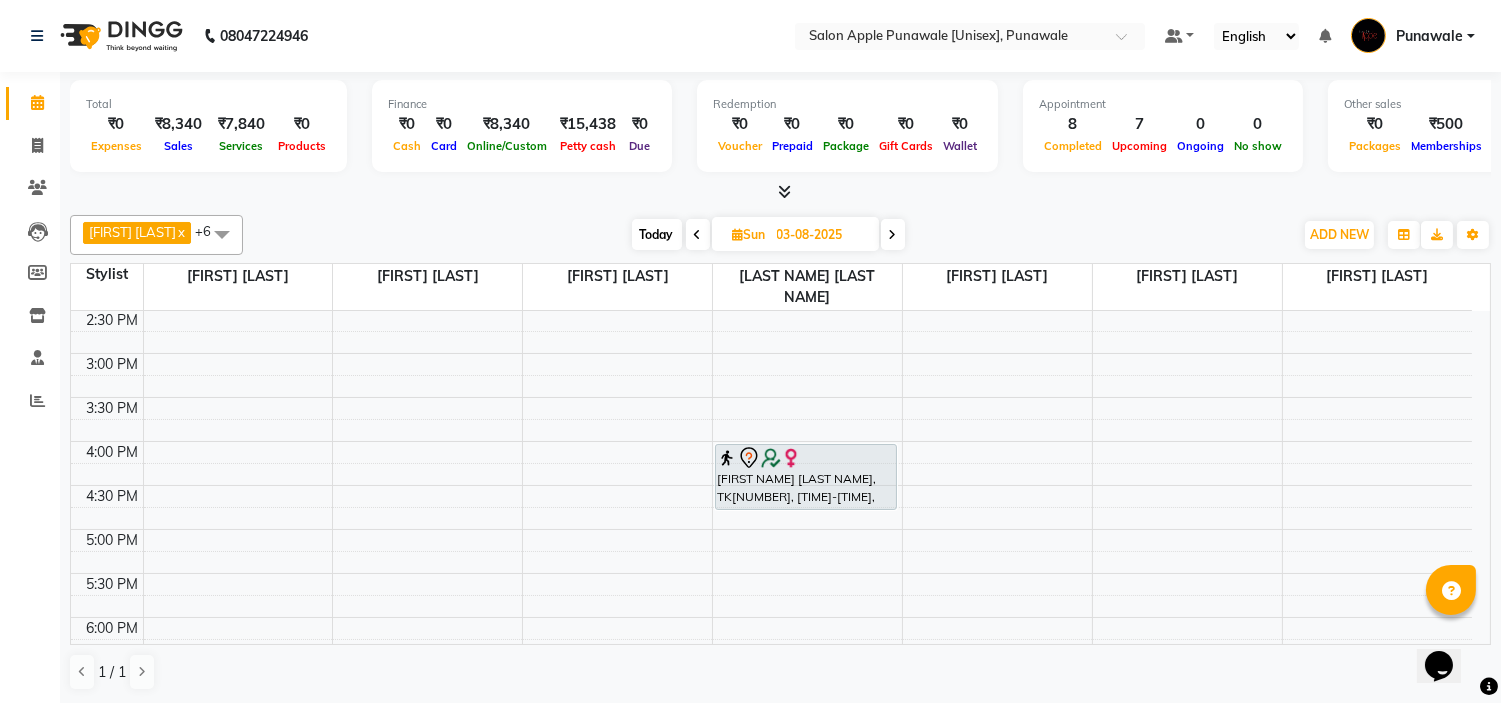 click at bounding box center (698, 234) 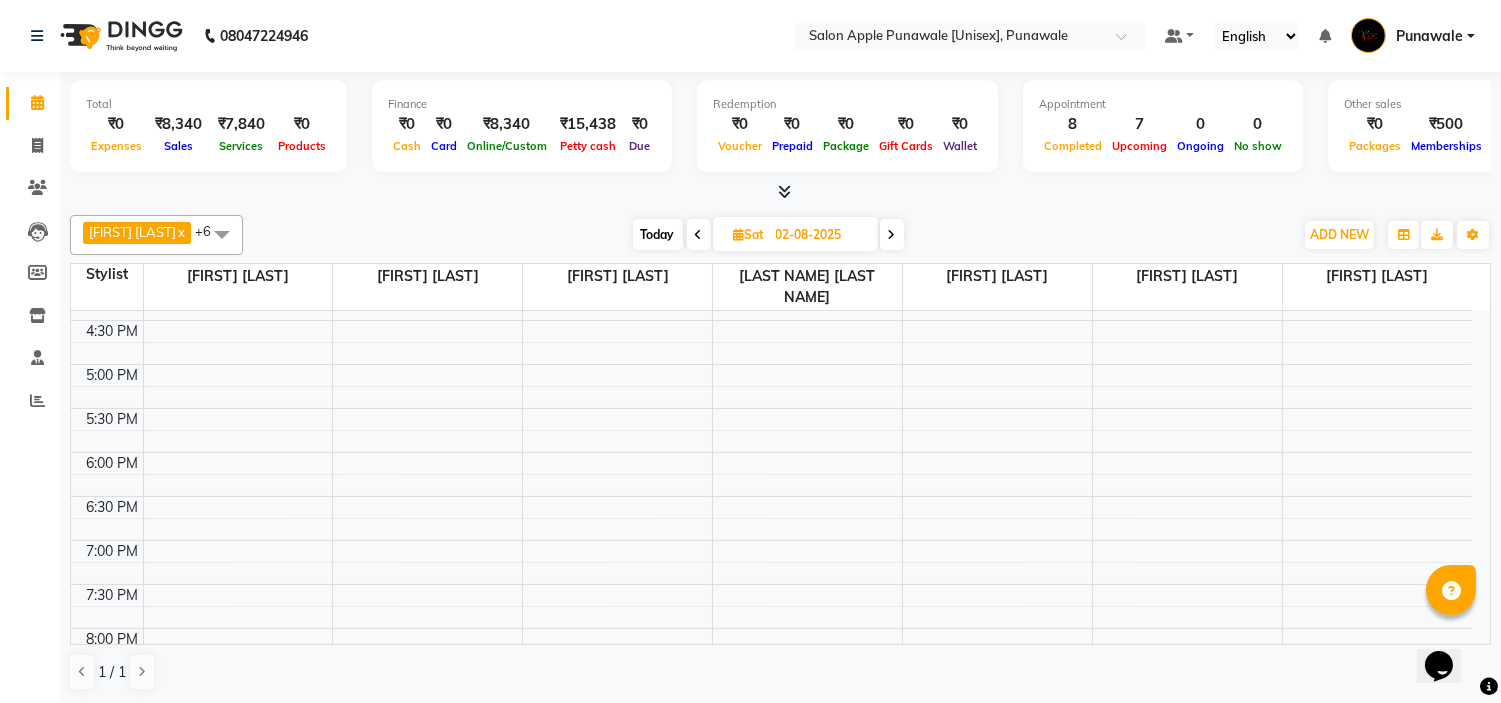 scroll, scrollTop: 596, scrollLeft: 0, axis: vertical 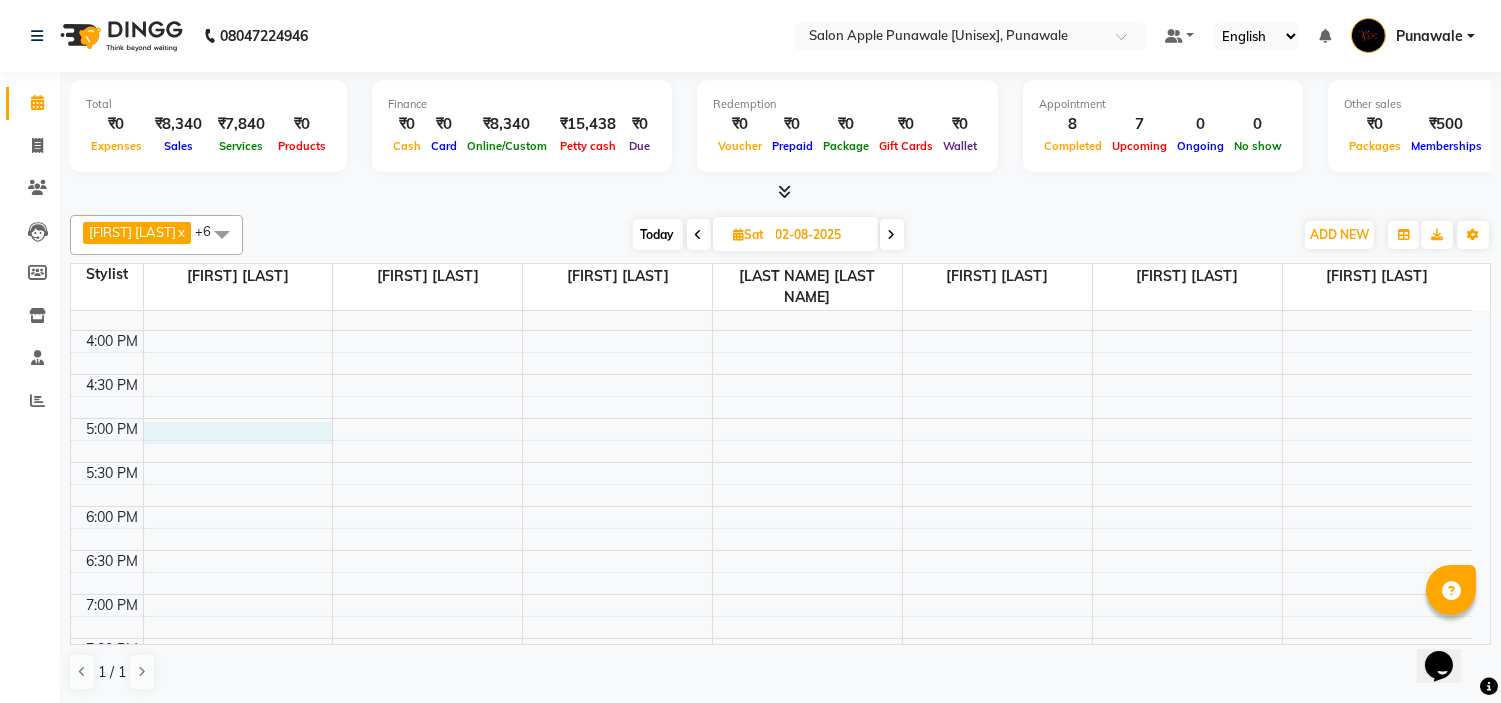 click on "[TIME] [TIME] [TIME] [TIME] [TIME] [TIME] [TIME] [TIME] [TIME] [TIME] [TIME] [TIME] [TIME] [TIME] [TIME] [TIME] [TIME] [TIME] [TIME] [TIME] [TIME] [TIME] [TIME] [TIME] [TIME] [TIME] [TIME] [TIME] [TIME]             [LAST NAME] [LAST NAME], [TIME]-[TIME], [SERVICE] - [SERVICE] - [GENDER]             [LAST NAME] [LAST NAME], [TIME]-[TIME], [SERVICE] - [SERVICE] - [GENDER]" at bounding box center (771, 330) 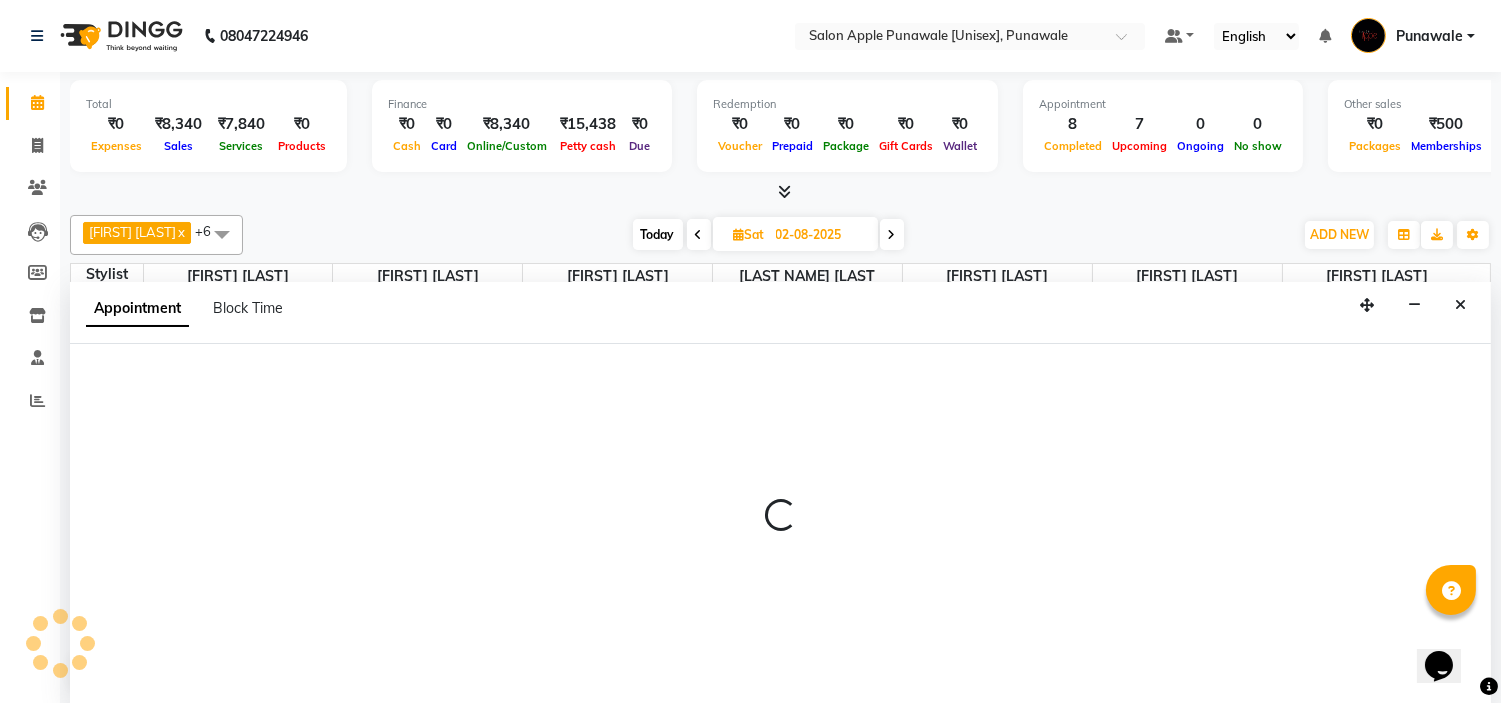 scroll, scrollTop: 1, scrollLeft: 0, axis: vertical 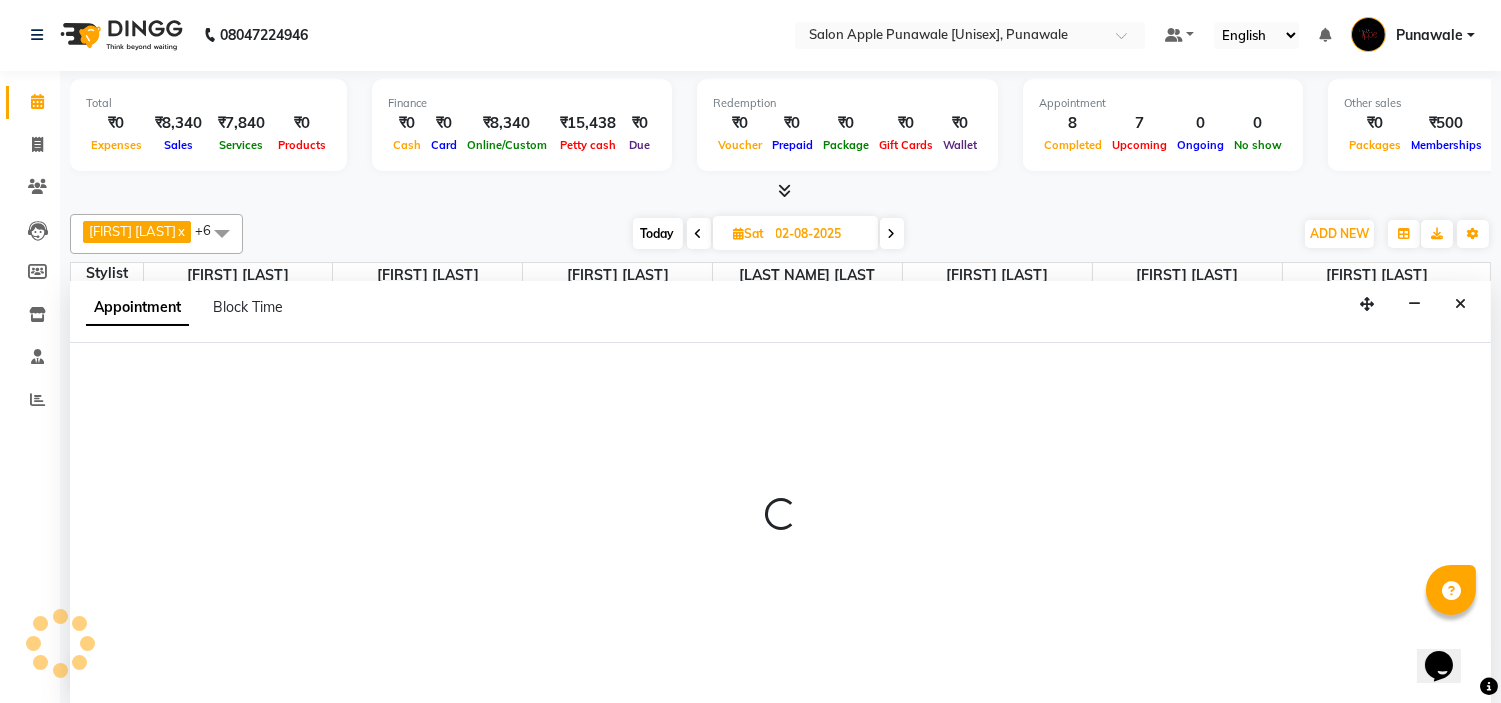 select on "54408" 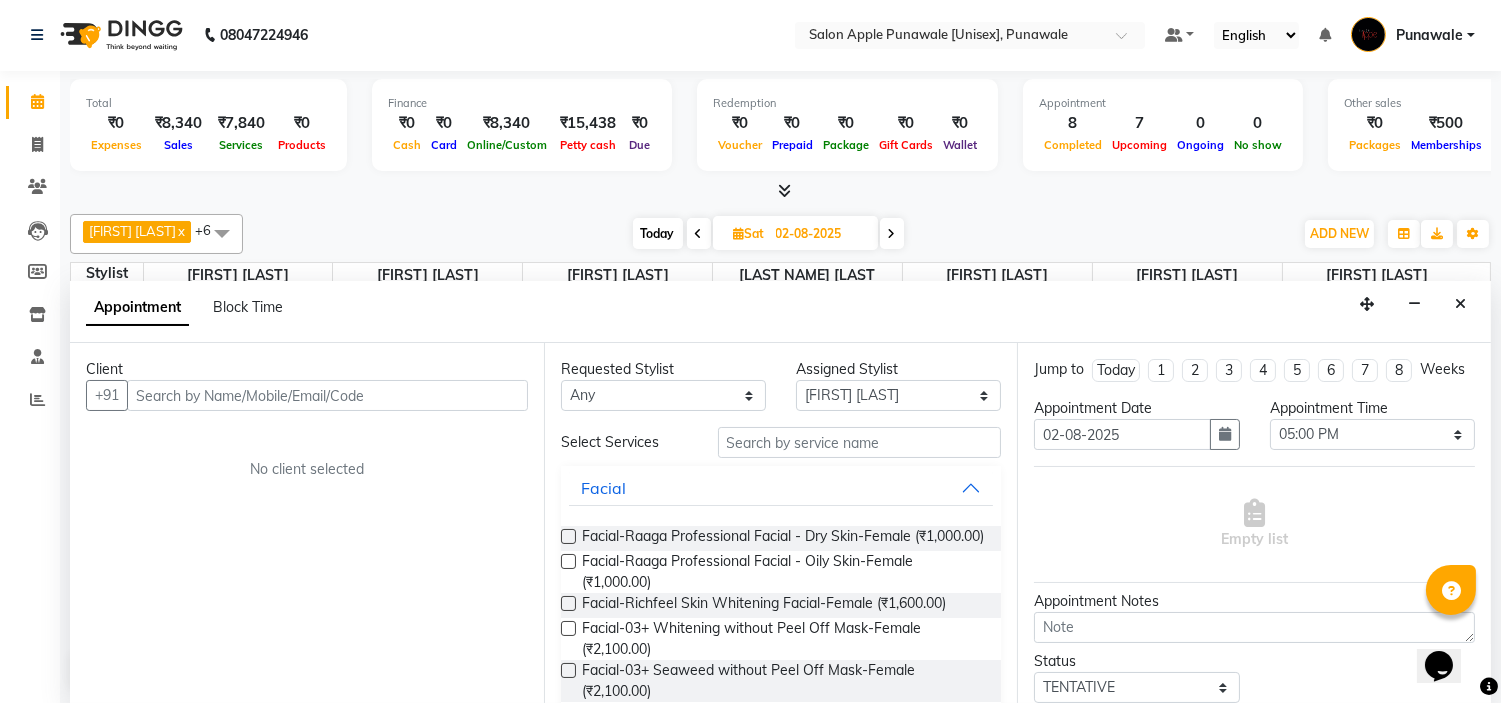 click at bounding box center (327, 395) 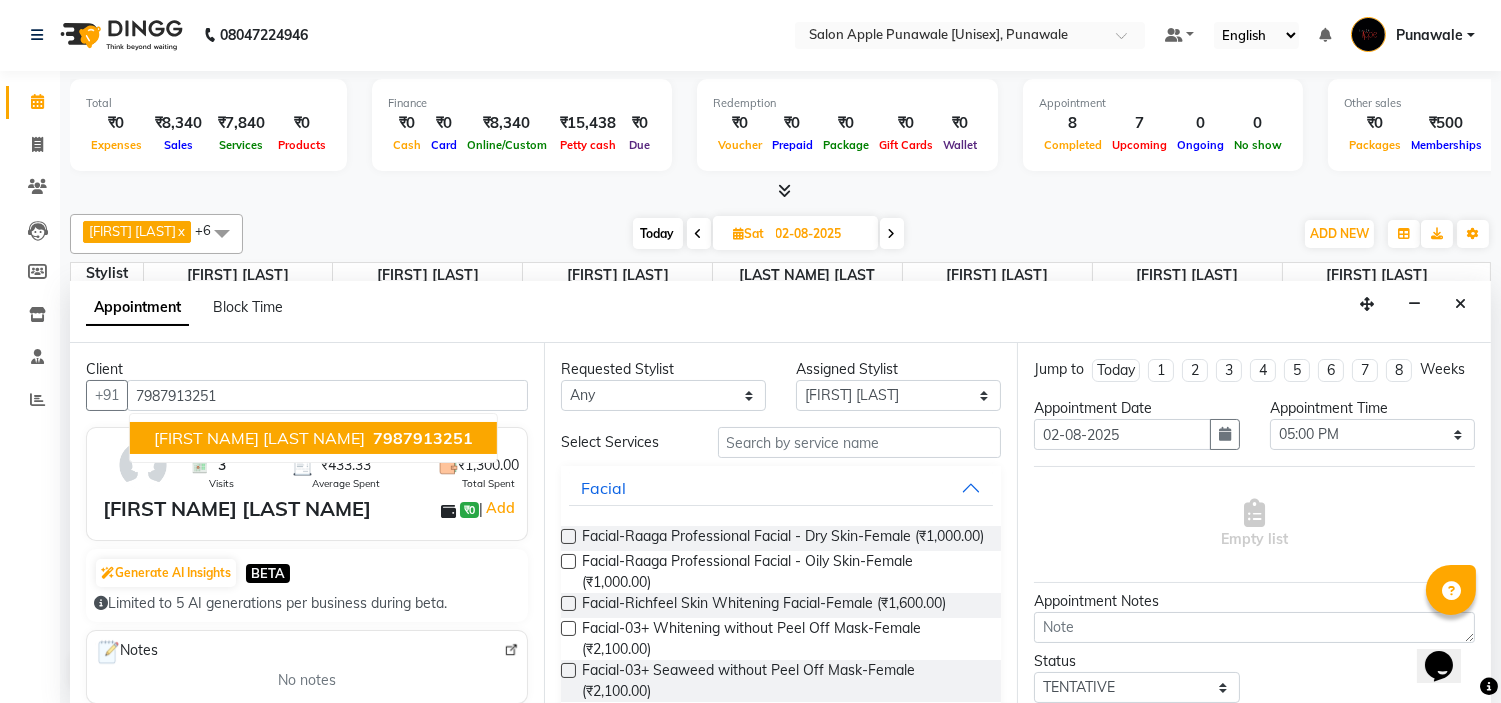 click on "[FIRST NAME] [LAST NAME]" at bounding box center (259, 438) 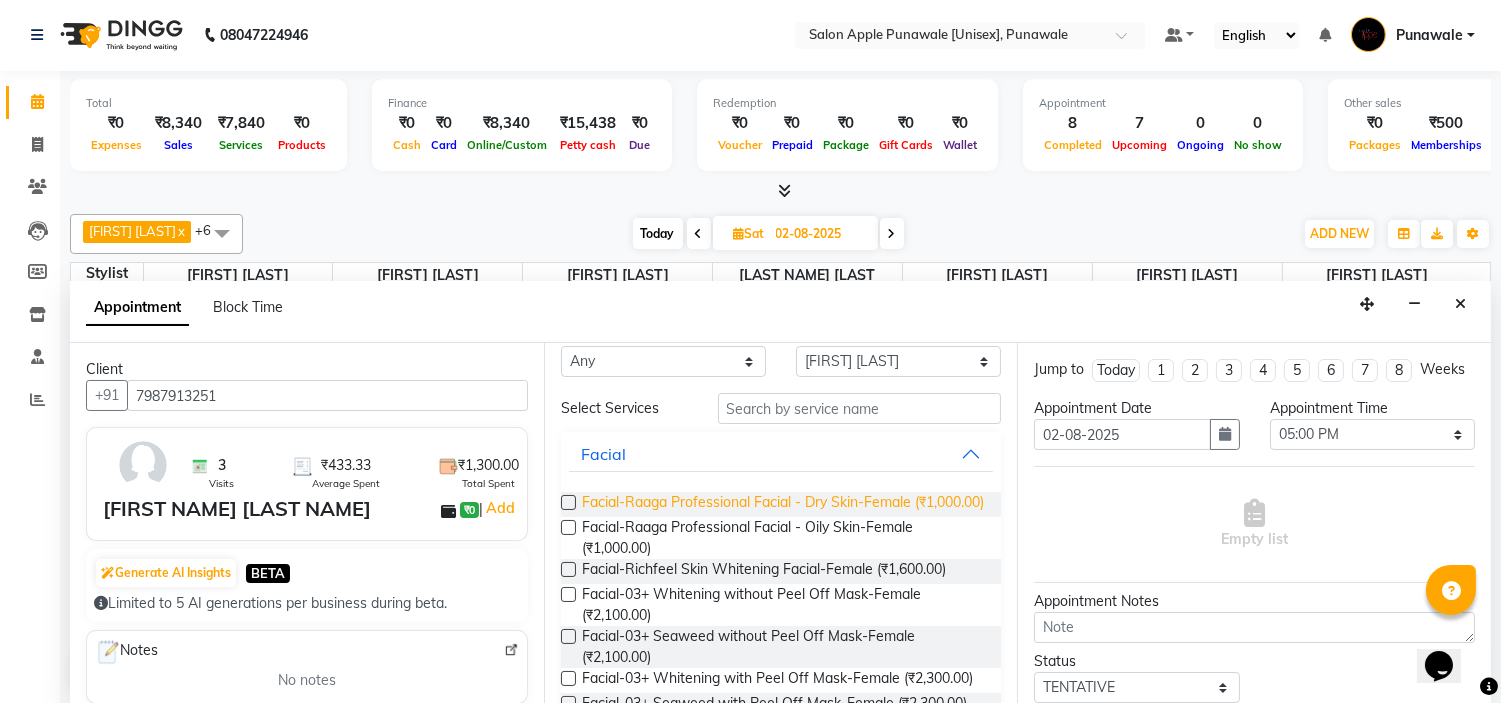 scroll, scrollTop: 0, scrollLeft: 0, axis: both 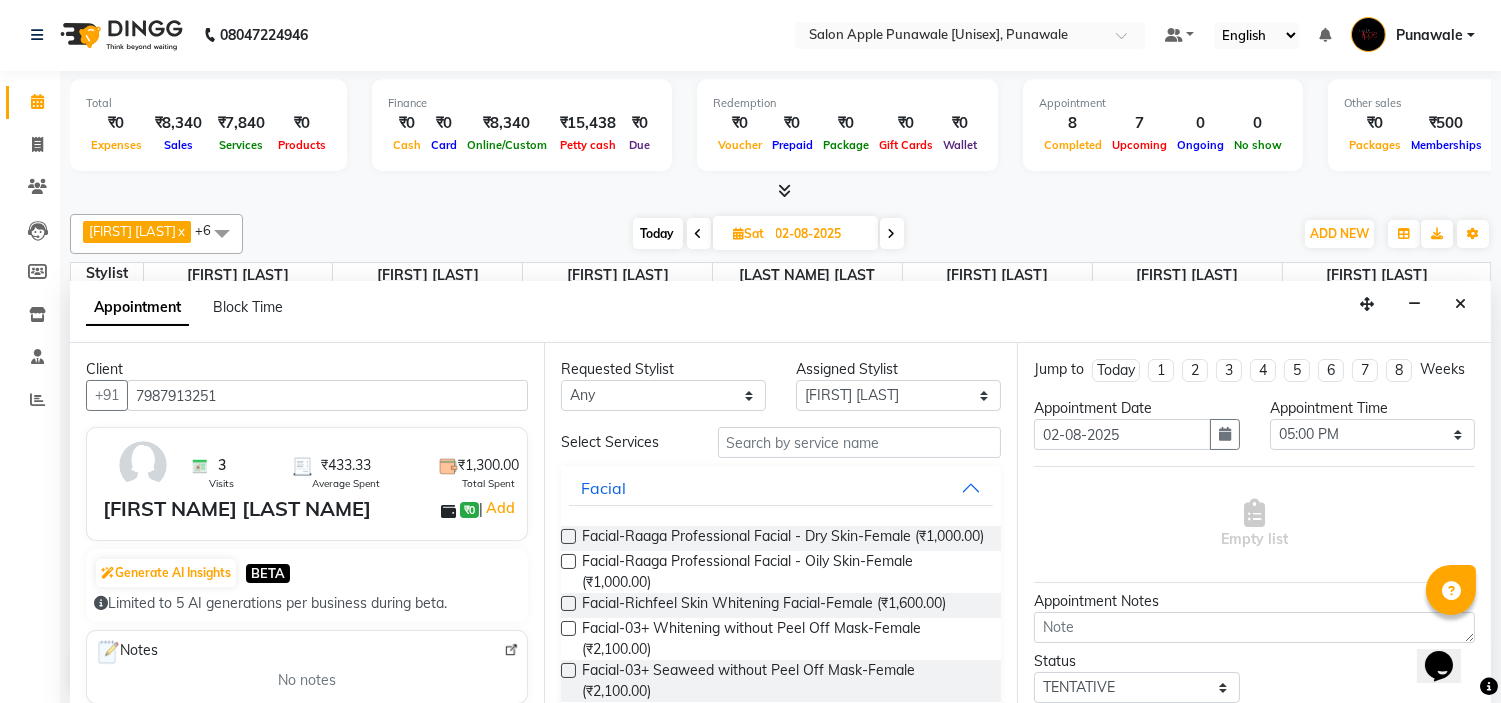 type on "7987913251" 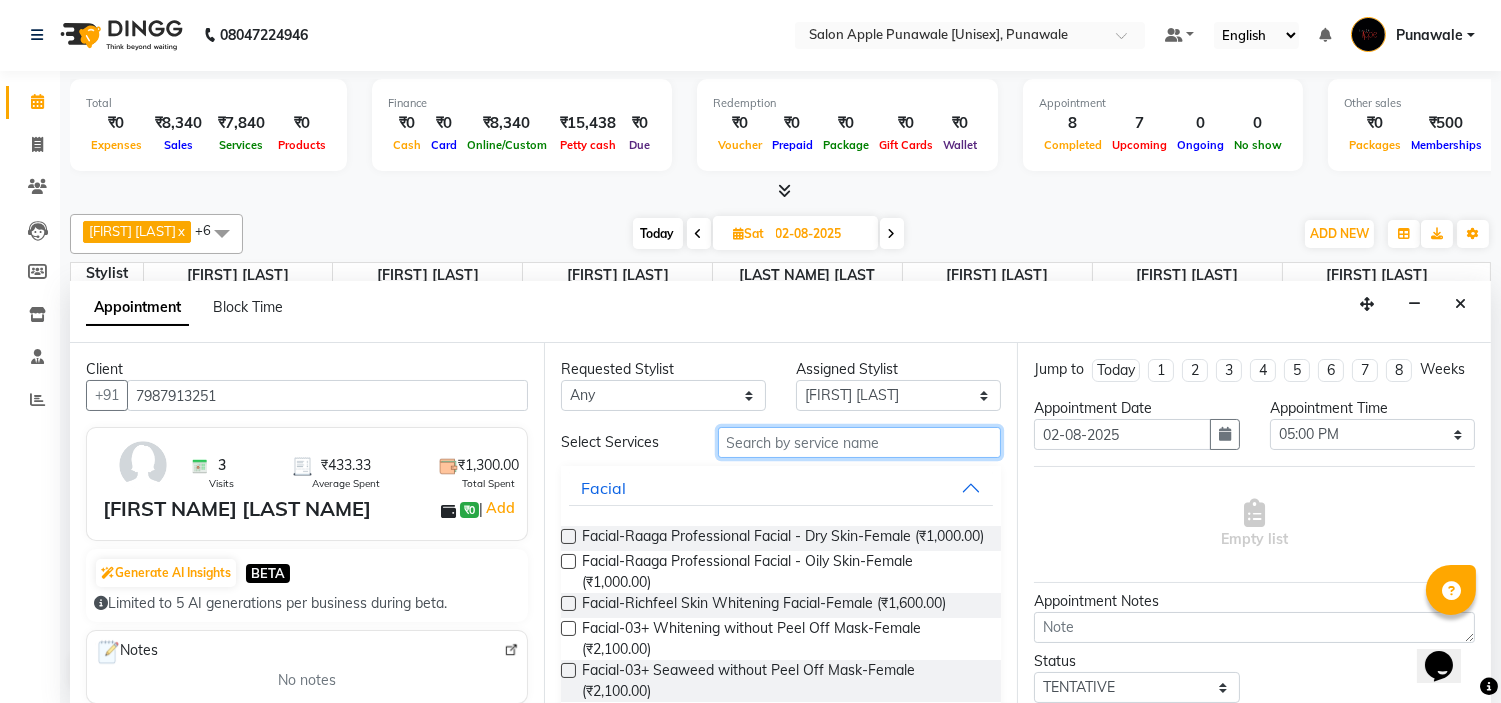 click at bounding box center [860, 442] 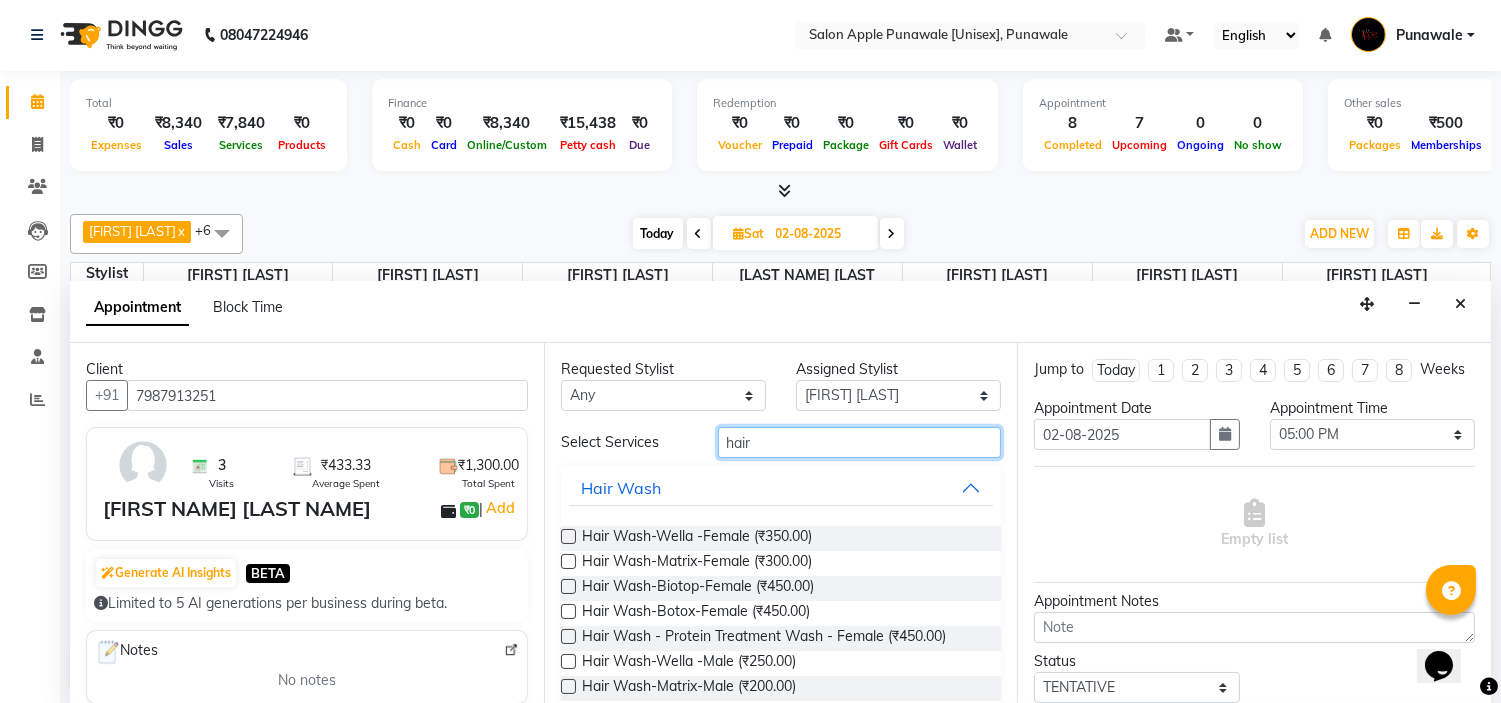 click on "hair" at bounding box center (860, 442) 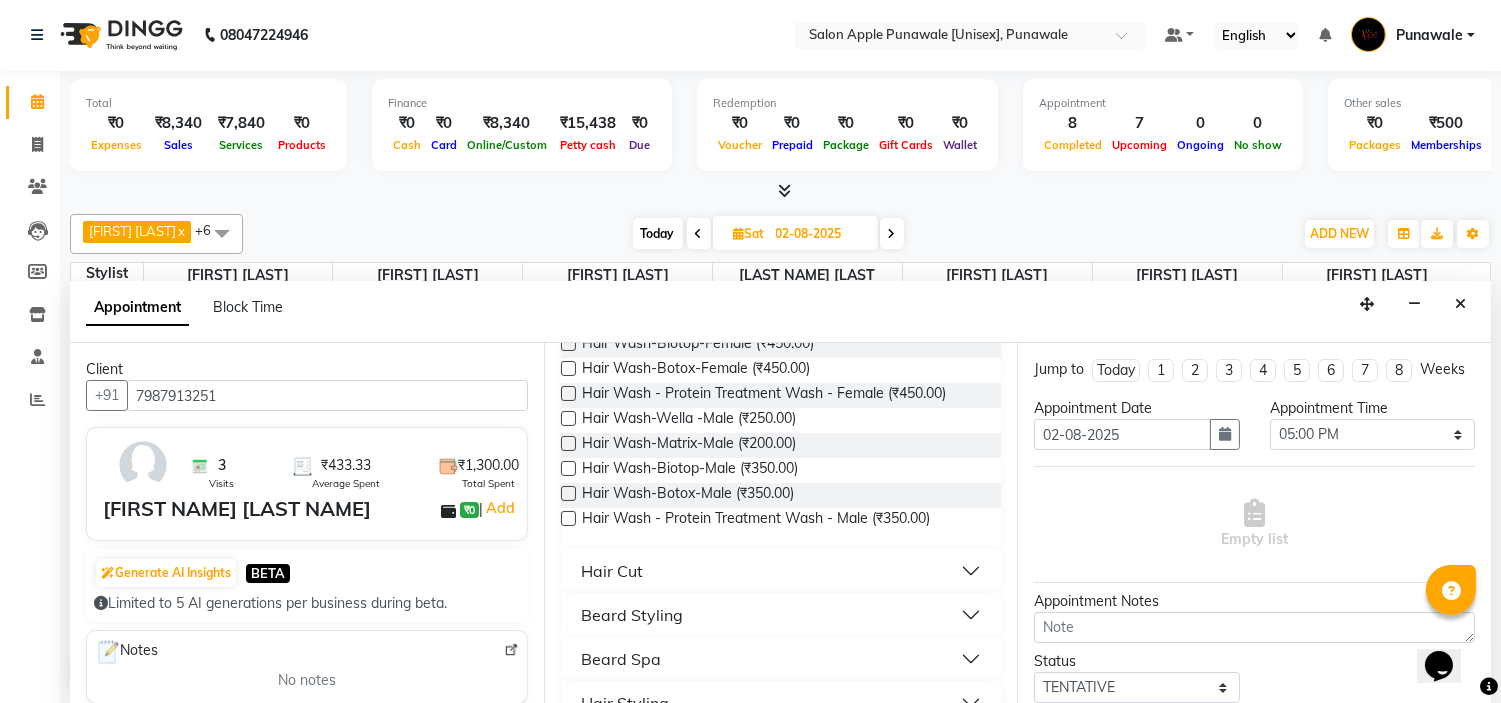 scroll, scrollTop: 0, scrollLeft: 0, axis: both 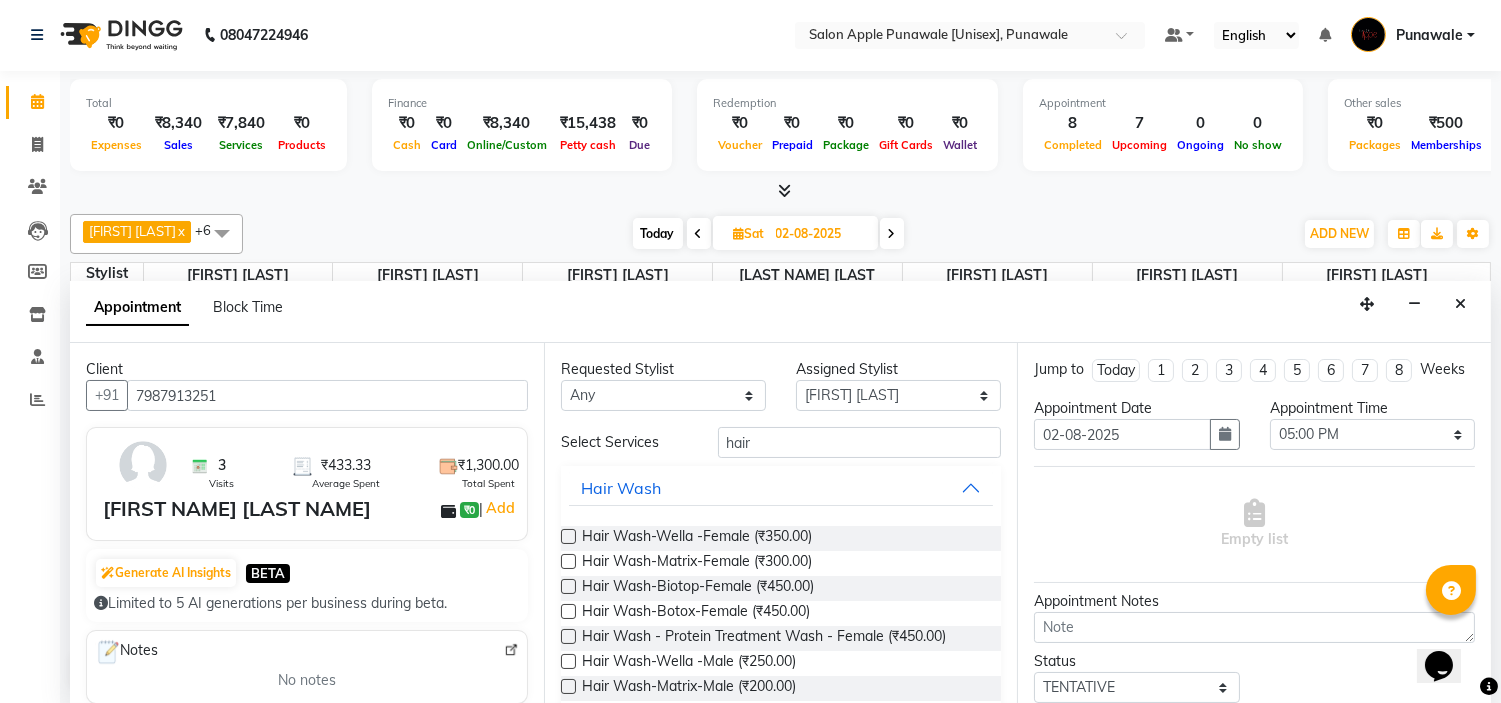click on "Requested Stylist Any [FIRST] [LAST] [FIRST] [LAST] [FIRST] [LAST] [FIRST] [LAST] [FIRST] [LAST] [FIRST] [LAST]  [FIRST] [LAST] Select Stylist Select Services hair    Hair Wash Hair Wash-Wella -Female (₹350.00) Hair Wash-Matrix-Female (₹300.00) Hair Wash-Biotop-Female (₹450.00) Hair Wash-Botox-Female (₹450.00) Hair Wash - Protein Treatment Wash - Female (₹450.00) Hair Wash-Wella -Male (₹250.00) Hair Wash-Matrix-Male (₹200.00) Hair Wash-Biotop-Male (₹350.00) Hair Wash-Botox-Male (₹350.00) Hair Wash - Protein Treatment Wash - Male (₹350.00)    Hair Cut    Beard Styling    Beard Spa    Hair Styling    HAIR SPA    Wella Baseline Spa    Scalp Treatment    Global Colouring    HAIR STRAIGHTENING OR REBONDING    GLOBAL COLOURING    Colour Highlights    Double/ Two tone hair colouring- Global Change With Prelightening     ADVANCE COLOURING    ADVANCE COLOURING    Hair Protein Treatment" at bounding box center (781, 523) 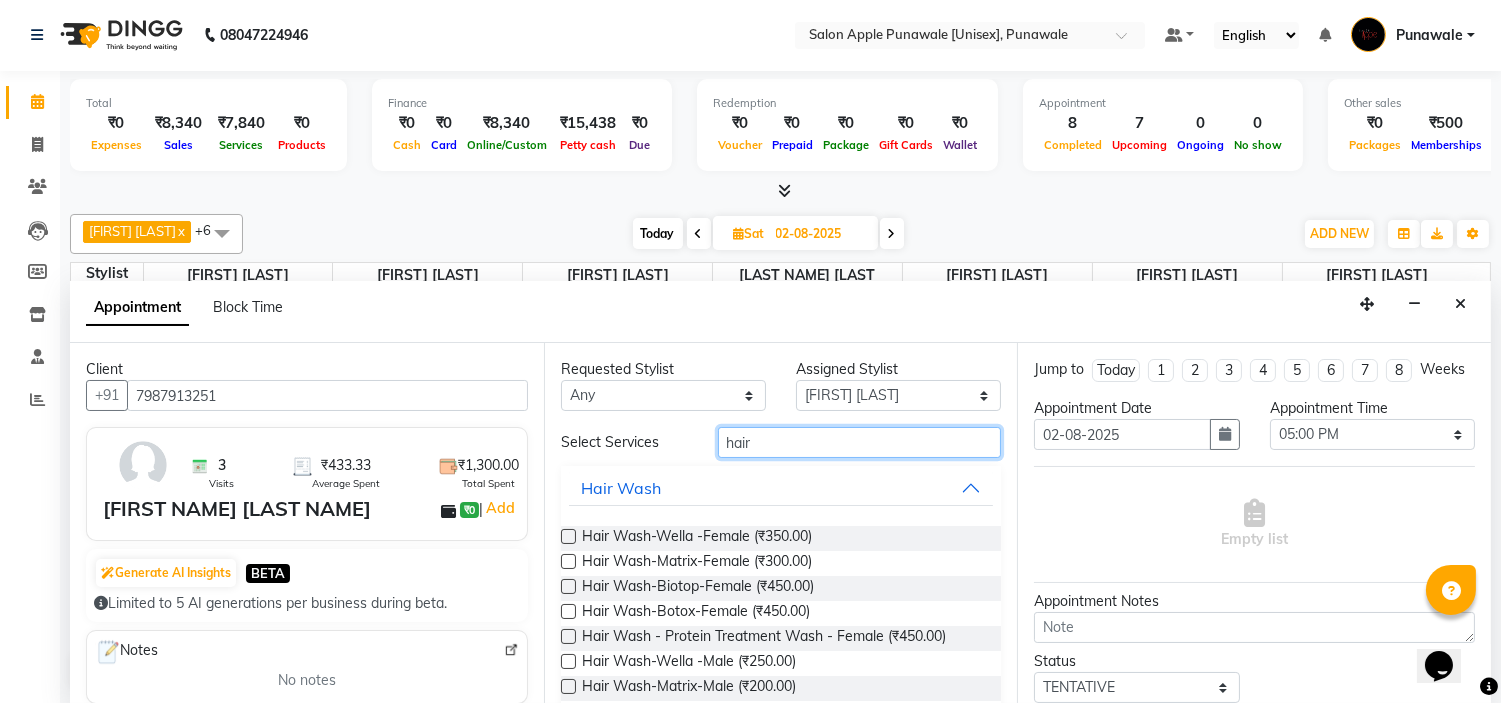 click on "hair" at bounding box center [860, 442] 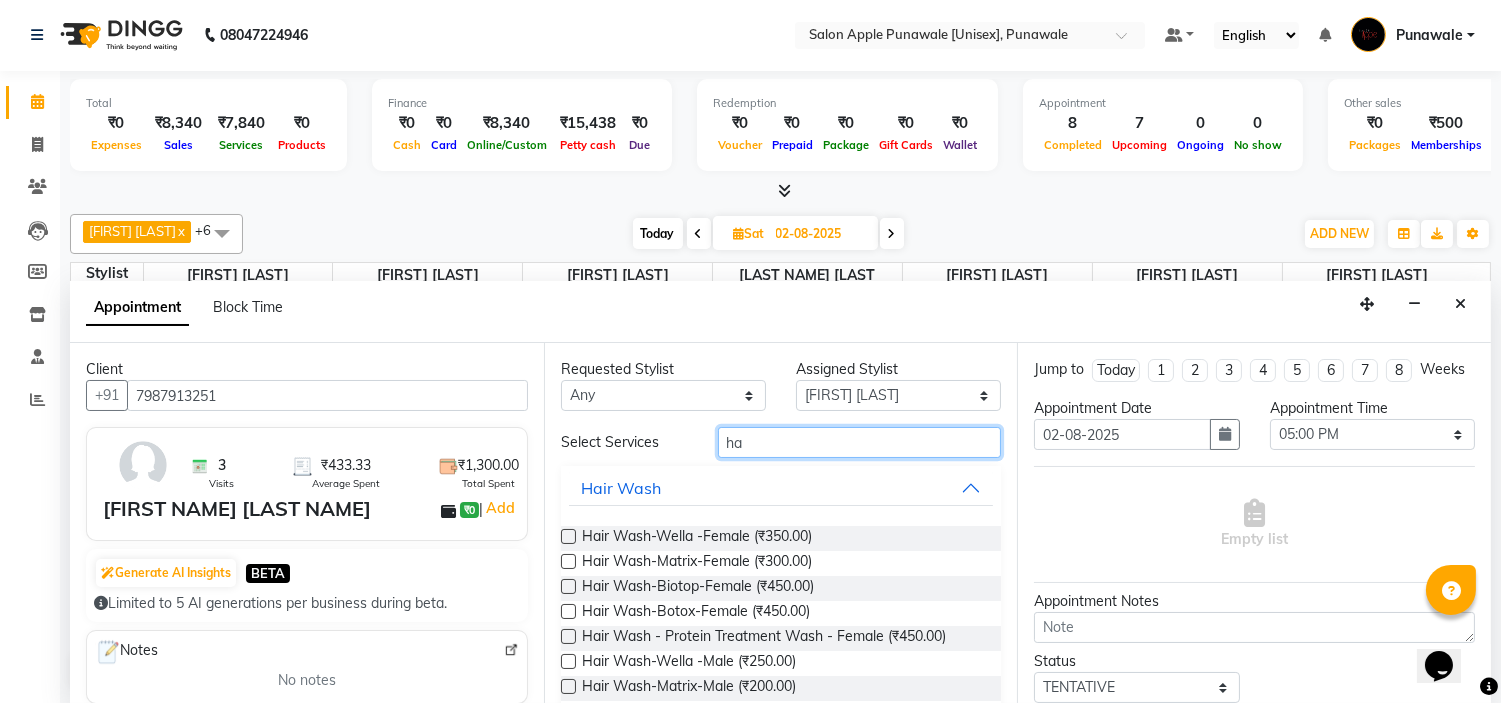 type on "h" 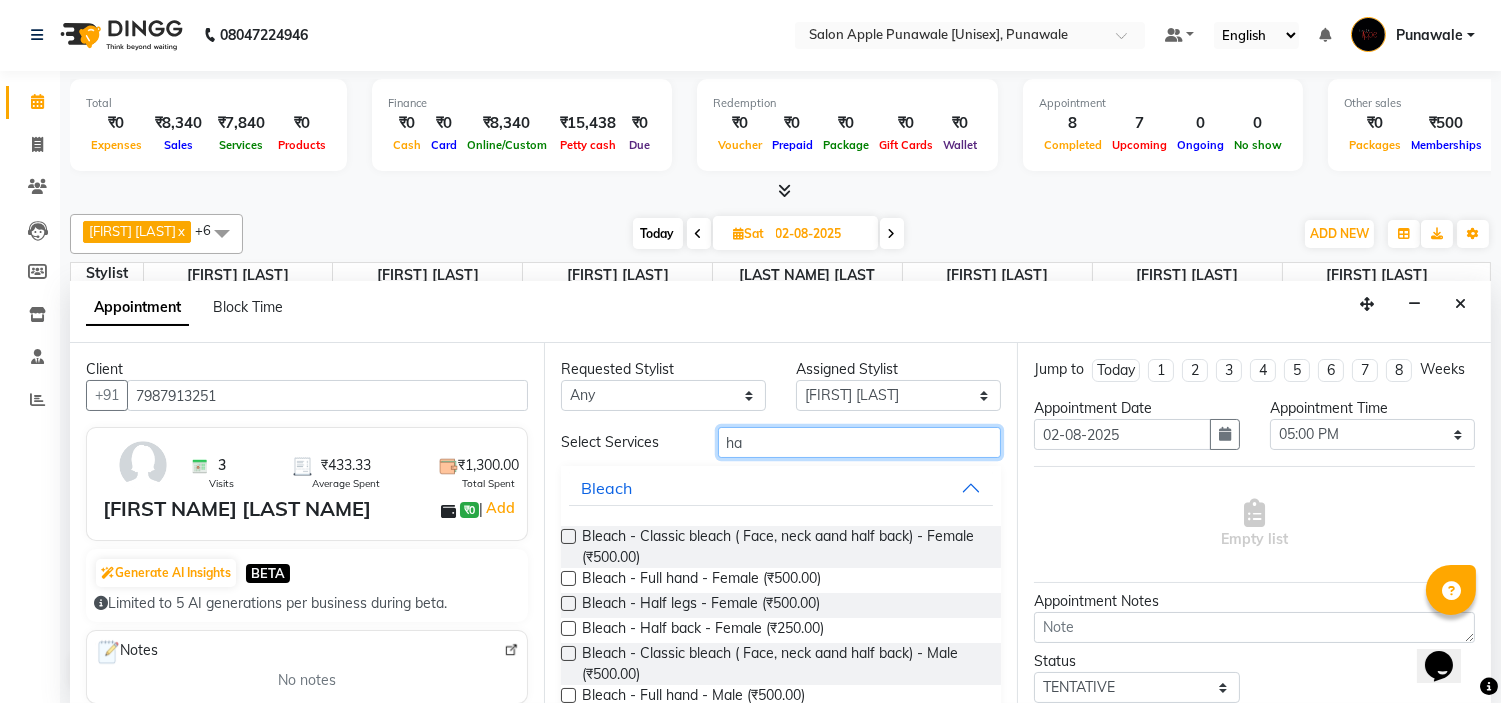 type on "h" 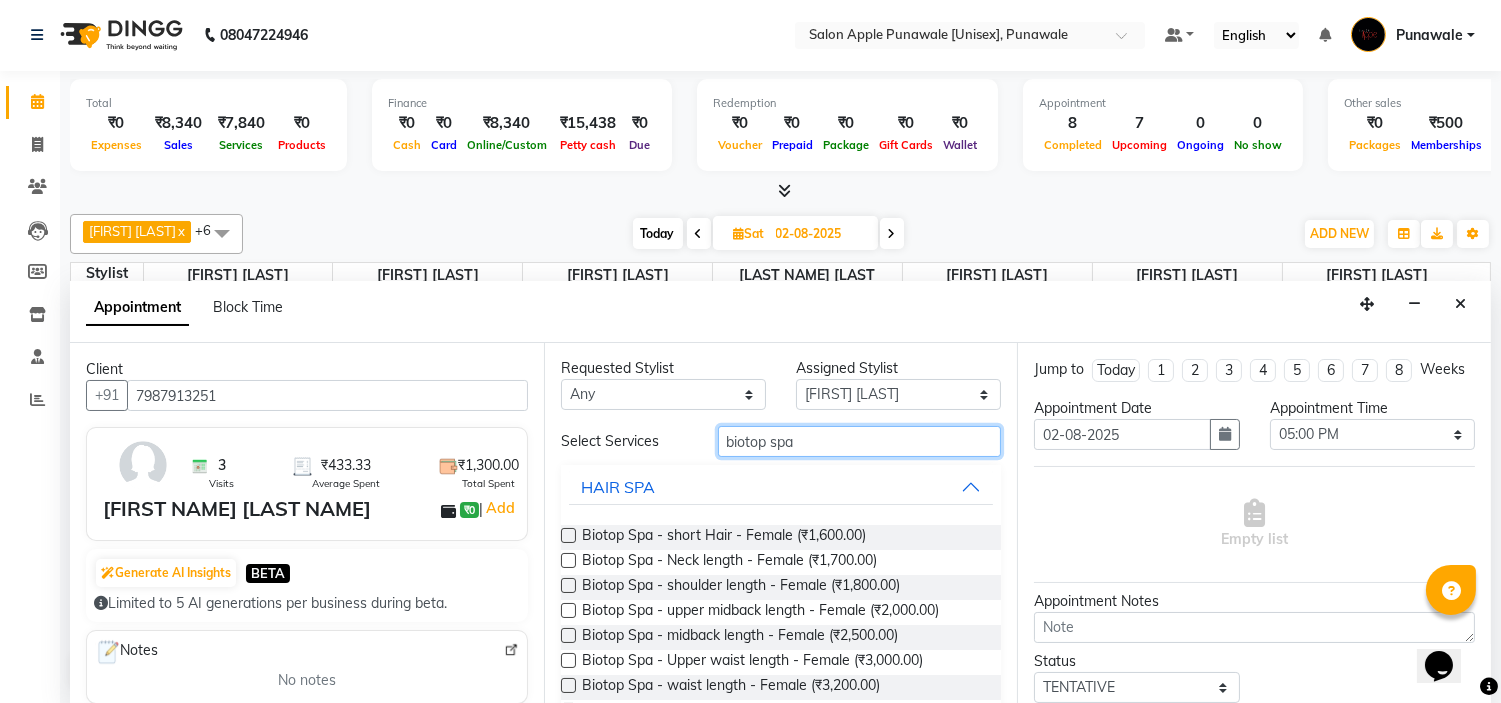 scroll, scrollTop: 0, scrollLeft: 0, axis: both 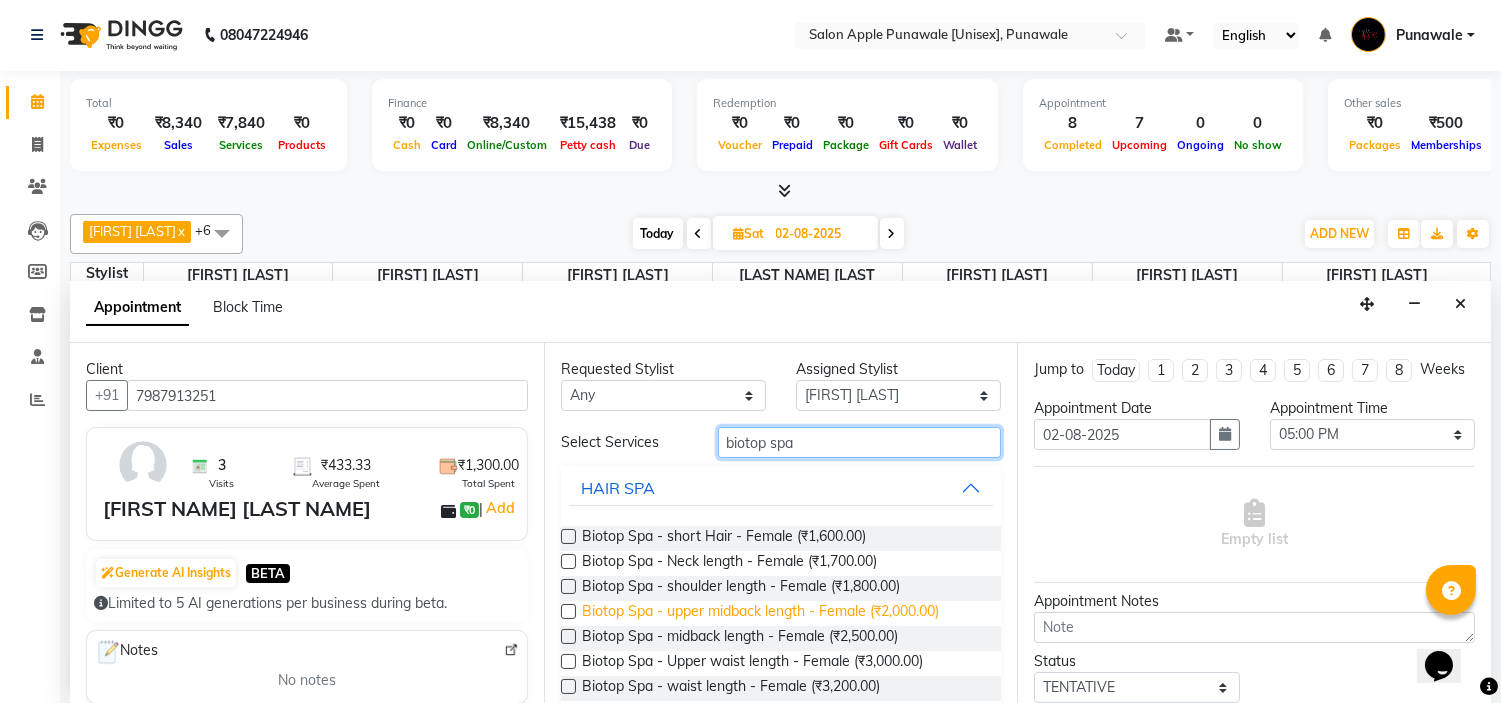 type on "biotop spa" 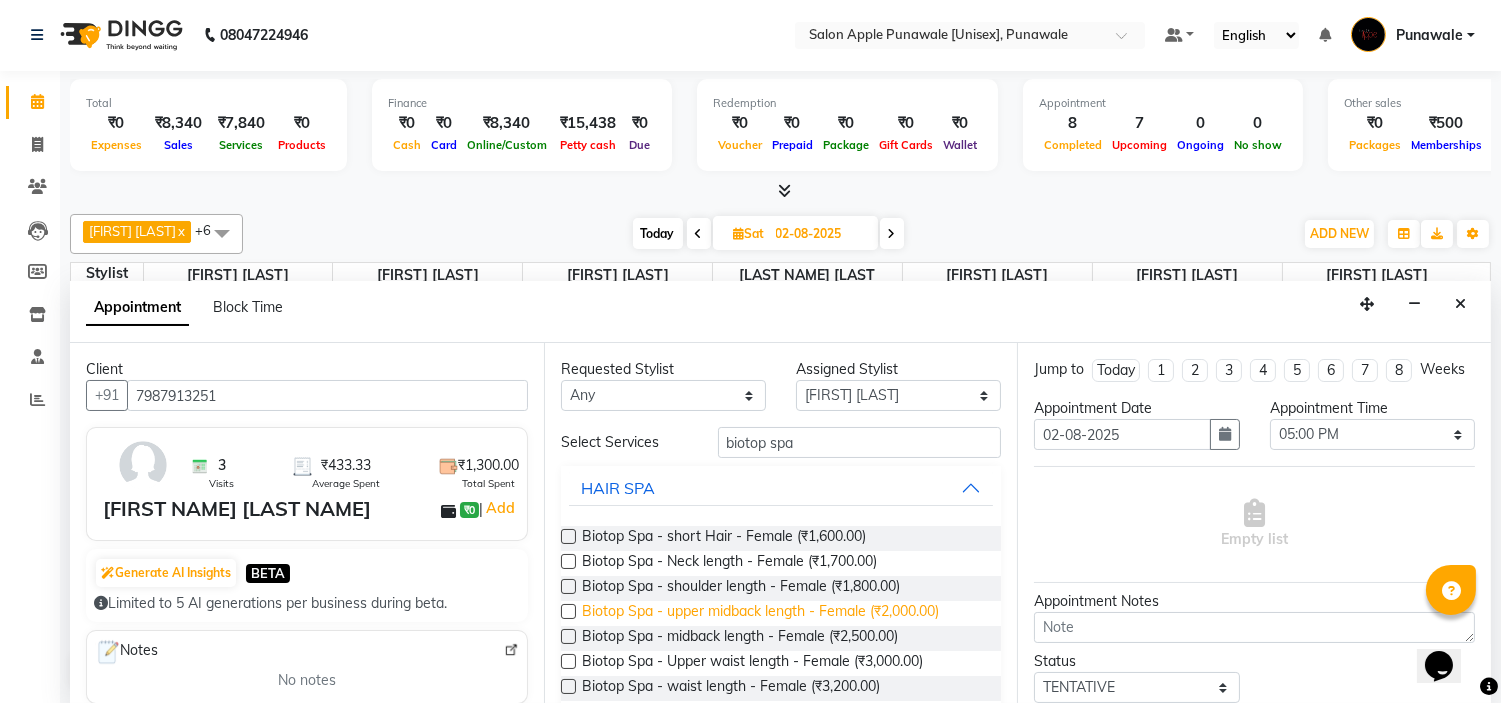 click on "Biotop Spa - upper midback length - Female (₹2,000.00)" at bounding box center (760, 613) 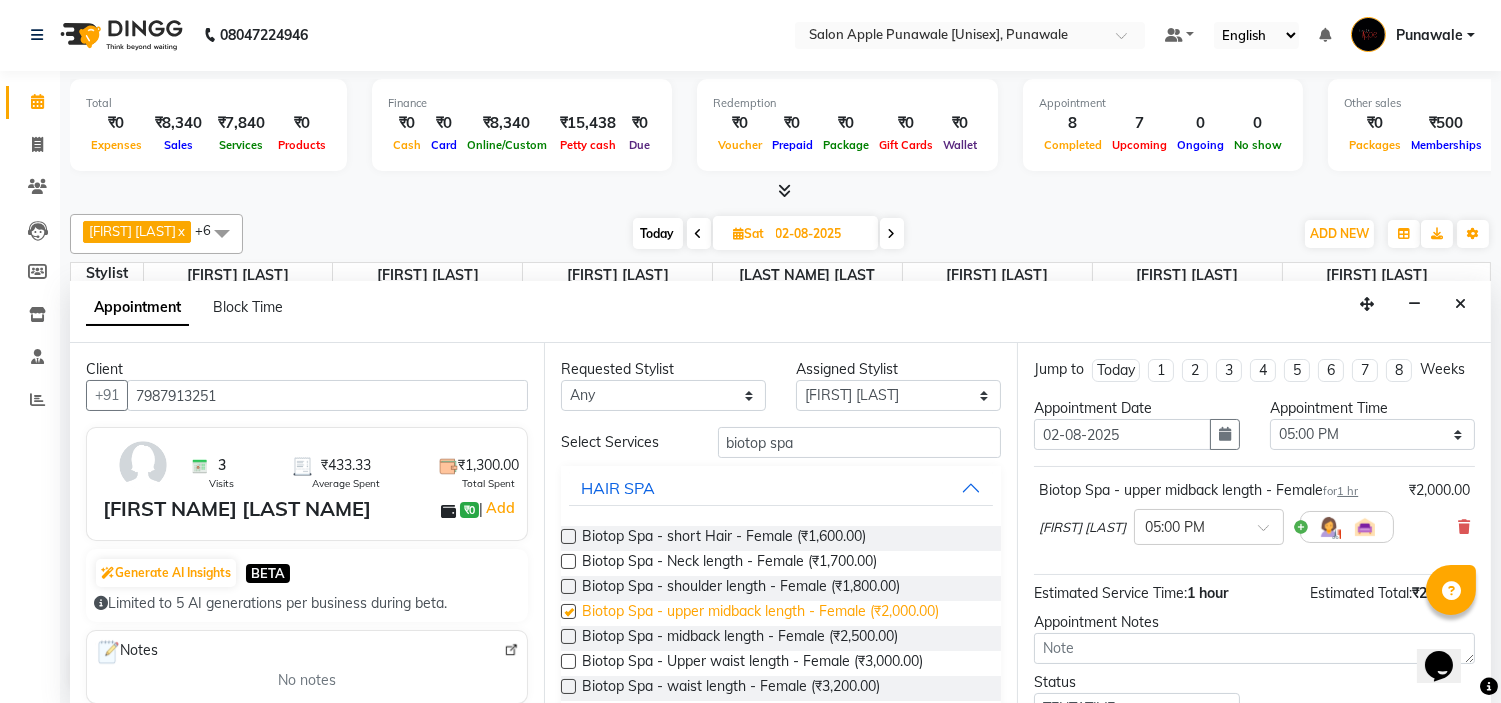 checkbox on "false" 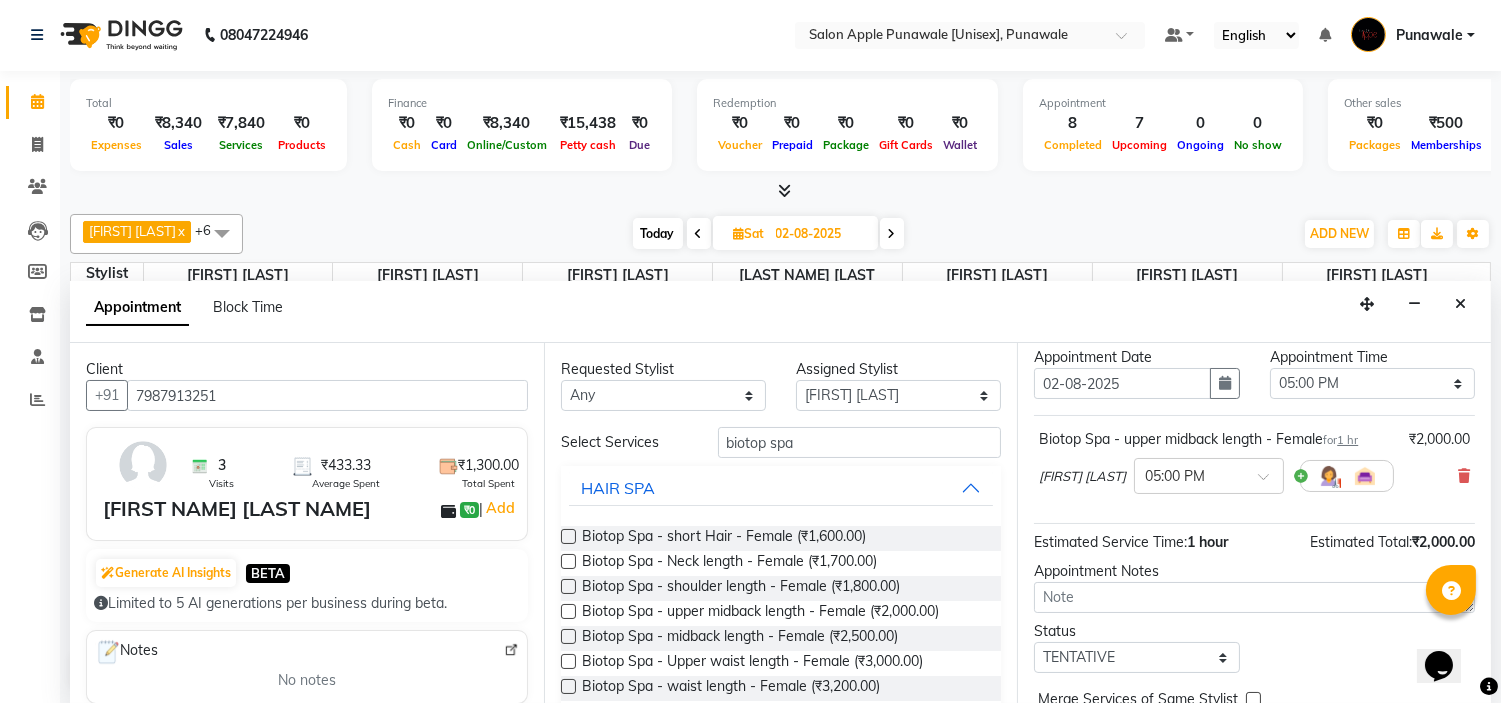 scroll, scrollTop: 165, scrollLeft: 0, axis: vertical 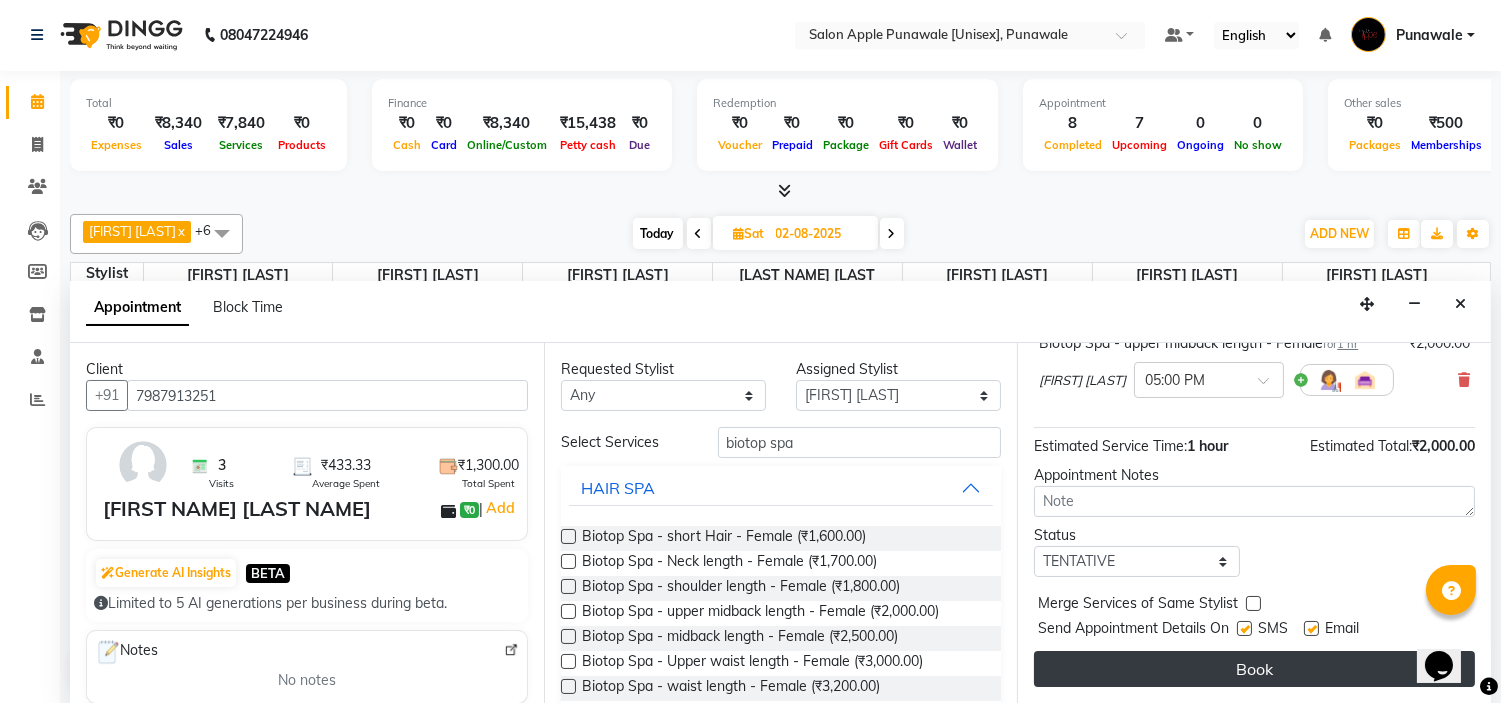 click on "Book" at bounding box center [1254, 669] 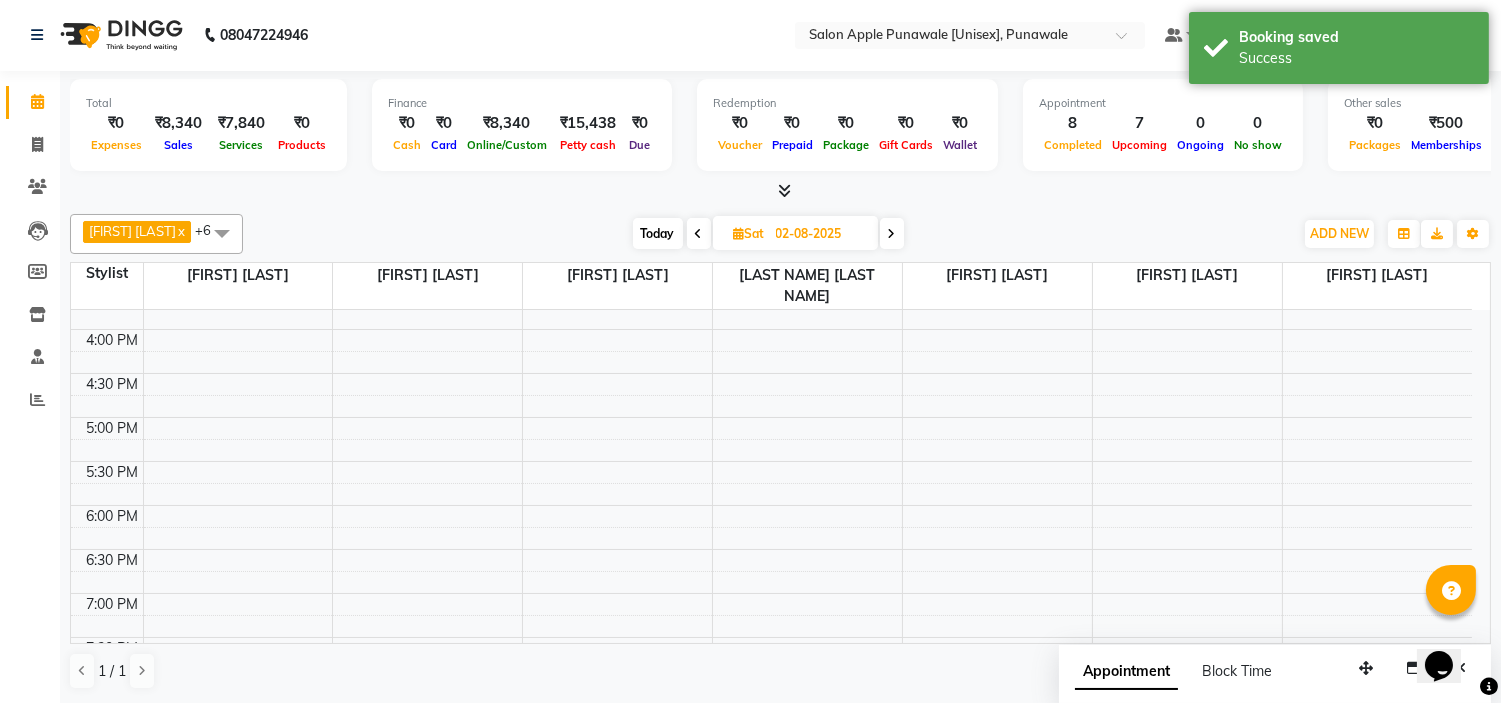 scroll, scrollTop: 0, scrollLeft: 0, axis: both 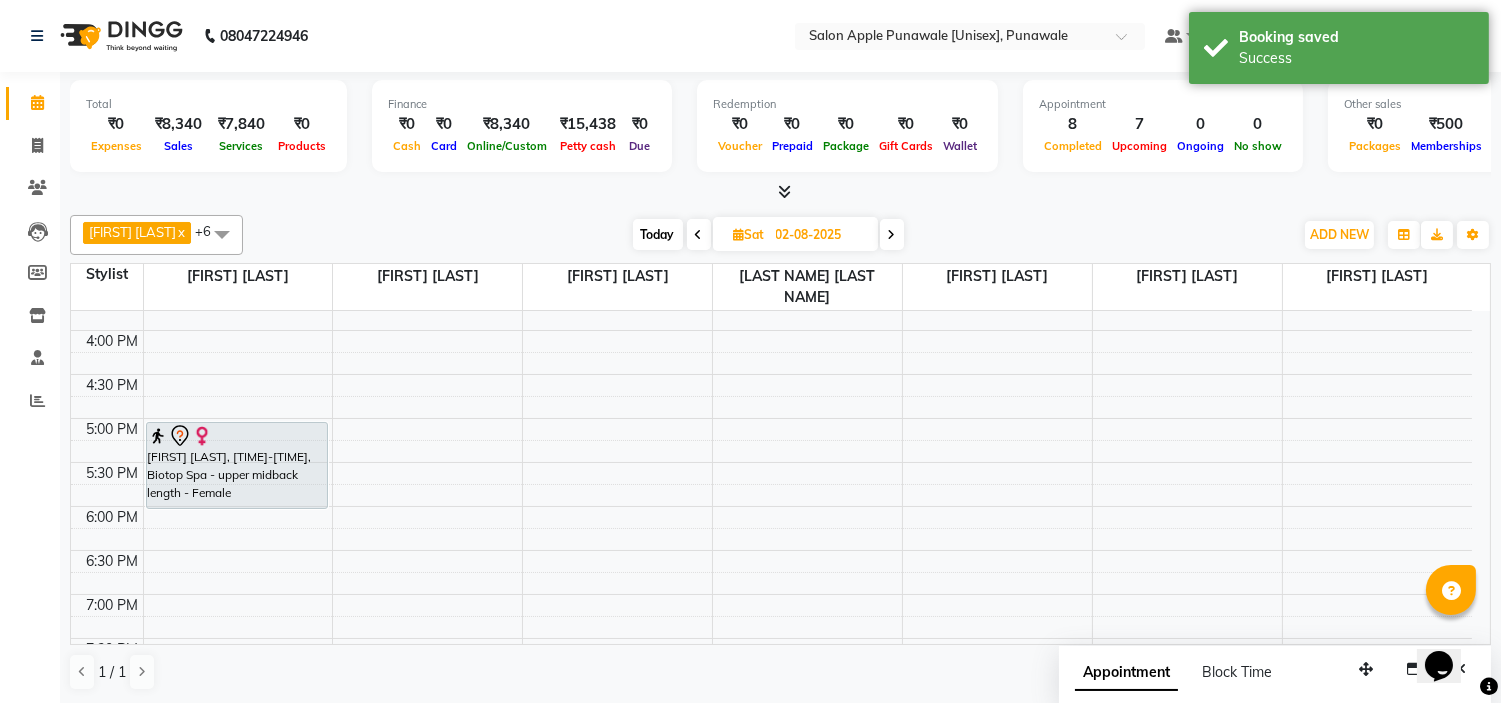 drag, startPoint x: 168, startPoint y: 488, endPoint x: 147, endPoint y: 445, distance: 47.853943 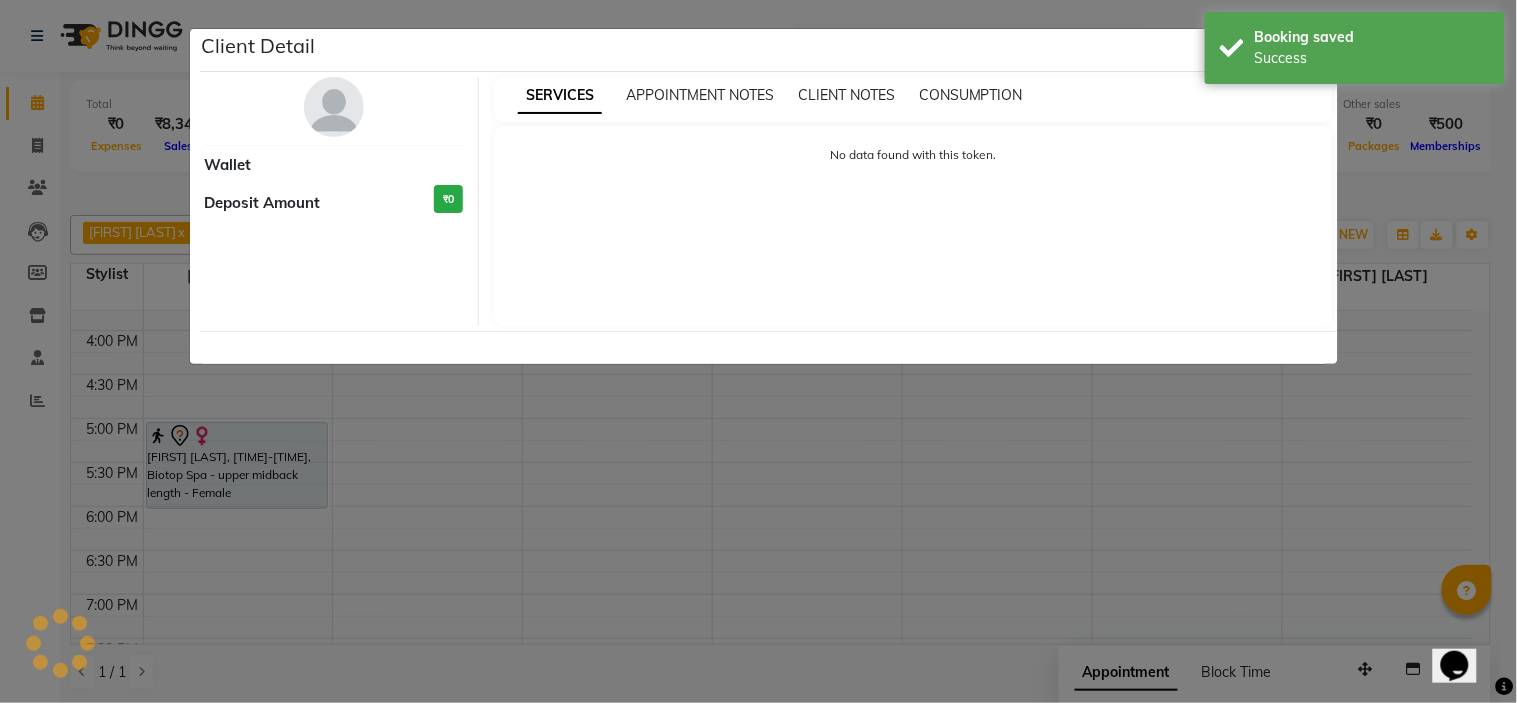 select on "7" 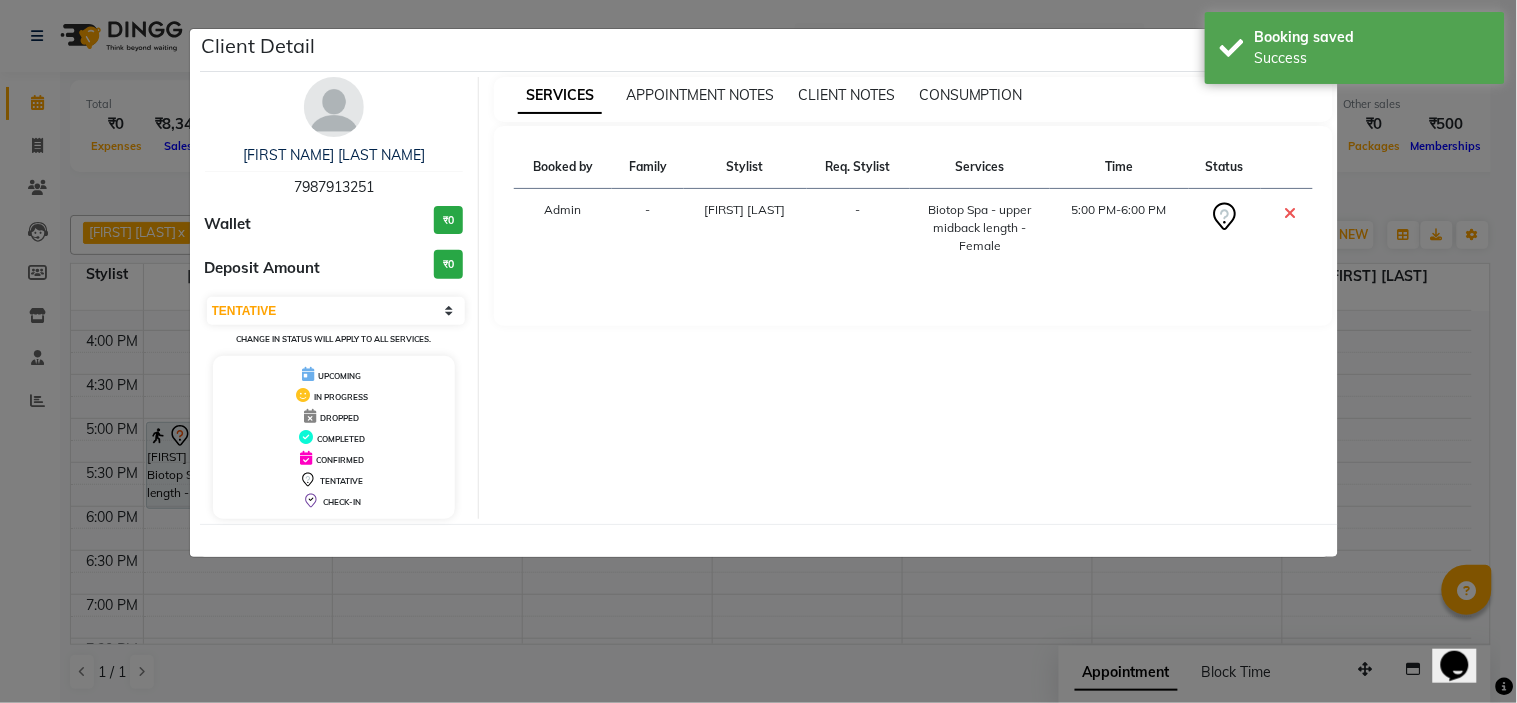 click on "Client Detail" 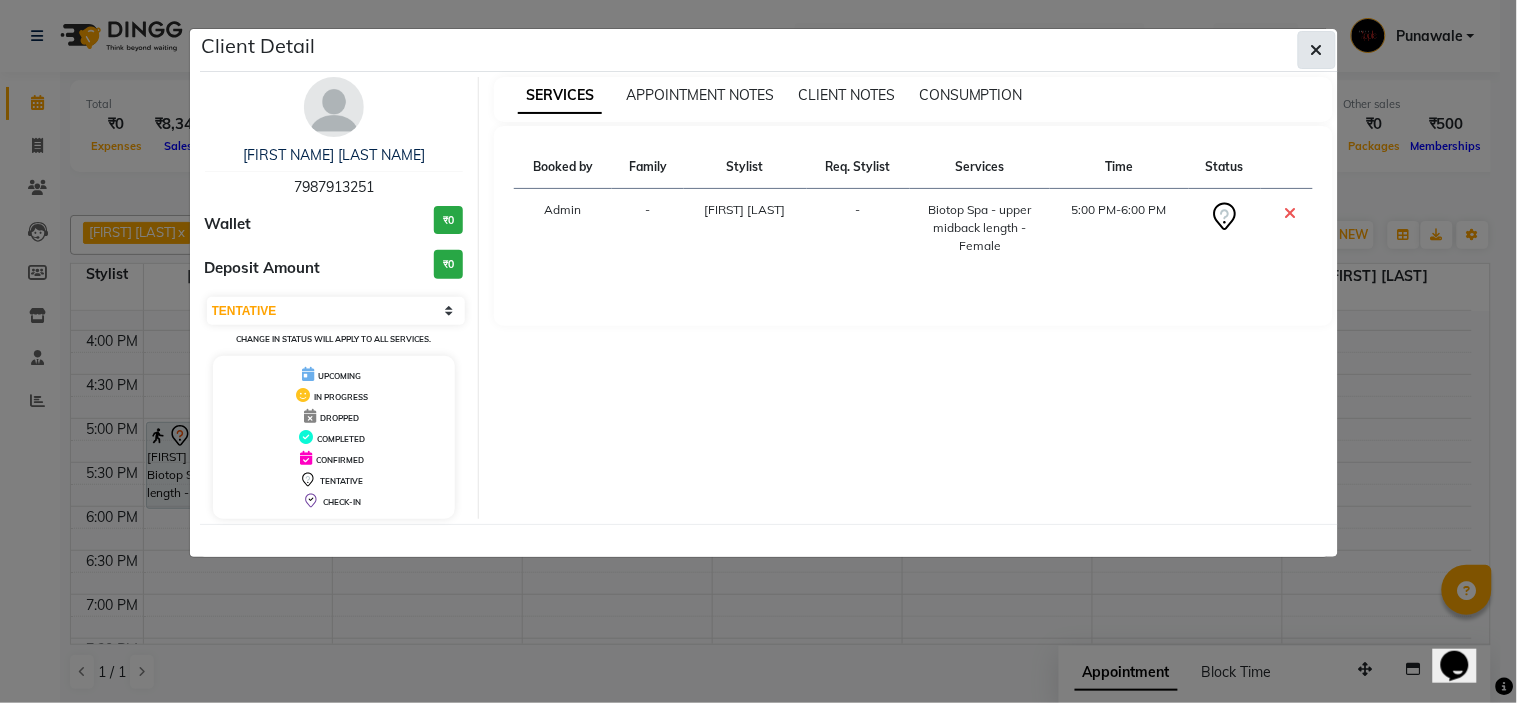 click 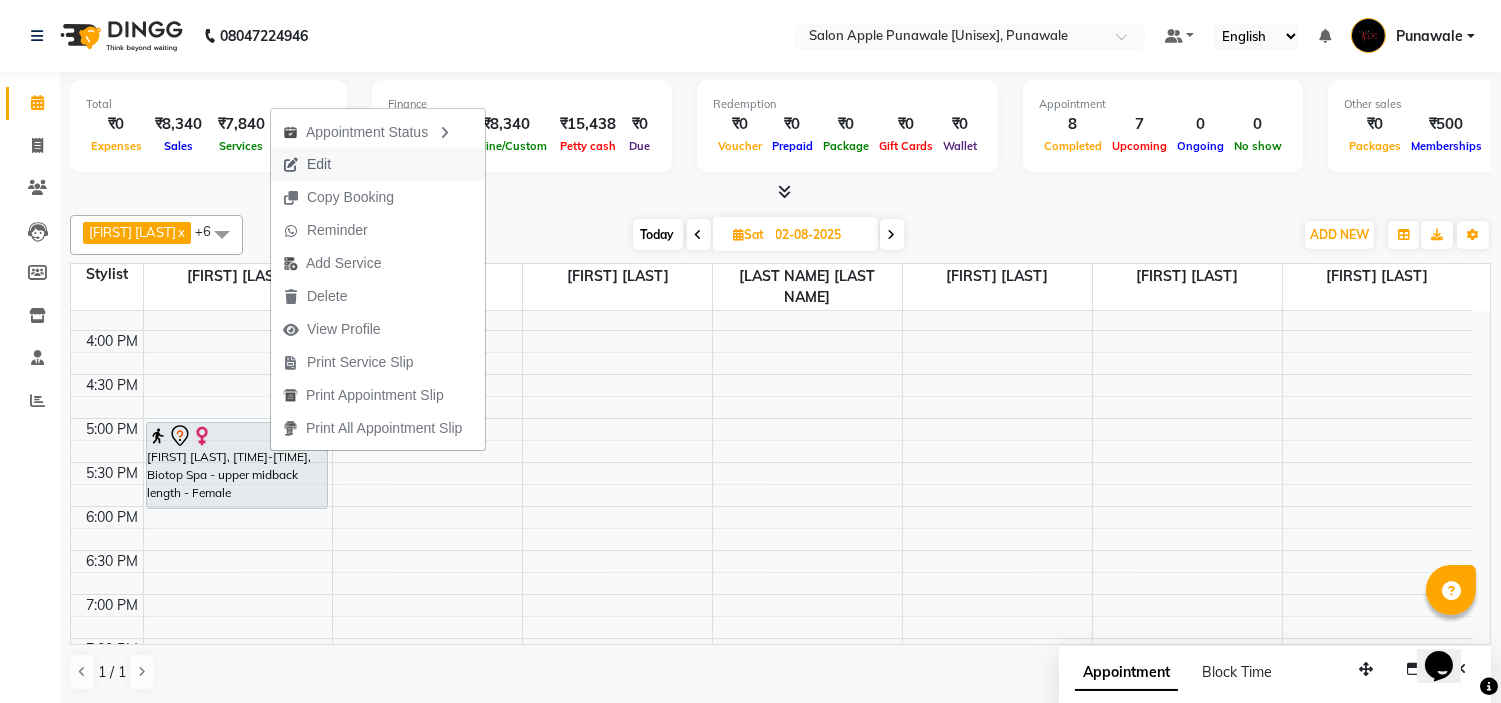 click on "Edit" at bounding box center (378, 164) 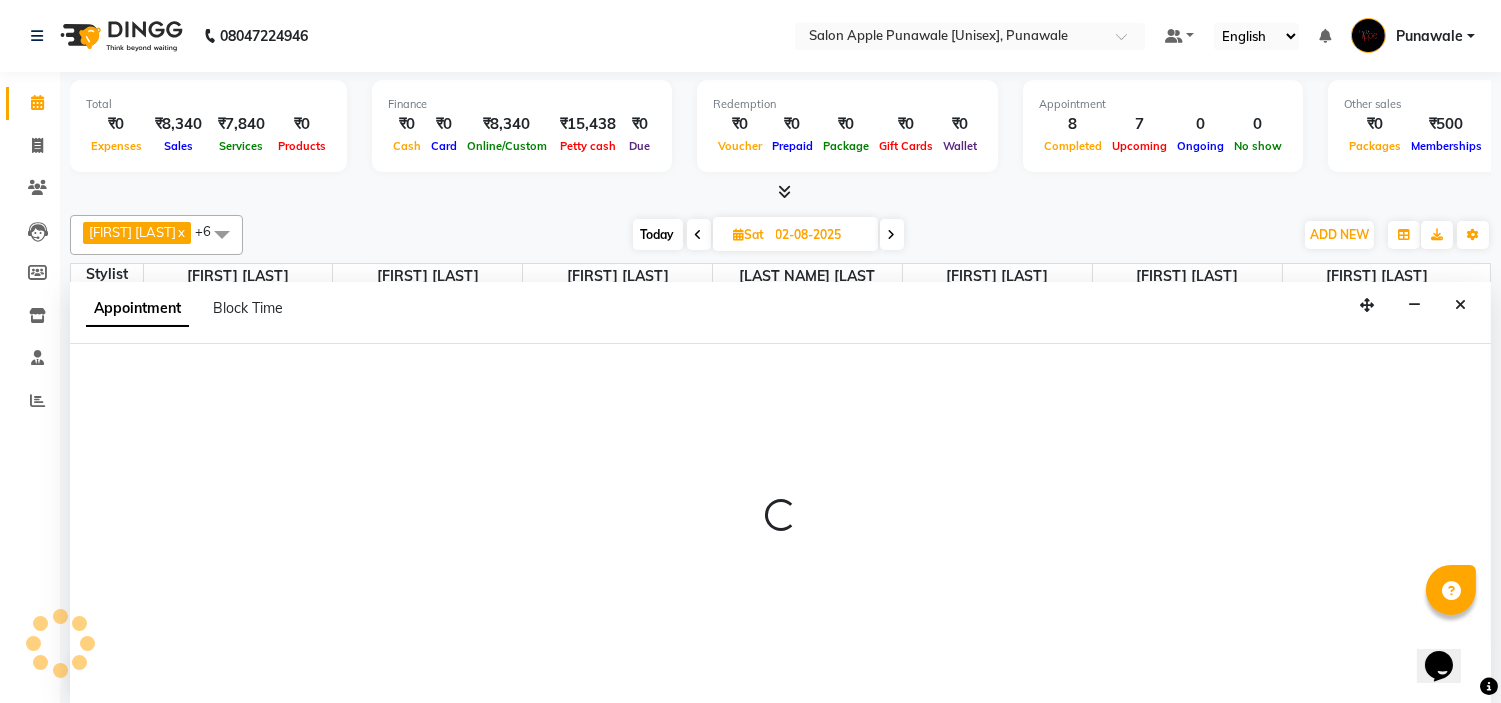 scroll, scrollTop: 1, scrollLeft: 0, axis: vertical 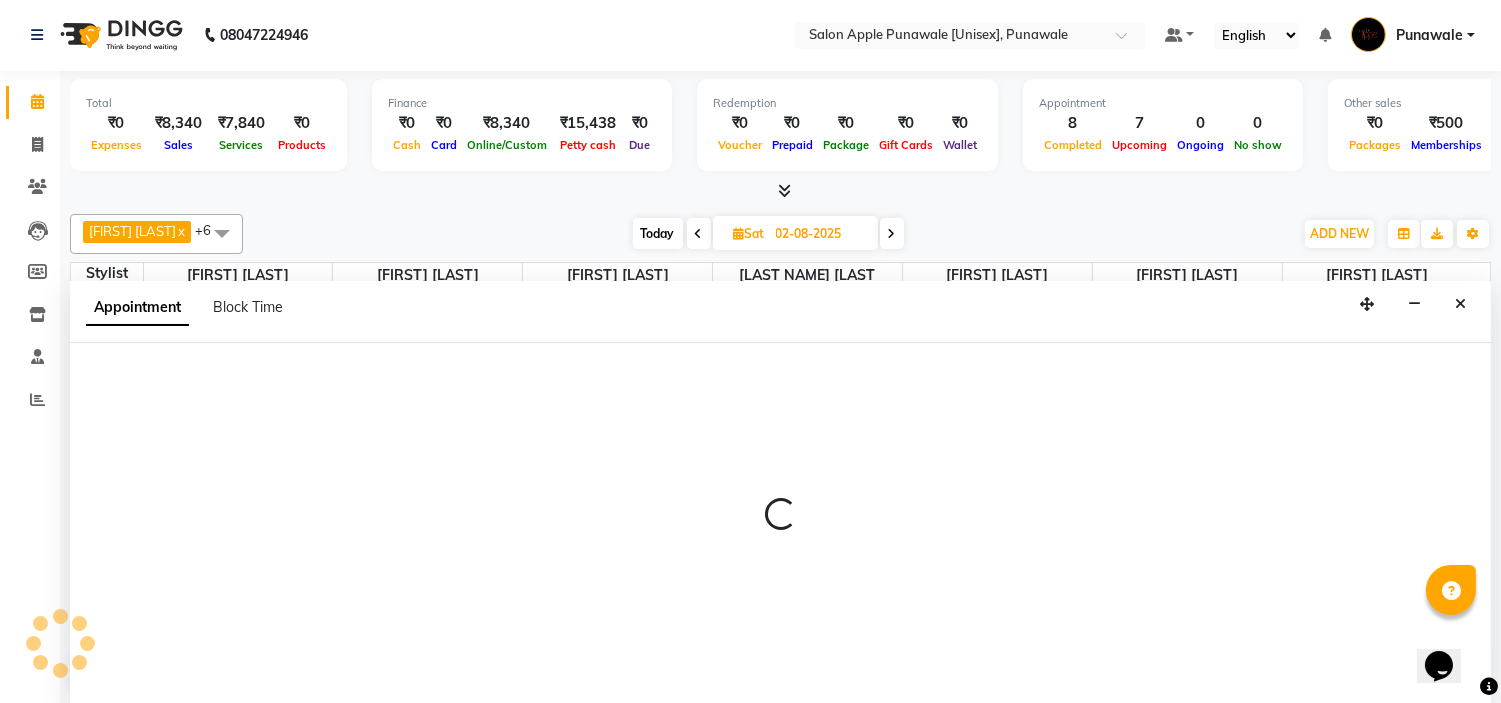 select on "tentative" 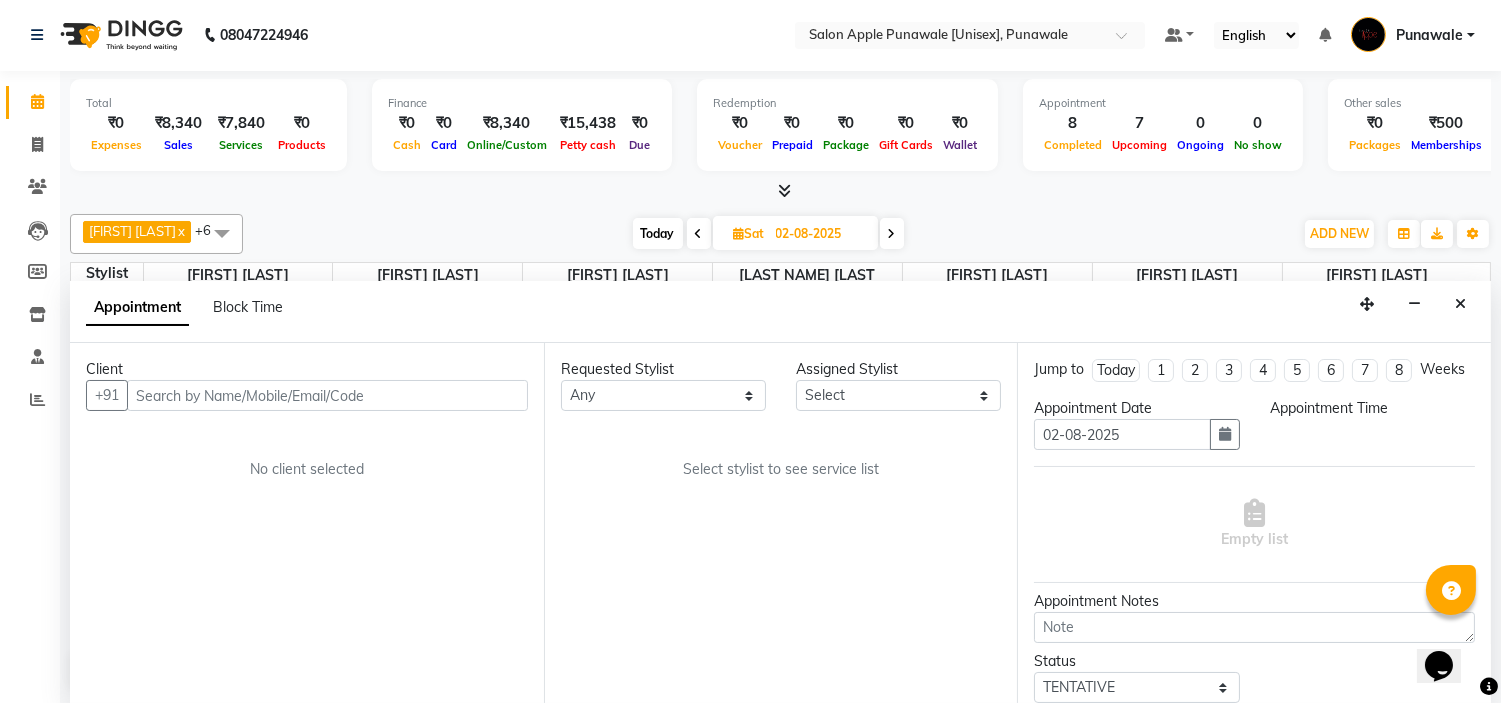 scroll, scrollTop: 707, scrollLeft: 0, axis: vertical 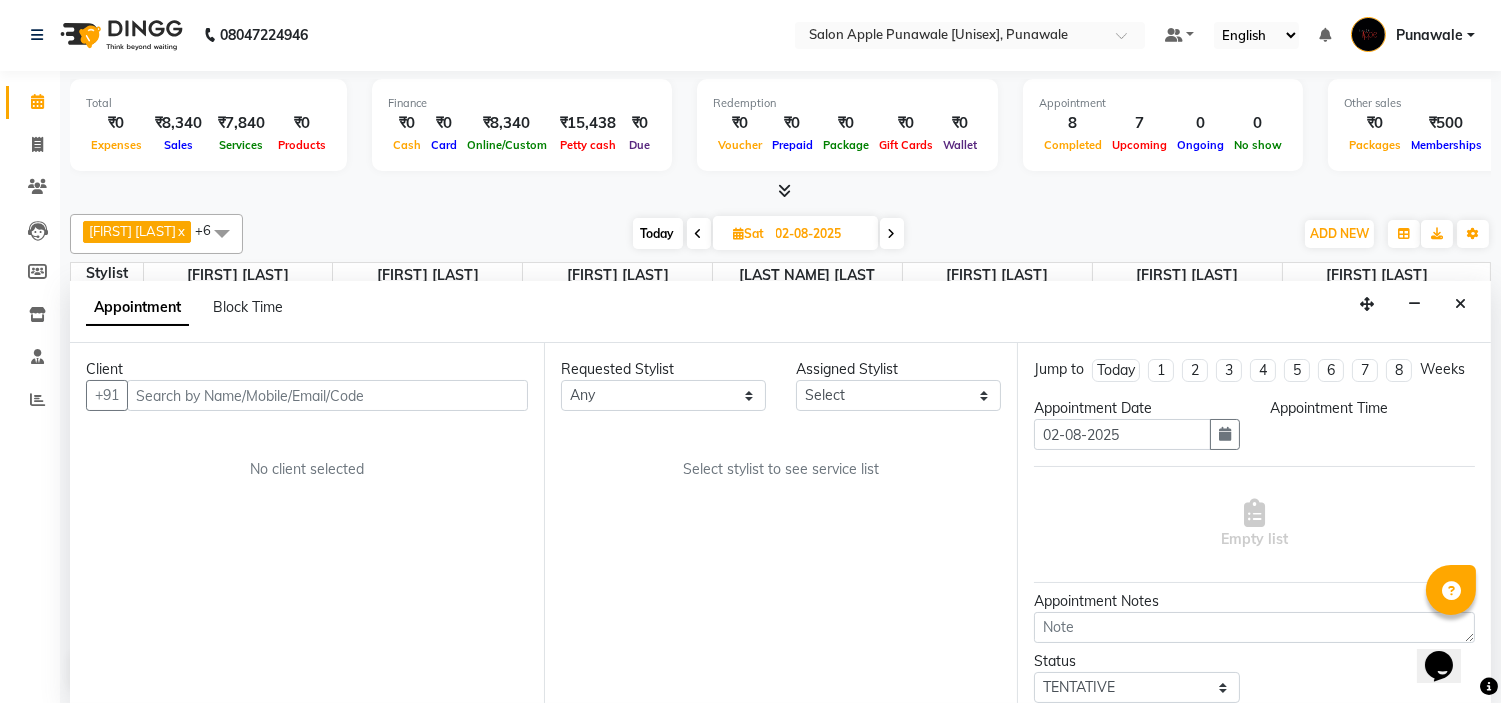 select on "1020" 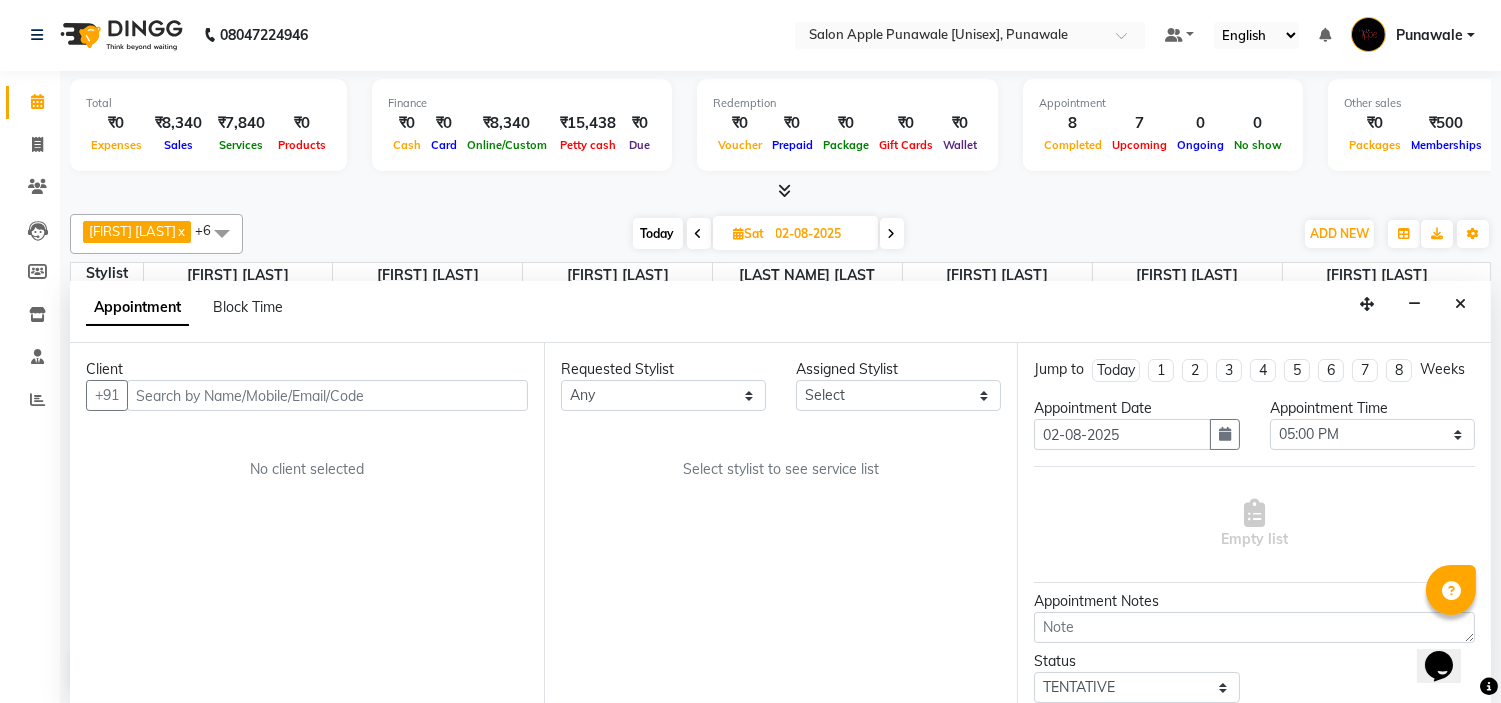 select on "54408" 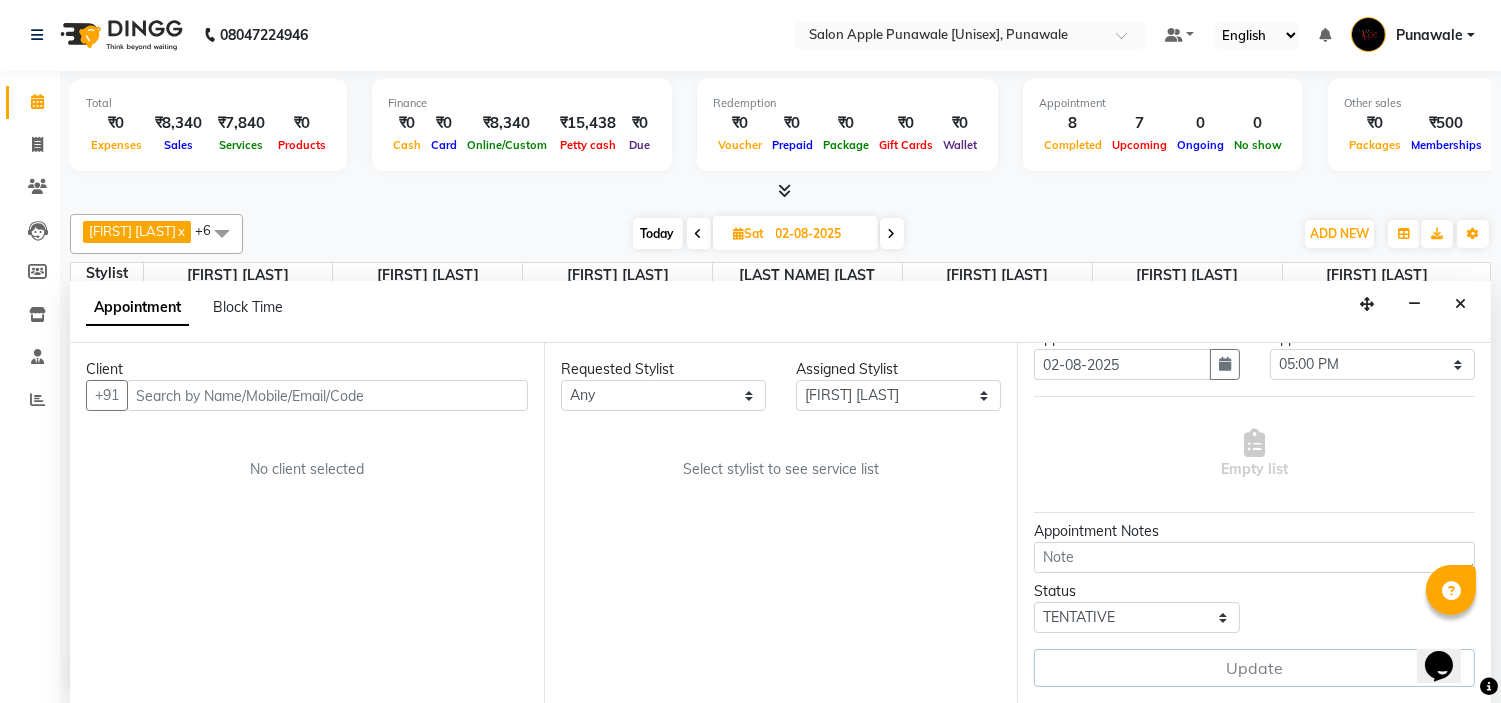 select on "3135" 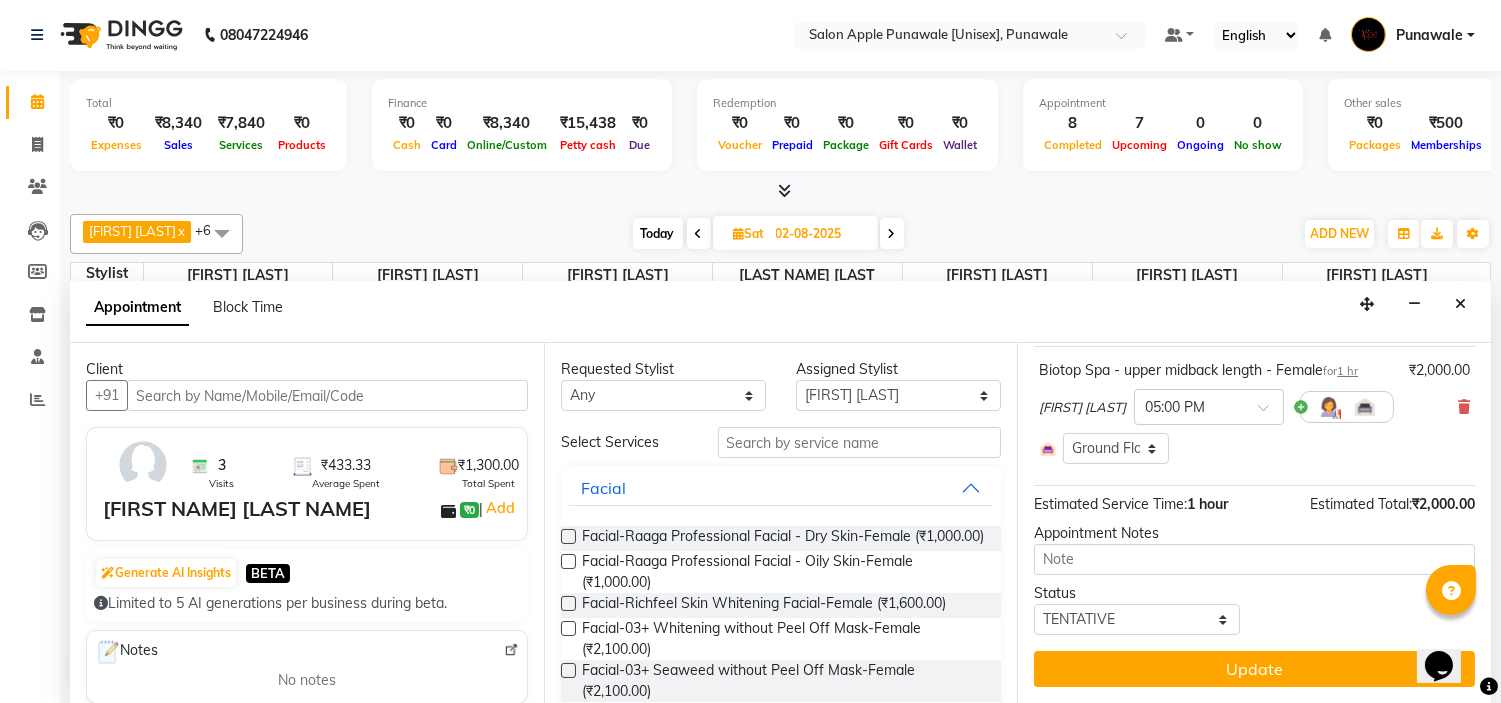 scroll, scrollTop: 138, scrollLeft: 0, axis: vertical 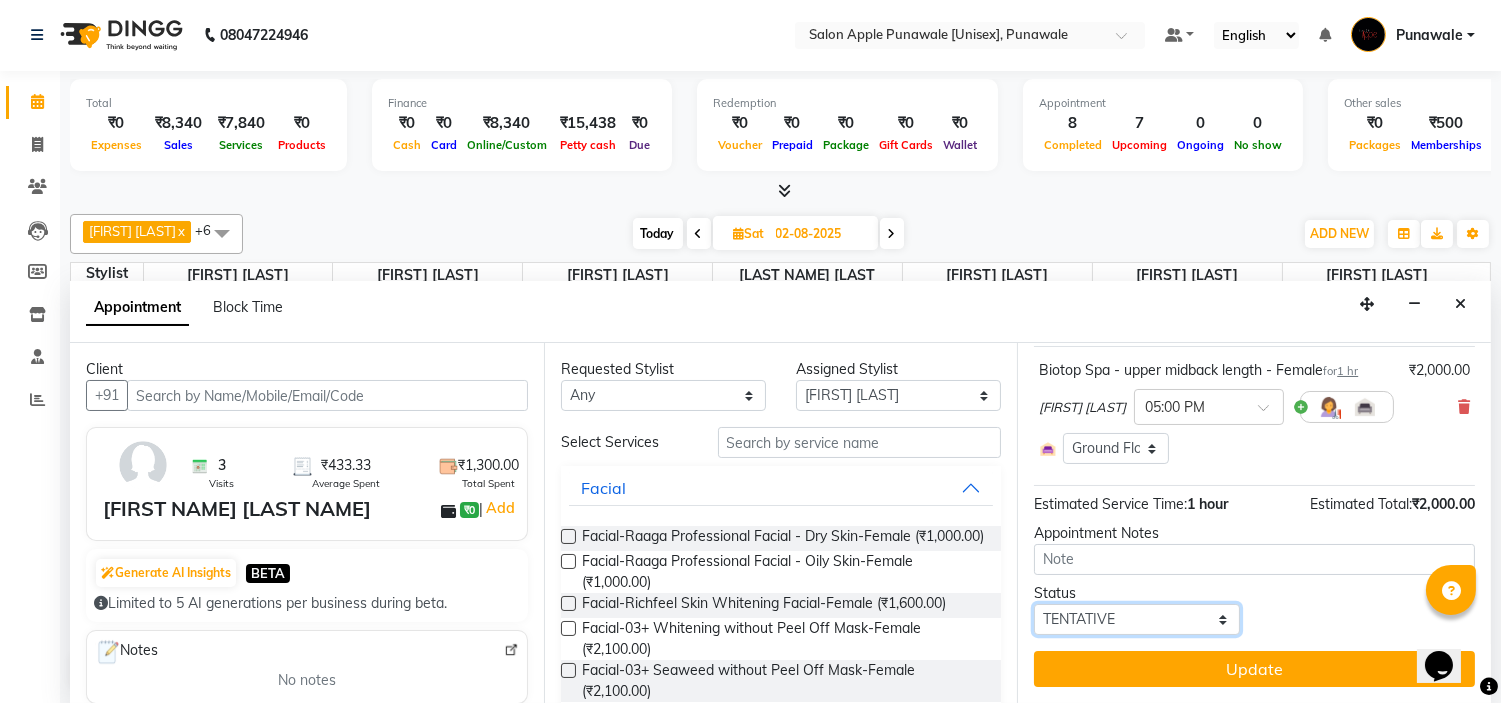 click on "Select TENTATIVE CONFIRM UPCOMING" at bounding box center (1136, 619) 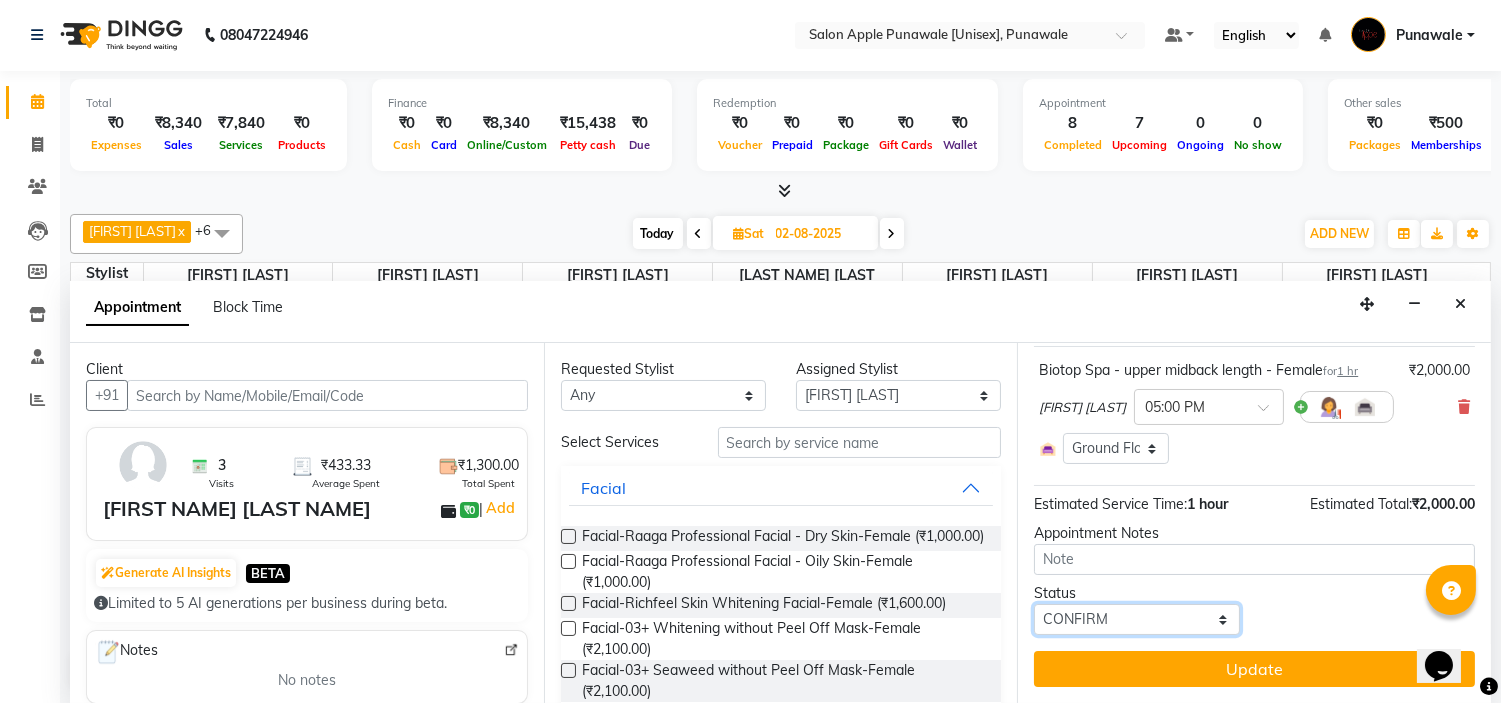 click on "Select TENTATIVE CONFIRM UPCOMING" at bounding box center [1136, 619] 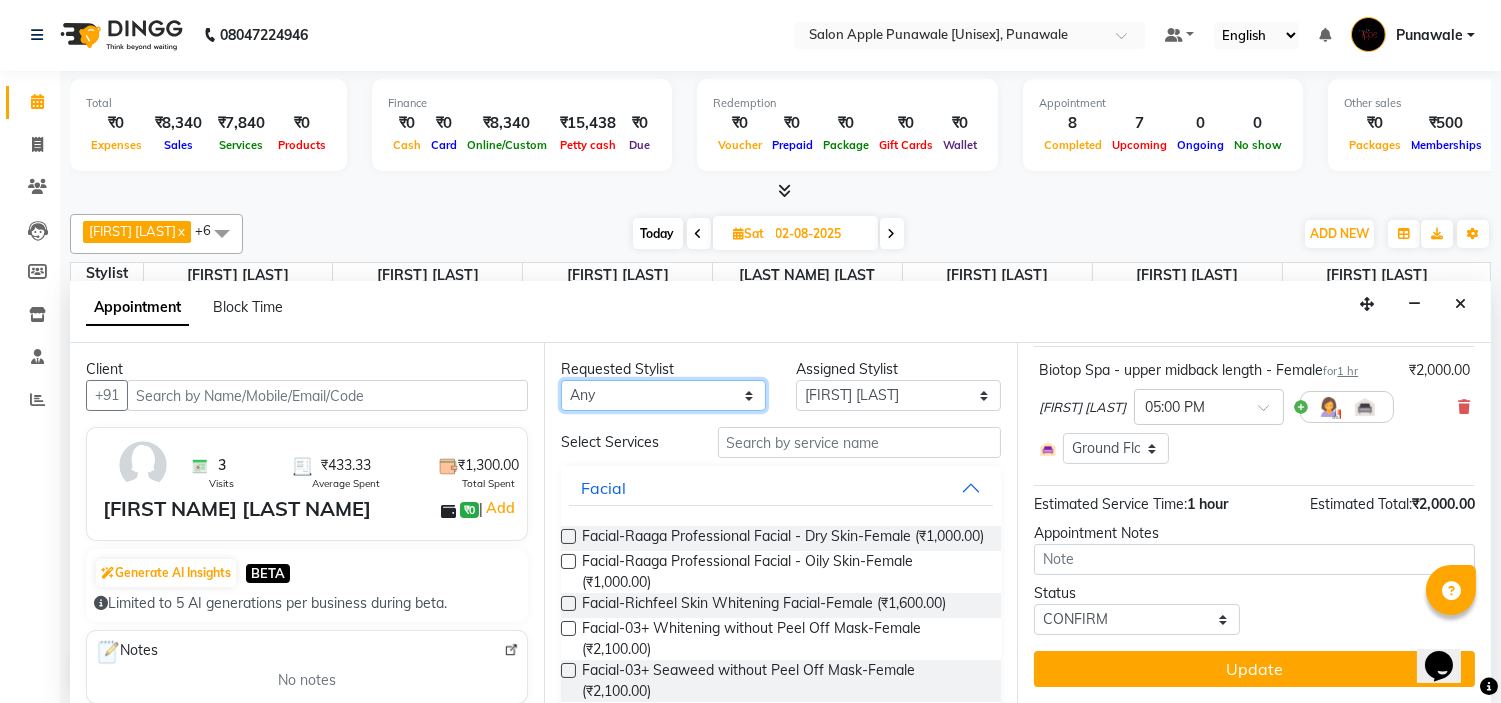 click on "Any [FIRST] [LAST] [FIRST] [LAST] [FIRST] [LAST] [FIRST] [LAST] [FIRST] [LAST] [FIRST] [LAST]  [FIRST] [LAST]" at bounding box center (663, 395) 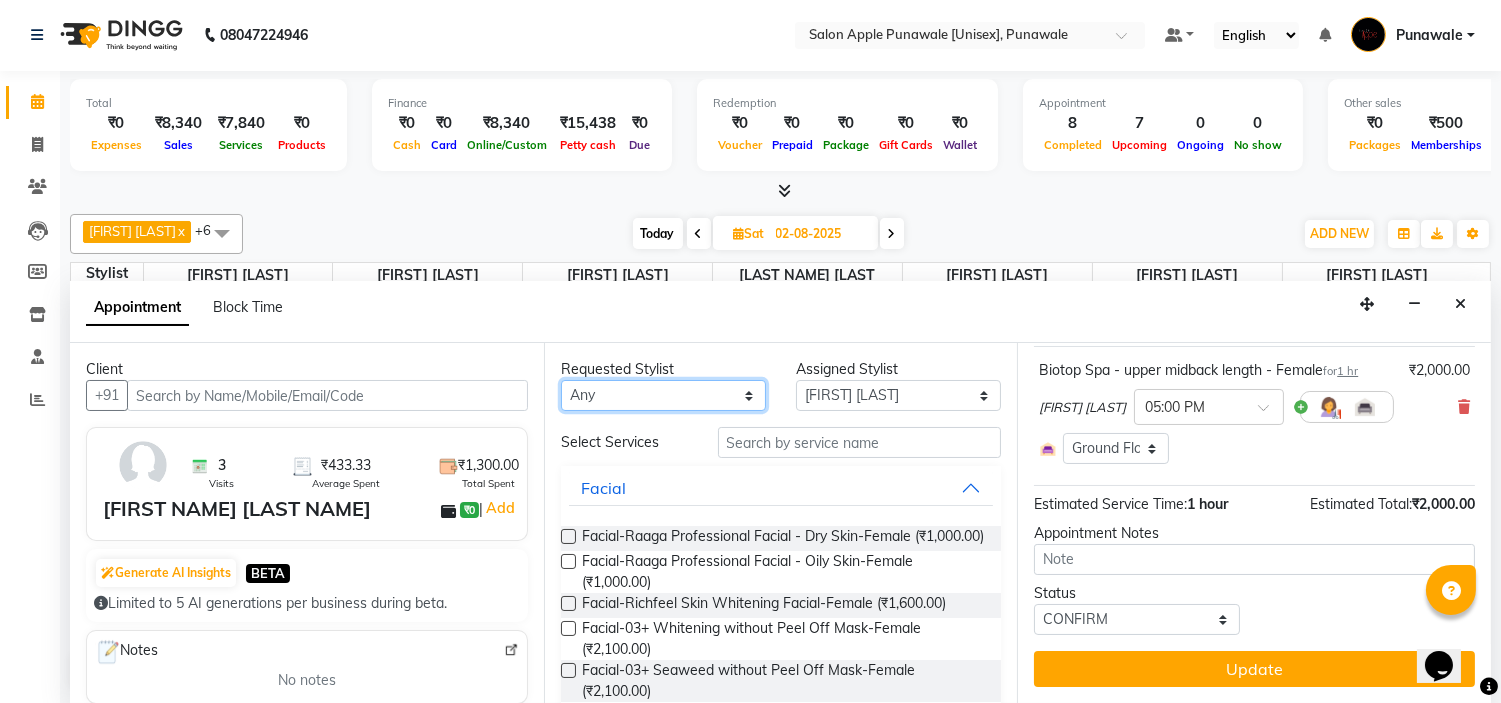 select on "54408" 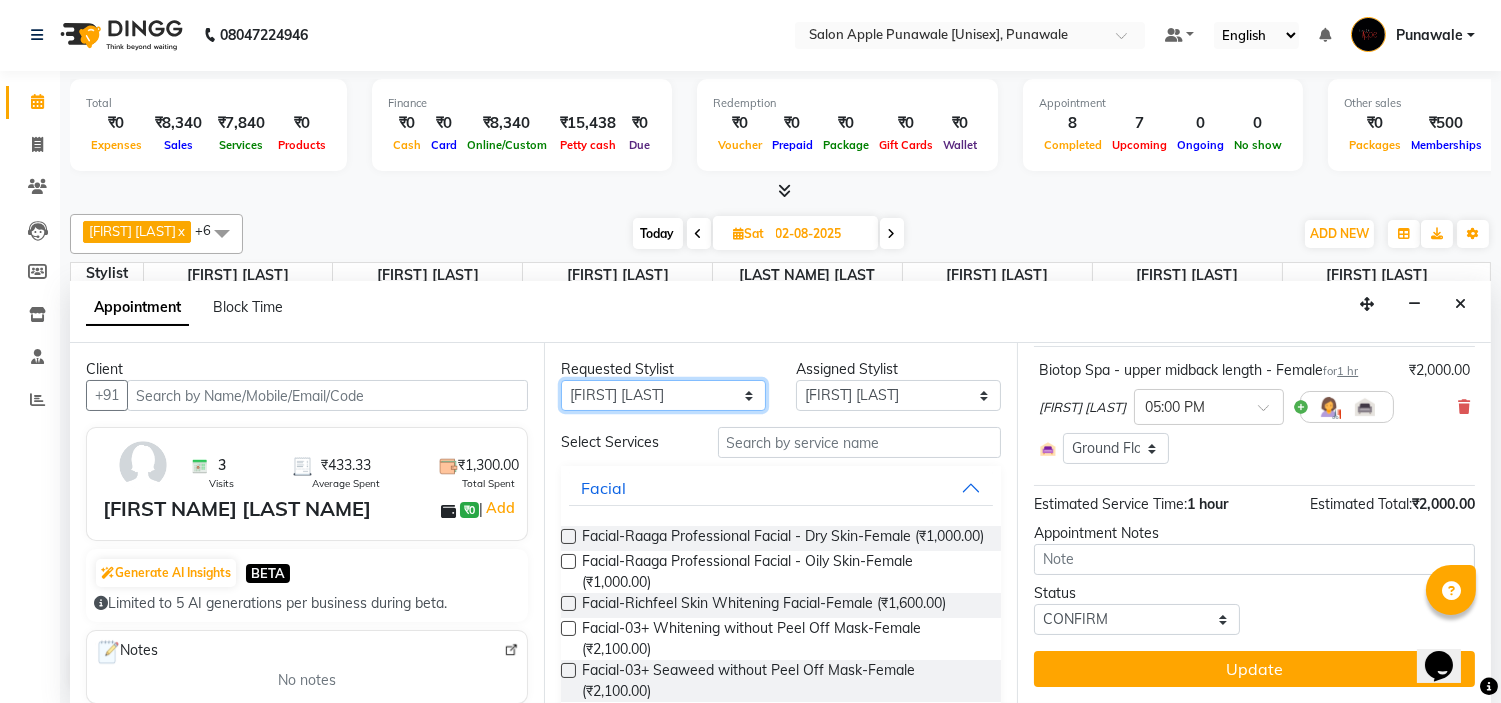 click on "Any [FIRST] [LAST] [FIRST] [LAST] [FIRST] [LAST] [FIRST] [LAST] [FIRST] [LAST] [FIRST] [LAST]  [FIRST] [LAST]" at bounding box center (663, 395) 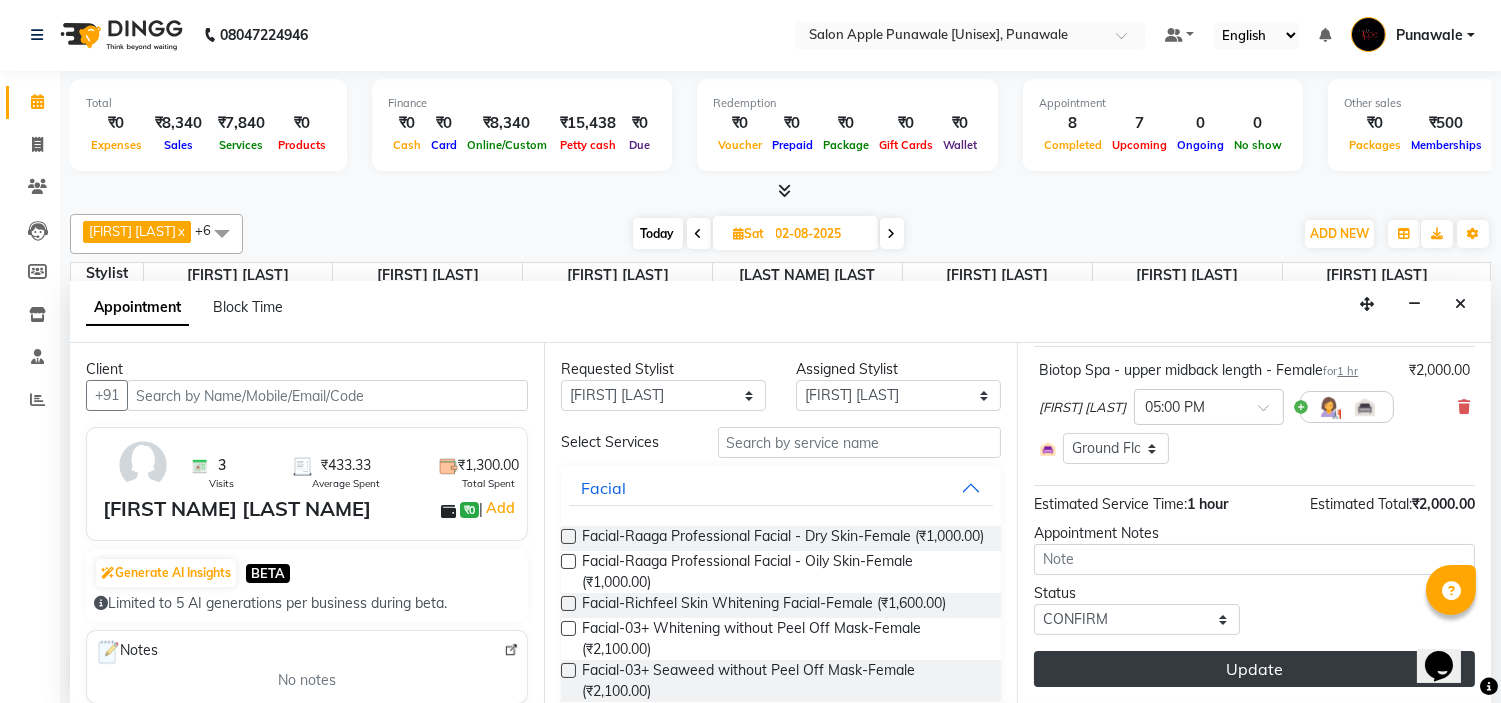 click on "Update" at bounding box center [1254, 669] 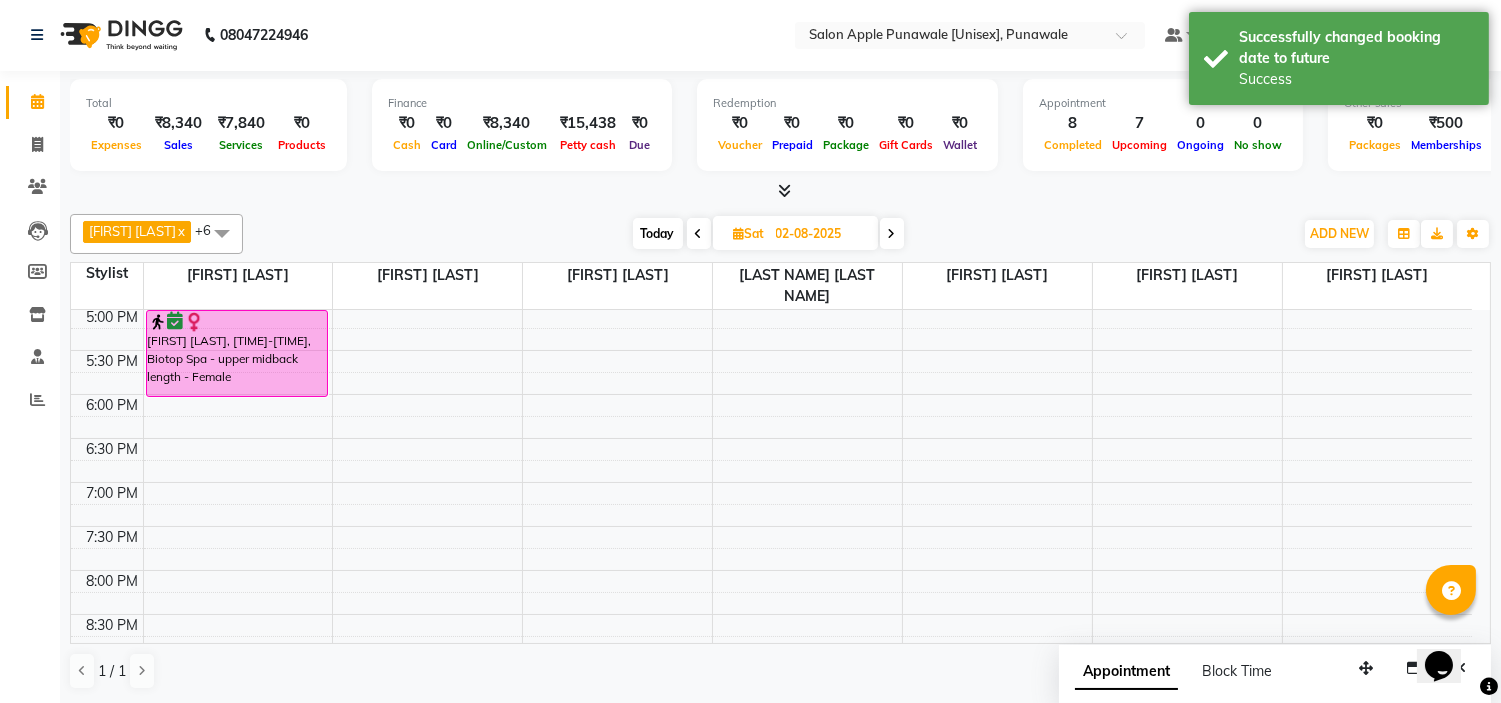 scroll, scrollTop: 0, scrollLeft: 0, axis: both 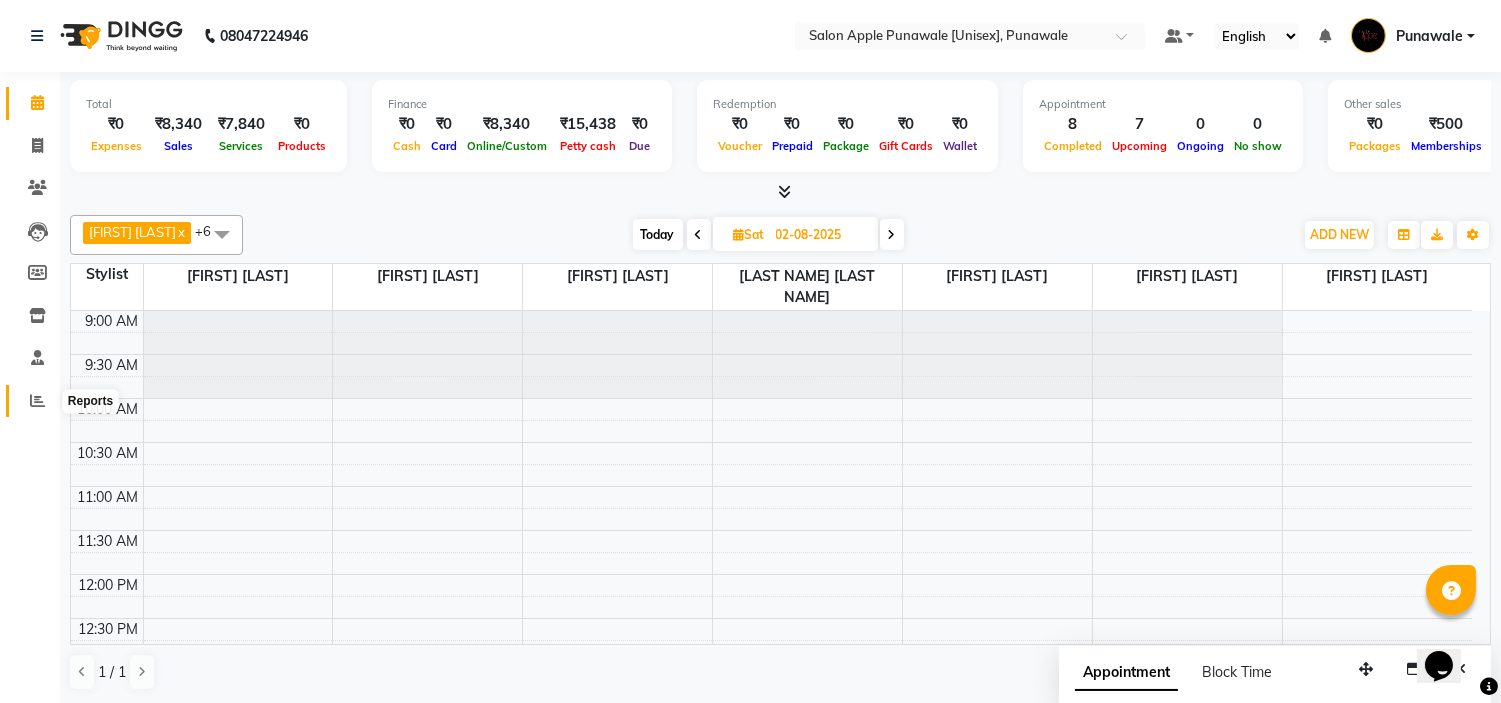 click 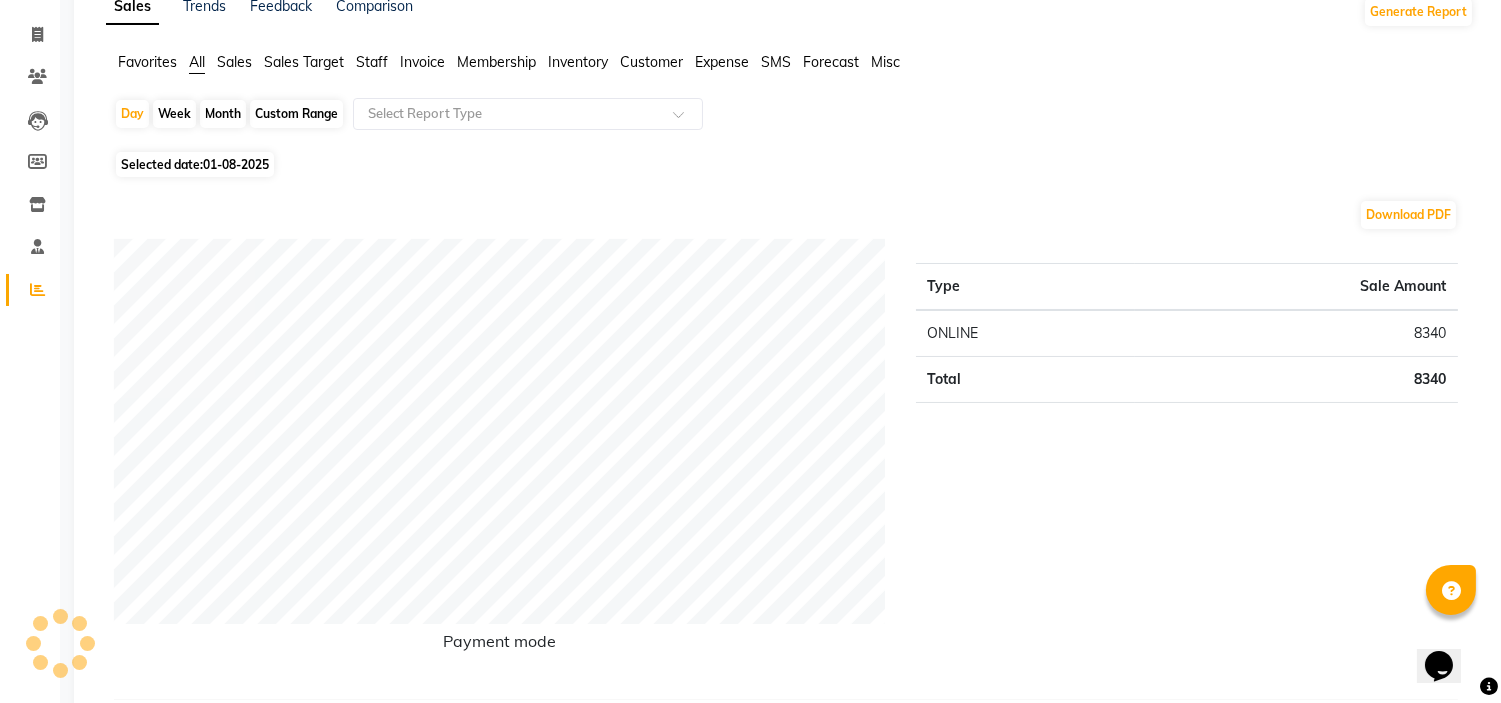 scroll, scrollTop: 0, scrollLeft: 0, axis: both 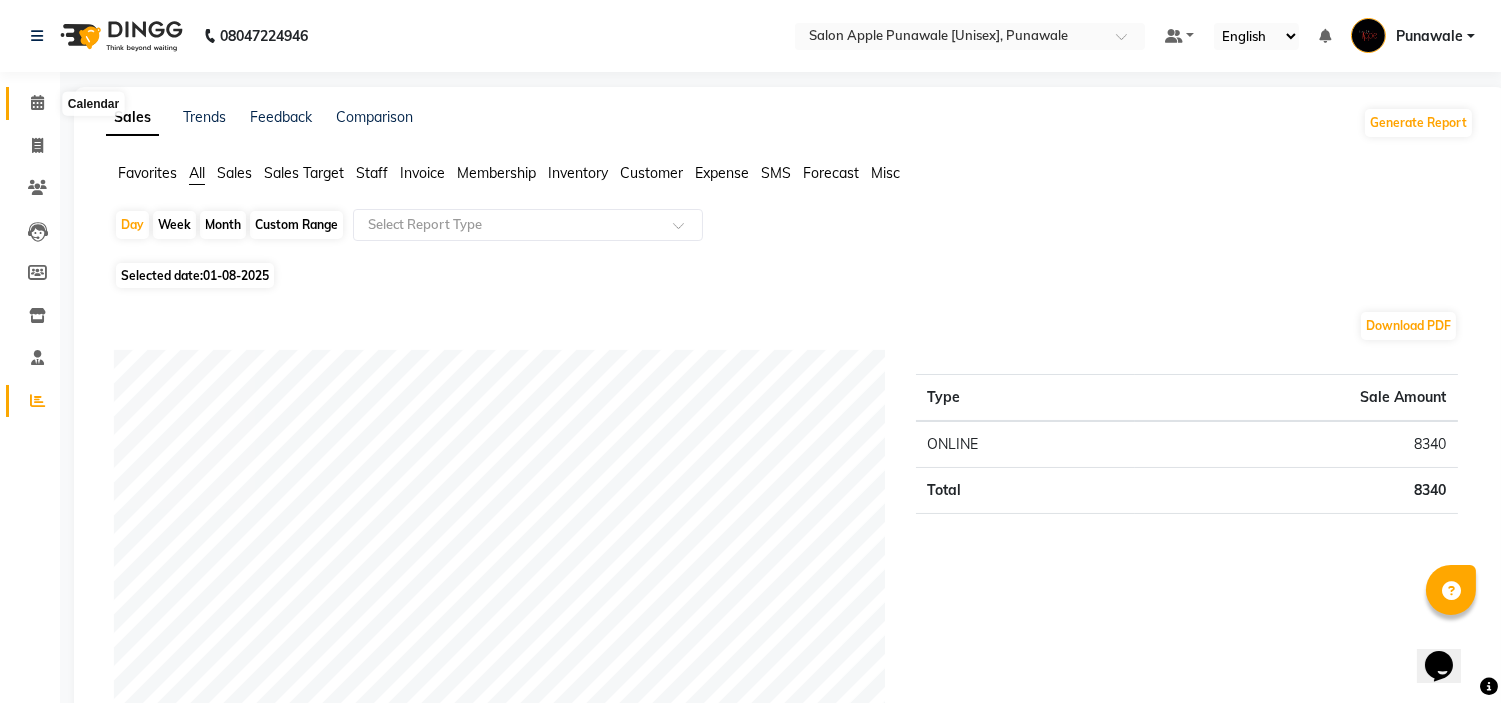 click 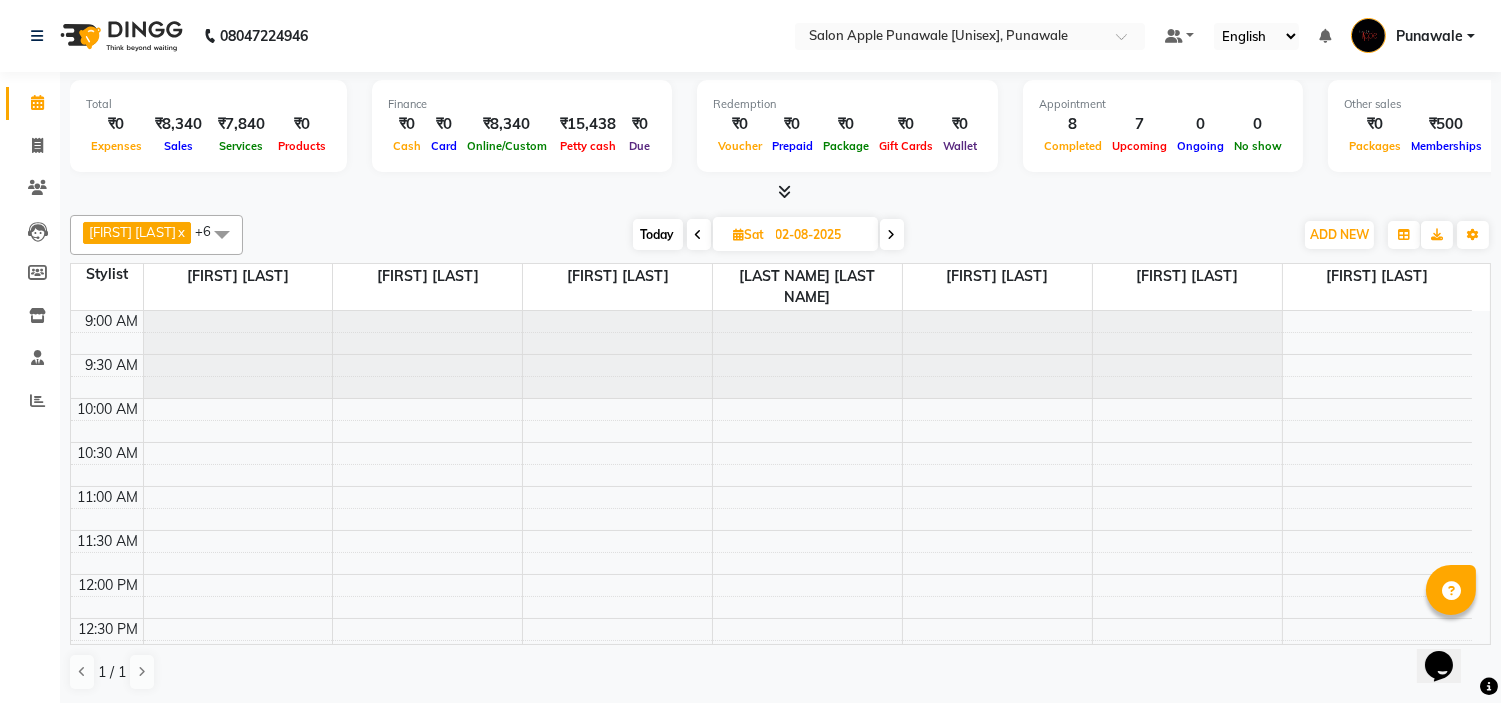 click at bounding box center (699, 234) 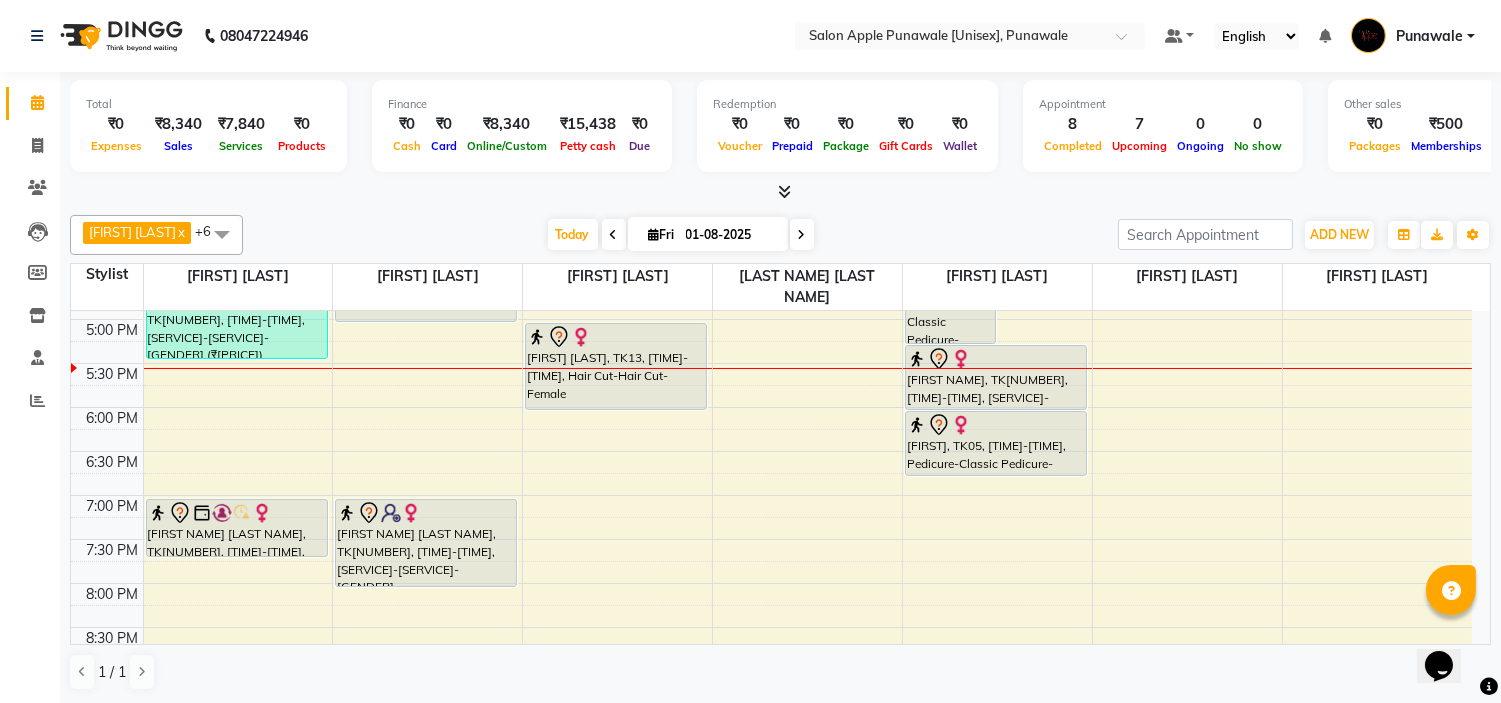 scroll, scrollTop: 548, scrollLeft: 0, axis: vertical 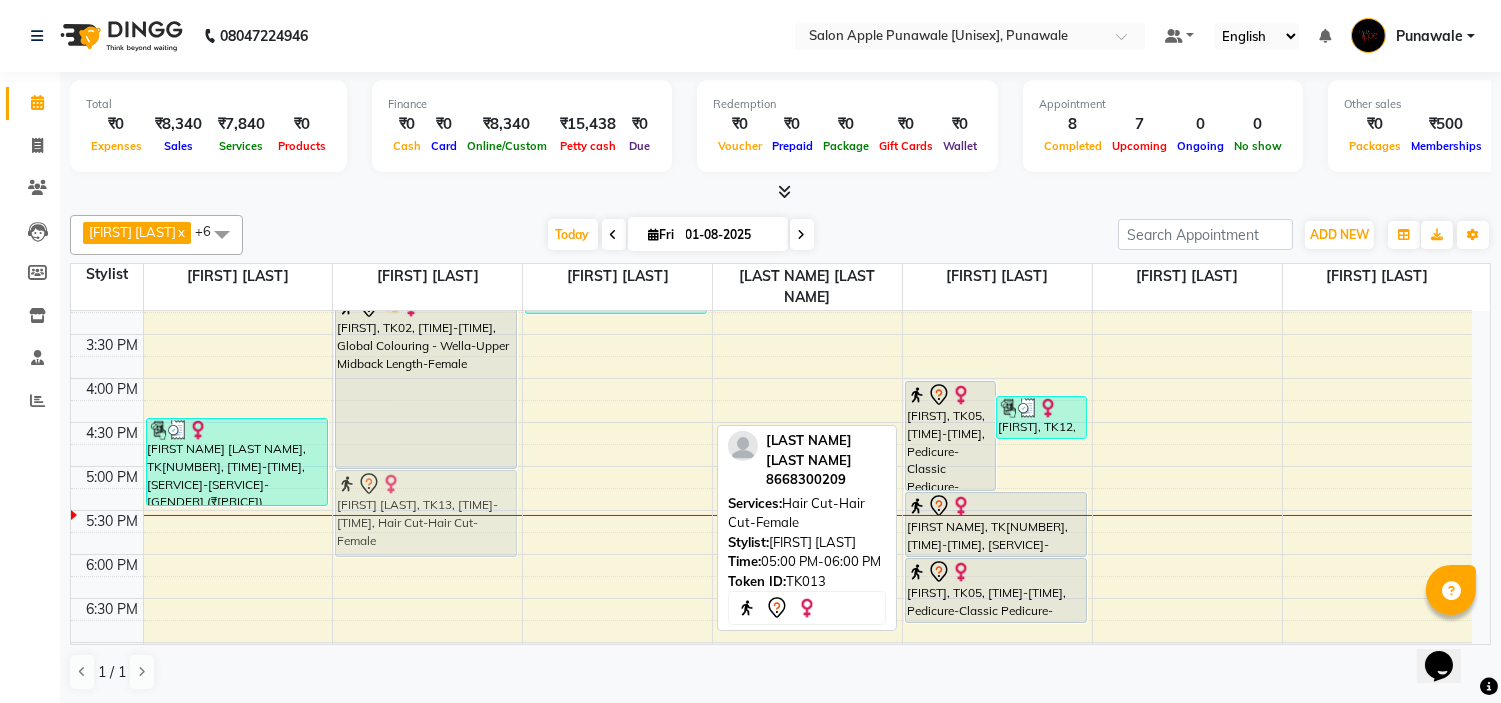 drag, startPoint x: 597, startPoint y: 475, endPoint x: 445, endPoint y: 483, distance: 152.21039 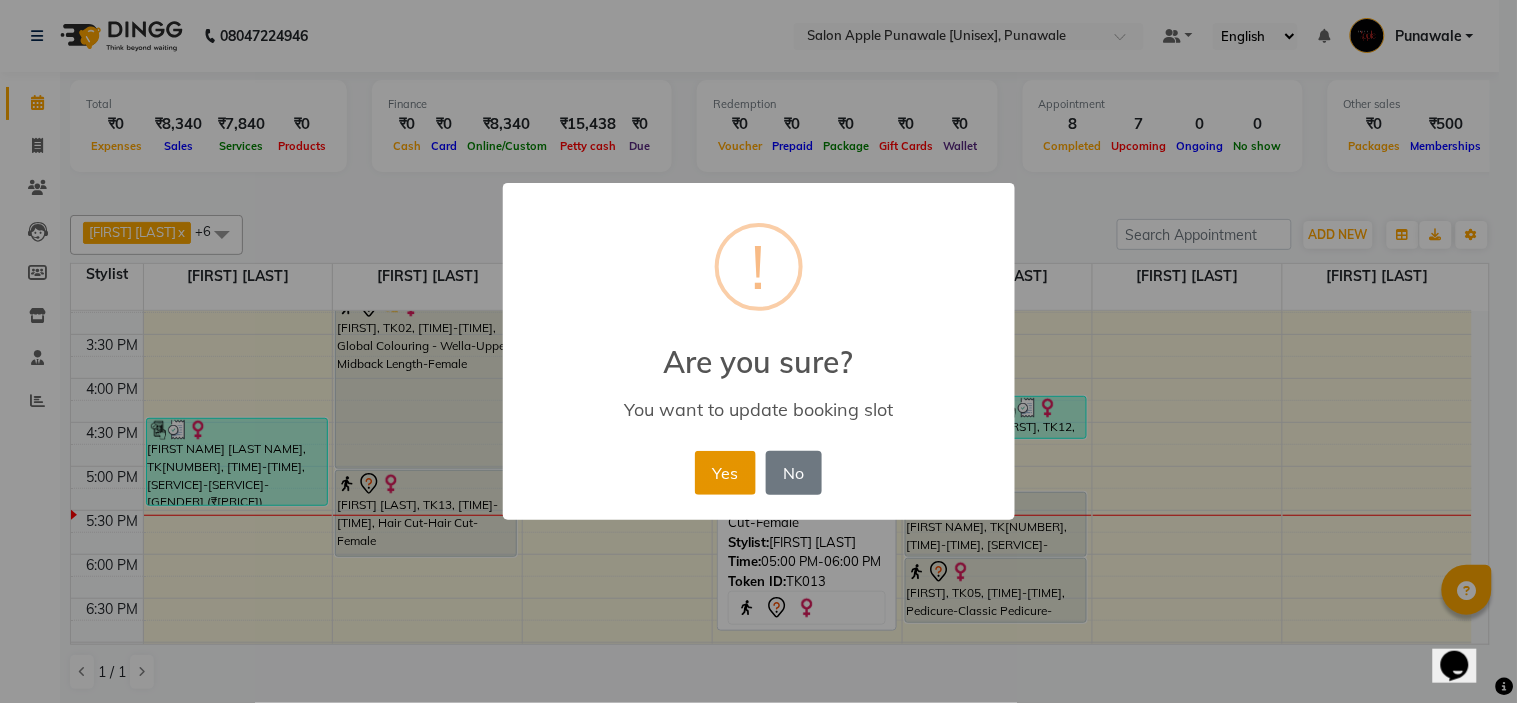 click on "Yes" at bounding box center (725, 473) 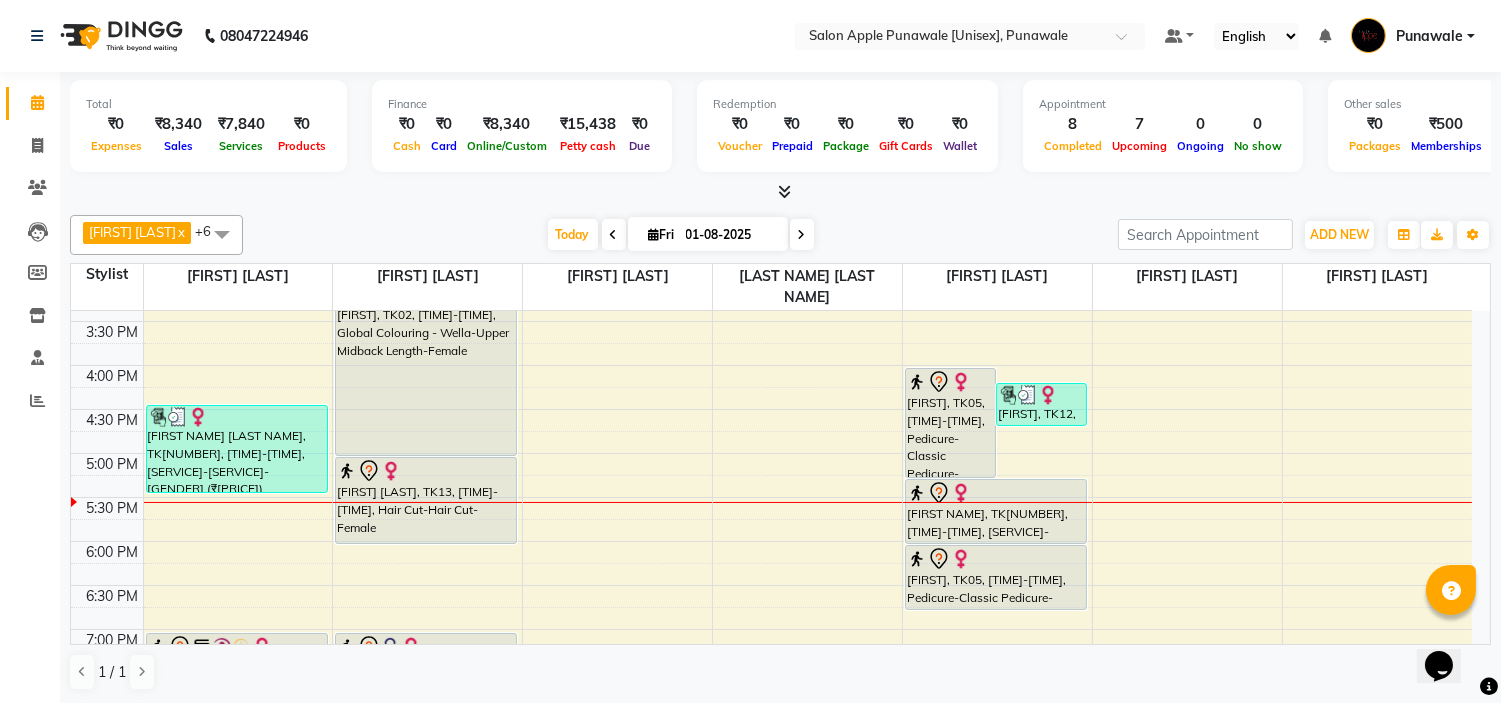 scroll, scrollTop: 548, scrollLeft: 0, axis: vertical 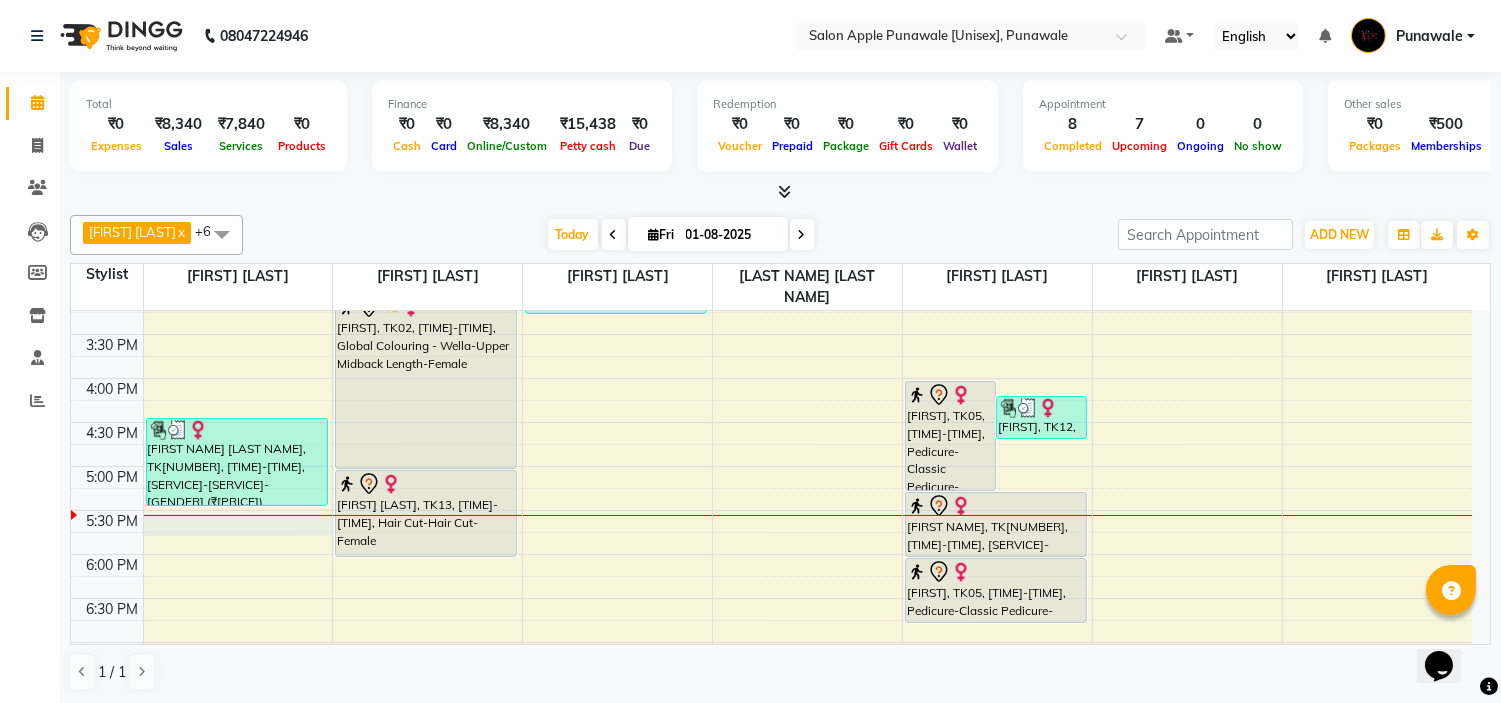 click on "[FIRST] [LAST], TK04, [TIME]-[TIME], Hair Cut-Kid's Hair Cut (Kids Below 12 Yrs)-Male     [FIRST] [LAST], TK08, [TIME]-[TIME], Beard Styling-Beard Trim-Male (₹200)     [FIRST] [LAST], TK14, [TIME]-[TIME], Hair Cut-Hair Cut-Female (₹500)             [FIRST] [LAST], TK10, [TIME]-[TIME], Hair Cut-Kid's Hair Cut (Kids Below 12 Yrs)-Male     [FIRST] [LAST], TK07, [TIME]-[TIME], Beard Styling-Beard Trim-Male (₹200),Hair Cut-Hair Cut-Male  (₹200)             [FIRST] [LAST], TK02, [TIME]-[TIME], Global Colouring - Wella-Upper Midback Length-Female             [FIRST] [LAST], TK13, [TIME]-[TIME], Hair Cut-Hair Cut-Female             [FIRST] [LAST], TK11, [TIME]-[TIME], Hair Cut-Hair Cut-Female" at bounding box center [771, 378] 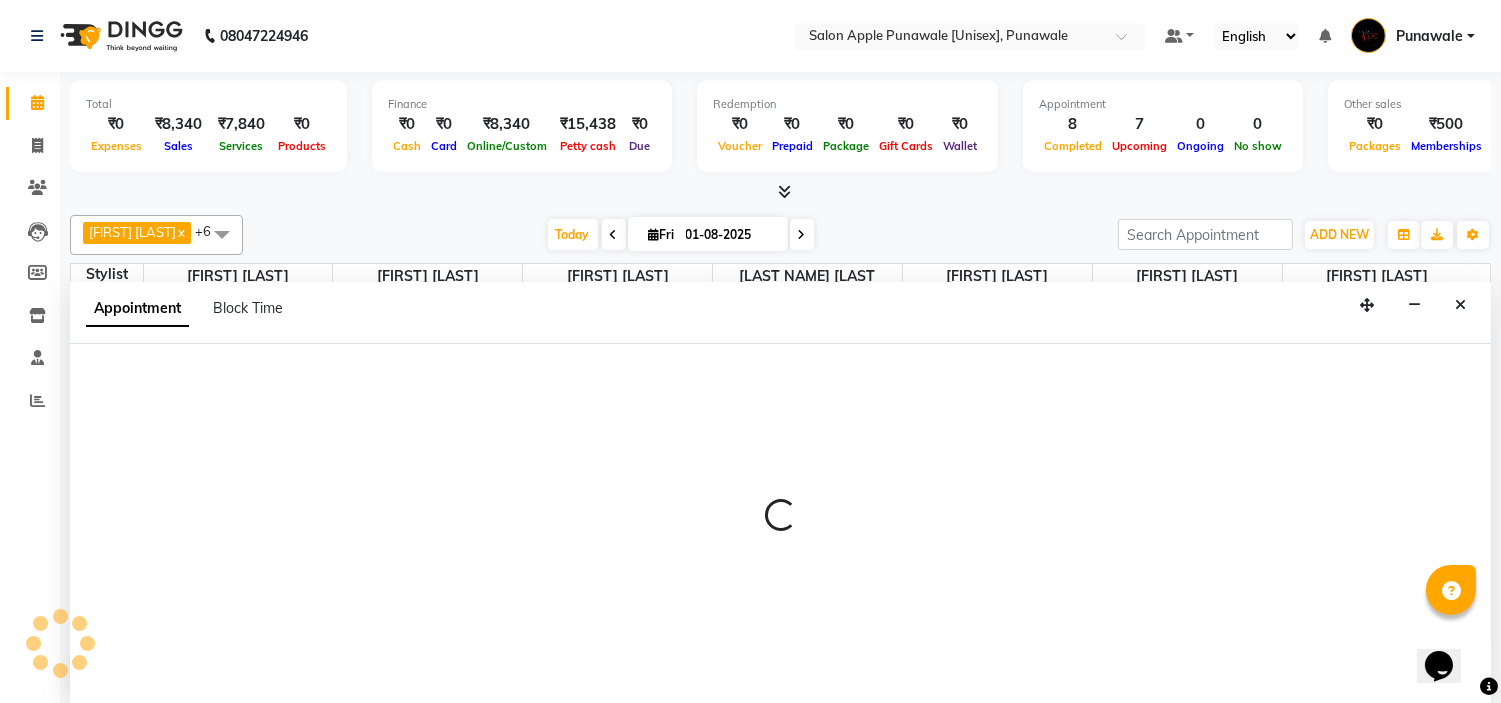 scroll, scrollTop: 1, scrollLeft: 0, axis: vertical 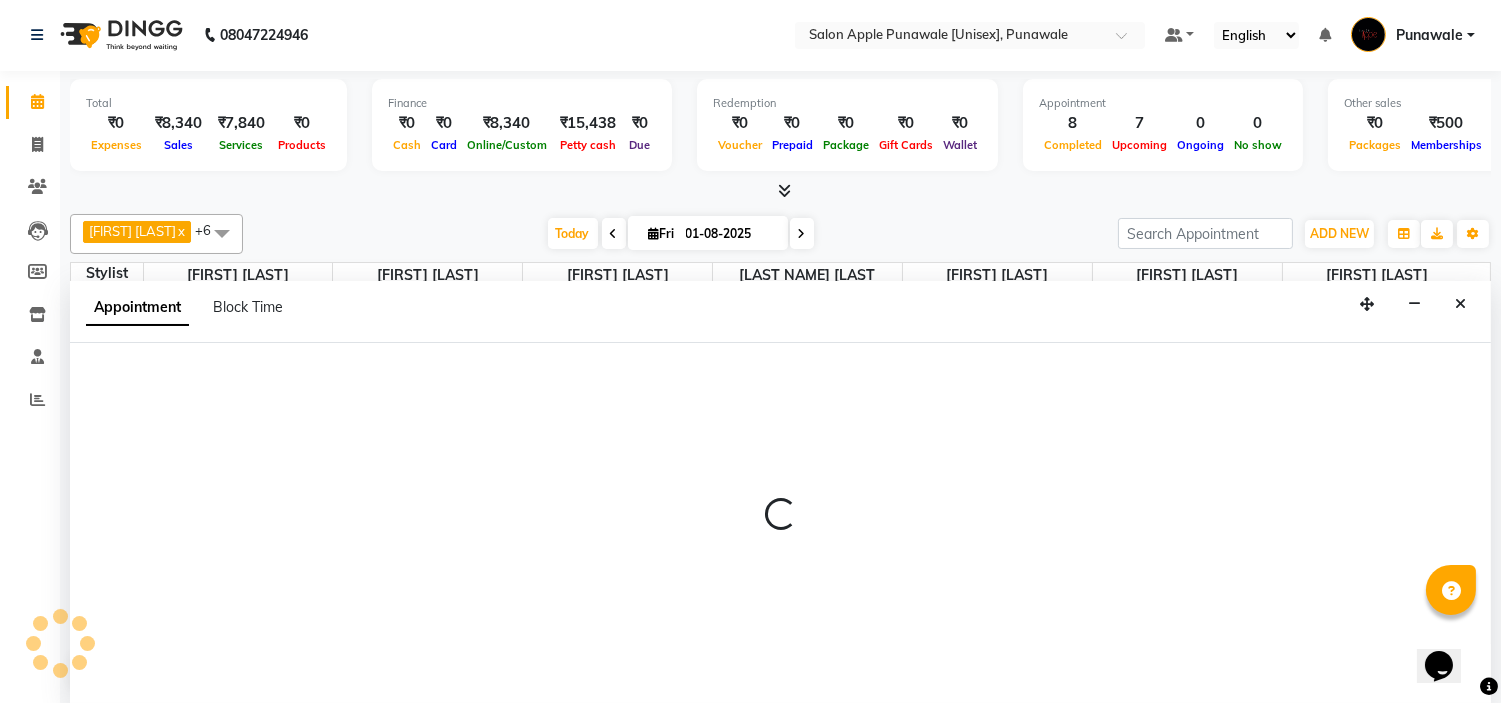 select on "54408" 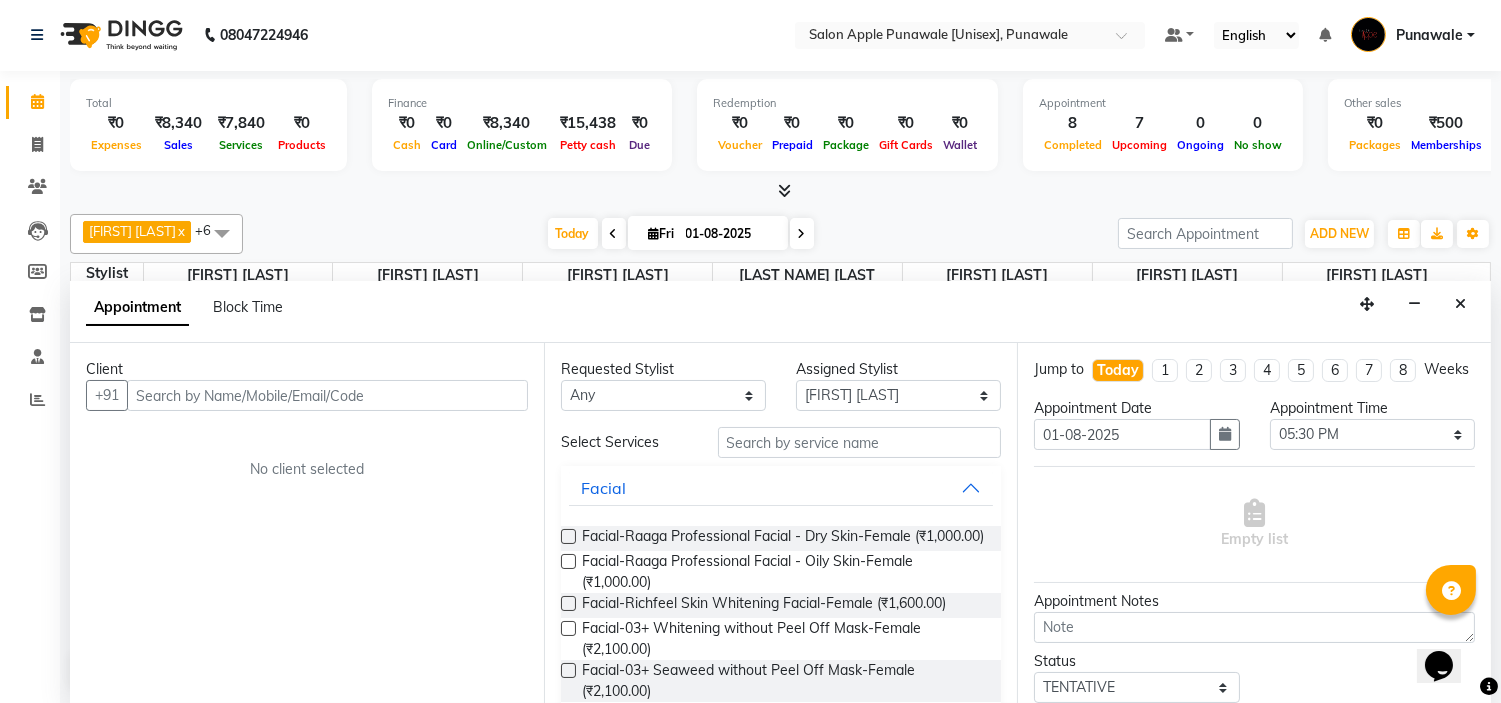 click at bounding box center (327, 395) 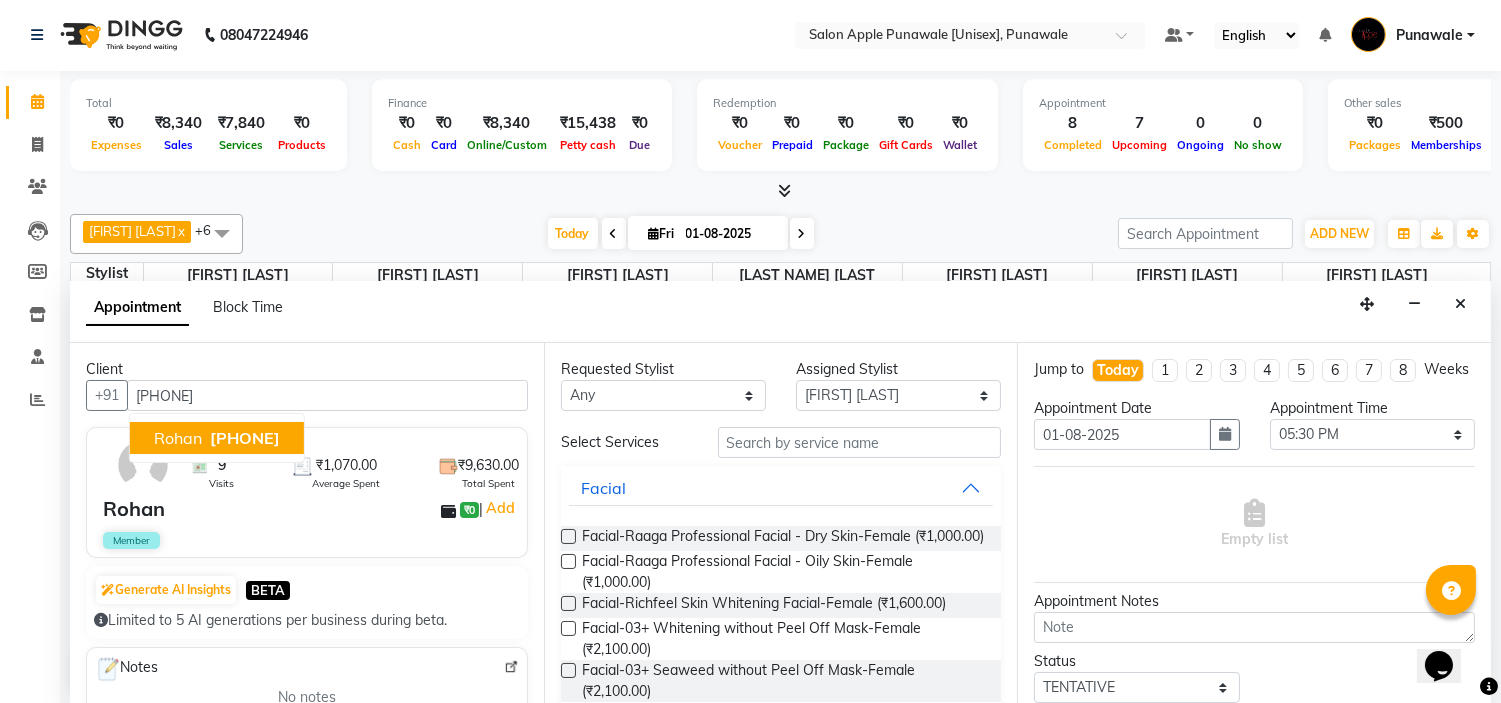 click on "[PHONE]" at bounding box center [245, 438] 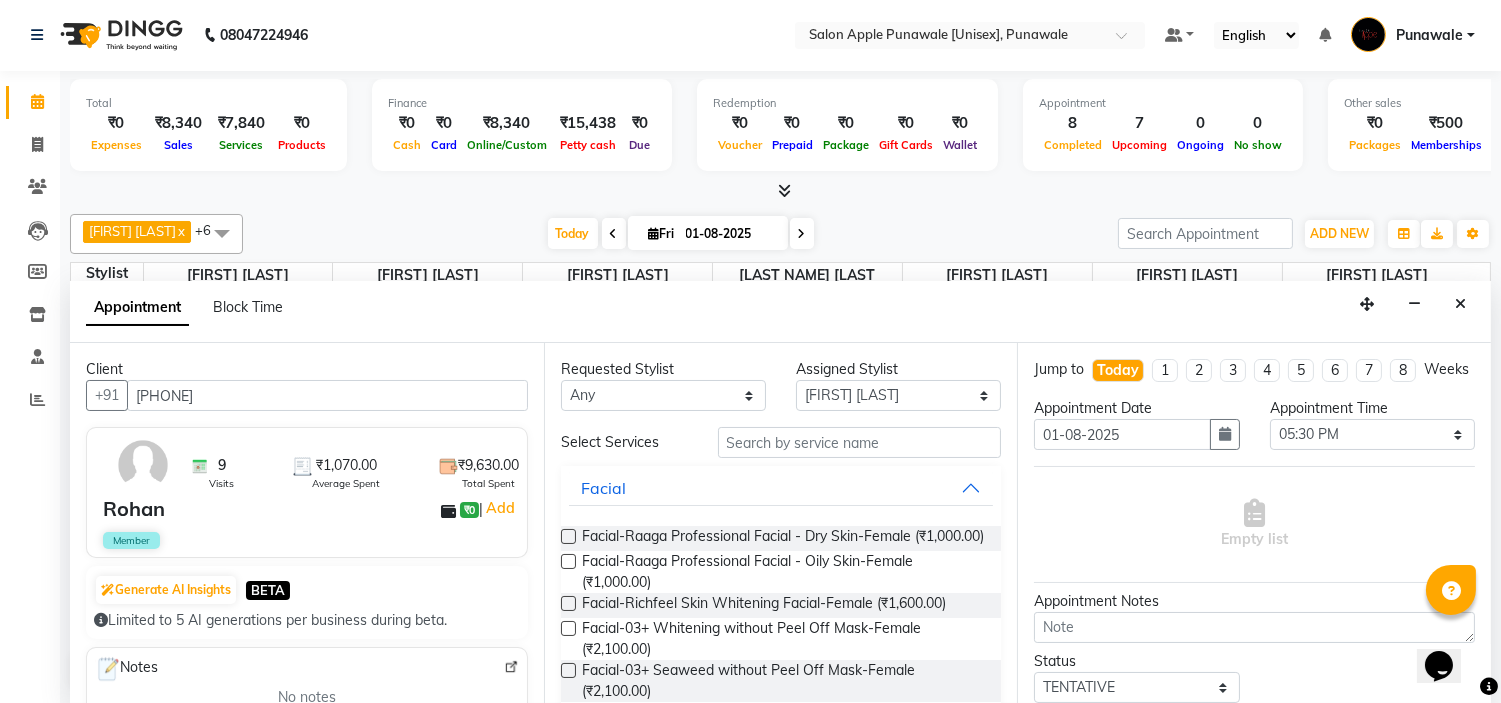 type on "[PHONE]" 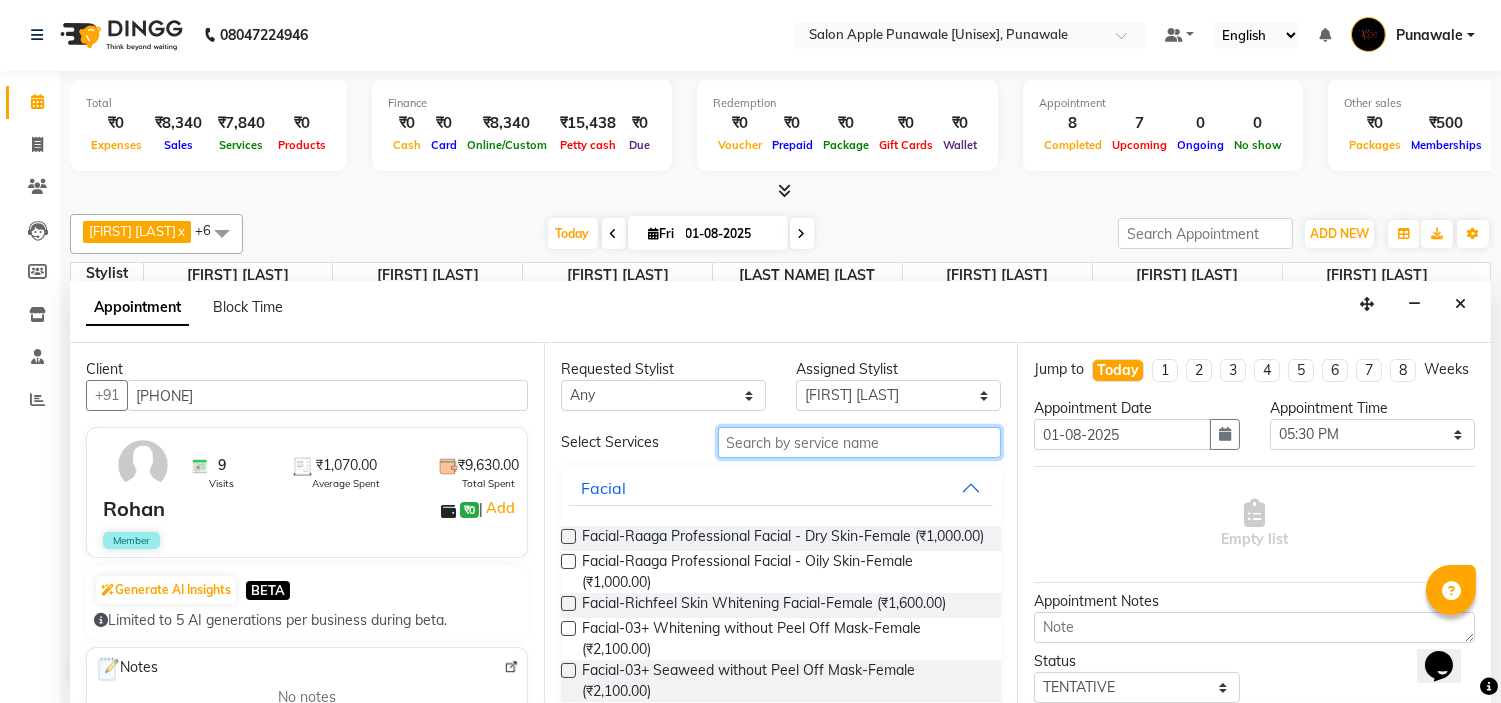 click at bounding box center (860, 442) 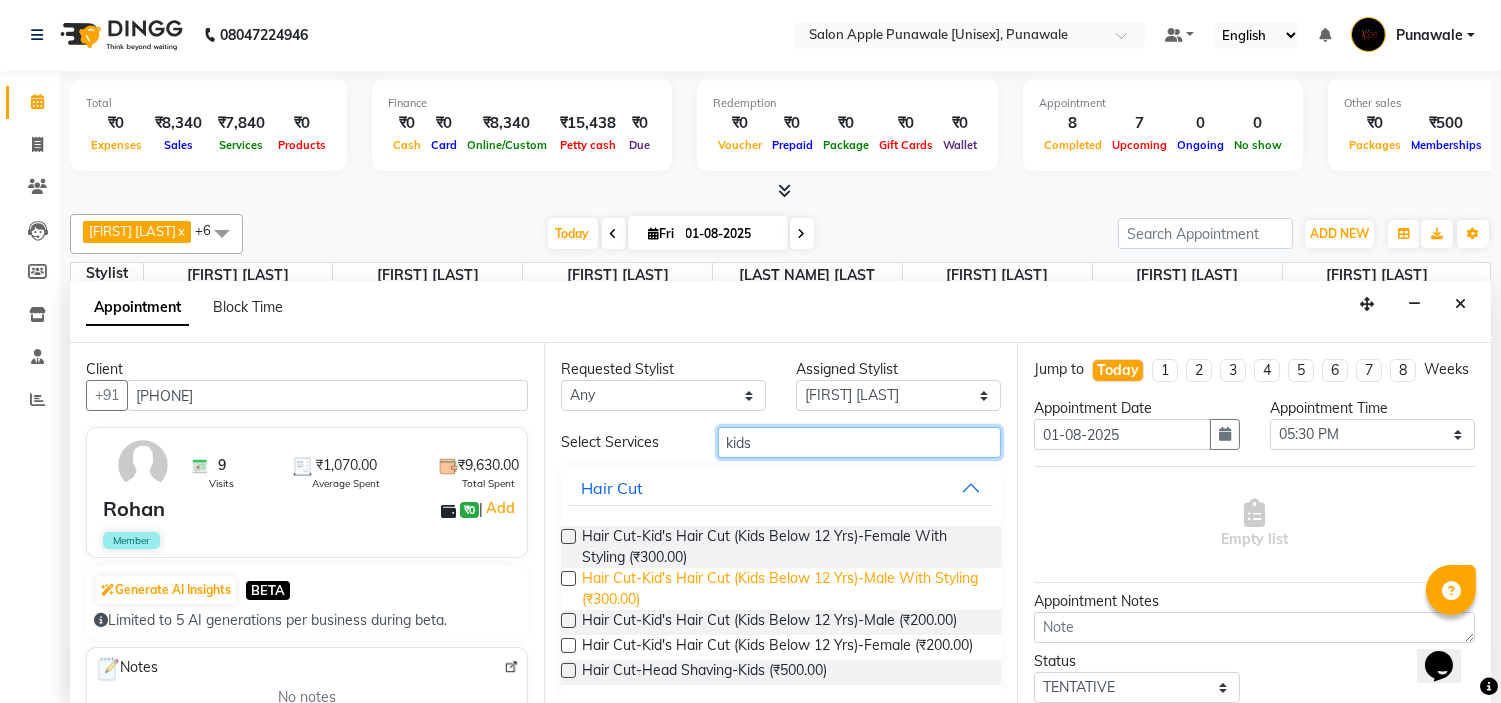 type on "kids" 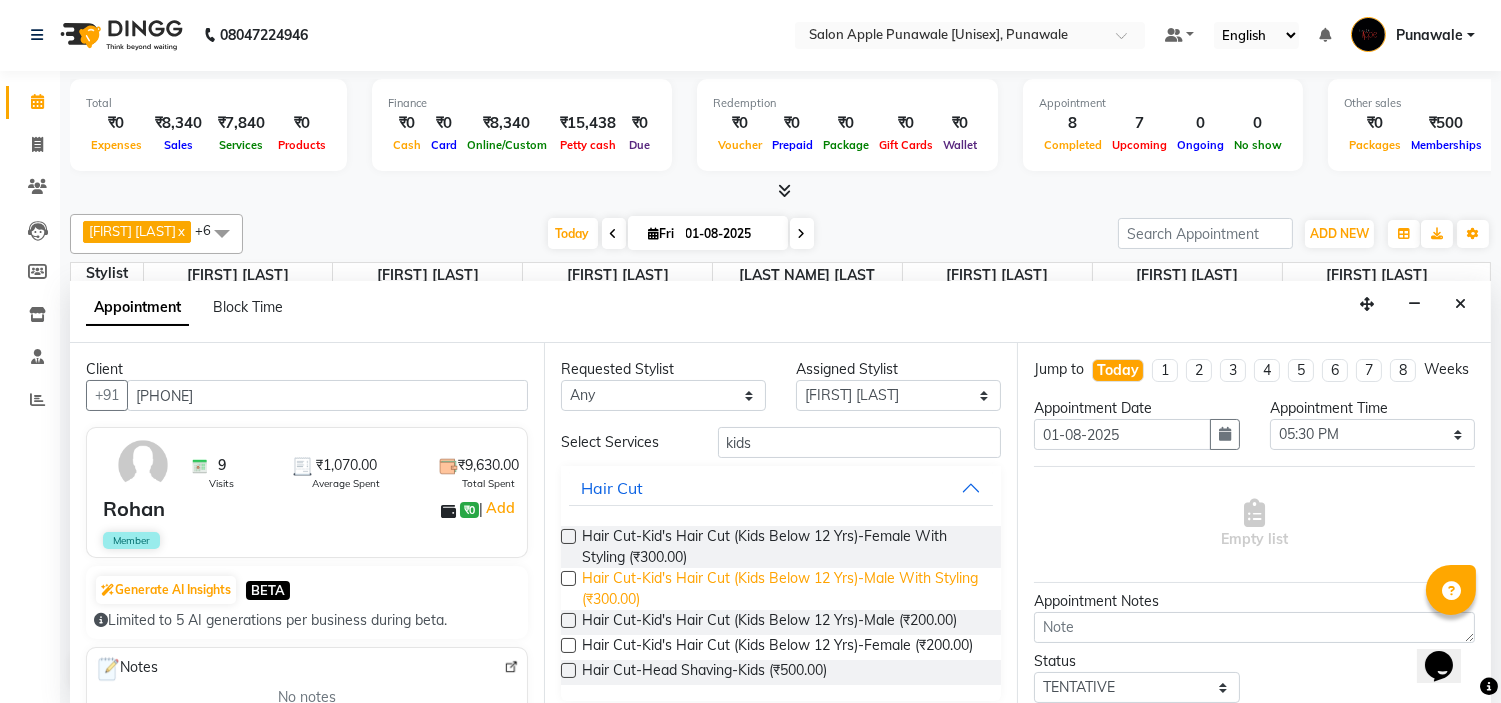 click on "Hair Cut-Kid's Hair Cut (Kids Below 12 Yrs)-Male With Styling (₹300.00)" at bounding box center (784, 589) 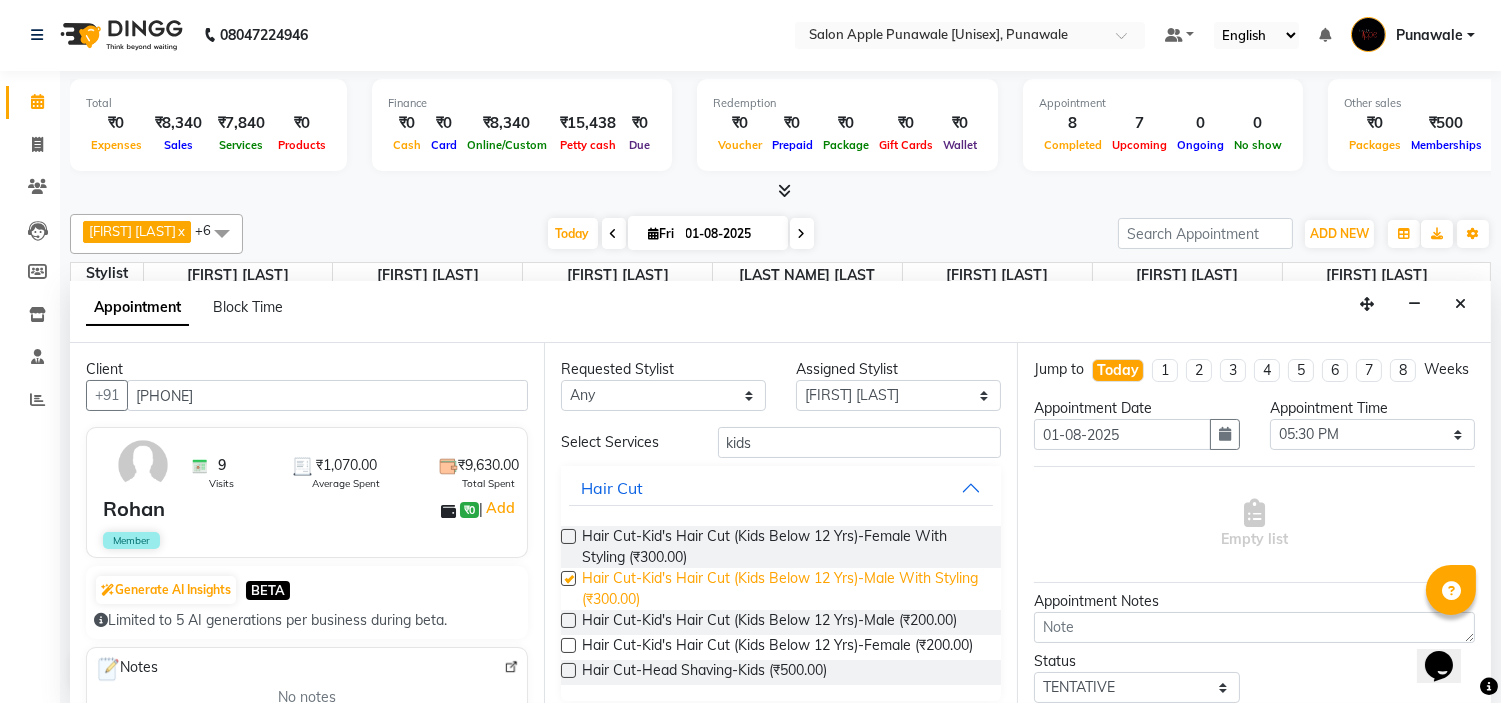 checkbox on "false" 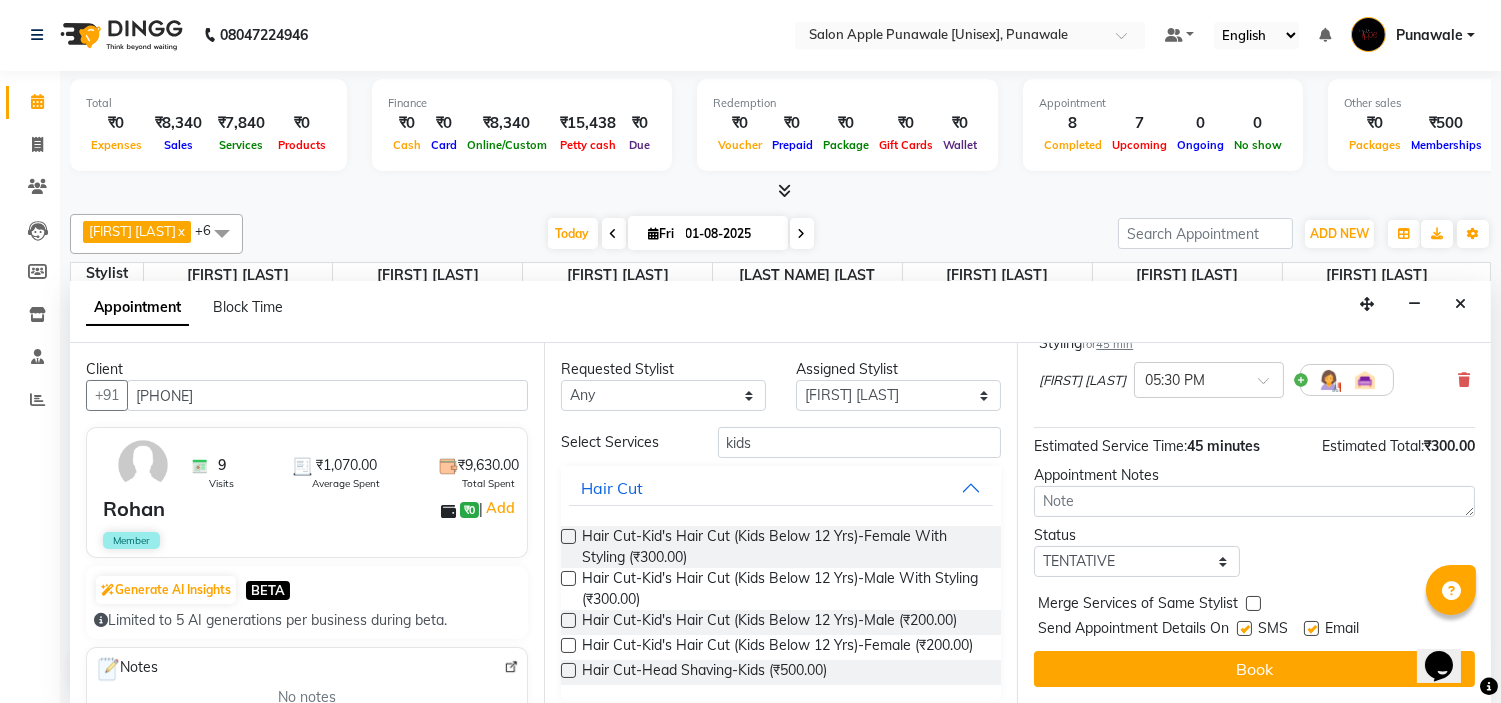 scroll, scrollTop: 186, scrollLeft: 0, axis: vertical 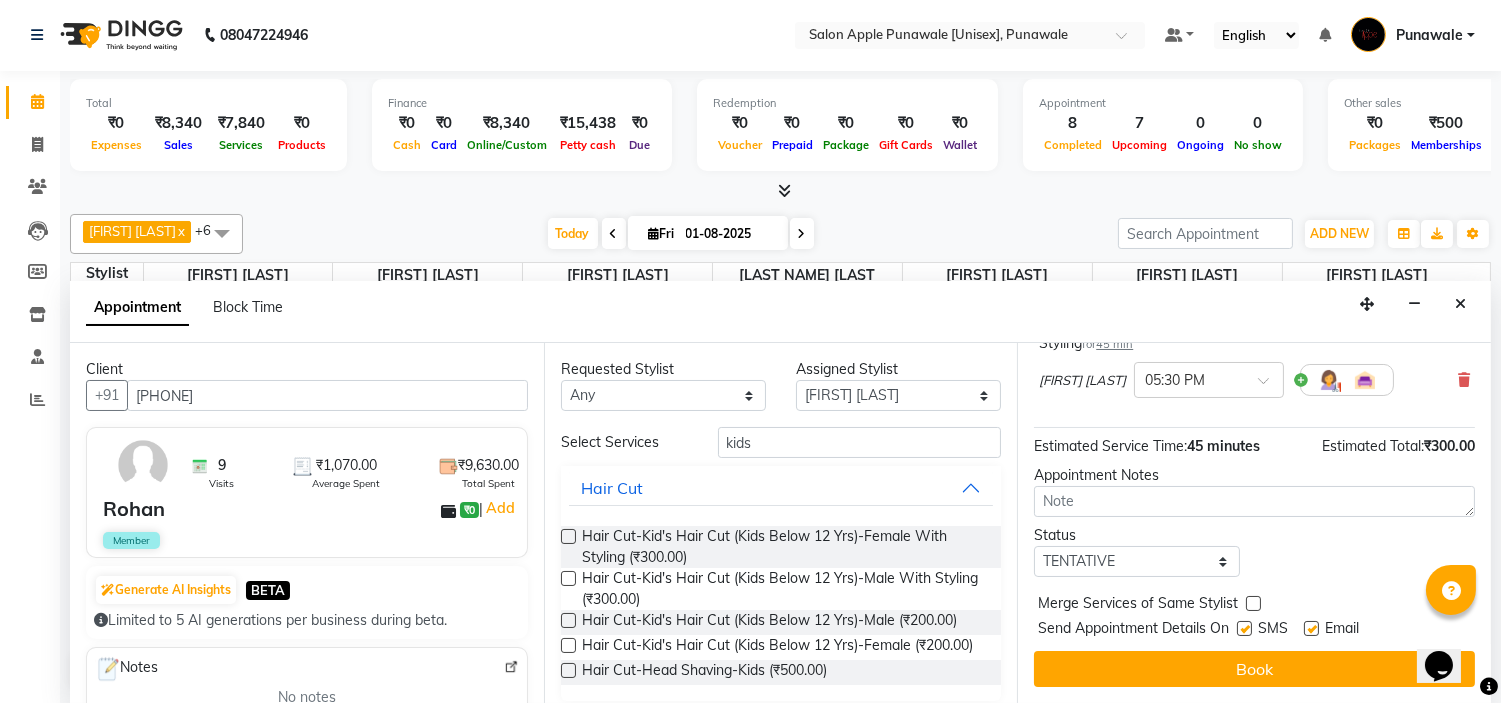 click on "Jump to Today 1 2 3 4 5 6 7 8 Weeks Appointment Date [DATE] Appointment Time Select [TIME] [TIME] [TIME] [TIME] [TIME] [TIME] [TIME] [TIME] [TIME] [TIME] [TIME] [TIME] [TIME] [TIME] [TIME] [TIME] [TIME] [TIME] [TIME] [TIME] [TIME] [TIME] [TIME] [TIME] [TIME] [TIME] [TIME] [TIME] [TIME] [TIME] [TIME] [TIME] [TIME] [TIME] [TIME] [TIME] [TIME] [TIME] [TIME] [TIME] [TIME] [TIME] [TIME] [TIME] [TIME] [TIME] [TIME] [TIME] [TIME] Hair Cut-Kid's Hair Cut (Kids Below 12 Yrs)-Male With Styling   for  45 min ₹300.00 [FIRST] [LAST] × [TIME] Estimated Service Time:  45 minutes Estimated Total:  ₹300.00 Appointment Notes Status Select TENTATIVE CONFIRM CHECK-IN UPCOMING Merge Services of Same Stylist Send Appointment Details On SMS Email  Book" at bounding box center [1254, 523] 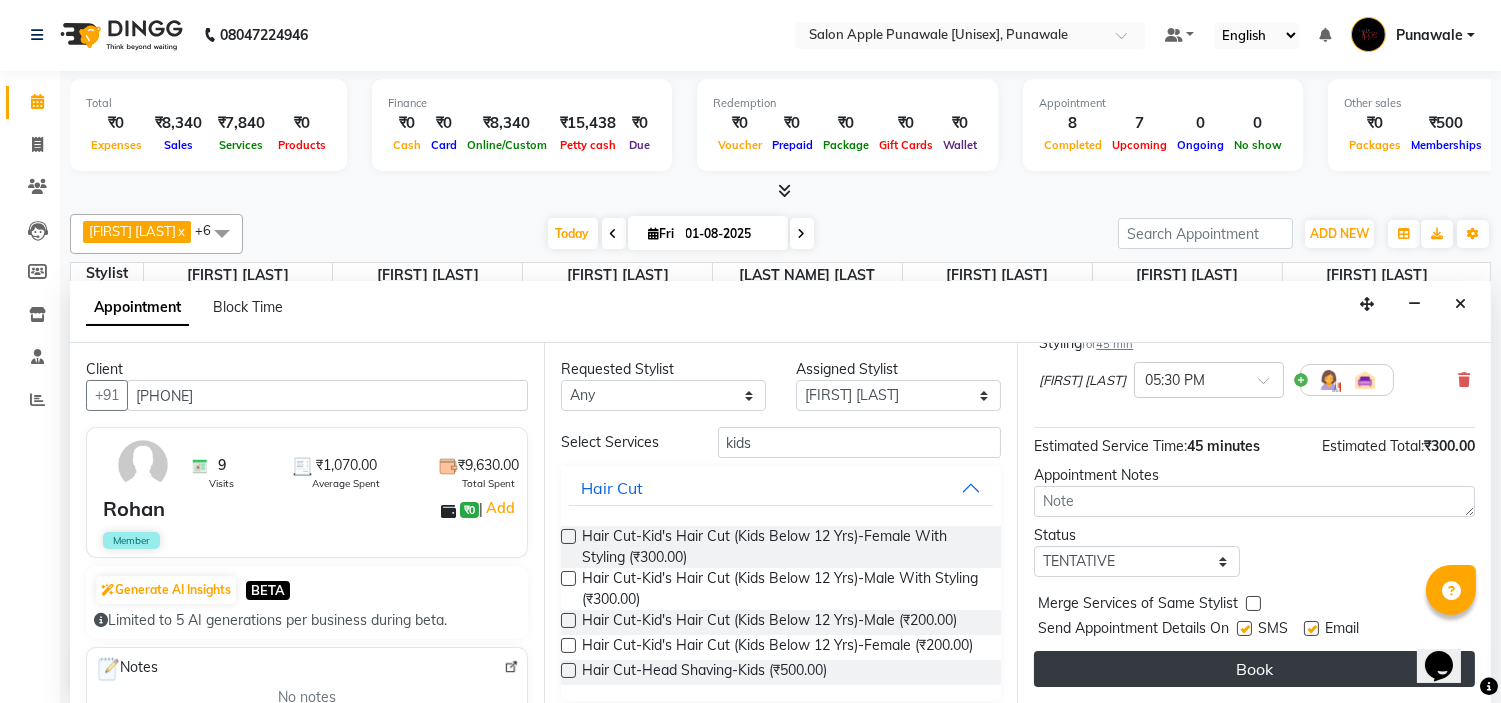 click on "Book" at bounding box center (1254, 669) 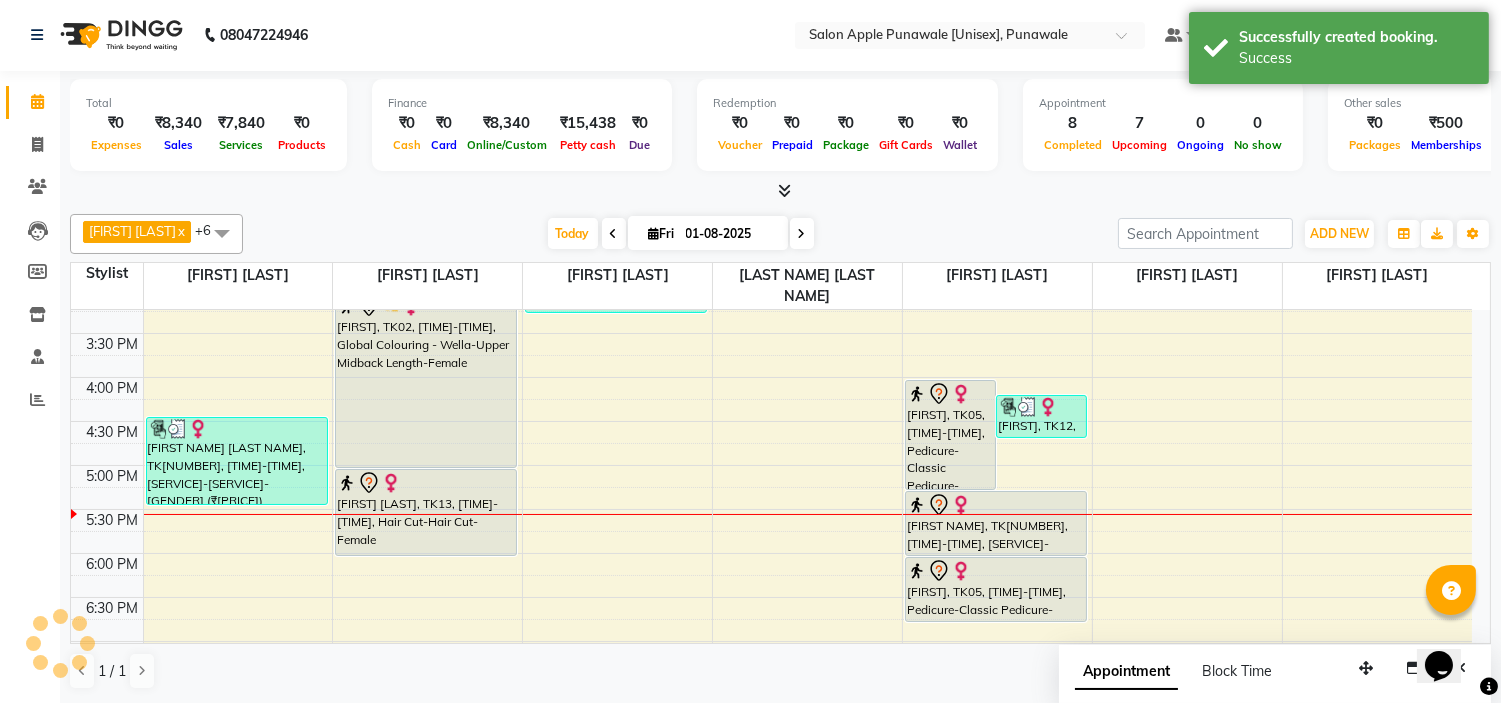 scroll, scrollTop: 0, scrollLeft: 0, axis: both 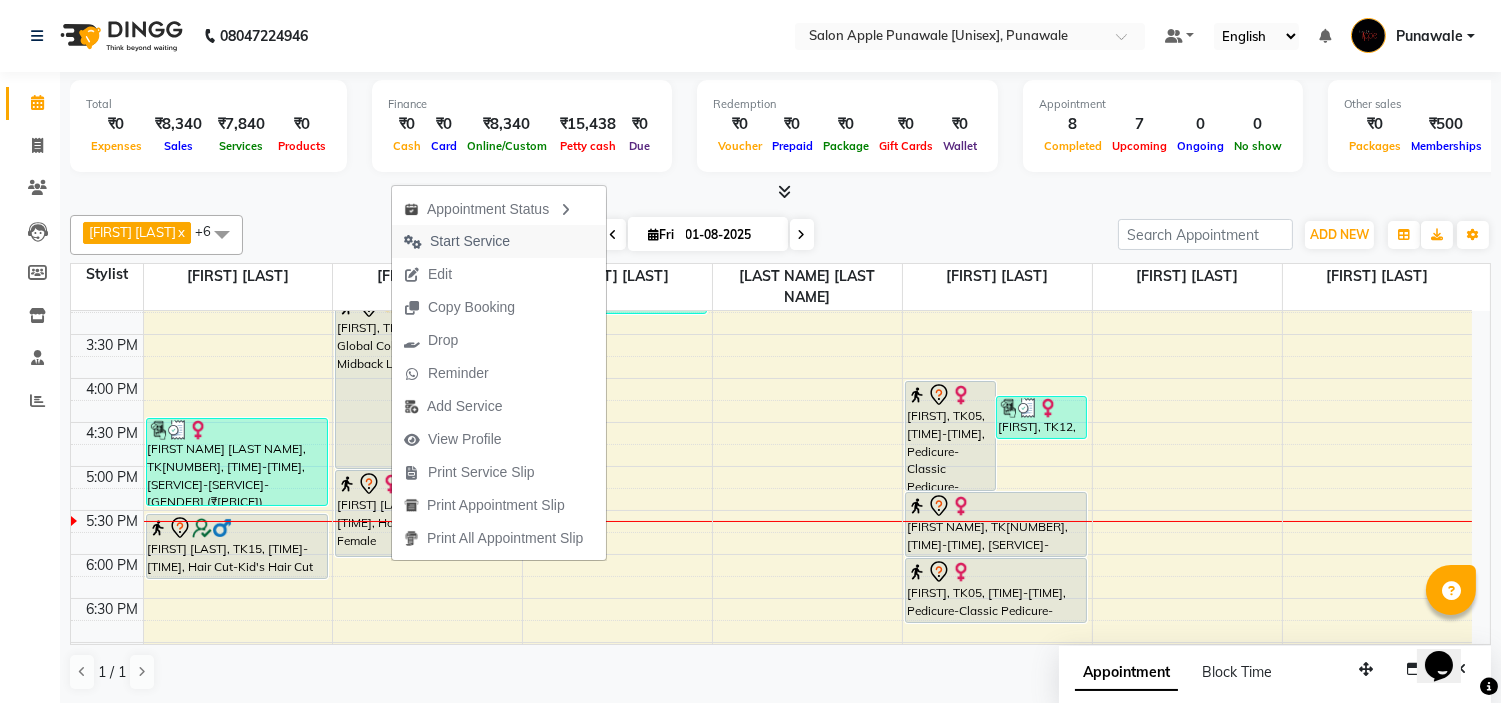 click on "Start Service" at bounding box center [470, 241] 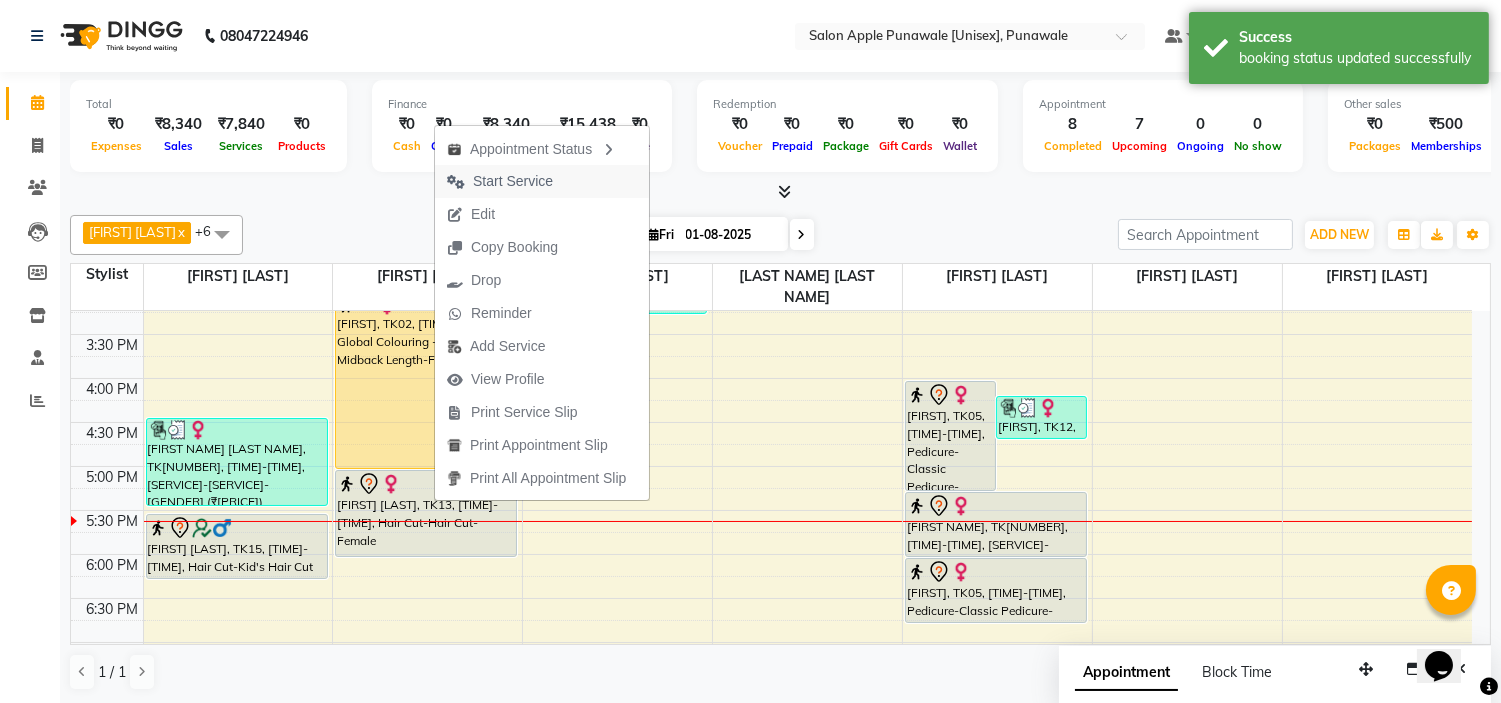 click on "Start Service" at bounding box center [513, 181] 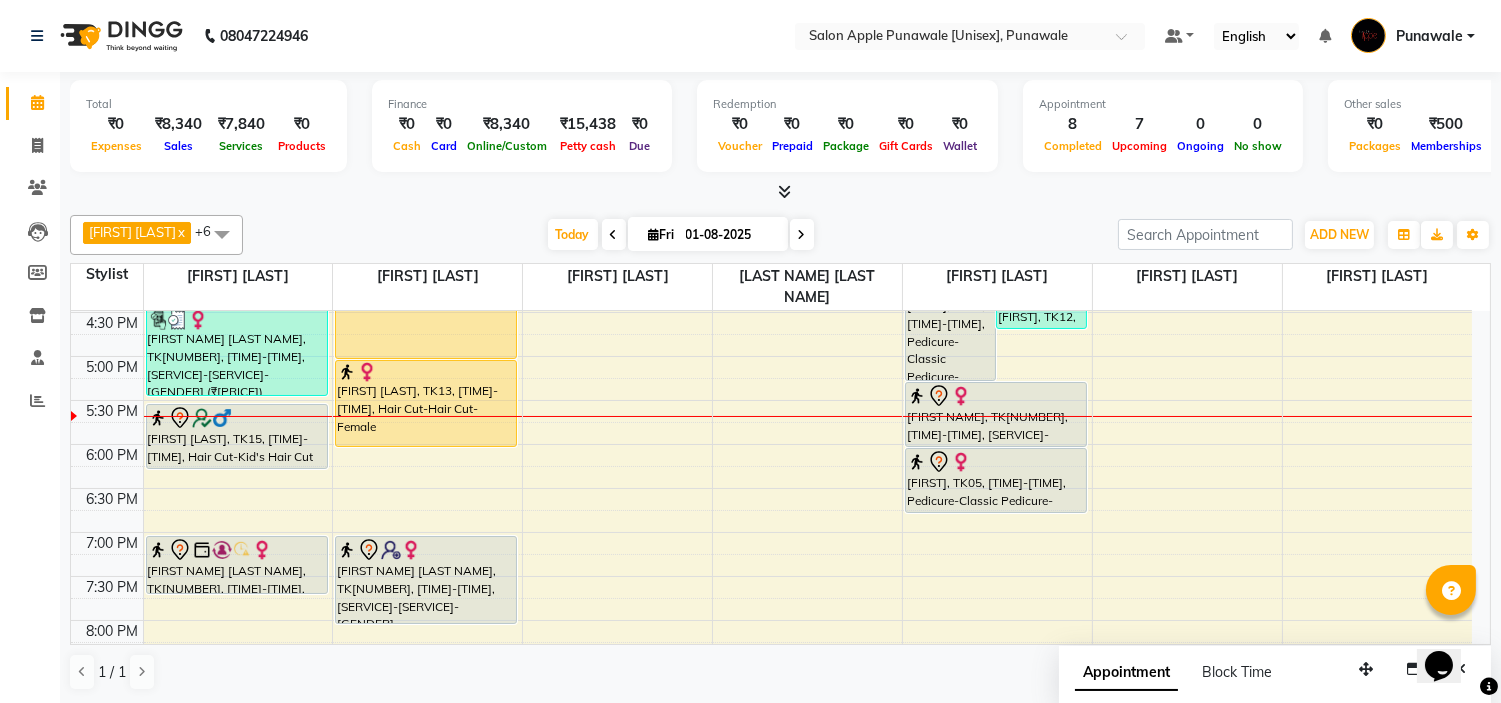 scroll, scrollTop: 660, scrollLeft: 0, axis: vertical 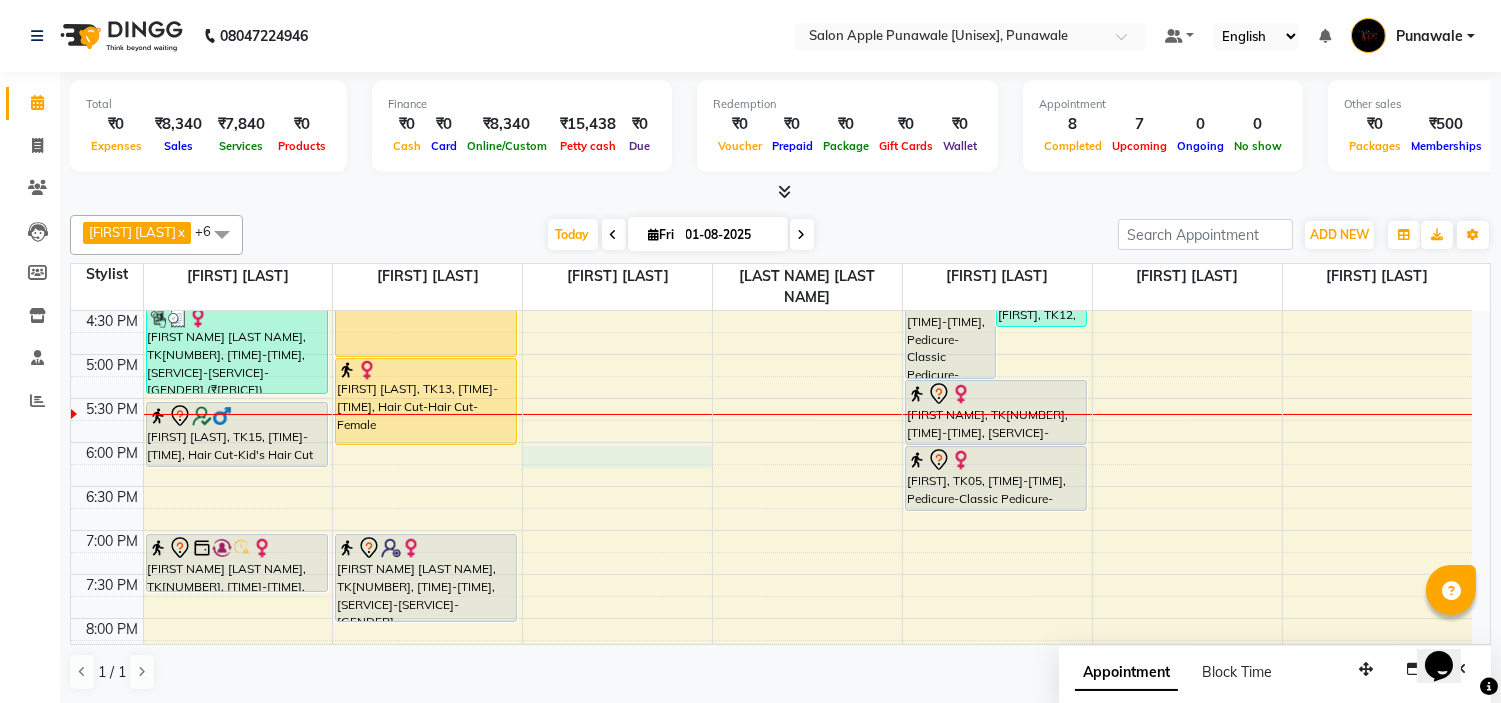 click on "[FIRST] [LAST], TK04, [TIME]-[TIME], Hair Cut-Kid's Hair Cut (Kids Below 12 Yrs)-Male     [FIRST] [LAST], TK08, [TIME]-[TIME], Beard Styling-Beard Trim-Male (₹200)     [FIRST] [LAST], TK14, [TIME]-[TIME], Hair Cut-Hair Cut-Female (₹500)             [FIRST] [LAST], TK15, [TIME]-[TIME], Hair Cut-Kid's Hair Cut (Kids Below 12 Yrs)-Male With Styling             [FIRST] [LAST], TK10, [TIME]-[TIME], Hair Cut-Kid's Hair Cut (Kids Below 12 Yrs)-Male     [FIRST] [LAST], TK07, [TIME]-[TIME], Beard Styling-Beard Trim-Male (₹200),Hair Cut-Hair Cut-Male  (₹200)     [FIRST] [LAST], TK02, [TIME]-[TIME], Global Colouring - Wella-Upper Midback Length-Female             [FIRST] [LAST], TK13, [TIME]-[TIME], Hair Cut-Hair Cut-Female             [FIRST] [LAST], TK11, [TIME]-[TIME], Hair Cut-Hair Cut-Female" at bounding box center (771, 266) 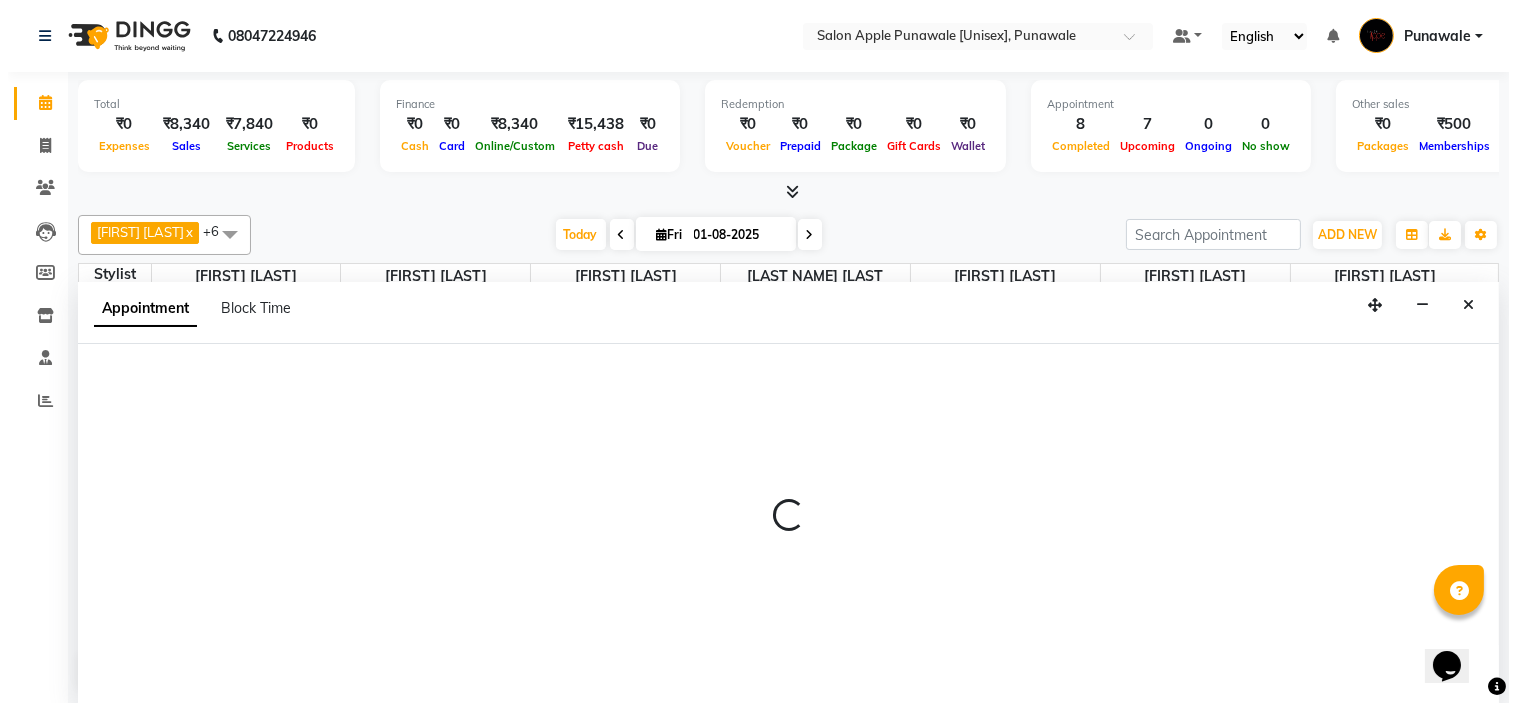 scroll, scrollTop: 1, scrollLeft: 0, axis: vertical 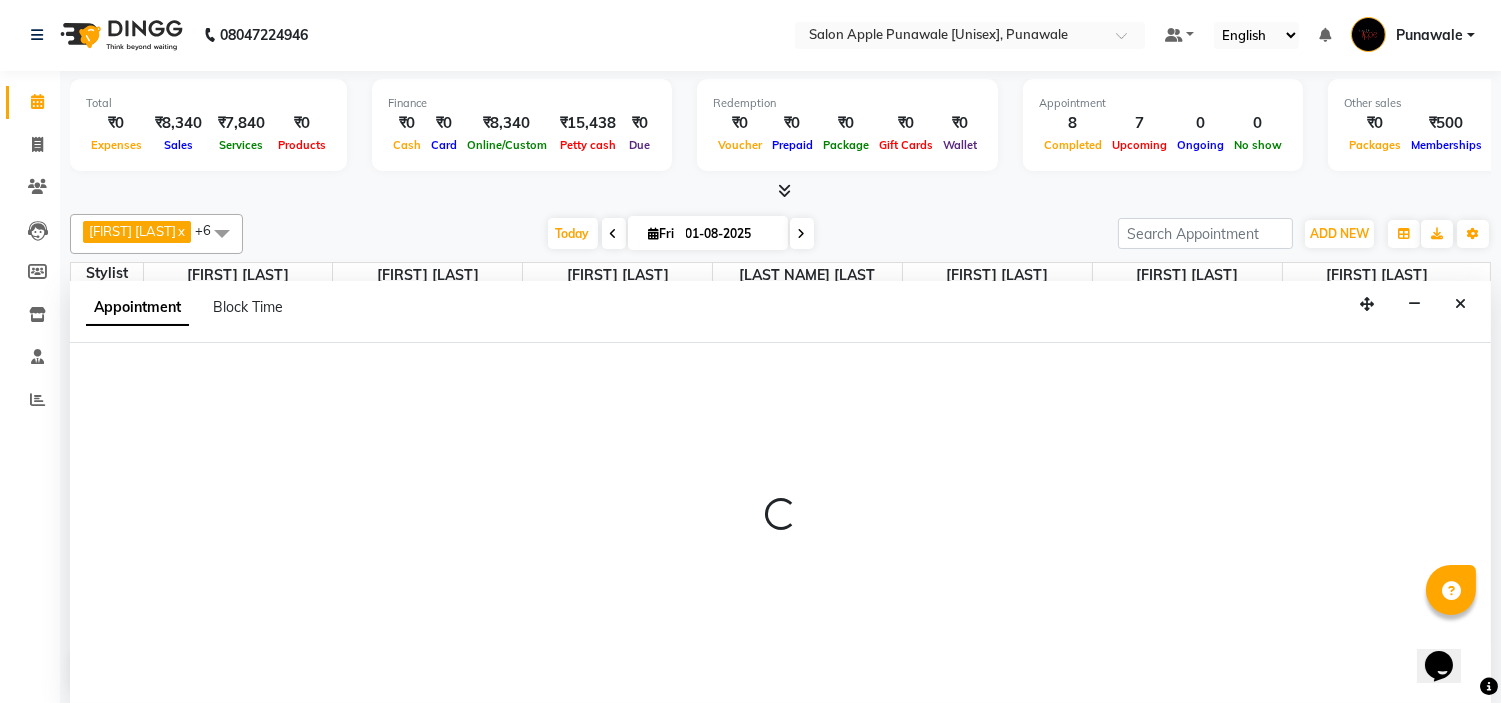 select on "84102" 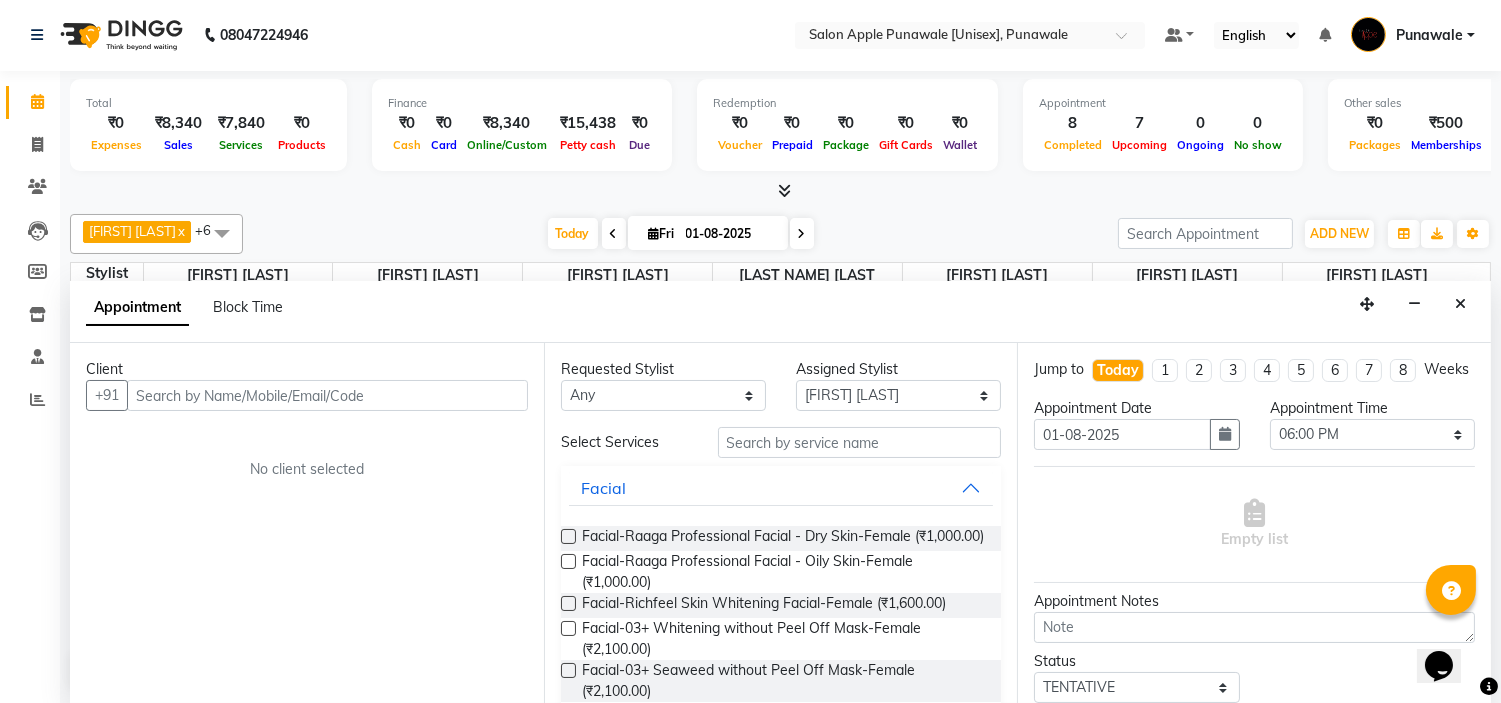 click at bounding box center [327, 395] 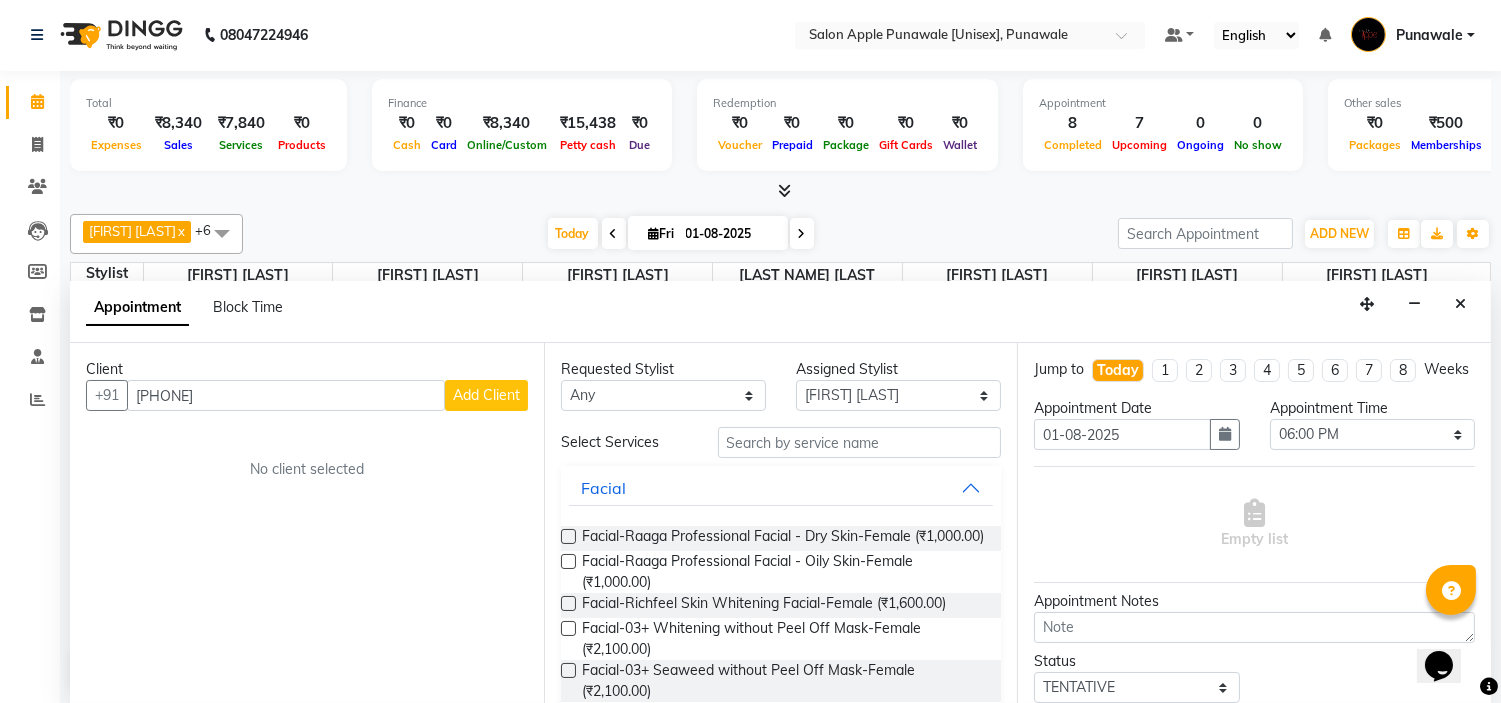type on "[PHONE]" 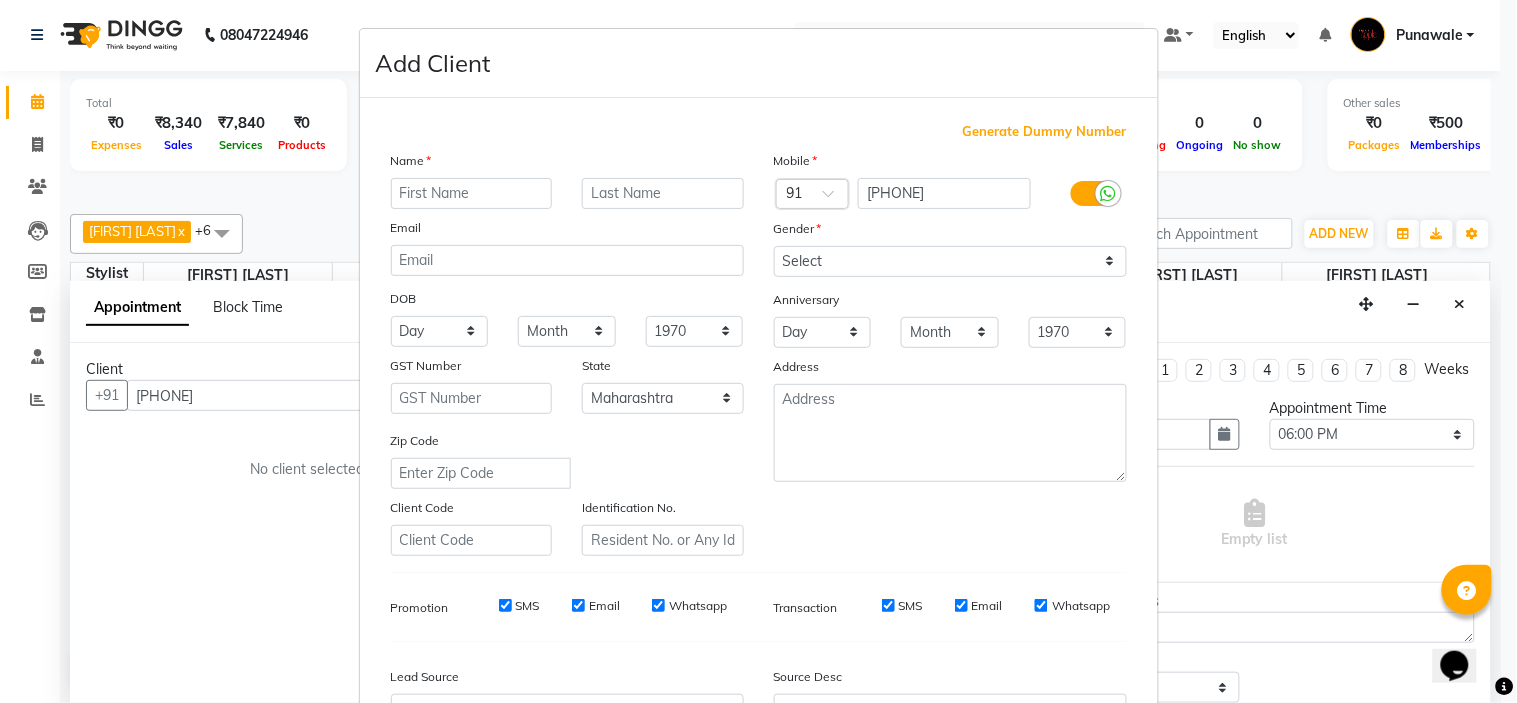 click at bounding box center (472, 193) 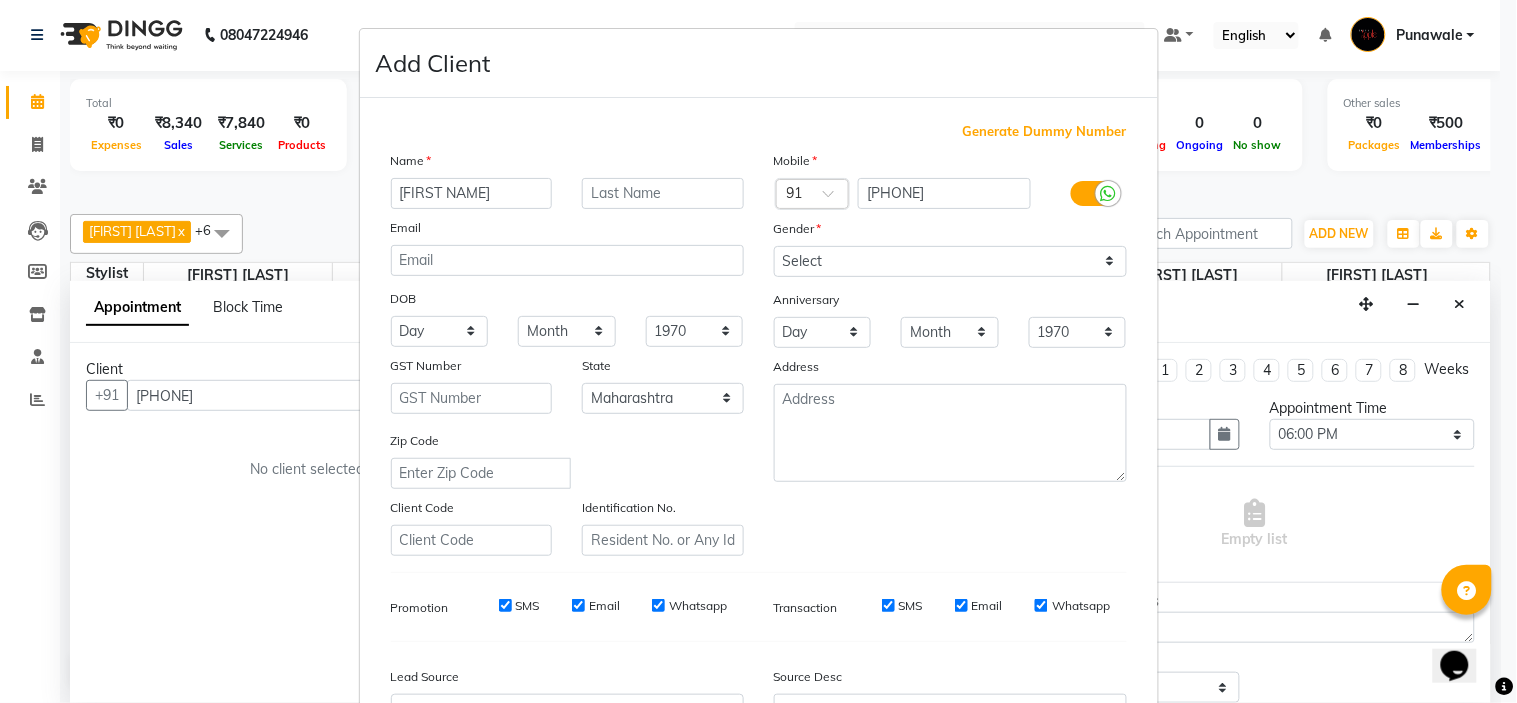 type on "[FIRST NAME]" 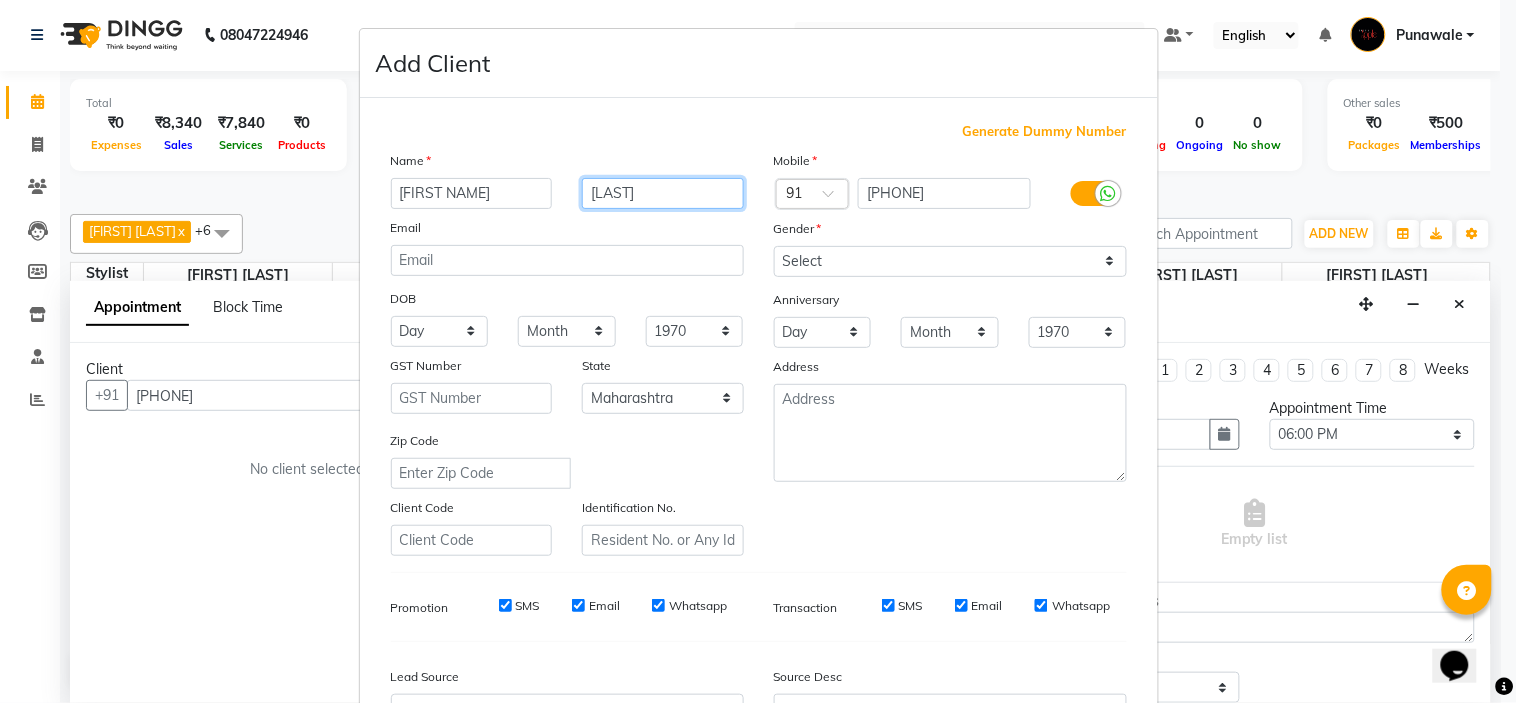type on "[LAST]" 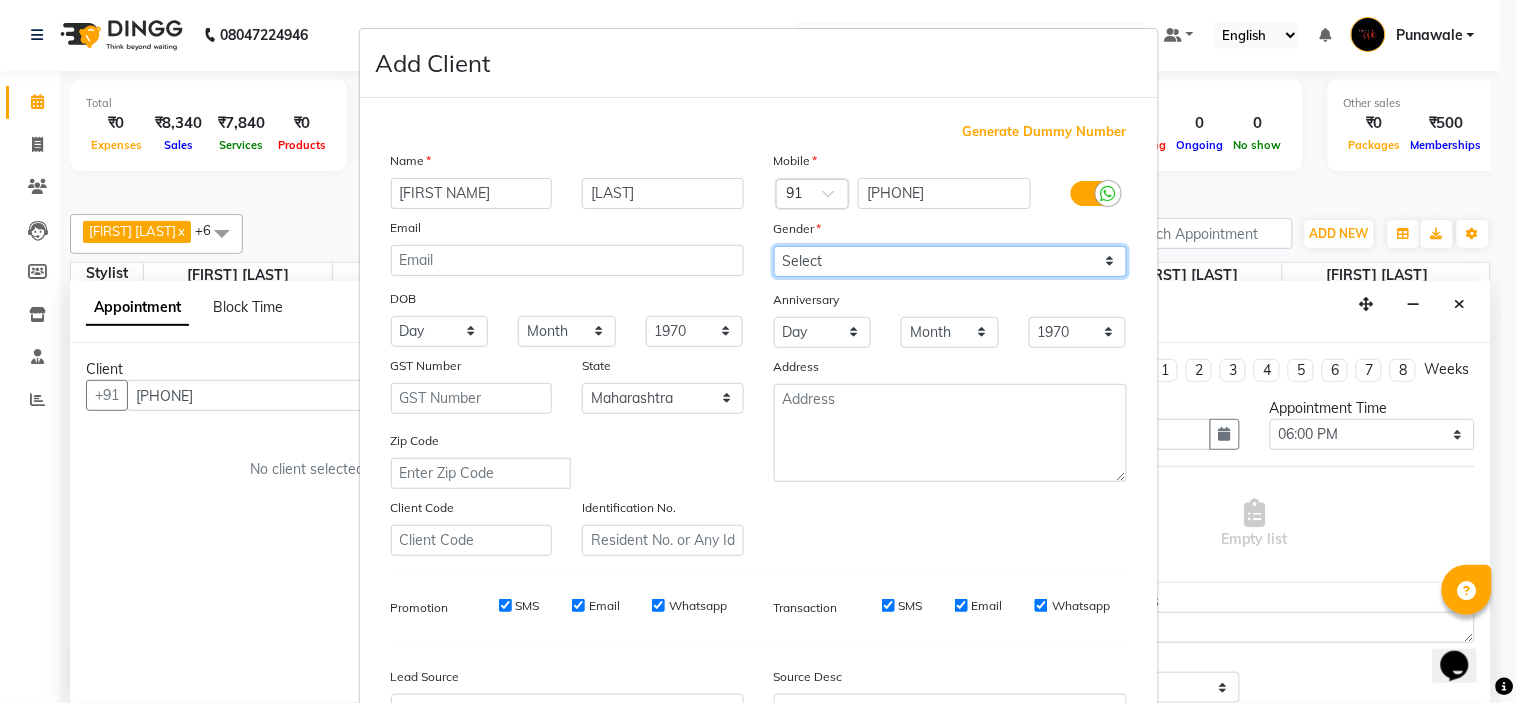 click on "Select Male Female Other Prefer Not To Say" at bounding box center [950, 261] 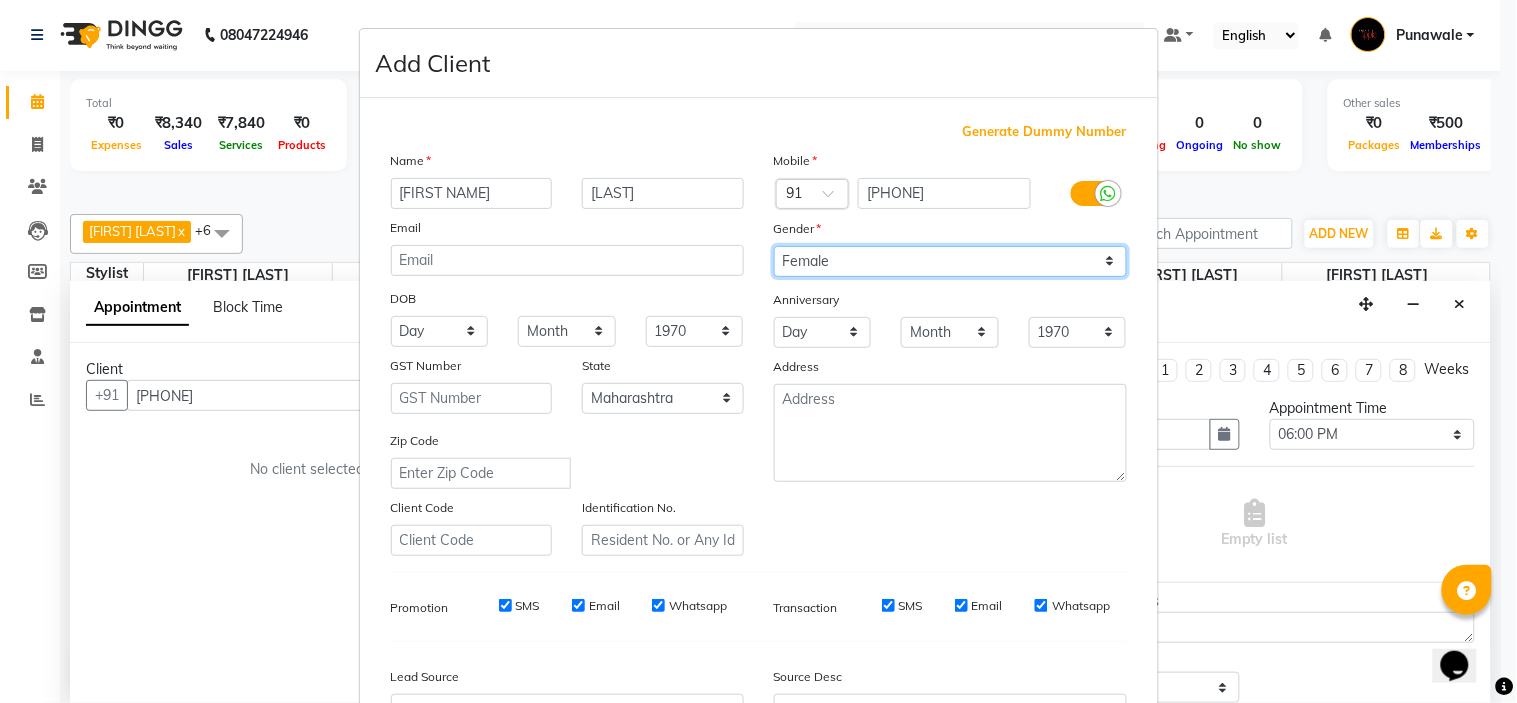 click on "Select Male Female Other Prefer Not To Say" at bounding box center [950, 261] 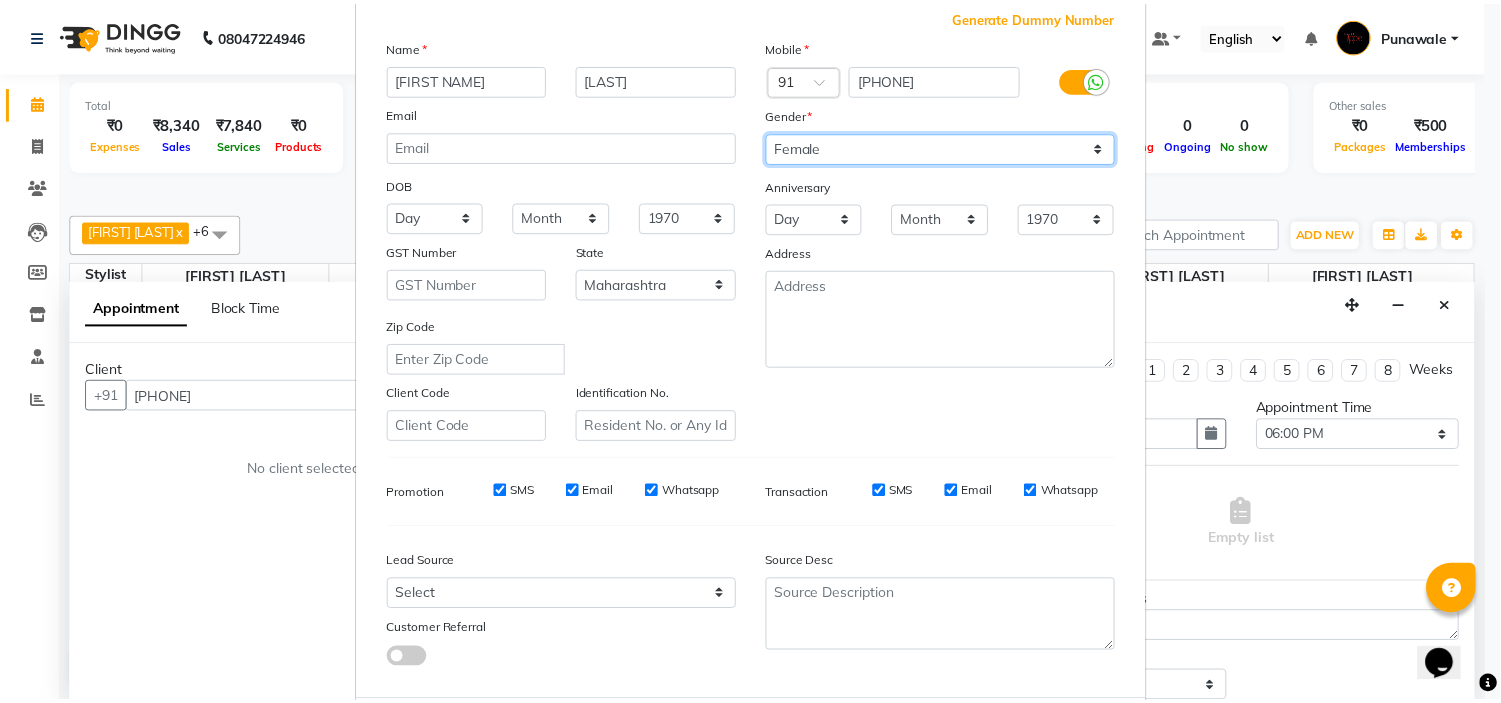 scroll, scrollTop: 221, scrollLeft: 0, axis: vertical 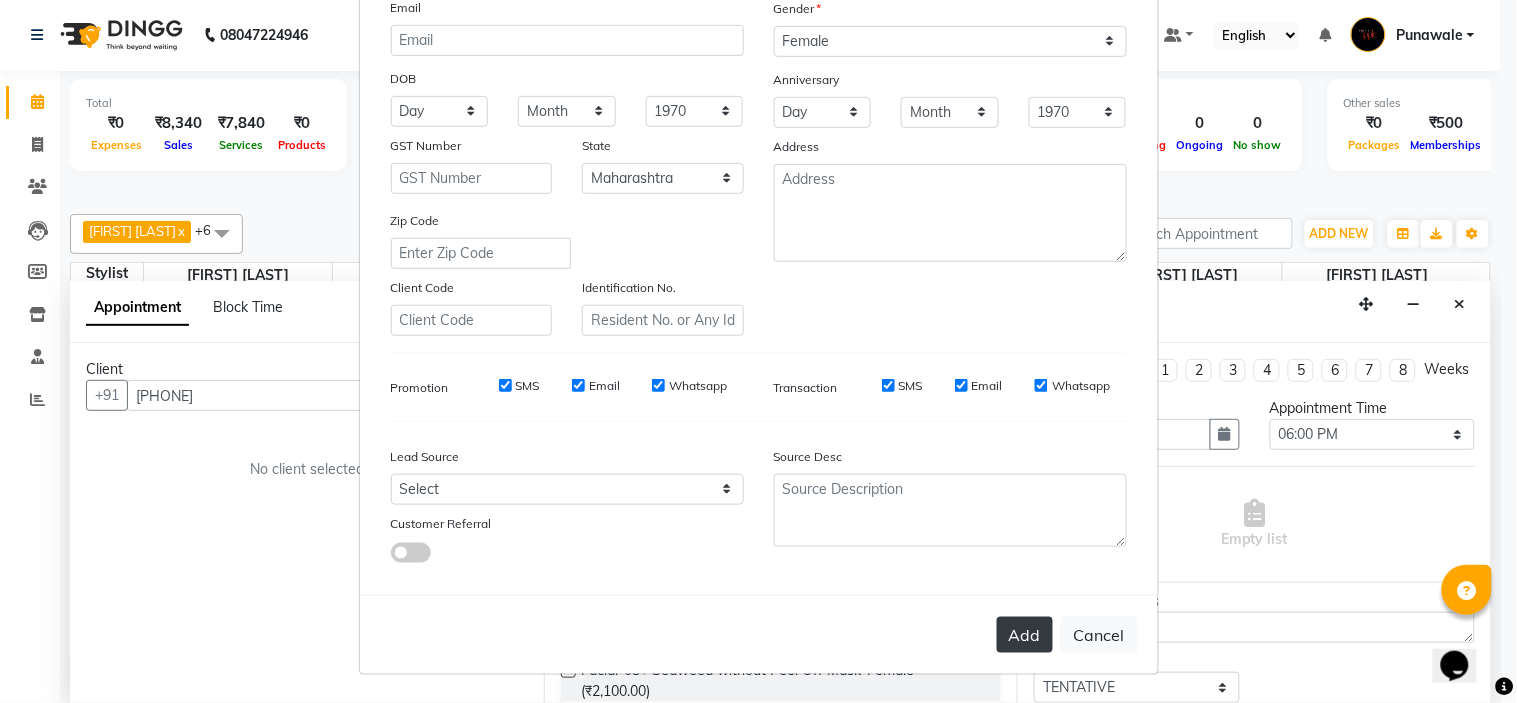 click on "Add" at bounding box center [1025, 635] 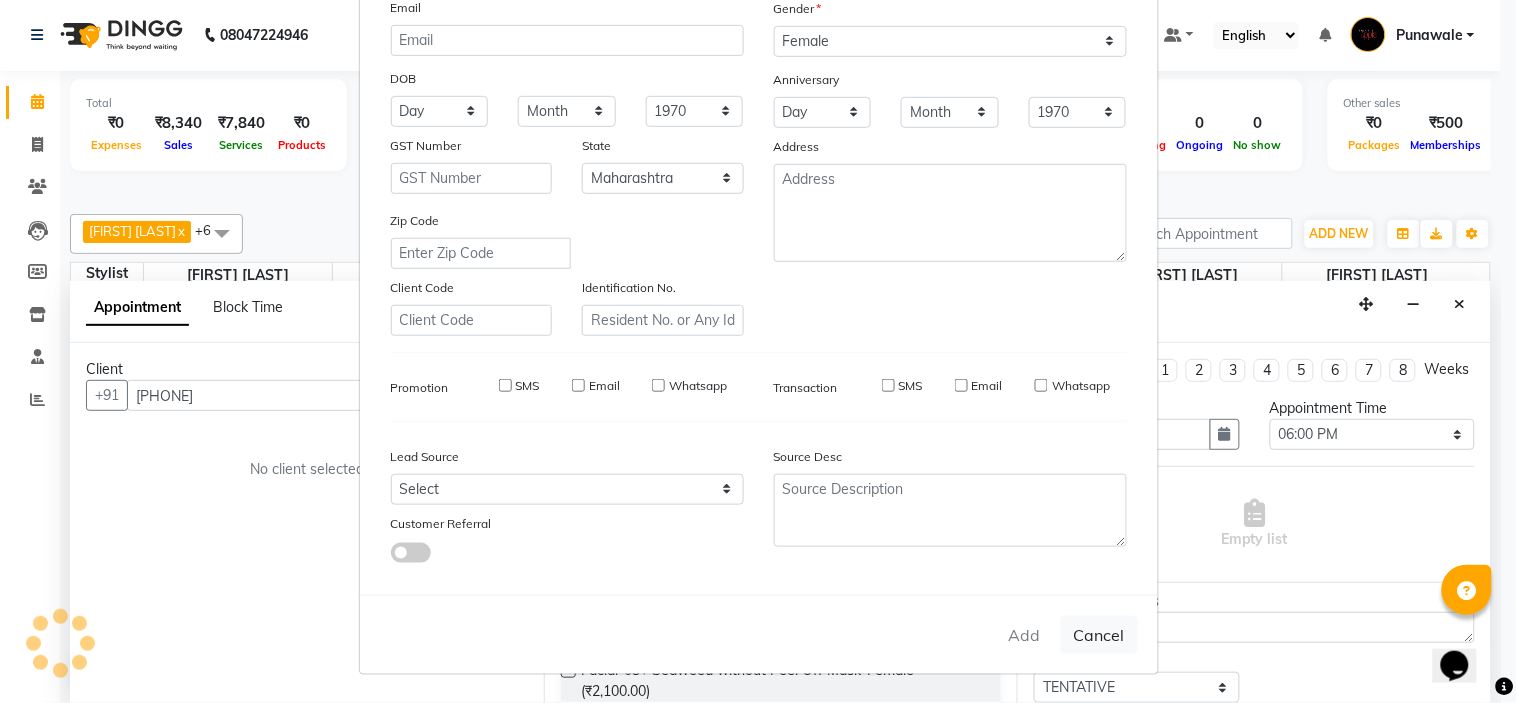 type 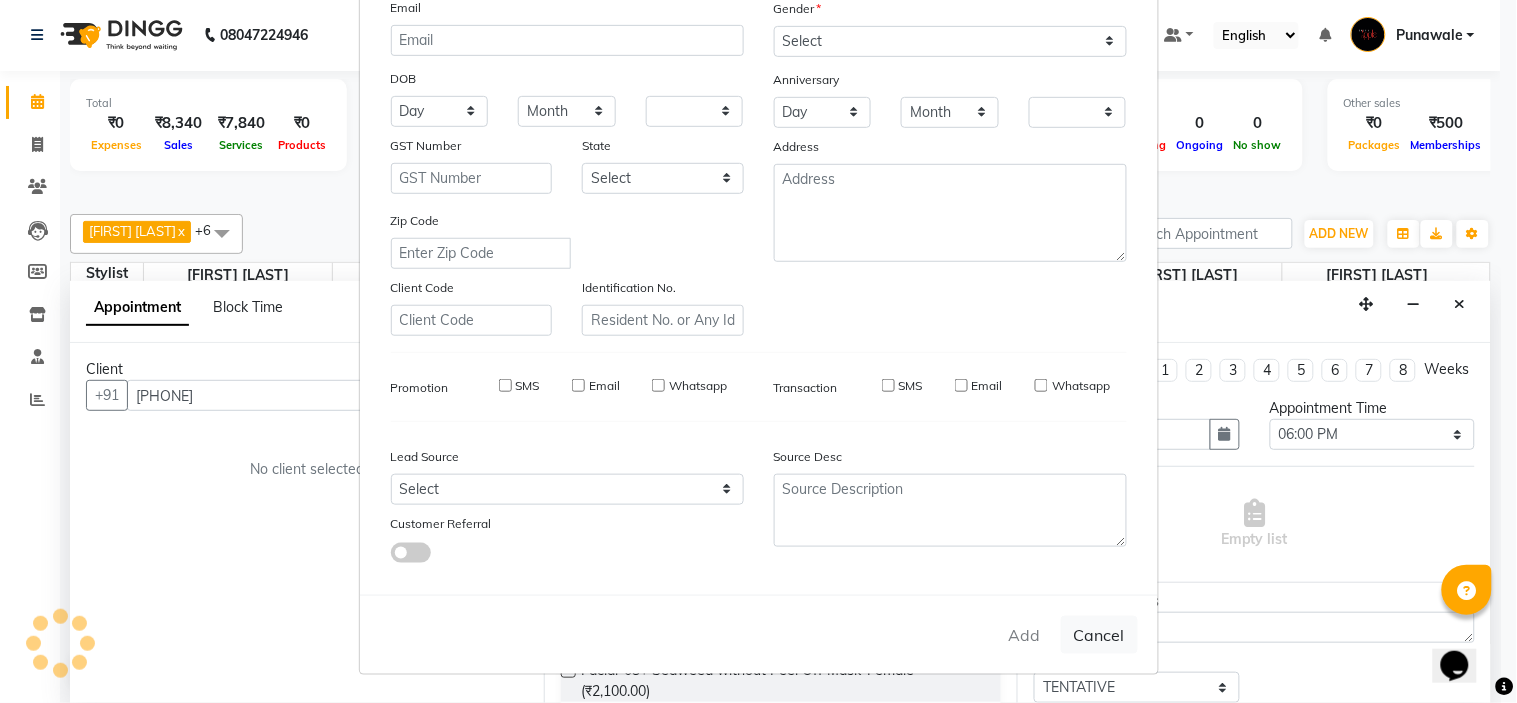 checkbox on "false" 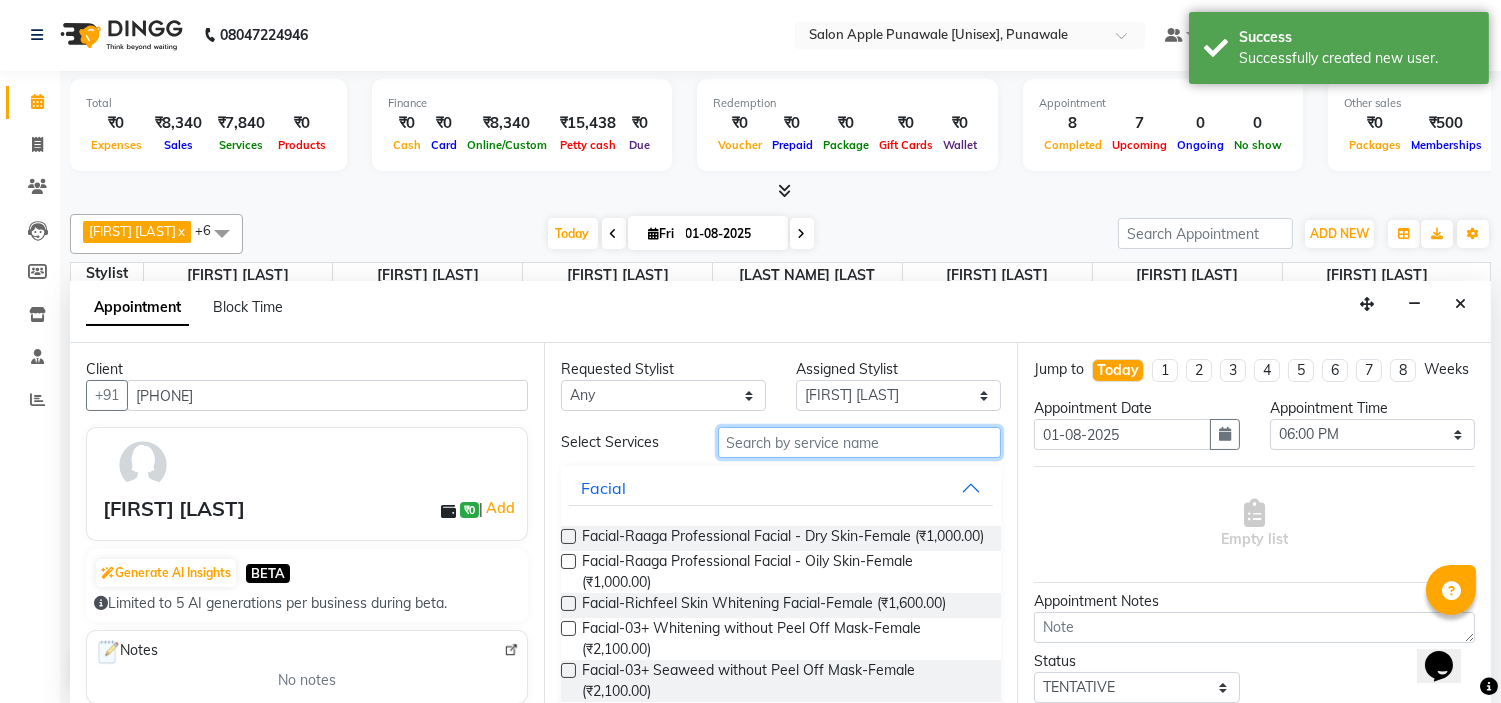 click at bounding box center [860, 442] 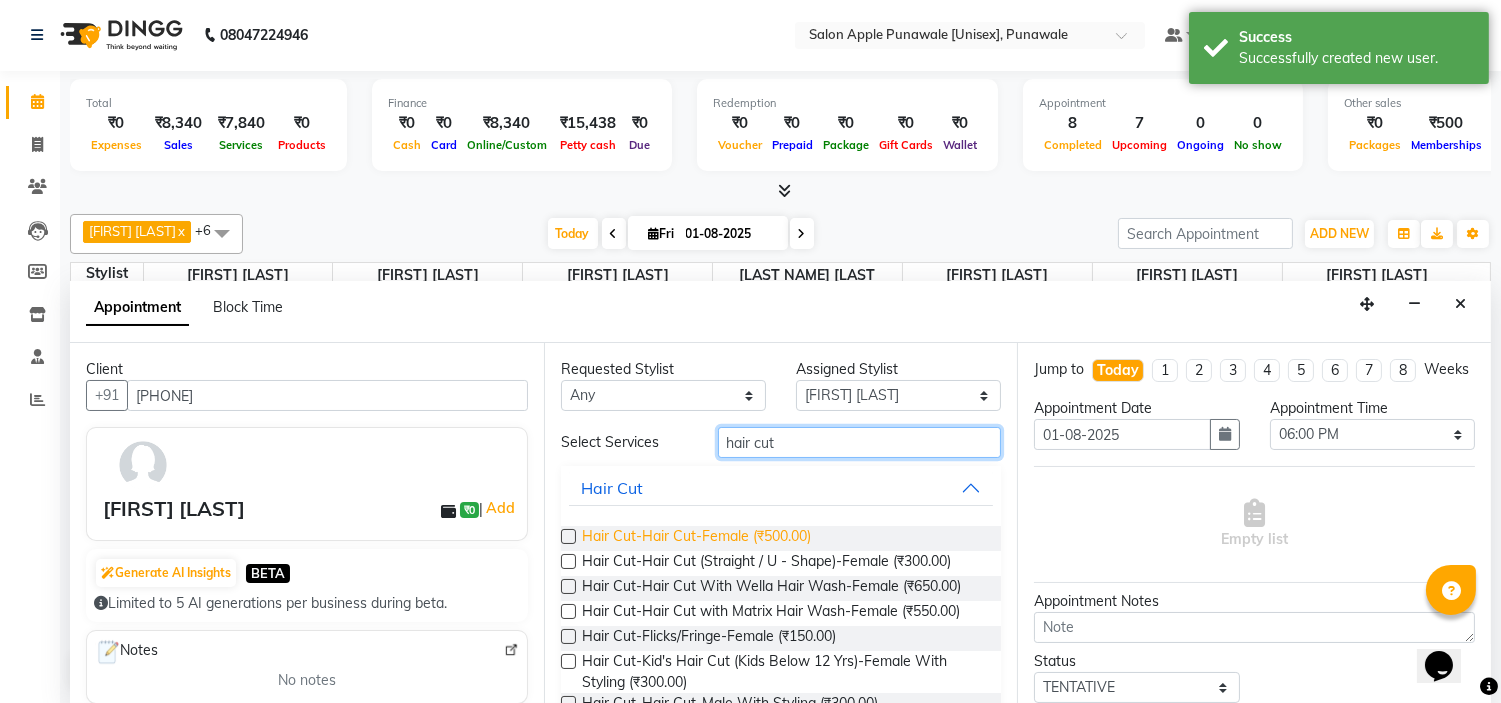 type on "hair cut" 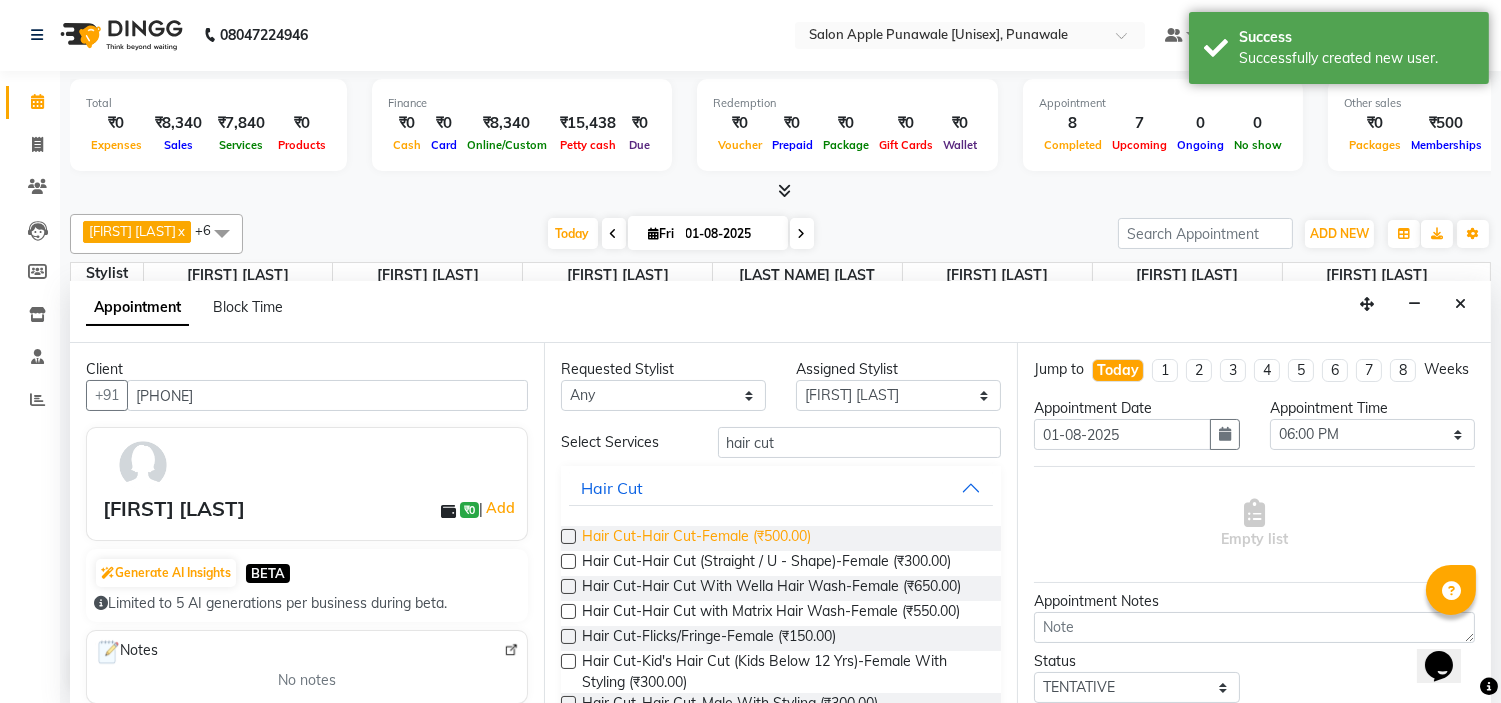 click on "Hair Cut-Hair Cut-Female (₹500.00)" at bounding box center [696, 538] 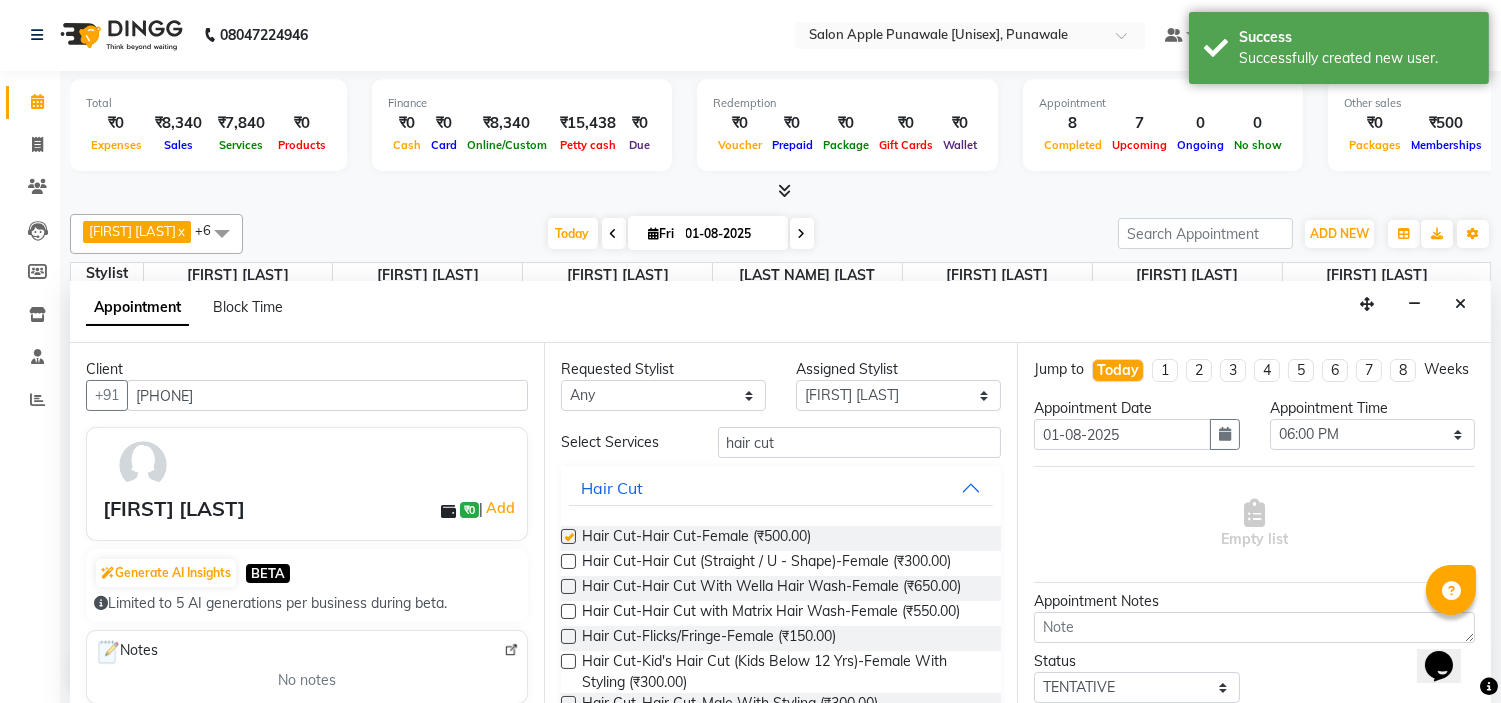 checkbox on "false" 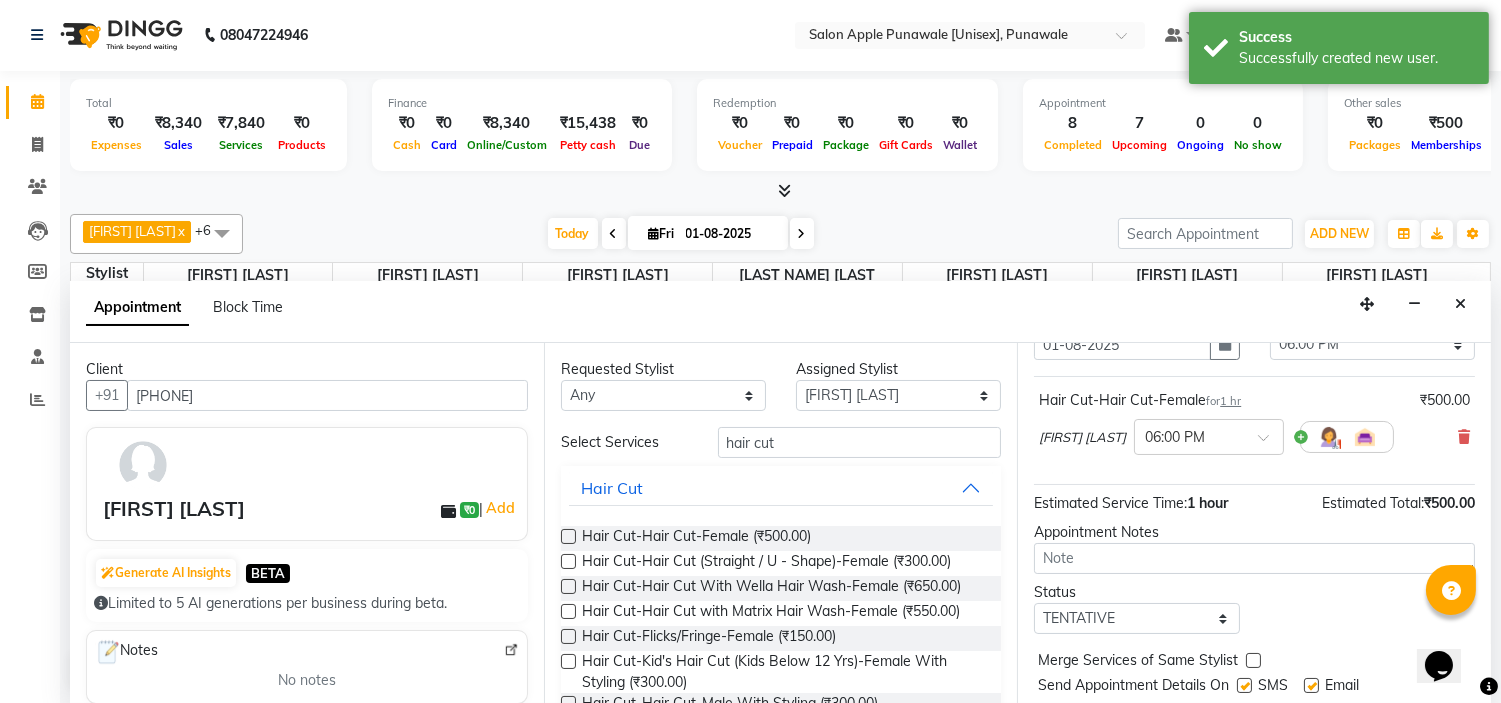 scroll, scrollTop: 165, scrollLeft: 0, axis: vertical 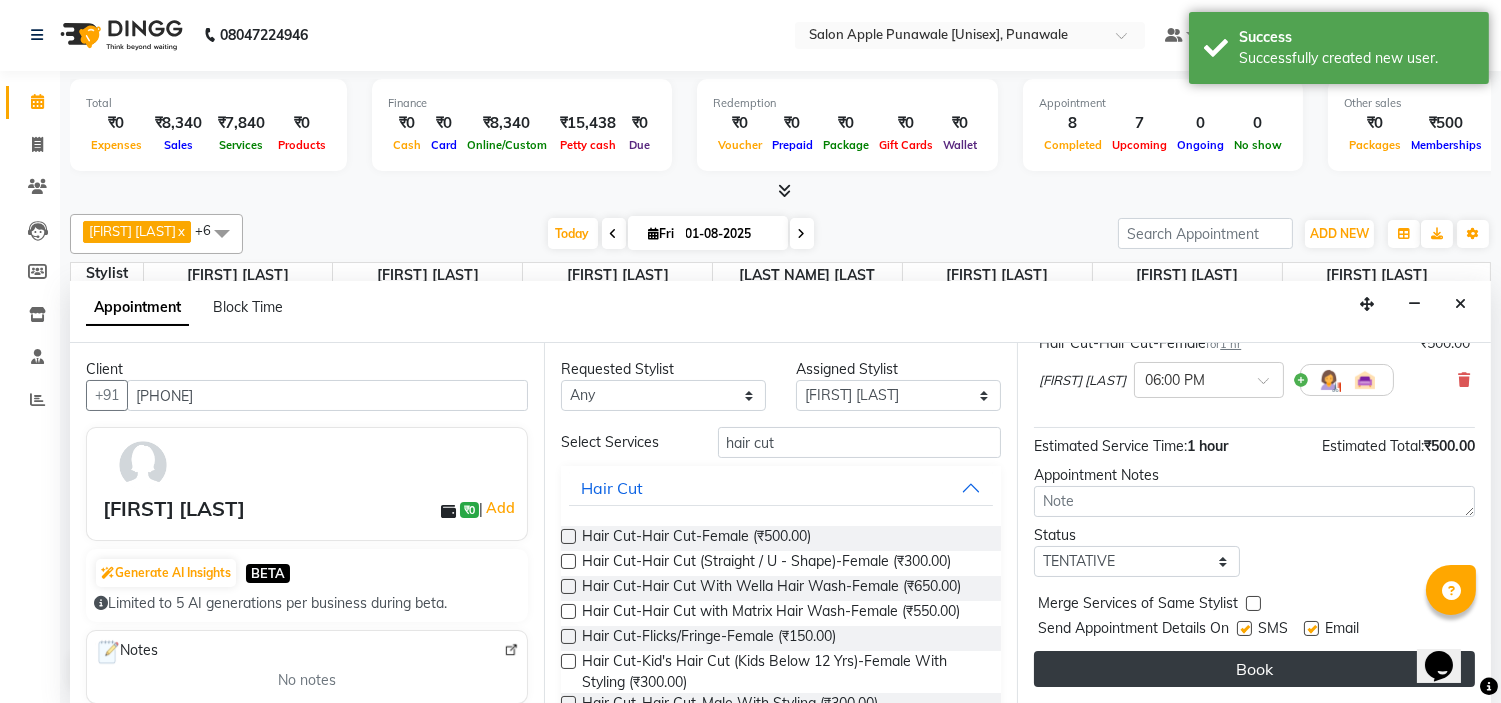 click on "Book" at bounding box center [1254, 669] 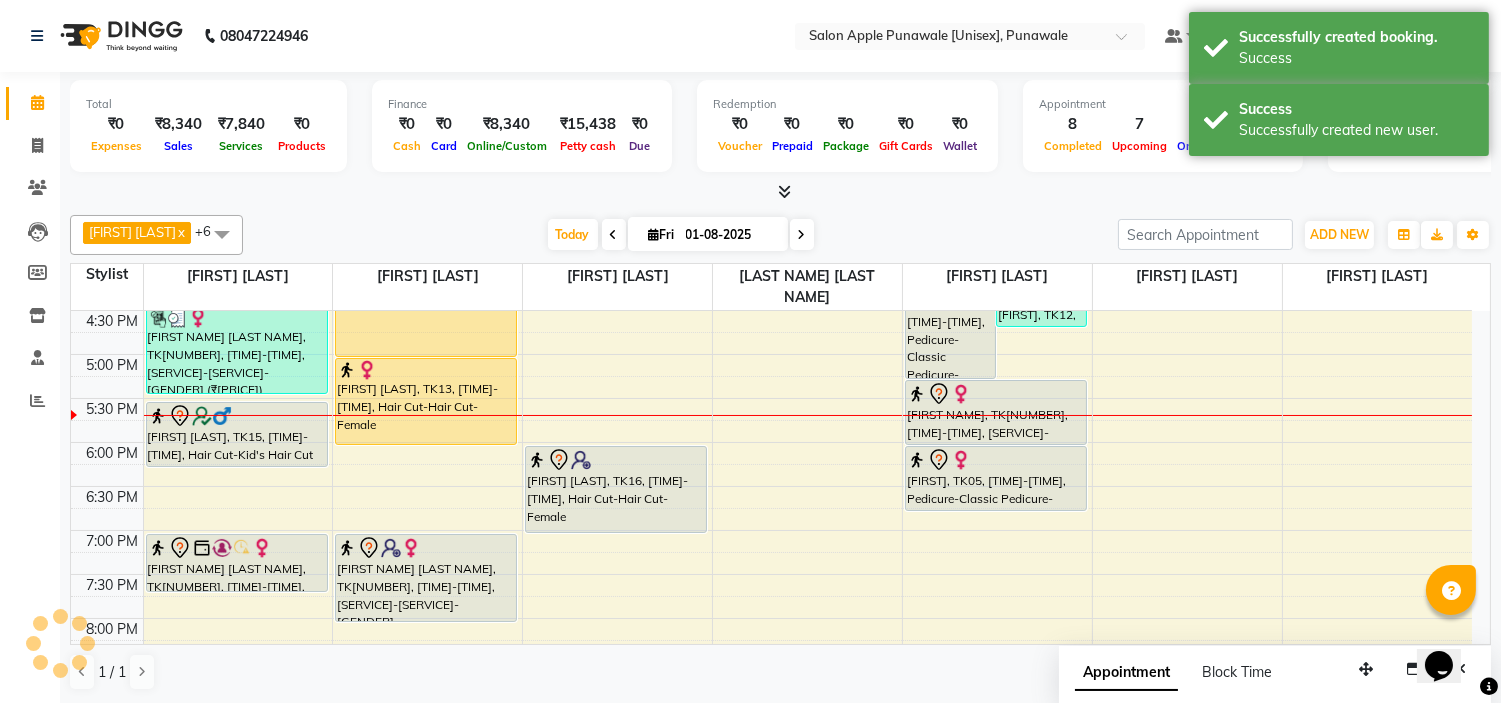 scroll, scrollTop: 1, scrollLeft: 0, axis: vertical 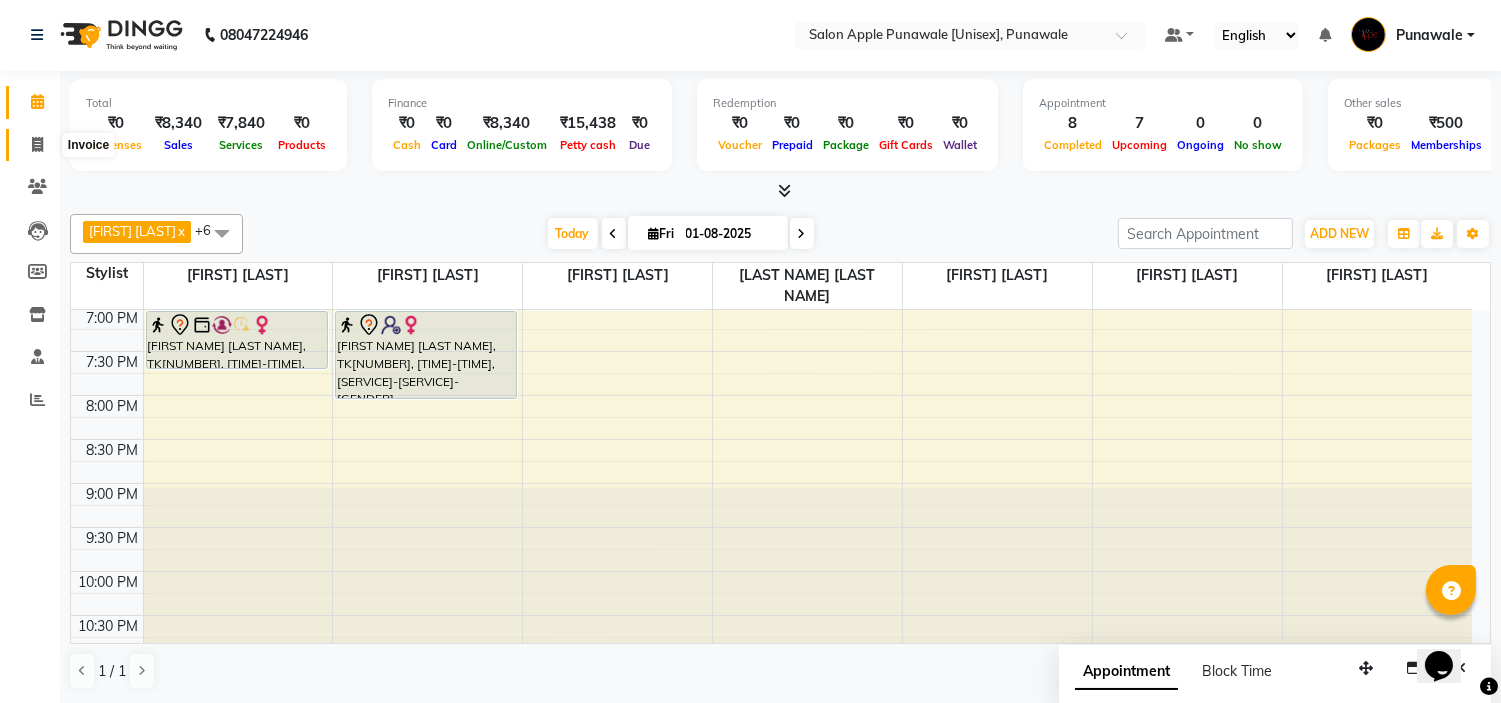 click 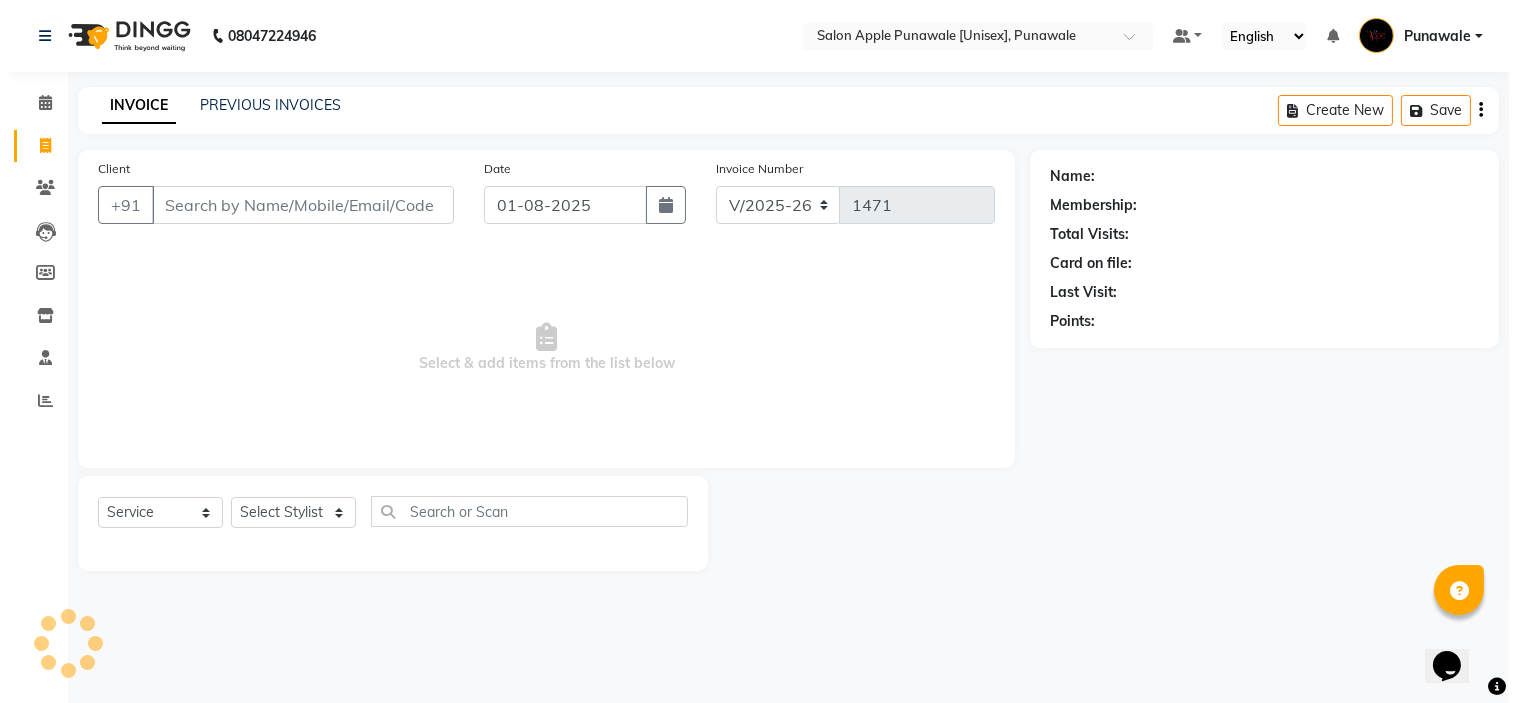 scroll, scrollTop: 0, scrollLeft: 0, axis: both 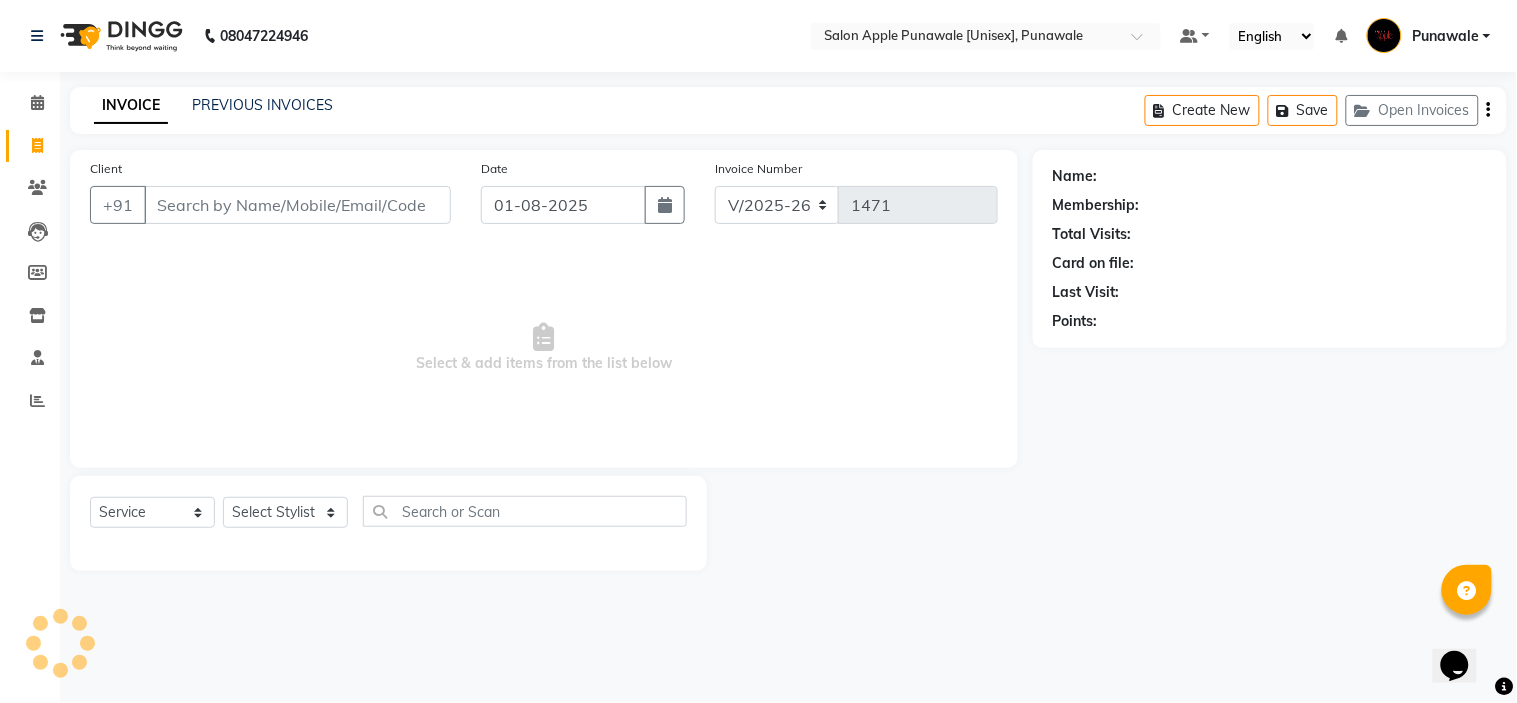 click on "Client" at bounding box center [297, 205] 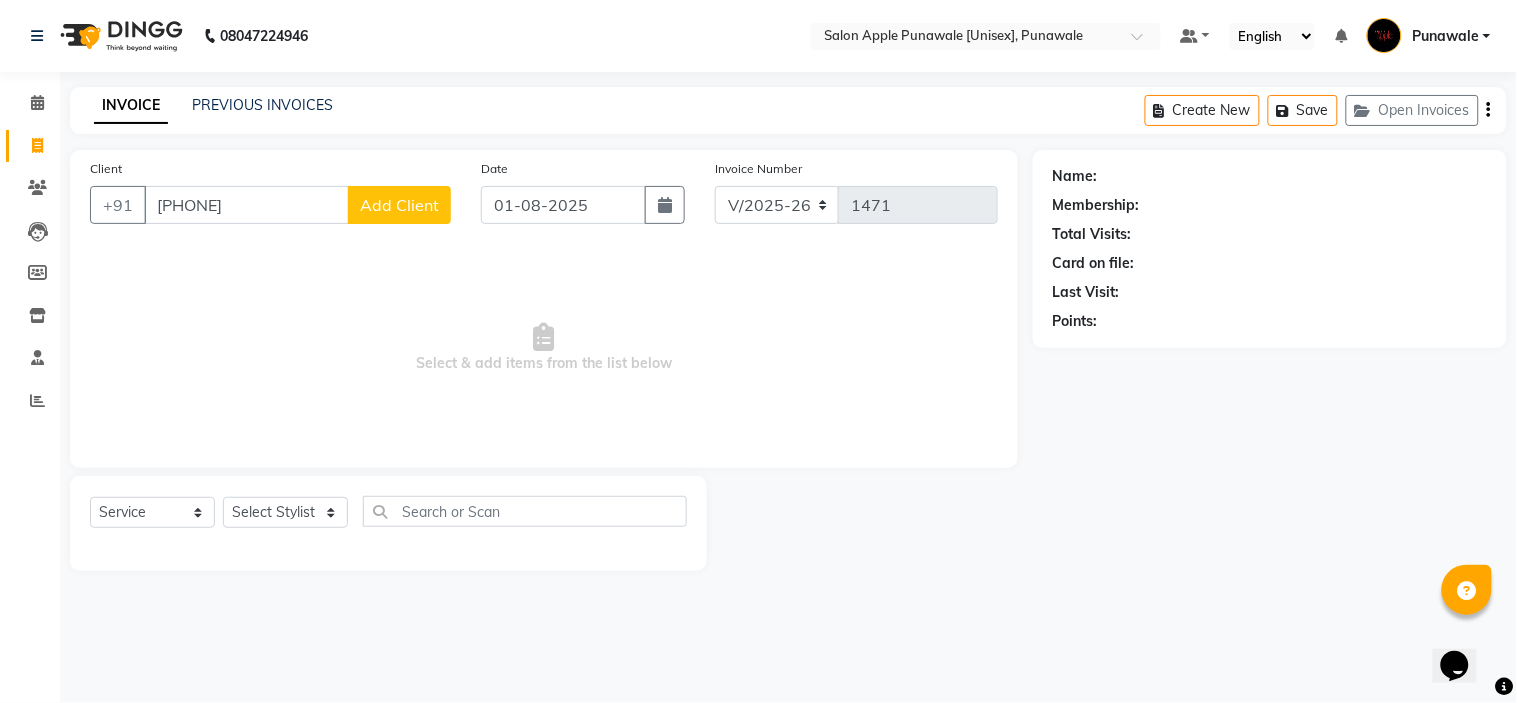 type on "[PHONE]" 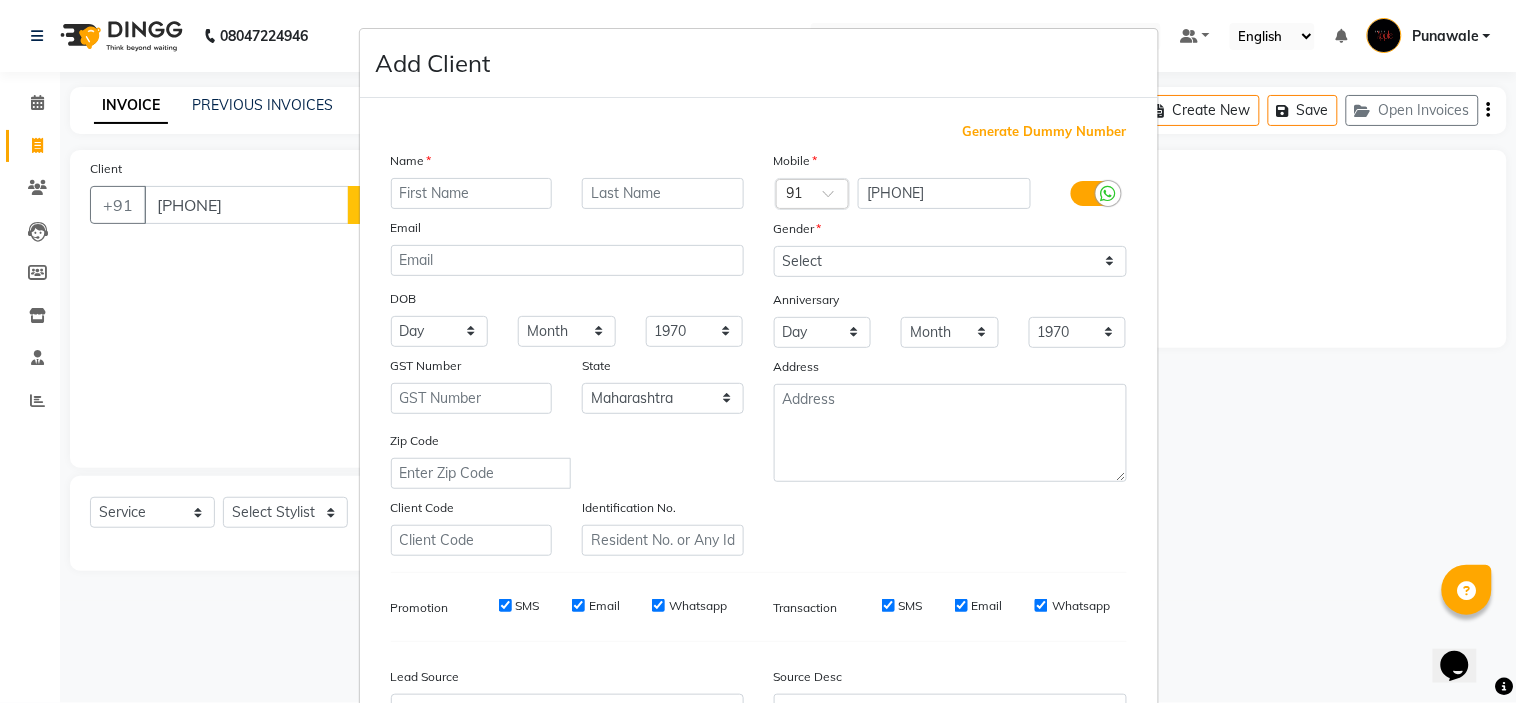 click at bounding box center [472, 193] 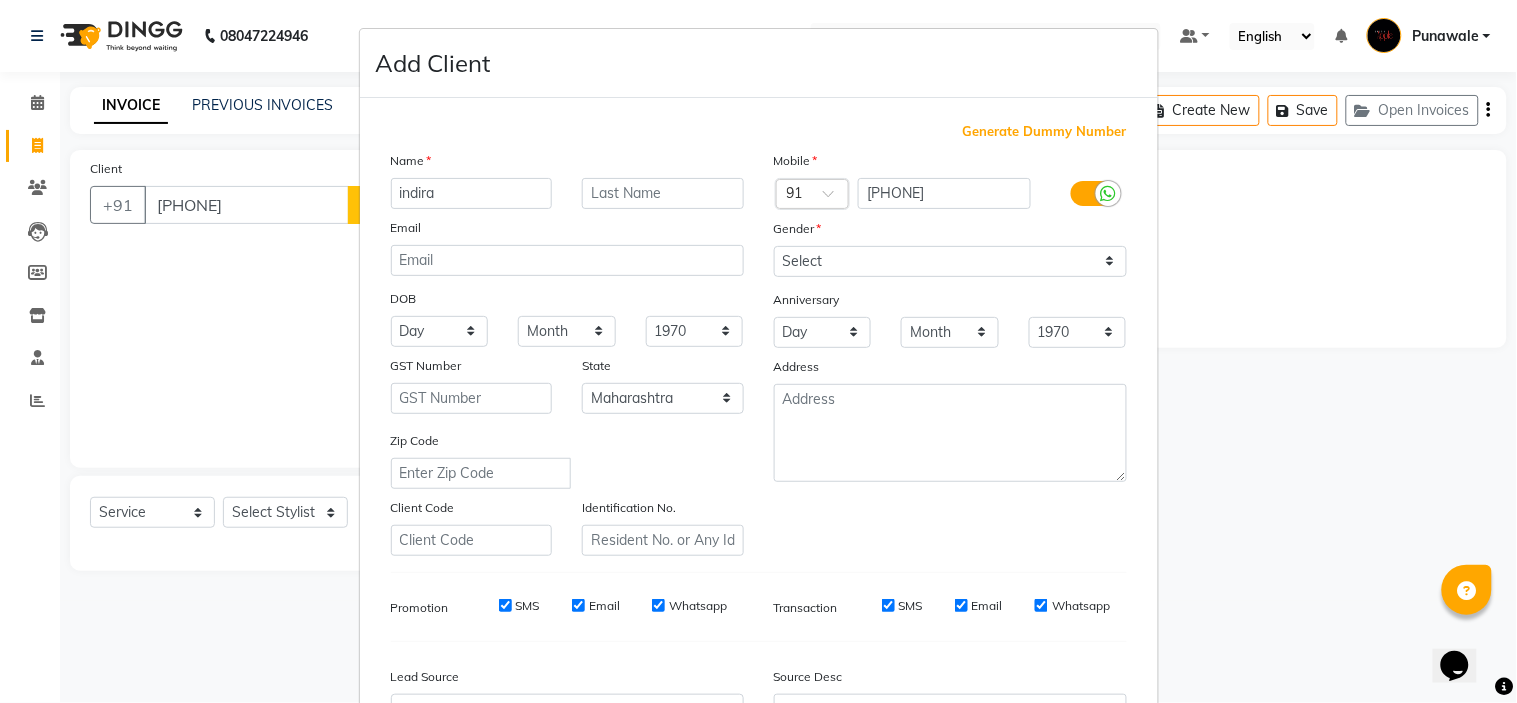 type on "indira" 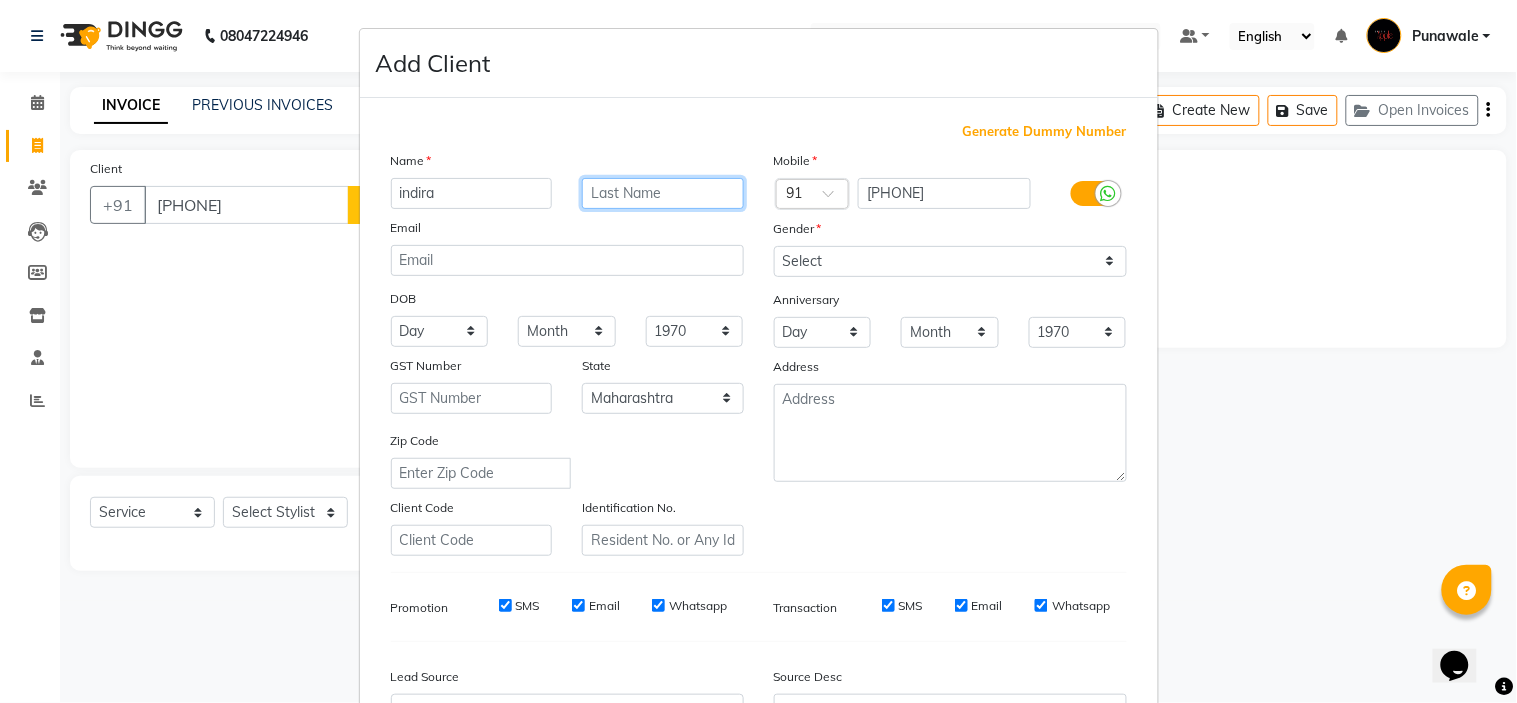 drag, startPoint x: 588, startPoint y: 191, endPoint x: 622, endPoint y: 191, distance: 34 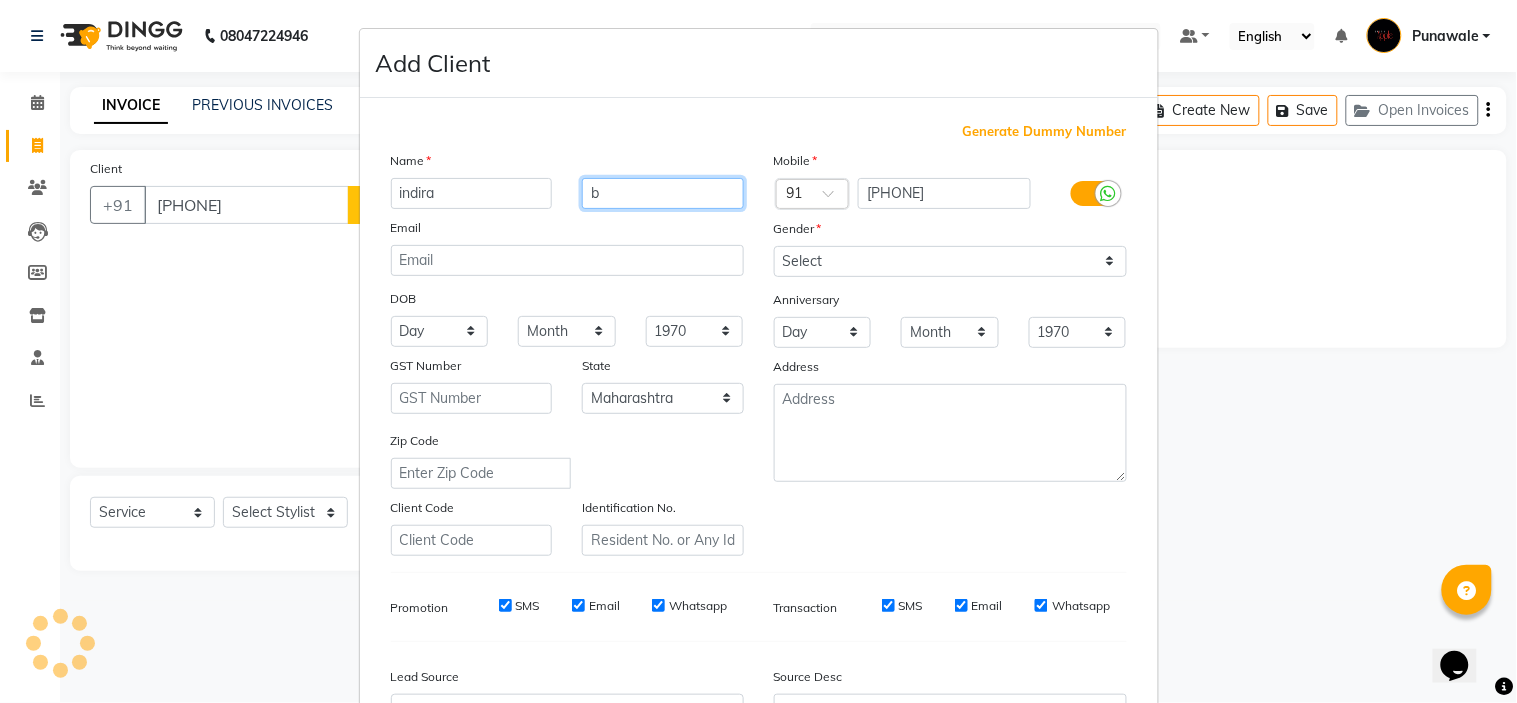 type on "b" 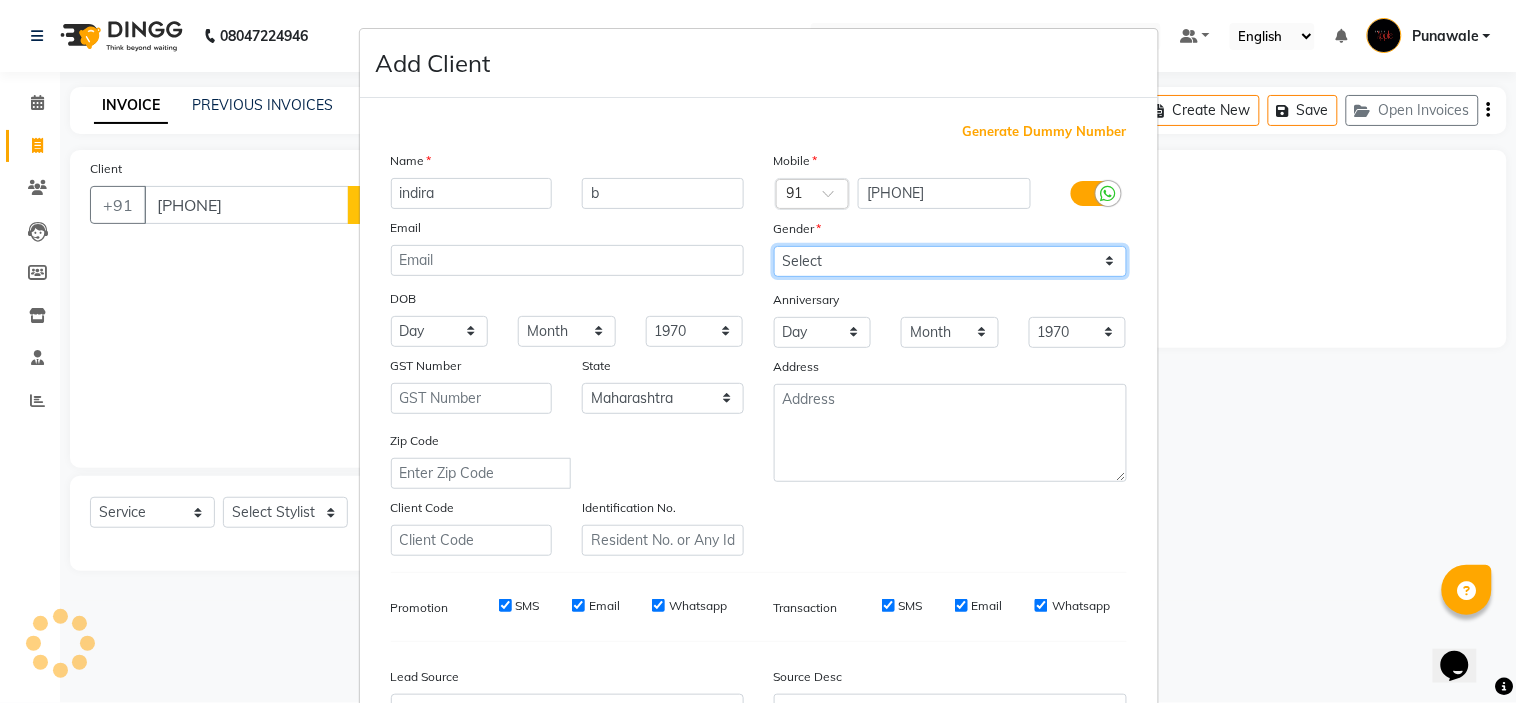 click on "Select Male Female Other Prefer Not To Say" at bounding box center (950, 261) 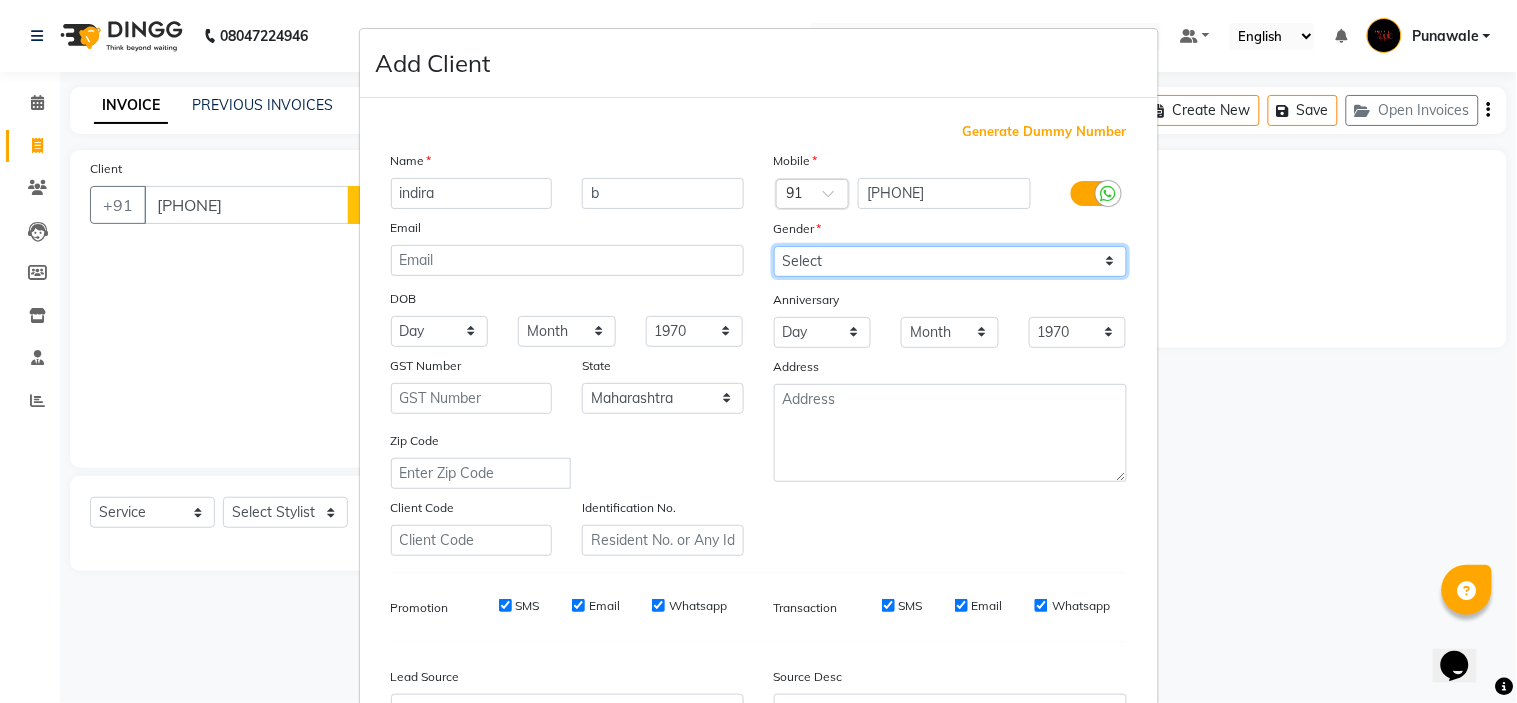 select on "female" 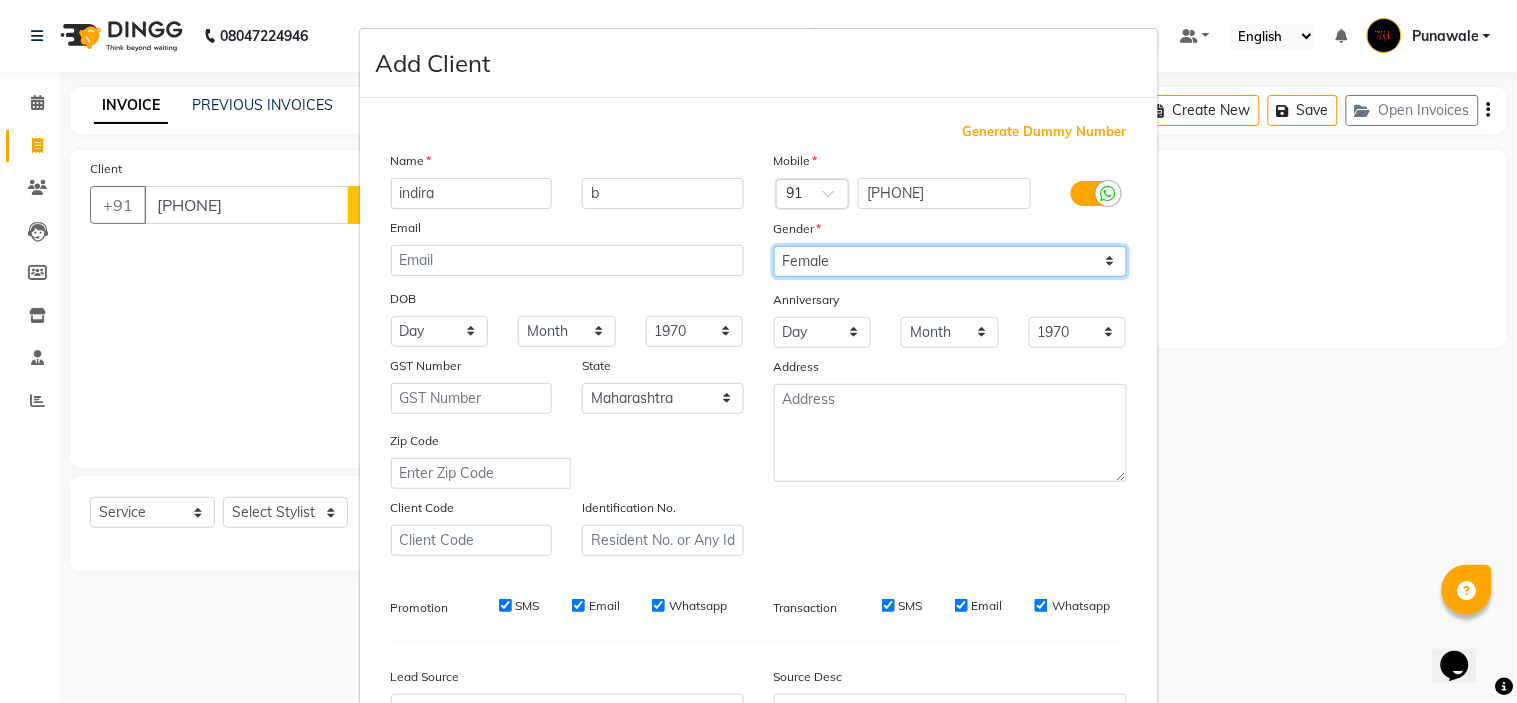 click on "Select Male Female Other Prefer Not To Say" at bounding box center [950, 261] 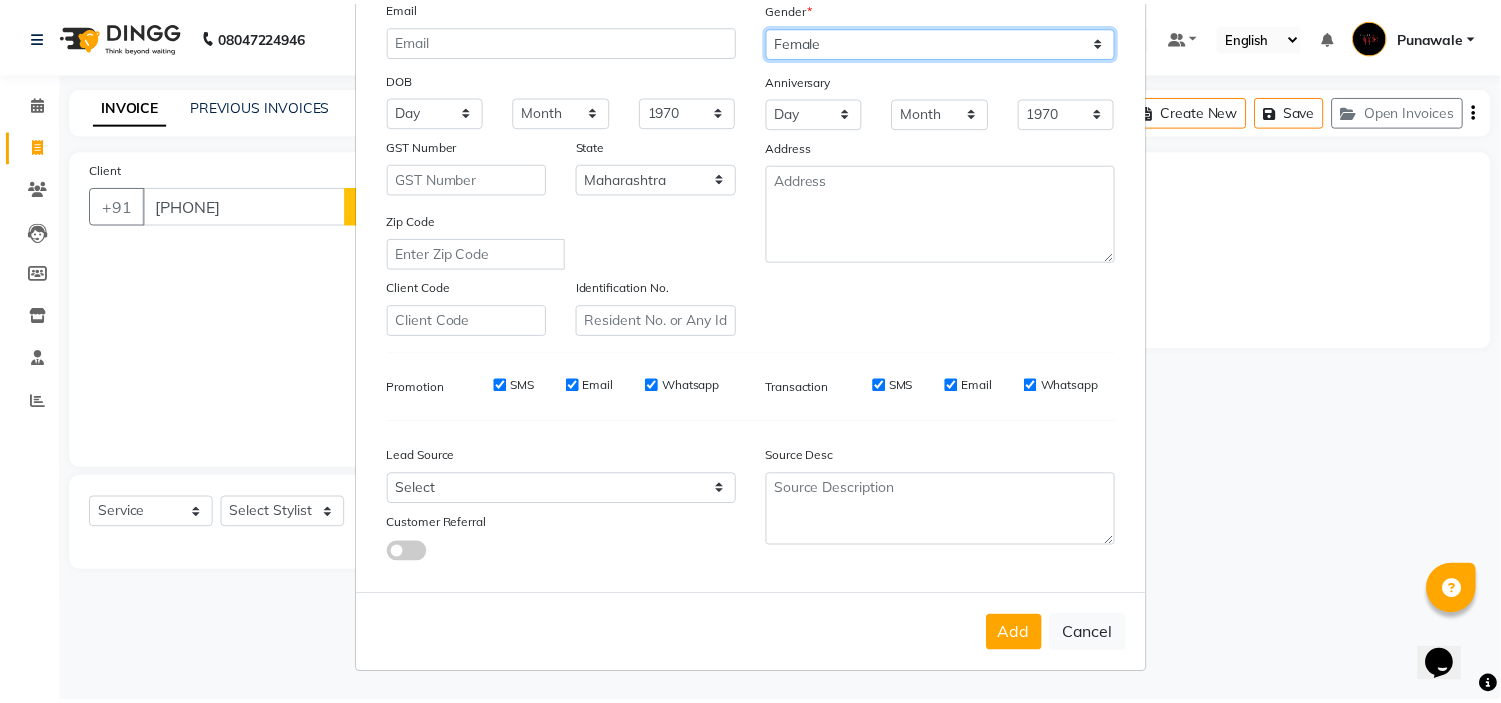 scroll, scrollTop: 221, scrollLeft: 0, axis: vertical 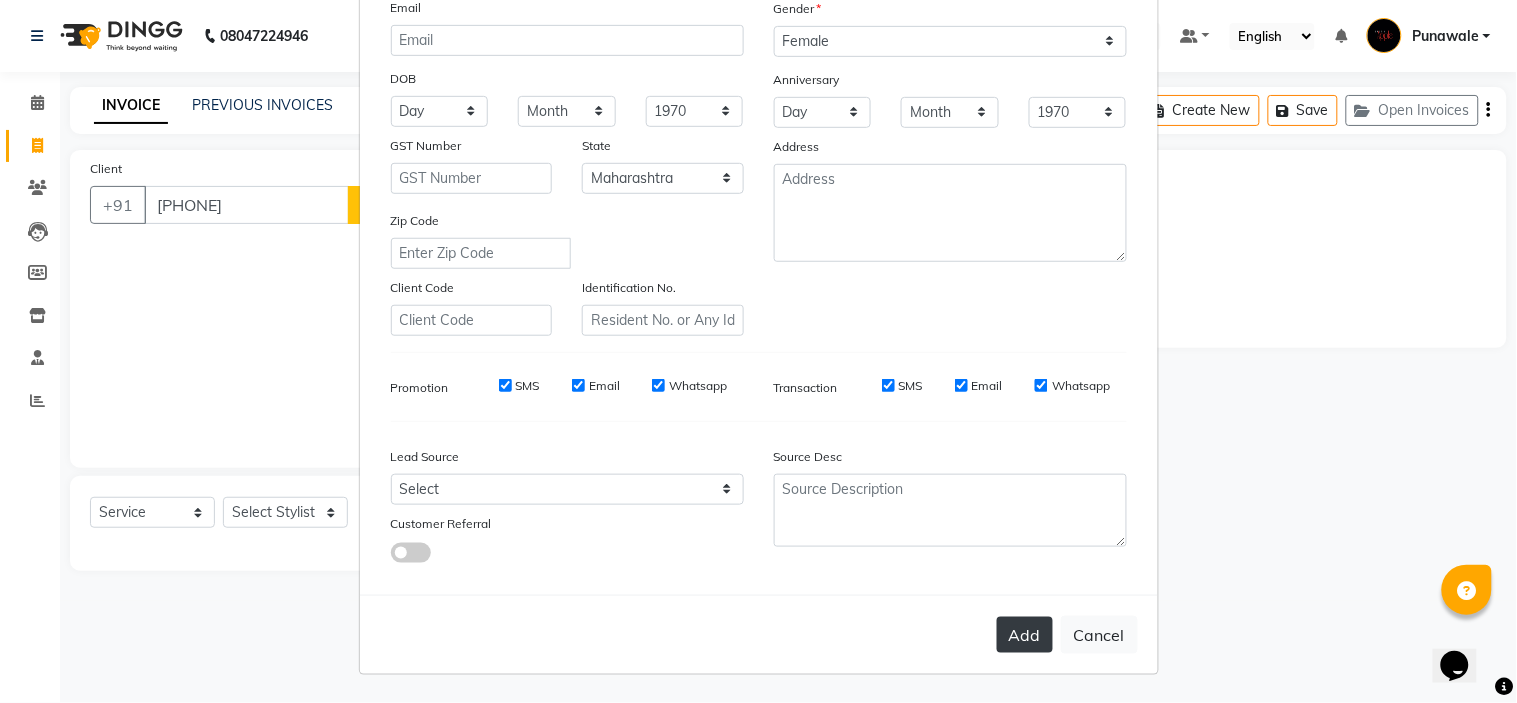 click on "Add" at bounding box center [1025, 635] 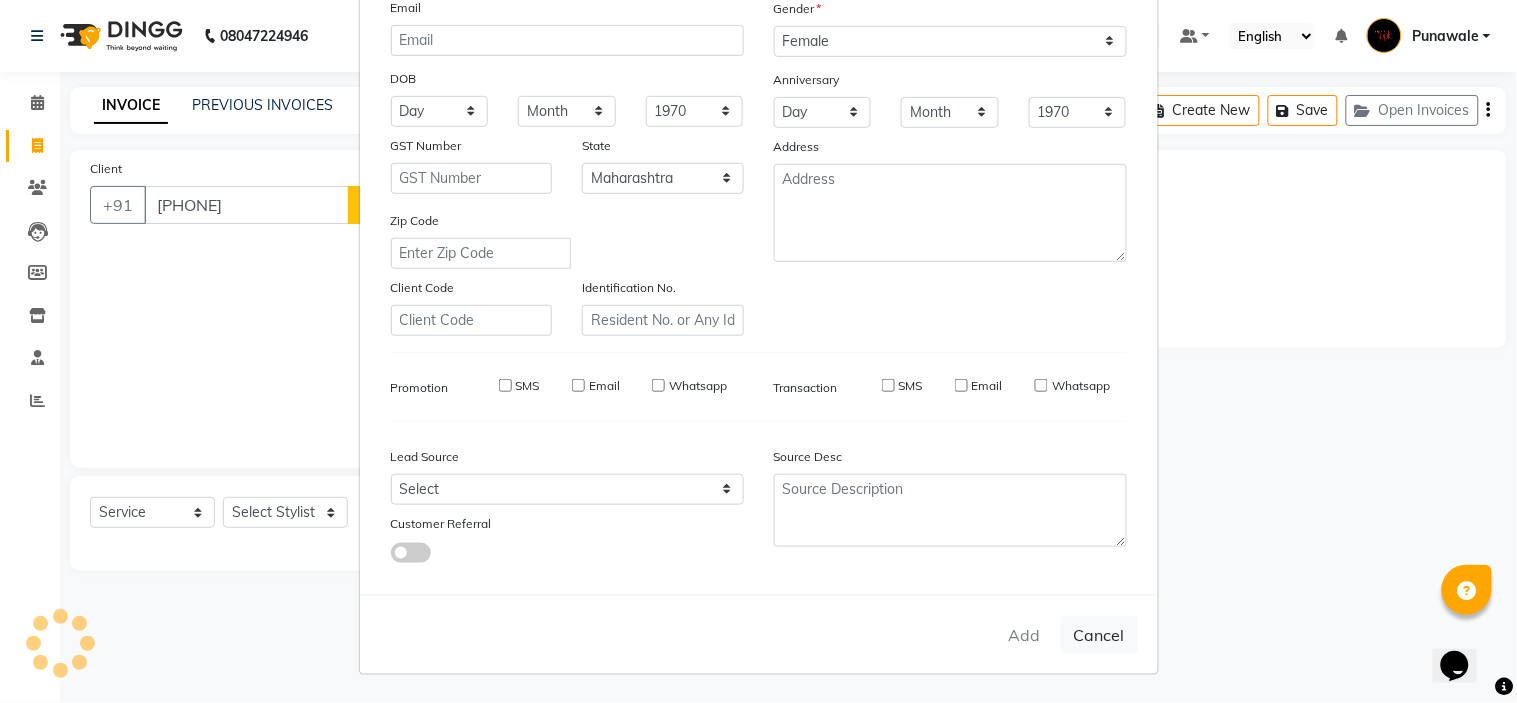 type 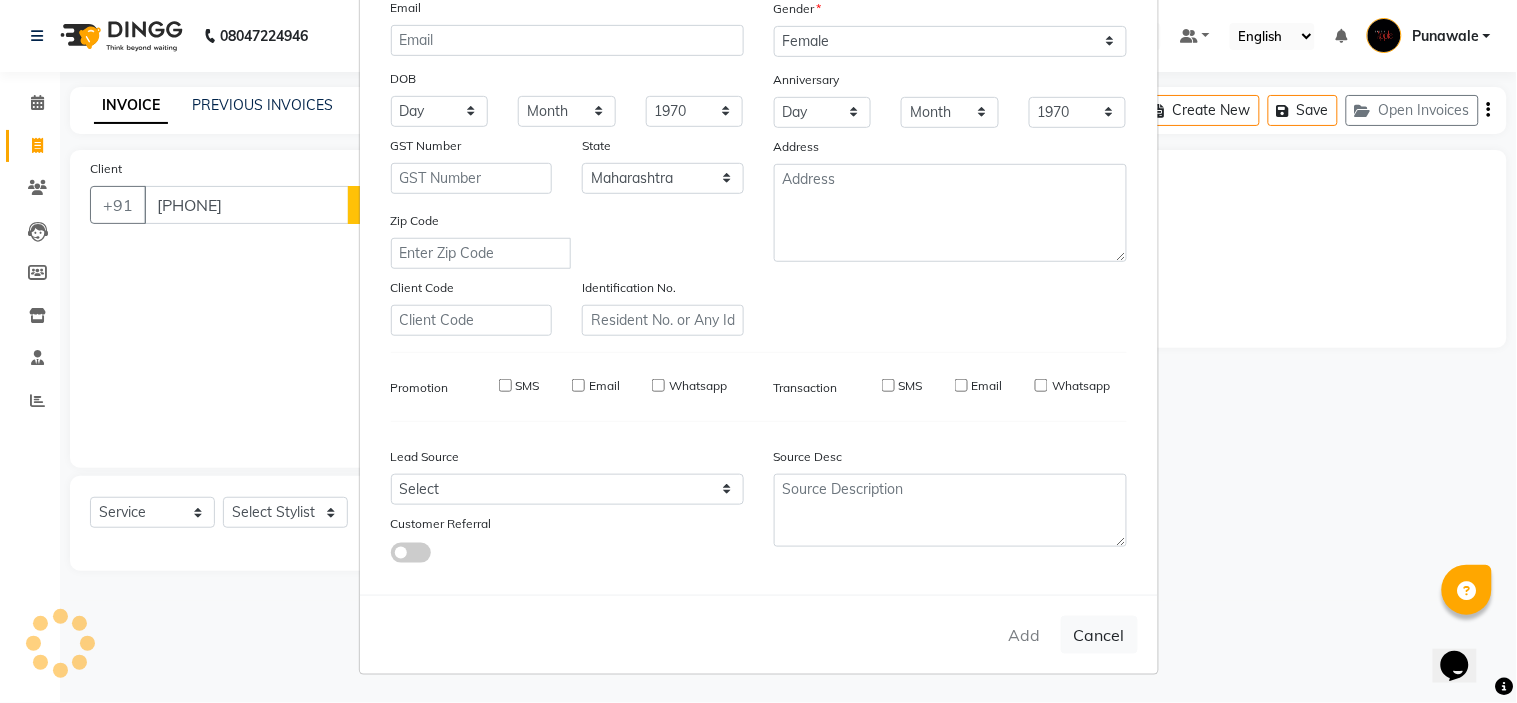 select 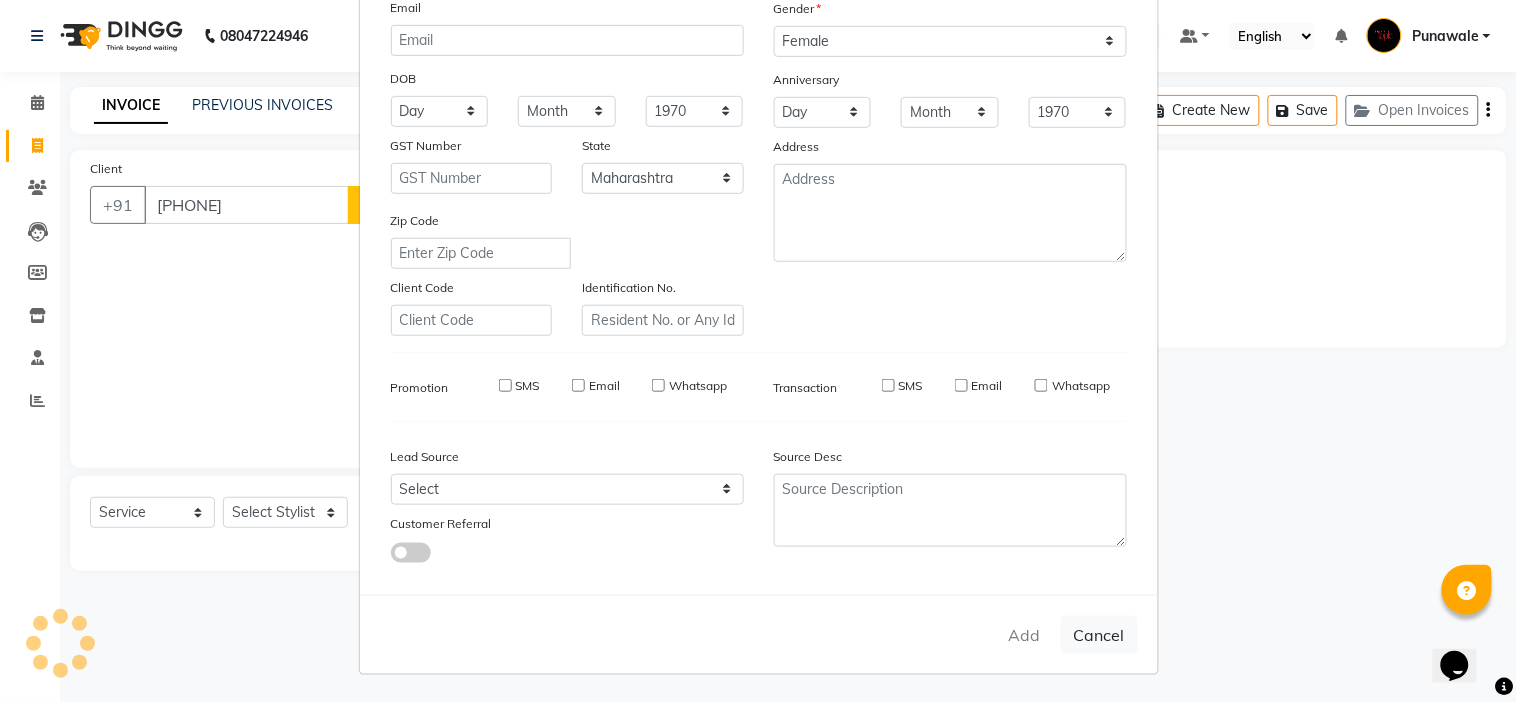 select 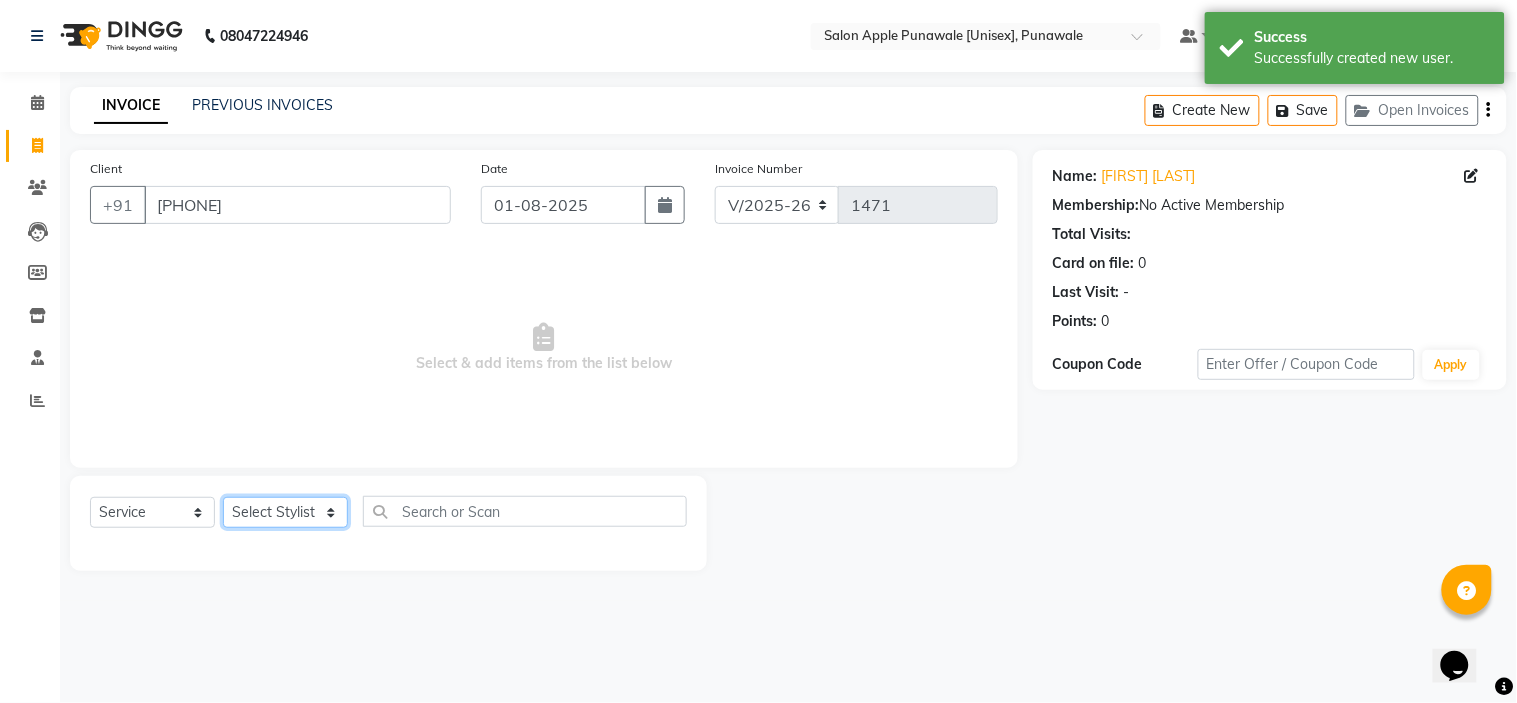 click on "Select Stylist [FIRST NAME] [LAST NAME] [FIRST NAME] [LAST NAME] [FIRST NAME] [LAST NAME] [FIRST NAME] [LAST NAME] [FIRST NAME] [LAST NAME] [FIRST NAME] [LAST NAME] [FIRST NAME] [LAST NAME]  [FIRST NAME] [LAST NAME]" 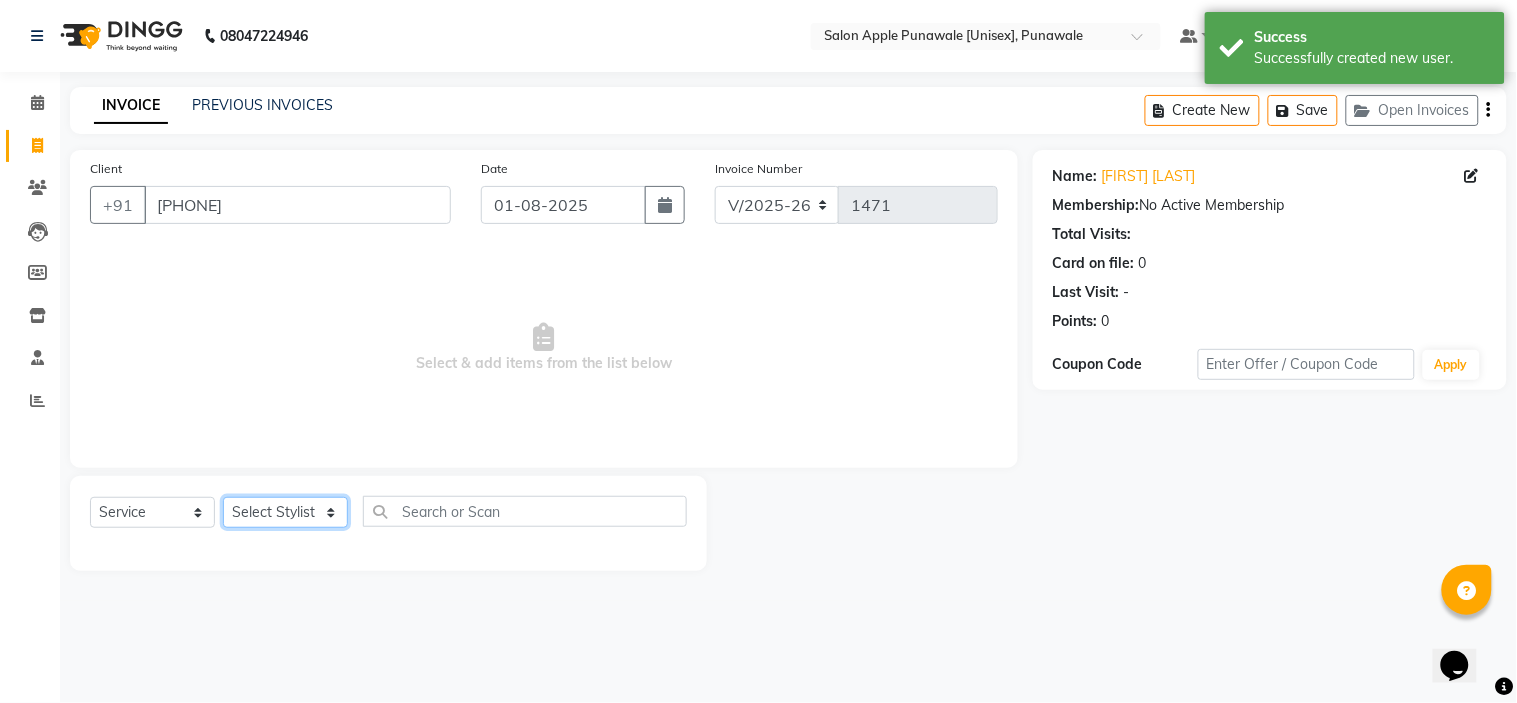 select on "84102" 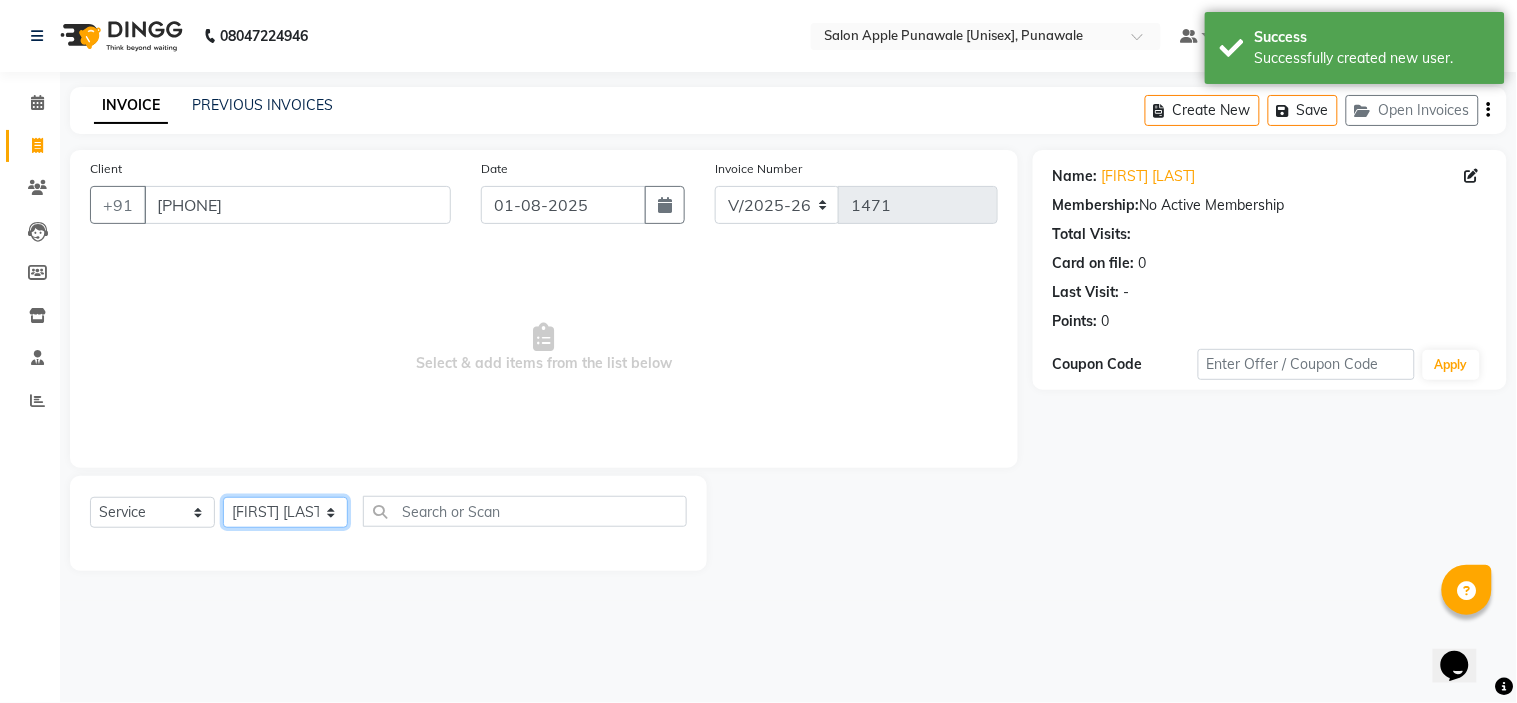 click on "Select Stylist [FIRST NAME] [LAST NAME] [FIRST NAME] [LAST NAME] [FIRST NAME] [LAST NAME] [FIRST NAME] [LAST NAME] [FIRST NAME] [LAST NAME] [FIRST NAME] [LAST NAME] [FIRST NAME] [LAST NAME]  [FIRST NAME] [LAST NAME]" 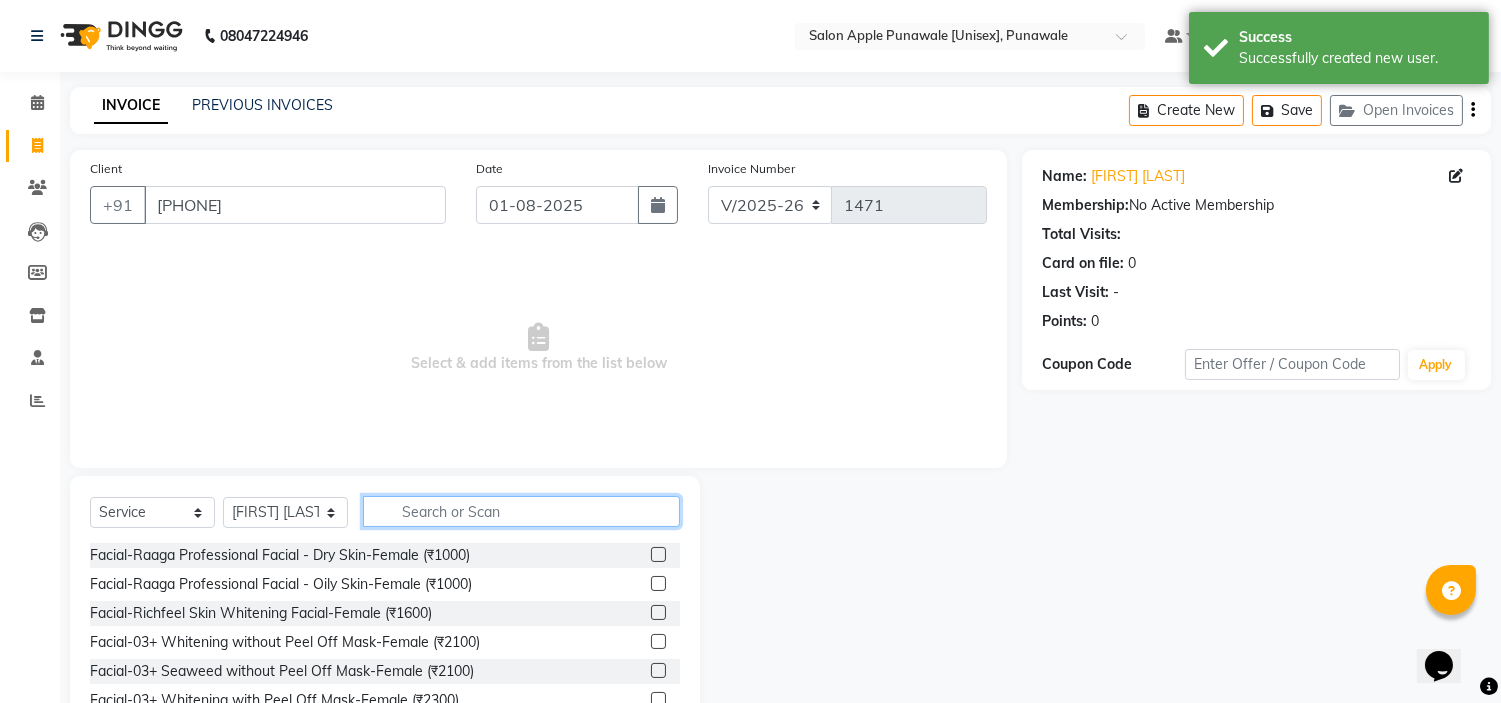 click 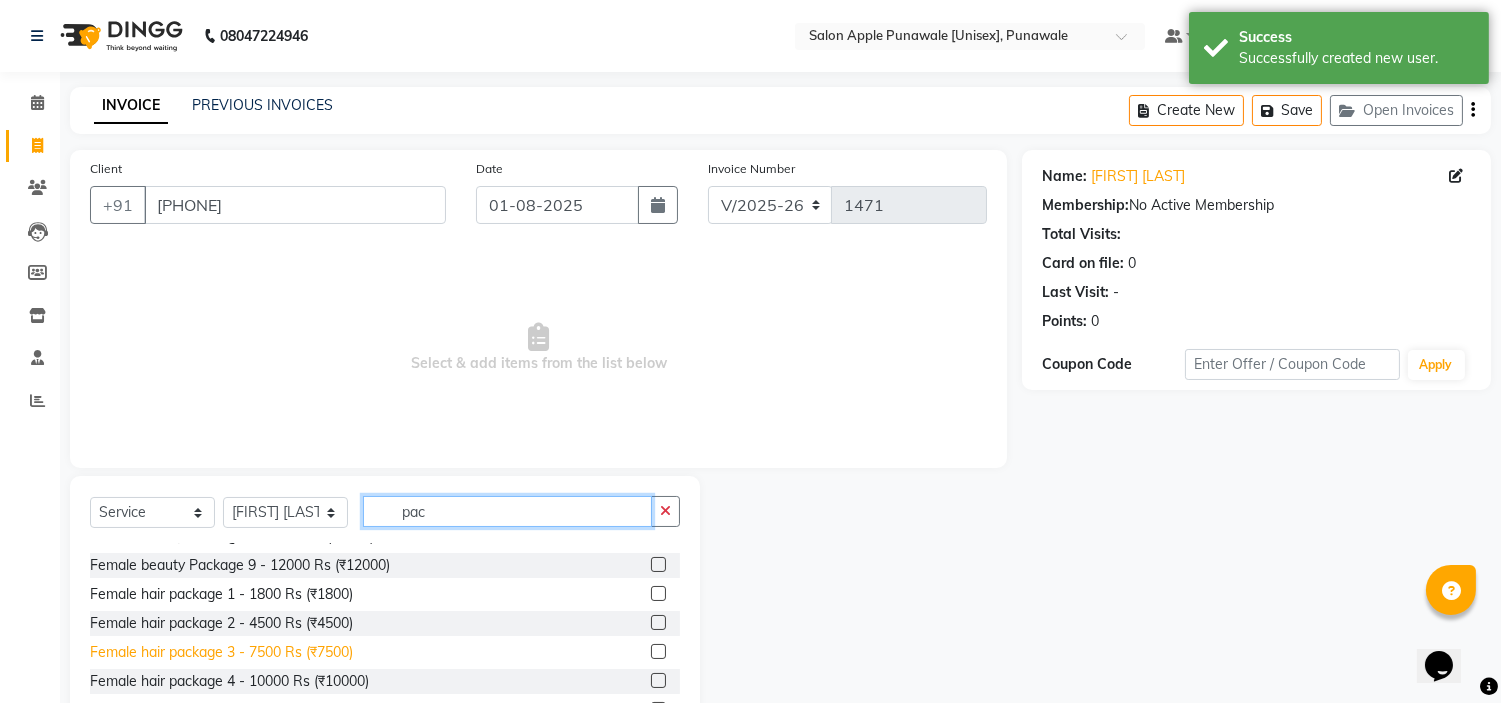 scroll, scrollTop: 333, scrollLeft: 0, axis: vertical 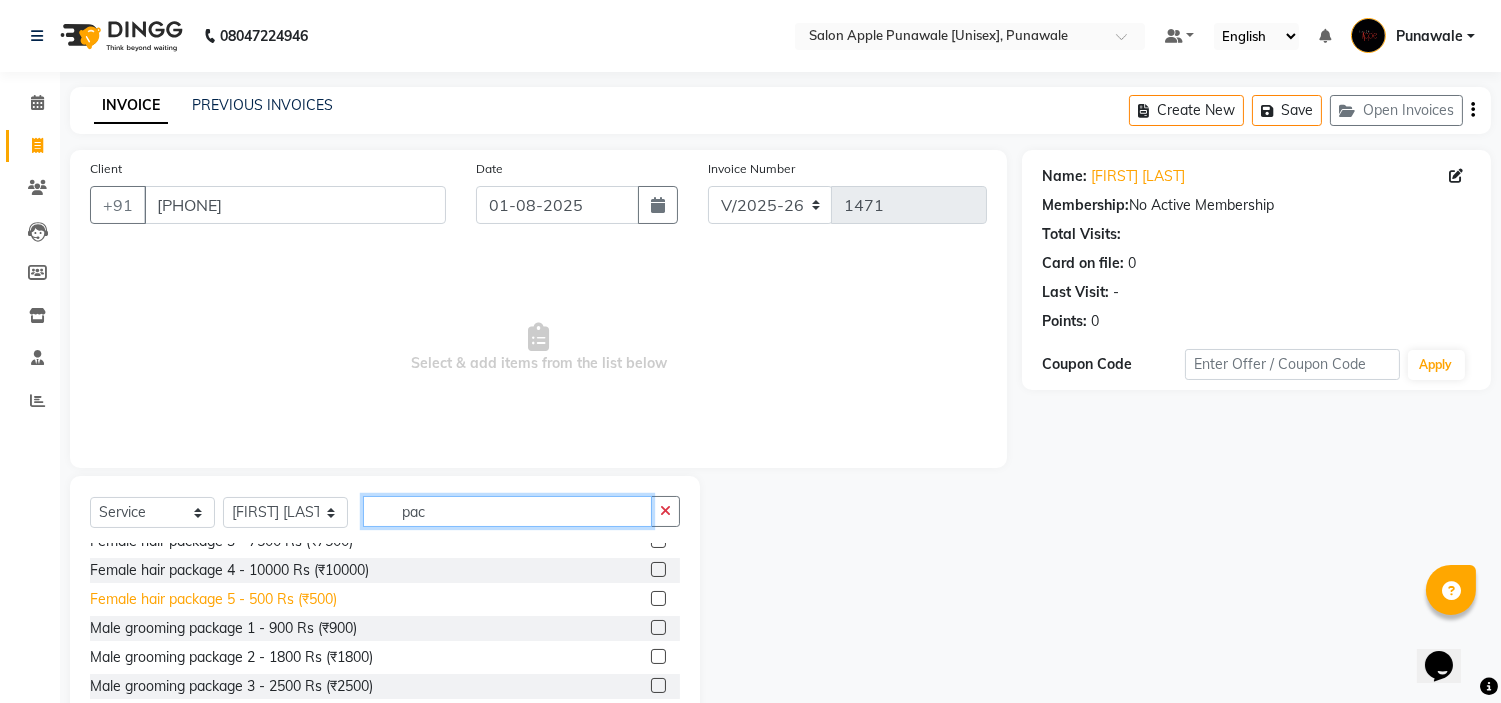 type on "pac" 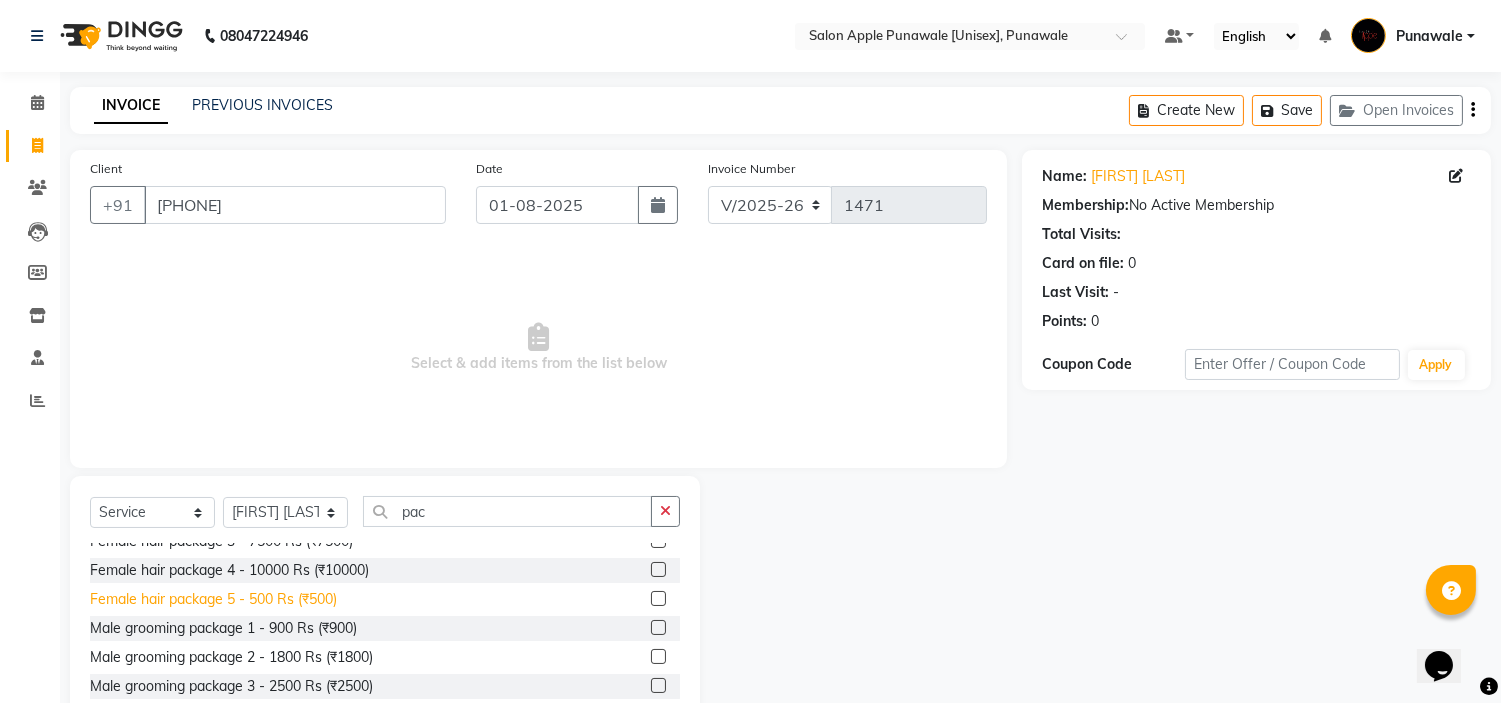 click on "Female hair package 5 - 500 Rs (₹500)" 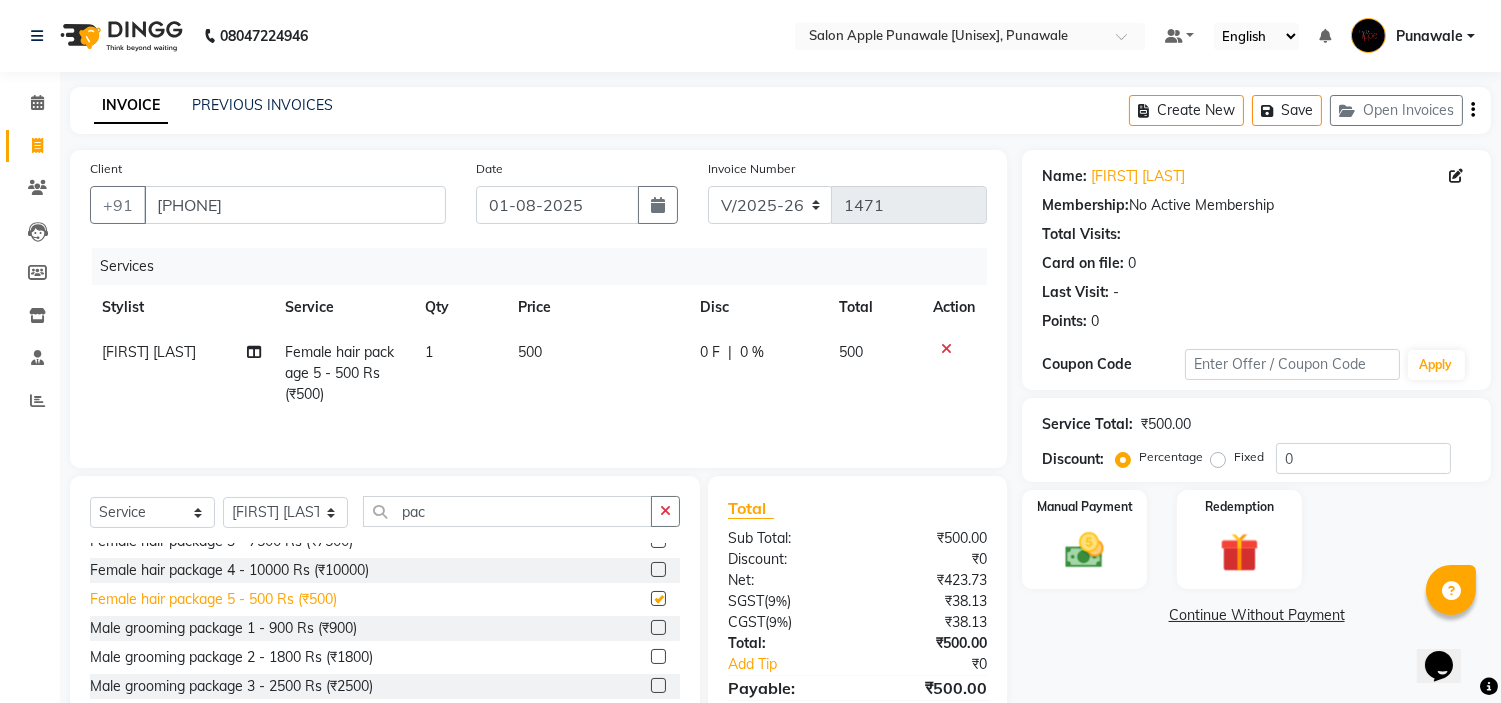 checkbox on "false" 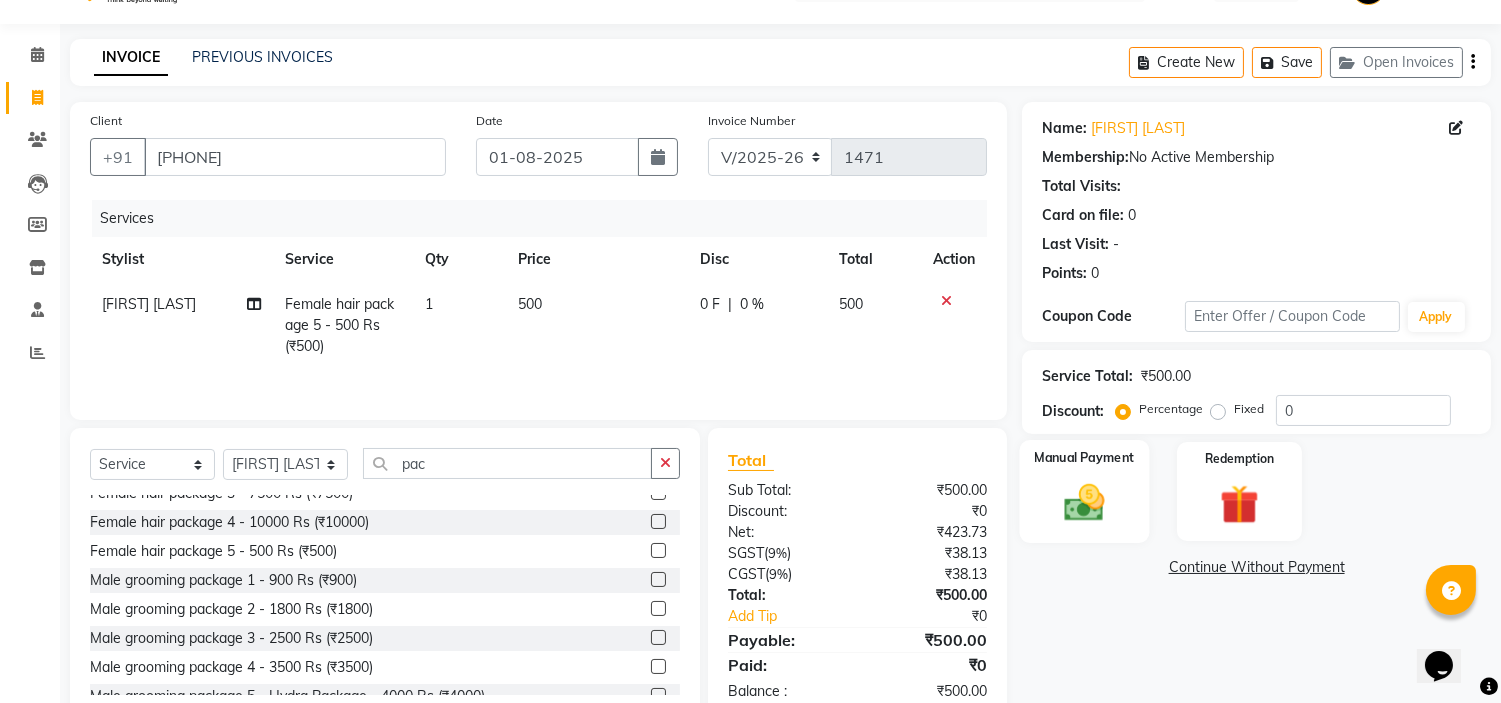 scroll, scrollTop: 0, scrollLeft: 0, axis: both 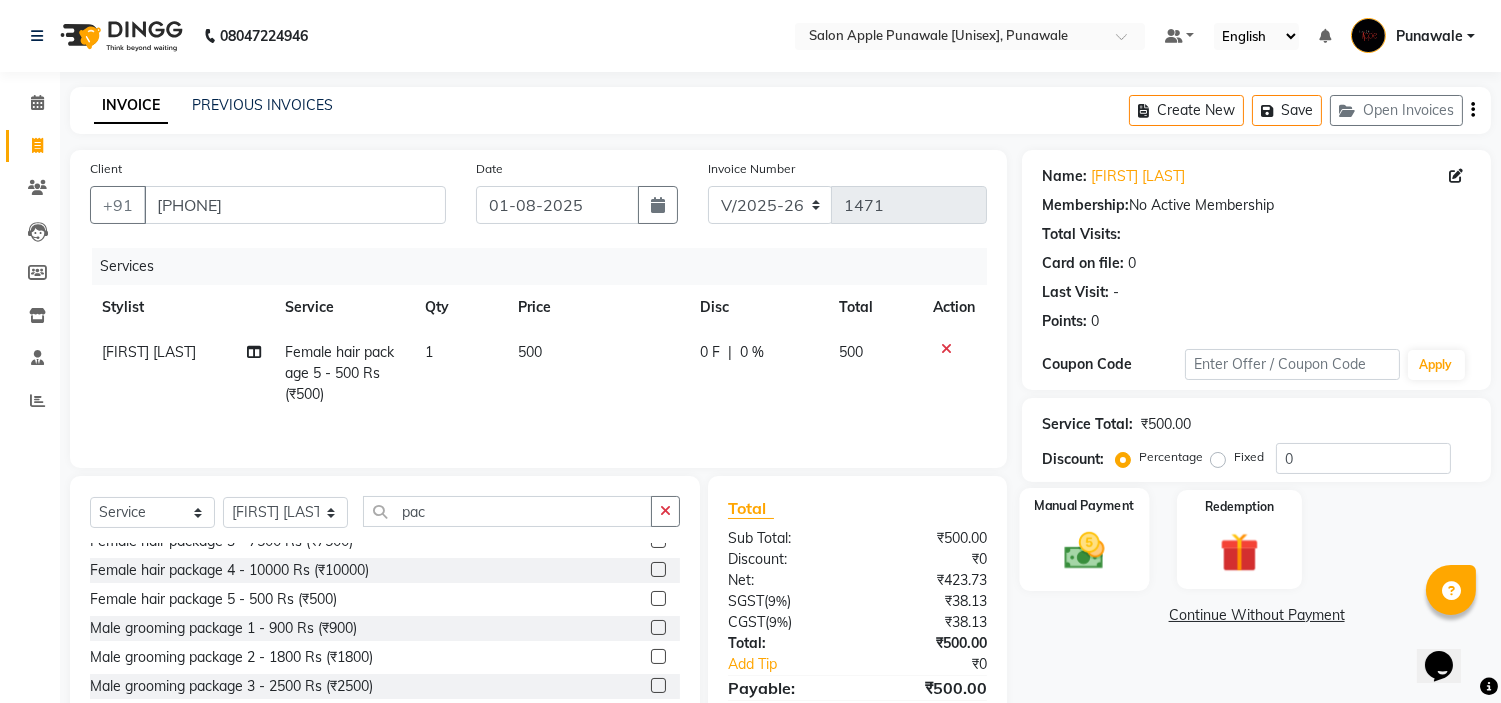 click 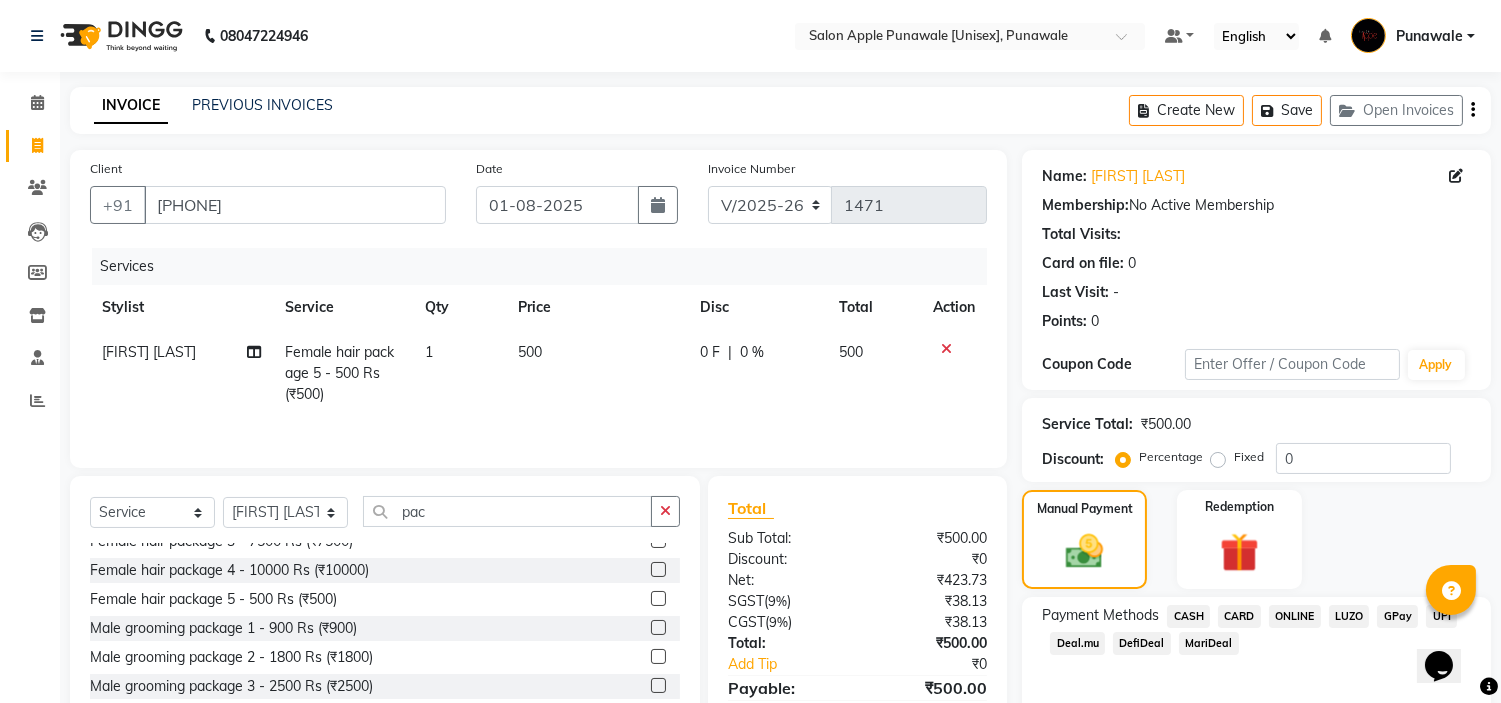 click on "ONLINE" 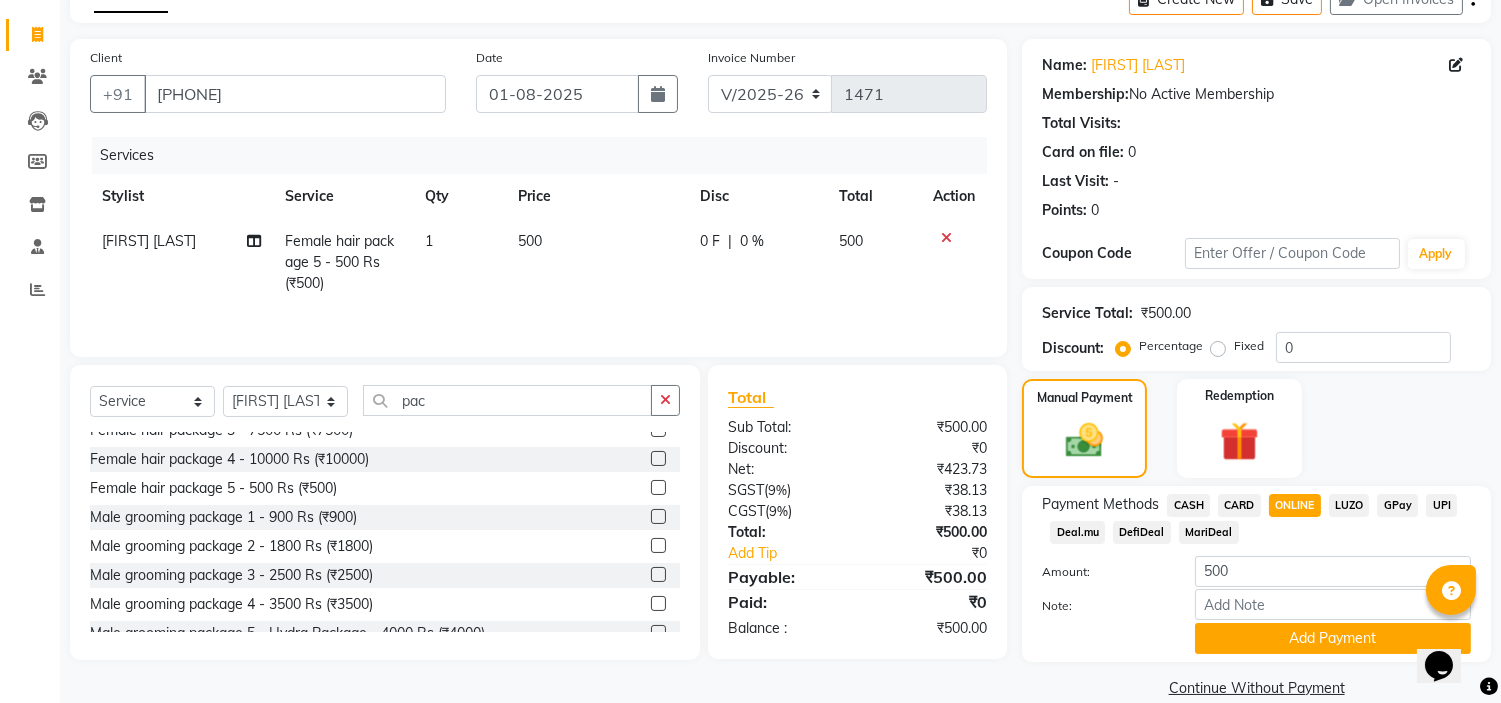 scroll, scrollTop: 141, scrollLeft: 0, axis: vertical 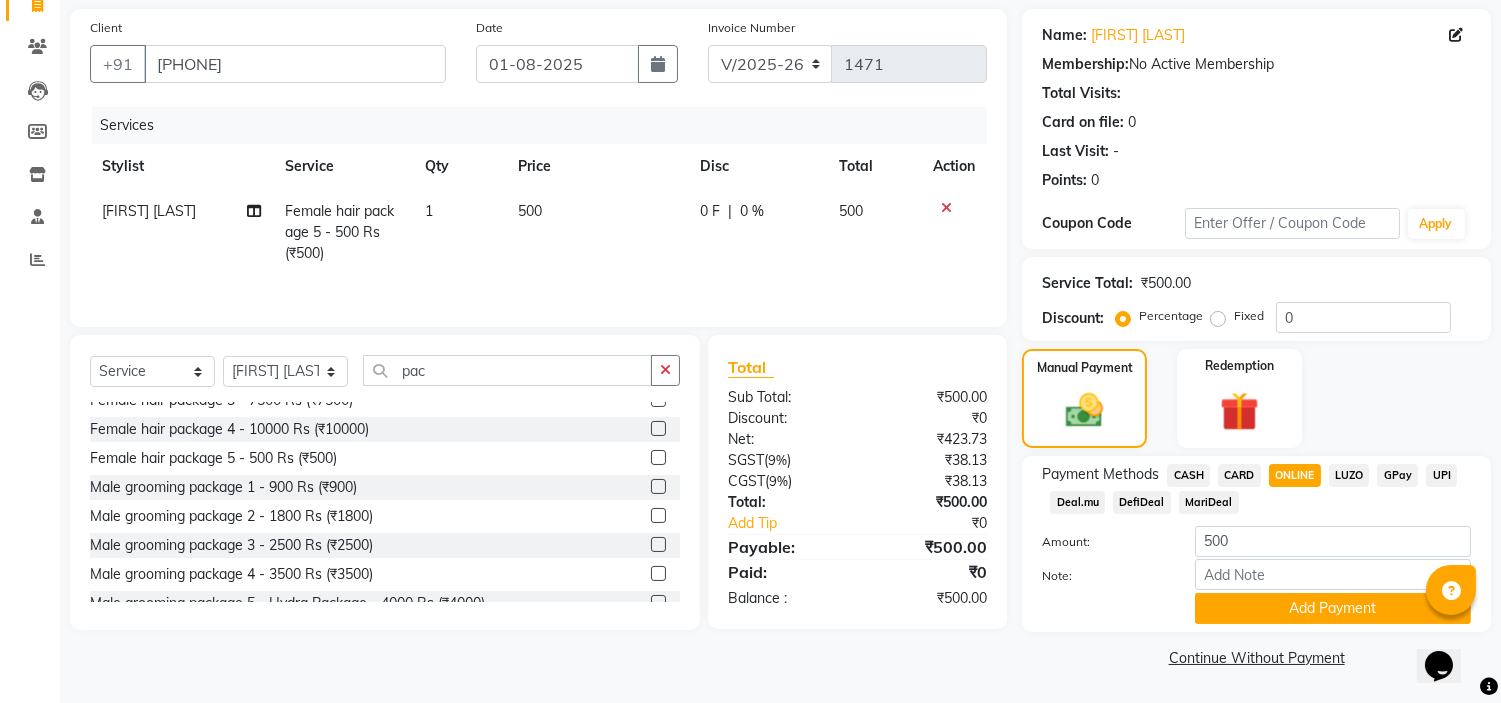 click on "Add Payment" 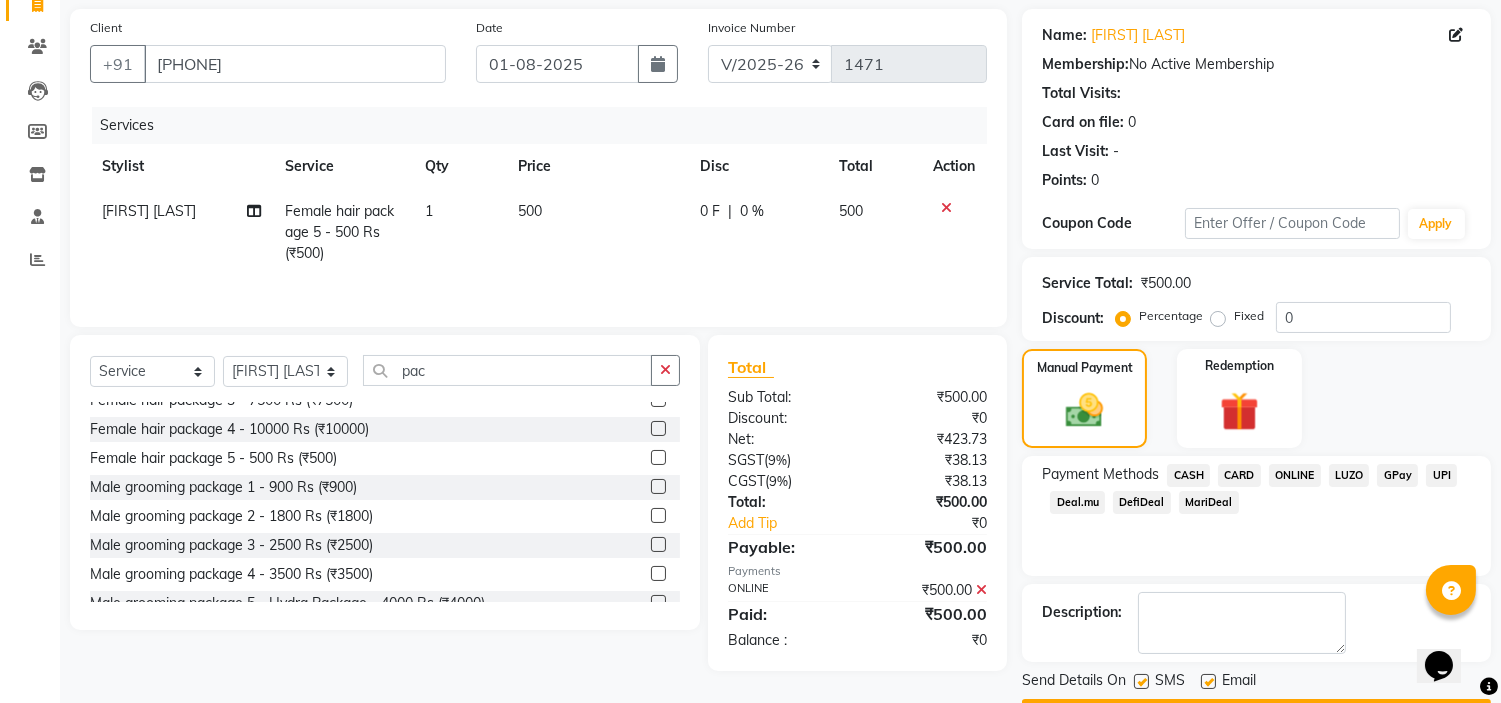 scroll, scrollTop: 196, scrollLeft: 0, axis: vertical 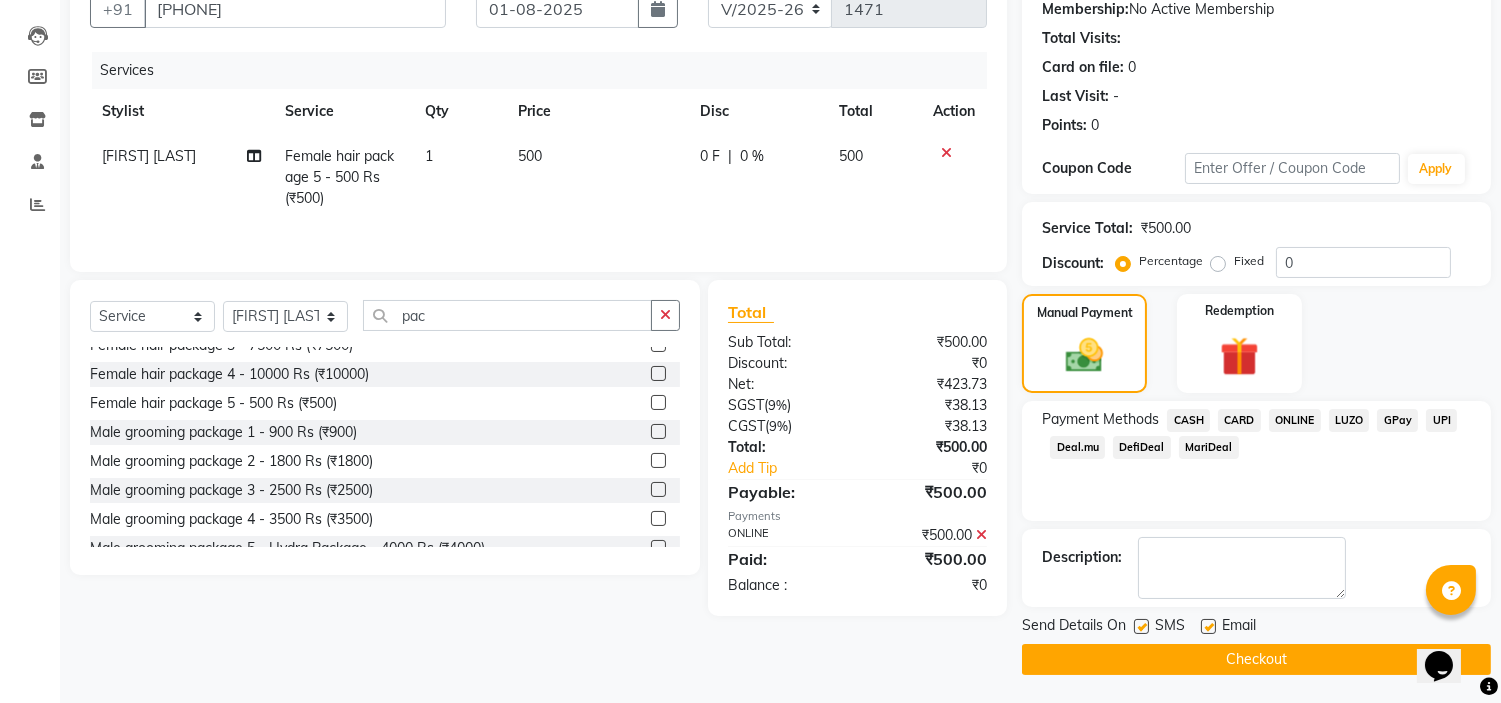 click on "Checkout" 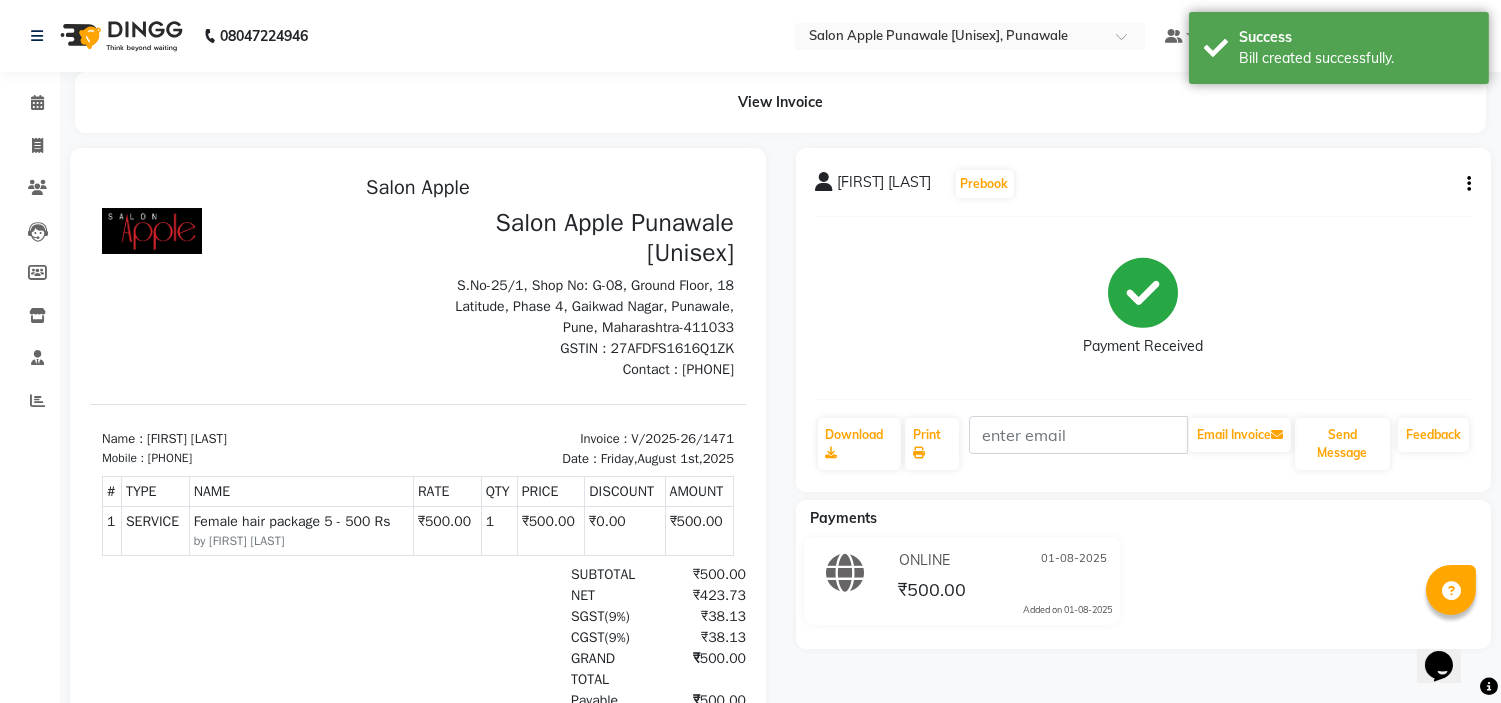 scroll, scrollTop: 0, scrollLeft: 0, axis: both 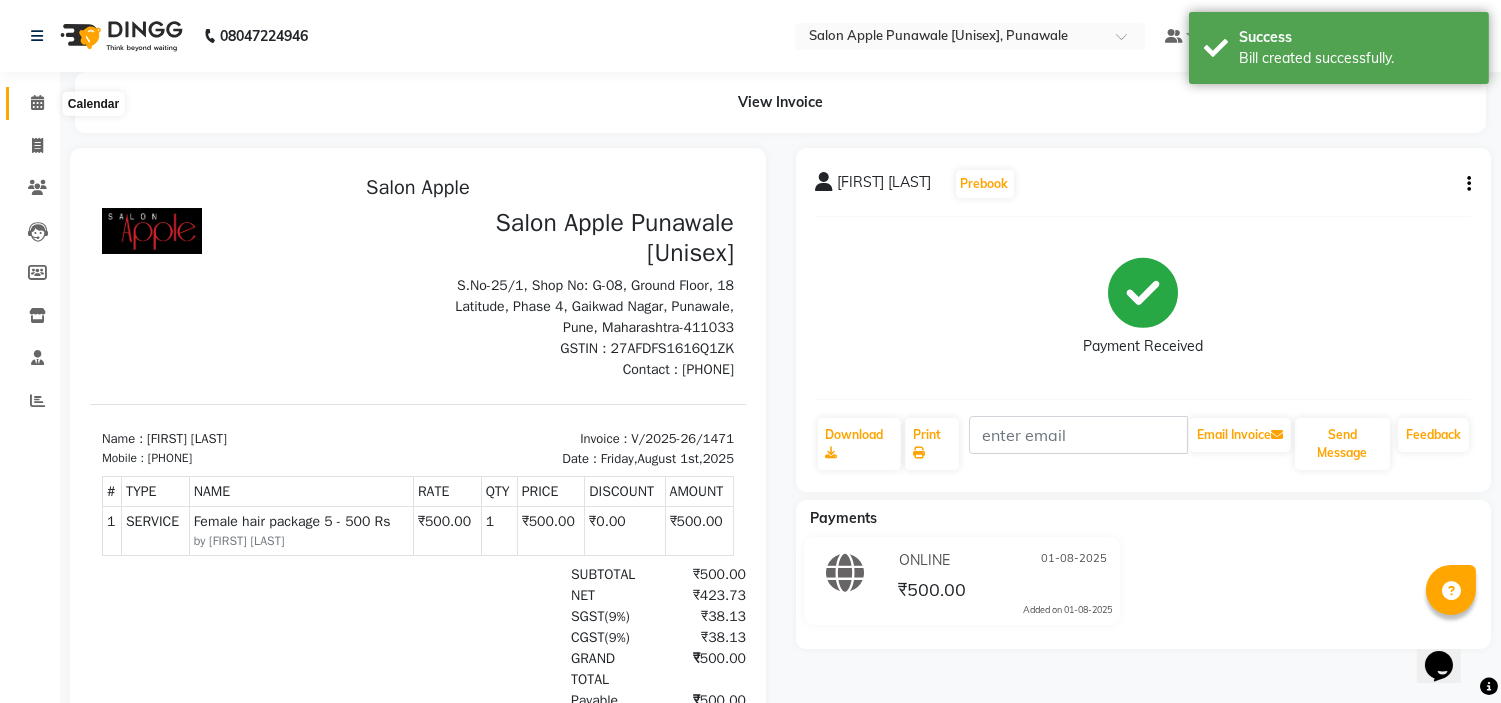 click 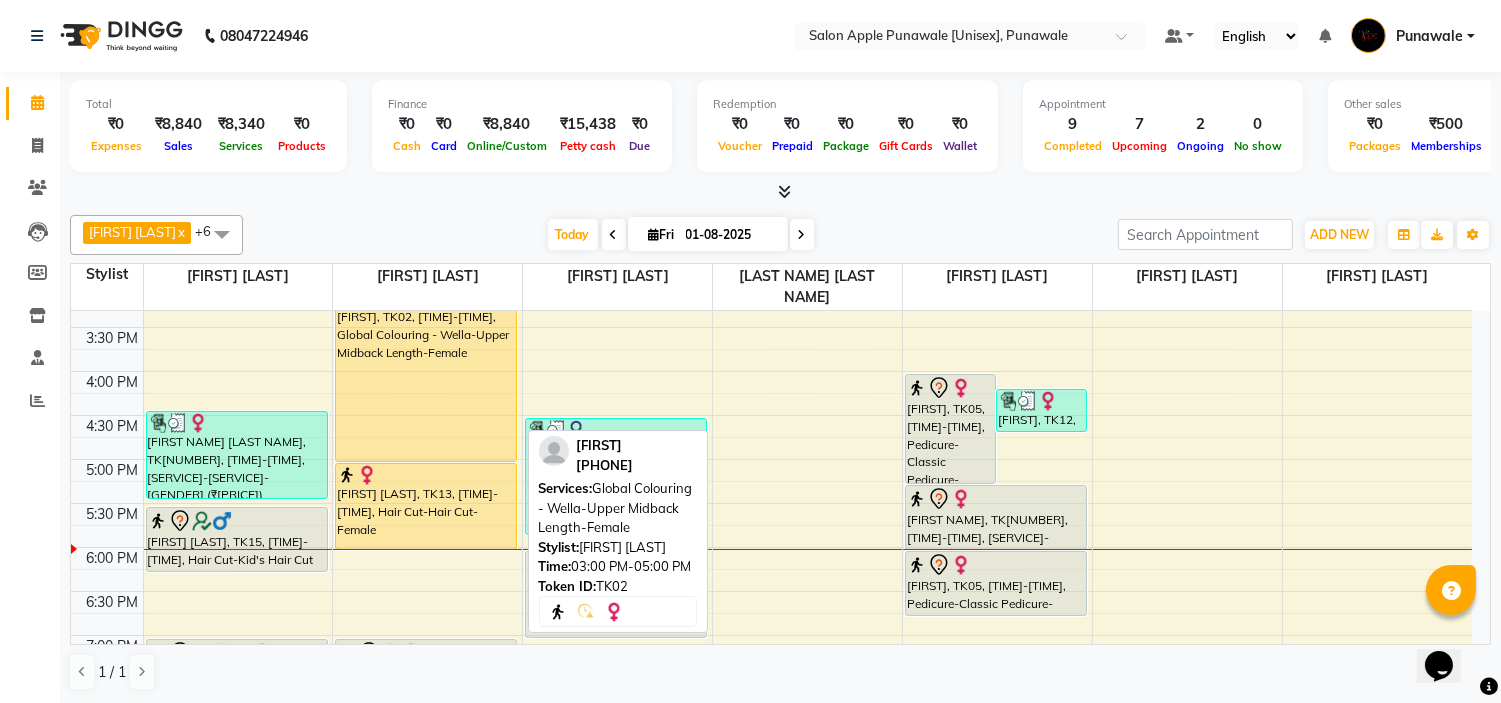 scroll, scrollTop: 444, scrollLeft: 0, axis: vertical 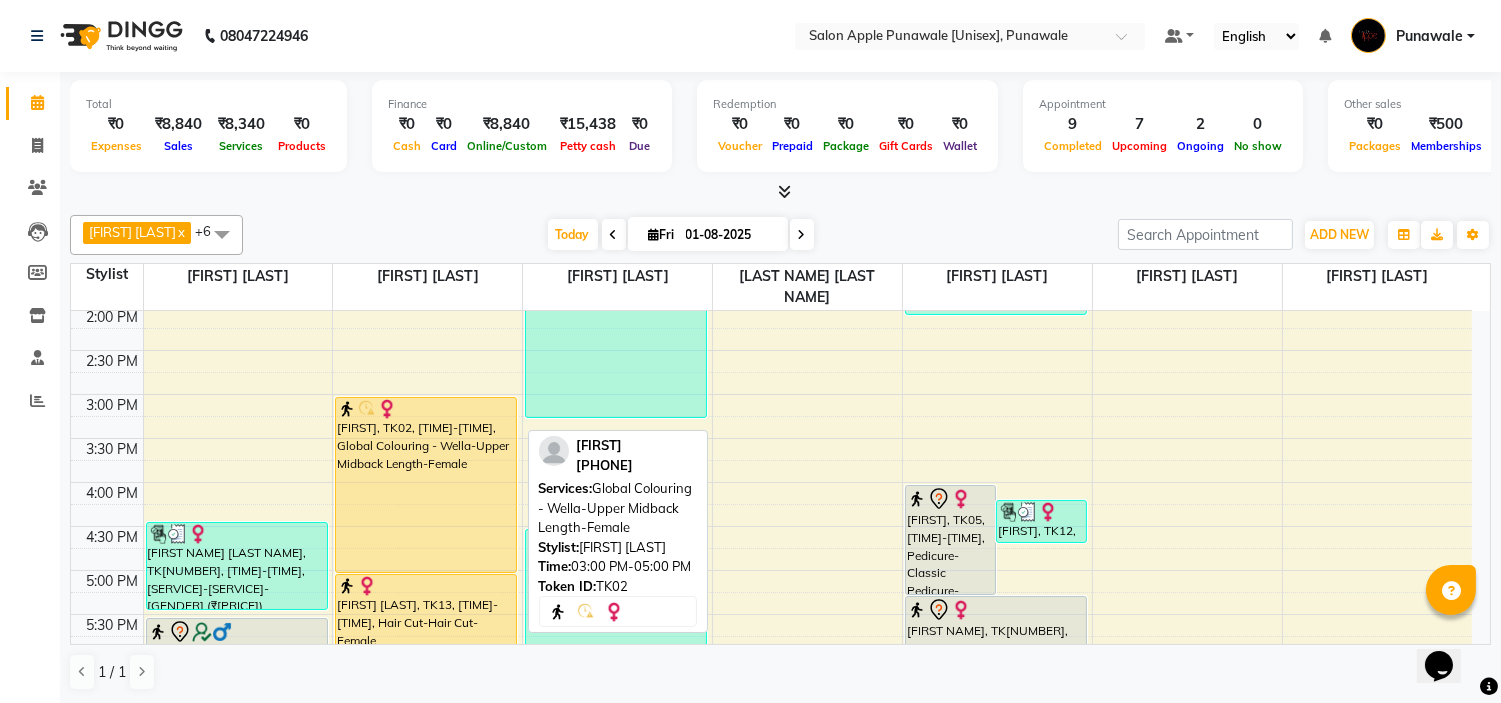 click on "[FIRST], TK02, [TIME]-[TIME], Global Colouring - Wella-Upper Midback Length-Female" at bounding box center (426, 485) 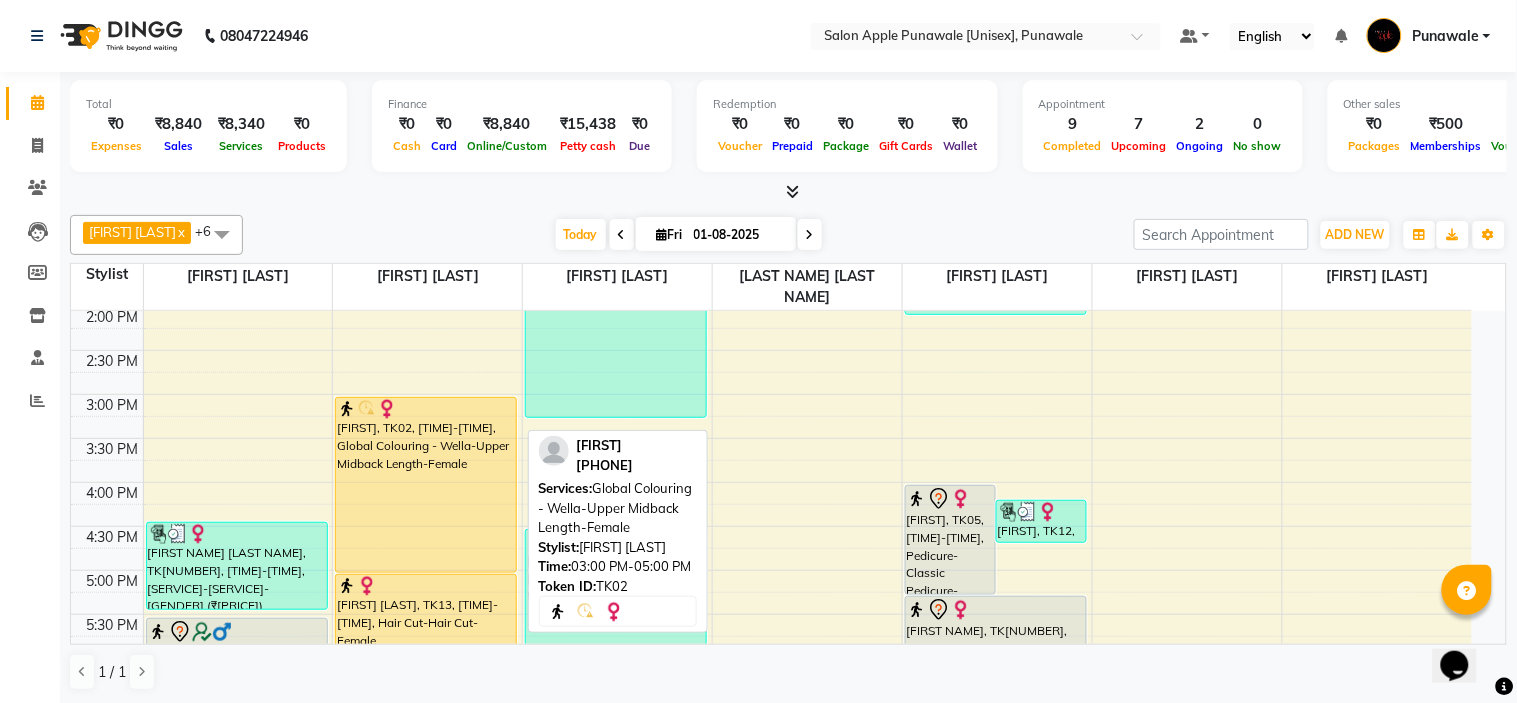 select on "1" 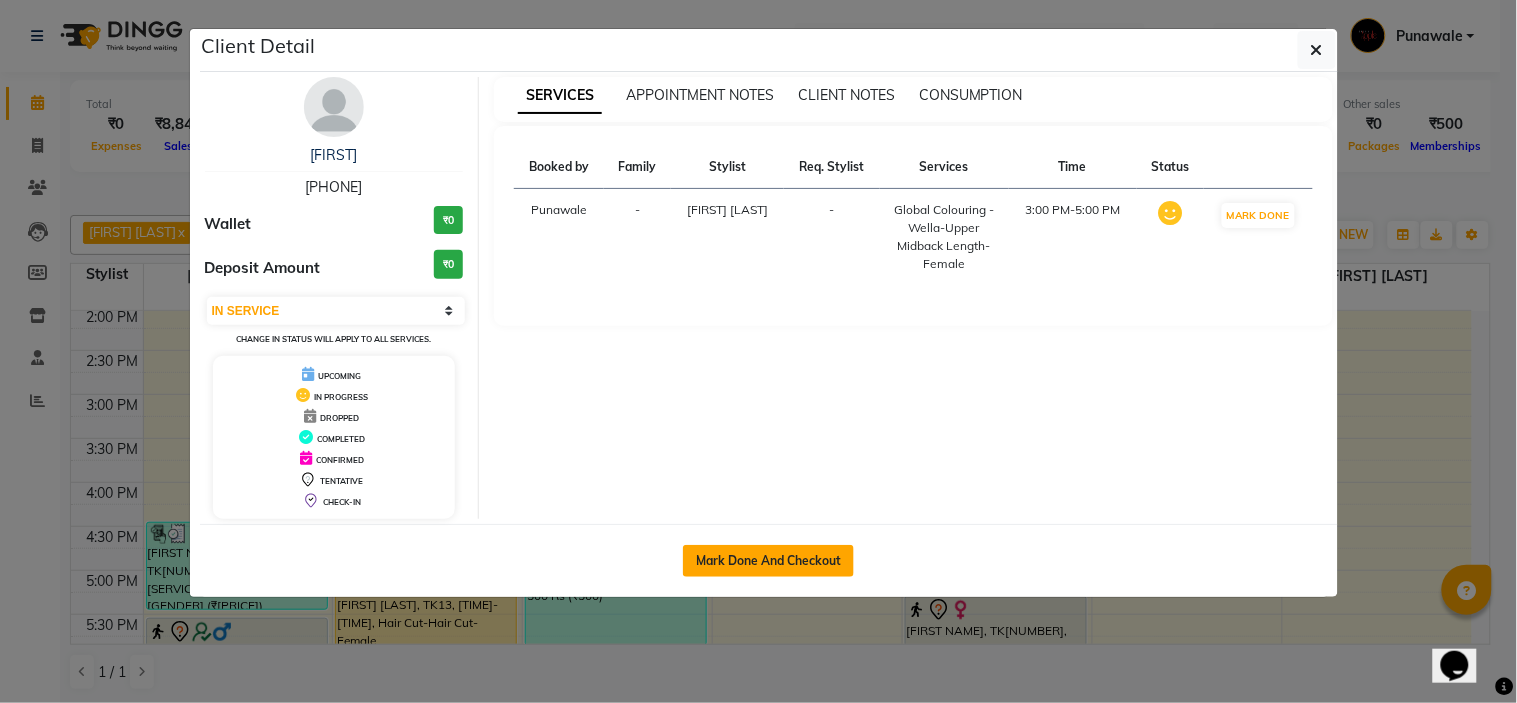 click on "Mark Done And Checkout" 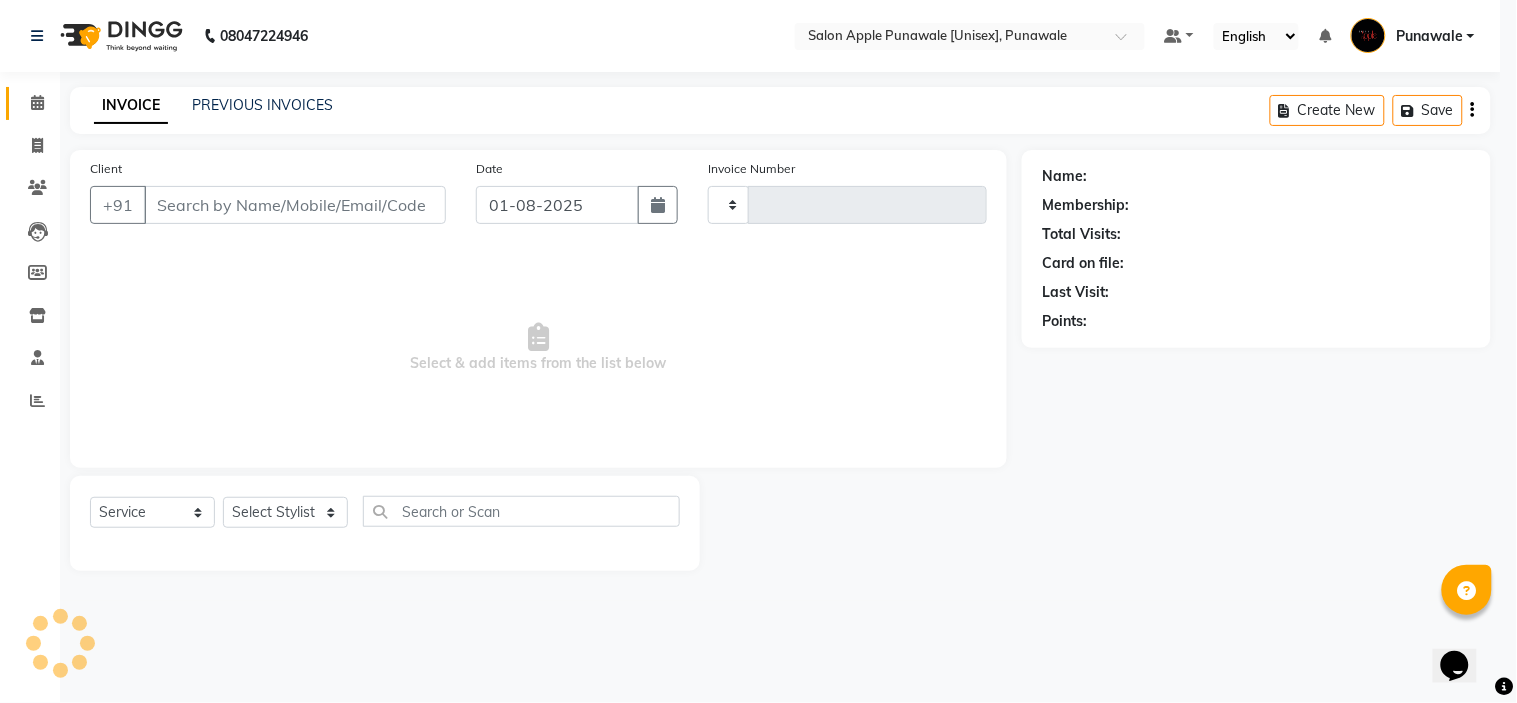 type on "1472" 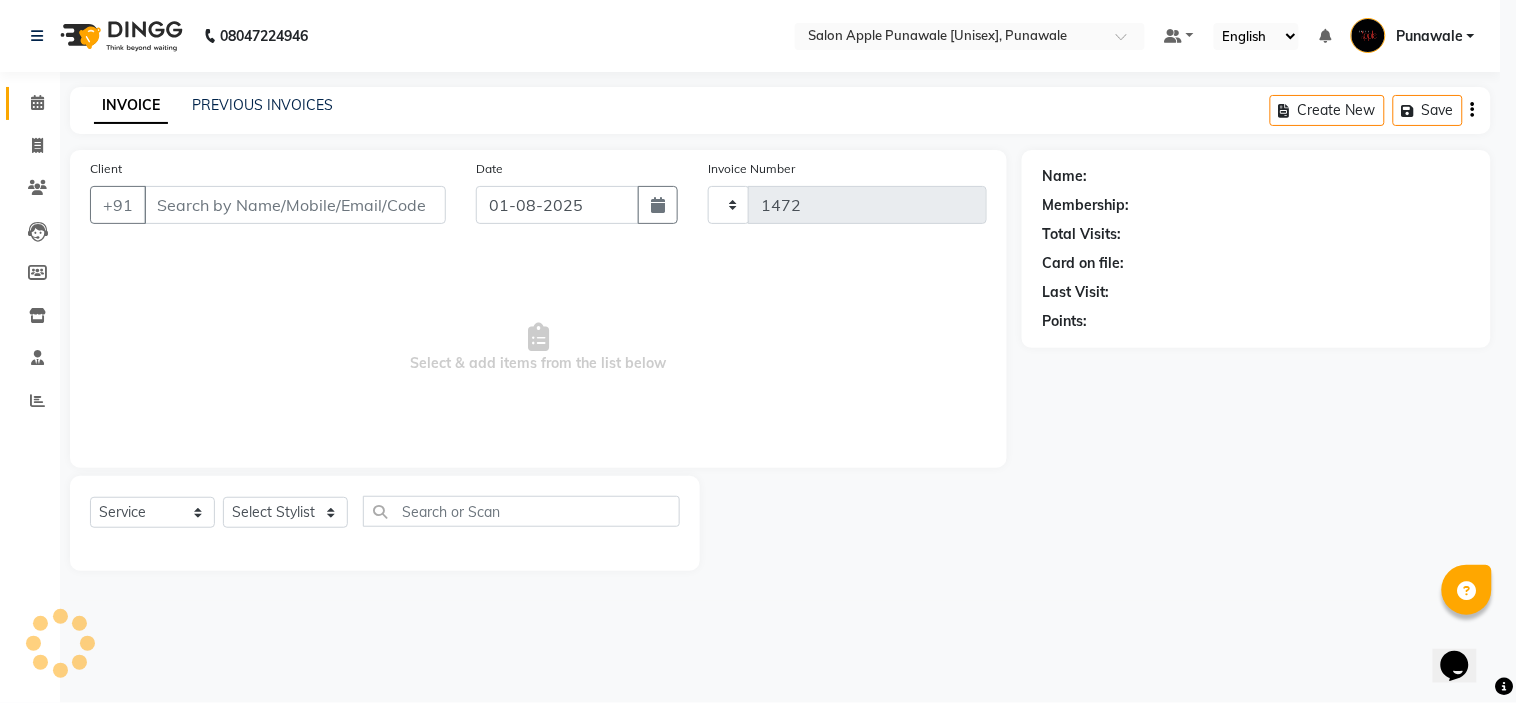 select on "3" 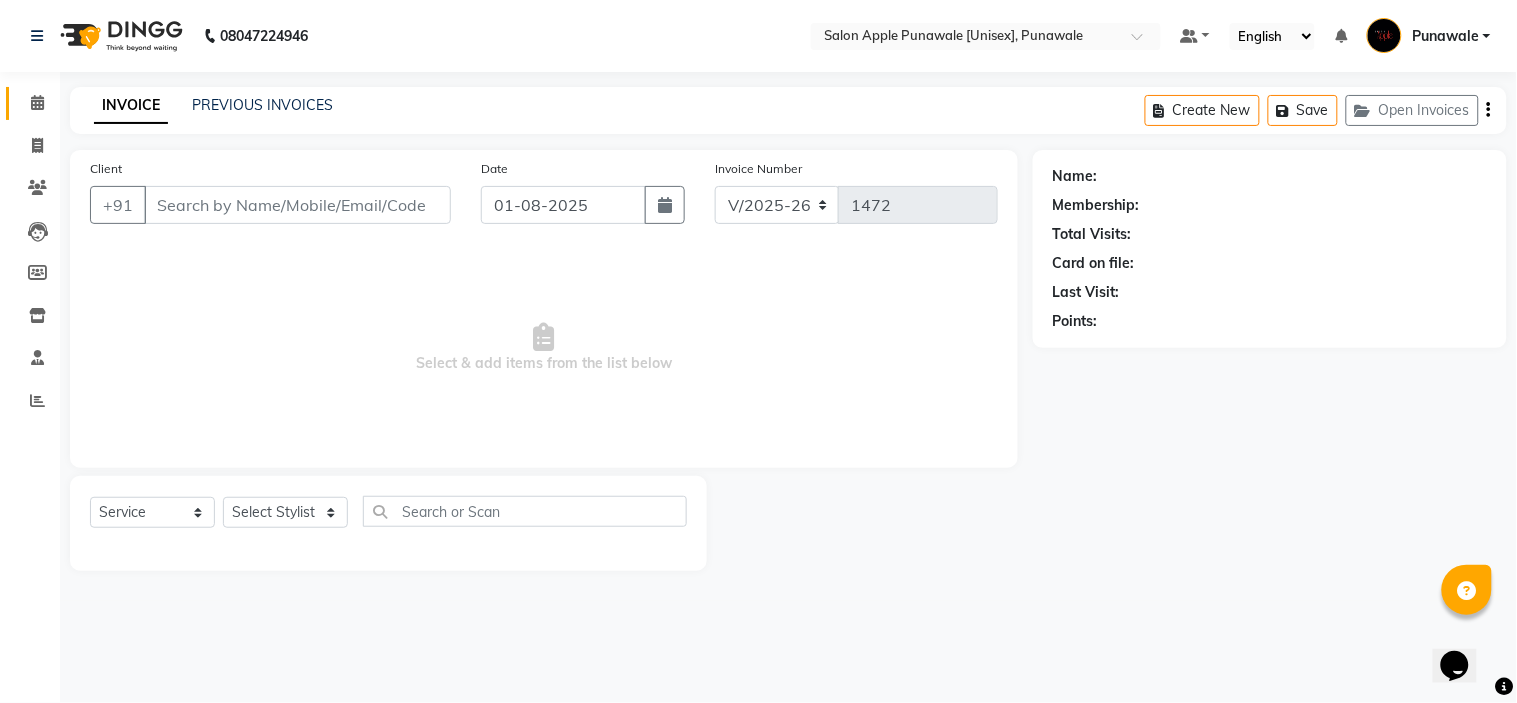 type on "[PHONE]" 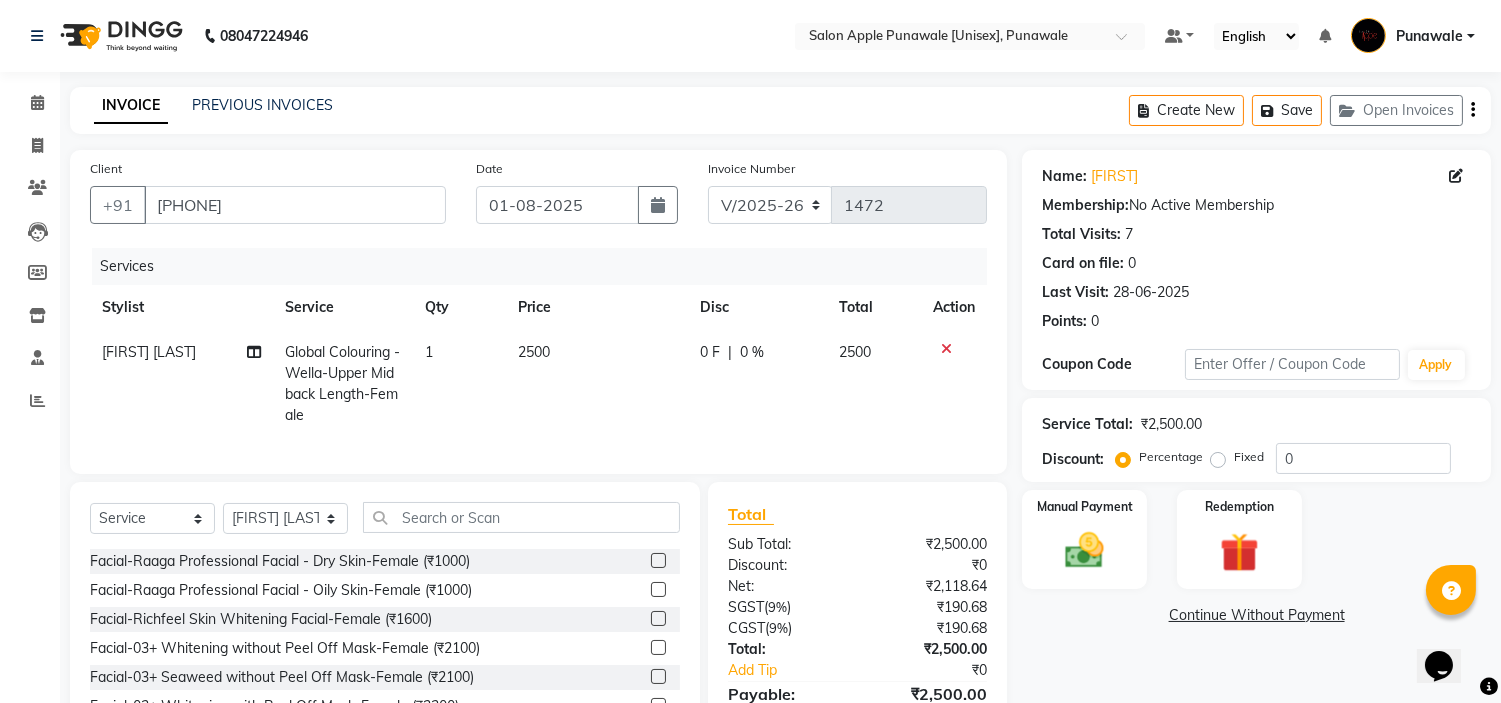click 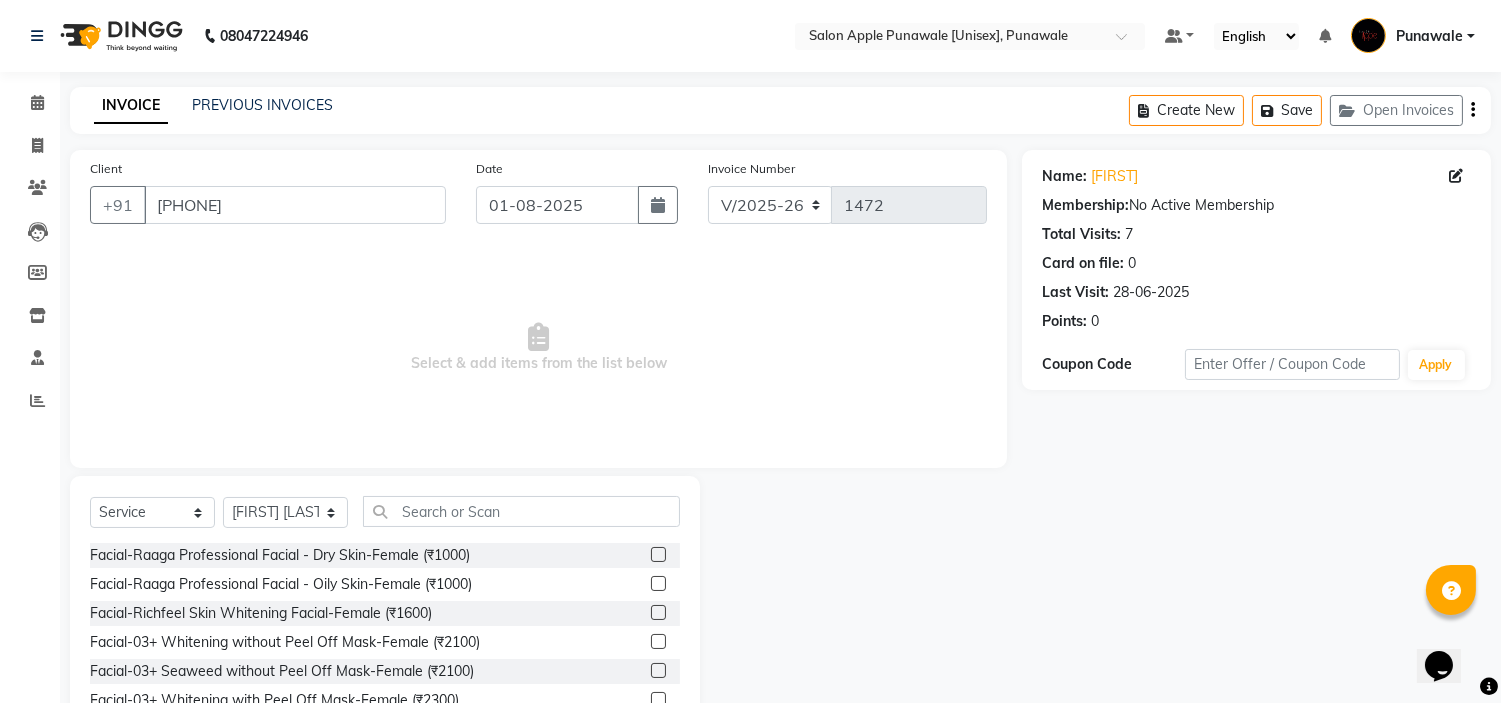 click on "Select  Service  Product  Membership  Package Voucher Prepaid Gift Card  Select Stylist [FIRST] [LAST] [FIRST] [LAST] [FIRST] [LAST] [FIRST] [LAST] [FIRST] [LAST] [FIRST] [LAST]  [FIRST] [LAST] Facial-Raaga Professional Facial - Dry Skin-Female (₹1000)  Facial-Raaga Professional Facial - Oily Skin-Female (₹1000)  Facial-Richfeel Skin Whitening Facial-Female (₹1600)  Facial-03+ Whitening without Peel Off Mask-Female (₹2100)  Facial-03+ Seaweed without Peel Off Mask-Female (₹2100)  Facial-03+ Whitening with Peel Off Mask-Female (₹2300)  Facial-03+ Seaweed with Peel Off Mask-Female (₹2300)  Facial-Signature Facial Oily Skin -Female (₹2700)  Facial-Signature Facial Dry Skin-Female (₹2700)  Facial-Kanpeki Gensyl Facial with Detan - Dry Skin - Female (₹3000)  Facial-Kanpeki Gensyl Facial with Detan - Oily Skin - Female (₹3000)  Facial-Hydra Facial - Female (₹4000)  Facial-Raaga Professional Facial - Dry Skin-Male (₹1000)  Facial-Raaga Professional Facial - Oily Skin-Male (₹1000)" 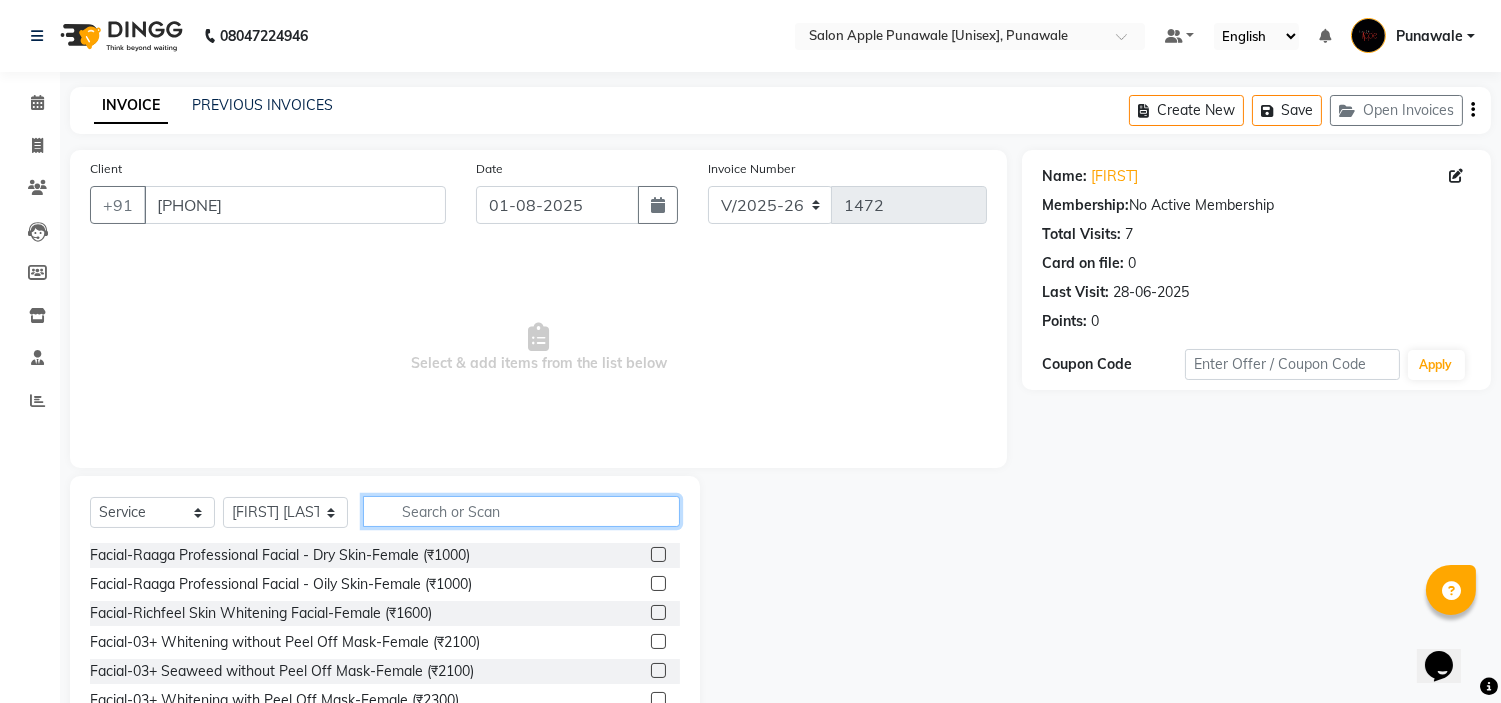 click 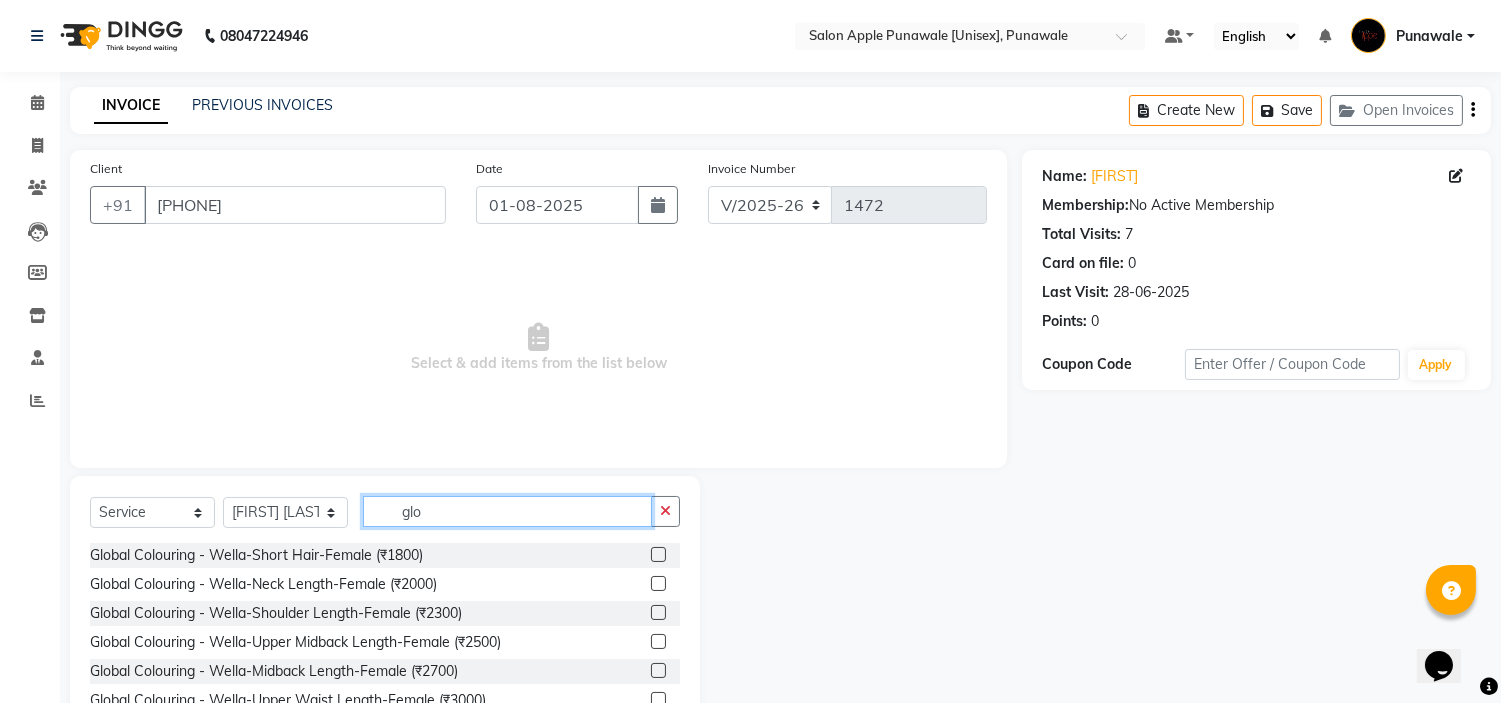 scroll, scrollTop: 97, scrollLeft: 0, axis: vertical 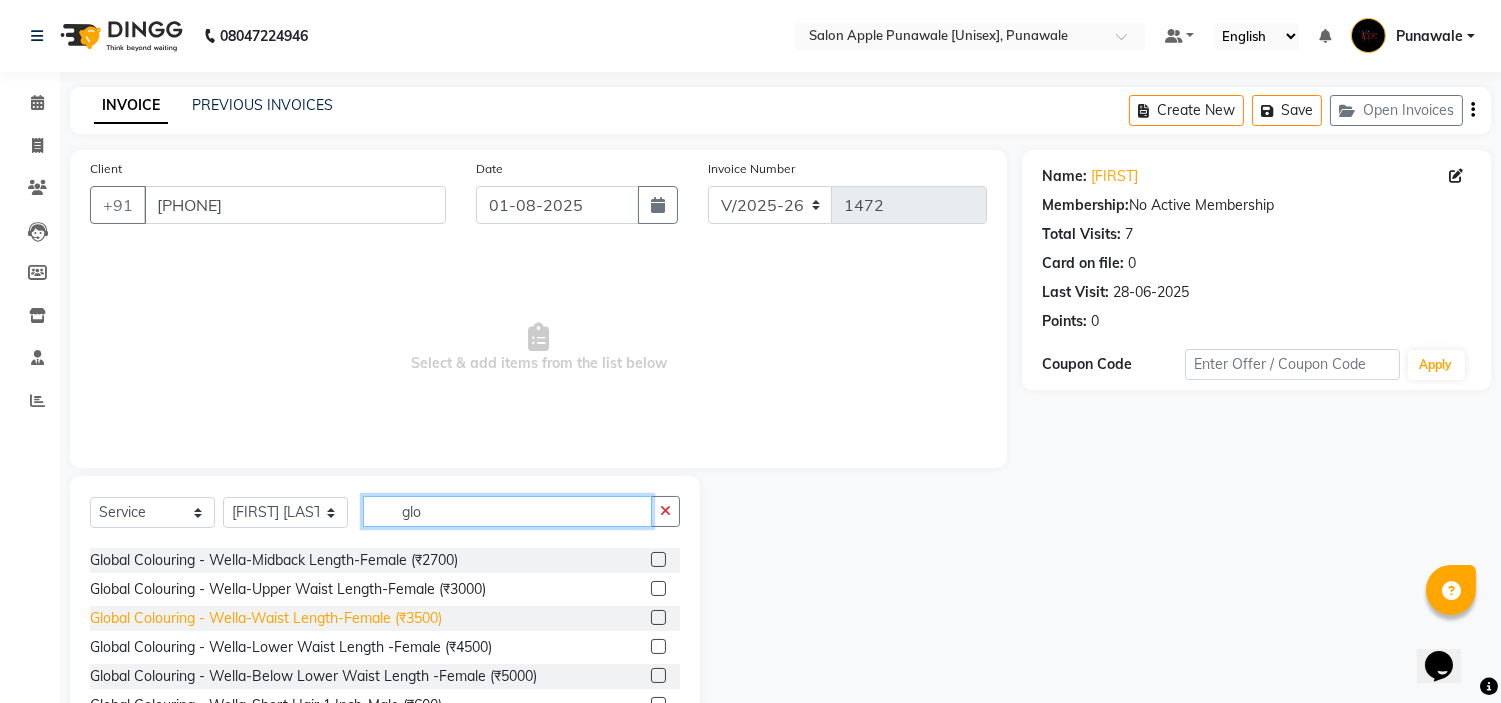 type on "glo" 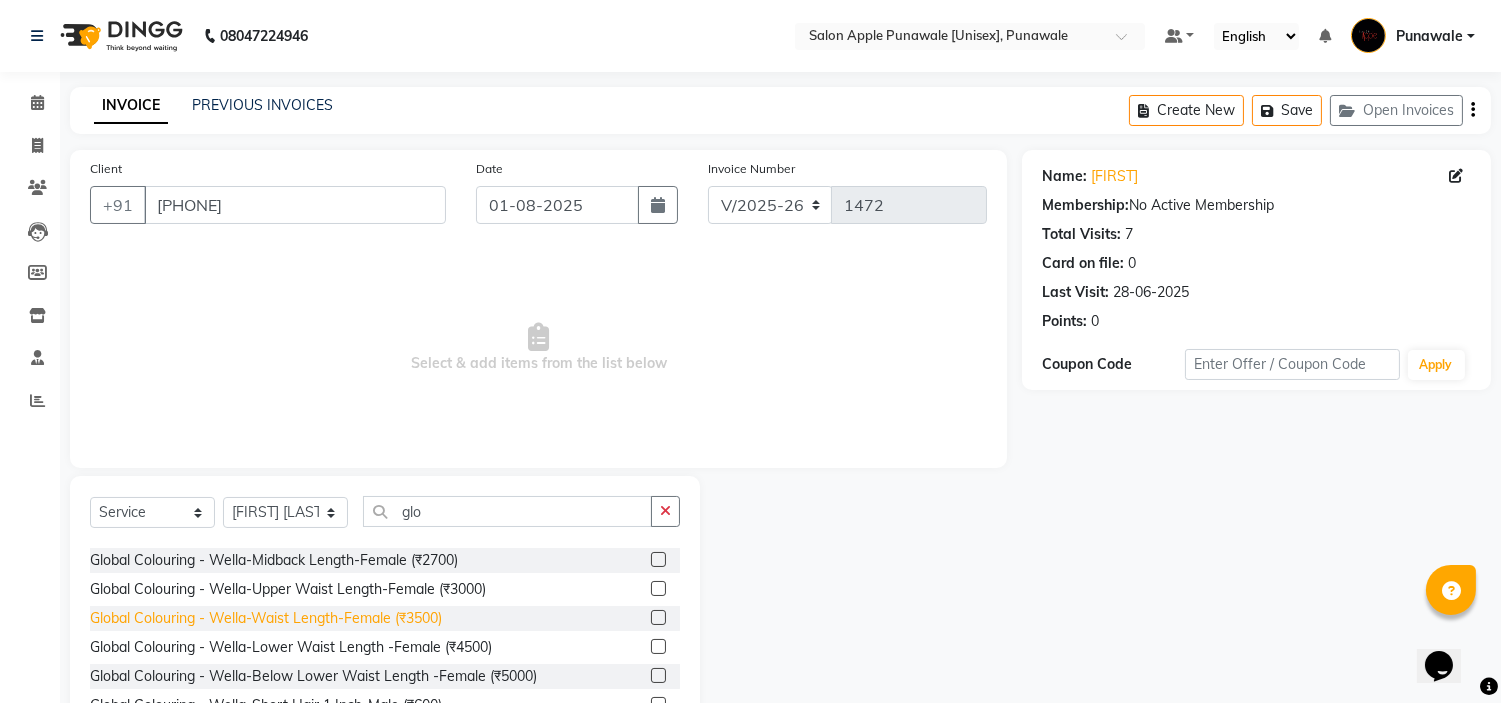 click on "Global Colouring - Wella-Waist Length-Female (₹3500)" 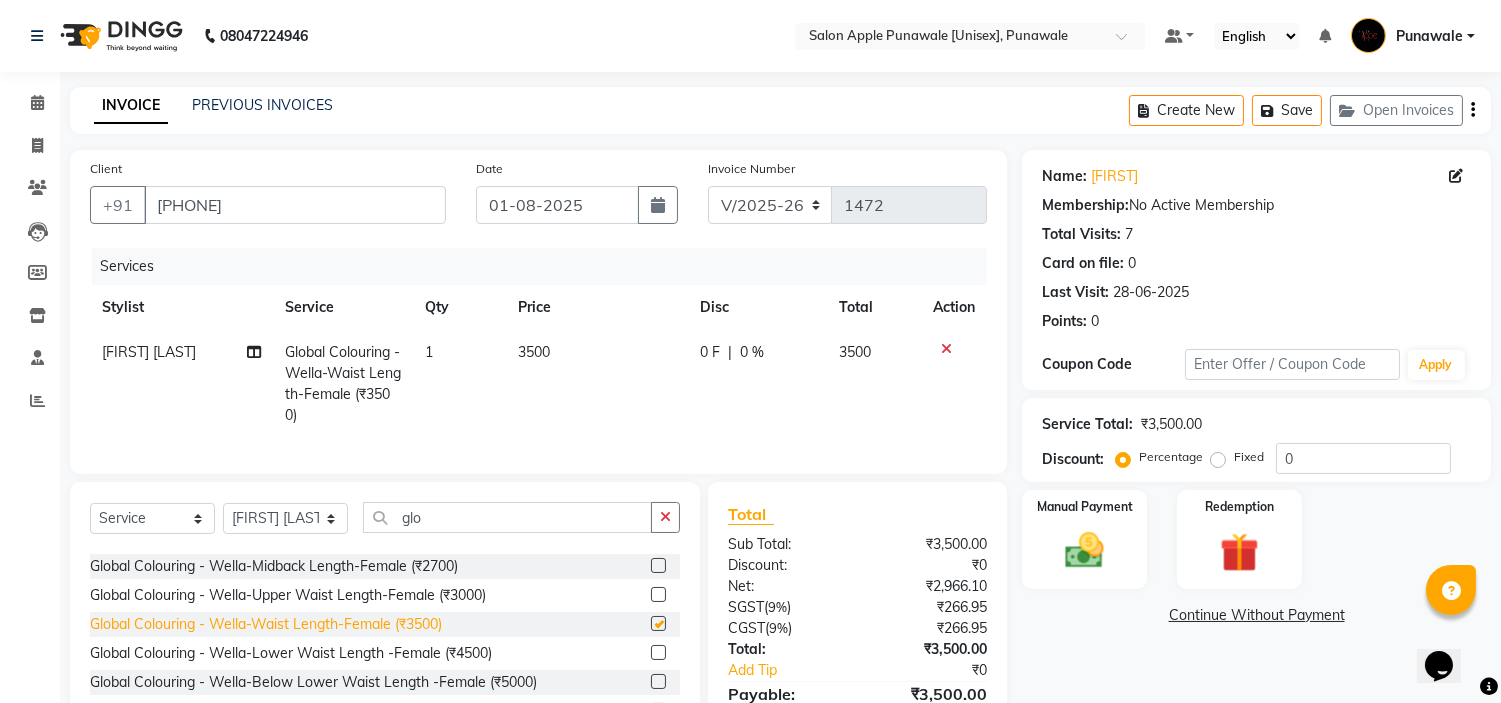 checkbox on "false" 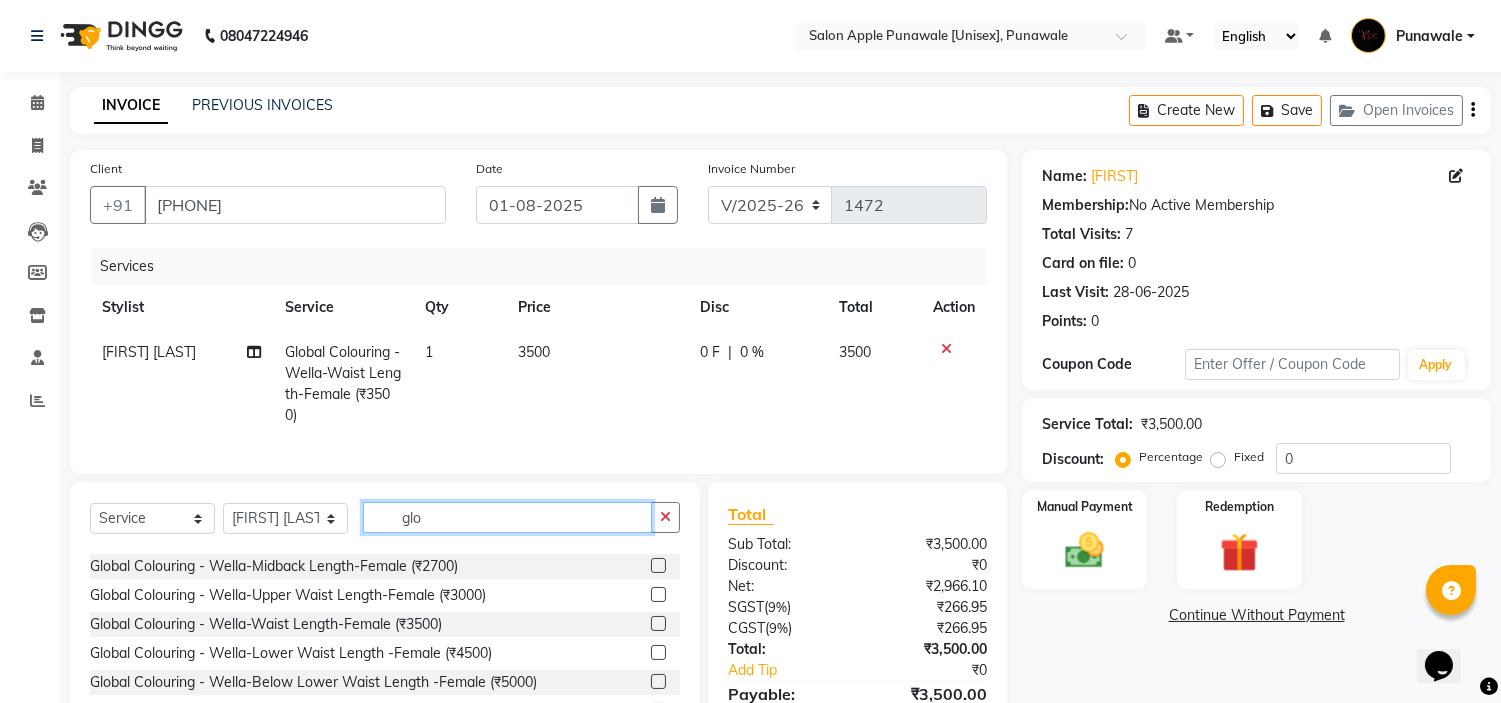 click on "glo" 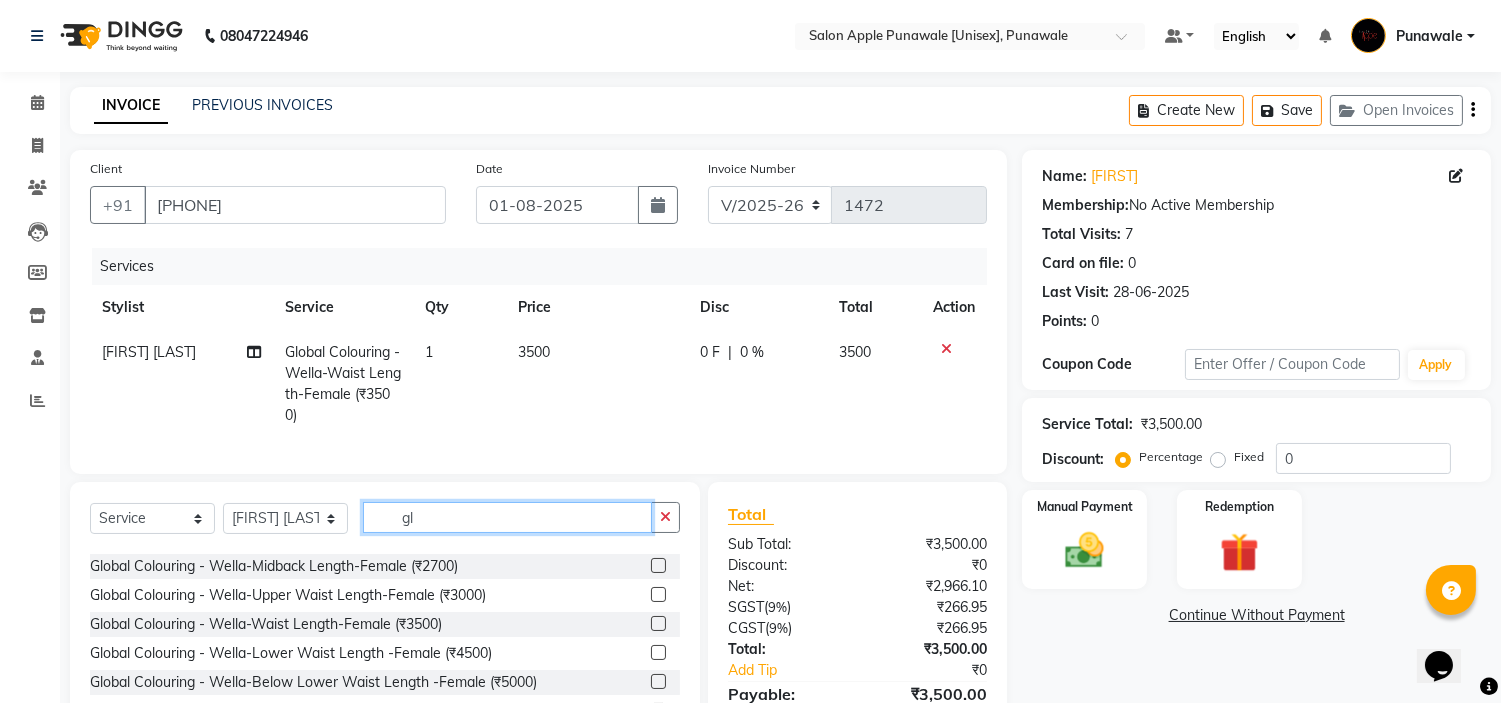 type on "g" 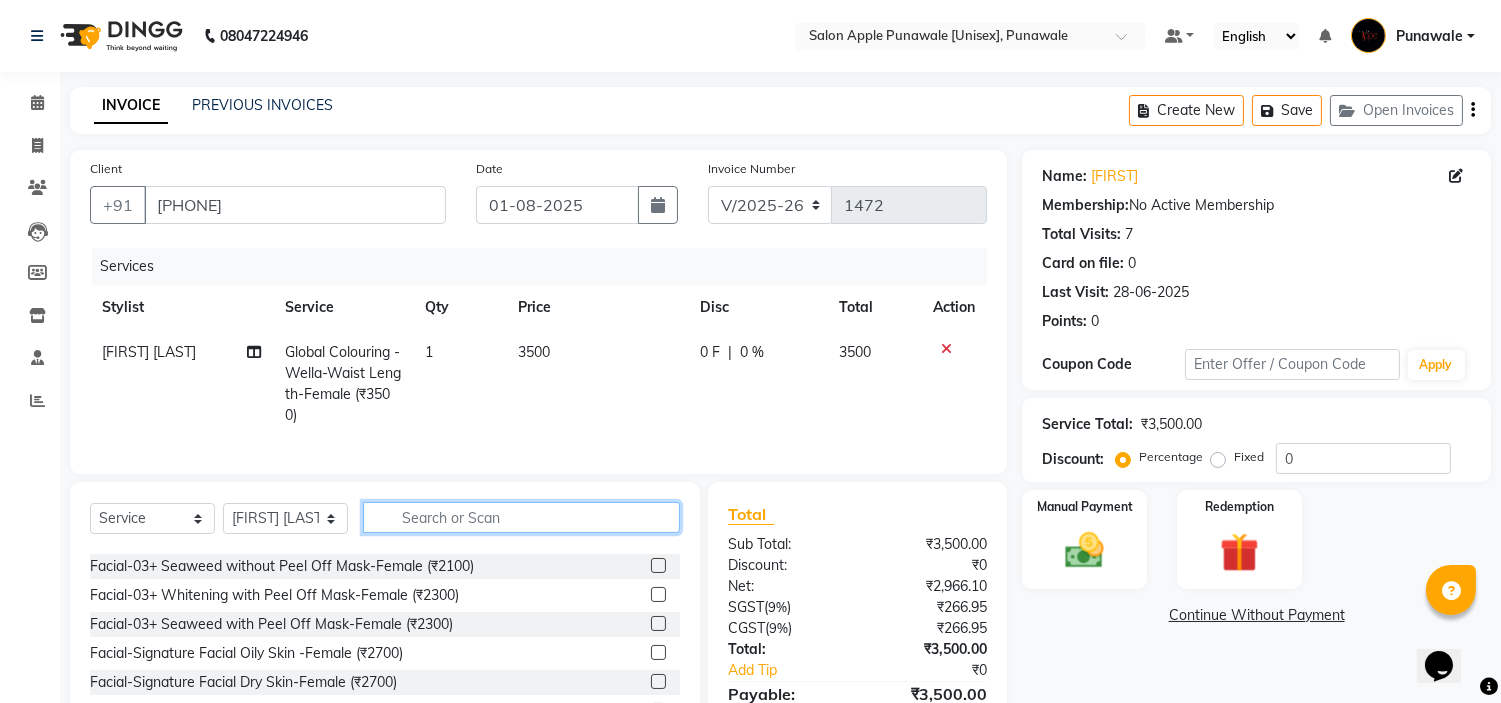 type 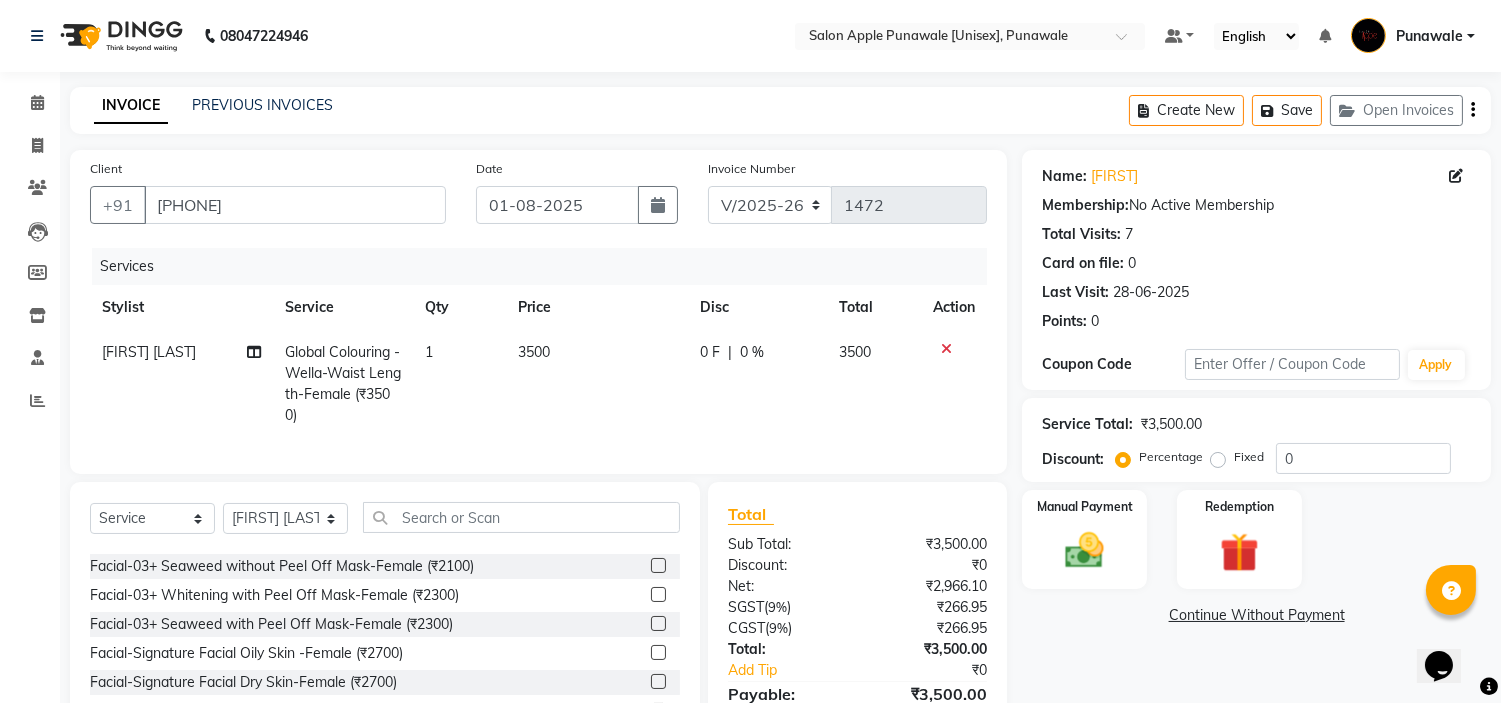 click on "0 %" 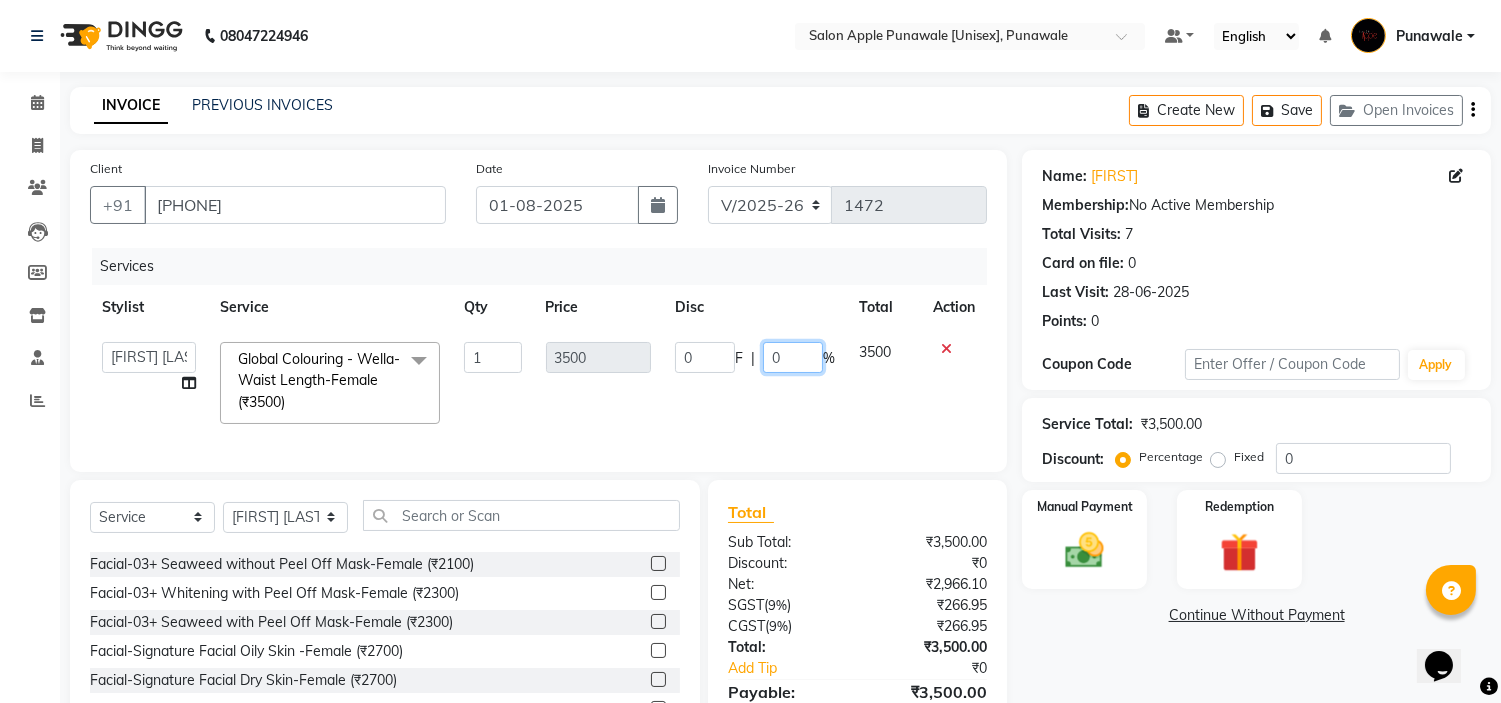 click on "0" 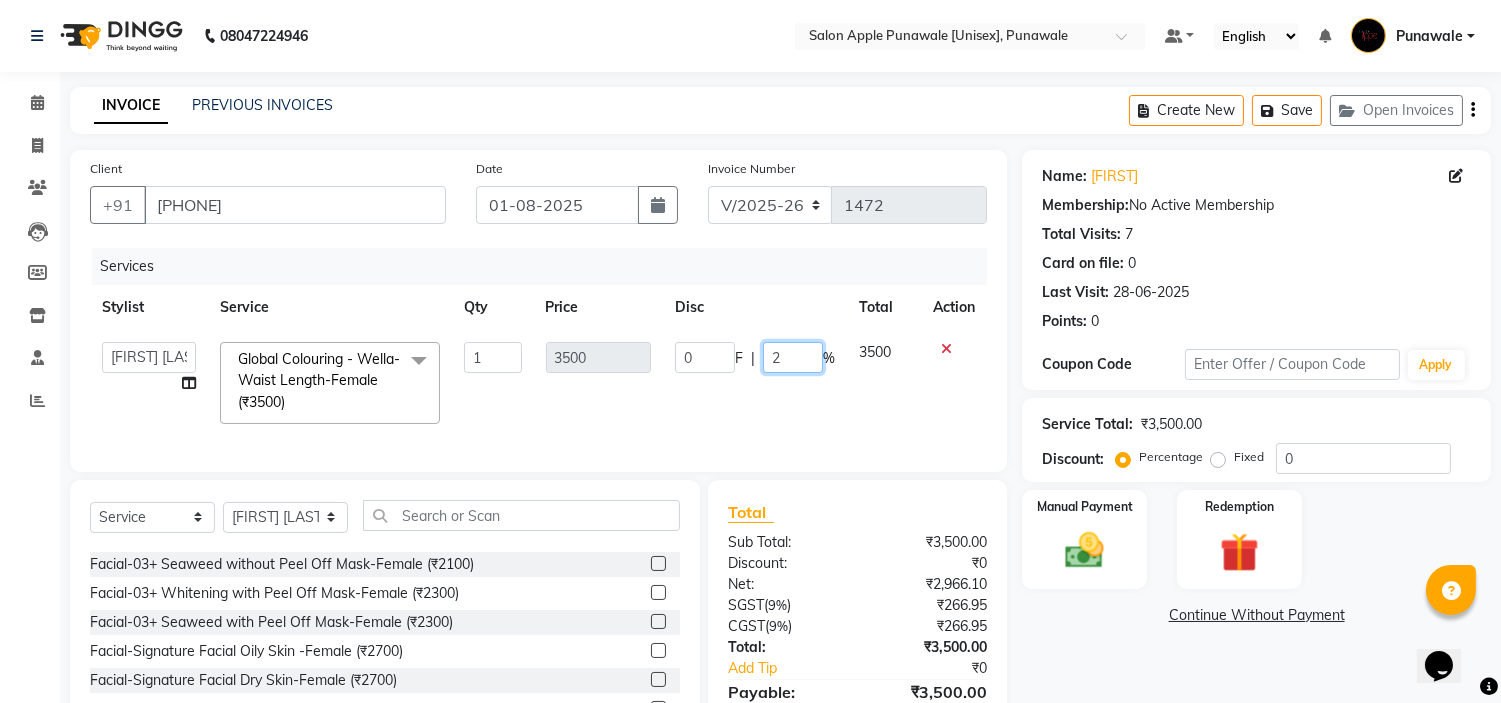type on "20" 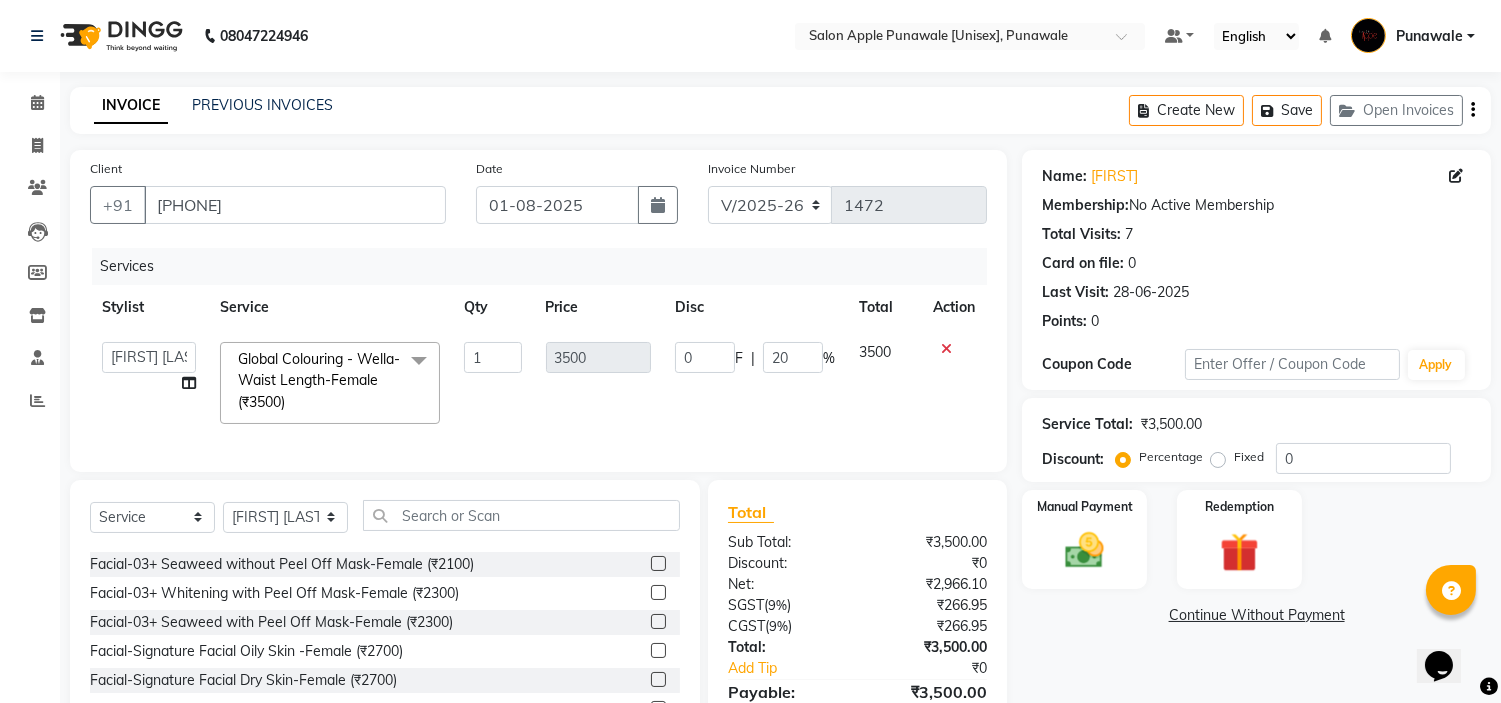 click 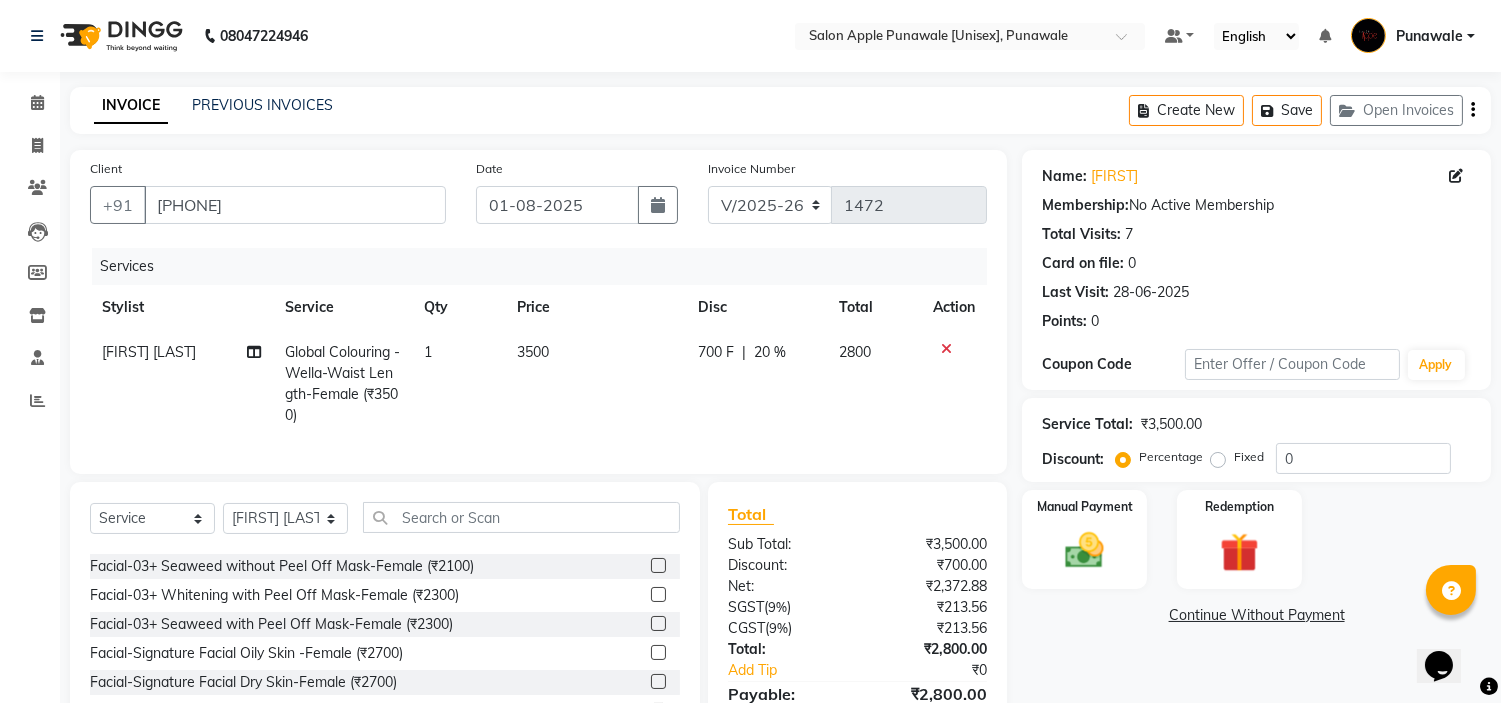 scroll, scrollTop: 111, scrollLeft: 0, axis: vertical 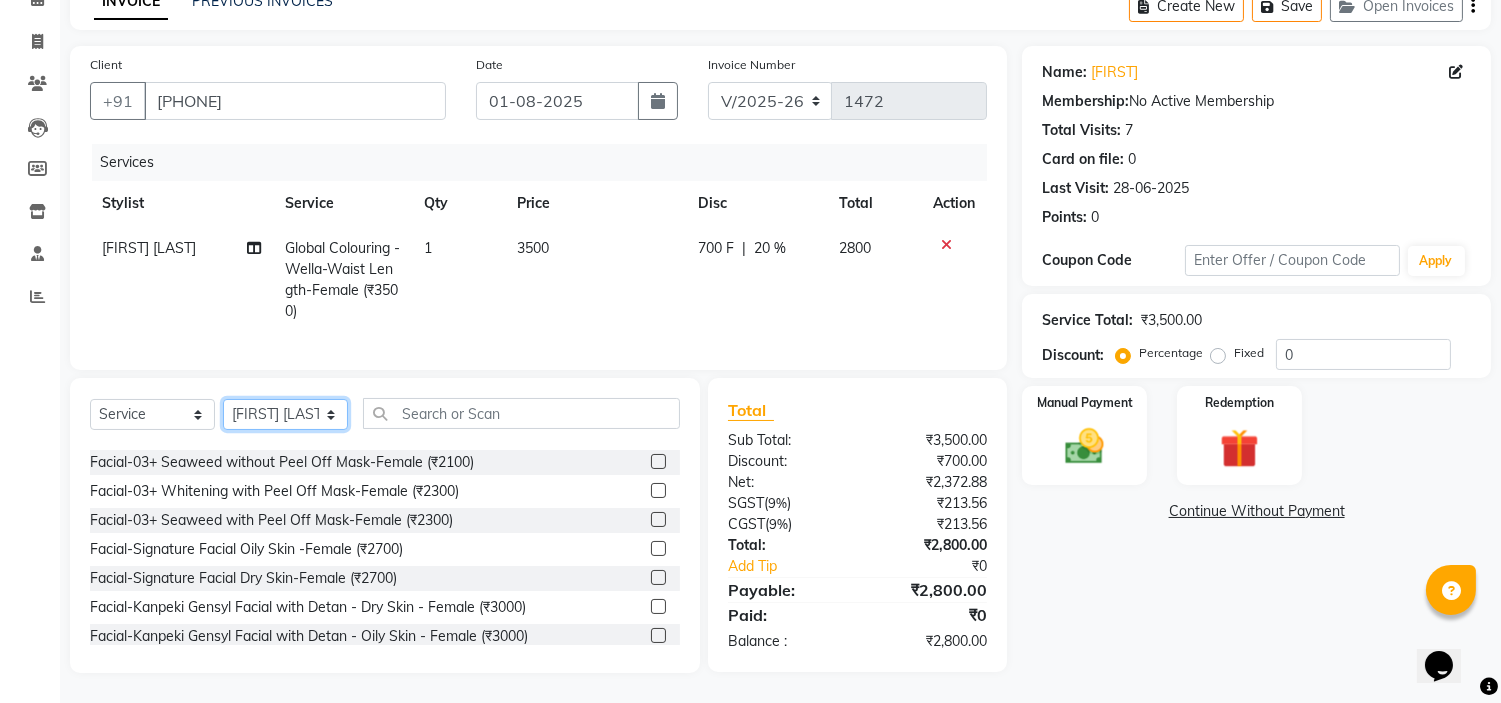 click on "Select Stylist [FIRST NAME] [LAST NAME] [FIRST NAME] [LAST NAME] [FIRST NAME] [LAST NAME] [FIRST NAME] [LAST NAME] [FIRST NAME] [LAST NAME] [FIRST NAME] [LAST NAME] [FIRST NAME] [LAST NAME]  [FIRST NAME] [LAST NAME]" 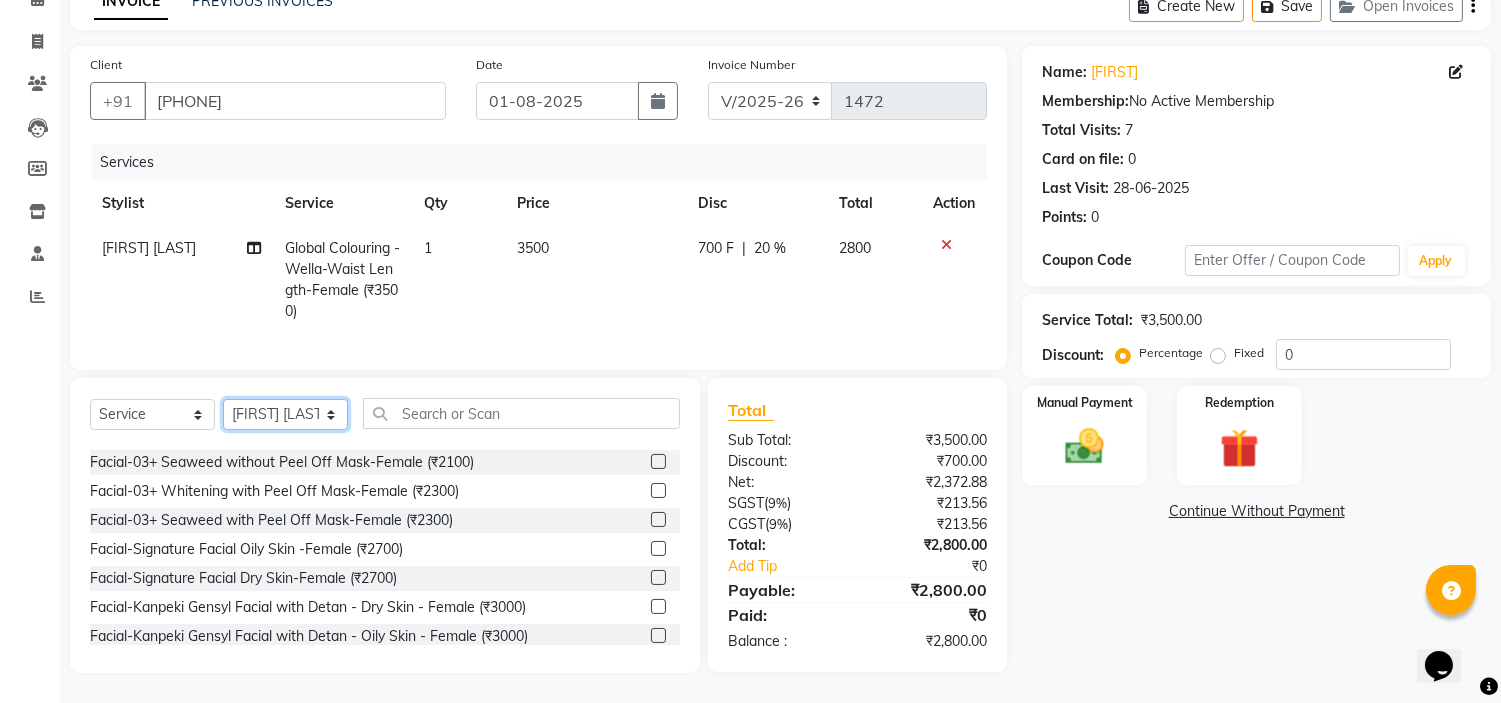 select on "63297" 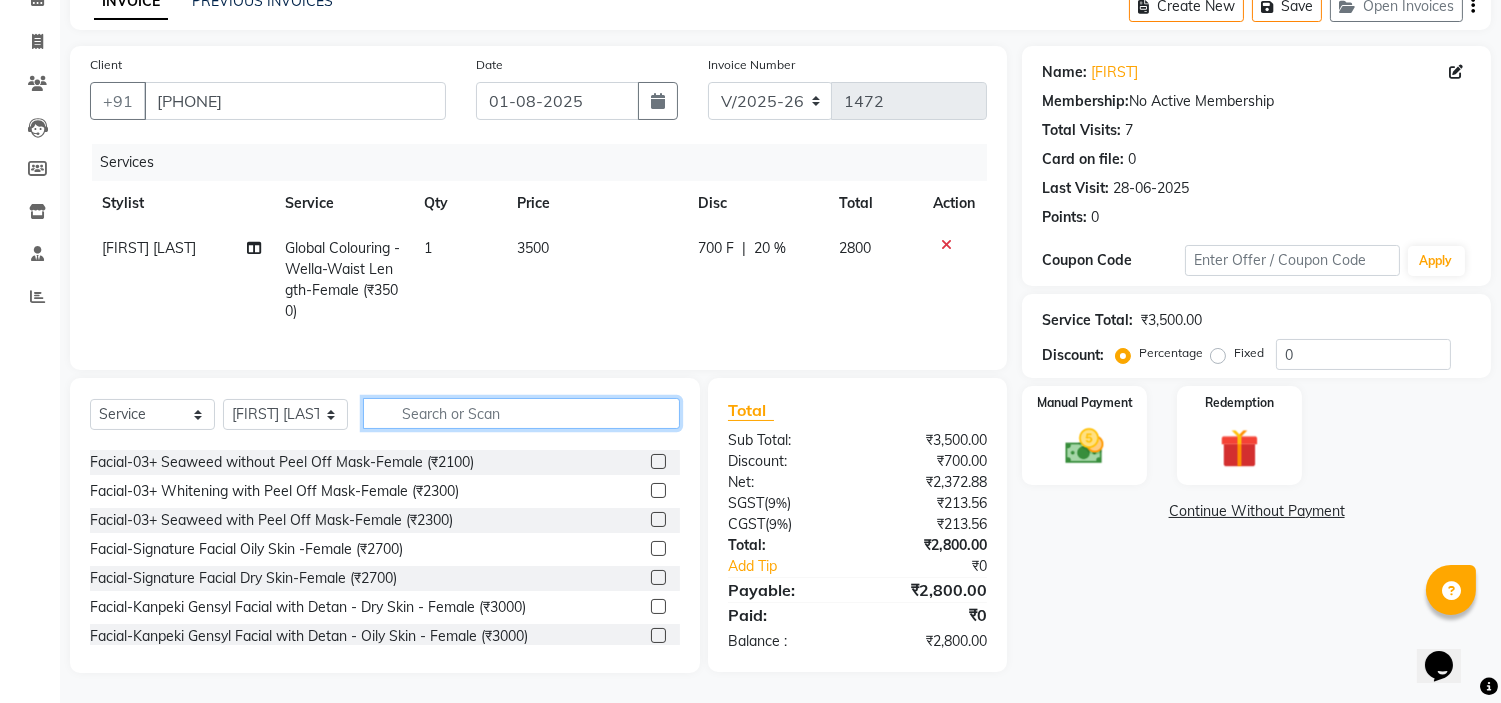 click 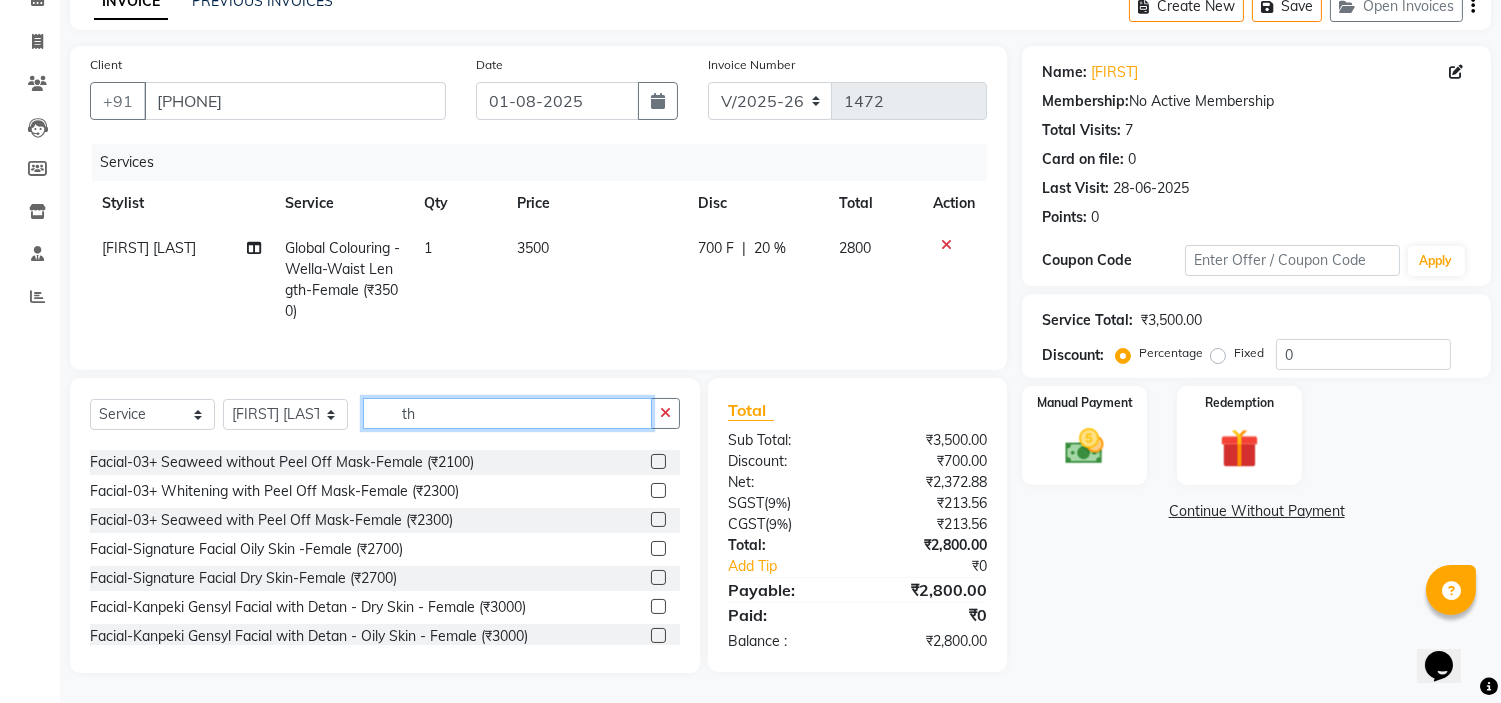scroll, scrollTop: 24, scrollLeft: 0, axis: vertical 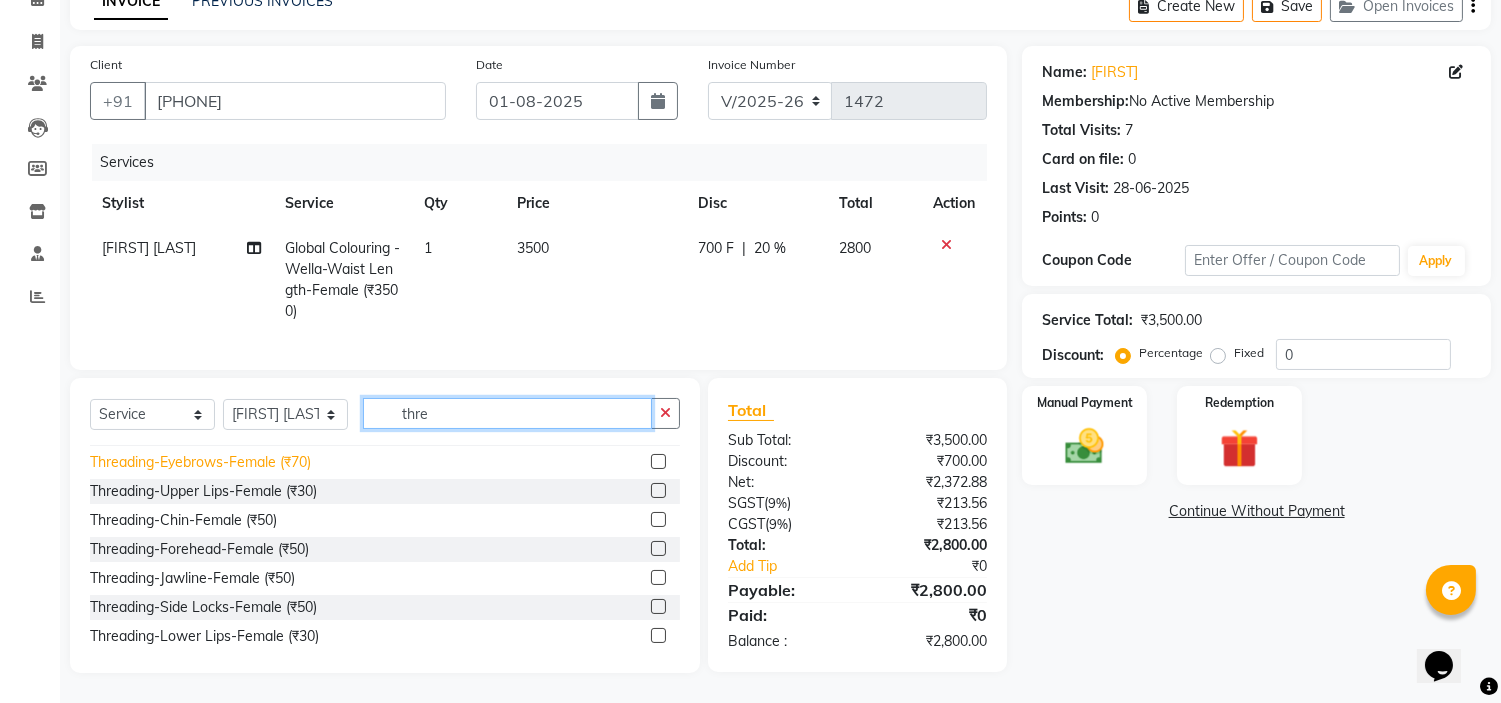 type on "thre" 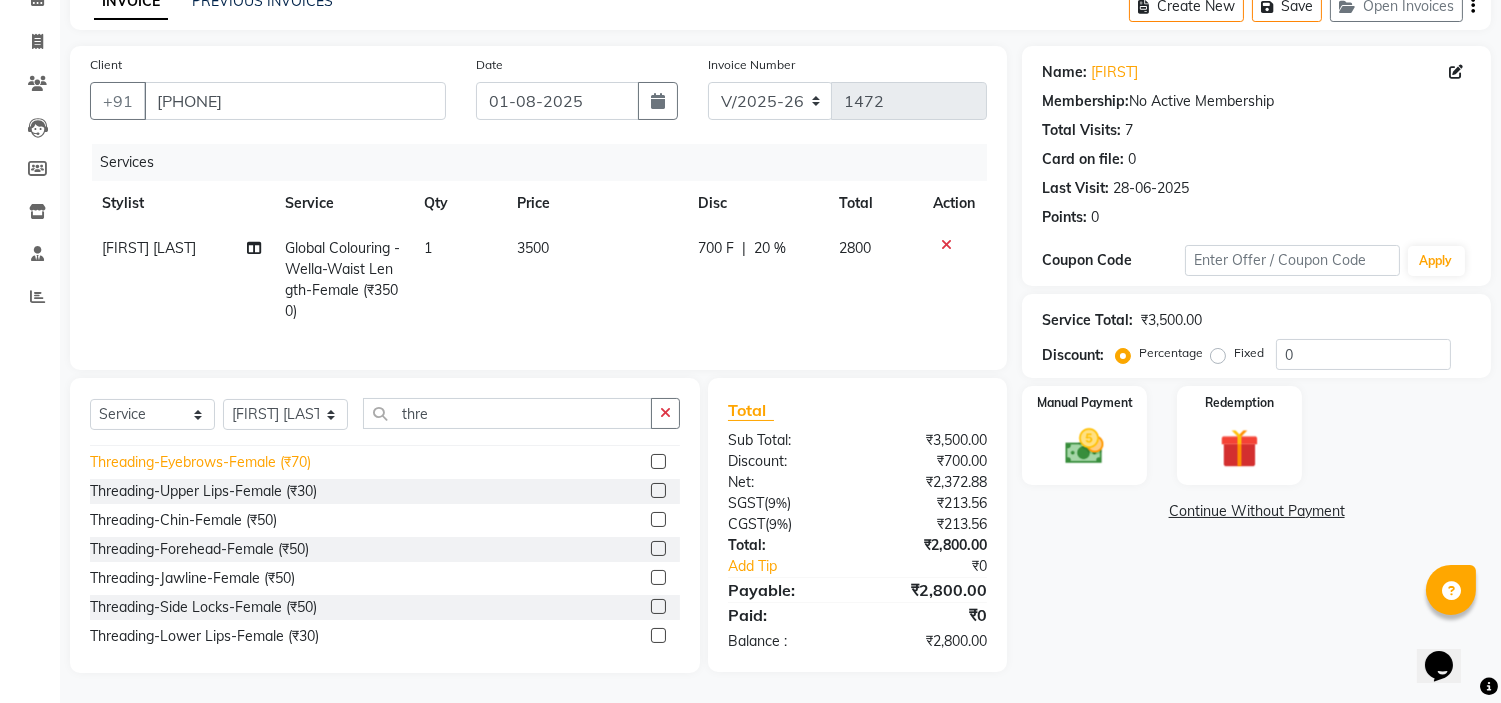 click on "Threading-Eyebrows-Female (₹70)" 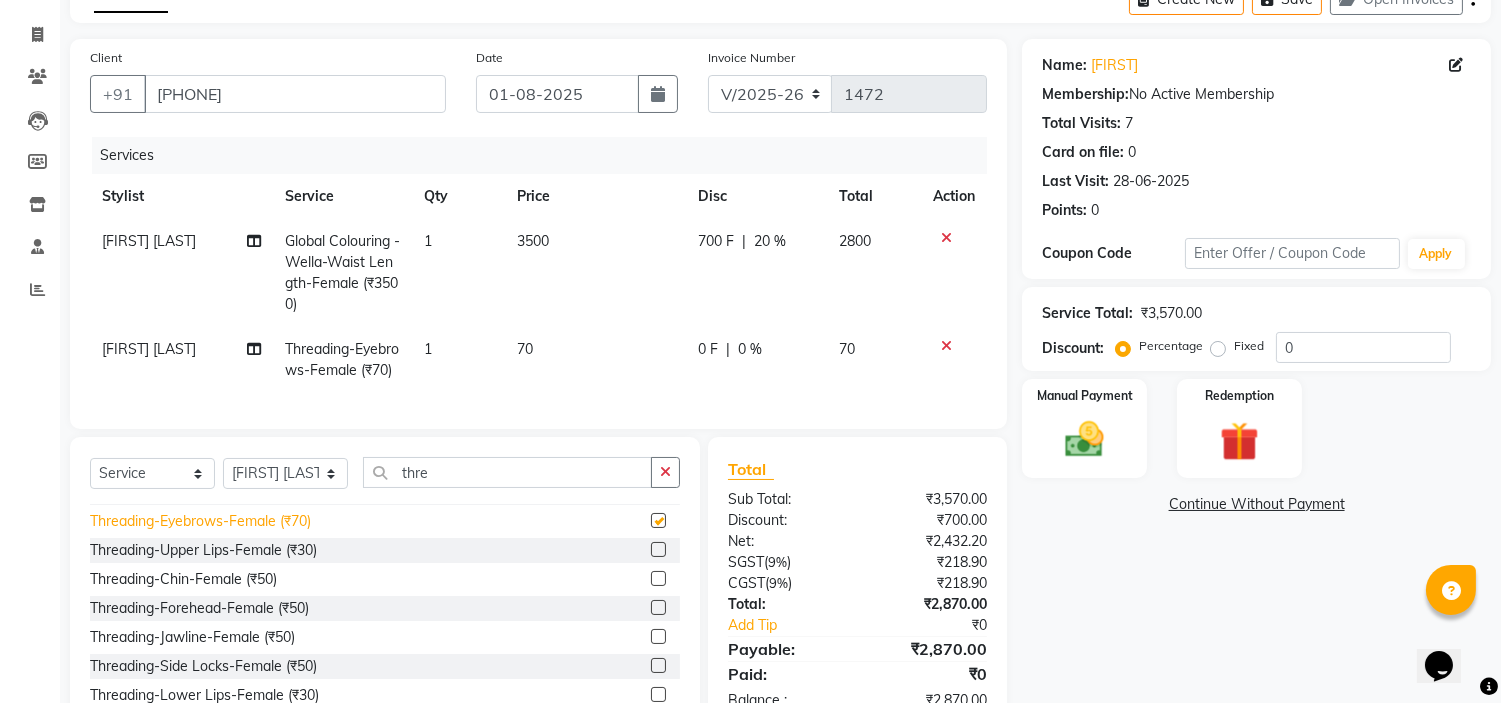 checkbox on "false" 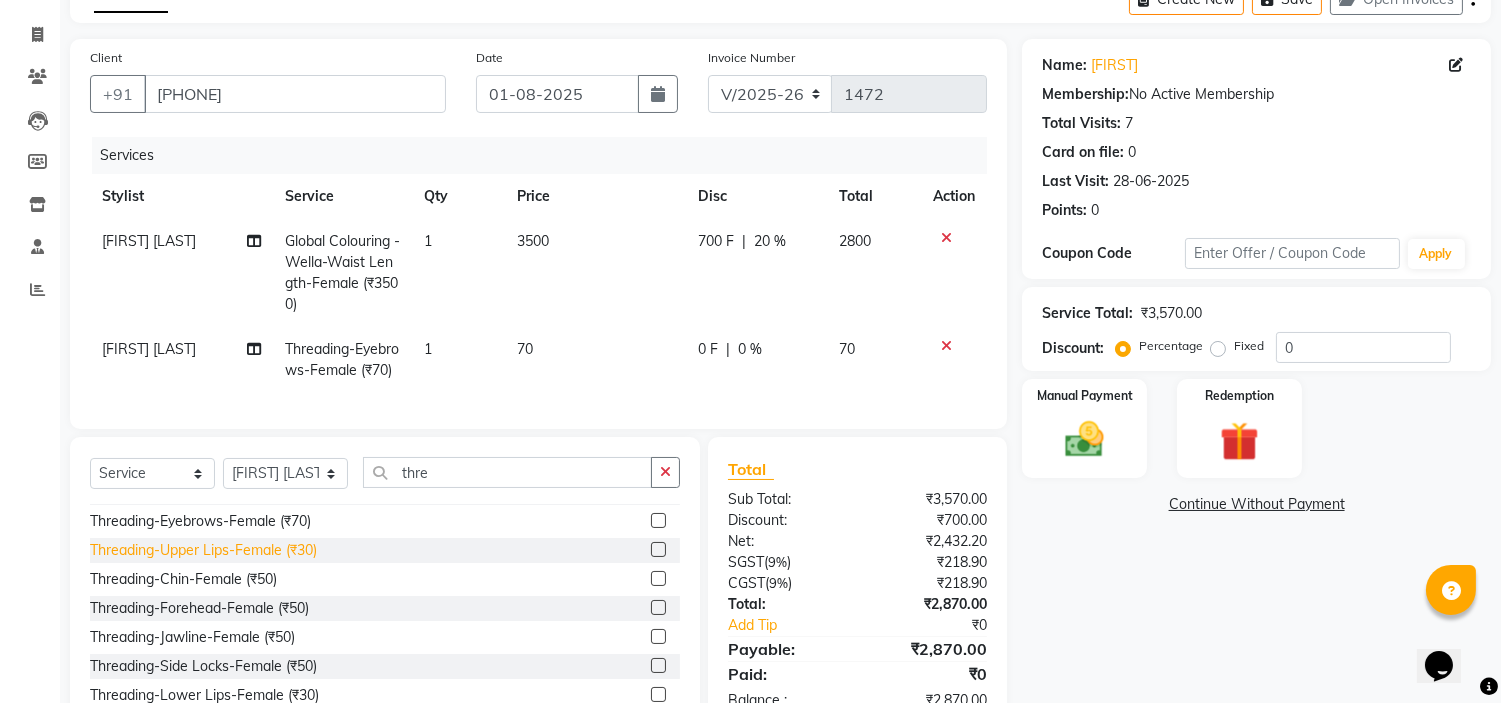 click on "Threading-Upper Lips-Female (₹30)" 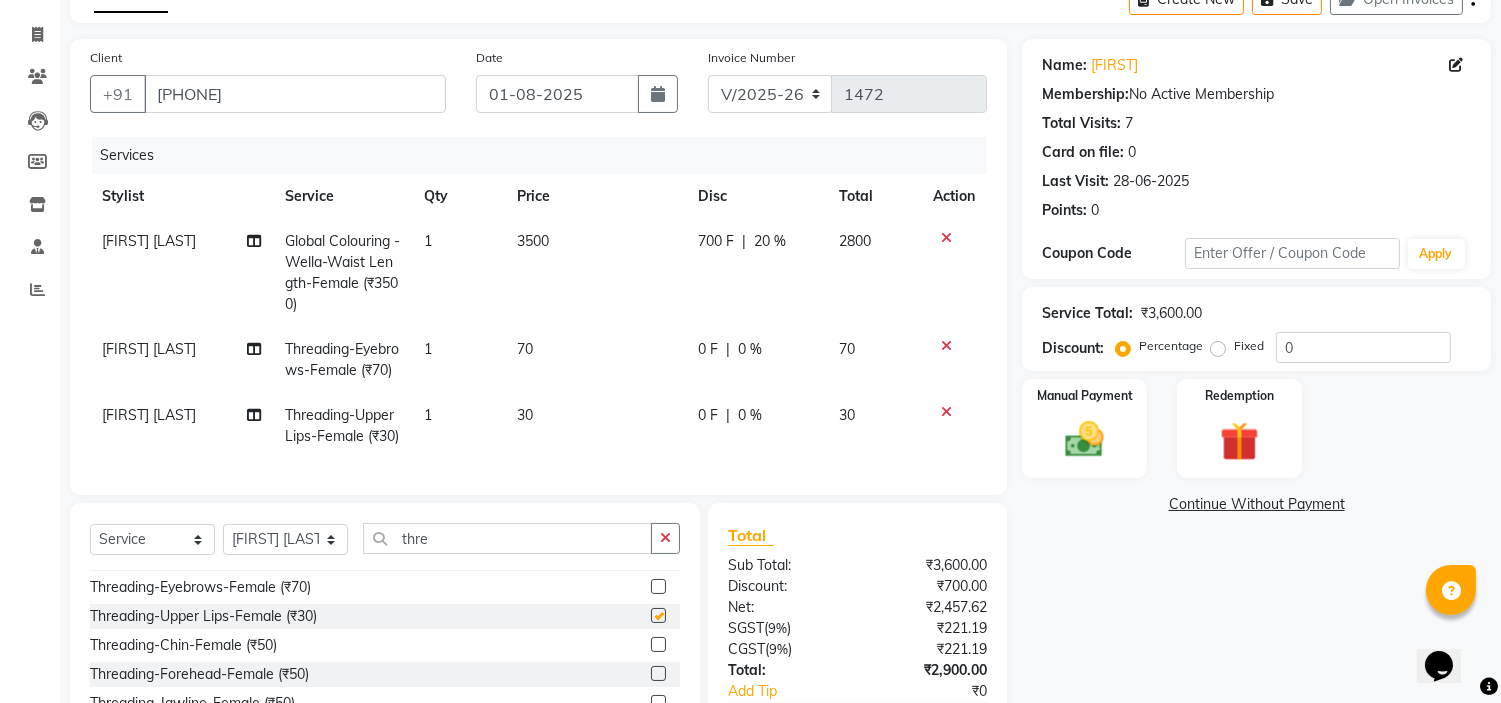 checkbox on "false" 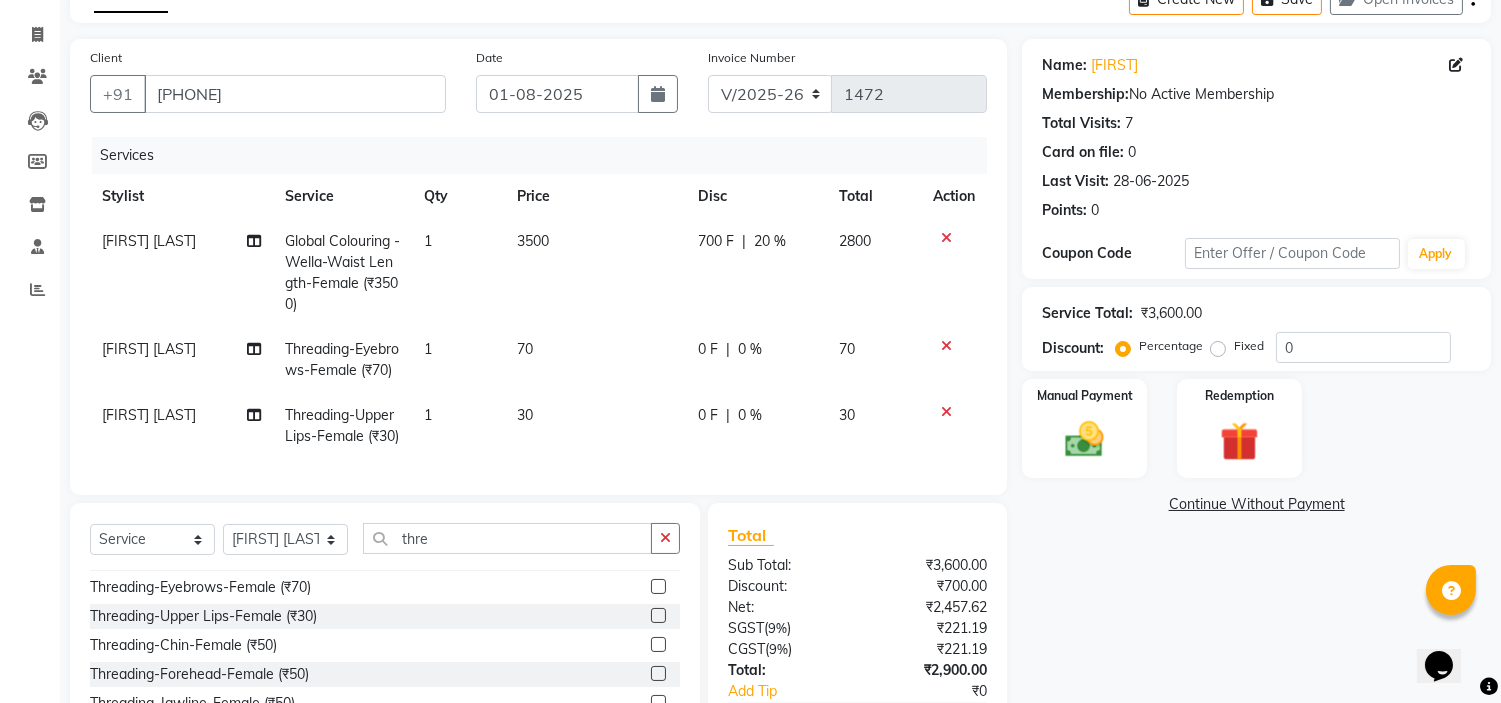 scroll, scrollTop: 222, scrollLeft: 0, axis: vertical 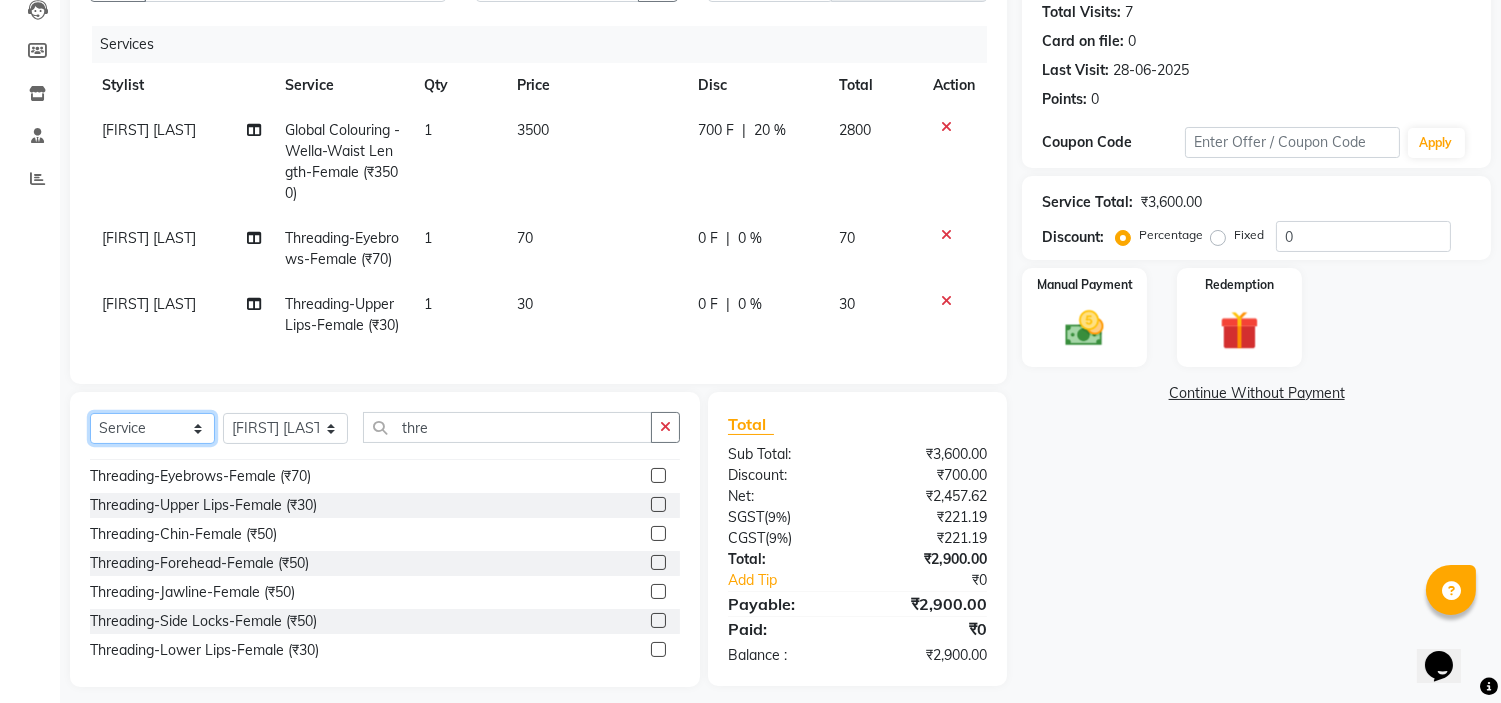 click on "Select  Service  Product  Membership  Package Voucher Prepaid Gift Card" 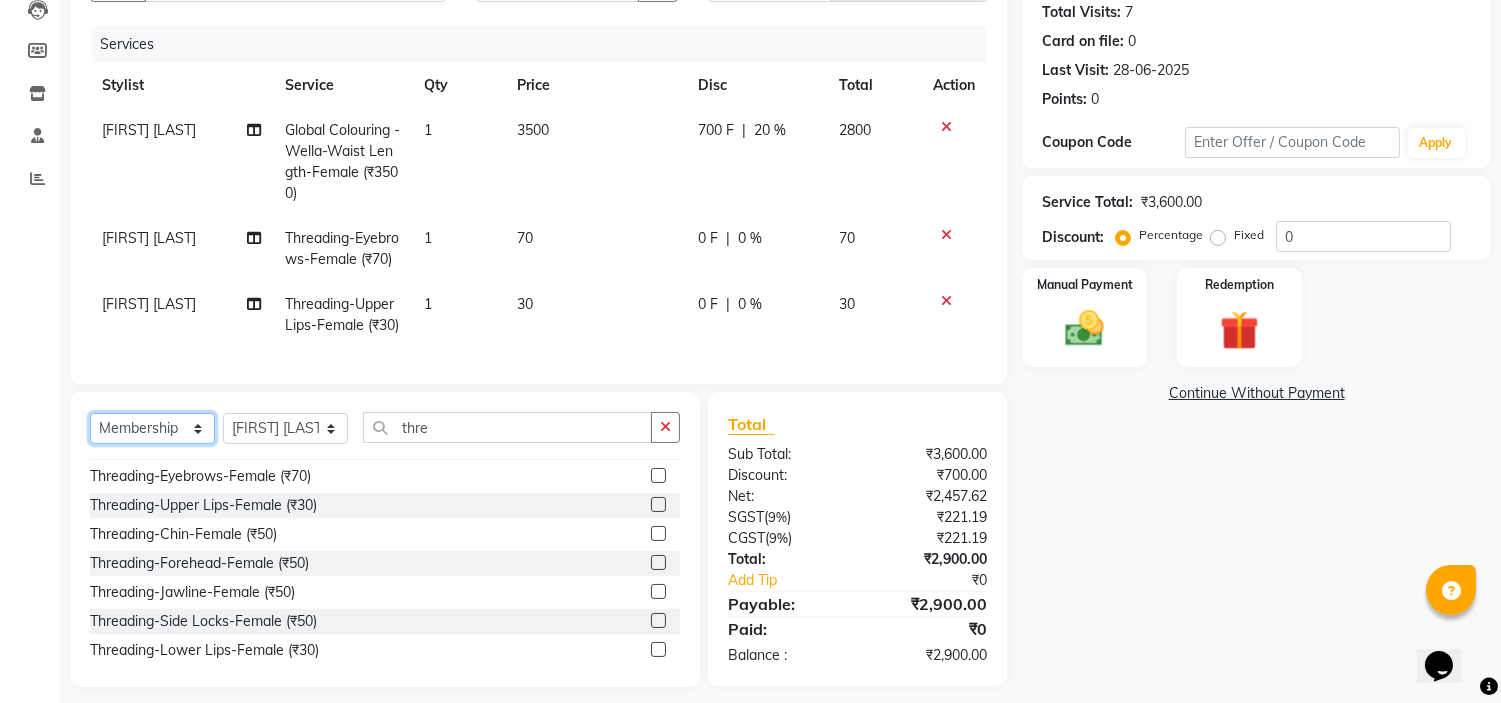click on "Select  Service  Product  Membership  Package Voucher Prepaid Gift Card" 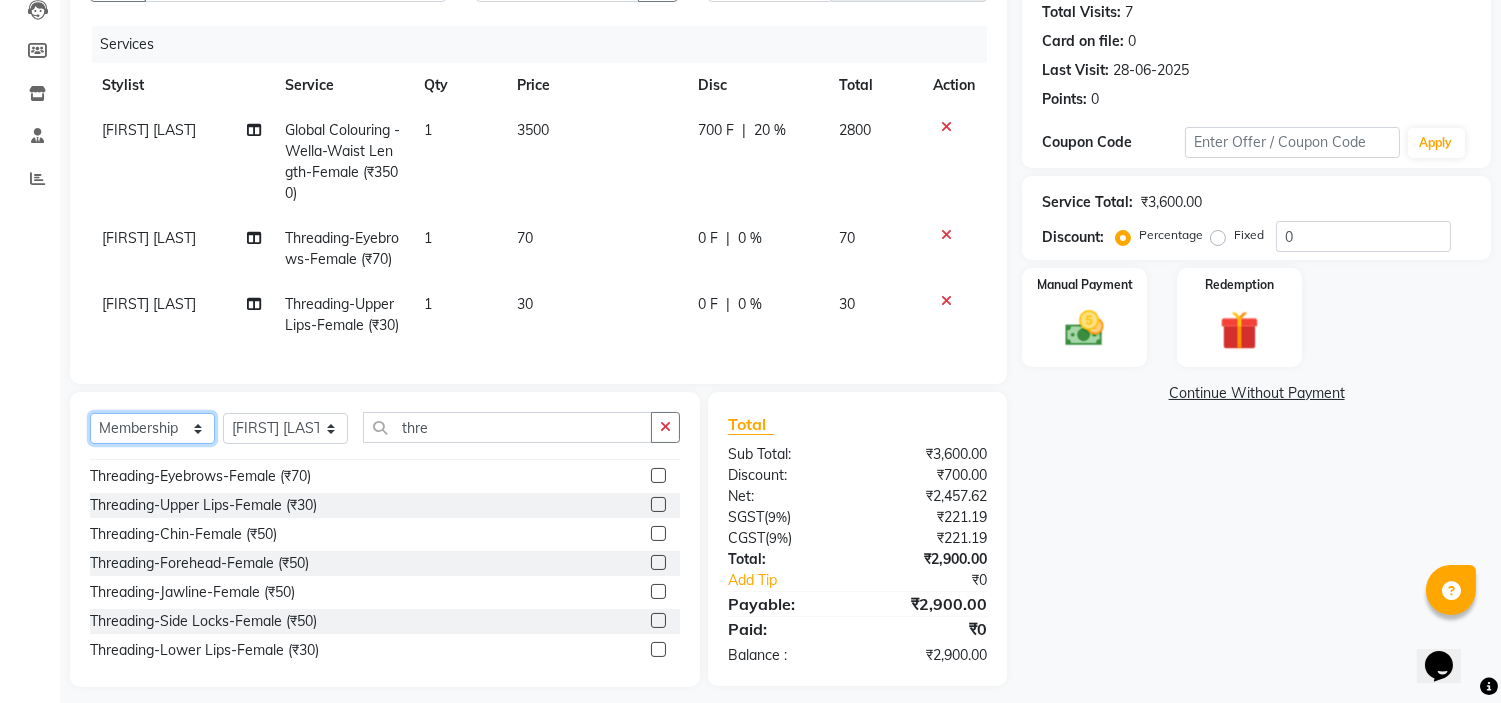 scroll, scrollTop: 0, scrollLeft: 0, axis: both 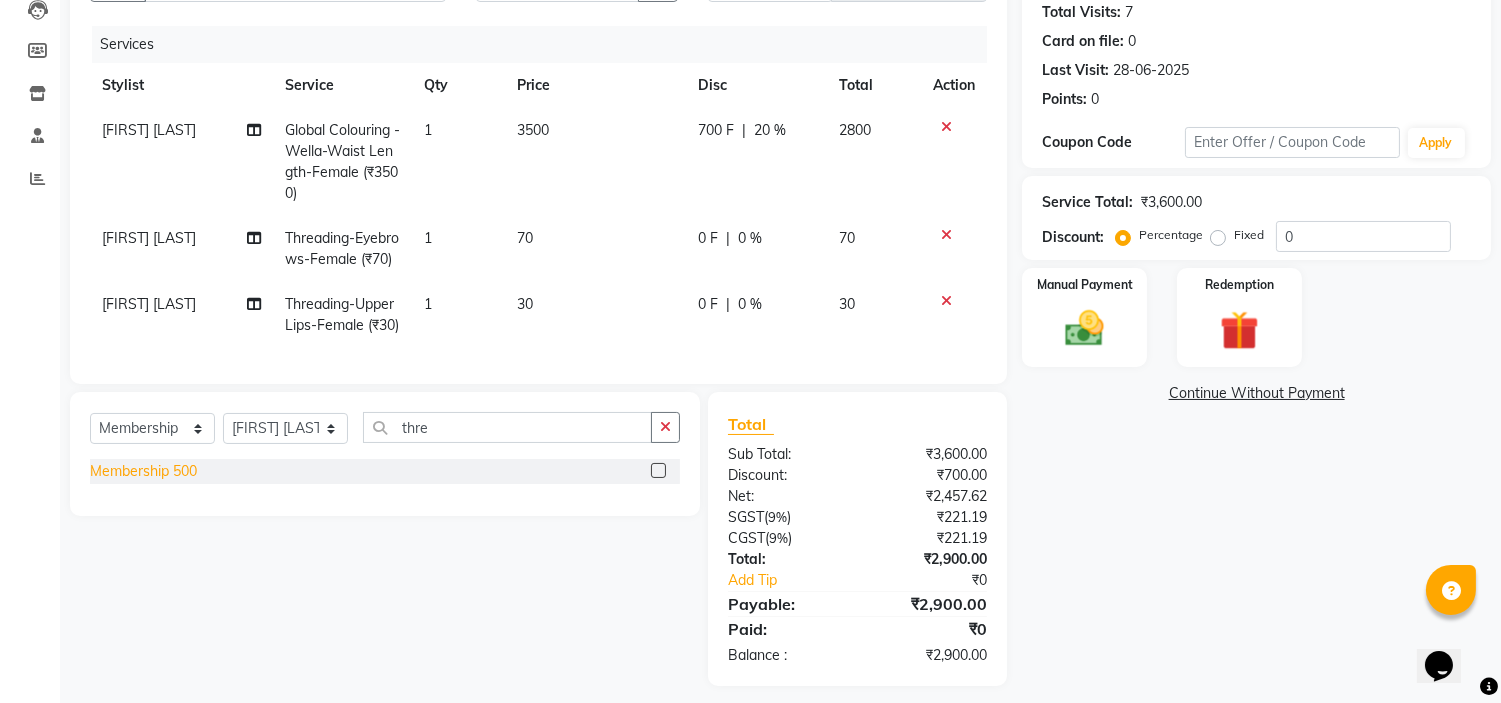 click on "Membership 500" 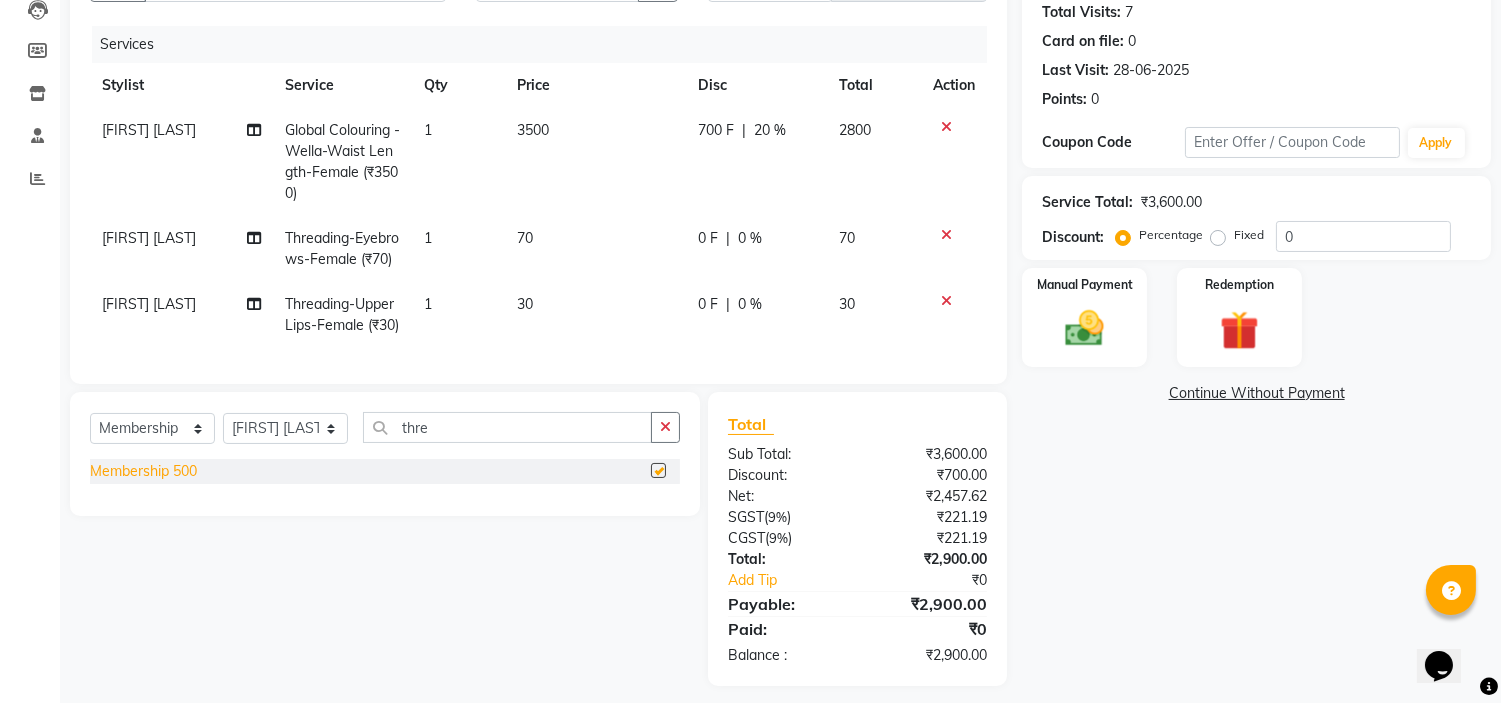 select on "select" 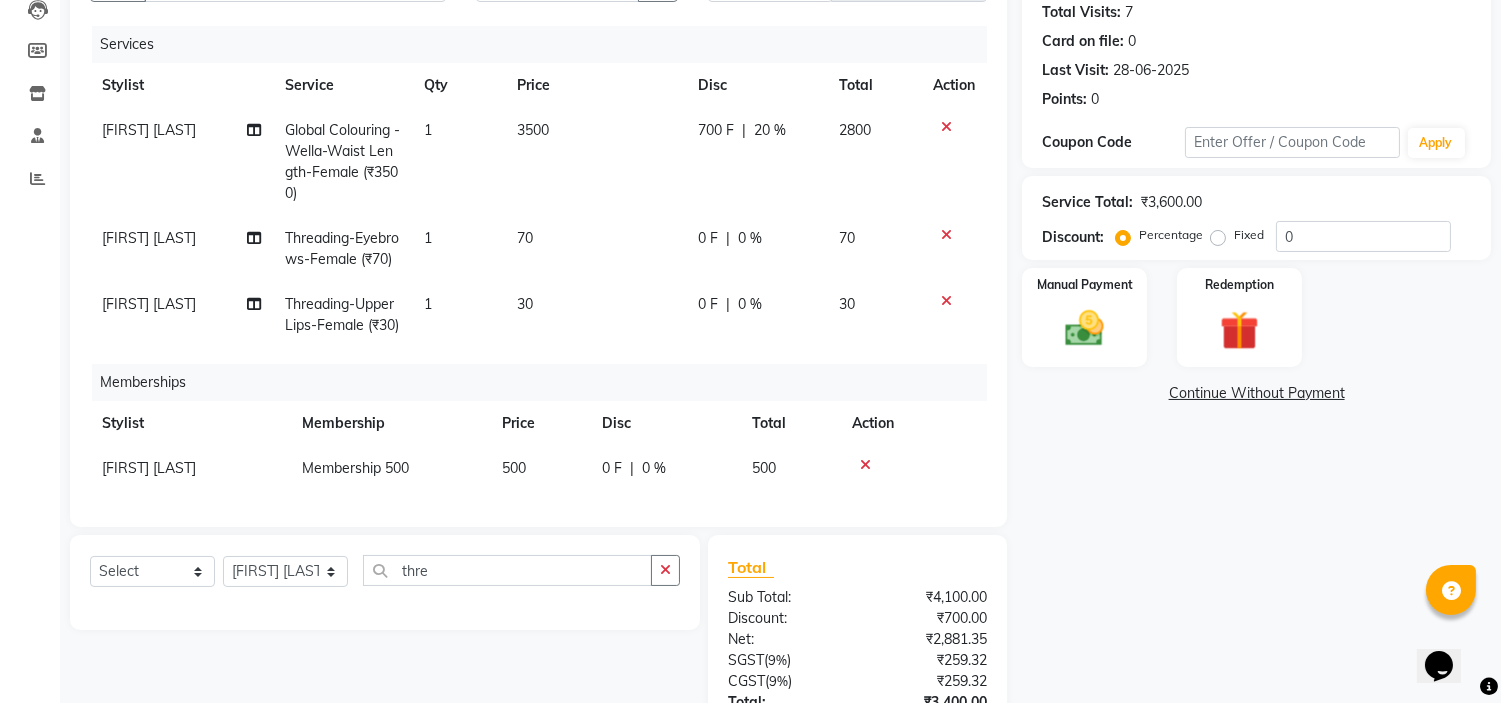 scroll, scrollTop: 38, scrollLeft: 0, axis: vertical 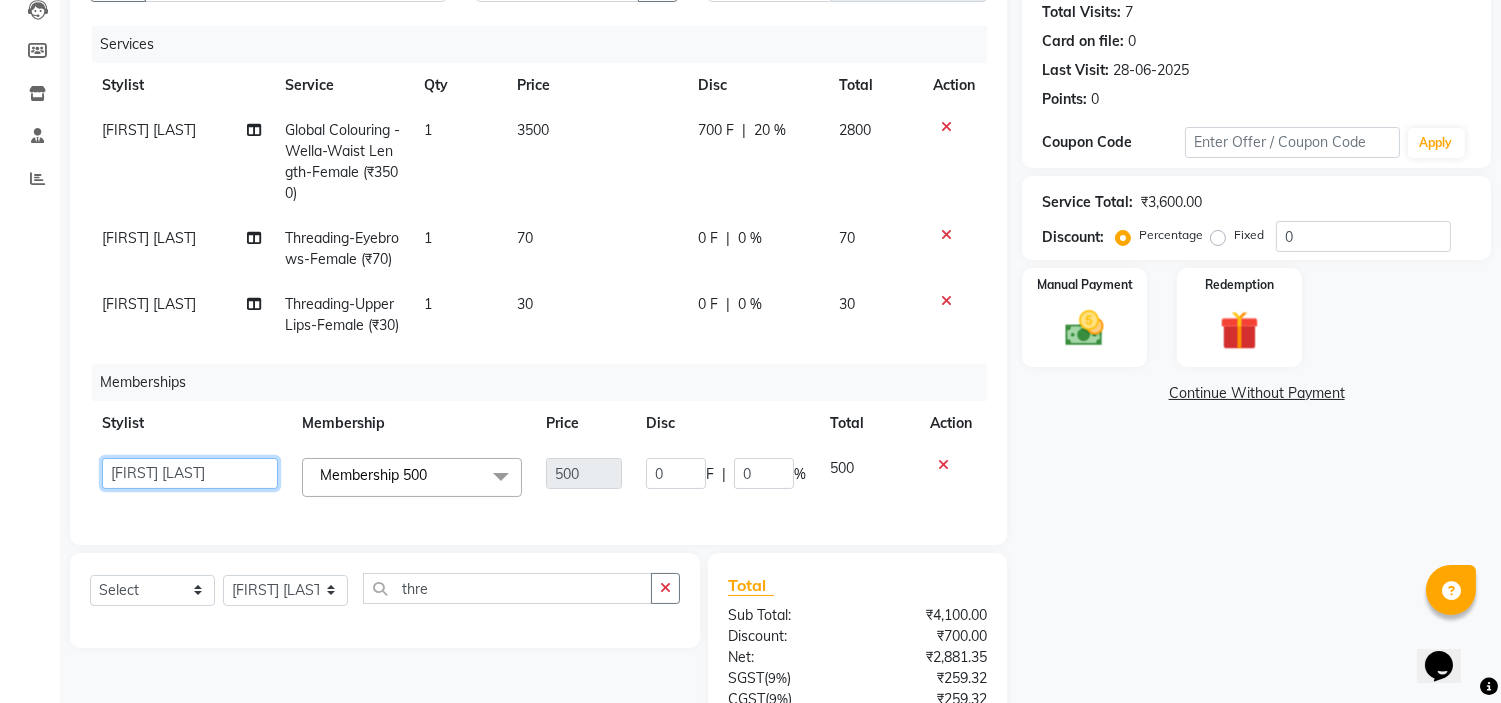 click on "[FIRST NAME] [LAST NAME]   [FIRST NAME] [LAST NAME]   [FIRST NAME] [LAST NAME]   [FIRST NAME] [LAST NAME]   [FIRST NAME] [LAST NAME]   [FIRST NAME] [LAST NAME]    [FIRST NAME] [LAST NAME]" 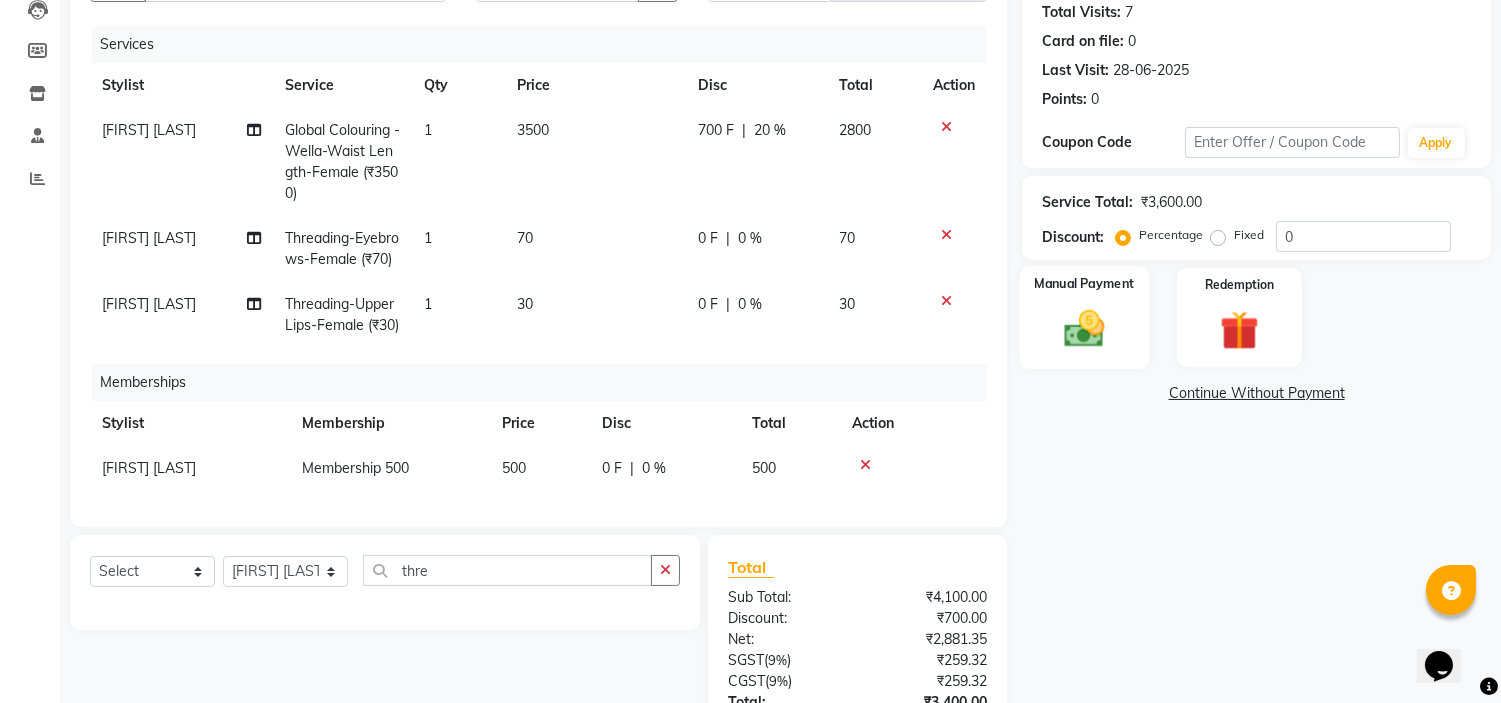 click on "Manual Payment" 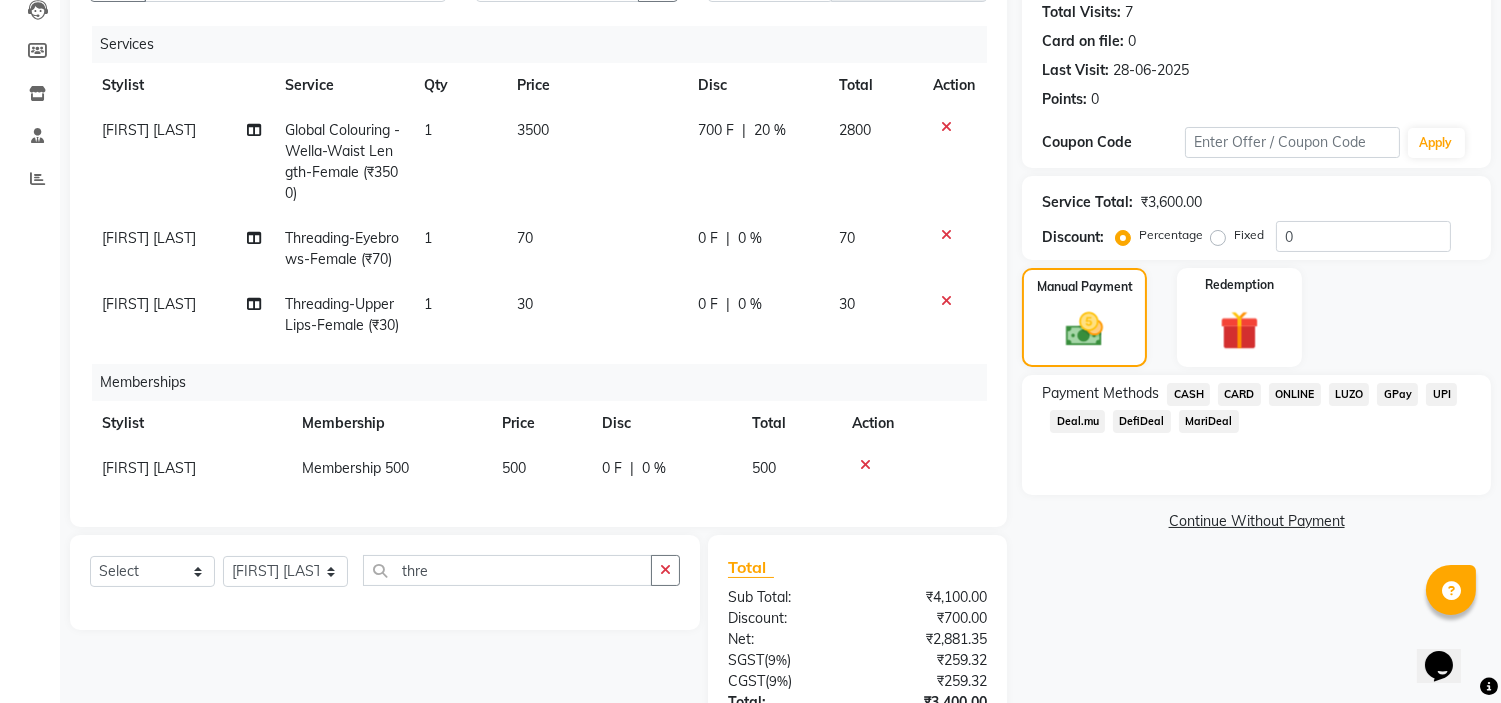 scroll, scrollTop: 396, scrollLeft: 0, axis: vertical 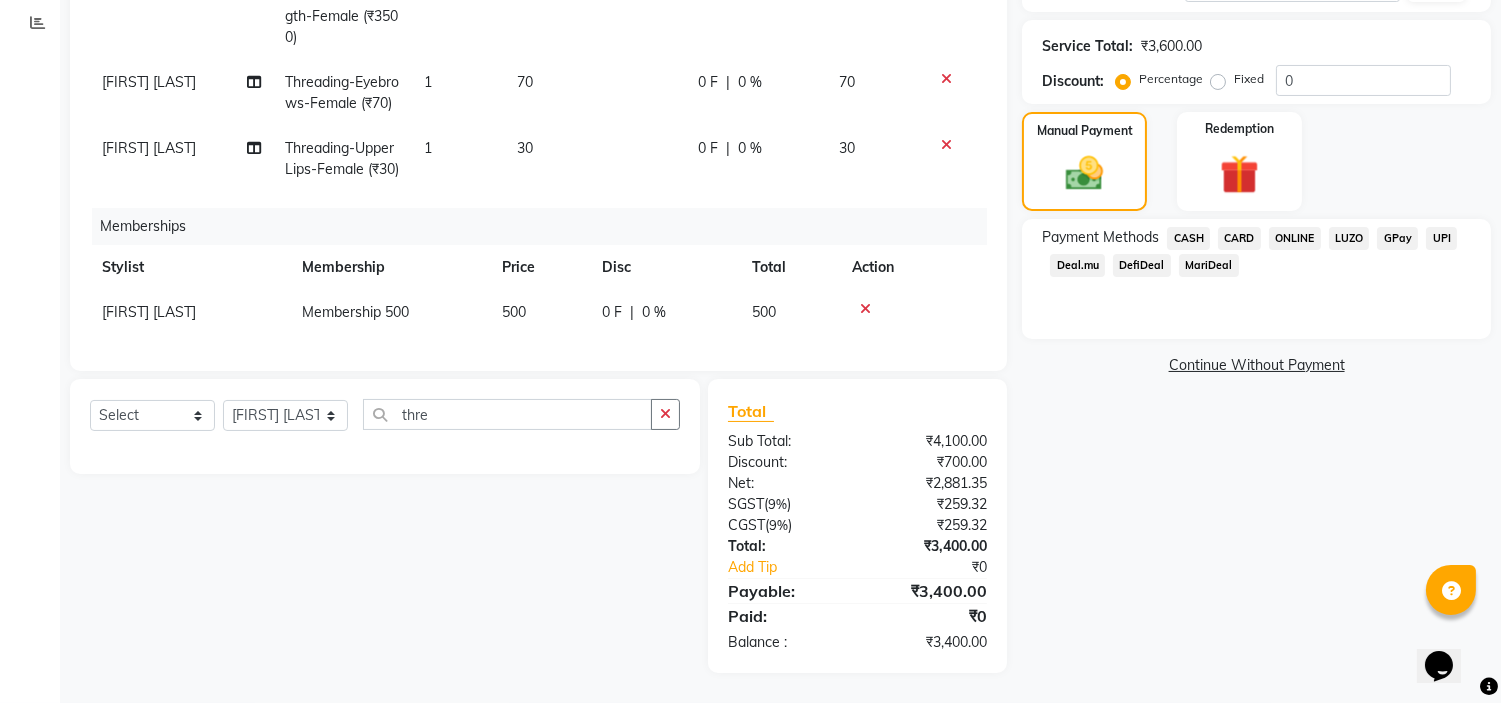 click on "ONLINE" 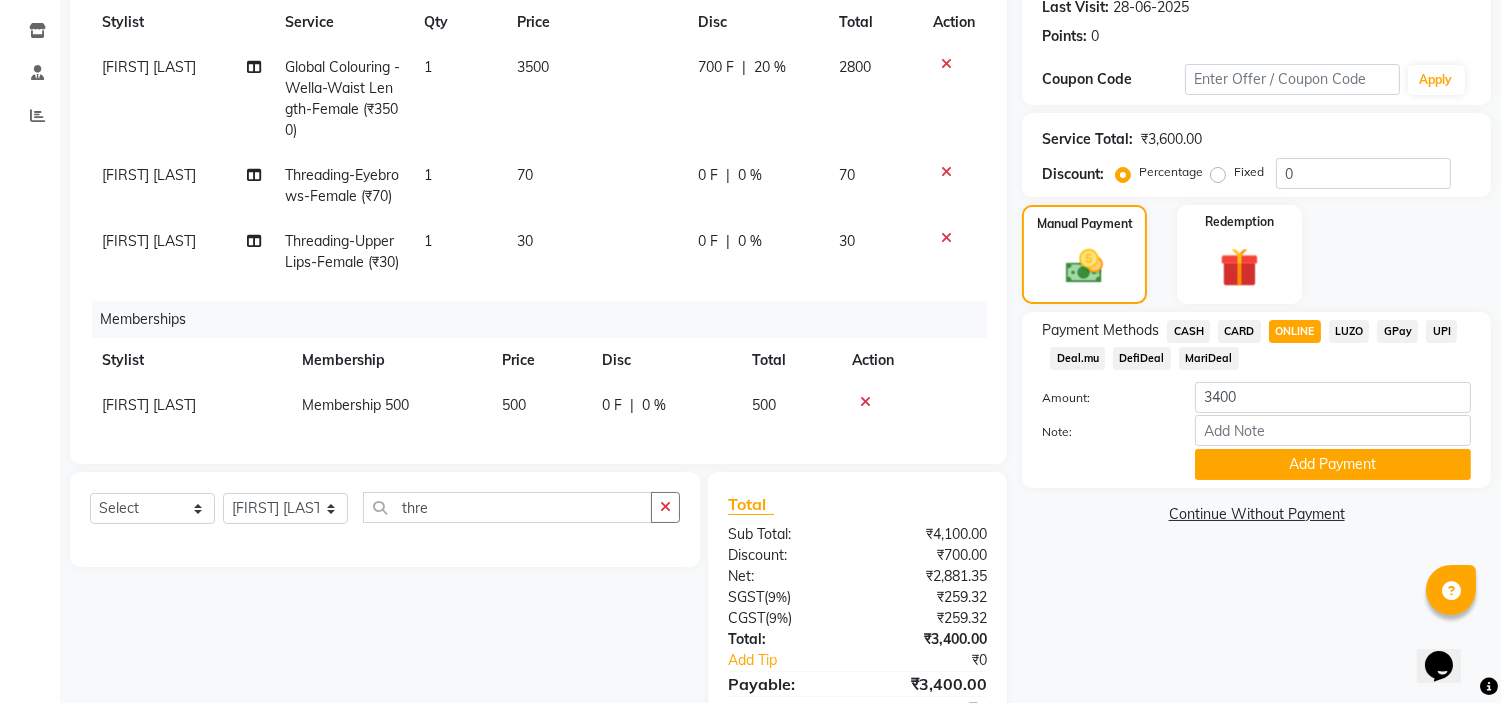 scroll, scrollTop: 396, scrollLeft: 0, axis: vertical 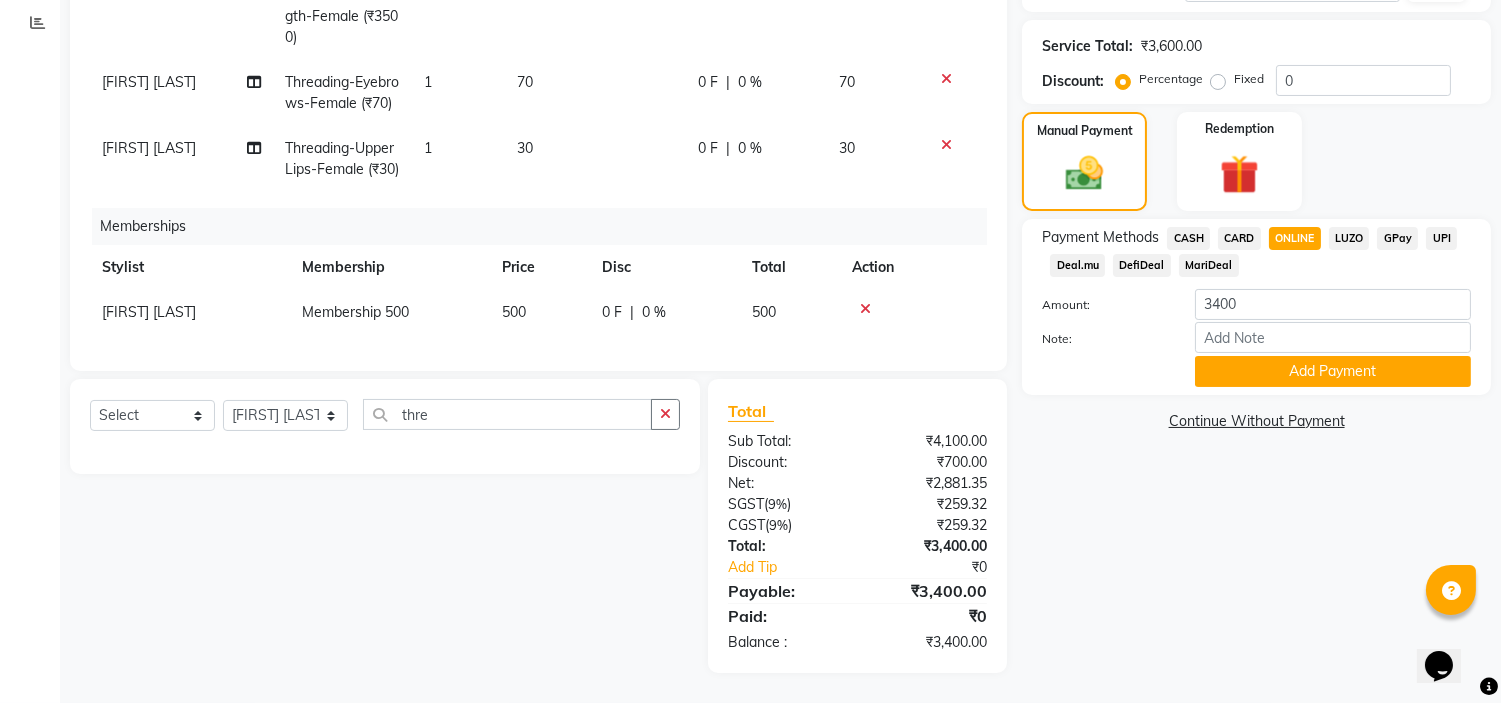 click on "Add Payment" 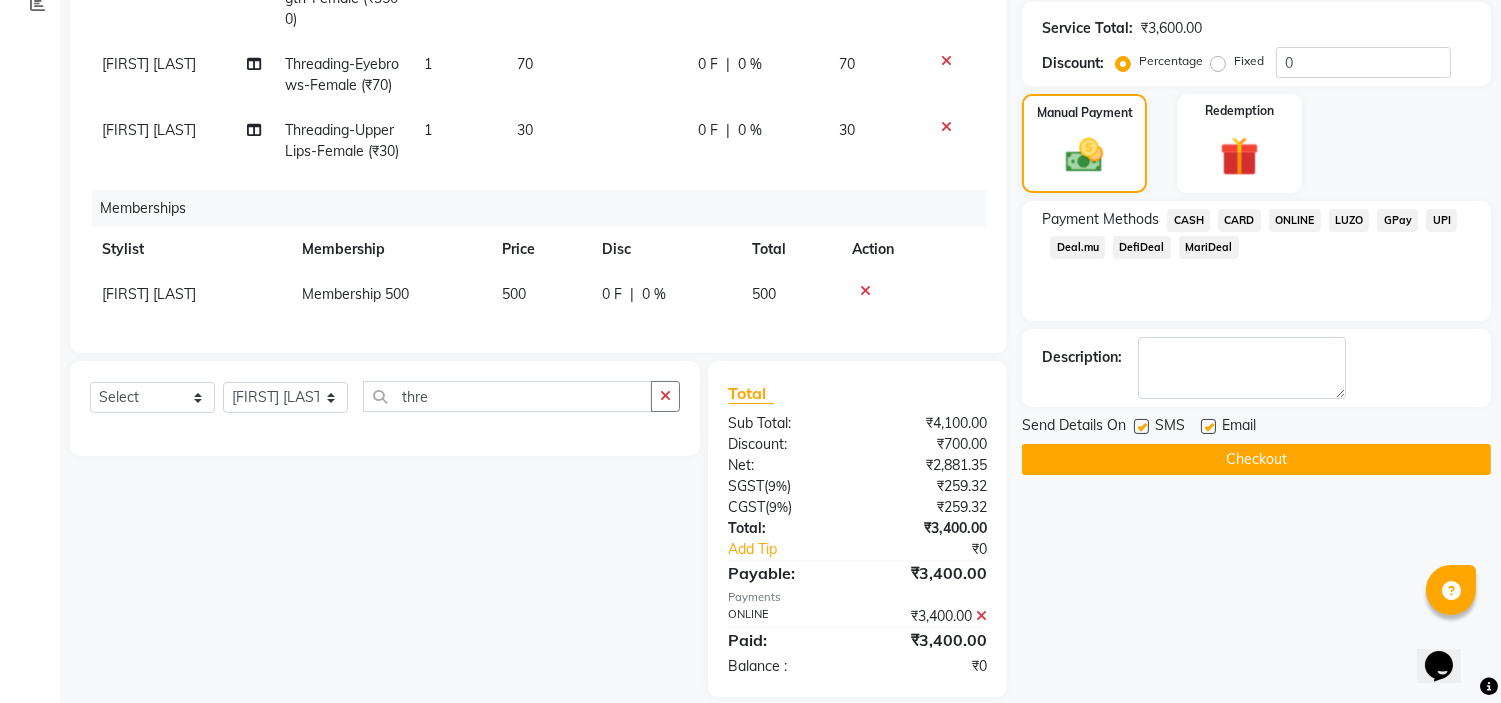 click on "Checkout" 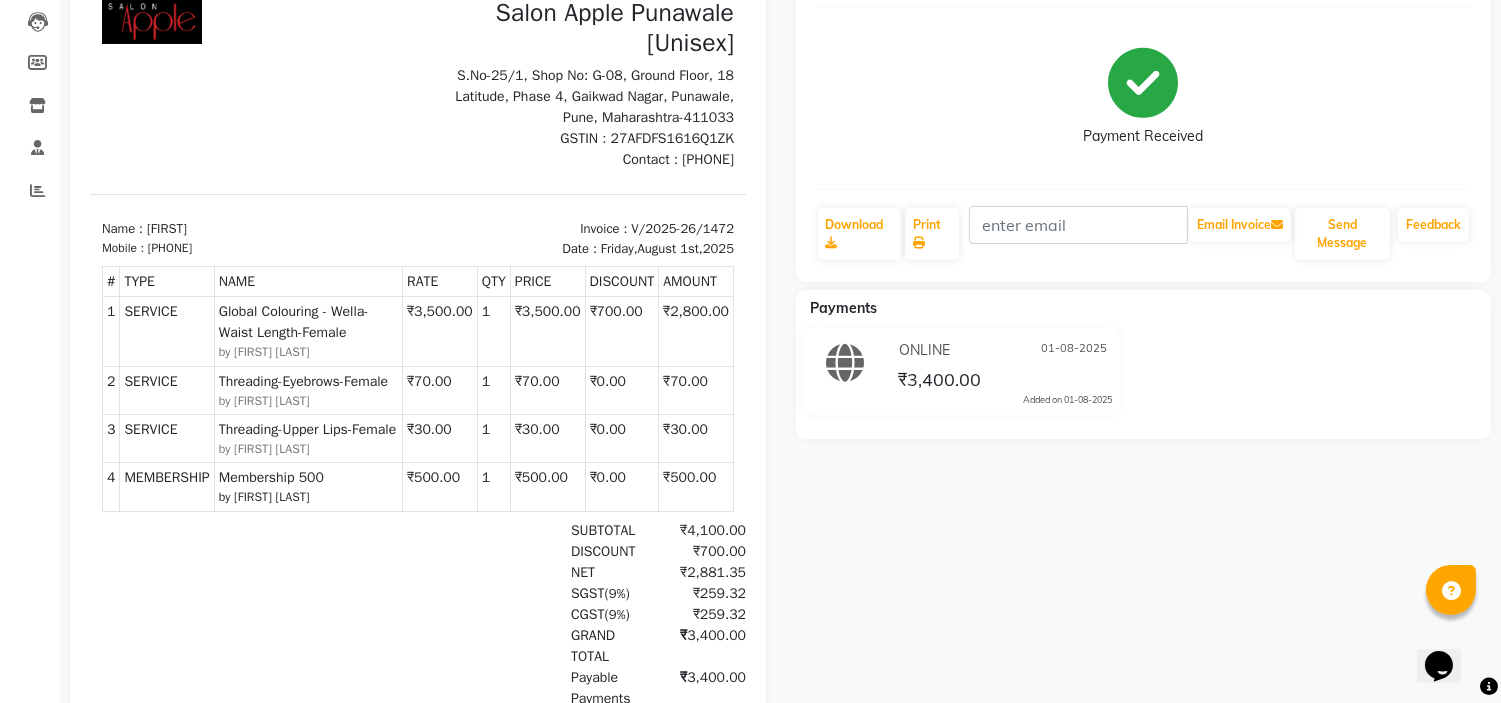 scroll, scrollTop: 0, scrollLeft: 0, axis: both 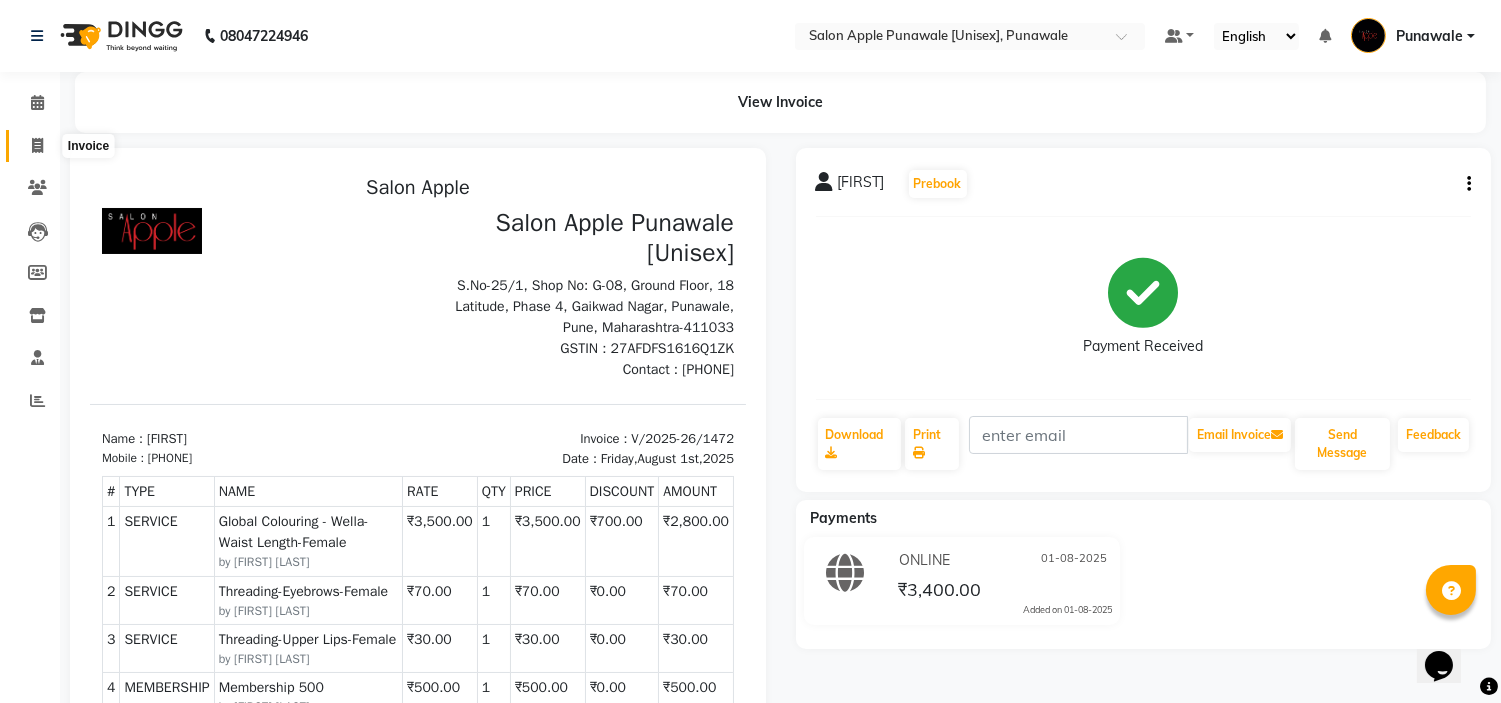 click 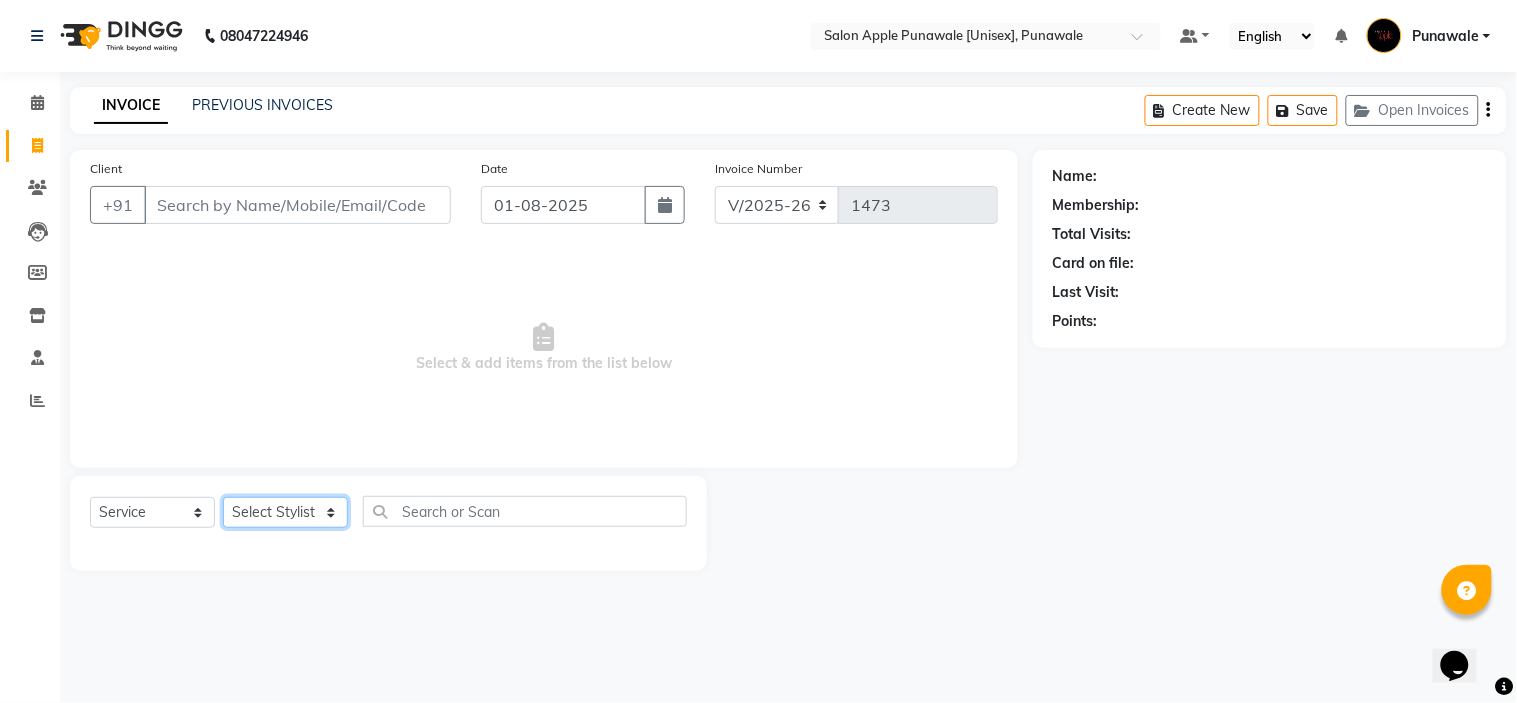 click on "Select Stylist" 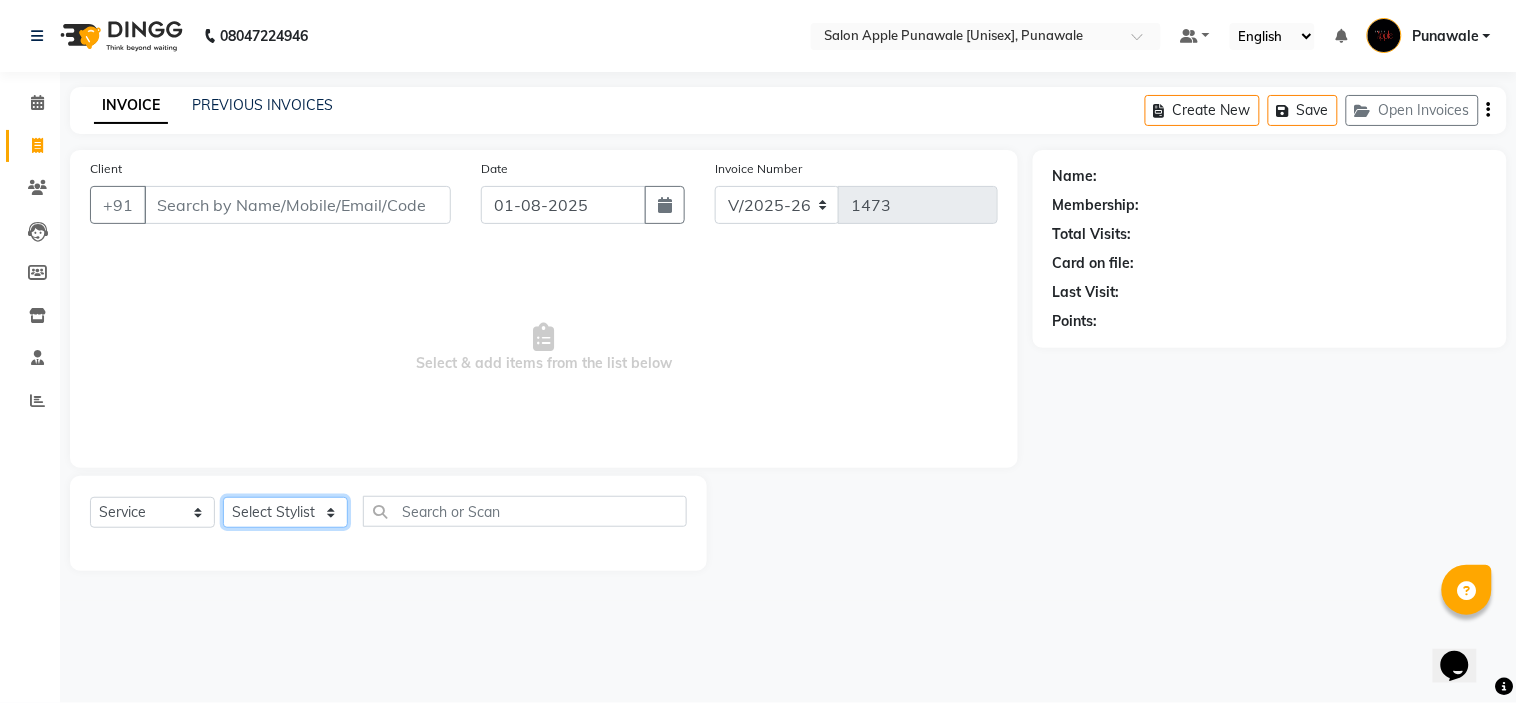 select on "48005" 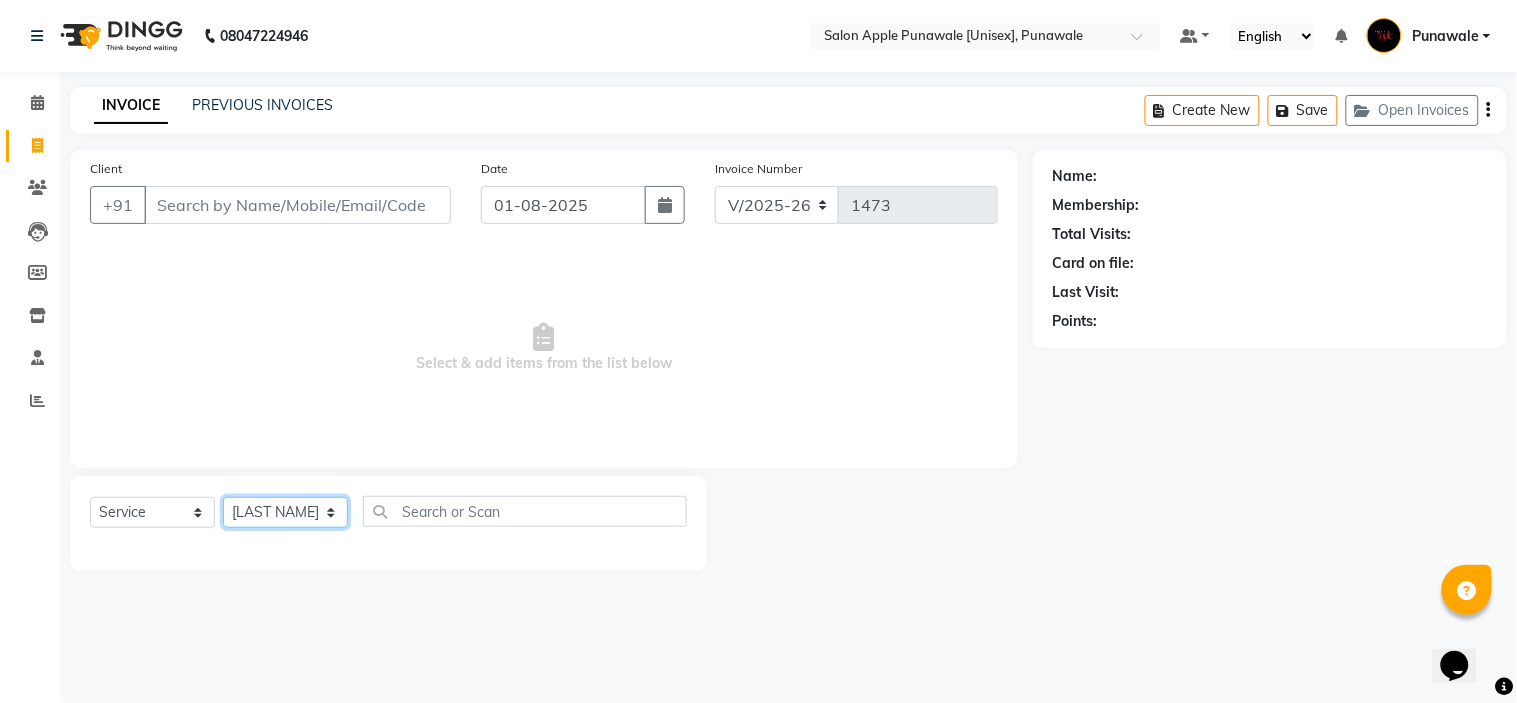 click on "Select Stylist [FIRST NAME] [LAST NAME] [FIRST NAME] [LAST NAME] [FIRST NAME] [LAST NAME] [FIRST NAME] [LAST NAME] [FIRST NAME] [LAST NAME] [FIRST NAME] [LAST NAME] [FIRST NAME] [LAST NAME]  [FIRST NAME] [LAST NAME]" 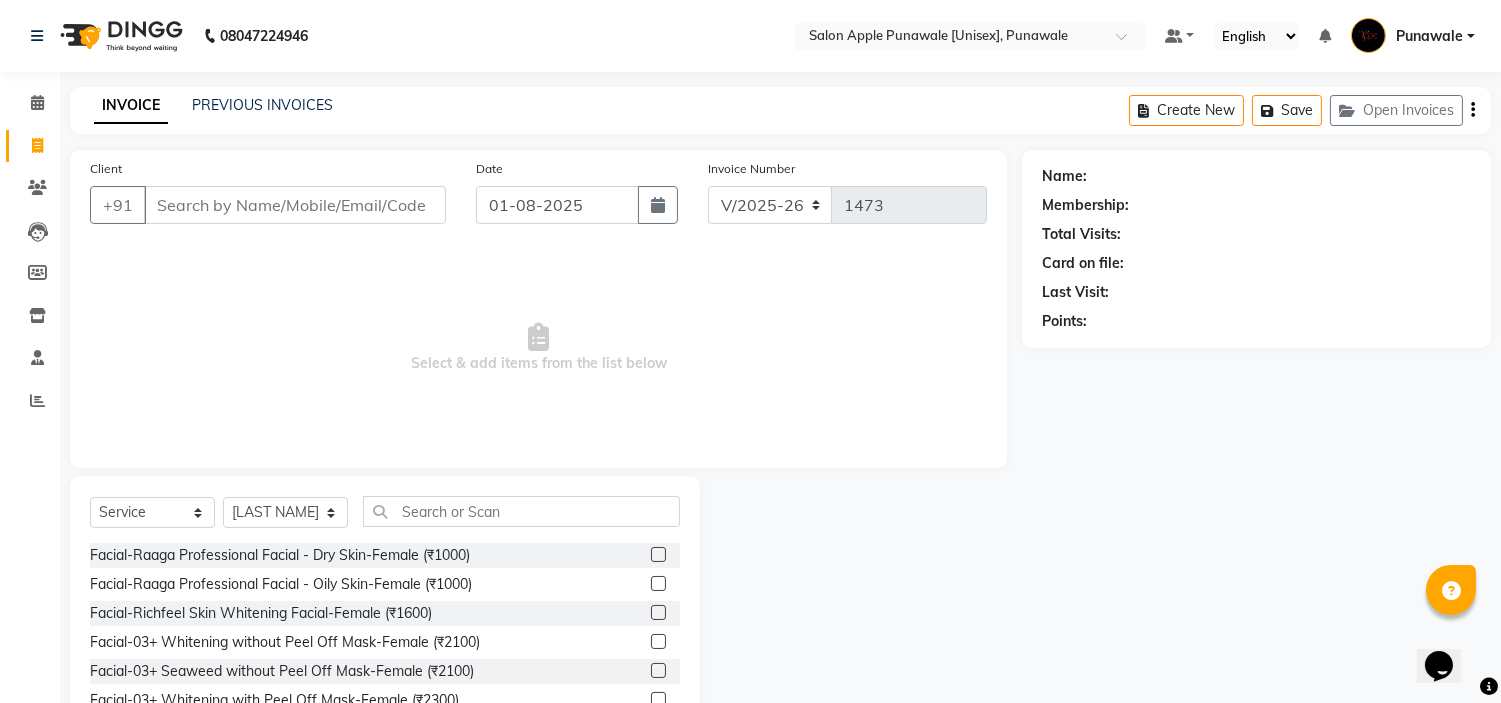 click on "Select  Service  Product  Membership  Package Voucher Prepaid Gift Card  Select Stylist [FIRST] [LAST] [FIRST] [LAST] [FIRST] [LAST] [FIRST] [LAST] [FIRST] [LAST] [FIRST] [LAST]  [FIRST] [LAST]" 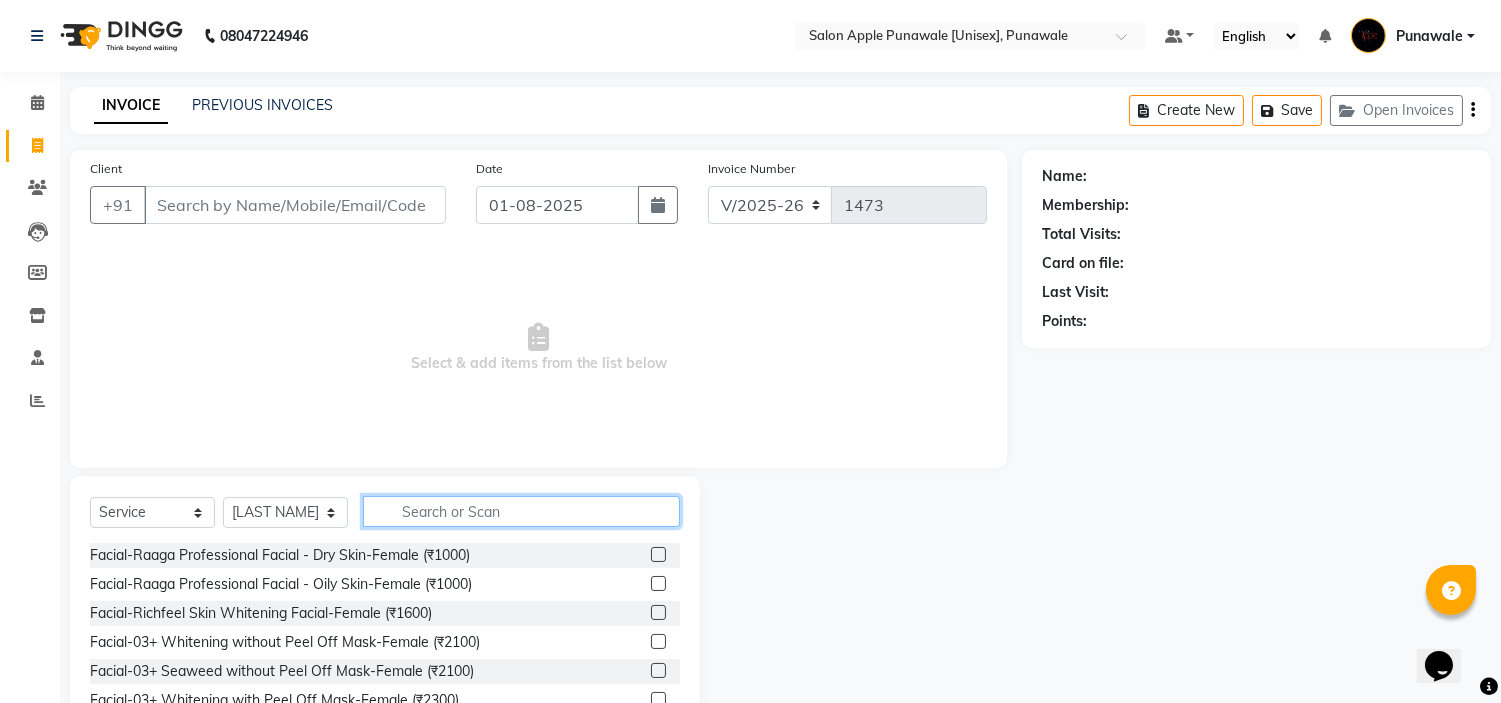 click 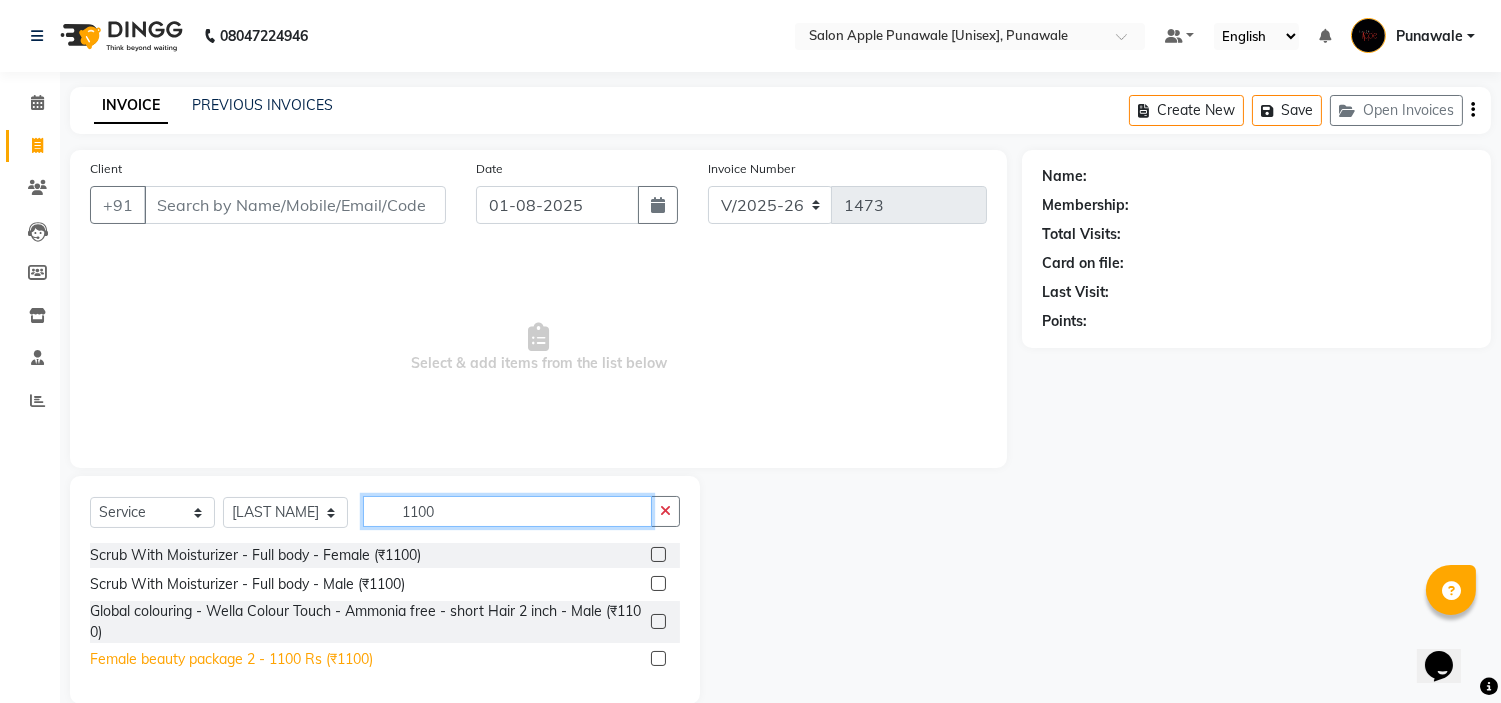 type on "1100" 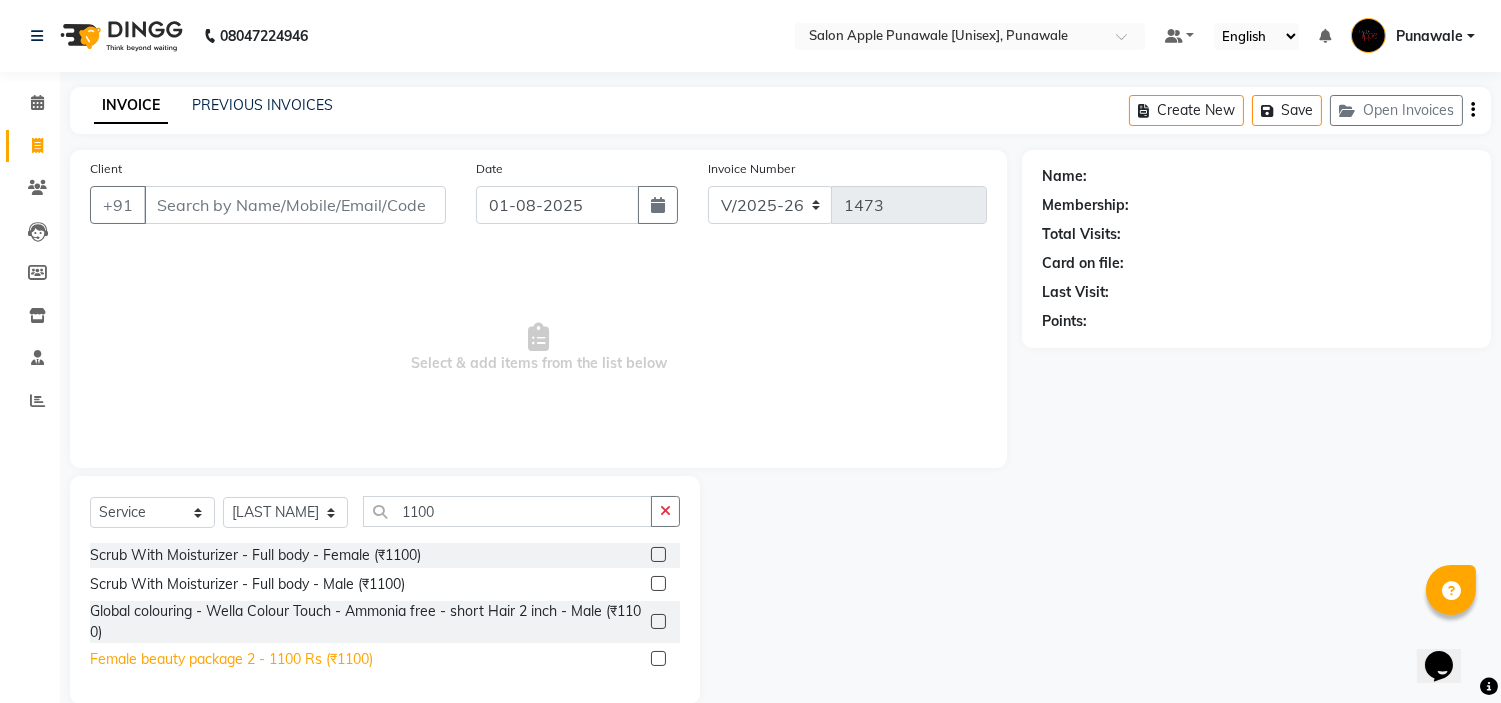 click on "Female beauty package 2 - 1100 Rs (₹1100)" 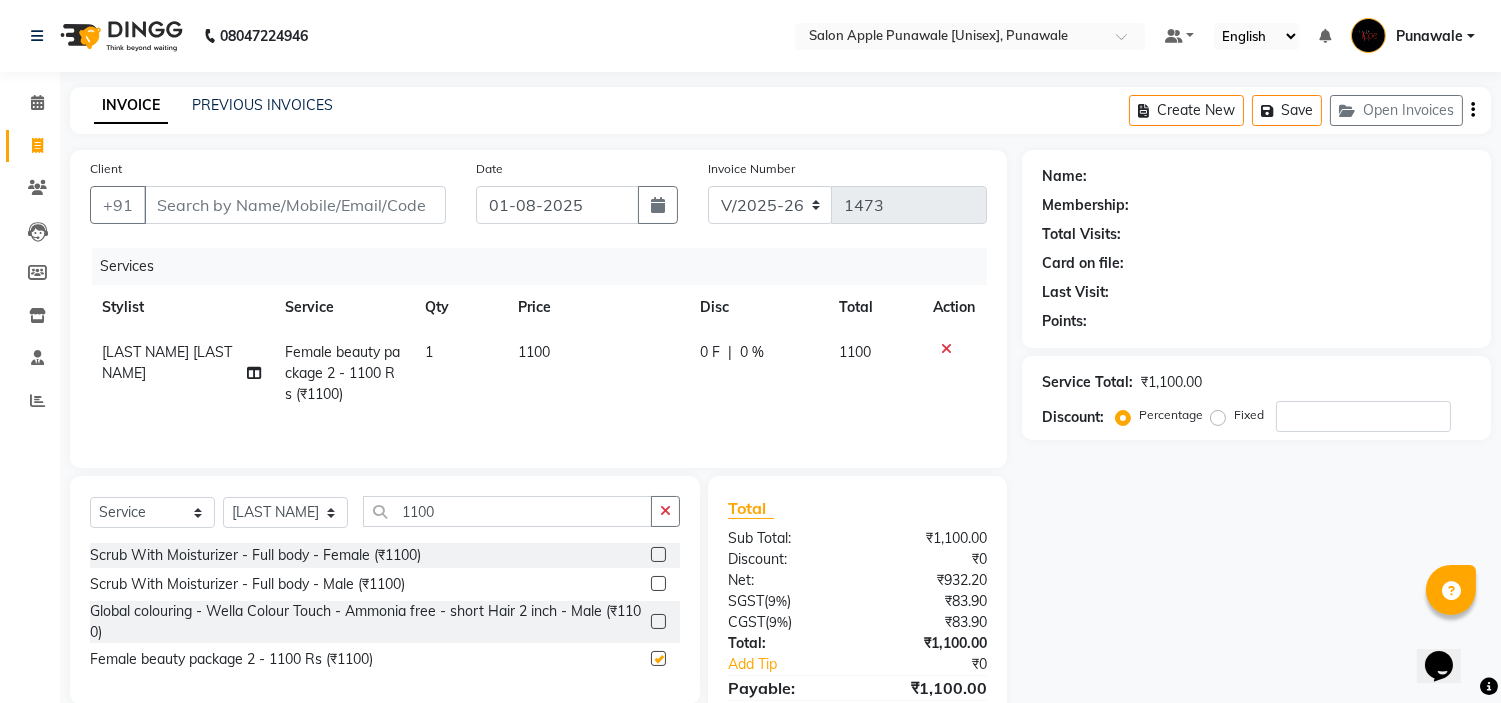 checkbox on "false" 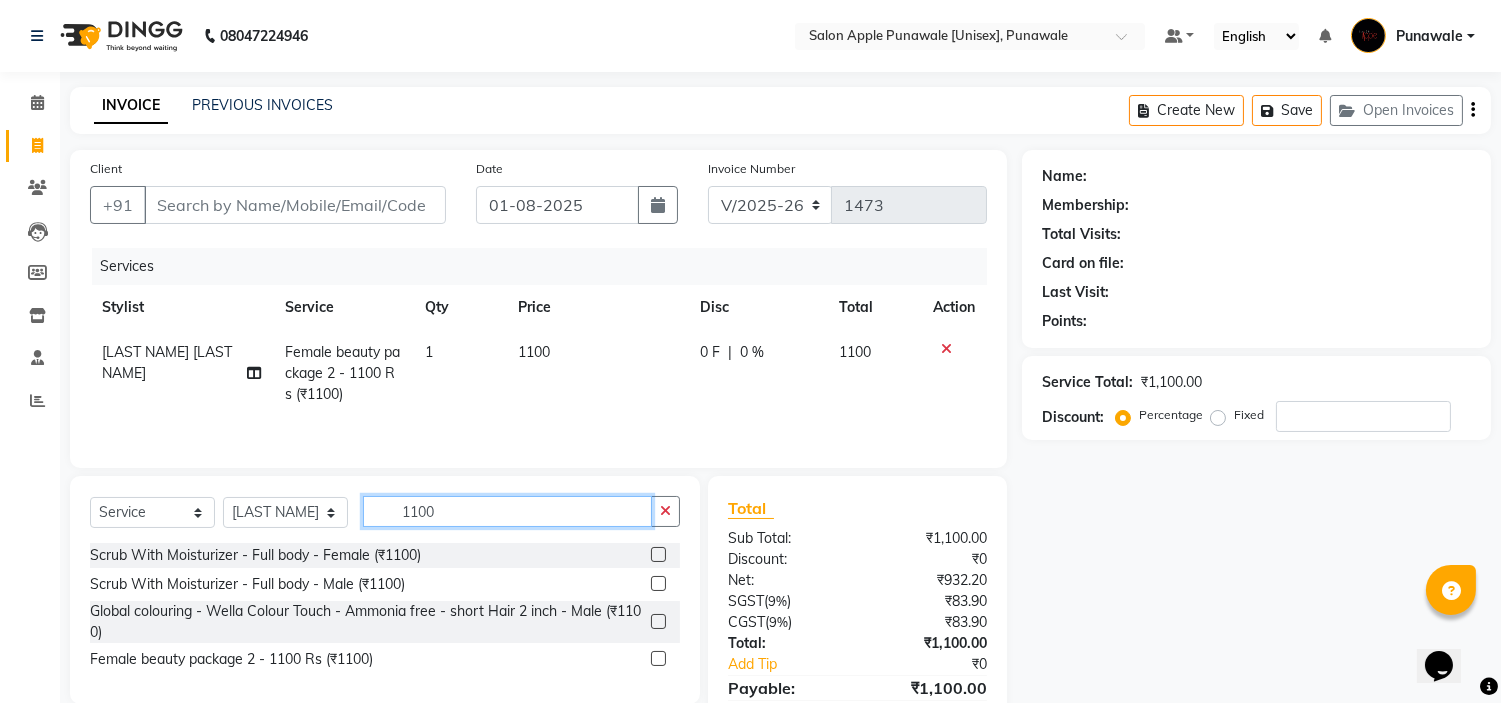 click on "1100" 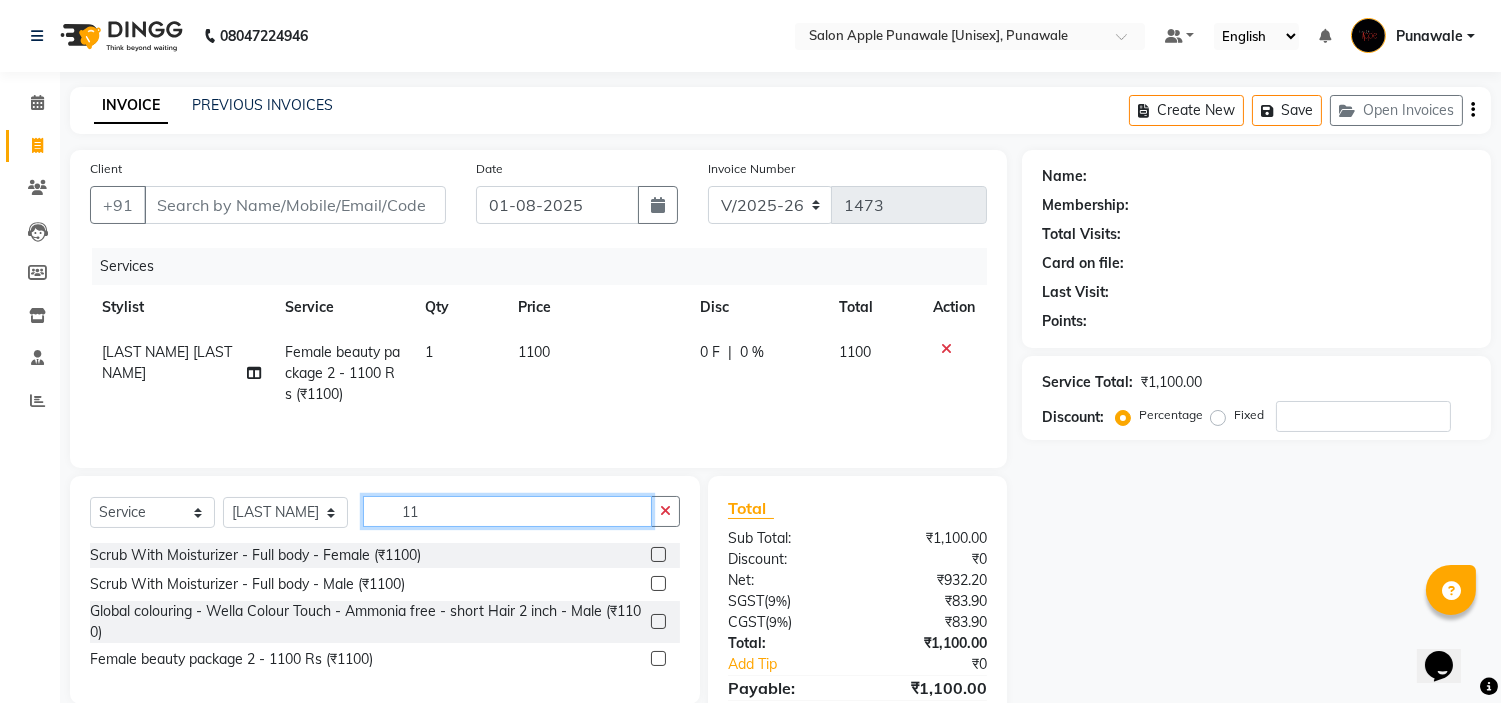 type on "1" 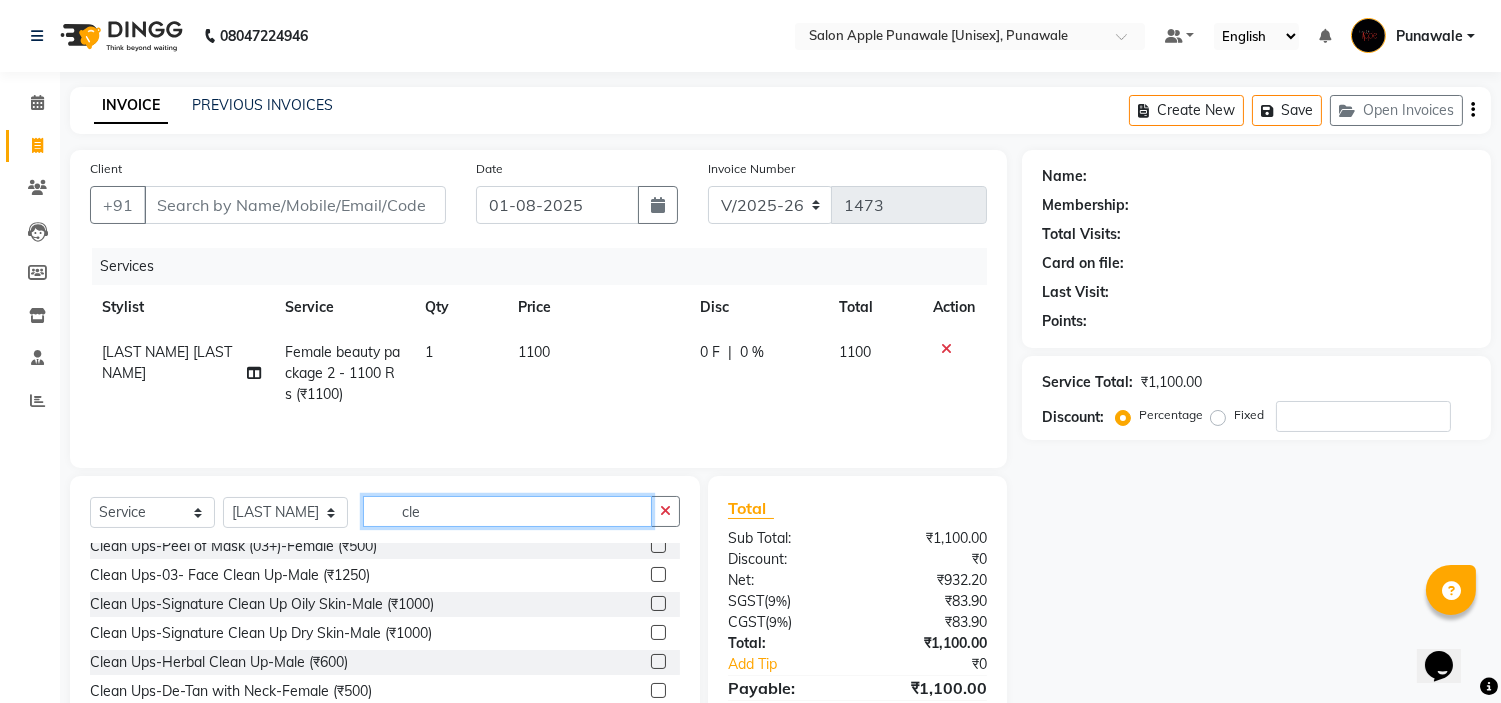 scroll, scrollTop: 222, scrollLeft: 0, axis: vertical 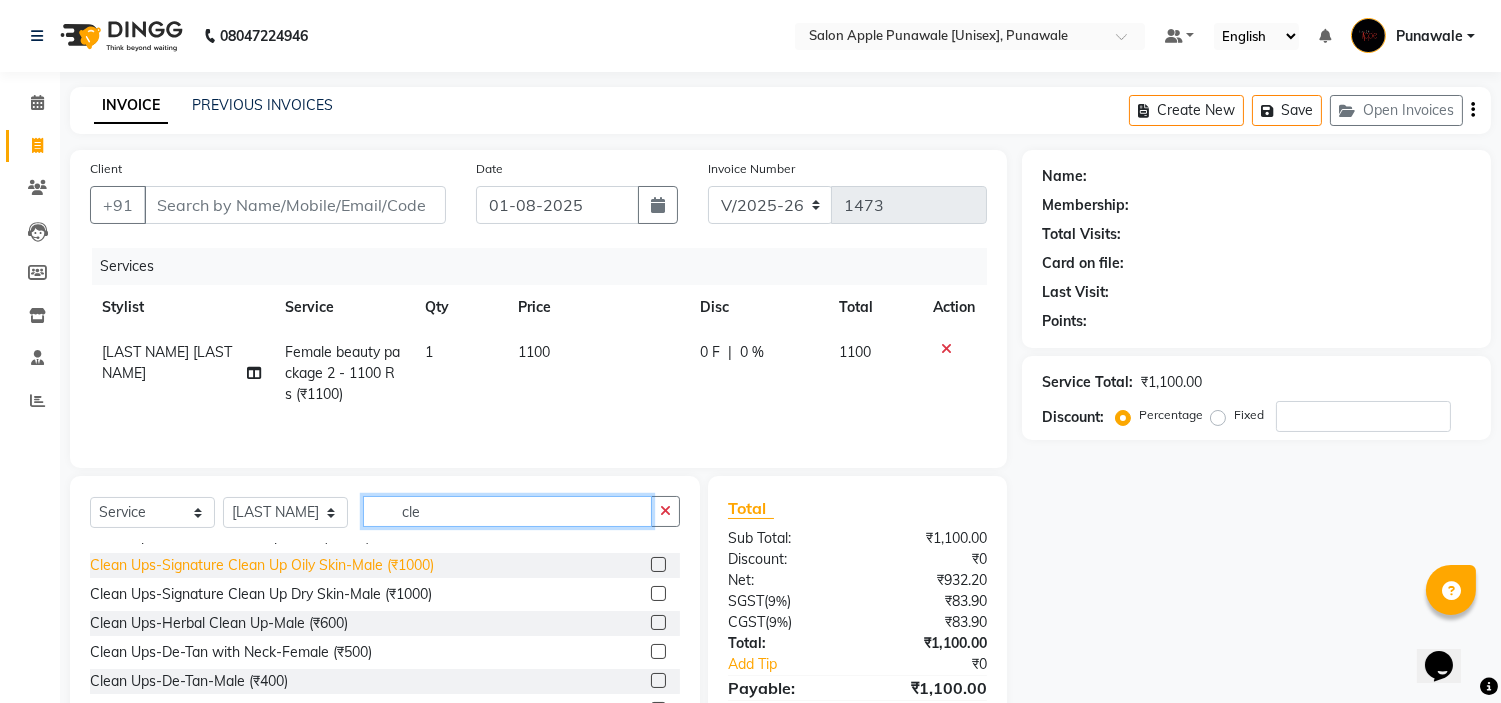 type on "cle" 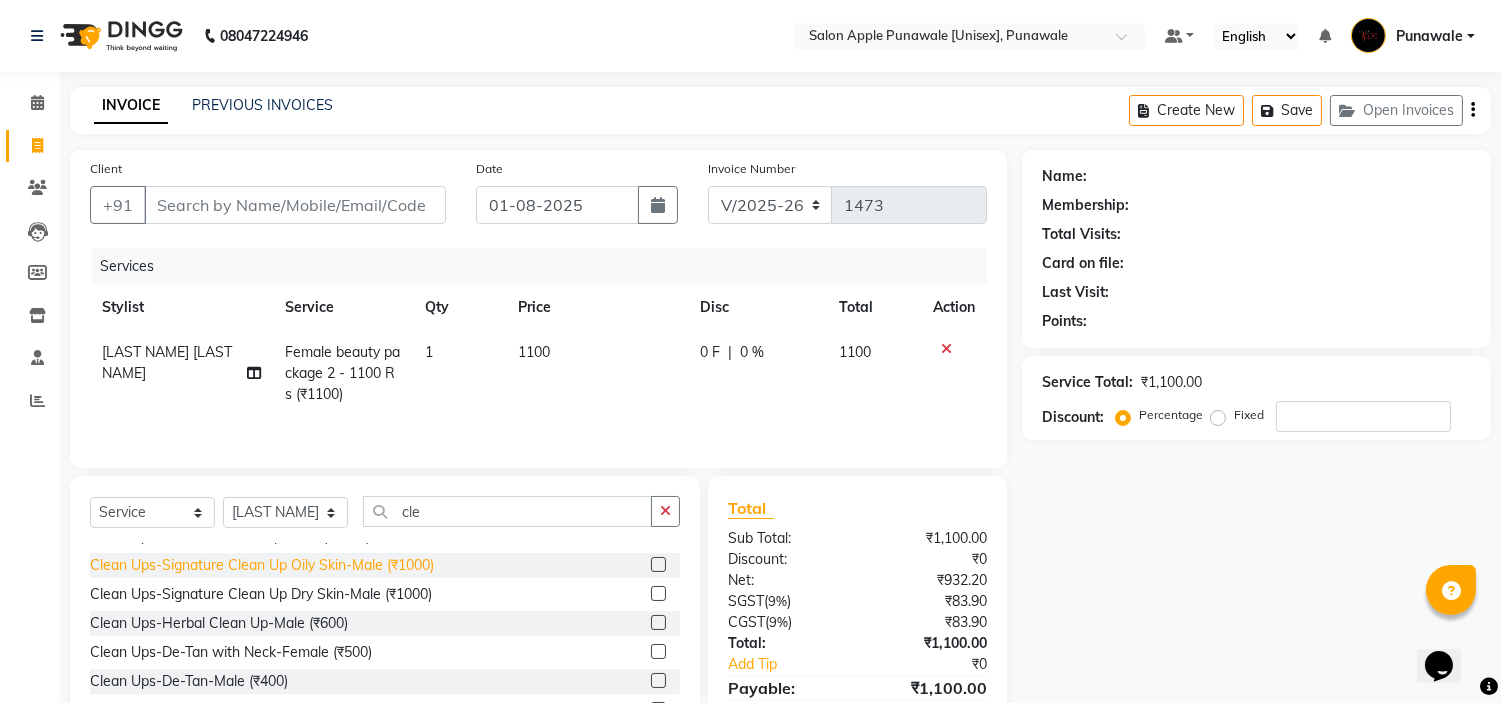 click on "Clean Ups-Signature Clean Up Oily Skin-Male (₹1000)" 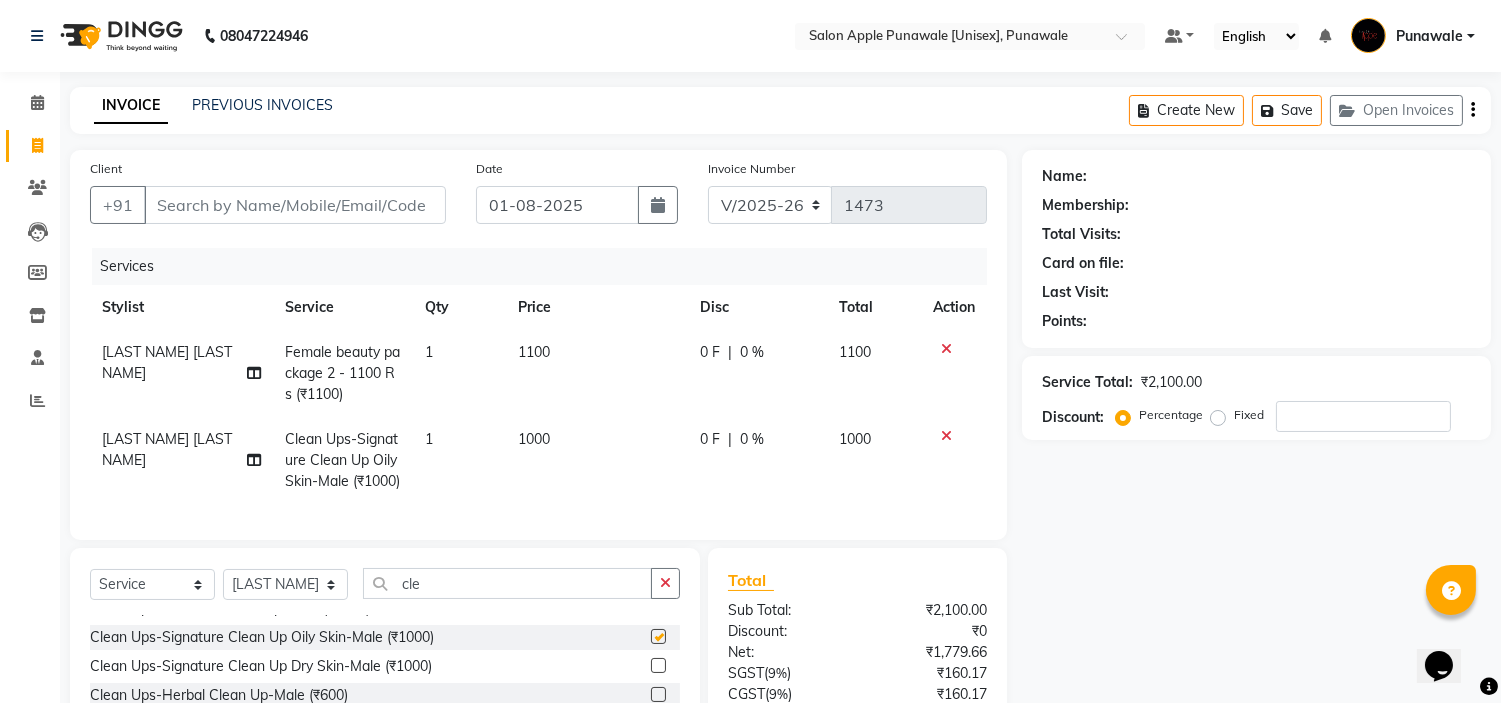 checkbox on "false" 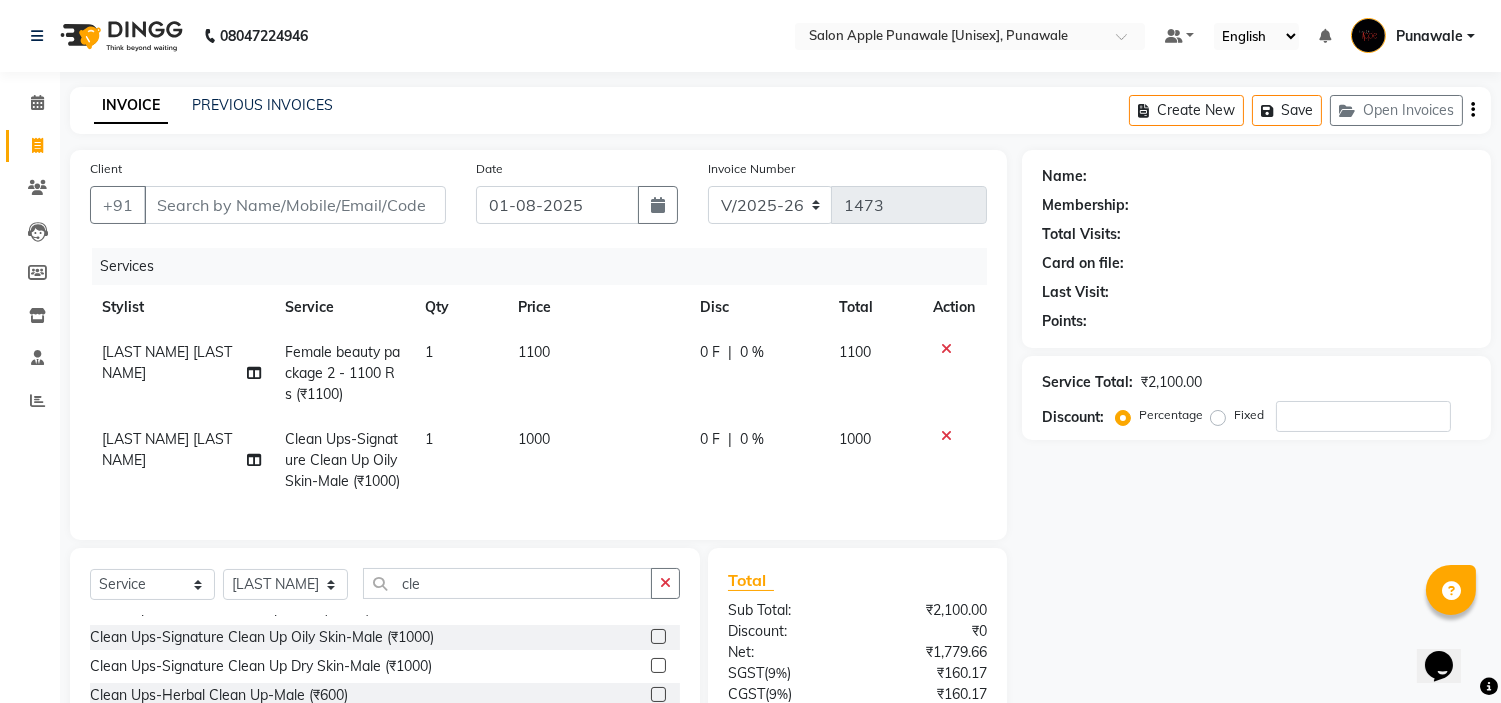click on "Select  Service  Product  Membership  Package Voucher Prepaid Gift Card  Select Stylist [FIRST NAME] [LAST NAME] [FIRST NAME] [LAST NAME] [FIRST NAME] [LAST NAME] [FIRST NAME] [LAST NAME] [FIRST NAME] [LAST NAME] [FIRST NAME] [LAST NAME] [FIRST NAME] [LAST NAME]  [FIRST NAME] [LAST NAME] cle [SERVICE]-[NUMBER]- [SERVICE]-[GENDER] (₹[PRICE])  [SERVICE]-[SERVICE] [SERVICE]-[GENDER] (₹[PRICE])  [SERVICE]-[SERVICE] [SERVICE]-[GENDER] (₹[PRICE])  [SERVICE]-[SERVICE]-[GENDER] (₹[PRICE])  [SERVICE]-[SERVICE] [GENDER] (₹[PRICE])  [SERVICE]-[SERVICE]-[GENDER] (₹[PRICE])  [SERVICE]-[SERVICE] ([NUMBER]+)-[GENDER] (₹[PRICE])  [SERVICE]-[NUMBER]- [SERVICE]-[GENDER] (₹[PRICE])  [SERVICE]-[SERVICE] [SERVICE]-[GENDER] (₹[PRICE])  [SERVICE]-[SERVICE] [SERVICE]-[GENDER] (₹[PRICE])  [SERVICE]-[SERVICE]-[GENDER] (₹[PRICE])  [SERVICE]-[SERVICE] [GENDER] (₹[PRICE])  [SERVICE]-[SERVICE]-[GENDER] (₹[PRICE])  [SERVICE]-[SERVICE] [GENDER] (₹[PRICE])  [SERVICE]-[SERVICE] ([NUMBER]+)-[GENDER] (₹[PRICE])  [SERVICE] Day Offer - [SERVICE] + [SERVICE] ([SERVICE] [SERVICE] + [SERVICE] [SERVICE] + [SERVICE]) + [SERVICE] + [SERVICE] or [SERVICE] - [GENDER] (₹[PRICE])" 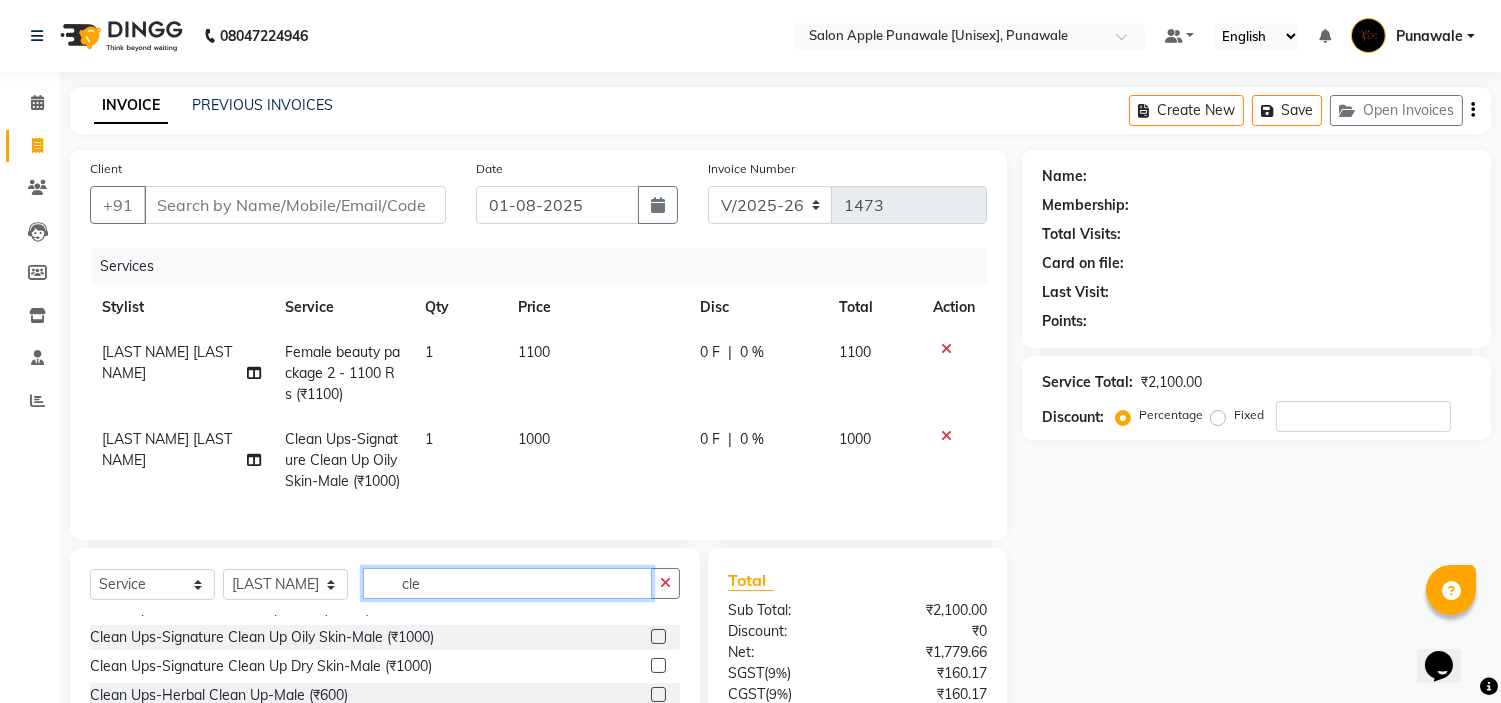 click on "cle" 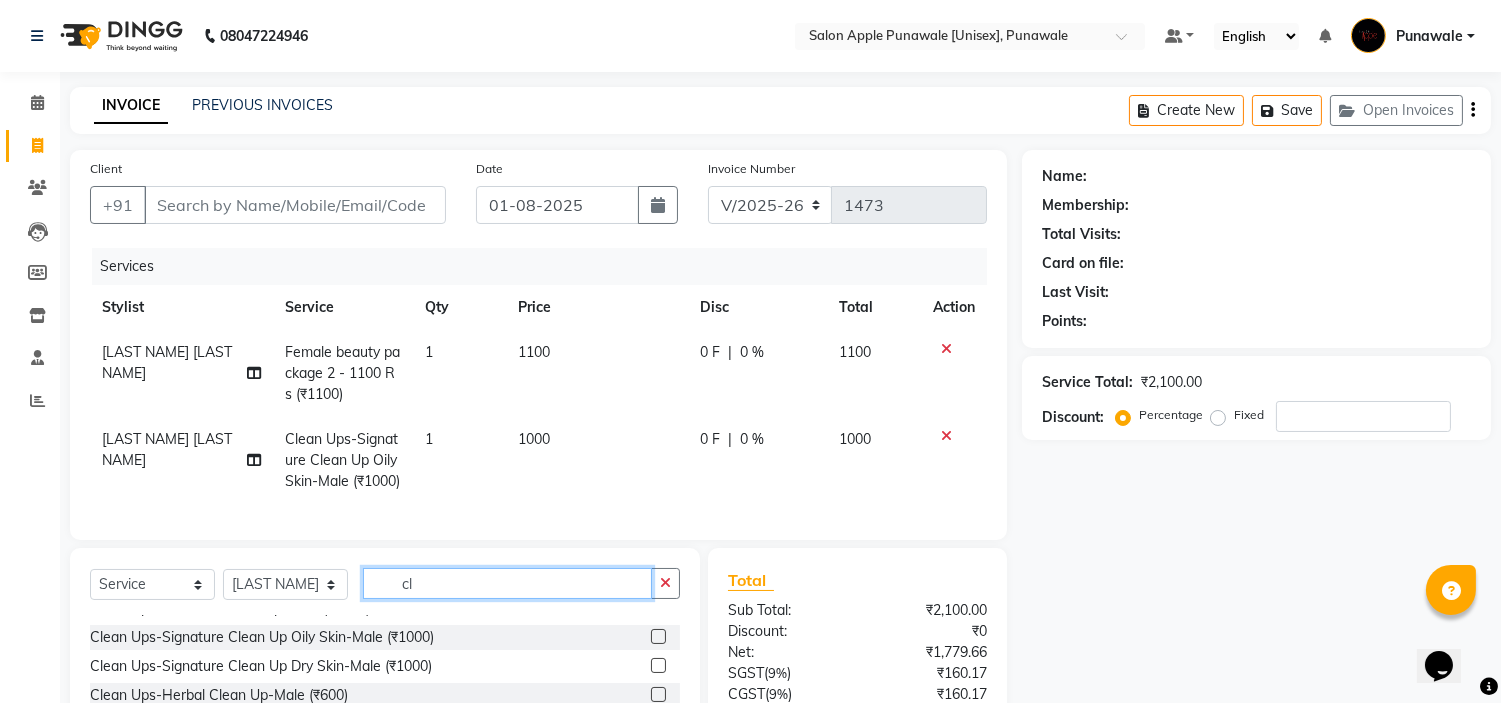type on "c" 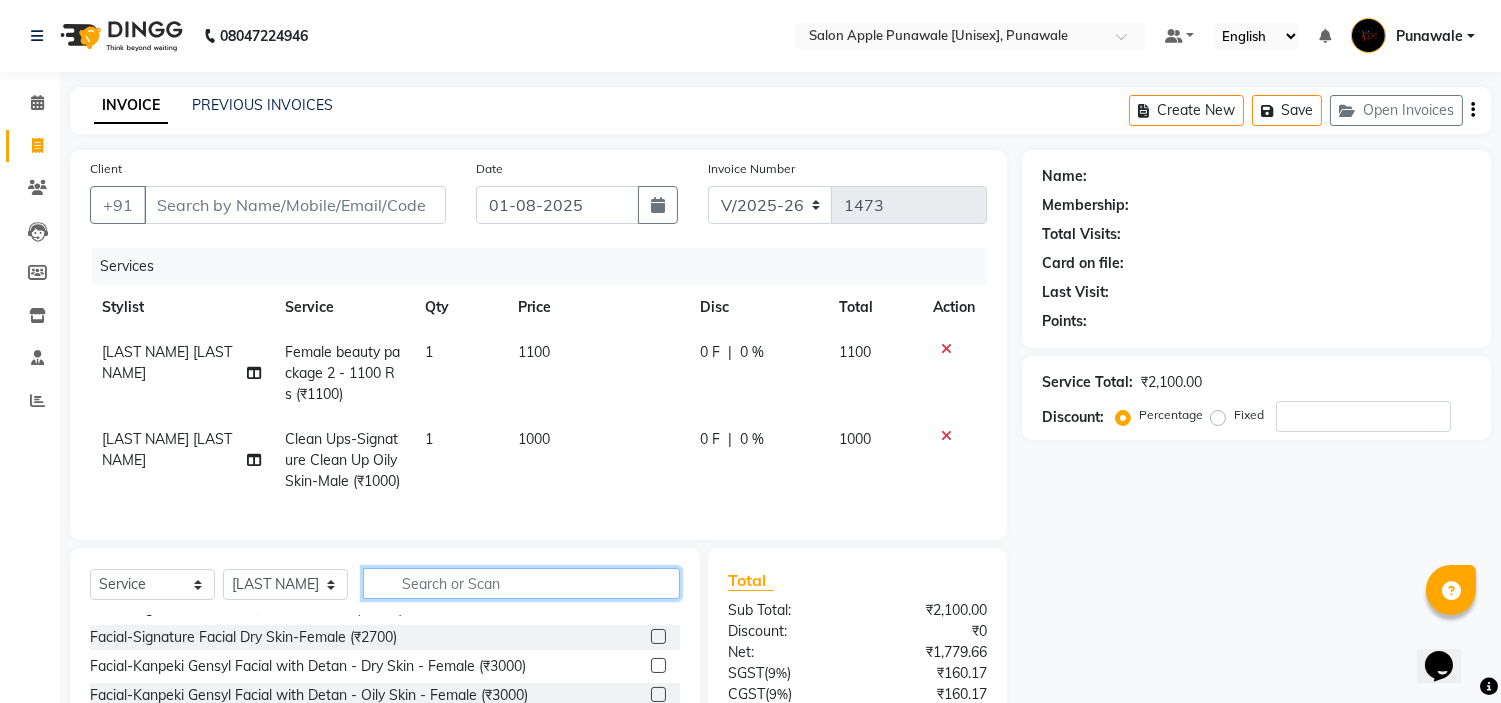 scroll, scrollTop: 975, scrollLeft: 0, axis: vertical 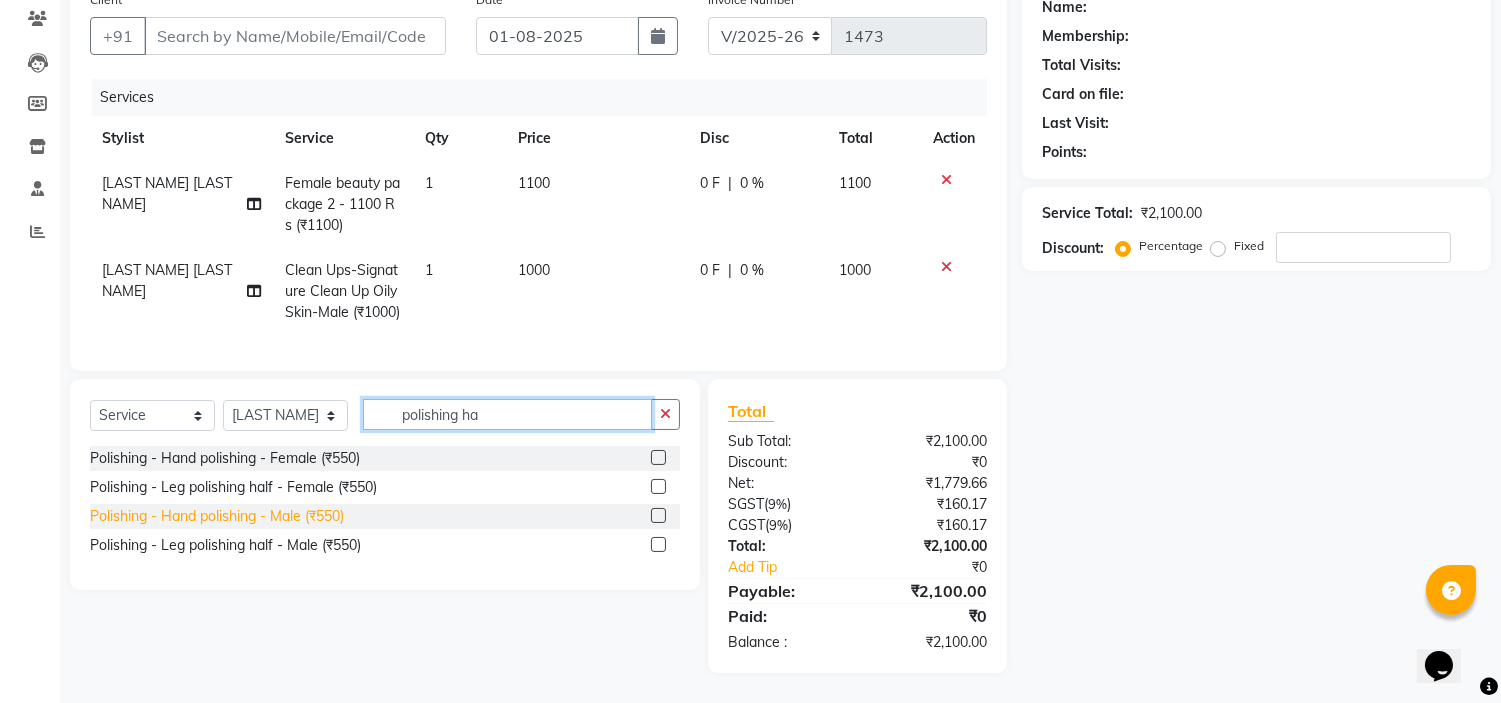 type on "polishing ha" 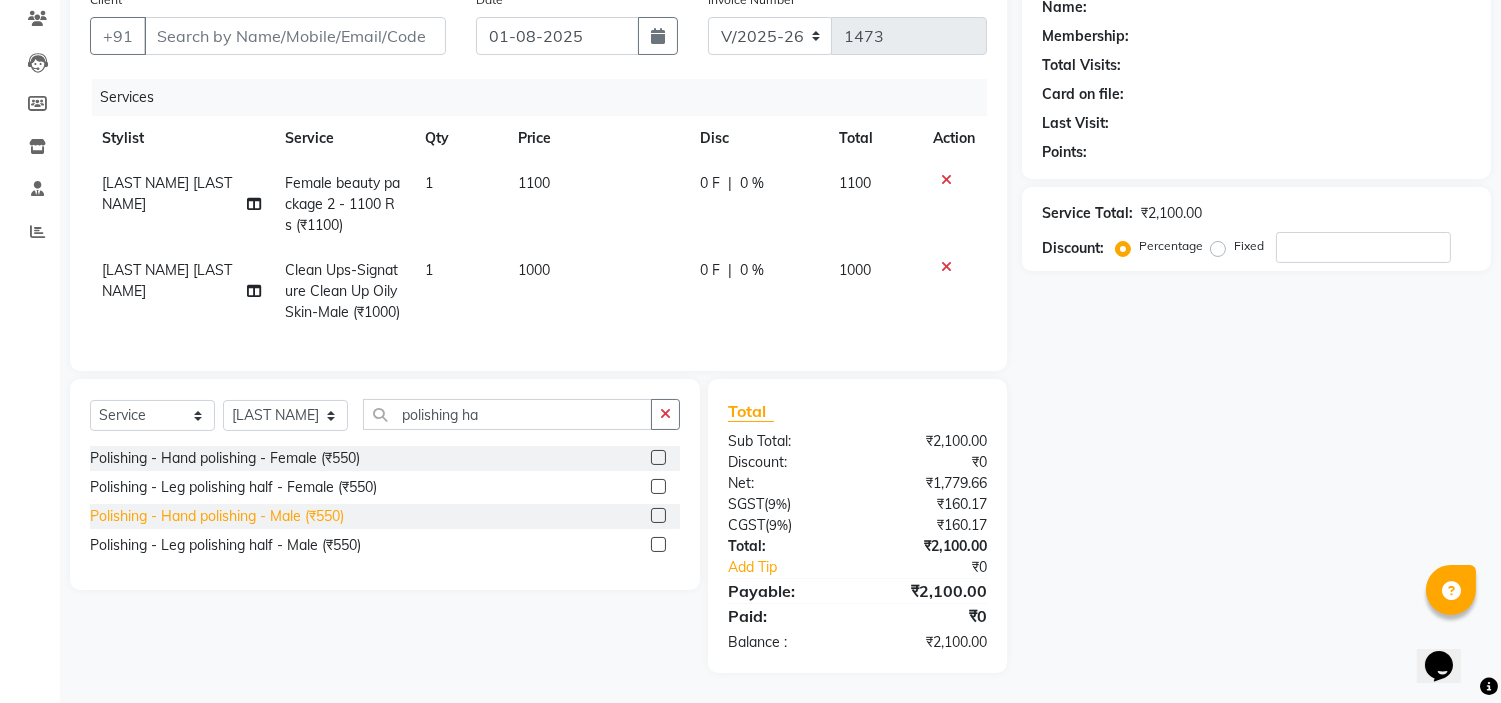 click on "Polishing - Hand polishing - Male (₹550)" 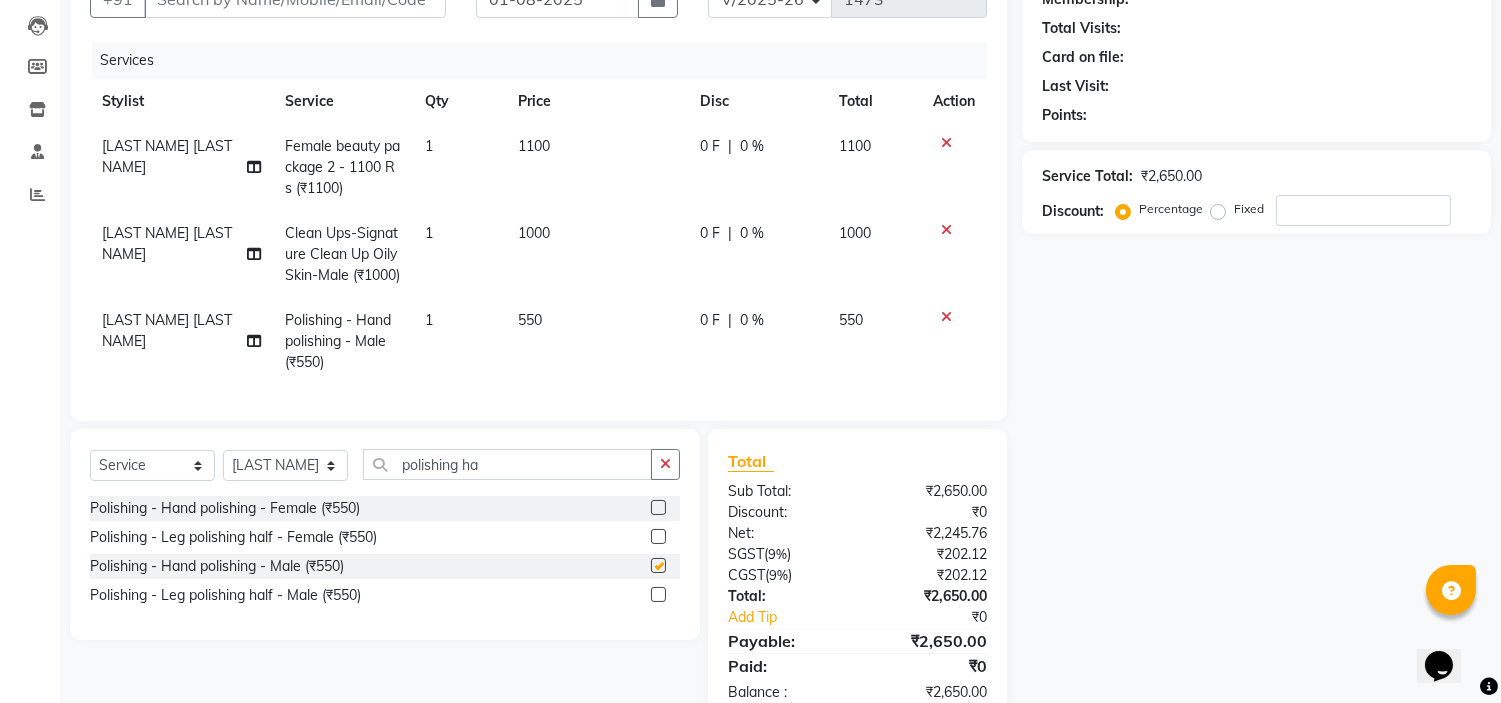 checkbox on "false" 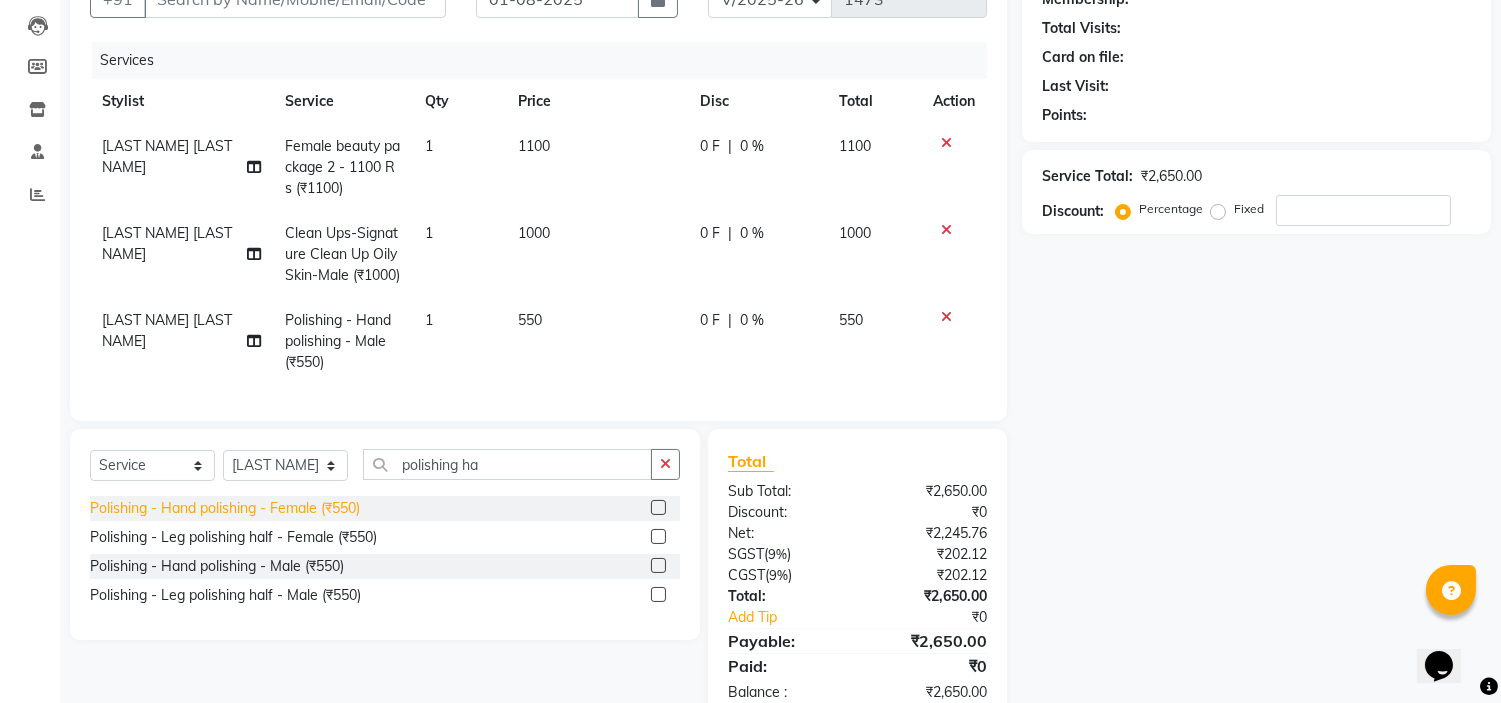 click on "Polishing - Hand polishing - Female (₹550)" 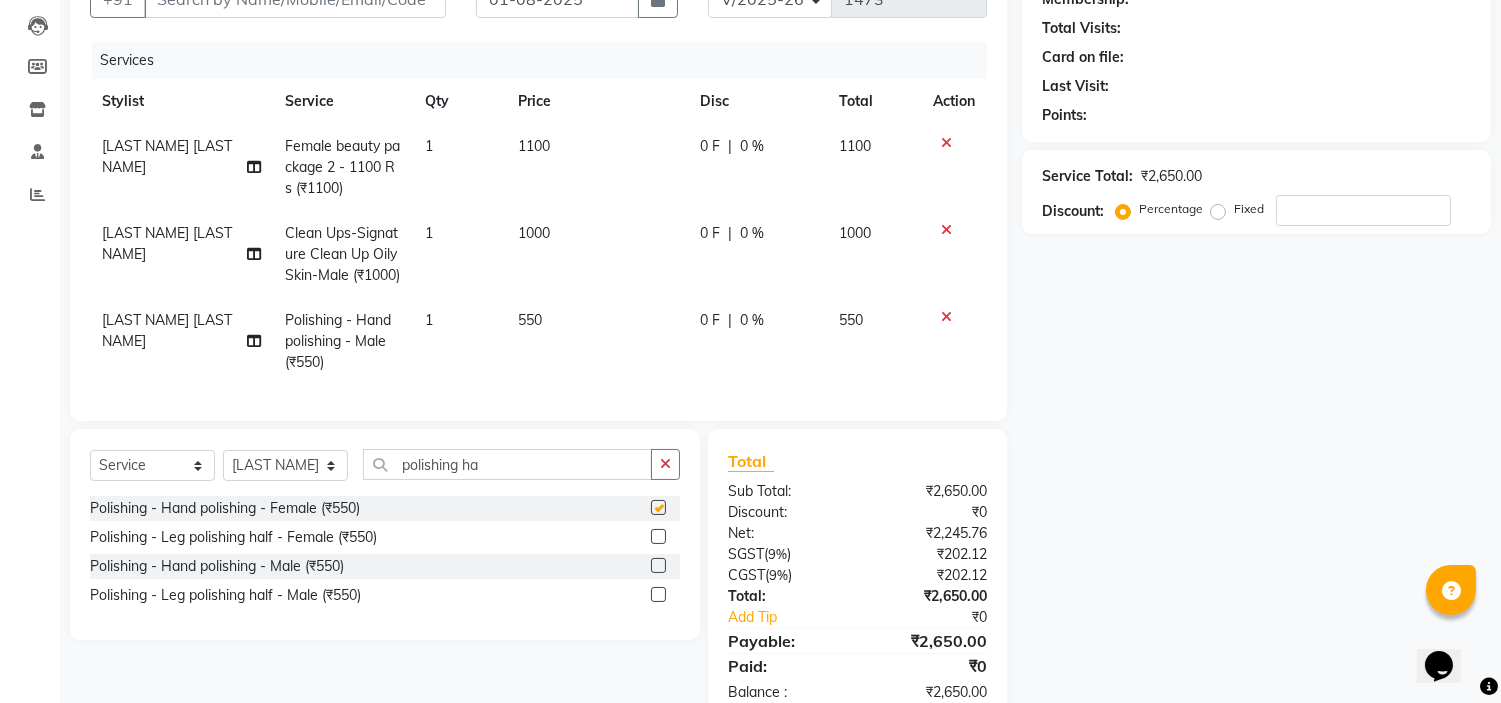 checkbox on "false" 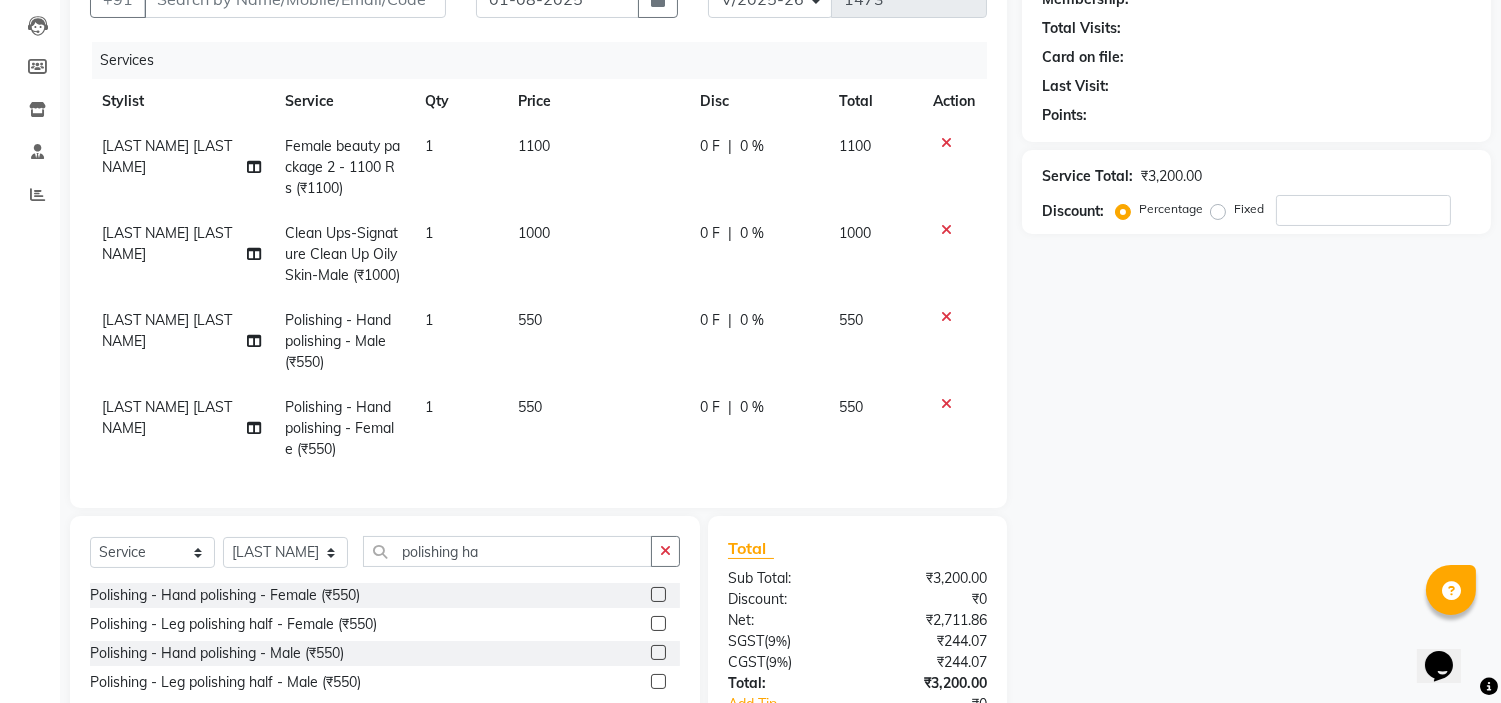 click 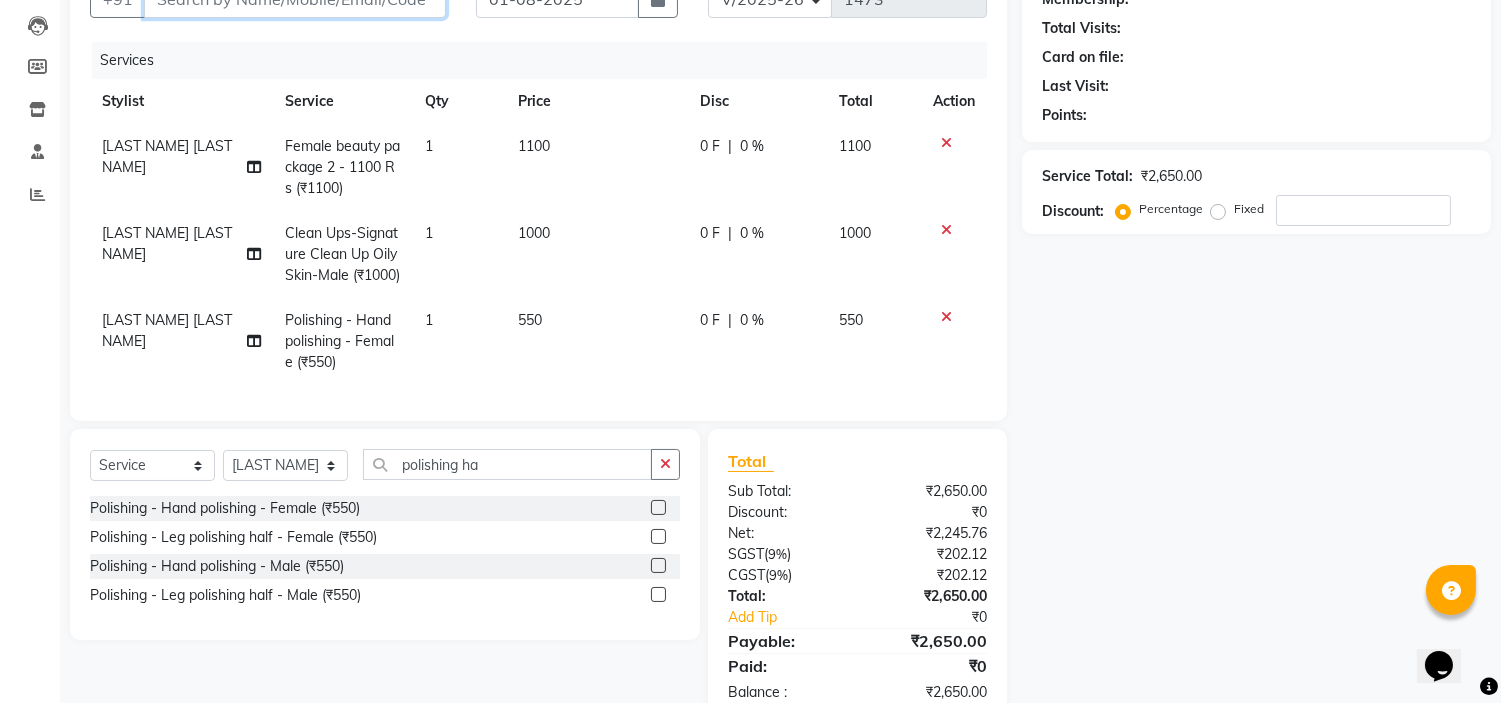 click on "Client" at bounding box center (295, -1) 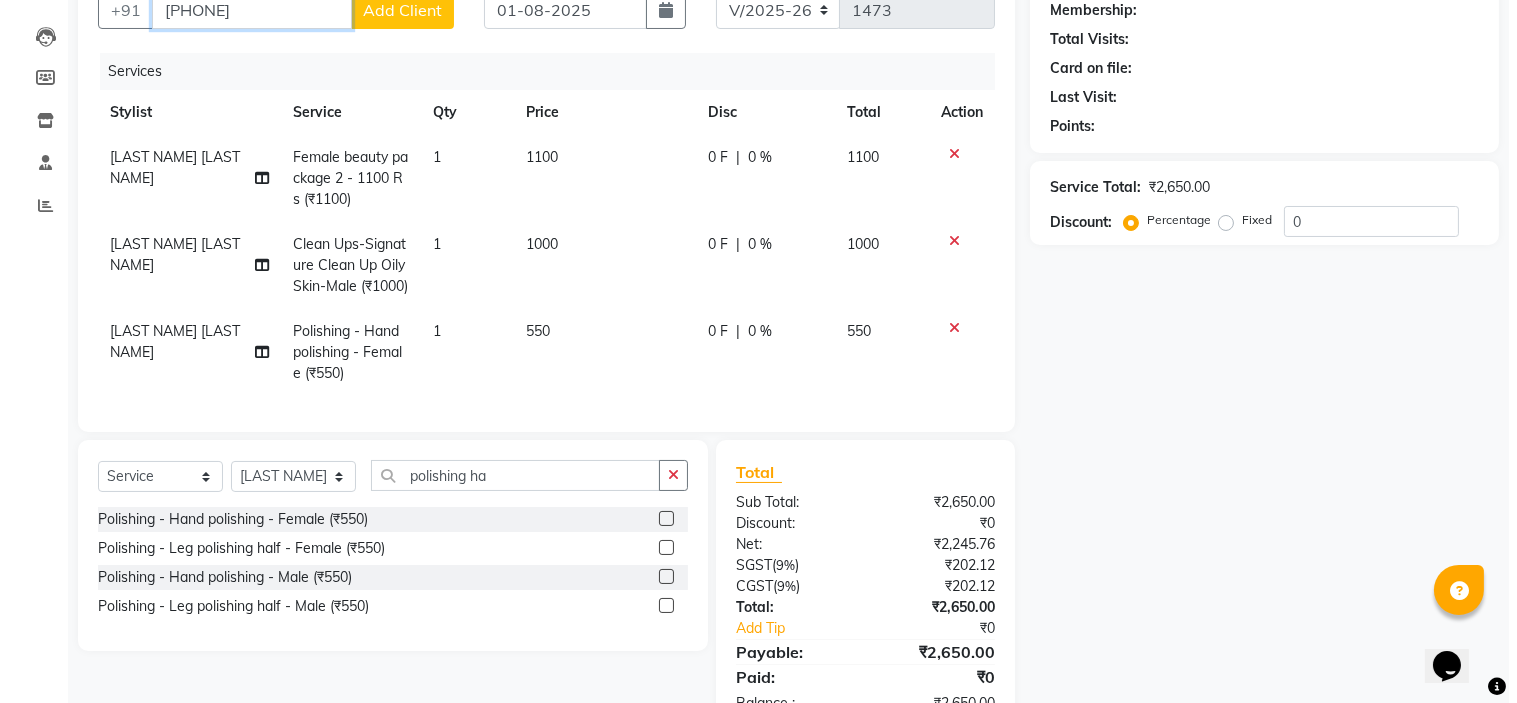 scroll, scrollTop: 0, scrollLeft: 0, axis: both 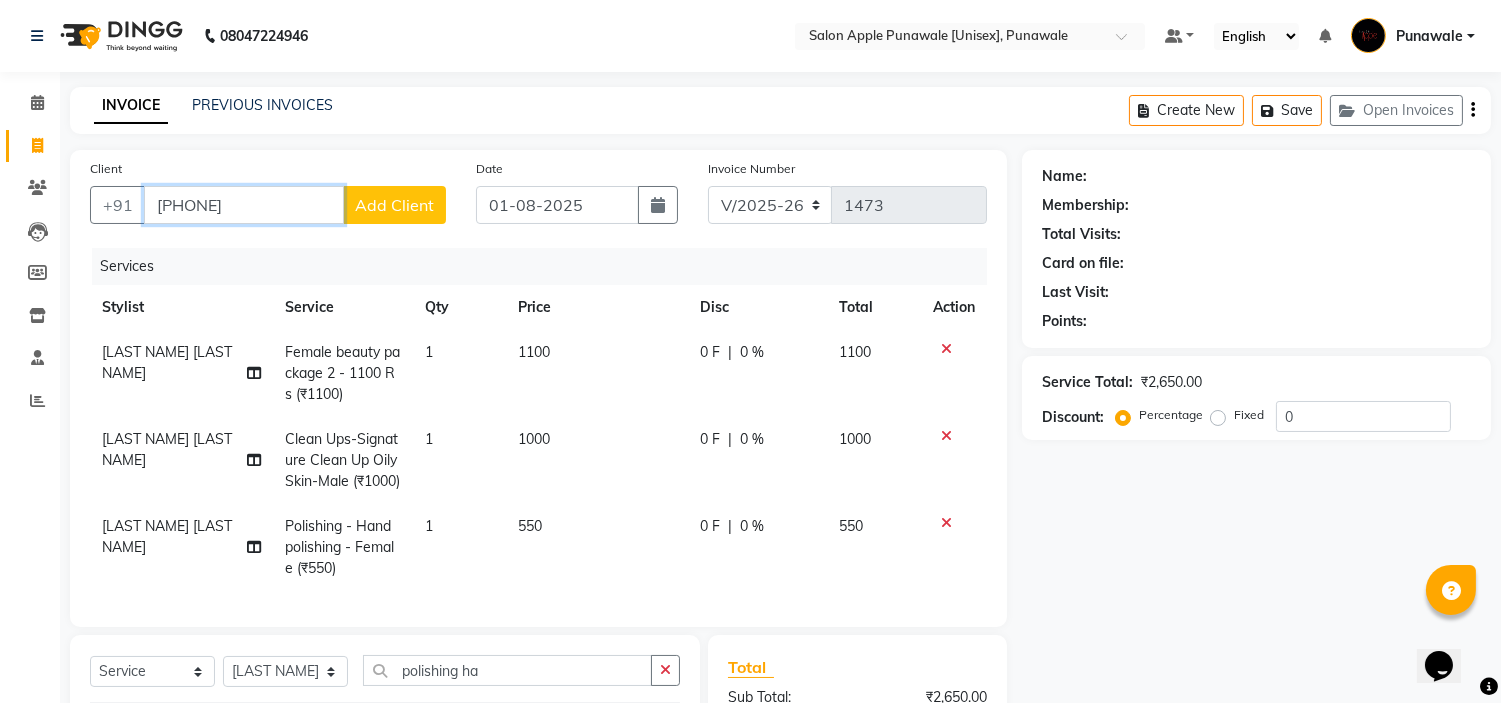 type on "[PHONE]" 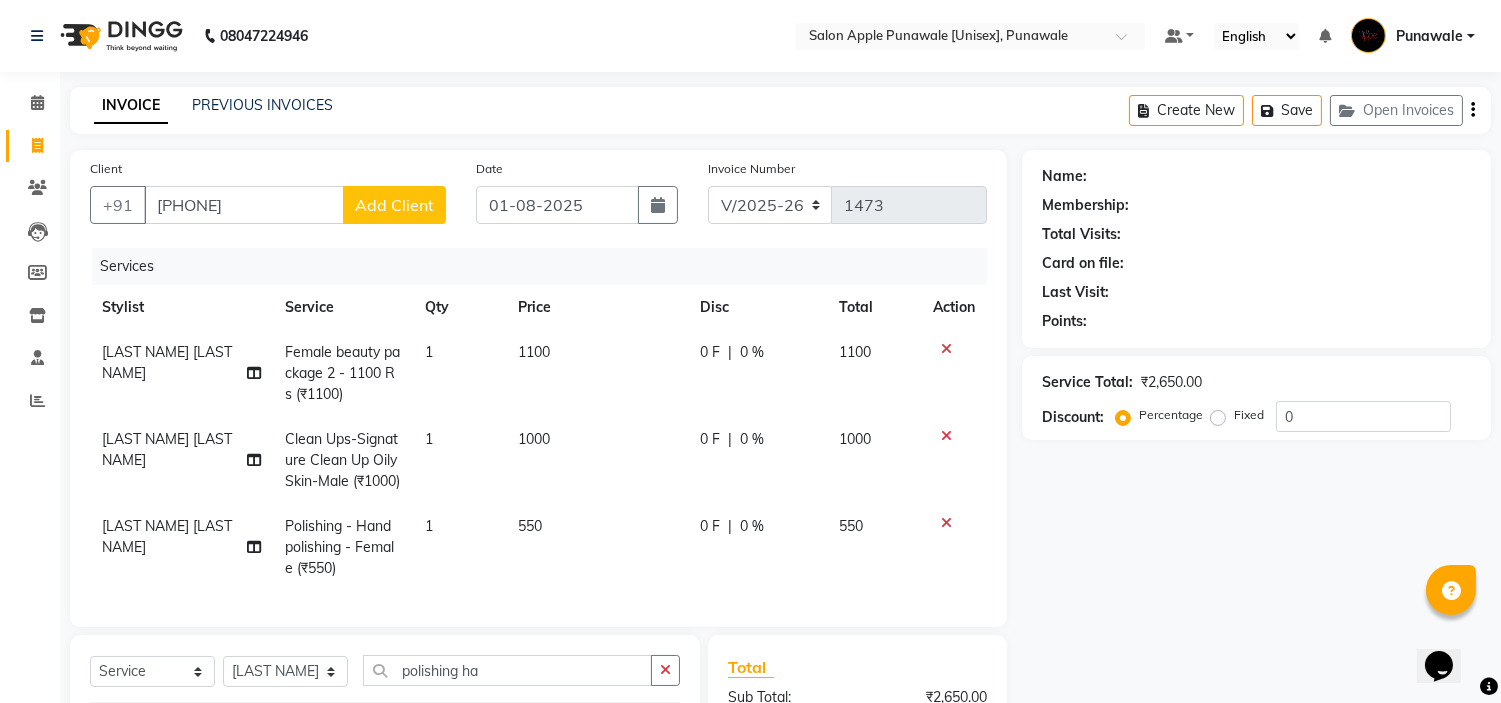 click on "Add Client" 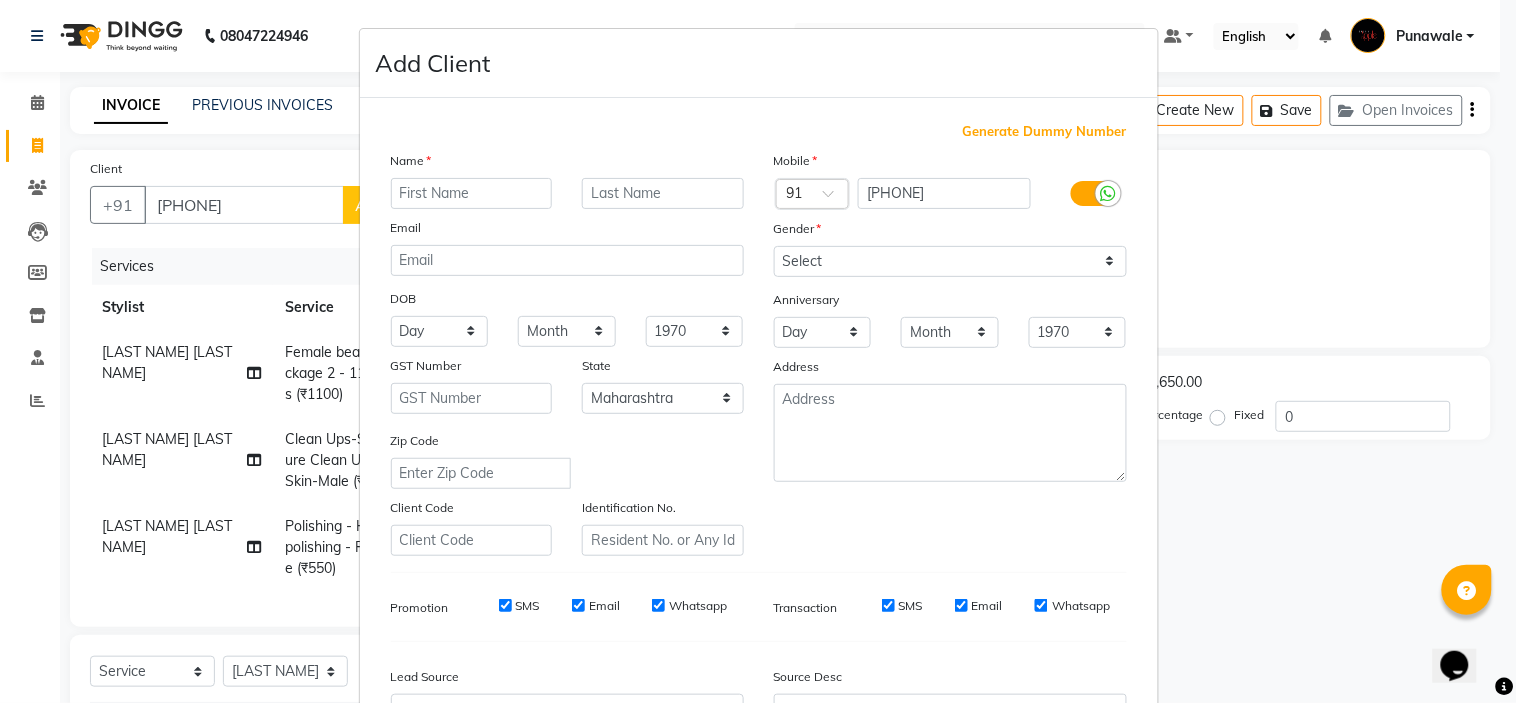 type on "s" 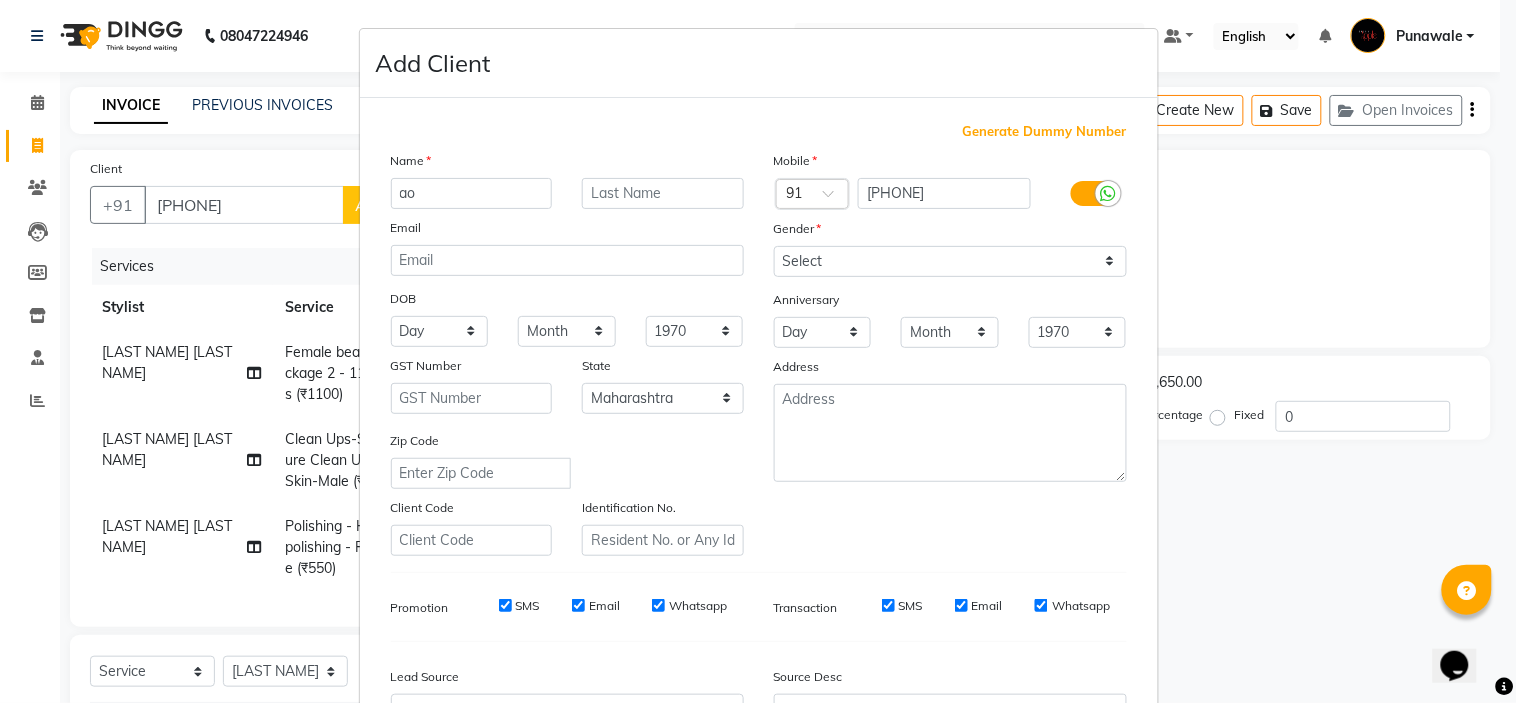 type on "a" 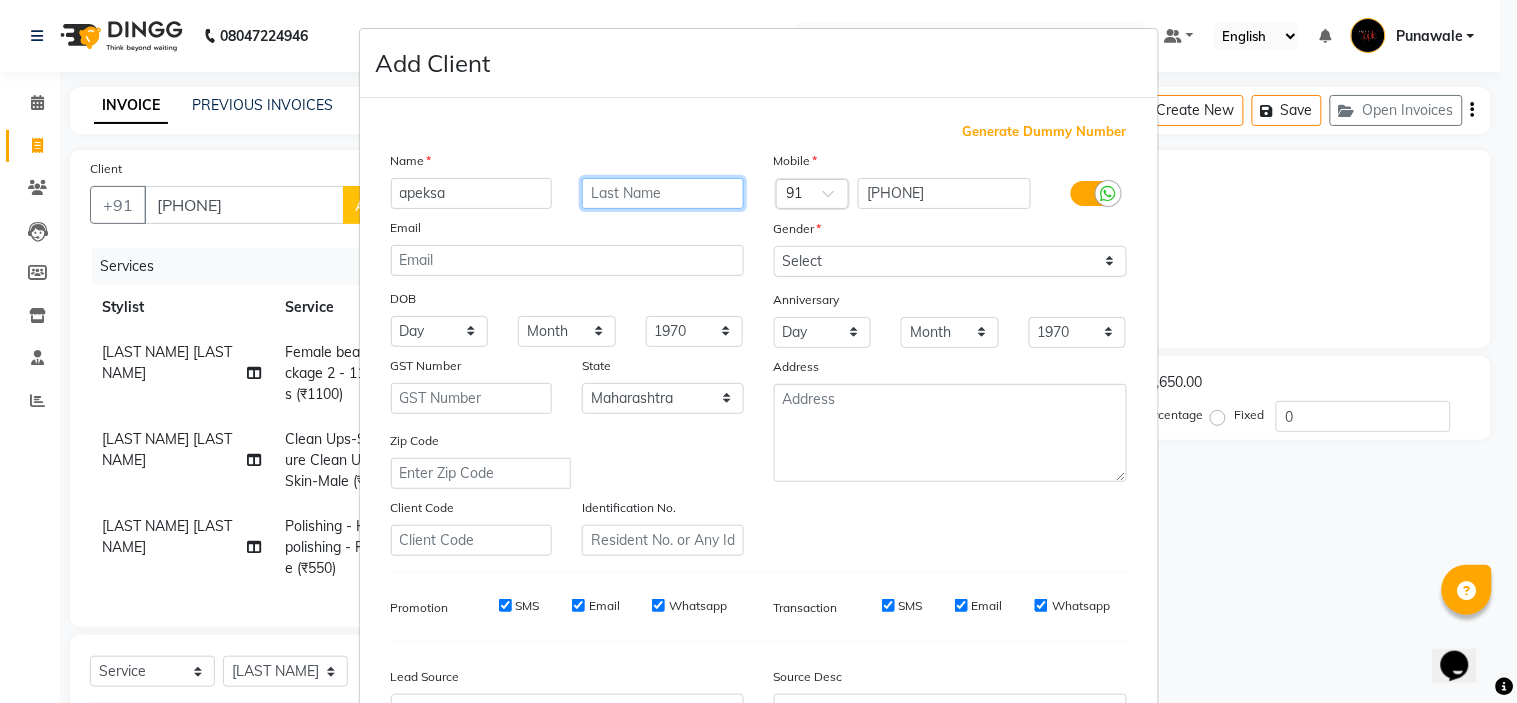 click at bounding box center (663, 193) 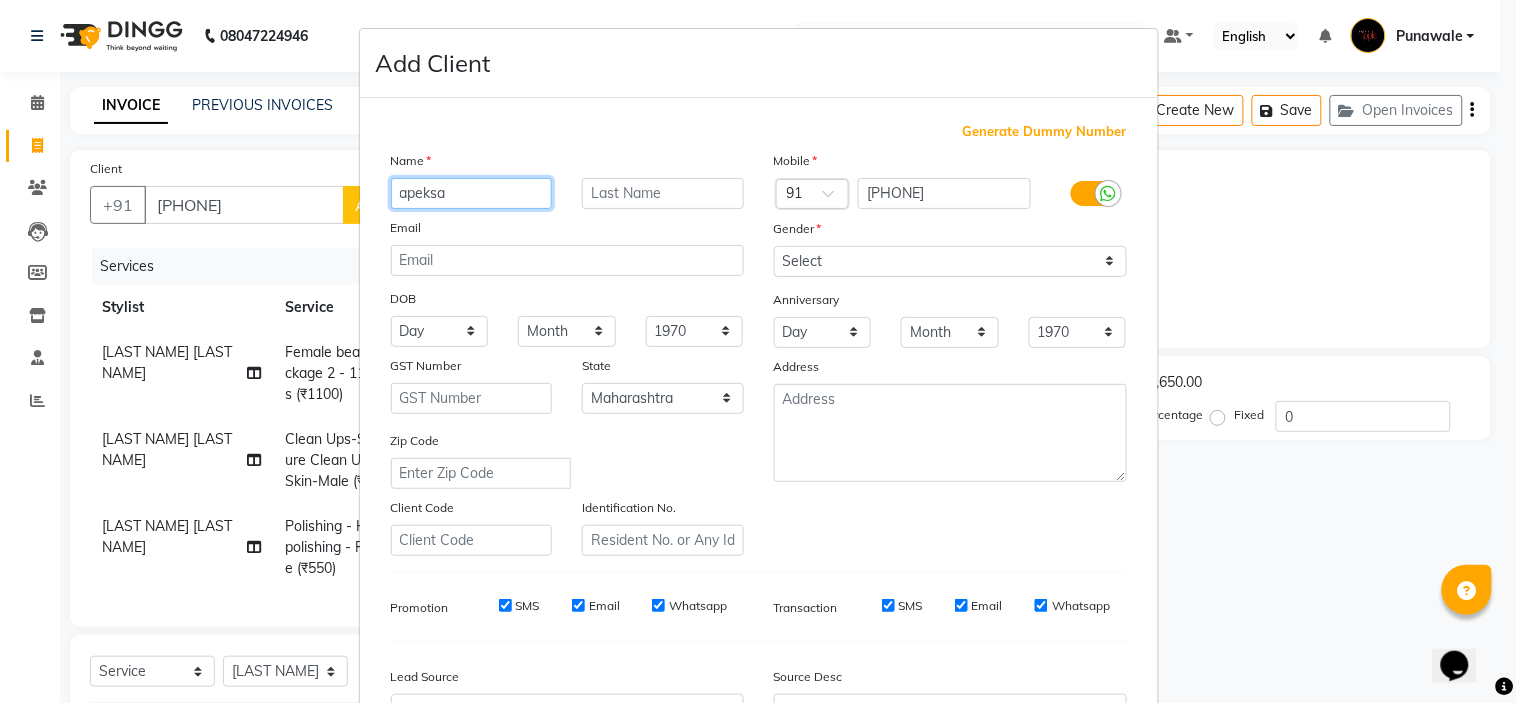 click on "apeksa" at bounding box center (472, 193) 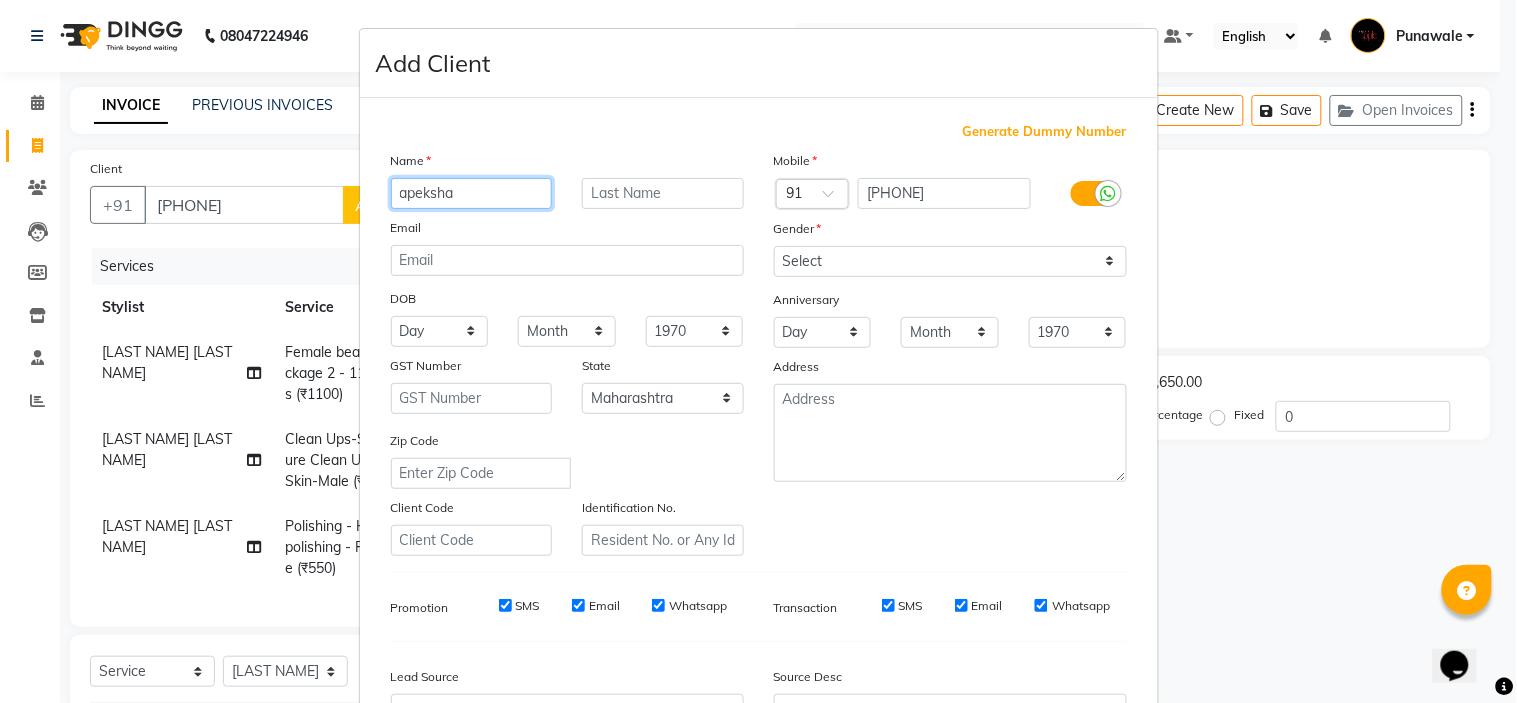 type on "apeksha" 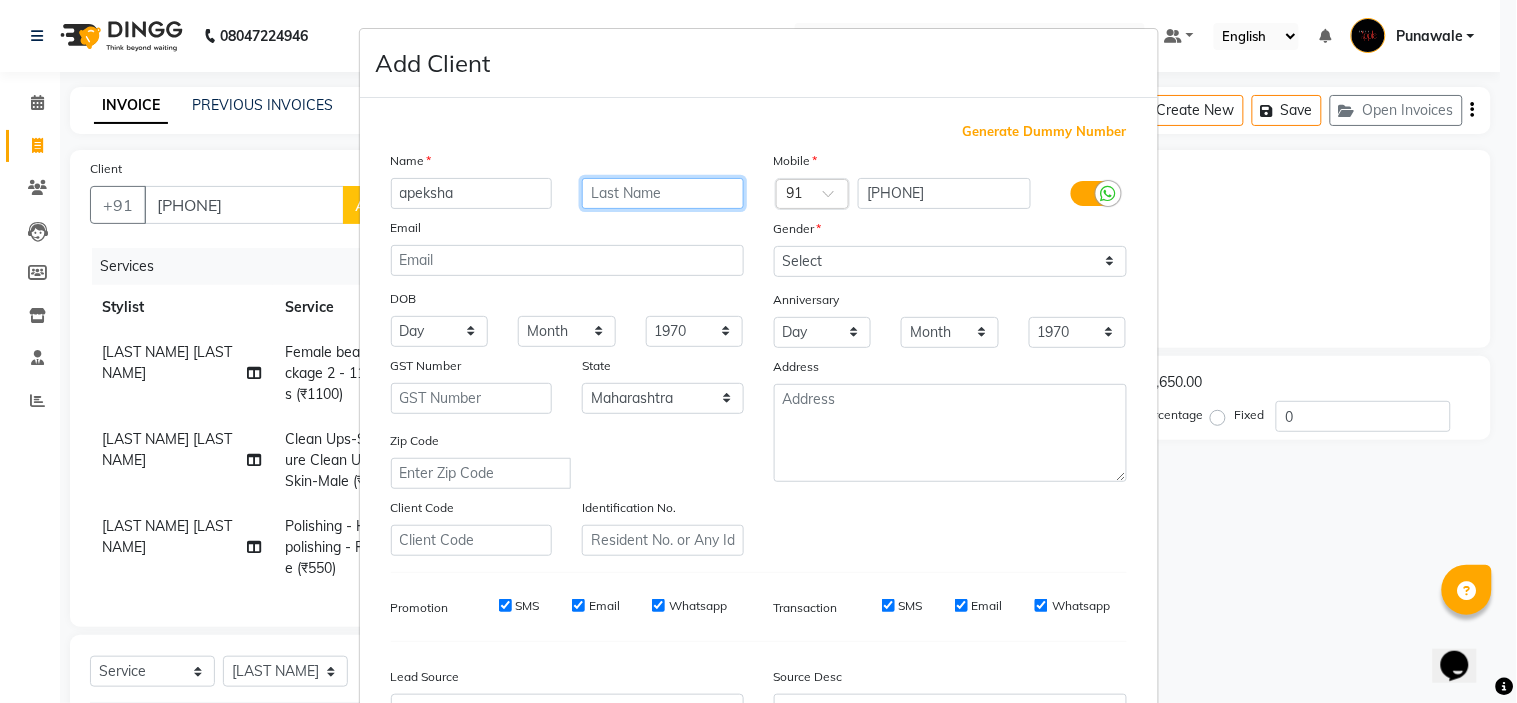 click at bounding box center [663, 193] 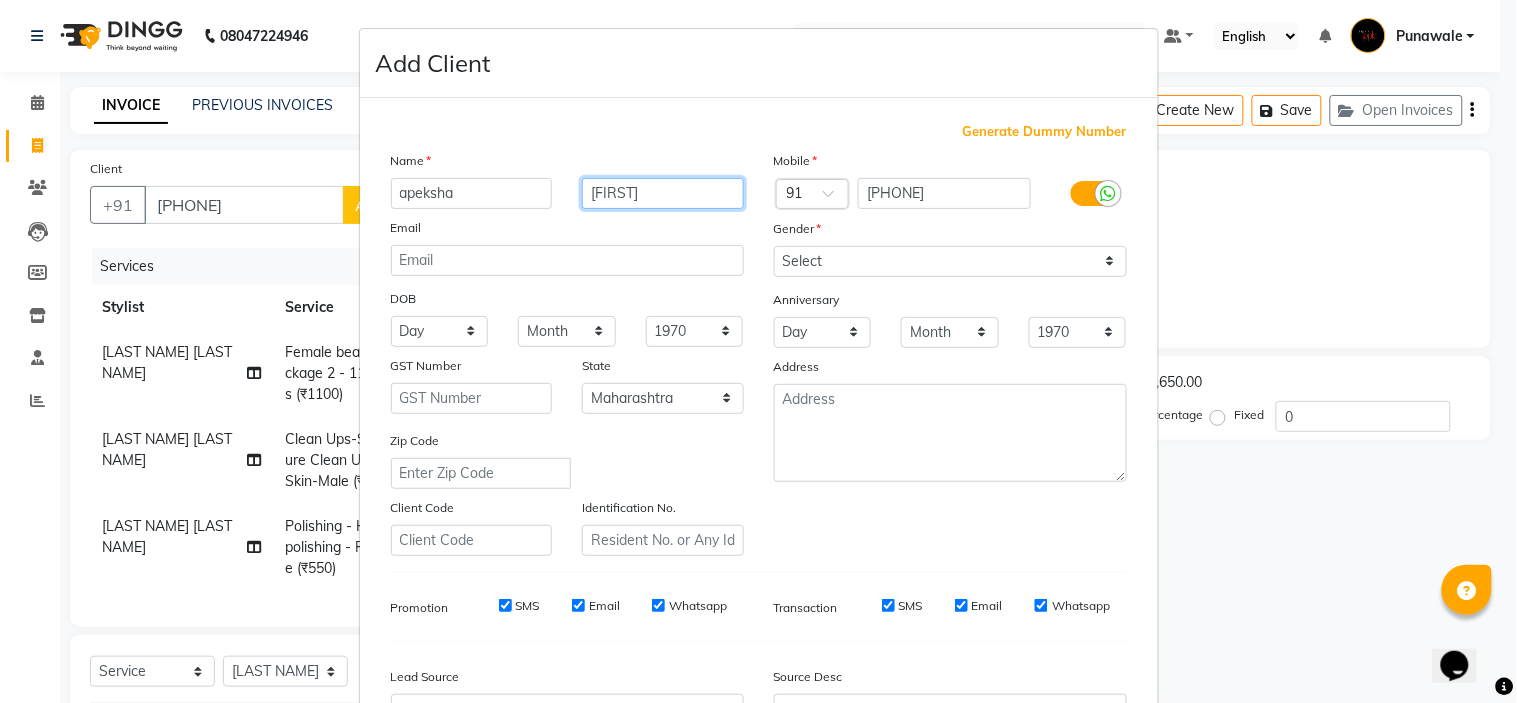 type on "[FIRST]" 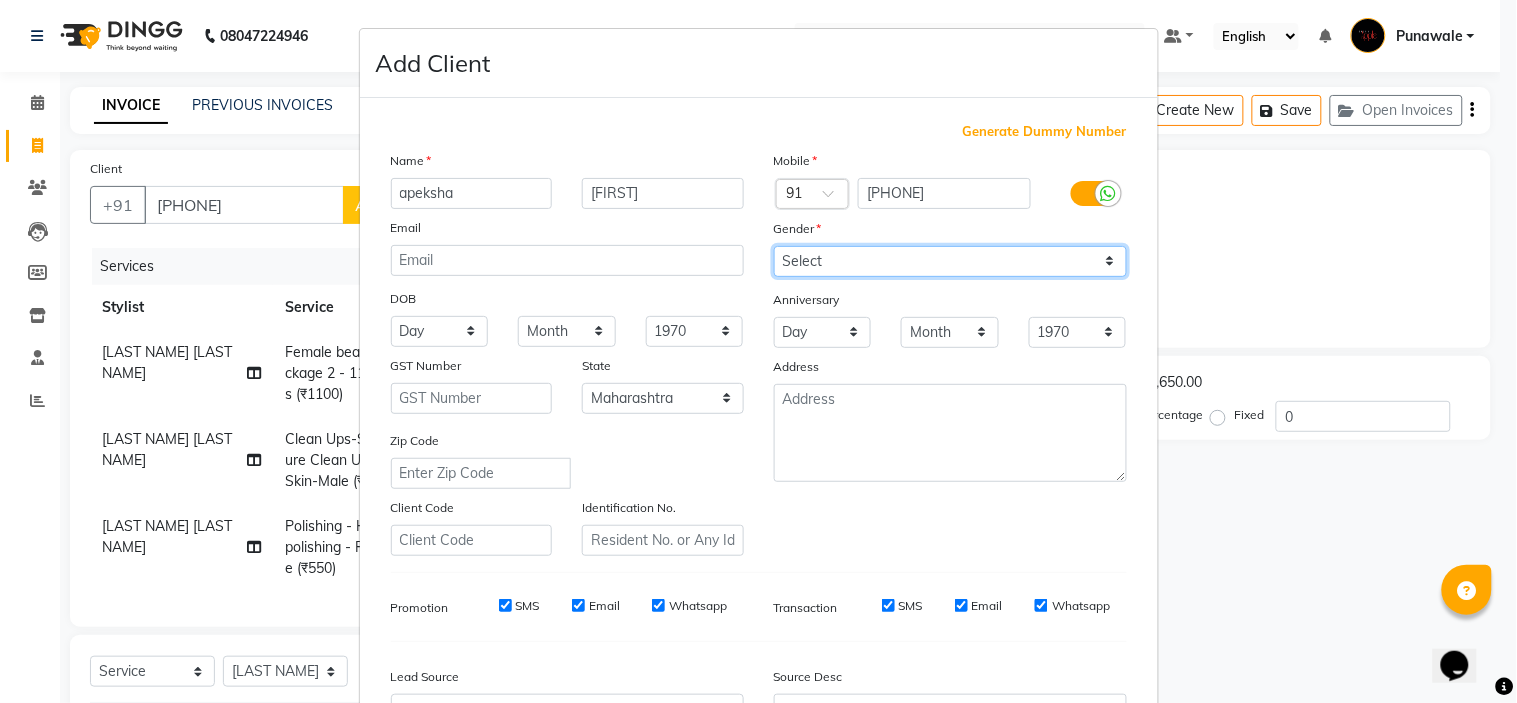 click on "Select Male Female Other Prefer Not To Say" at bounding box center [950, 261] 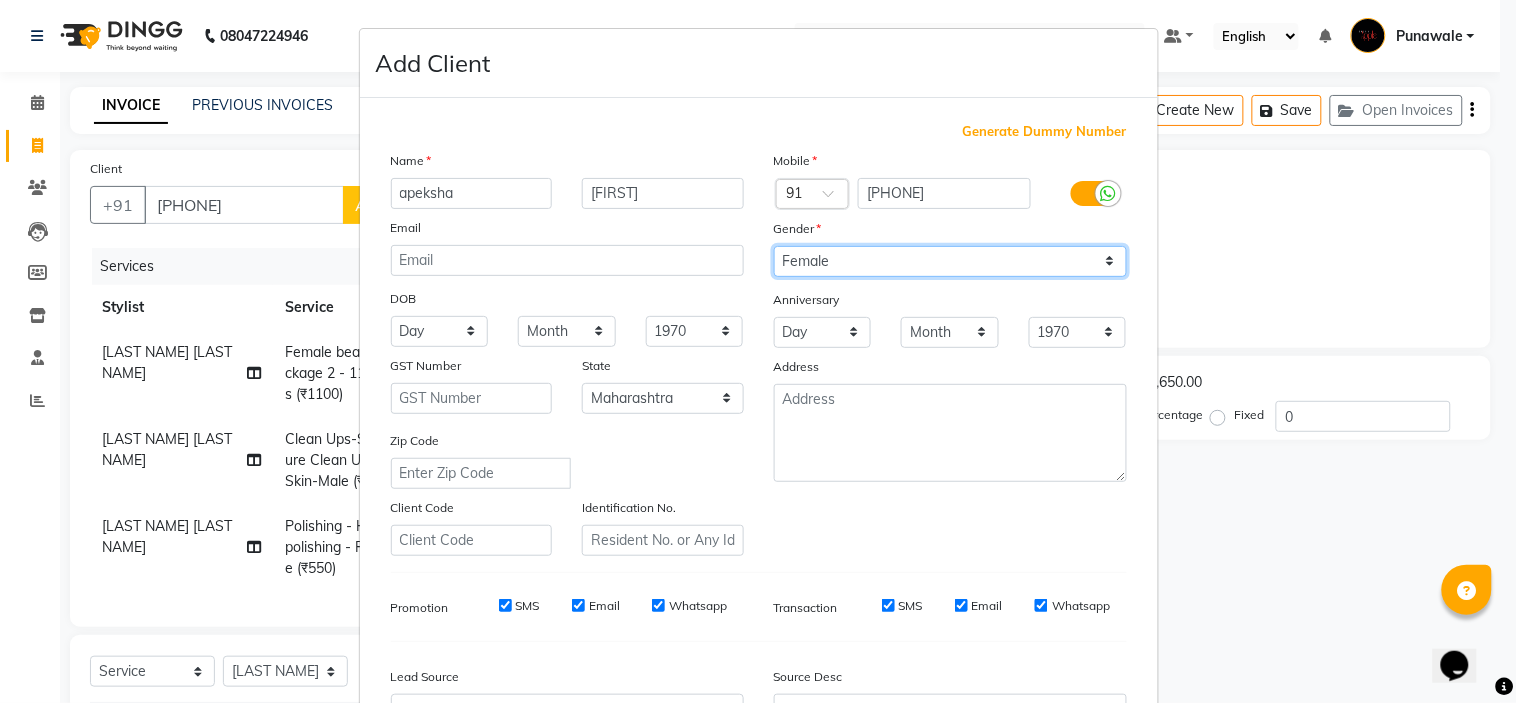 click on "Select Male Female Other Prefer Not To Say" at bounding box center [950, 261] 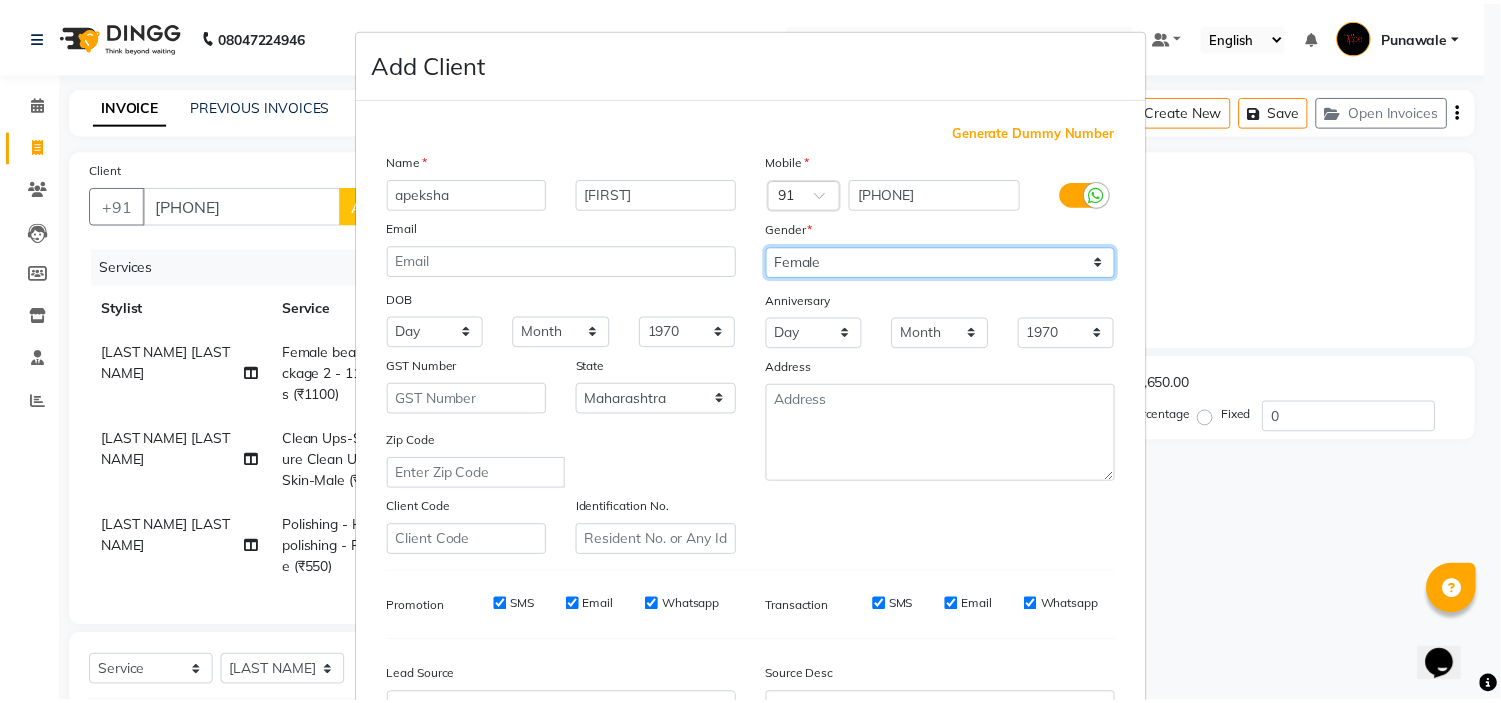 scroll, scrollTop: 221, scrollLeft: 0, axis: vertical 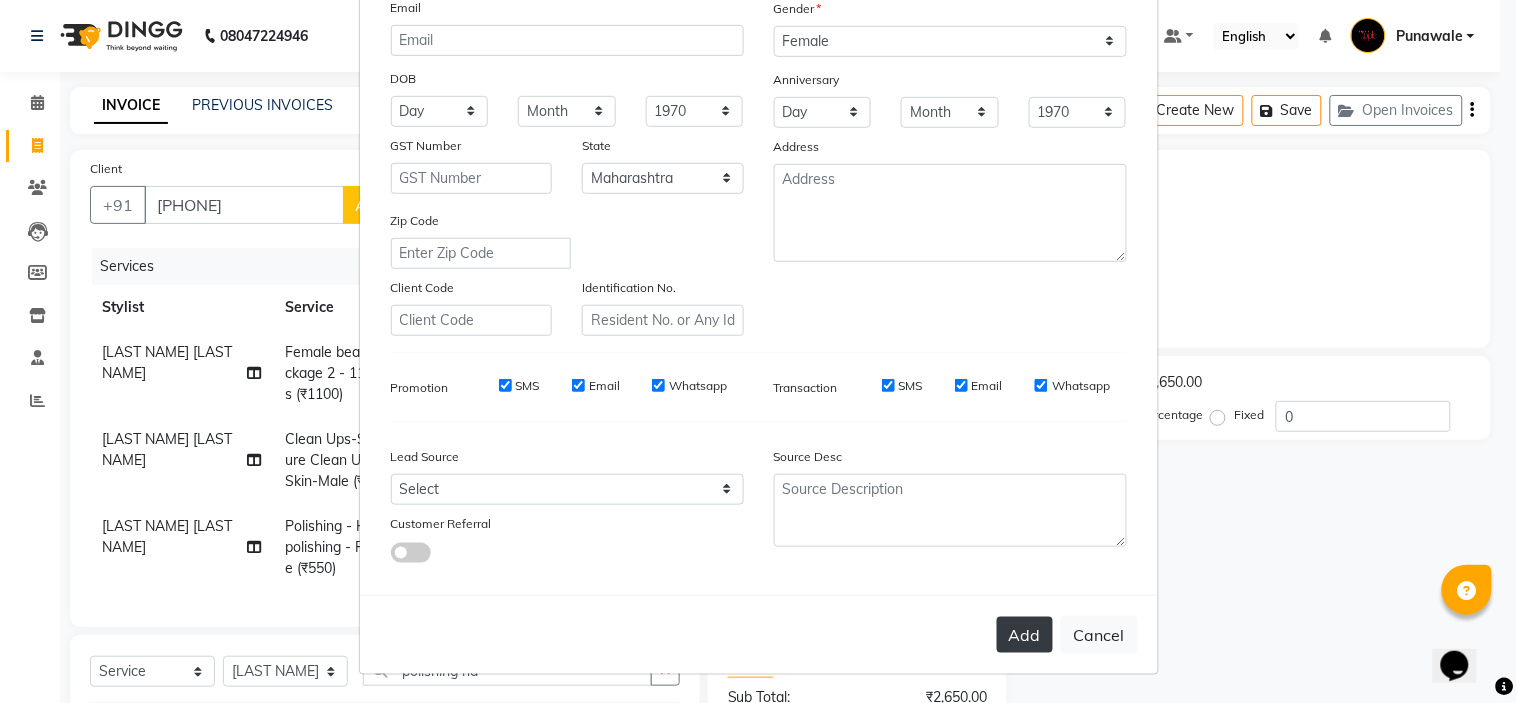 click on "Add" at bounding box center (1025, 635) 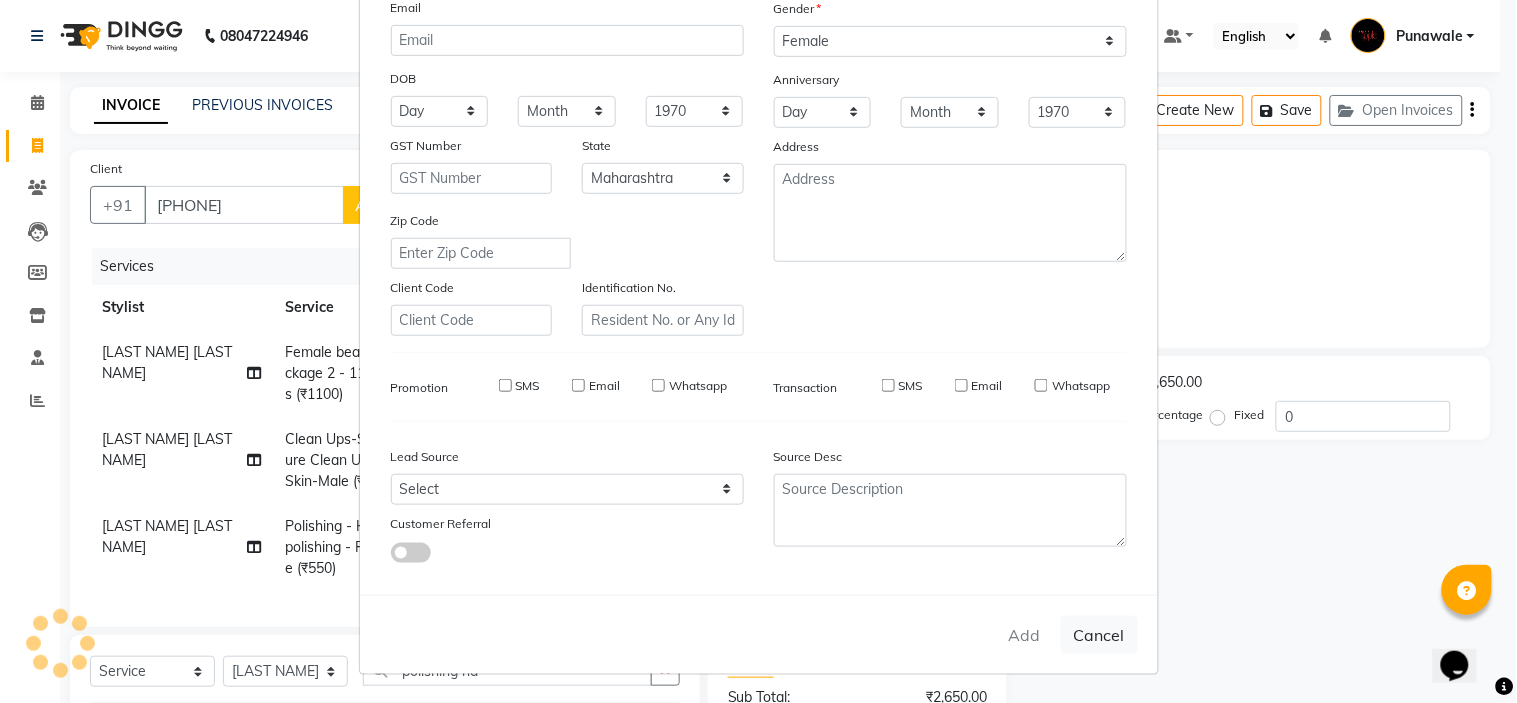 type 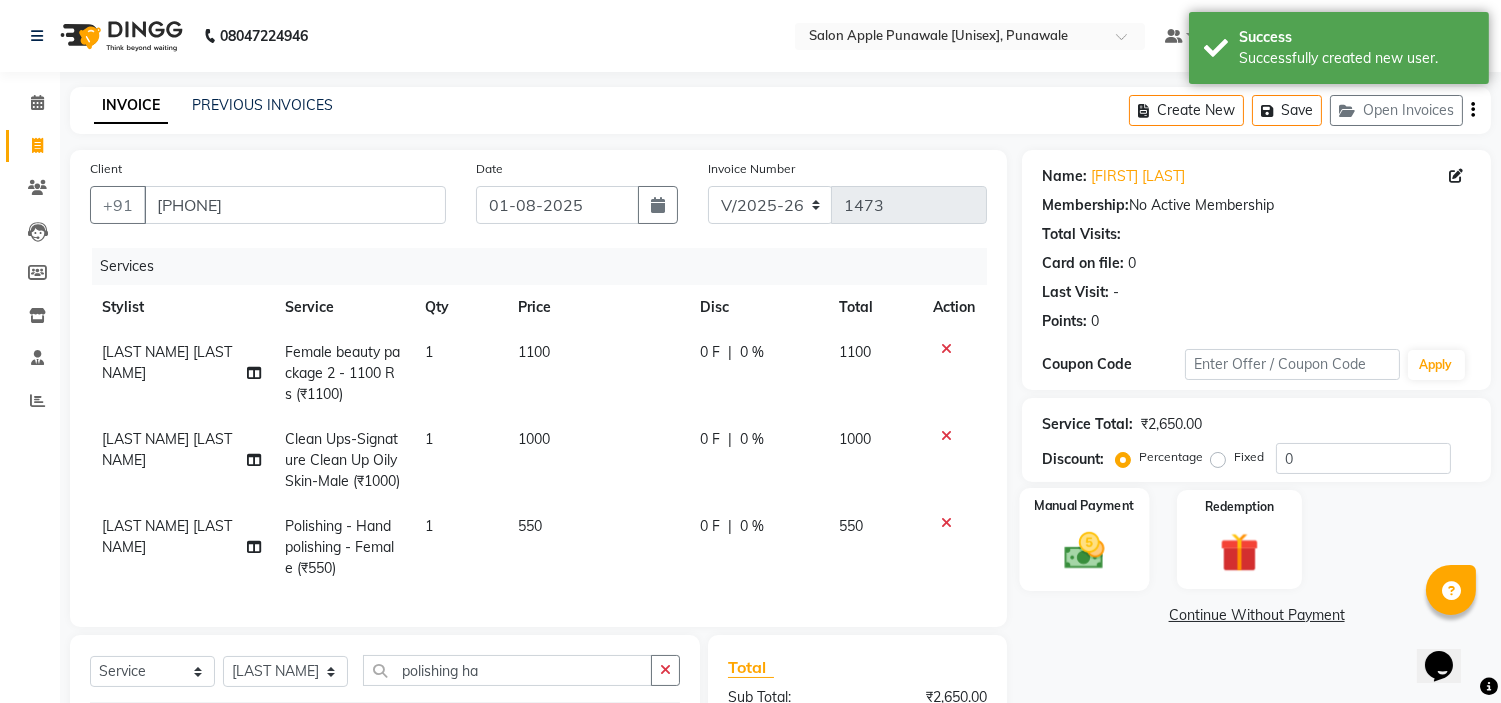 click on "Manual Payment" 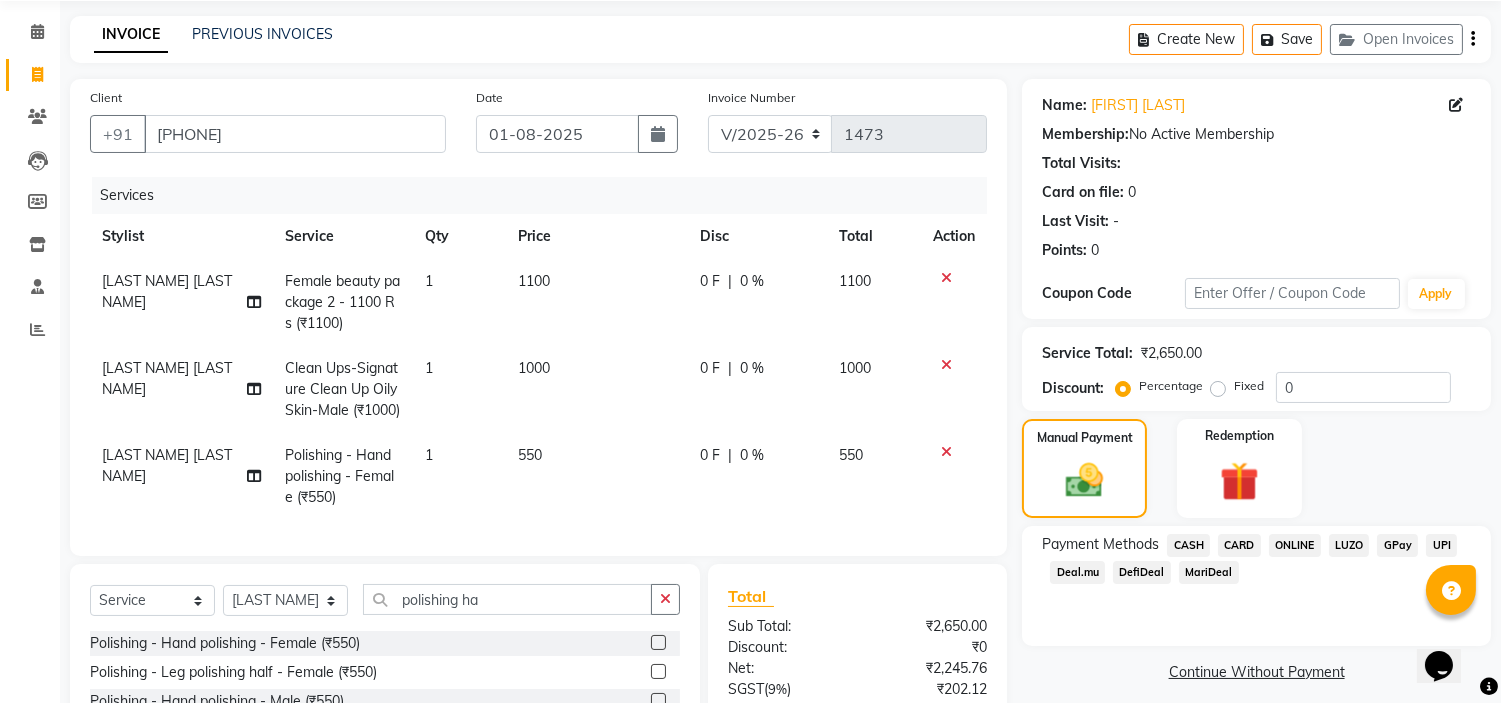 scroll, scrollTop: 293, scrollLeft: 0, axis: vertical 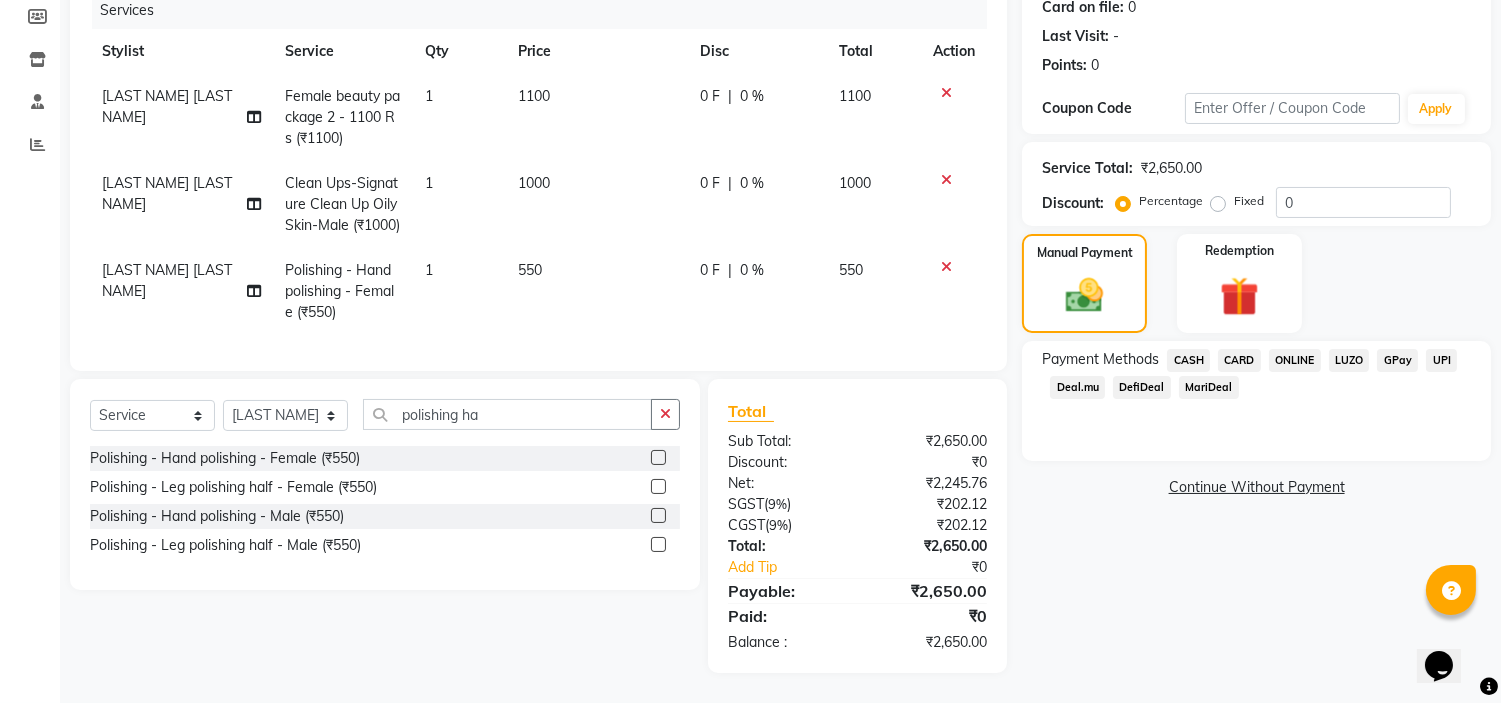 click on "ONLINE" 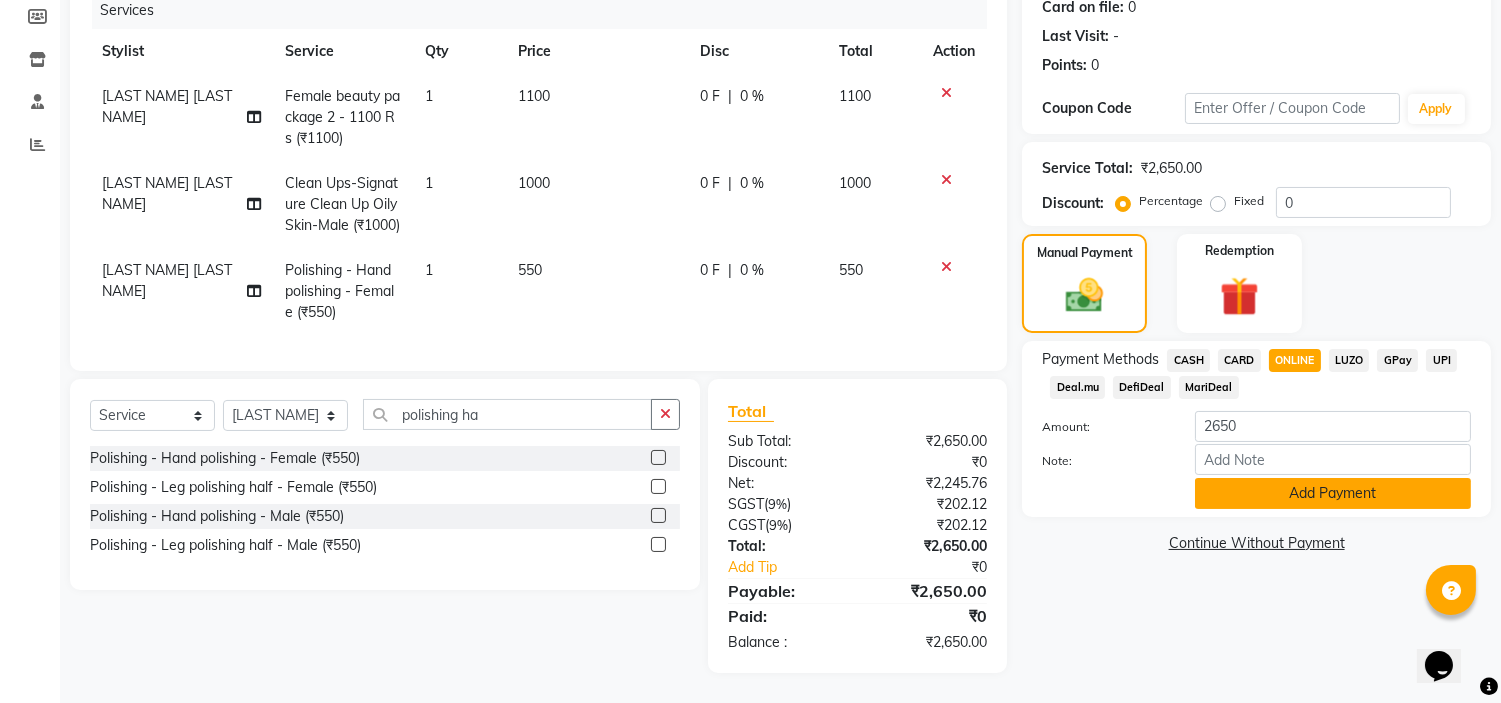 click on "Add Payment" 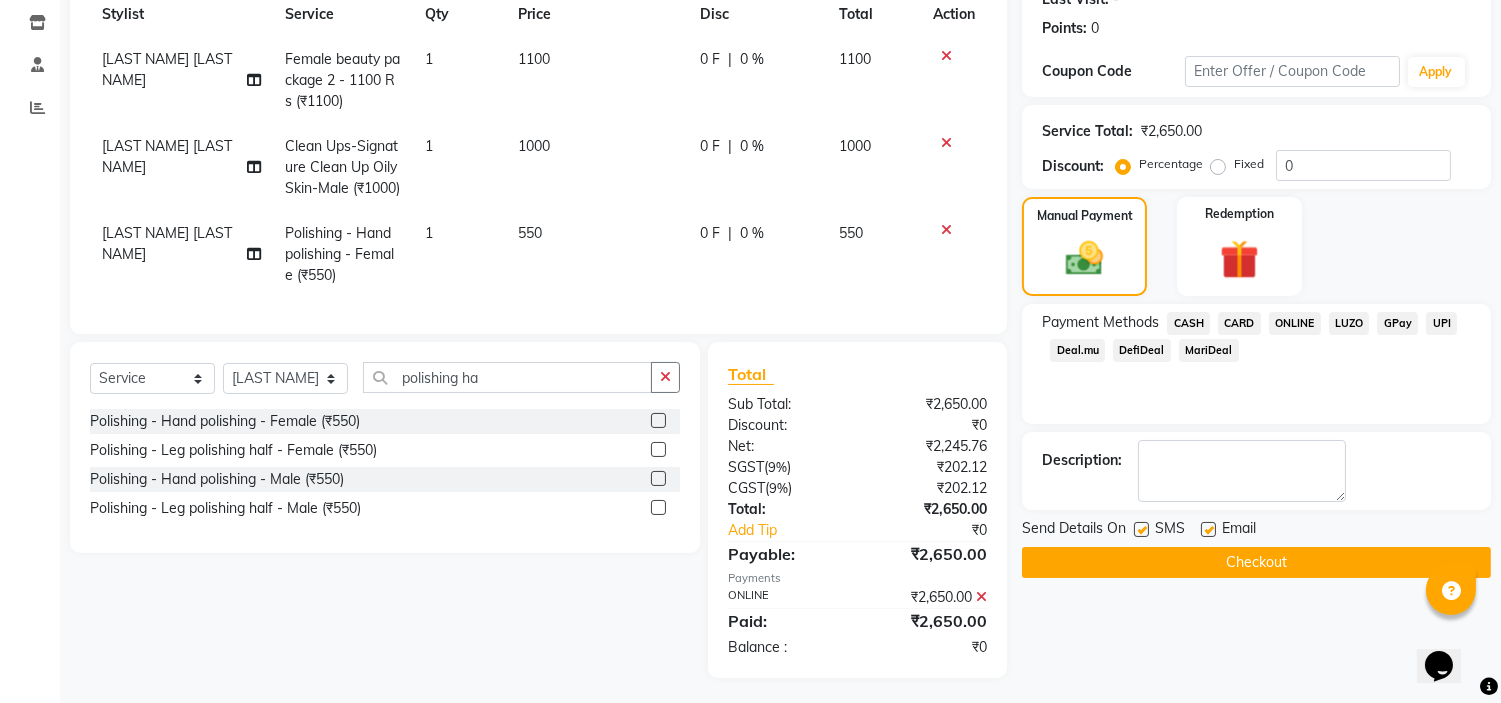 scroll, scrollTop: 335, scrollLeft: 0, axis: vertical 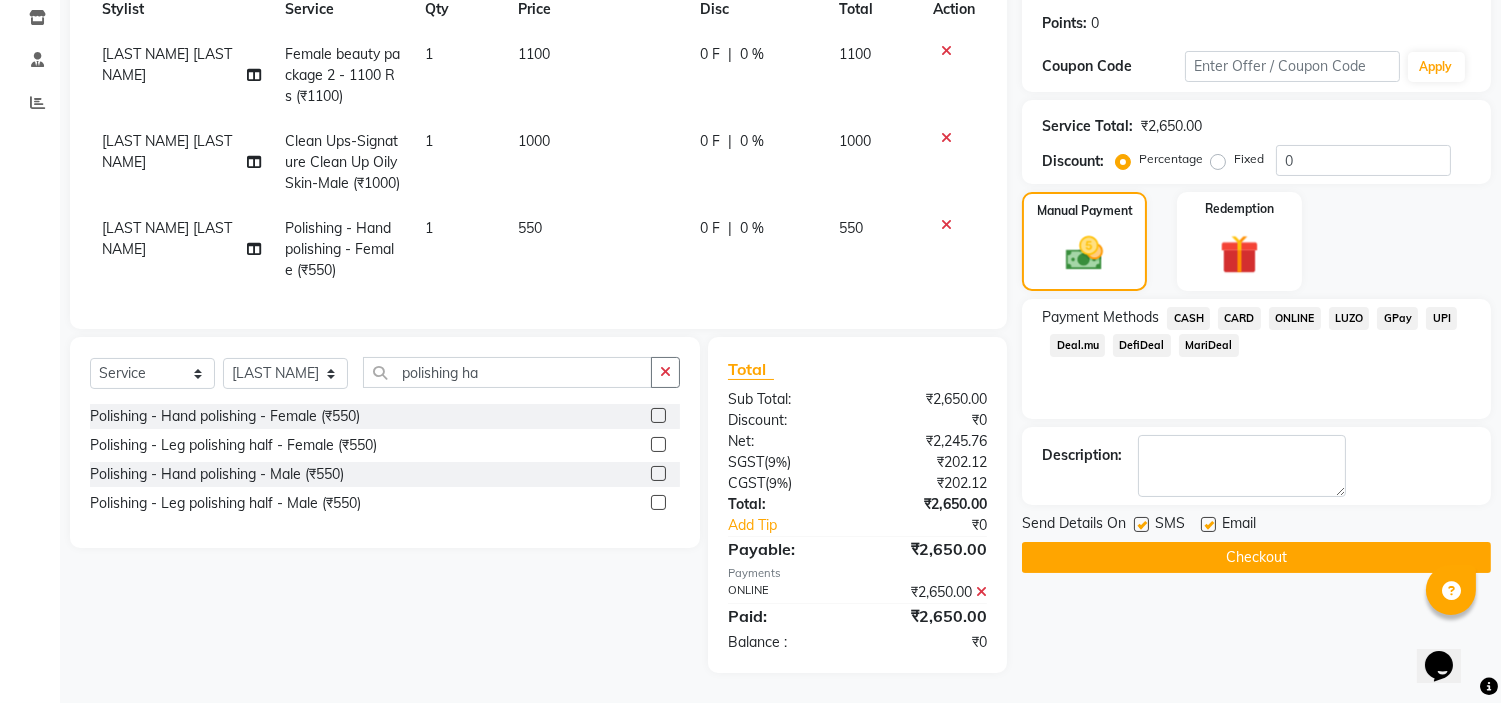 click on "Checkout" 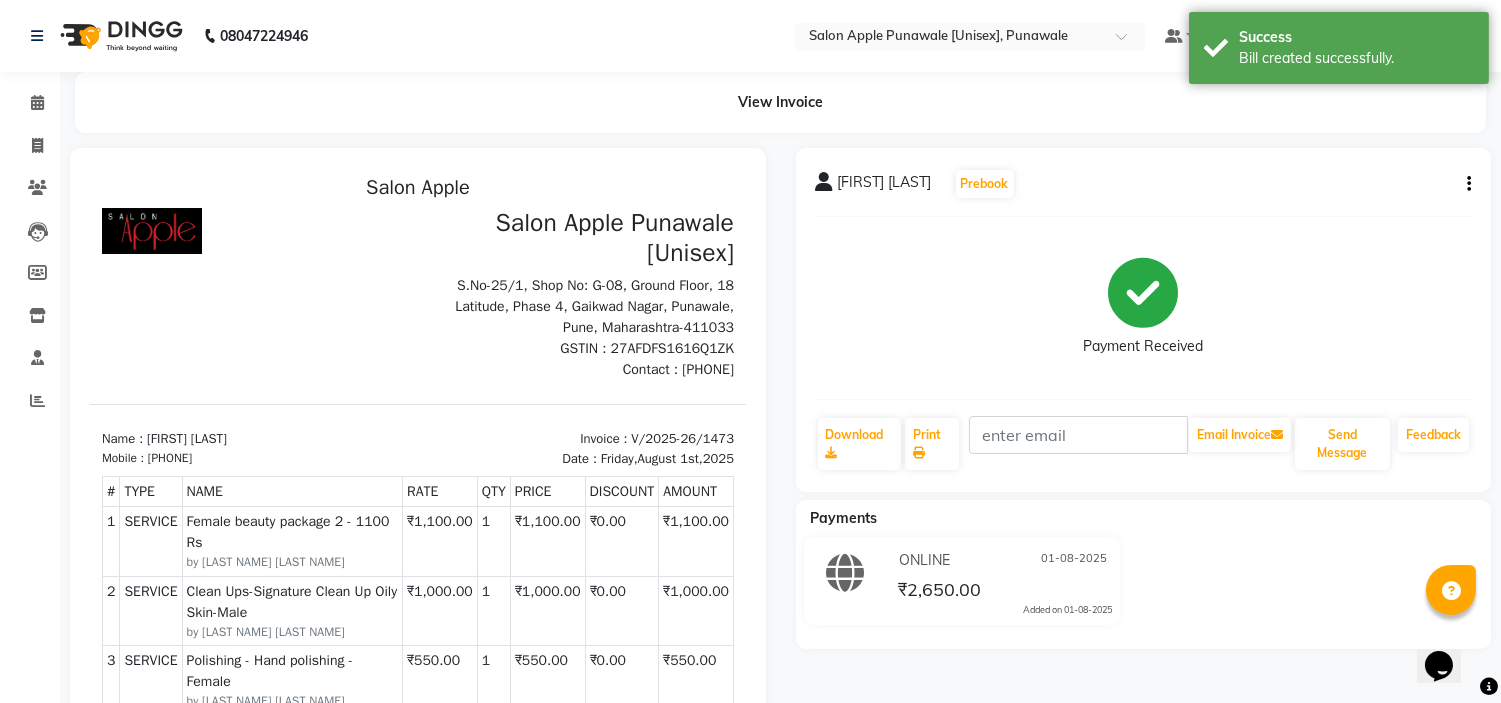 scroll, scrollTop: 0, scrollLeft: 0, axis: both 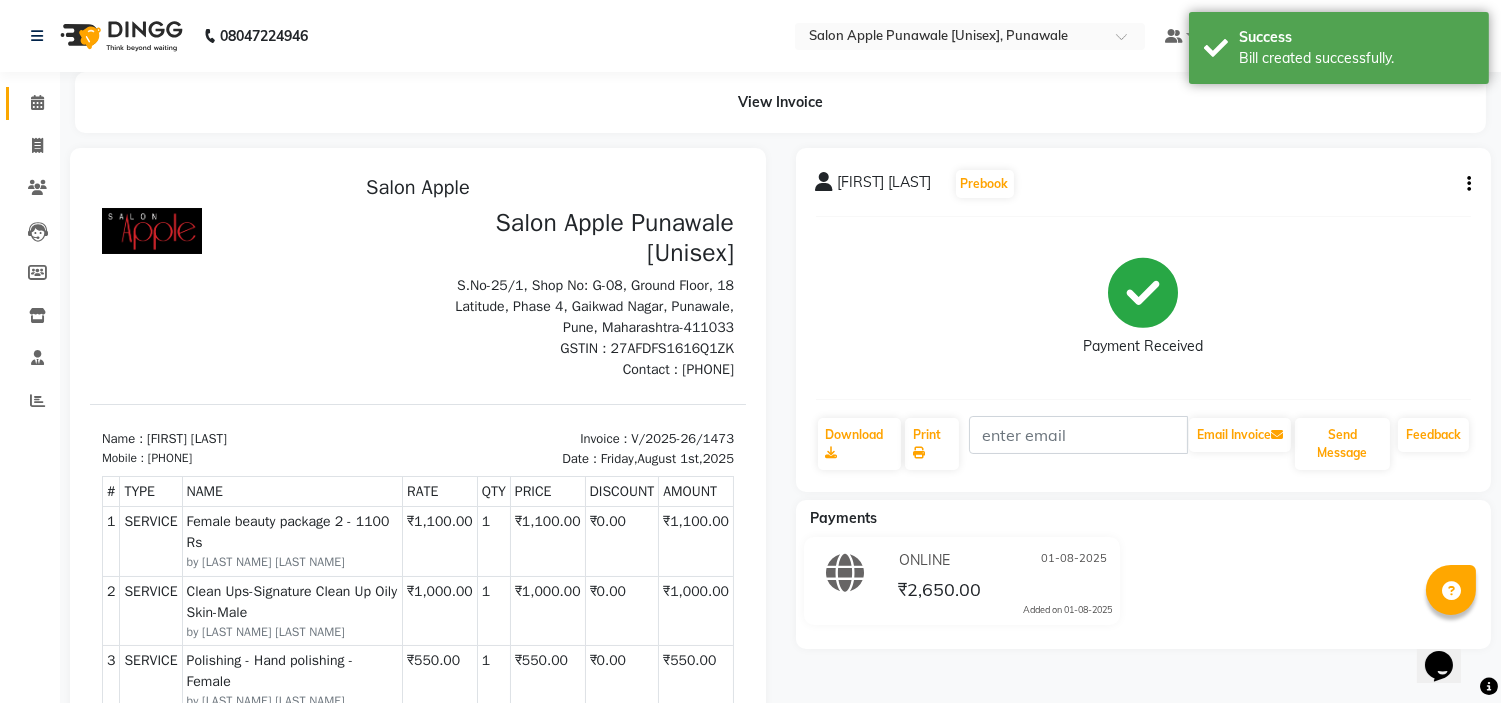 click on "Calendar" 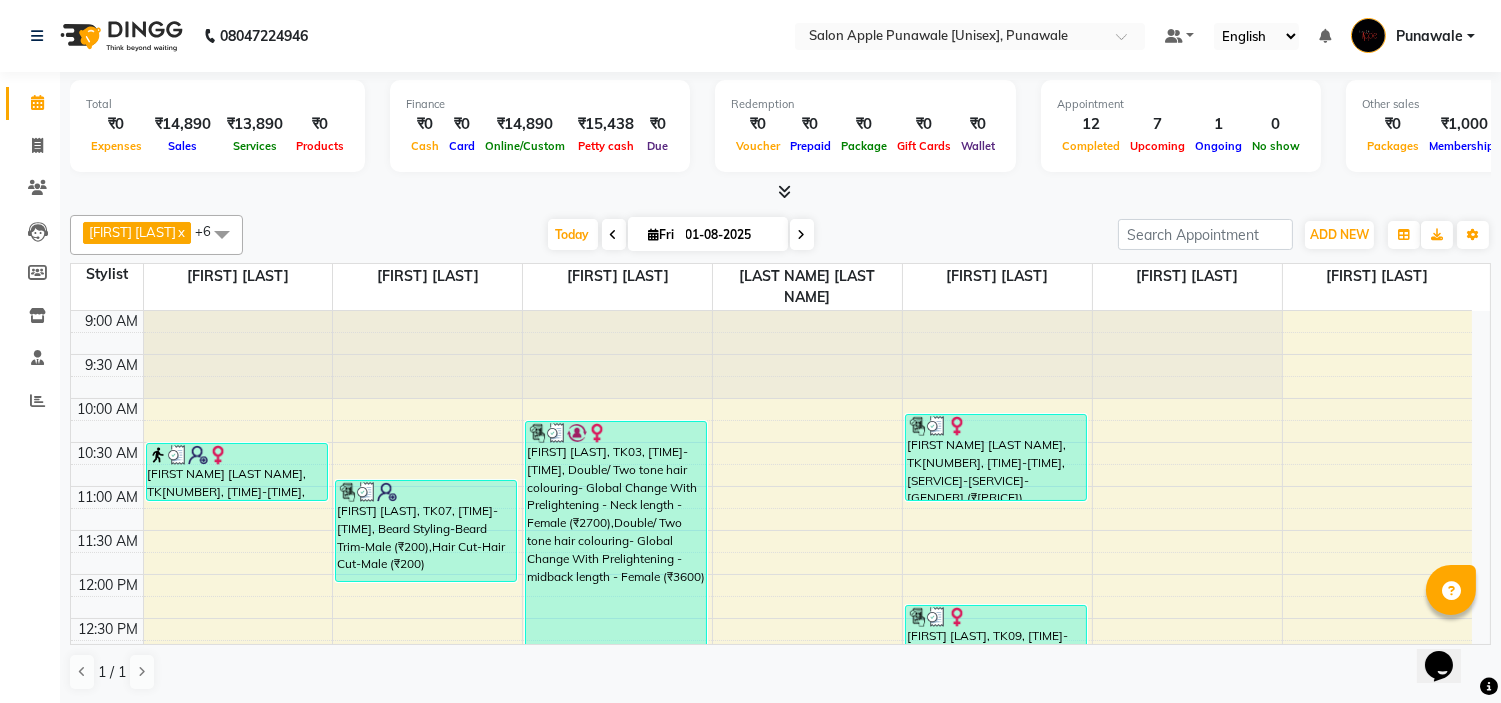 click on "Today  Fri 01-08-2025" at bounding box center (680, 235) 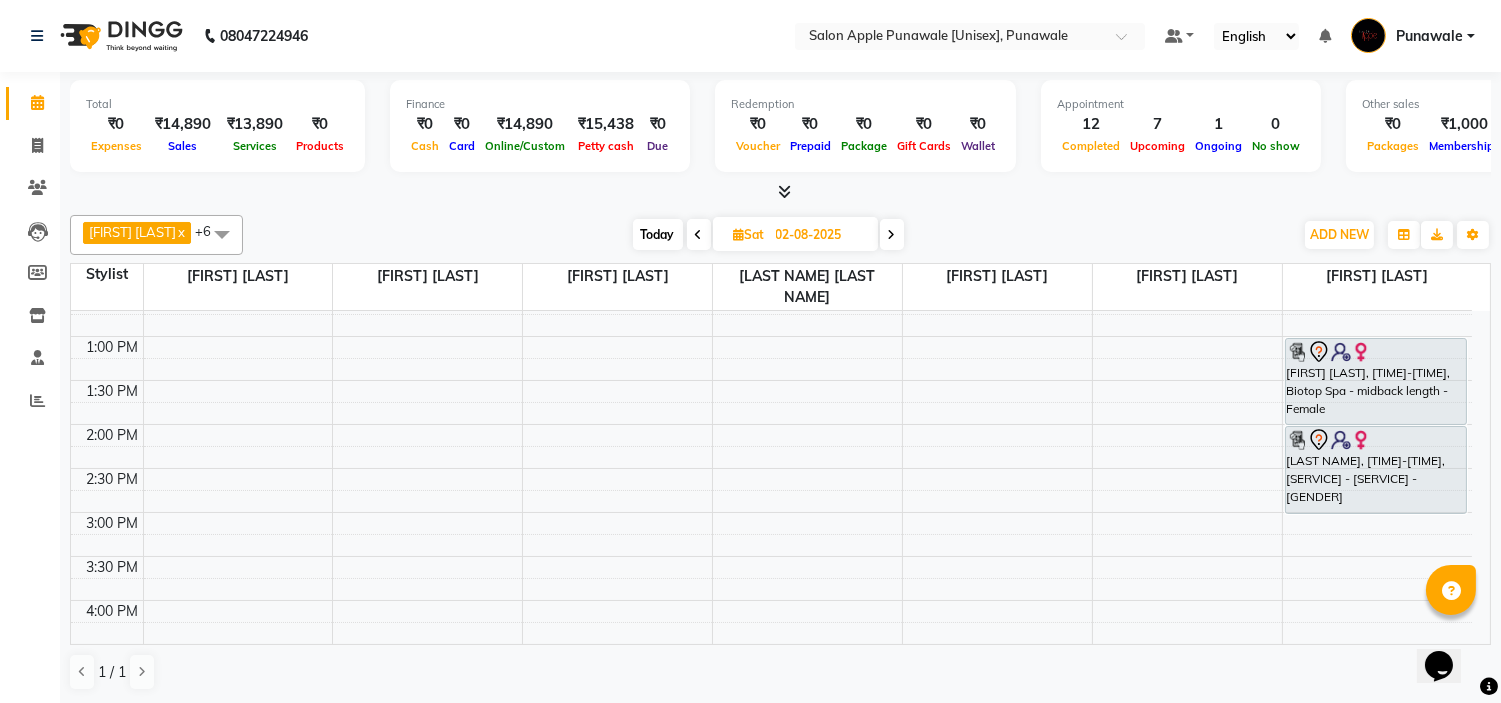 scroll, scrollTop: 241, scrollLeft: 0, axis: vertical 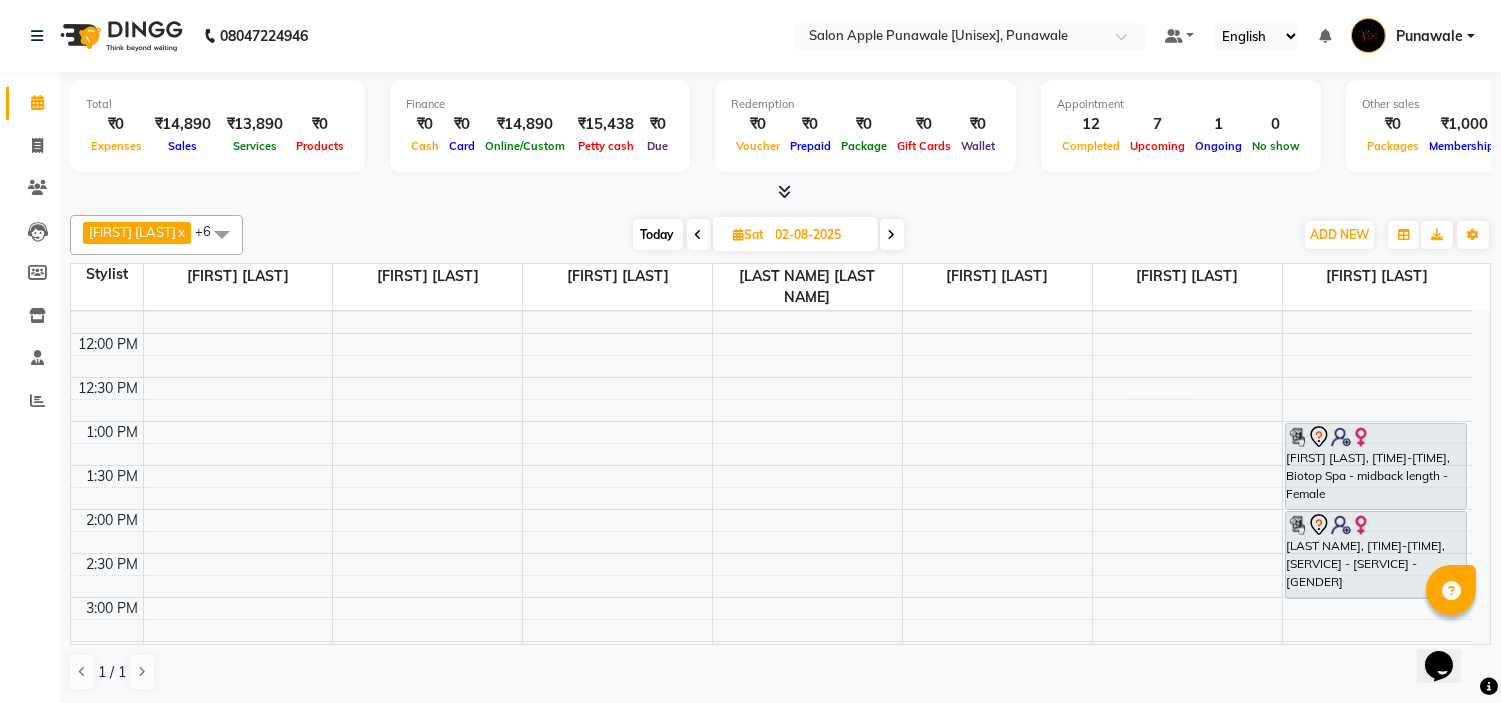 click on "02-08-2025" at bounding box center (820, 235) 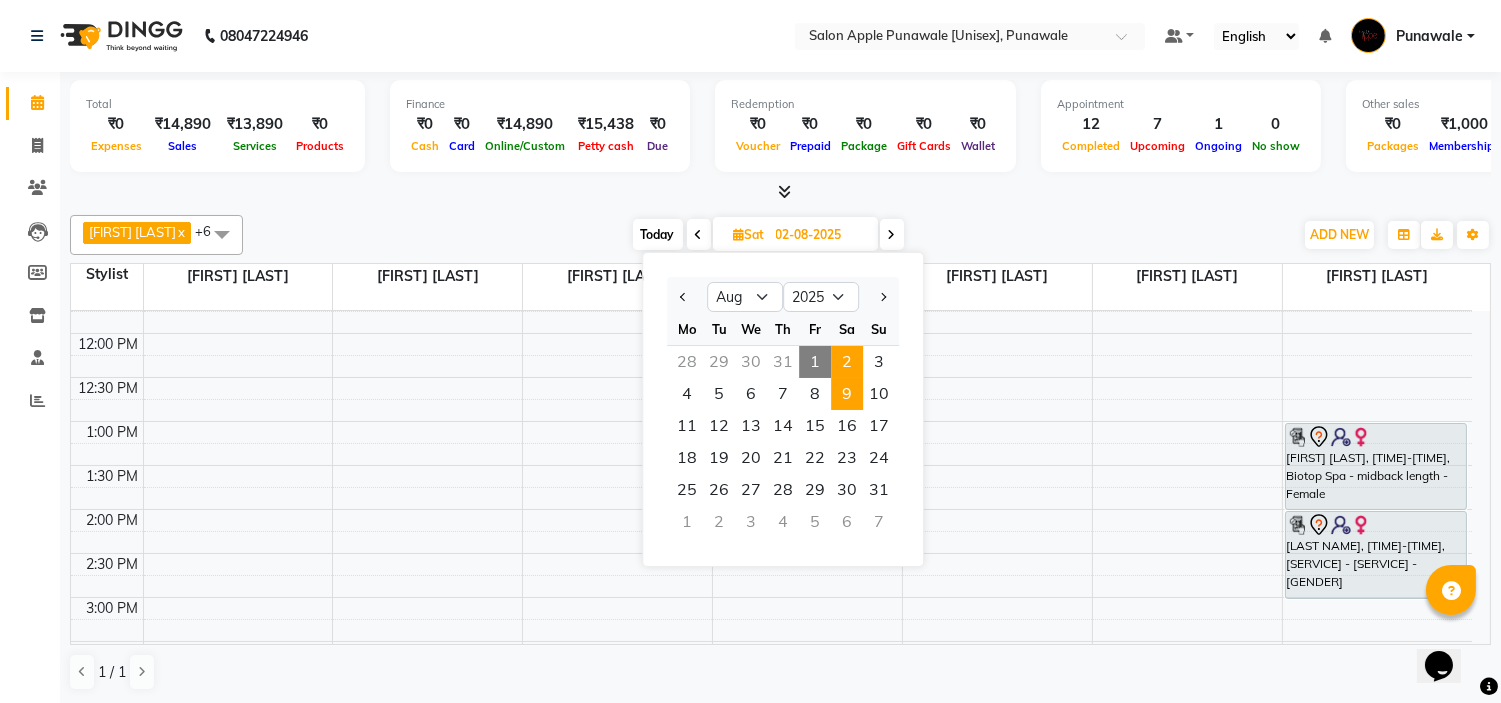 click on "9" at bounding box center [847, 394] 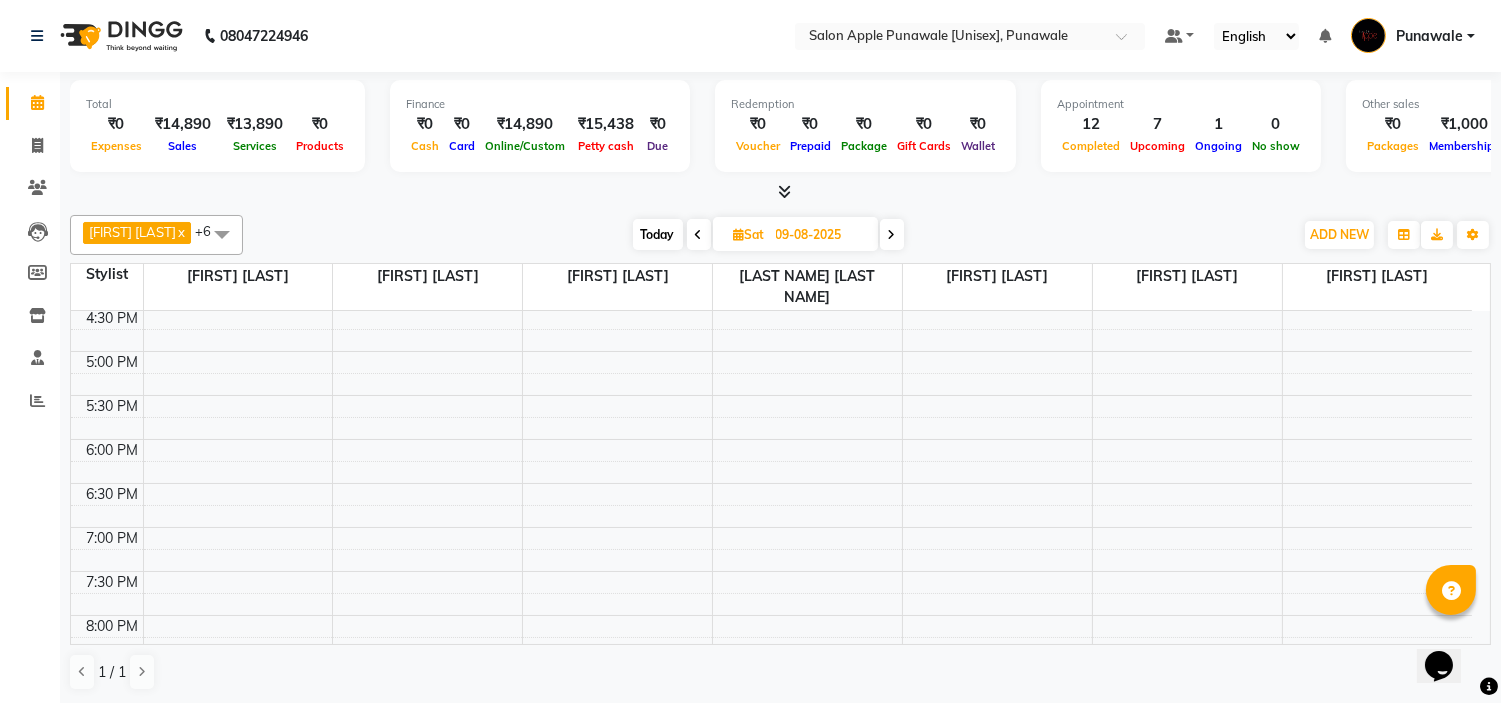 scroll, scrollTop: 882, scrollLeft: 0, axis: vertical 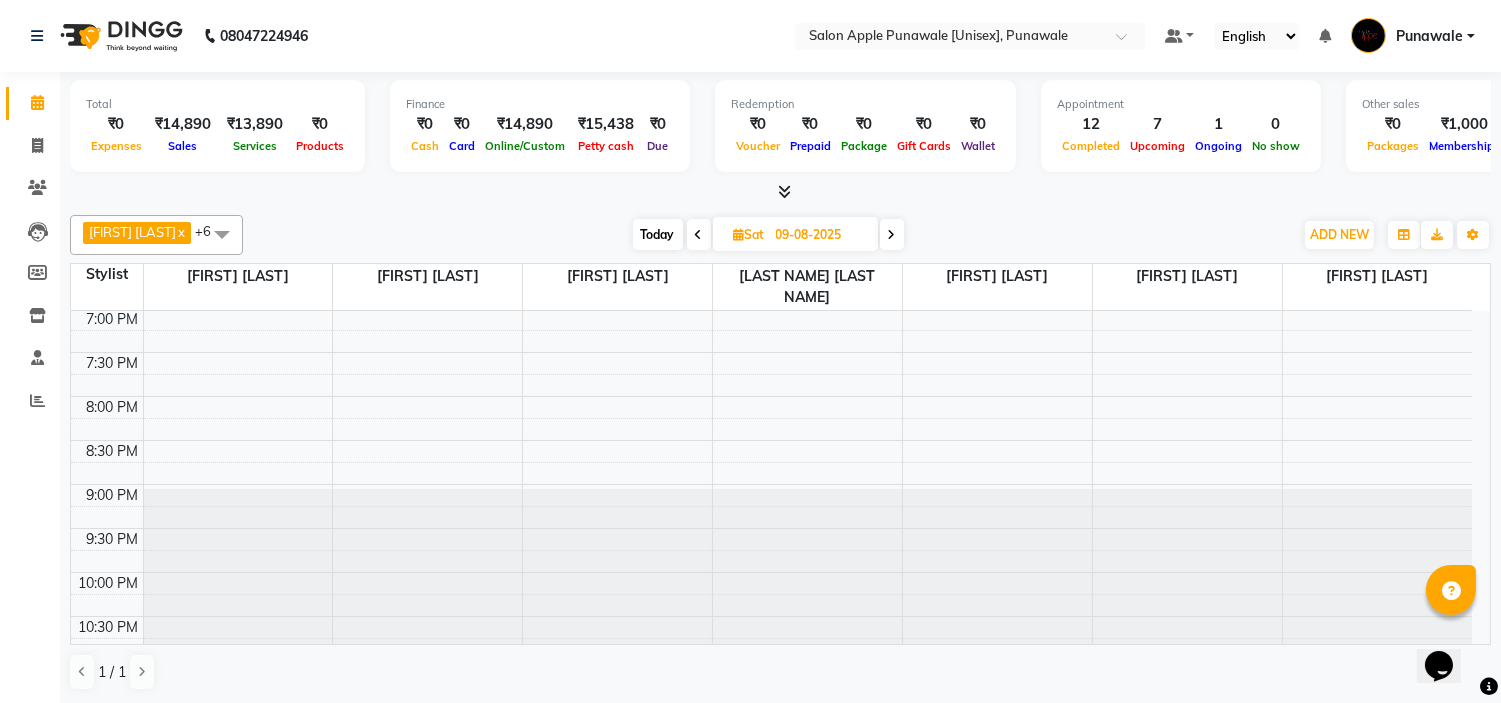 click at bounding box center (892, 235) 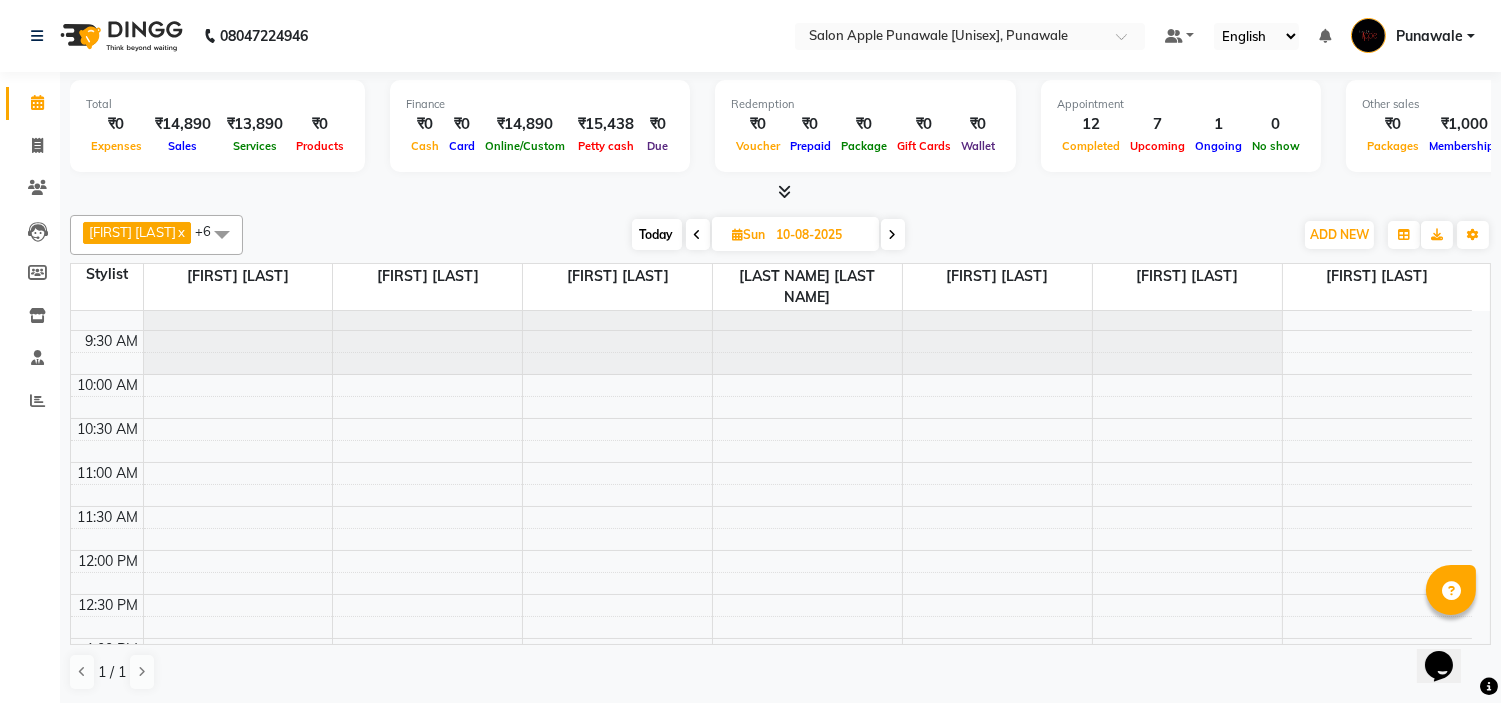 scroll, scrollTop: 0, scrollLeft: 0, axis: both 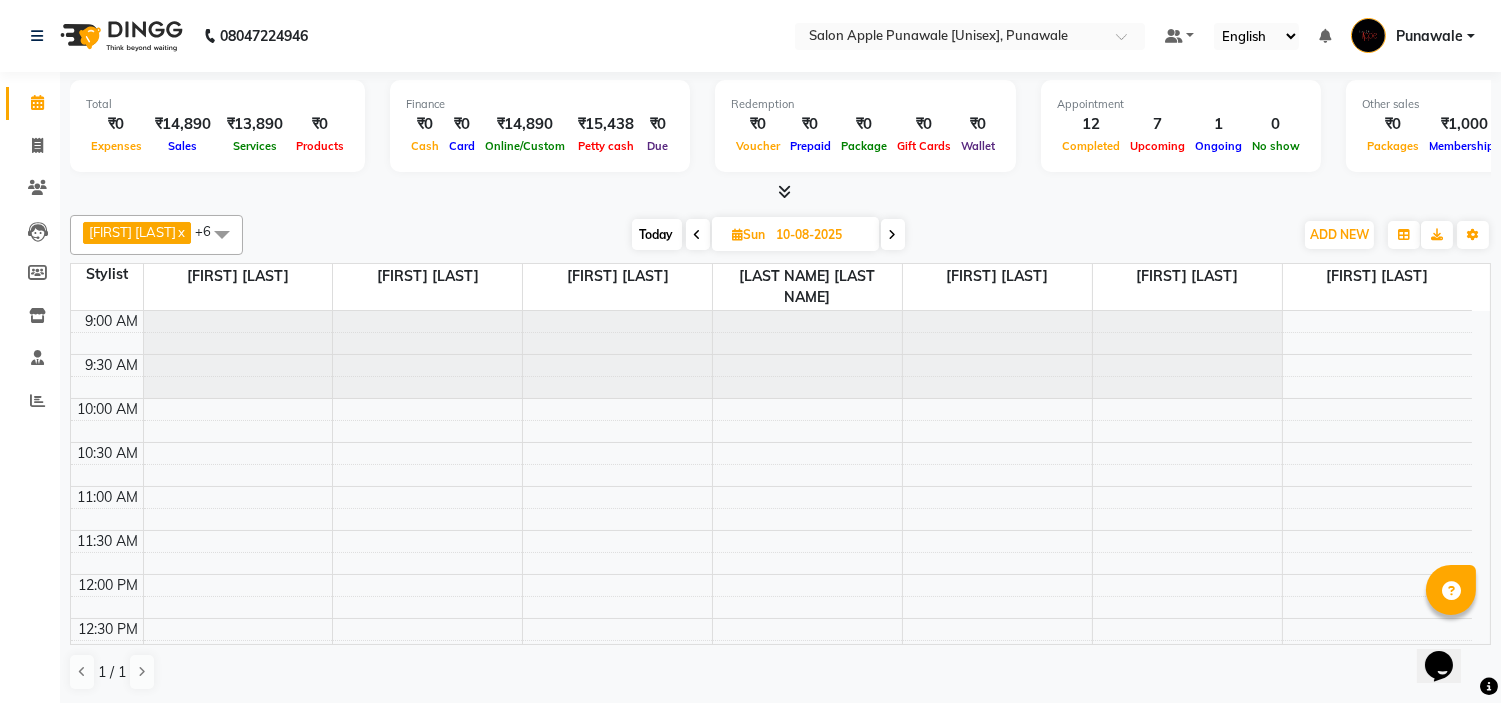 click at bounding box center [698, 235] 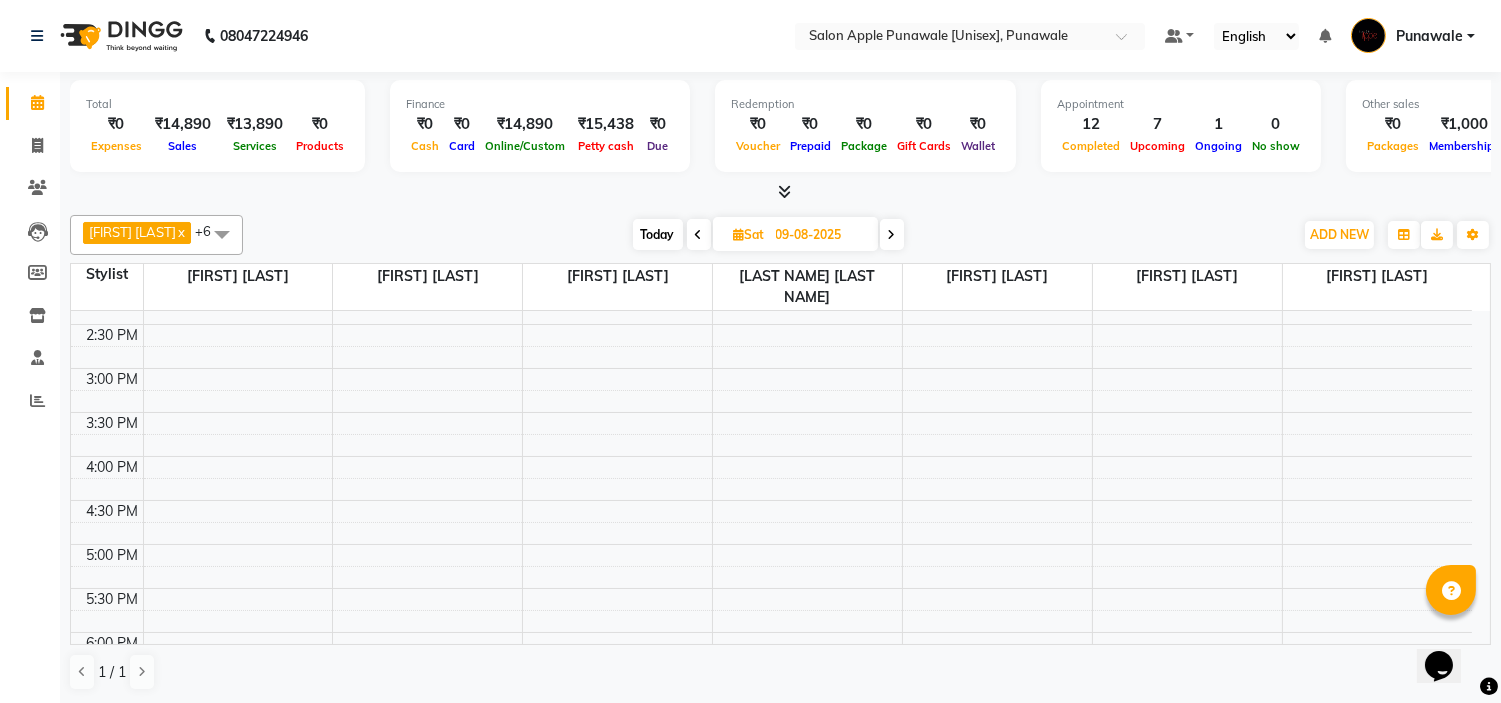 scroll, scrollTop: 444, scrollLeft: 0, axis: vertical 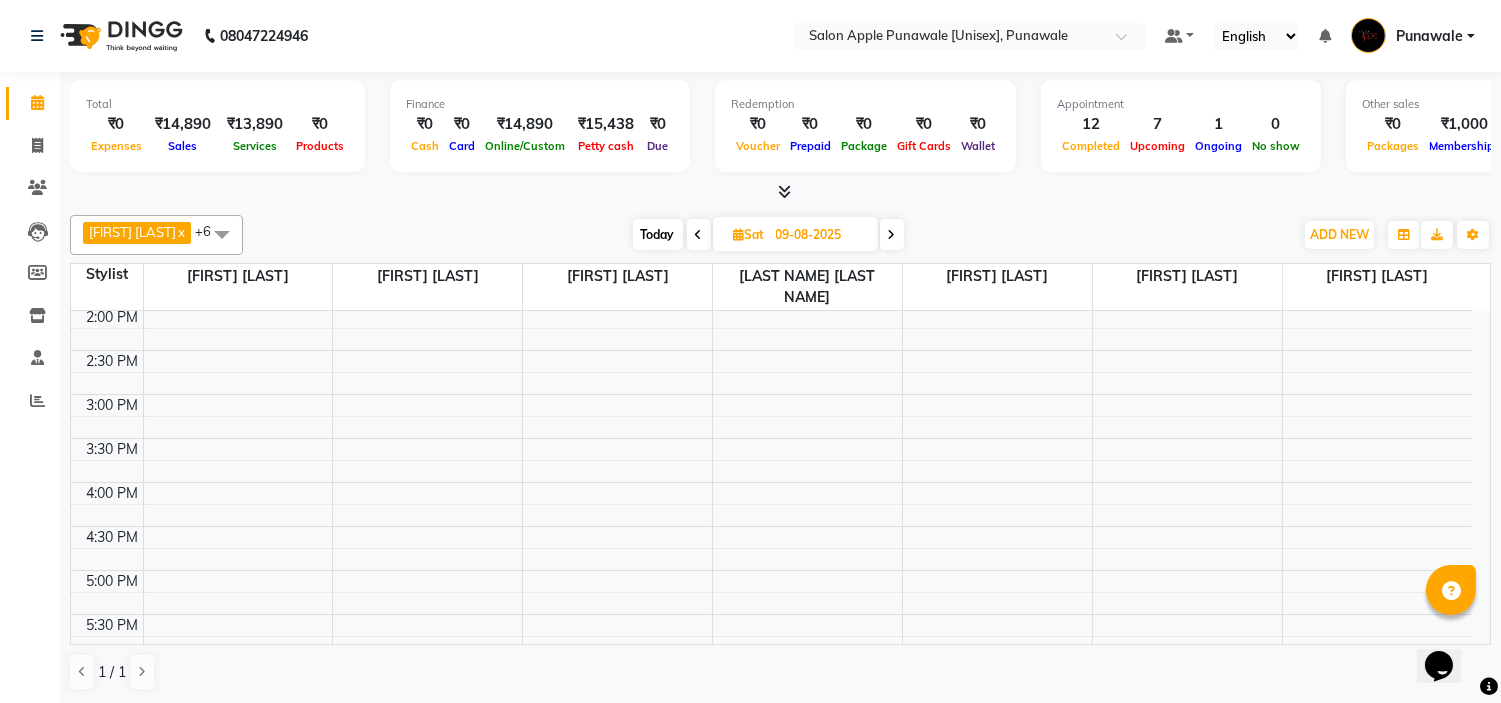 click on "9:00 AM 9:30 AM 10:00 AM 10:30 AM 11:00 AM 11:30 AM 12:00 PM 12:30 PM 1:00 PM 1:30 PM 2:00 PM 2:30 PM 3:00 PM 3:30 PM 4:00 PM 4:30 PM 5:00 PM 5:30 PM 6:00 PM 6:30 PM 7:00 PM 7:30 PM 8:00 PM 8:30 PM 9:00 PM 9:30 PM 10:00 PM 10:30 PM" at bounding box center [771, 482] 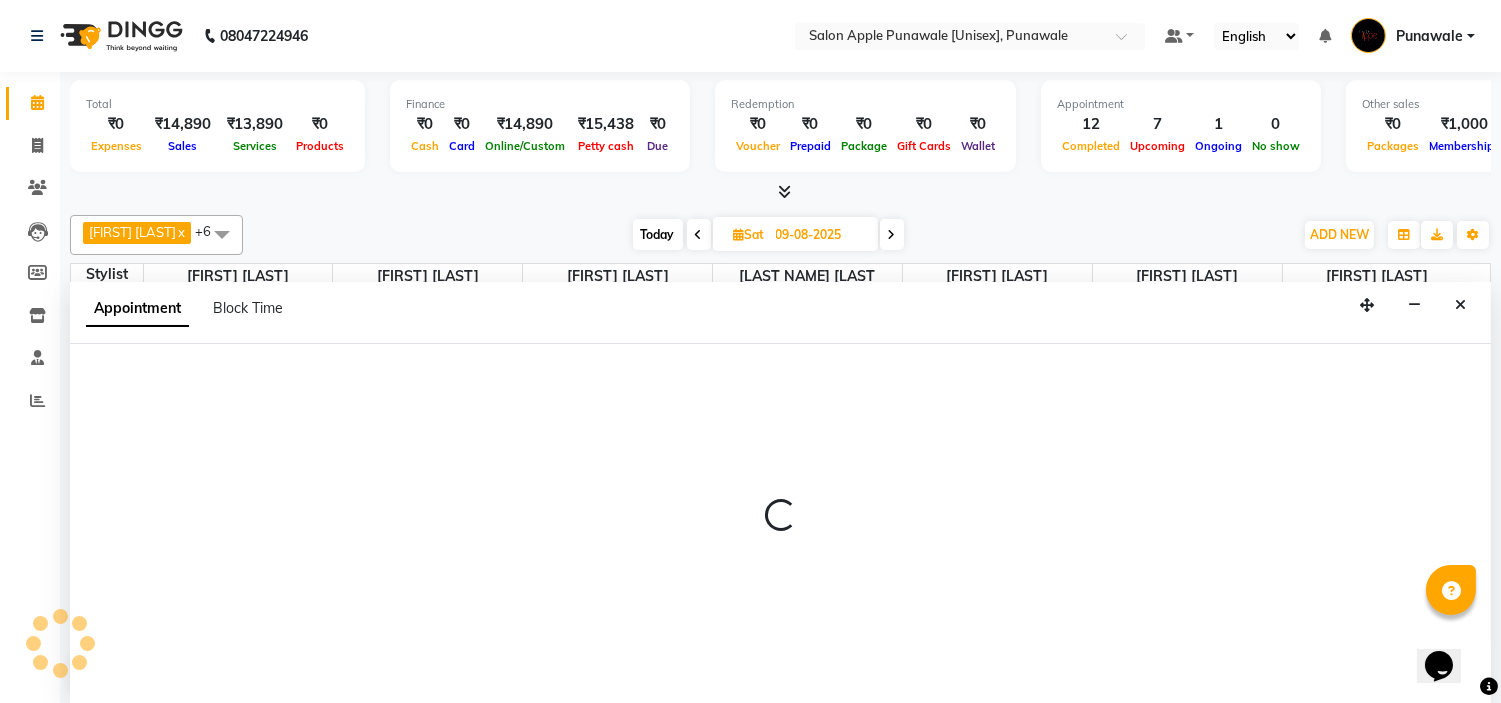 scroll, scrollTop: 1, scrollLeft: 0, axis: vertical 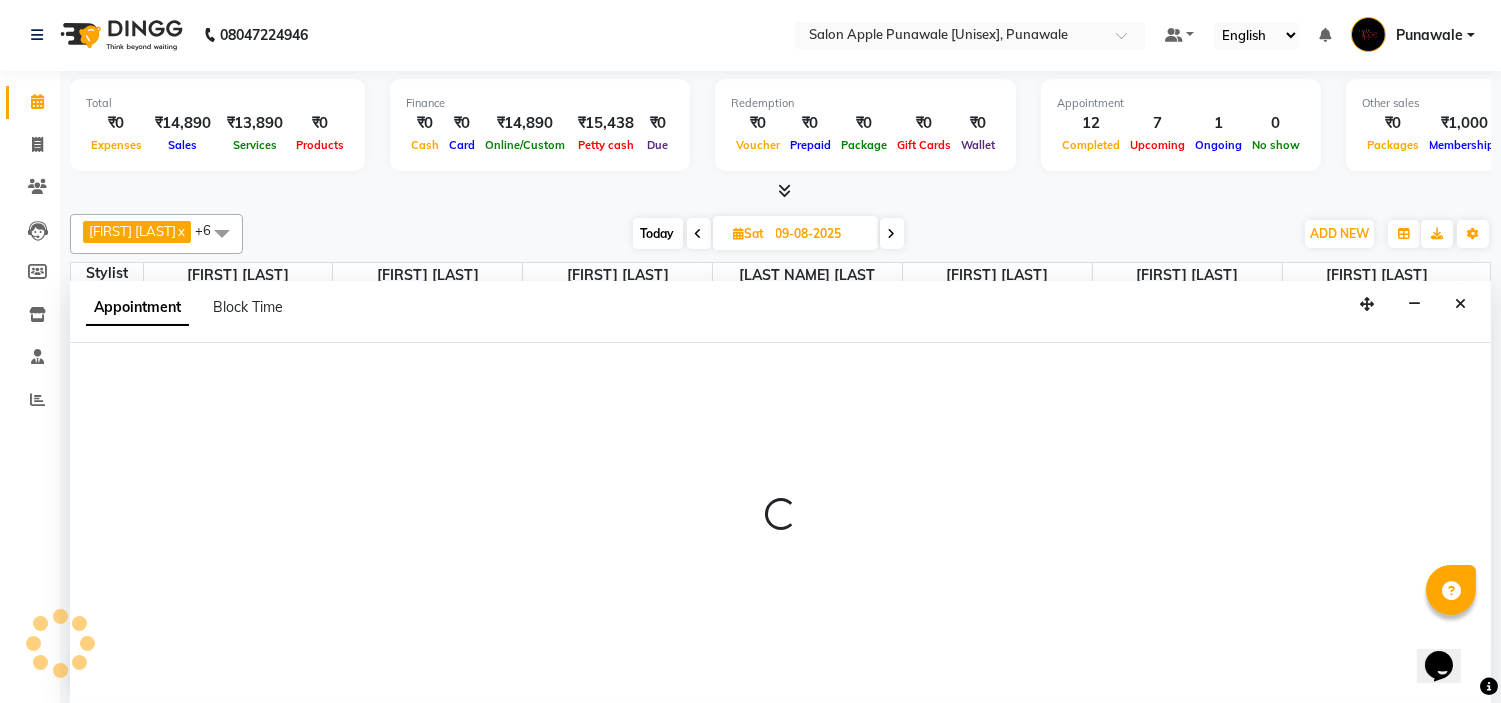 select on "54408" 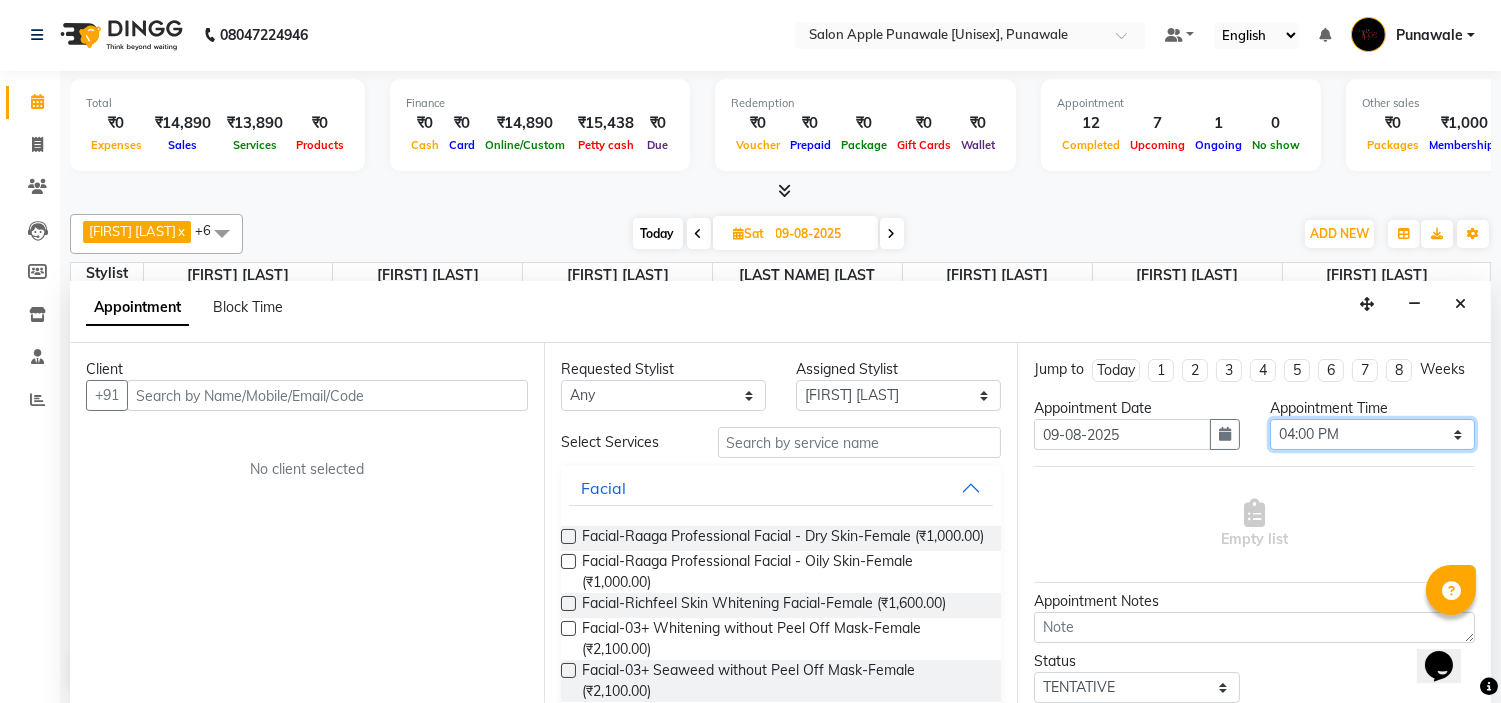 click on "Select 10:00 AM 10:15 AM 10:30 AM 10:45 AM 11:00 AM 11:15 AM 11:30 AM 11:45 AM 12:00 PM 12:15 PM 12:30 PM 12:45 PM 01:00 PM 01:15 PM 01:30 PM 01:45 PM 02:00 PM 02:15 PM 02:30 PM 02:45 PM 03:00 PM 03:15 PM 03:30 PM 03:45 PM 04:00 PM 04:15 PM 04:30 PM 04:45 PM 05:00 PM 05:15 PM 05:30 PM 05:45 PM 06:00 PM 06:15 PM 06:30 PM 06:45 PM 07:00 PM 07:15 PM 07:30 PM 07:45 PM 08:00 PM 08:15 PM 08:30 PM 08:45 PM 09:00 PM 09:15 PM 09:30 PM 09:45 PM 10:00 PM" at bounding box center (1372, 434) 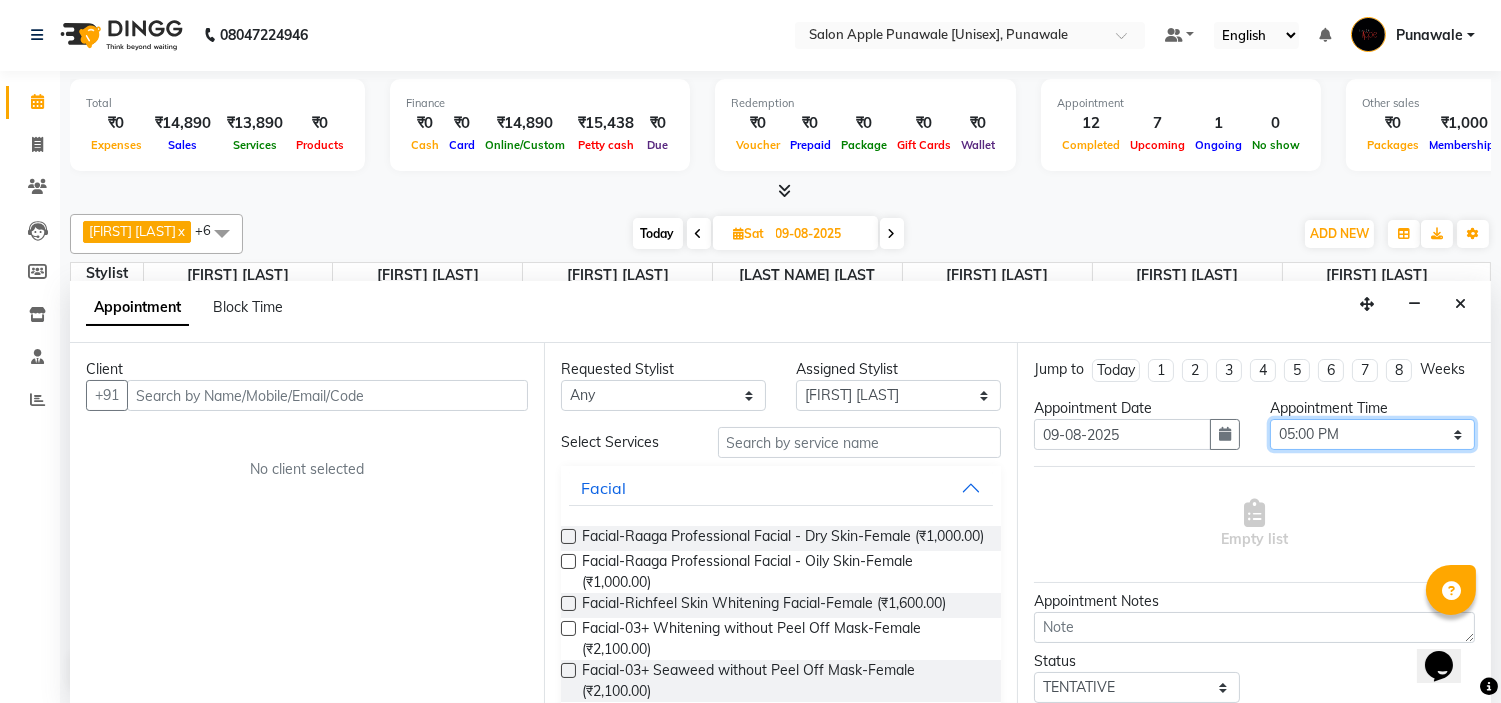 click on "Select 10:00 AM 10:15 AM 10:30 AM 10:45 AM 11:00 AM 11:15 AM 11:30 AM 11:45 AM 12:00 PM 12:15 PM 12:30 PM 12:45 PM 01:00 PM 01:15 PM 01:30 PM 01:45 PM 02:00 PM 02:15 PM 02:30 PM 02:45 PM 03:00 PM 03:15 PM 03:30 PM 03:45 PM 04:00 PM 04:15 PM 04:30 PM 04:45 PM 05:00 PM 05:15 PM 05:30 PM 05:45 PM 06:00 PM 06:15 PM 06:30 PM 06:45 PM 07:00 PM 07:15 PM 07:30 PM 07:45 PM 08:00 PM 08:15 PM 08:30 PM 08:45 PM 09:00 PM 09:15 PM 09:30 PM 09:45 PM 10:00 PM" at bounding box center [1372, 434] 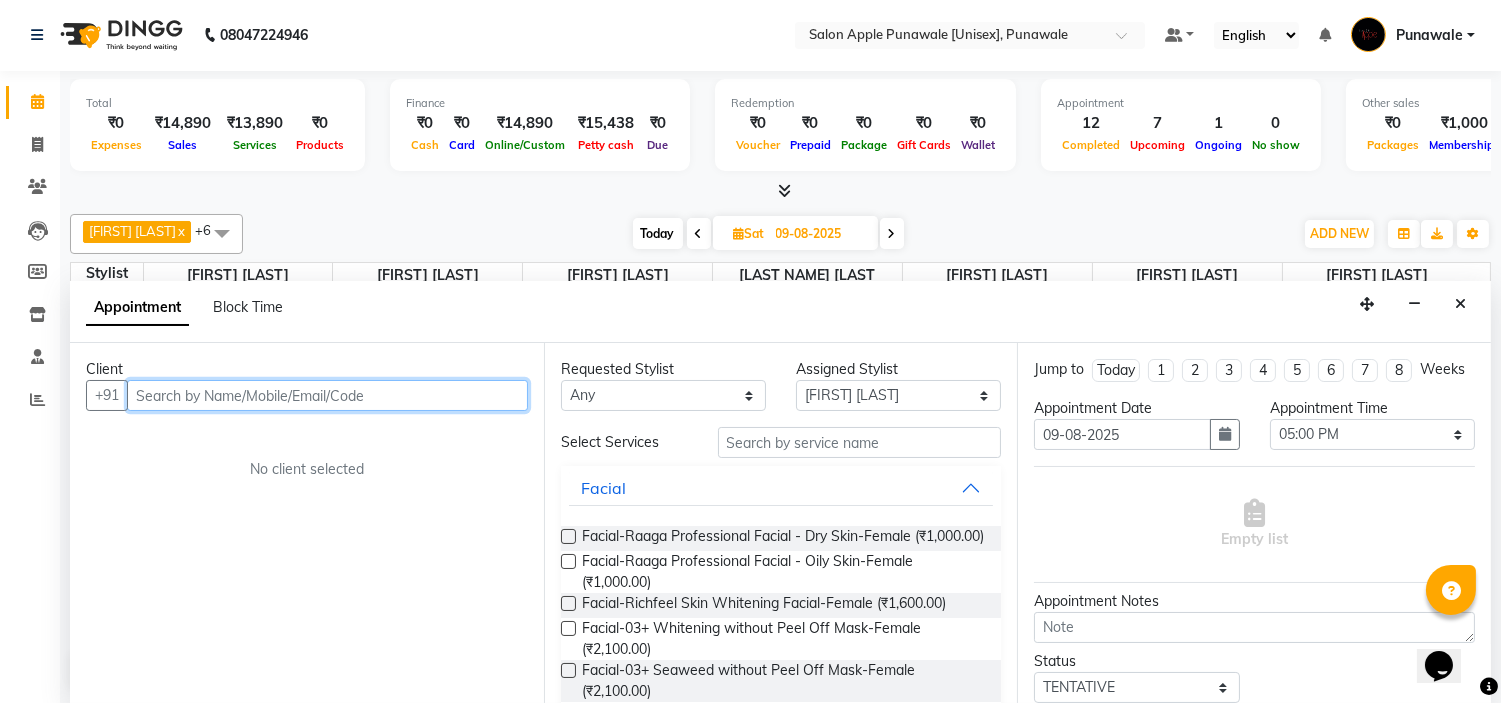 click at bounding box center [327, 395] 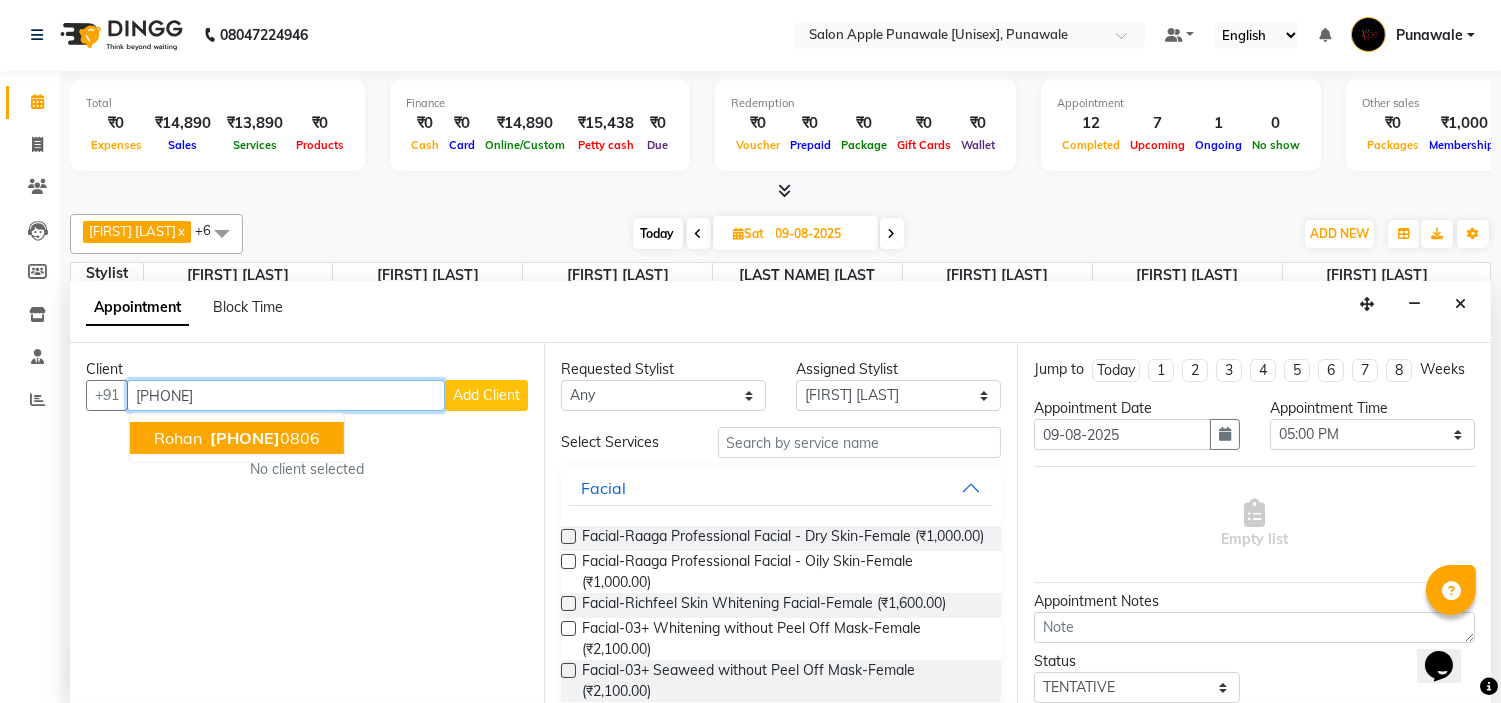 click on "[PHONE]" at bounding box center (245, 438) 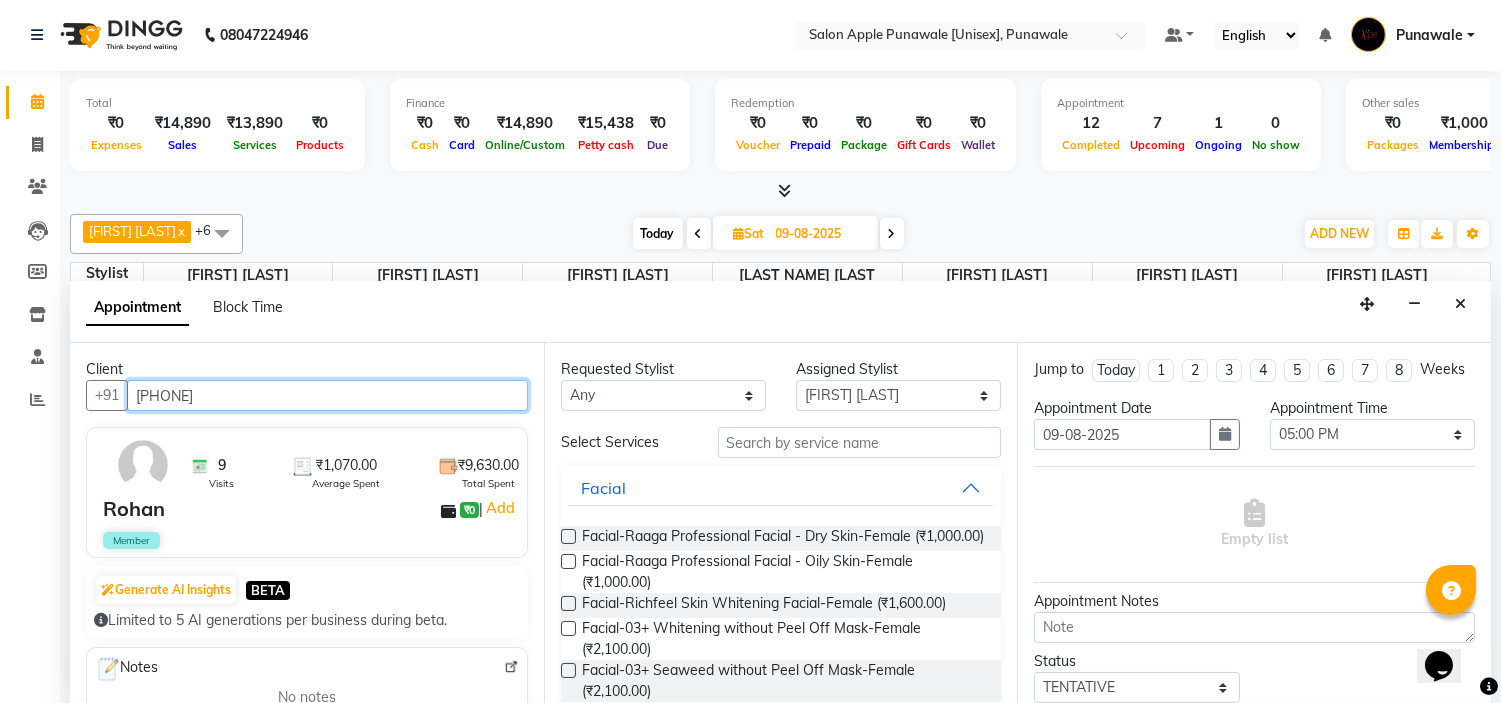 type on "[PHONE]" 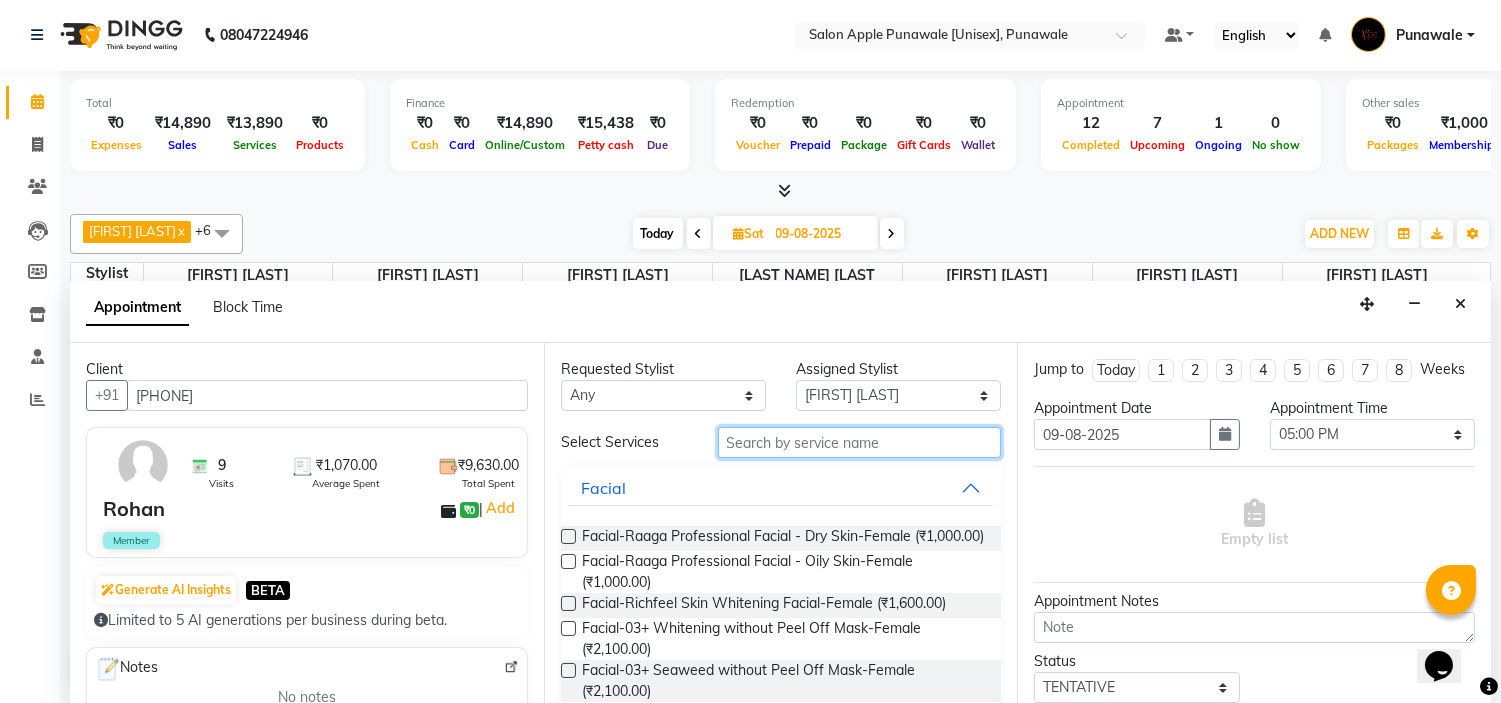 click at bounding box center (860, 442) 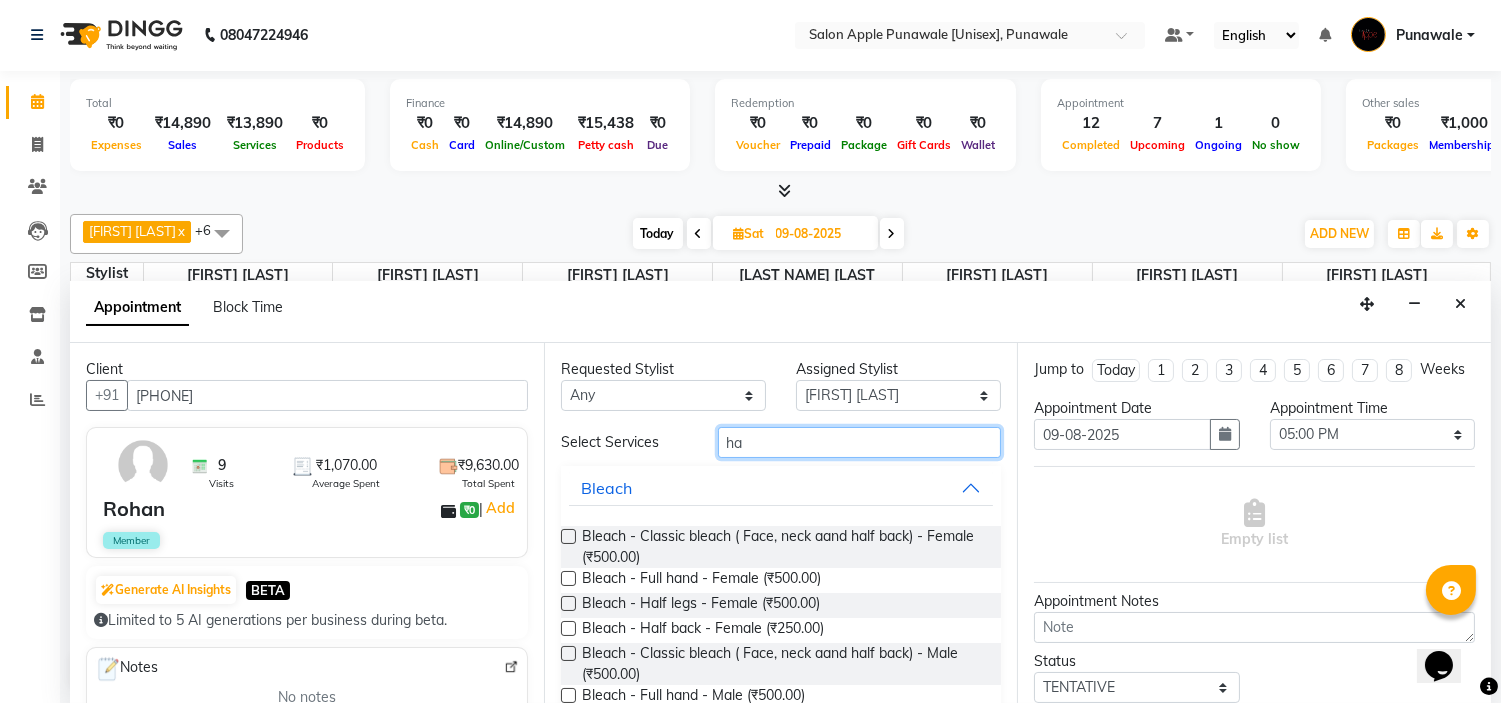 type on "h" 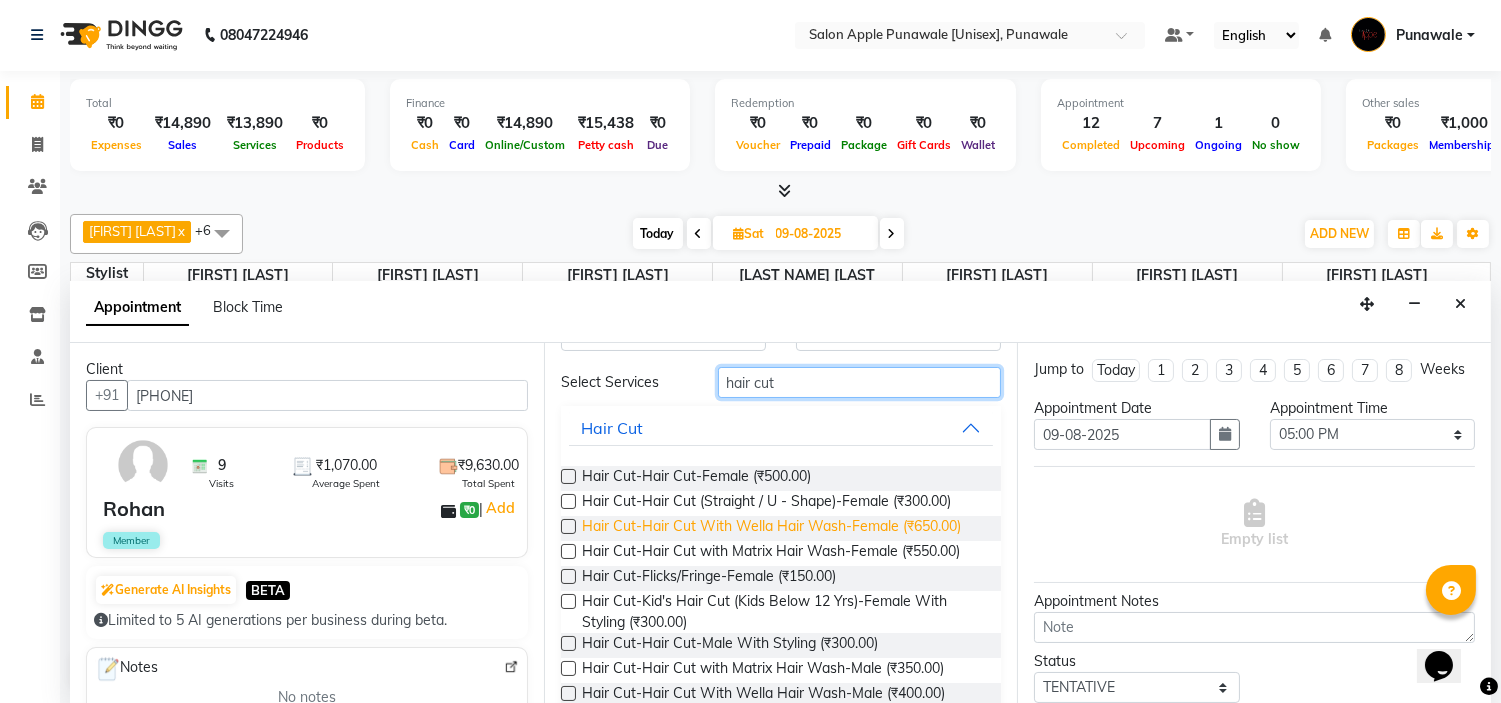 scroll, scrollTop: 111, scrollLeft: 0, axis: vertical 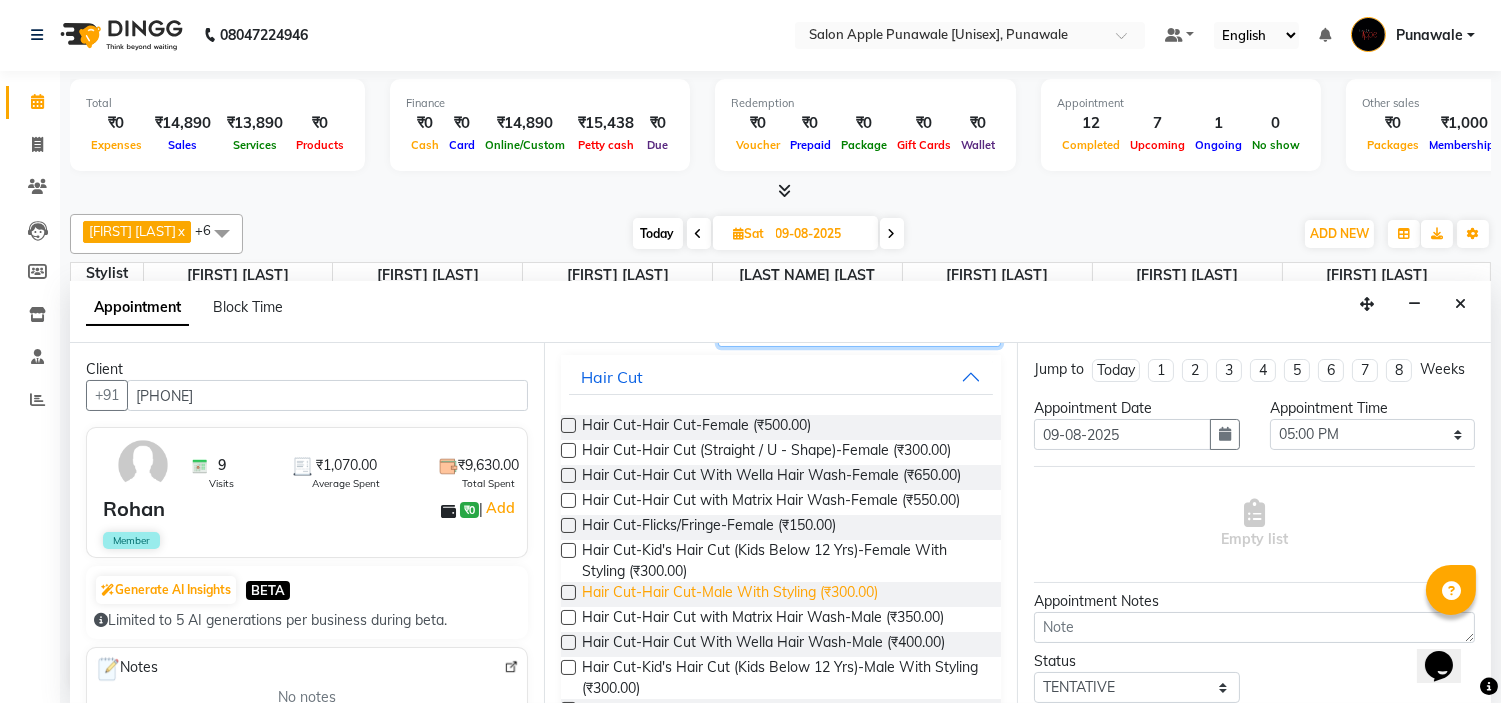 type on "hair cut" 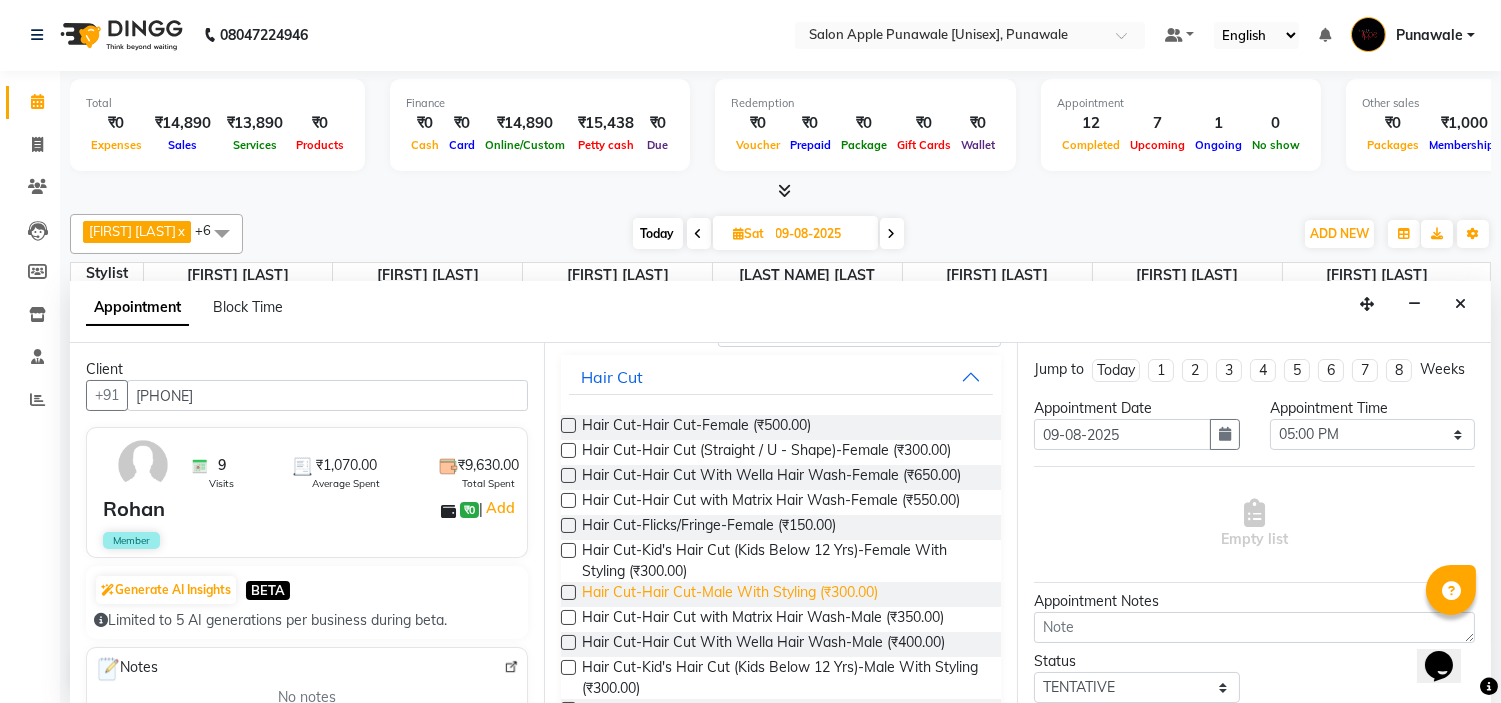 click on "Hair Cut-Hair Cut-Male With Styling (₹300.00)" at bounding box center (730, 594) 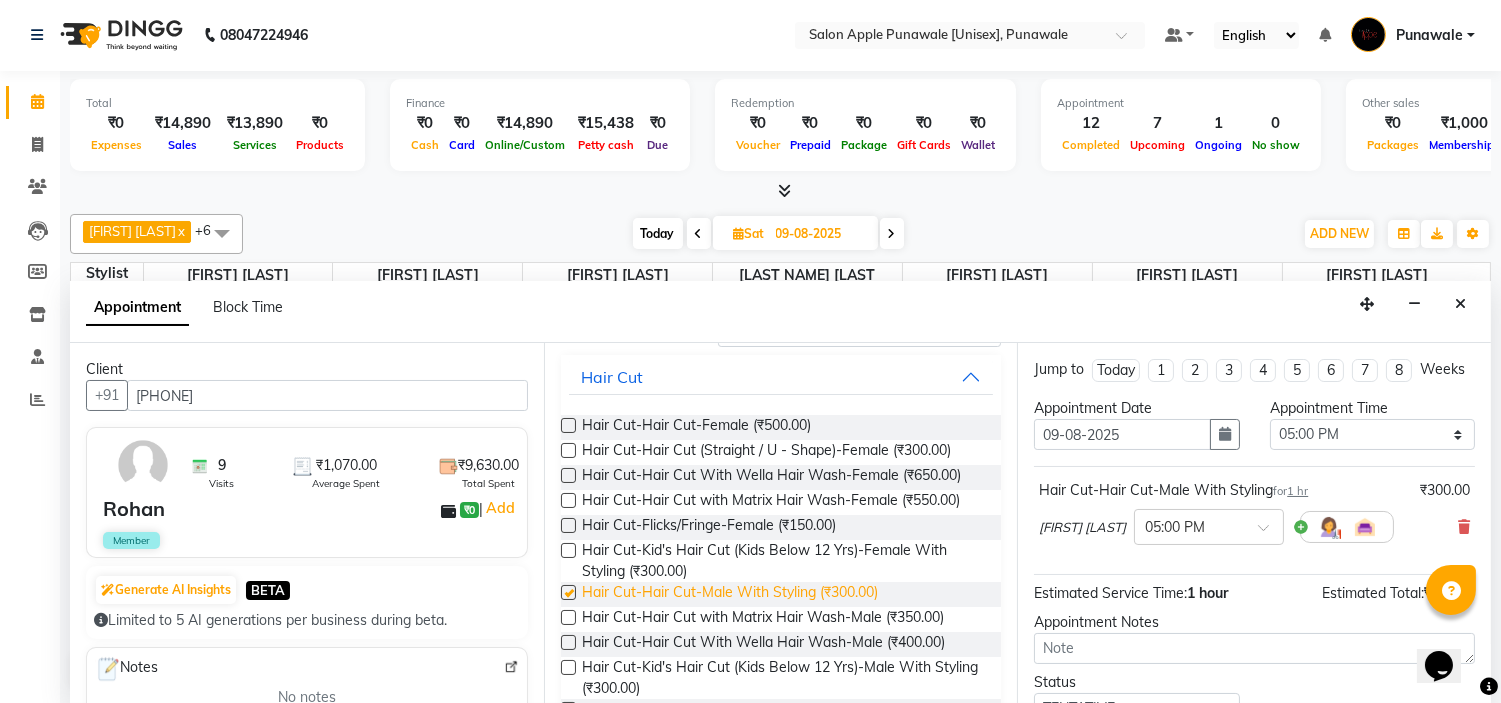 checkbox on "false" 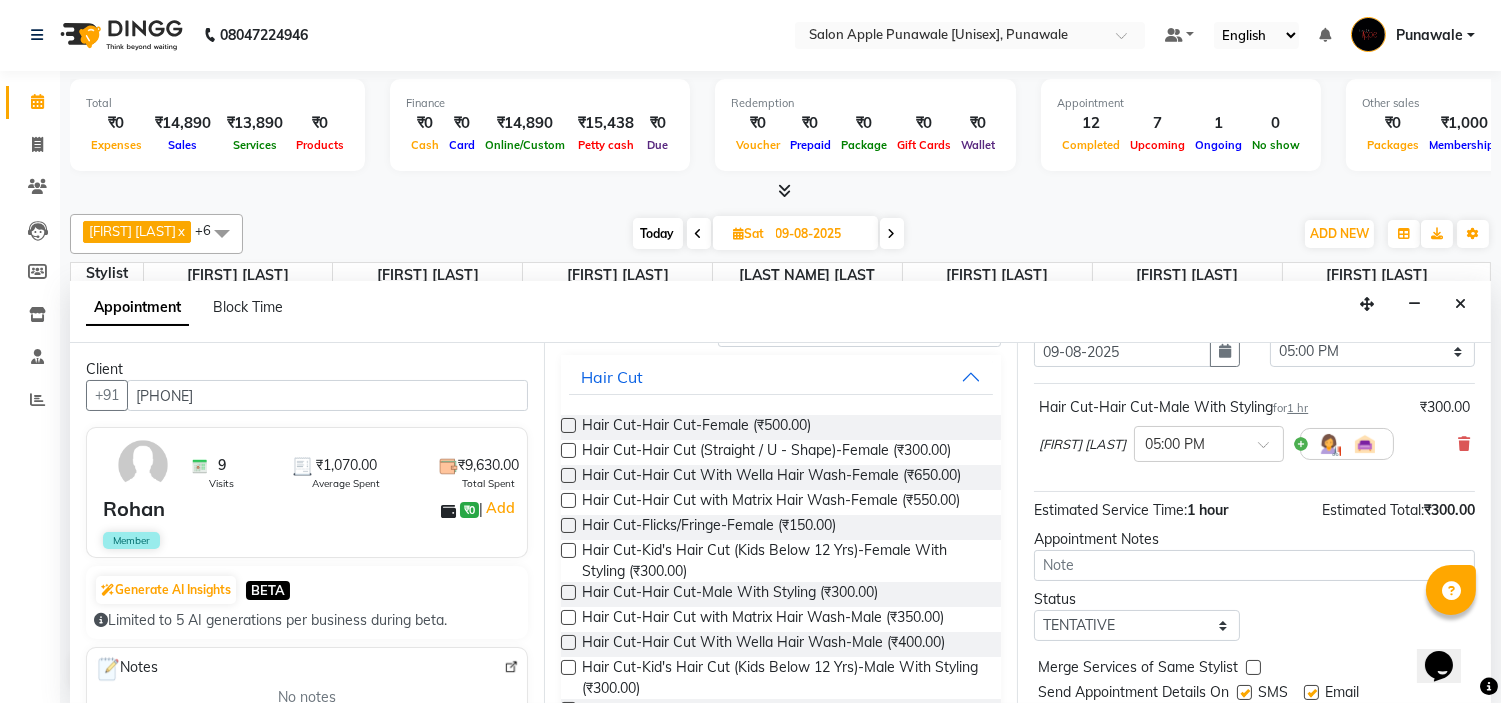 scroll, scrollTop: 165, scrollLeft: 0, axis: vertical 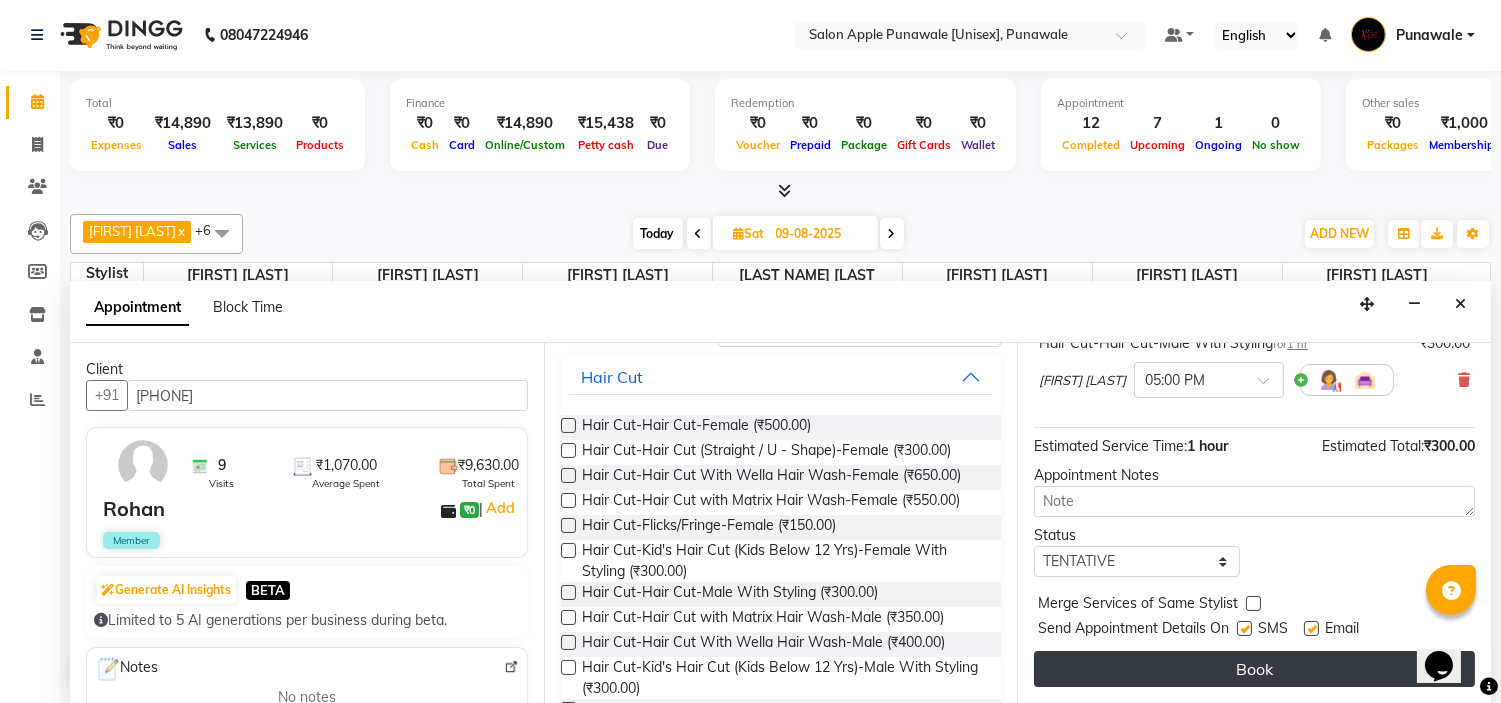 click on "Book" at bounding box center (1254, 669) 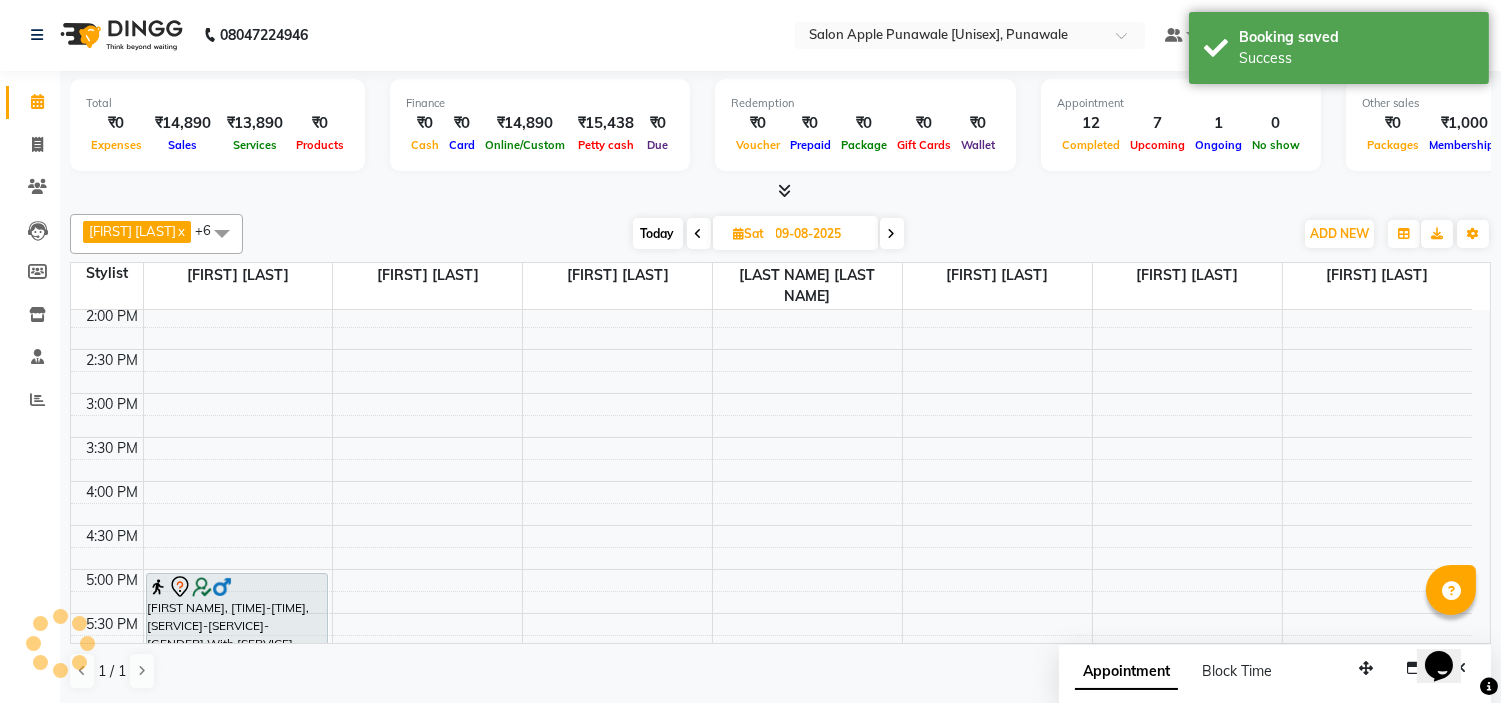 scroll, scrollTop: 0, scrollLeft: 0, axis: both 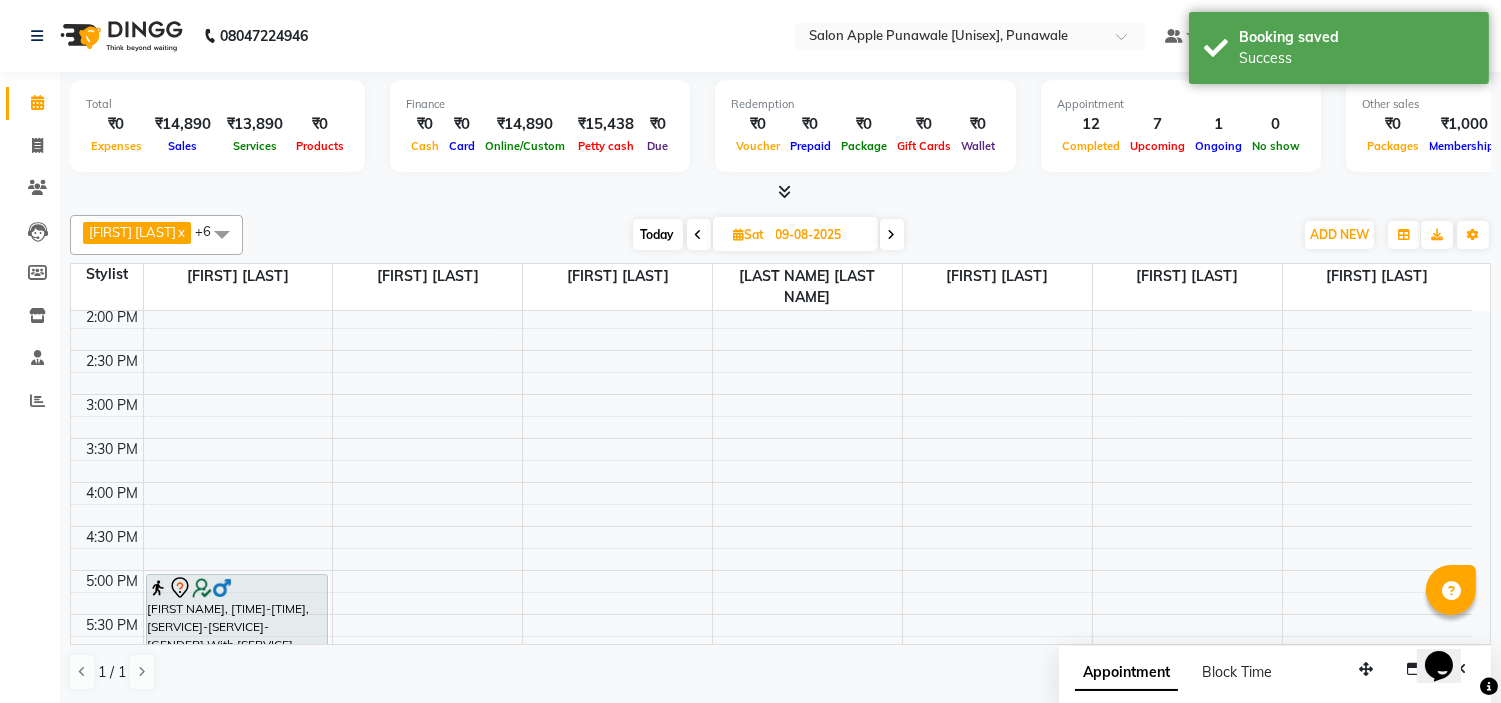 click at bounding box center (892, 235) 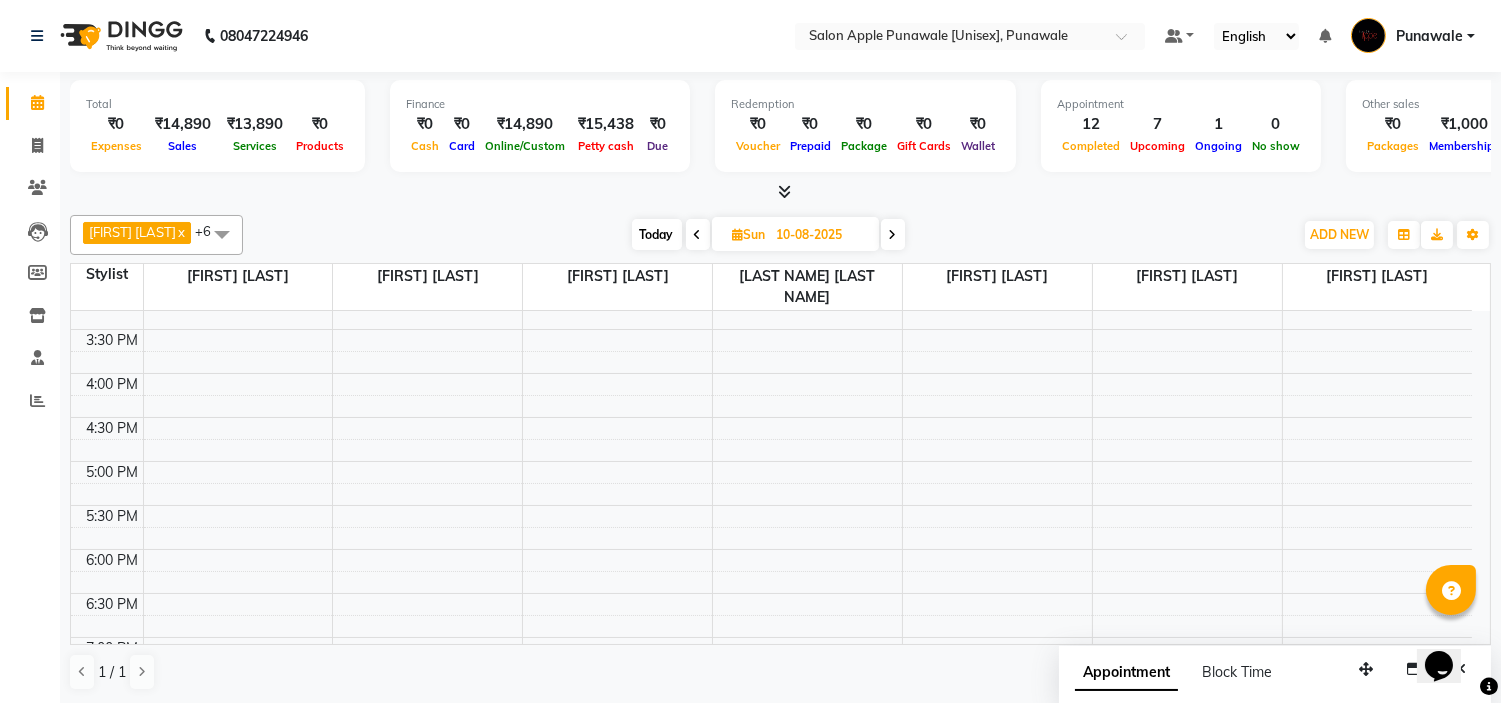 scroll, scrollTop: 574, scrollLeft: 0, axis: vertical 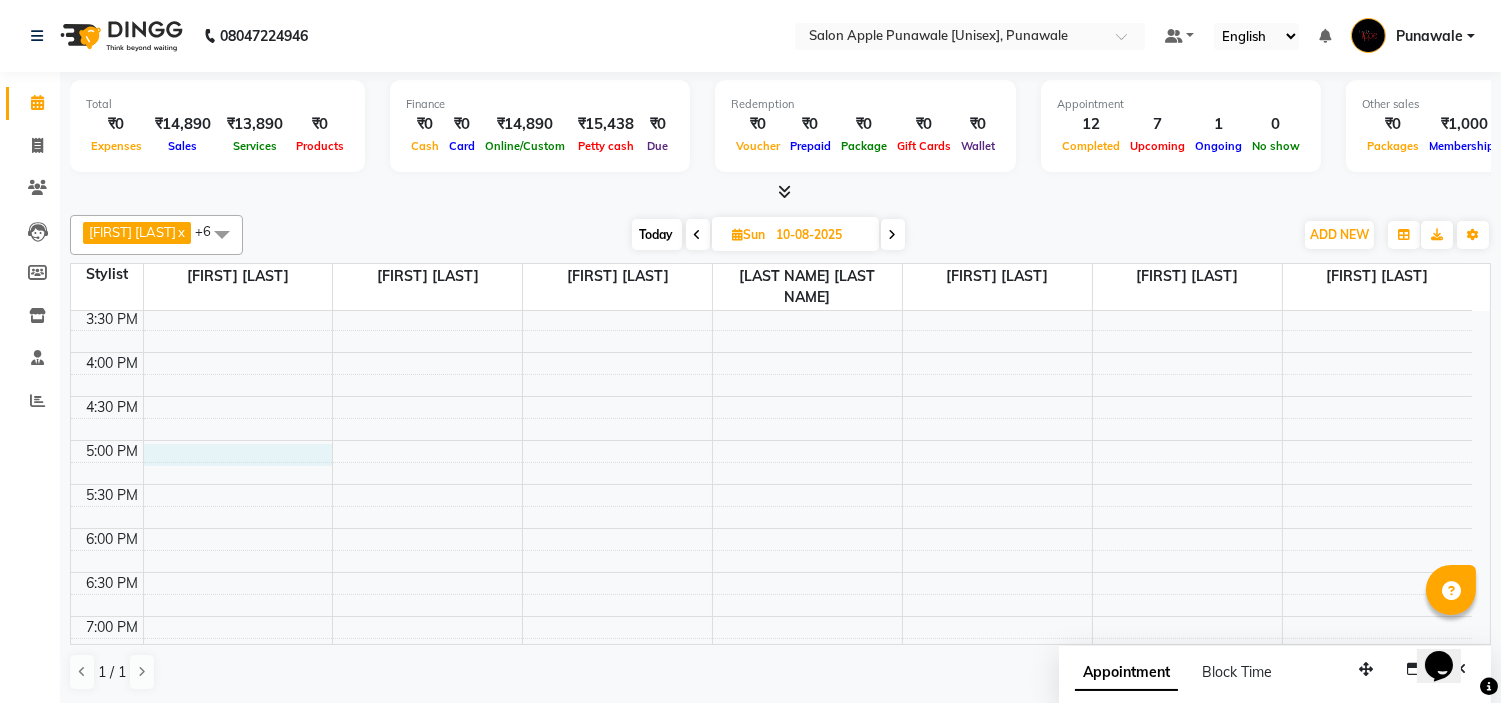 click on "9:00 AM 9:30 AM 10:00 AM 10:30 AM 11:00 AM 11:30 AM 12:00 PM 12:30 PM 1:00 PM 1:30 PM 2:00 PM 2:30 PM 3:00 PM 3:30 PM 4:00 PM 4:30 PM 5:00 PM 5:30 PM 6:00 PM 6:30 PM 7:00 PM 7:30 PM 8:00 PM 8:30 PM 9:00 PM 9:30 PM 10:00 PM 10:30 PM" at bounding box center [771, 352] 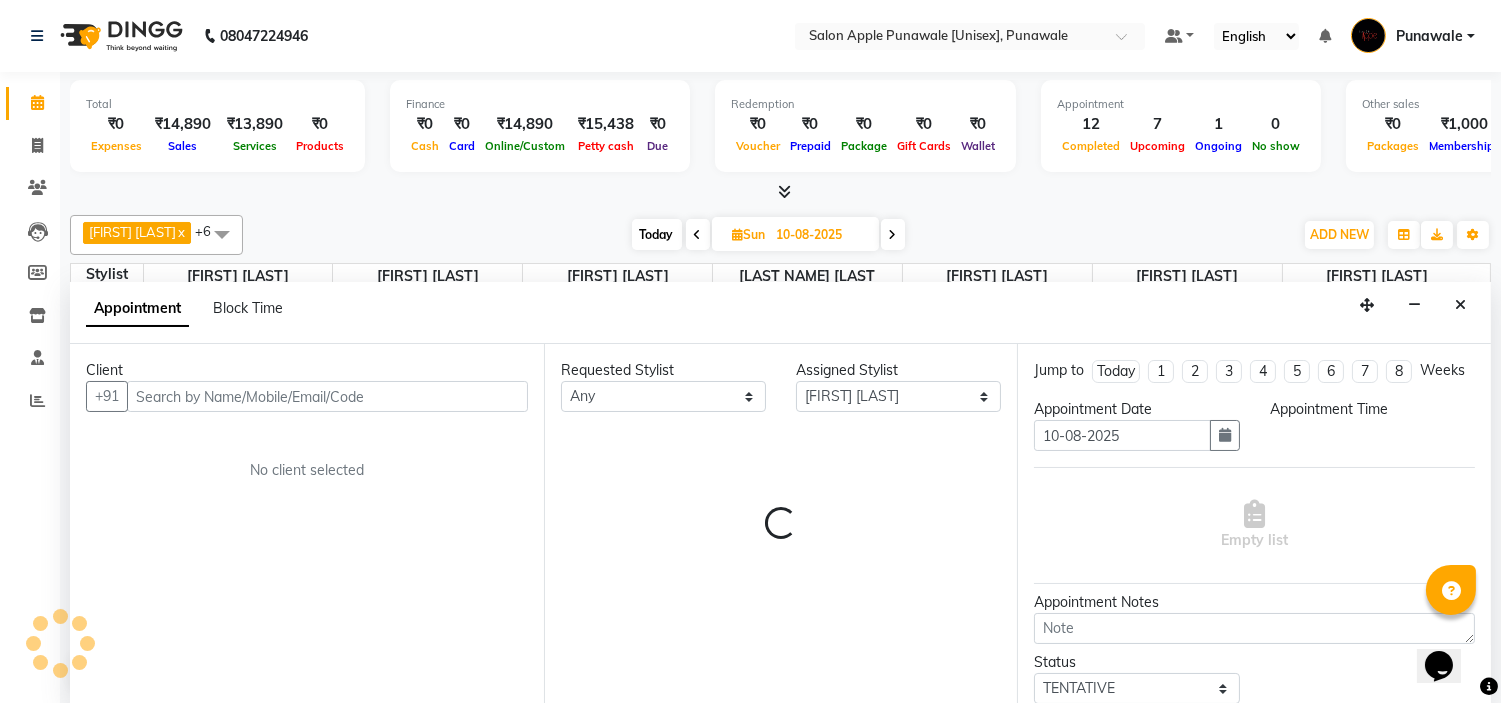 scroll, scrollTop: 1, scrollLeft: 0, axis: vertical 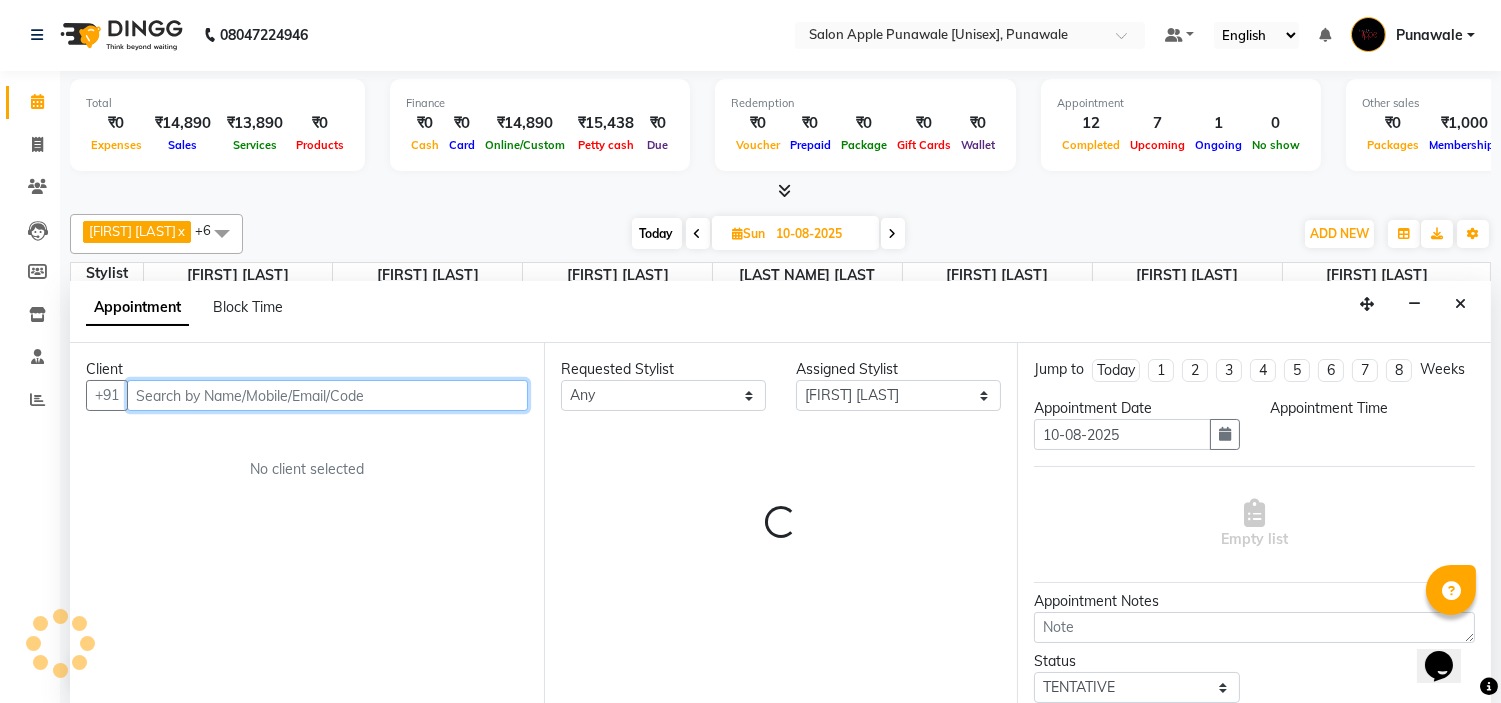 select on "1020" 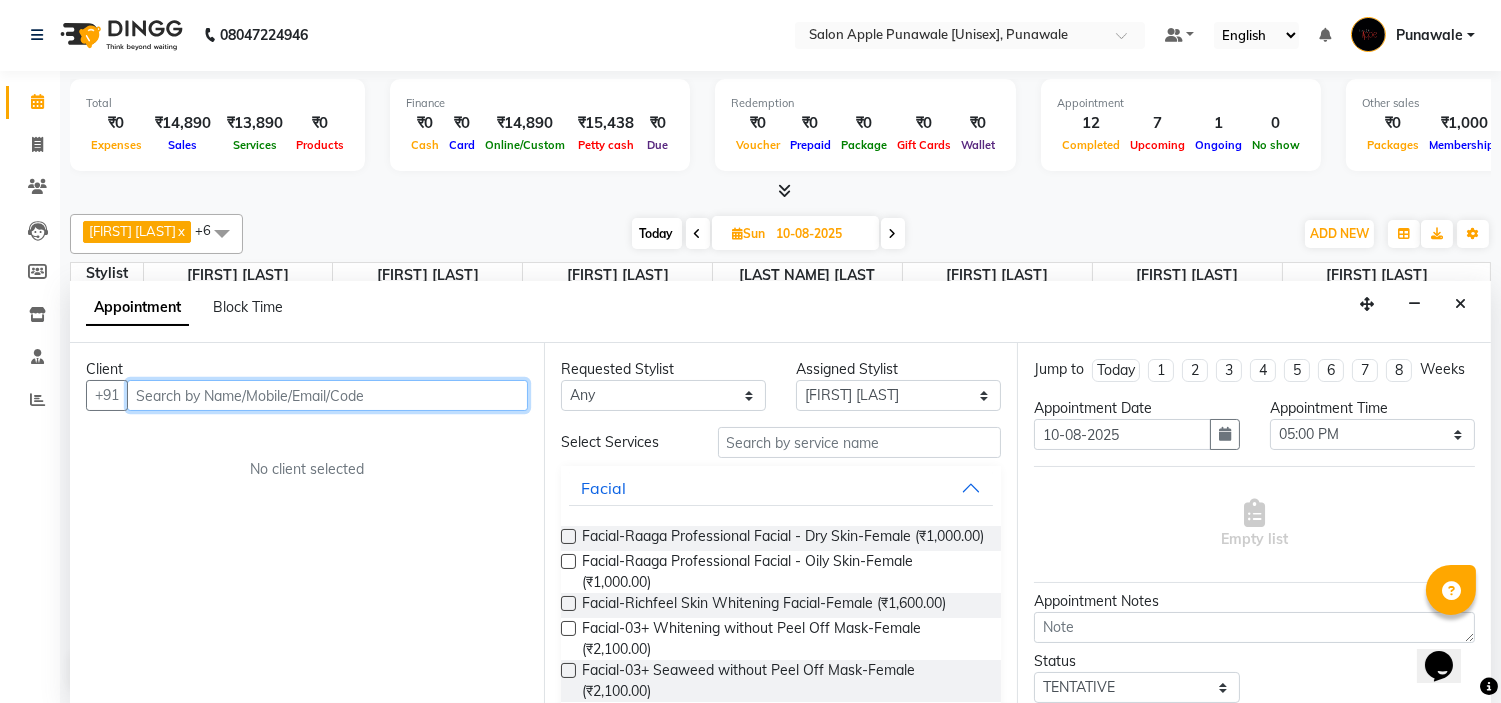 click at bounding box center (327, 395) 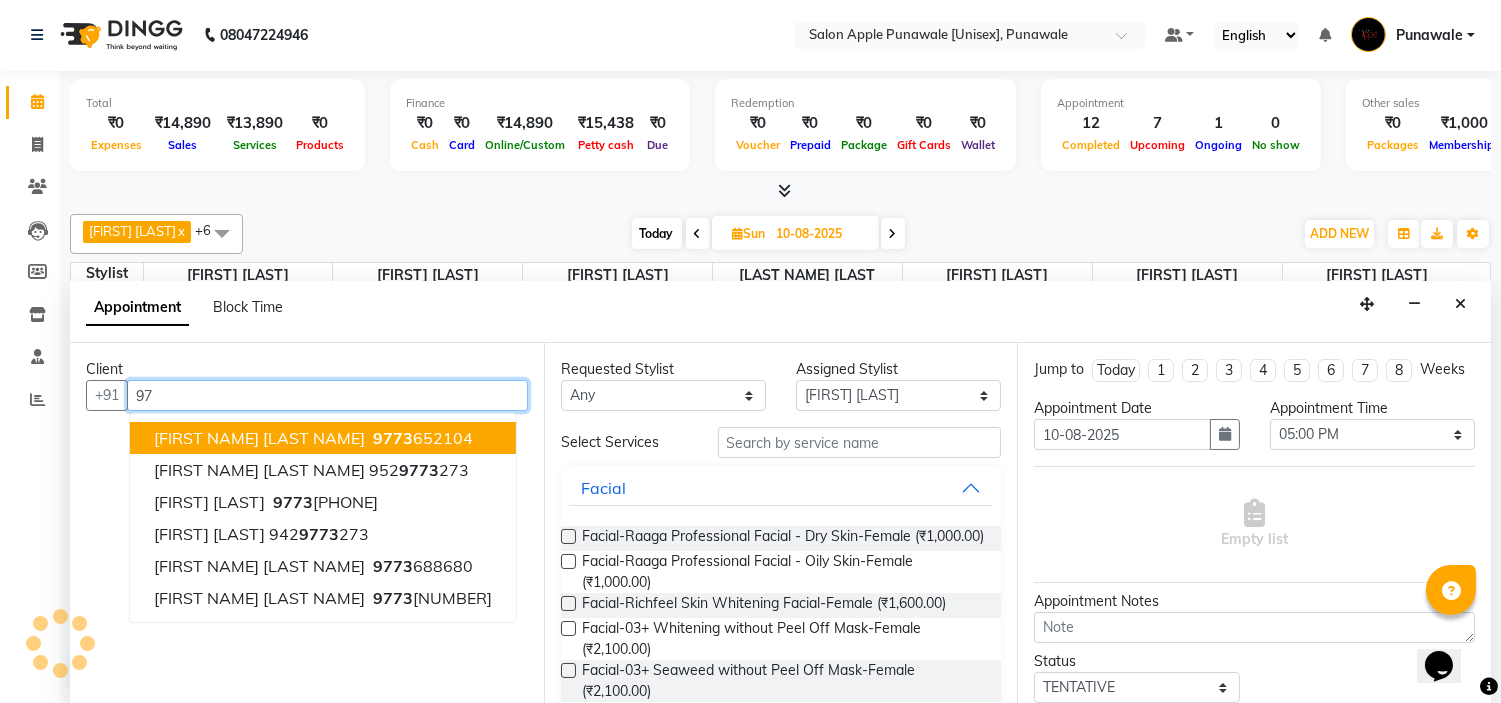 type on "9" 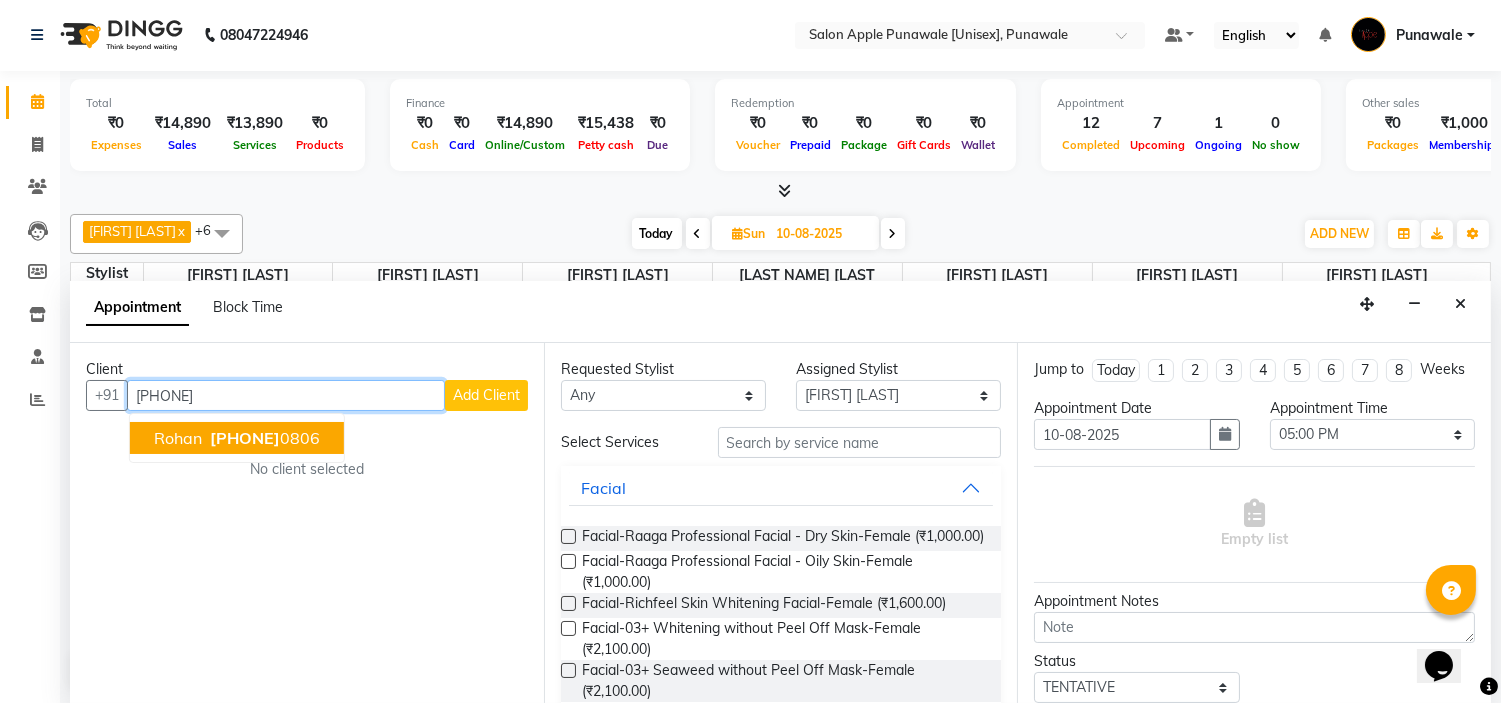 click on "[PHONE]" at bounding box center (245, 438) 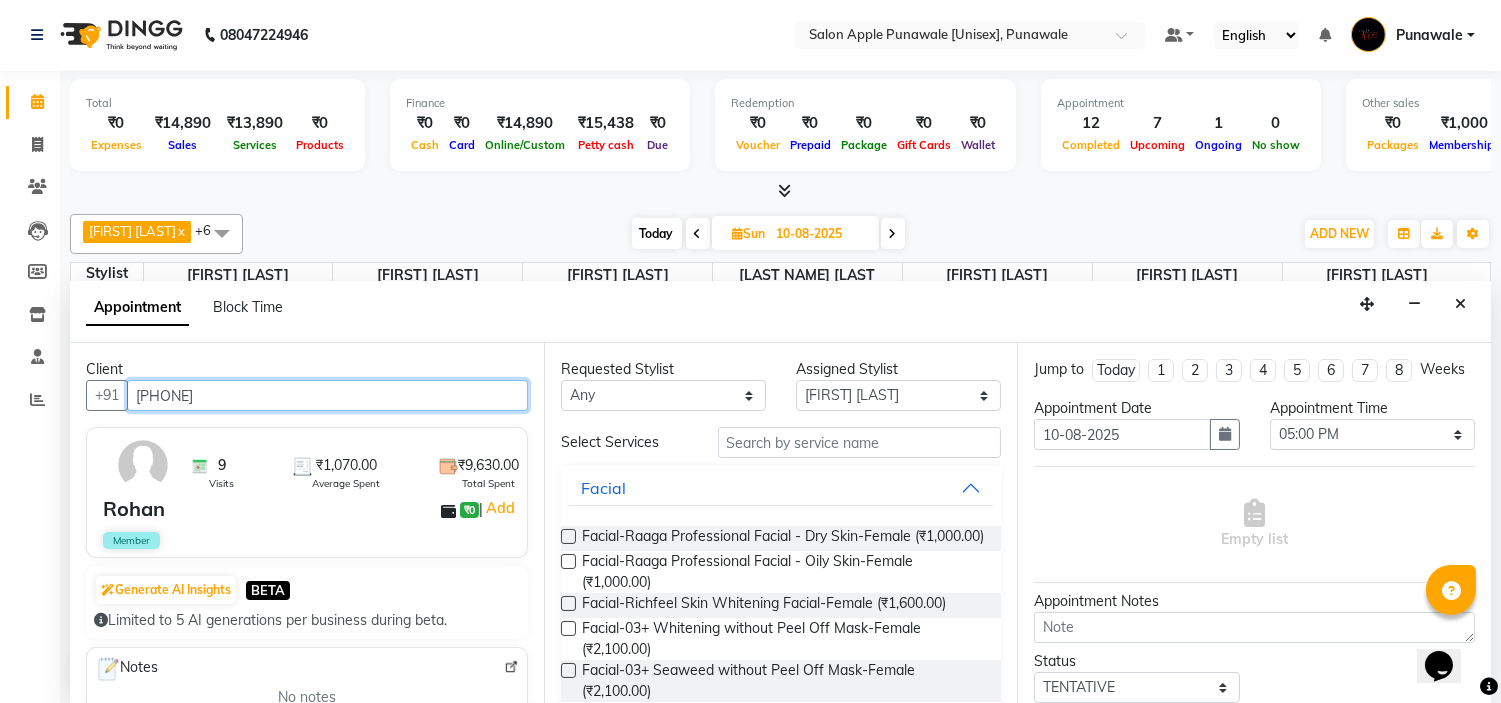 type on "[PHONE]" 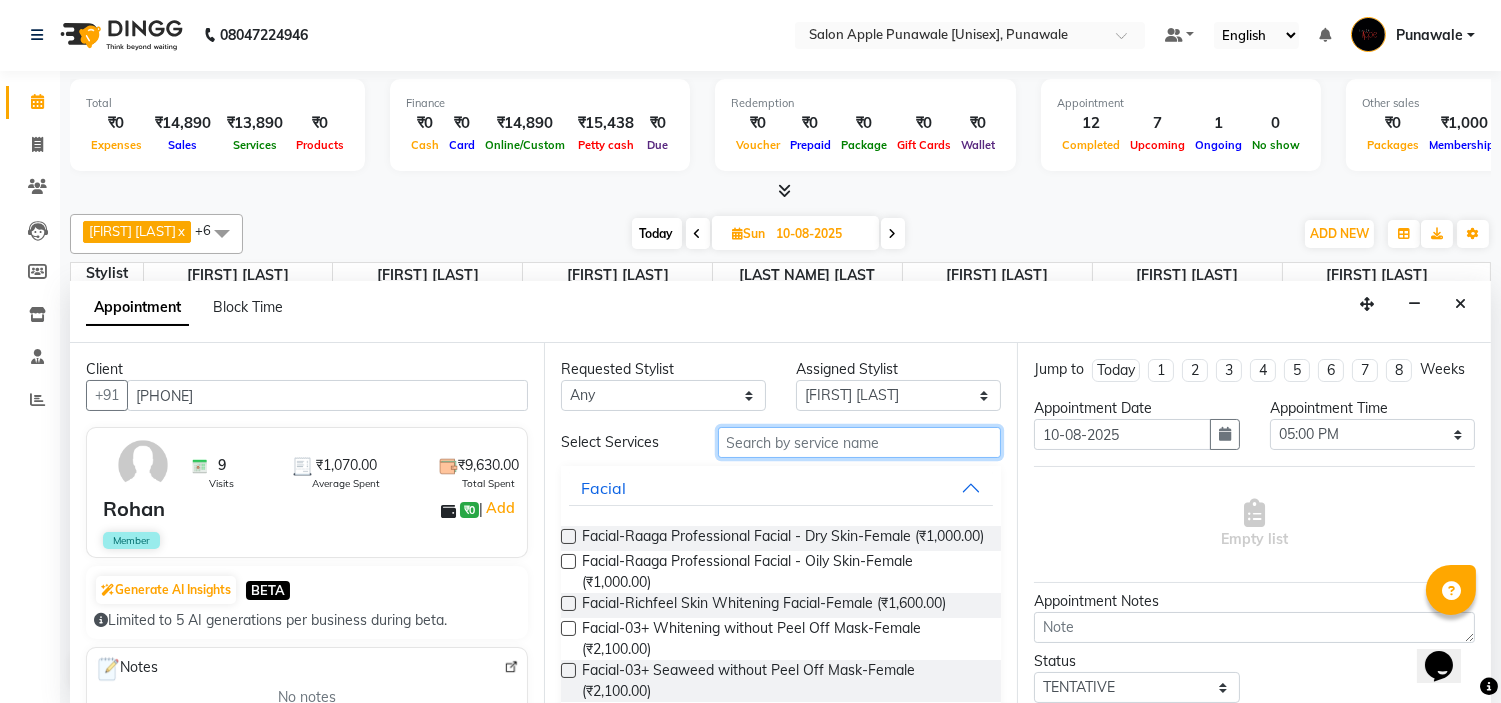 click at bounding box center (860, 442) 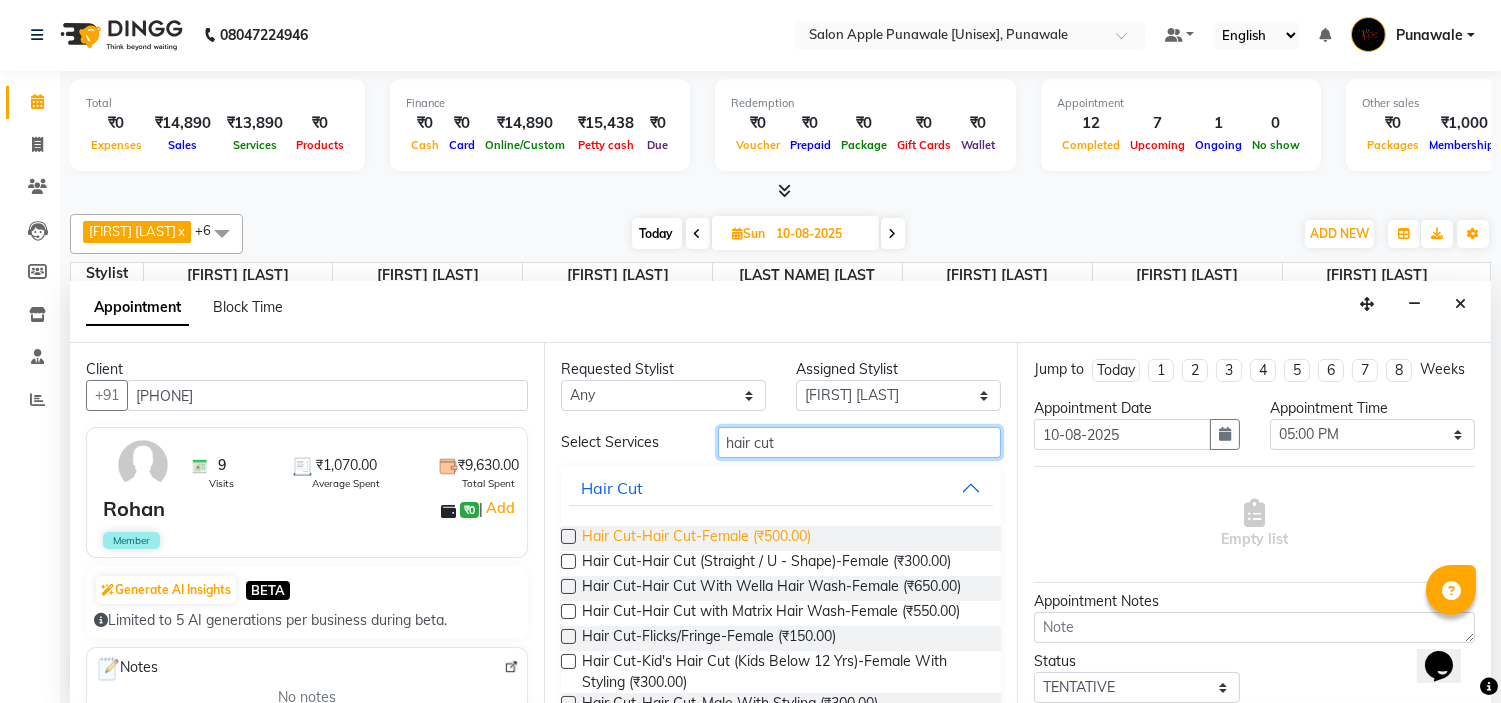 type on "hair cut" 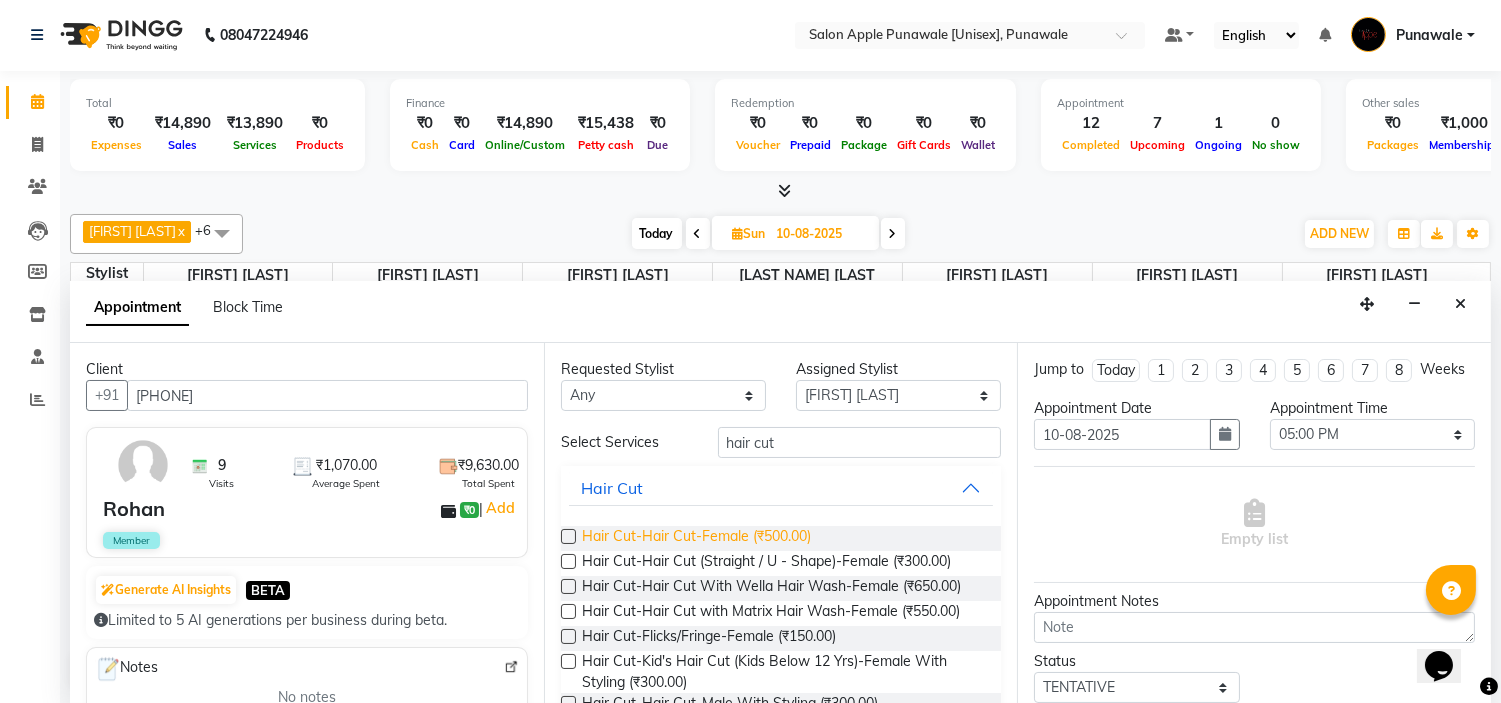click on "Hair Cut-Hair Cut-Female (₹500.00)" at bounding box center (696, 538) 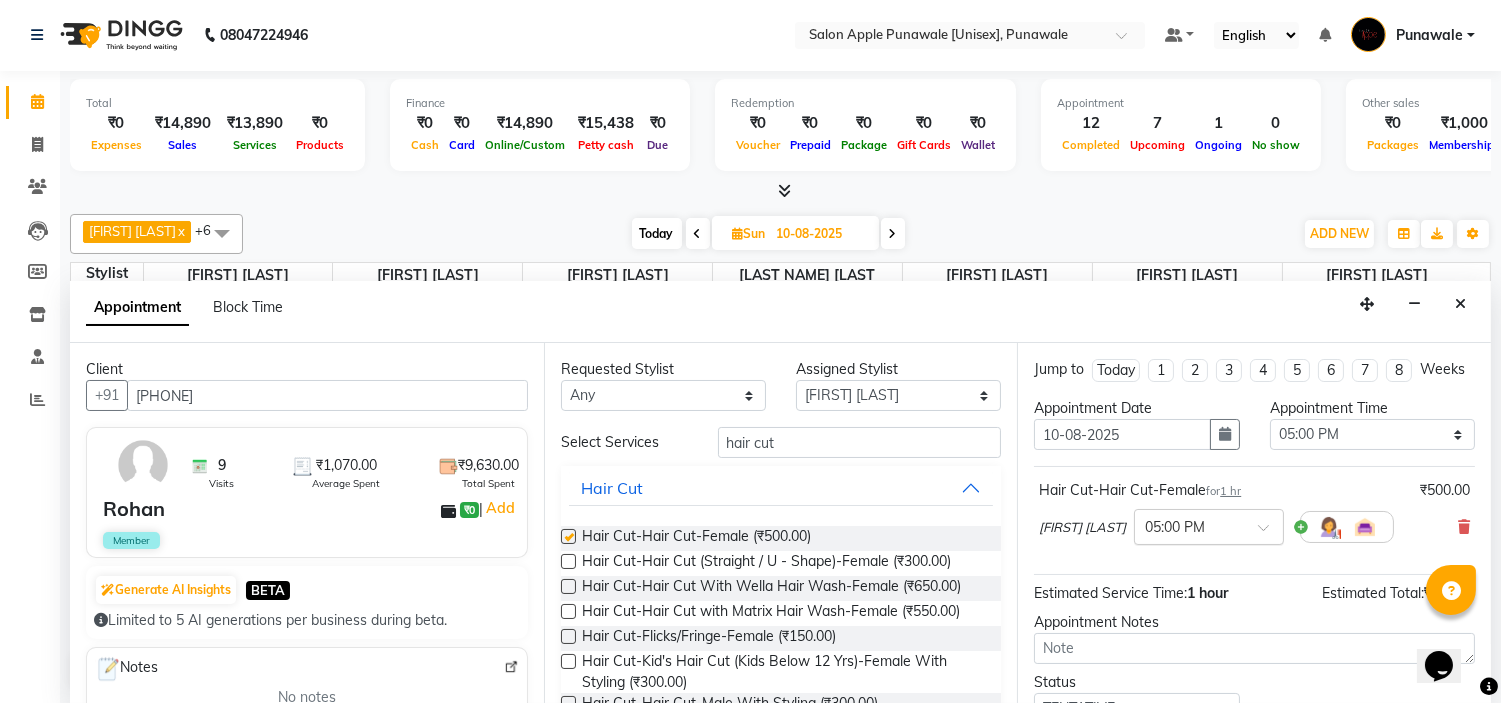 checkbox on "false" 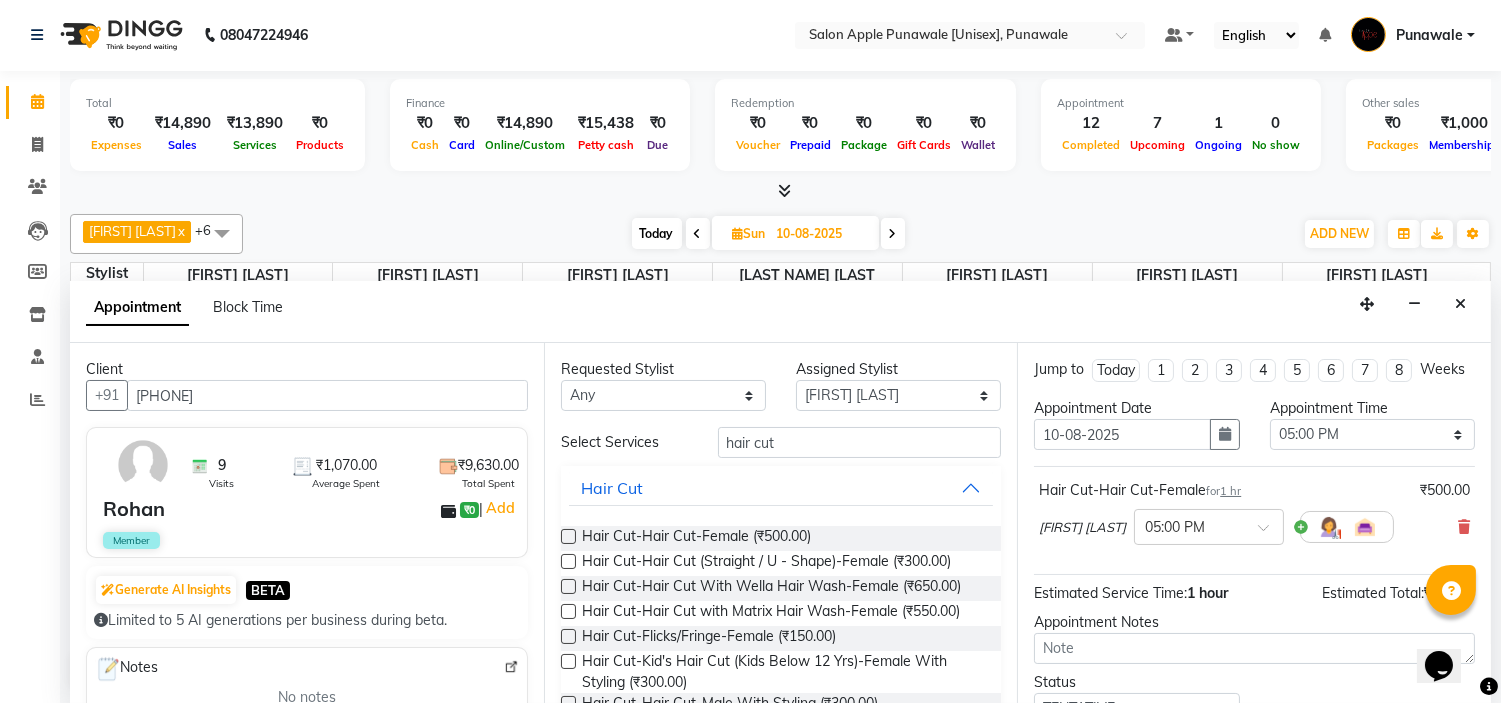 scroll, scrollTop: 165, scrollLeft: 0, axis: vertical 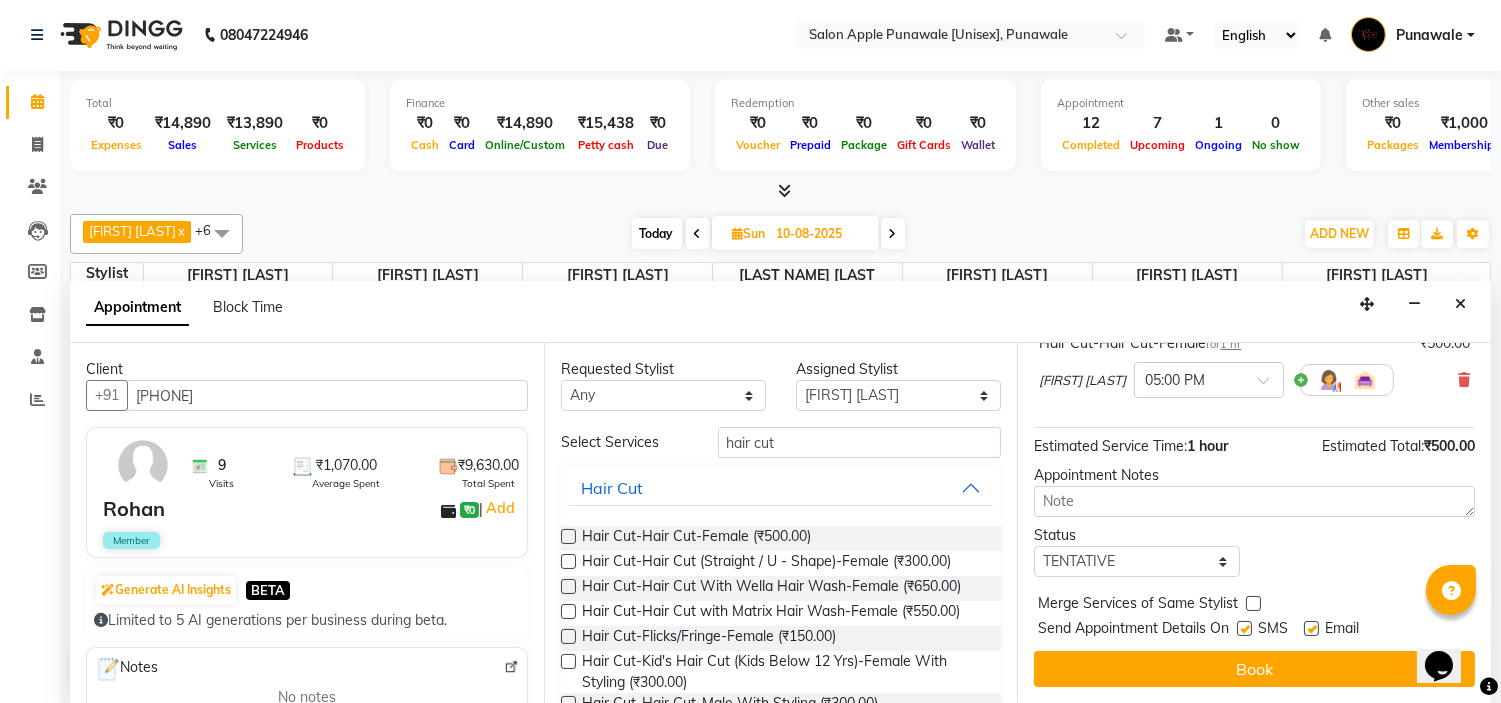 click on "Jump to Today 1 2 3 4 5 6 7 8 Weeks Appointment Date [DATE] Appointment Time Select [TIME] [TIME] [TIME] [TIME] [TIME] [TIME] [TIME] [TIME] [TIME] [TIME] [TIME] [TIME] [TIME] [TIME] [TIME] [TIME] [TIME] [TIME] [TIME] [TIME] [TIME] [TIME] [TIME] [TIME] [TIME] [TIME] [TIME] [TIME] [TIME] [TIME] [TIME] [TIME] [TIME] [TIME] [TIME] [TIME] [TIME] [TIME] [TIME] [TIME] [TIME] [TIME] [TIME] [TIME] [TIME] [TIME] [TIME] [TIME] [TIME] Hair Cut-Hair Cut-Female   for  1 hr ₹500.00 [FIRST] [LAST] × [TIME] Estimated Service Time:  1 hour Estimated Total:  ₹500.00 Appointment Notes Status Select TENTATIVE CONFIRM UPCOMING Merge Services of Same Stylist Send Appointment Details On SMS Email  Book" at bounding box center [1254, 523] 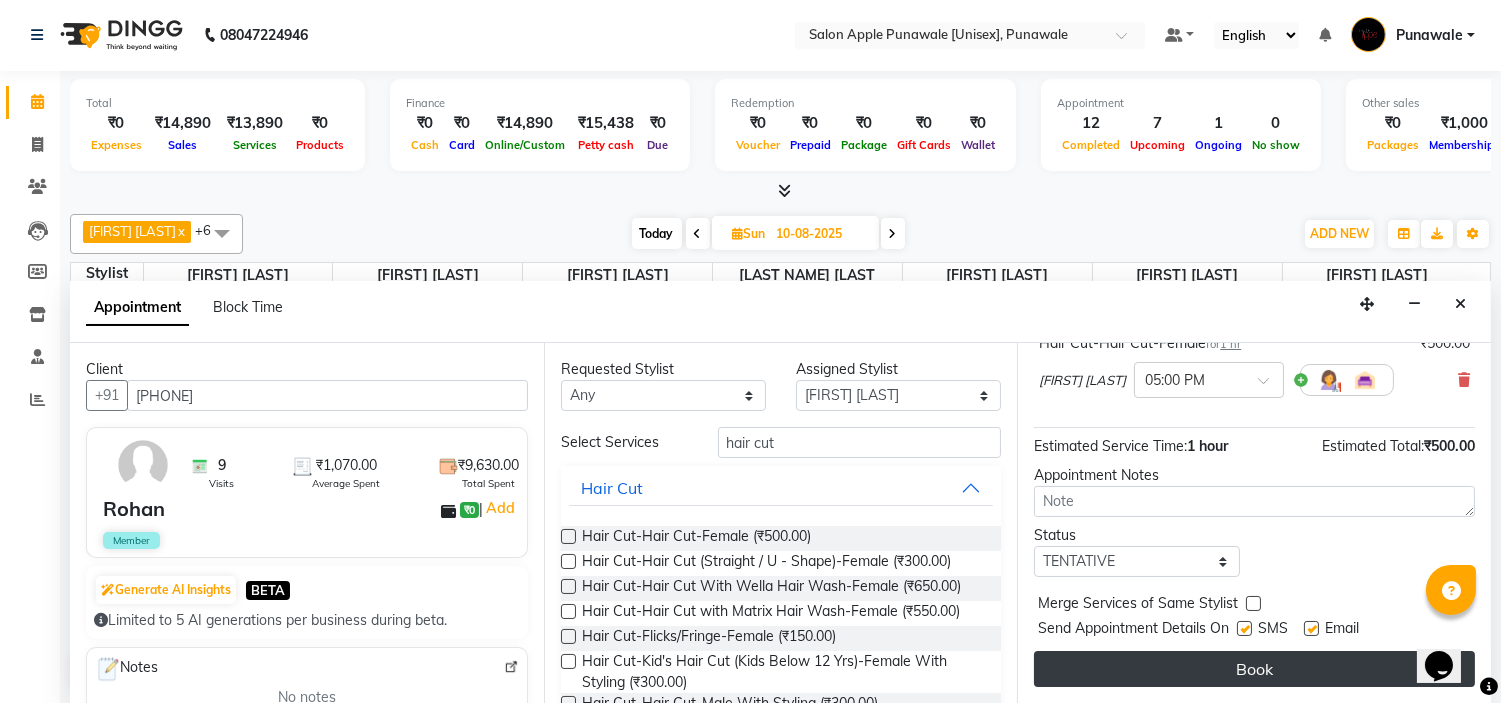 click on "Book" at bounding box center [1254, 669] 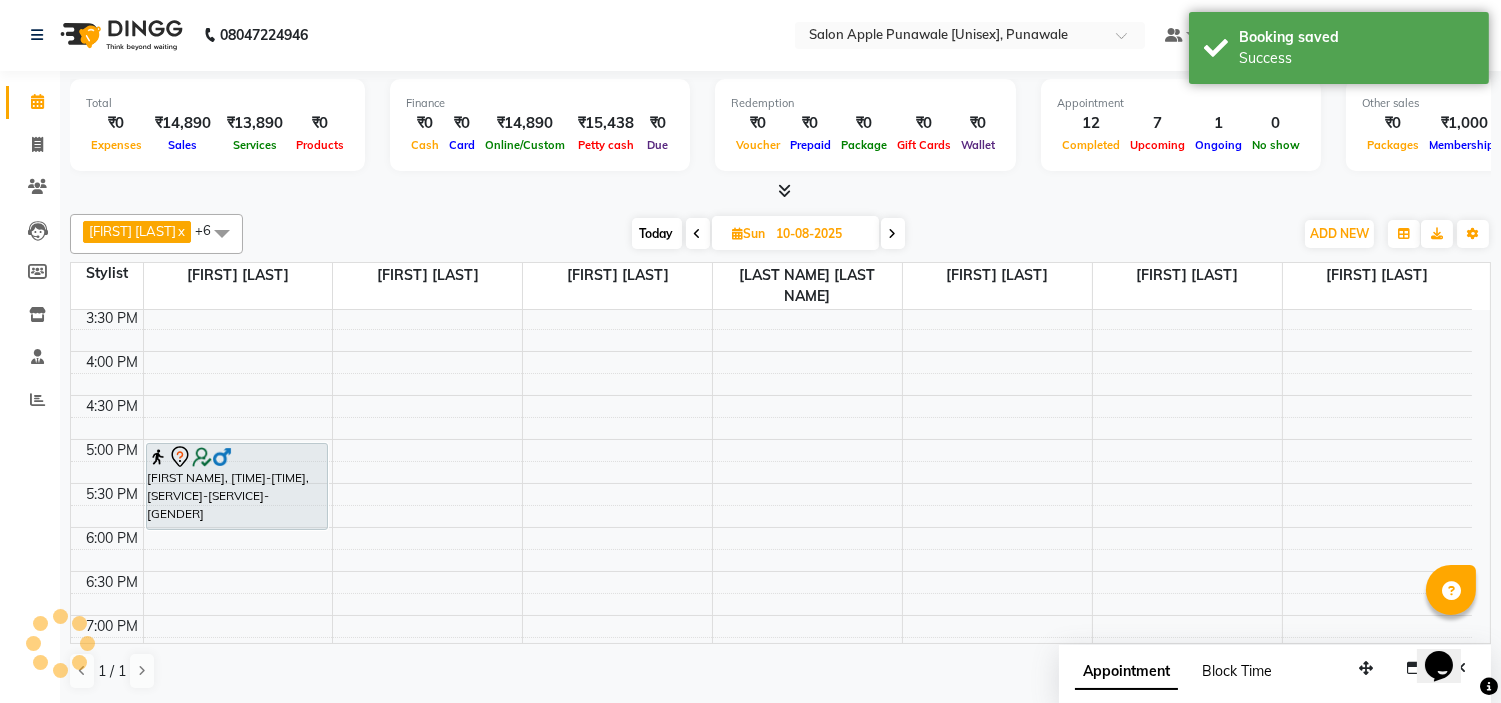 scroll, scrollTop: 0, scrollLeft: 0, axis: both 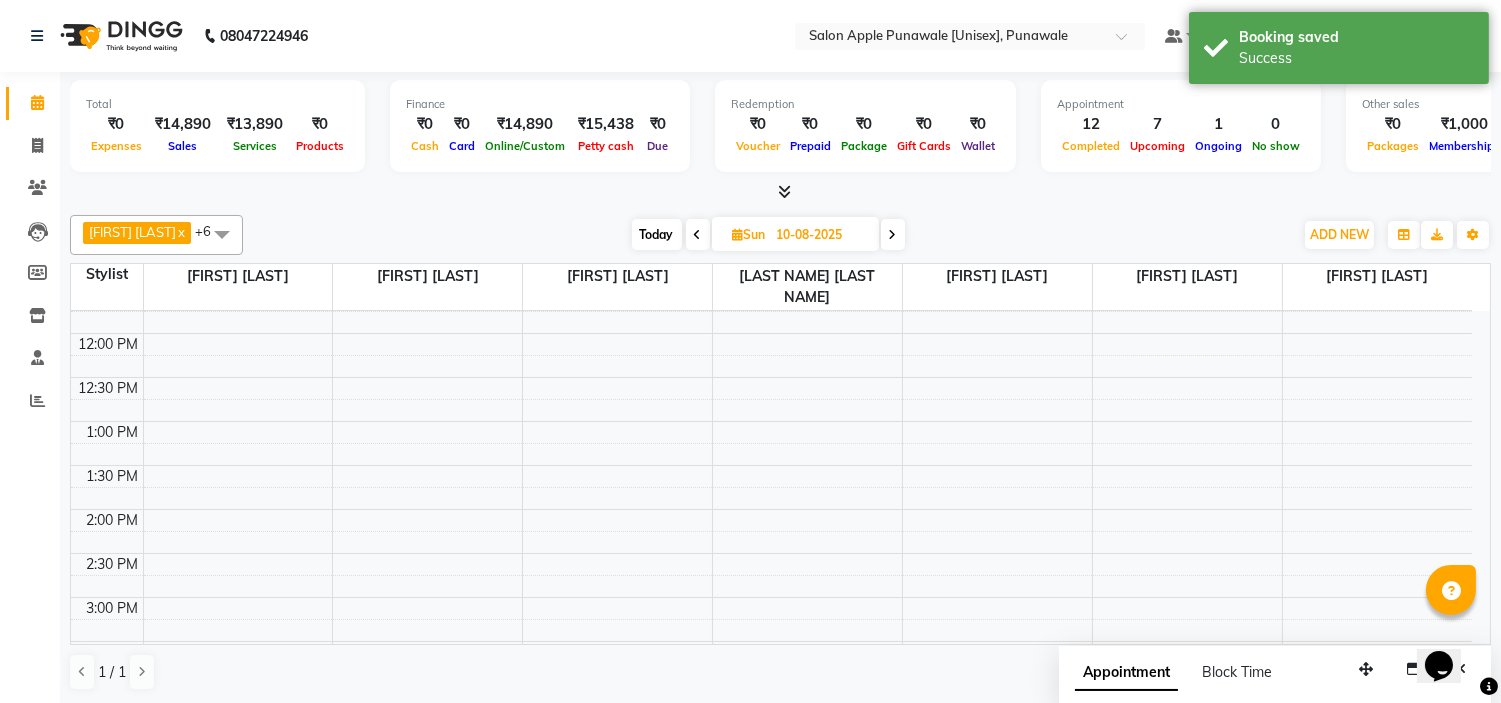 click at bounding box center (698, 235) 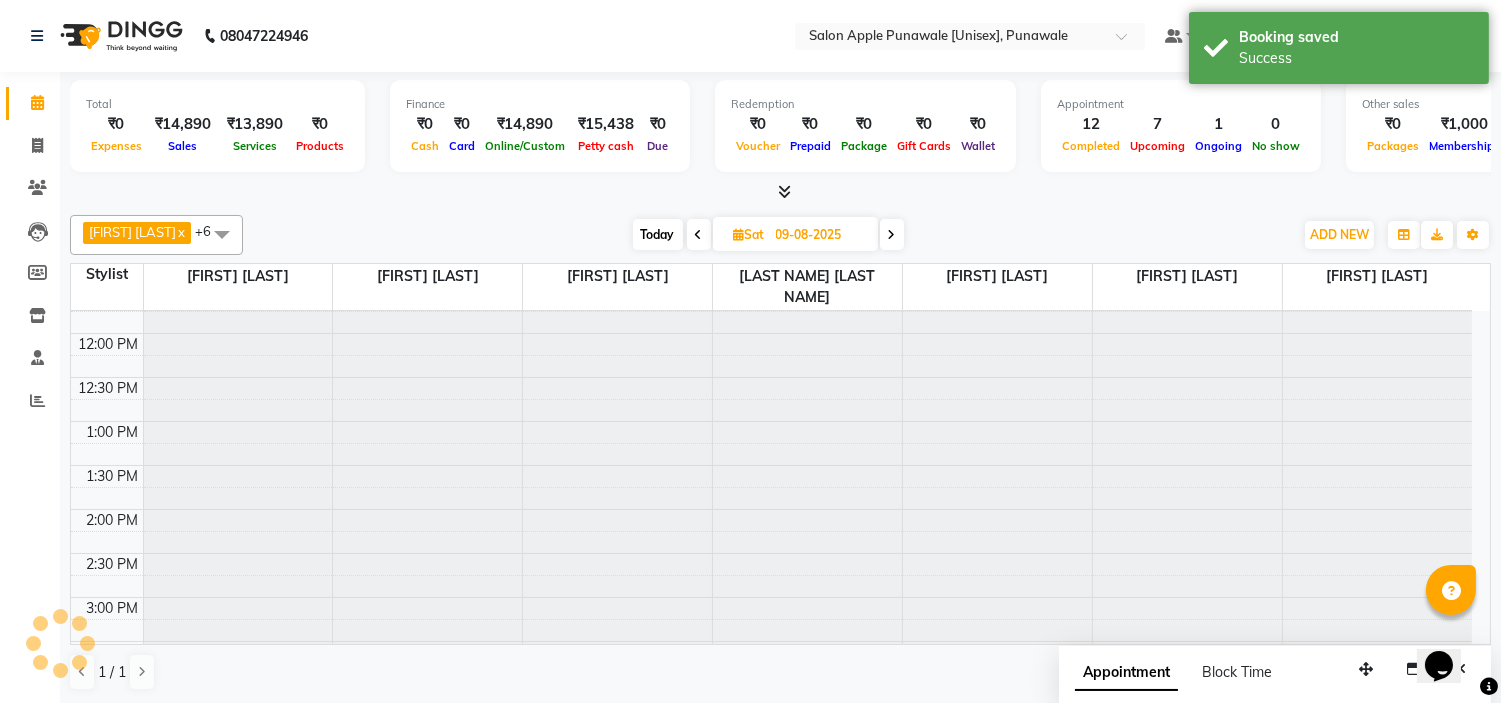 scroll, scrollTop: 796, scrollLeft: 0, axis: vertical 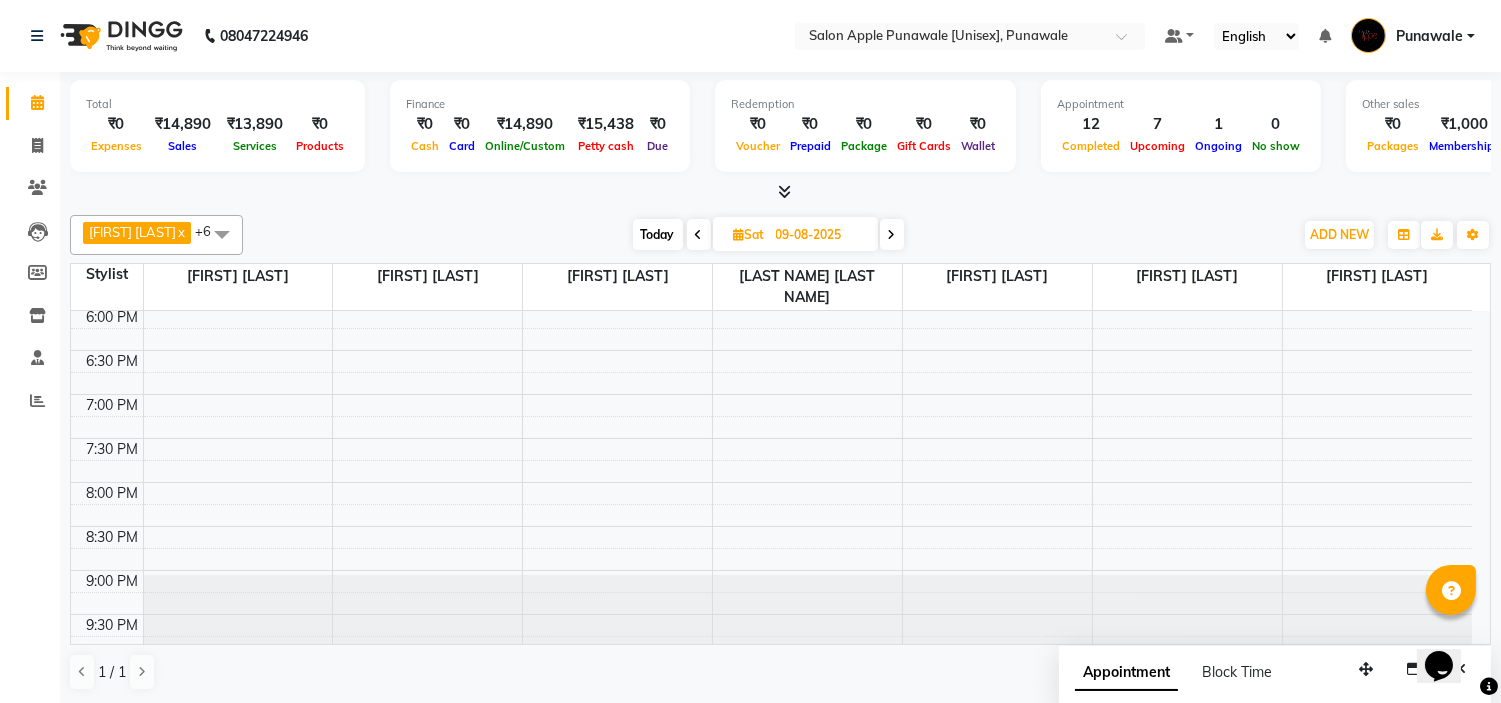 click on "09-08-2025" at bounding box center [820, 235] 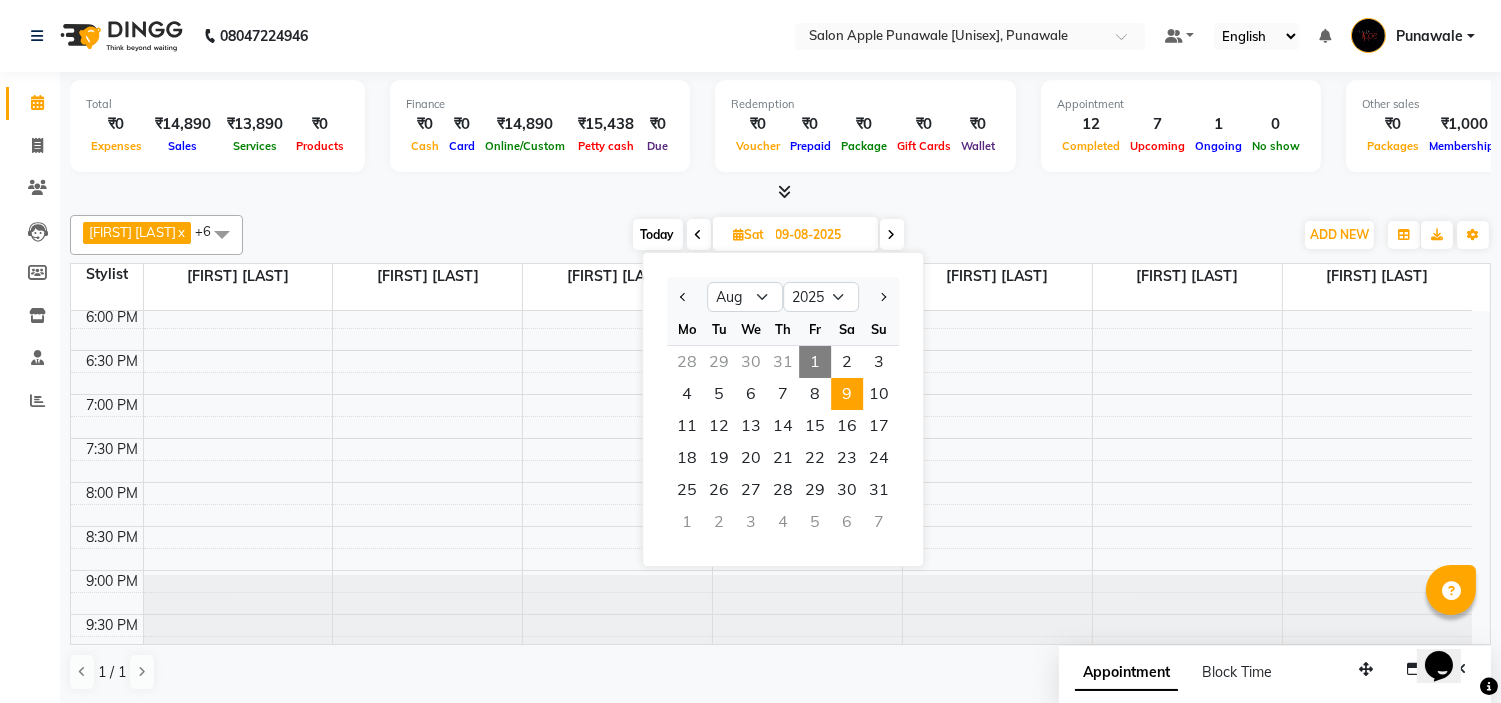 click on "1" at bounding box center [815, 362] 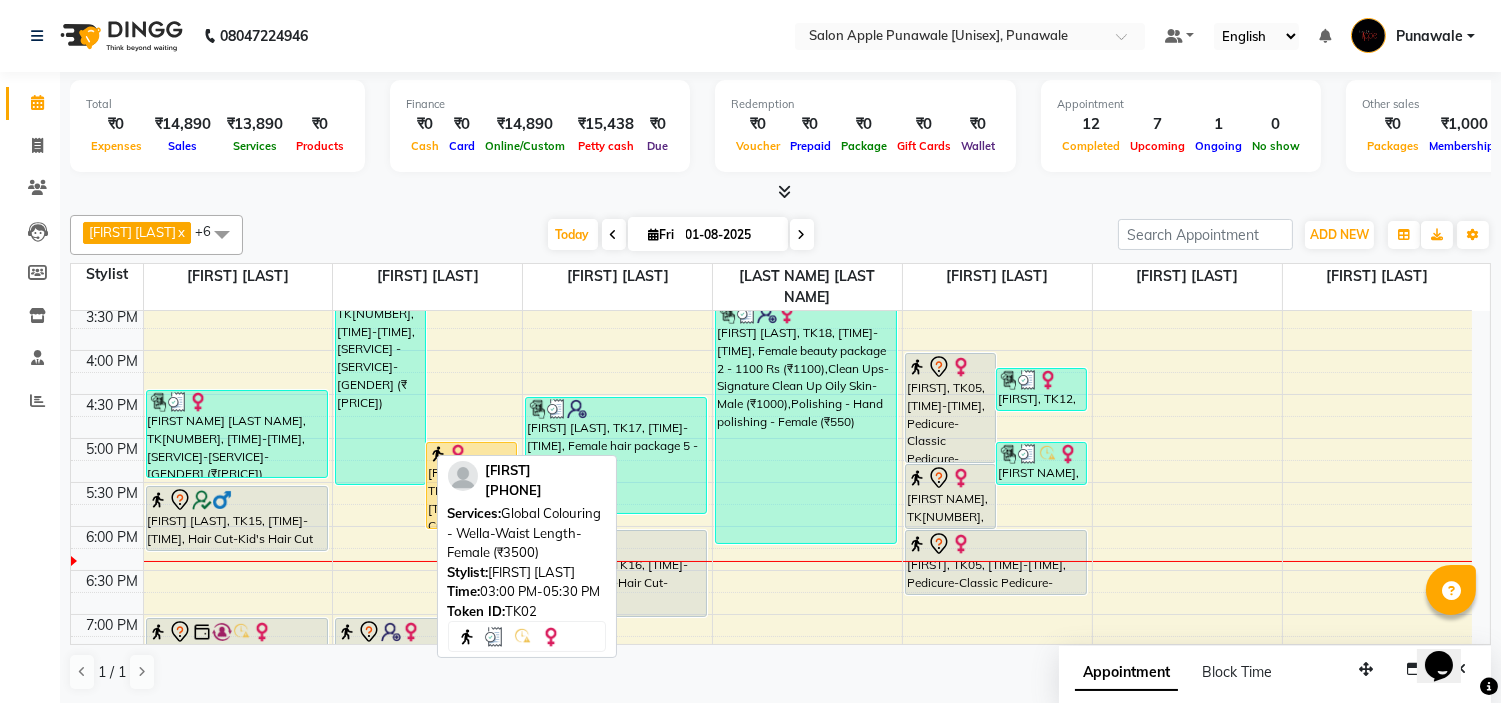 scroll, scrollTop: 574, scrollLeft: 0, axis: vertical 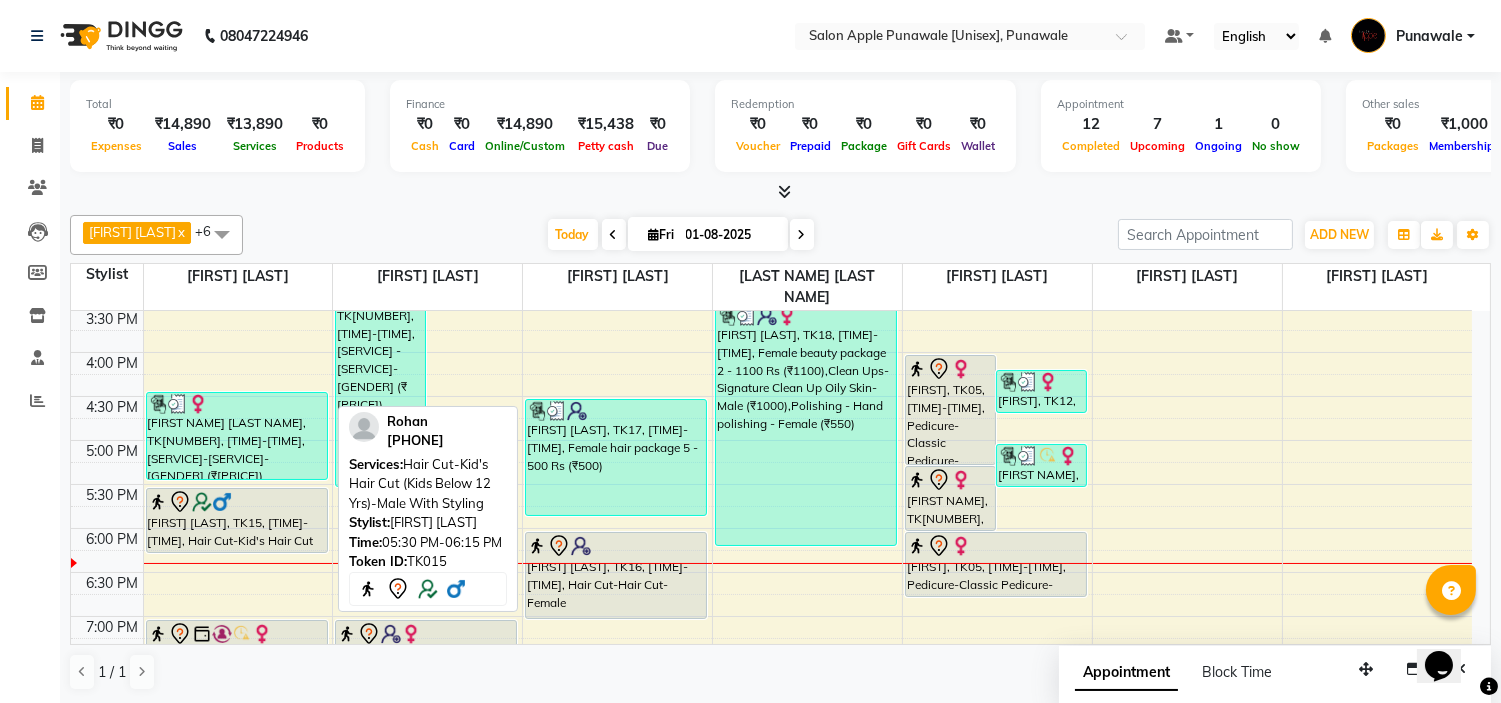 click on "[FIRST] [LAST], TK15, [TIME]-[TIME], Hair Cut-Kid's Hair Cut (Kids Below 12 Yrs)-Male With Styling" at bounding box center [237, 520] 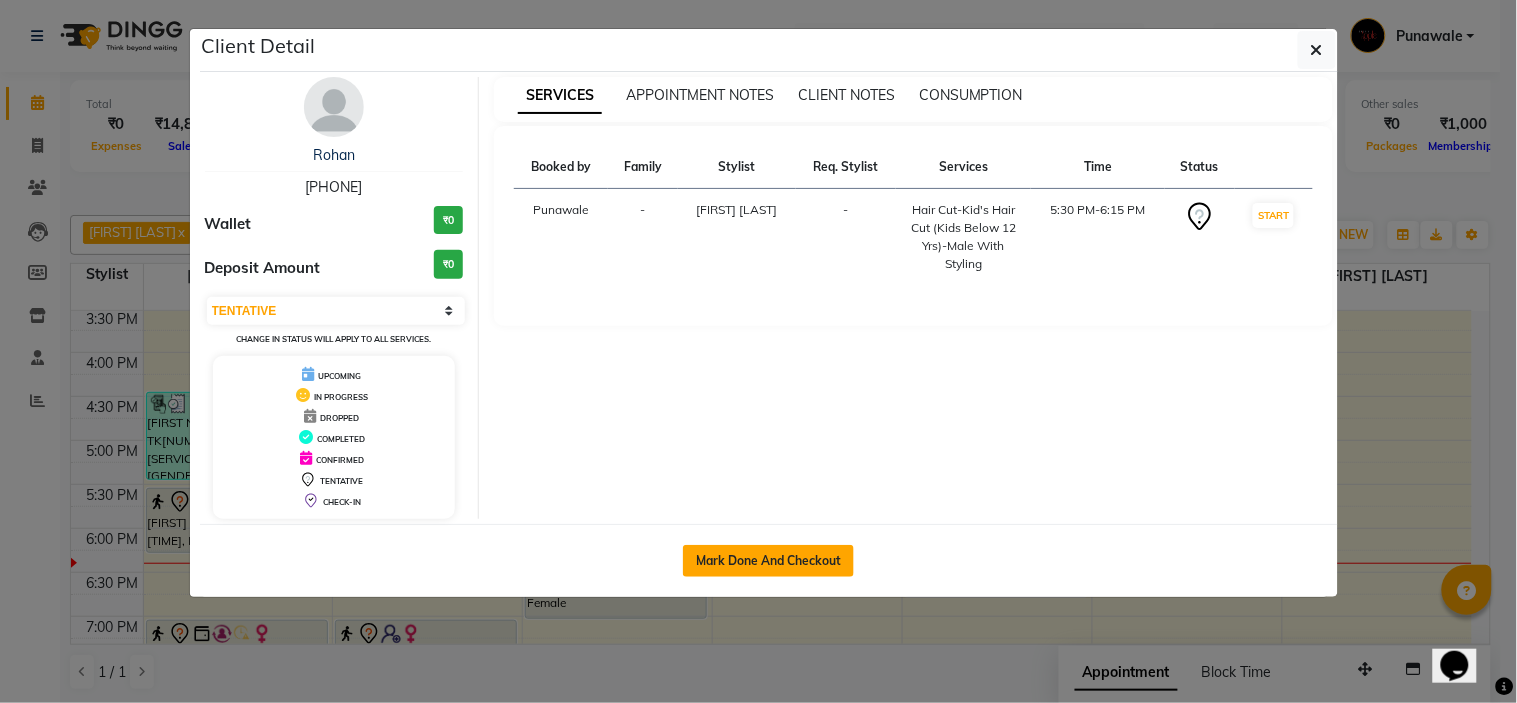 click on "Mark Done And Checkout" 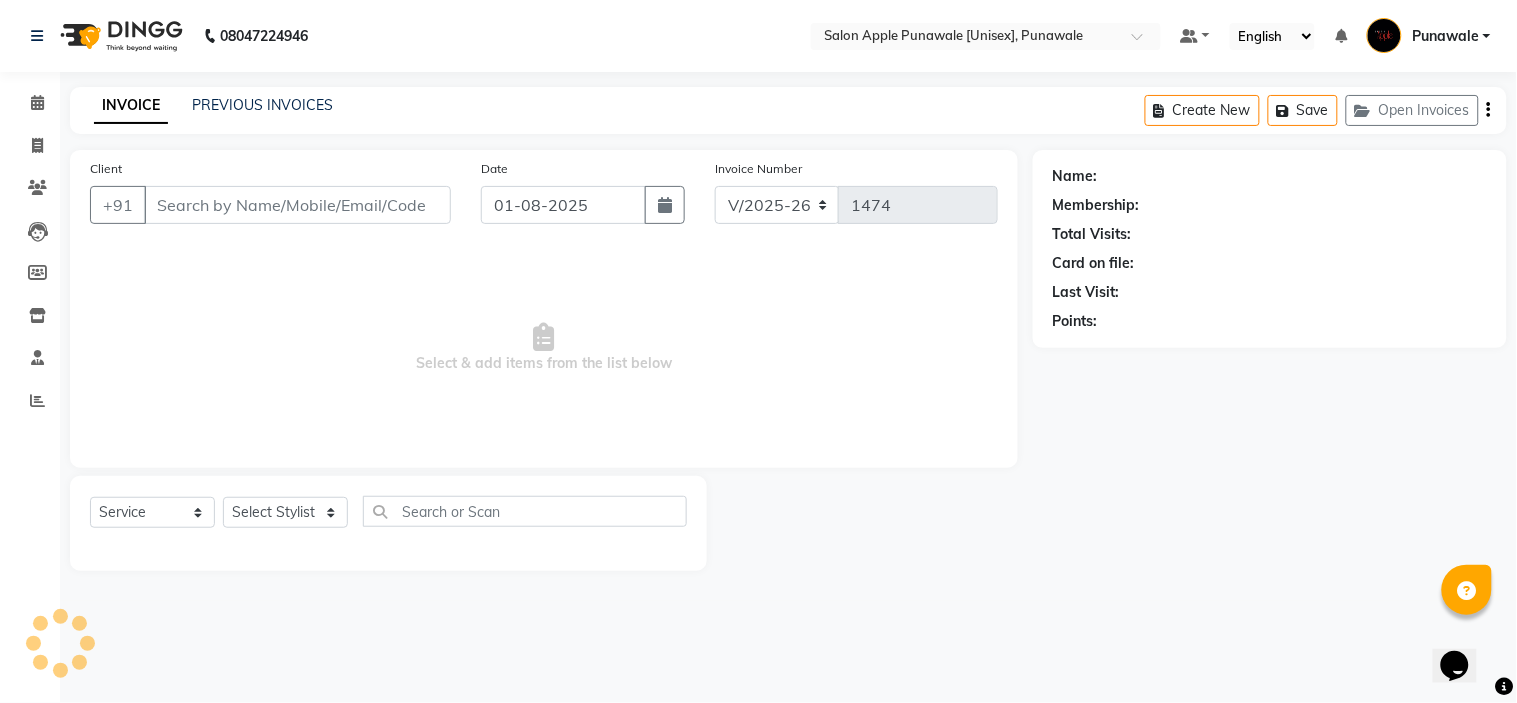 type on "[PHONE]" 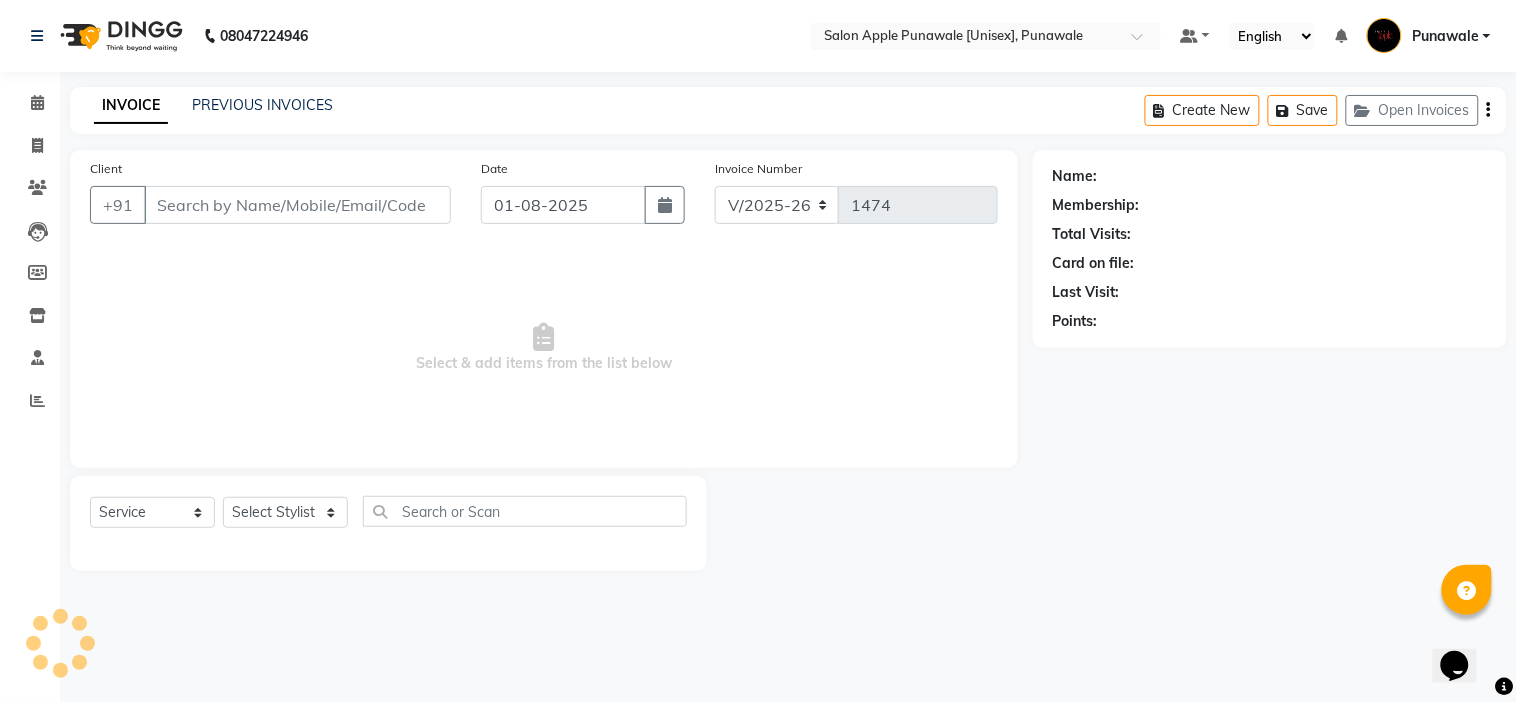 select on "54408" 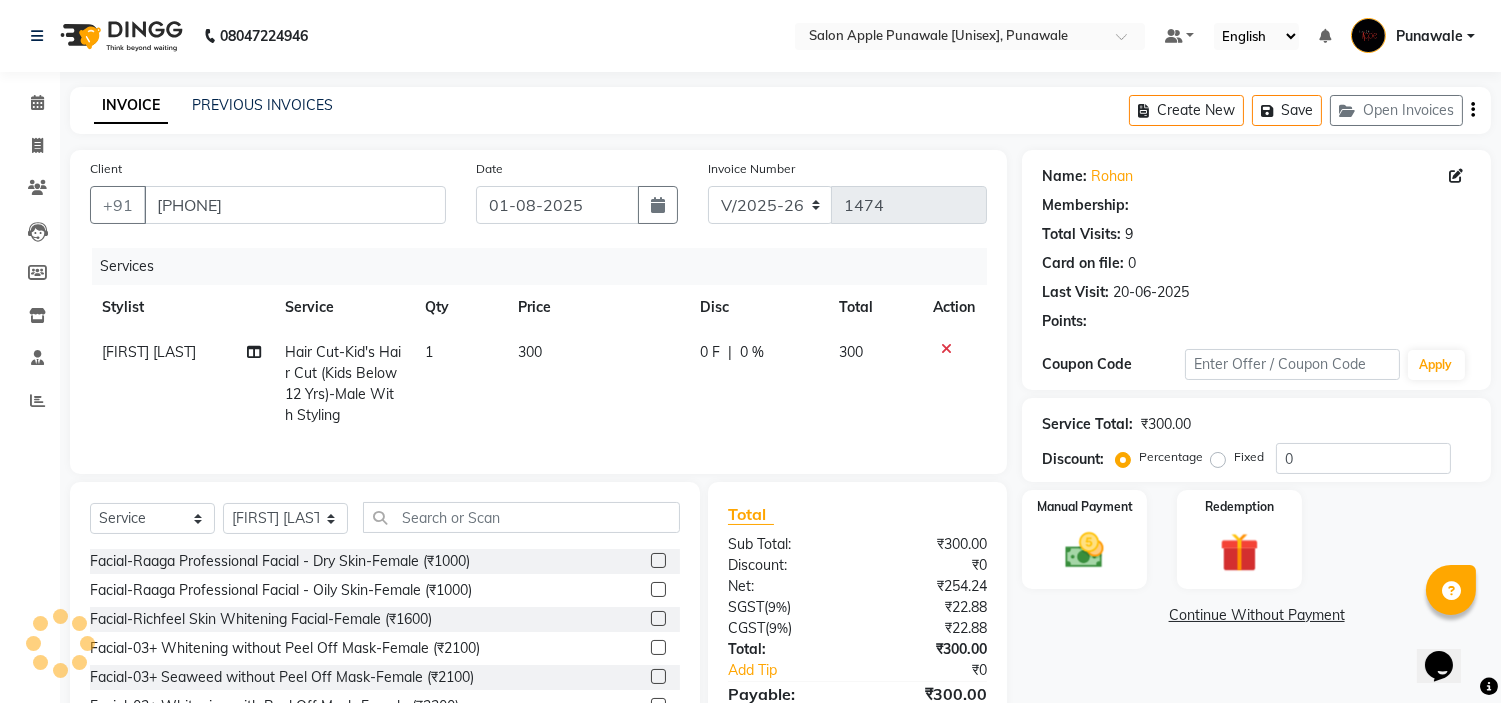 type on "10" 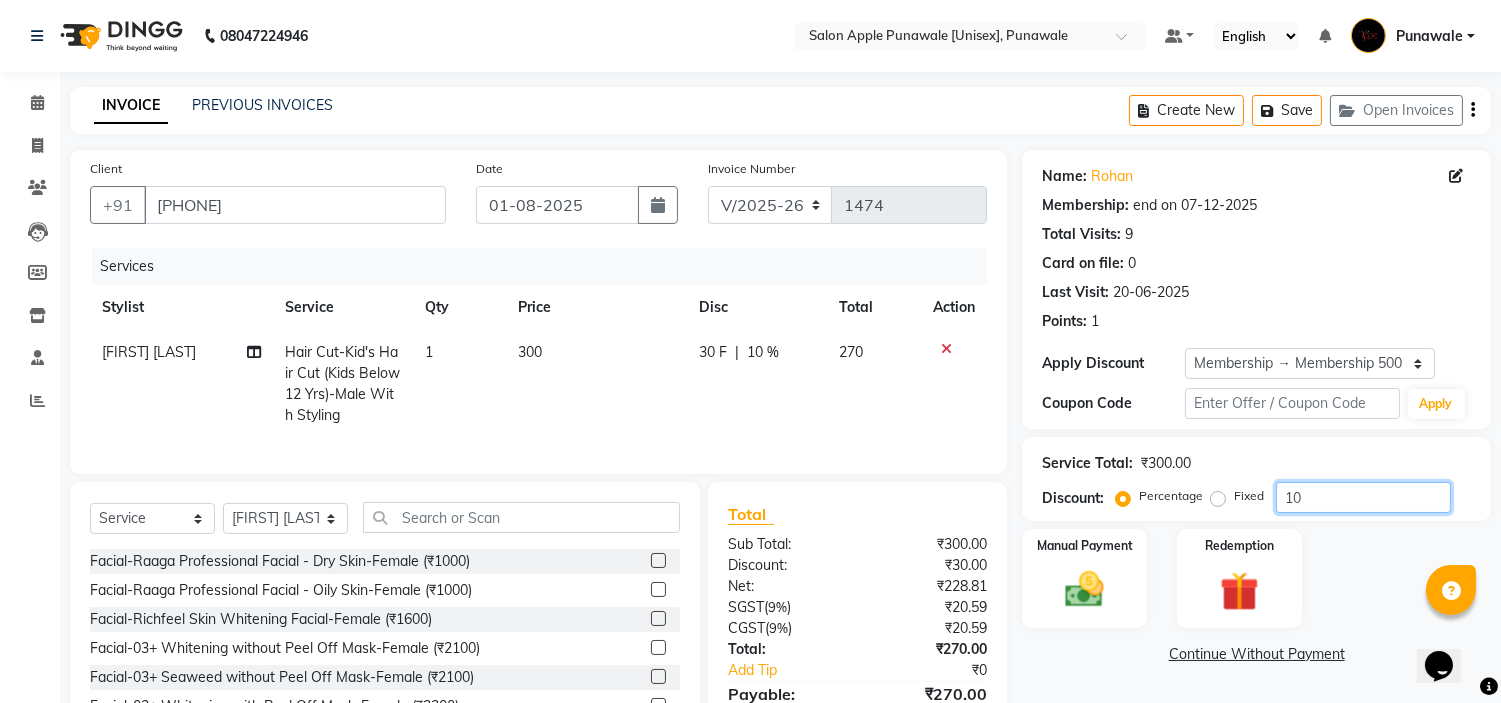 click on "10" 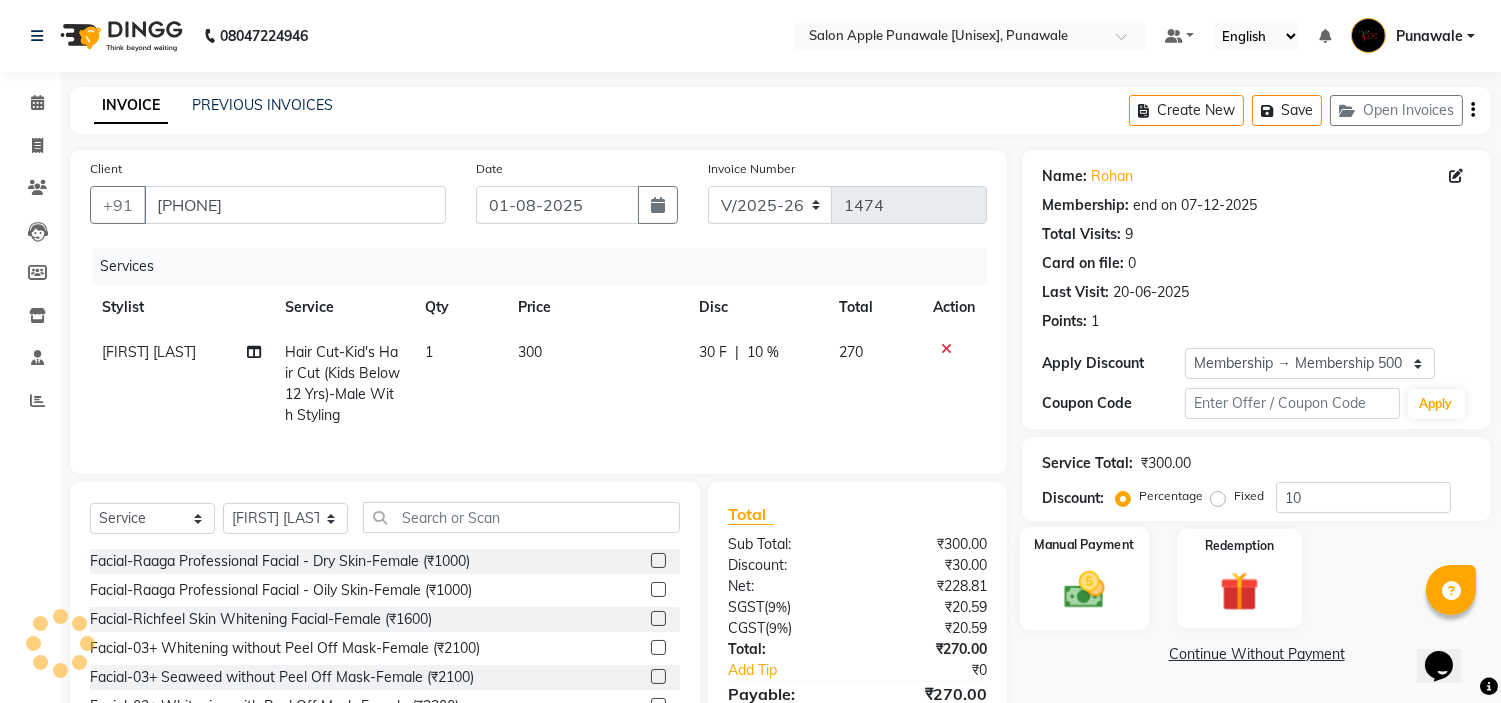 click on "Manual Payment" 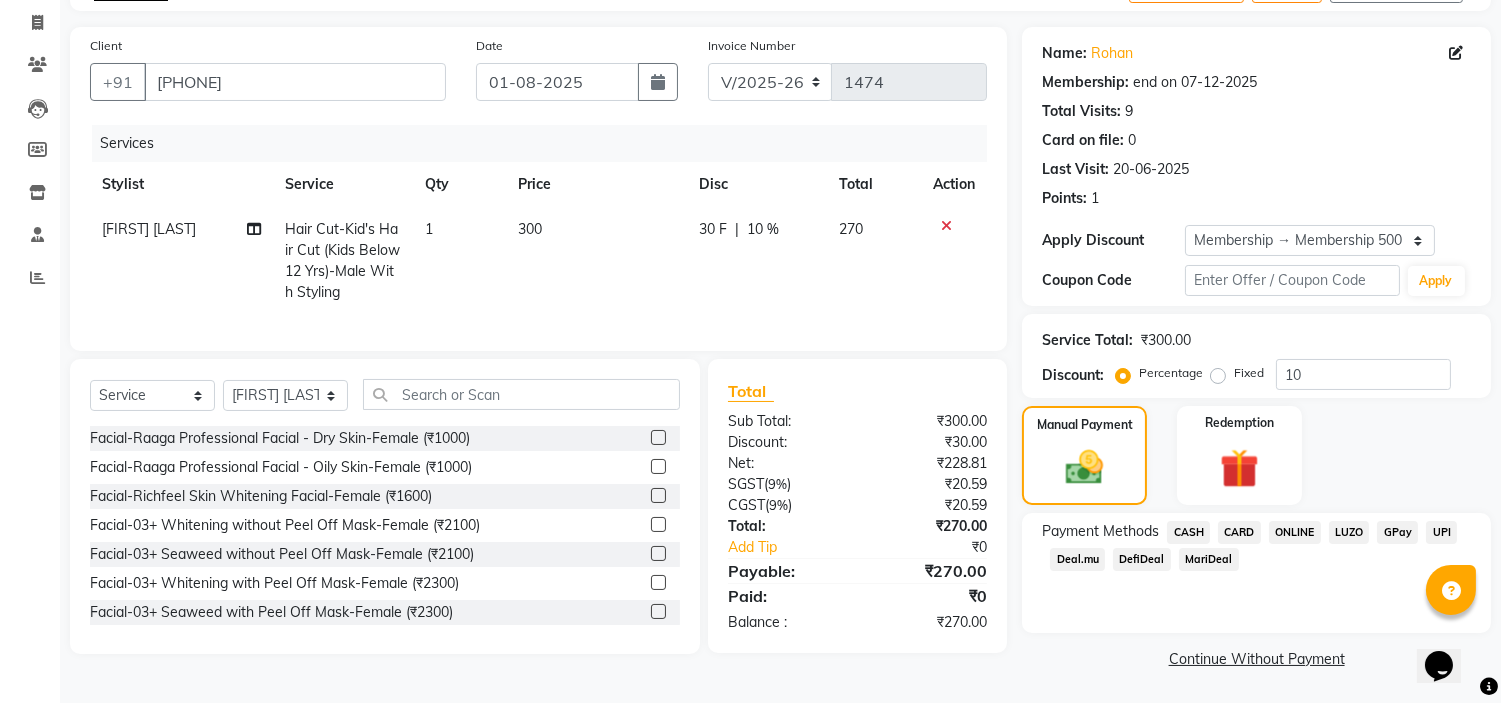 click on "ONLINE" 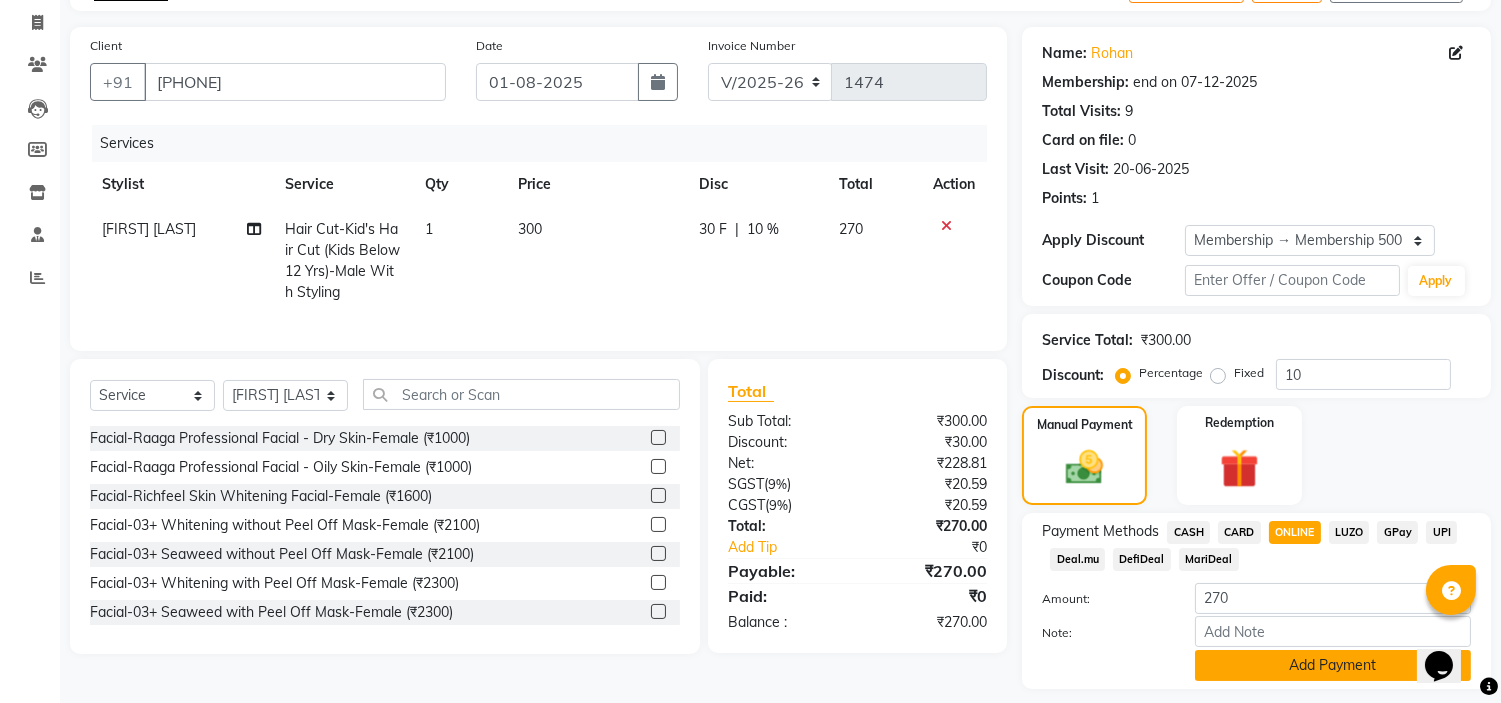scroll, scrollTop: 180, scrollLeft: 0, axis: vertical 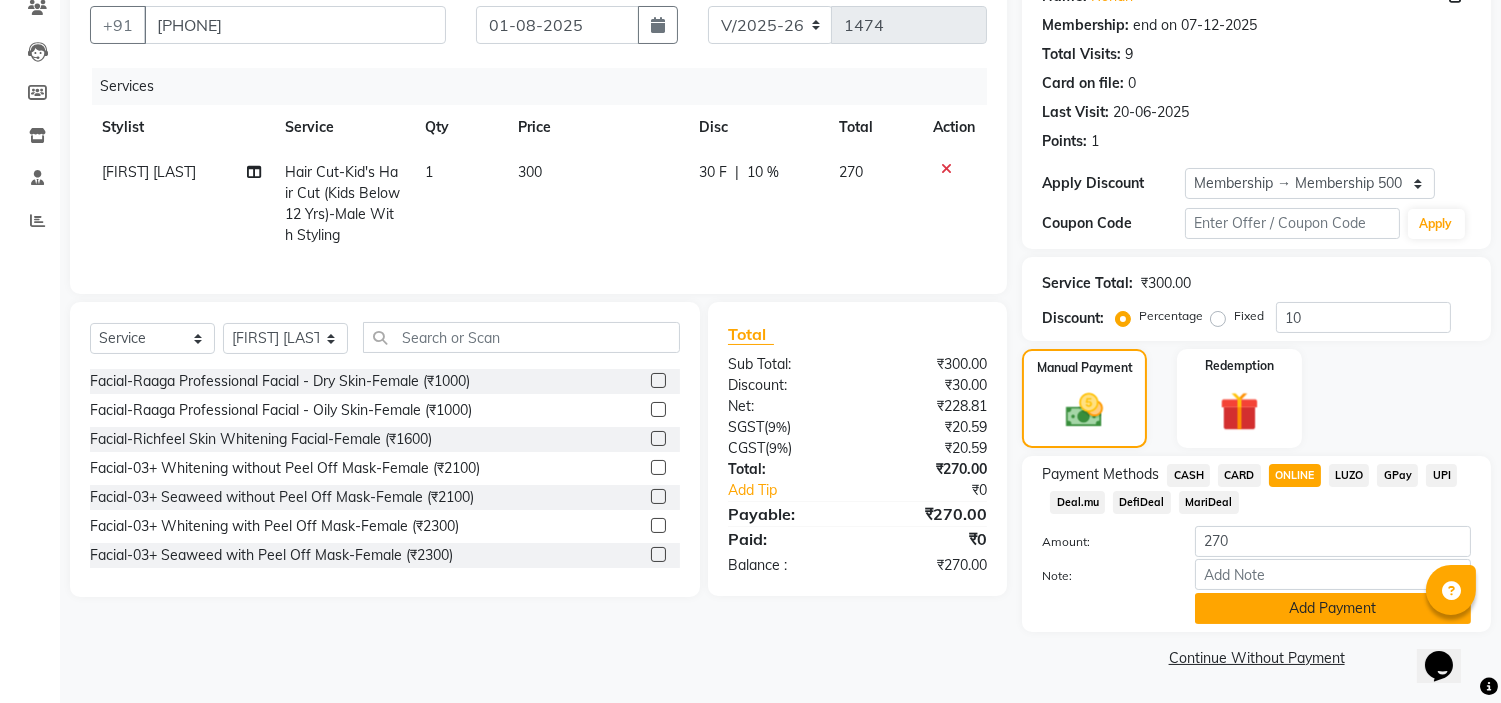 click on "Add Payment" 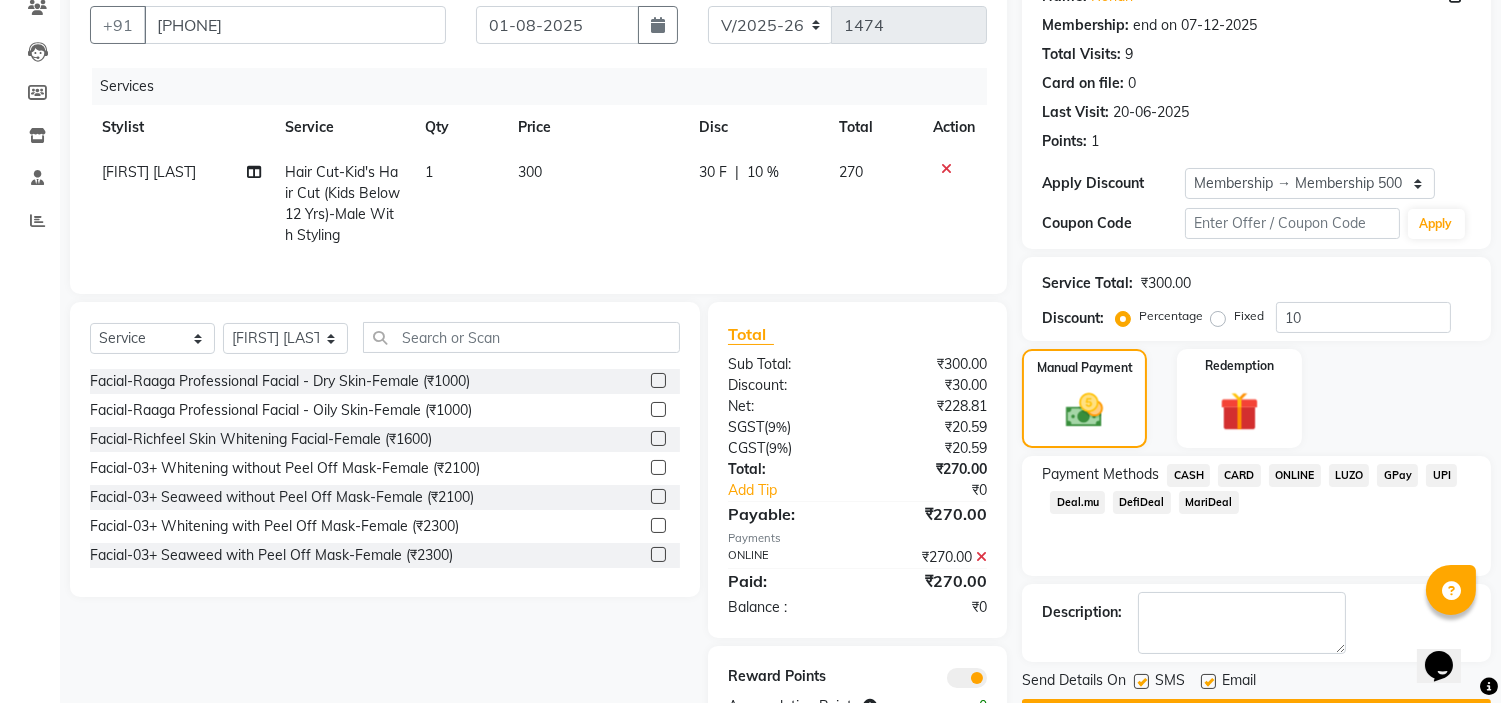 scroll, scrollTop: 261, scrollLeft: 0, axis: vertical 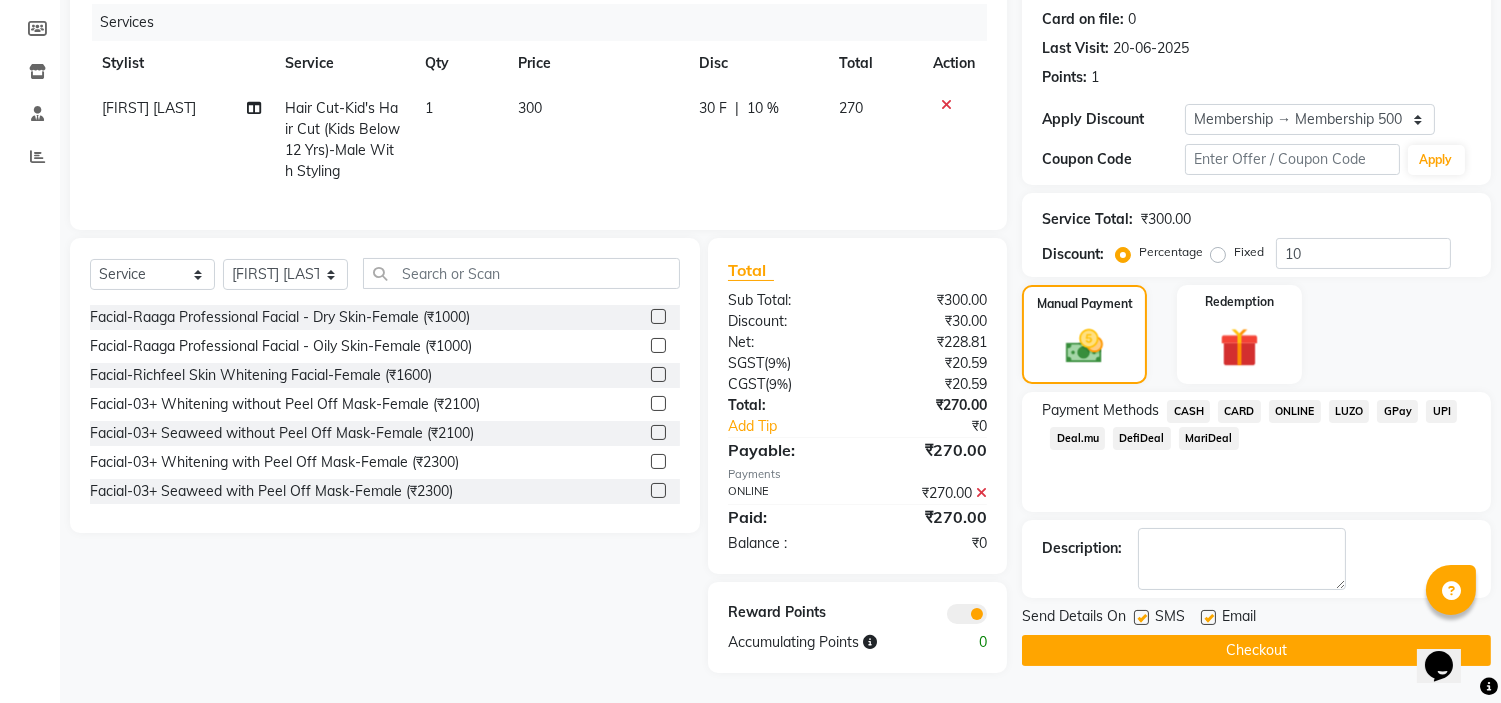 click on "Checkout" 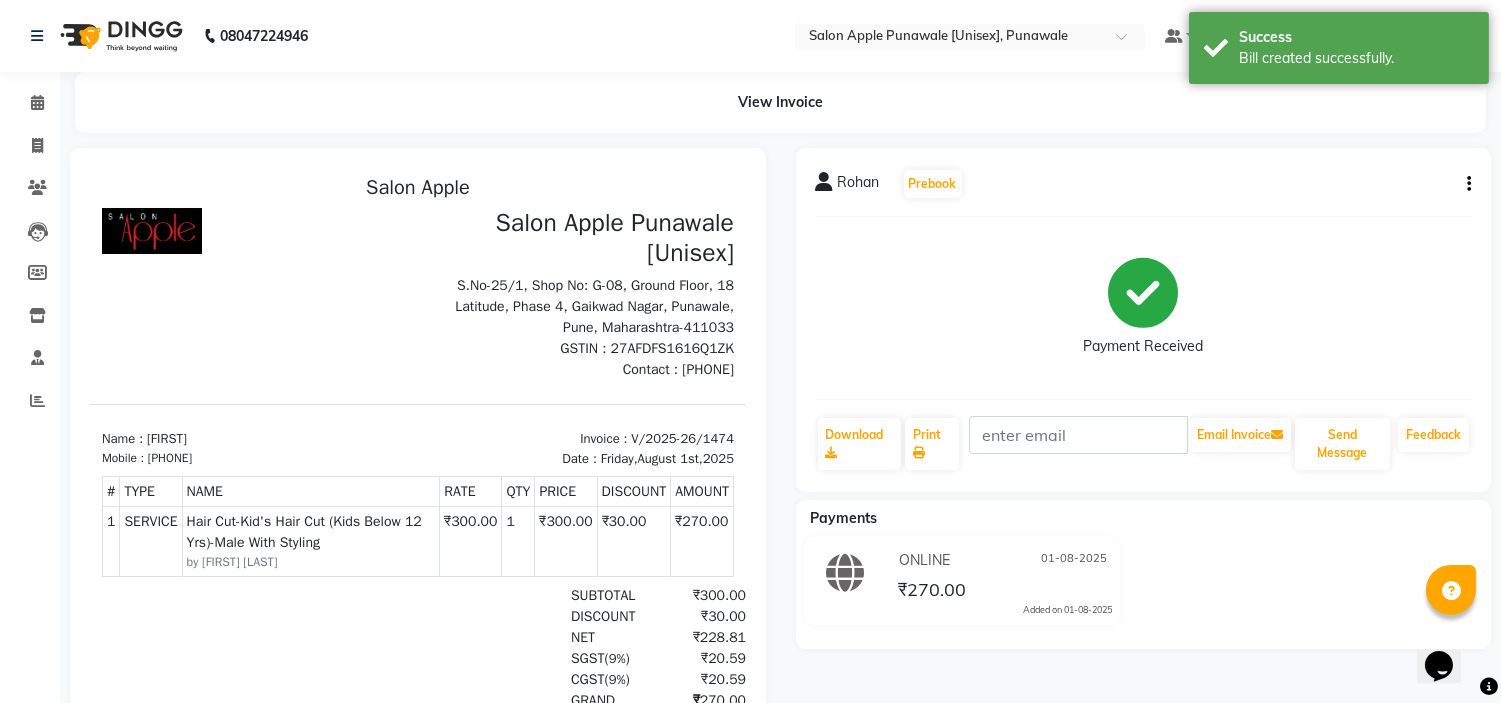 scroll, scrollTop: 0, scrollLeft: 0, axis: both 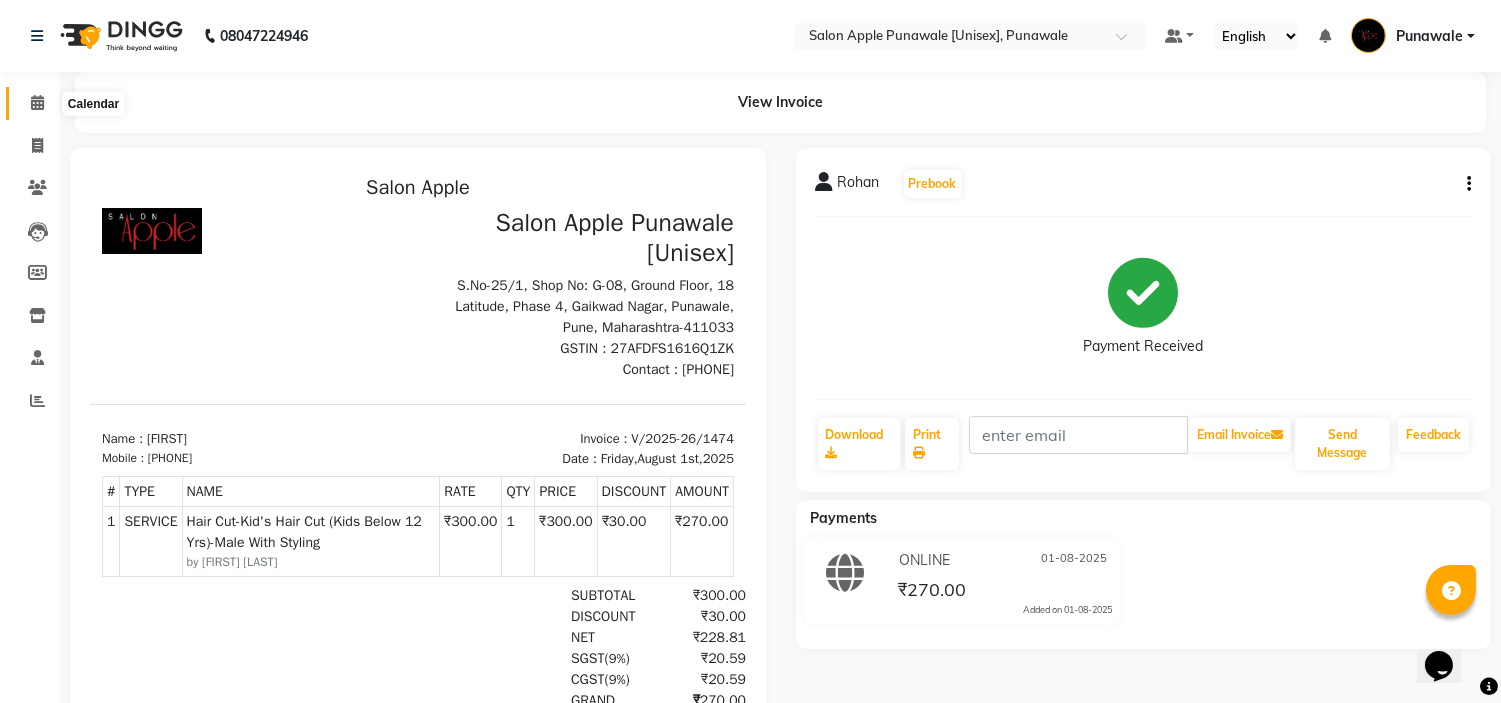 click 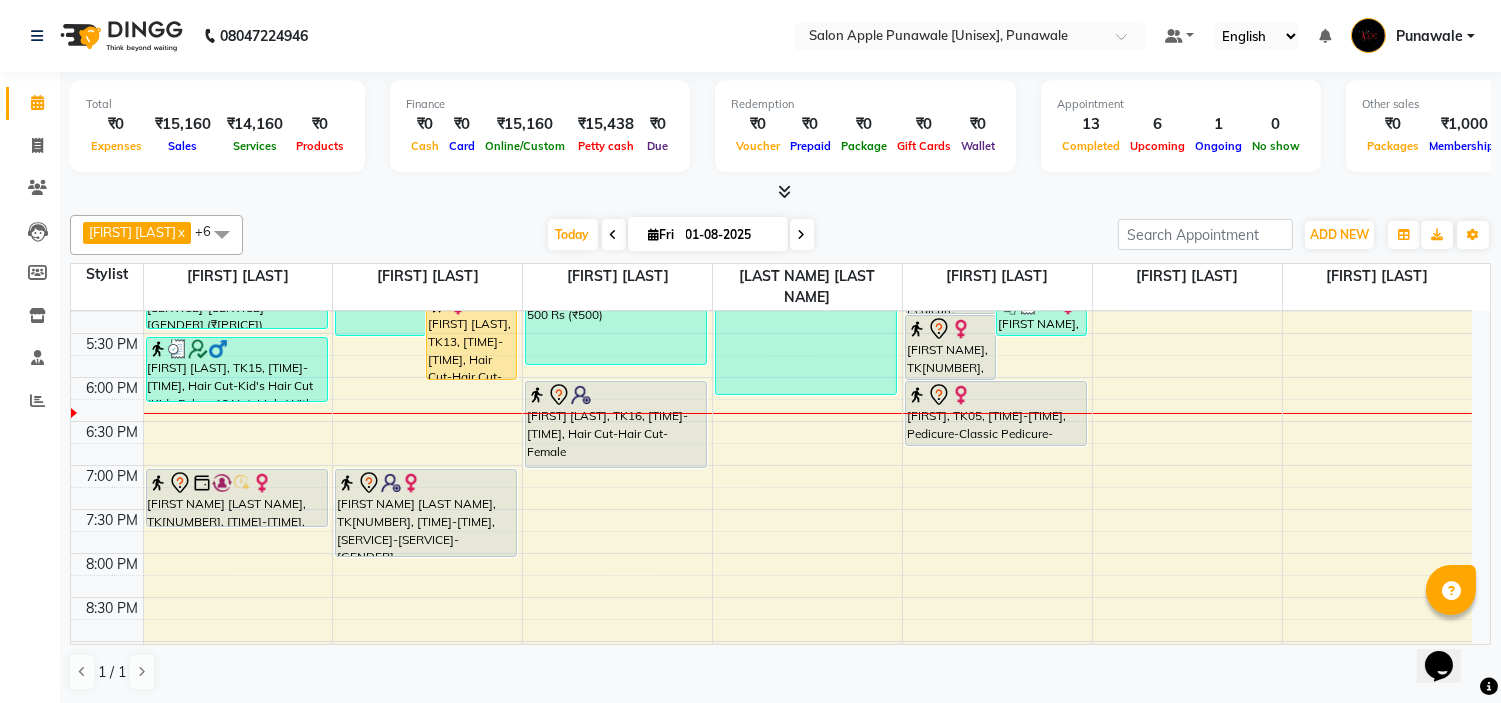 scroll, scrollTop: 777, scrollLeft: 0, axis: vertical 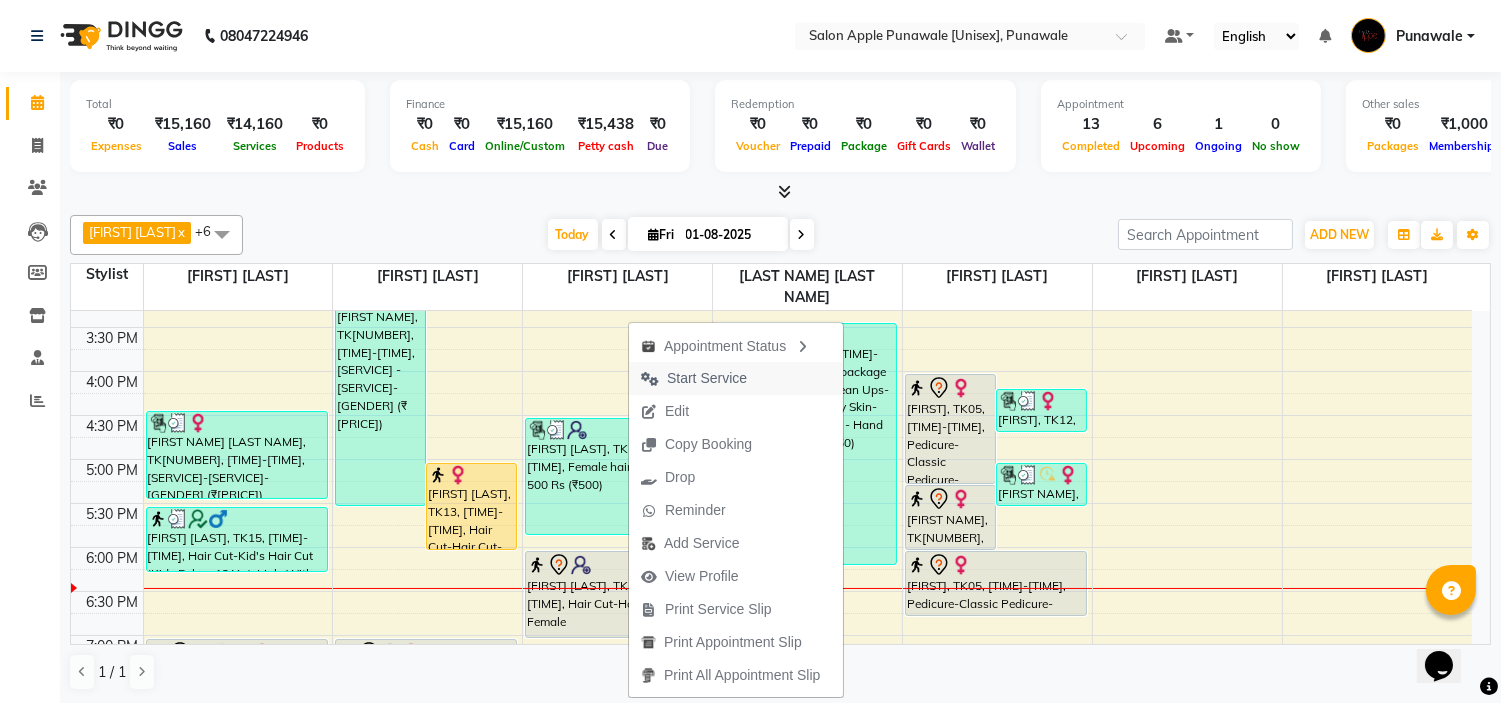 click on "Start Service" at bounding box center [707, 378] 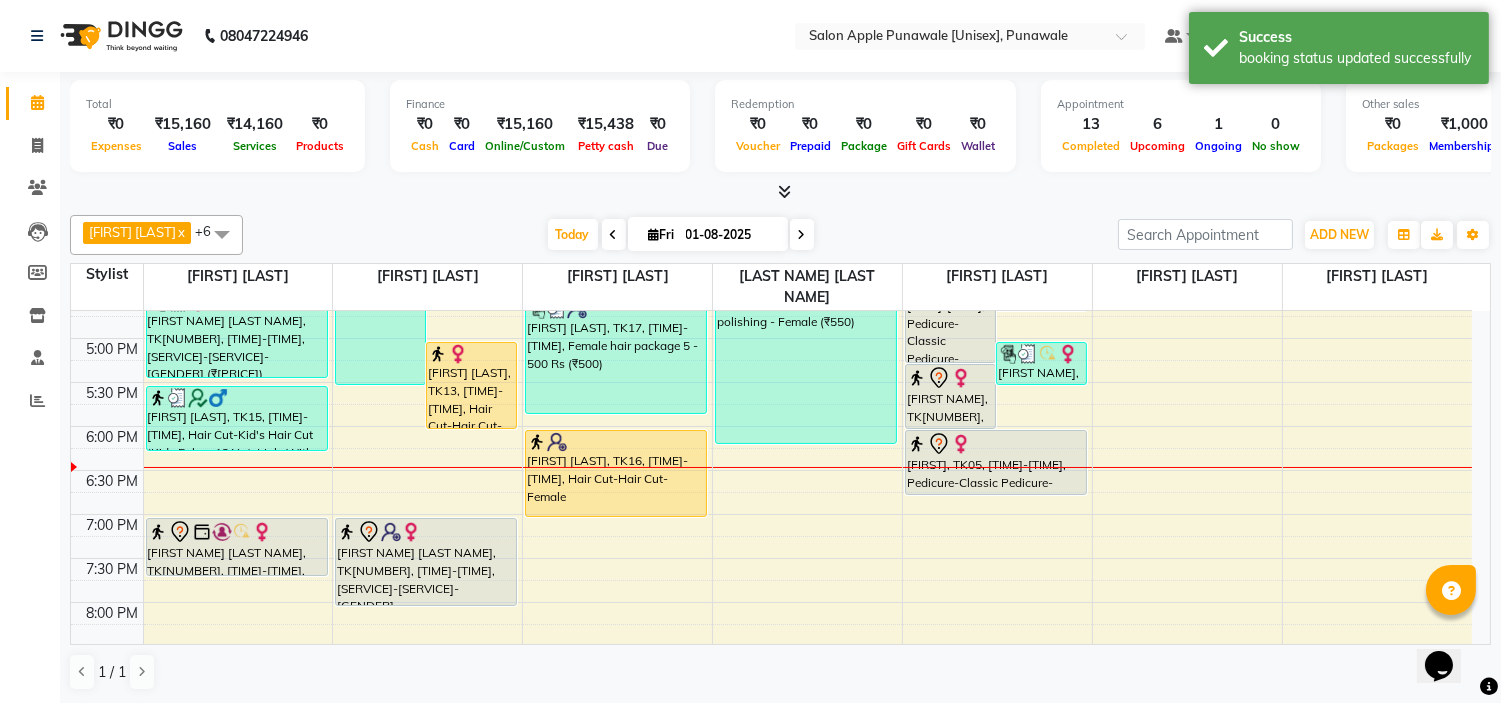 scroll, scrollTop: 660, scrollLeft: 0, axis: vertical 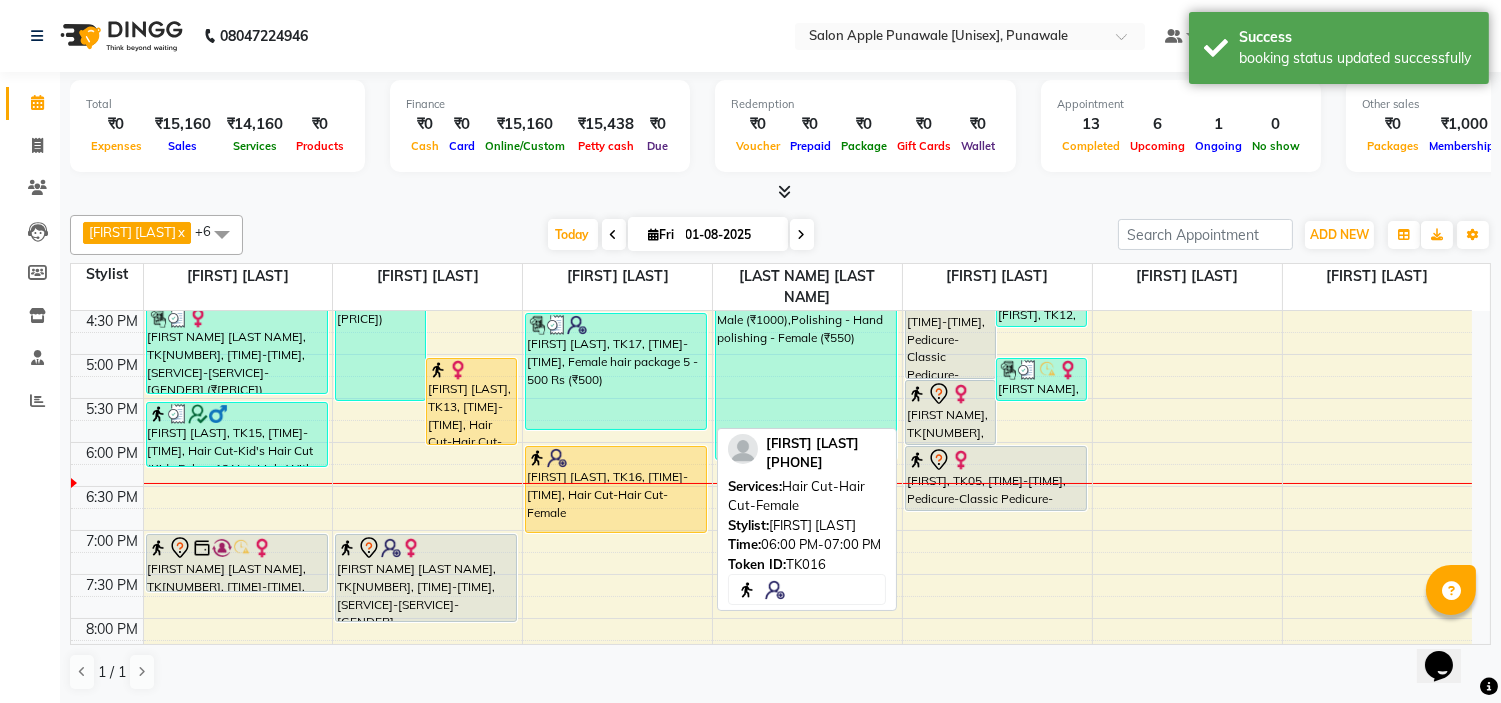 click on "[FIRST] [LAST], TK16, [TIME]-[TIME], Hair Cut-Hair Cut-Female" at bounding box center (616, 489) 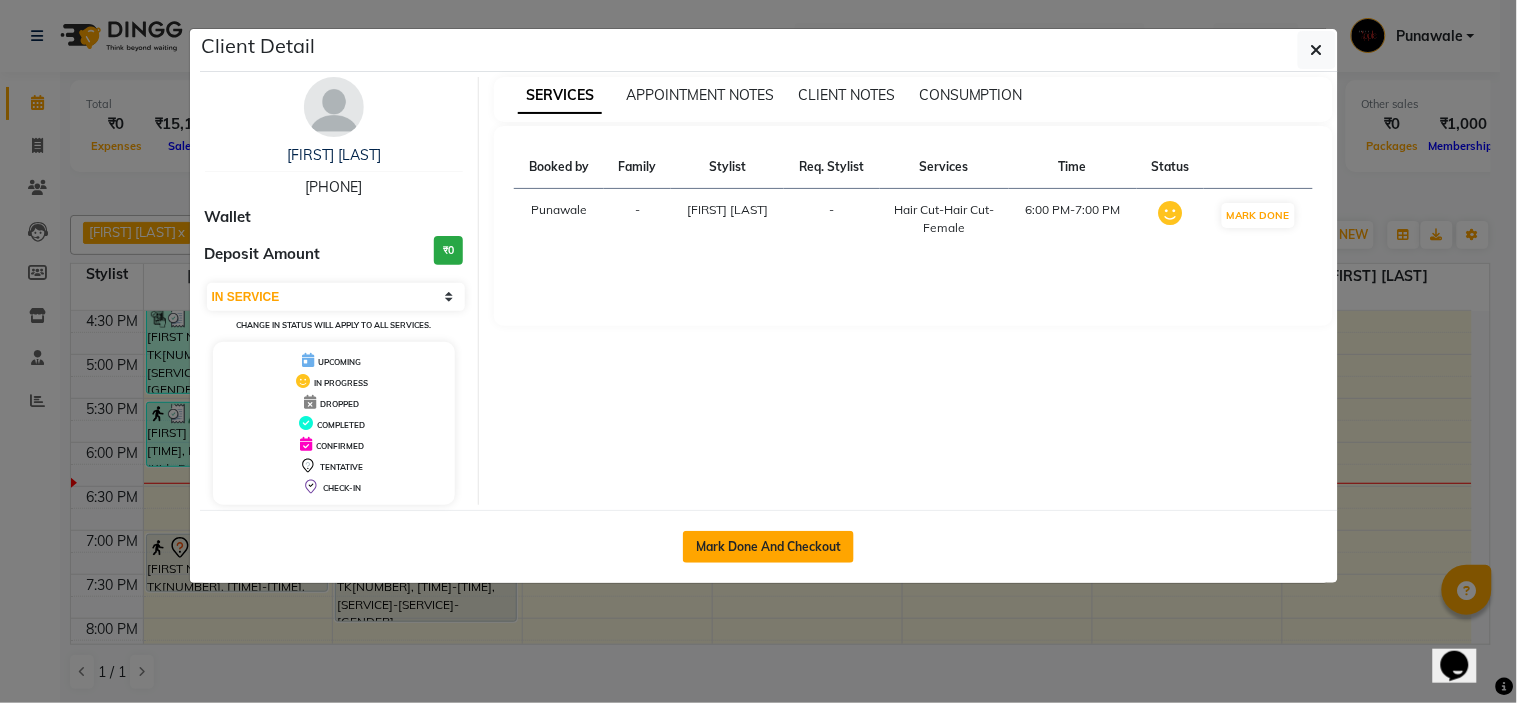 click on "Mark Done And Checkout" 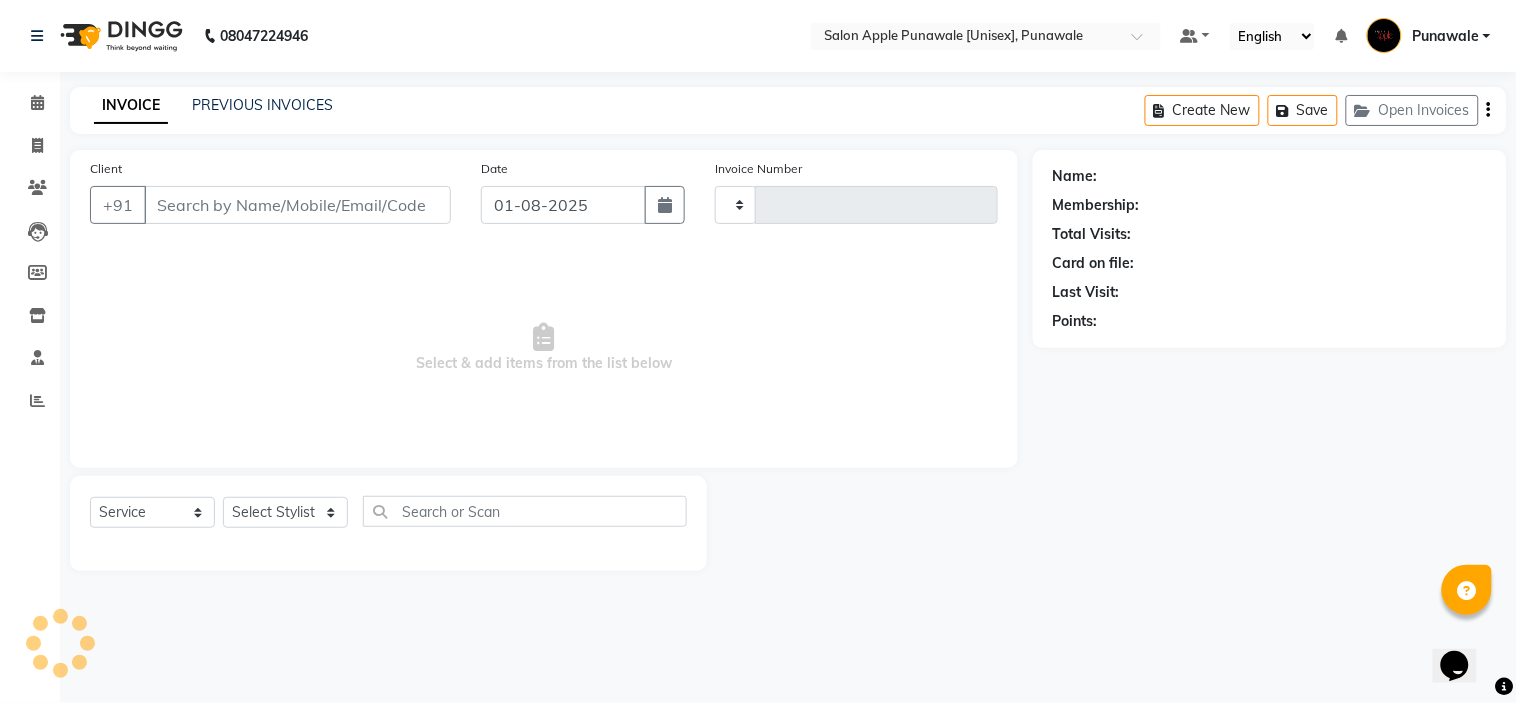 type on "1475" 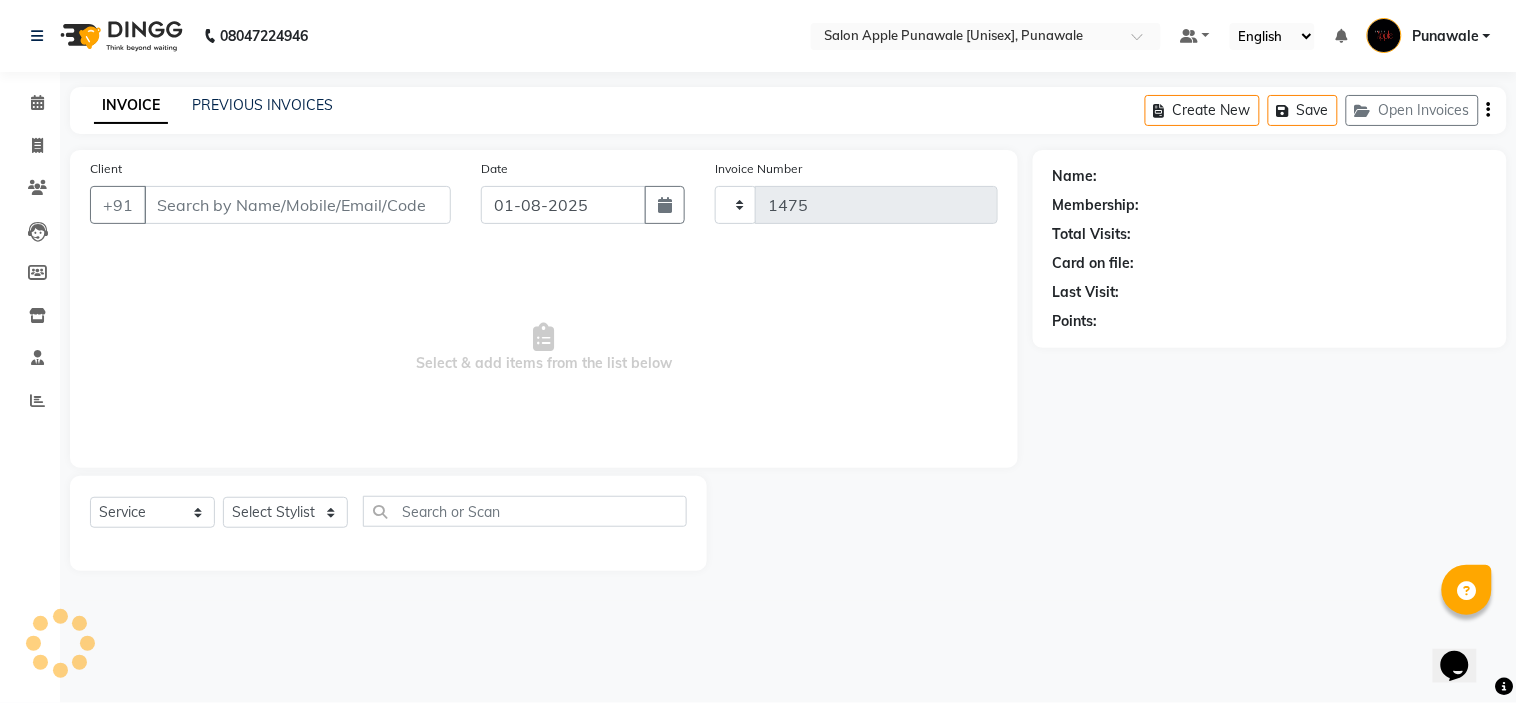 select on "5421" 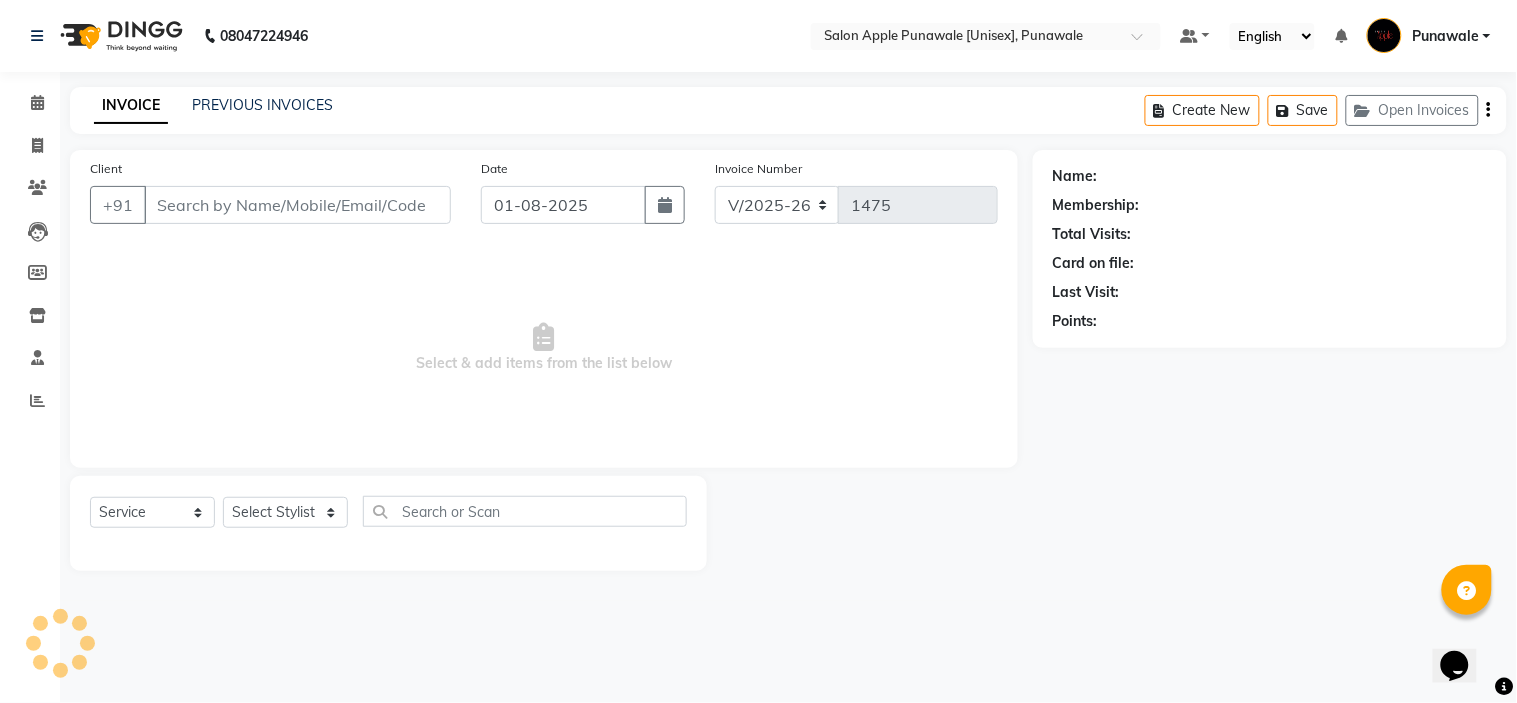 type on "[PHONE]" 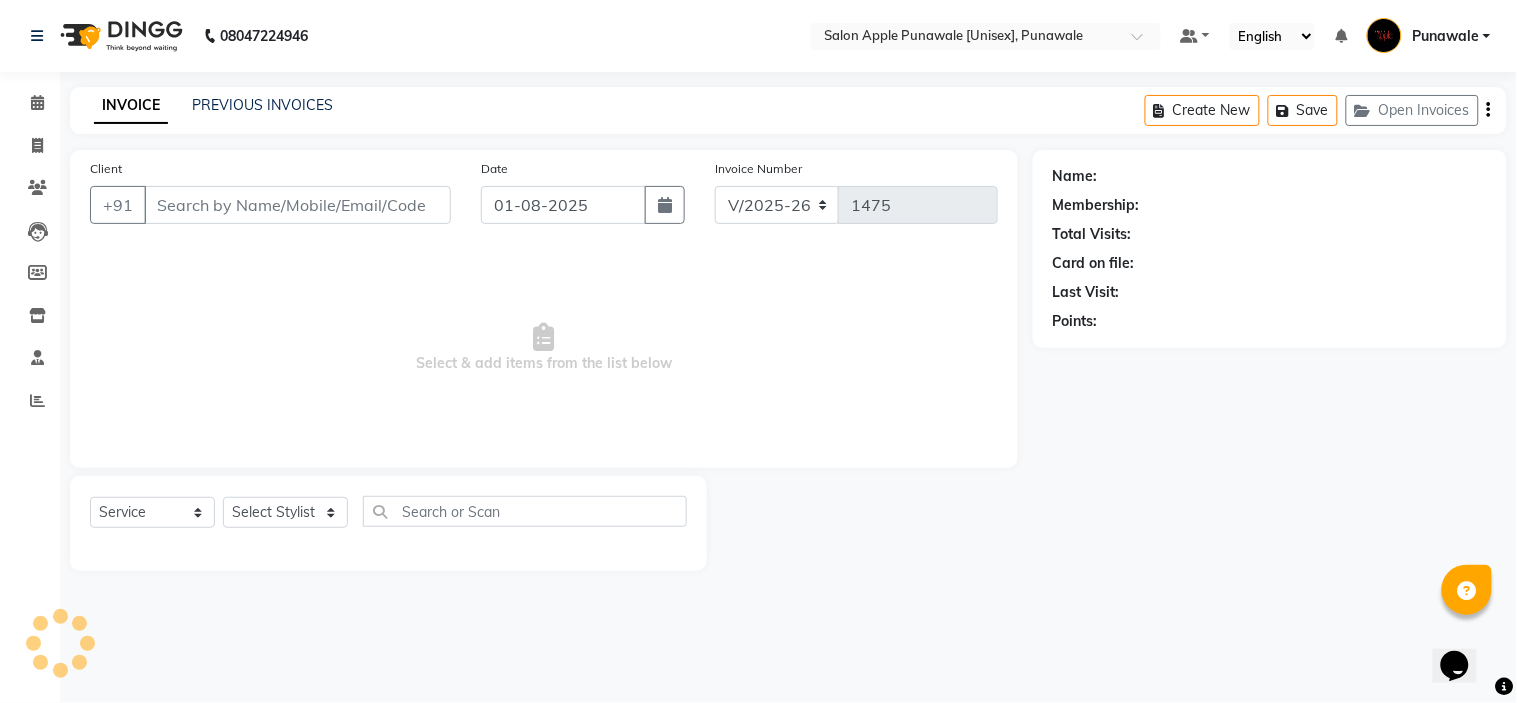 select on "84102" 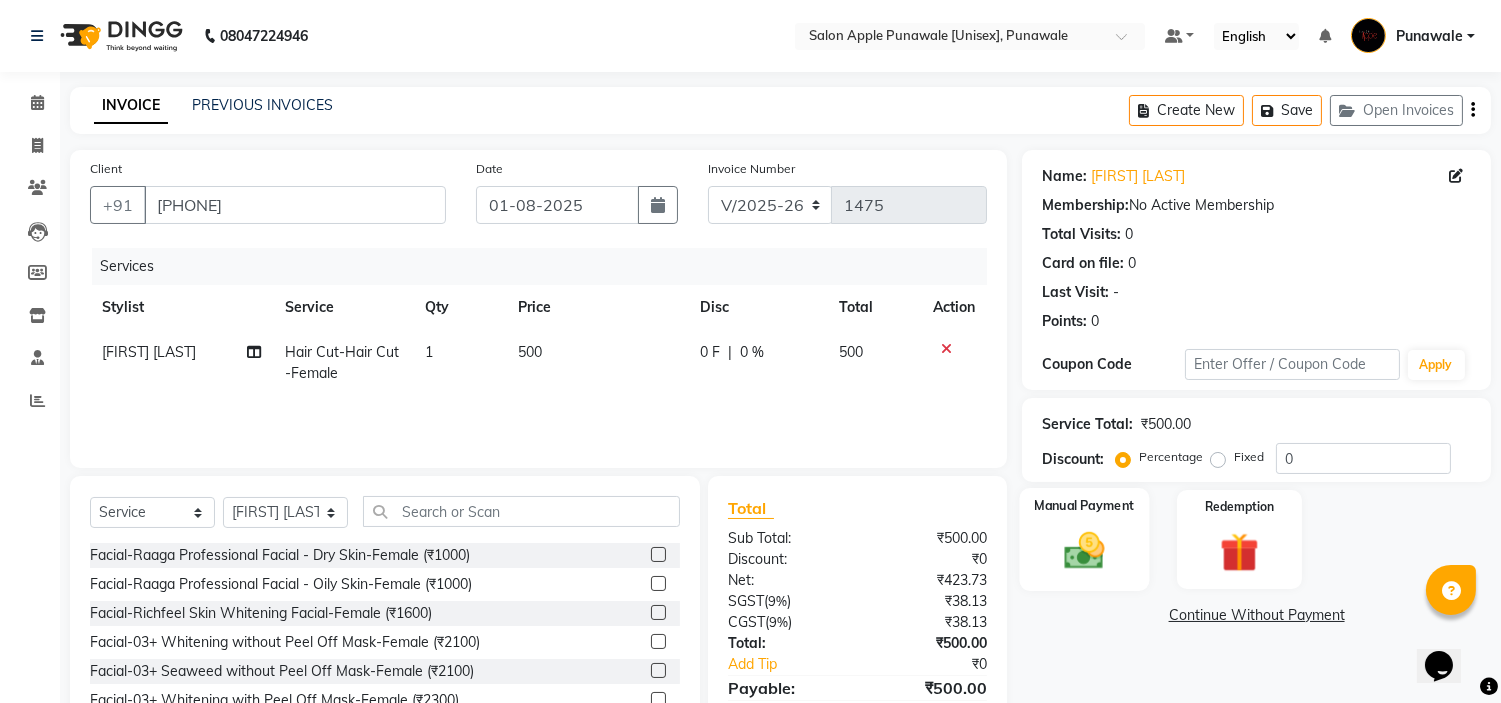 click on "Manual Payment" 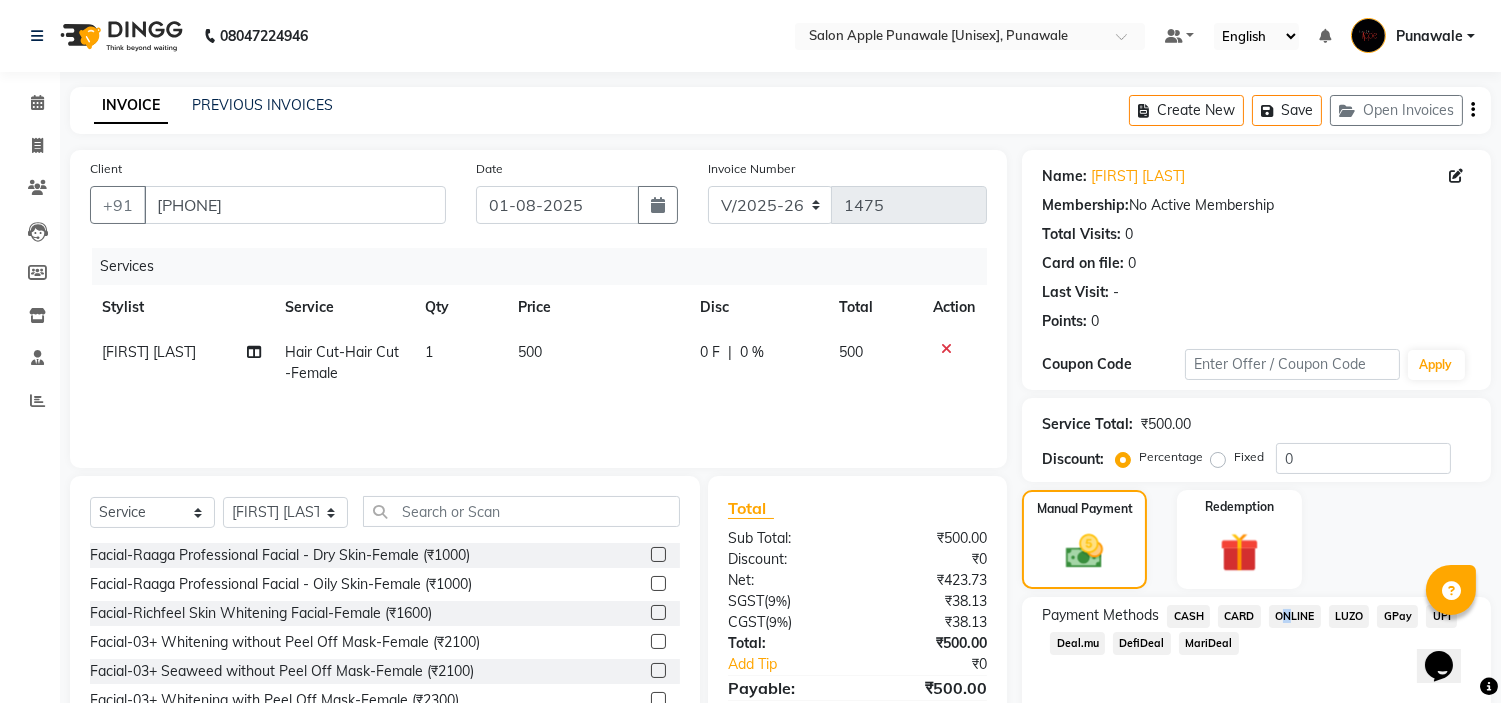 click on "ONLINE" 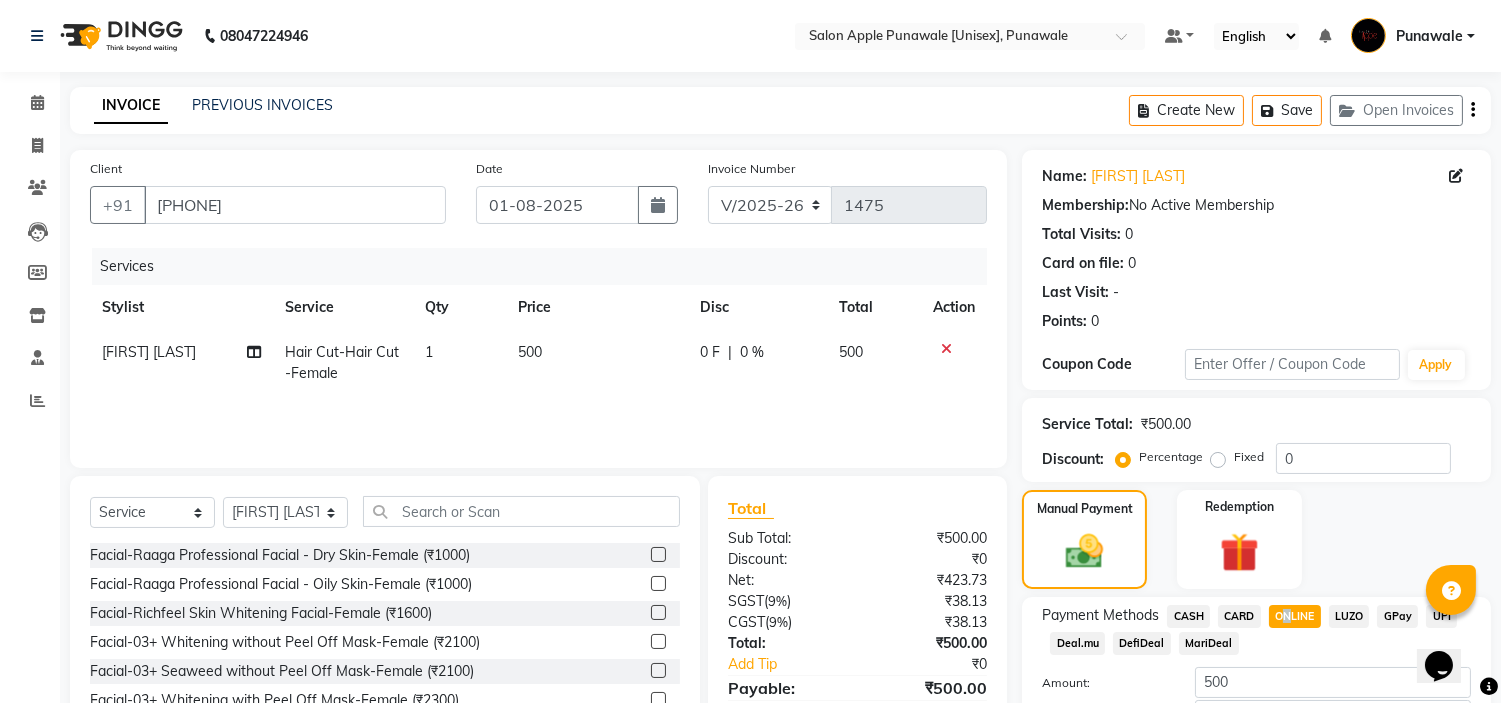 scroll, scrollTop: 141, scrollLeft: 0, axis: vertical 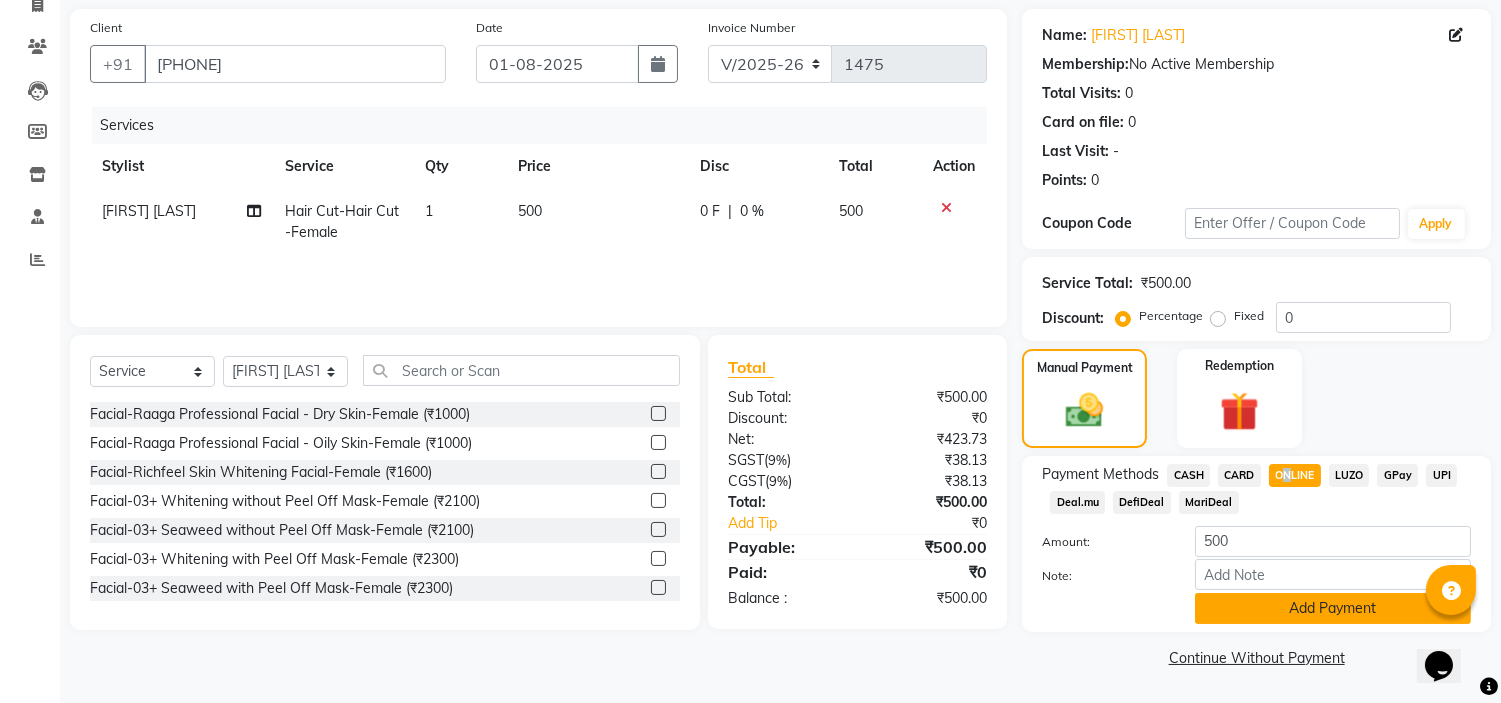 click on "Add Payment" 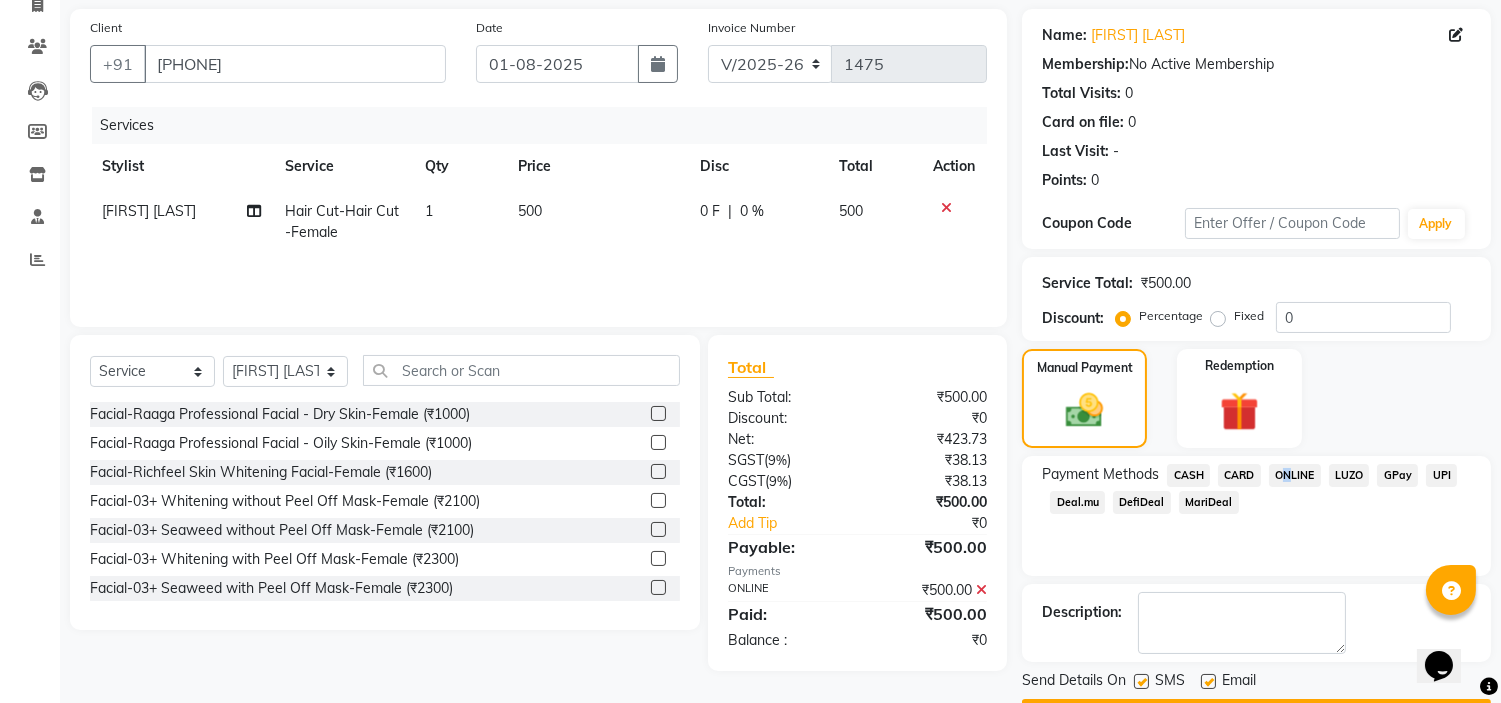 scroll, scrollTop: 196, scrollLeft: 0, axis: vertical 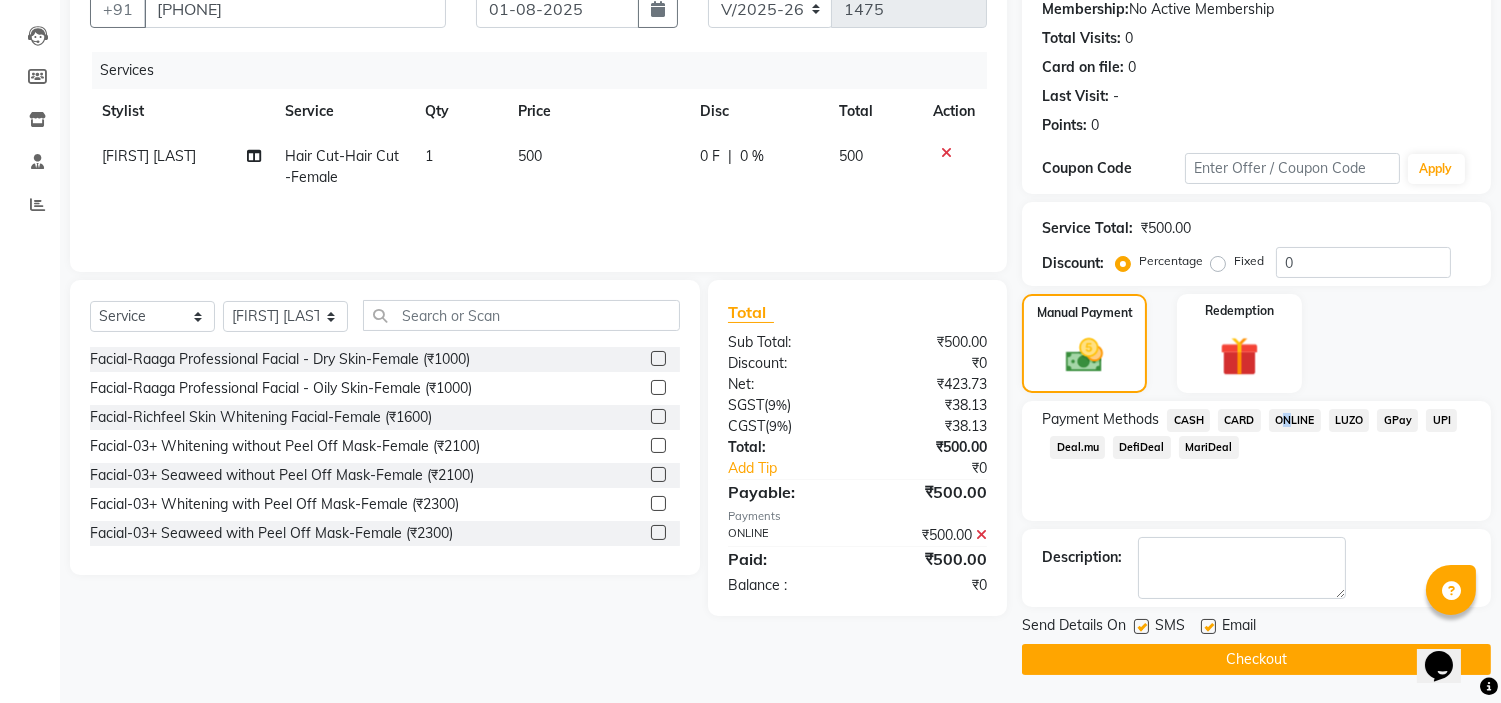 click on "Checkout" 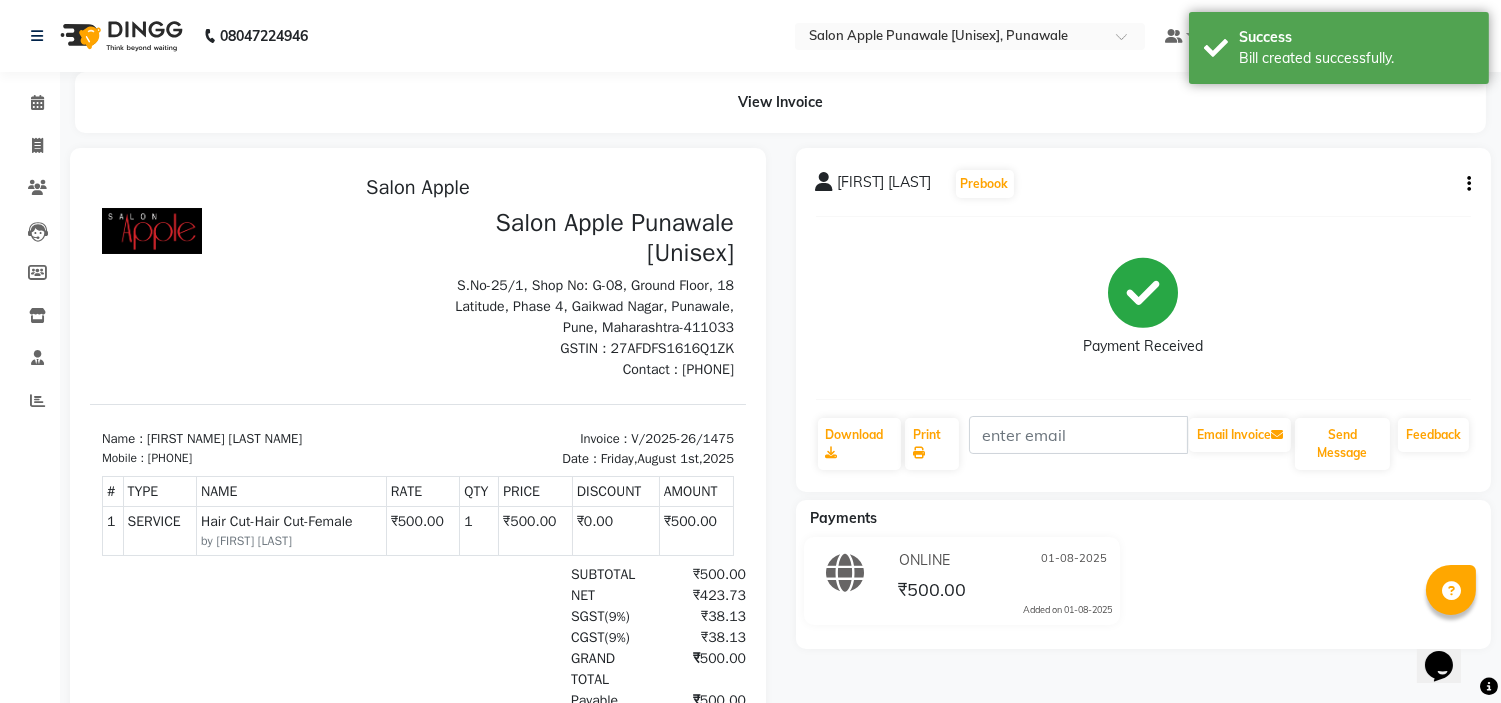 scroll, scrollTop: 0, scrollLeft: 0, axis: both 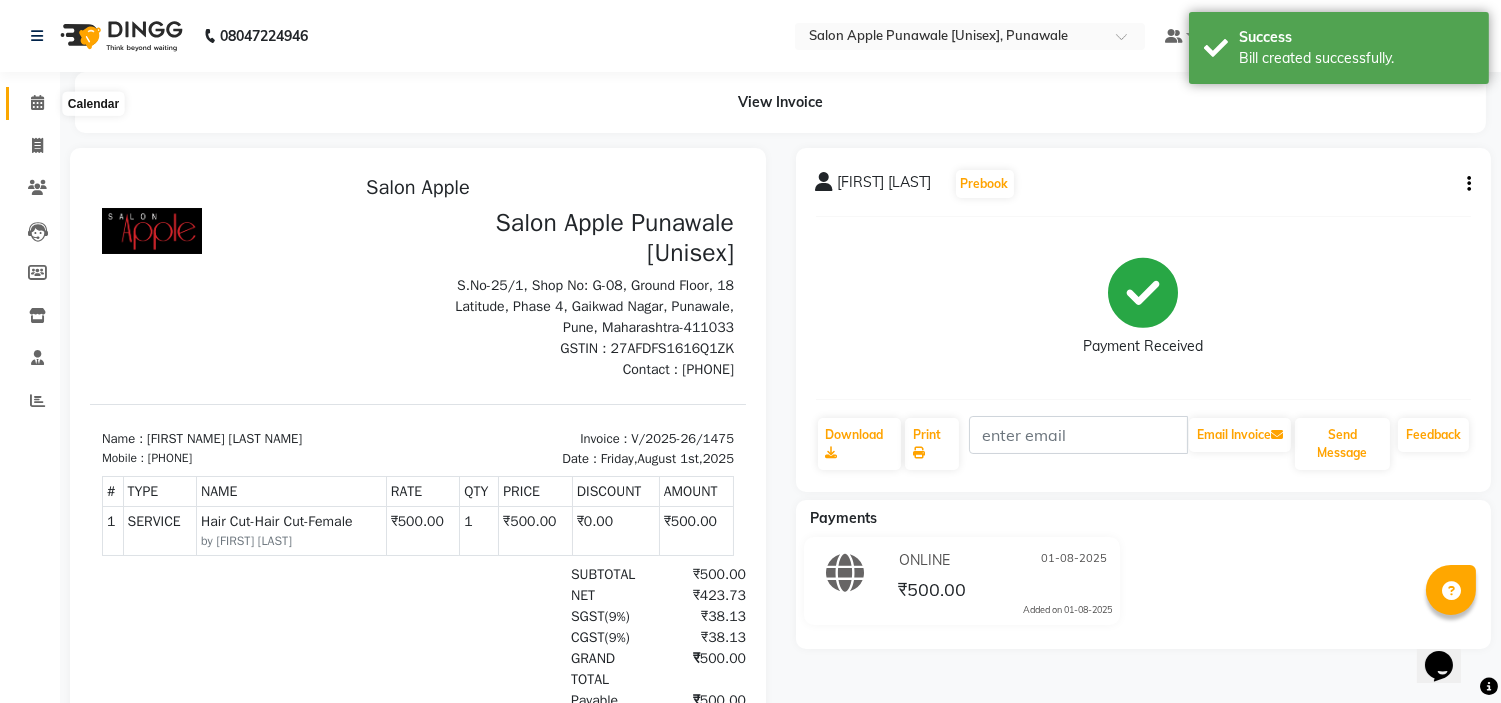 click 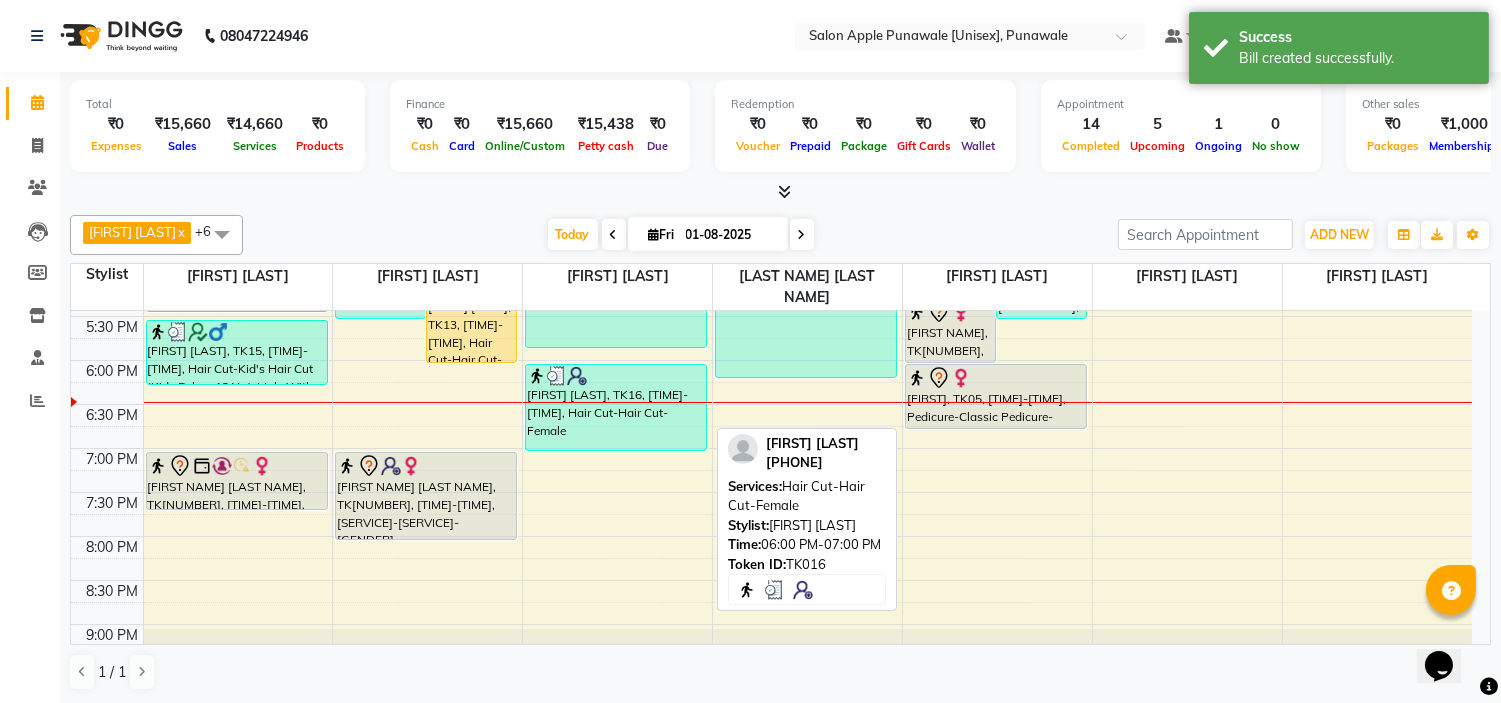 scroll, scrollTop: 777, scrollLeft: 0, axis: vertical 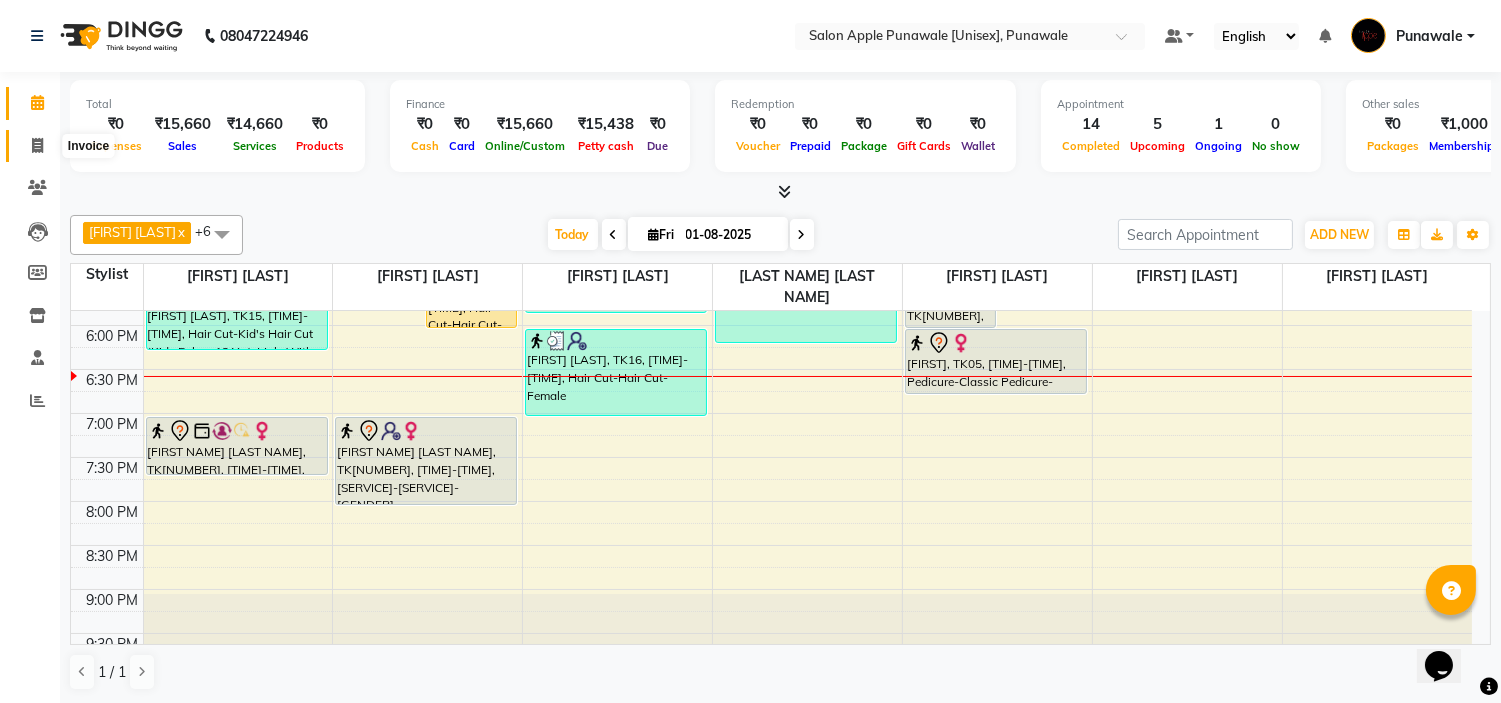 click 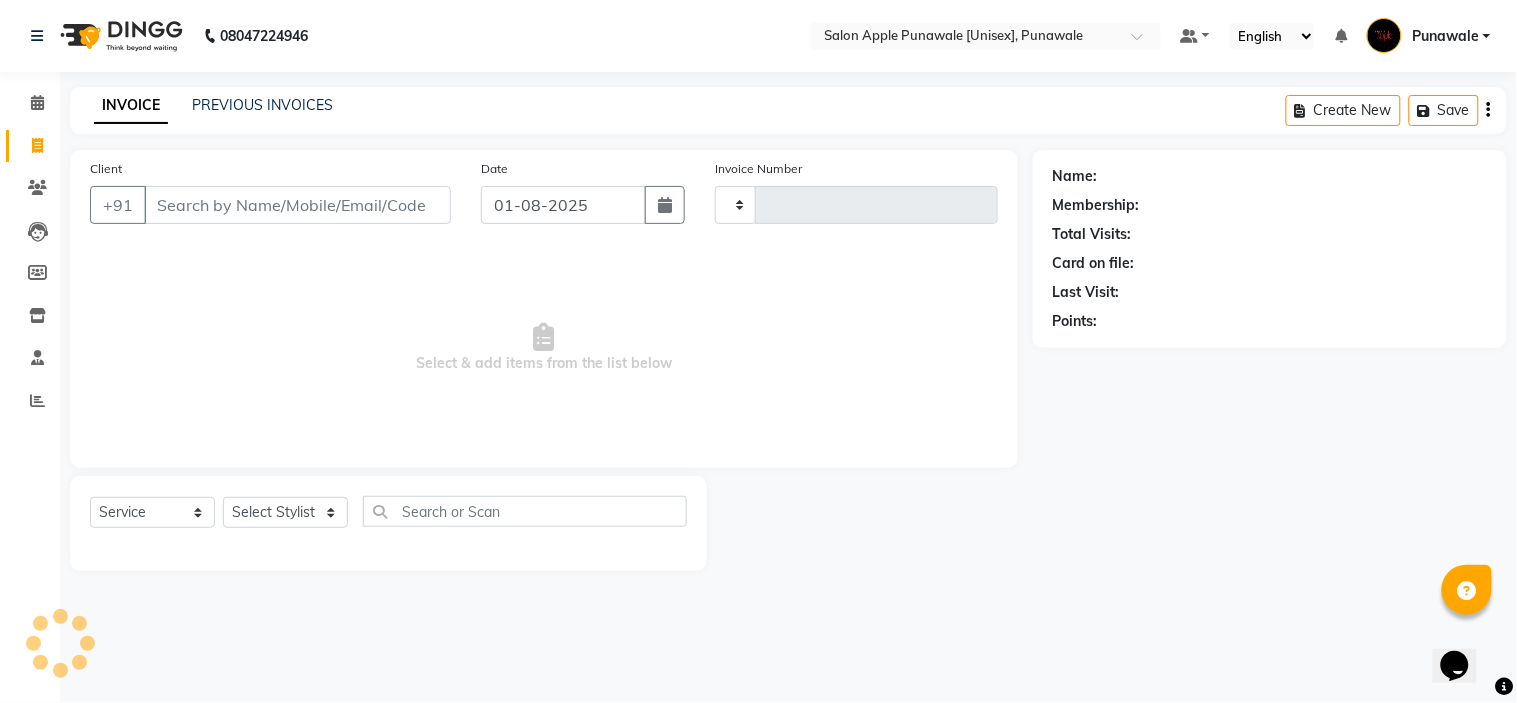 type on "1476" 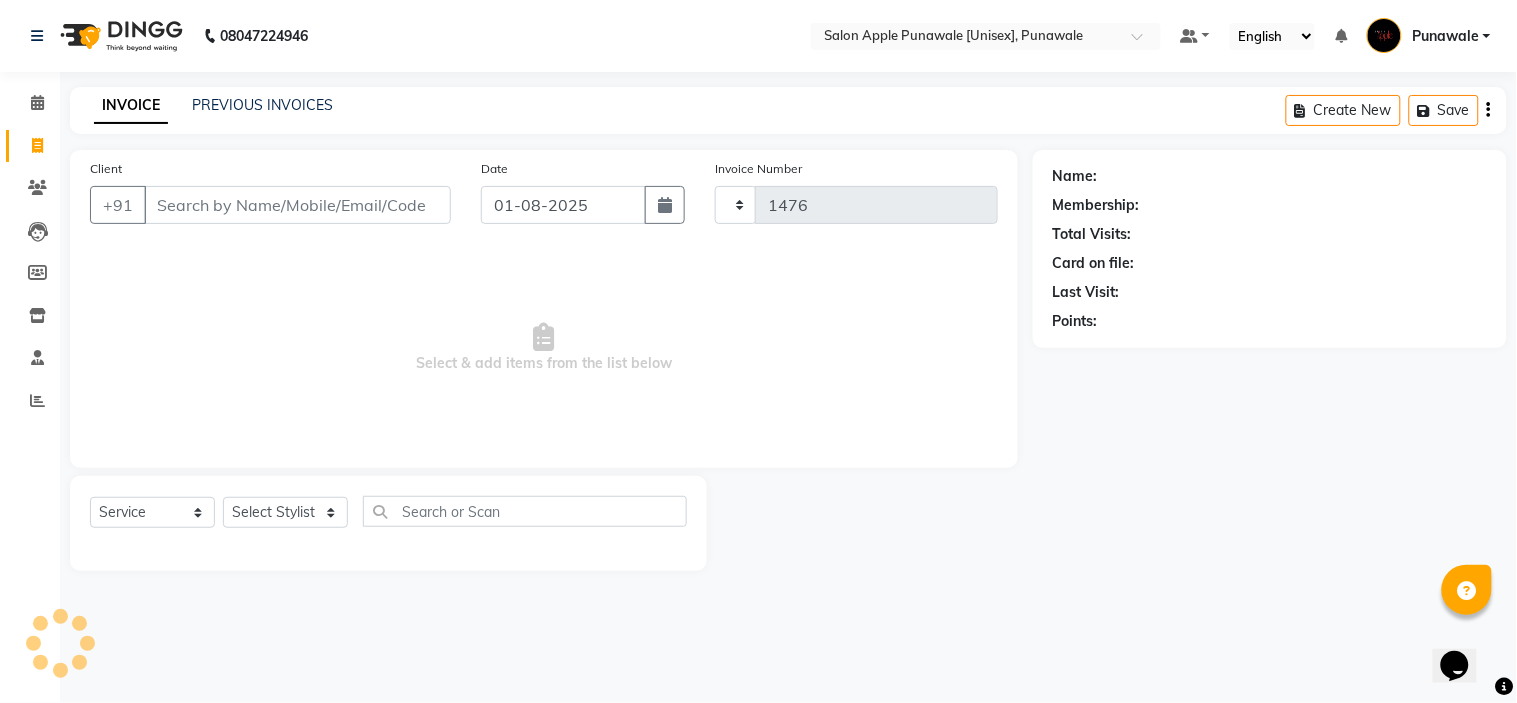 select on "5421" 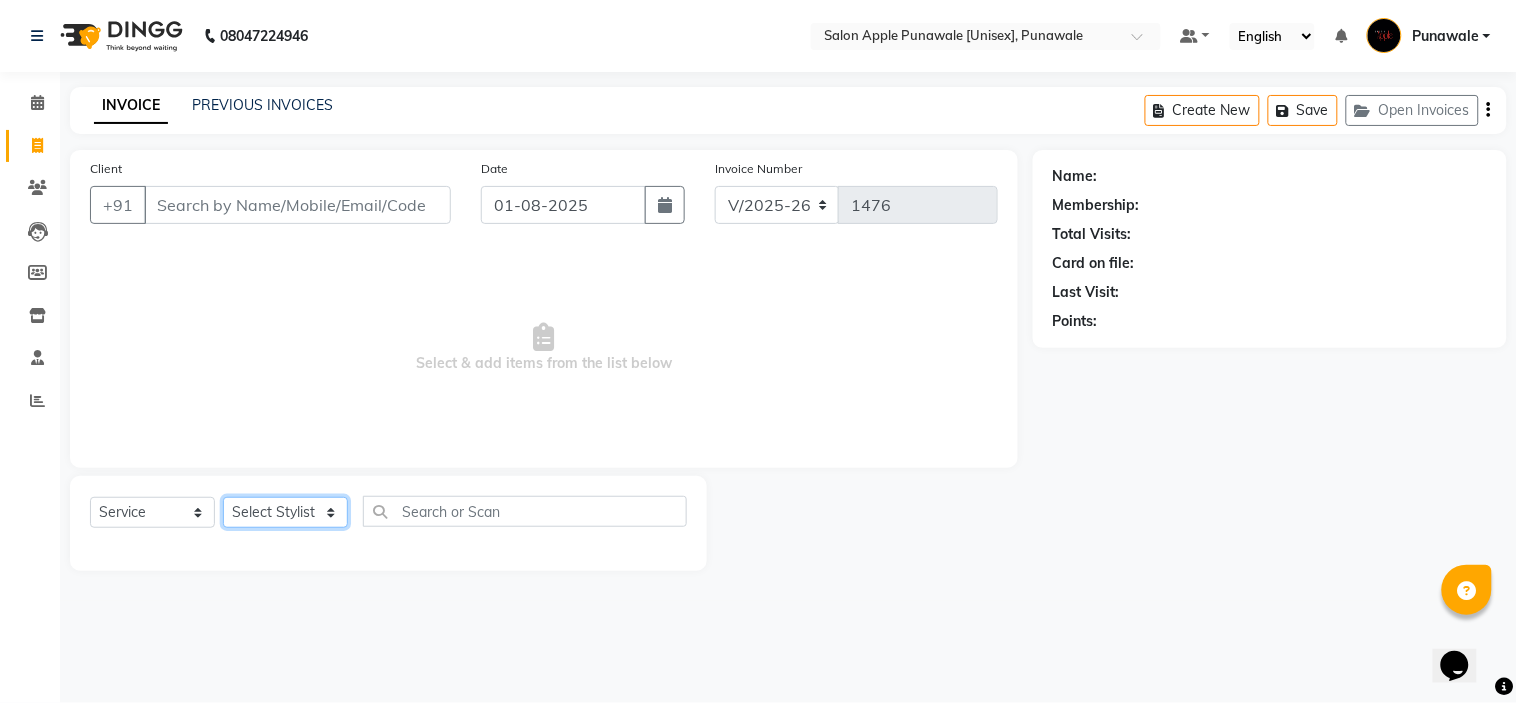 click on "Select Stylist" 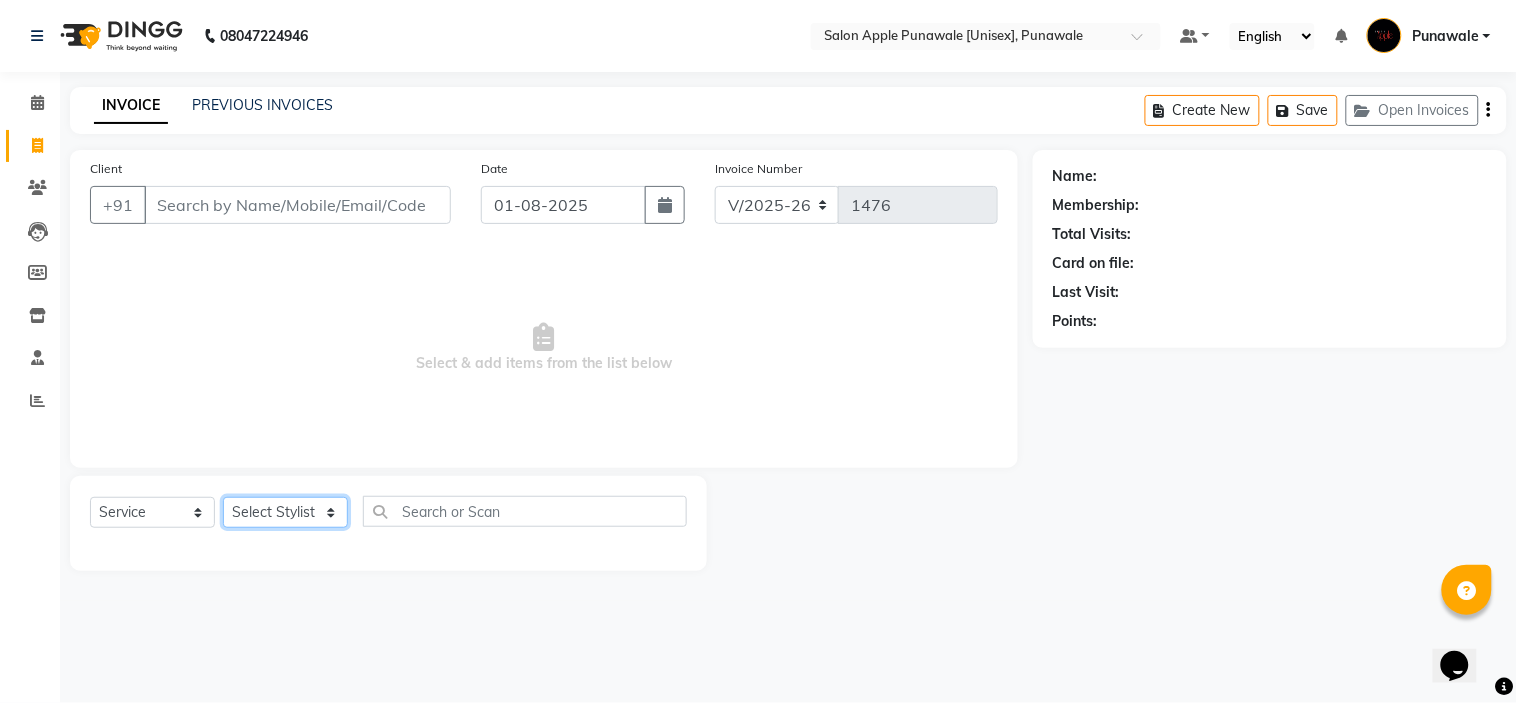select on "48005" 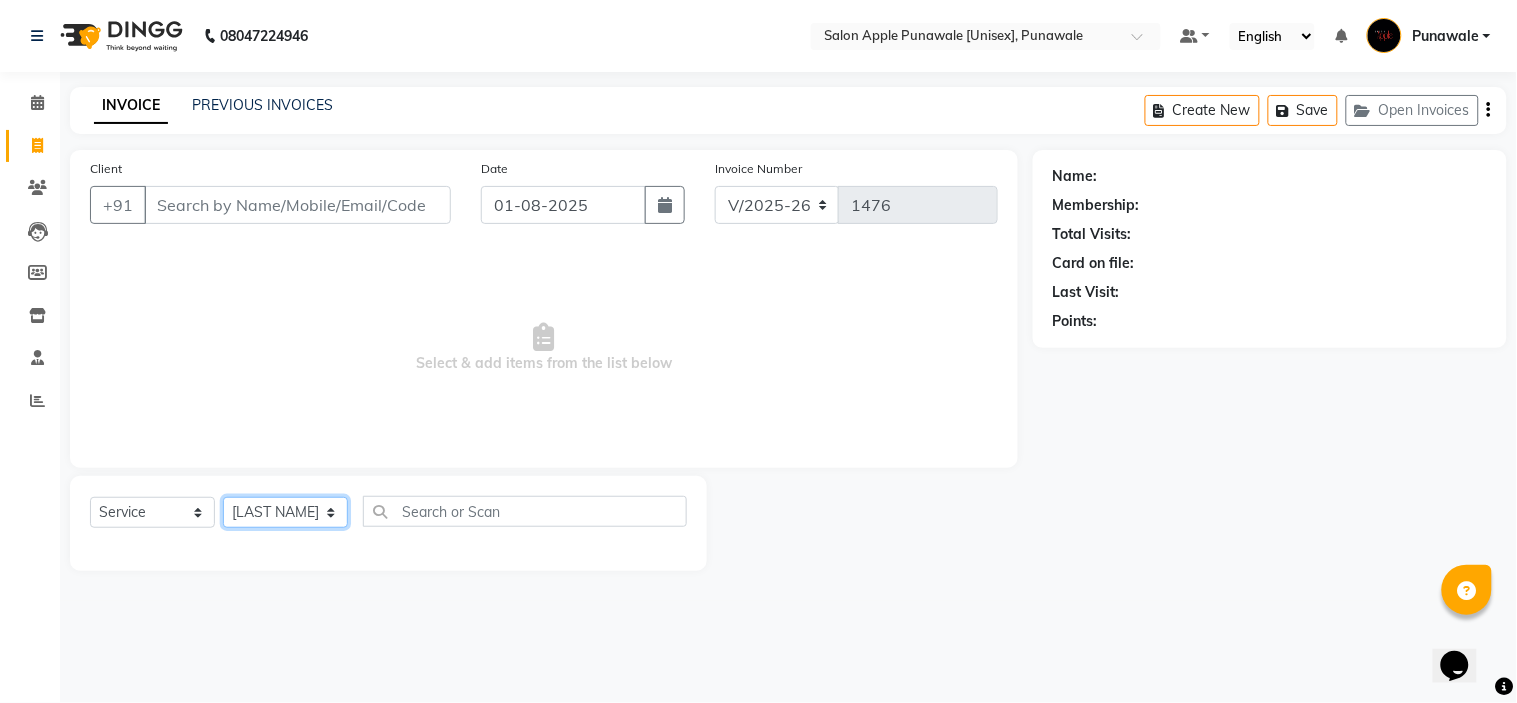 click on "Select Stylist [FIRST NAME] [LAST NAME] [FIRST NAME] [LAST NAME] [FIRST NAME] [LAST NAME] [FIRST NAME] [LAST NAME] [FIRST NAME] [LAST NAME] [FIRST NAME] [LAST NAME] [FIRST NAME] [LAST NAME]  [FIRST NAME] [LAST NAME]" 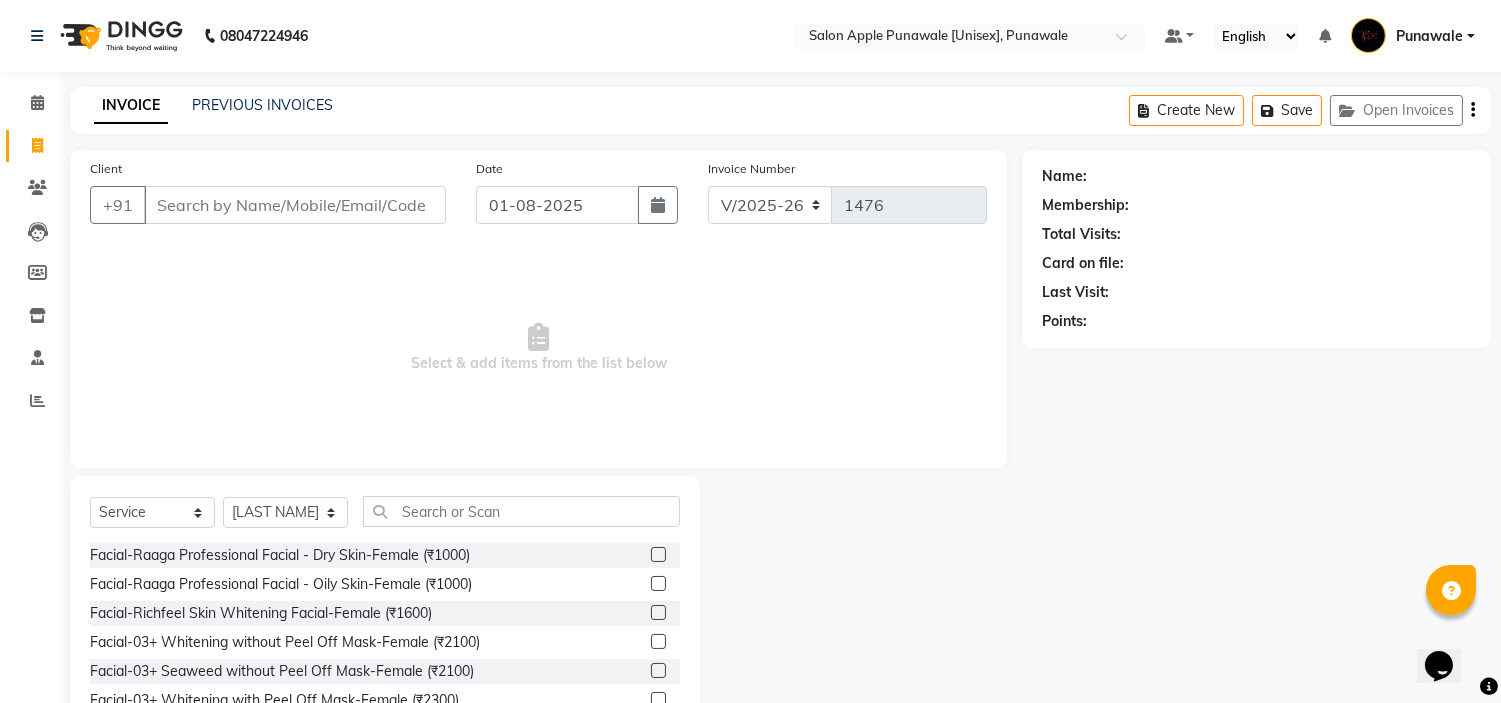 click on "Select  Service  Product  Membership  Package Voucher Prepaid Gift Card  Select Stylist [FIRST] [LAST] [FIRST] [LAST] [FIRST] [LAST] [FIRST] [LAST] [FIRST] [LAST] [FIRST] [LAST]  [FIRST] [LAST] Facial-Raaga Professional Facial - Dry Skin-Female (₹1000)  Facial-Raaga Professional Facial - Oily Skin-Female (₹1000)  Facial-Richfeel Skin Whitening Facial-Female (₹1600)  Facial-03+ Whitening without Peel Off Mask-Female (₹2100)  Facial-03+ Seaweed without Peel Off Mask-Female (₹2100)  Facial-03+ Whitening with Peel Off Mask-Female (₹2300)  Facial-03+ Seaweed with Peel Off Mask-Female (₹2300)  Facial-Signature Facial Oily Skin -Female (₹2700)  Facial-Signature Facial Dry Skin-Female (₹2700)  Facial-Kanpeki Gensyl Facial with Detan - Dry Skin - Female (₹3000)  Facial-Kanpeki Gensyl Facial with Detan - Oily Skin - Female (₹3000)  Facial-Hydra Facial - Female (₹4000)  Facial-Raaga Professional Facial - Dry Skin-Male (₹1000)  Facial-Raaga Professional Facial - Oily Skin-Male (₹1000)" 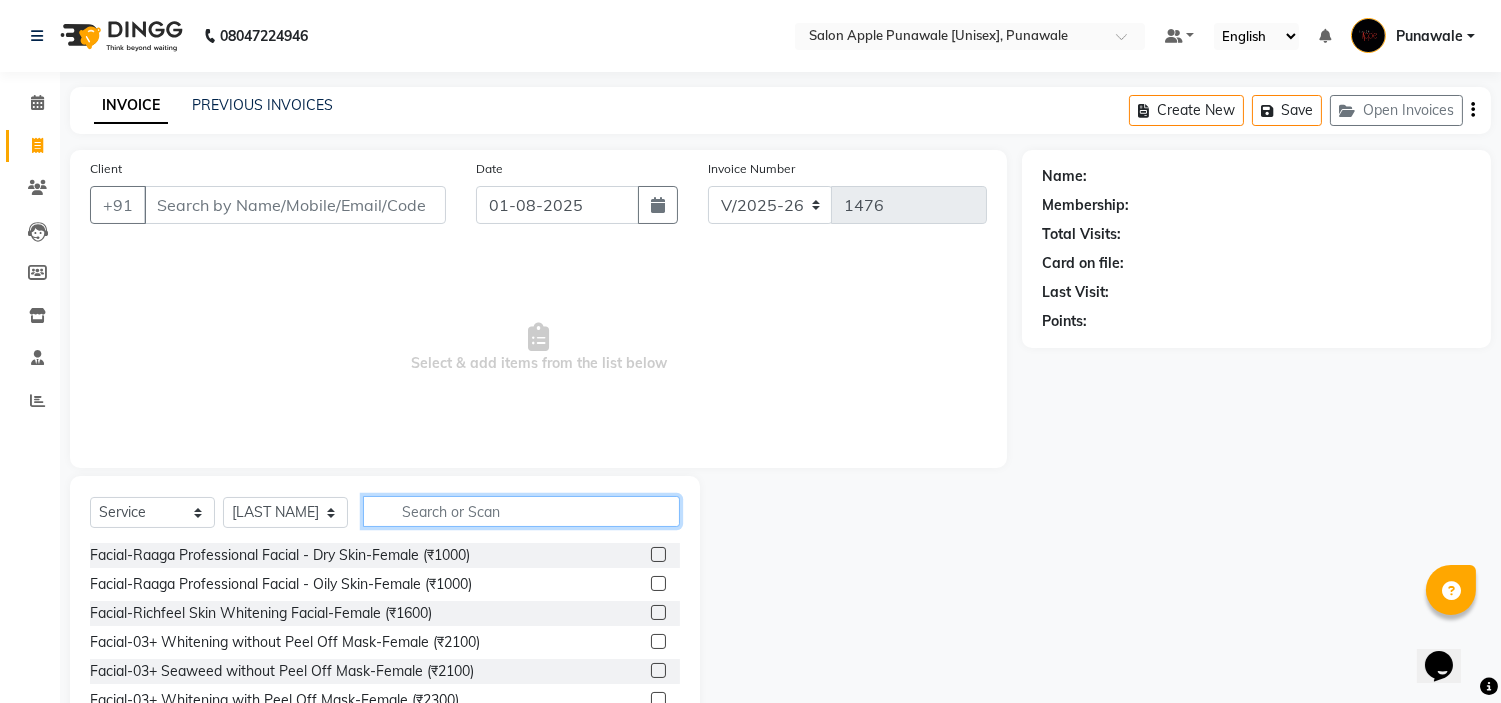 click 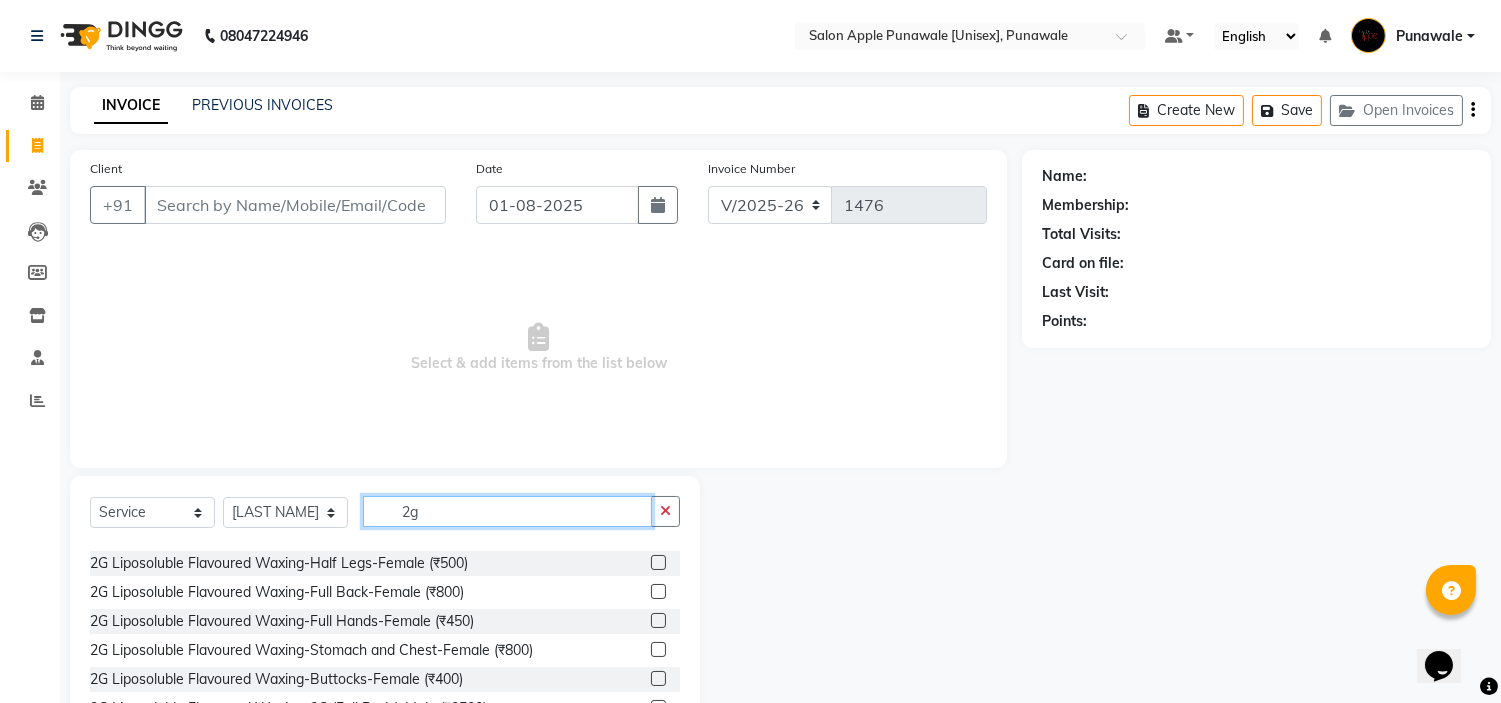 scroll, scrollTop: 0, scrollLeft: 0, axis: both 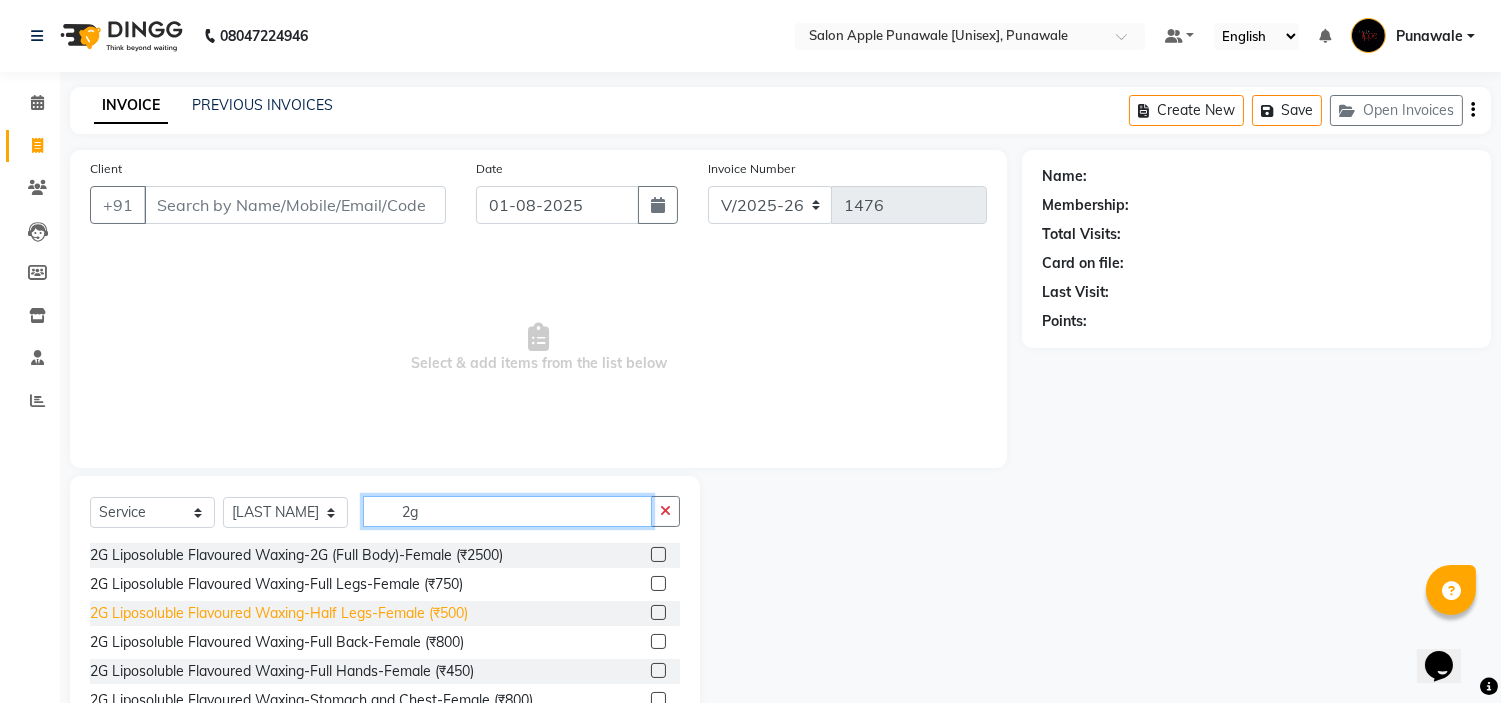 type on "2g" 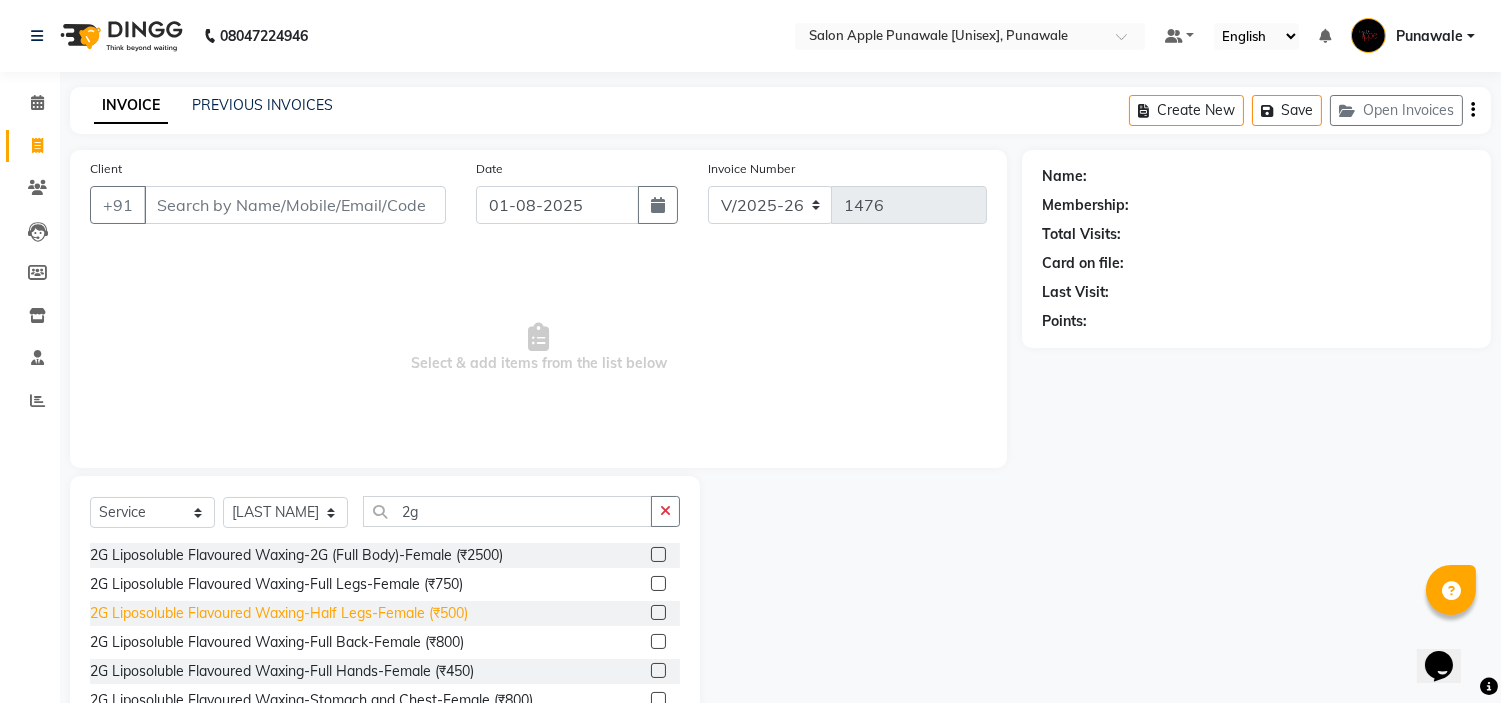click on "2G Liposoluble Flavoured Waxing-Half Legs-Female (₹500)" 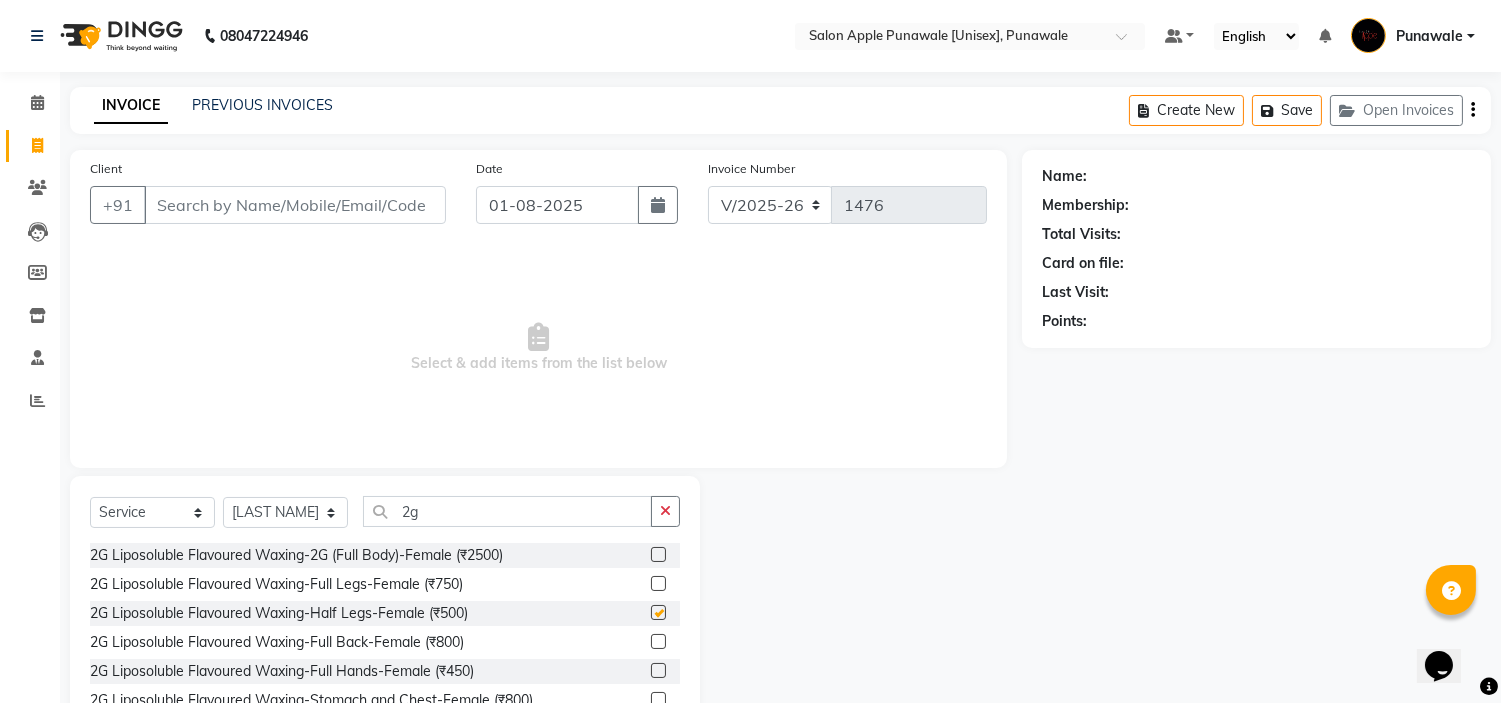 checkbox on "false" 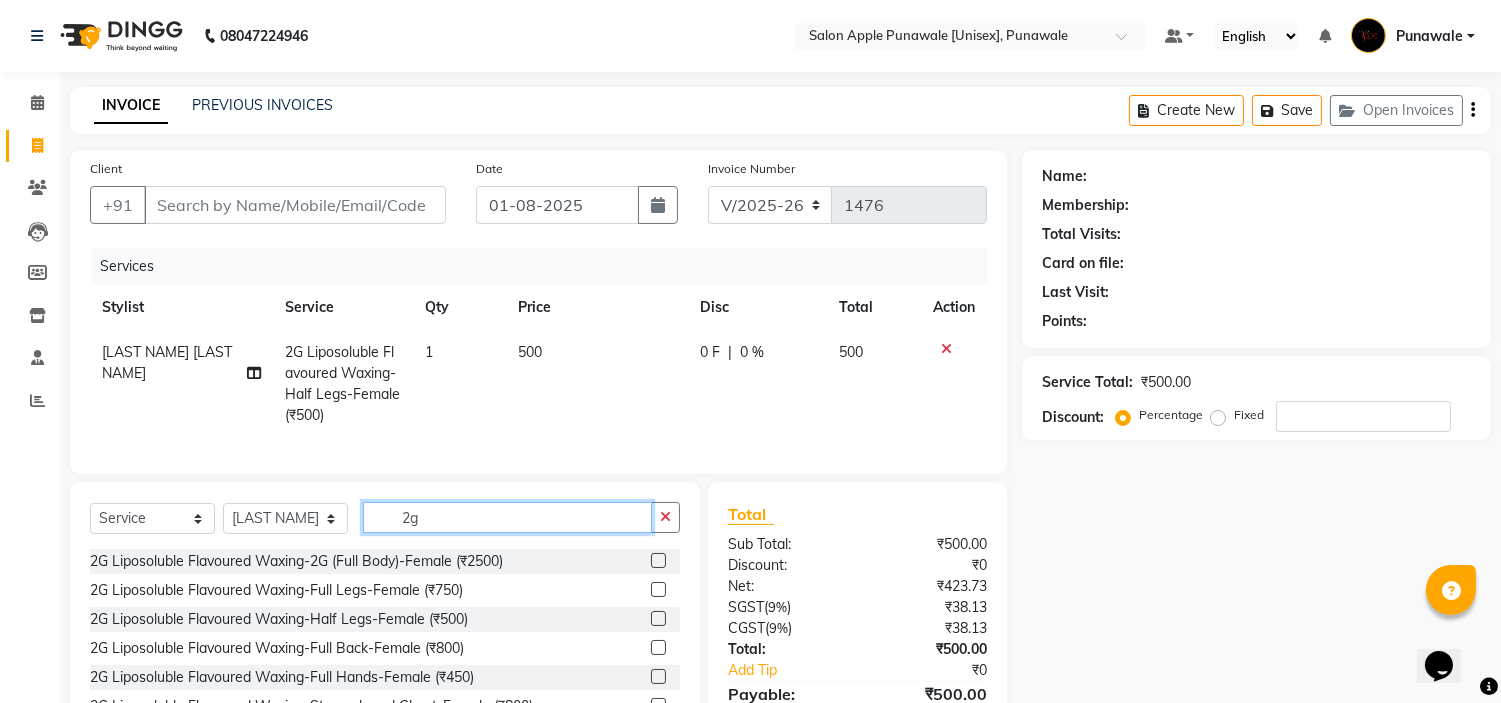click on "2g" 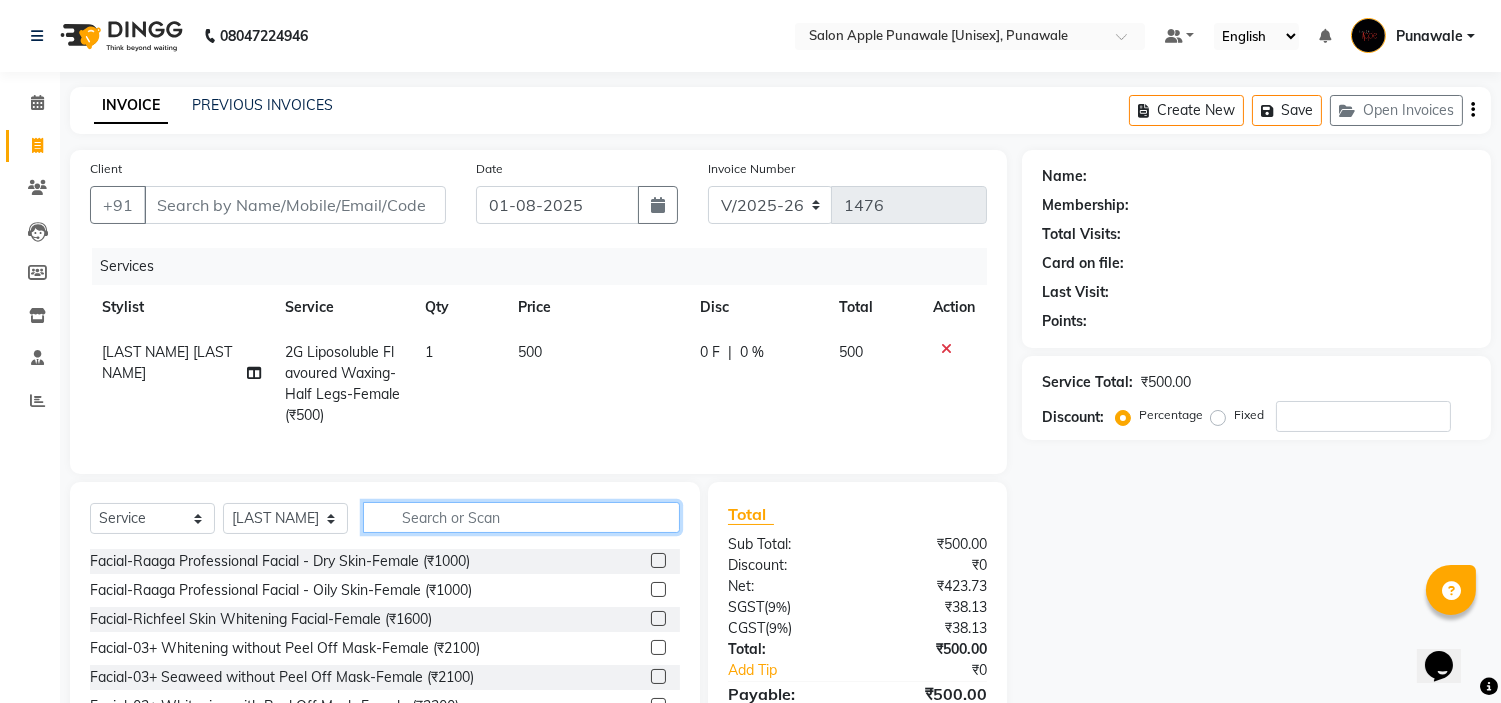 type 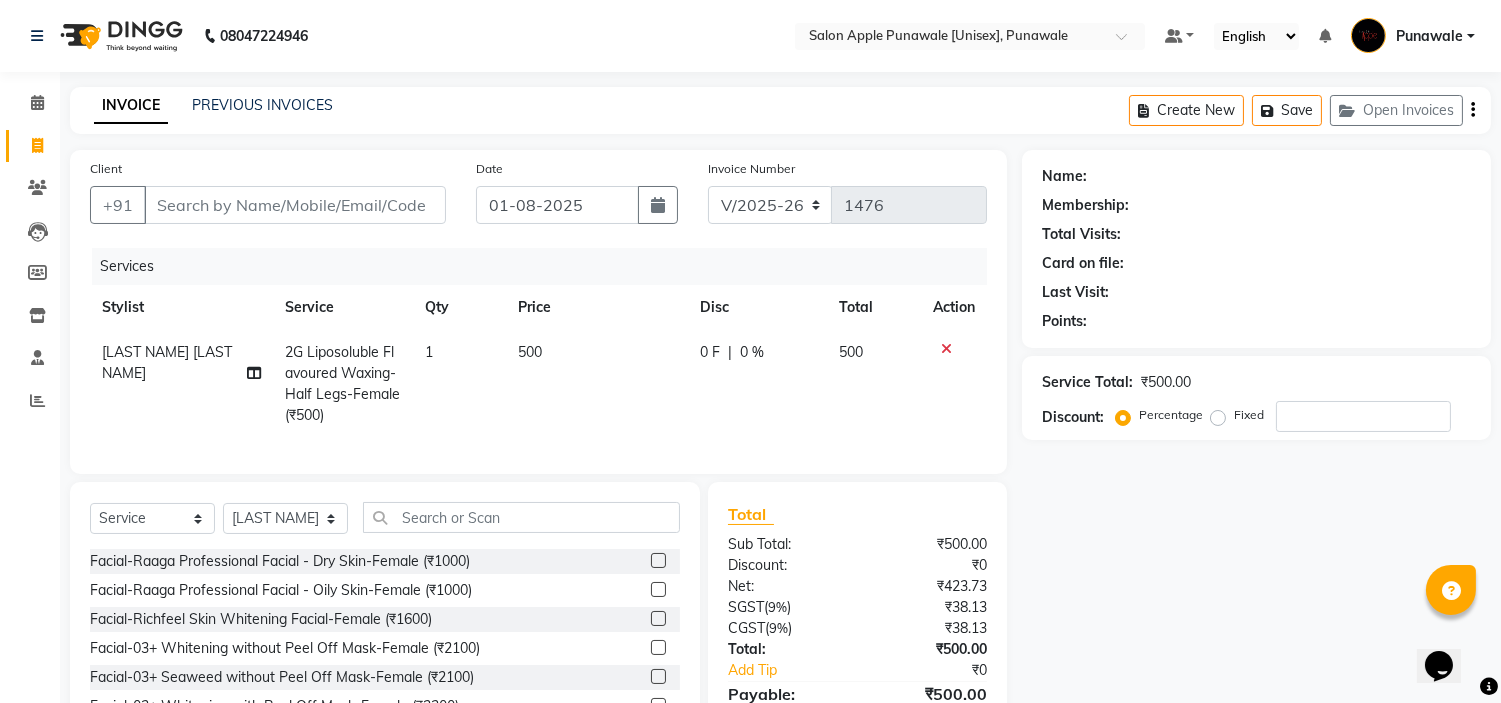 drag, startPoint x: 230, startPoint y: 511, endPoint x: 251, endPoint y: 525, distance: 25.23886 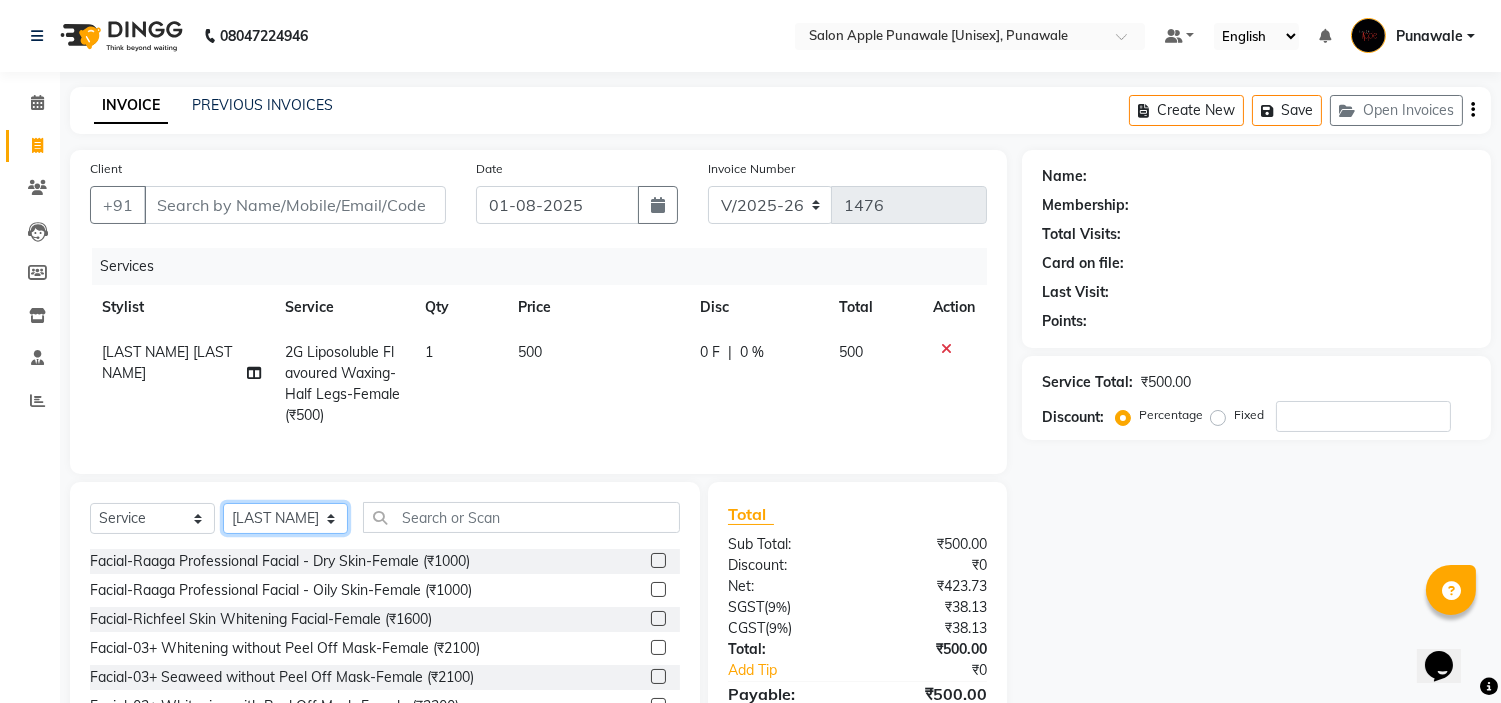 click on "Select Stylist [FIRST NAME] [LAST NAME] [FIRST NAME] [LAST NAME] [FIRST NAME] [LAST NAME] [FIRST NAME] [LAST NAME] [FIRST NAME] [LAST NAME] [FIRST NAME] [LAST NAME] [FIRST NAME] [LAST NAME]  [FIRST NAME] [LAST NAME]" 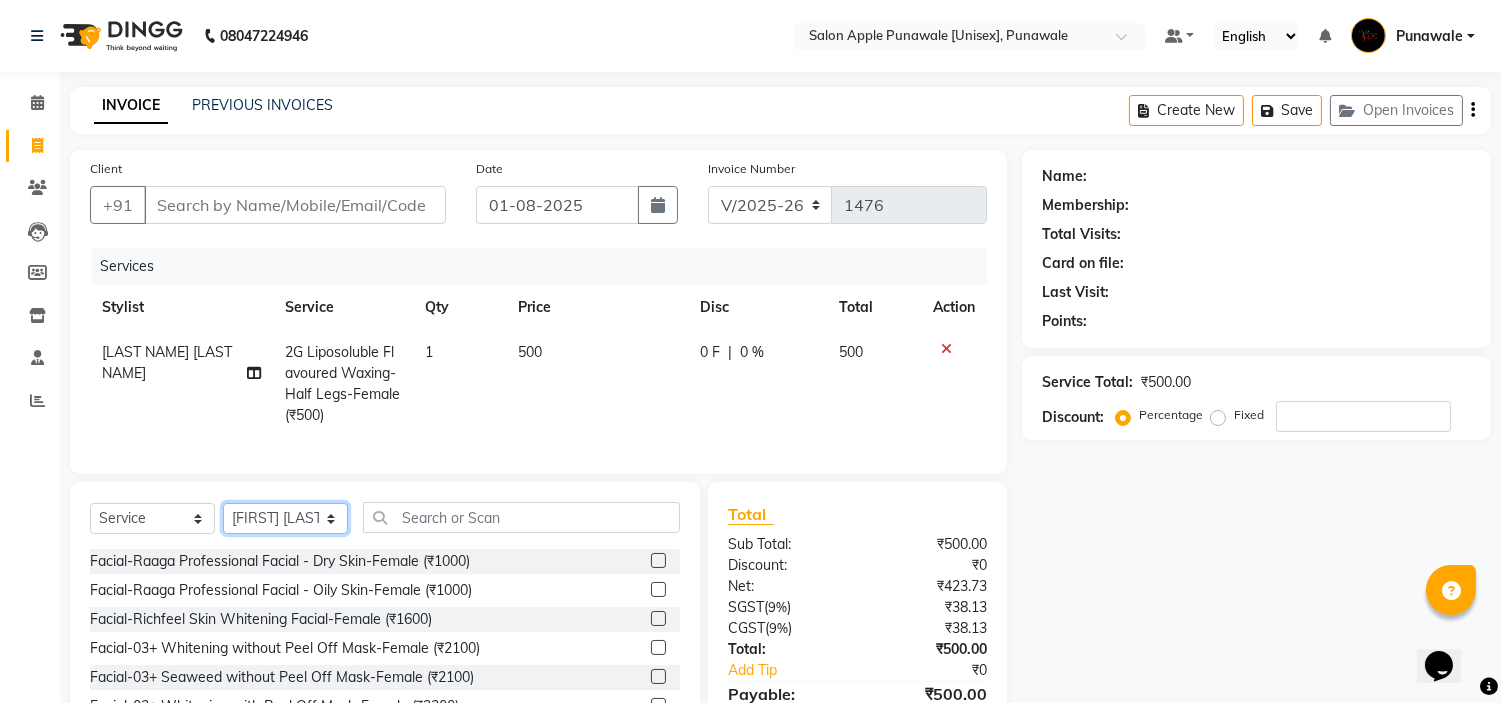 click on "Select Stylist [FIRST NAME] [LAST NAME] [FIRST NAME] [LAST NAME] [FIRST NAME] [LAST NAME] [FIRST NAME] [LAST NAME] [FIRST NAME] [LAST NAME] [FIRST NAME] [LAST NAME] [FIRST NAME] [LAST NAME]  [FIRST NAME] [LAST NAME]" 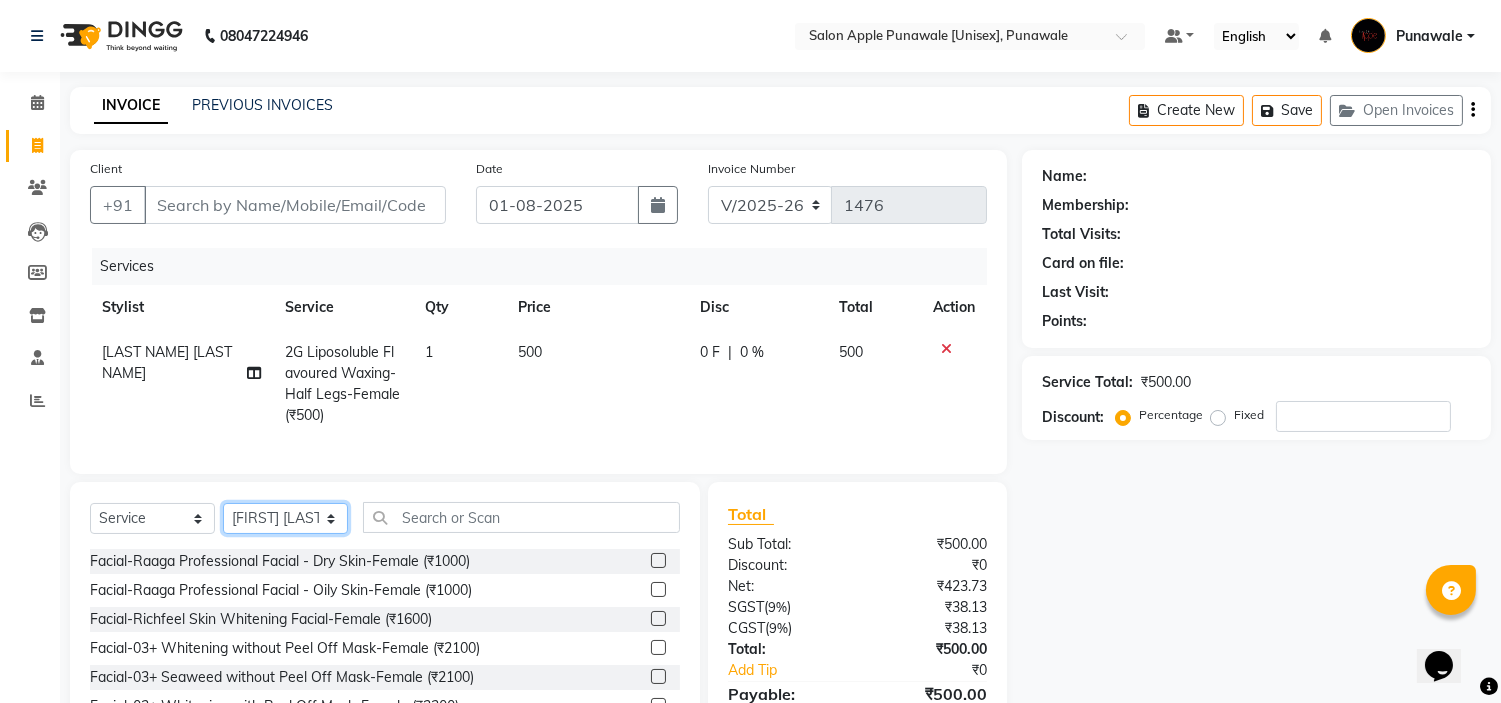 click on "Select Stylist [FIRST NAME] [LAST NAME] [FIRST NAME] [LAST NAME] [FIRST NAME] [LAST NAME] [FIRST NAME] [LAST NAME] [FIRST NAME] [LAST NAME] [FIRST NAME] [LAST NAME] [FIRST NAME] [LAST NAME]  [FIRST NAME] [LAST NAME]" 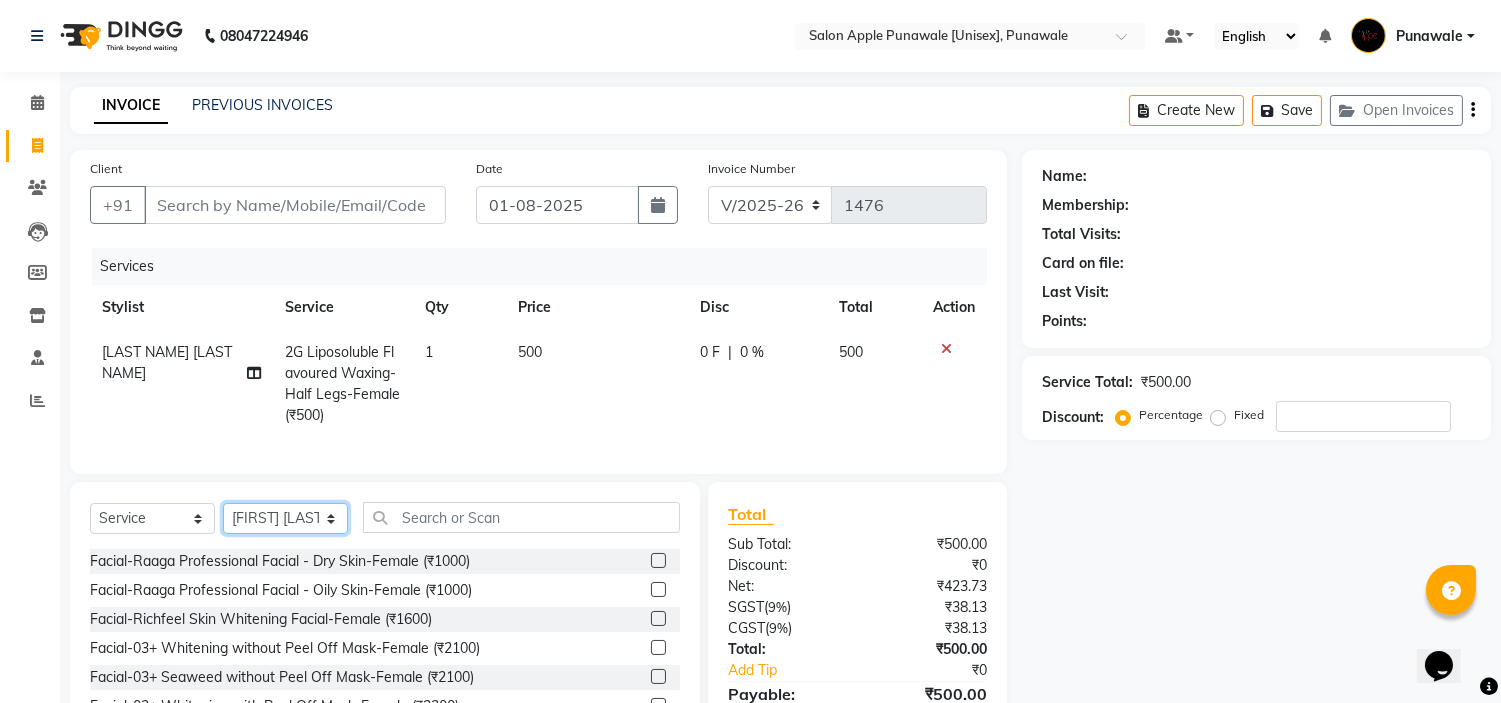 click on "Select Stylist [FIRST NAME] [LAST NAME] [FIRST NAME] [LAST NAME] [FIRST NAME] [LAST NAME] [FIRST NAME] [LAST NAME] [FIRST NAME] [LAST NAME] [FIRST NAME] [LAST NAME] [FIRST NAME] [LAST NAME]  [FIRST NAME] [LAST NAME]" 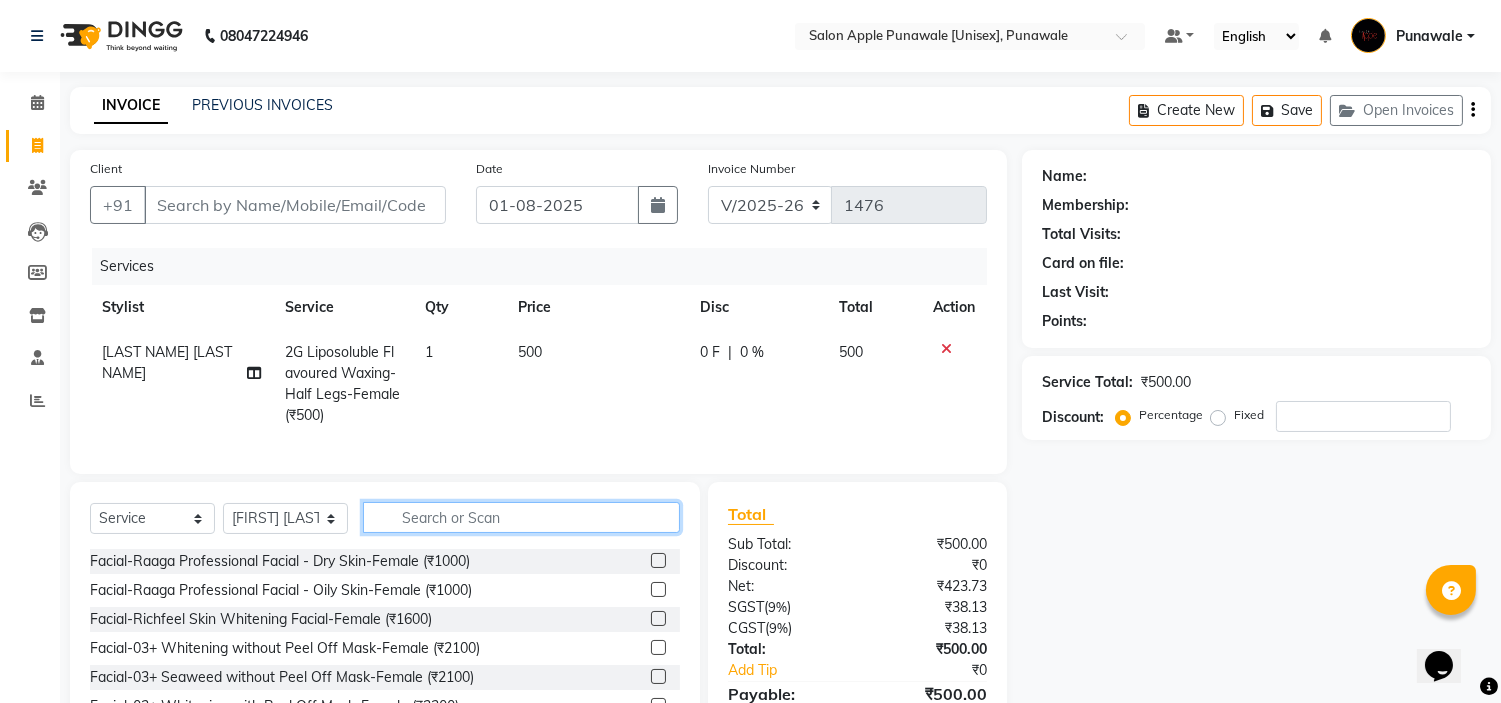 click 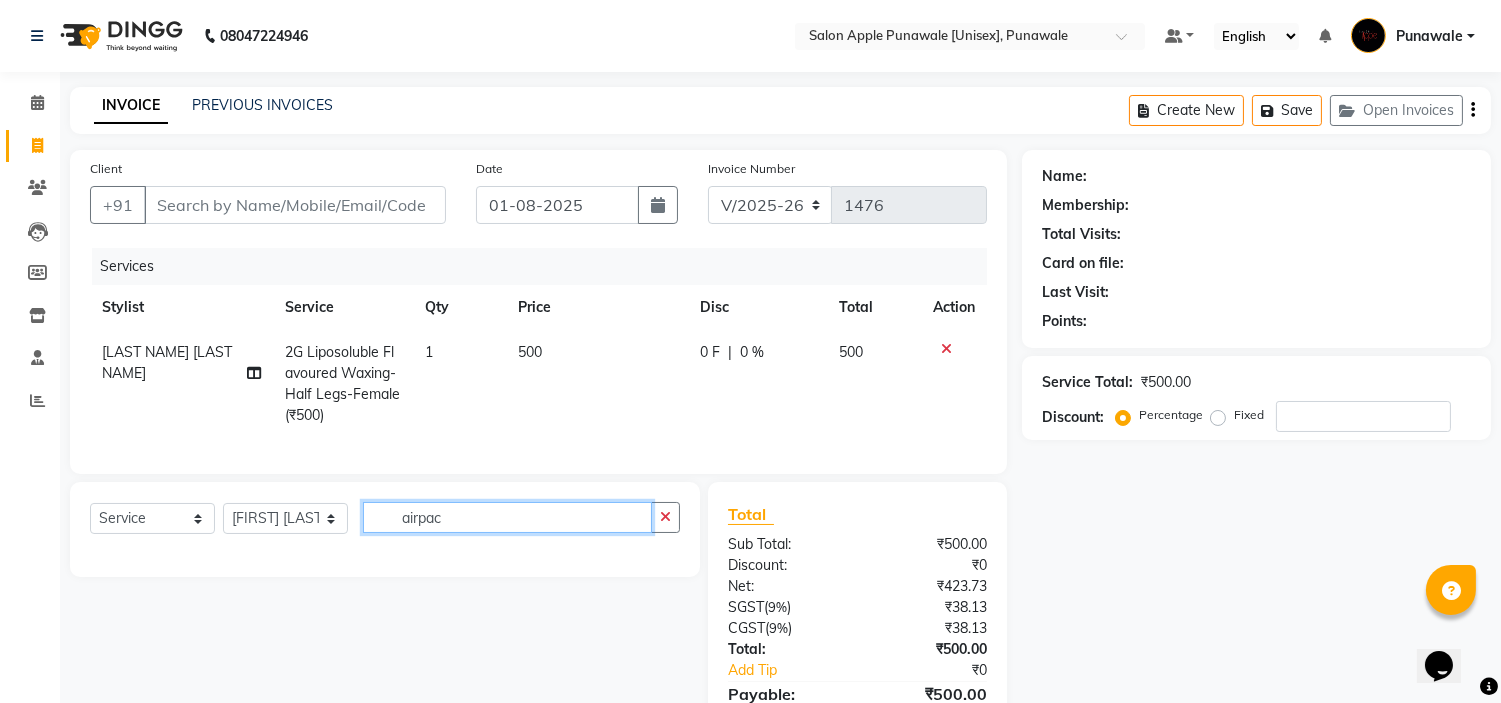 click on "airpac" 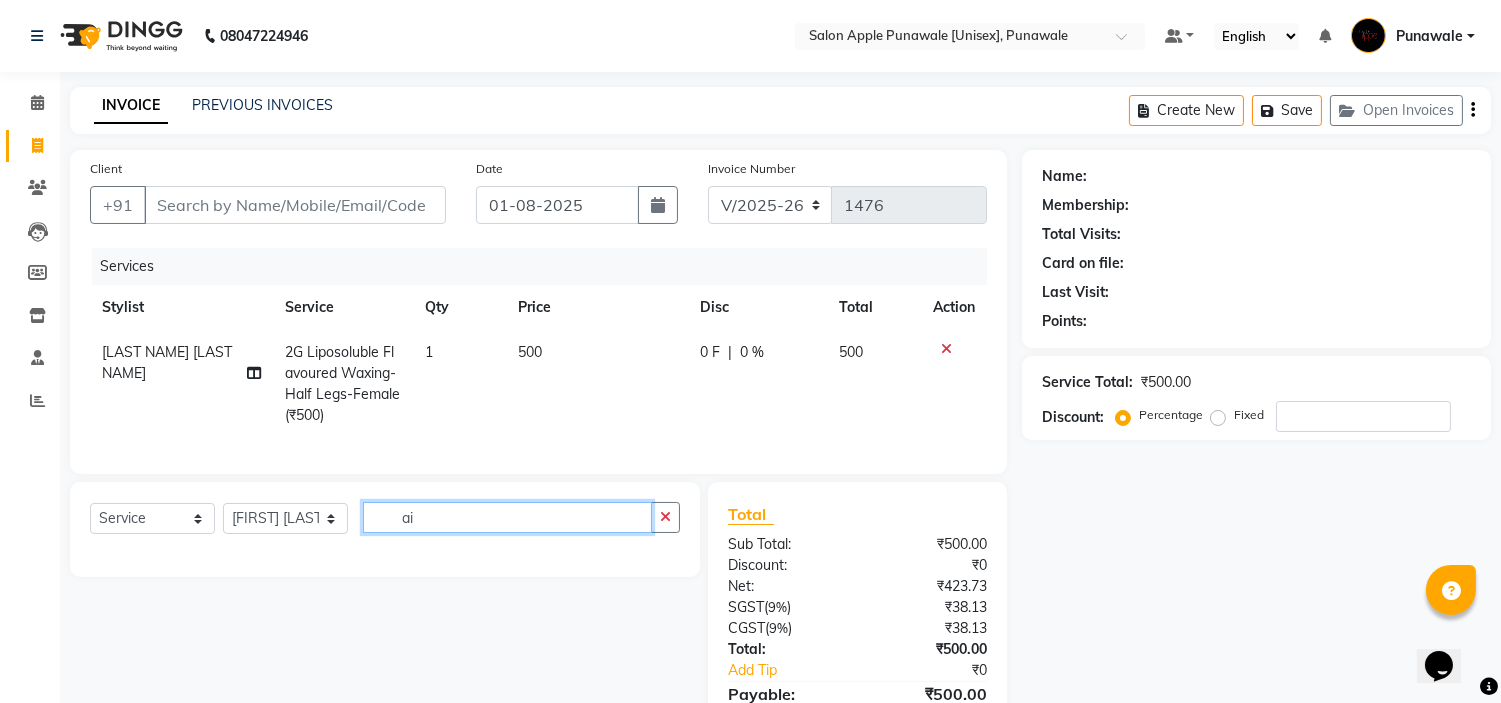 type on "a" 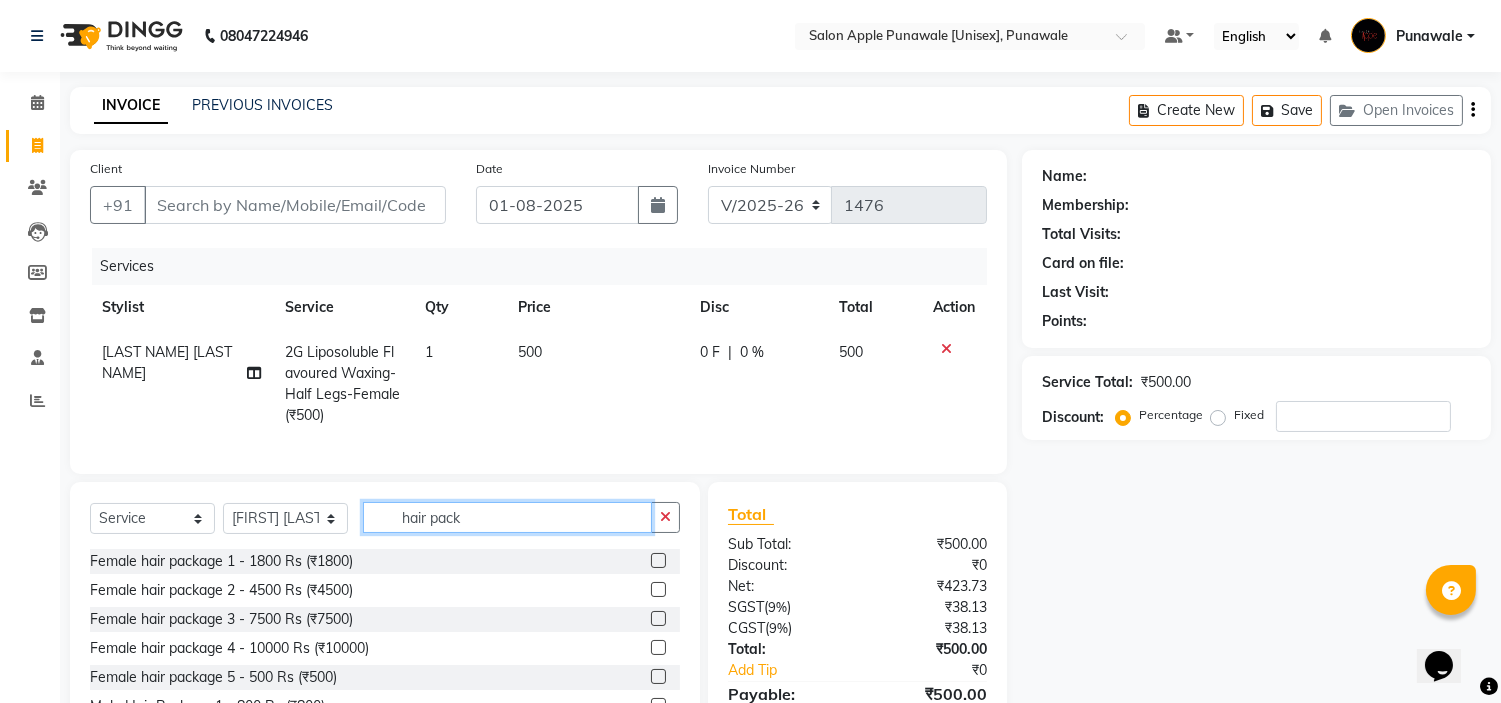 scroll, scrollTop: 121, scrollLeft: 0, axis: vertical 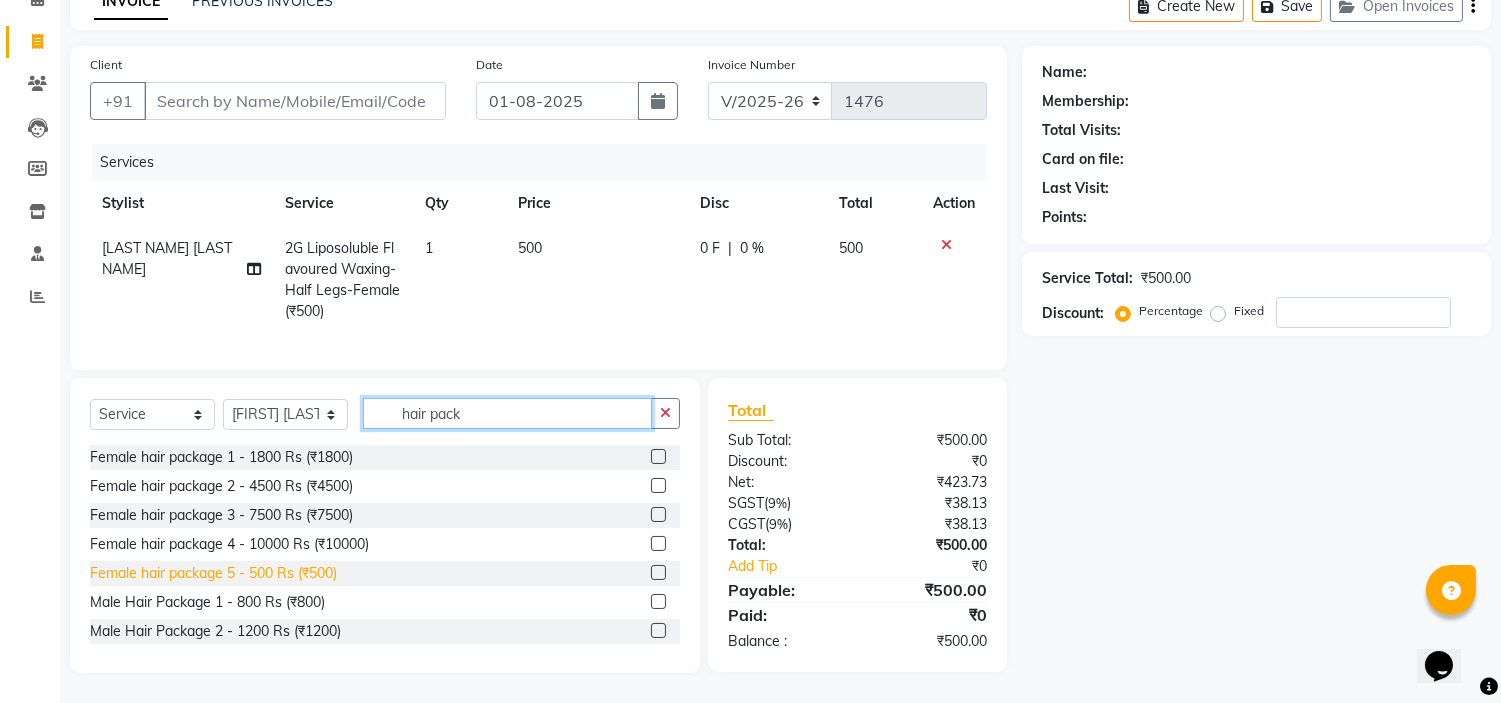 type on "hair pack" 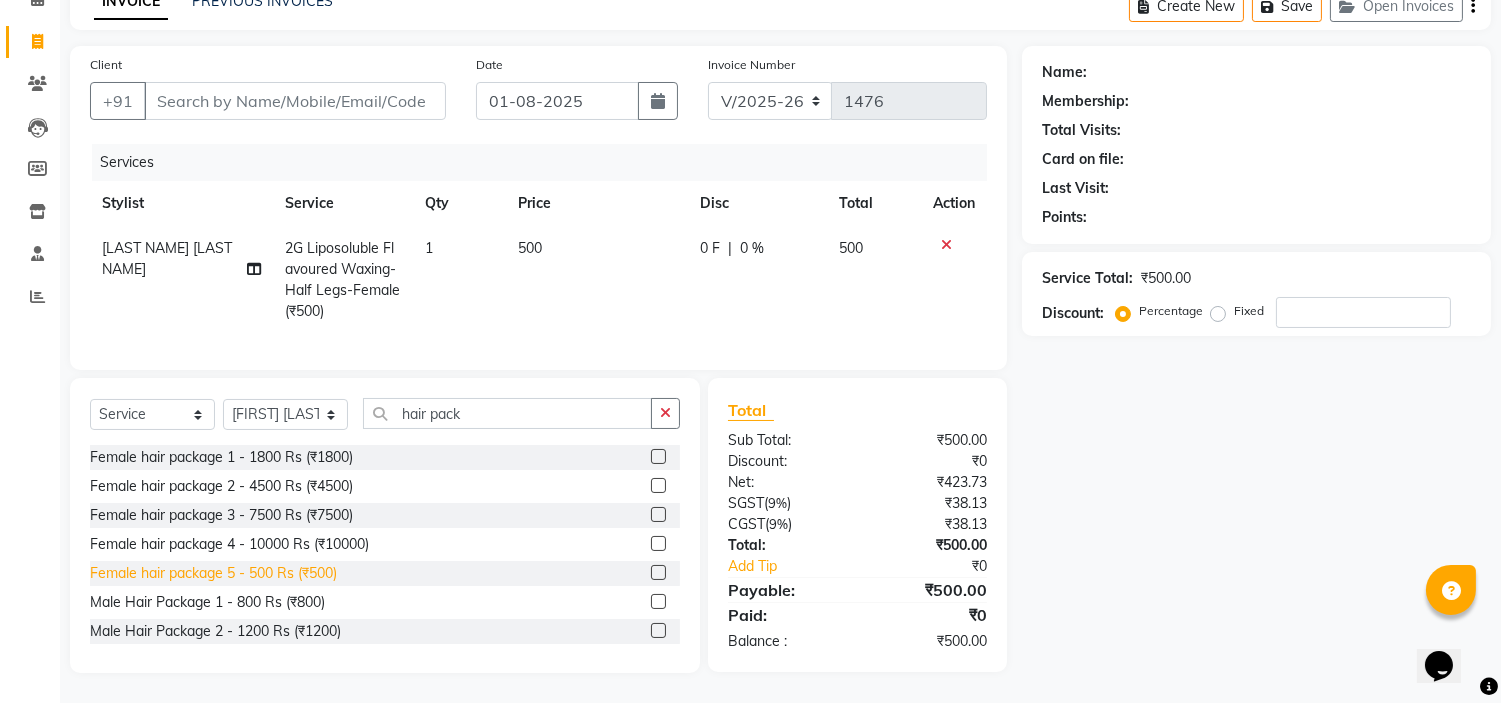 click on "Female hair package 5 - 500 Rs (₹500)" 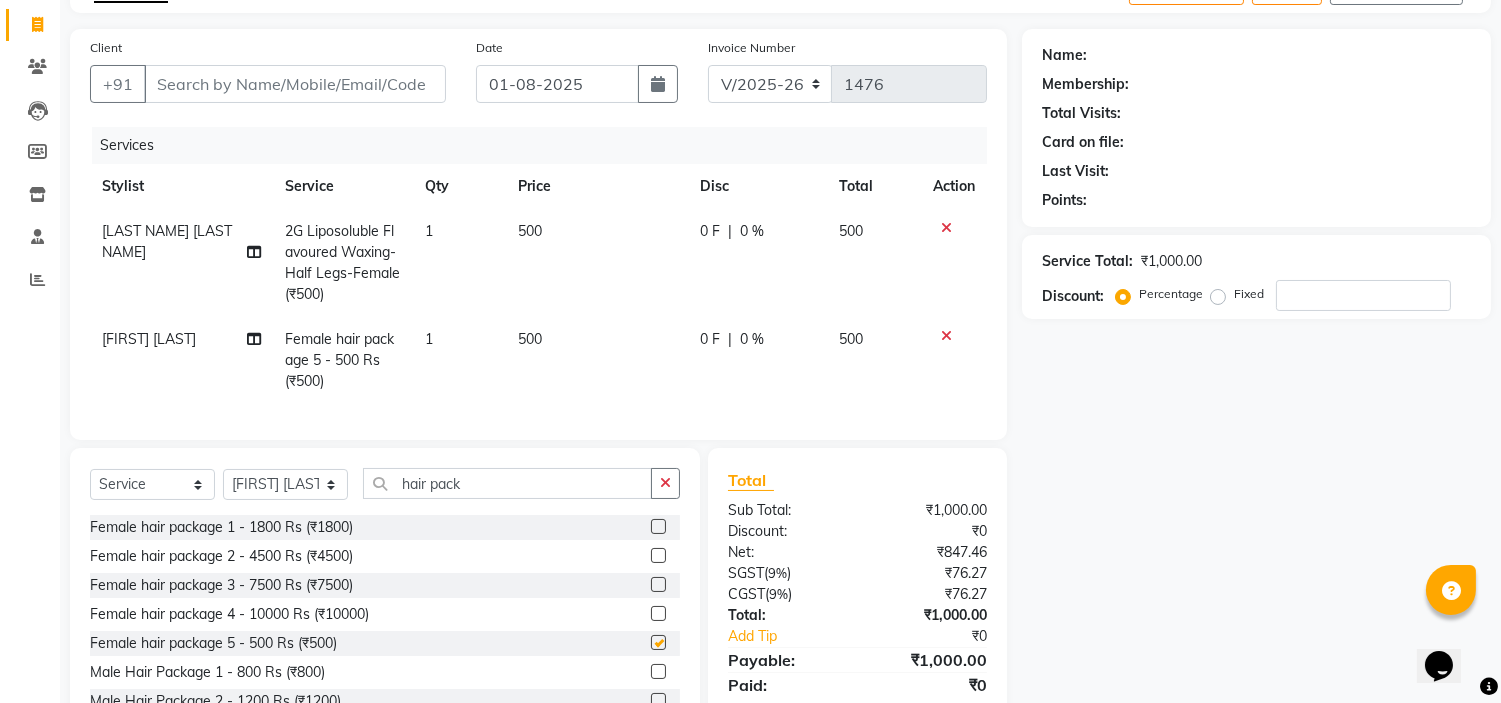 type 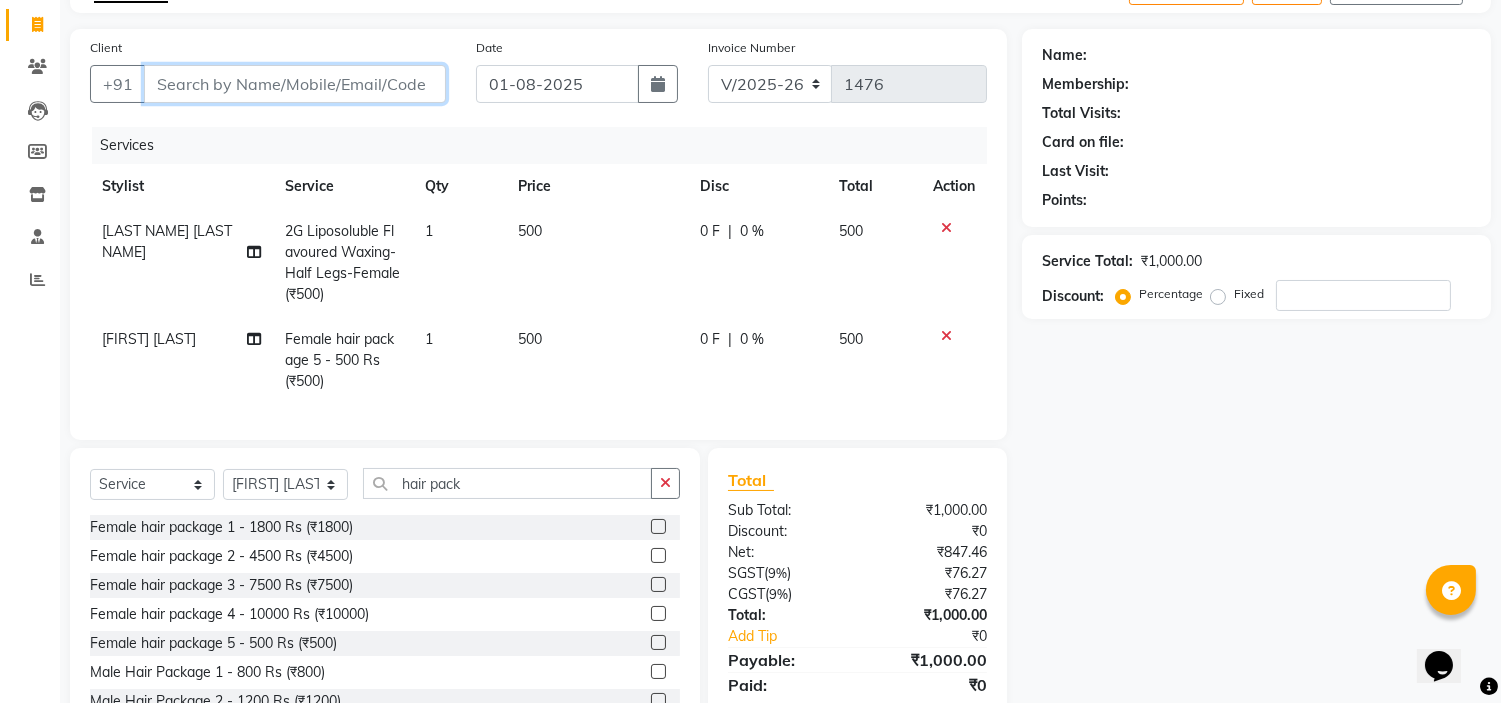 click on "Client" at bounding box center (295, 84) 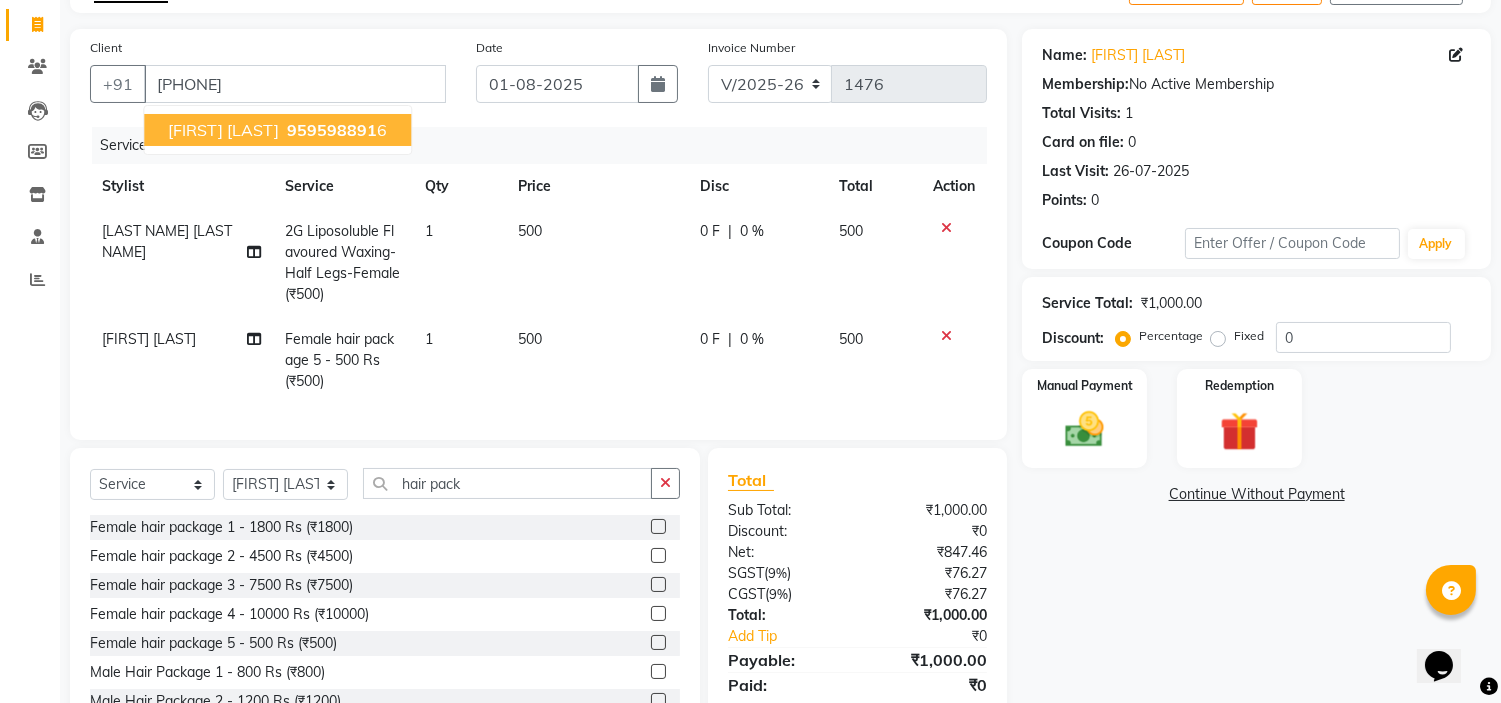 click on "959598891" at bounding box center (332, 130) 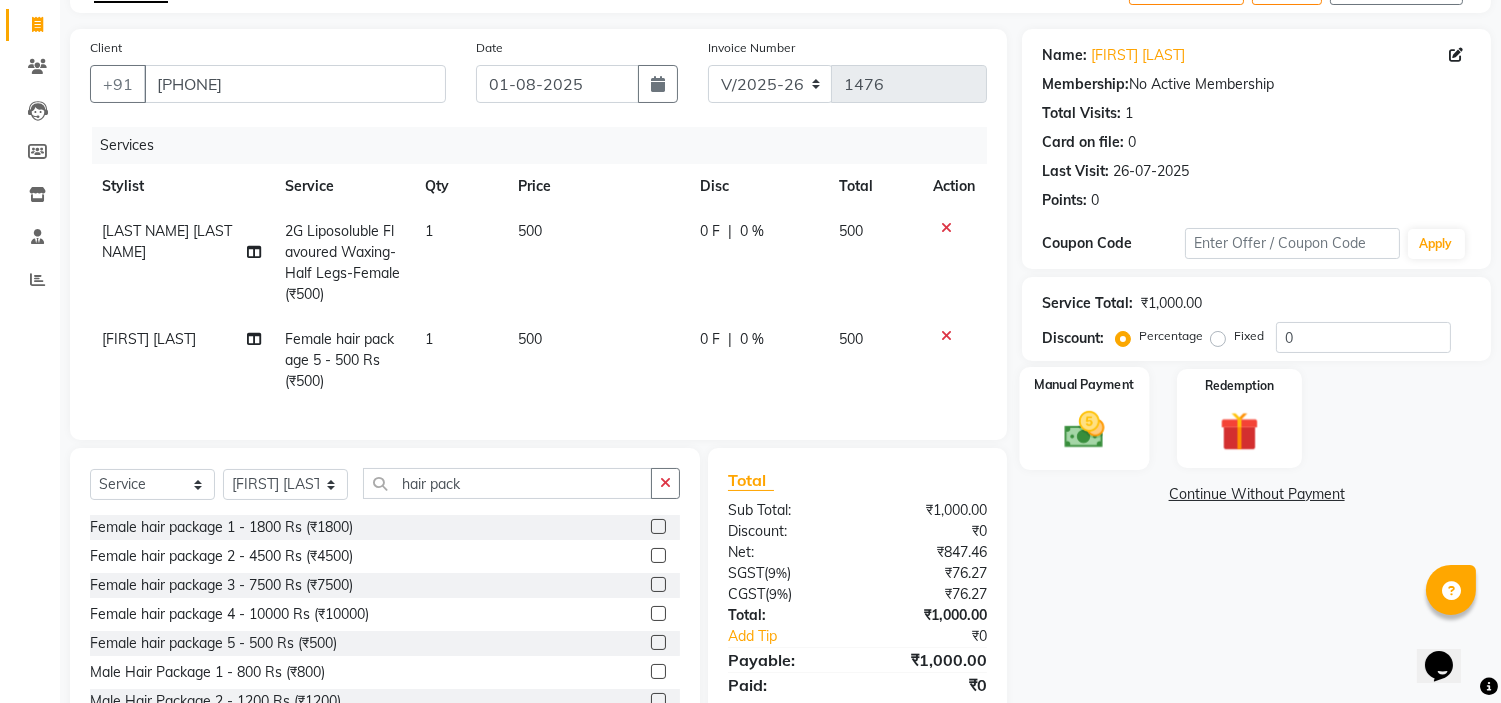 click 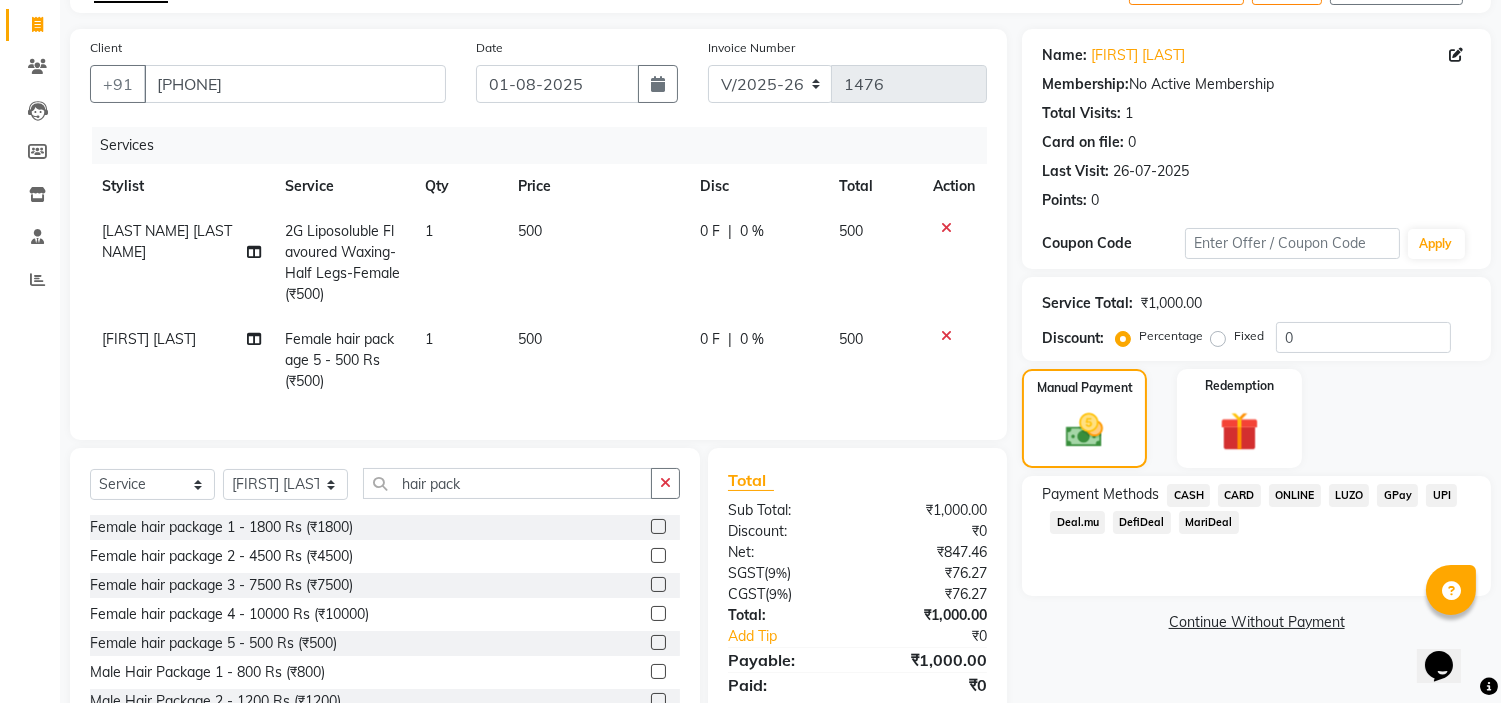 click on "ONLINE" 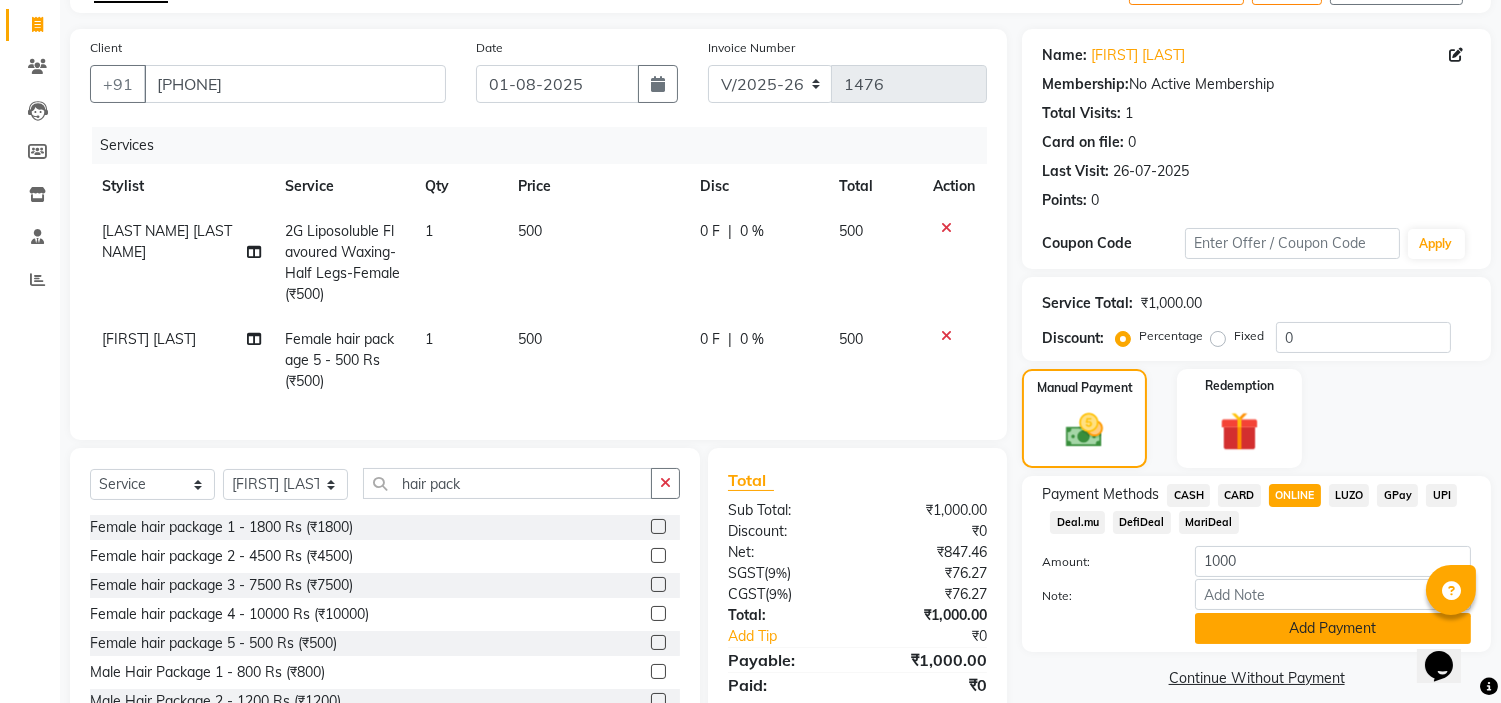 scroll, scrollTop: 207, scrollLeft: 0, axis: vertical 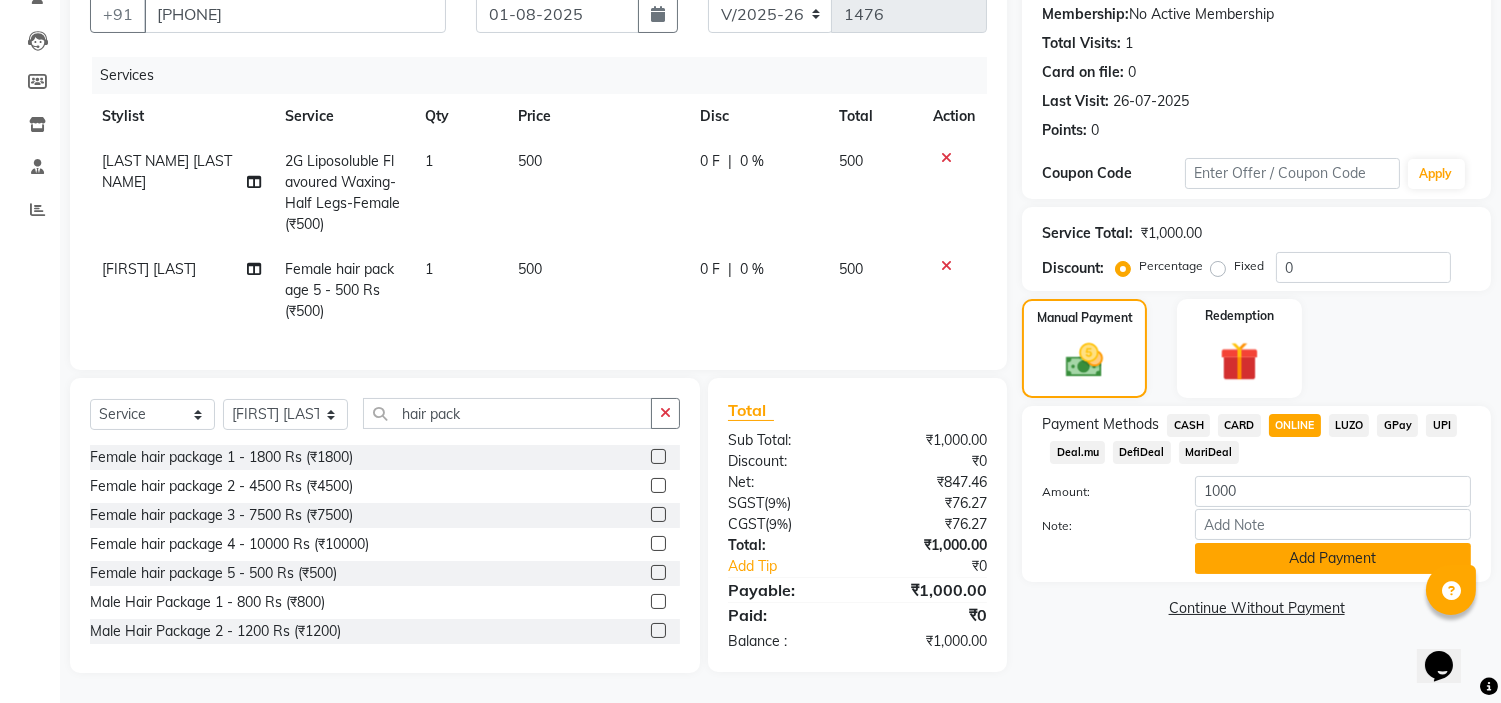 click on "Add Payment" 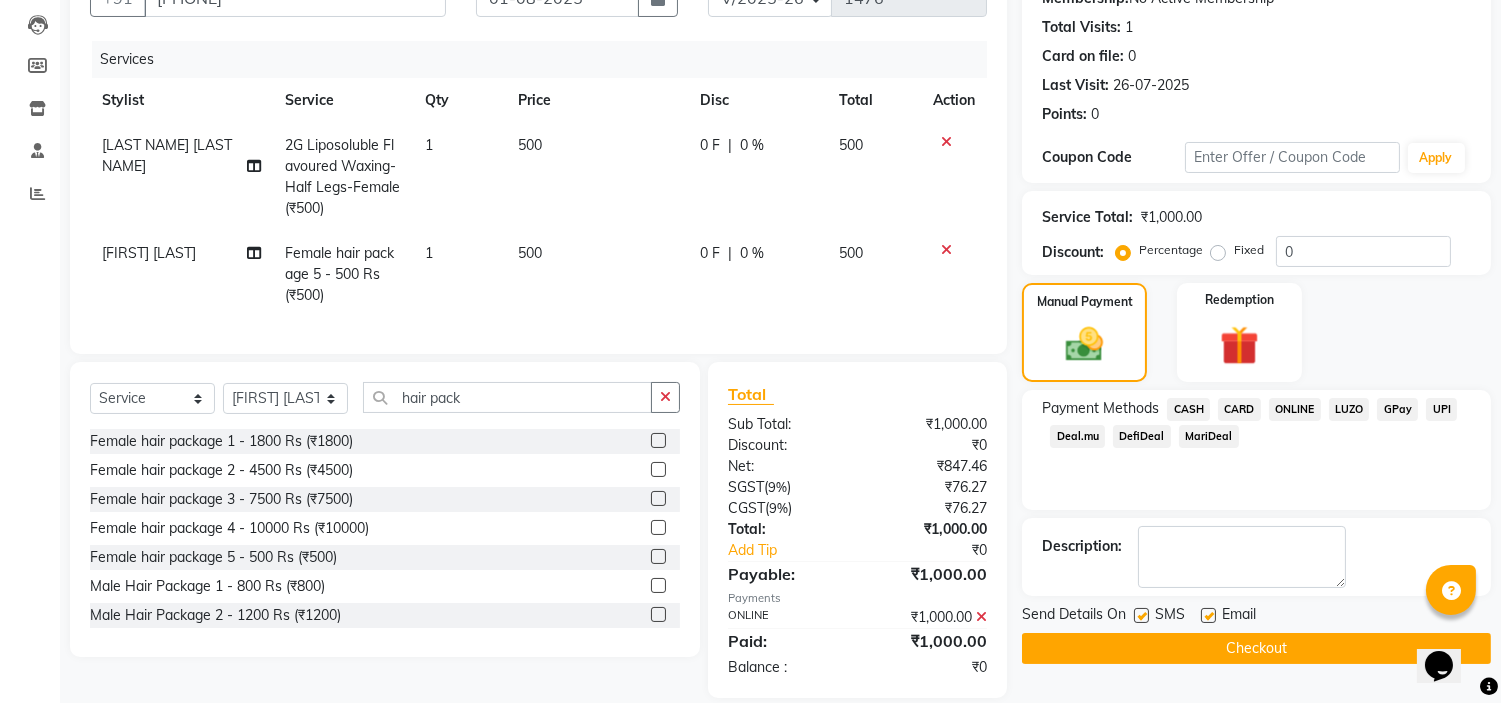 scroll, scrollTop: 248, scrollLeft: 0, axis: vertical 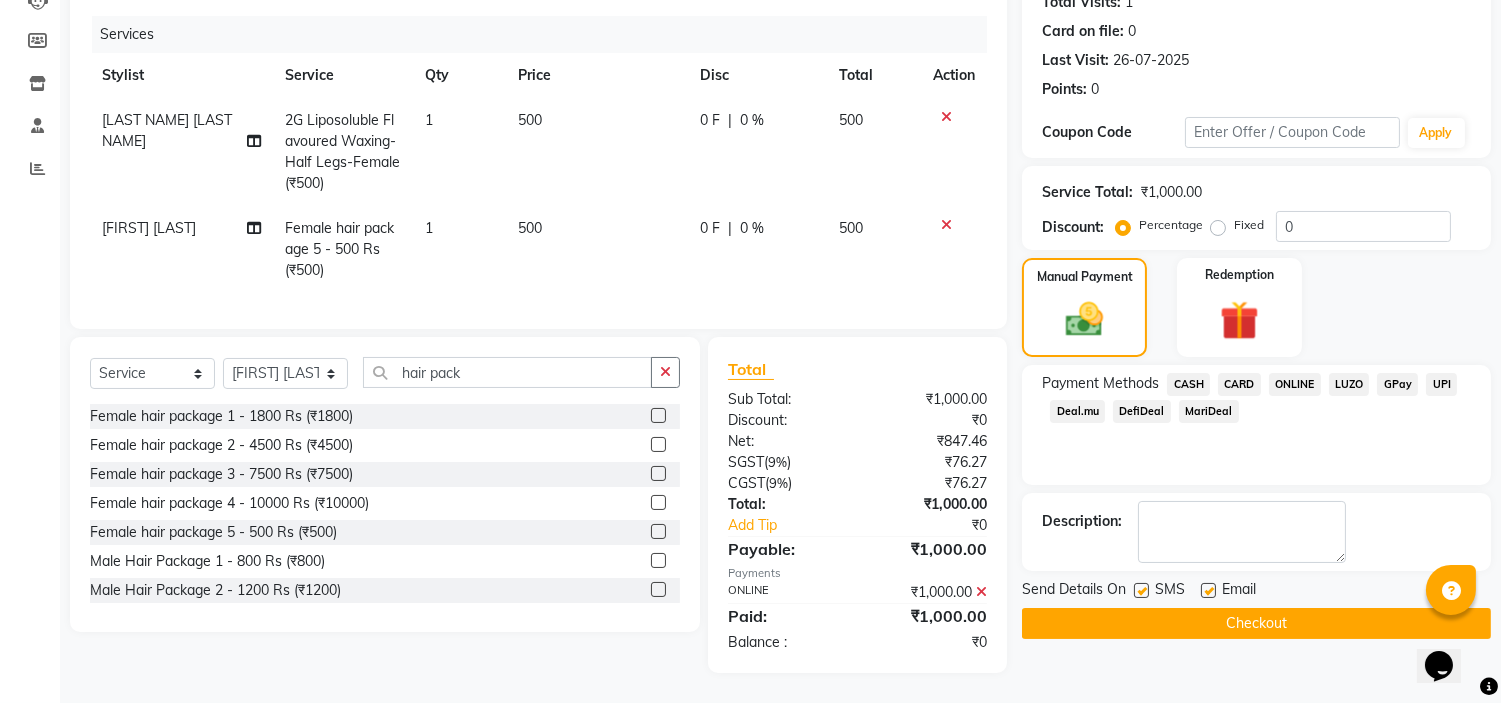 click on "Checkout" 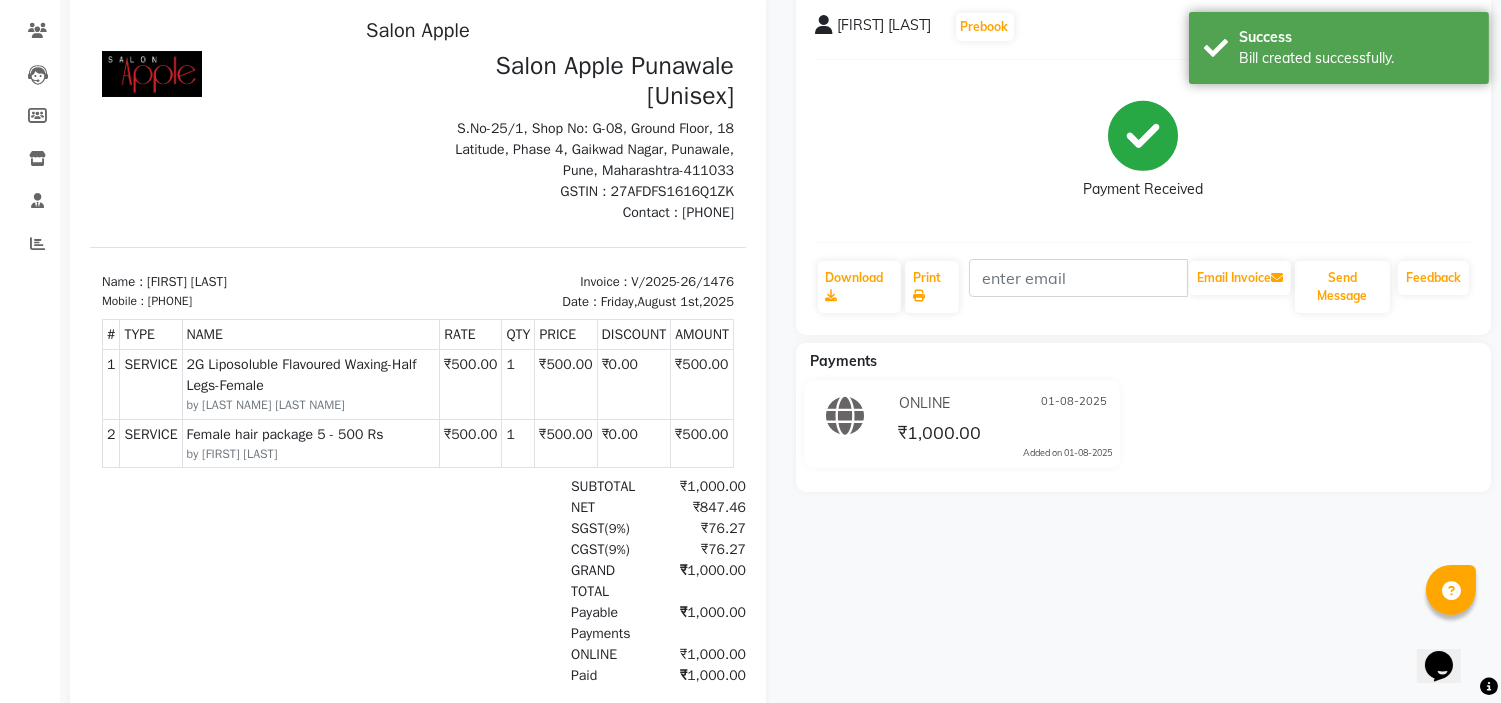 scroll, scrollTop: 0, scrollLeft: 0, axis: both 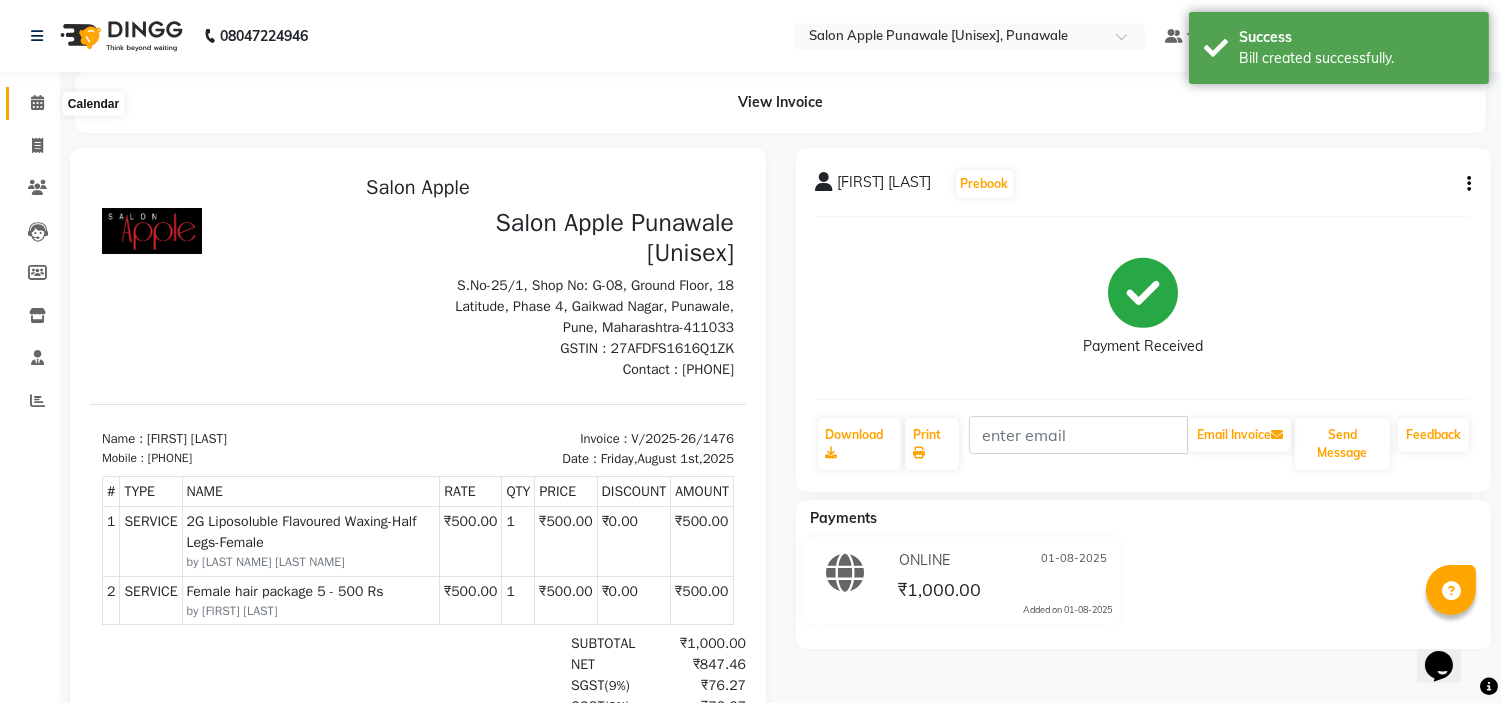 click 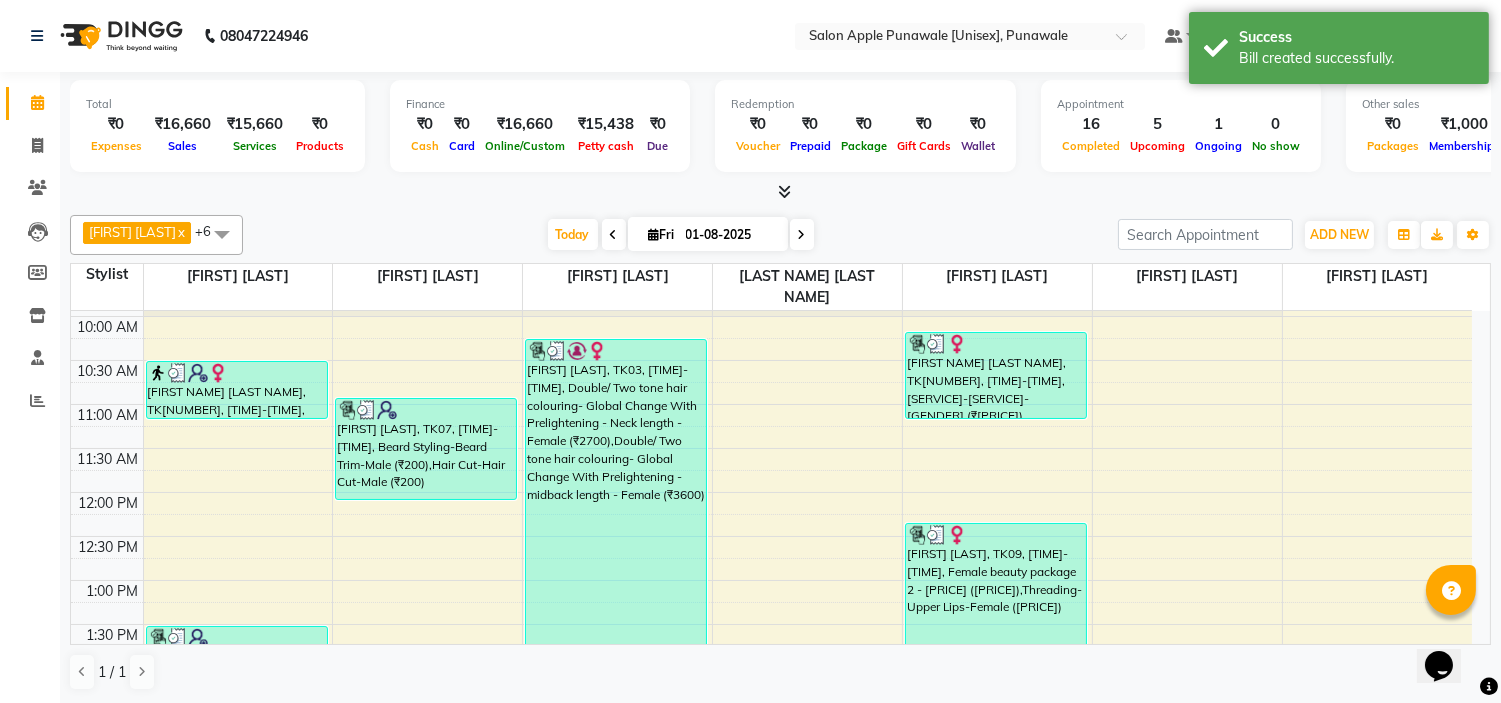 scroll, scrollTop: 222, scrollLeft: 0, axis: vertical 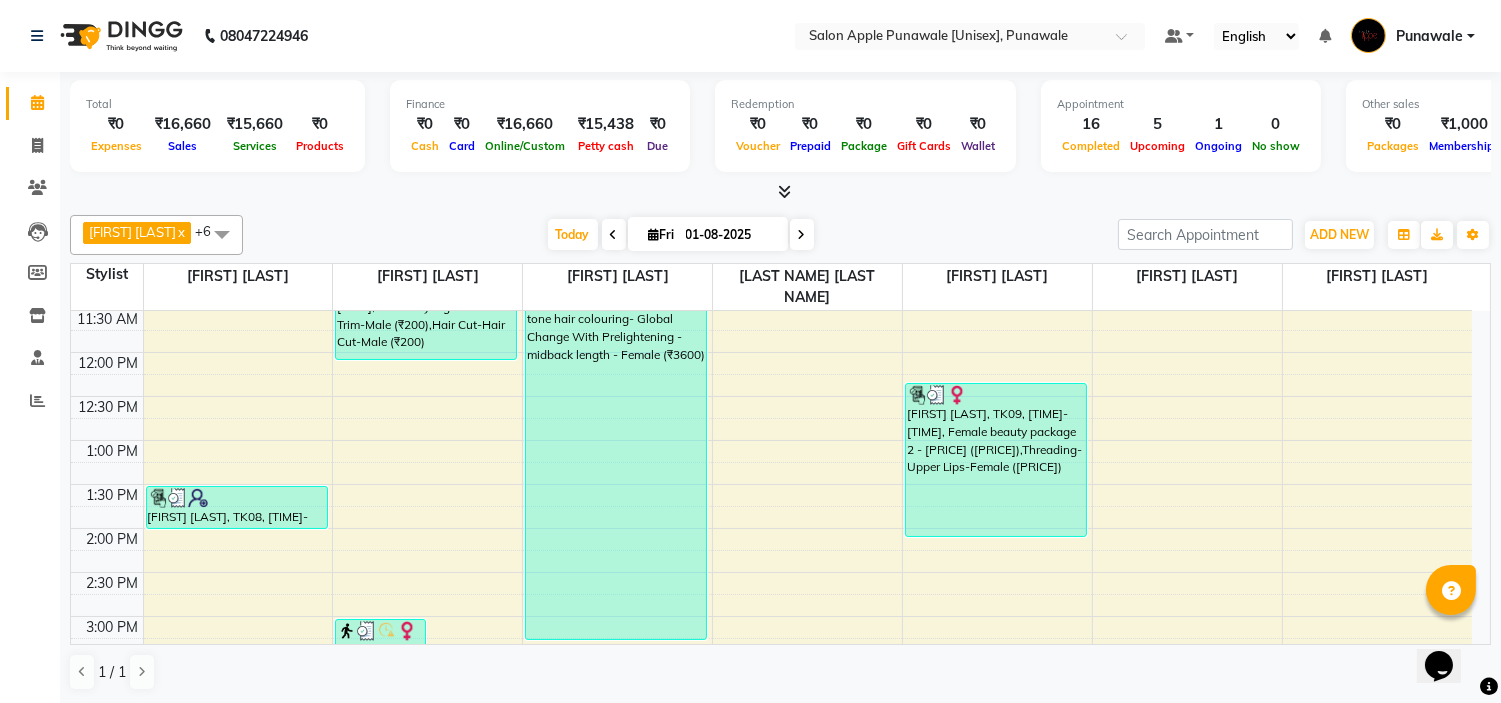 click at bounding box center [802, 234] 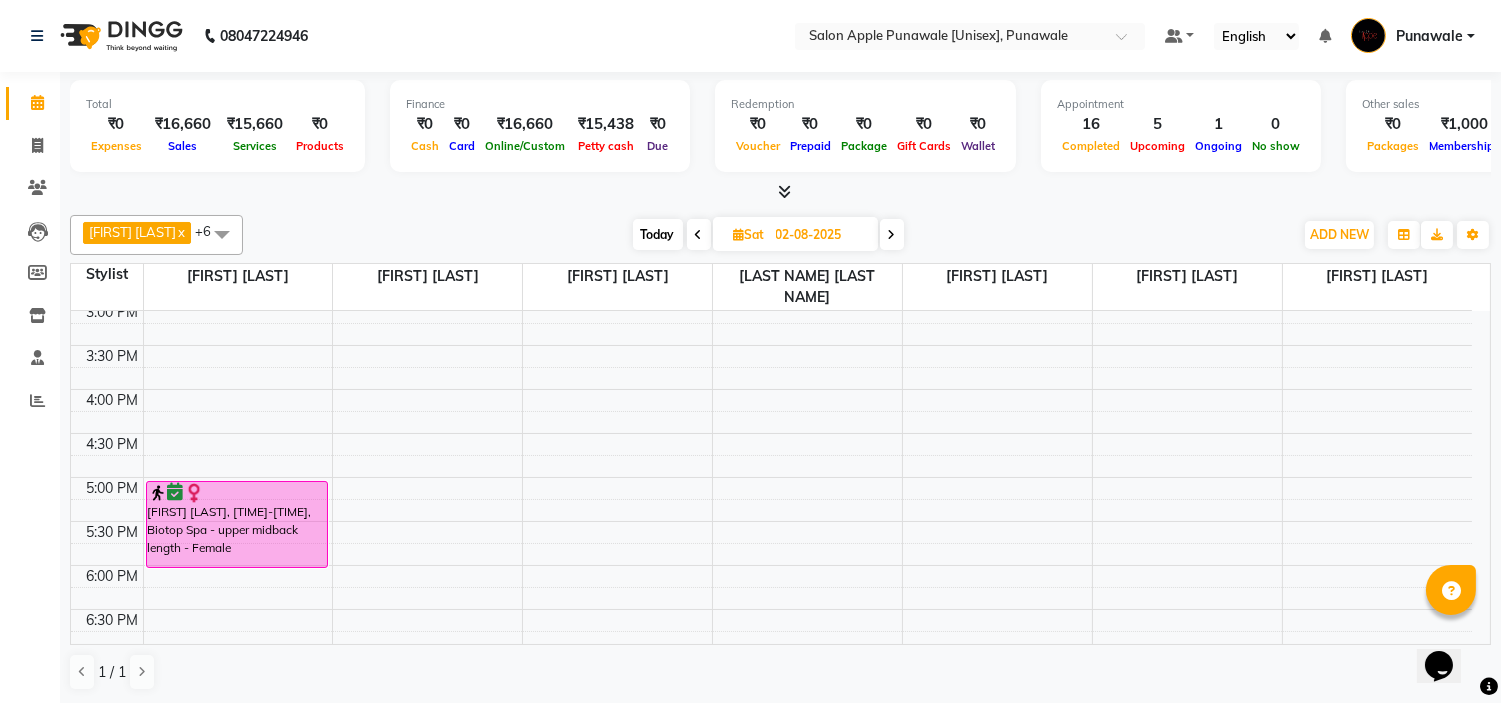scroll, scrollTop: 574, scrollLeft: 0, axis: vertical 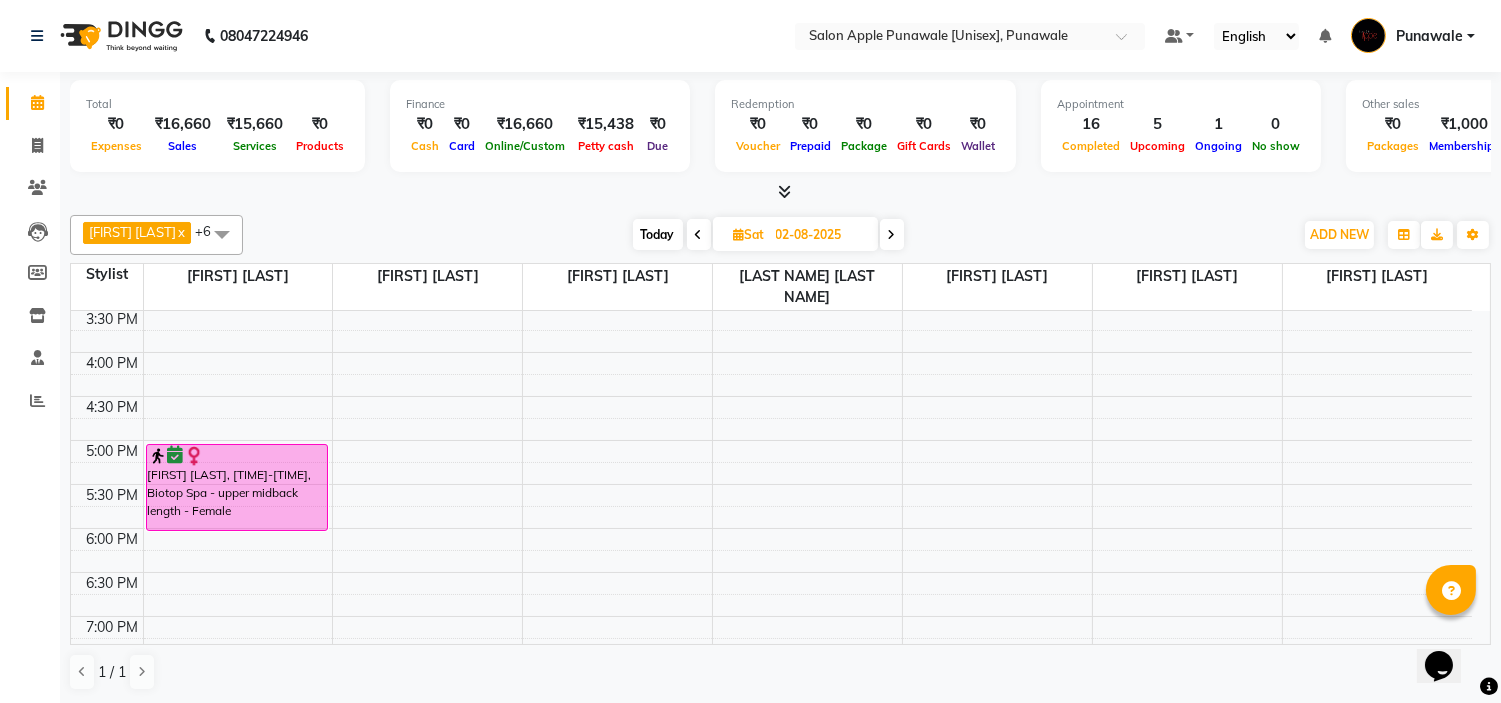 click at bounding box center (699, 235) 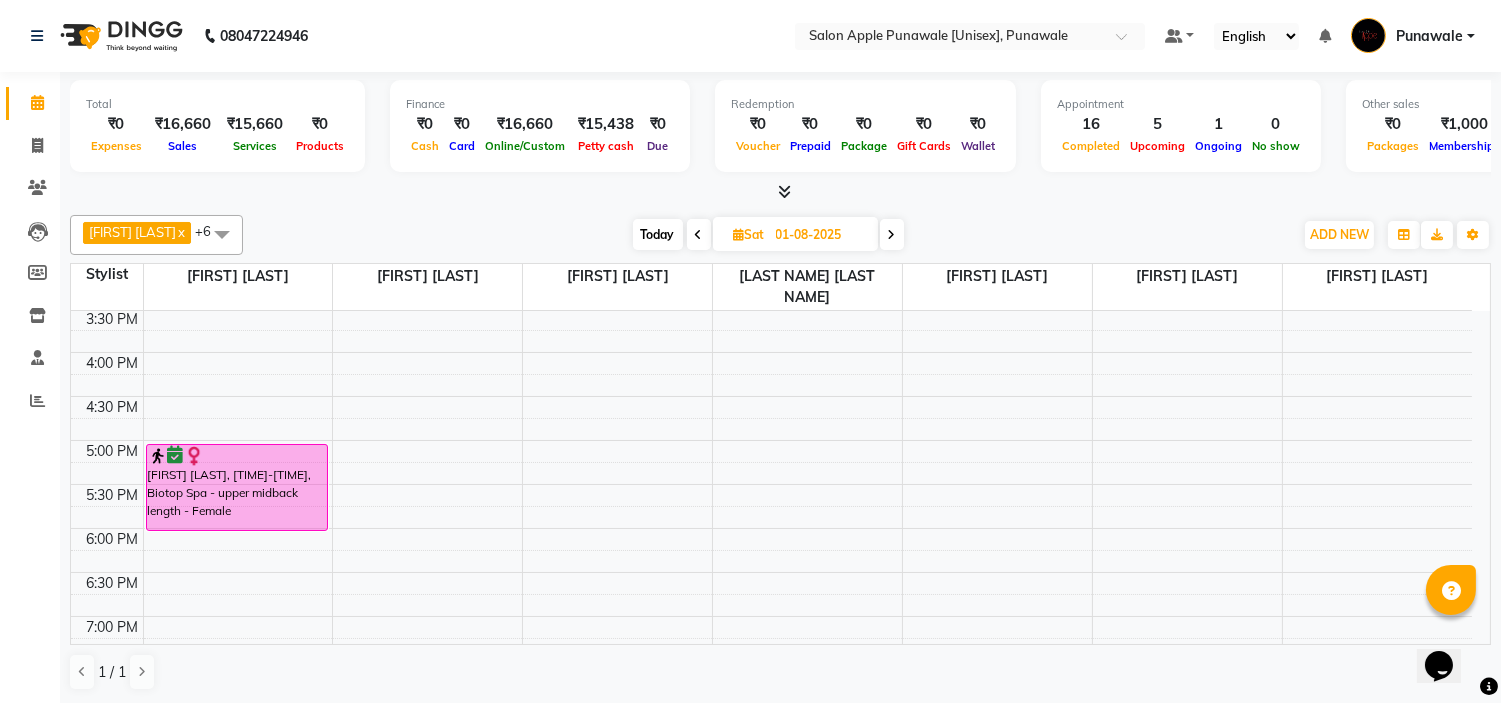 scroll, scrollTop: 796, scrollLeft: 0, axis: vertical 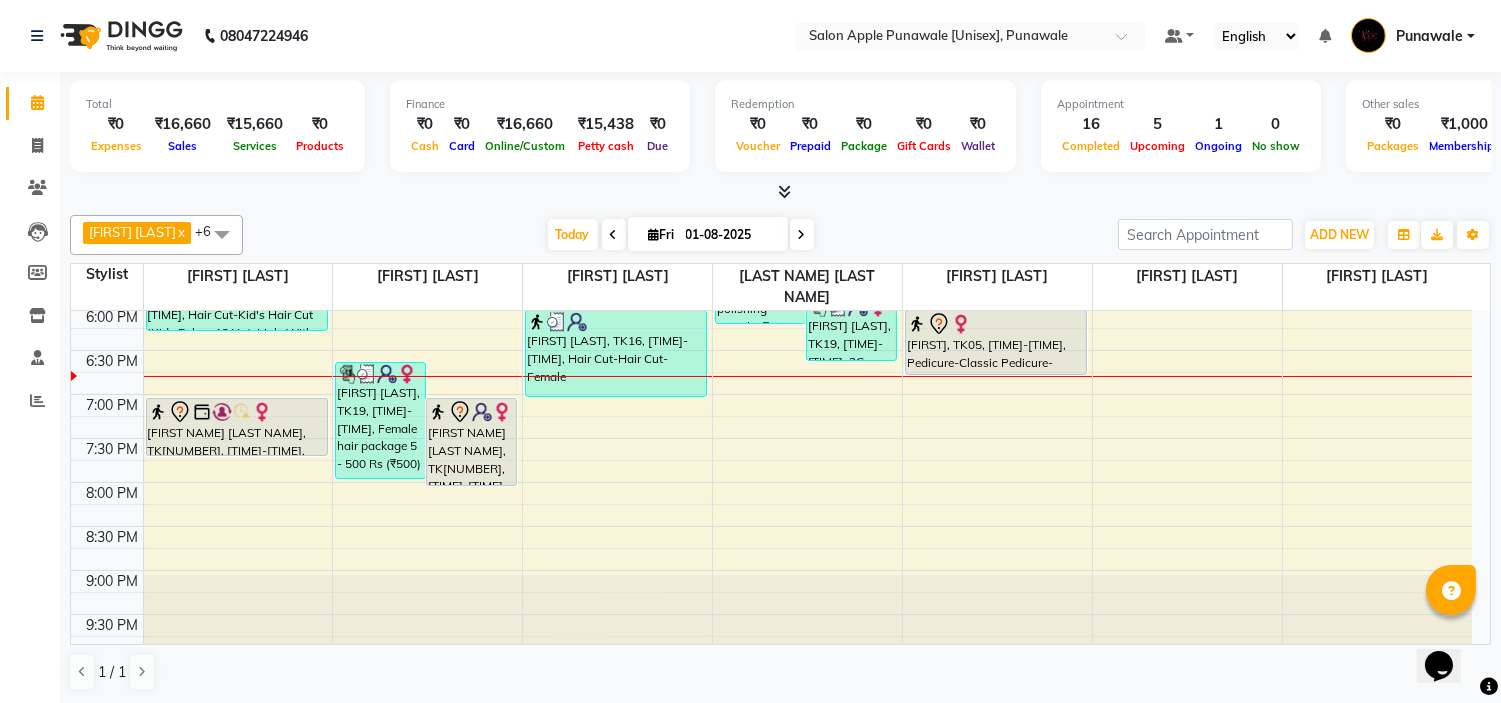 click at bounding box center [802, 235] 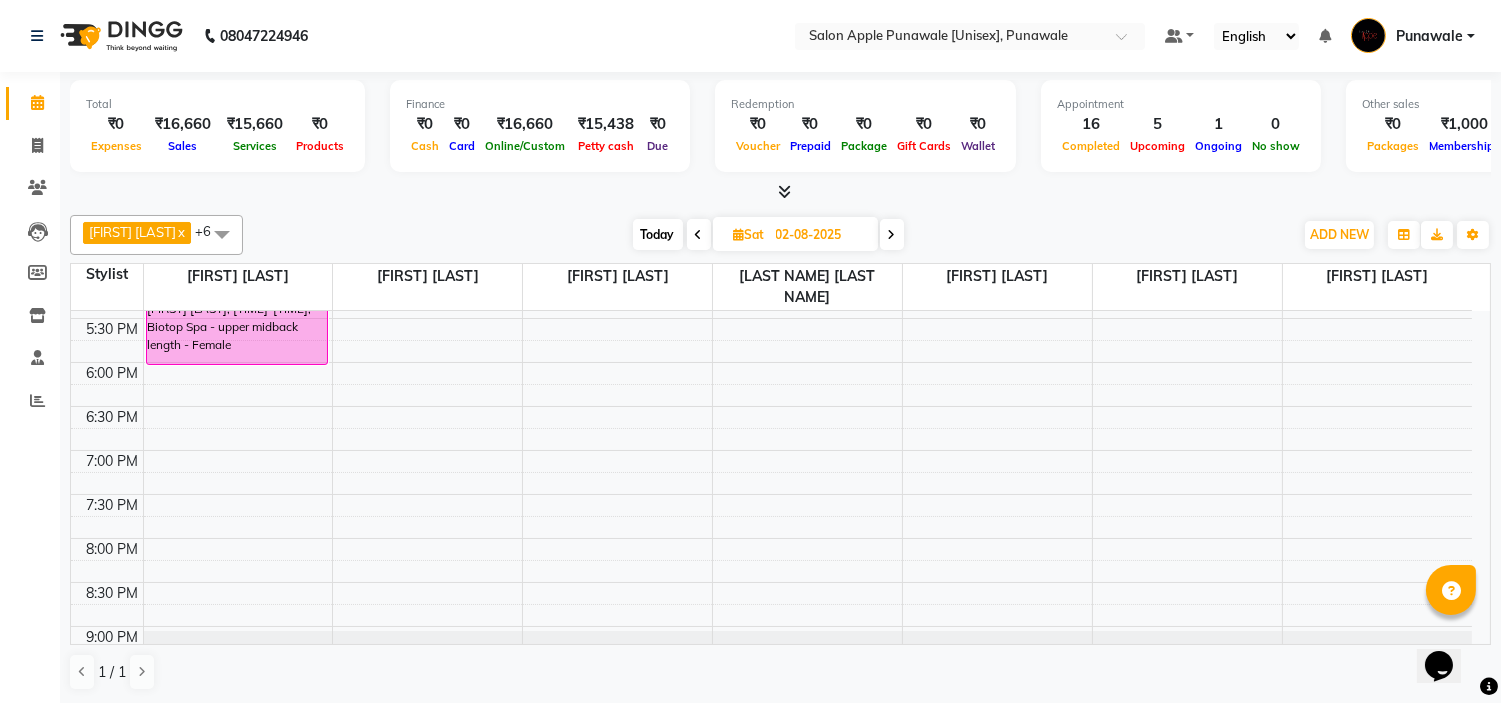 scroll, scrollTop: 685, scrollLeft: 0, axis: vertical 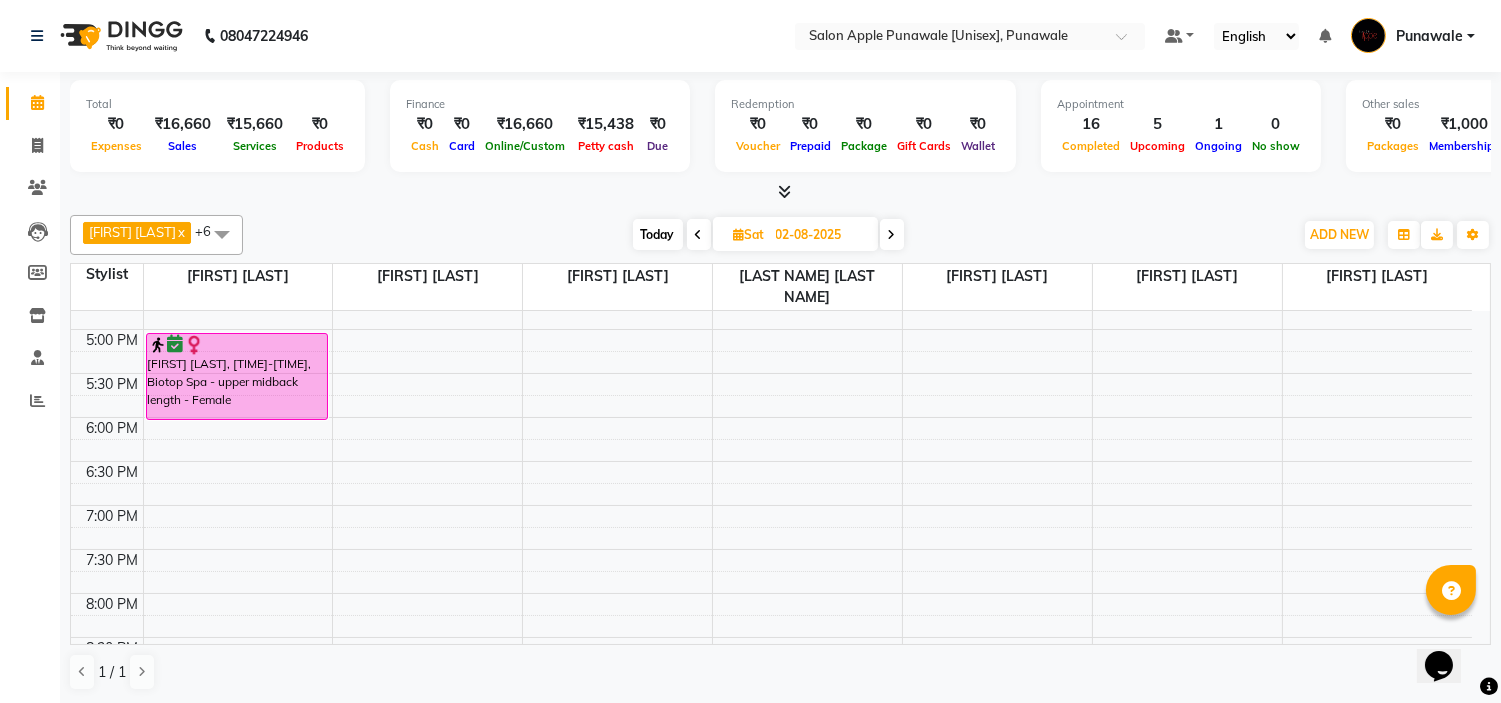 click on "Today" at bounding box center [658, 234] 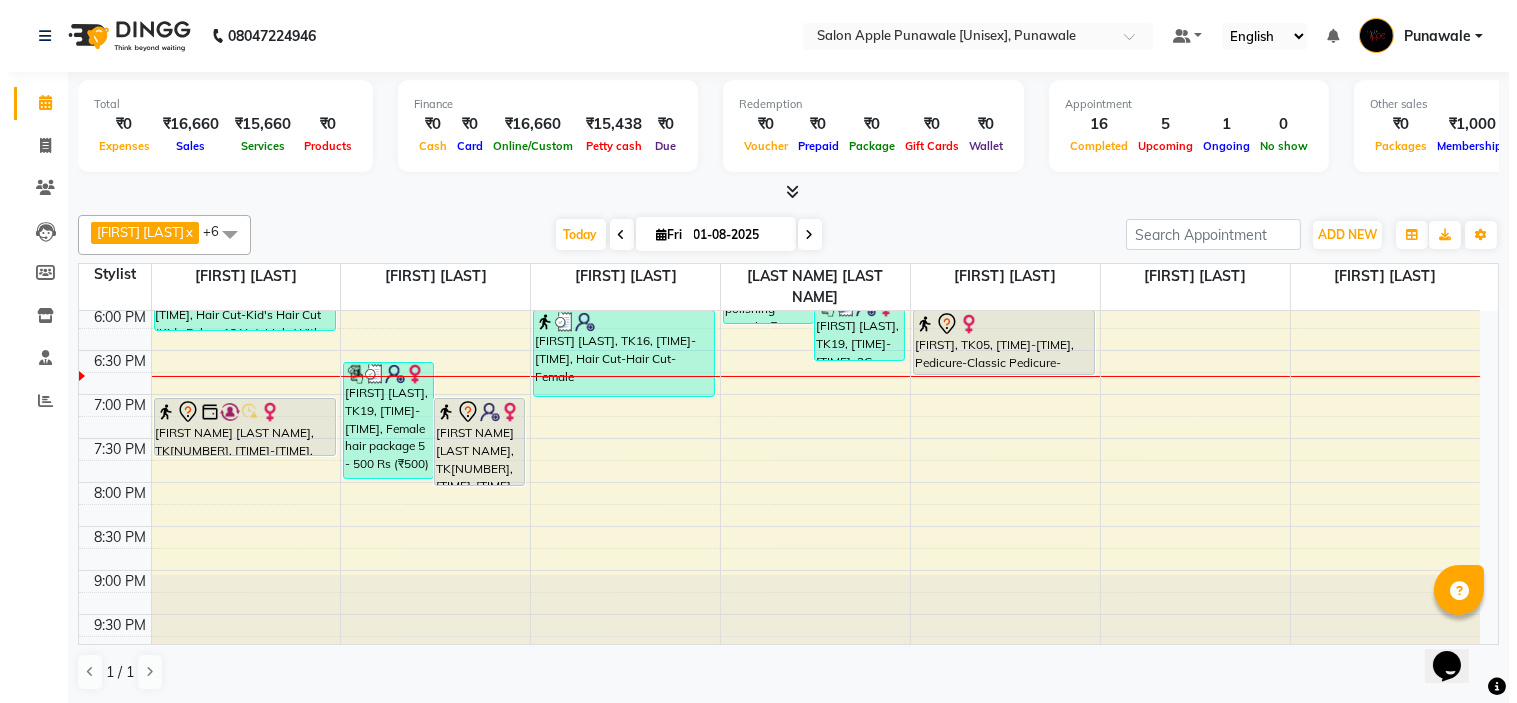 scroll, scrollTop: 685, scrollLeft: 0, axis: vertical 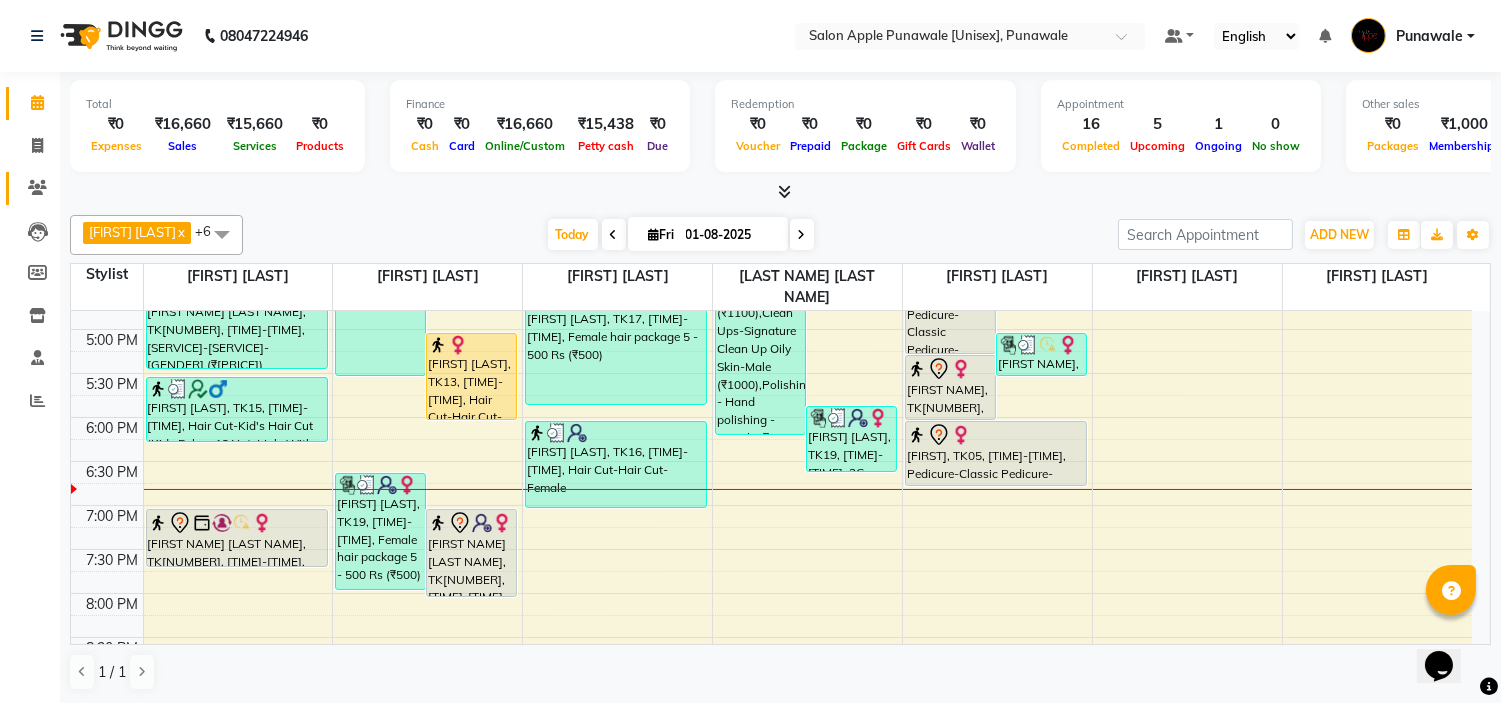 click on "Clients" 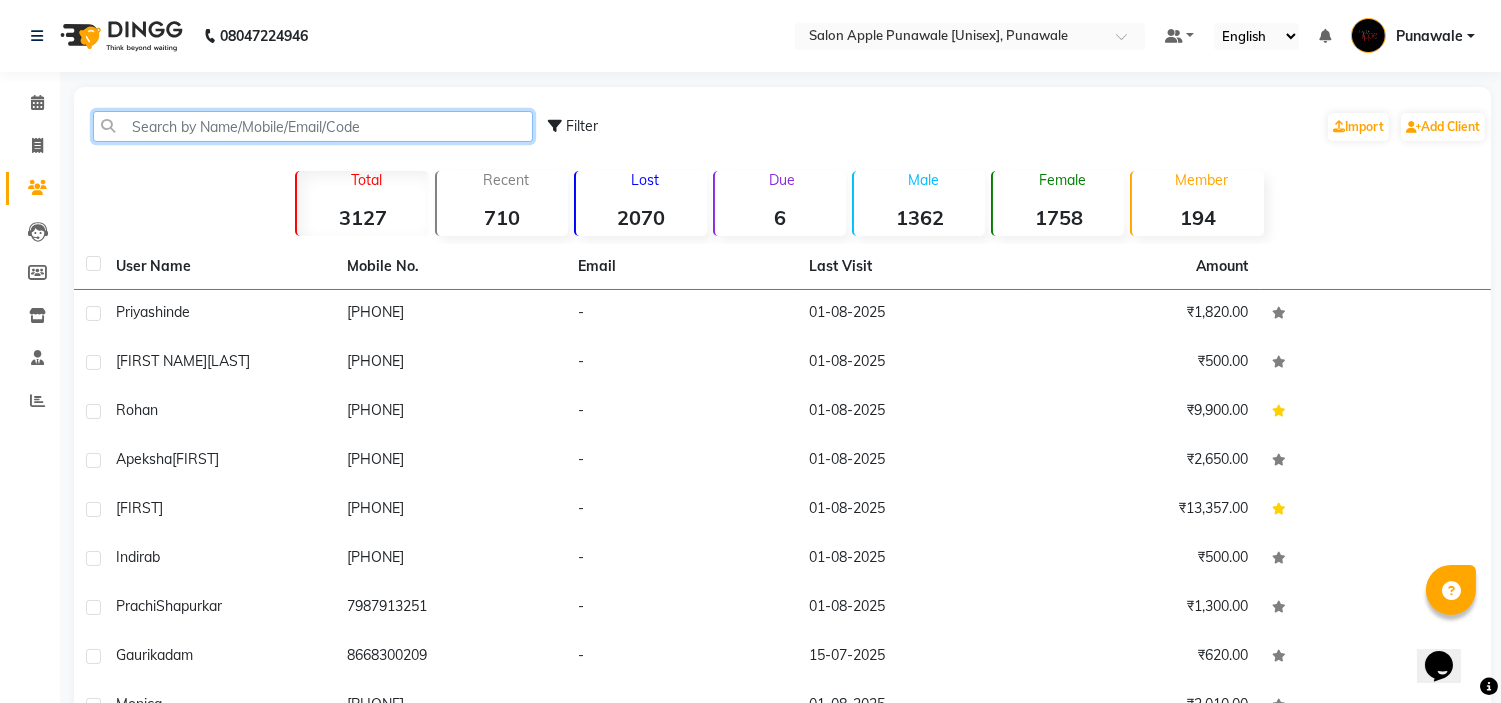 click 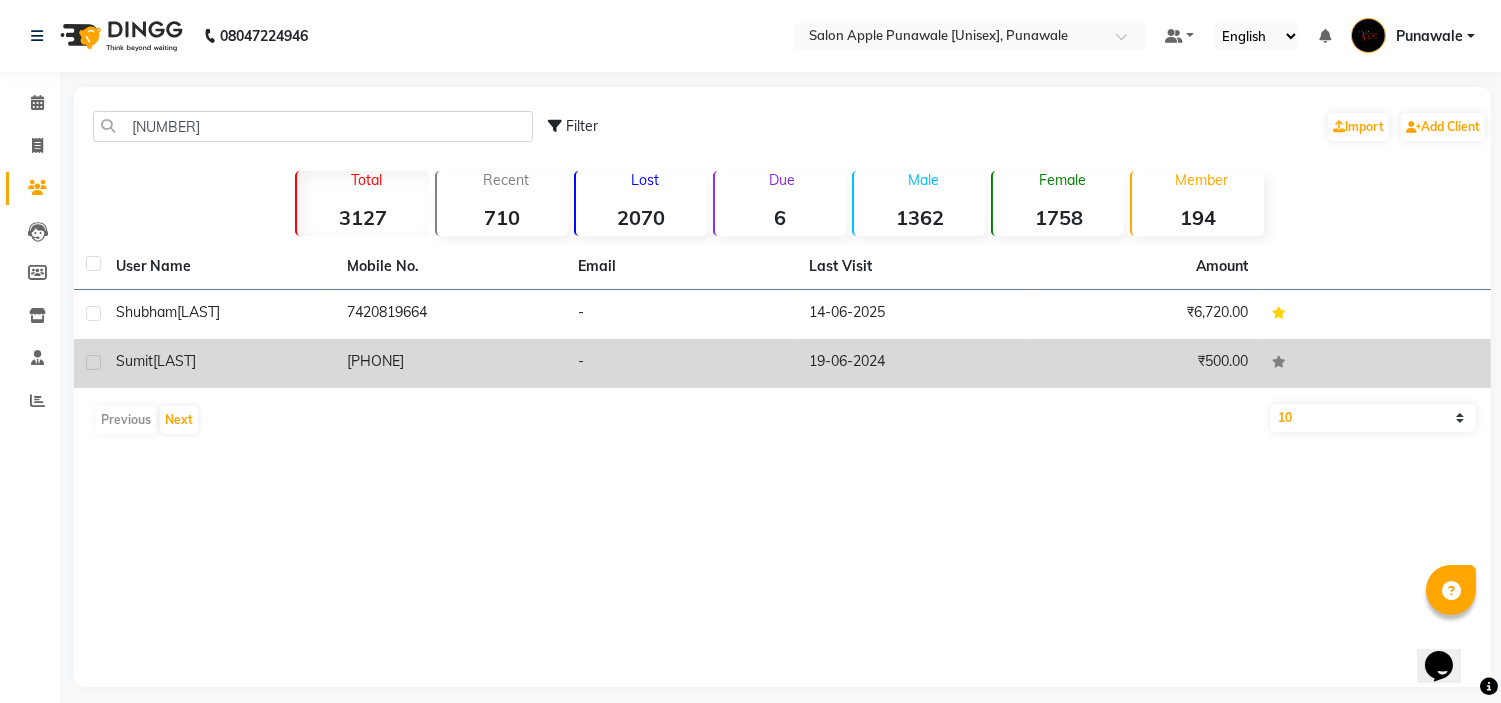 click on "[FIRST] [LAST]" 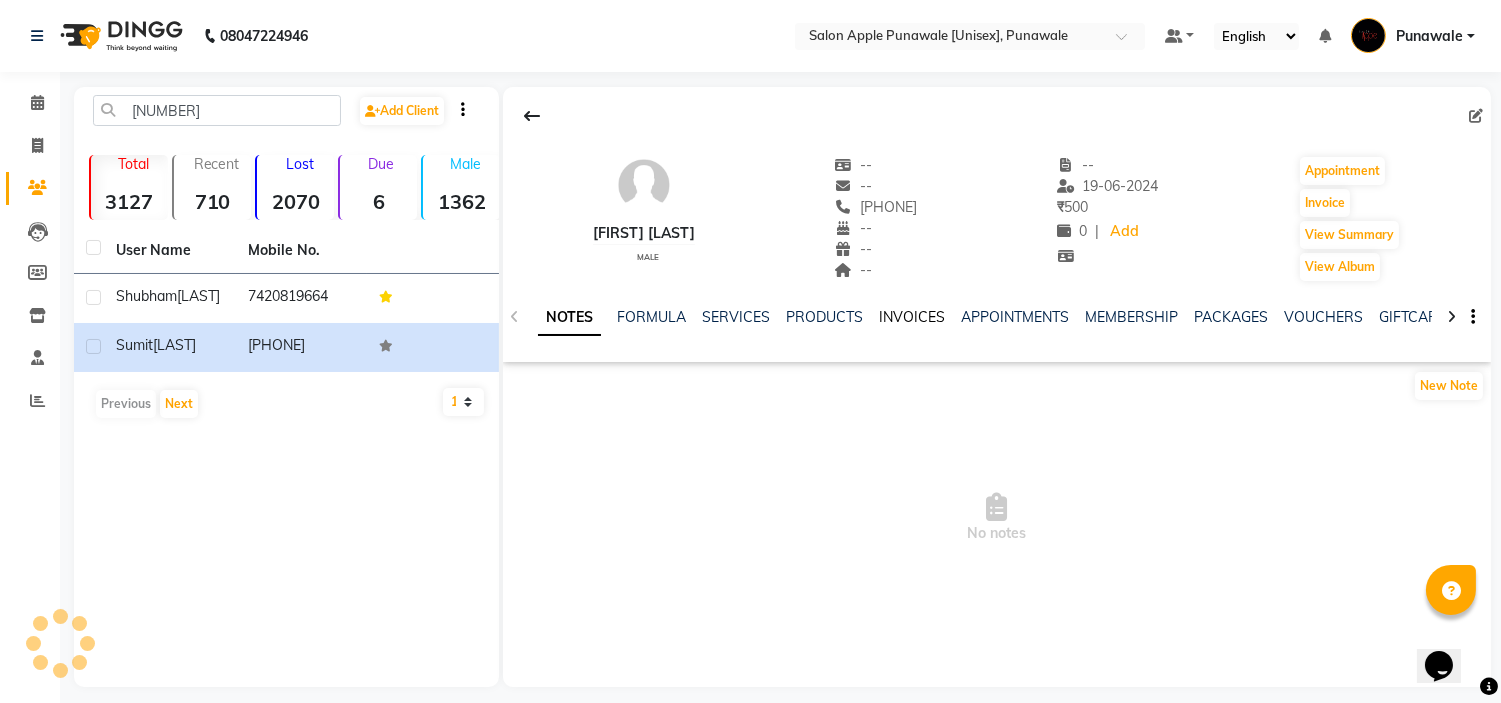 click on "INVOICES" 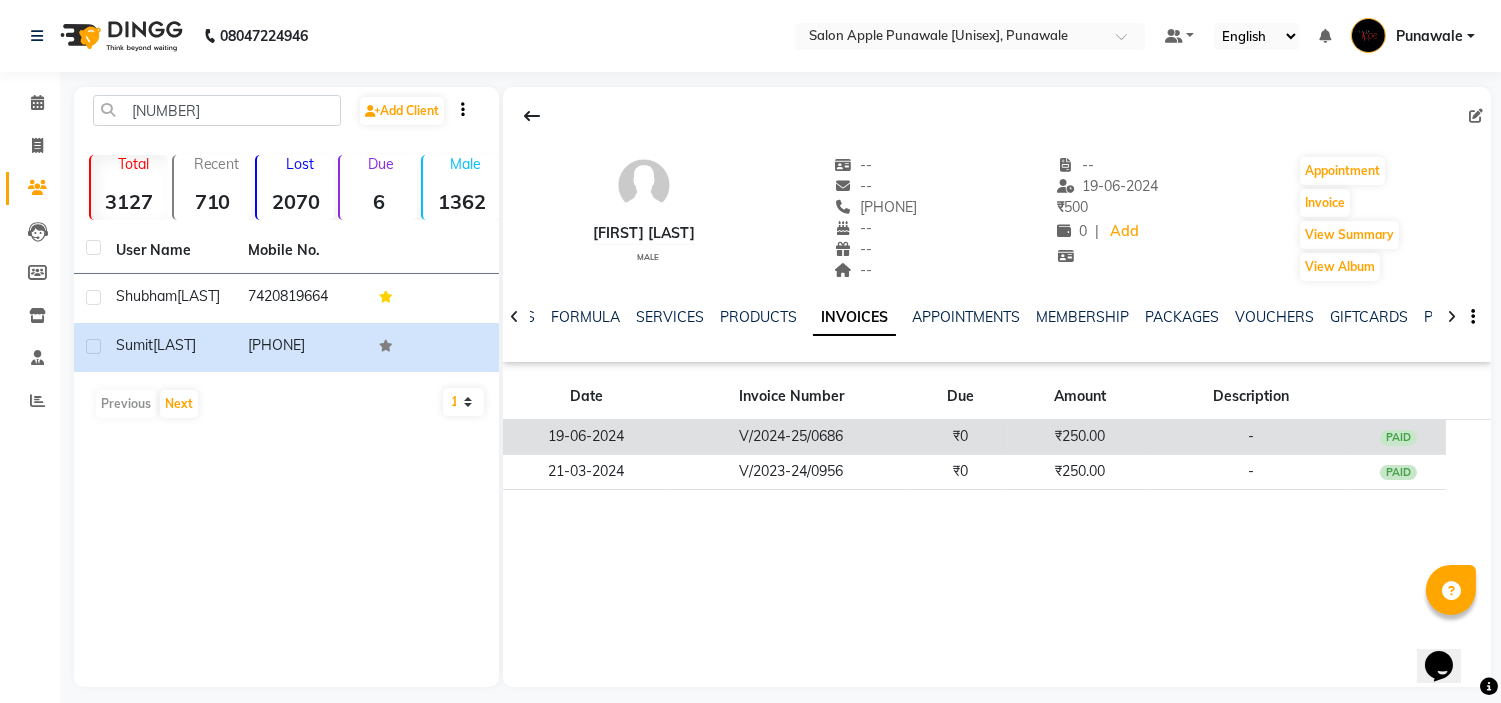 click on "V/2024-25/0686" 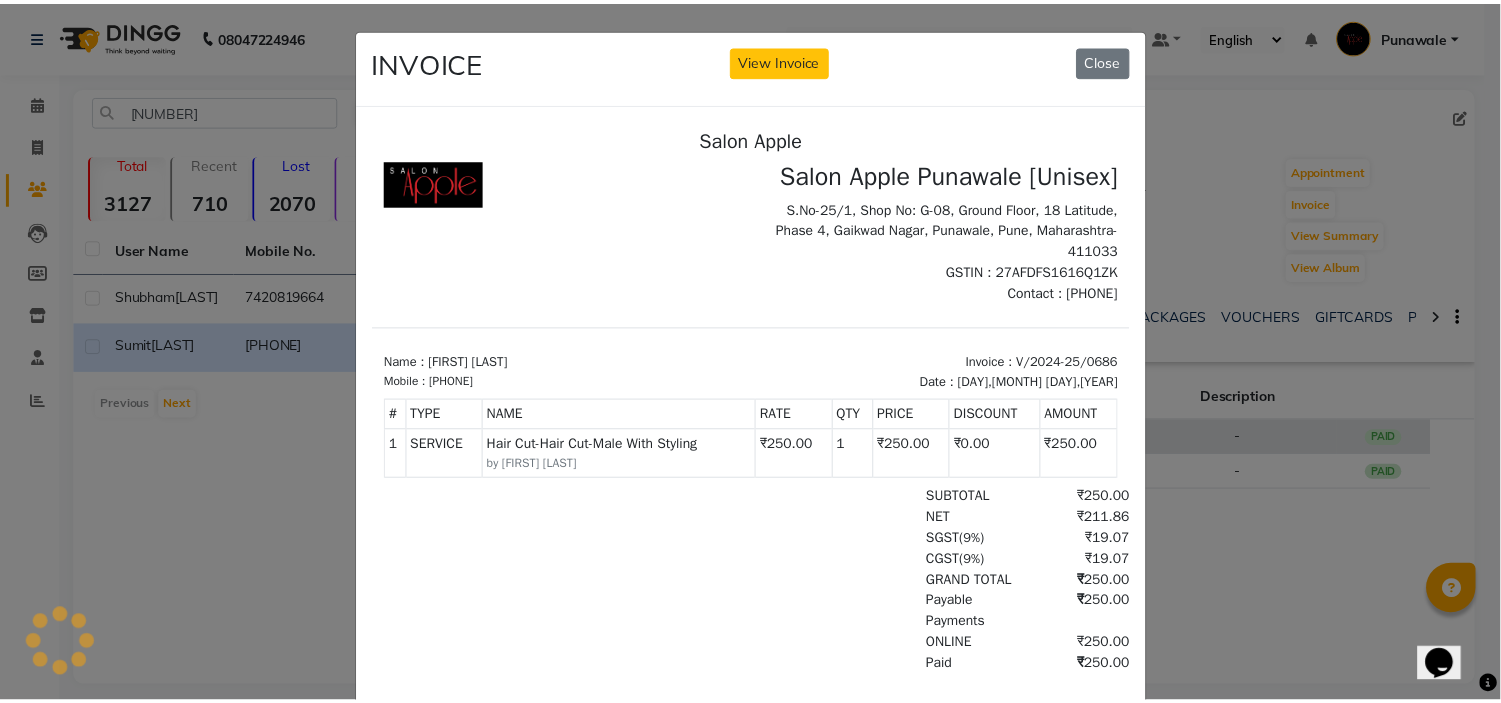 scroll, scrollTop: 0, scrollLeft: 0, axis: both 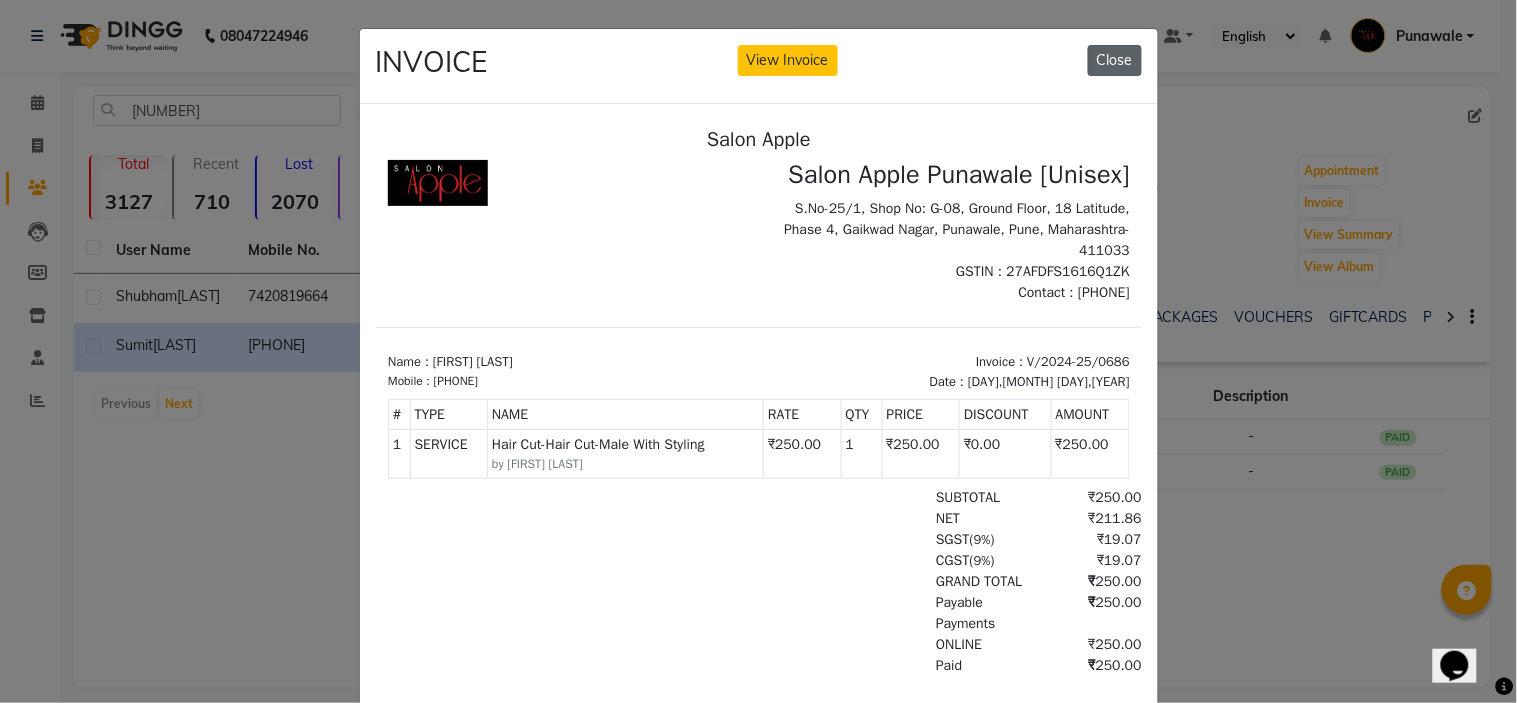 click on "Close" 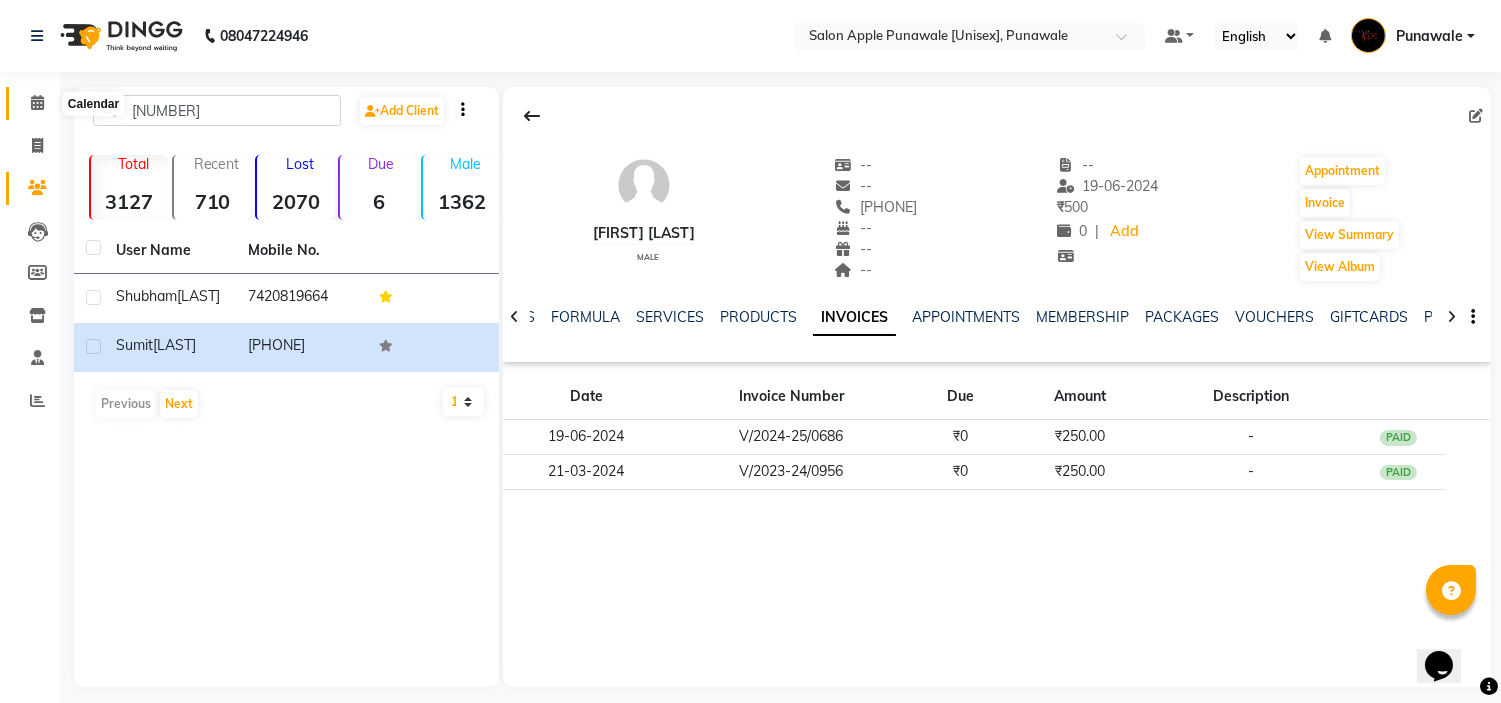 click 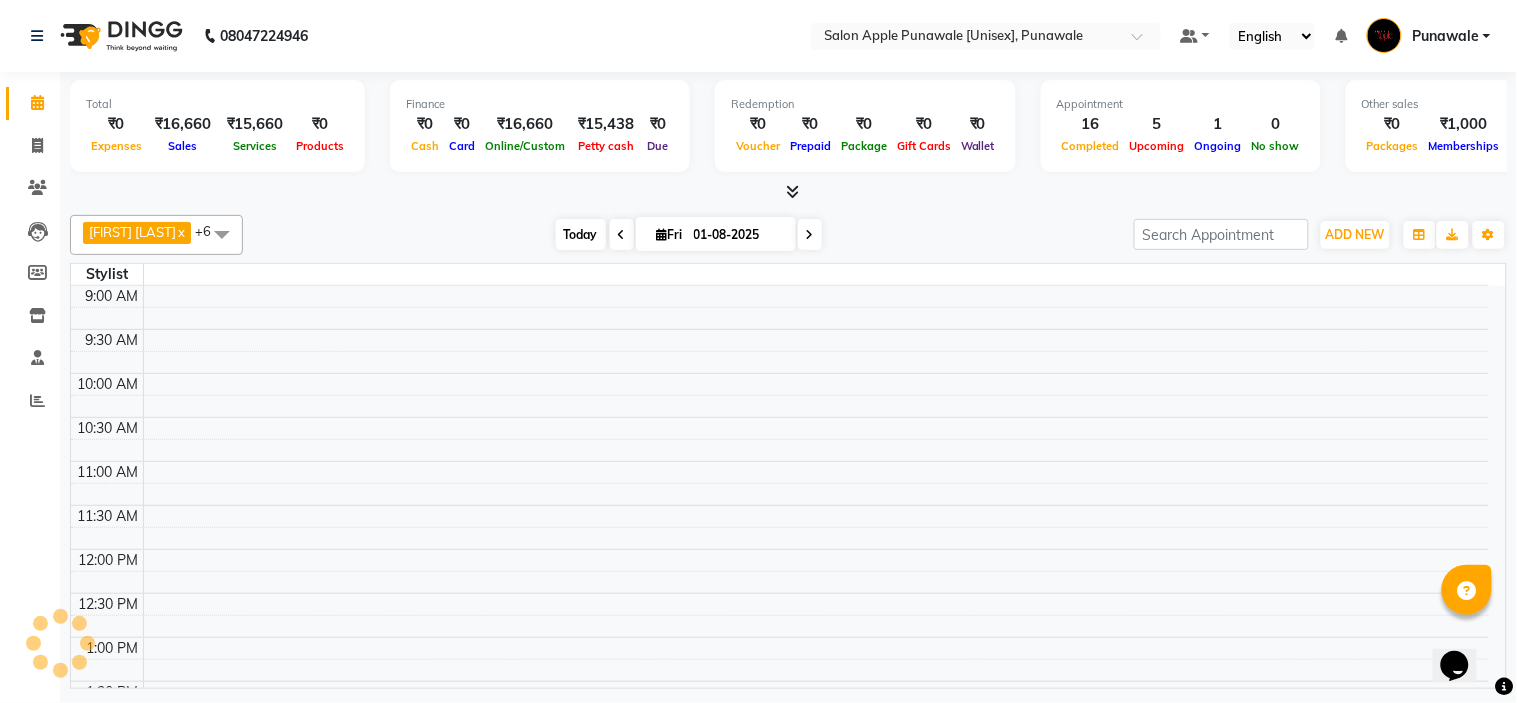 click on "Today" at bounding box center [581, 234] 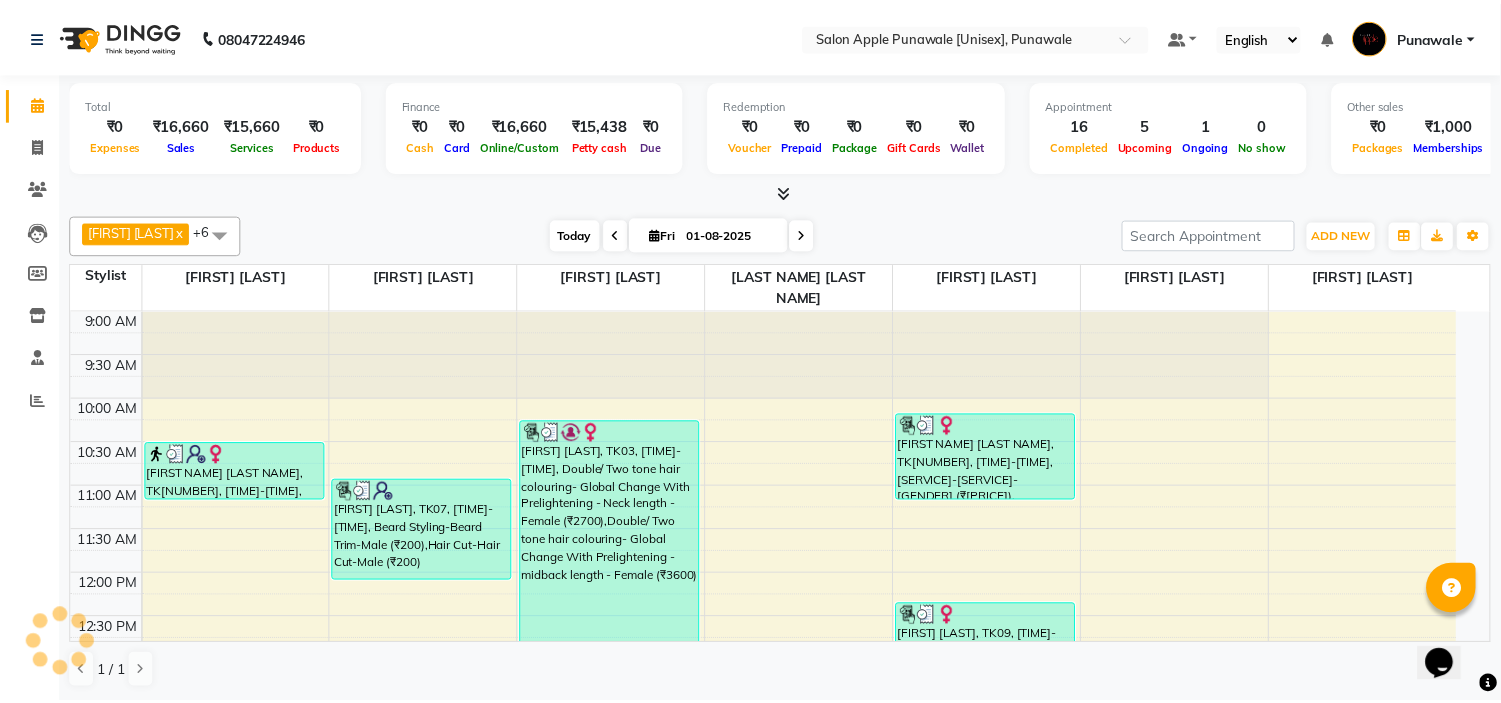 scroll, scrollTop: 796, scrollLeft: 0, axis: vertical 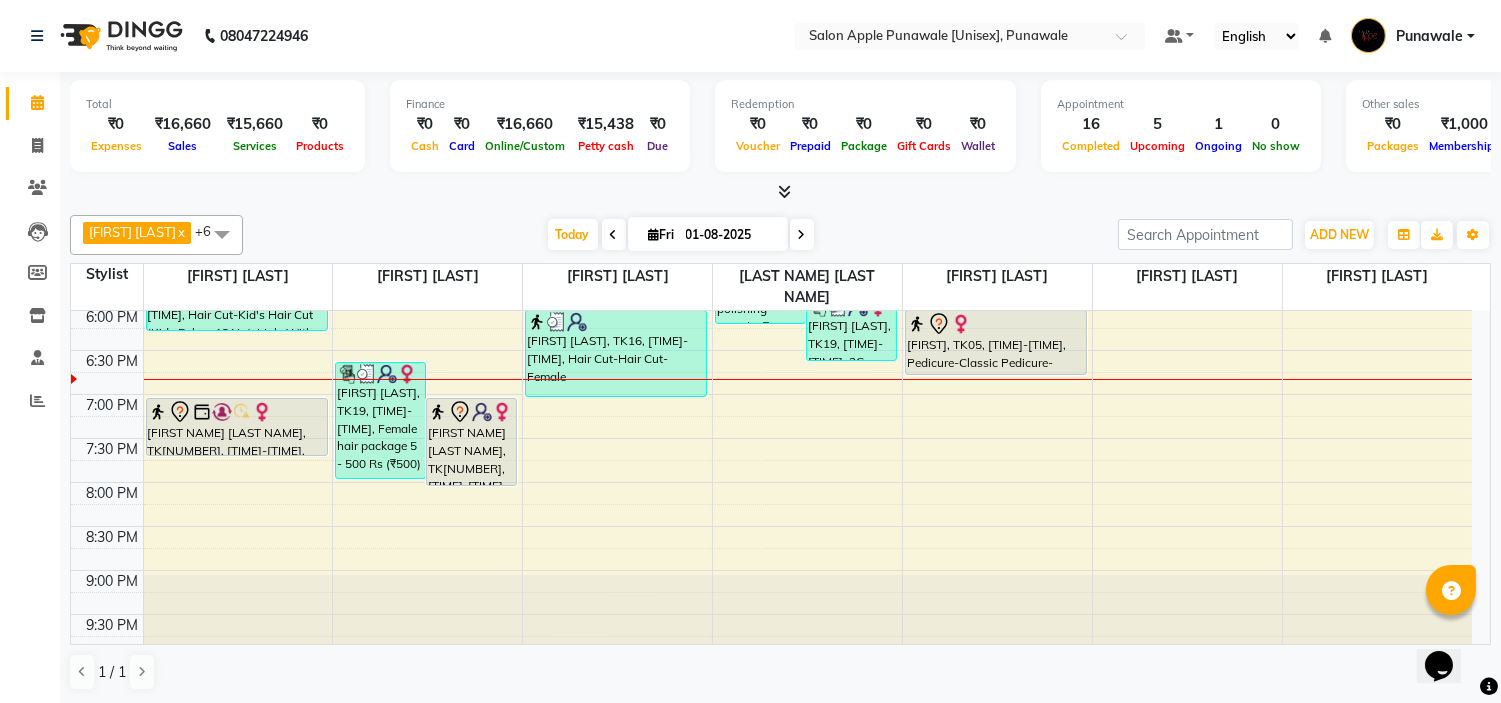 click on "[FIRST] [LAST], TK04, [TIME]-[TIME], Hair Cut-Kid's Hair Cut (Kids Below 12 Yrs)-Male     Mauresh shimpy, TK08, [TIME]-[TIME], Beard Styling-Beard Trim-Male (₹200)     Prachi Shapurkar, TK14, [TIME]-[TIME], Hair Cut-Hair Cut-Female (₹500)     Rohan, TK15, [TIME]-[TIME], Hair Cut-Kid's Hair Cut (Kids Below 12 Yrs)-Male With Styling             Priyanka Sali, TK10, [TIME]-[TIME], Hair Cut-Kid's Hair Cut (Kids Below 12 Yrs)-Male     Sukhada, TK02, [TIME]-[TIME], Global Colouring - Wella-Waist Length-Female (₹3500)     Gauri kadam, TK13, [TIME]-[TIME], Hair Cut-Hair Cut-Female     priya shinde, TK19, [TIME]-[TIME], Female hair package 5 - 500 Rs (₹500)             Vikalpa jain, TK11, [TIME]-[TIME], Hair Cut-Hair Cut-Female" at bounding box center [771, 130] 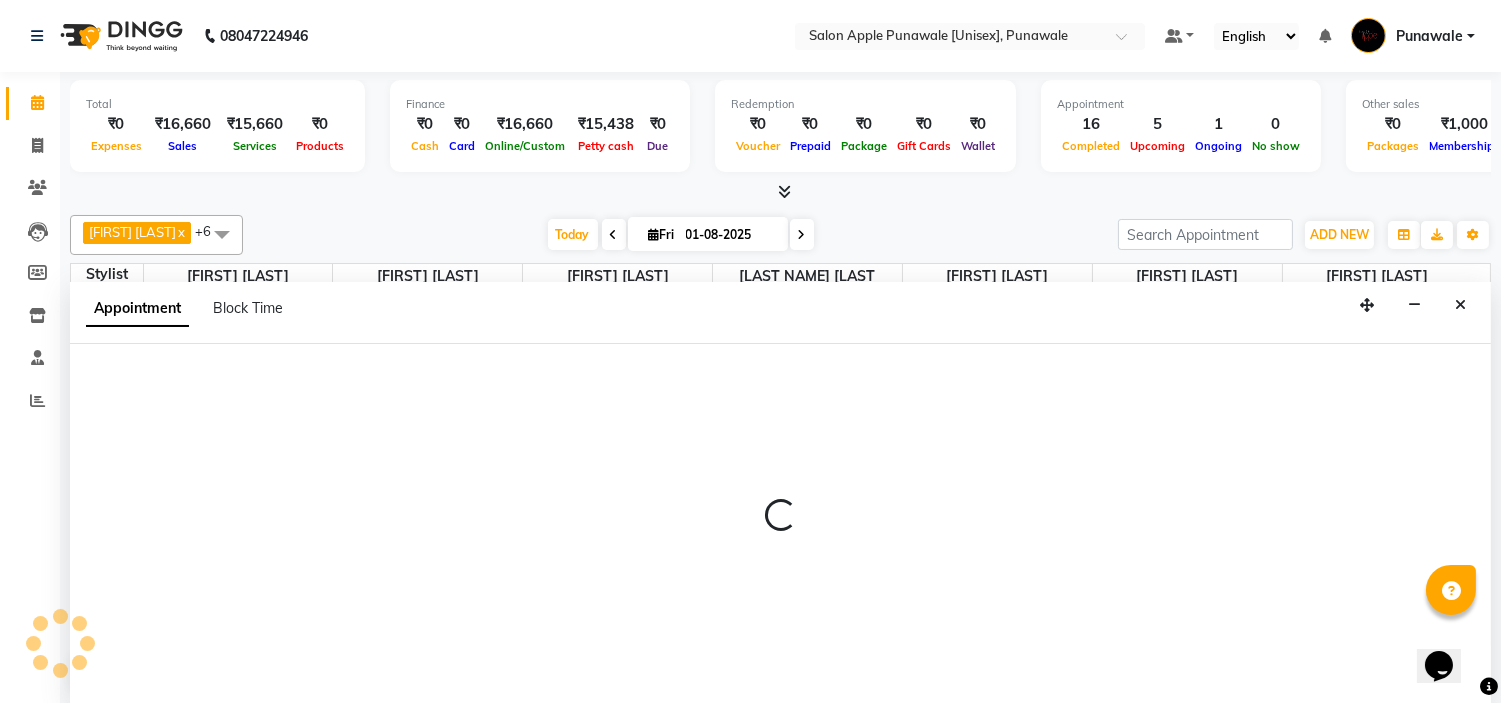 scroll, scrollTop: 1, scrollLeft: 0, axis: vertical 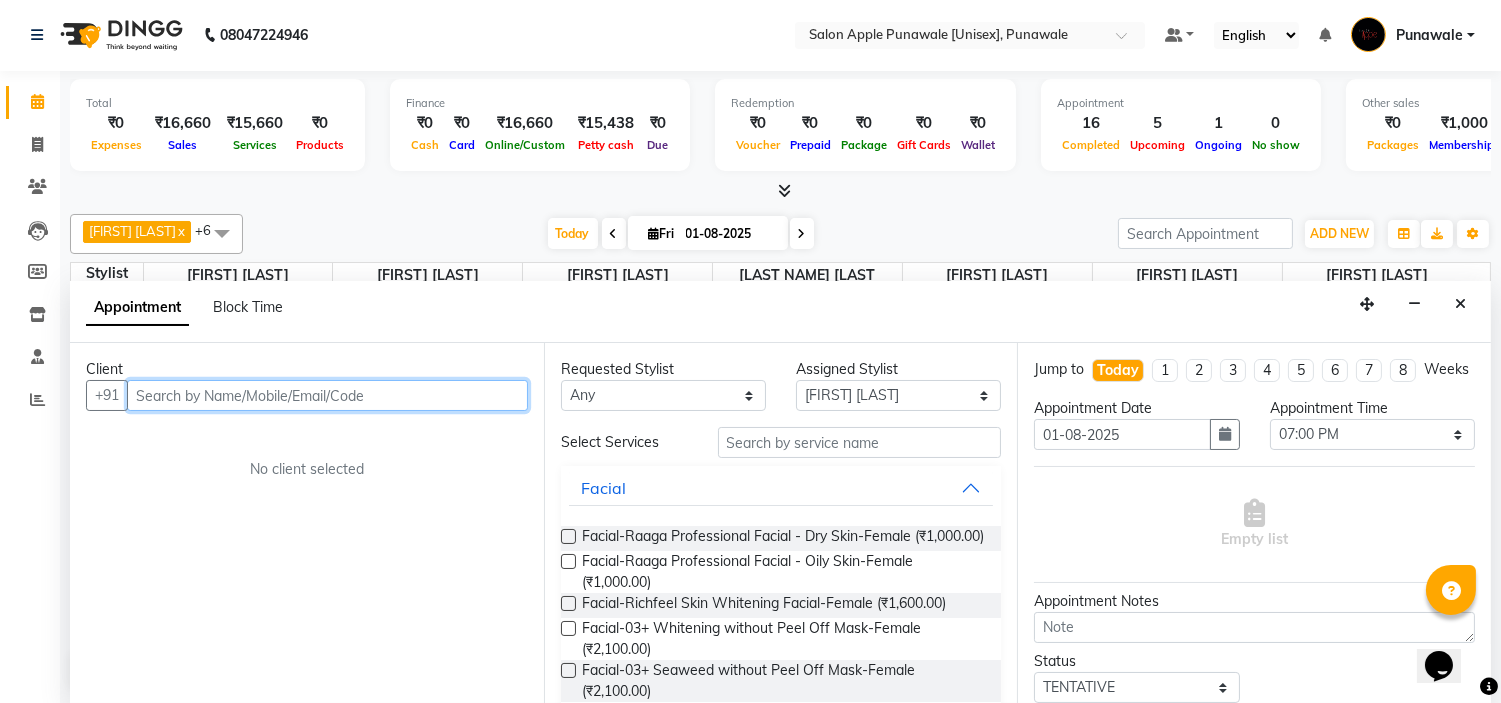 click at bounding box center [327, 395] 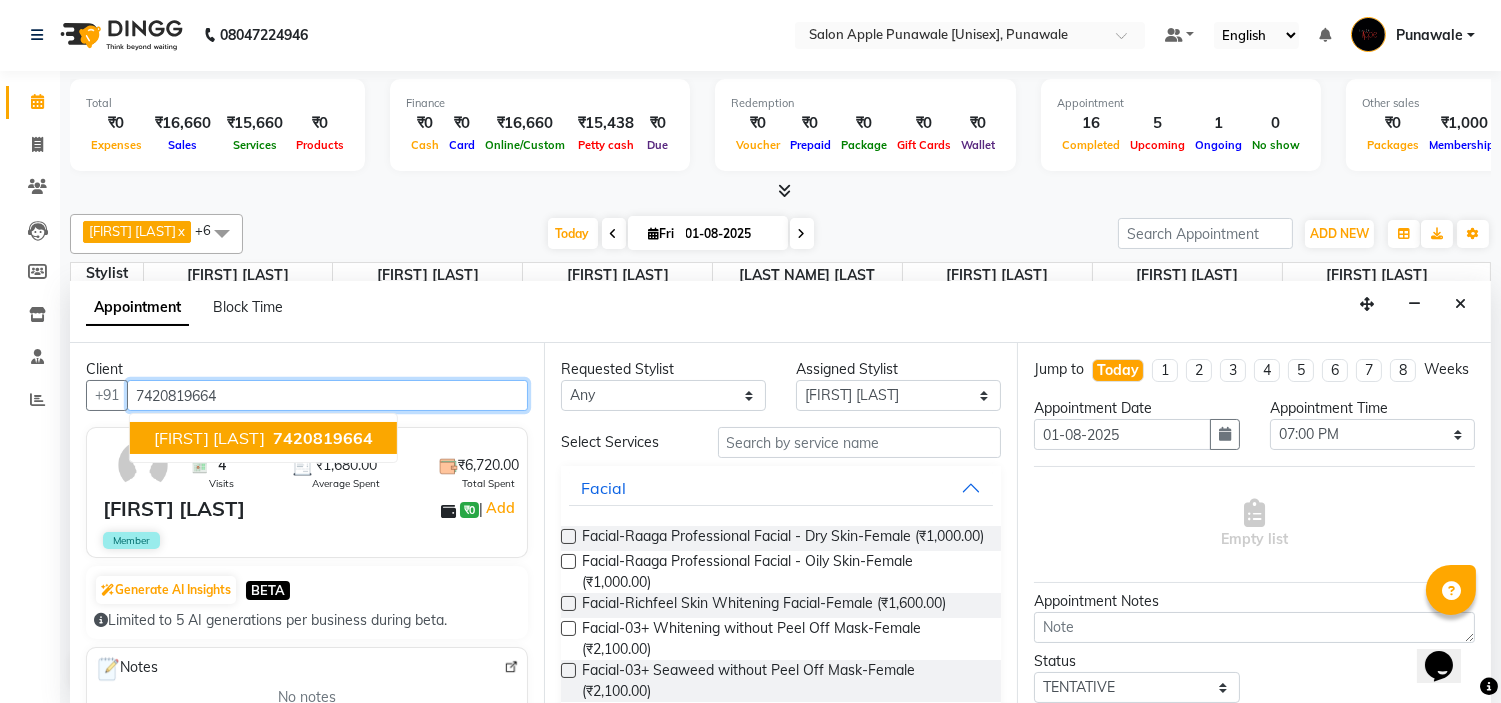 click on "[FIRST] [LAST]" at bounding box center [209, 438] 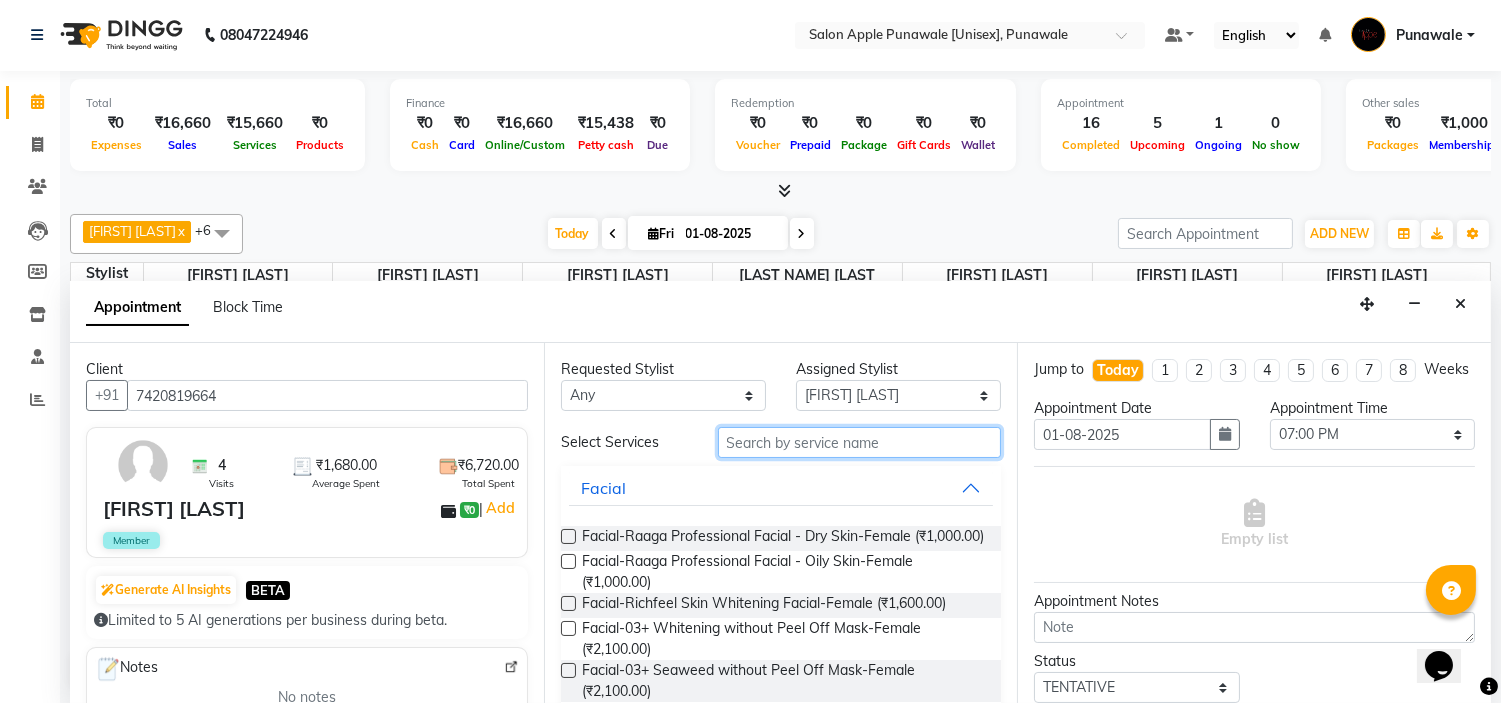 click at bounding box center [860, 442] 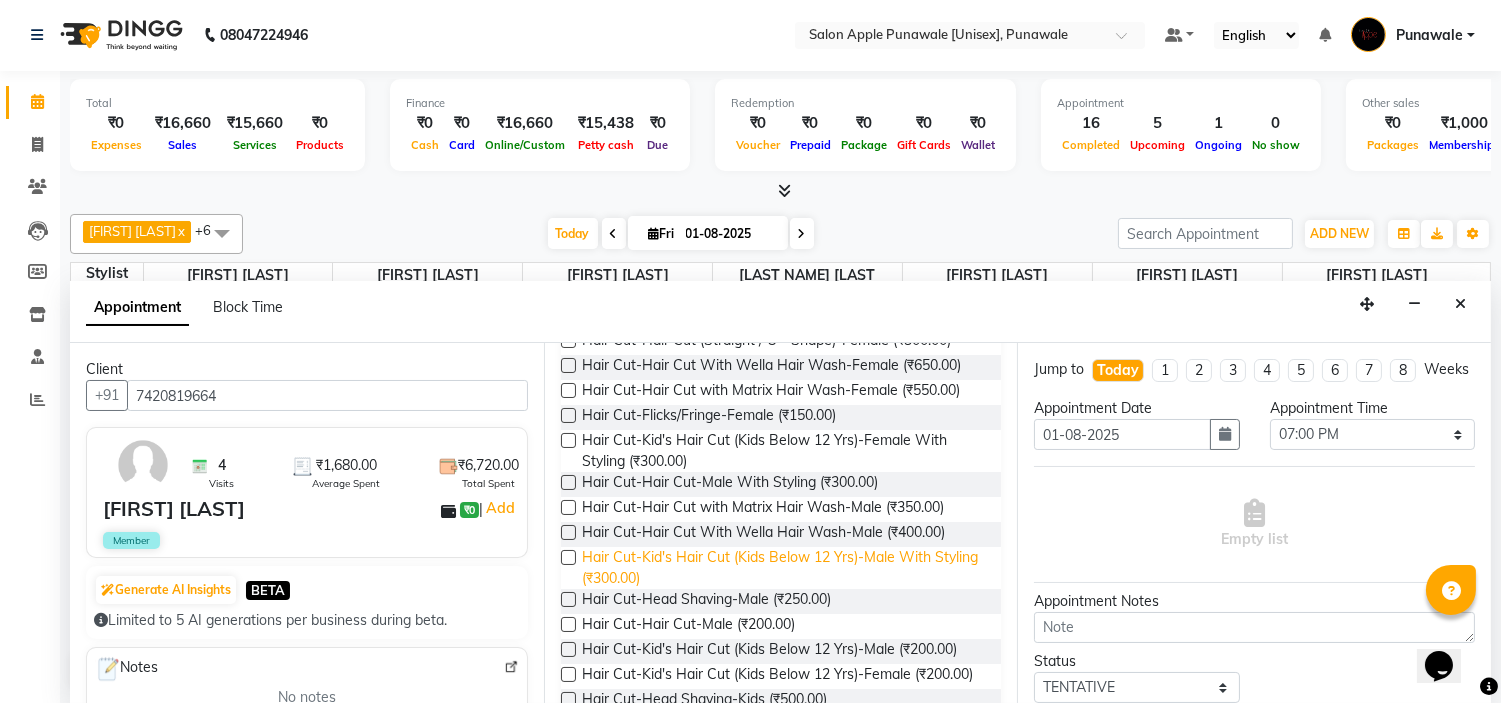 scroll, scrollTop: 222, scrollLeft: 0, axis: vertical 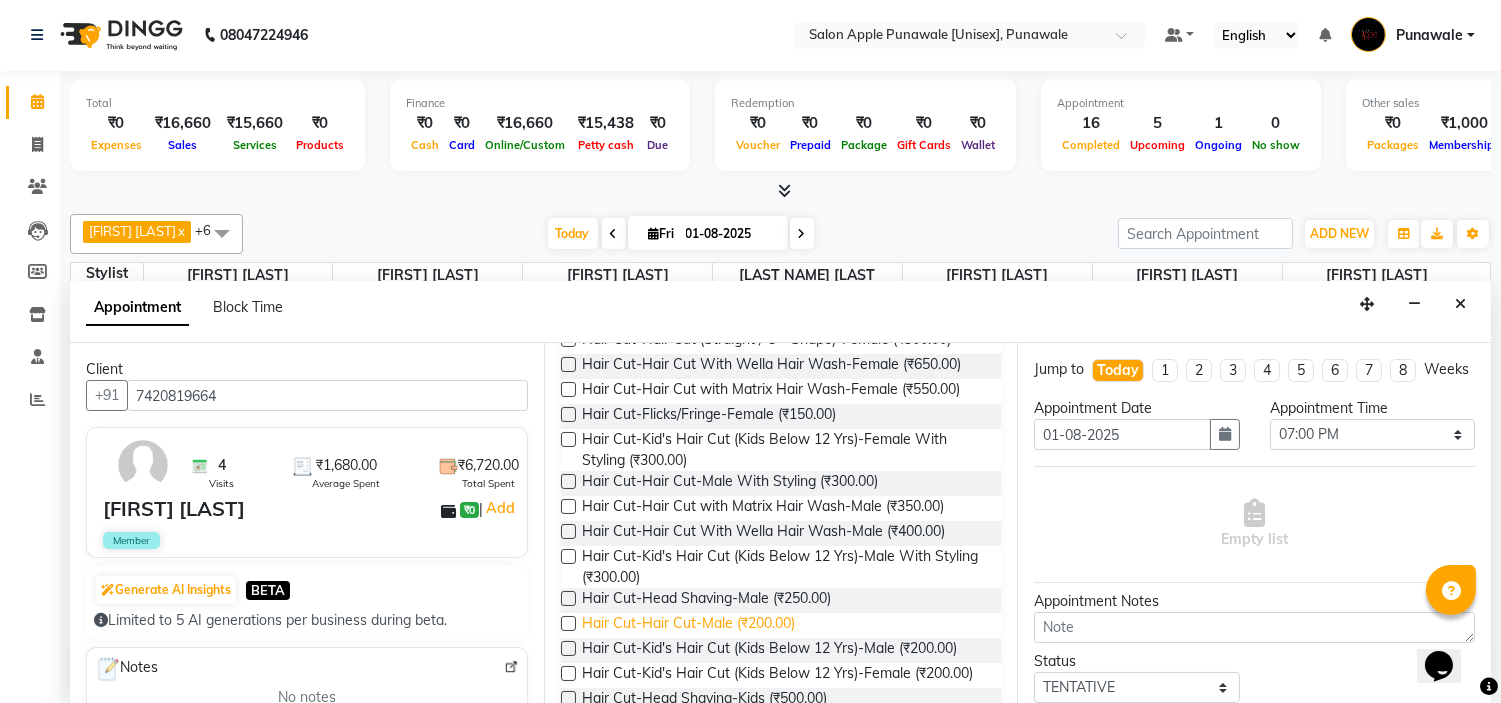 click on "Hair Cut-Hair Cut-Male  (₹200.00)" at bounding box center (688, 625) 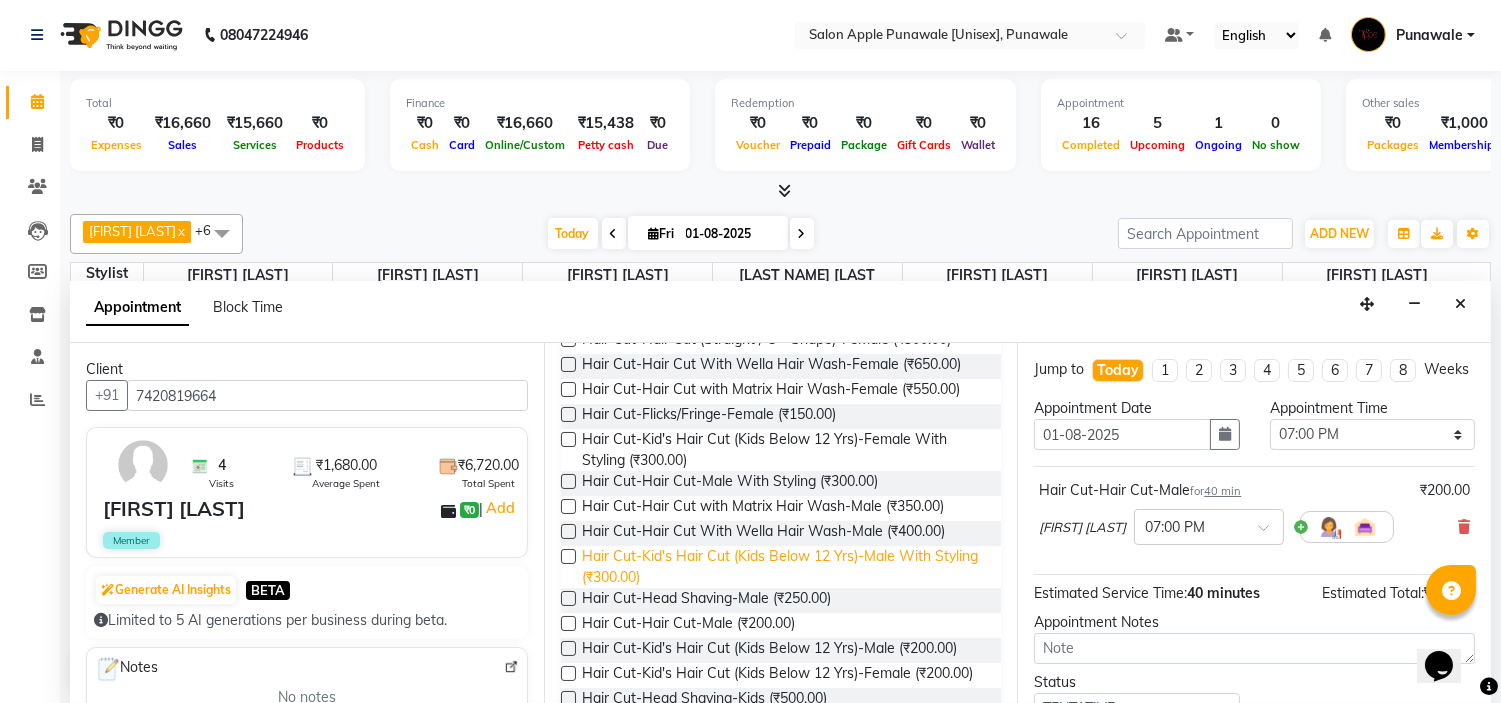 scroll, scrollTop: 0, scrollLeft: 0, axis: both 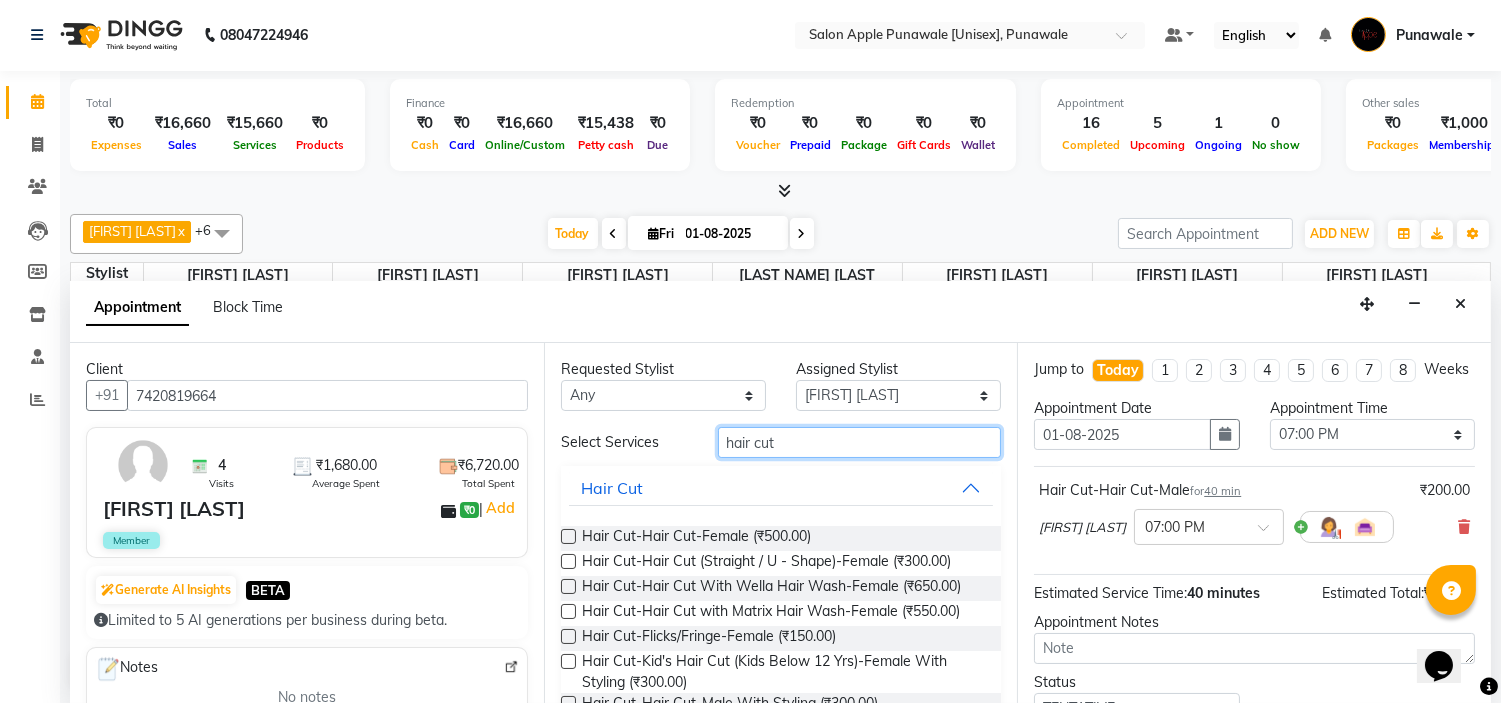 click on "hair cut" at bounding box center [860, 442] 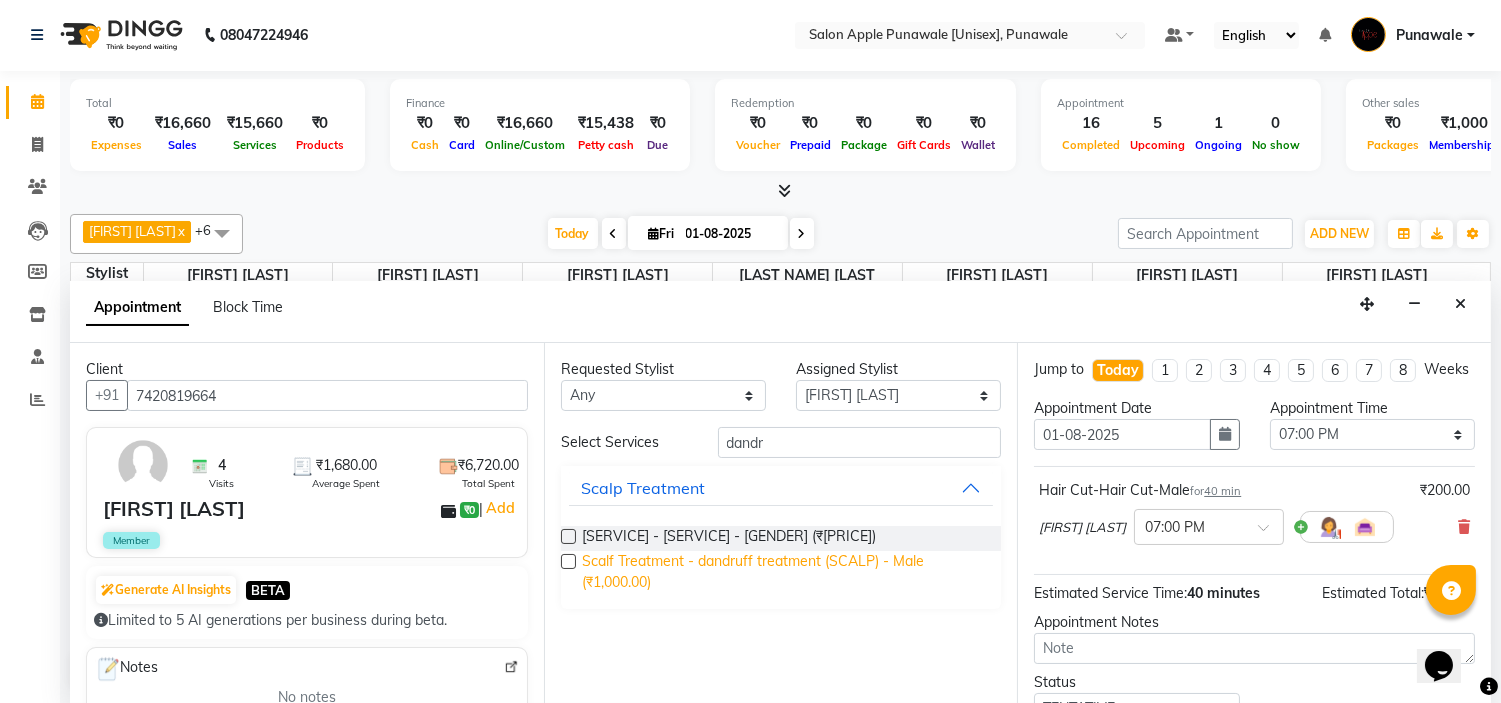 click on "Scalf Treatment - dandruff treatment (SCALP) - Male (₹1,000.00)" at bounding box center (784, 572) 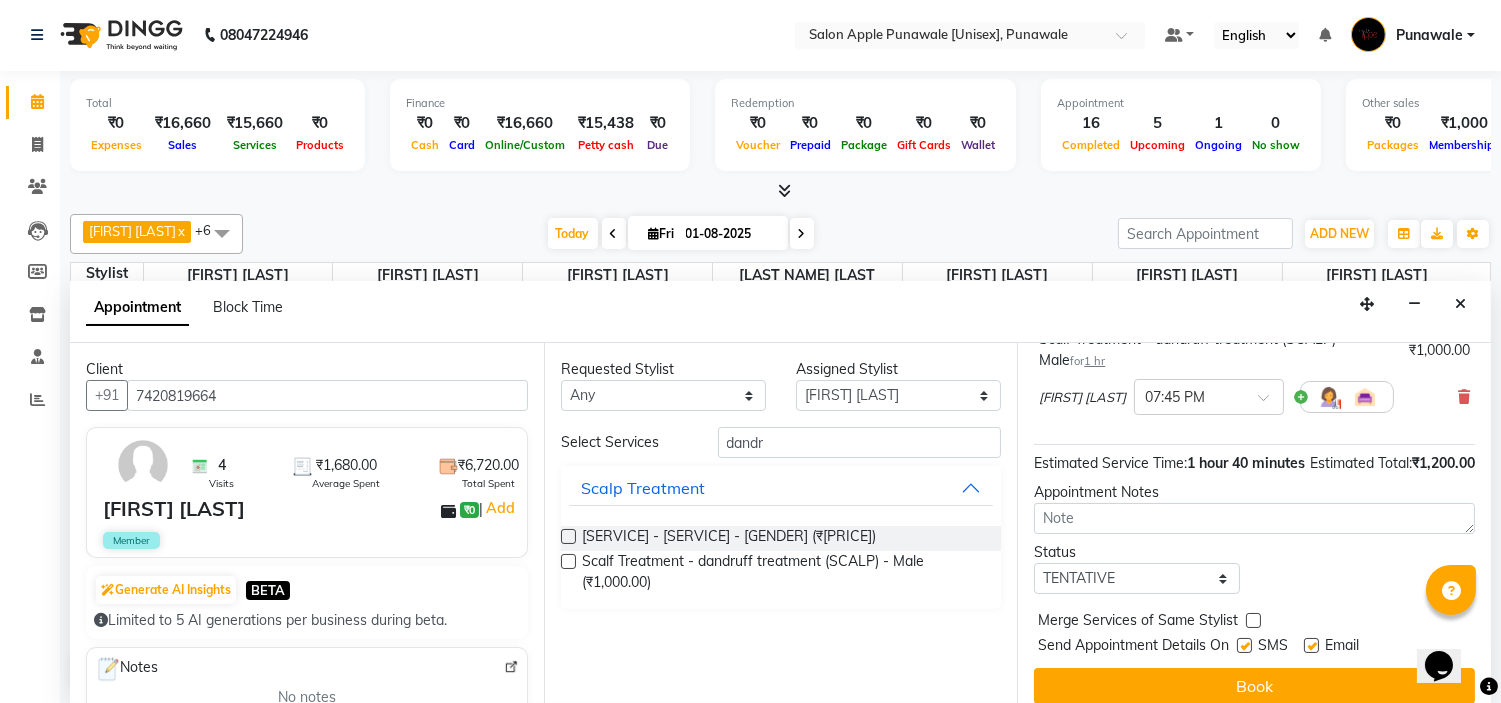 scroll, scrollTop: 298, scrollLeft: 0, axis: vertical 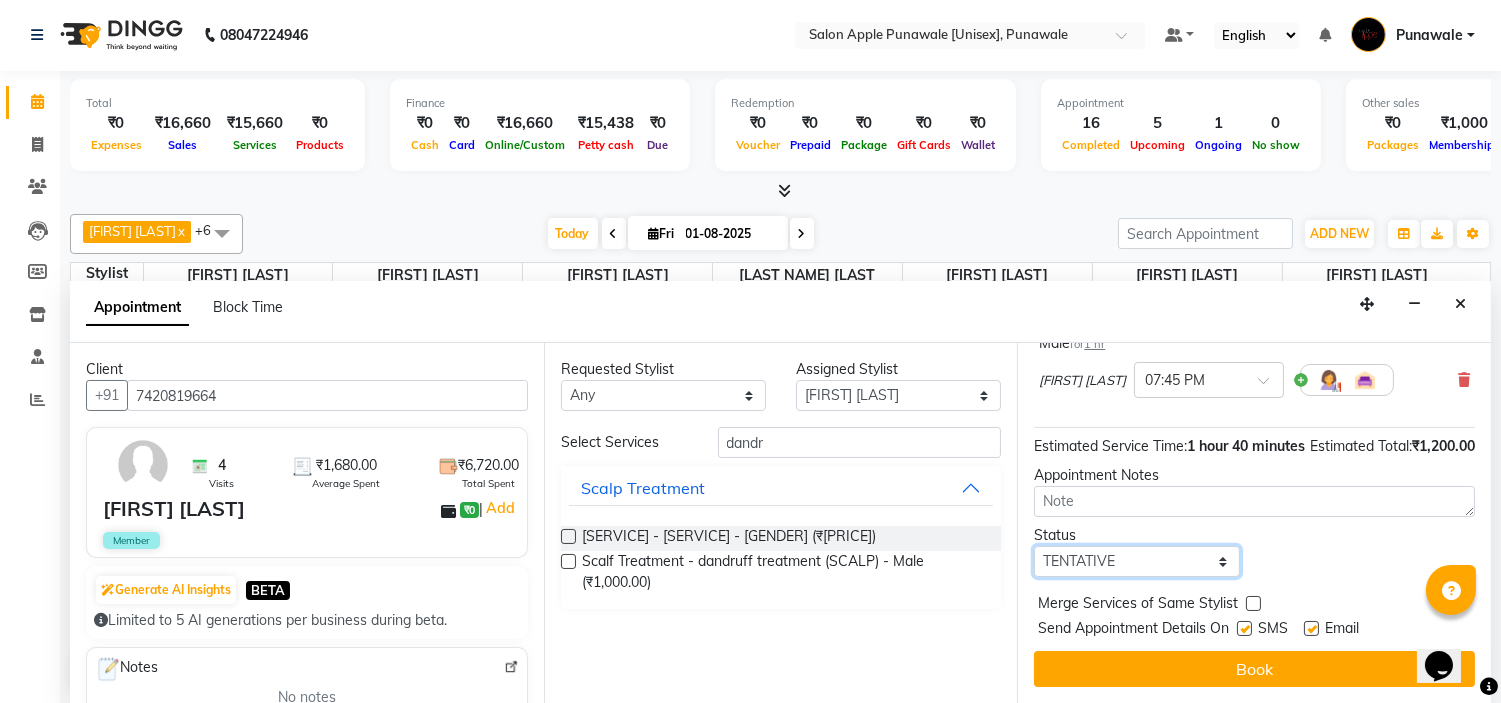 click on "Select TENTATIVE CONFIRM CHECK-IN UPCOMING" at bounding box center (1136, 561) 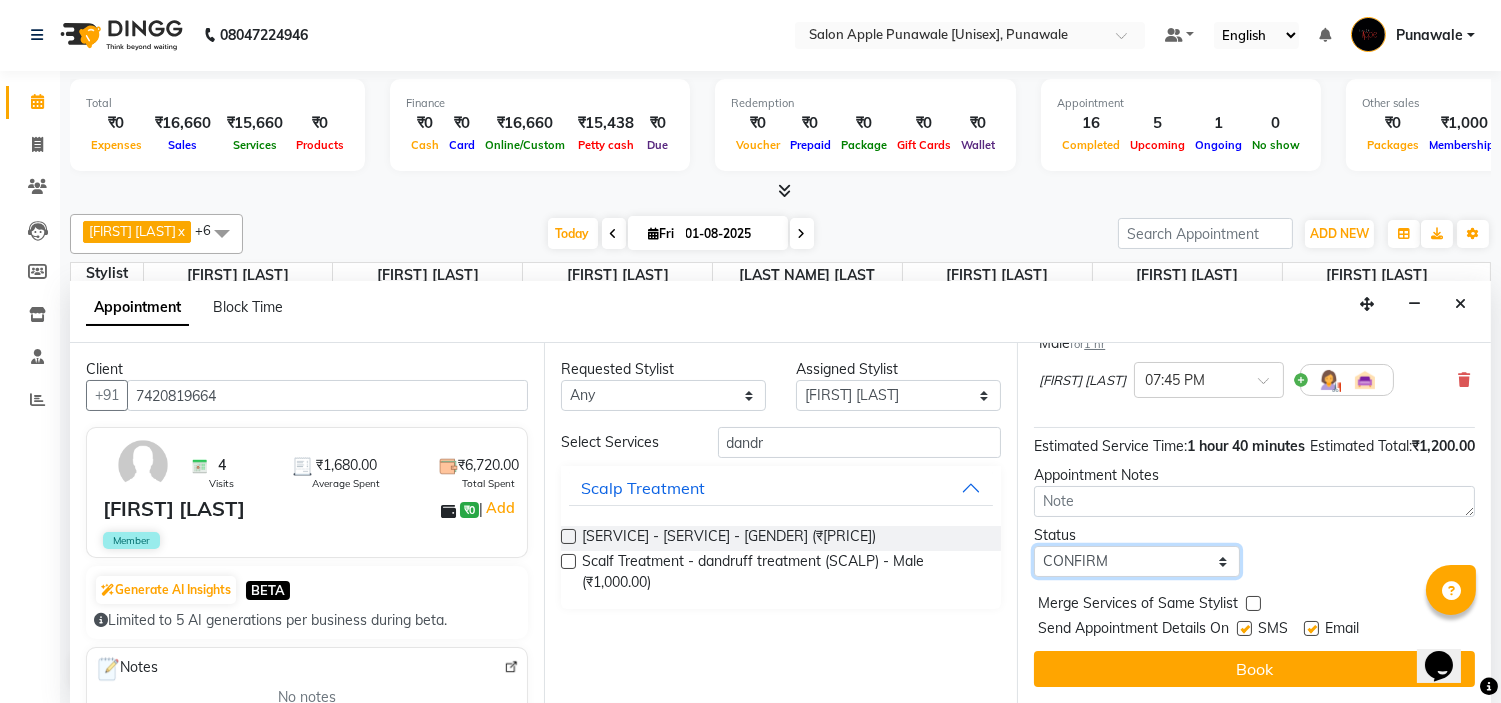click on "Select TENTATIVE CONFIRM CHECK-IN UPCOMING" at bounding box center [1136, 561] 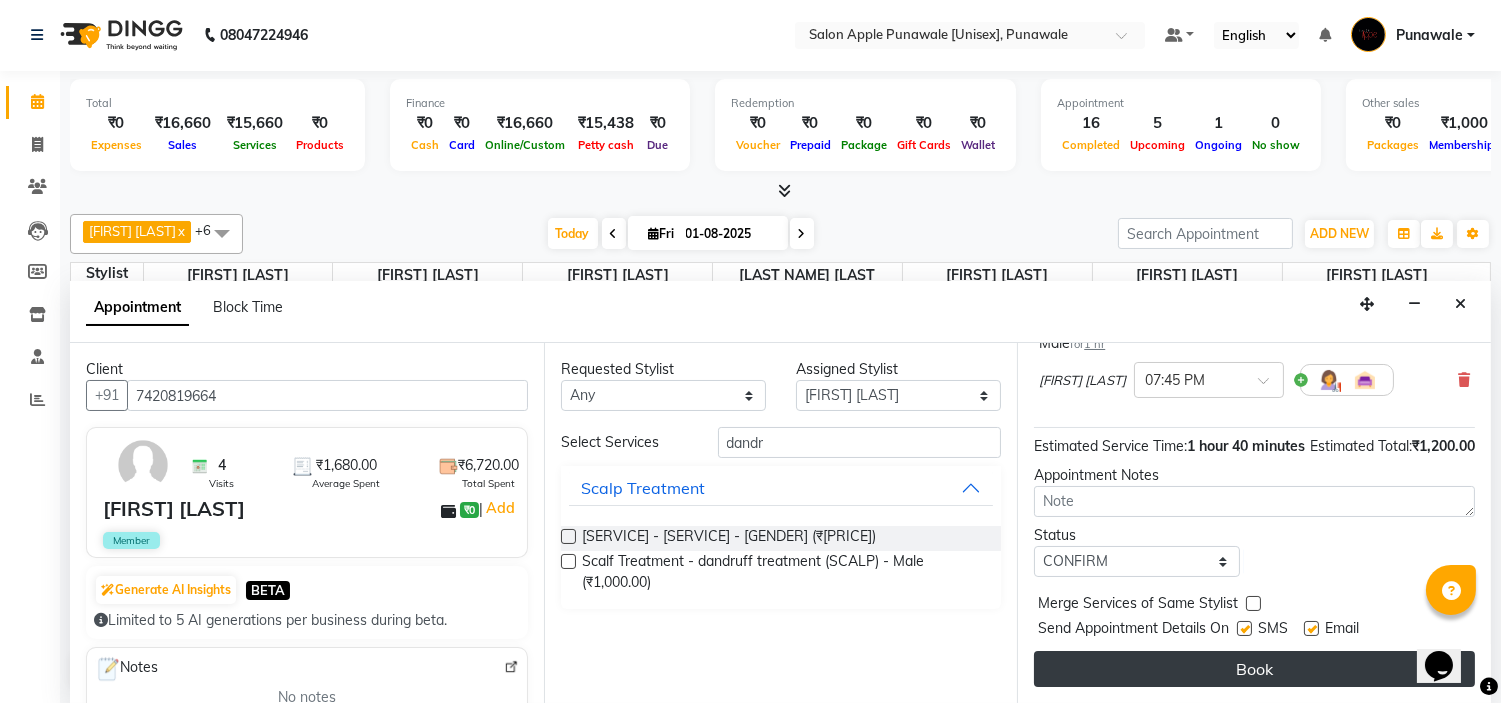 click on "Book" at bounding box center [1254, 669] 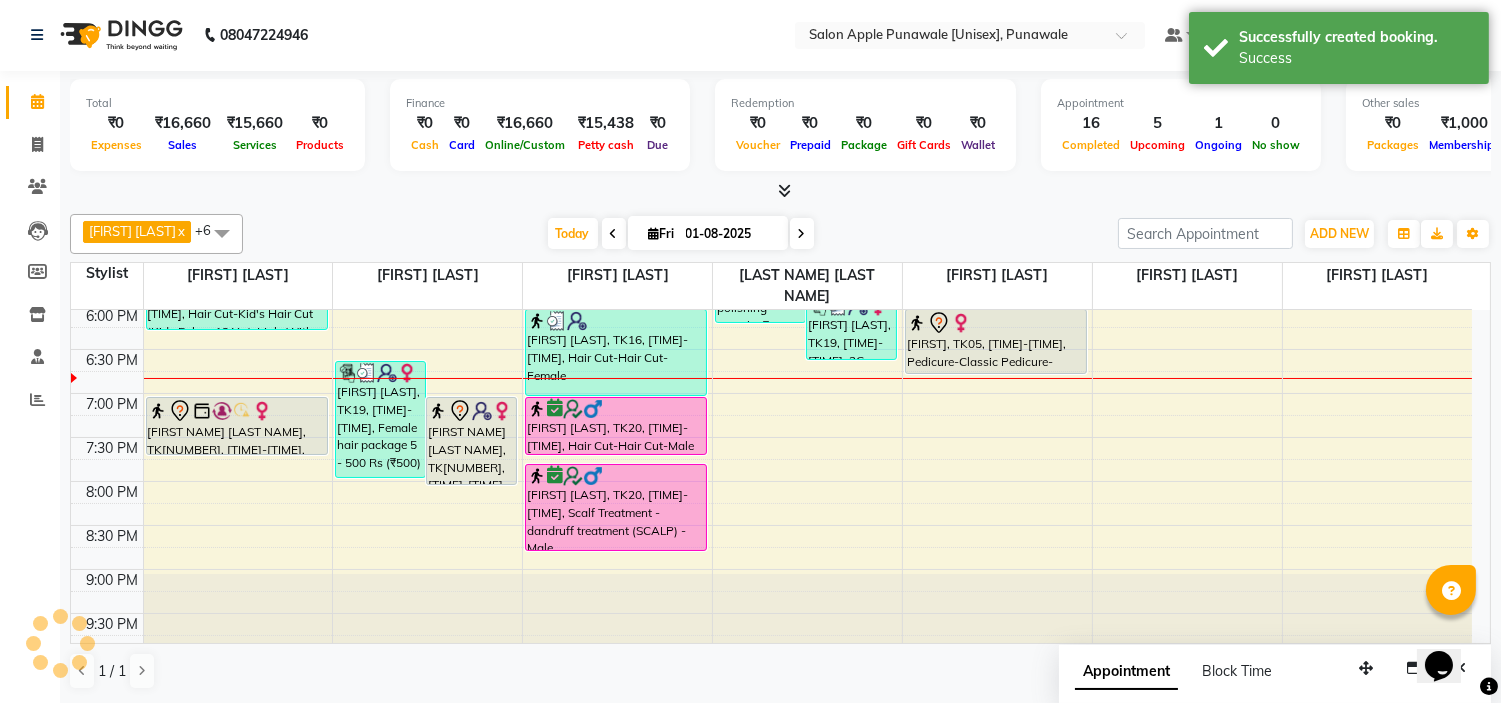 scroll, scrollTop: 0, scrollLeft: 0, axis: both 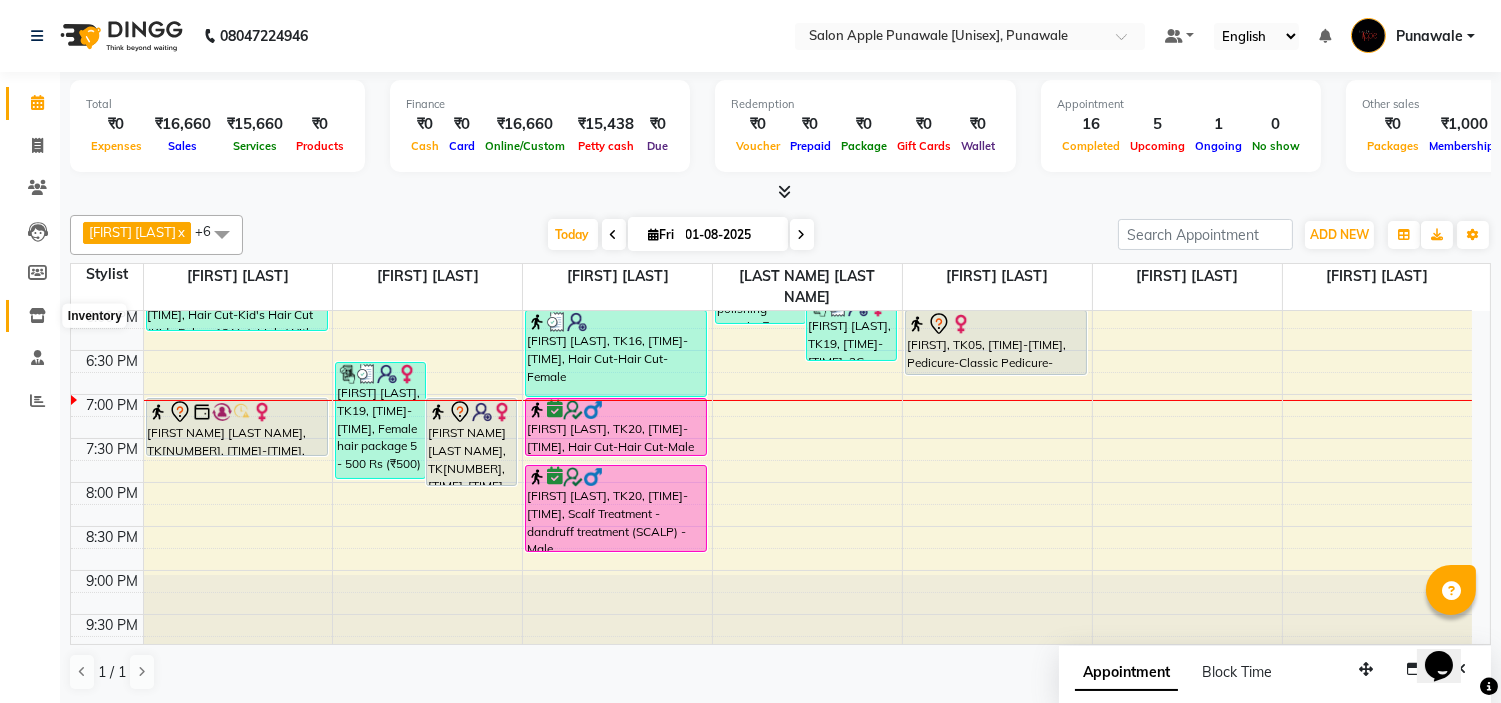 click 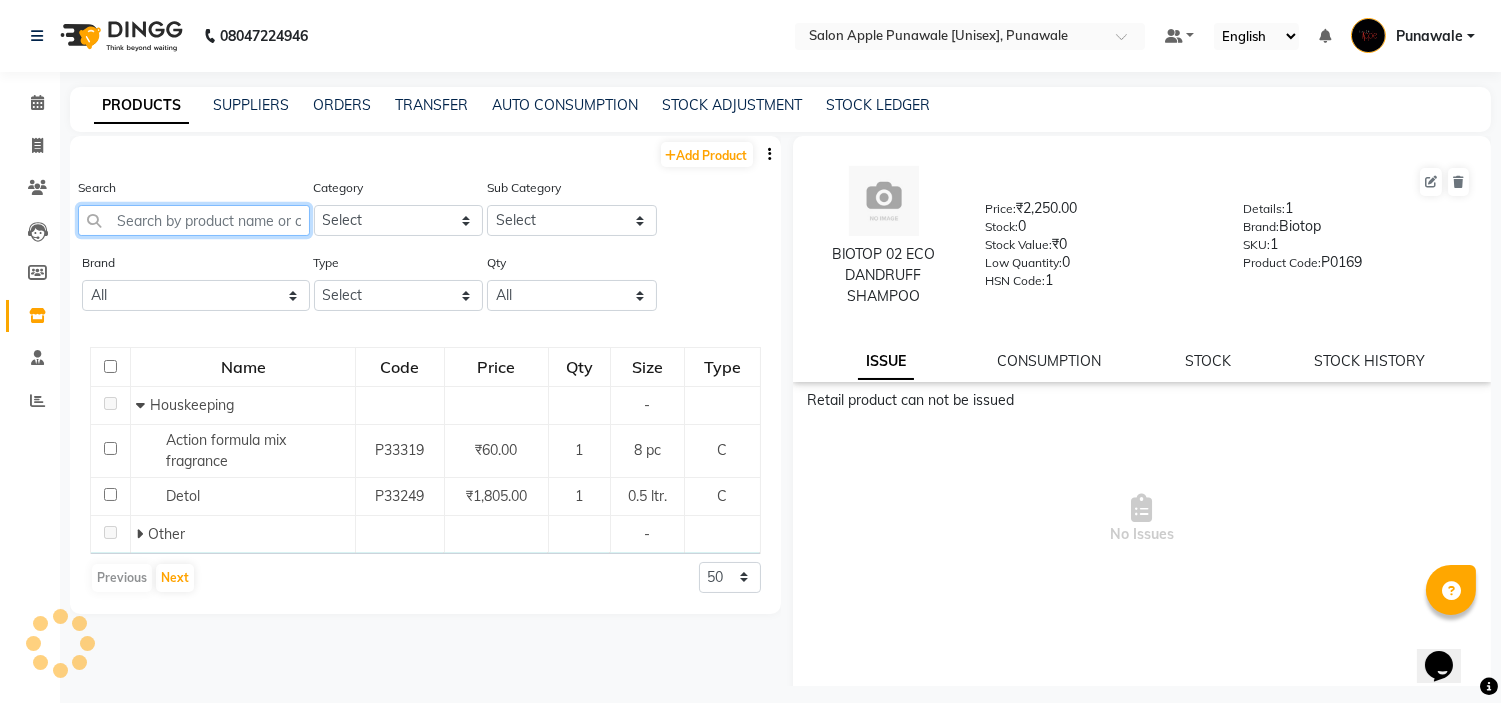 click 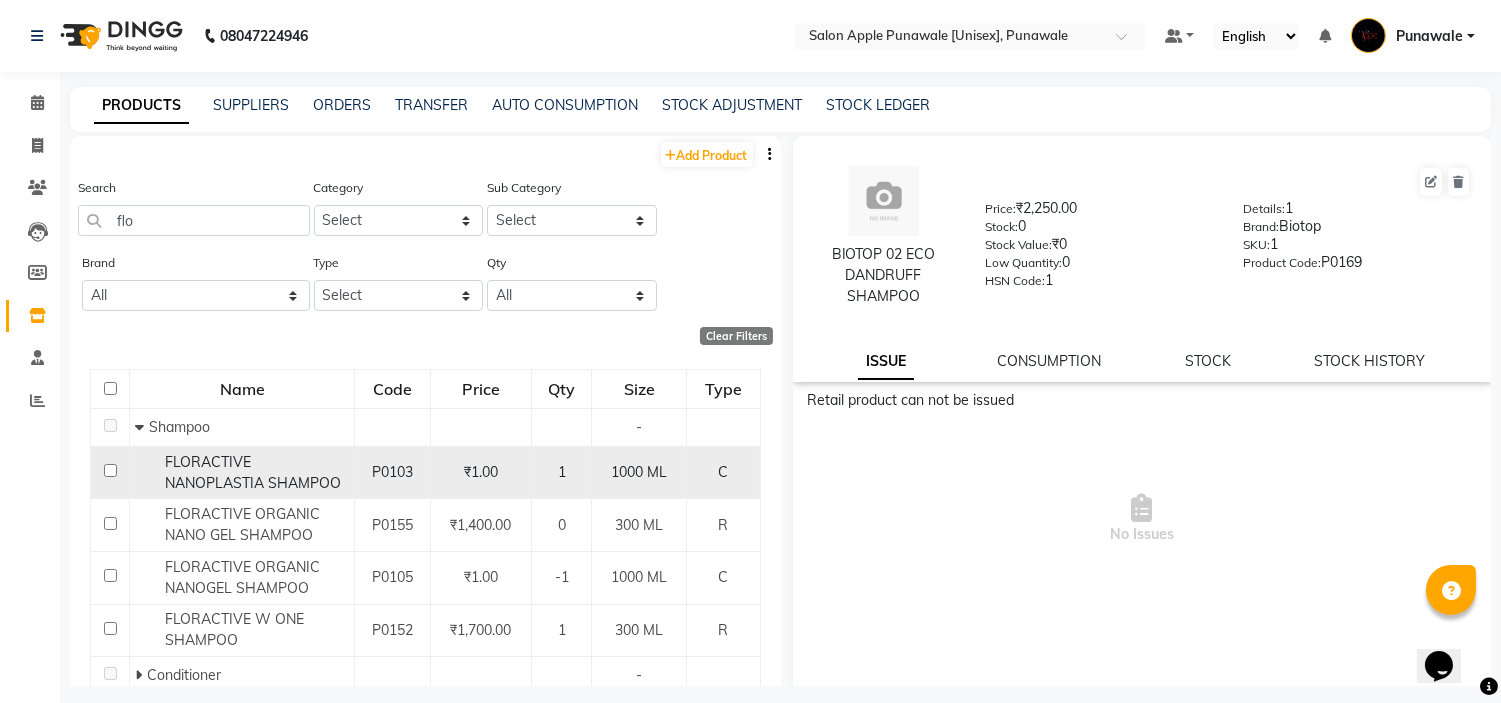 click on "FLORACTIVE NANOPLASTIA SHAMPOO" 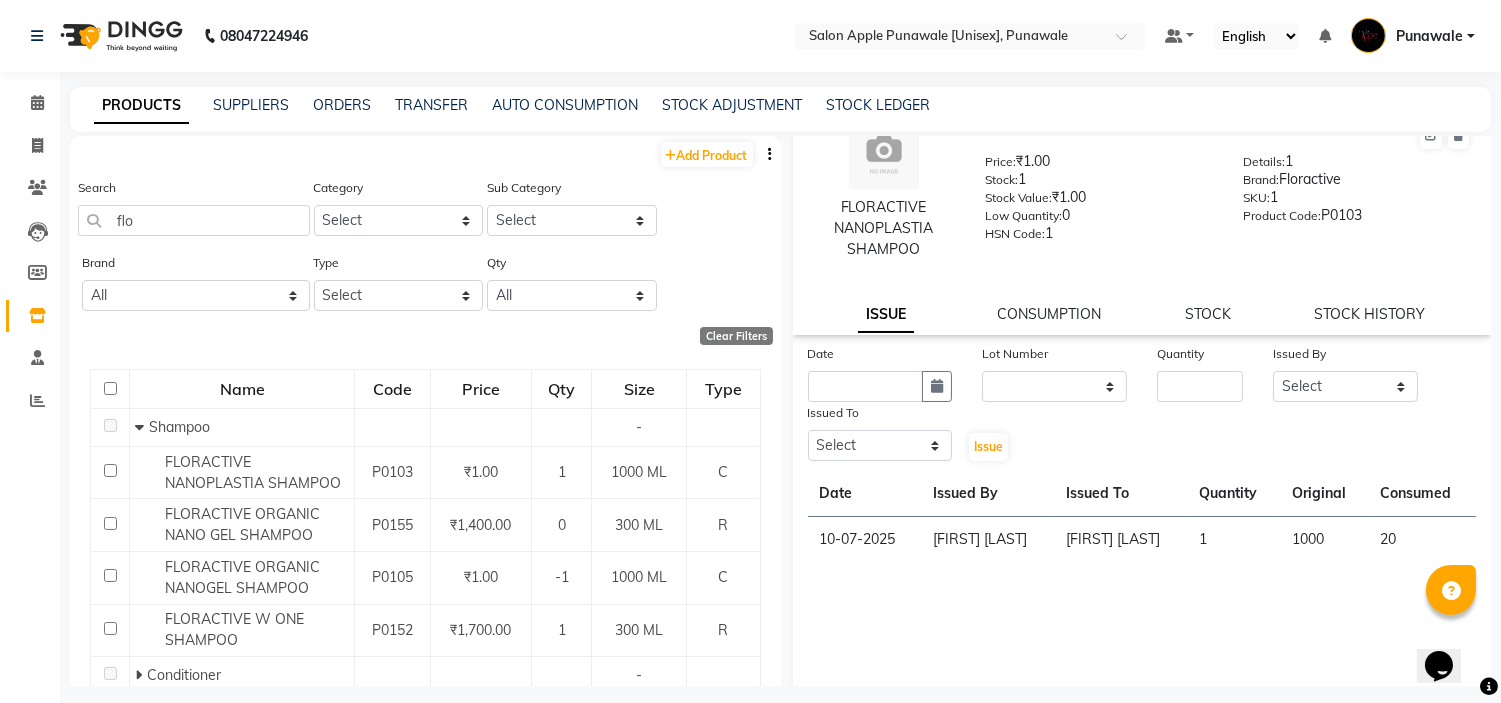 scroll, scrollTop: 0, scrollLeft: 0, axis: both 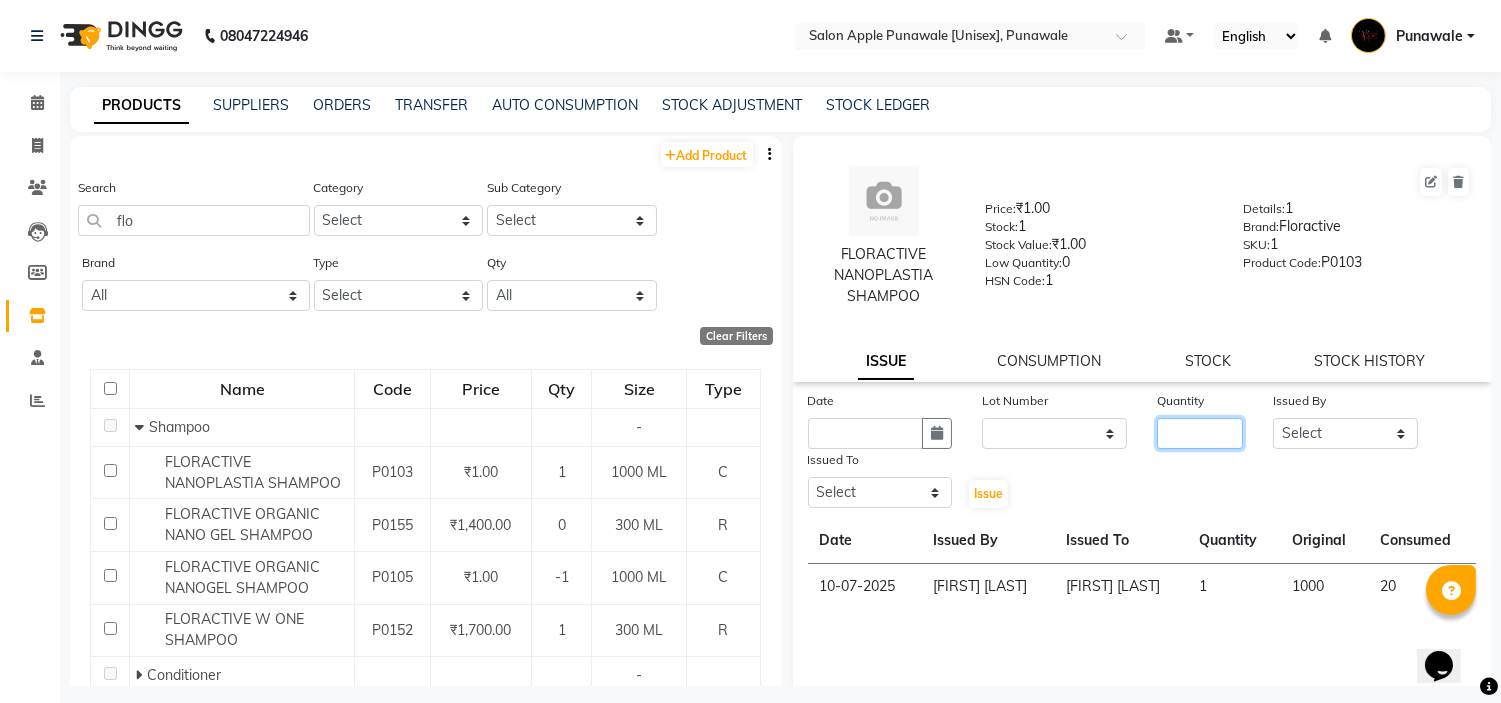 click 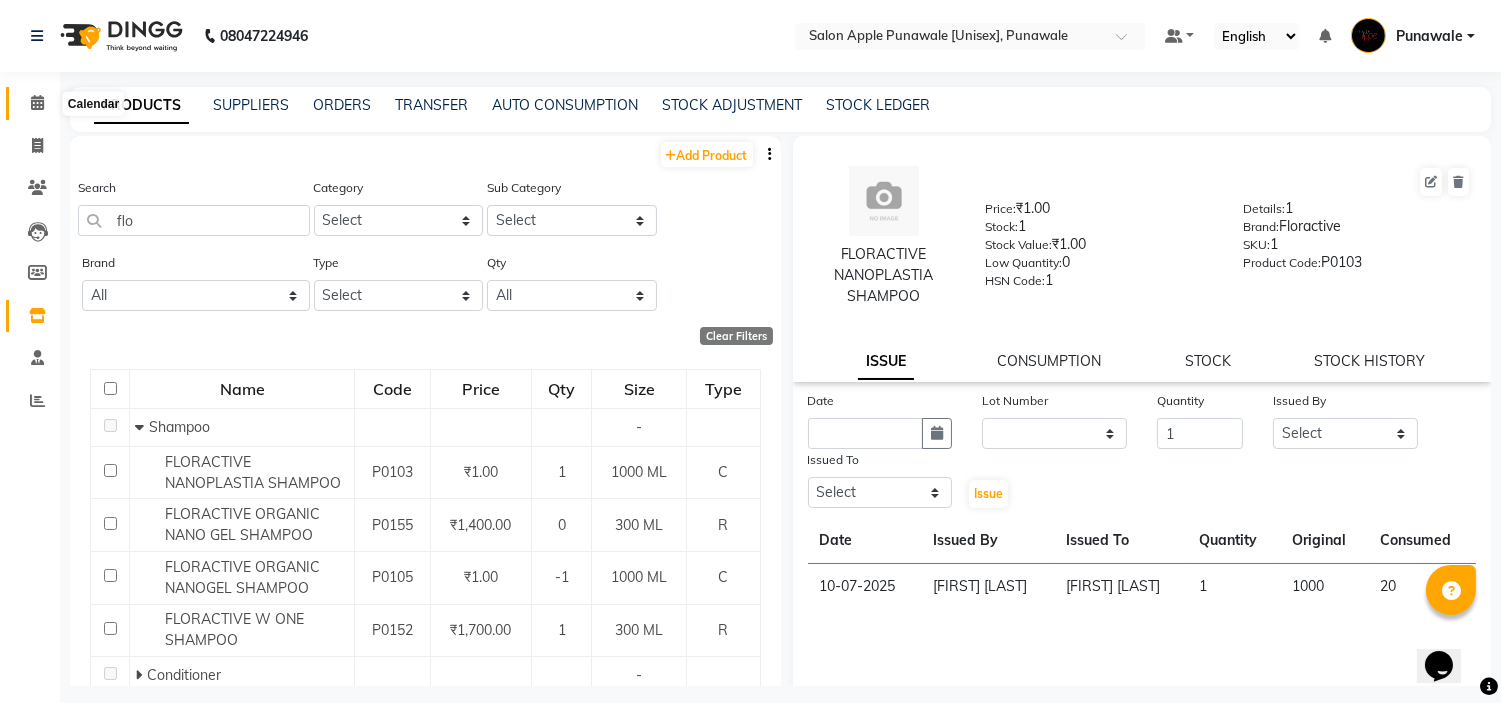 click 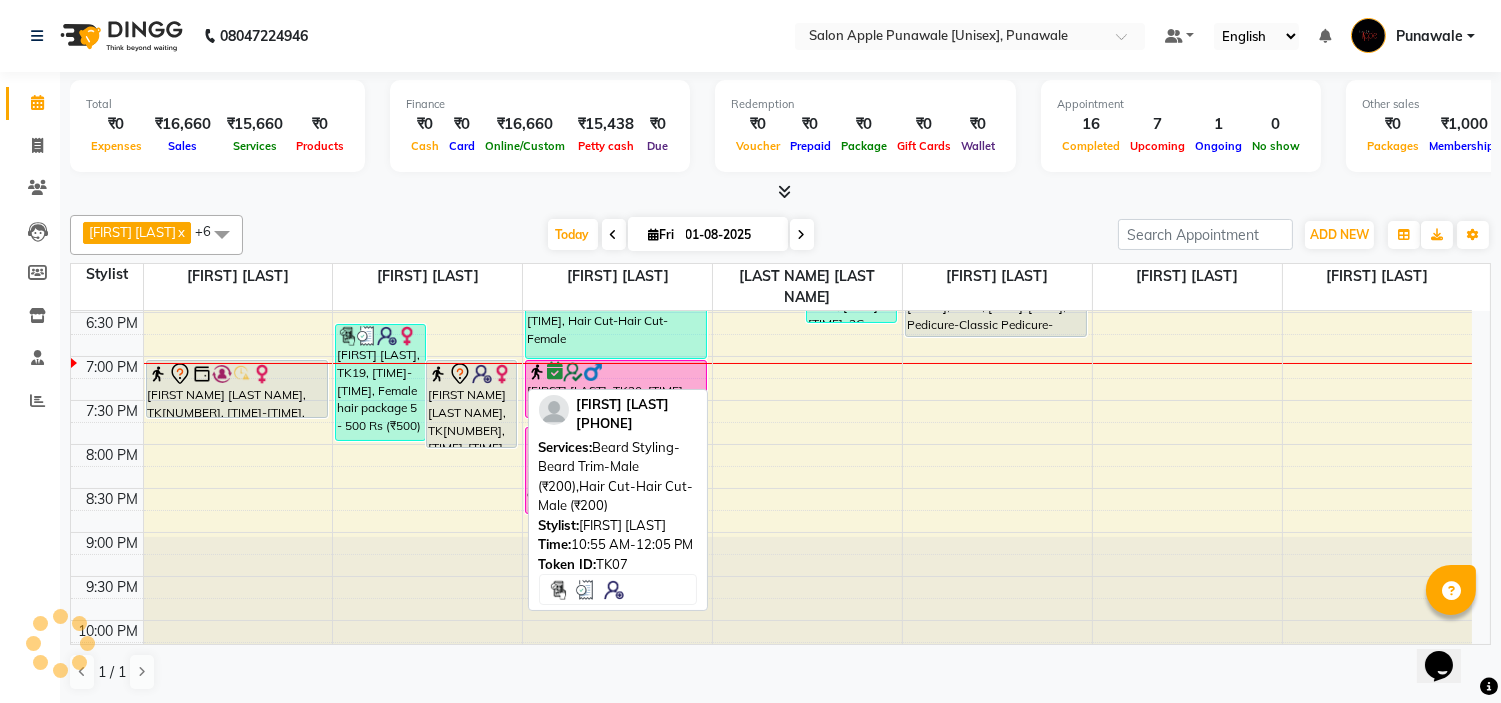 scroll, scrollTop: 0, scrollLeft: 0, axis: both 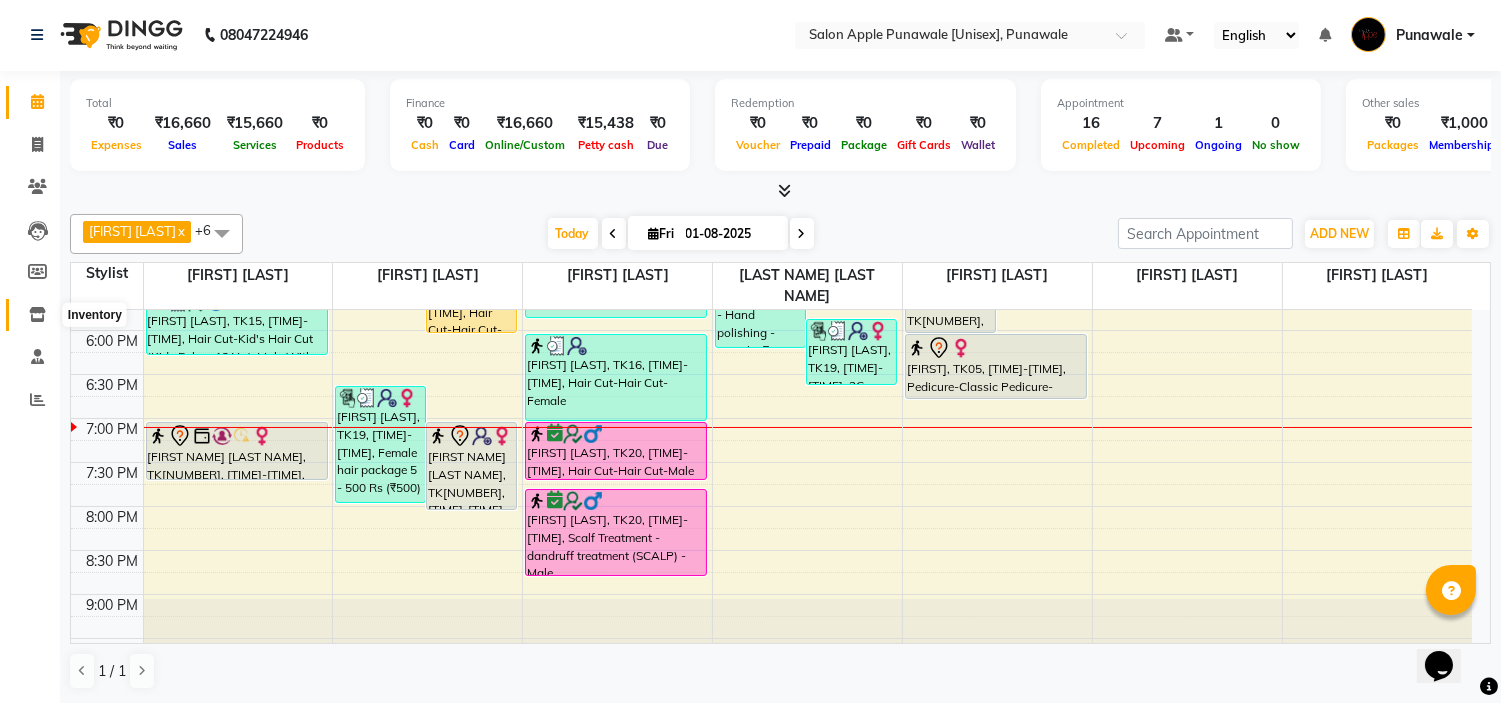 click 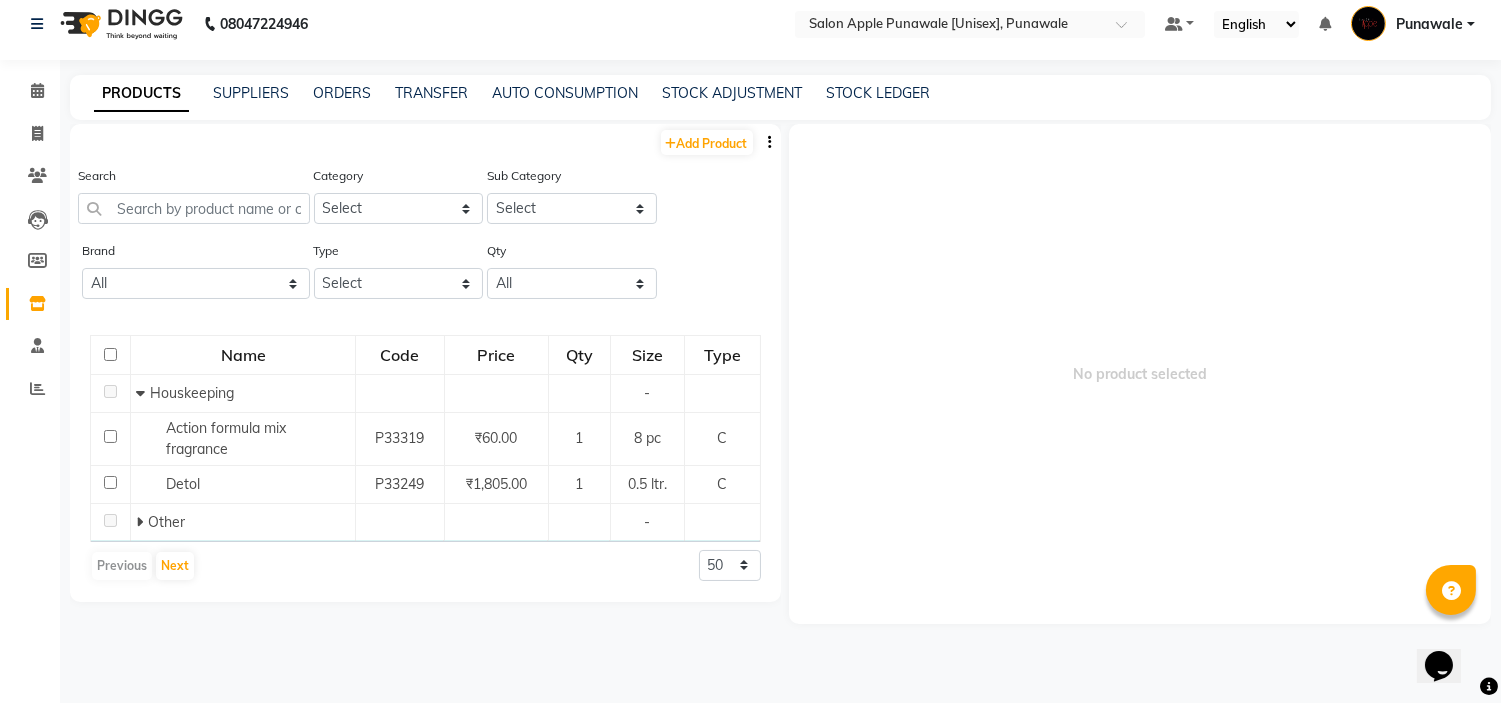 scroll, scrollTop: 0, scrollLeft: 0, axis: both 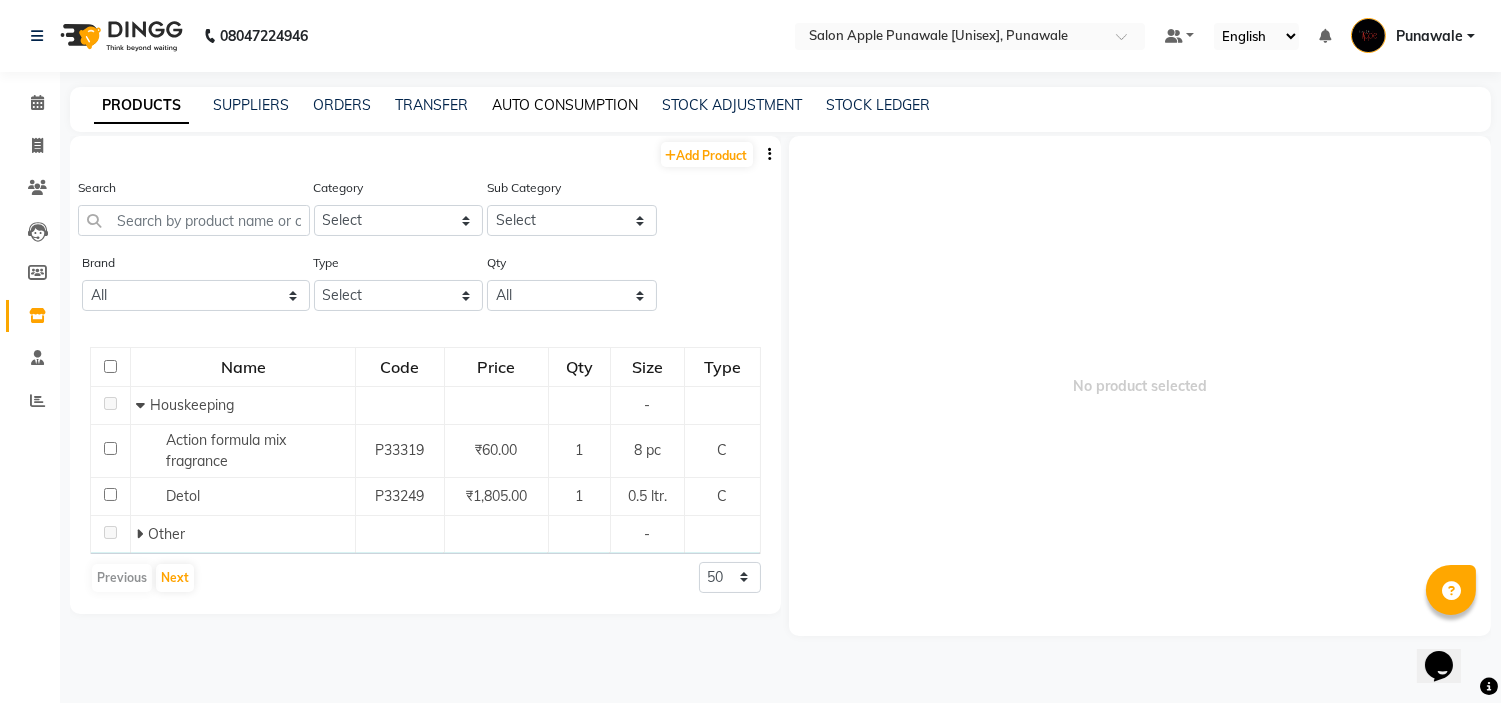 click on "AUTO CONSUMPTION" 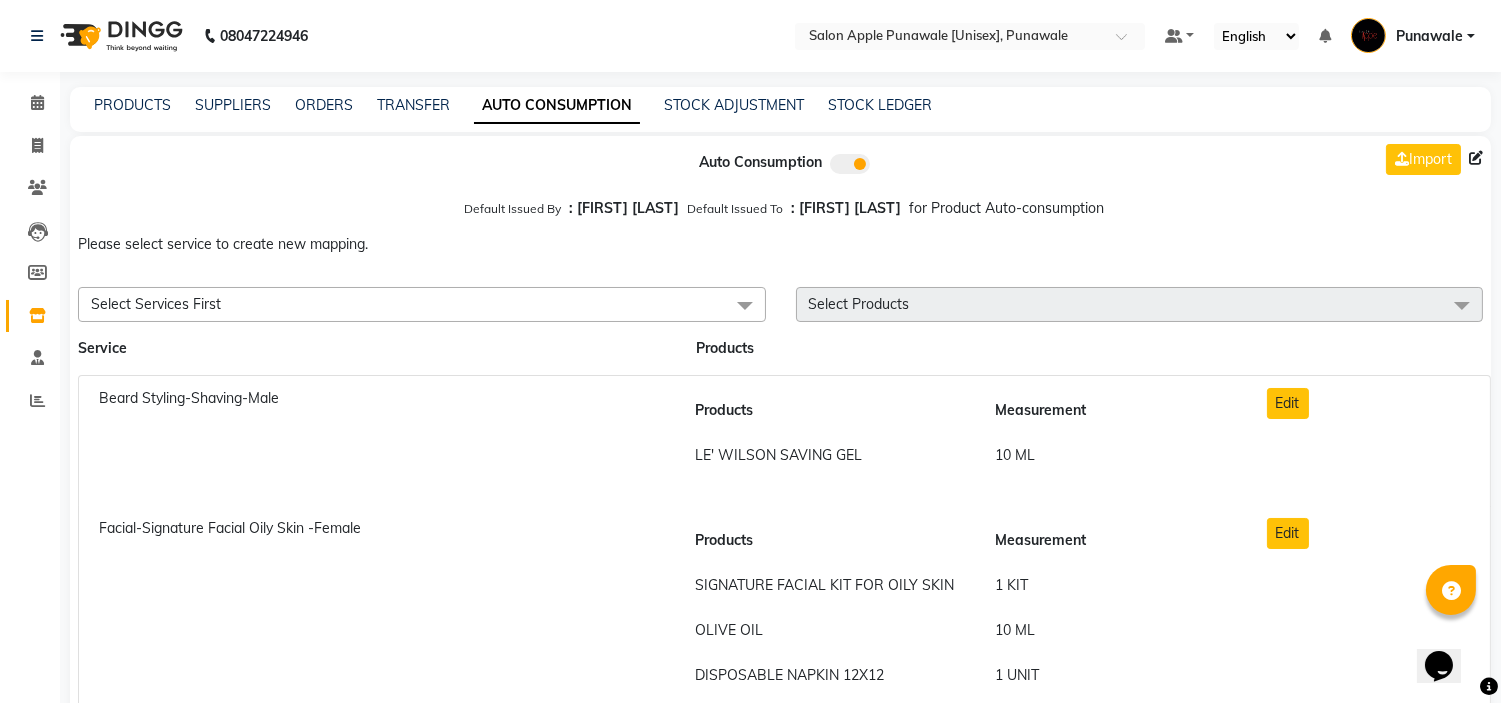 click at bounding box center [1462, 306] 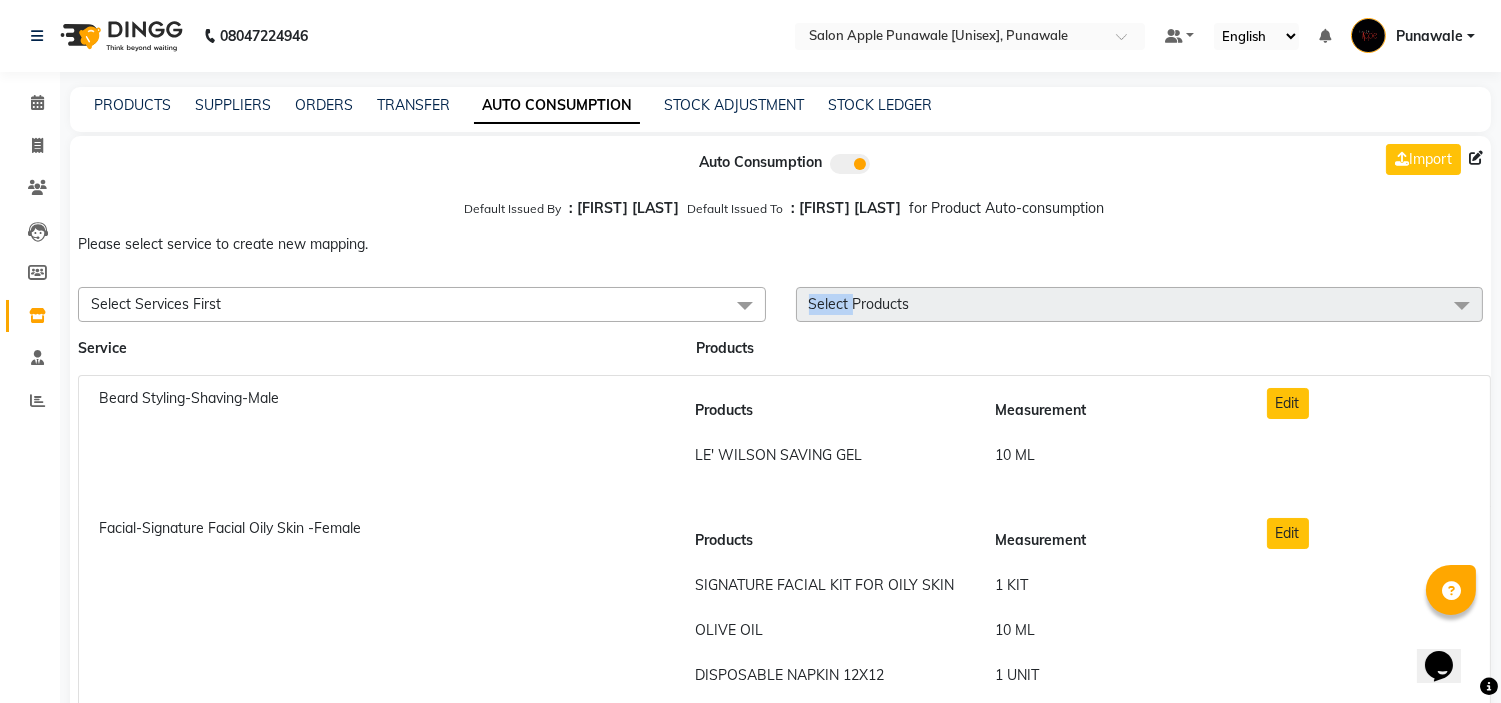 click on "Select Products" at bounding box center (1140, 304) 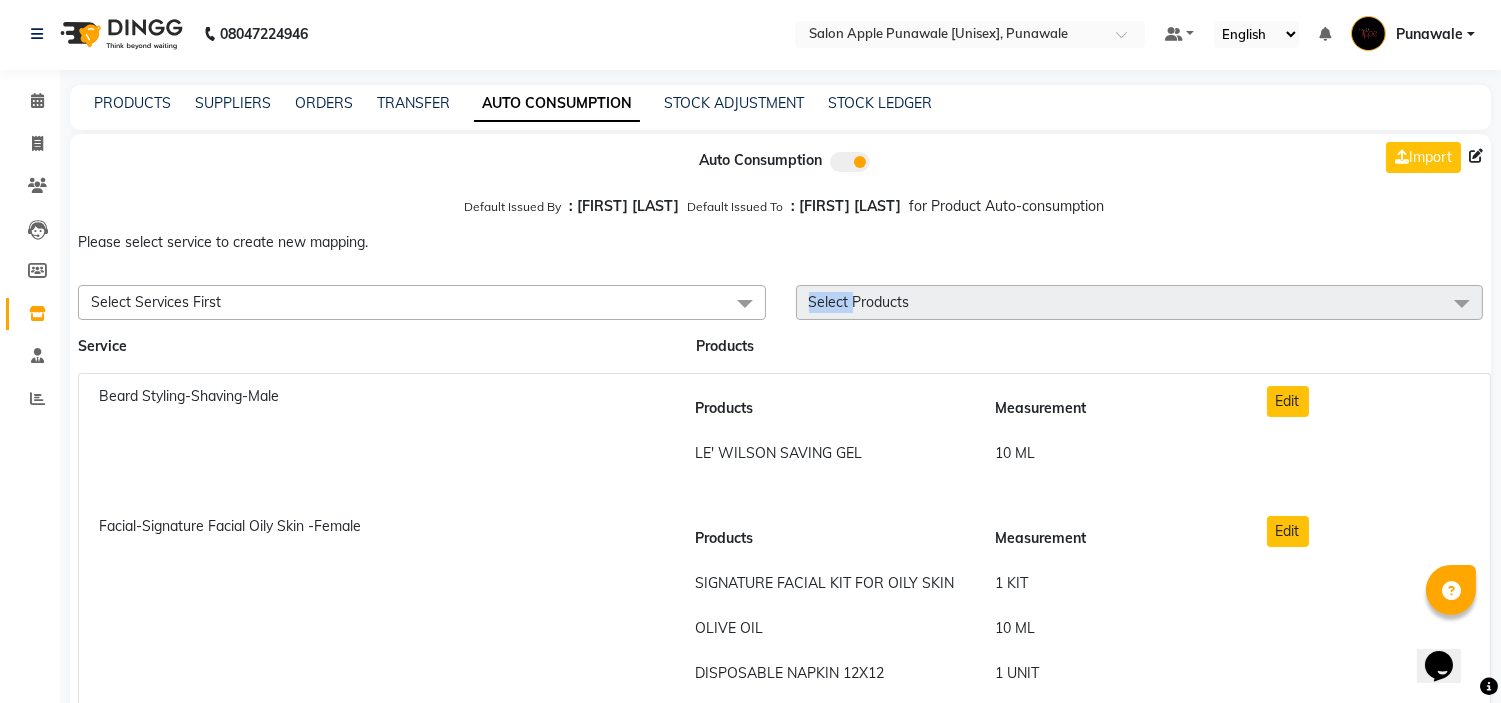 scroll, scrollTop: 0, scrollLeft: 0, axis: both 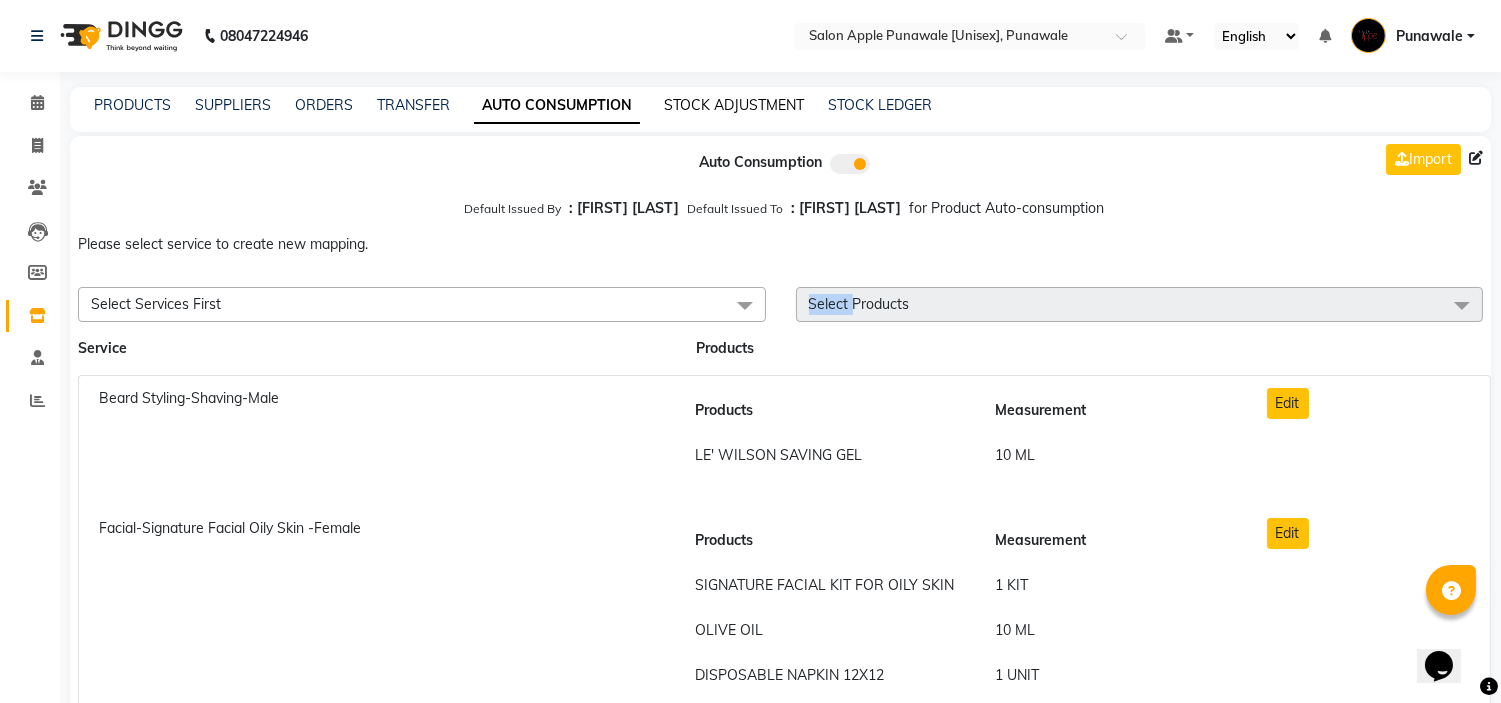 click on "STOCK ADJUSTMENT" 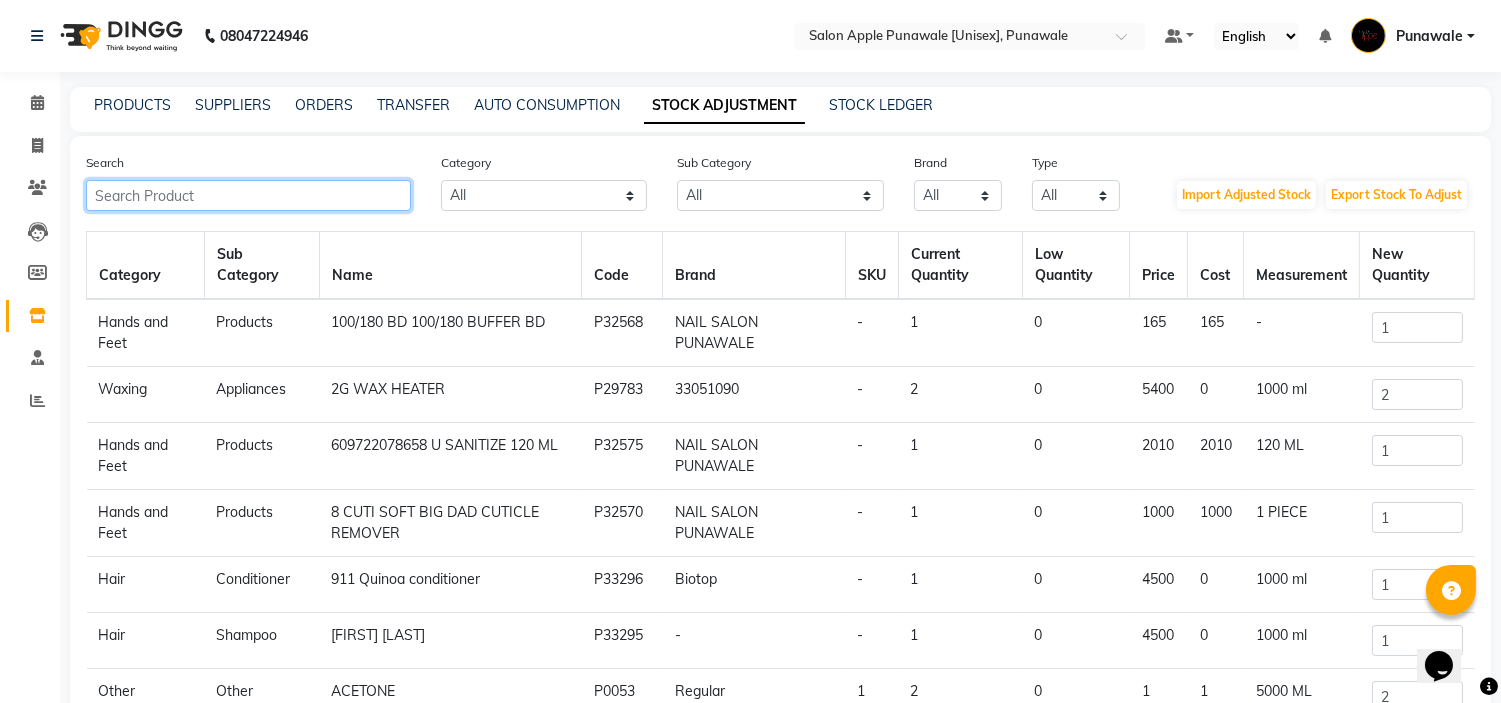 click 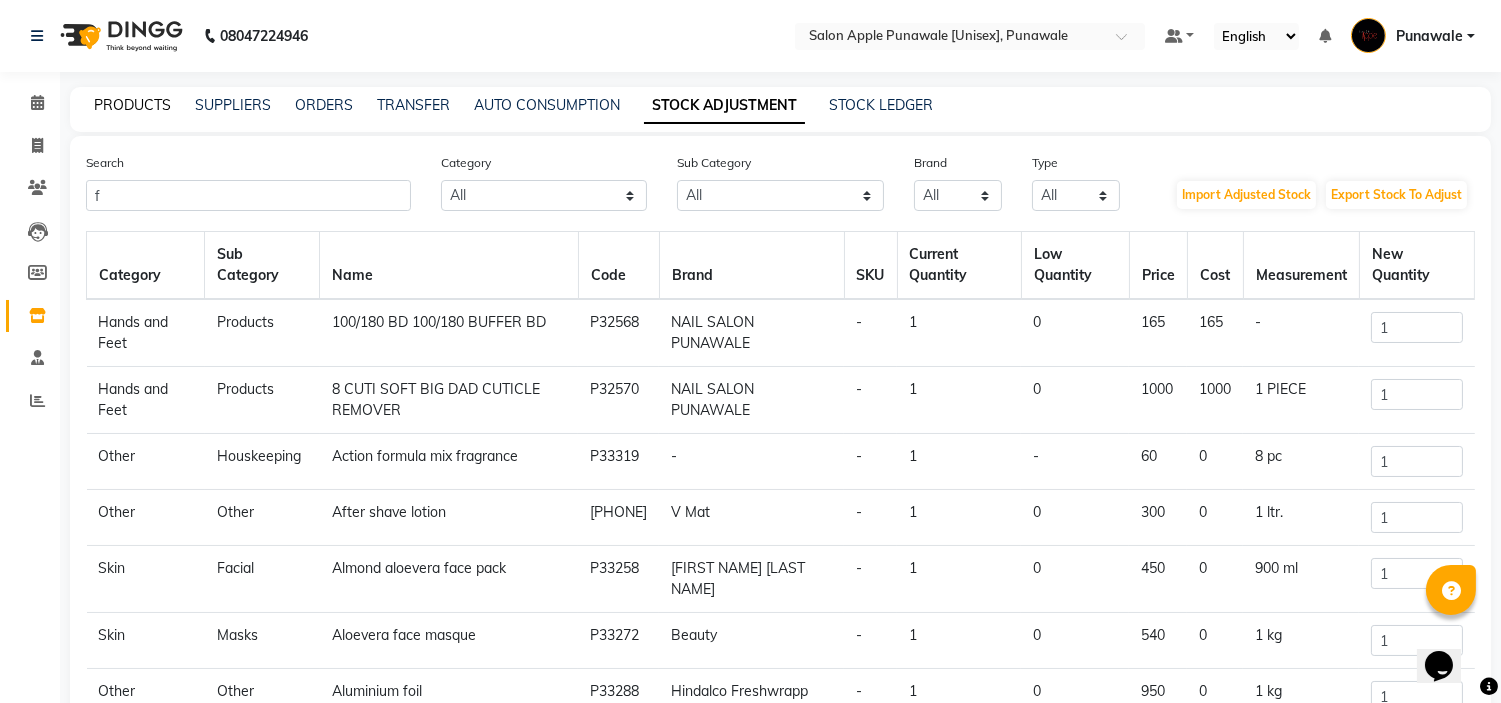 click on "PRODUCTS" 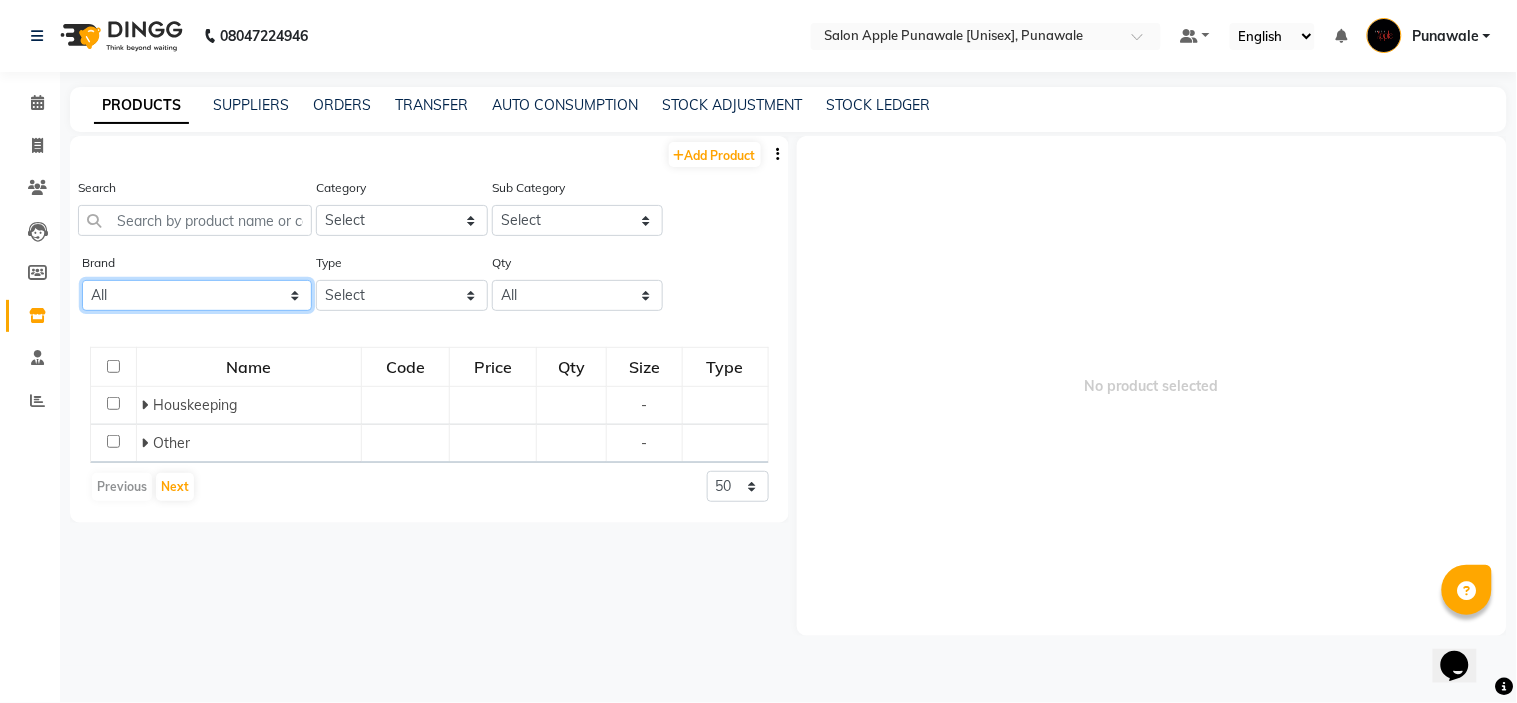 click on "All 33051090 Axe Beauty Bella Mette Biosoft Biotop Caleo Care Cott Ching's Secret Colour Touch Dettol Disposable Duxx Duxx Darling Ezee Floractive Gillette Hairline Hindalco Freshwrapp Honey Bee Honey Rich Ikonic Professional Innovacare Jeva Kanpeki Le Wilson Le Wilson Lotus Lotus Professional Matrix Matrix Biolage Mavon Professional Mintree Nail Salon Punawale Ns Null O3+ Professional Oxylife Oxy Life Port Port Wine 1000 Raaga Professional Regular Rica Richfeel Salon Punawale Sheels Shills Professional Shreya Shreya Beauty Signature Stepon Triton Ud Ud Ahiya Vardhman V Mat Wahl Professional Wella Wella Professionals Welloxon Perfect" 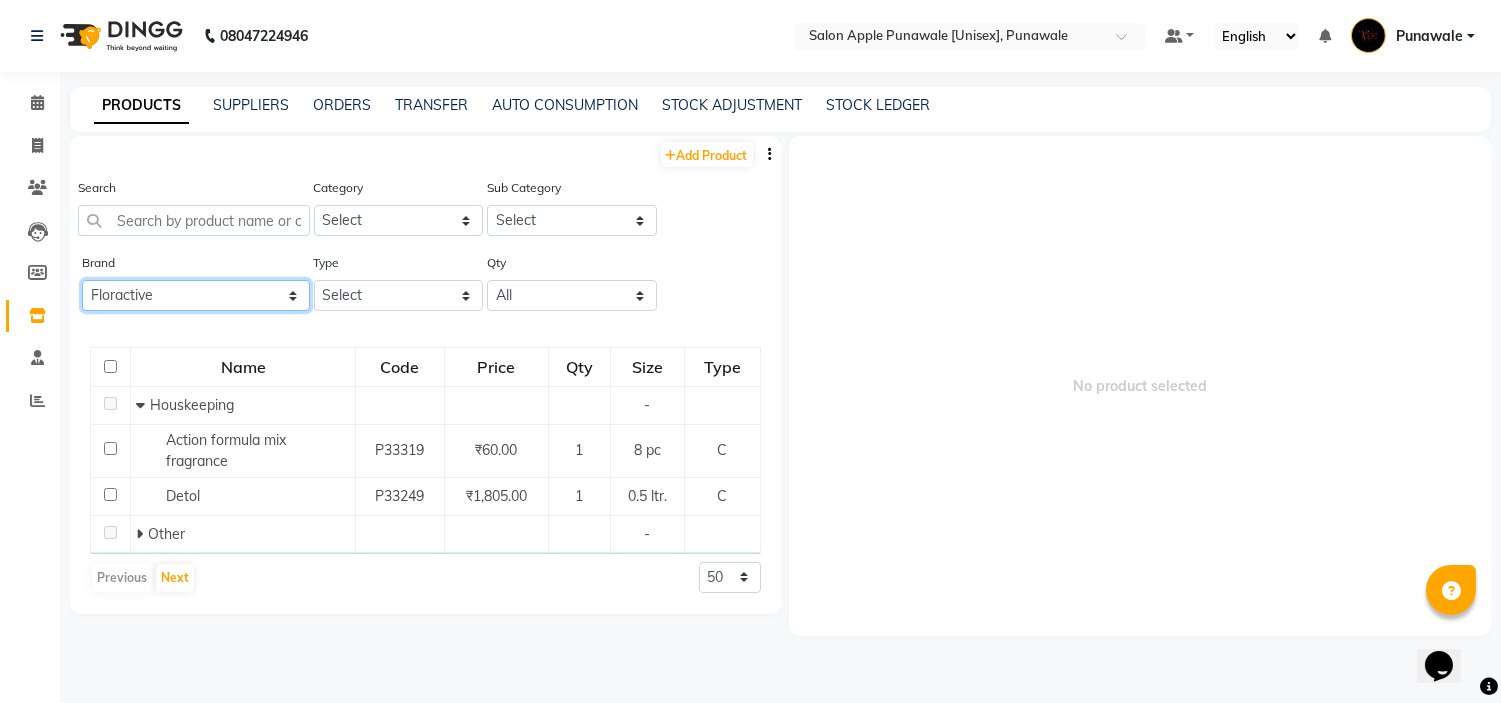 click on "All 33051090 Axe Beauty Bella Mette Biosoft Biotop Caleo Care Cott Ching's Secret Colour Touch Dettol Disposable Duxx Duxx Darling Ezee Floractive Gillette Hairline Hindalco Freshwrapp Honey Bee Honey Rich Ikonic Professional Innovacare Jeva Kanpeki Le Wilson Le Wilson Lotus Lotus Professional Matrix Matrix Biolage Mavon Professional Mintree Nail Salon Punawale Ns Null O3+ Professional Oxylife Oxy Life Port Port Wine 1000 Raaga Professional Regular Rica Richfeel Salon Punawale Sheels Shills Professional Shreya Shreya Beauty Signature Stepon Triton Ud Ud Ahiya Vardhman V Mat Wahl Professional Wella Wella Professionals Welloxon Perfect" 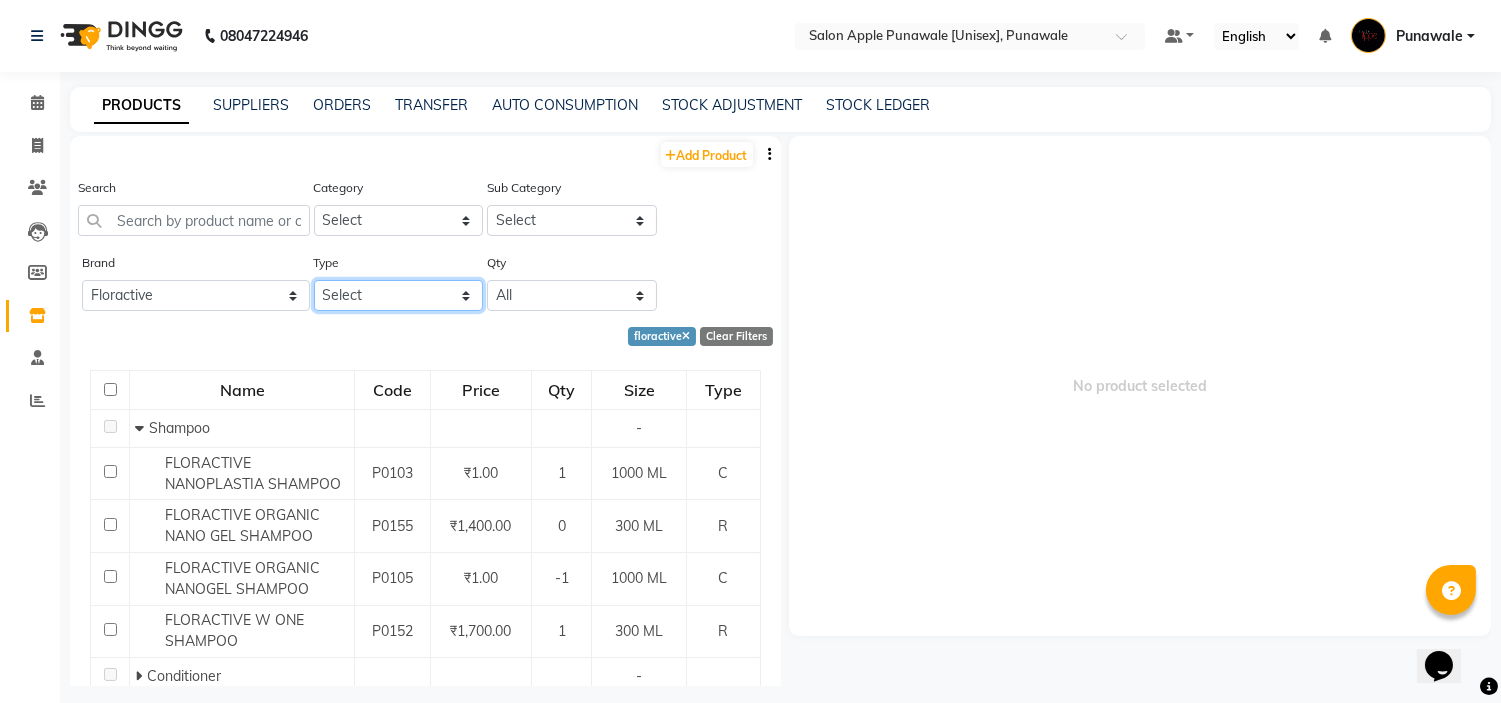 click on "Select Both Retail Consumable" 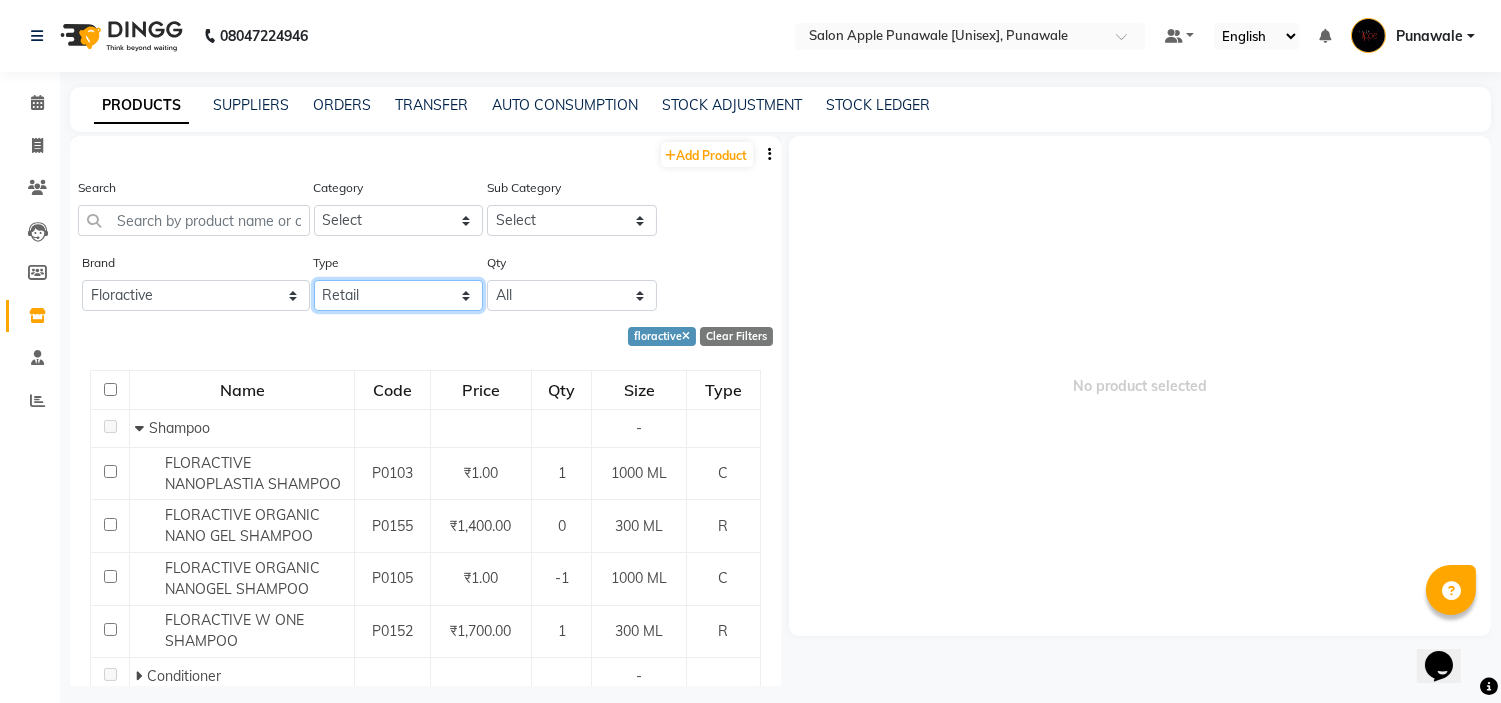 click on "Select Both Retail Consumable" 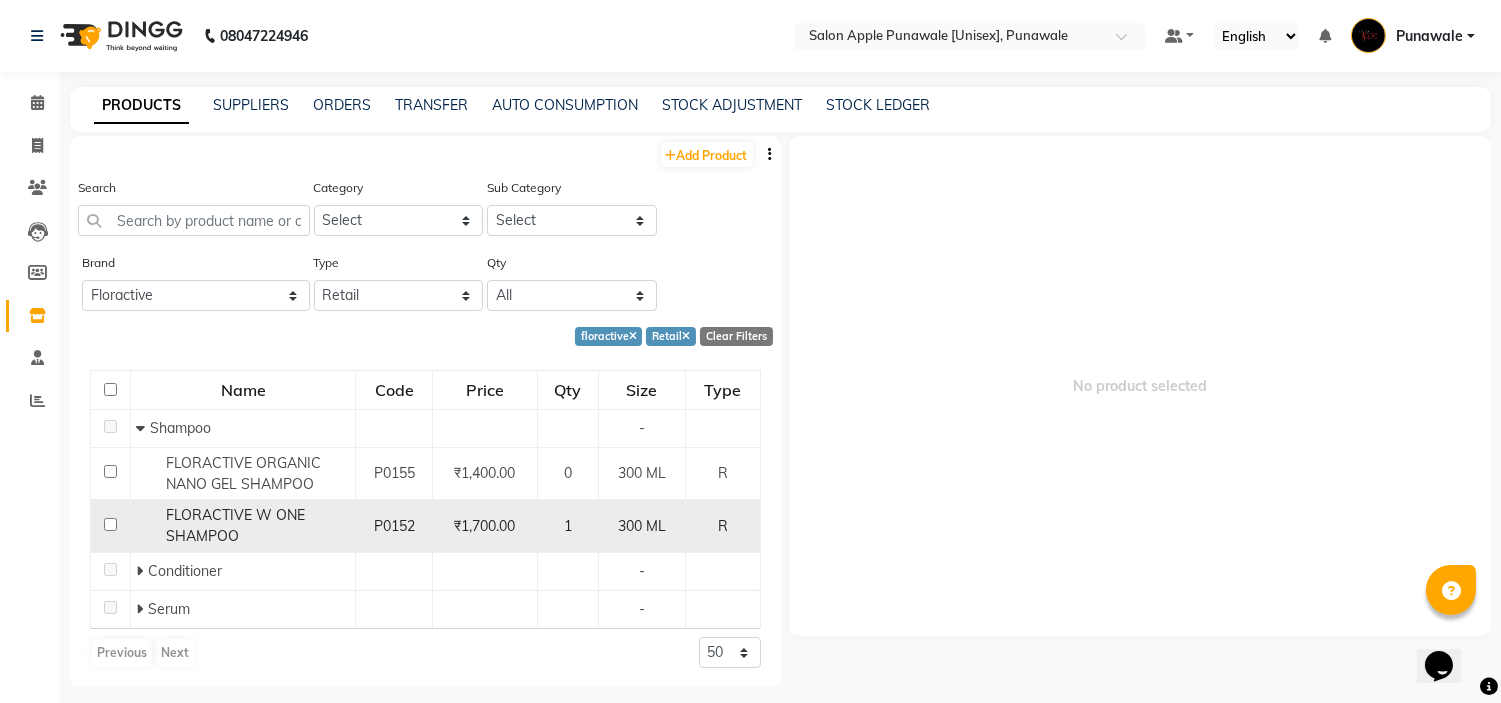 click on "FLORACTIVE W ONE SHAMPOO" 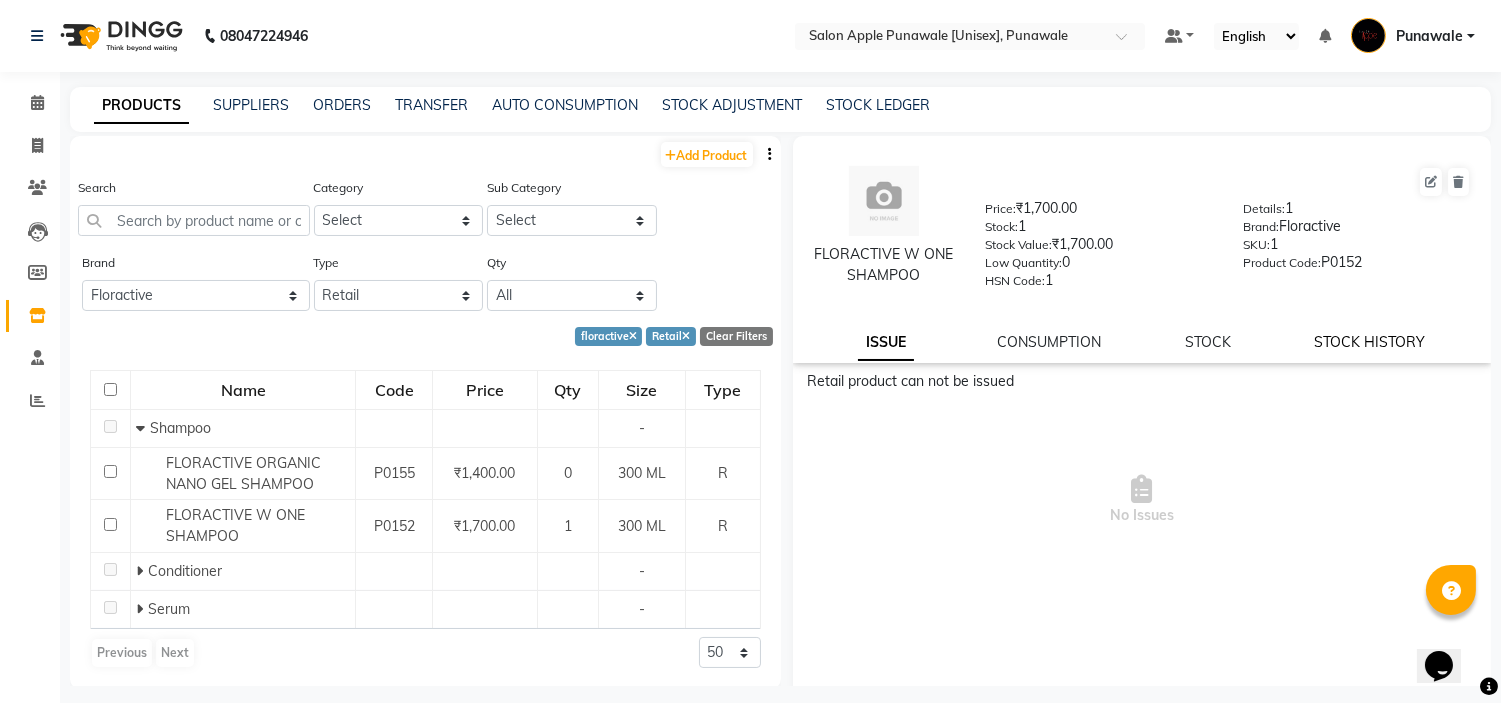 click on "STOCK HISTORY" 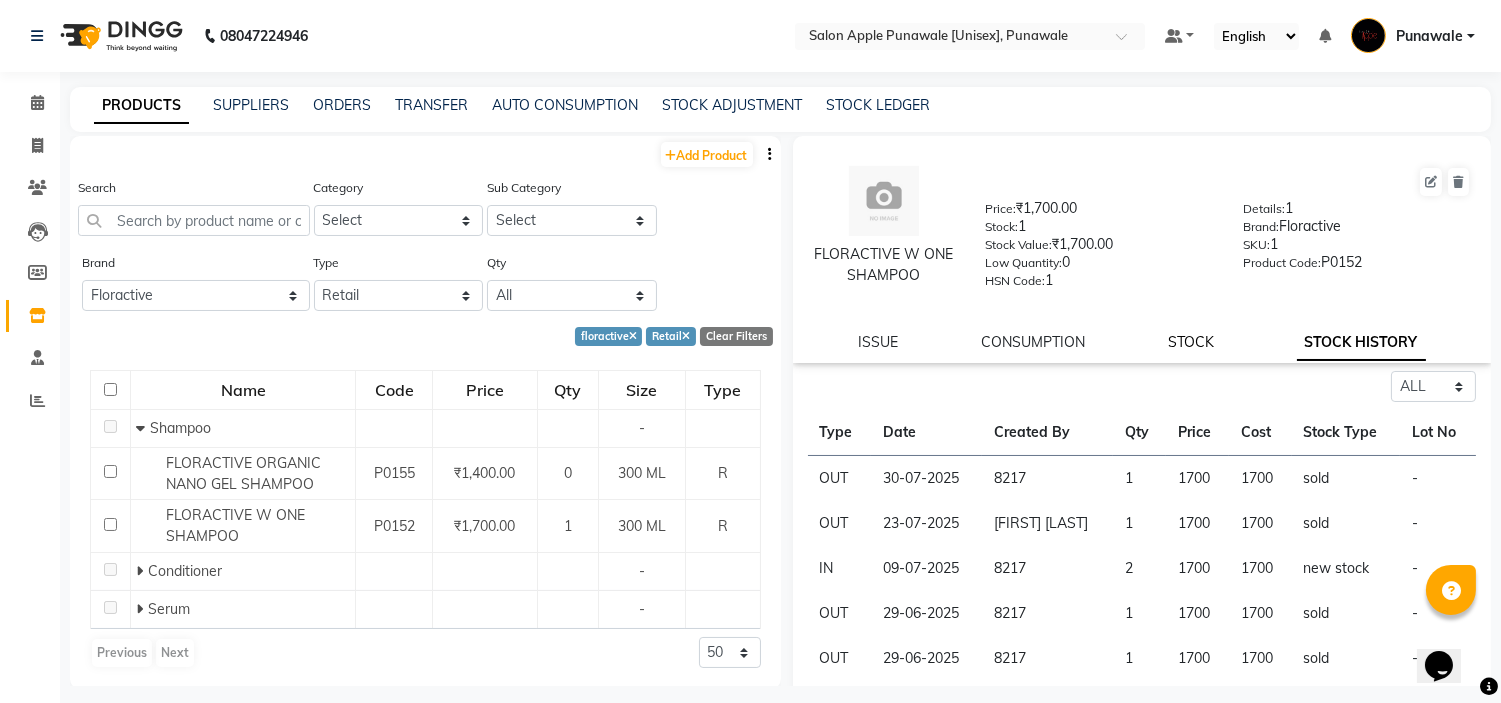click on "STOCK" 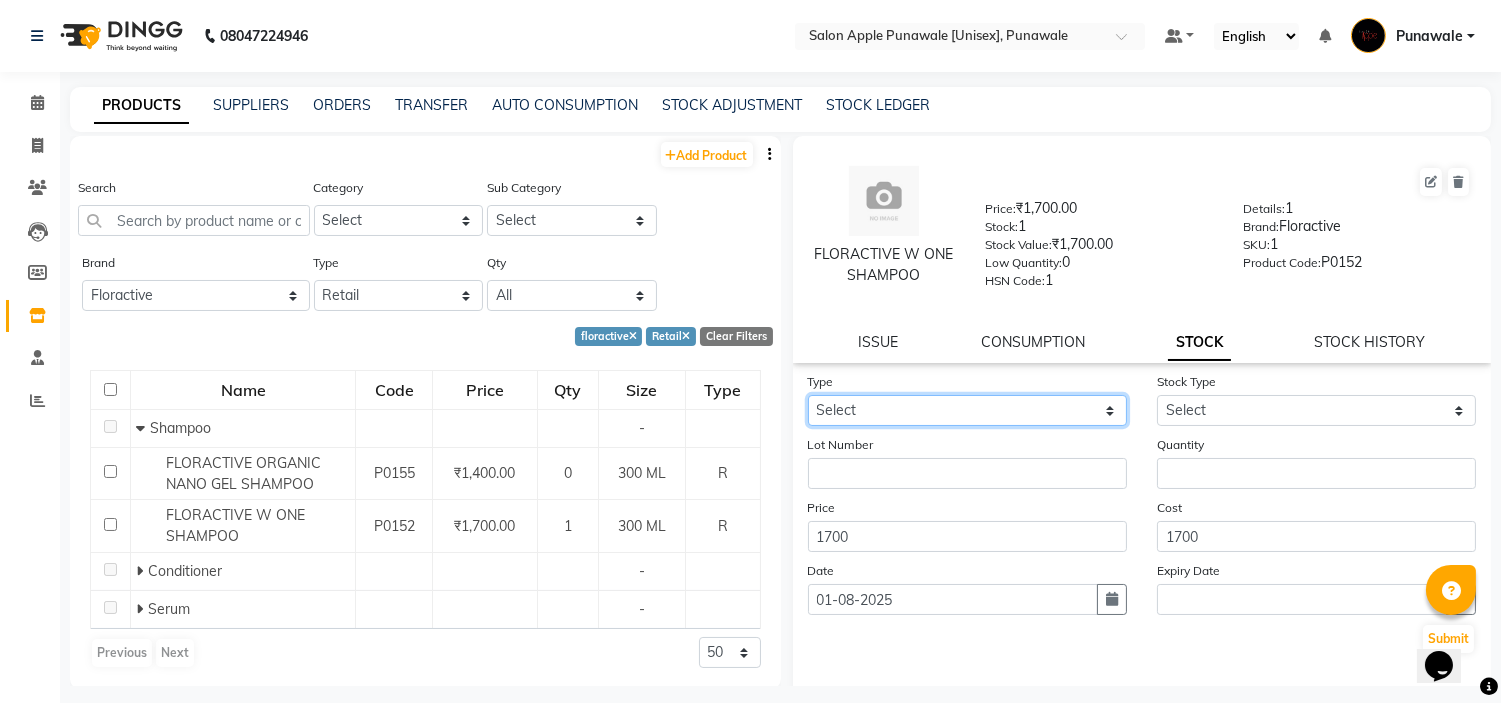 drag, startPoint x: 1071, startPoint y: 416, endPoint x: 1048, endPoint y: 425, distance: 24.698177 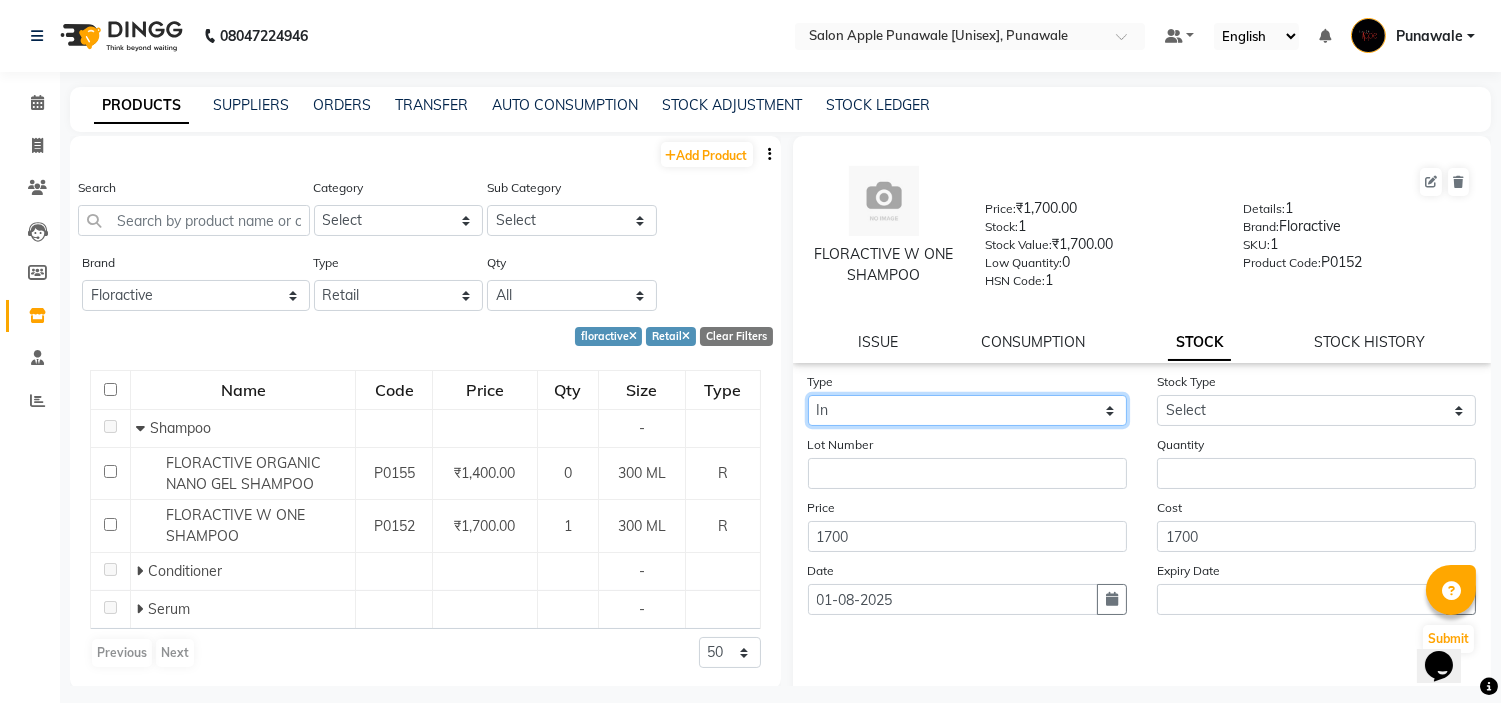click on "Select In Out" 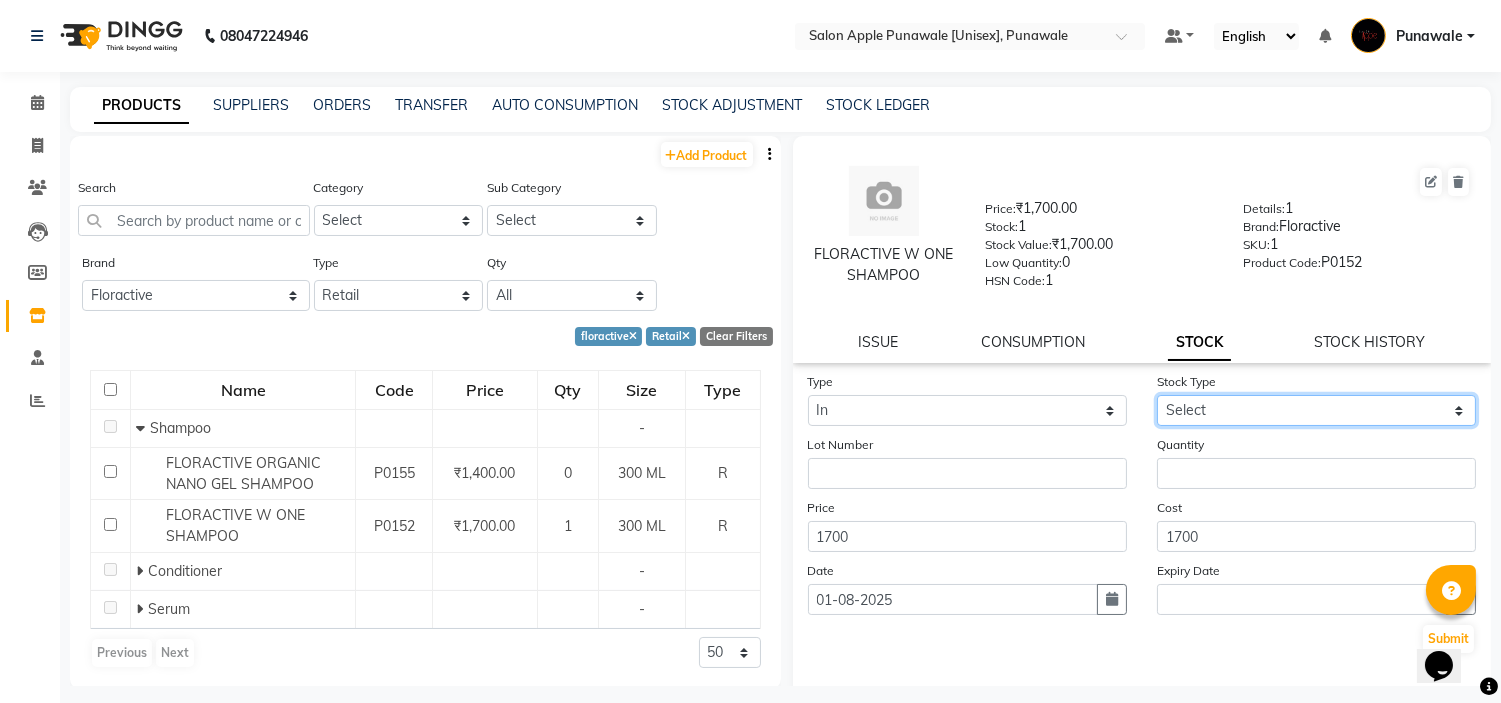 click on "Select New Stock Adjustment Return Other" 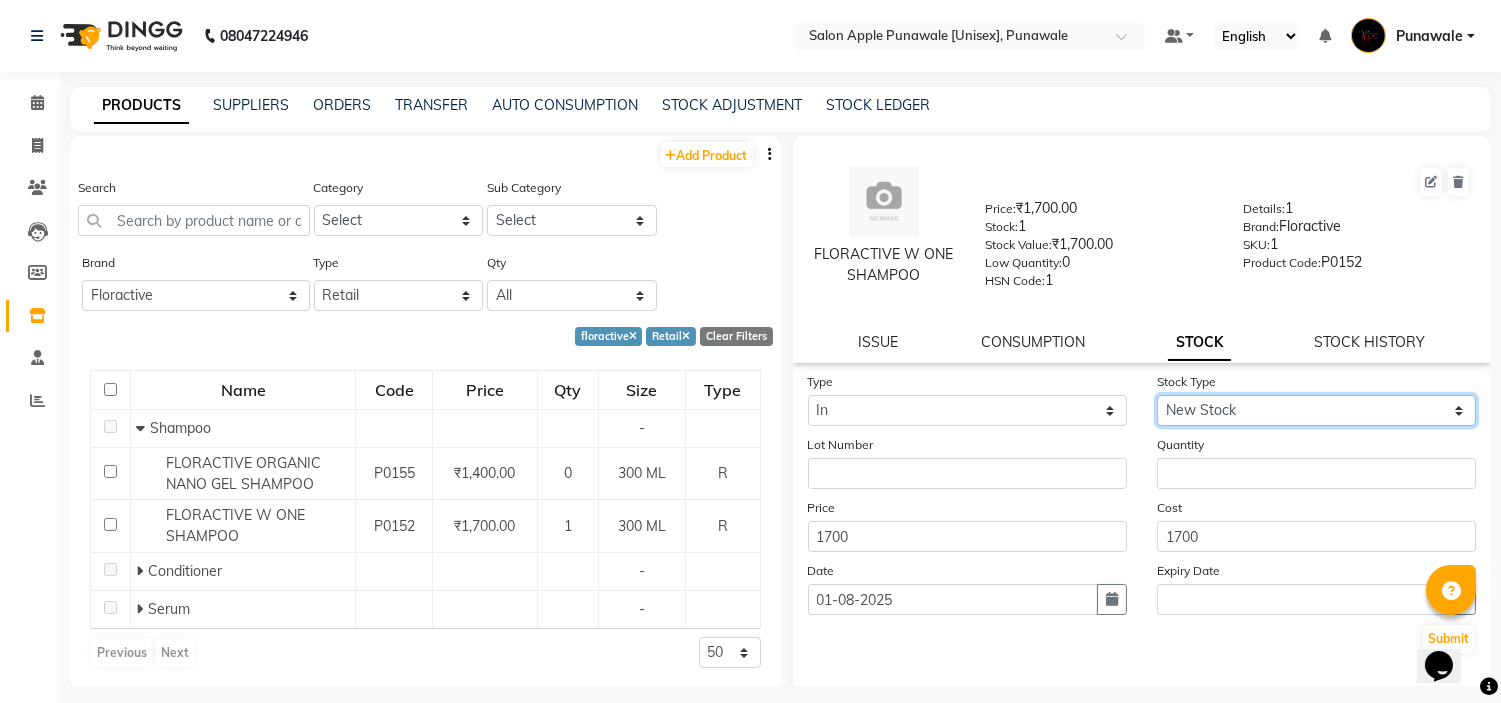 click on "Select New Stock Adjustment Return Other" 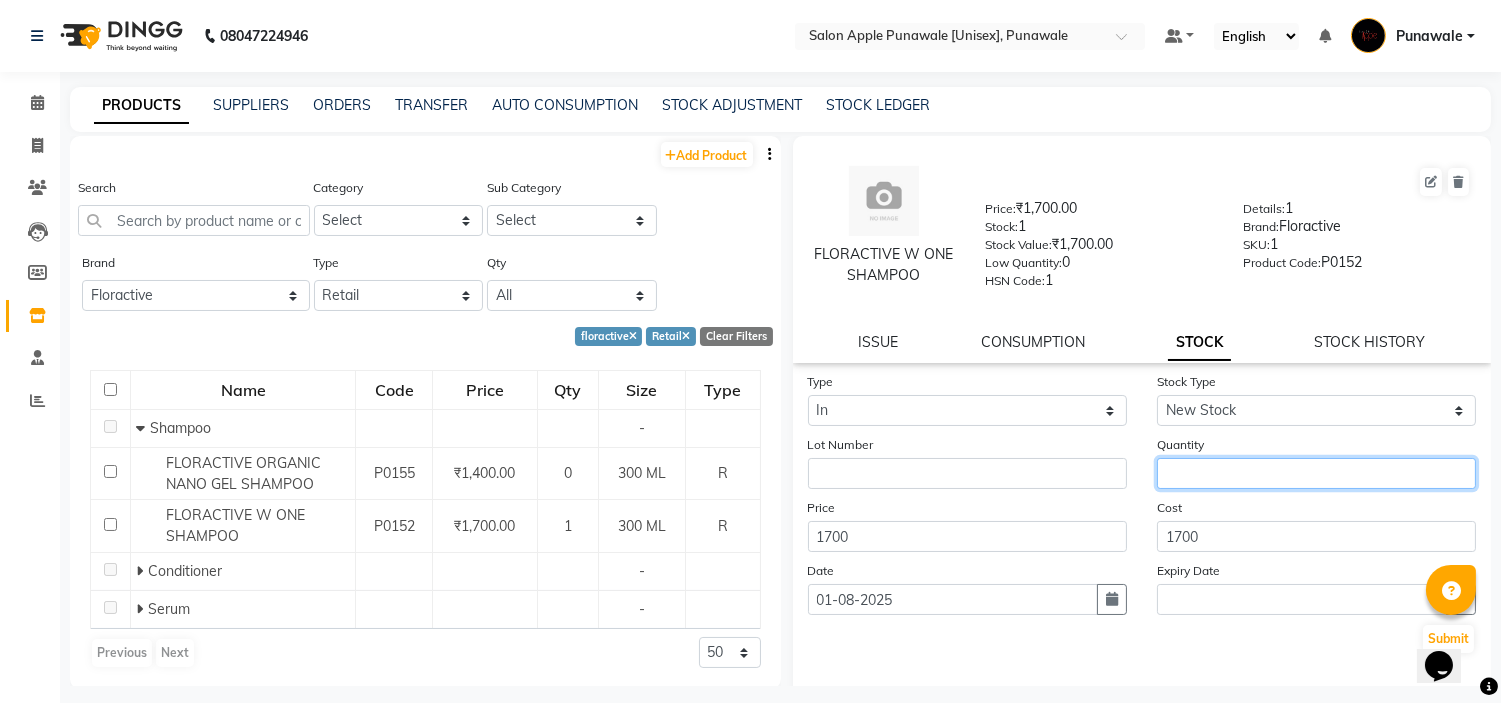 click 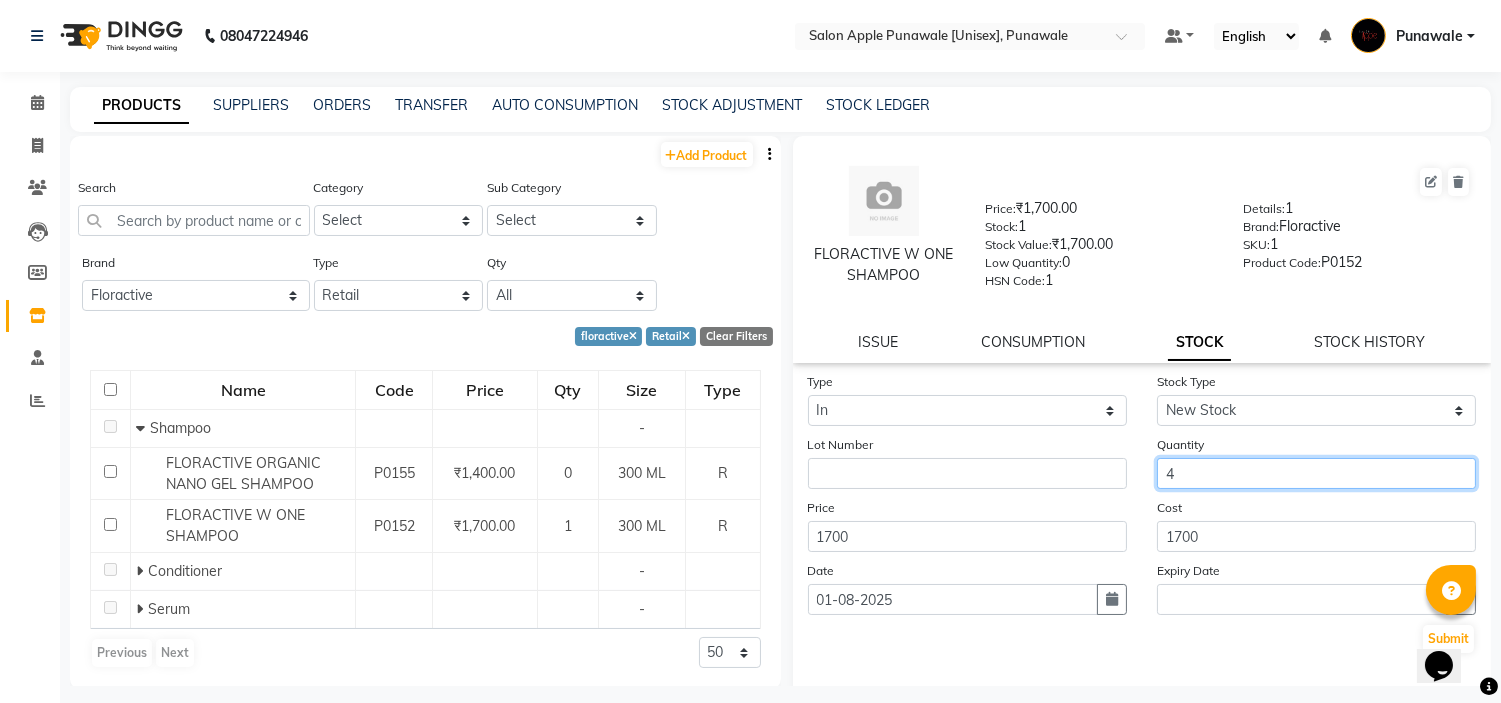 scroll, scrollTop: 85, scrollLeft: 0, axis: vertical 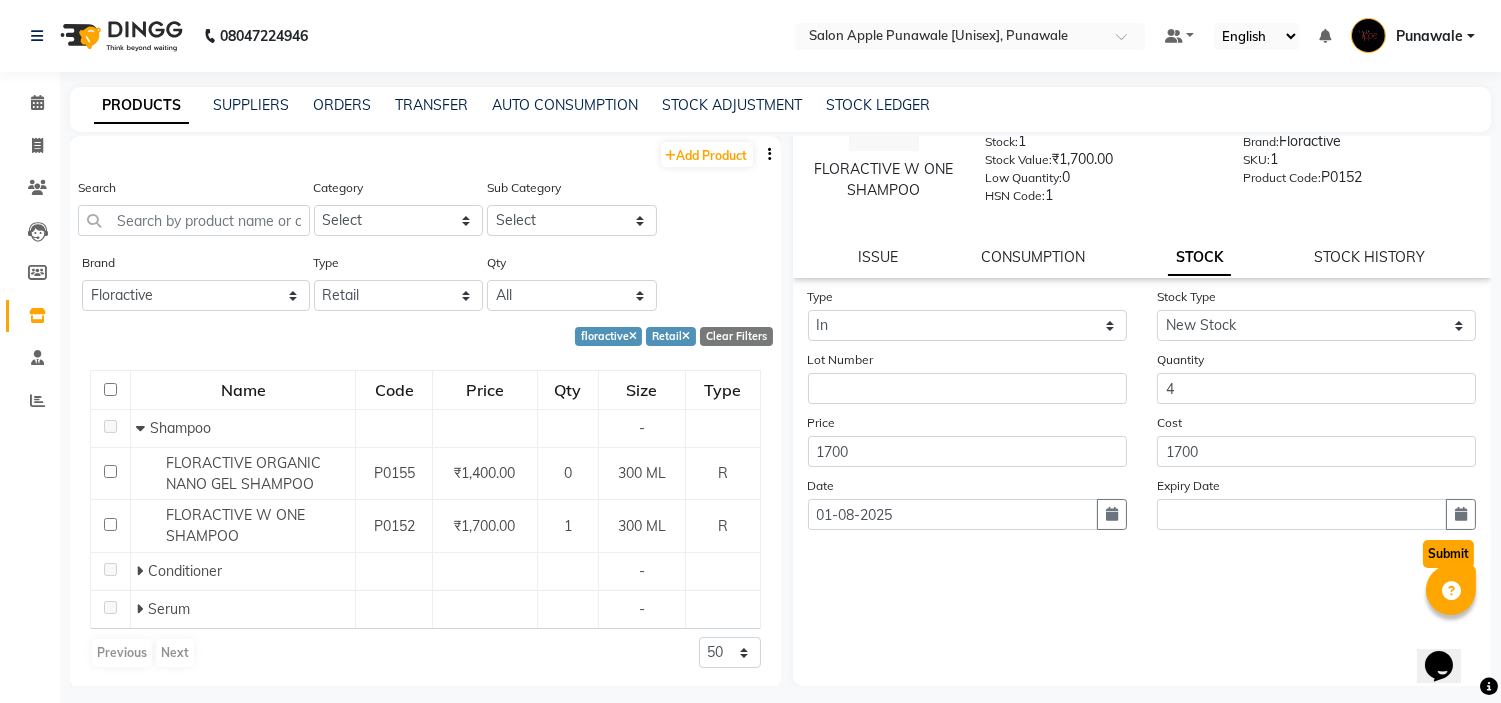 click on "Submit" 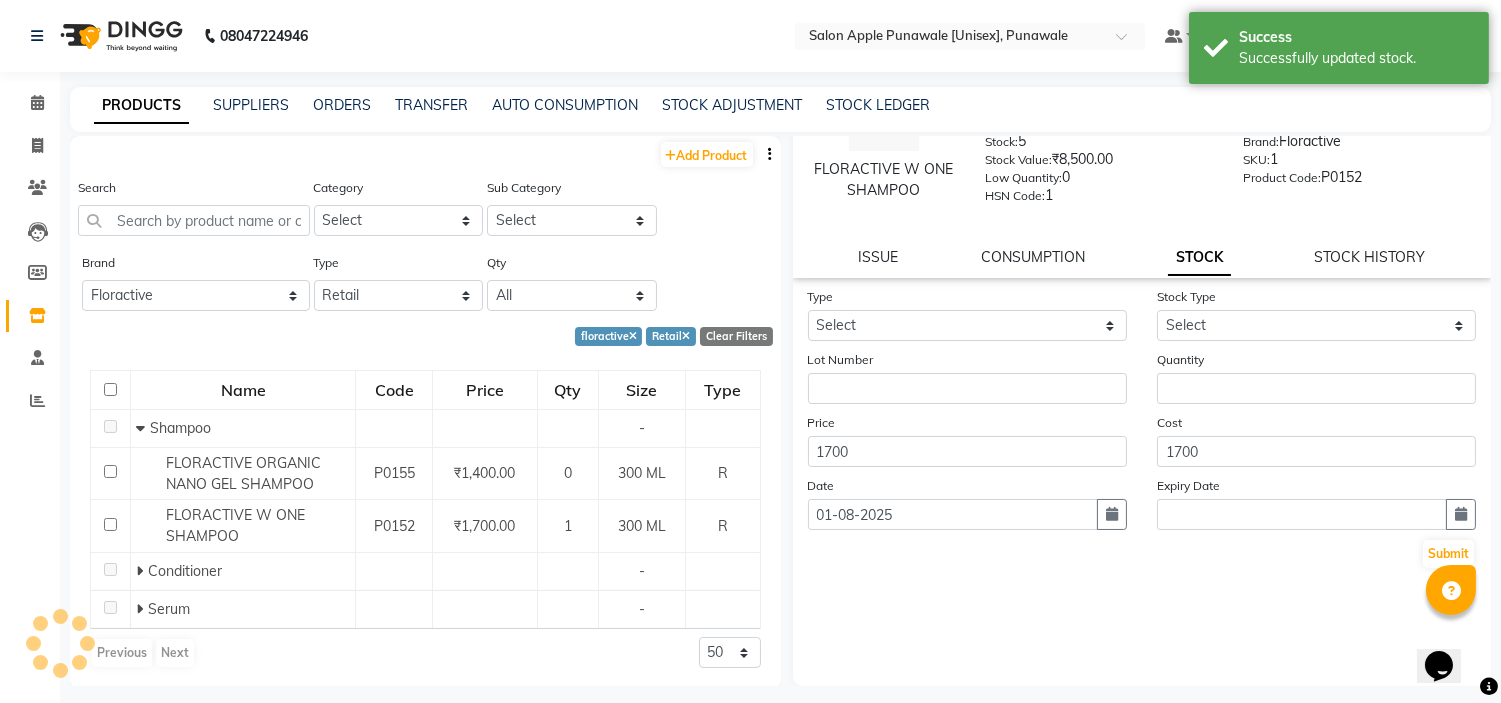 scroll, scrollTop: 0, scrollLeft: 0, axis: both 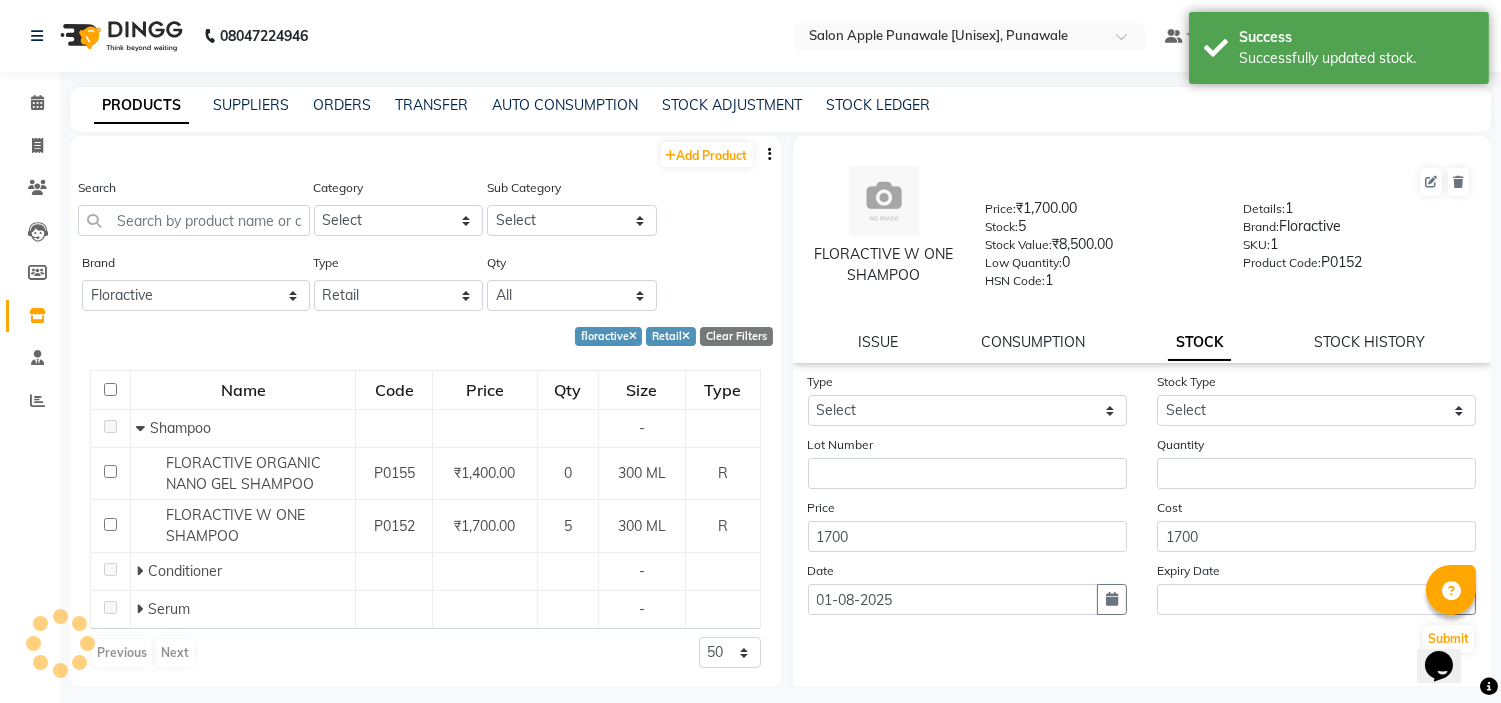 click on "STOCK HISTORY" 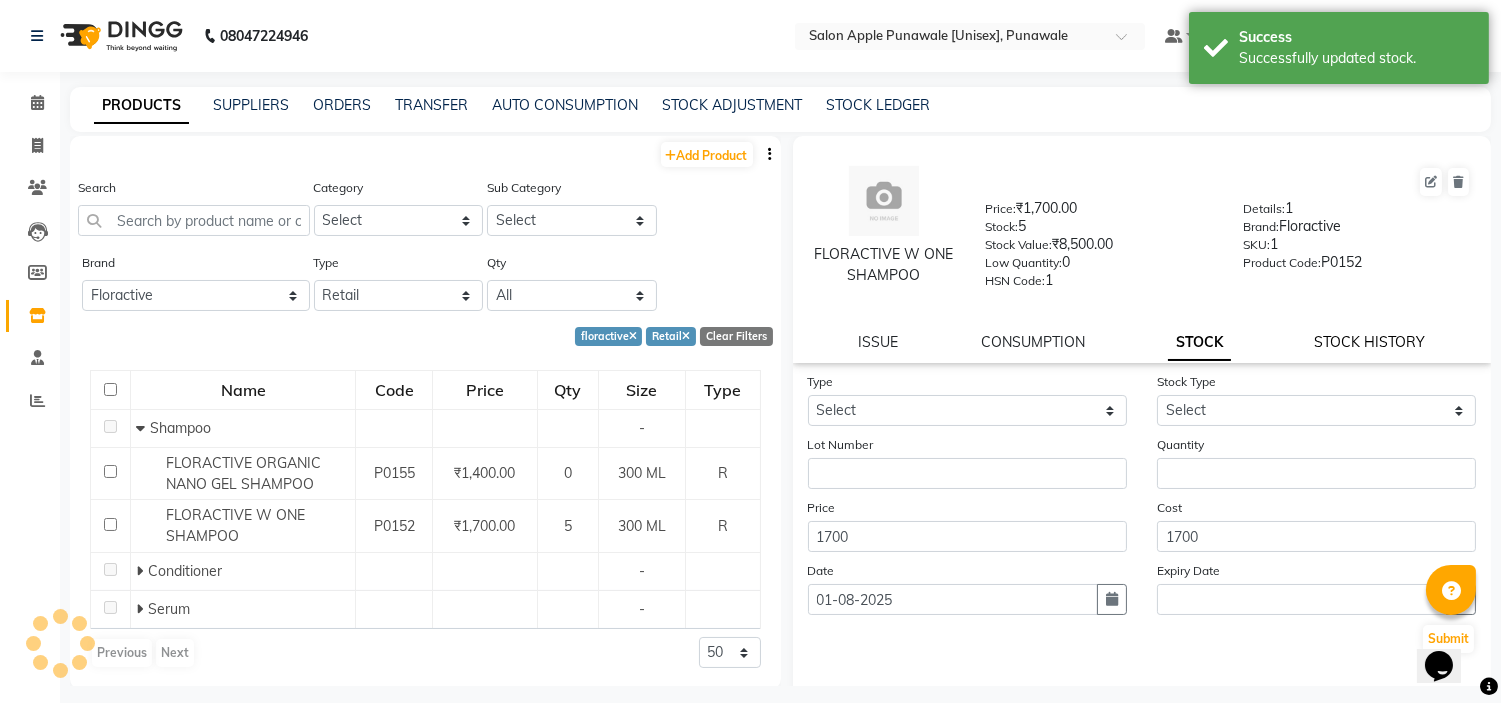 click on "STOCK HISTORY" 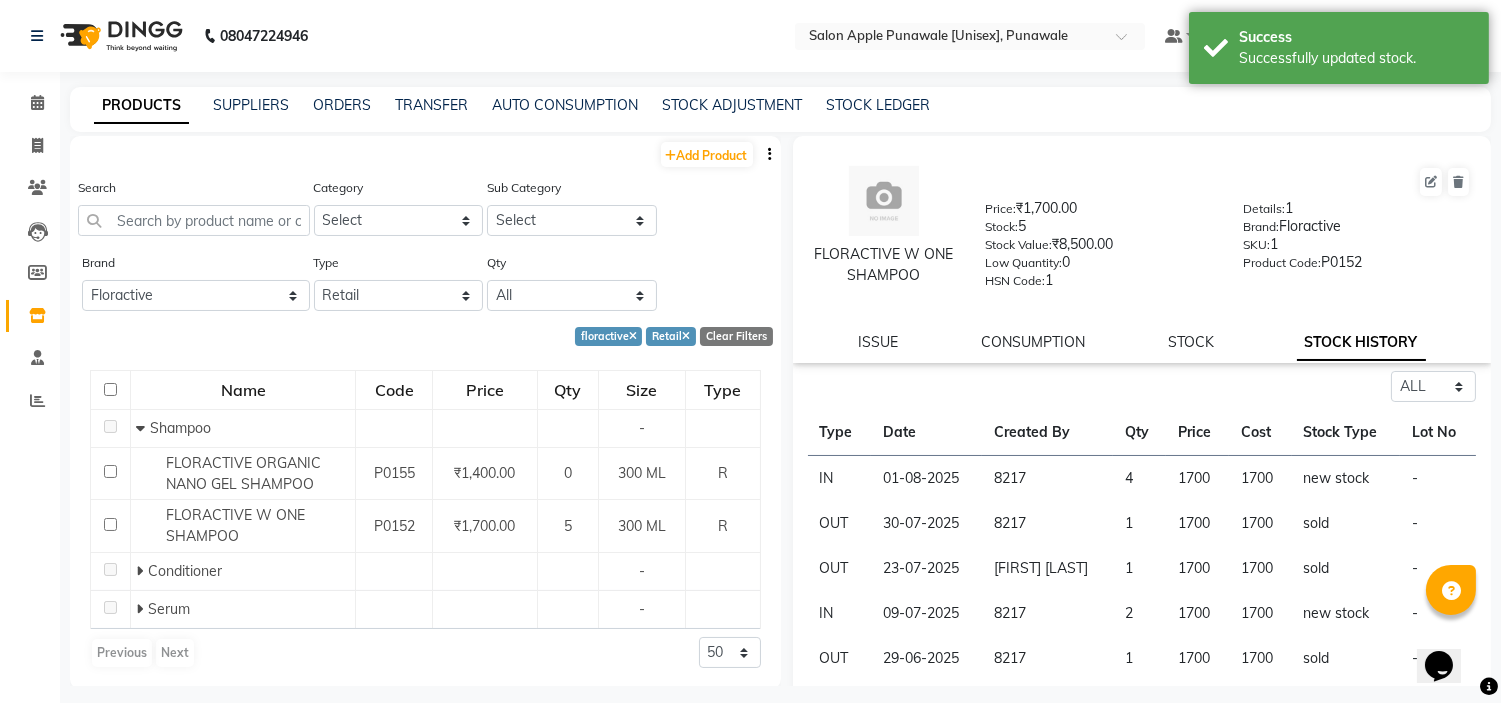 click on "Stock:   5" 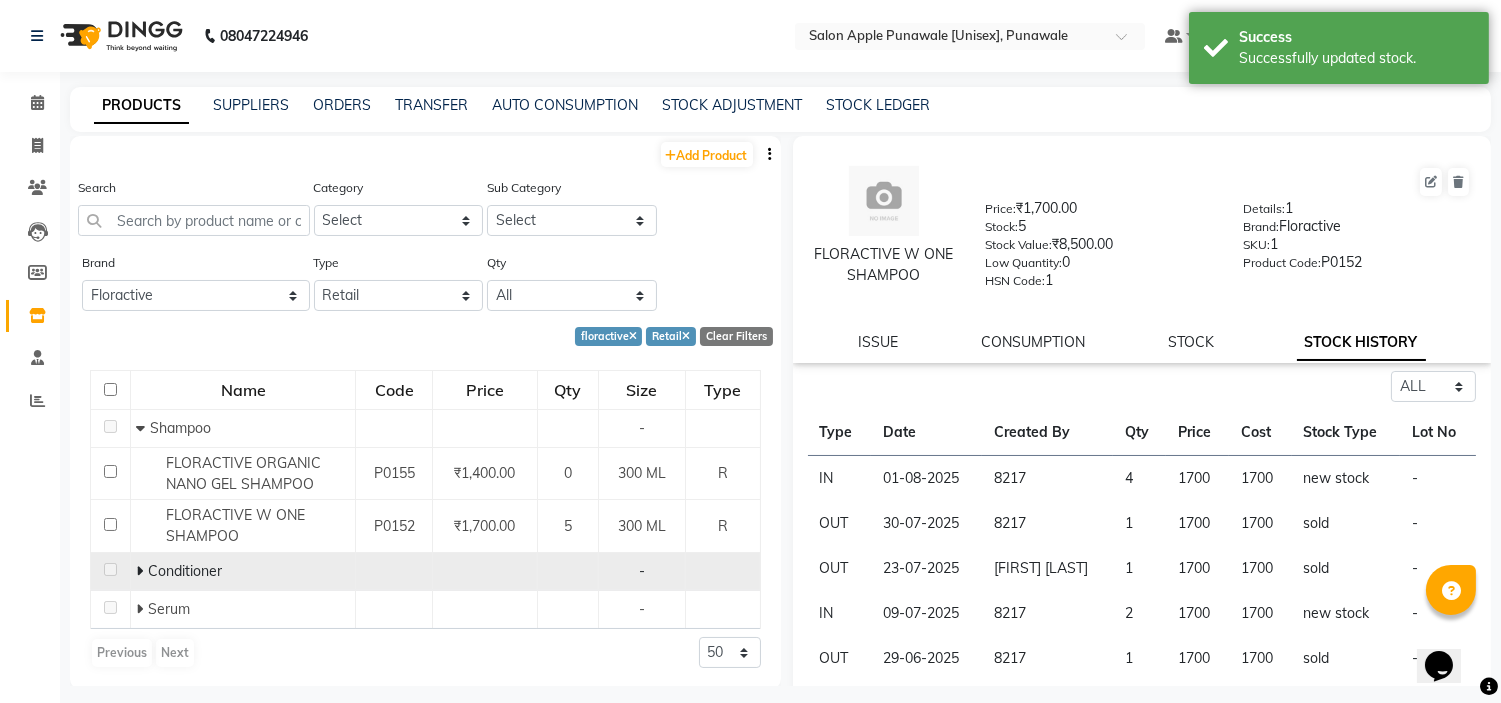 click 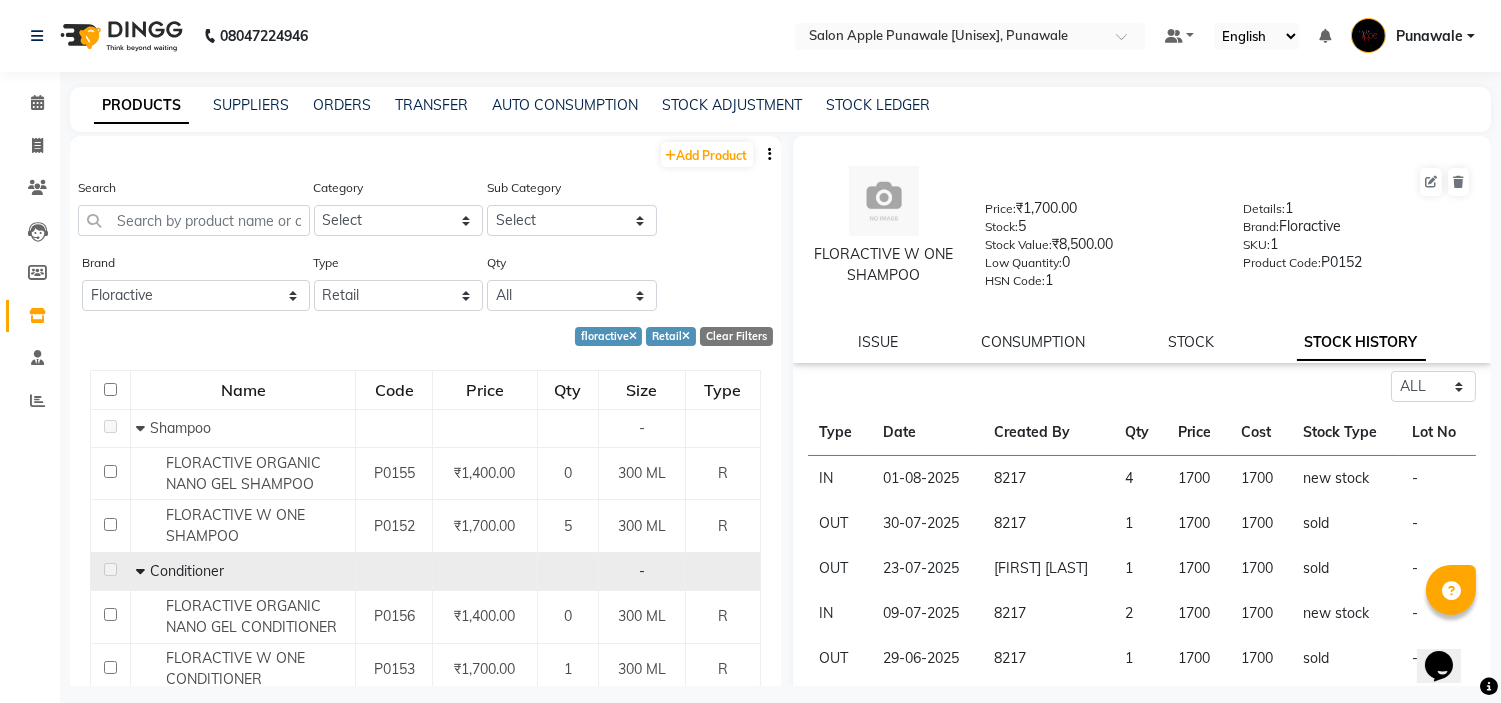 scroll, scrollTop: 108, scrollLeft: 0, axis: vertical 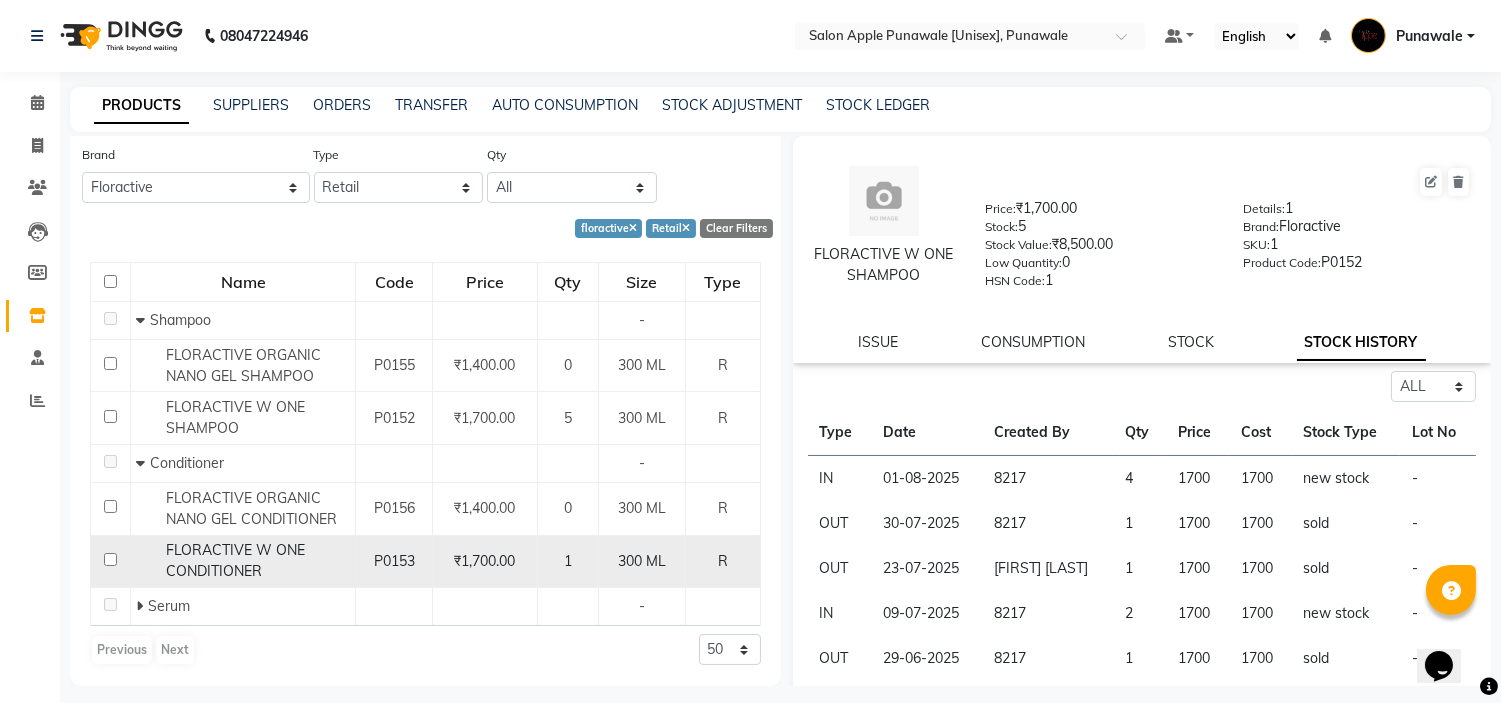 click on "FLORACTIVE W ONE CONDITIONER" 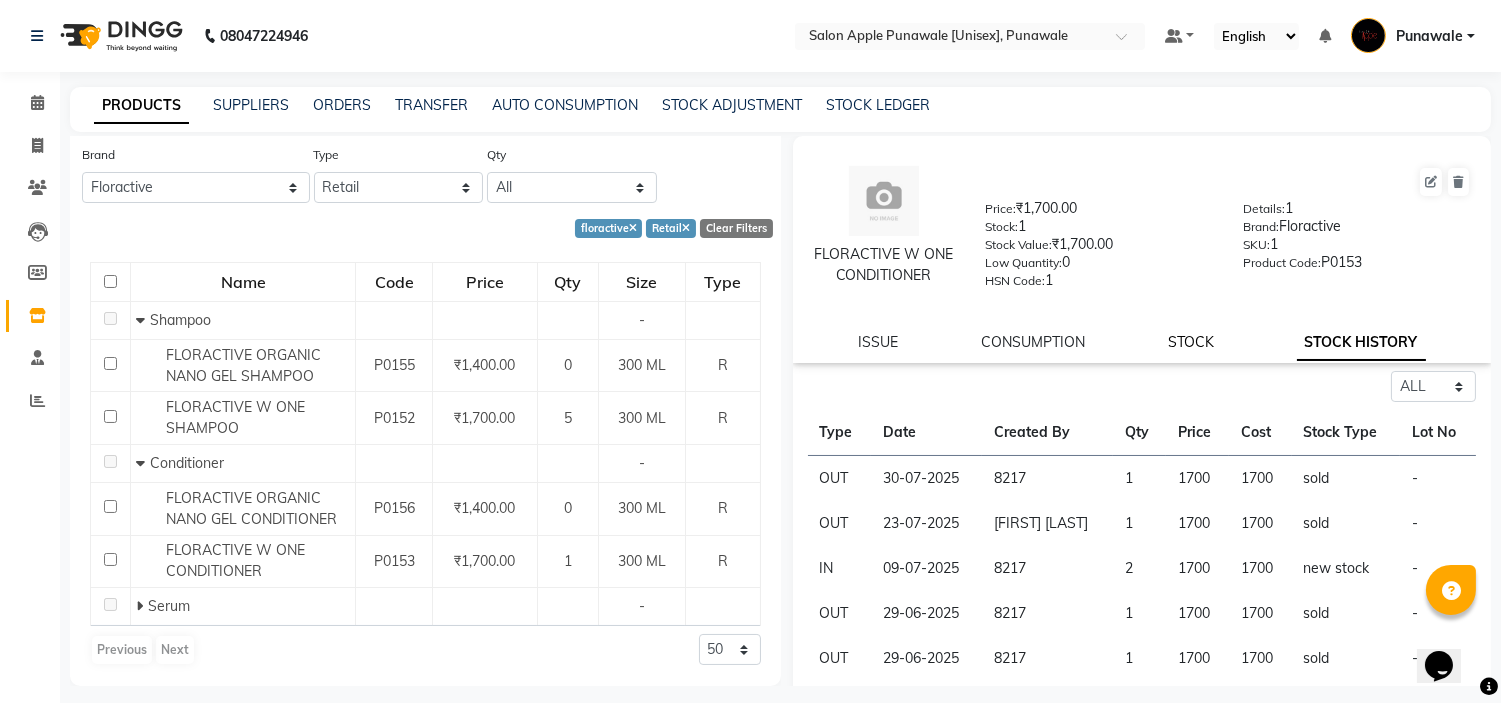 click on "STOCK" 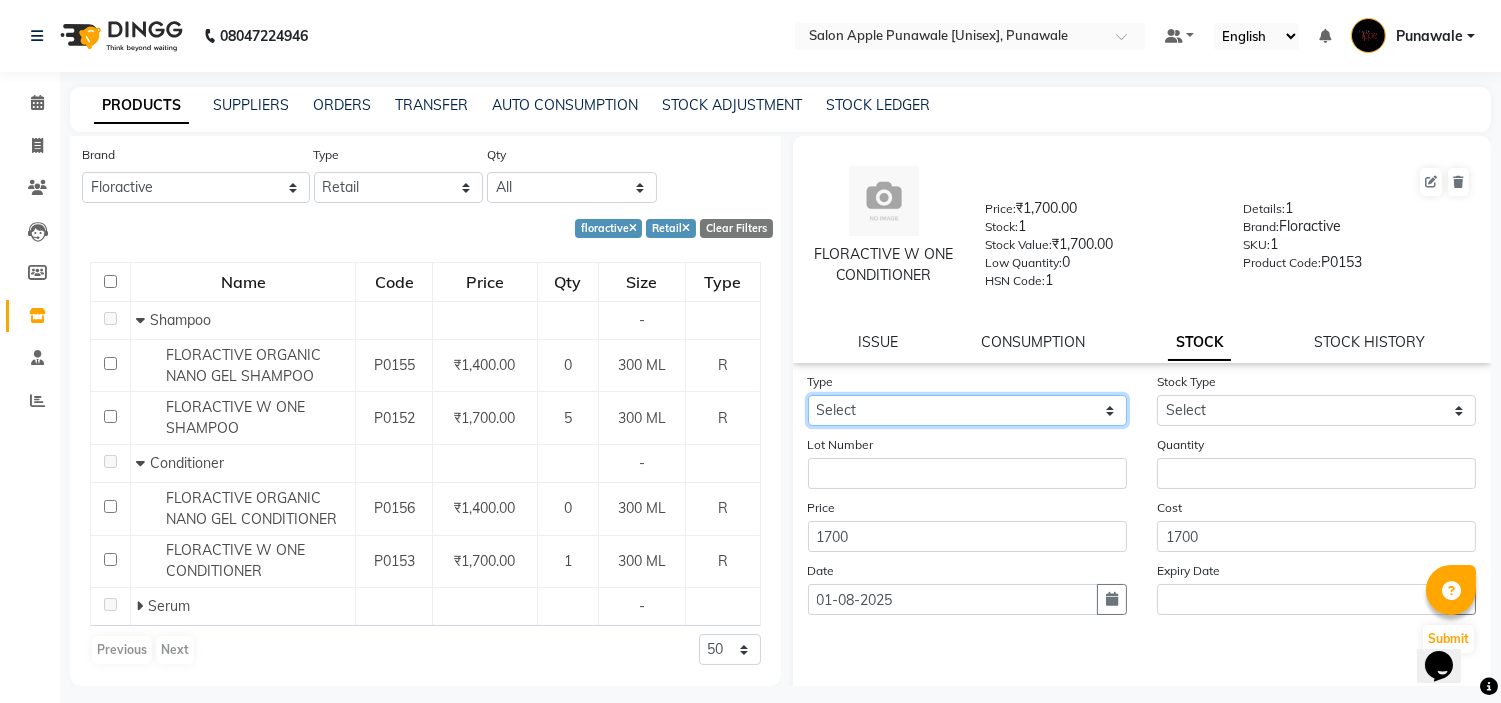 click on "Select In Out" 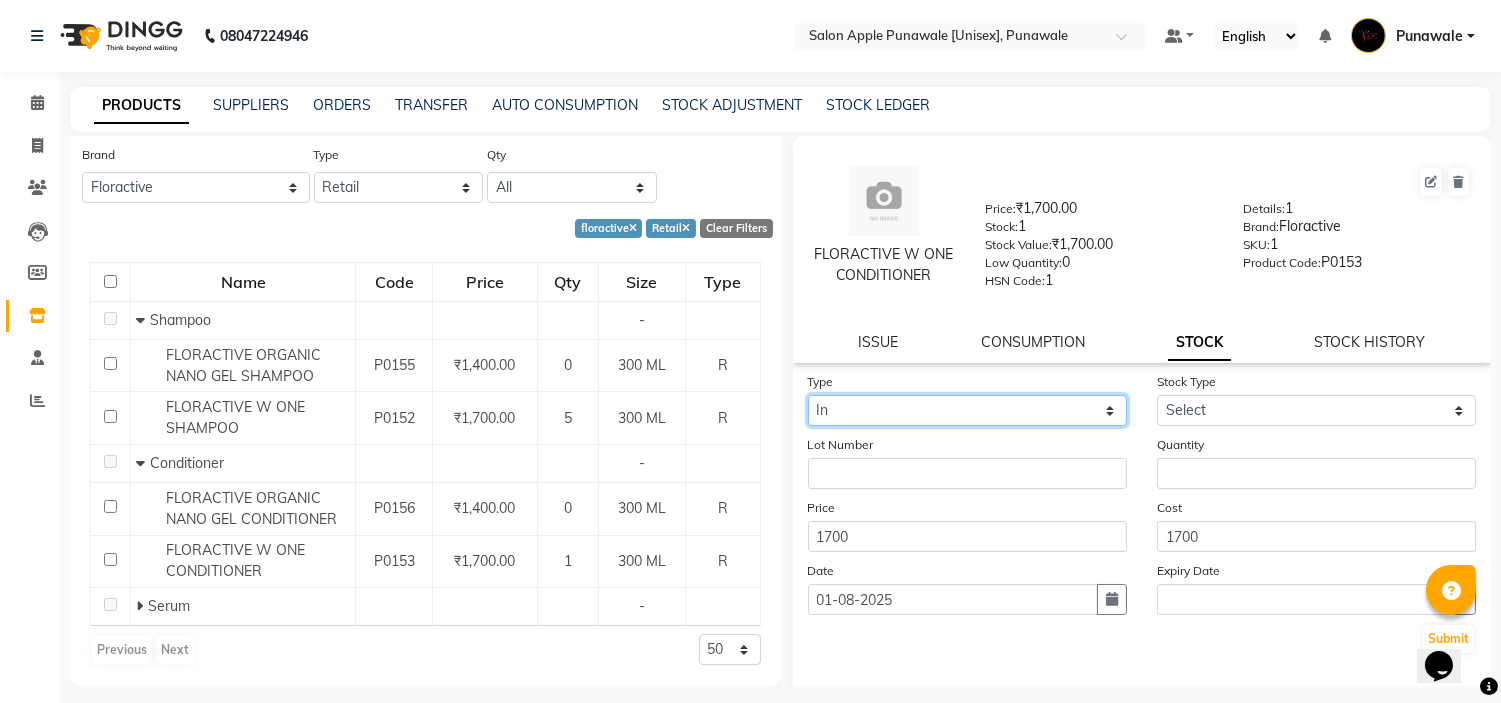 click on "Select In Out" 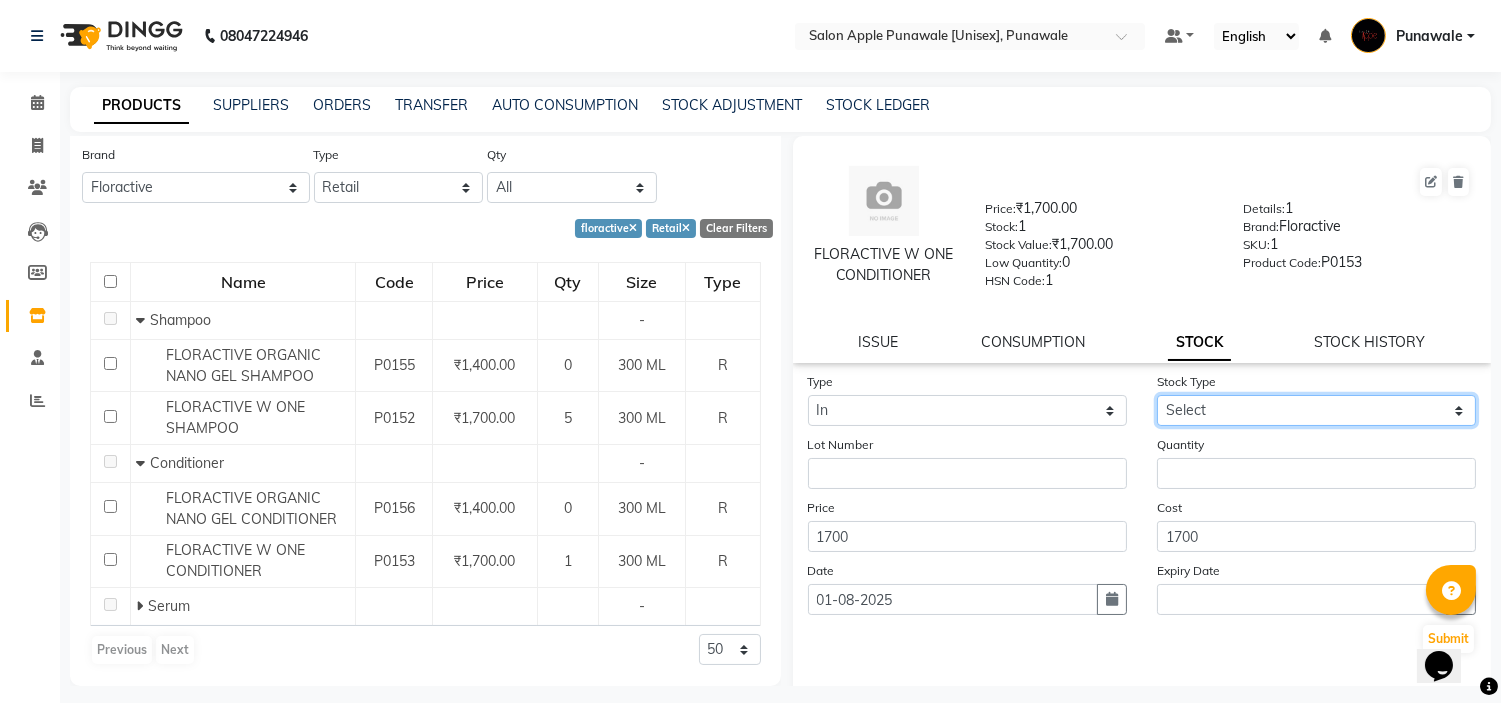 click on "Select New Stock Adjustment Return Other" 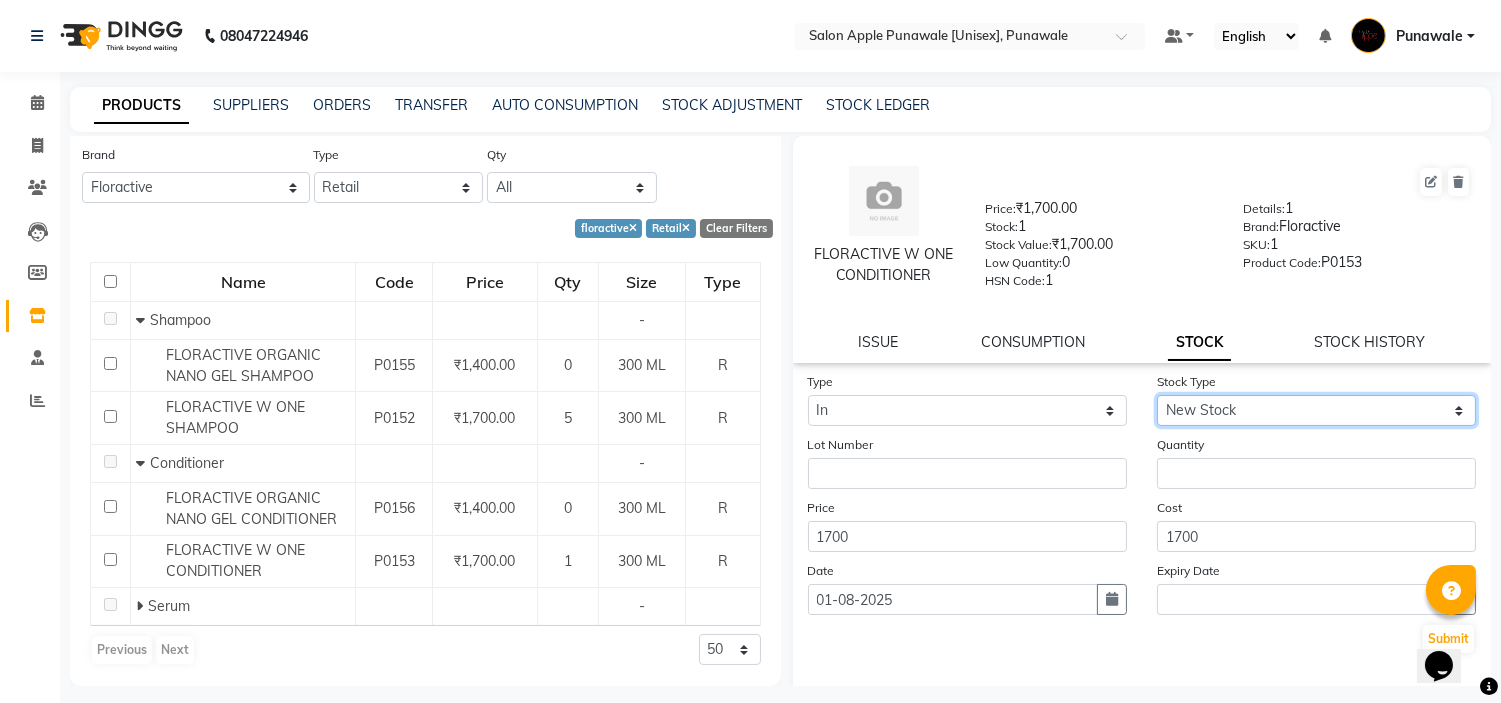 click on "Select New Stock Adjustment Return Other" 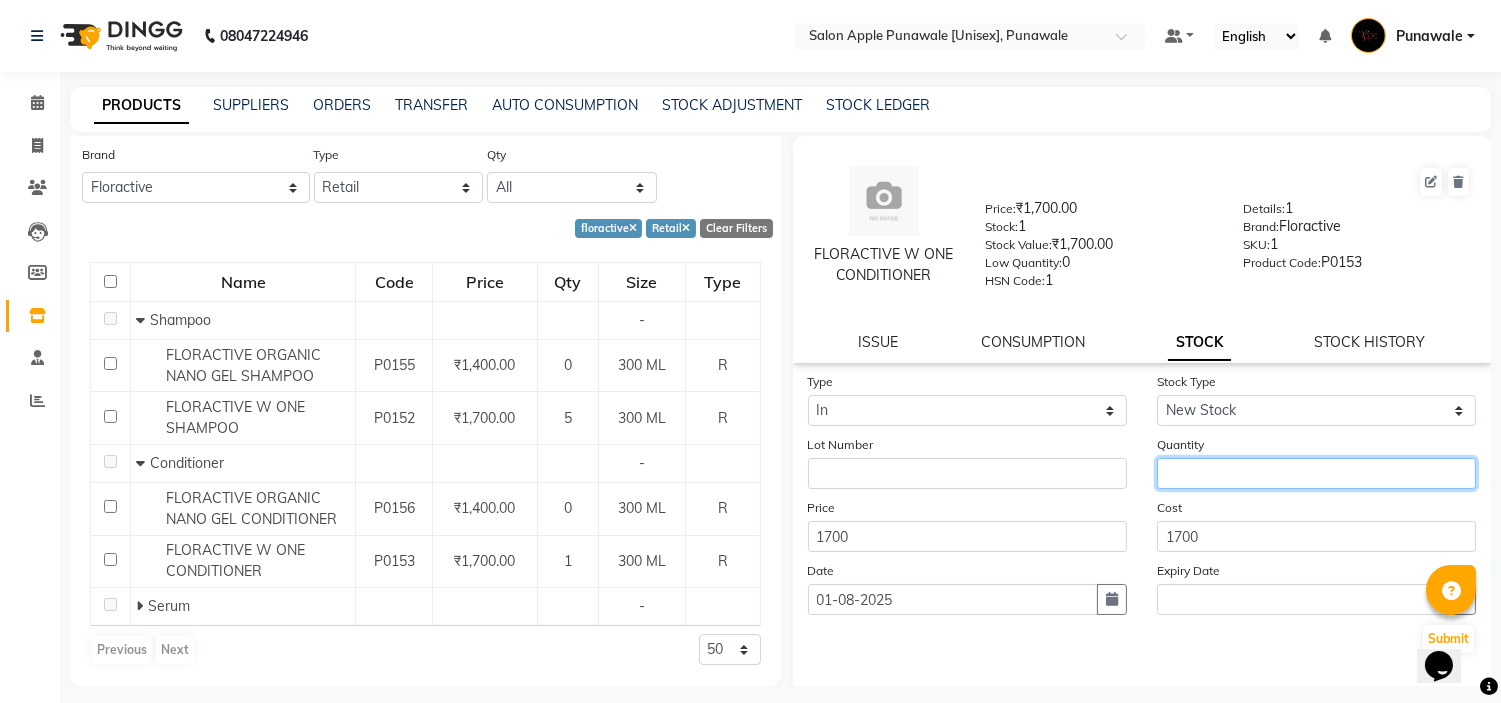 click 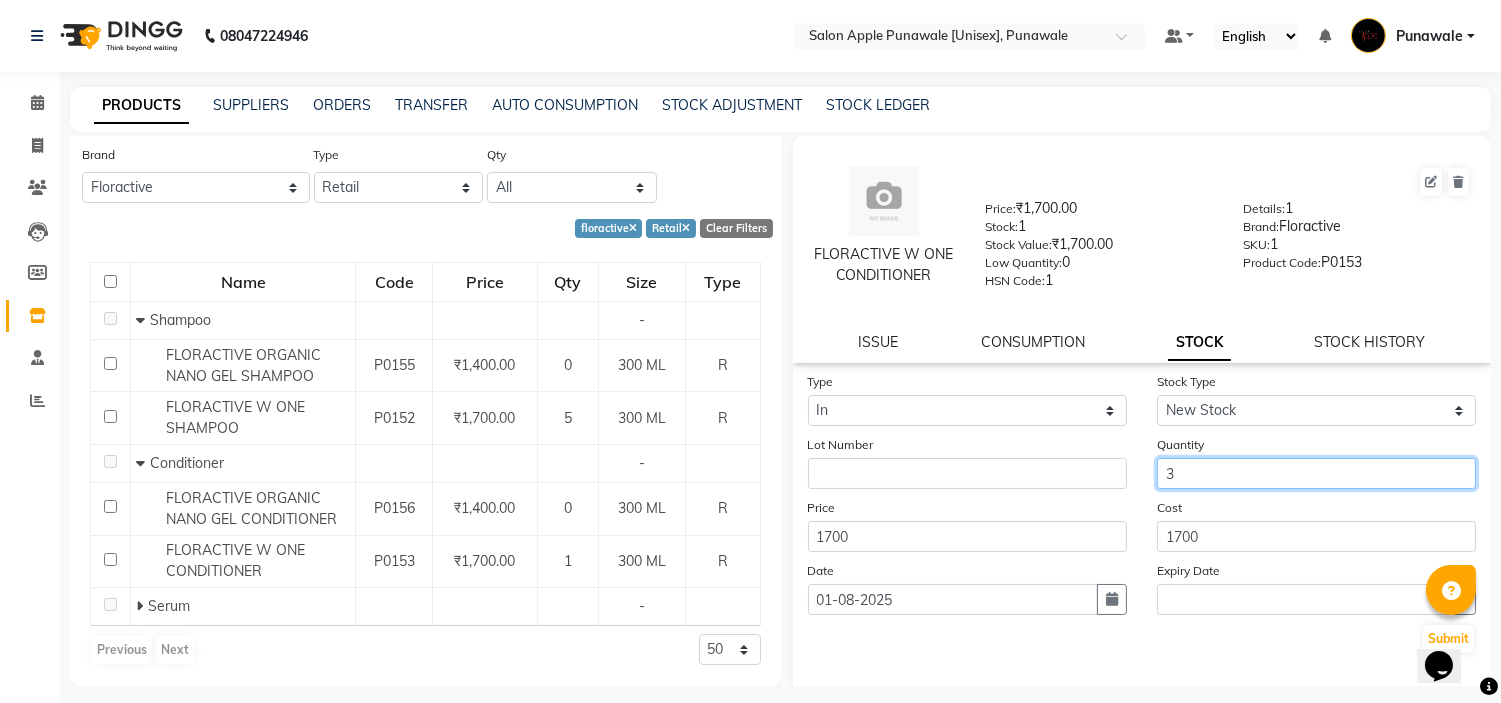 scroll, scrollTop: 85, scrollLeft: 0, axis: vertical 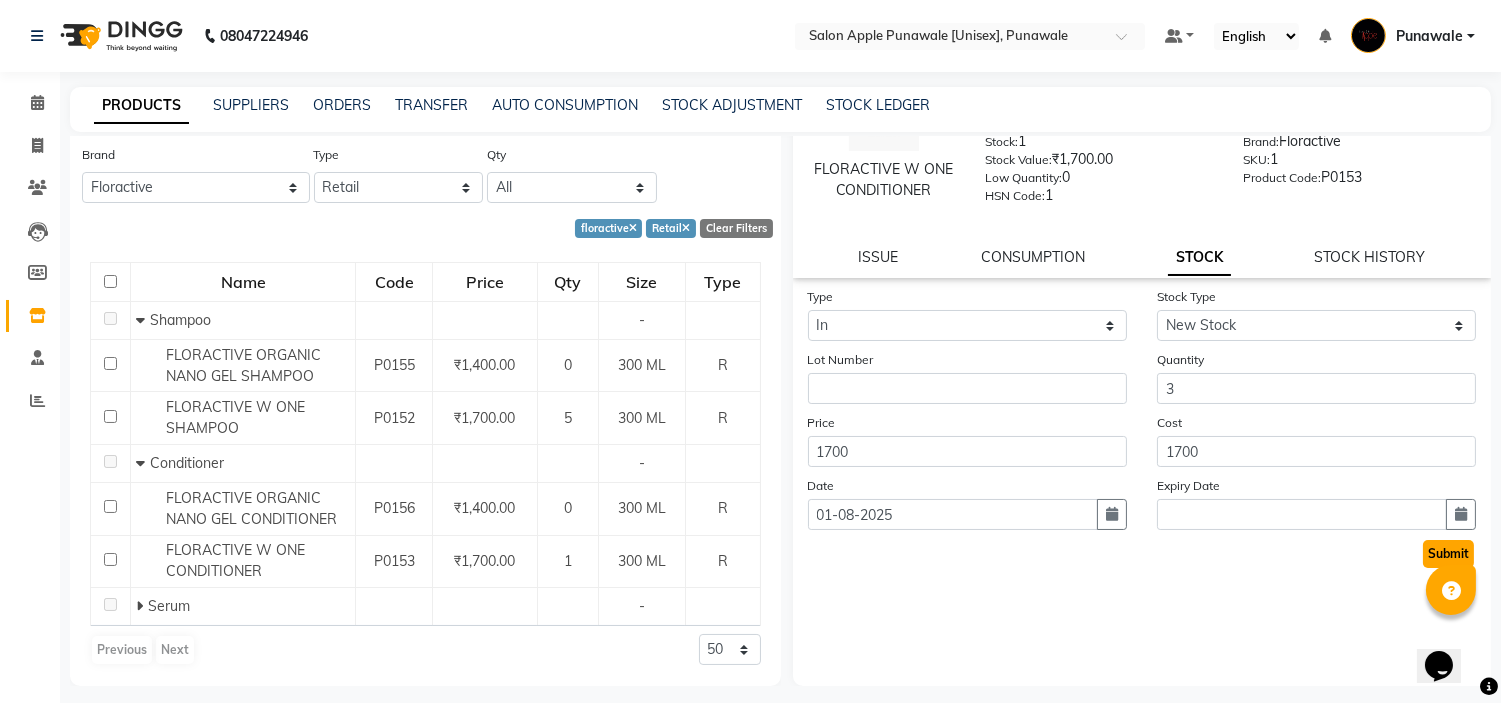click on "Submit" 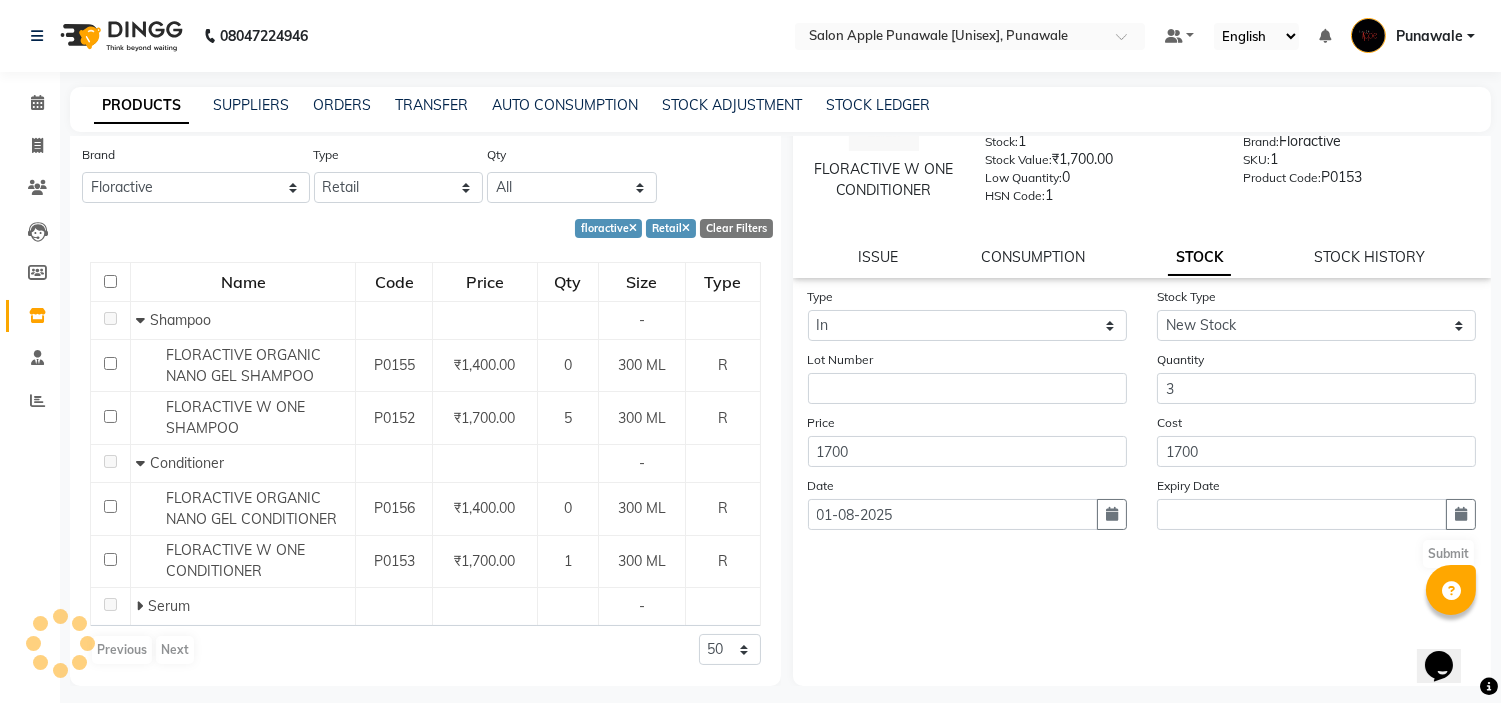 scroll, scrollTop: 0, scrollLeft: 0, axis: both 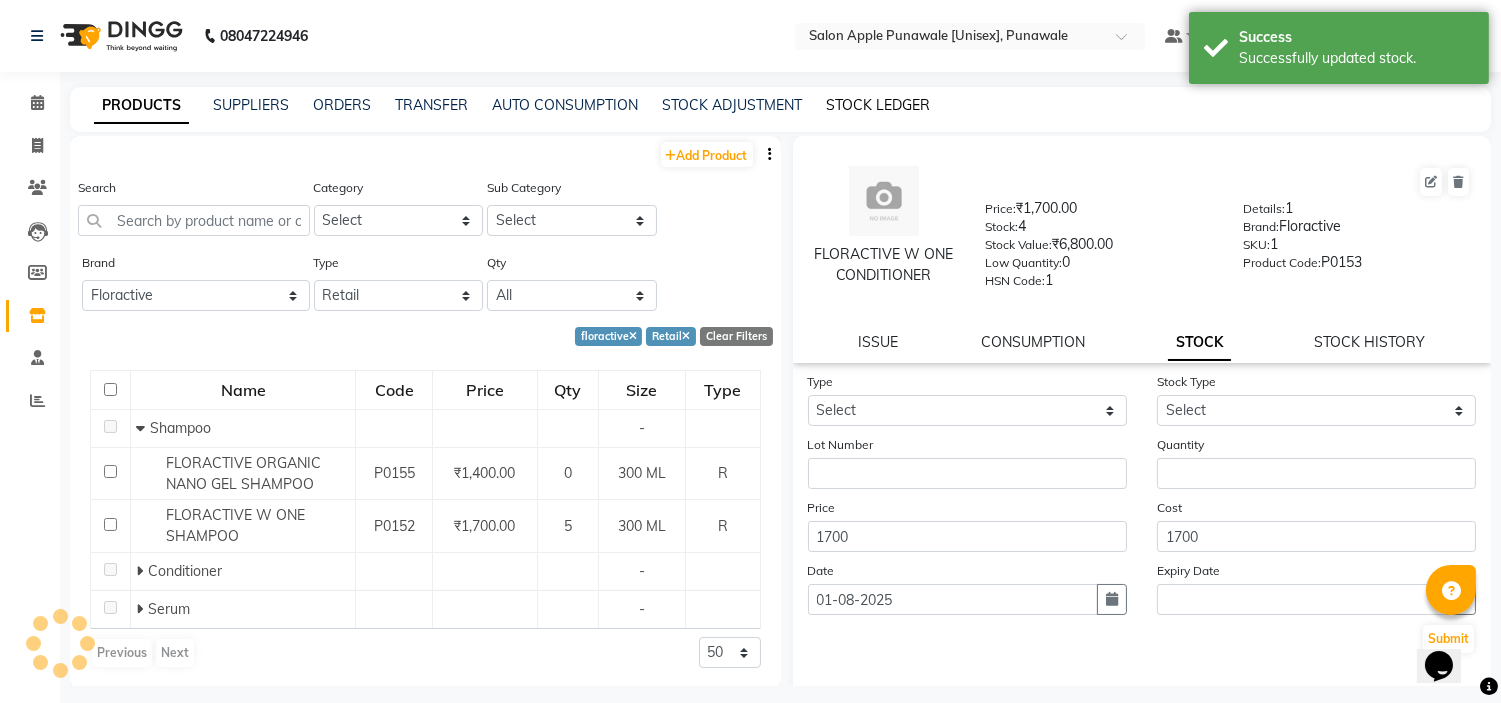 click on "STOCK LEDGER" 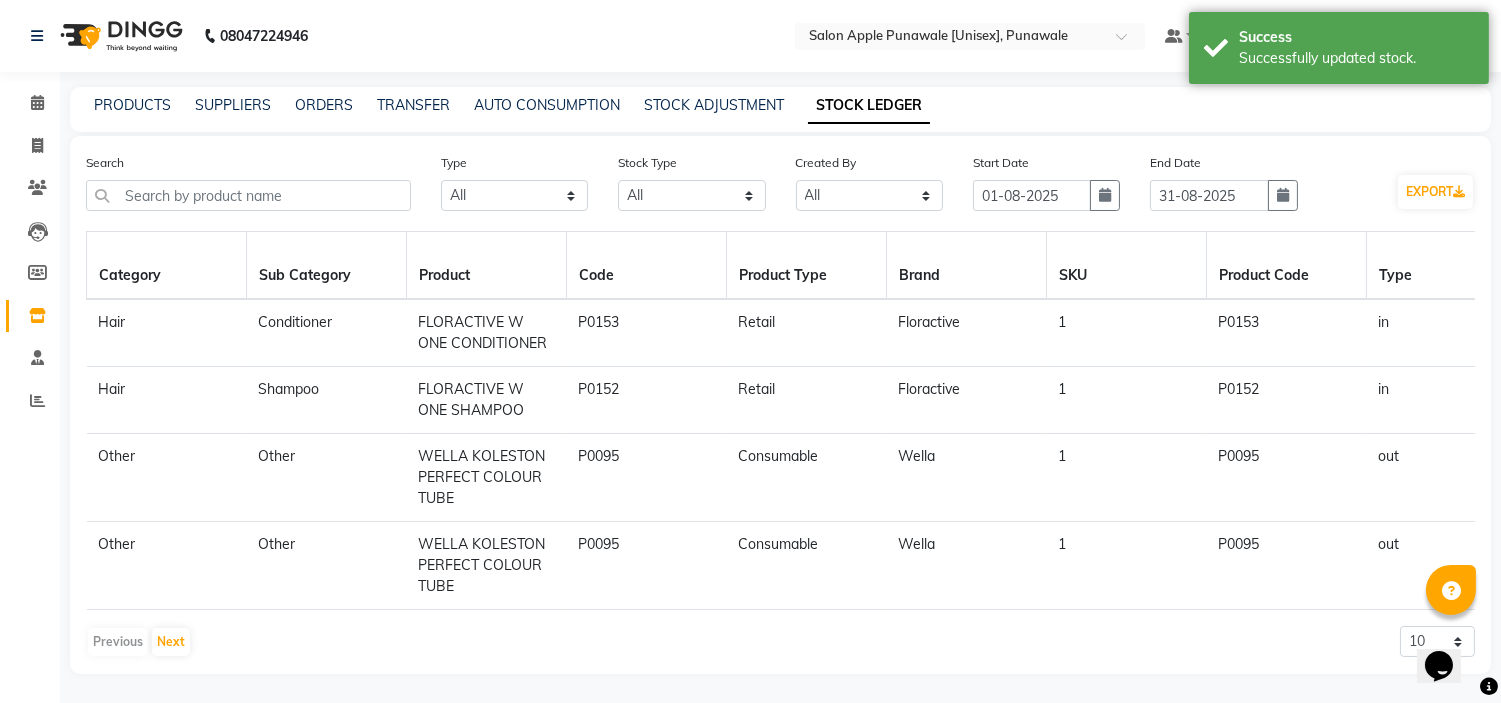 drag, startPoint x: 398, startPoint y: 548, endPoint x: 578, endPoint y: 592, distance: 185.29976 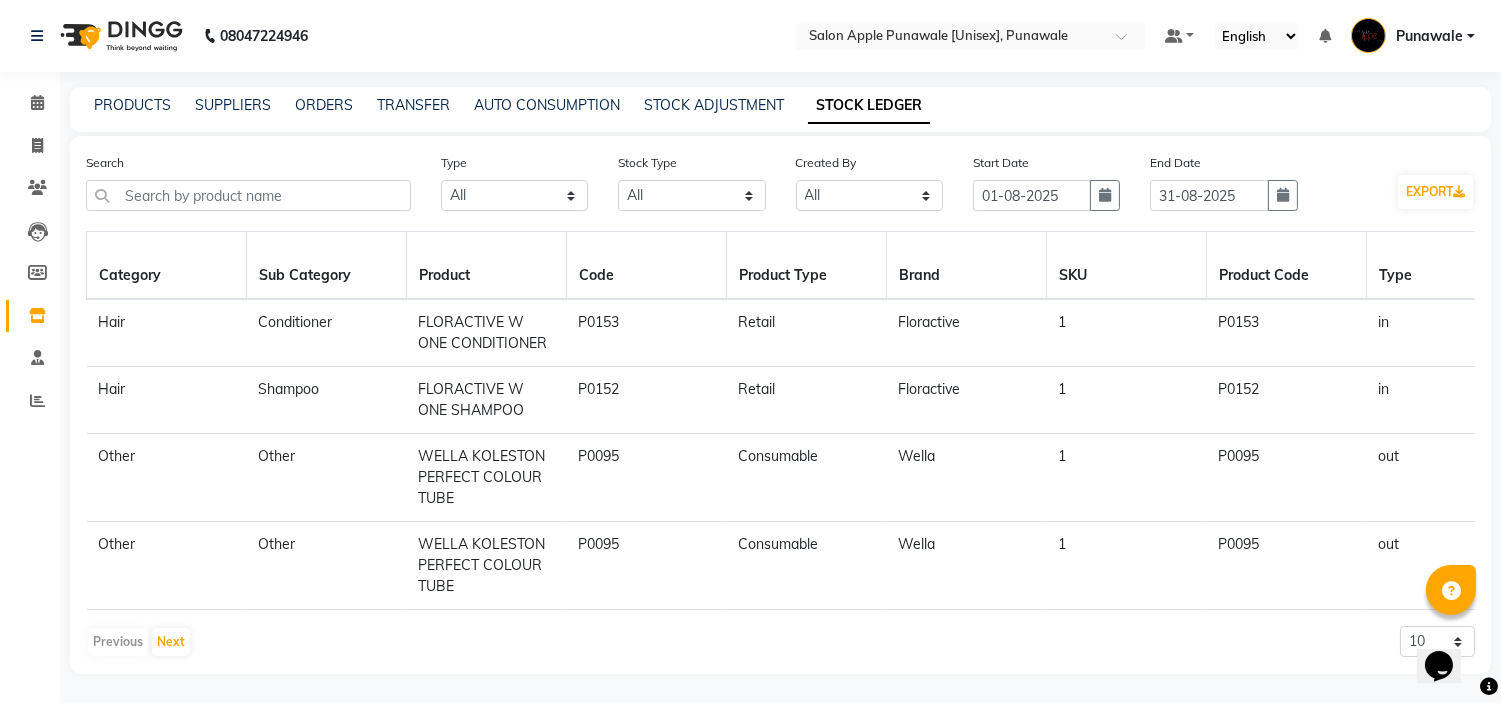 click on "P0095" 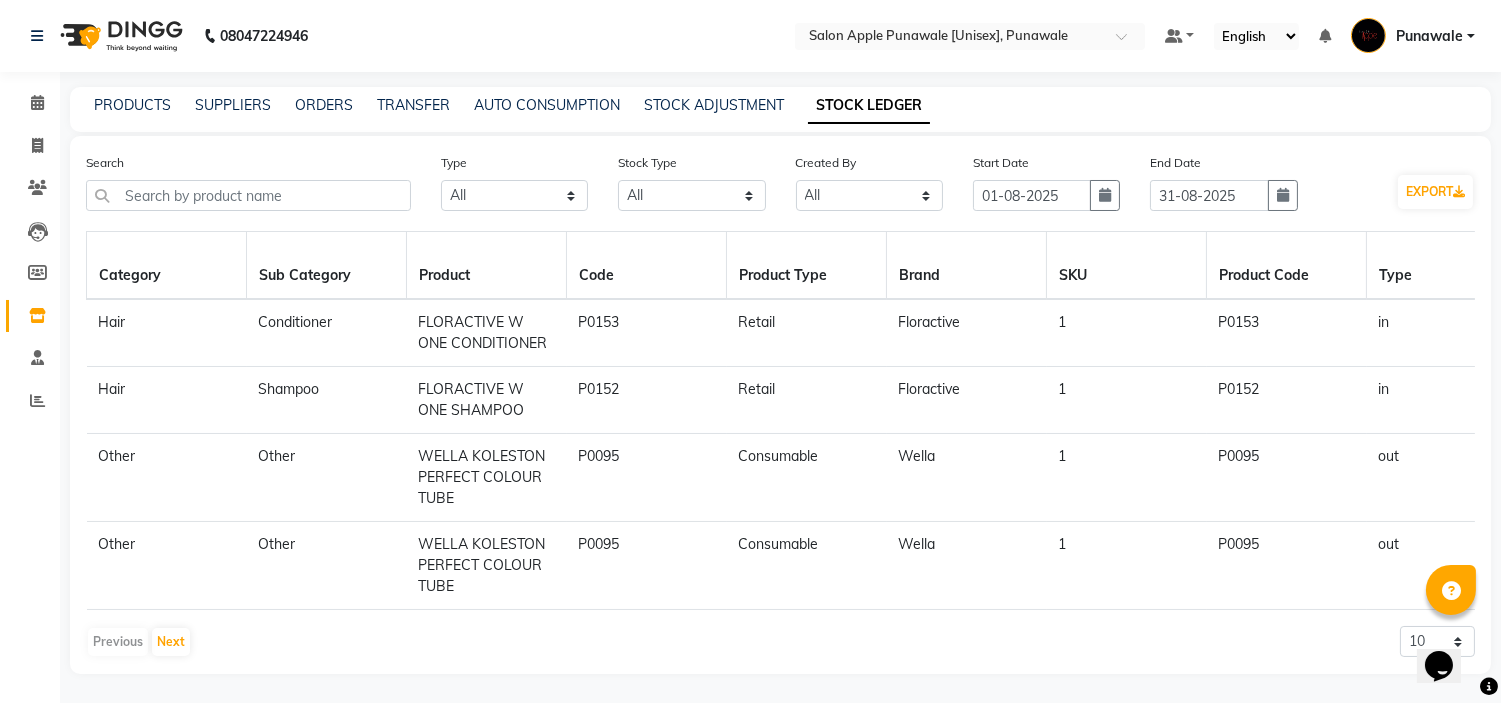 click on "Consumable" 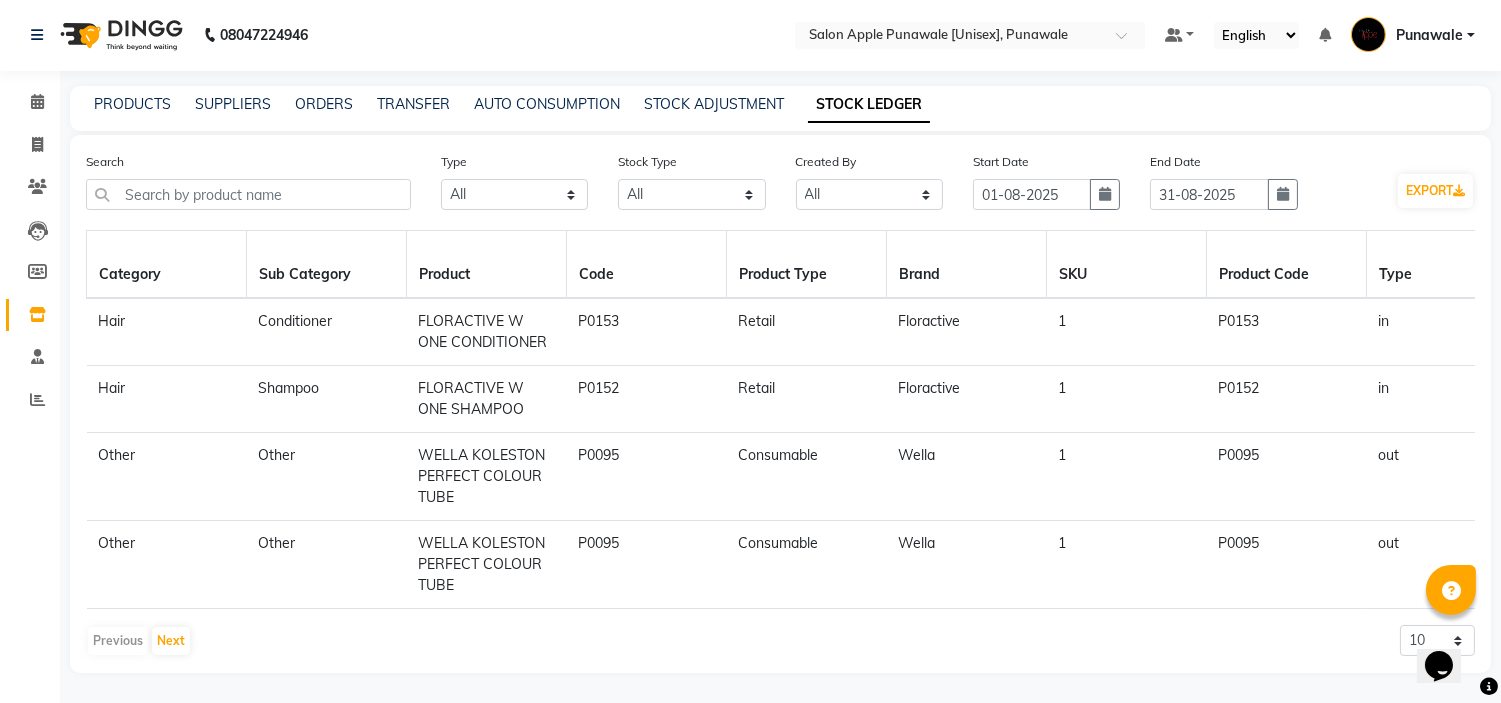 drag, startPoint x: 415, startPoint y: 370, endPoint x: 1174, endPoint y: 392, distance: 759.3188 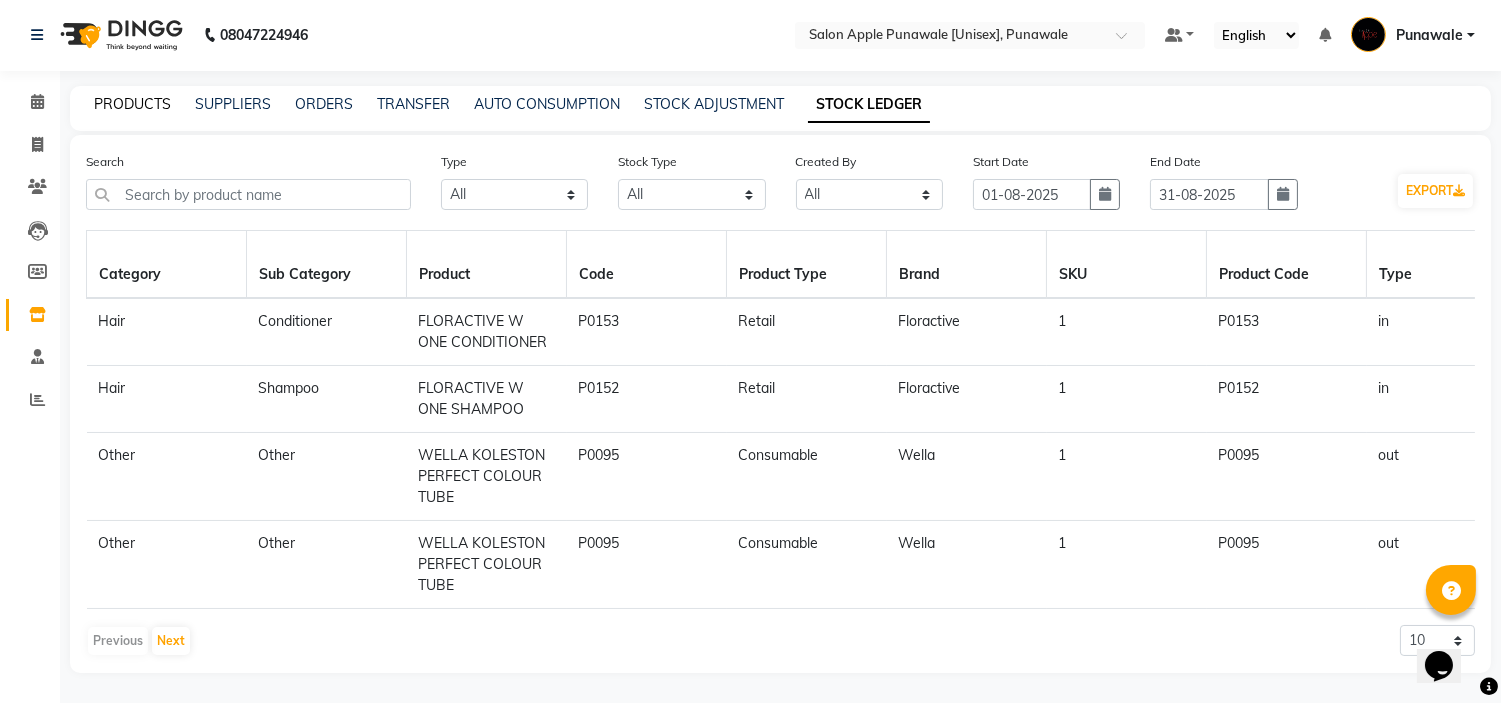 click on "PRODUCTS" 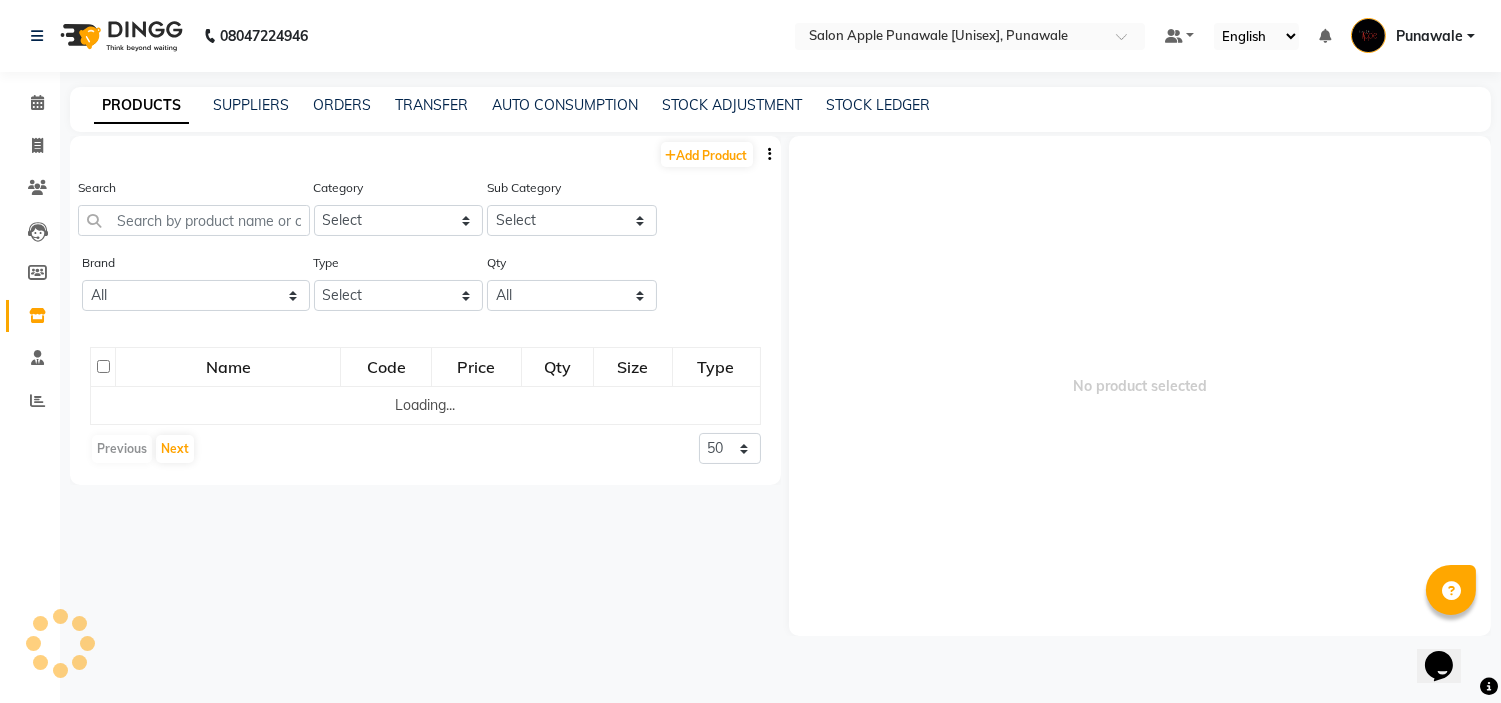 scroll, scrollTop: 0, scrollLeft: 0, axis: both 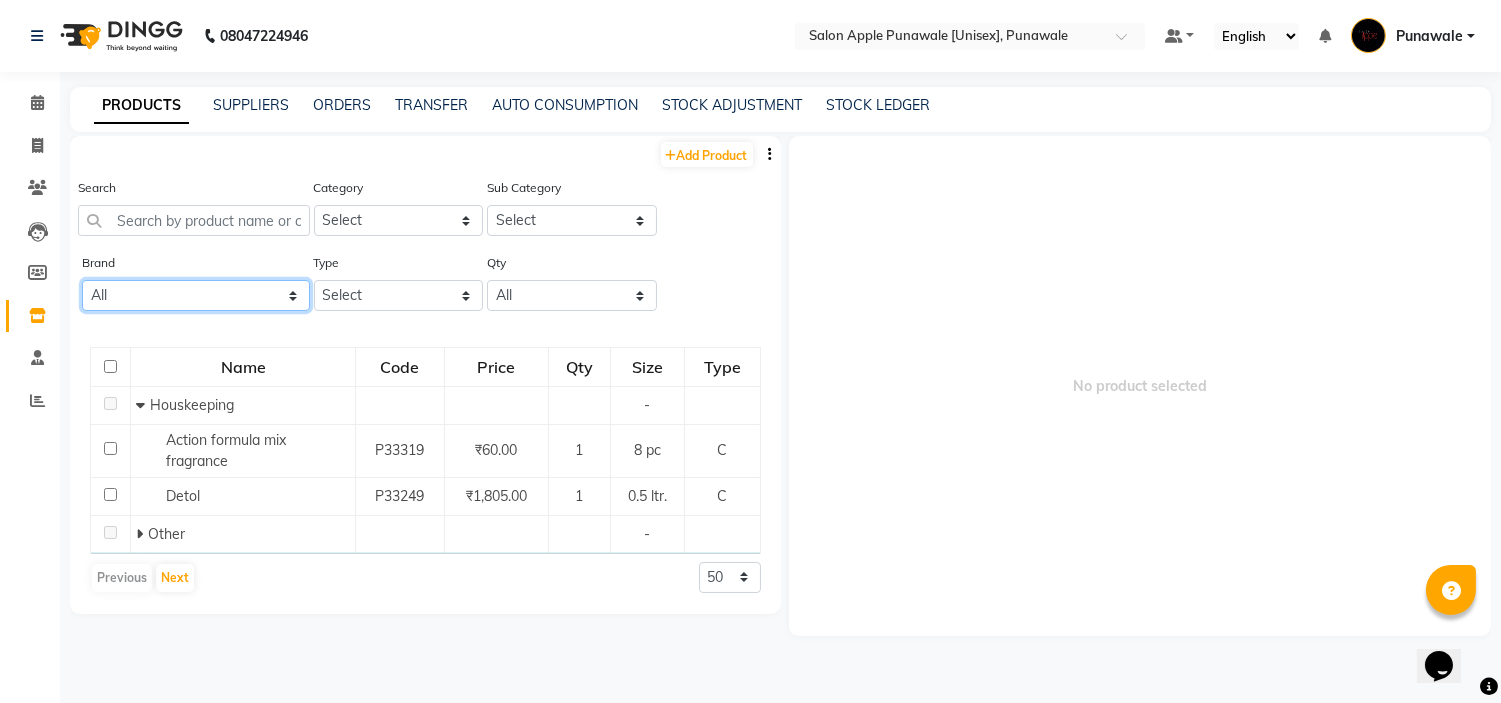 click on "All 33051090 Axe Beauty Bella Mette Biosoft Biotop Caleo Care Cott Ching's Secret Colour Touch Dettol Disposable Duxx Duxx Darling Ezee Floractive Gillette Hairline Hindalco Freshwrapp Honey Bee Honey Rich Ikonic Professional Innovacare Jeva Kanpeki Le Wilson Le Wilson Lotus Lotus Professional Matrix Matrix Biolage Mavon Professional Mintree Nail Salon Punawale Ns Null O3+ Professional Oxylife Oxy Life Port Port Wine 1000 Raaga Professional Regular Rica Richfeel Salon Punawale Sheels Shills Professional Shreya Shreya Beauty Signature Stepon Triton Ud Ud Ahiya Vardhman V Mat Wahl Professional Wella Wella Professionals Welloxon Perfect" 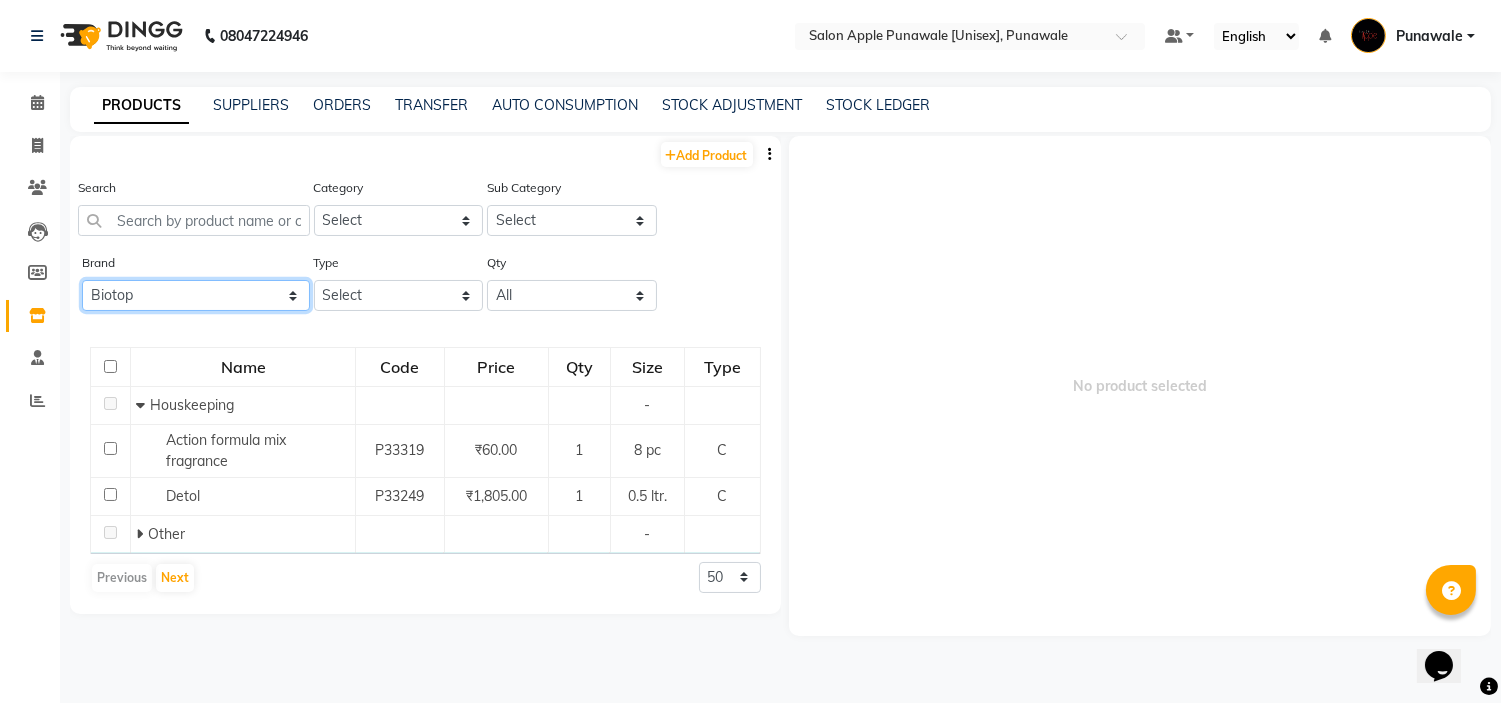 click on "All 33051090 Axe Beauty Bella Mette Biosoft Biotop Caleo Care Cott Ching's Secret Colour Touch Dettol Disposable Duxx Duxx Darling Ezee Floractive Gillette Hairline Hindalco Freshwrapp Honey Bee Honey Rich Ikonic Professional Innovacare Jeva Kanpeki Le Wilson Le Wilson Lotus Lotus Professional Matrix Matrix Biolage Mavon Professional Mintree Nail Salon Punawale Ns Null O3+ Professional Oxylife Oxy Life Port Port Wine 1000 Raaga Professional Regular Rica Richfeel Salon Punawale Sheels Shills Professional Shreya Shreya Beauty Signature Stepon Triton Ud Ud Ahiya Vardhman V Mat Wahl Professional Wella Wella Professionals Welloxon Perfect" 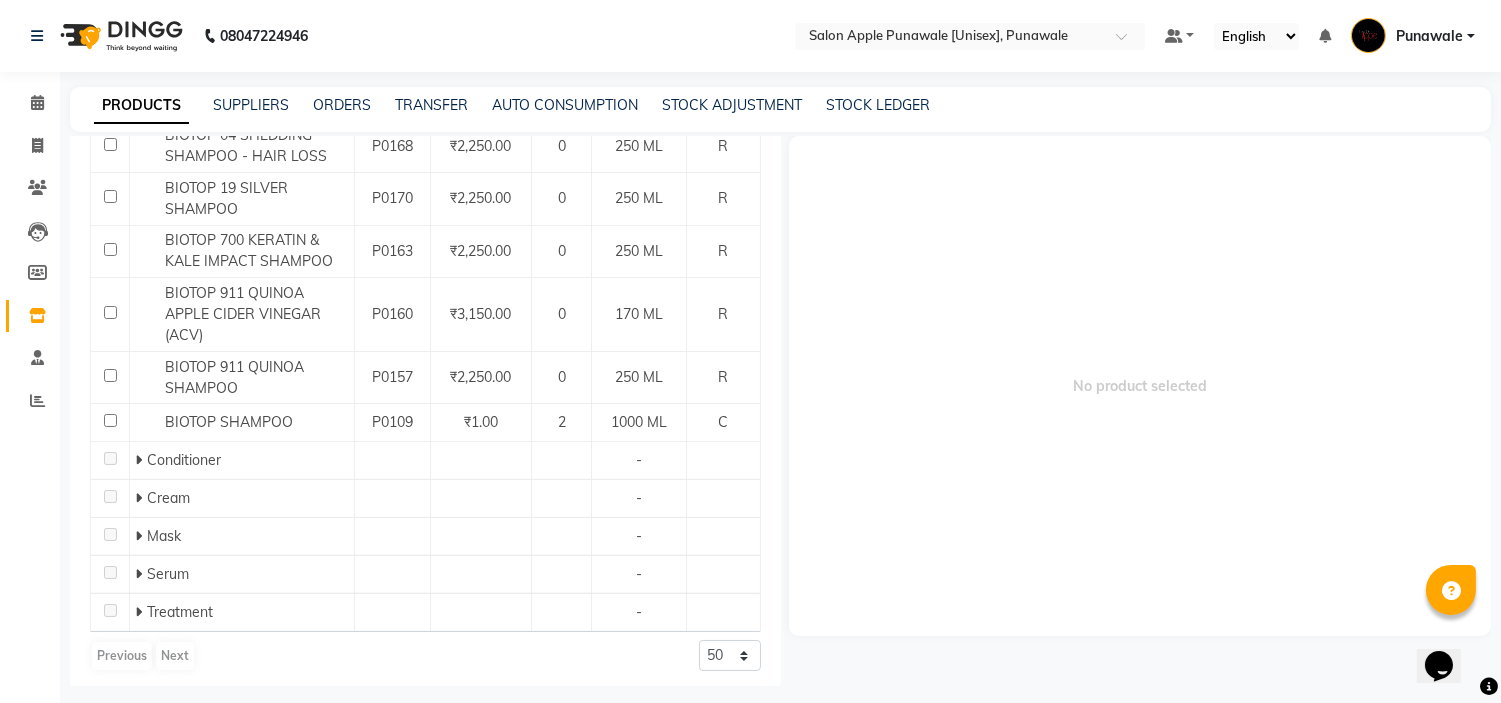 scroll, scrollTop: 386, scrollLeft: 0, axis: vertical 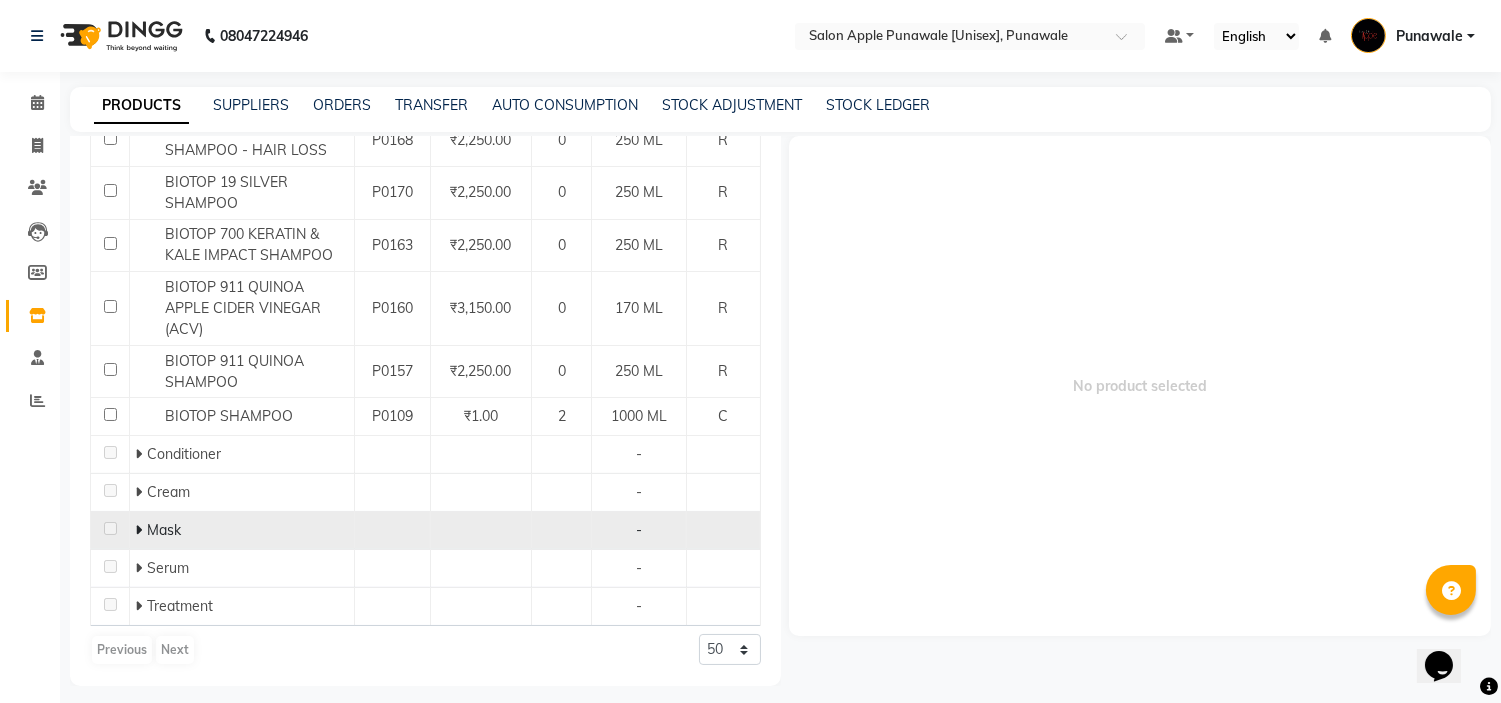click on "Mask" 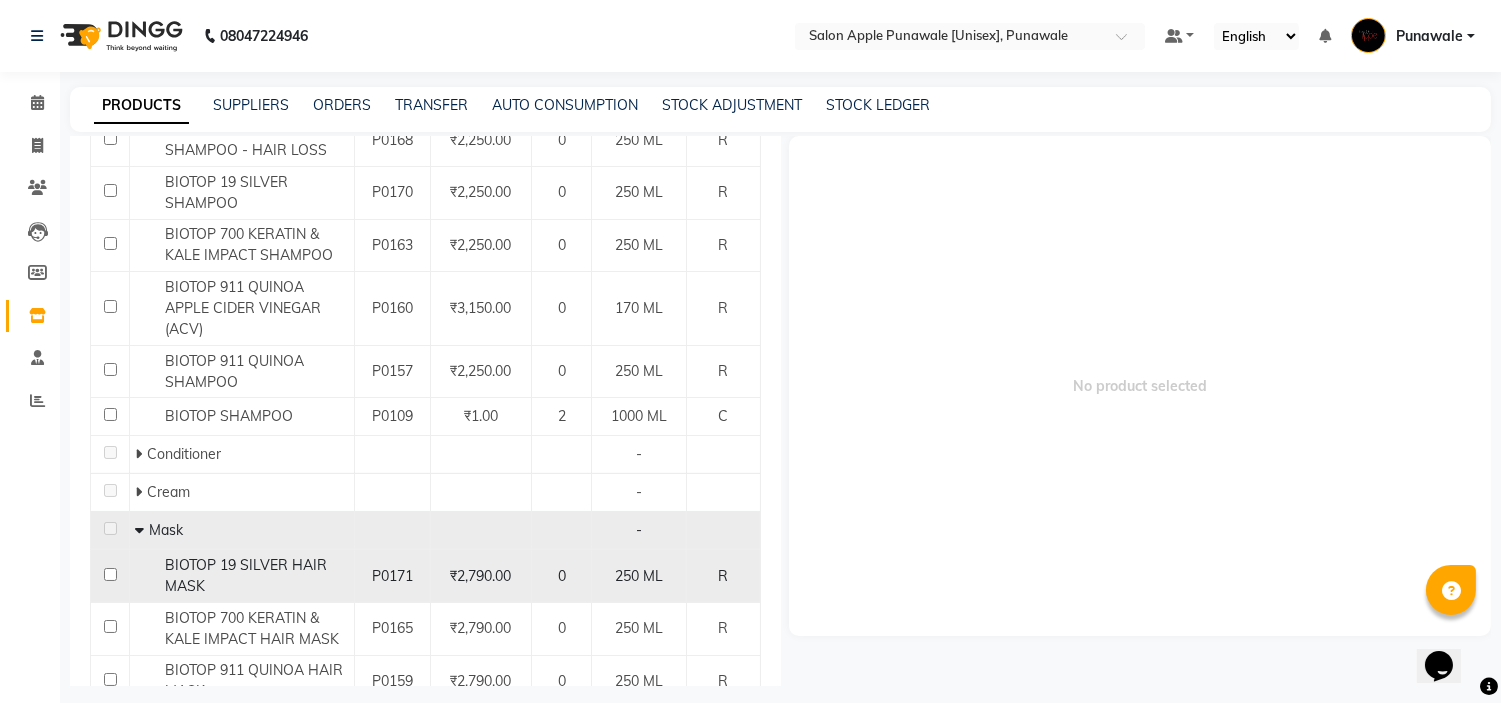 scroll, scrollTop: 583, scrollLeft: 0, axis: vertical 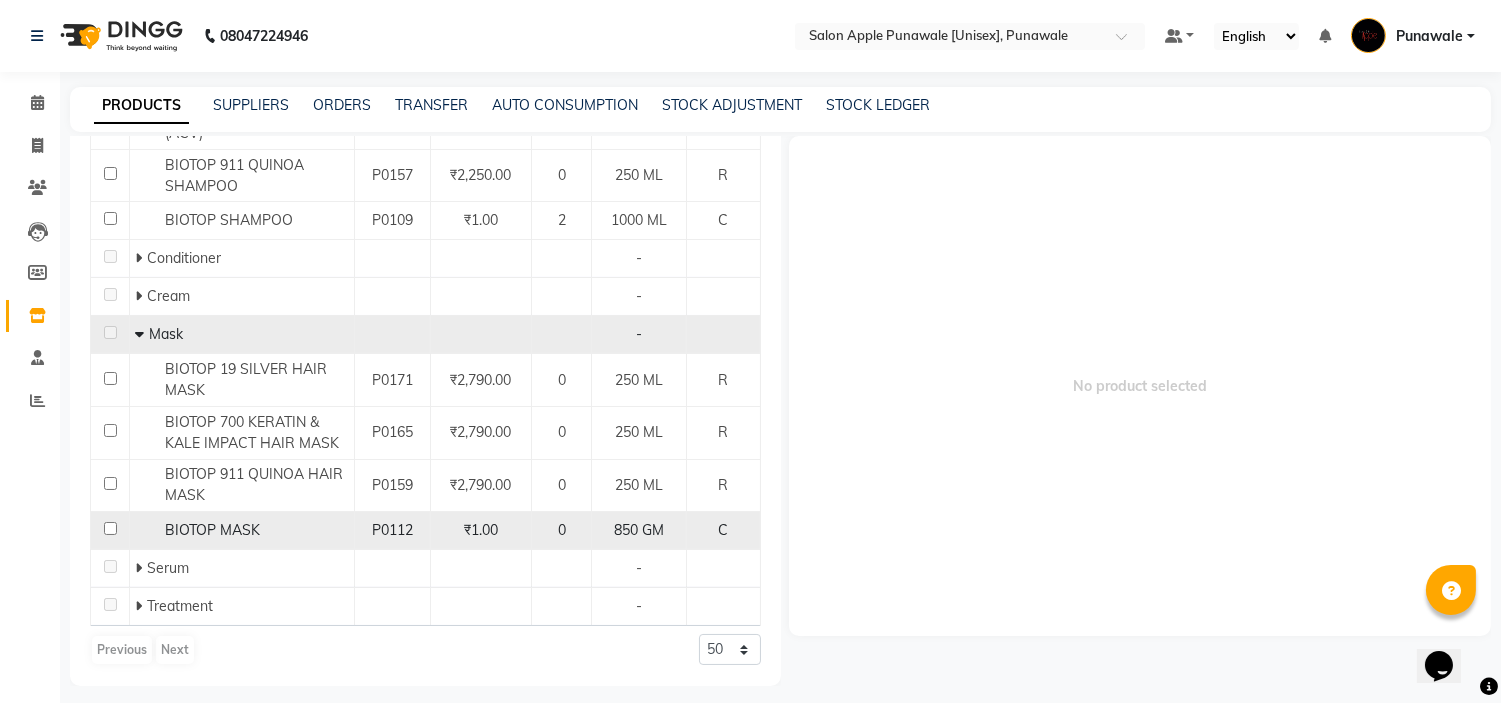 click on "BIOTOP MASK" 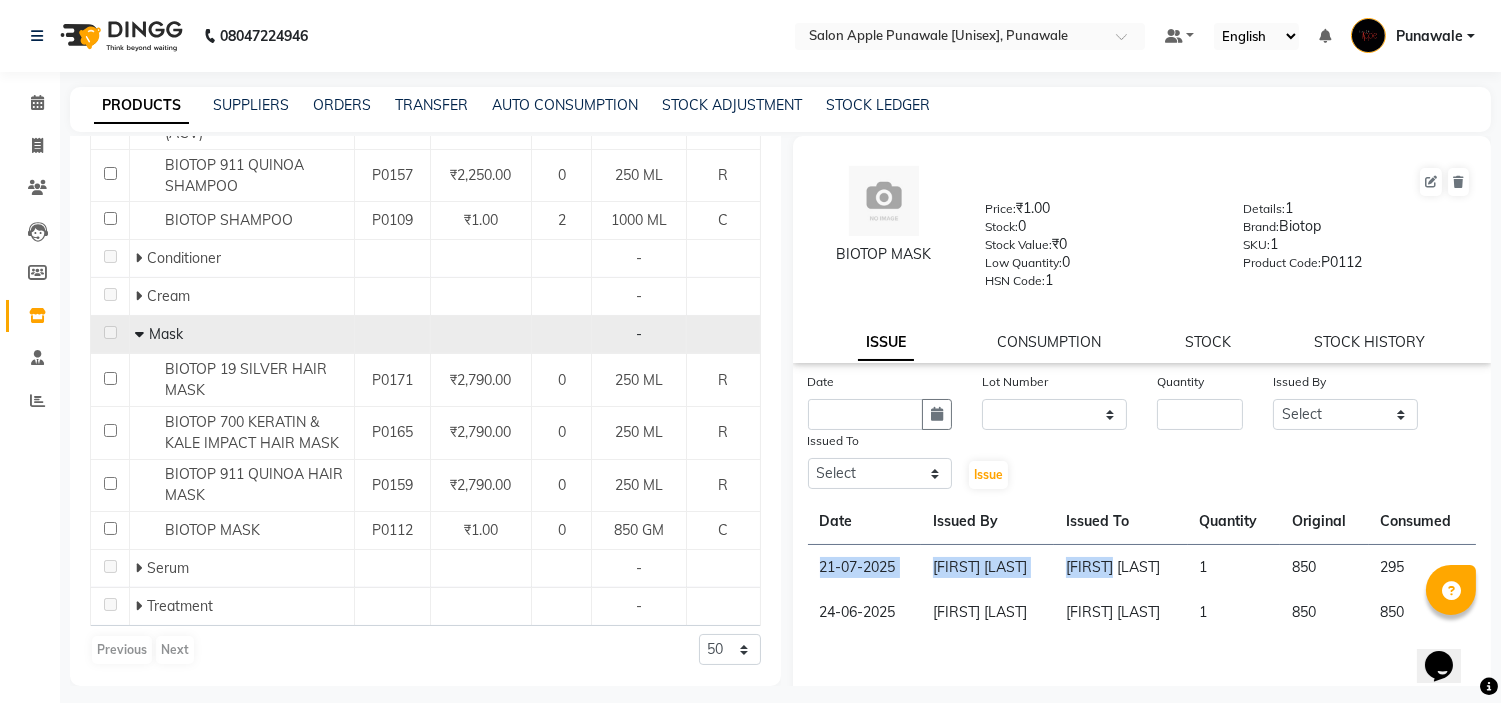 drag, startPoint x: 815, startPoint y: 570, endPoint x: 1114, endPoint y: 550, distance: 299.66815 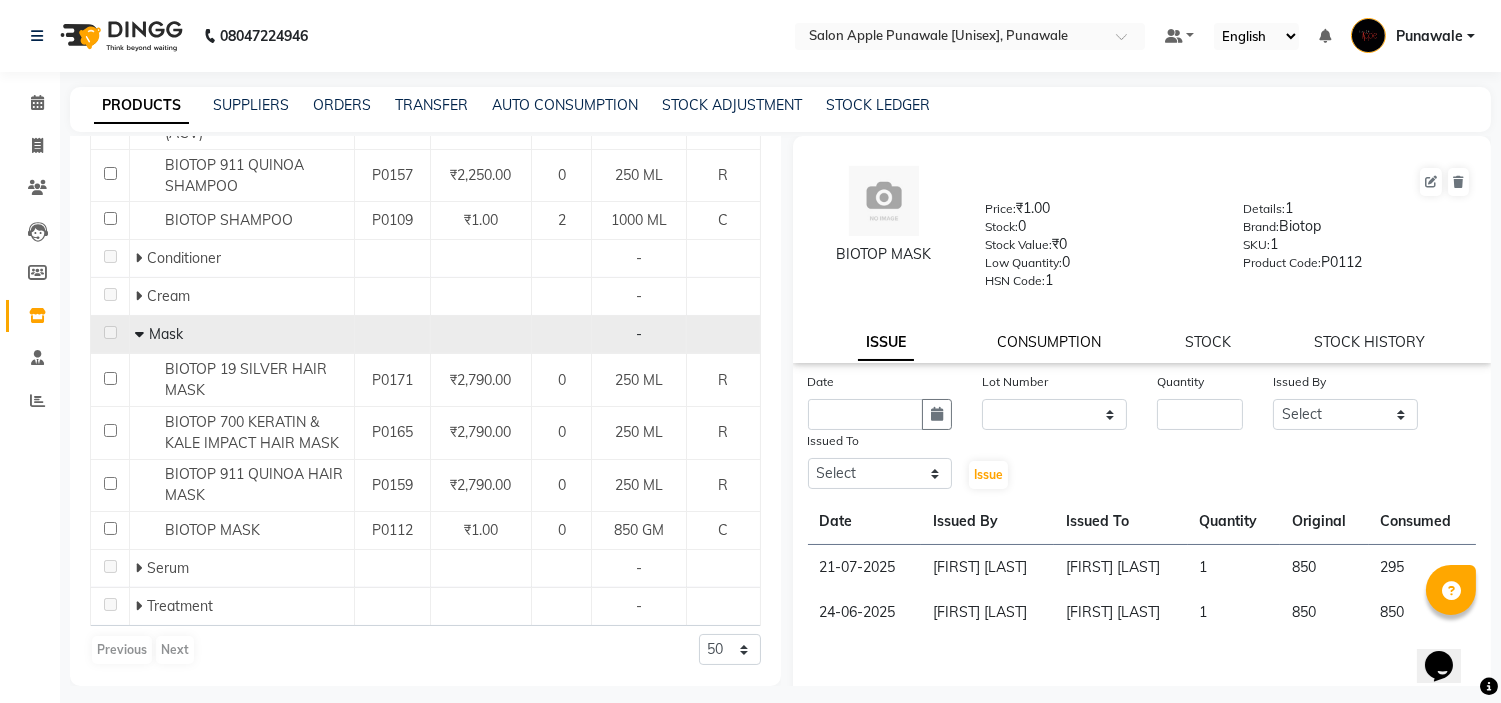 click on "CONSUMPTION" 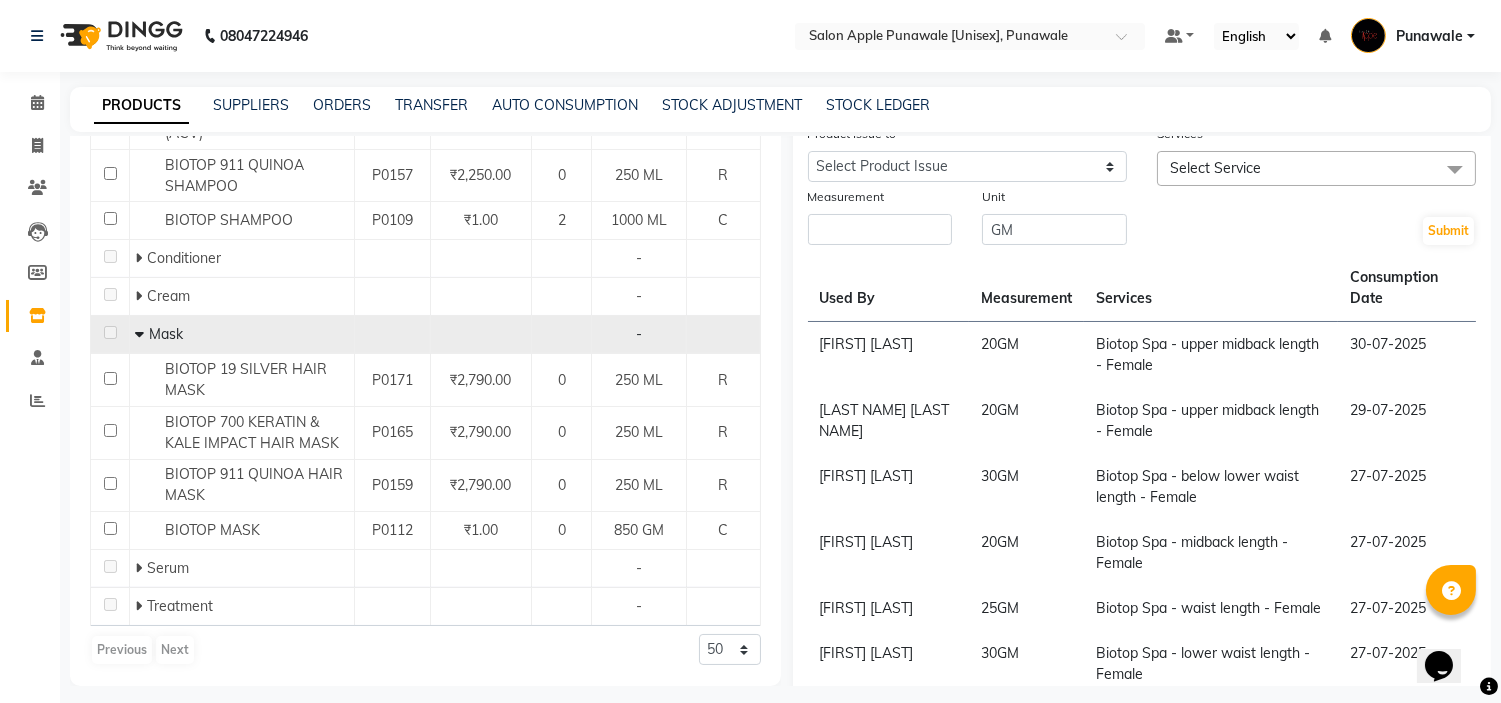 scroll, scrollTop: 333, scrollLeft: 0, axis: vertical 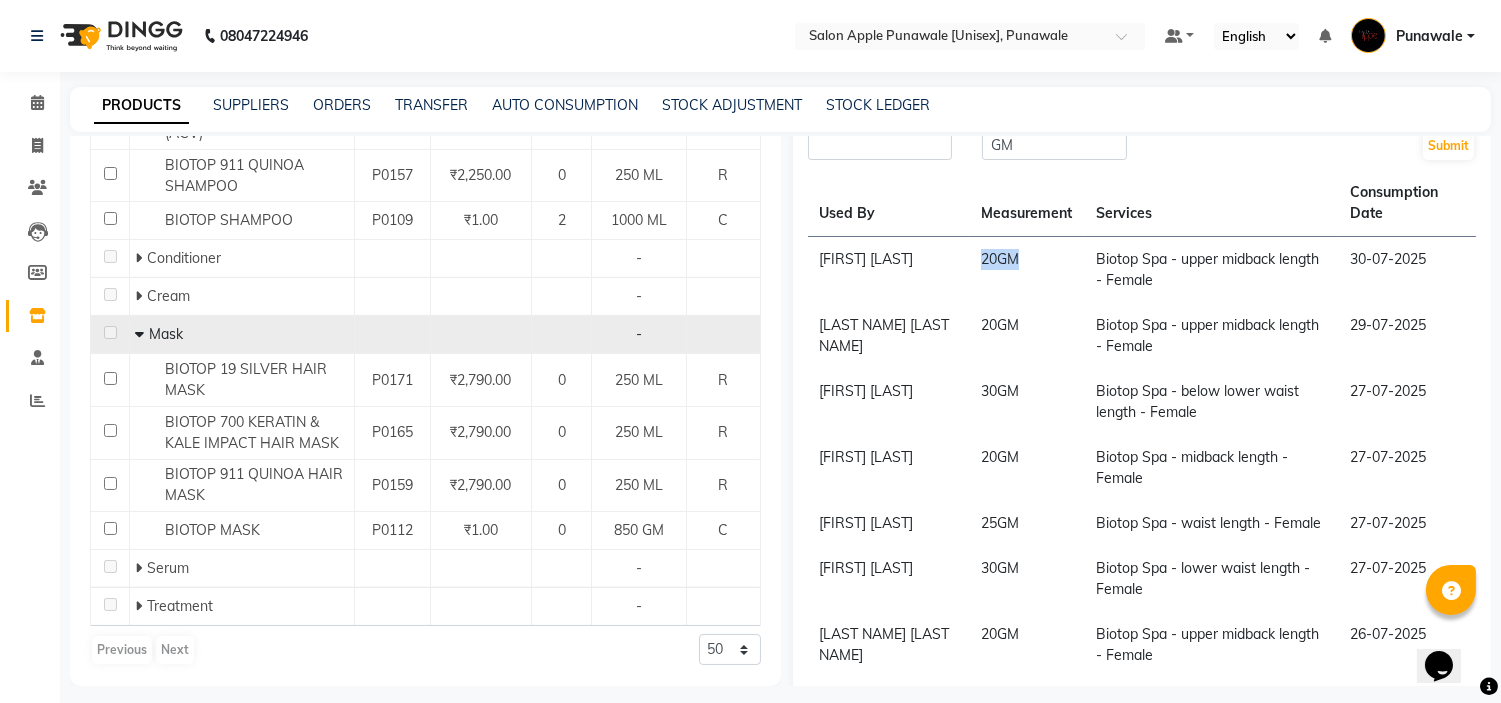 drag, startPoint x: 933, startPoint y: 257, endPoint x: 982, endPoint y: 251, distance: 49.365982 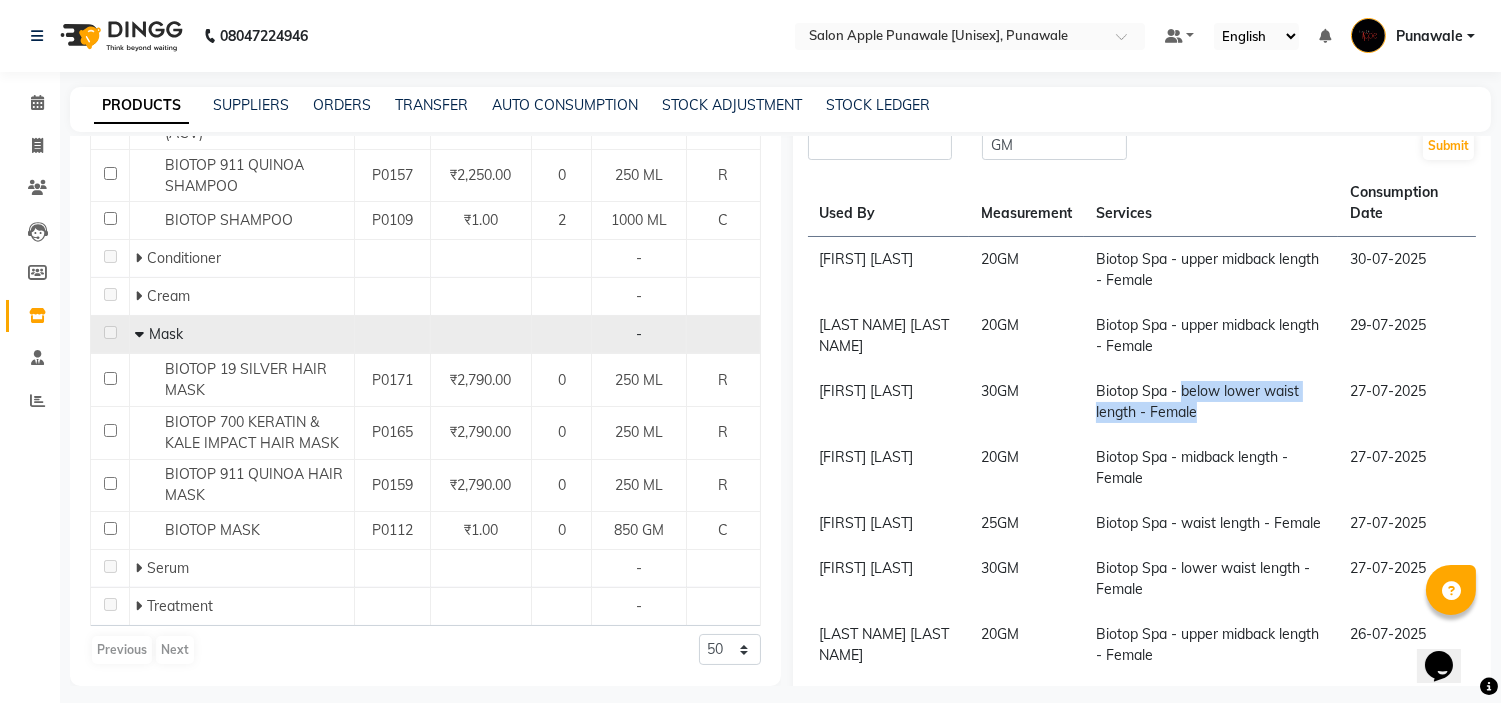 drag, startPoint x: 1134, startPoint y: 385, endPoint x: 1265, endPoint y: 422, distance: 136.12494 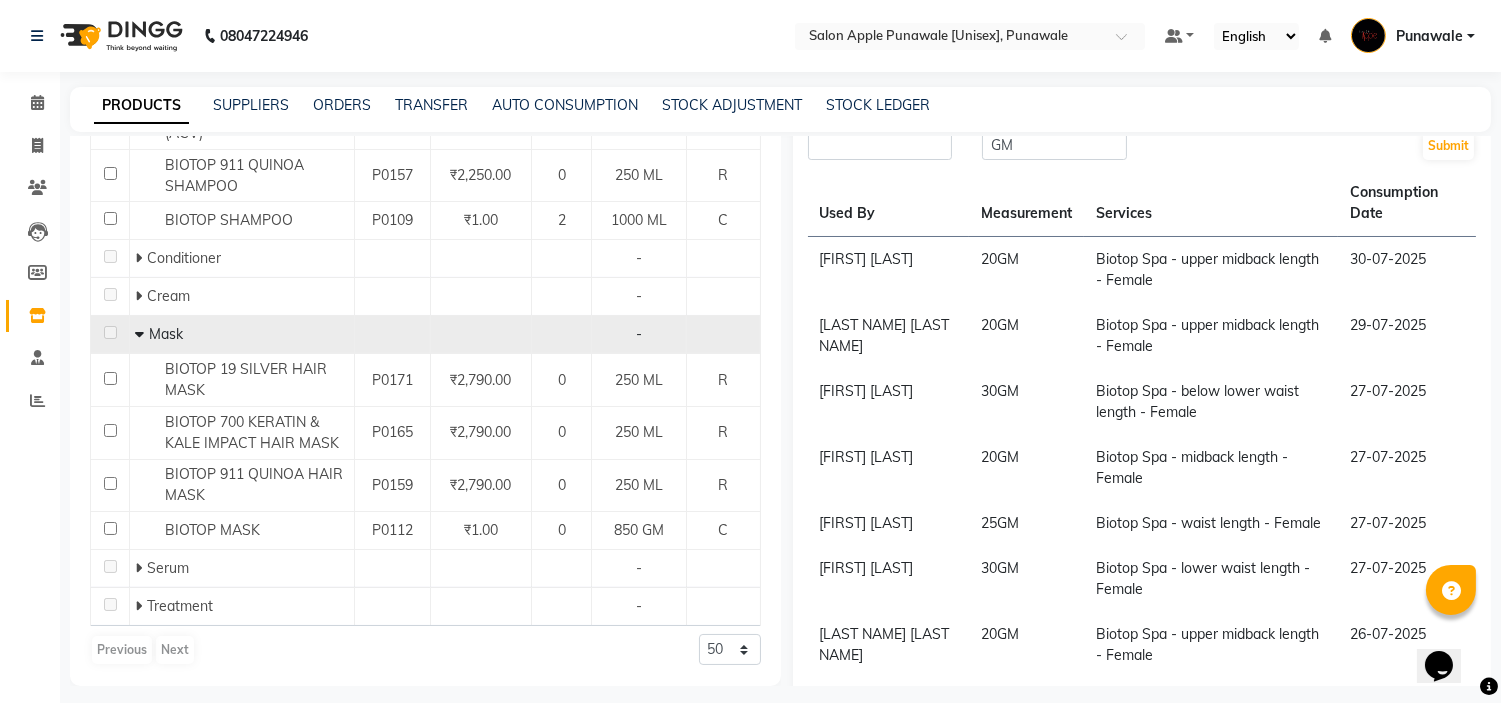 click on "30  GM" 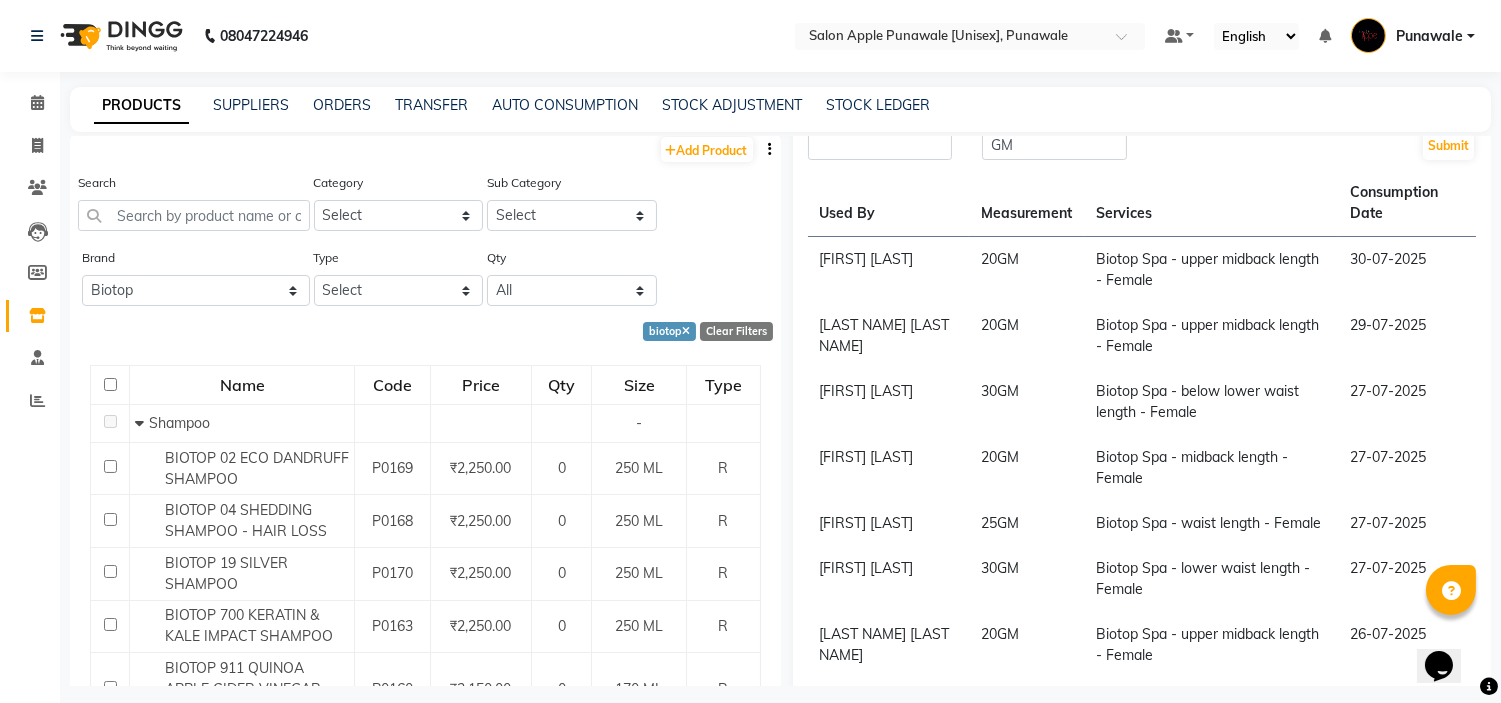 scroll, scrollTop: 0, scrollLeft: 0, axis: both 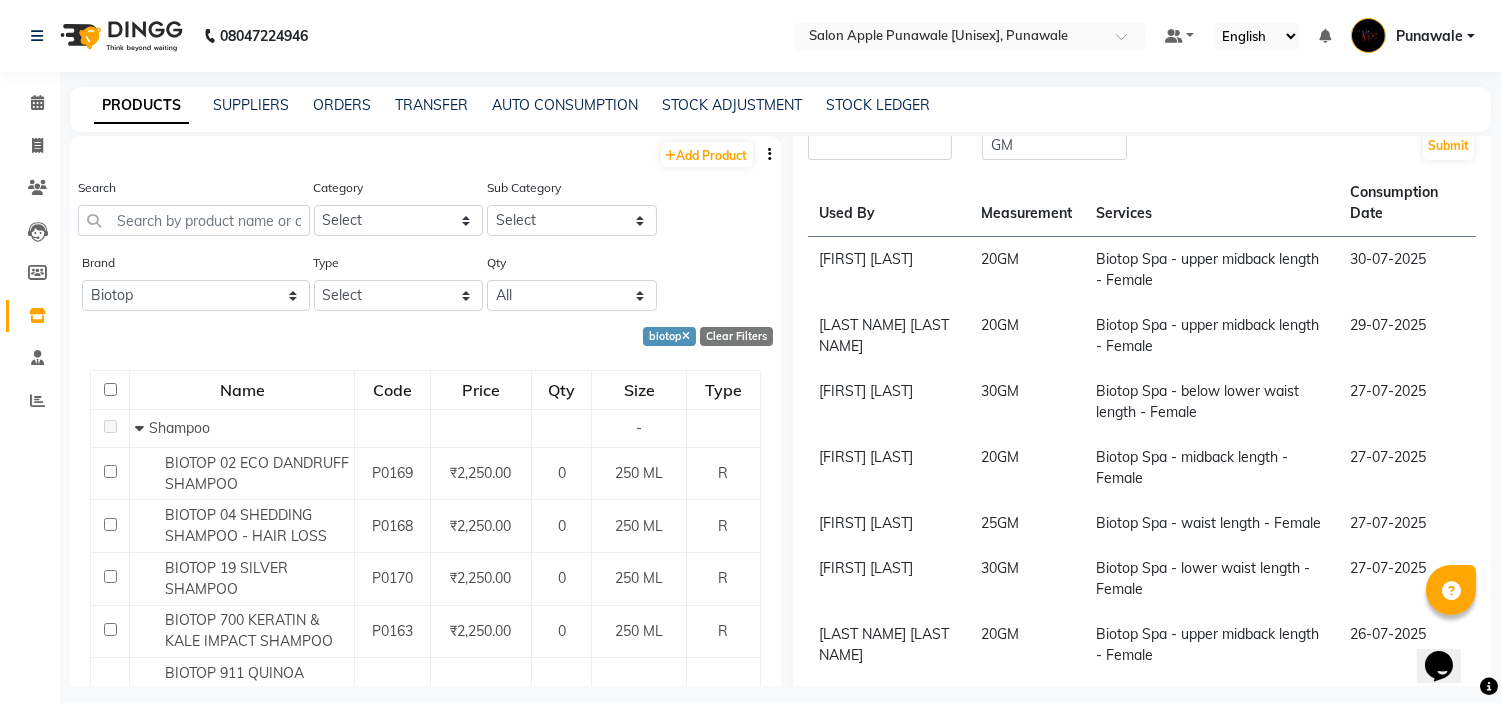 click on "PRODUCTS" 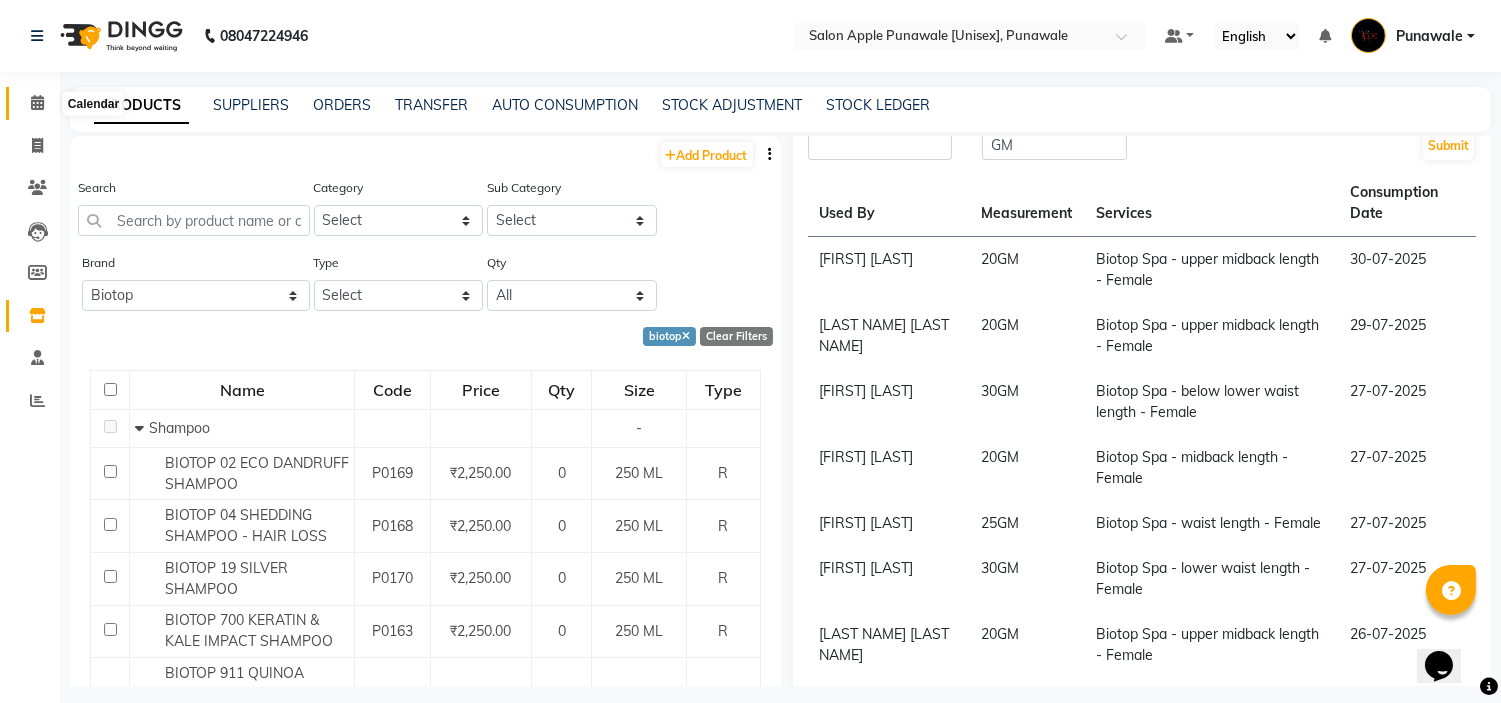 click 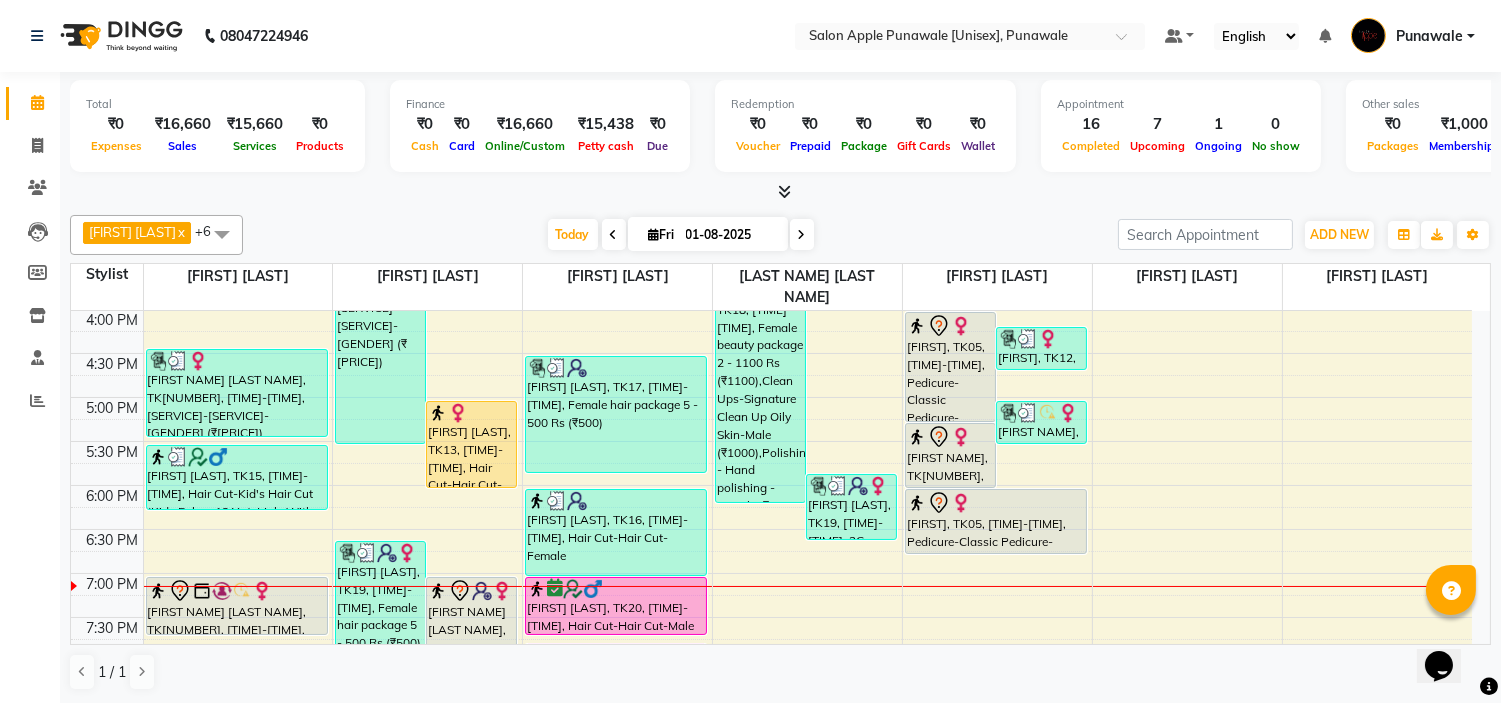 scroll, scrollTop: 777, scrollLeft: 0, axis: vertical 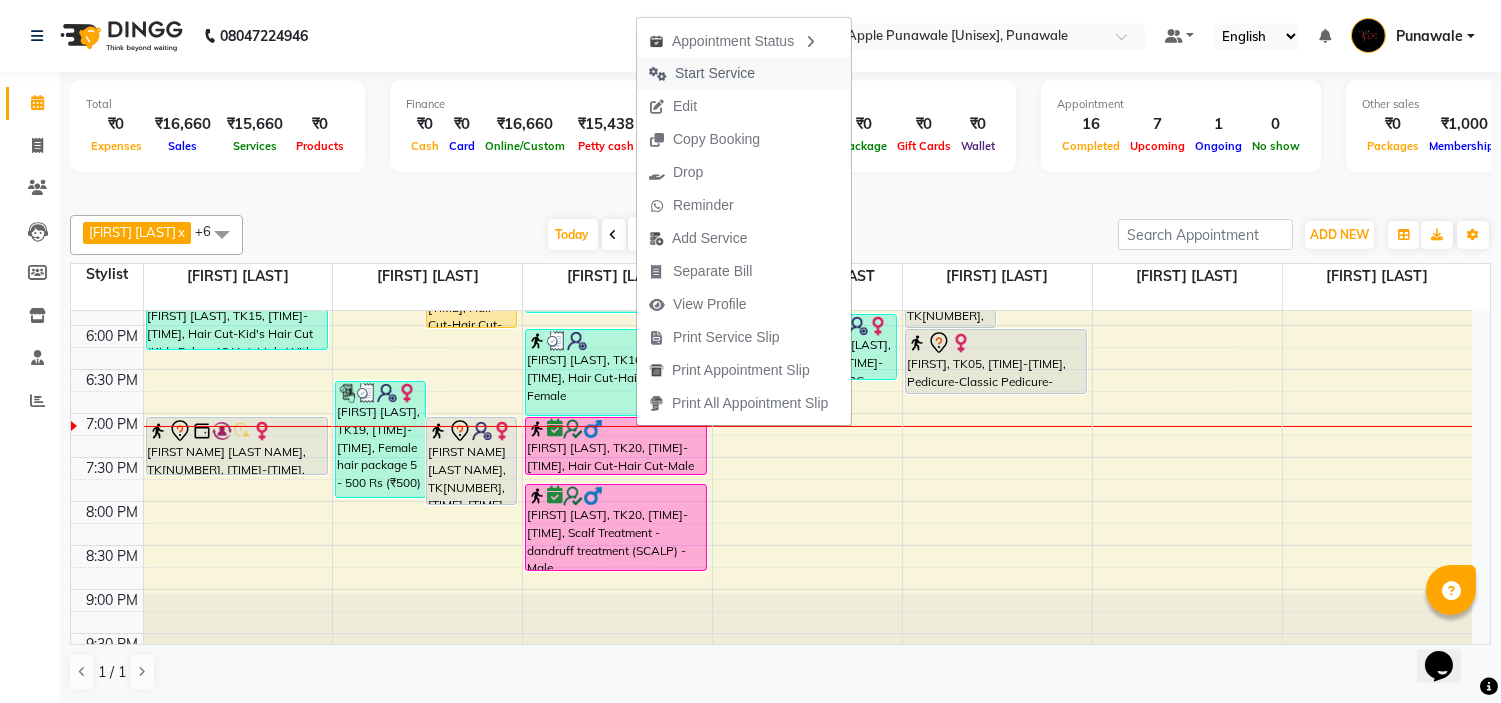 click on "Start Service" at bounding box center (715, 73) 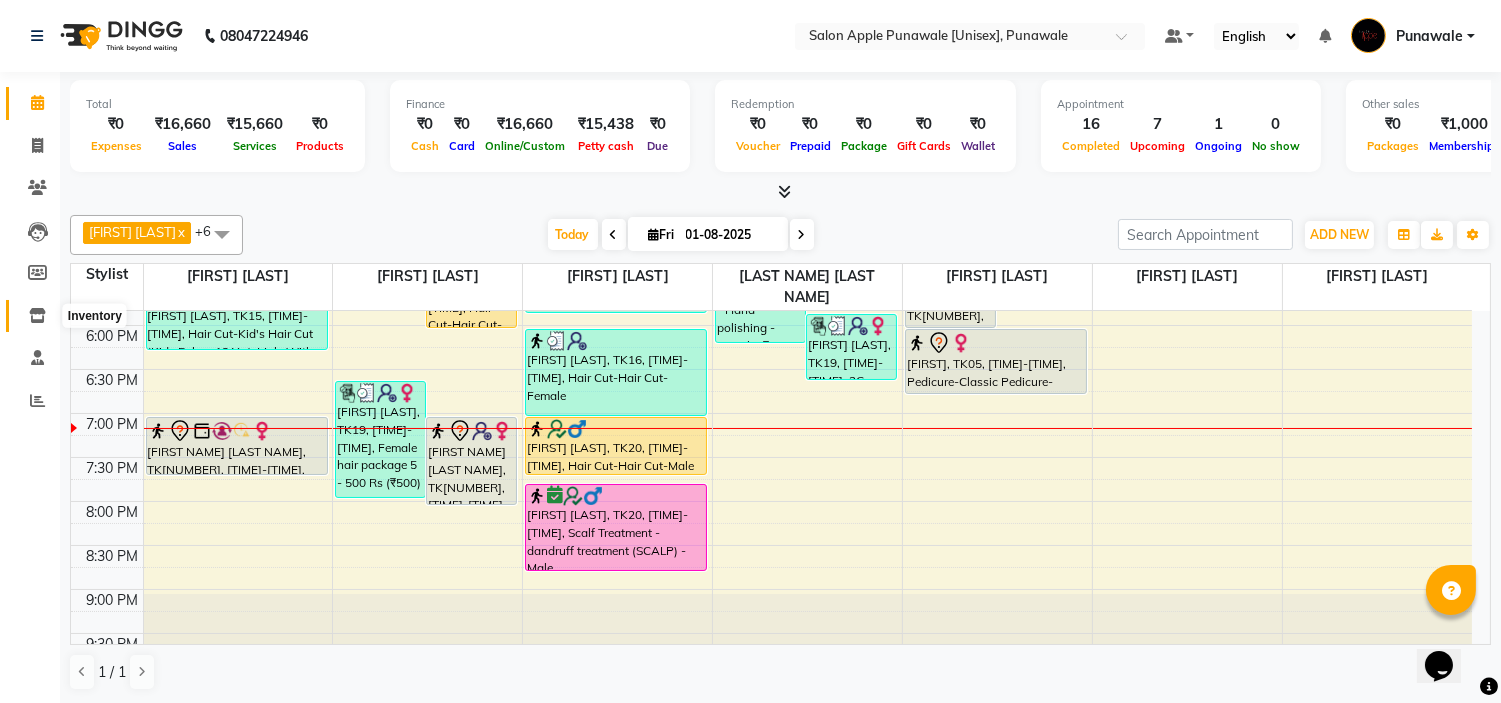 click 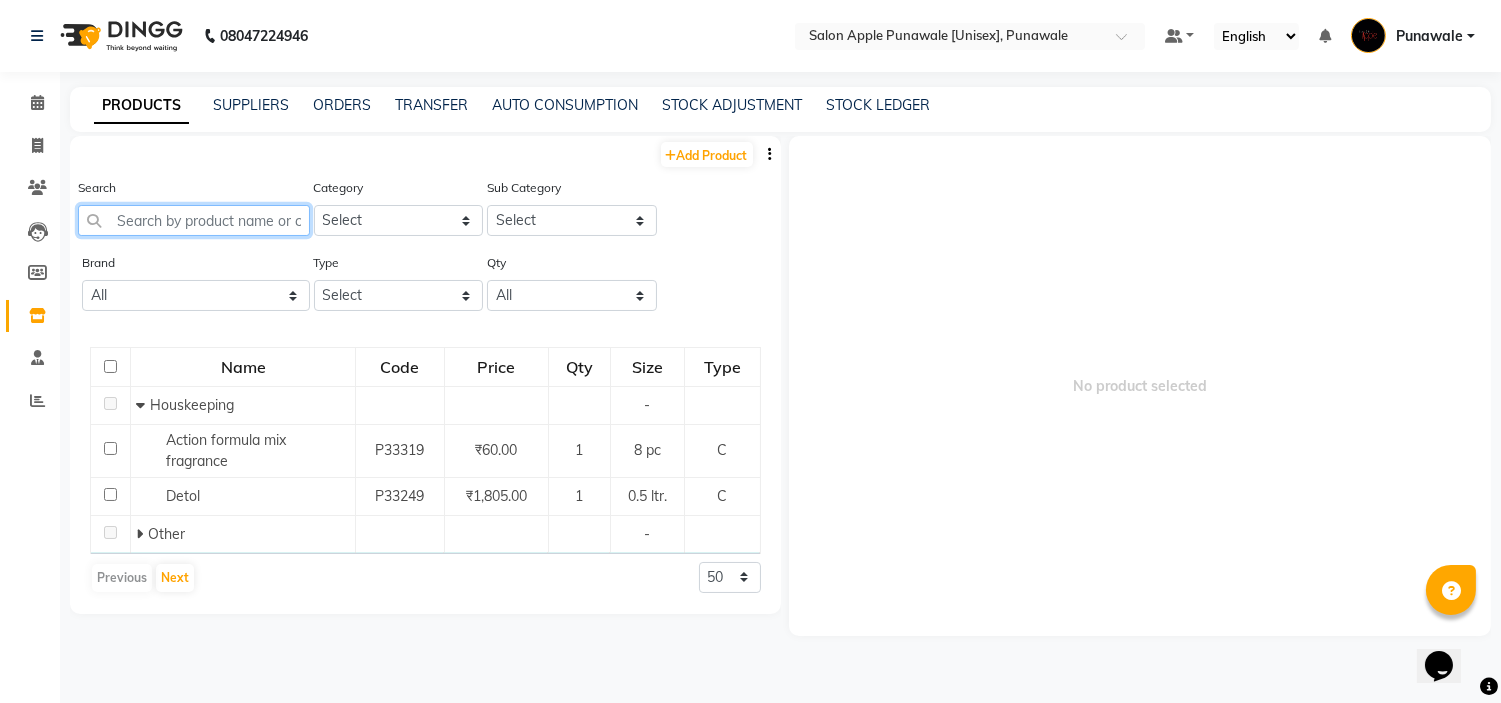 click 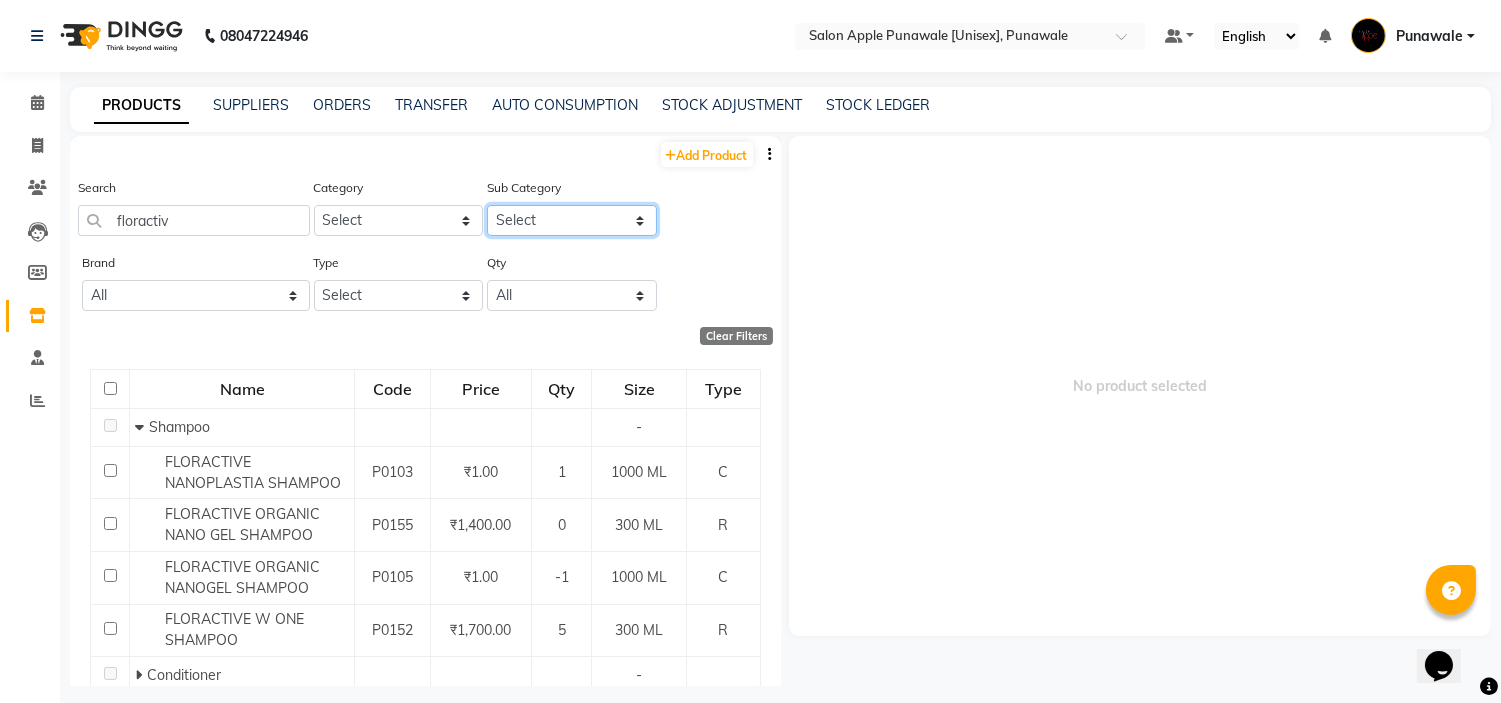 click on "Select" 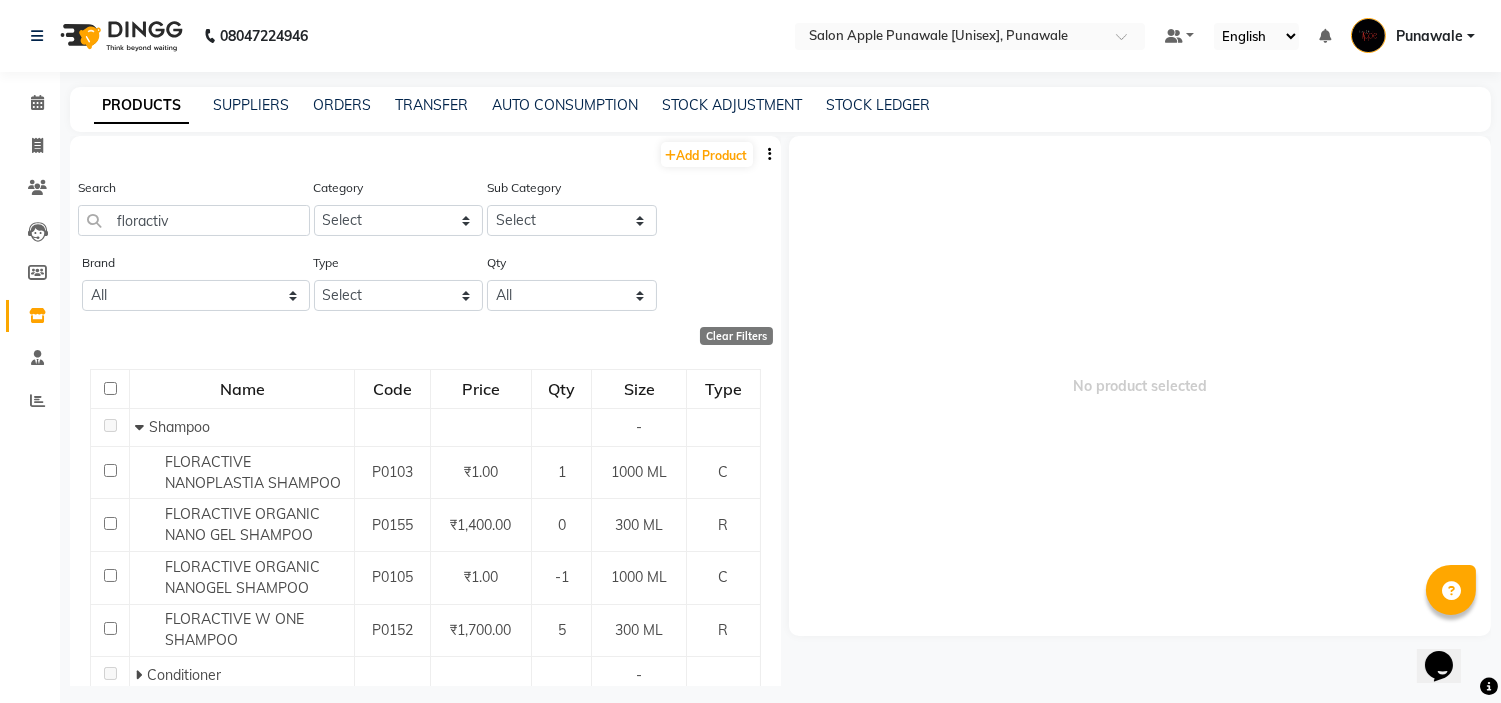 click on "Search floractiv Category Select Hair Skin Makeup Personal Care Appliances Beard Waxing Disposable Threading Hands and Feet Beauty Planet Botox Cadiveu Casmara Cheryls Loreal Olaplex Other Sub Category Select" 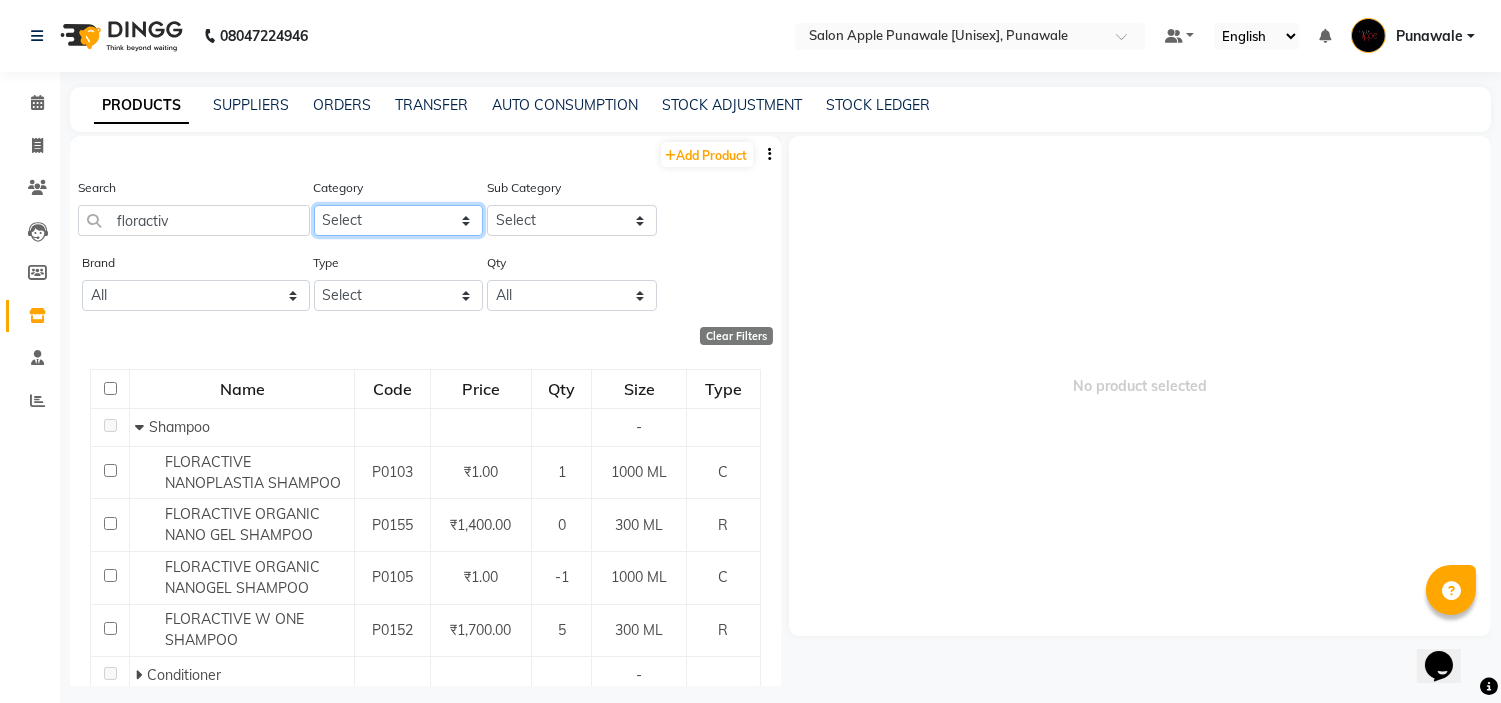 click on "Select Hair Skin Makeup Personal Care Appliances Beard Waxing Disposable Threading Hands and Feet Beauty Planet Botox Cadiveu Casmara Cheryls Loreal Olaplex Other" 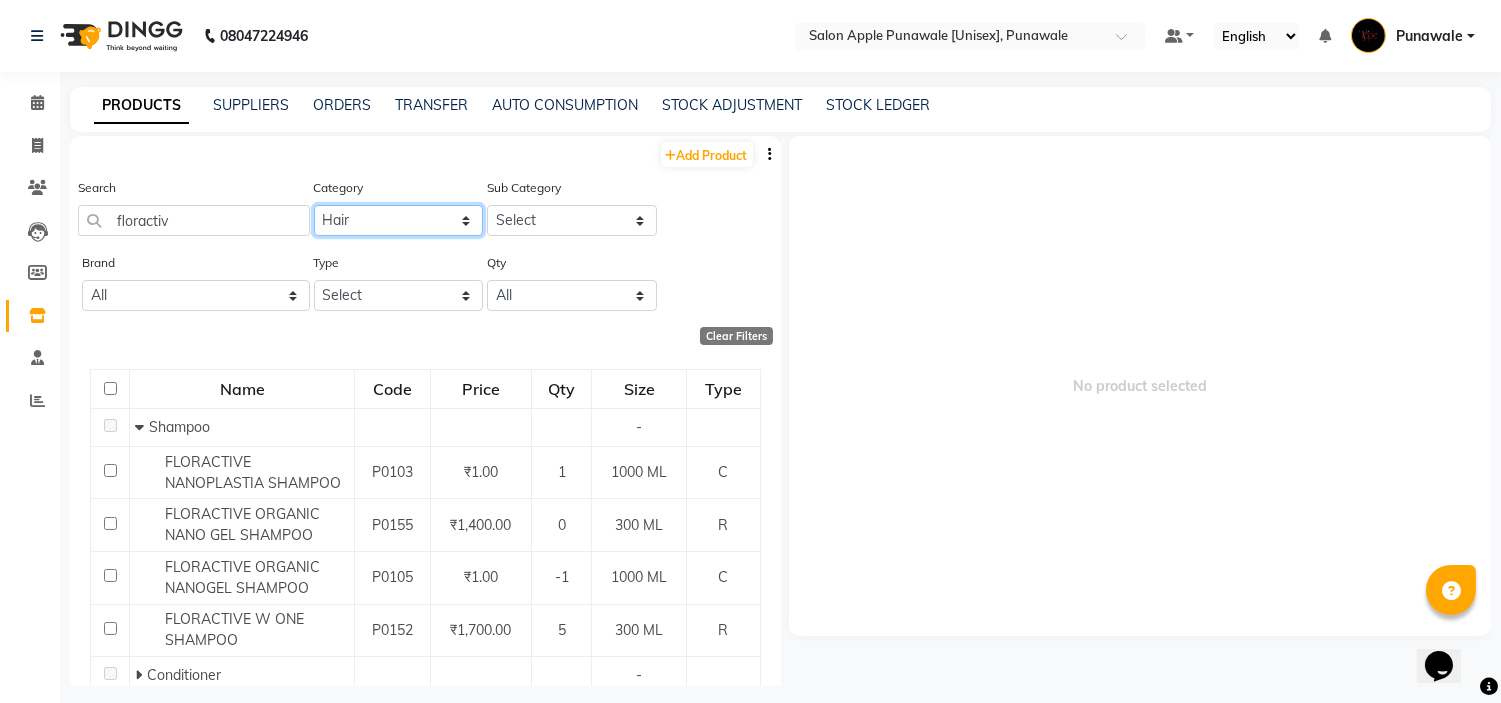 click on "Select Hair Skin Makeup Personal Care Appliances Beard Waxing Disposable Threading Hands and Feet Beauty Planet Botox Cadiveu Casmara Cheryls Loreal Olaplex Other" 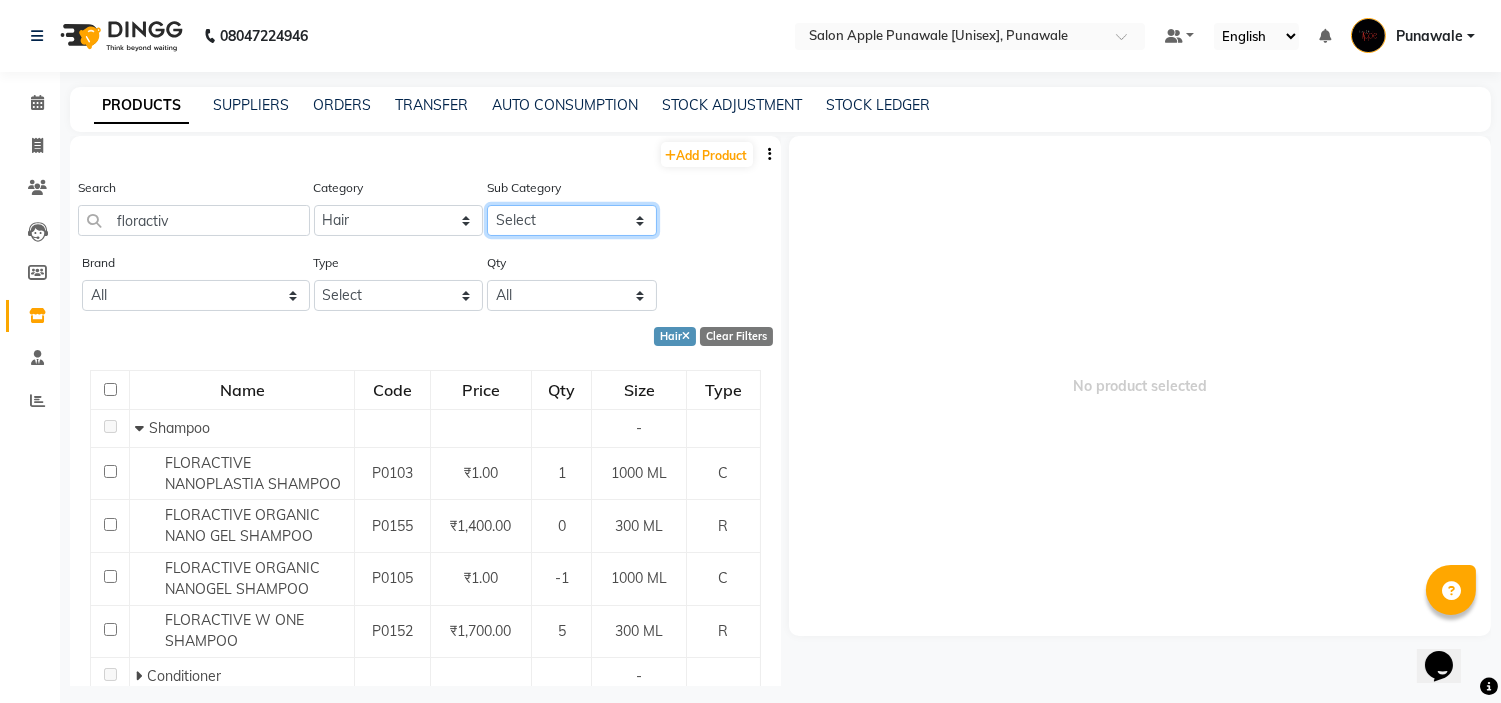 click on "Select Shampoo Conditioner Cream Mask Oil Serum Color Appliances Treatment Styling Kit & Combo Other" 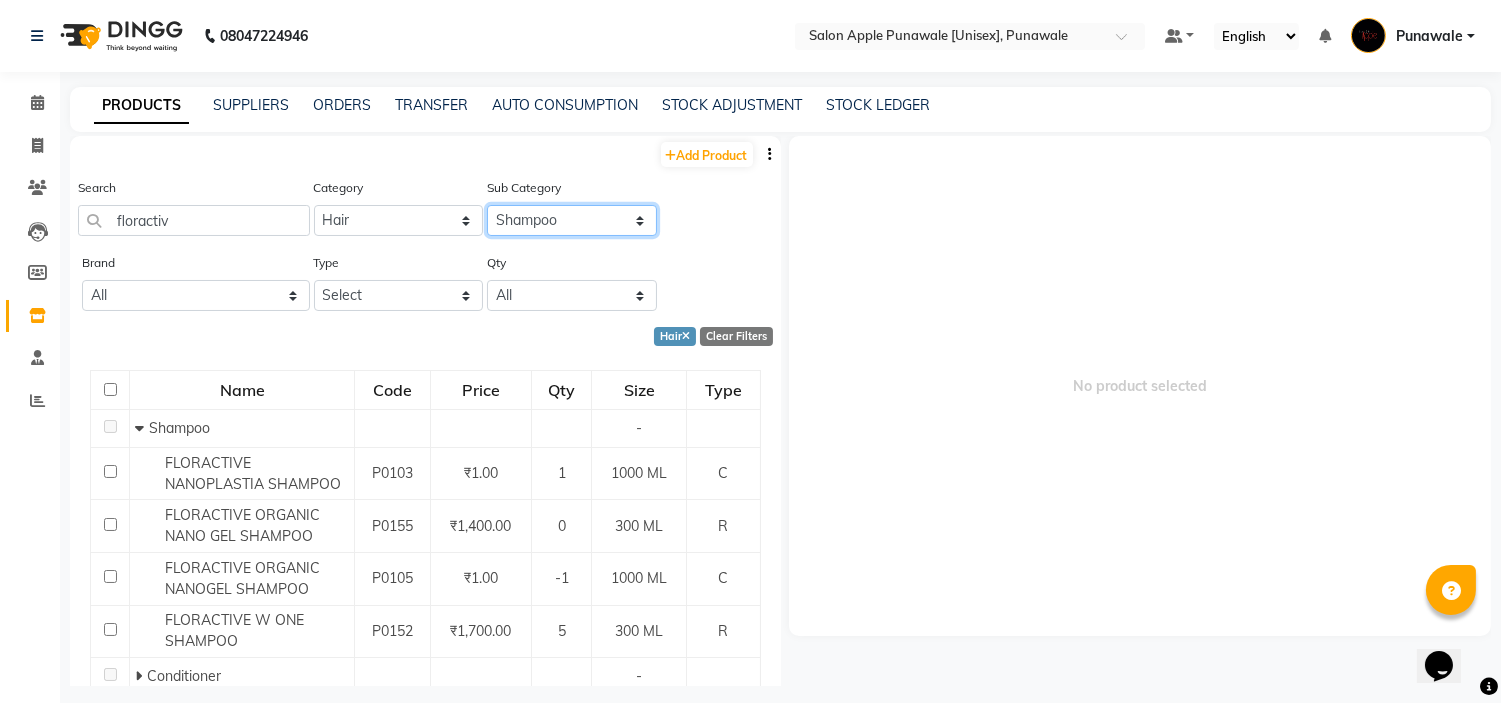 click on "Select Shampoo Conditioner Cream Mask Oil Serum Color Appliances Treatment Styling Kit & Combo Other" 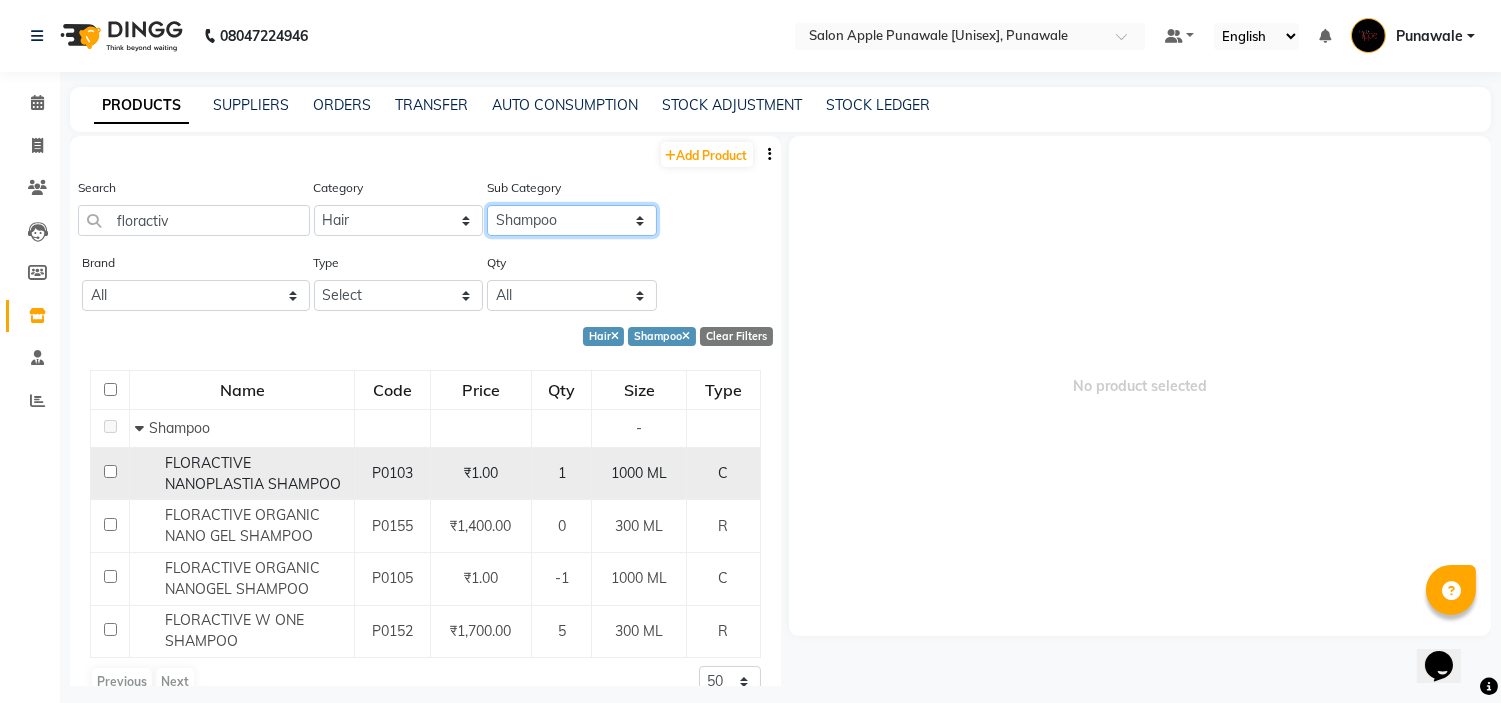 scroll, scrollTop: 32, scrollLeft: 0, axis: vertical 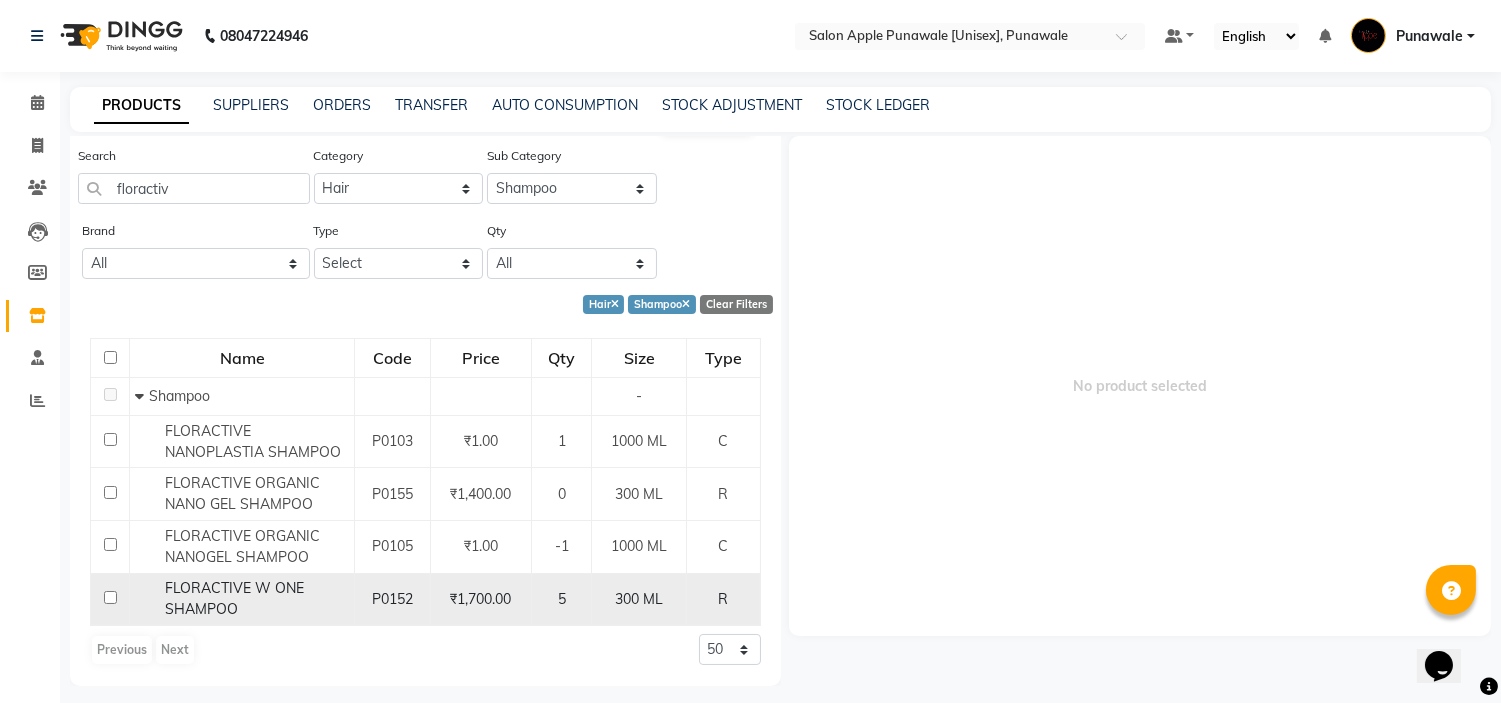 click on "FLORACTIVE W ONE SHAMPOO" 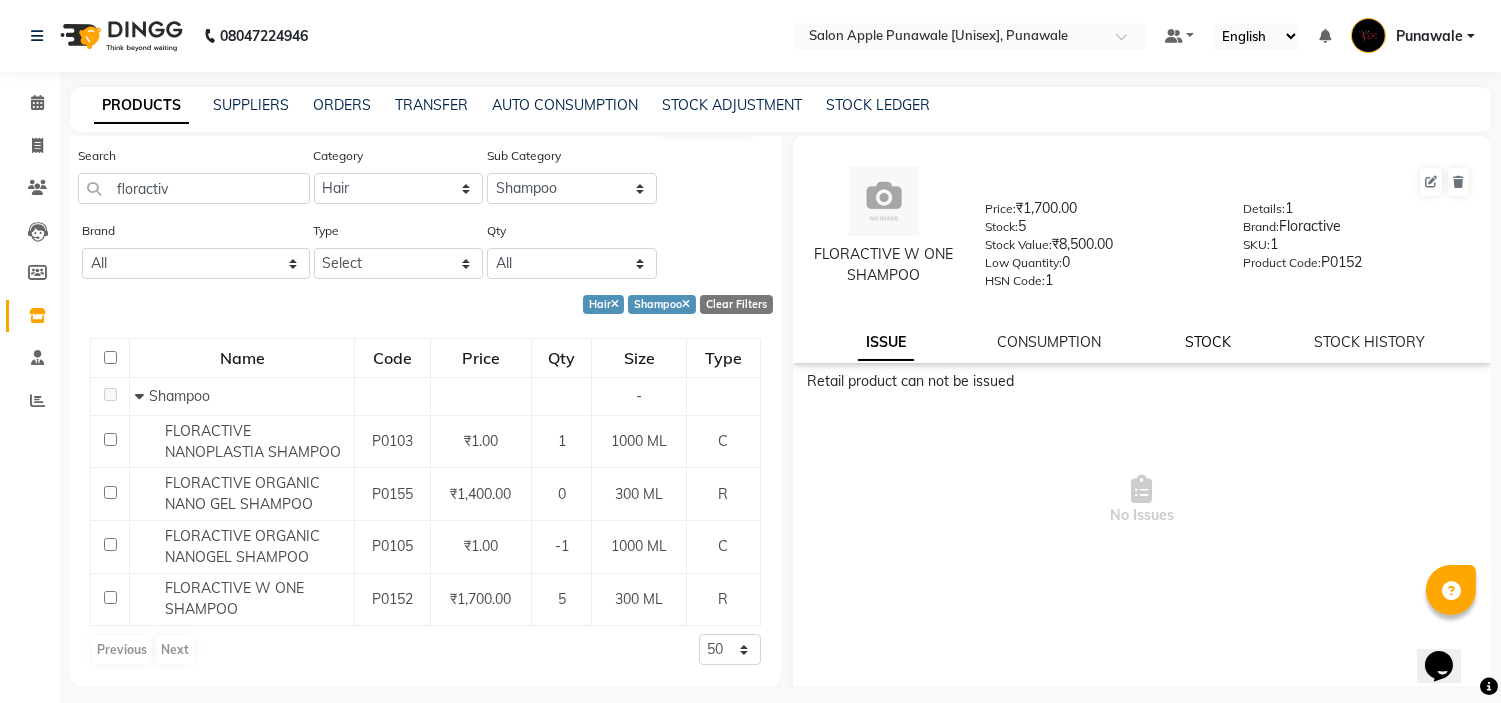 click on "STOCK" 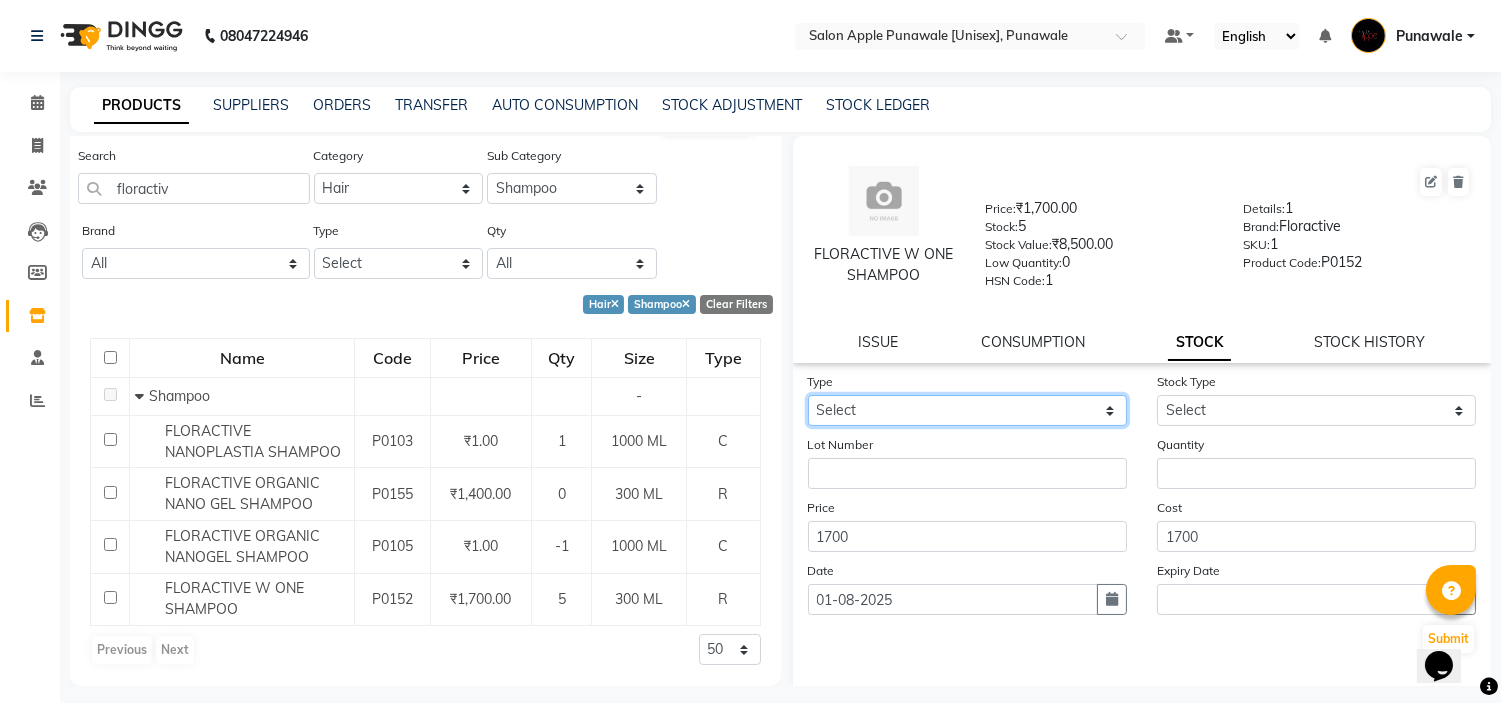 click on "Select In Out" 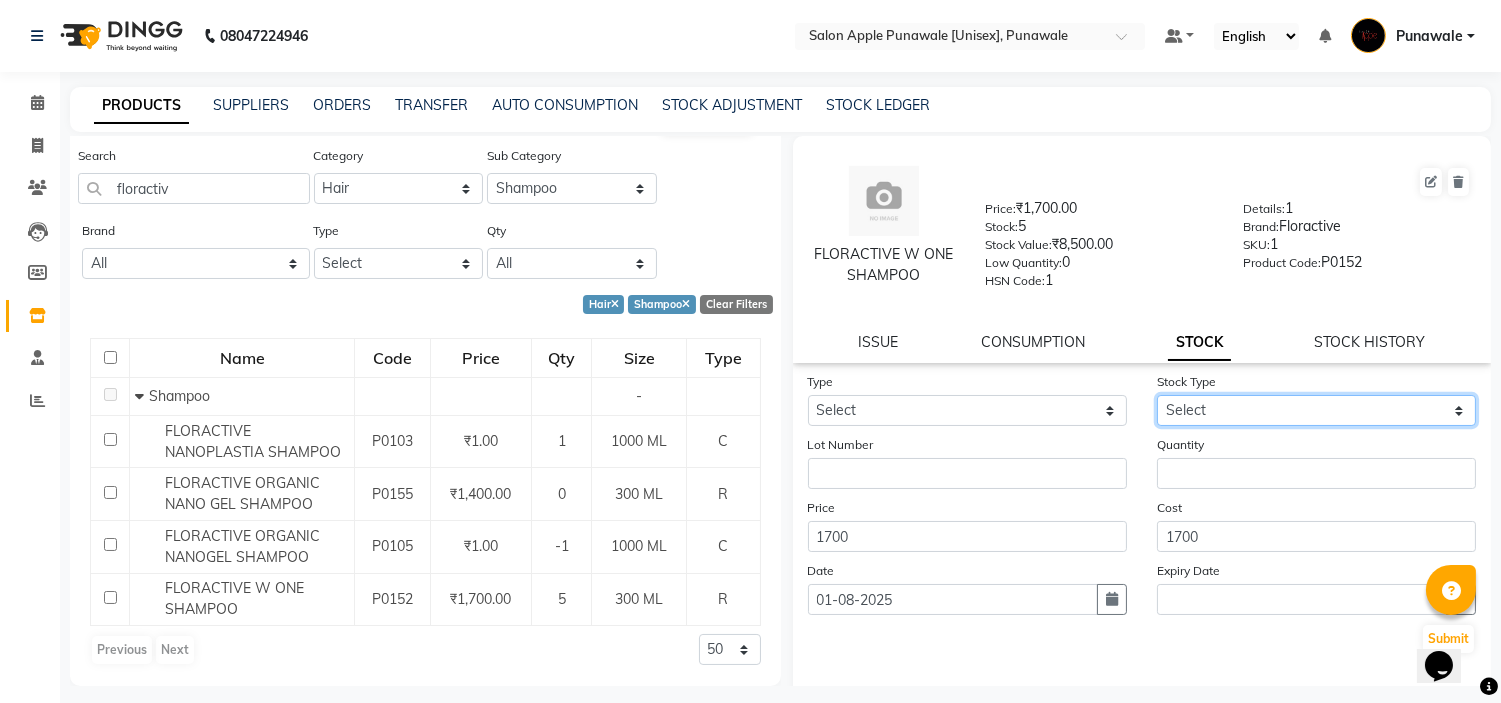 click on "Select" 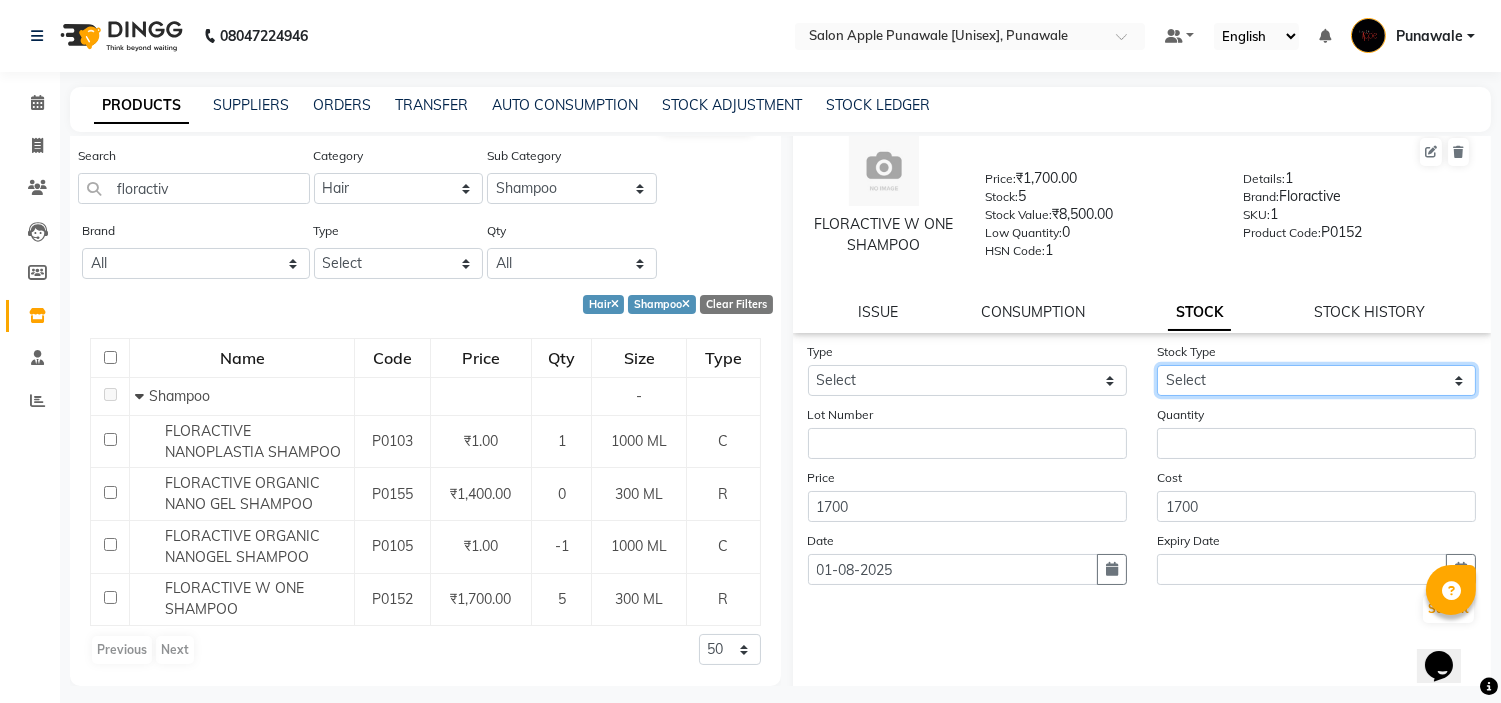 scroll, scrollTop: 0, scrollLeft: 0, axis: both 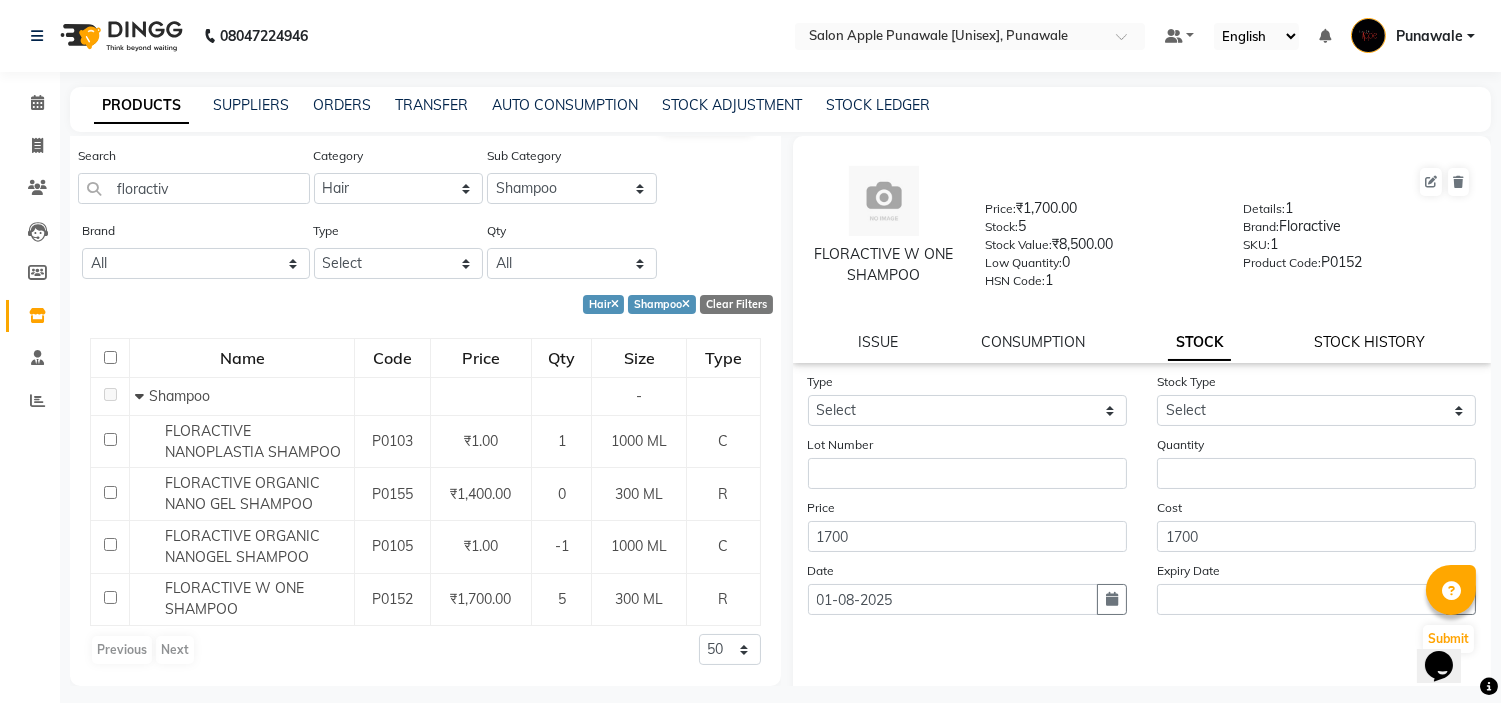 click on "STOCK HISTORY" 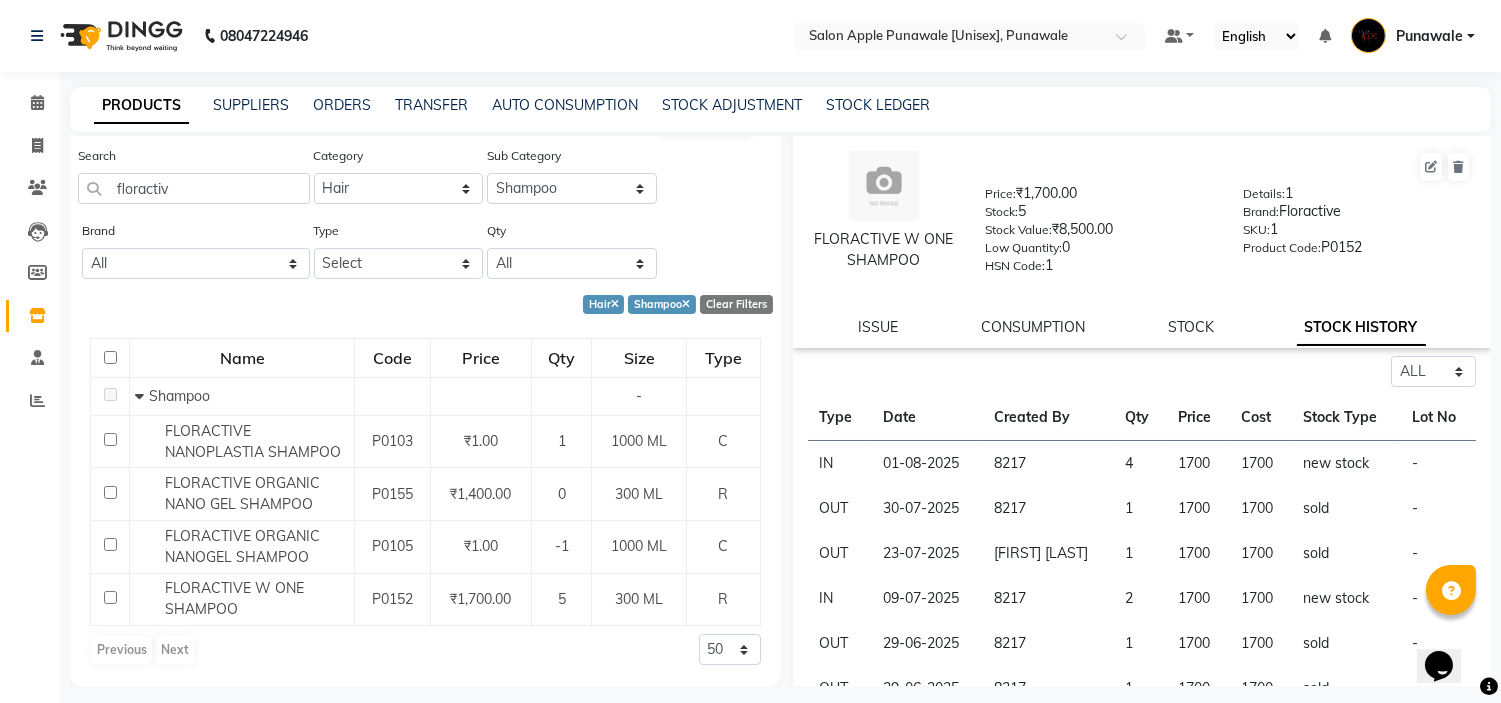 scroll, scrollTop: 0, scrollLeft: 0, axis: both 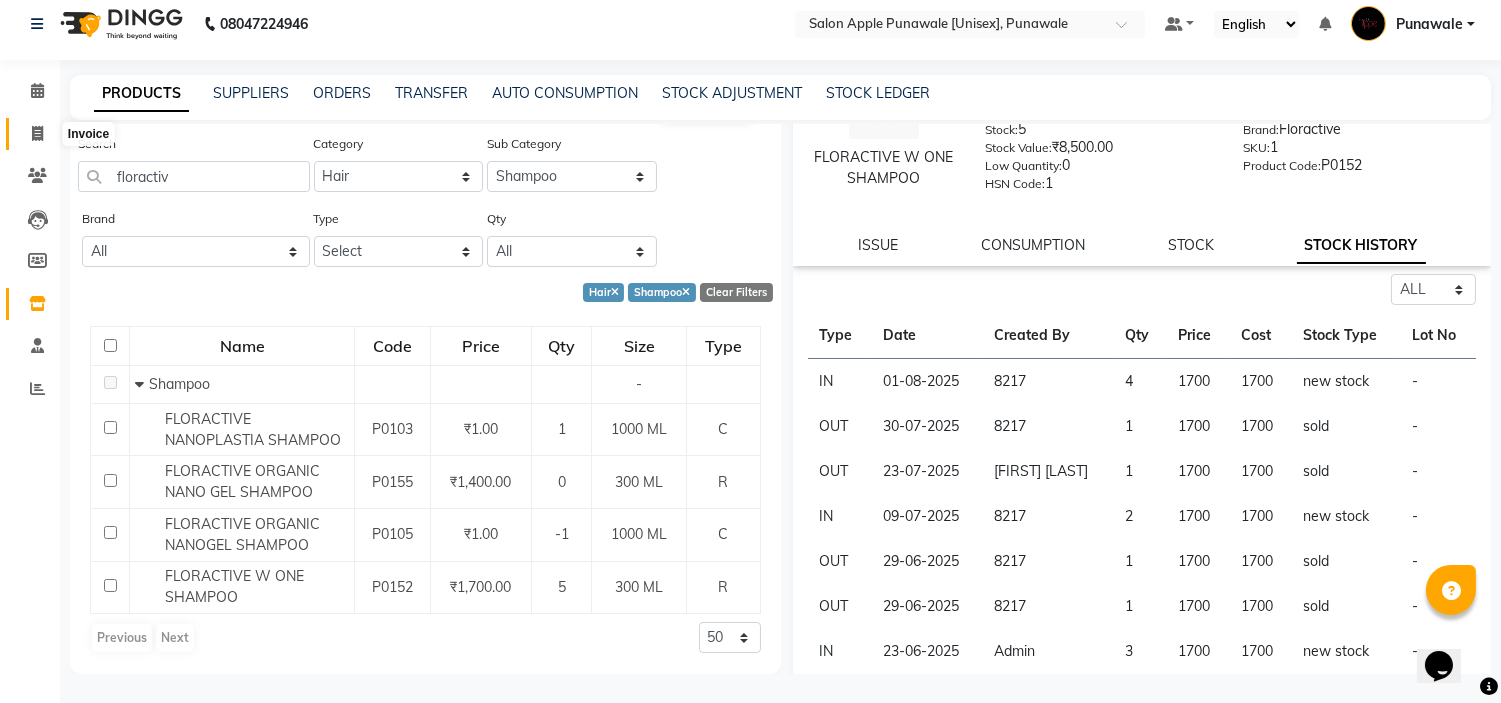 click 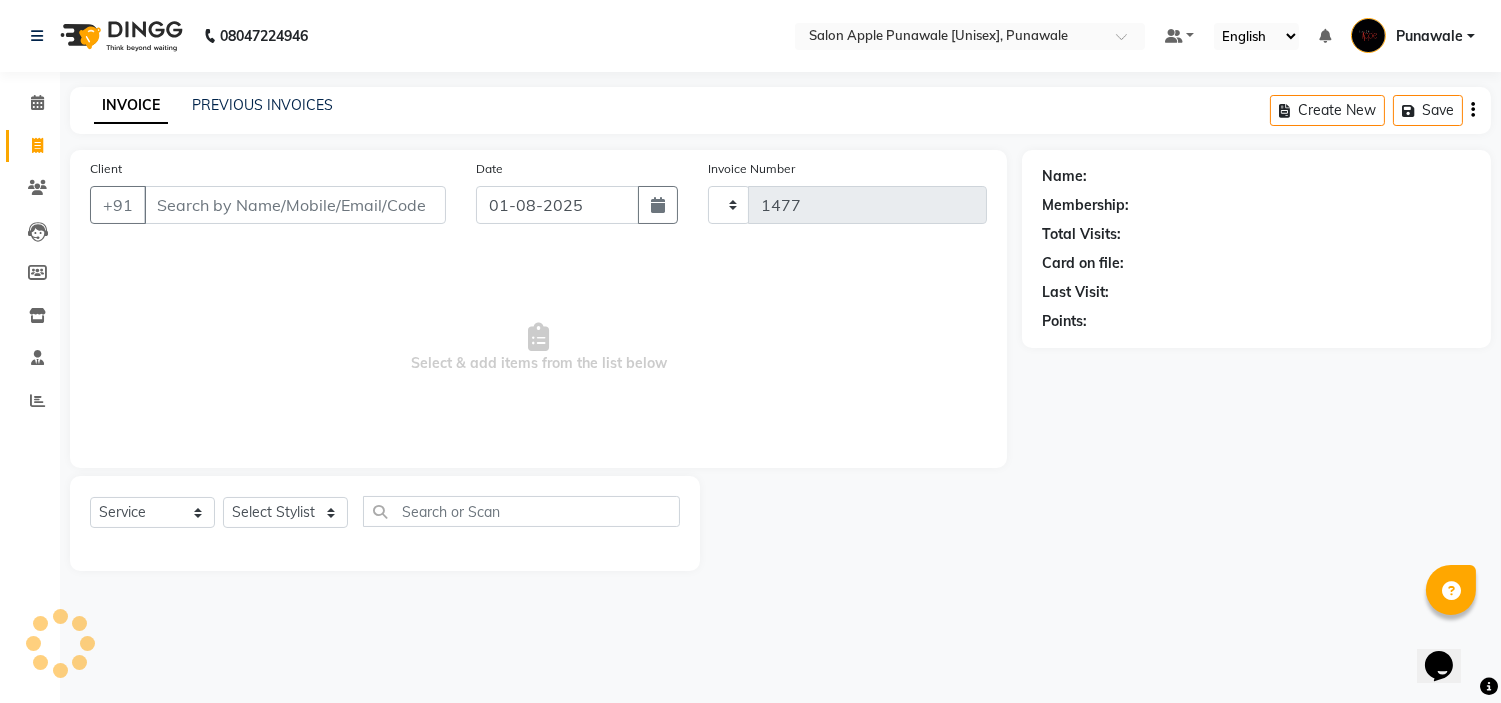 scroll, scrollTop: 0, scrollLeft: 0, axis: both 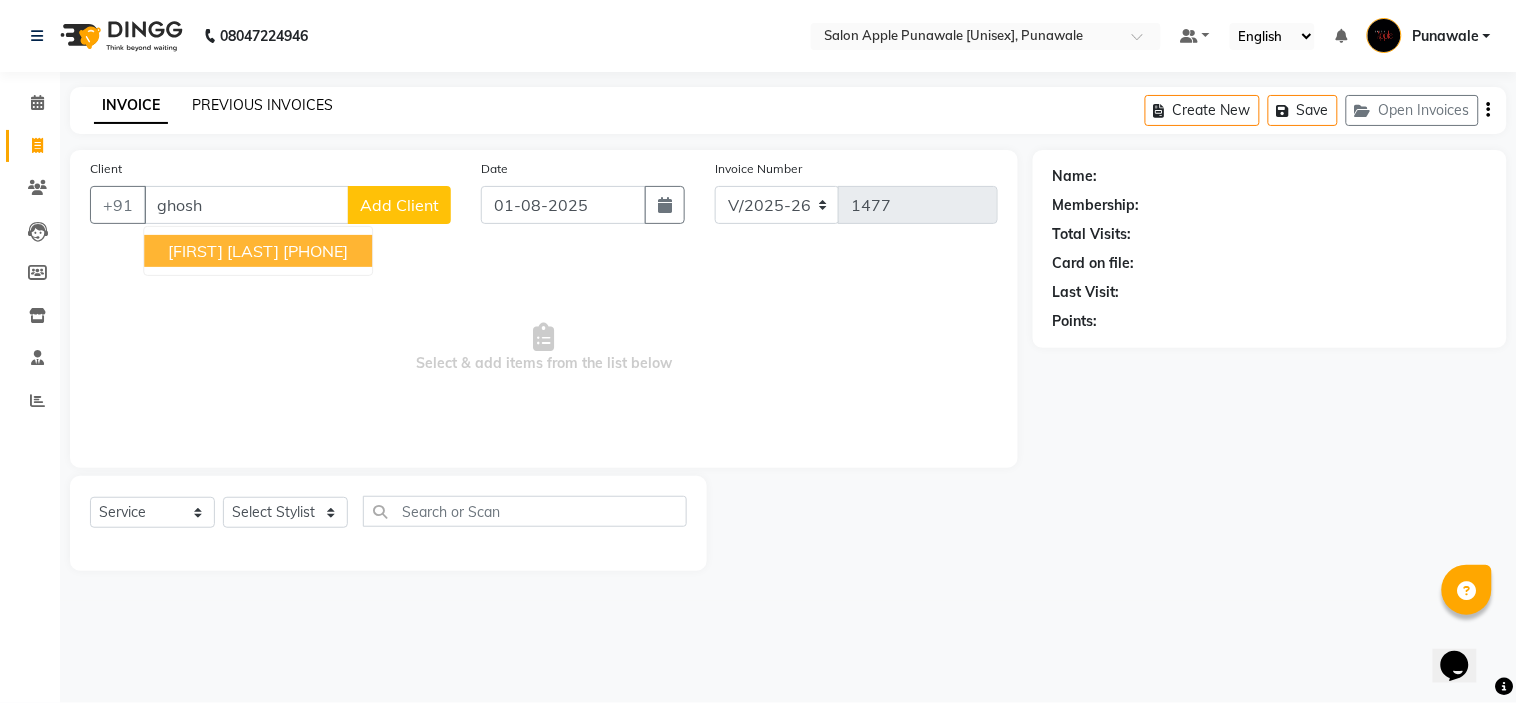 click on "PREVIOUS INVOICES" 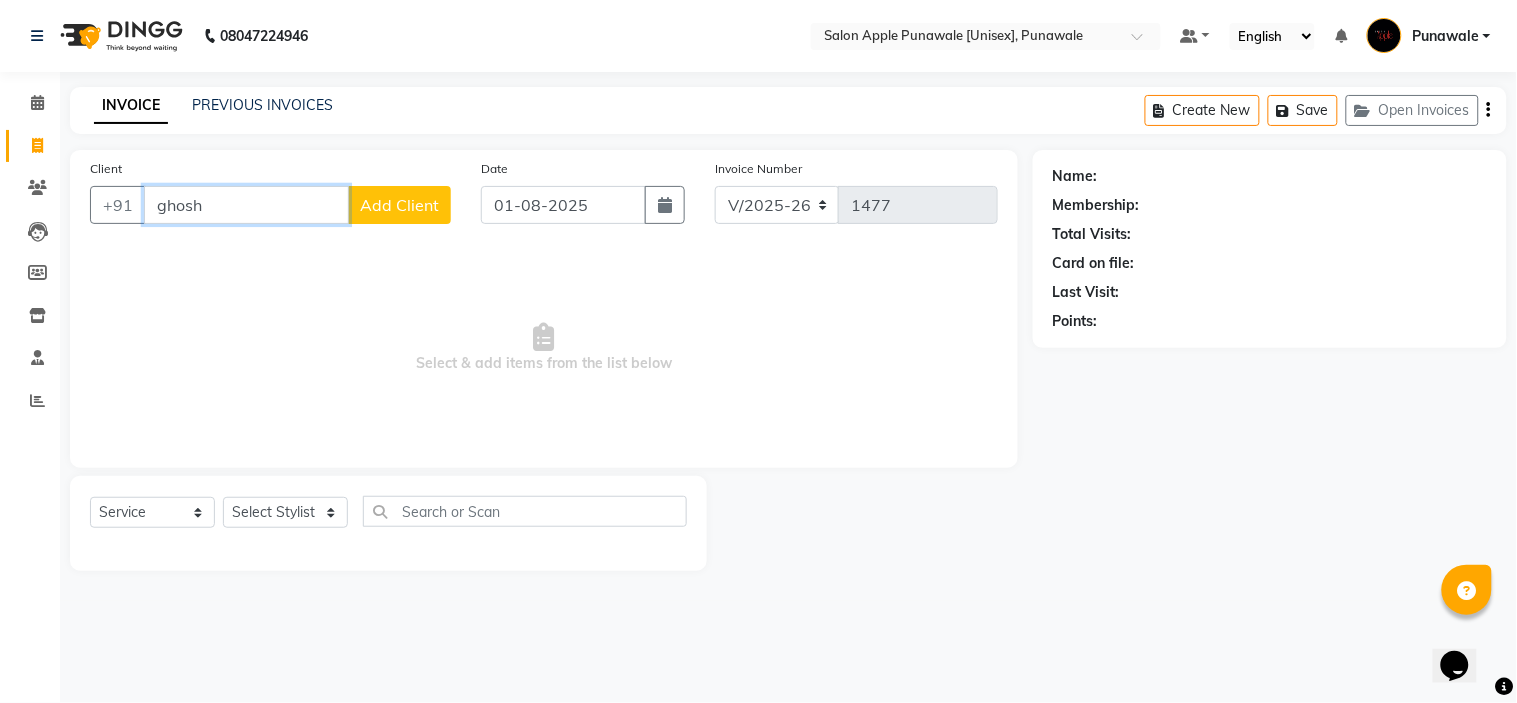 click on "ghosh" at bounding box center (246, 205) 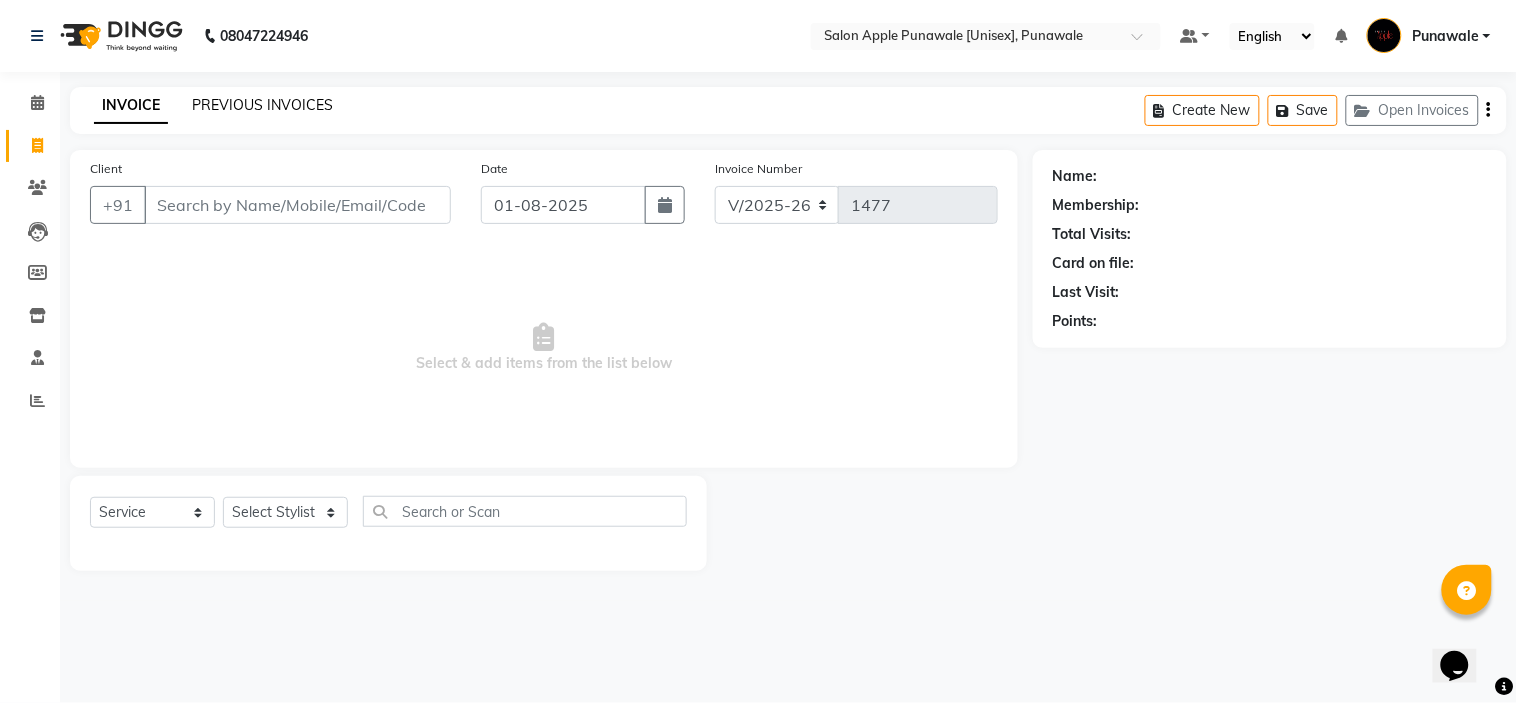 click on "PREVIOUS INVOICES" 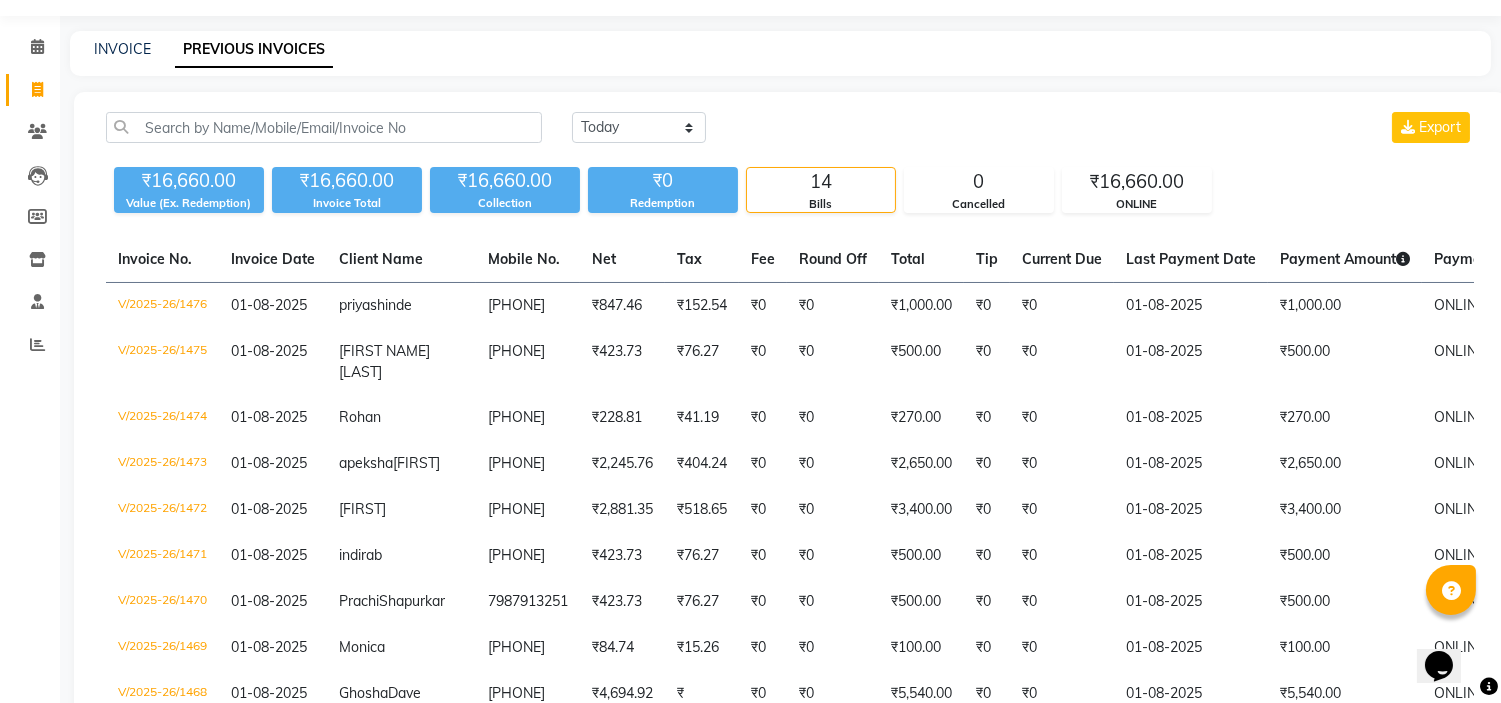 scroll, scrollTop: 0, scrollLeft: 0, axis: both 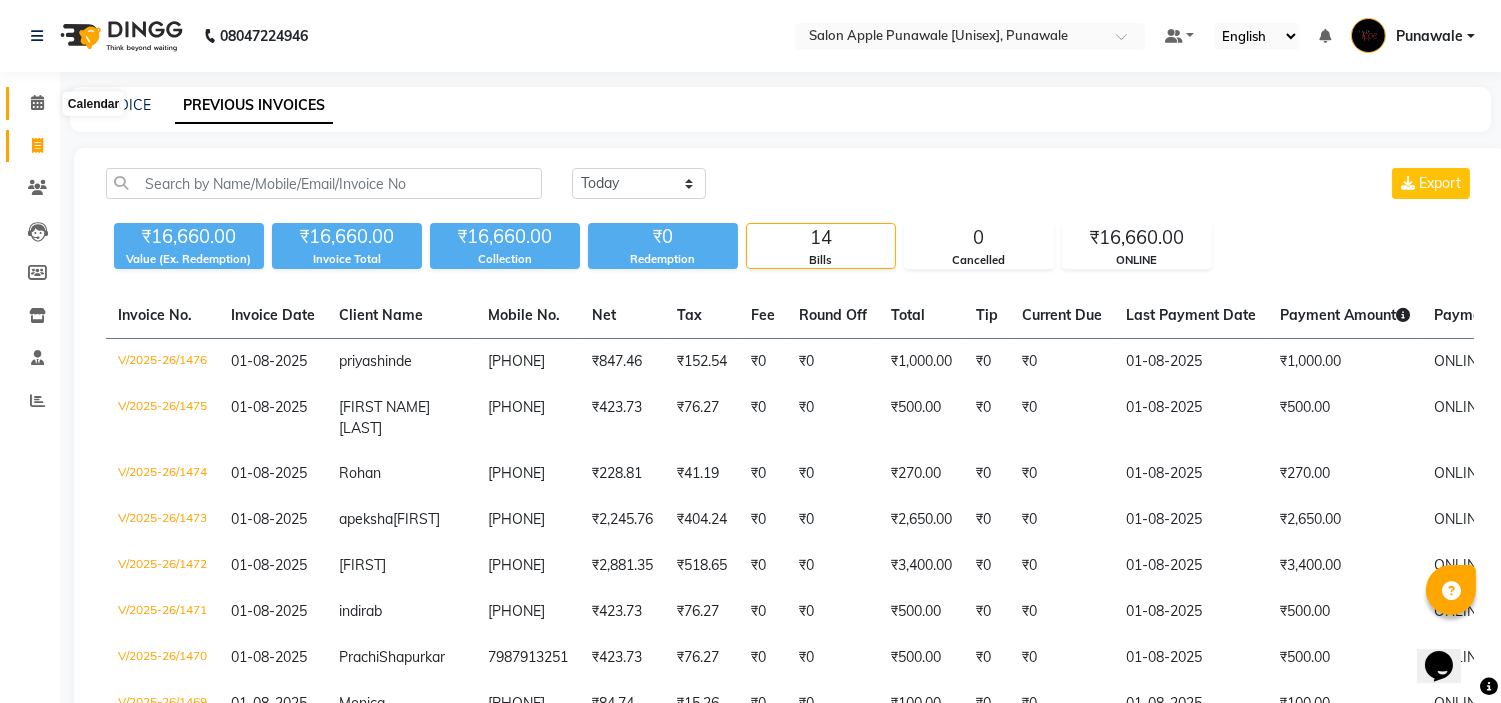 click 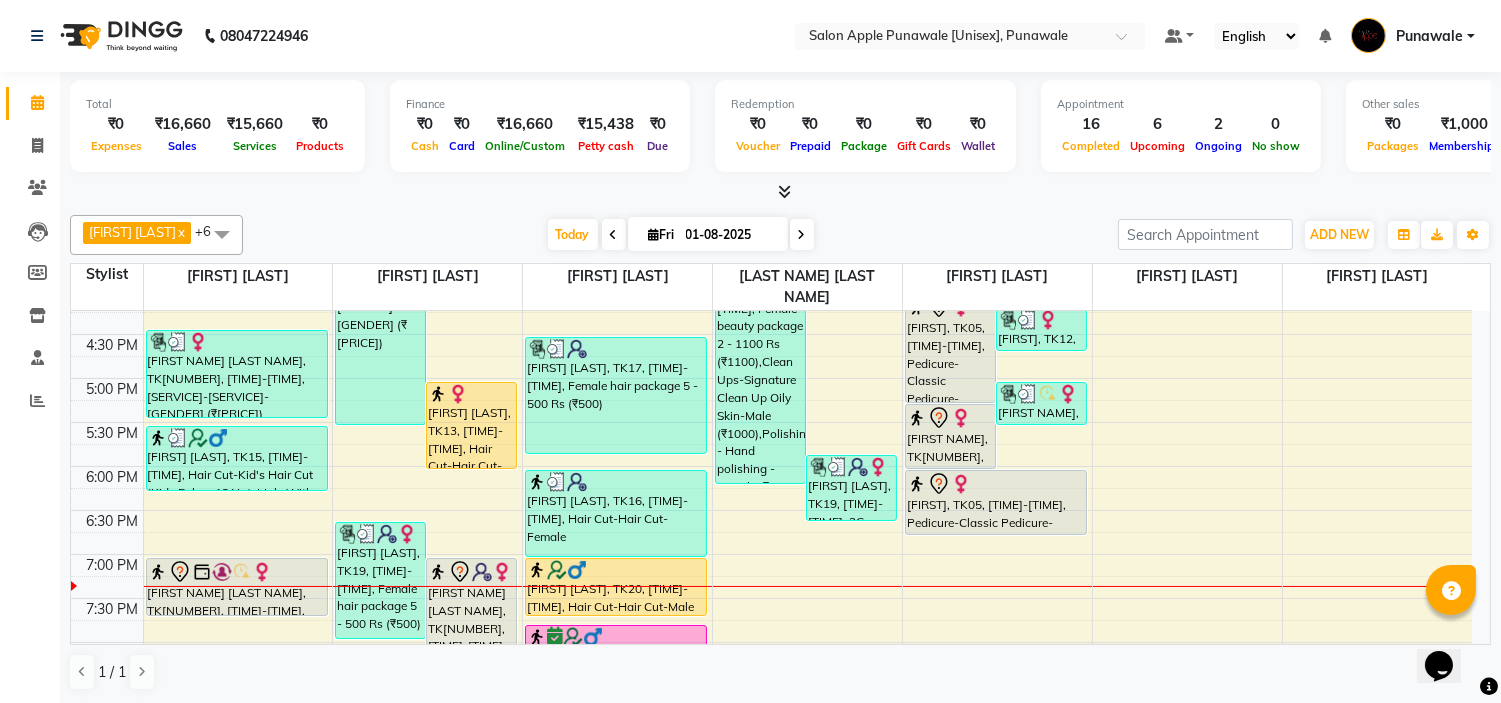 scroll, scrollTop: 882, scrollLeft: 0, axis: vertical 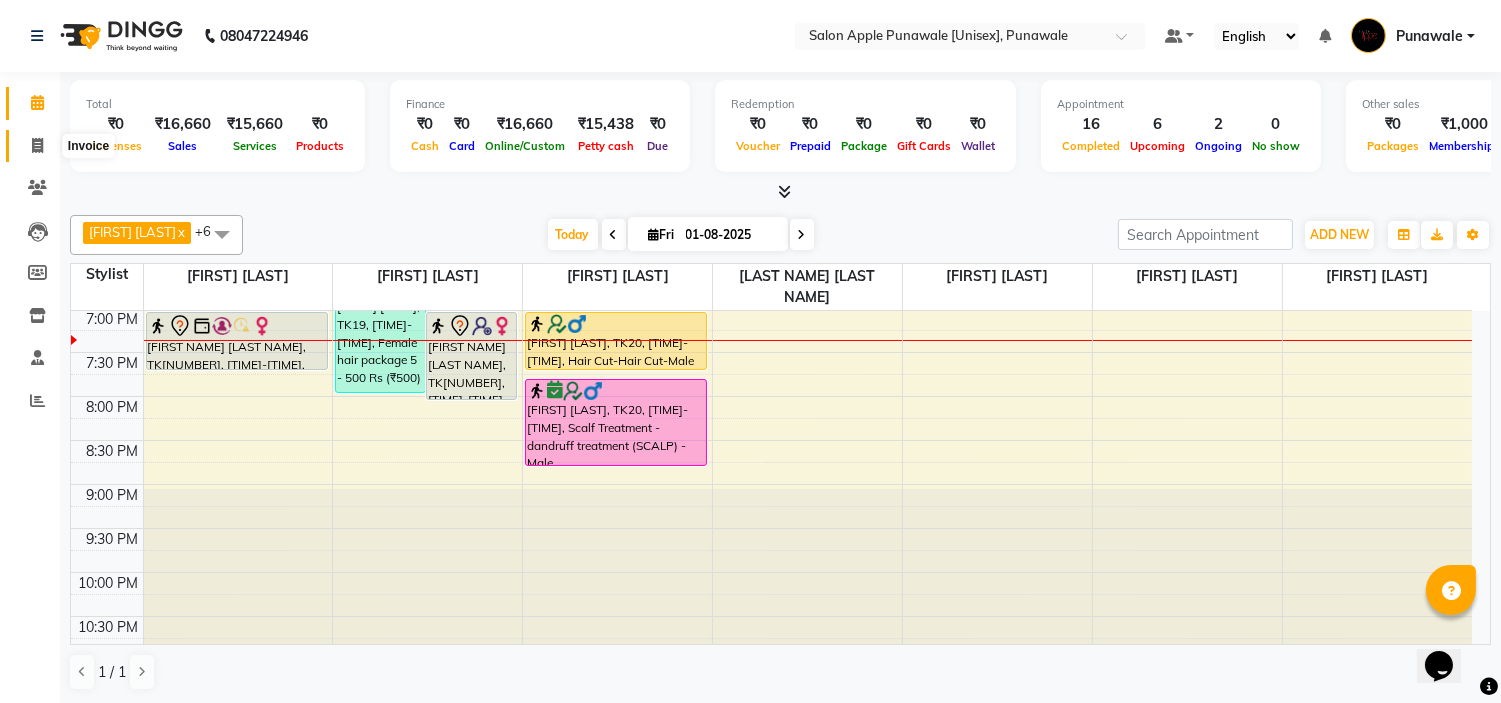 click 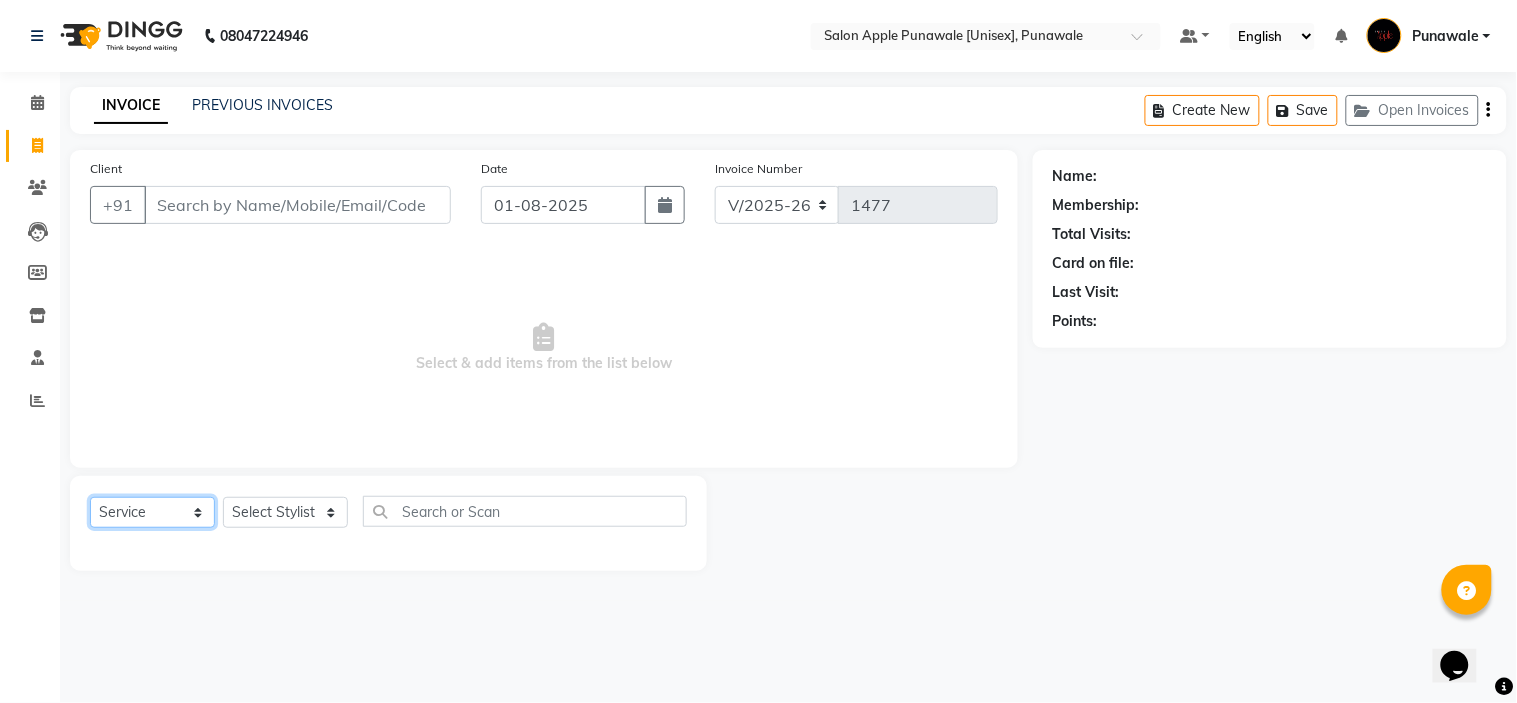 click on "Select  Service  Product  Membership  Package Voucher Prepaid Gift Card" 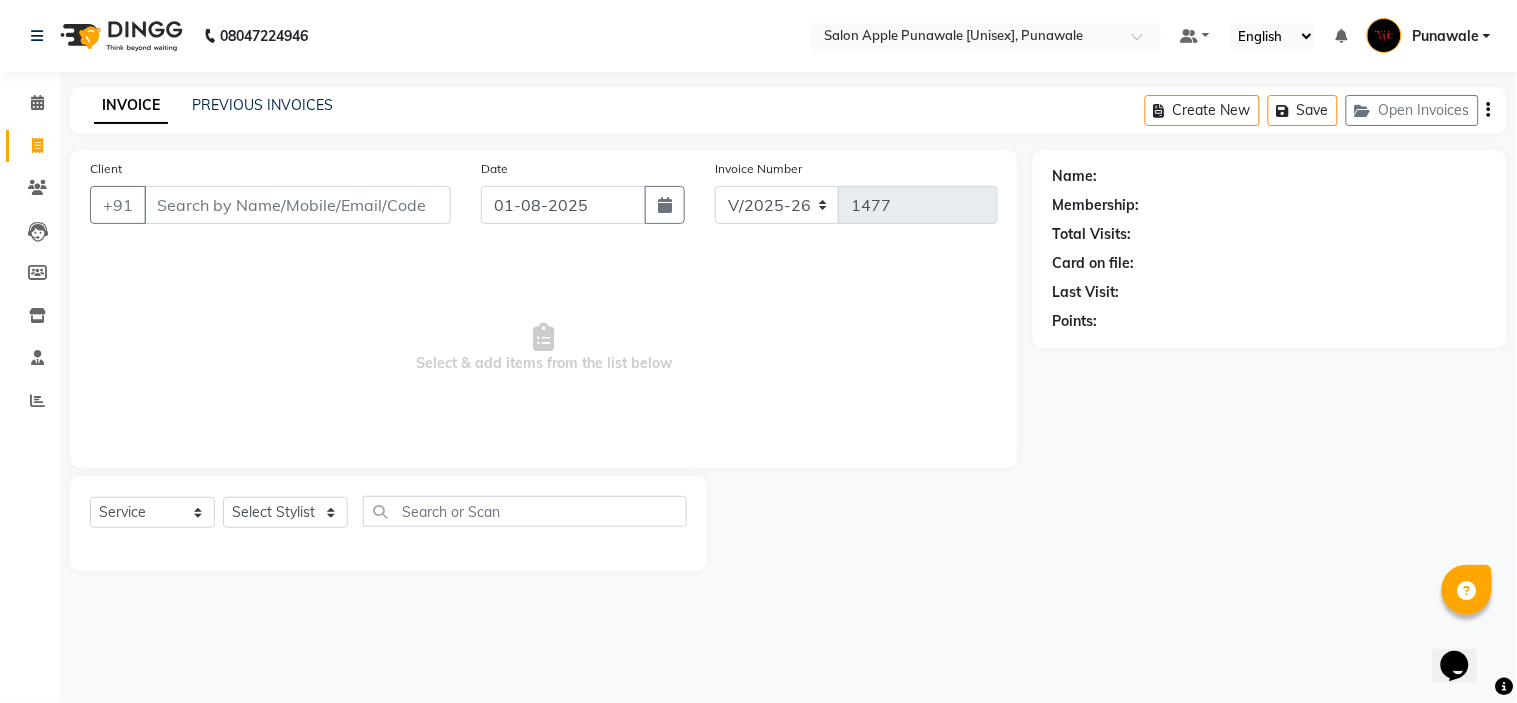 click on "Select & add items from the list below" at bounding box center (544, 348) 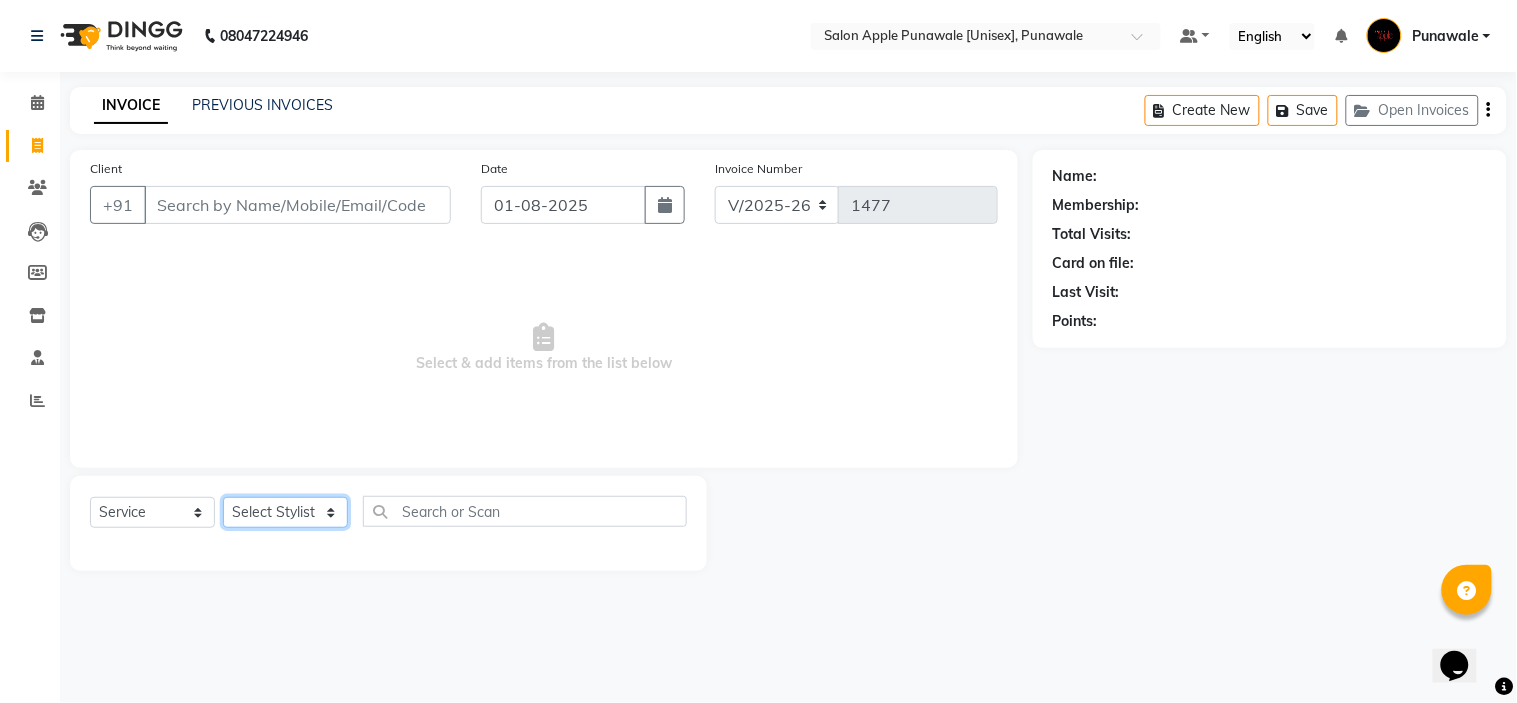 click on "Select Stylist [FIRST NAME] [LAST NAME] [FIRST NAME] [LAST NAME] [FIRST NAME] [LAST NAME] [FIRST NAME] [LAST NAME] [FIRST NAME] [LAST NAME] [FIRST NAME] [LAST NAME] [FIRST NAME] [LAST NAME]  [FIRST NAME] [LAST NAME]" 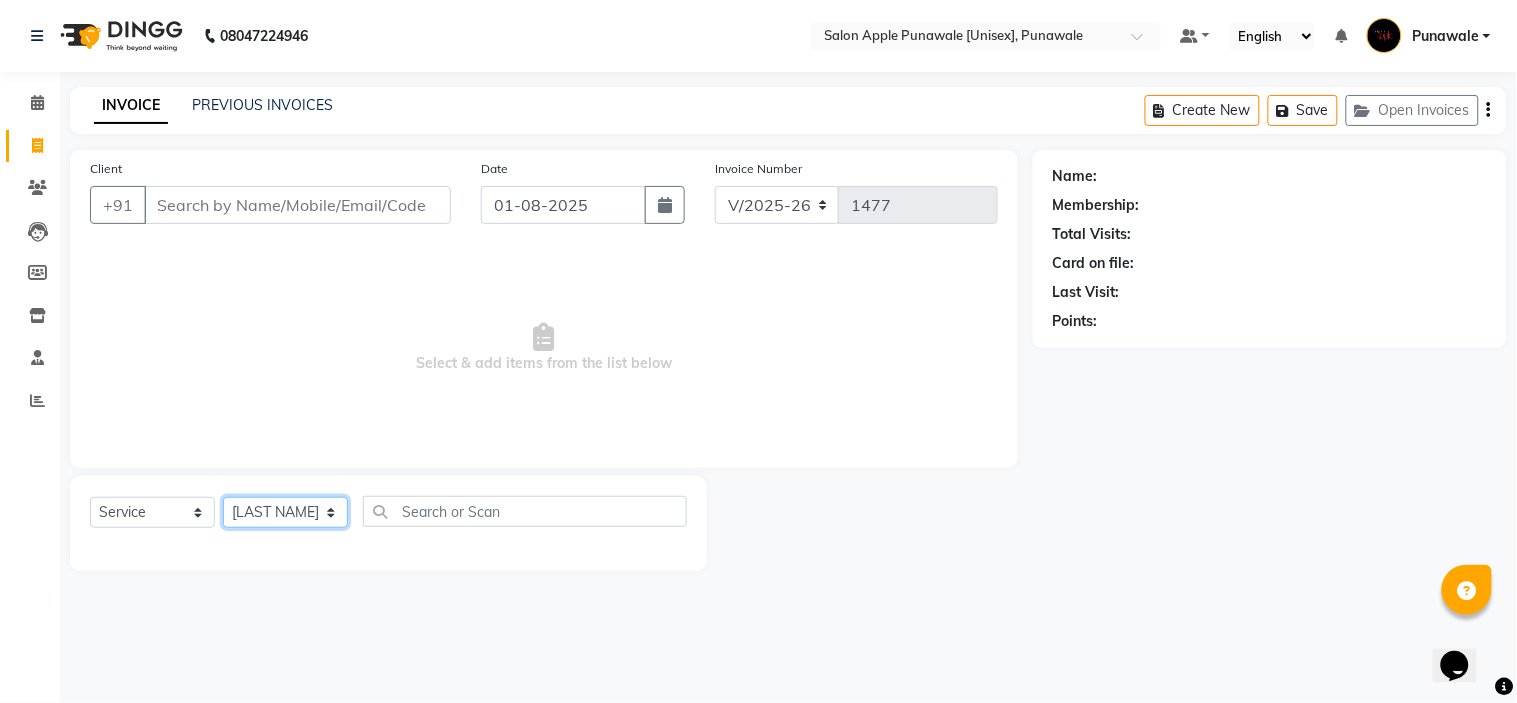 click on "Select Stylist [FIRST NAME] [LAST NAME] [FIRST NAME] [LAST NAME] [FIRST NAME] [LAST NAME] [FIRST NAME] [LAST NAME] [FIRST NAME] [LAST NAME] [FIRST NAME] [LAST NAME] [FIRST NAME] [LAST NAME]  [FIRST NAME] [LAST NAME]" 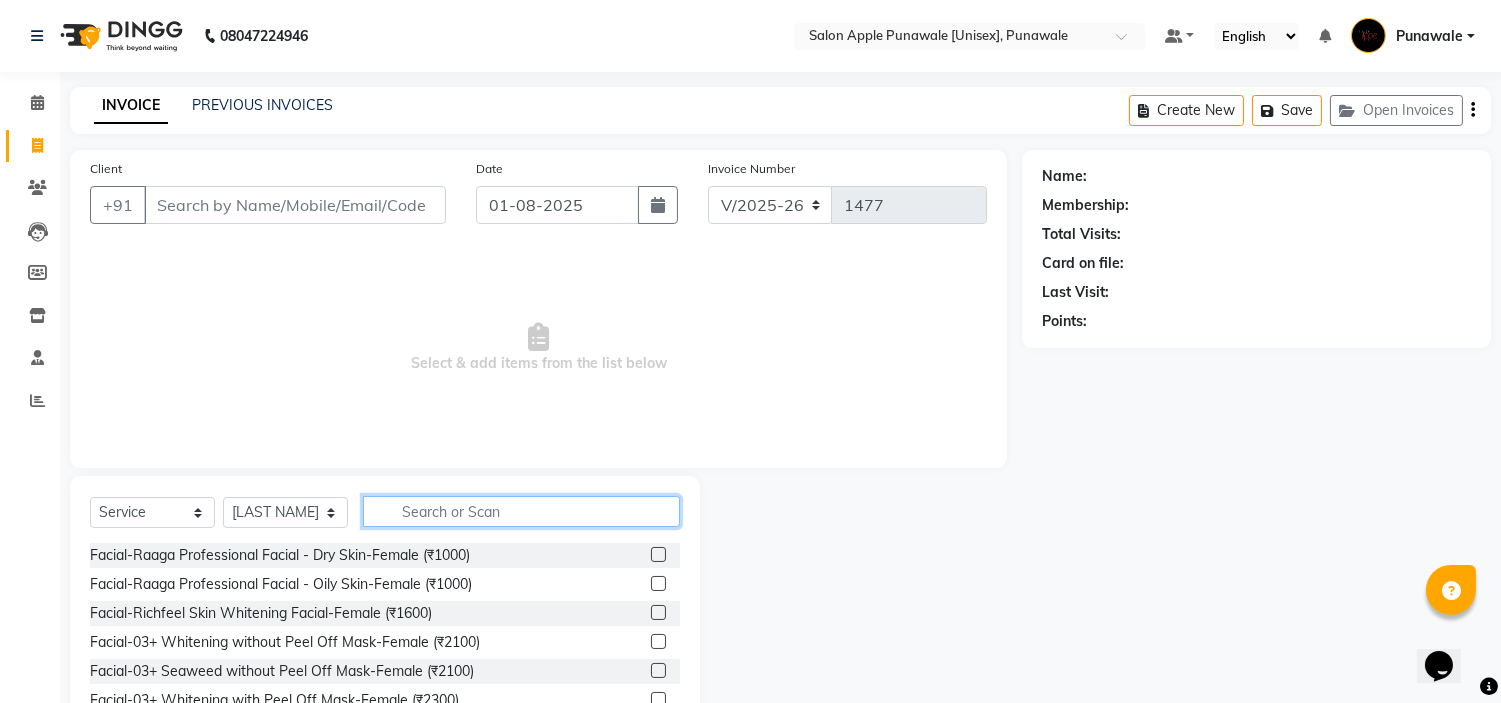 click 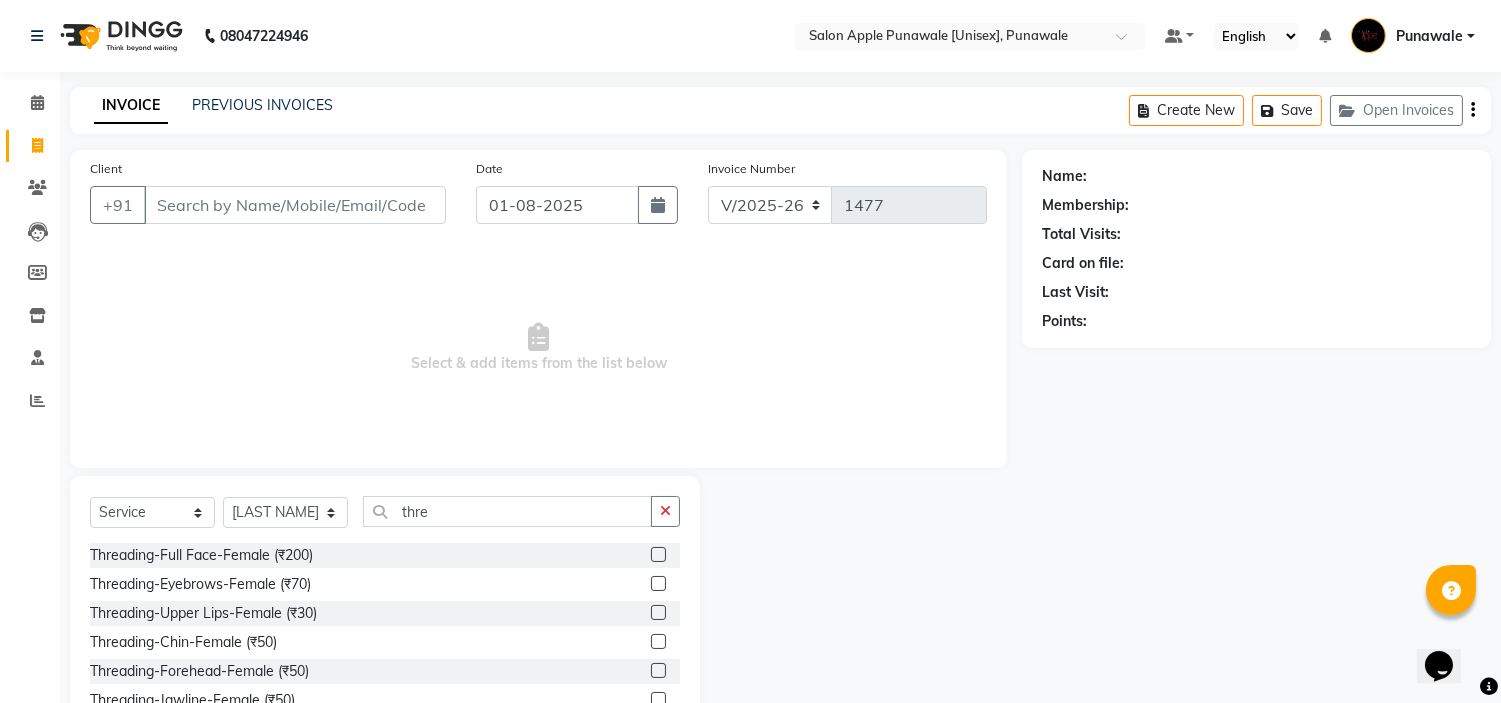 click on "Threading-Eyebrows-Female (₹70)" 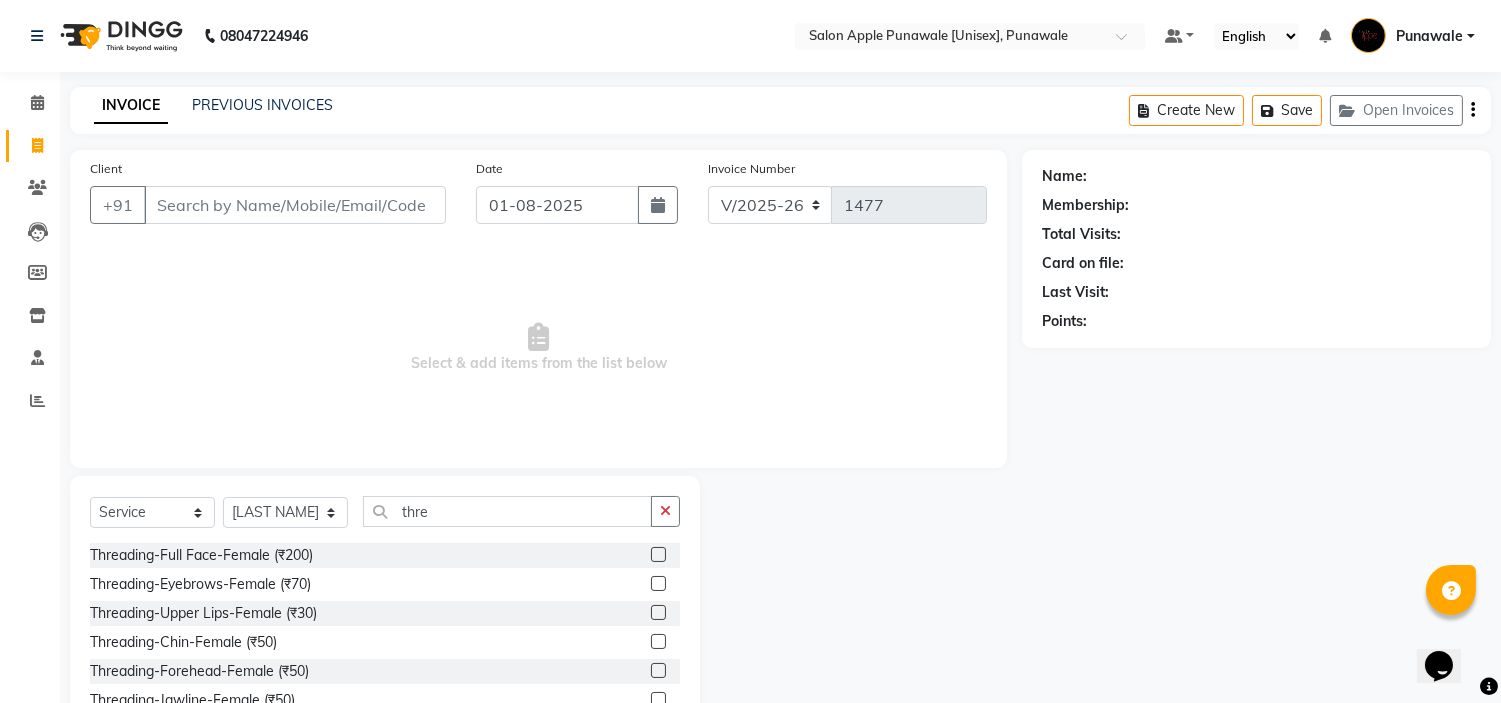 click 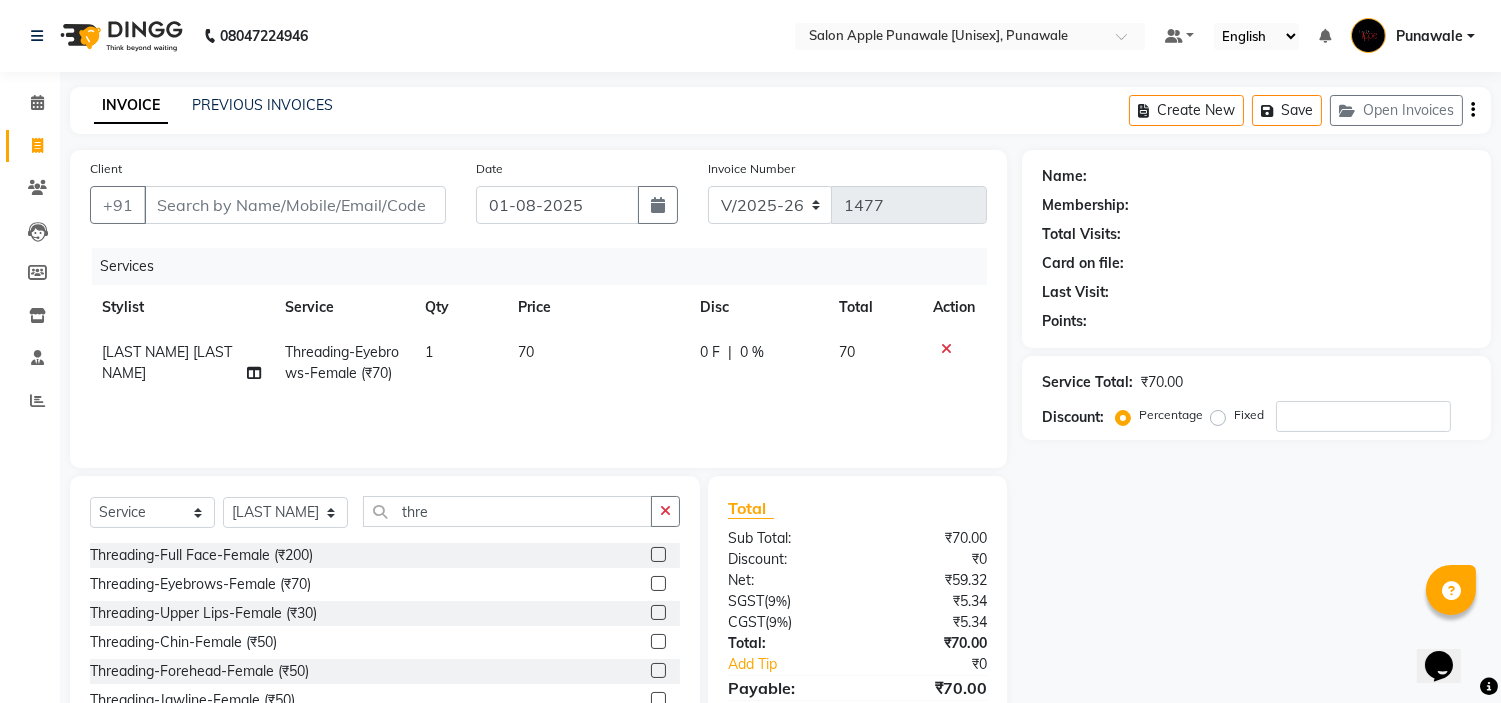 click 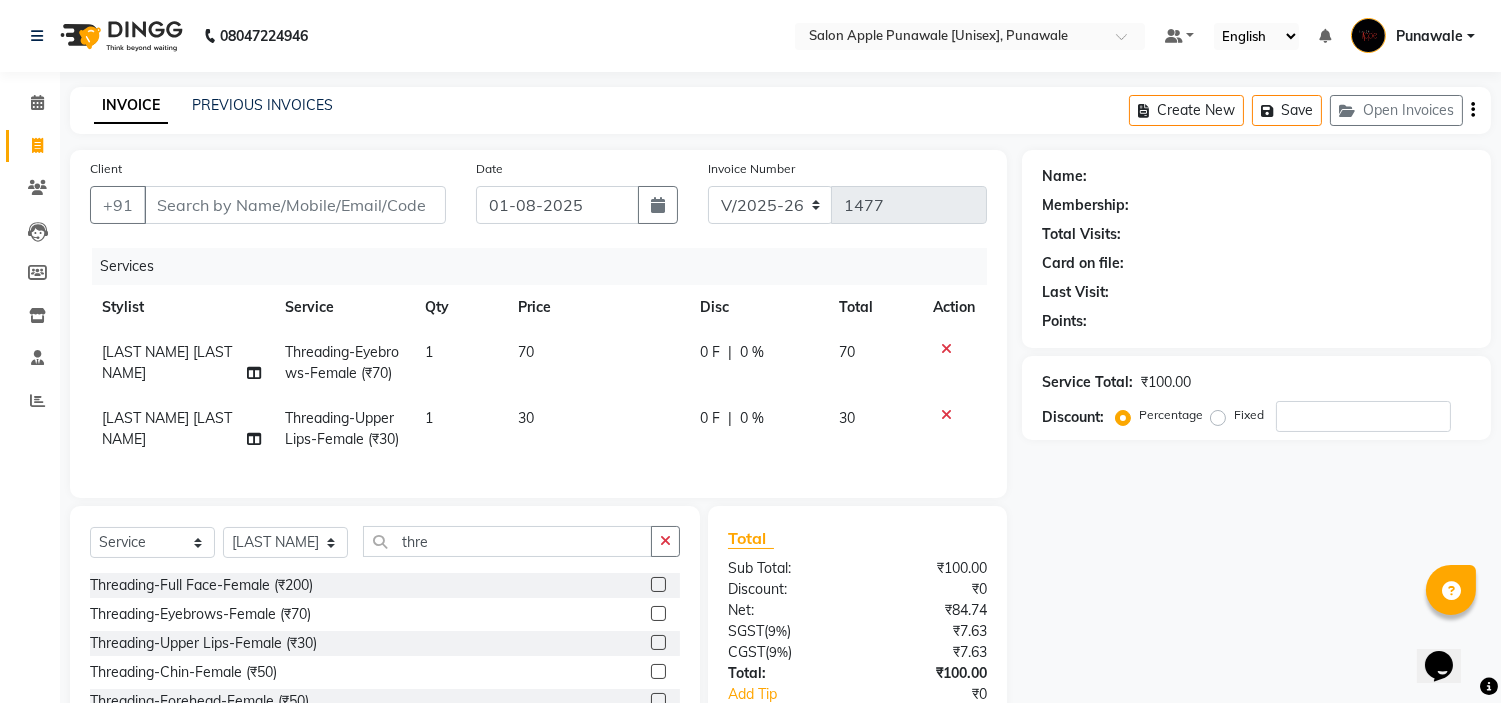 scroll, scrollTop: 186, scrollLeft: 0, axis: vertical 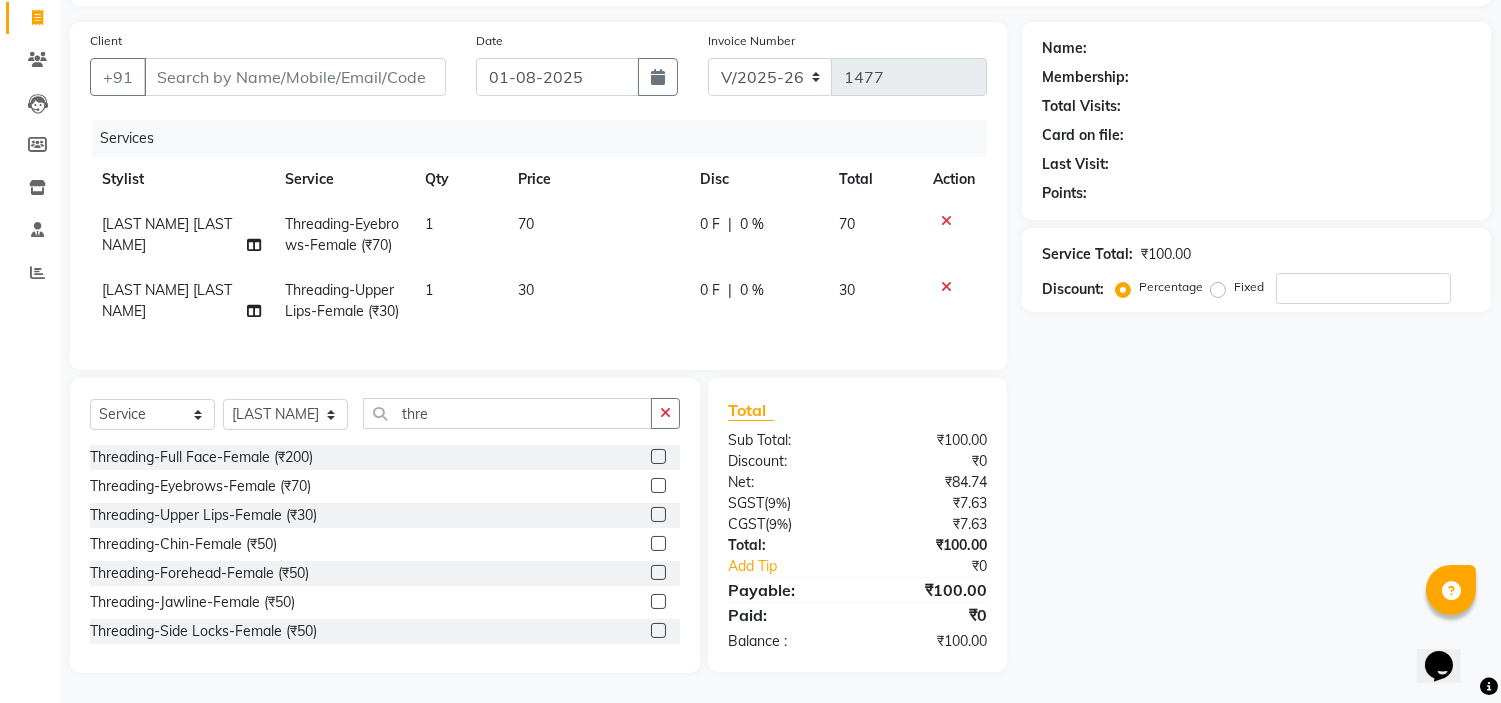 click on "Threading-Forehead-Female (₹50)" 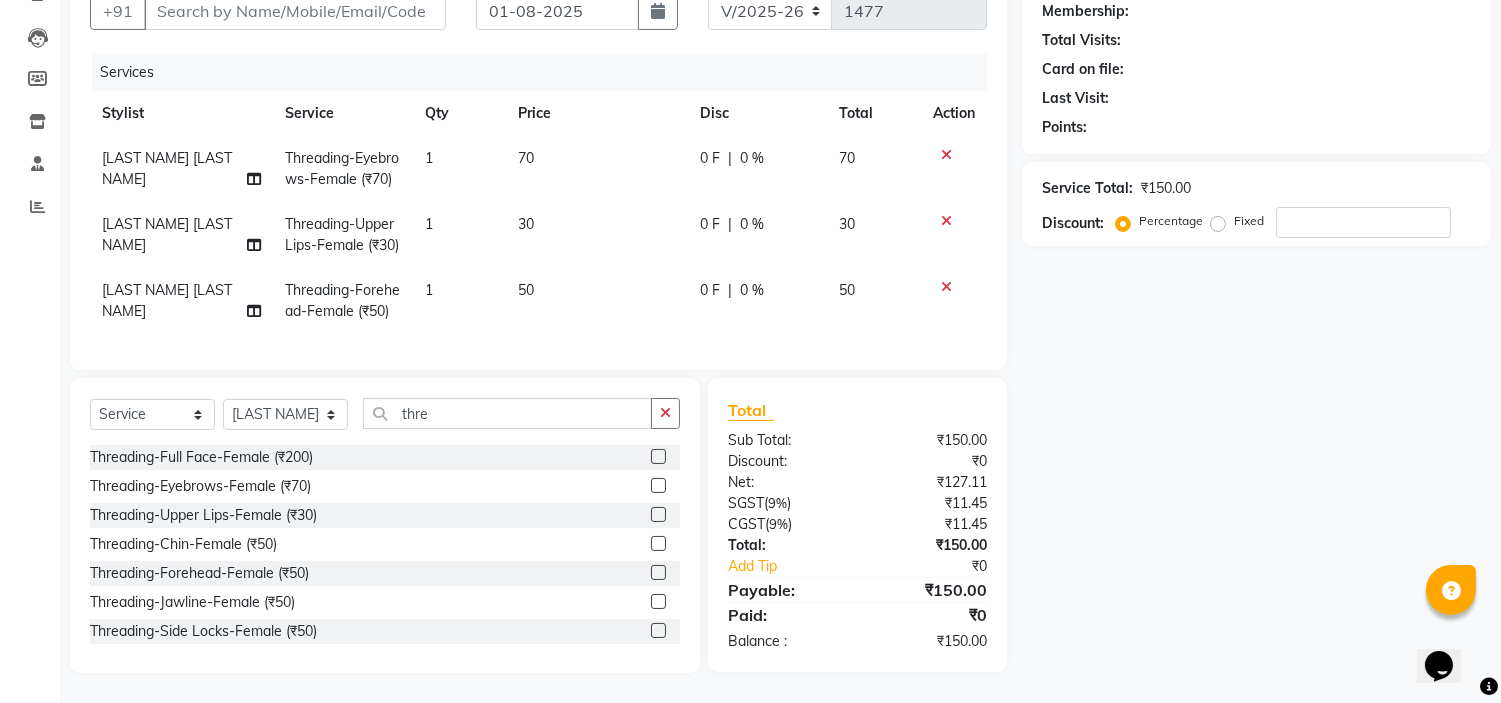 scroll, scrollTop: 0, scrollLeft: 0, axis: both 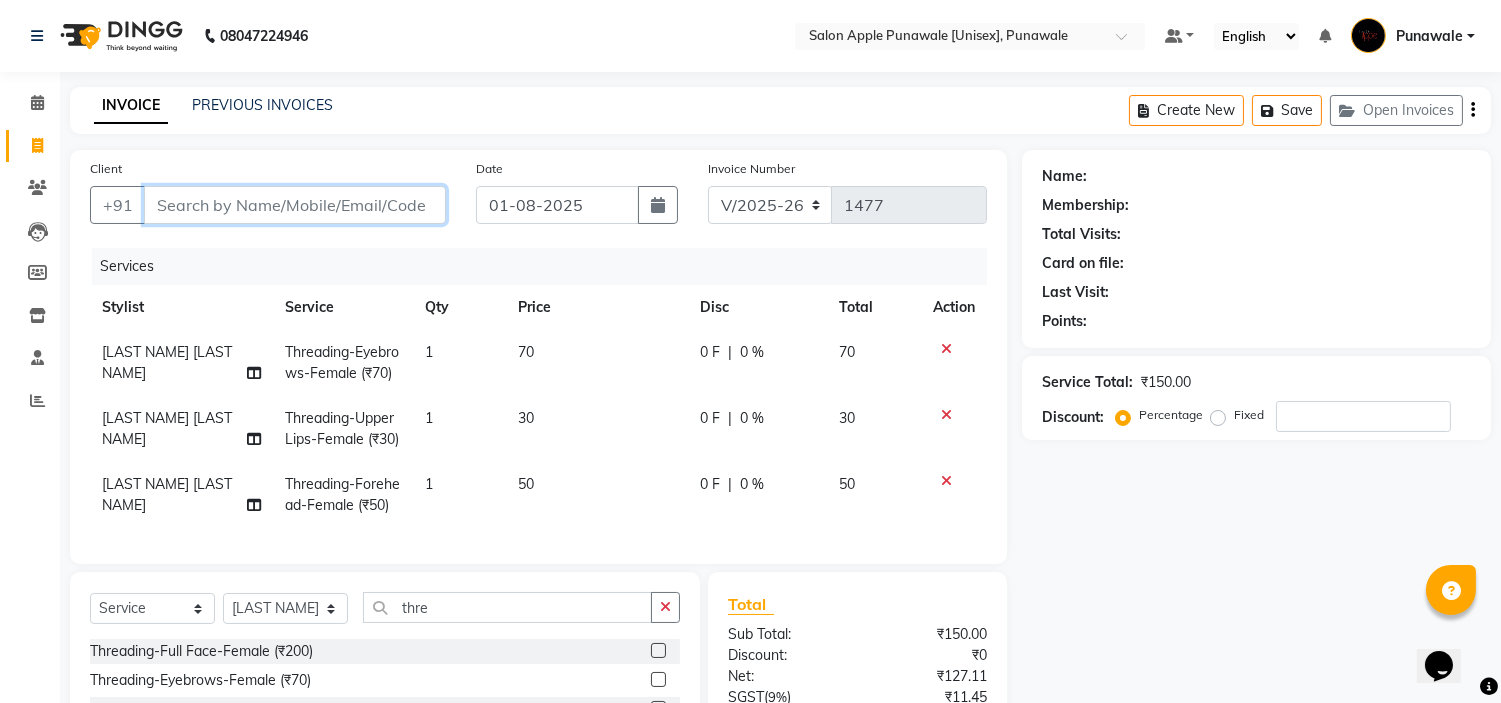 click on "Client" at bounding box center [295, 205] 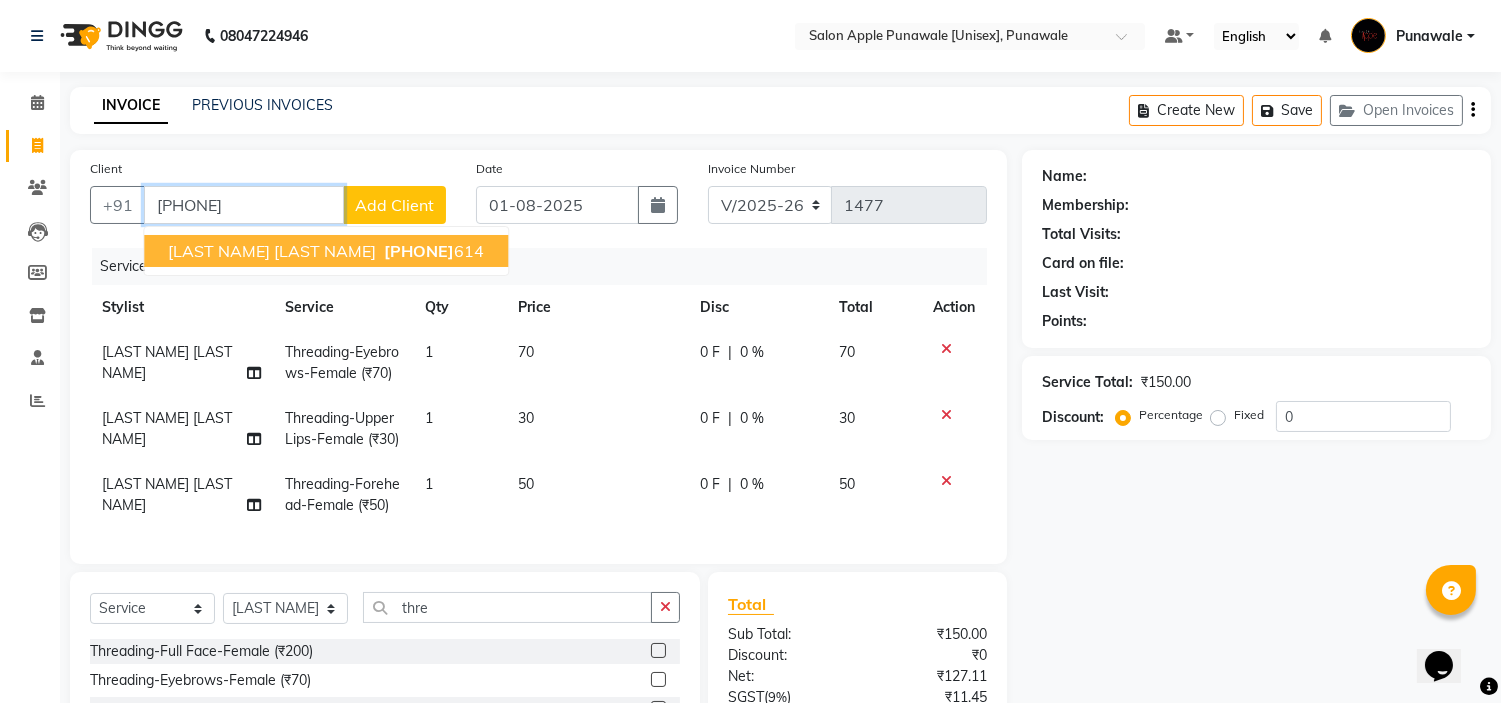 click on "[LAST NAME] [LAST NAME]" at bounding box center [272, 251] 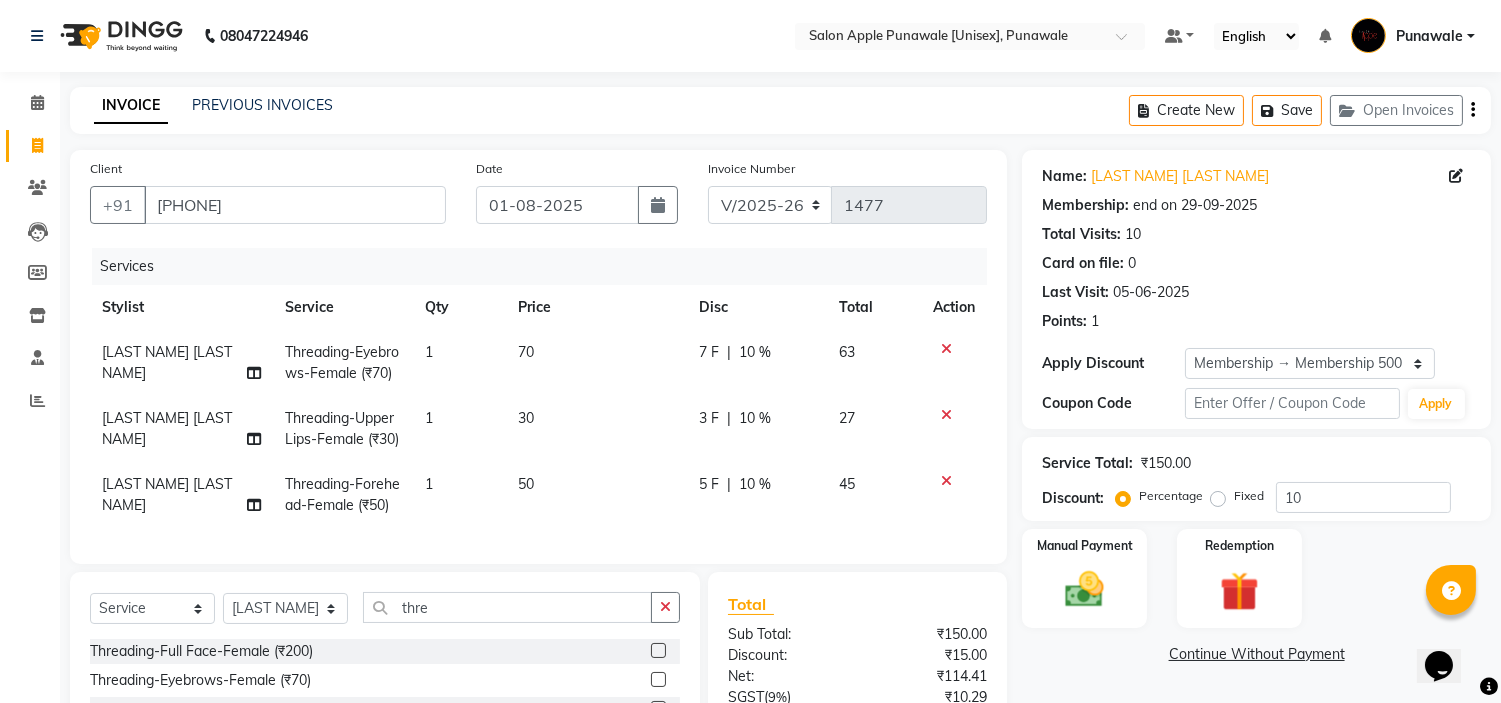 scroll, scrollTop: 252, scrollLeft: 0, axis: vertical 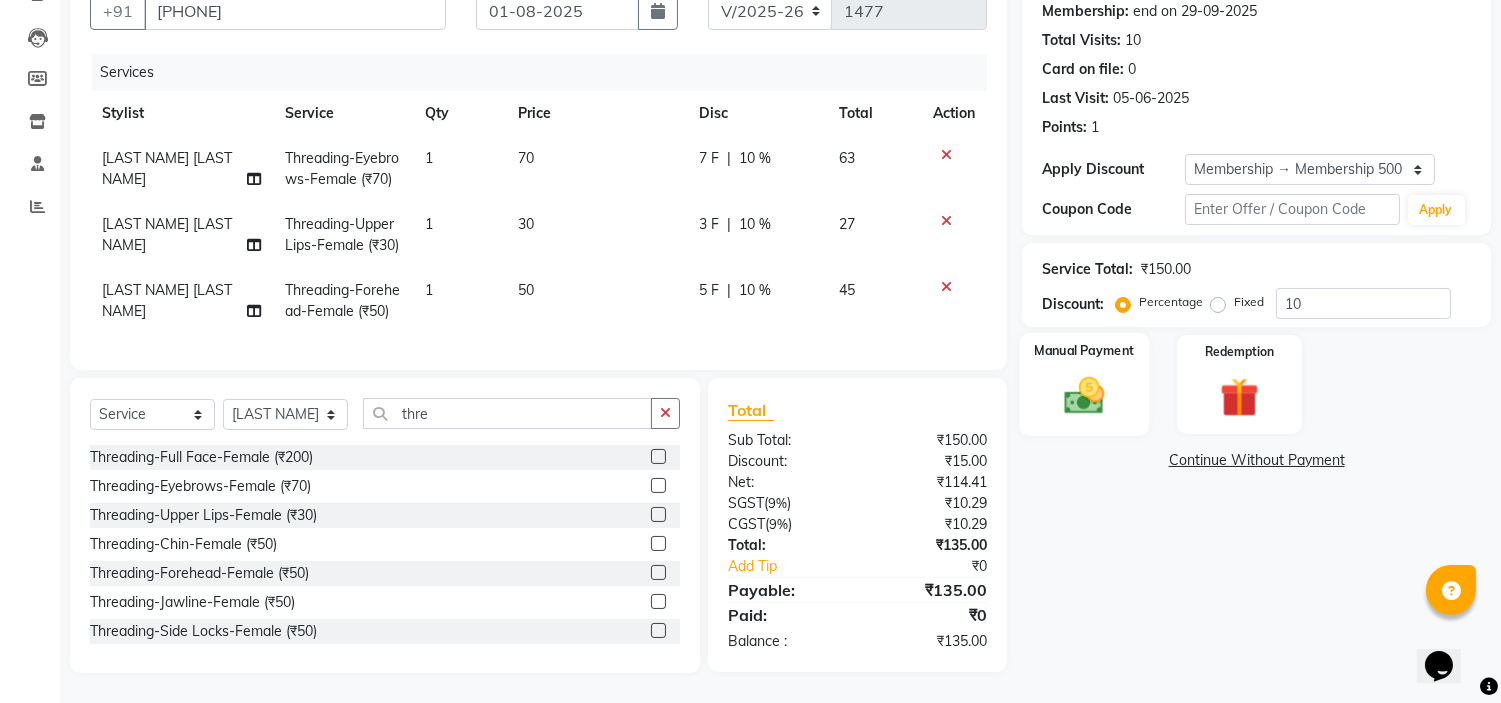 click 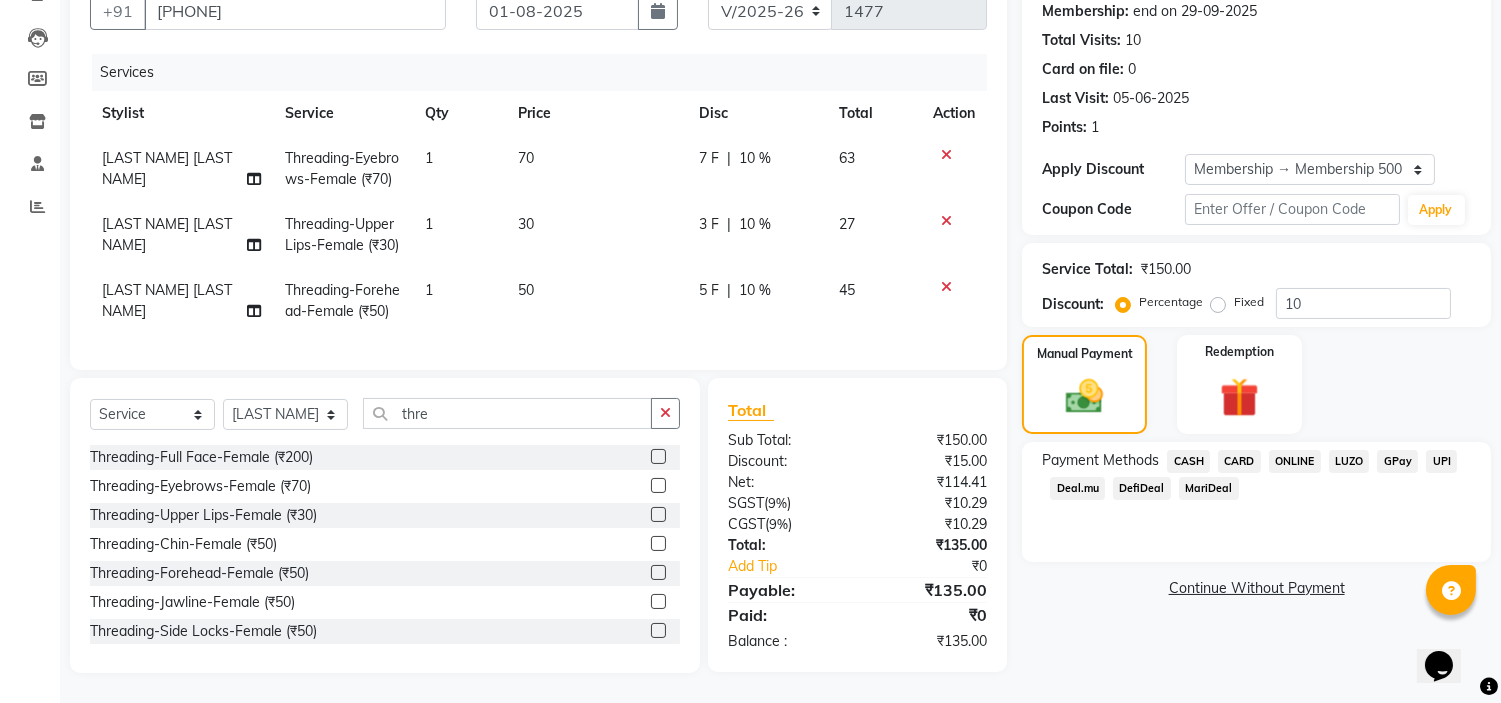 click on "CASH" 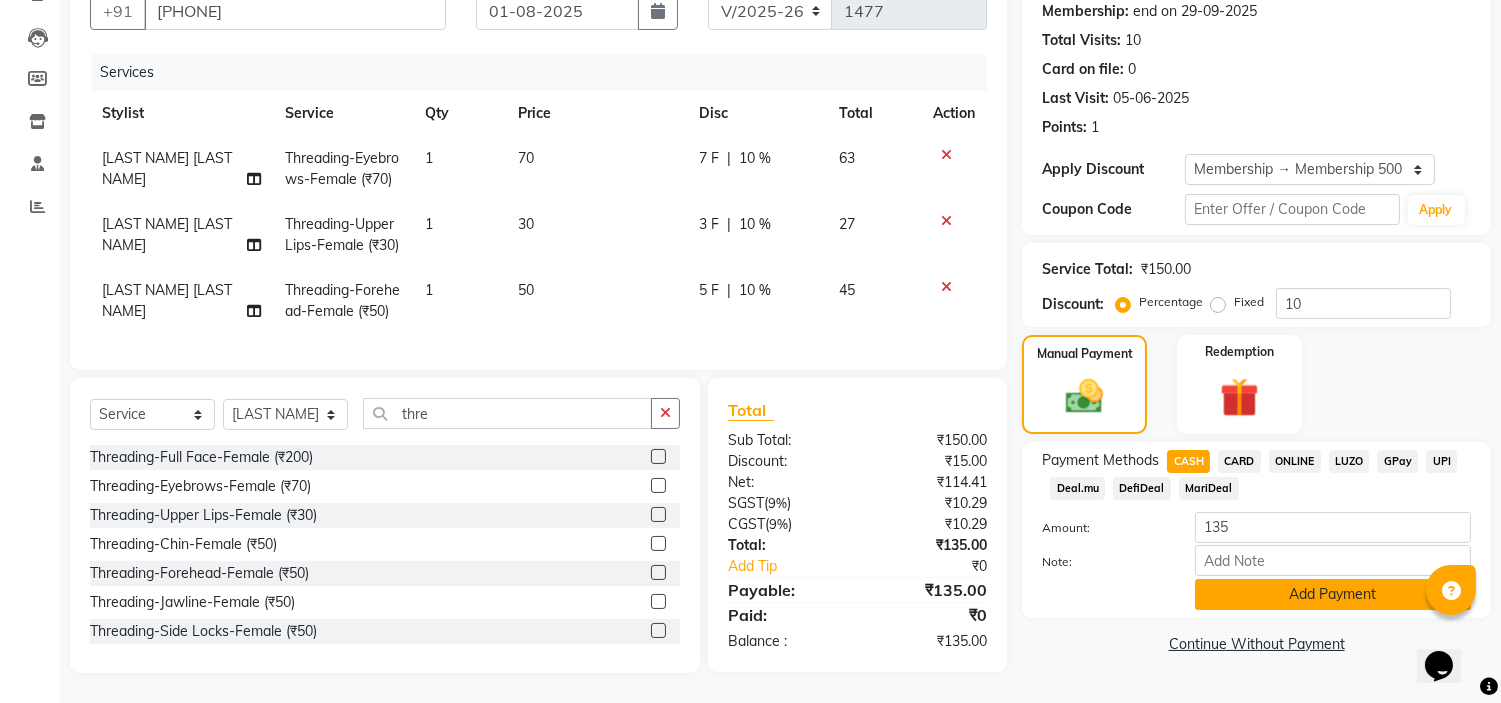 click on "Add Payment" 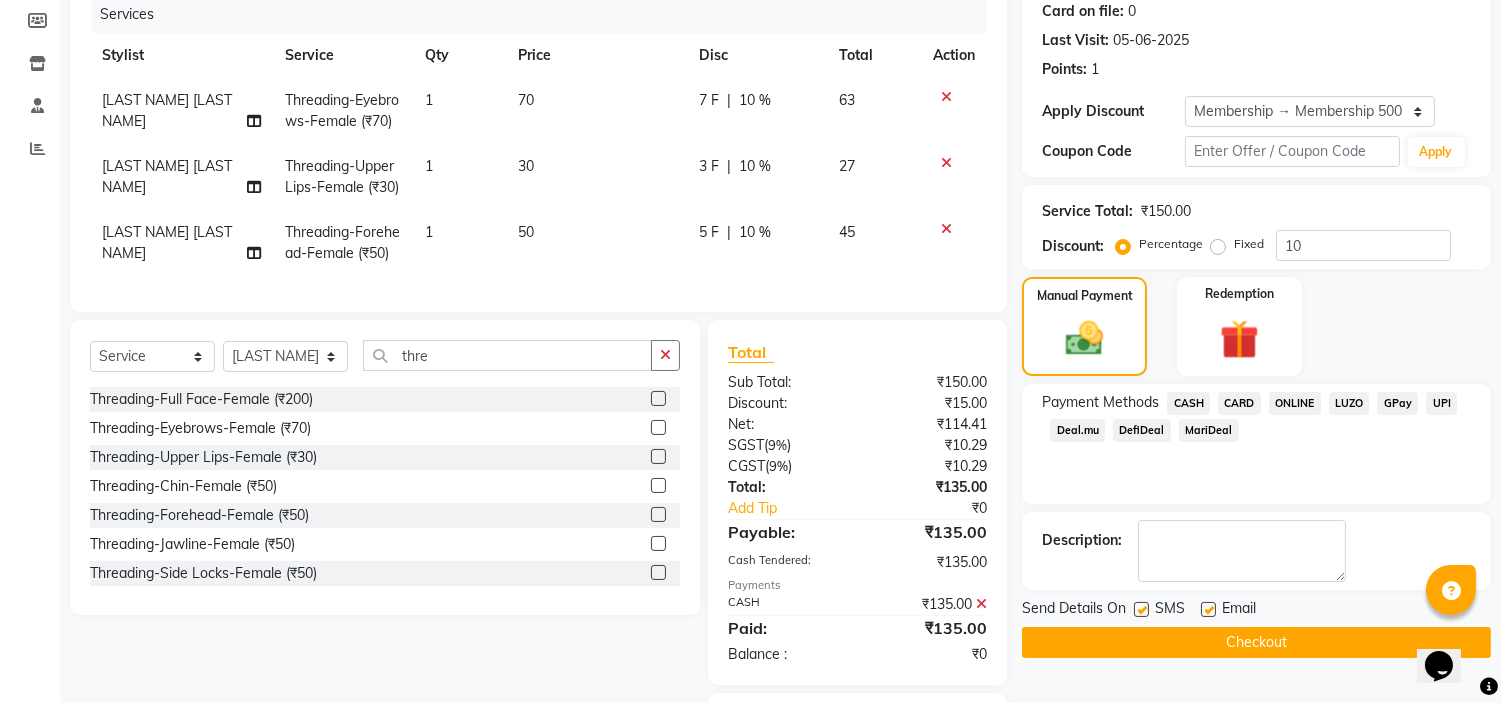 click on "Checkout" 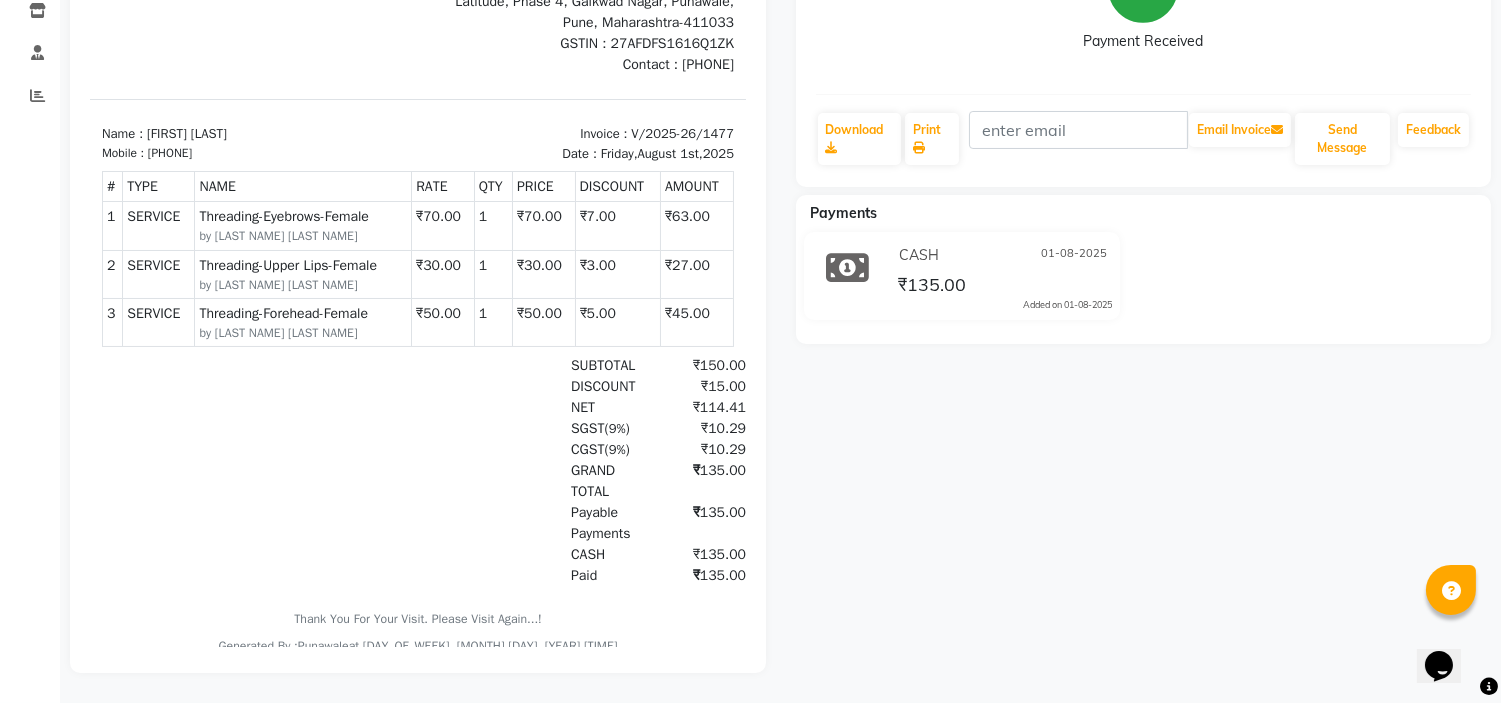 scroll, scrollTop: 0, scrollLeft: 0, axis: both 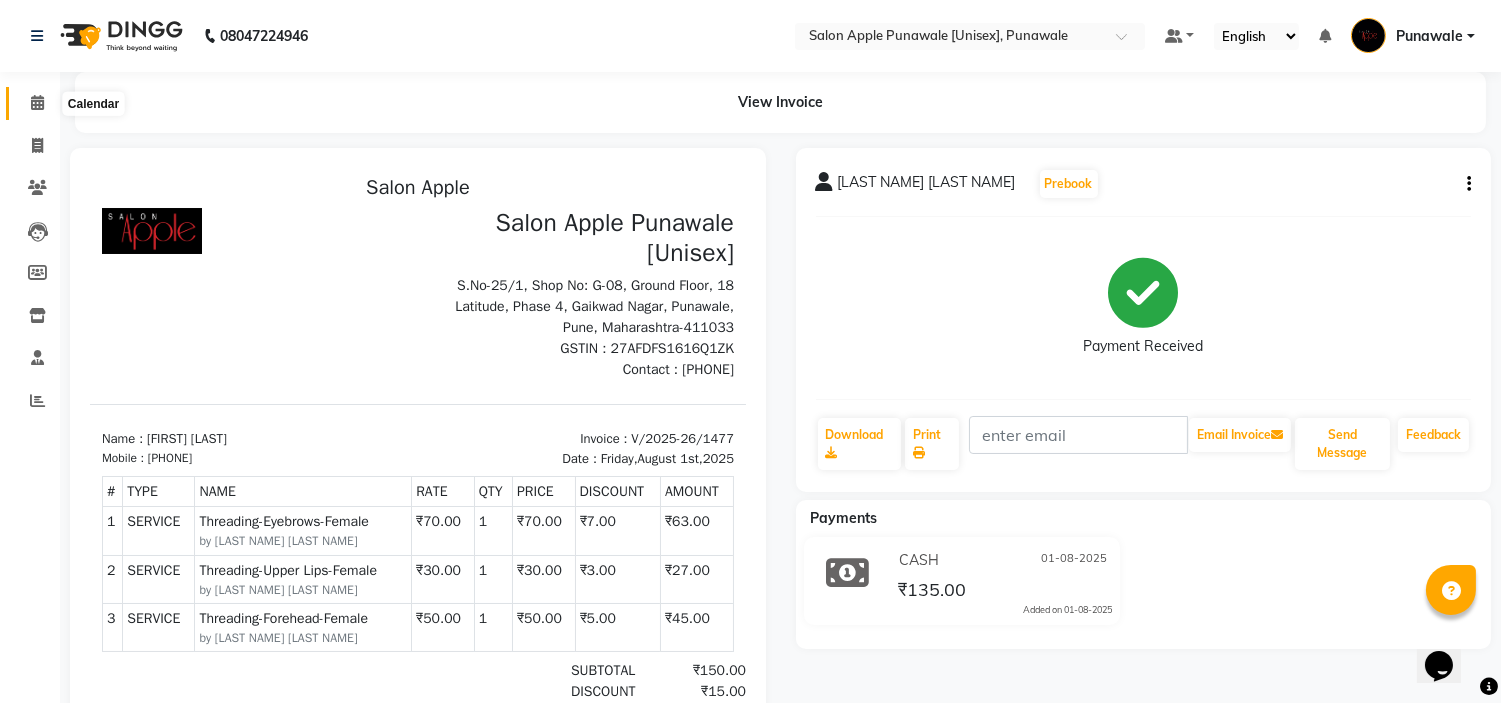 click 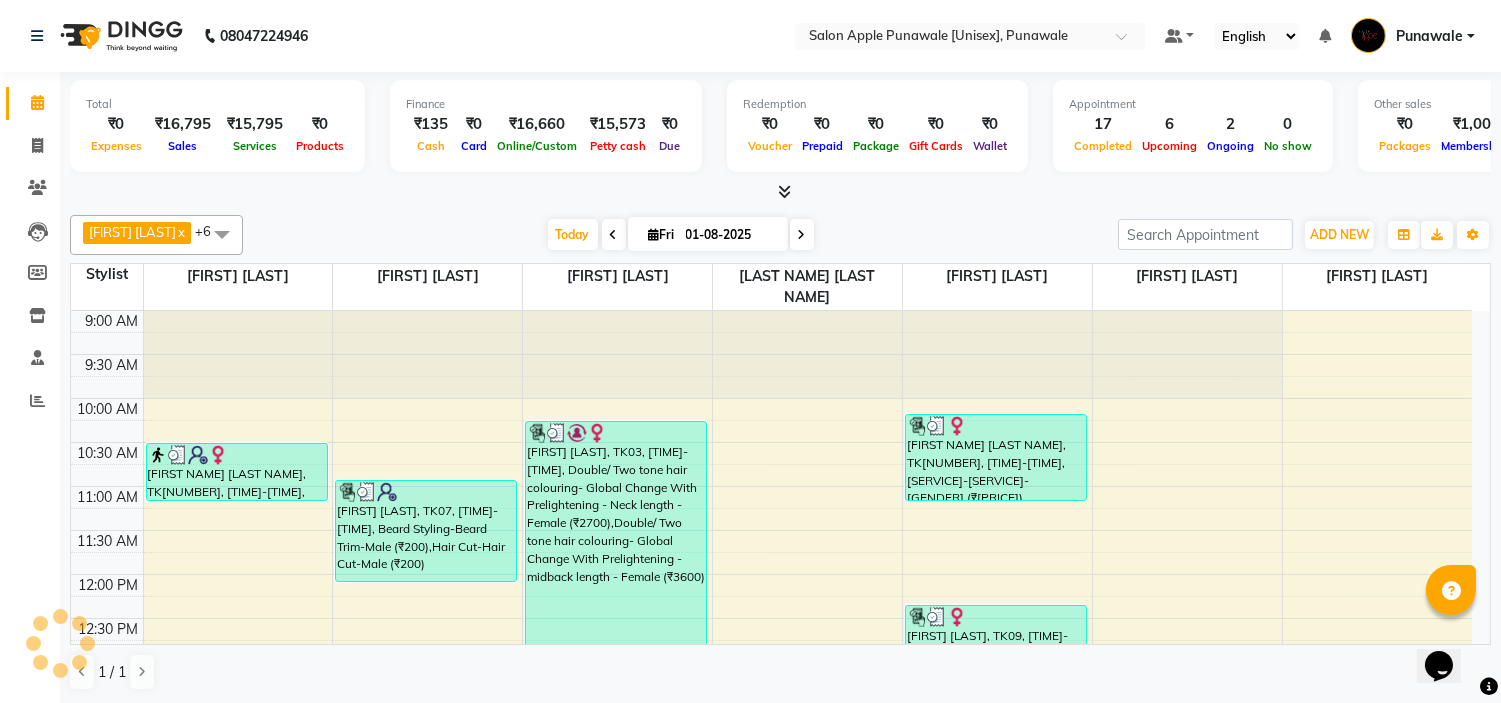 scroll, scrollTop: 882, scrollLeft: 0, axis: vertical 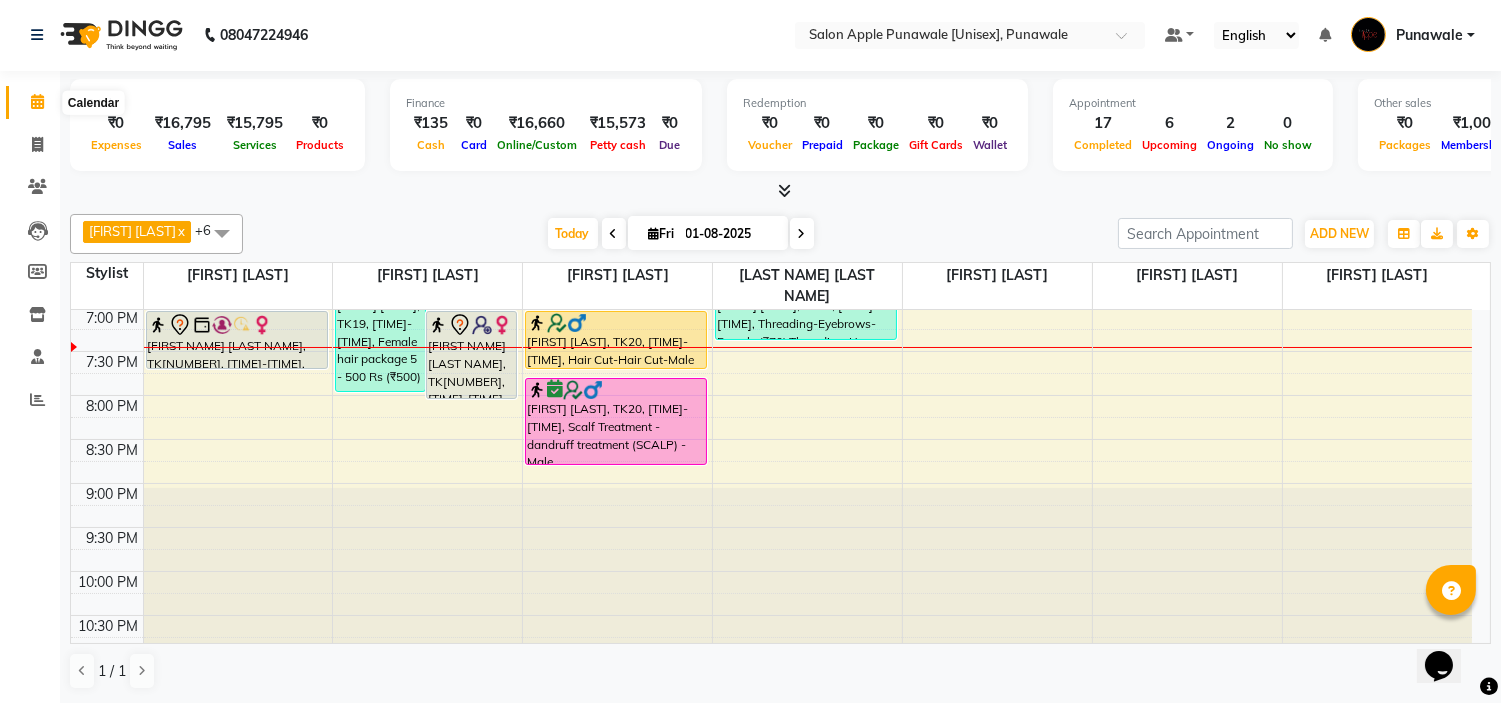 click 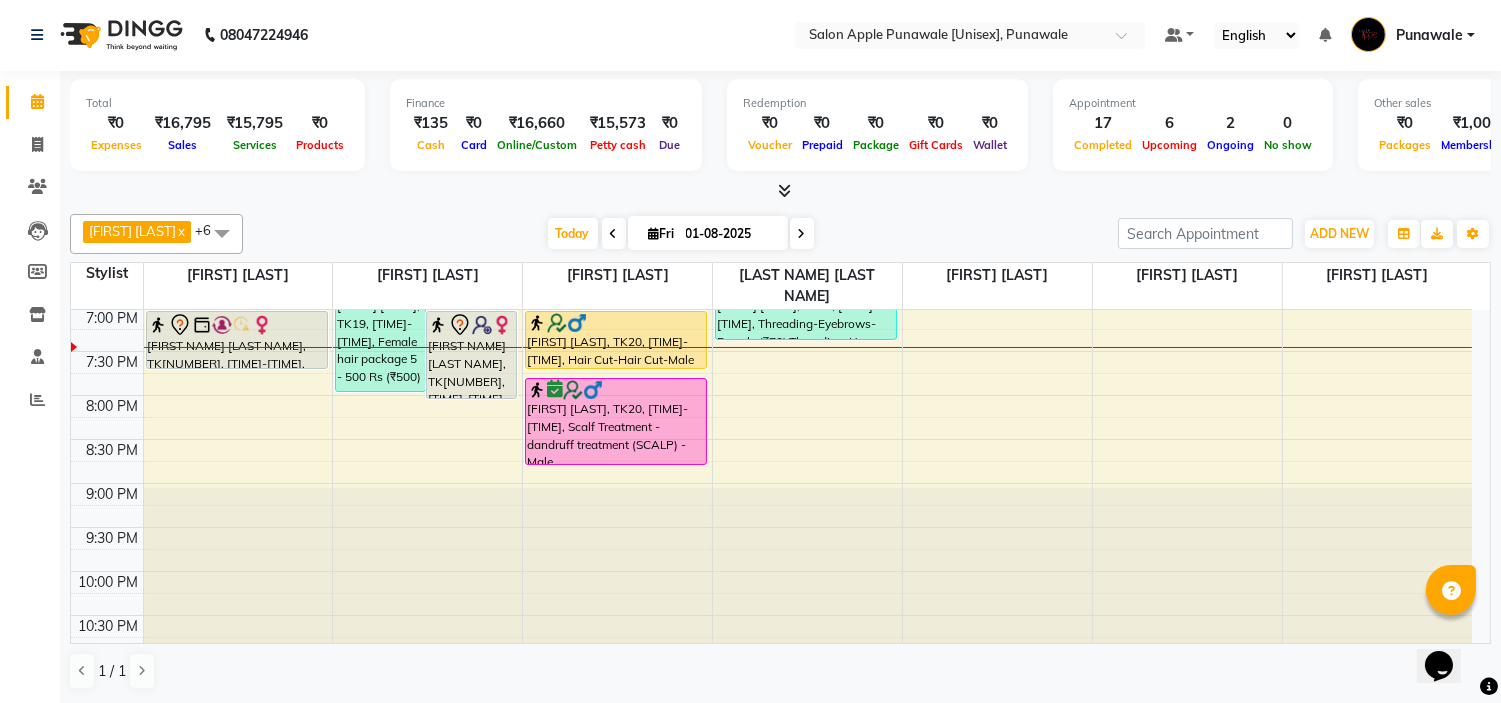 click at bounding box center (802, 234) 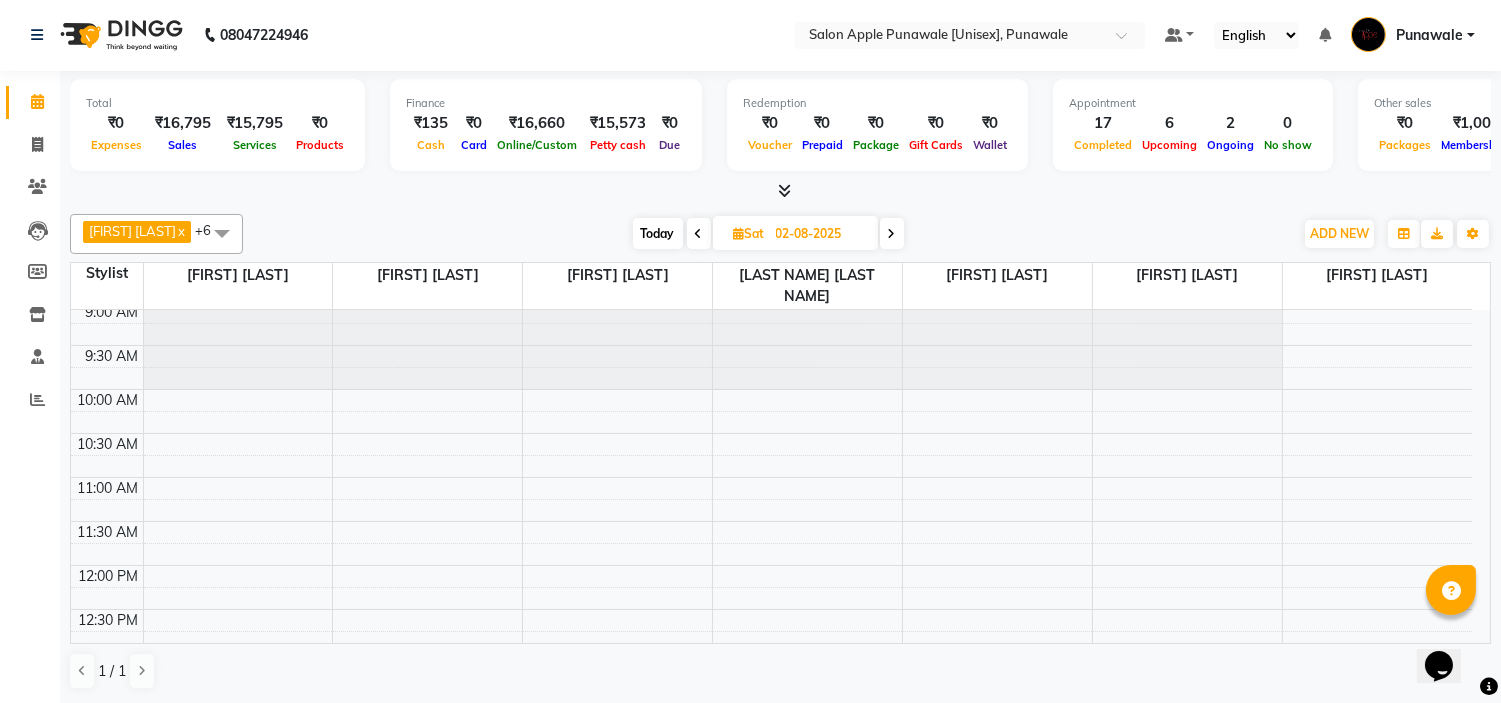 scroll, scrollTop: 0, scrollLeft: 0, axis: both 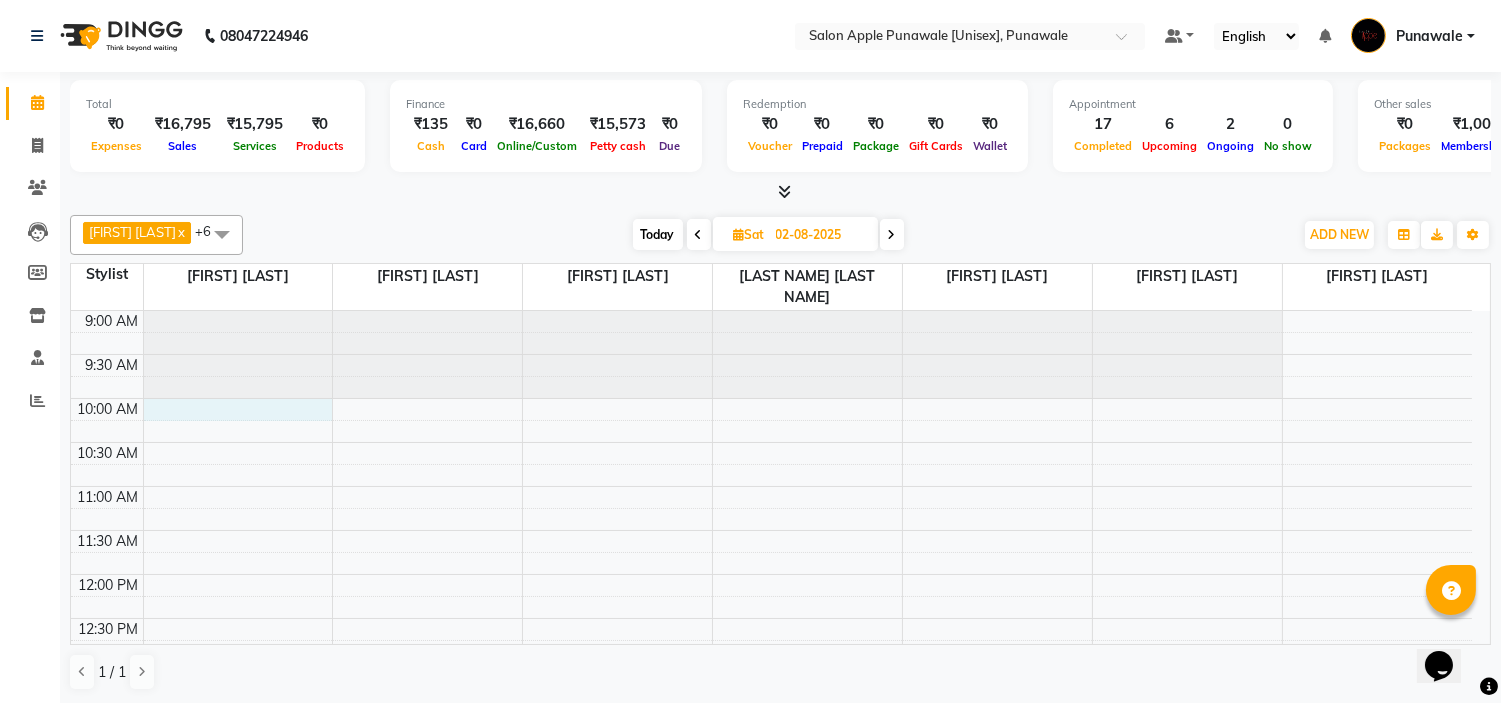 click on "[FIRST] [LAST], [TIME]-[TIME], Biotop Spa - upper midback length - Female             [FIRST] [LAST], [TIME]-[TIME], Biotop Spa - midback length - Female             [FIRST] [LAST], [TIME]-[TIME], Scalf Treatment - dandruff treatment (SCALP) - Female" at bounding box center [771, 926] 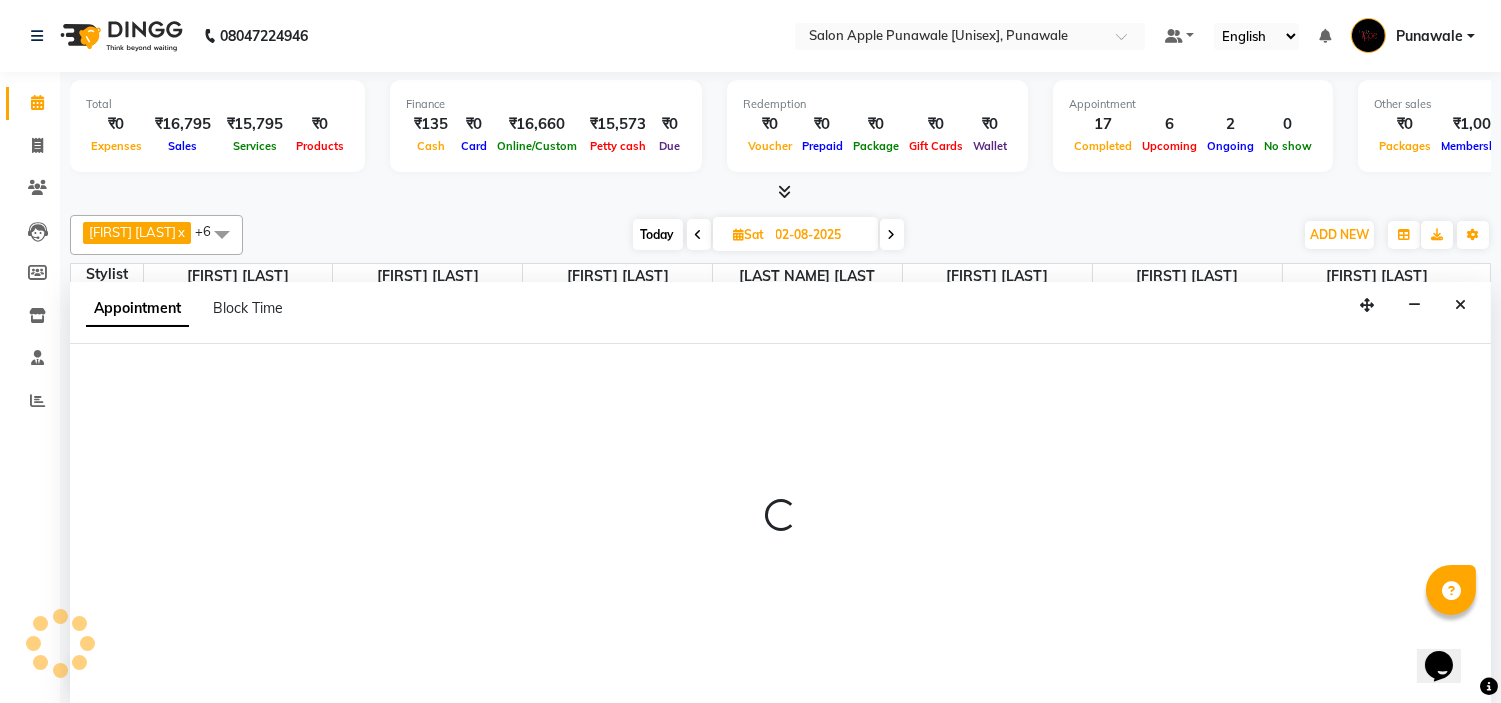 scroll, scrollTop: 1, scrollLeft: 0, axis: vertical 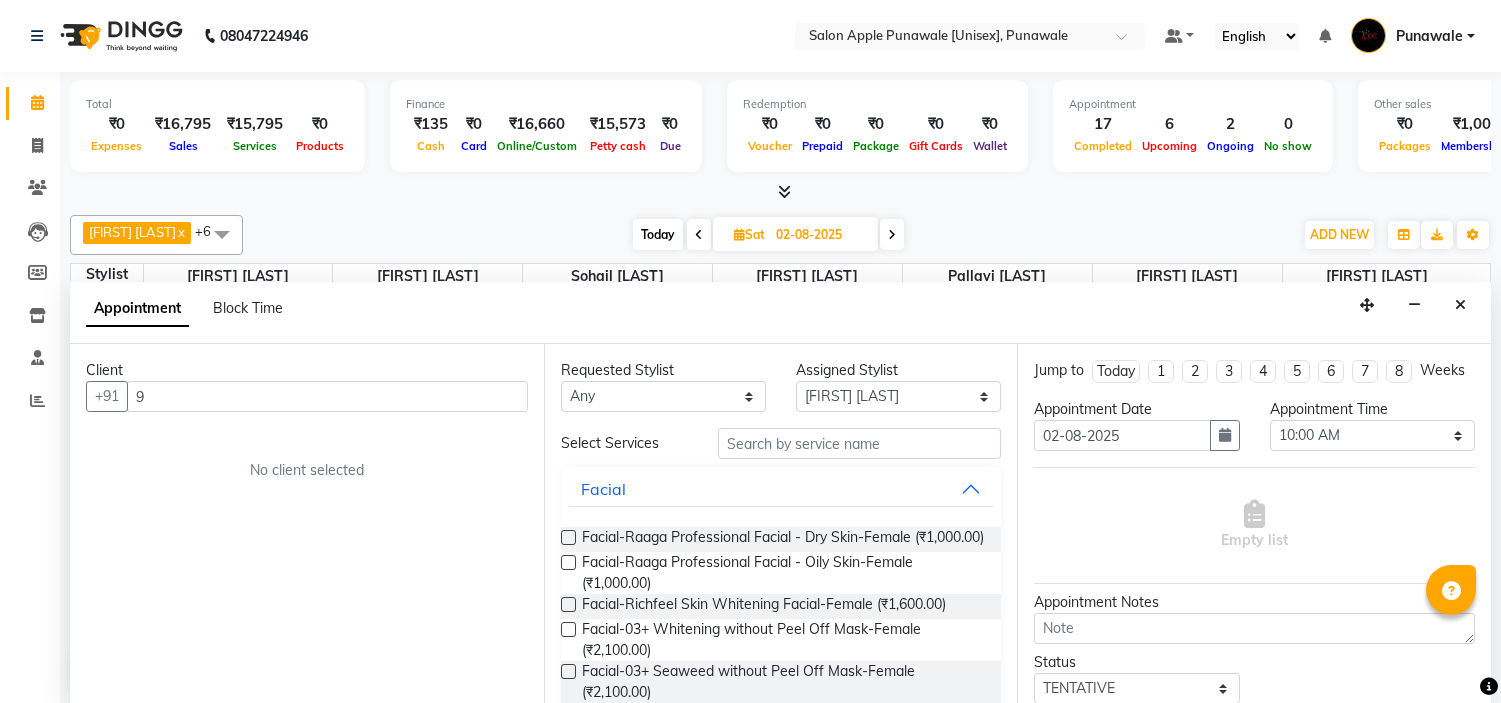 select on "54408" 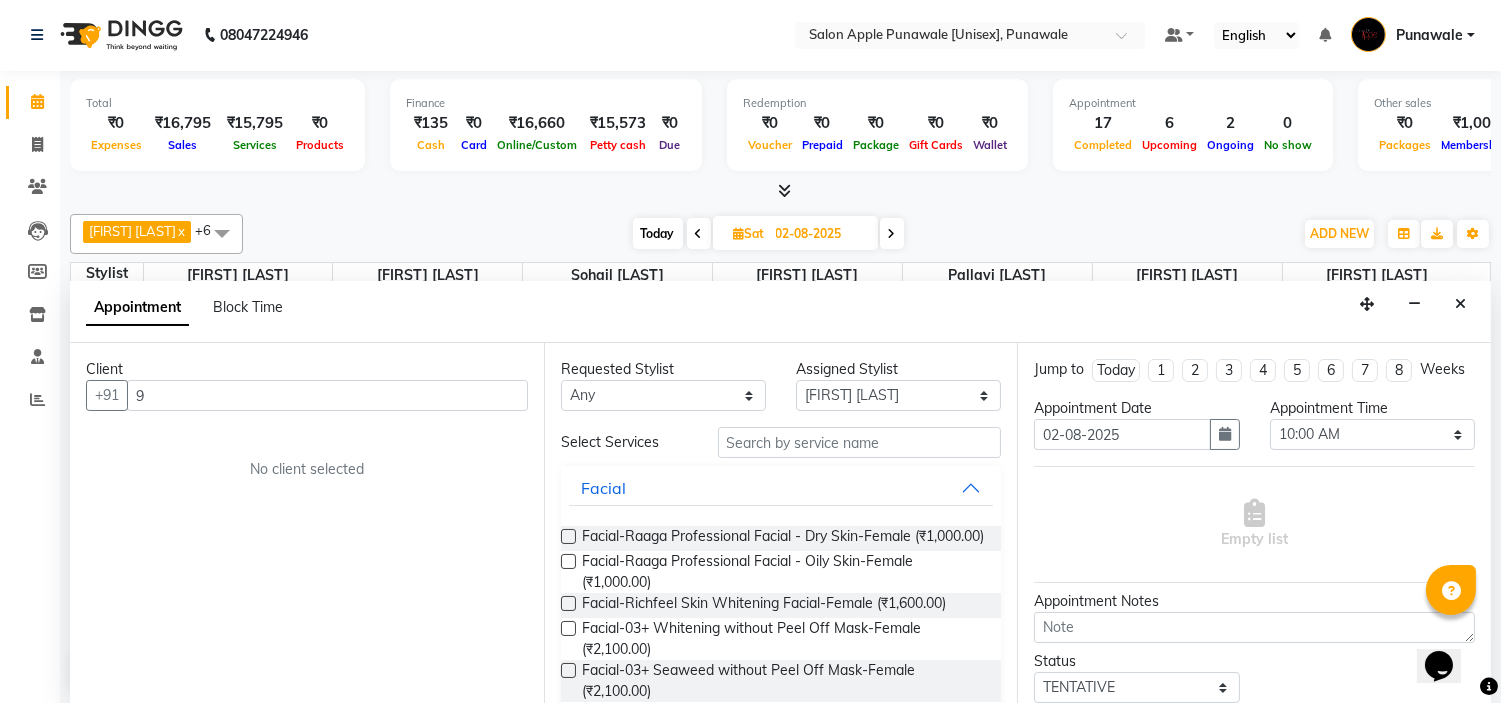 scroll, scrollTop: 0, scrollLeft: 0, axis: both 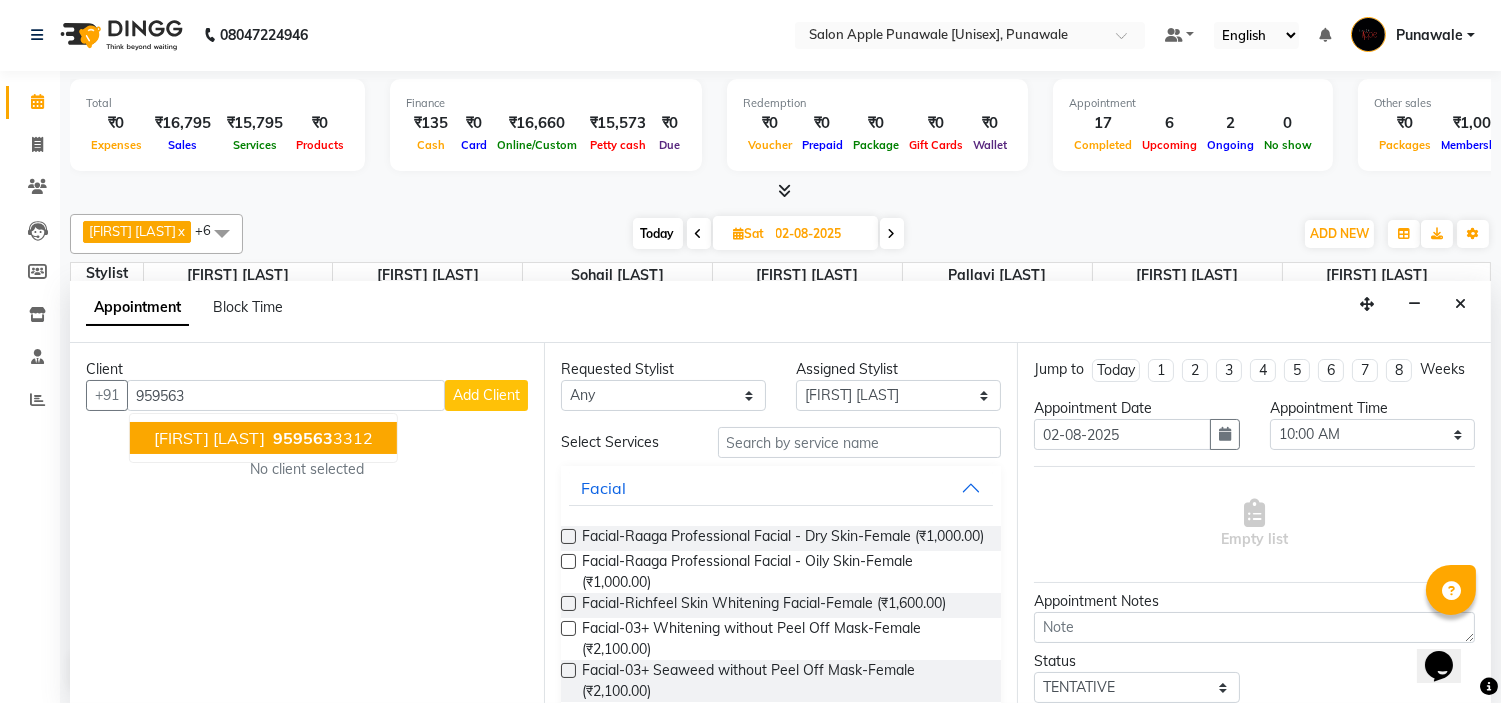 click on "959563" at bounding box center [303, 438] 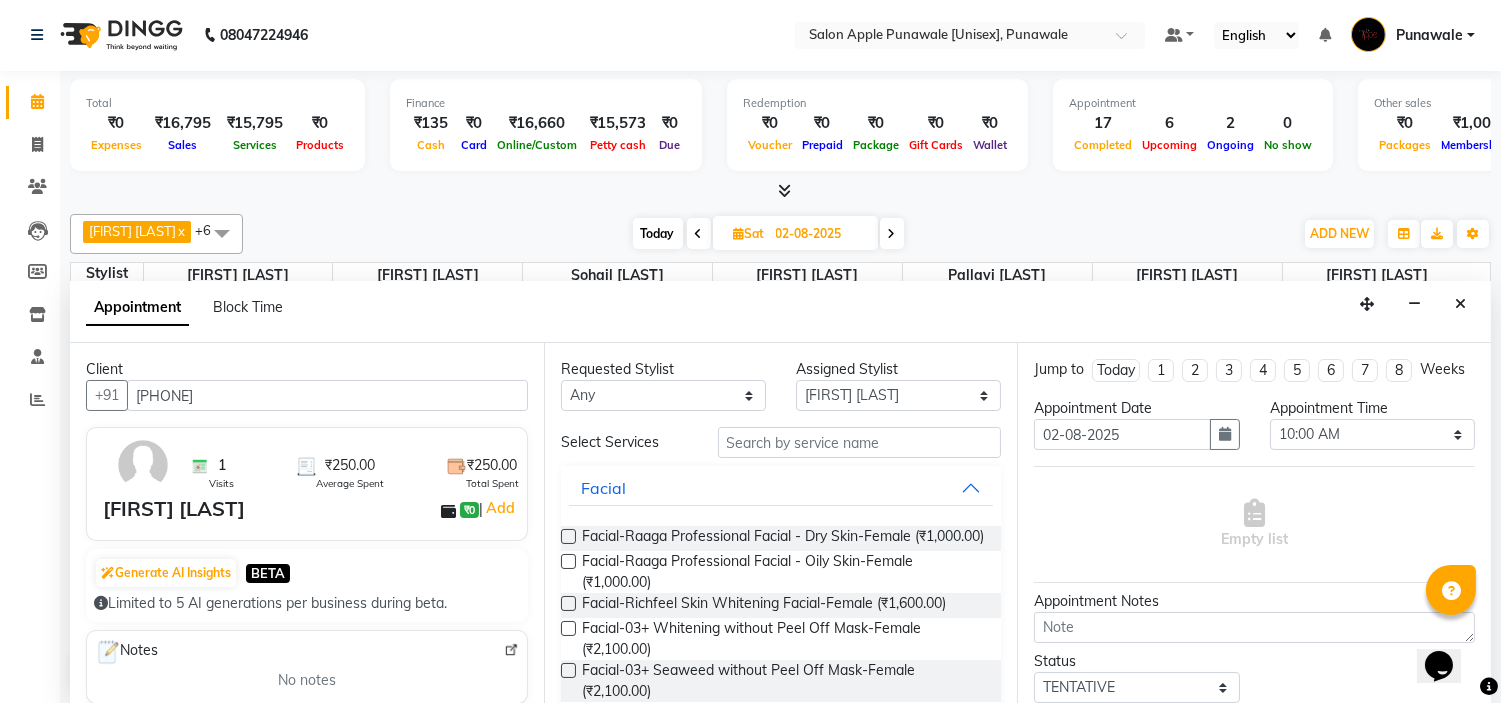 type on "[PHONE]" 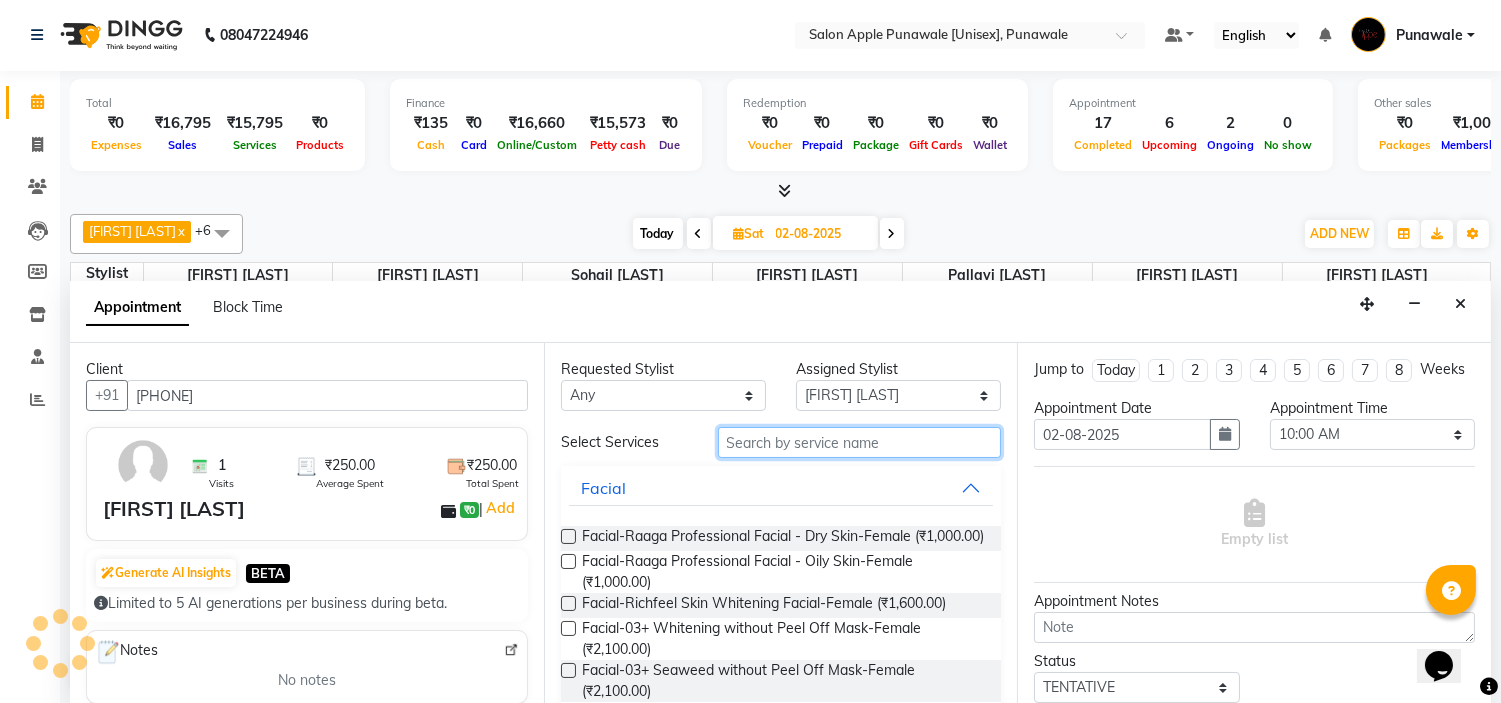 click at bounding box center (860, 442) 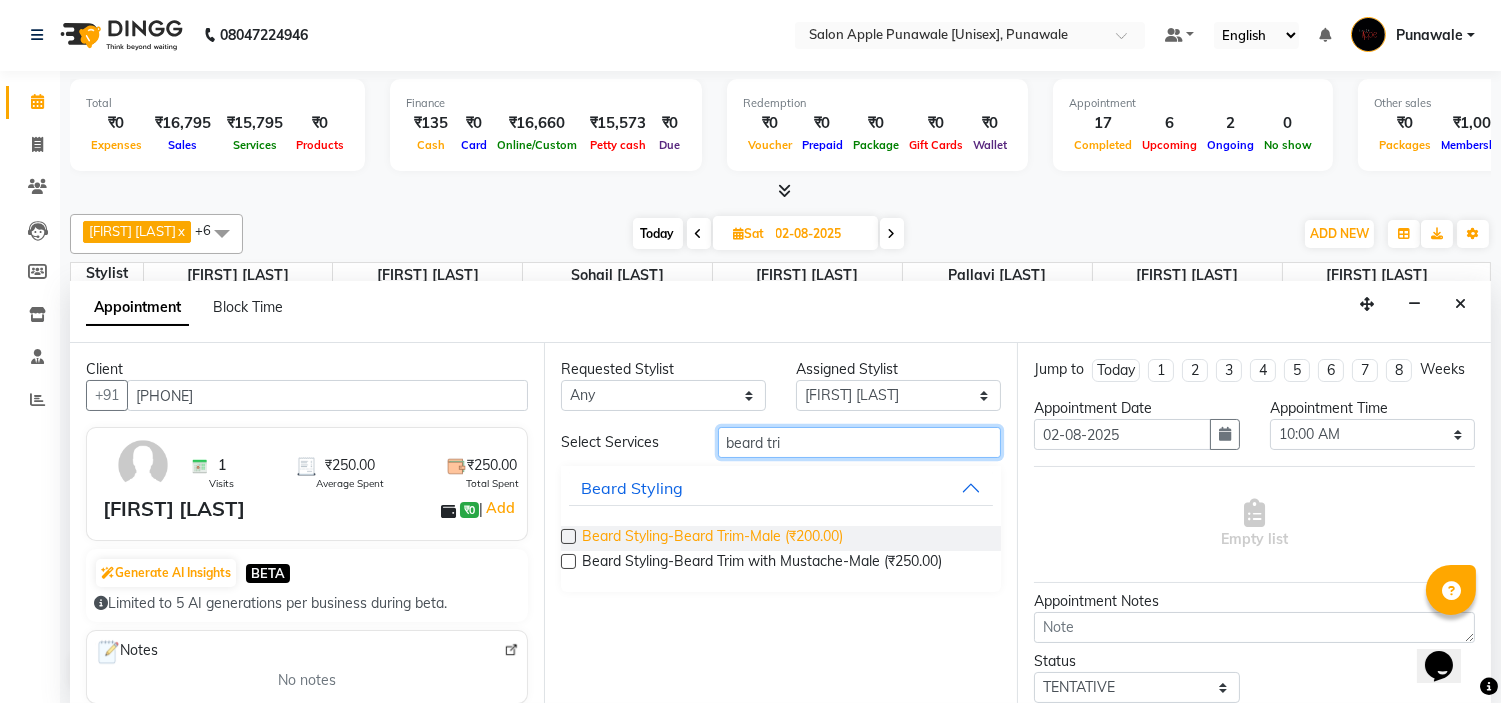 type on "beard tri" 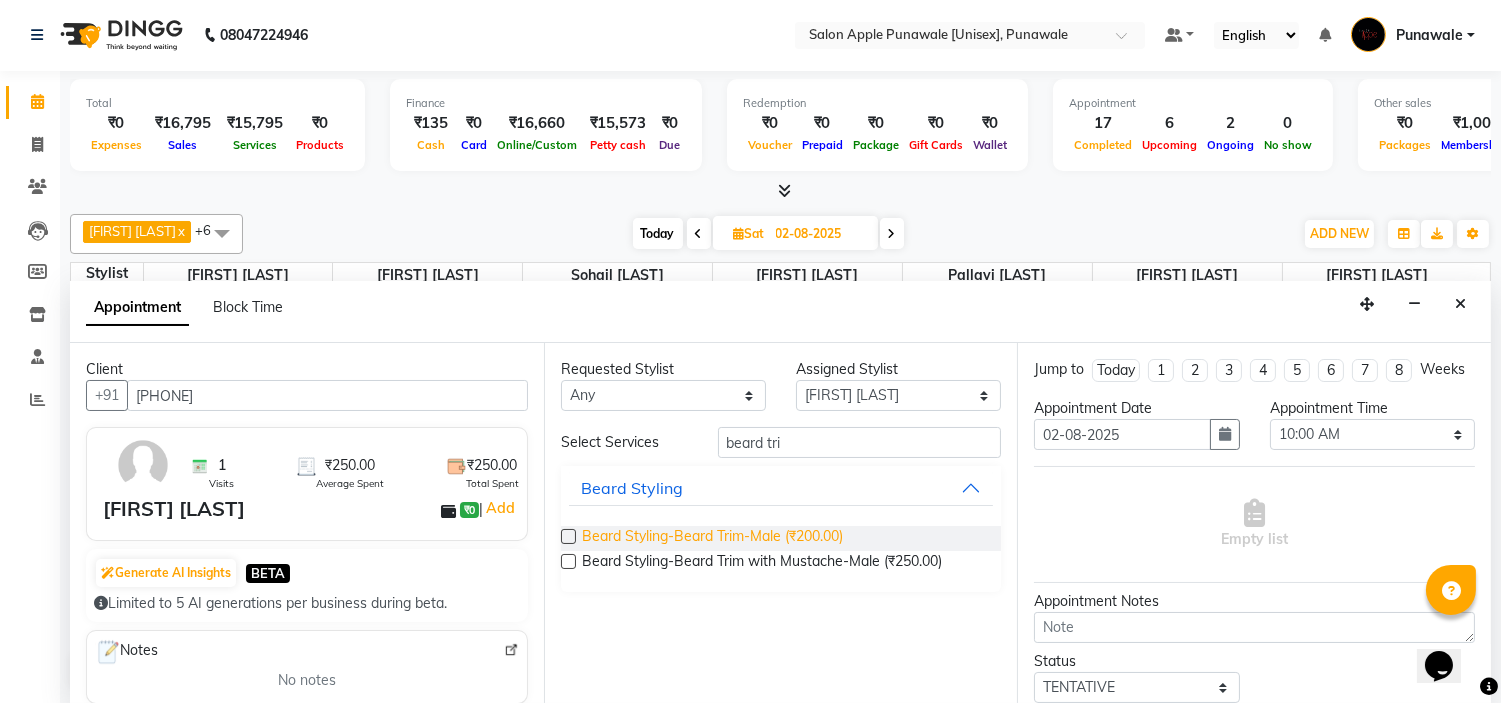 click on "Beard Styling-Beard Trim-Male (₹200.00)" at bounding box center (712, 538) 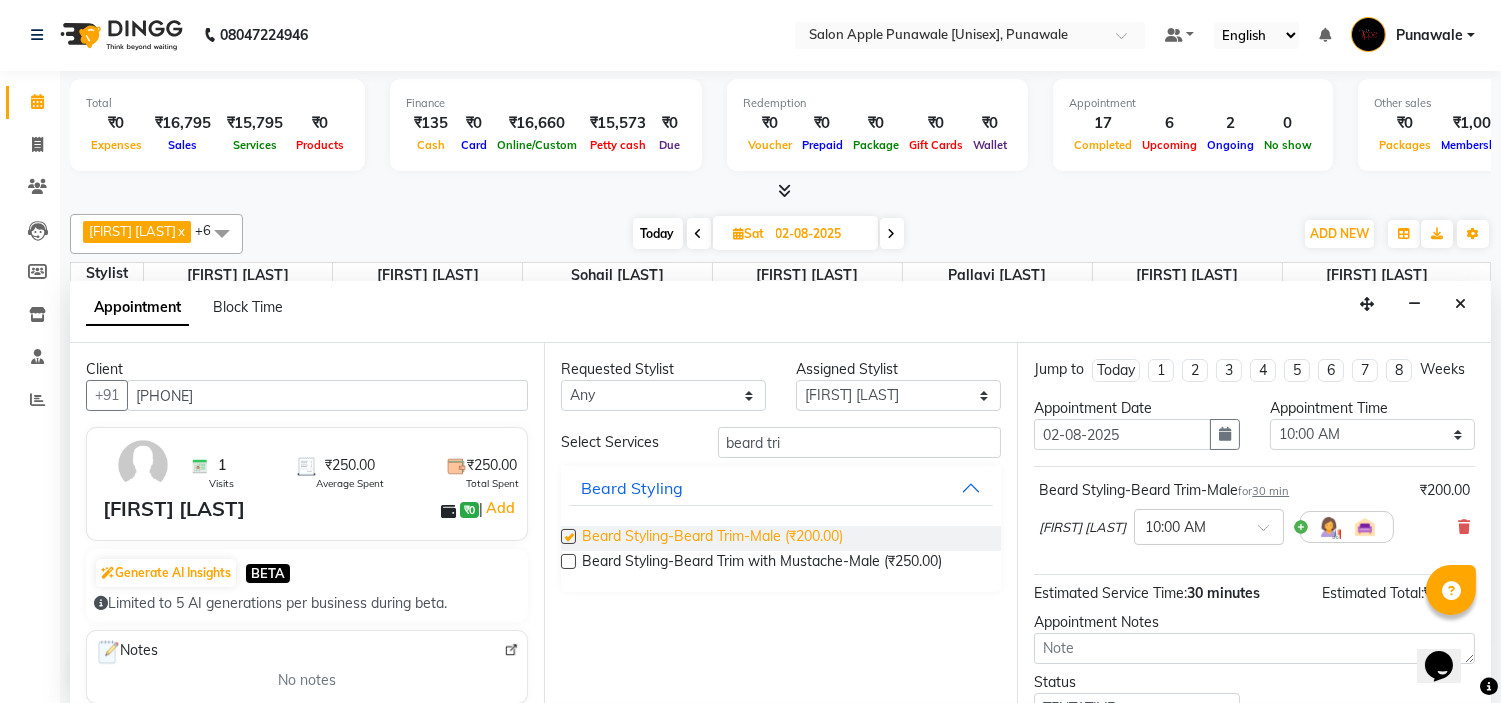 checkbox on "false" 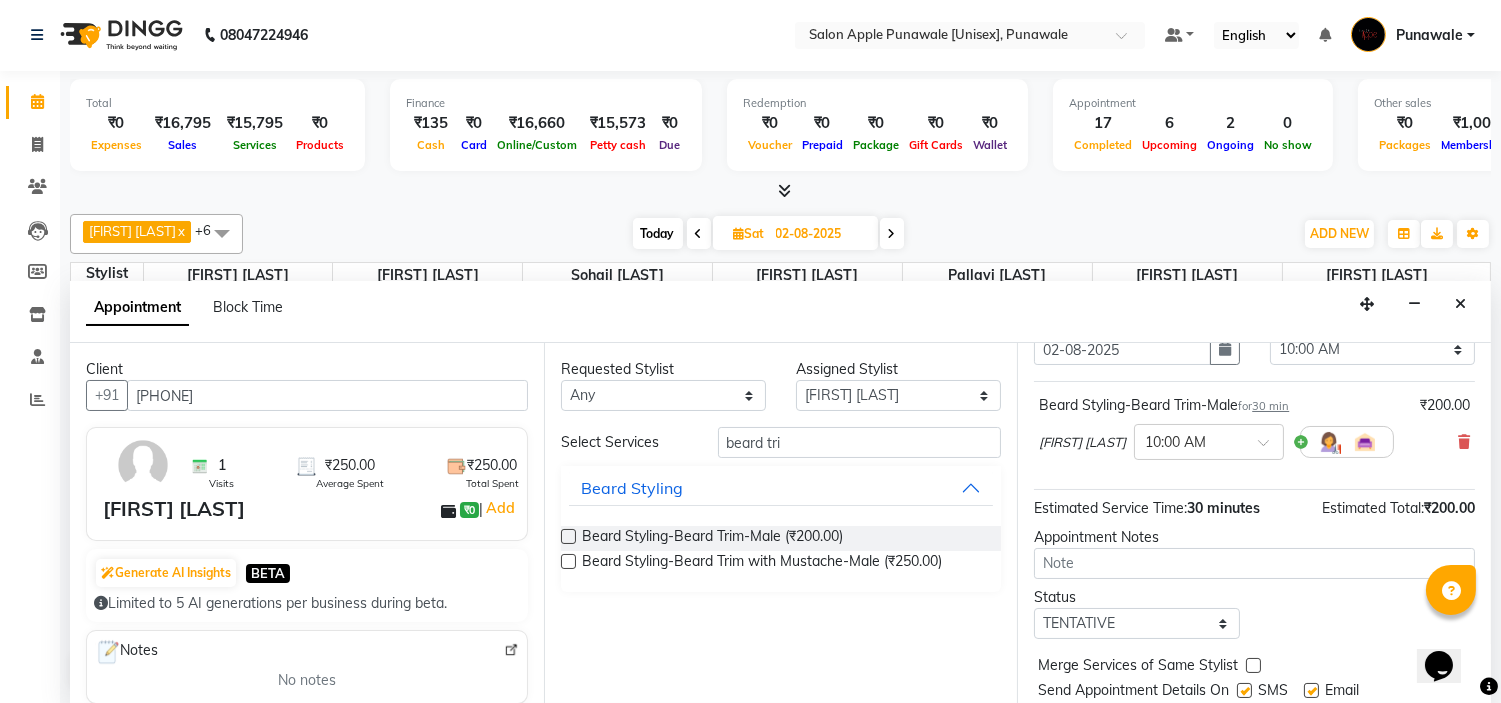 scroll, scrollTop: 165, scrollLeft: 0, axis: vertical 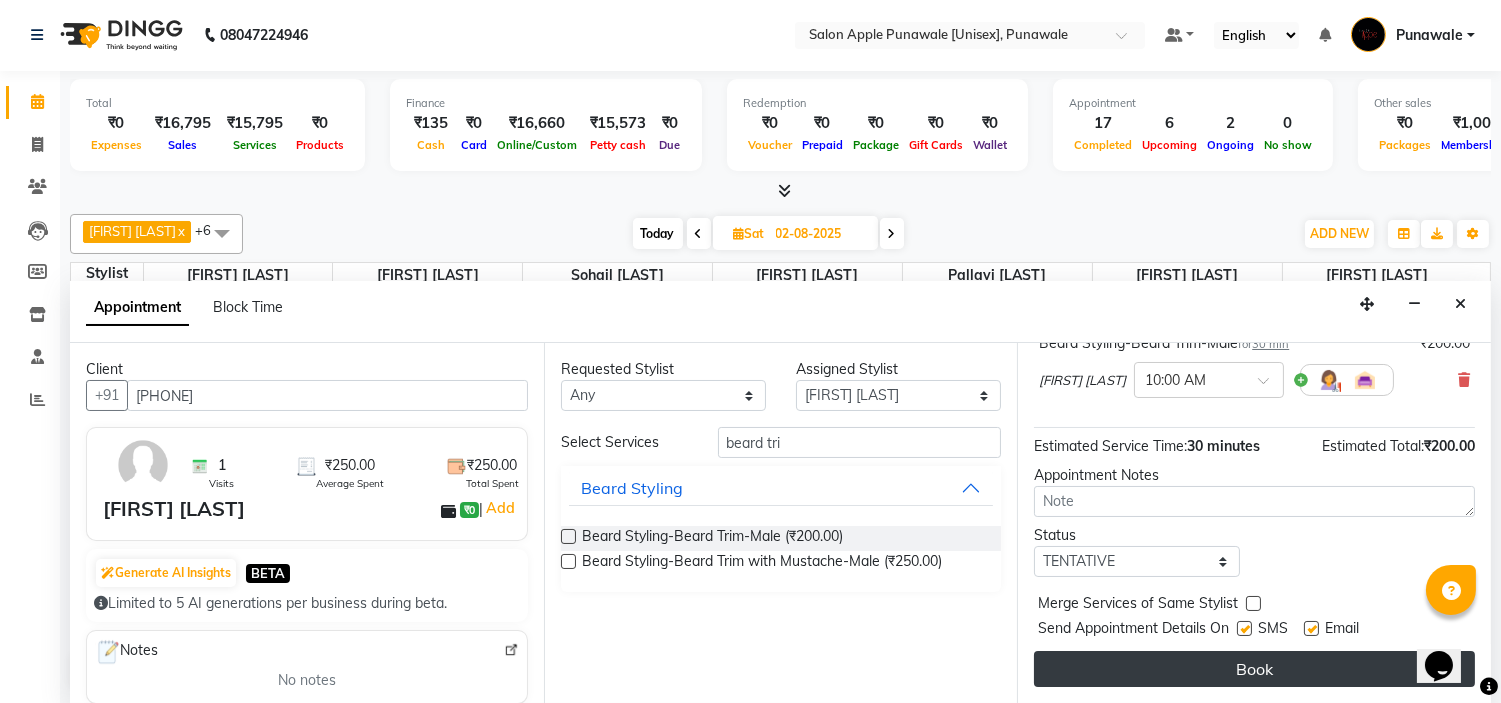 click on "Book" at bounding box center [1254, 669] 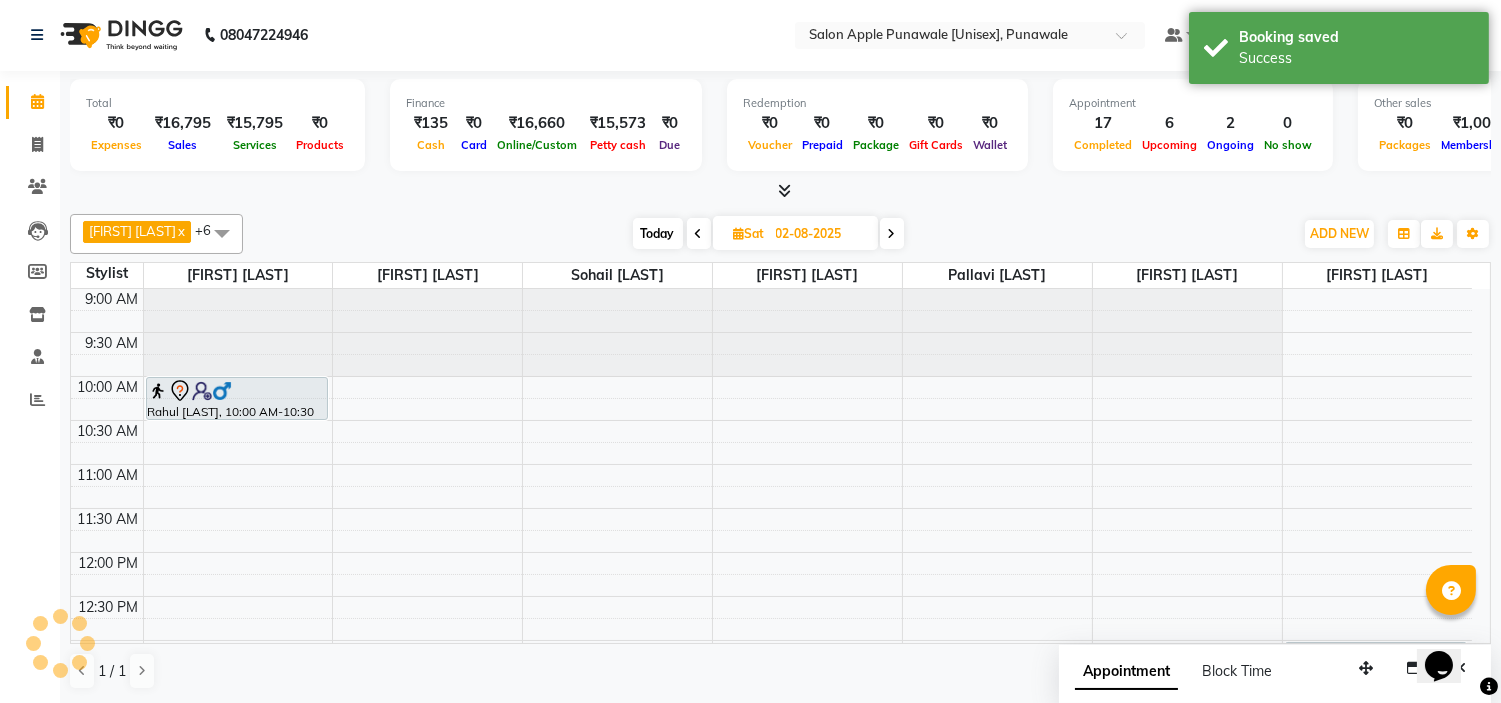 scroll, scrollTop: 0, scrollLeft: 0, axis: both 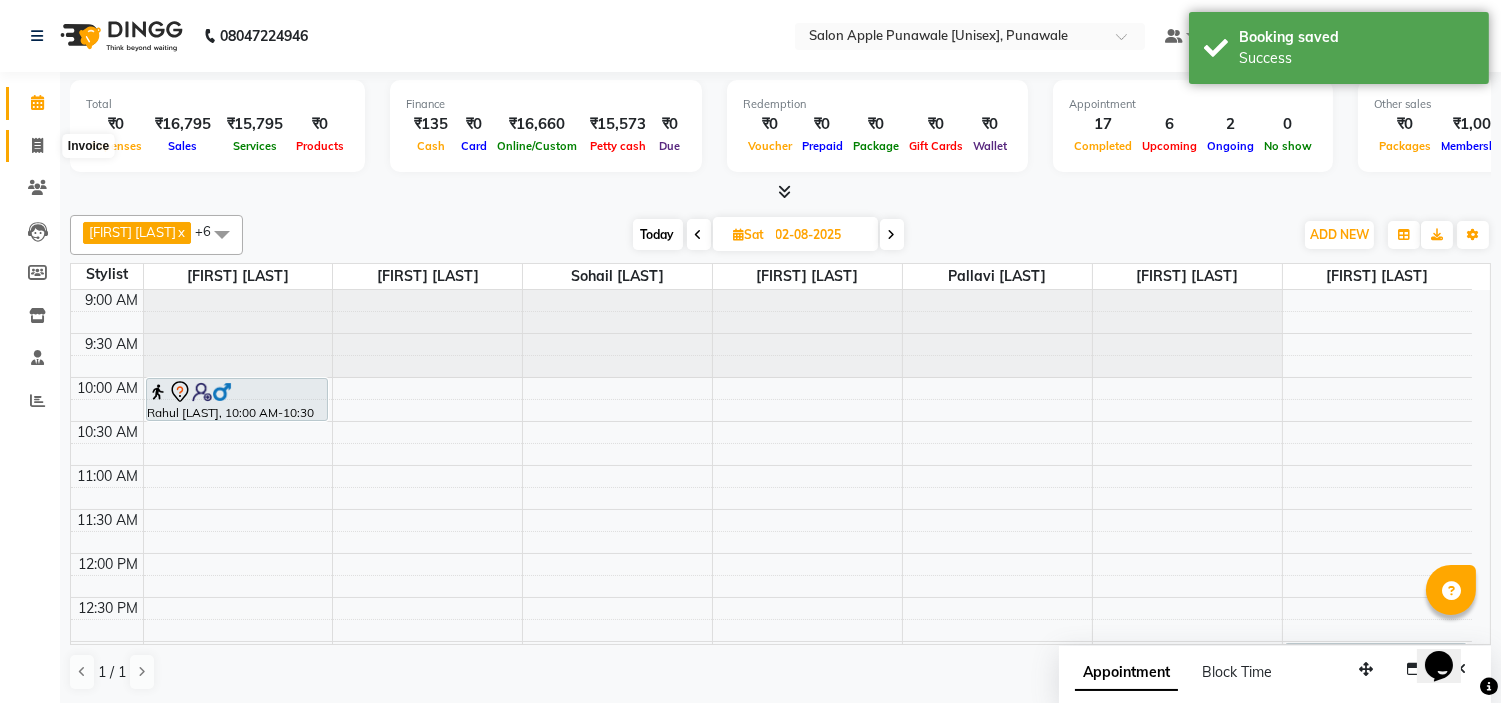 click 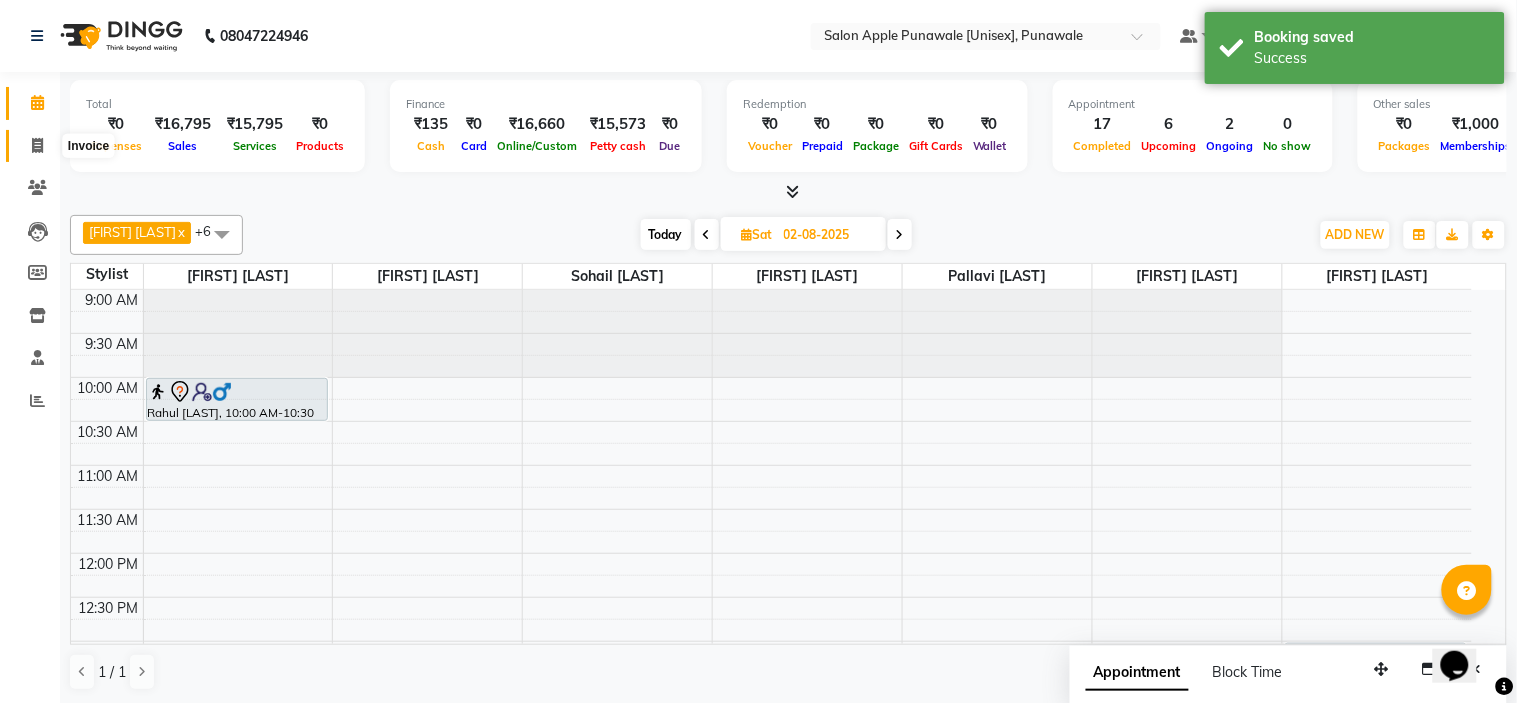 select on "5421" 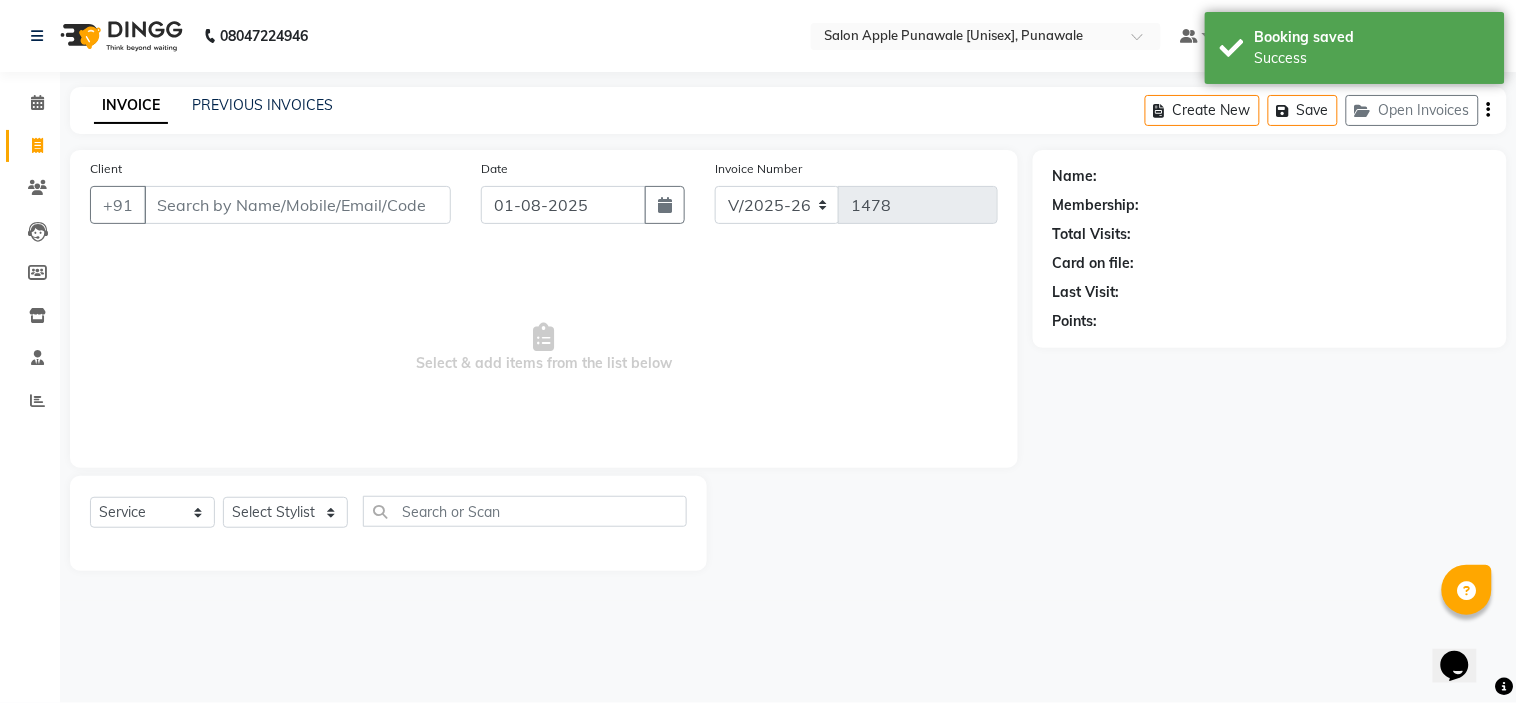 click on "INVOICE PREVIOUS INVOICES Create New   Save   Open Invoices" 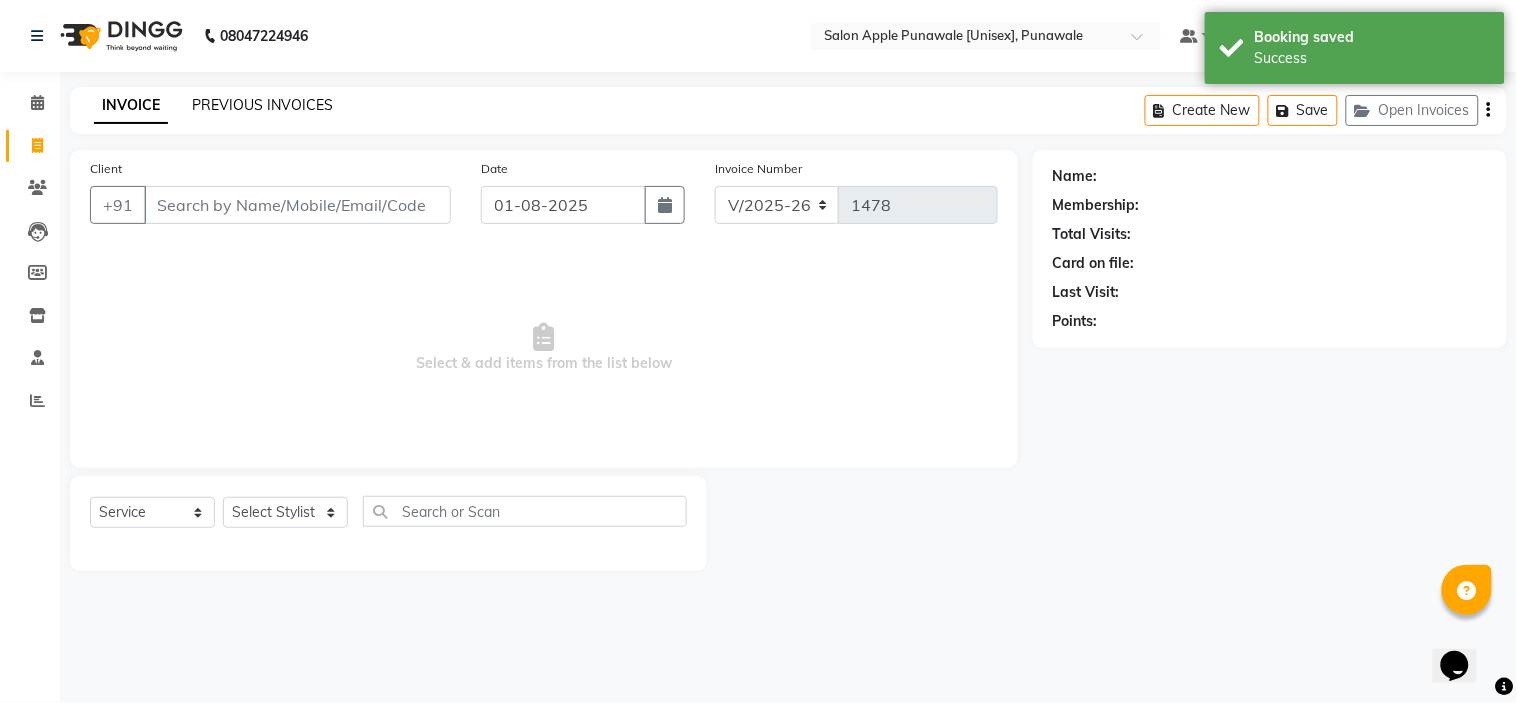click on "PREVIOUS INVOICES" 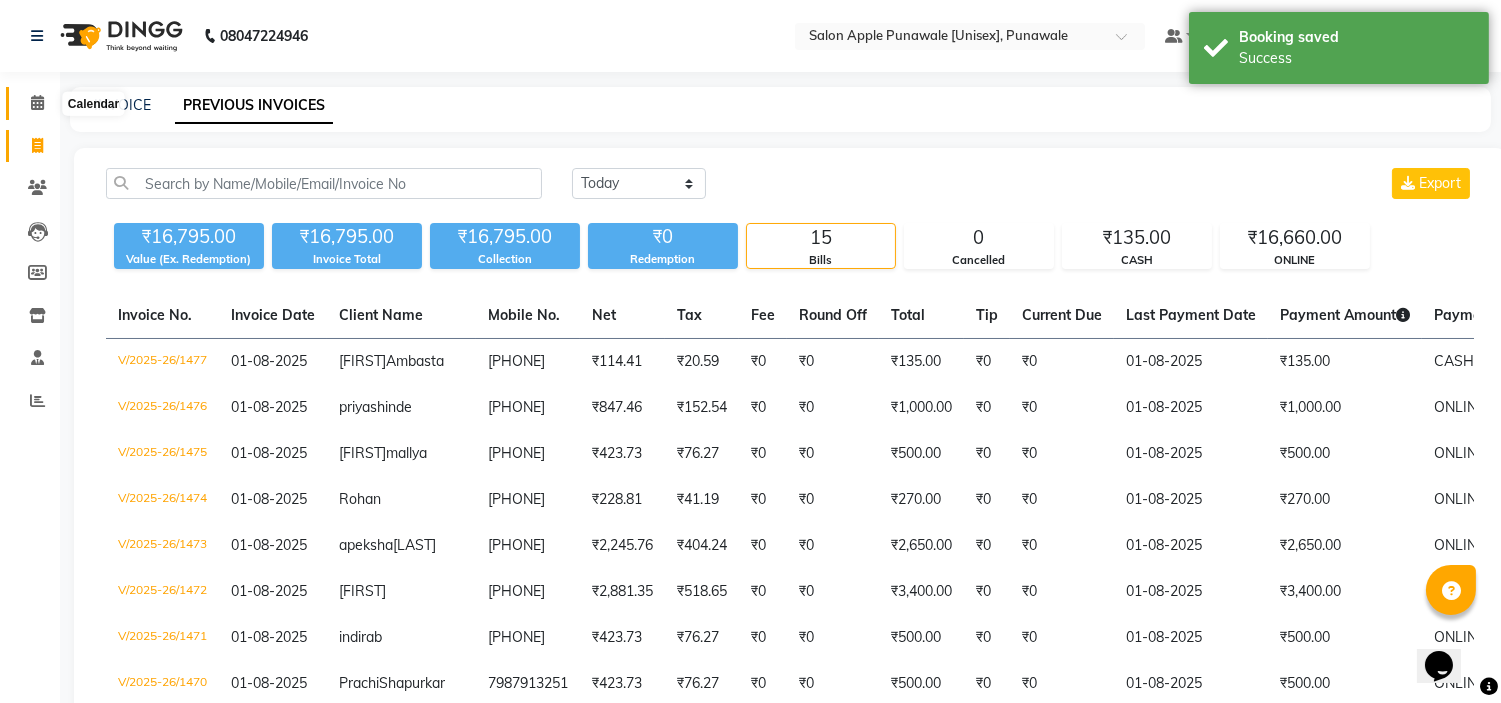 click 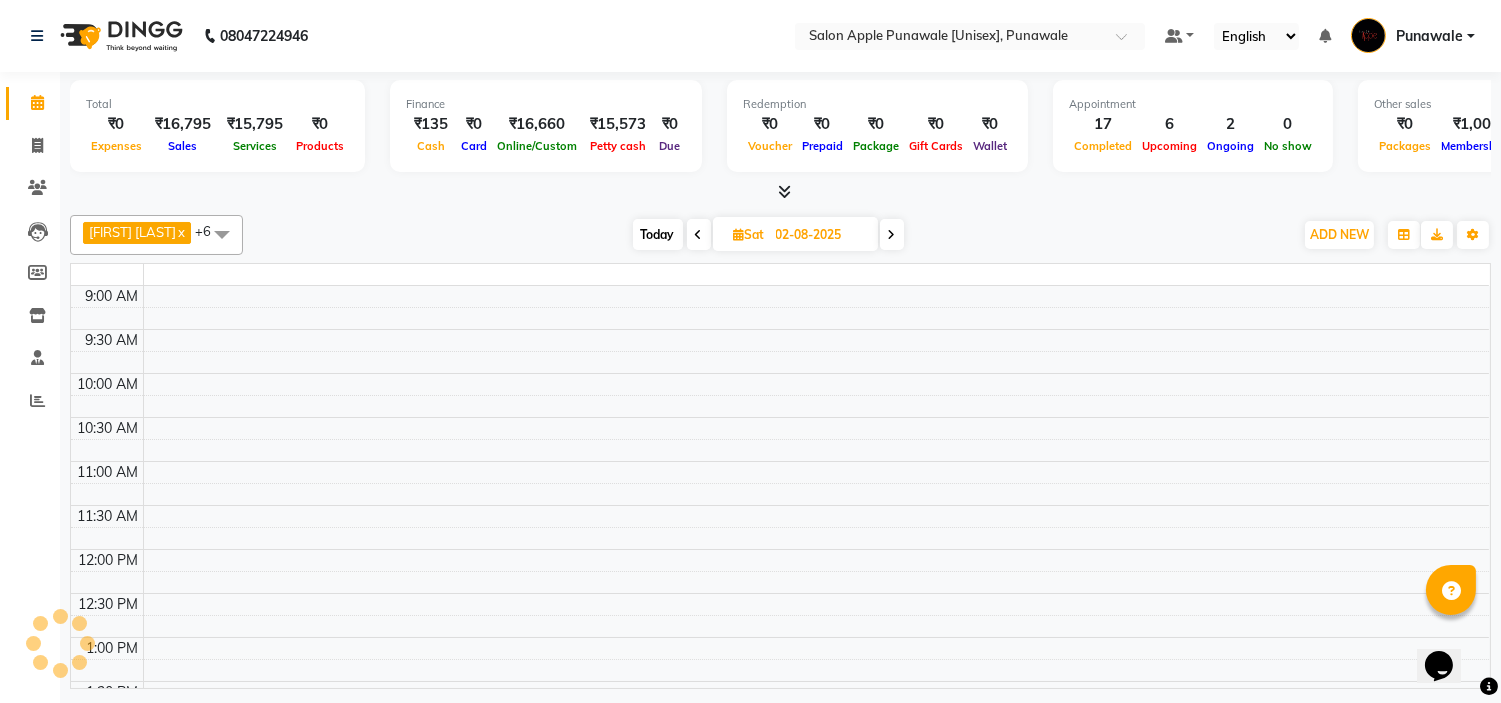 scroll, scrollTop: 0, scrollLeft: 0, axis: both 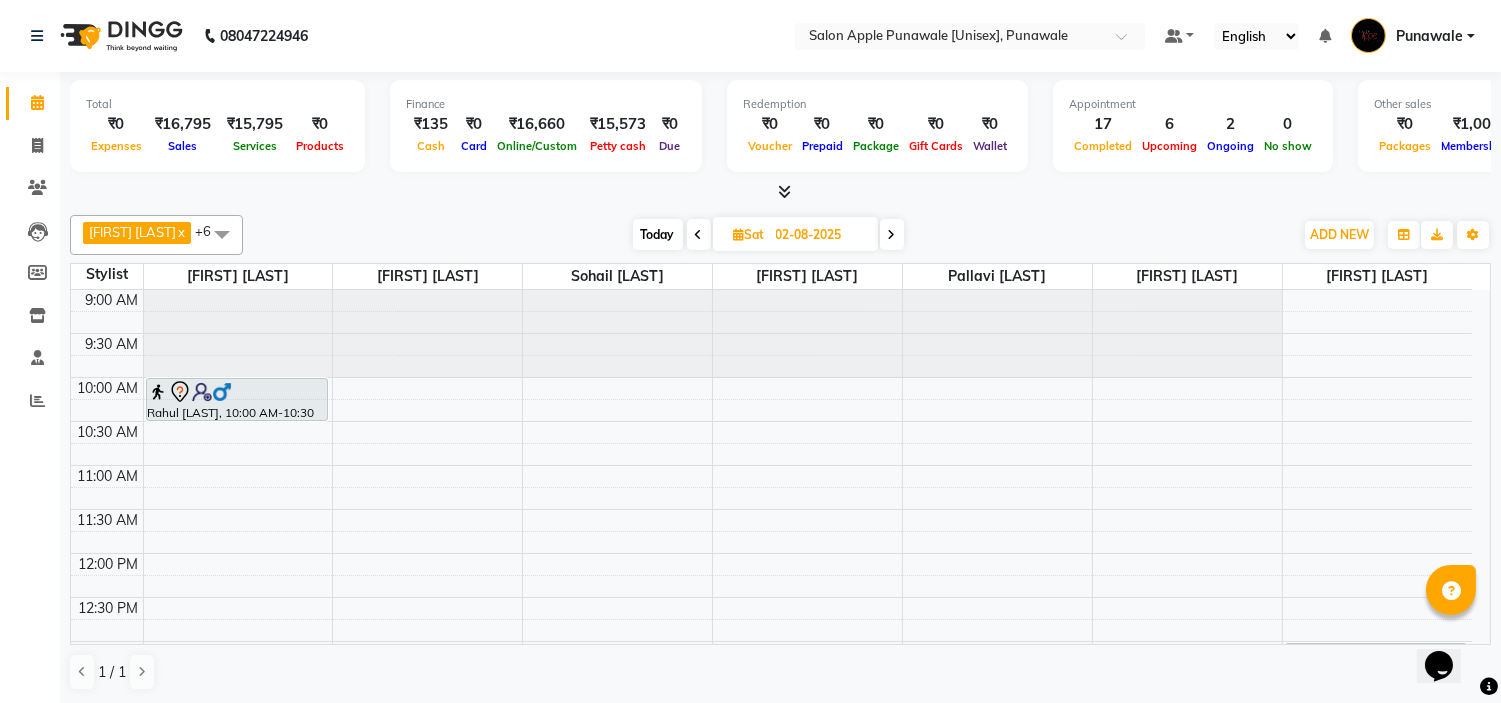 click at bounding box center [699, 234] 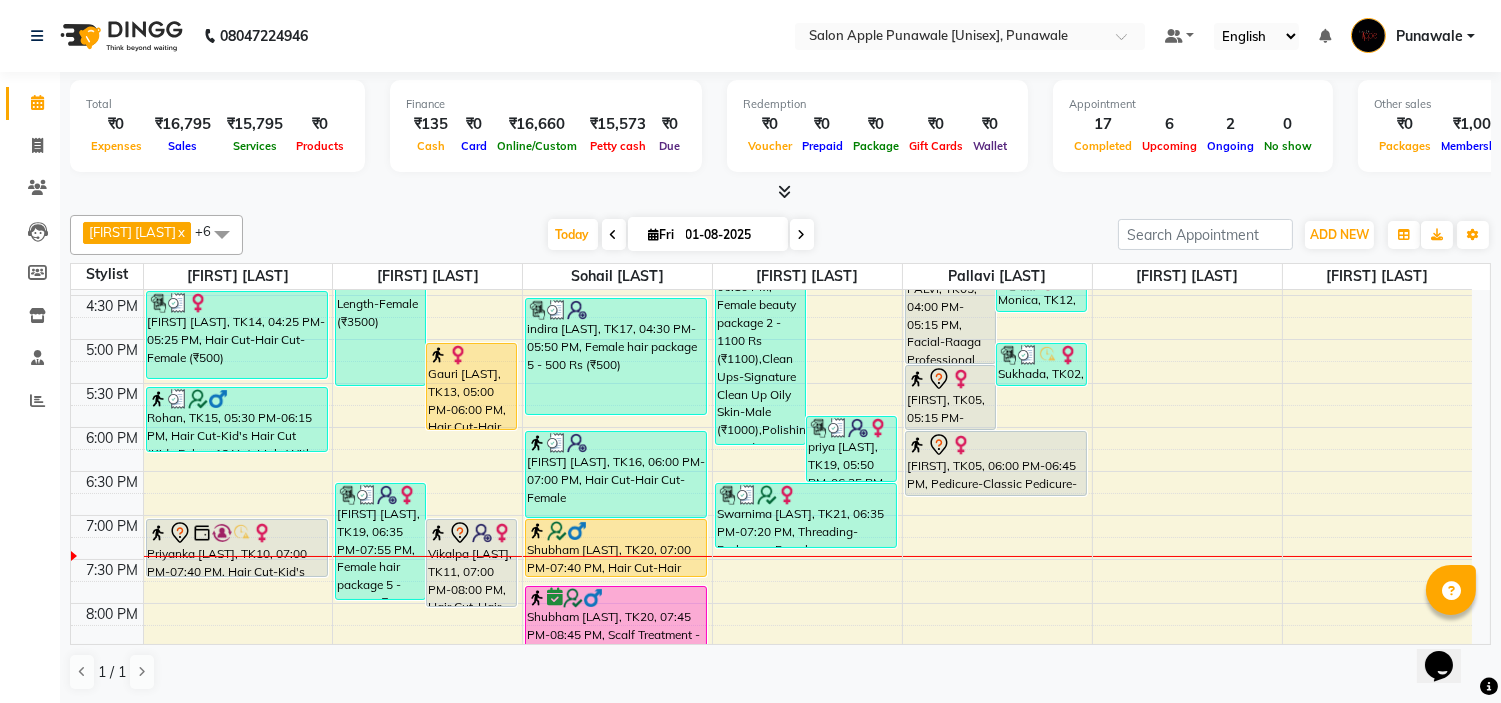 scroll, scrollTop: 660, scrollLeft: 0, axis: vertical 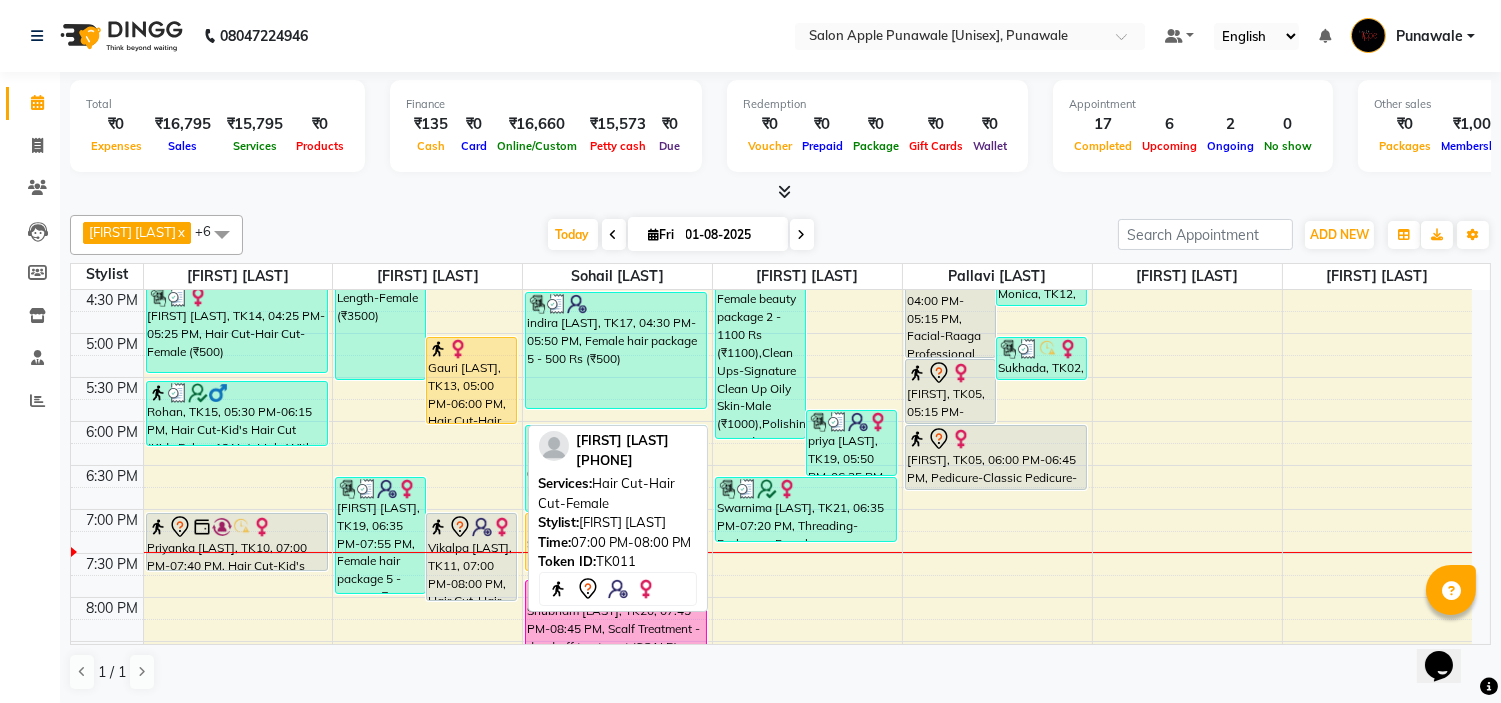 click on "[FIRST NAME] [LAST NAME], TK[NUMBER], [TIME]-[TIME], [SERVICE]-[SERVICE]-[GENDER]" at bounding box center (471, 557) 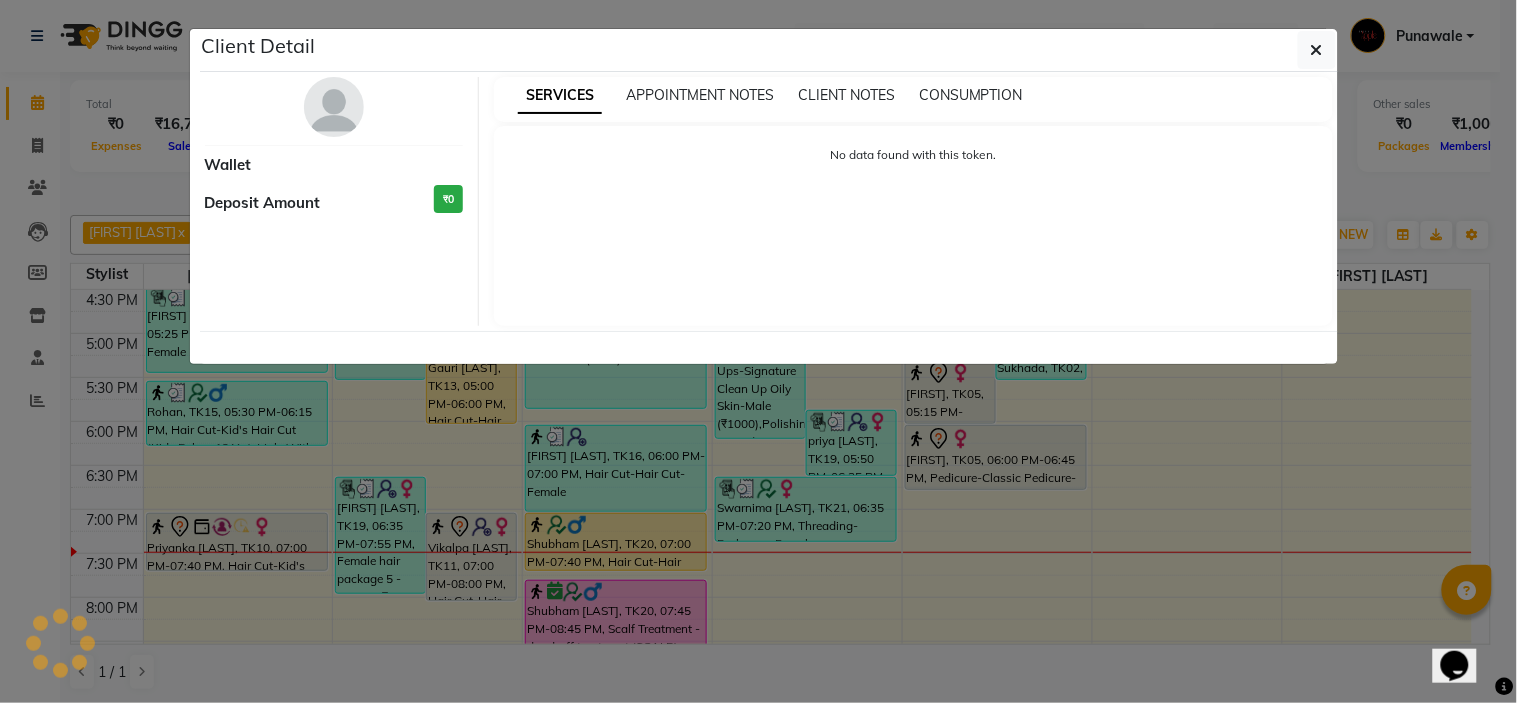 select on "7" 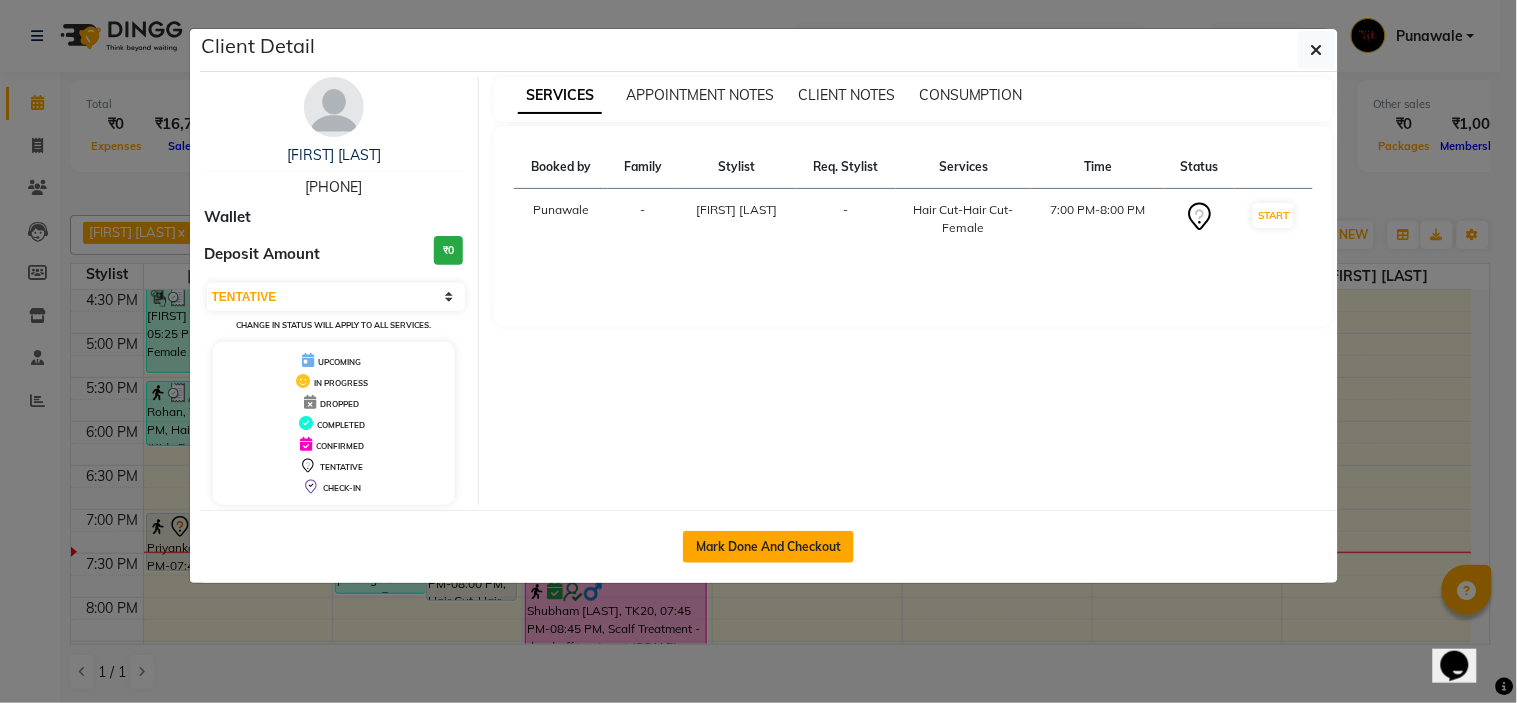 click on "Mark Done And Checkout" 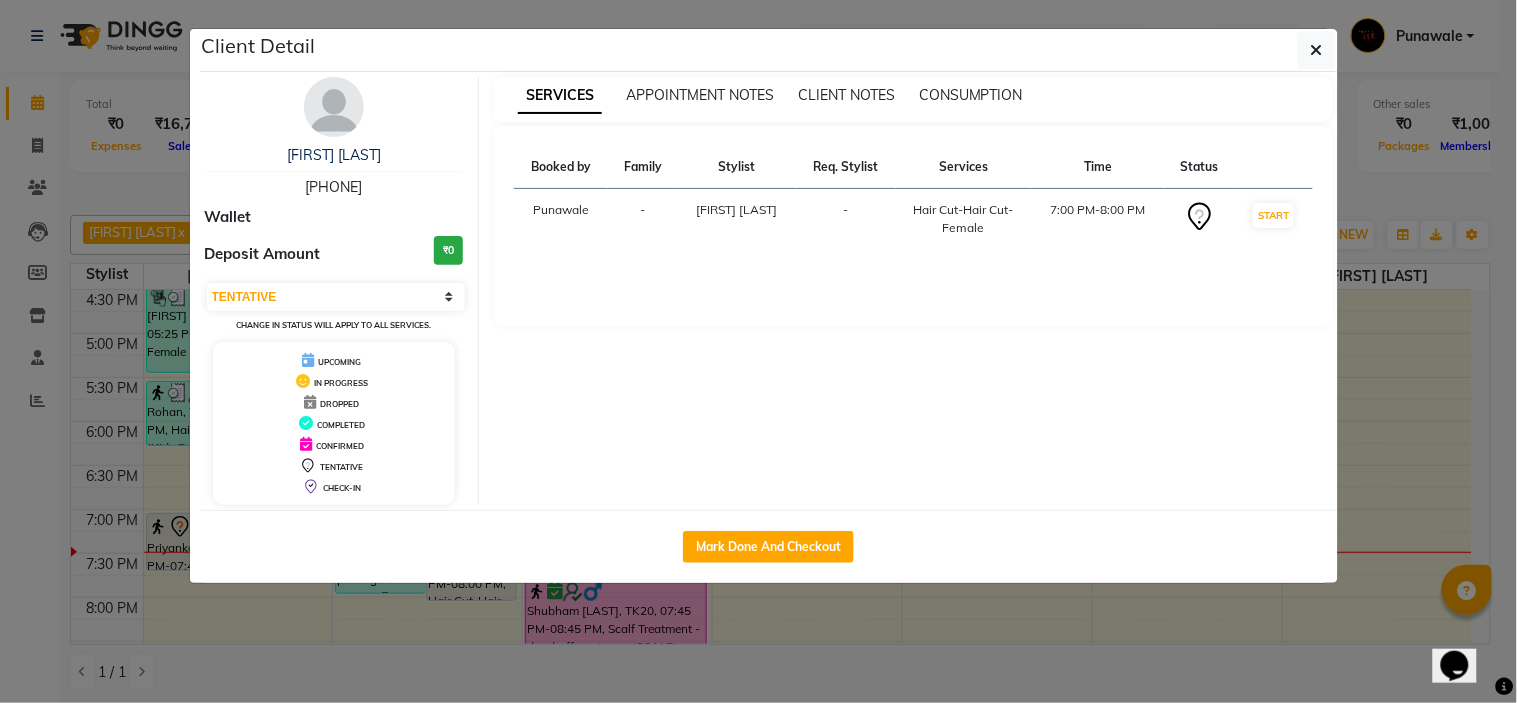 select on "5421" 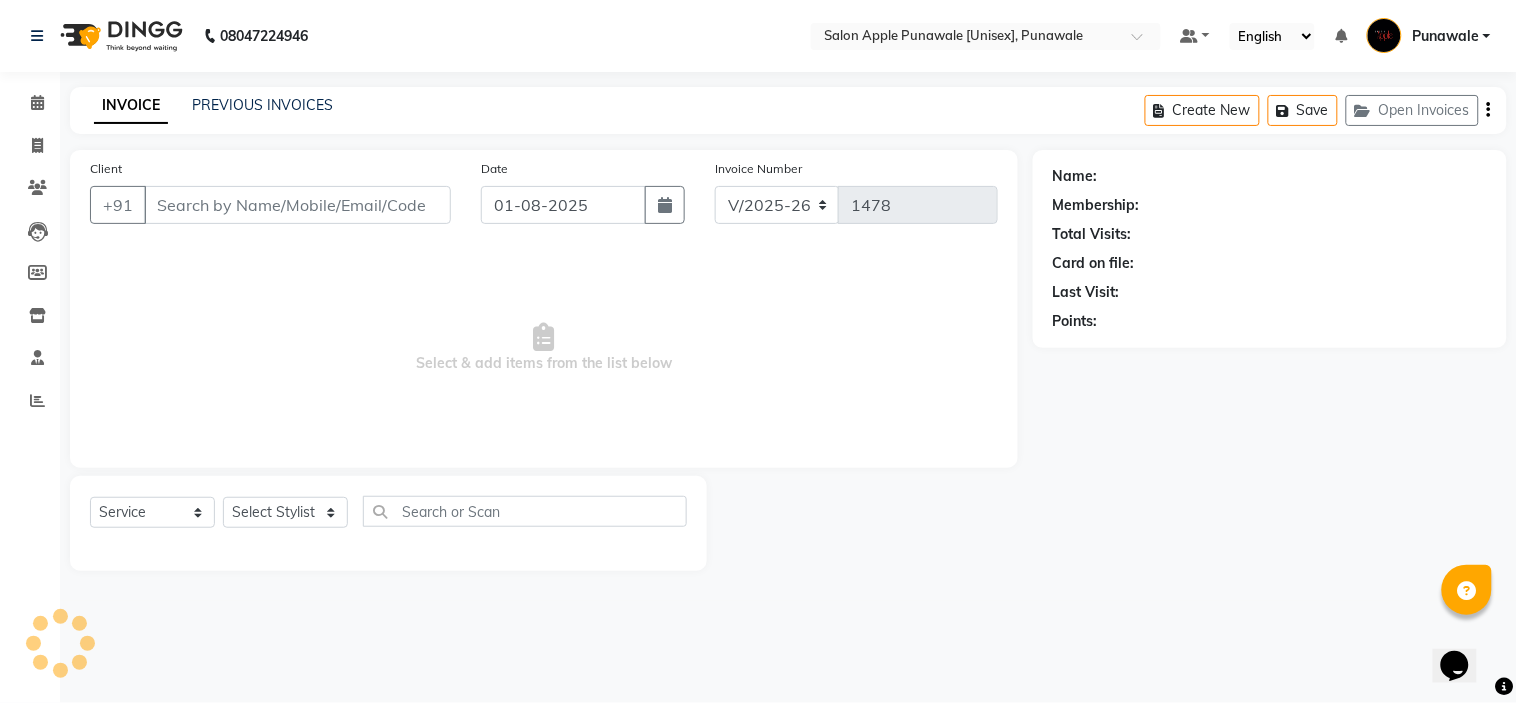 type on "[PHONE]" 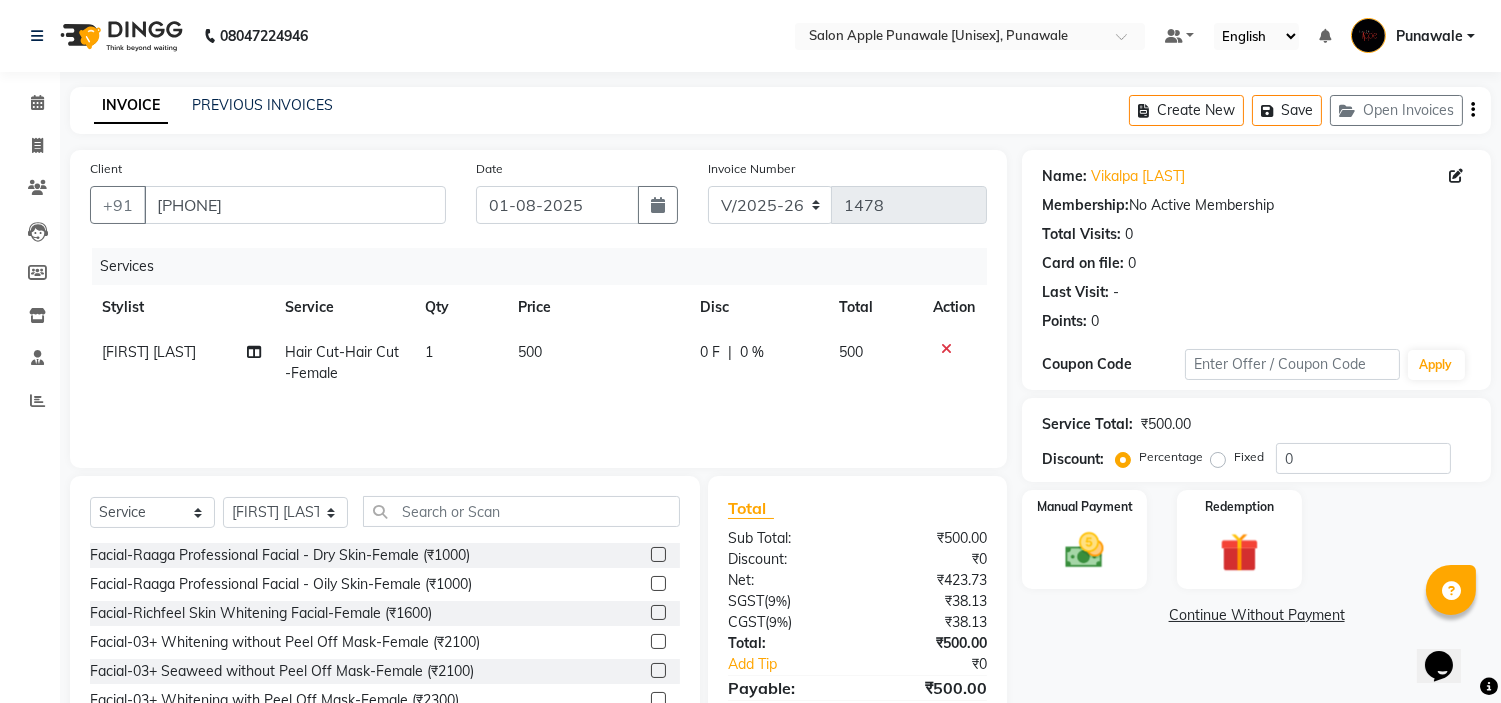 scroll, scrollTop: 97, scrollLeft: 0, axis: vertical 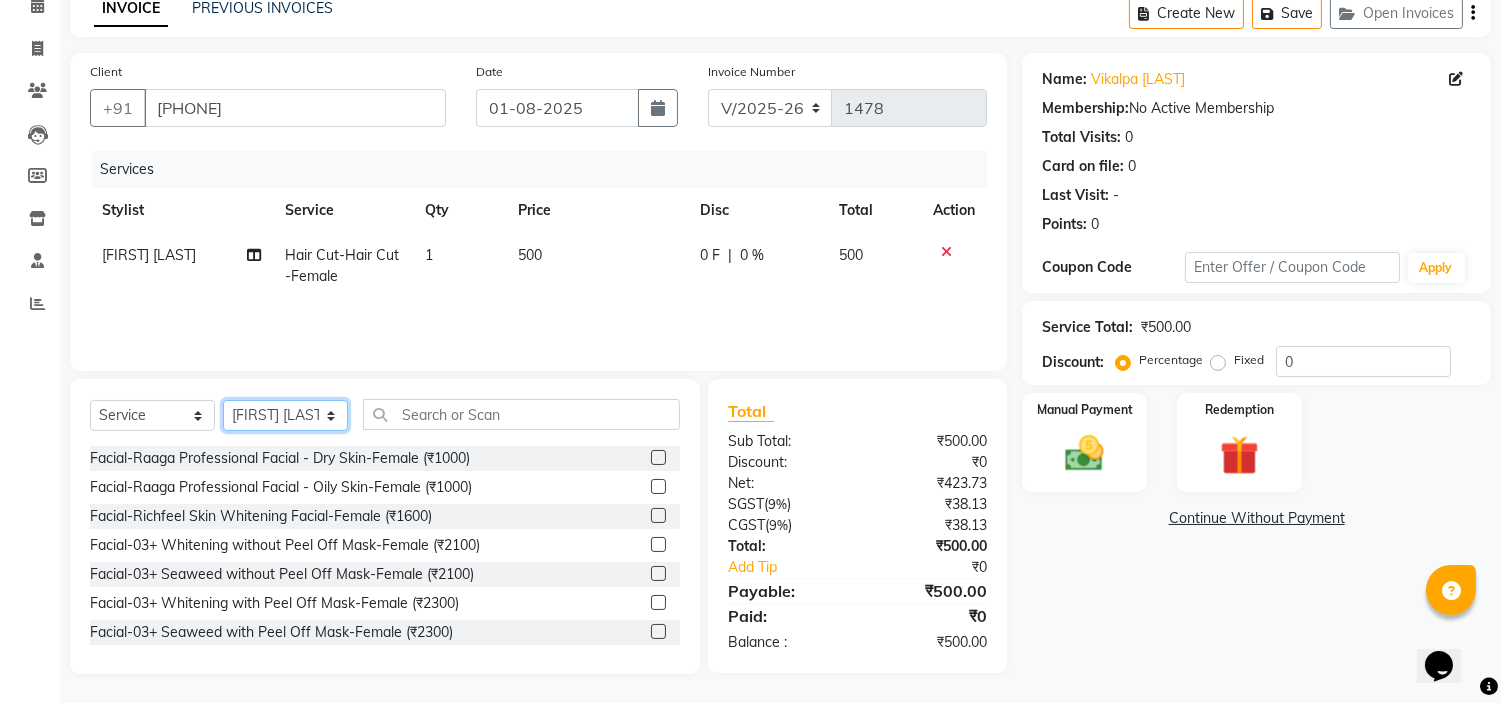 click on "Select Stylist [FIRST NAME] [LAST NAME] [FIRST NAME] [LAST NAME] [FIRST NAME] [LAST NAME] [FIRST NAME] [LAST NAME] [FIRST NAME] [LAST NAME] [FIRST NAME] [LAST NAME] [FIRST NAME] [LAST NAME]  [FIRST NAME] [LAST NAME]" 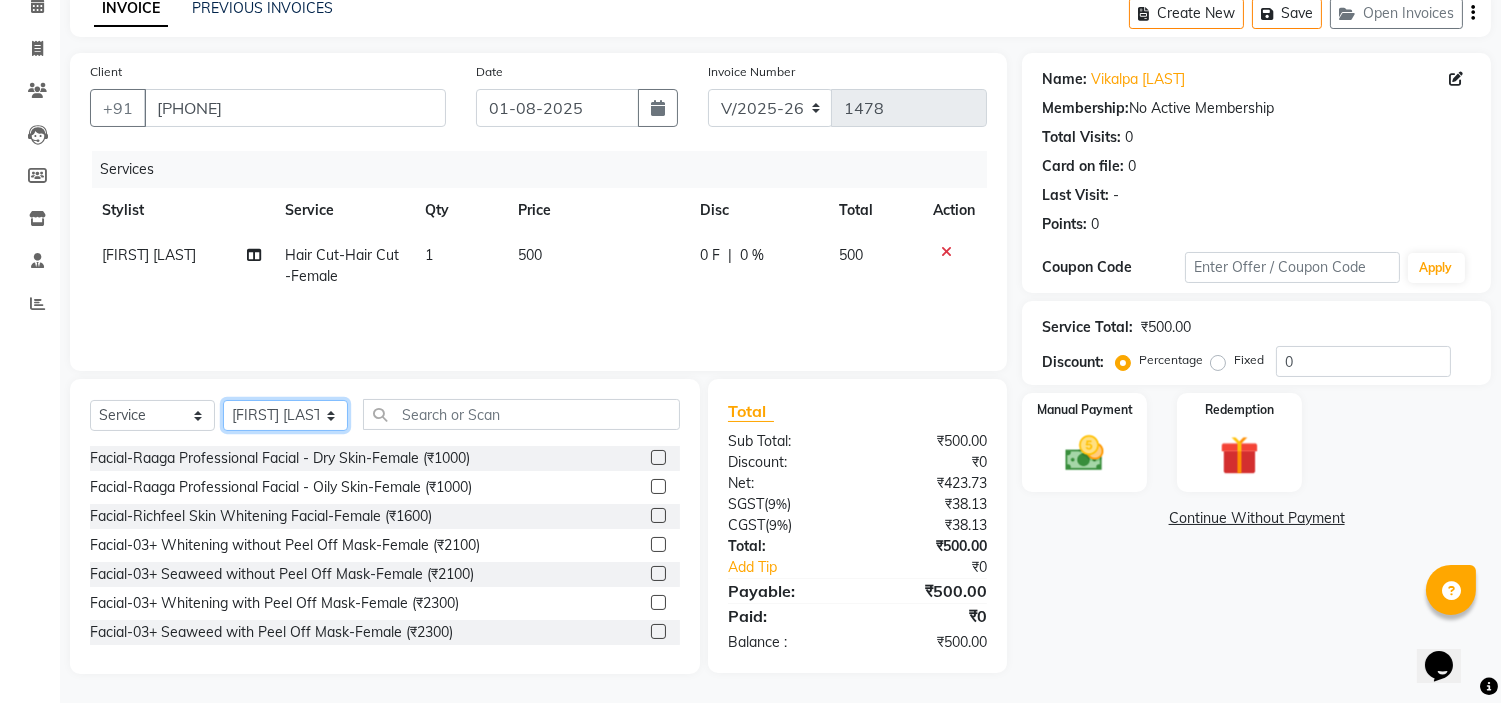 select on "54408" 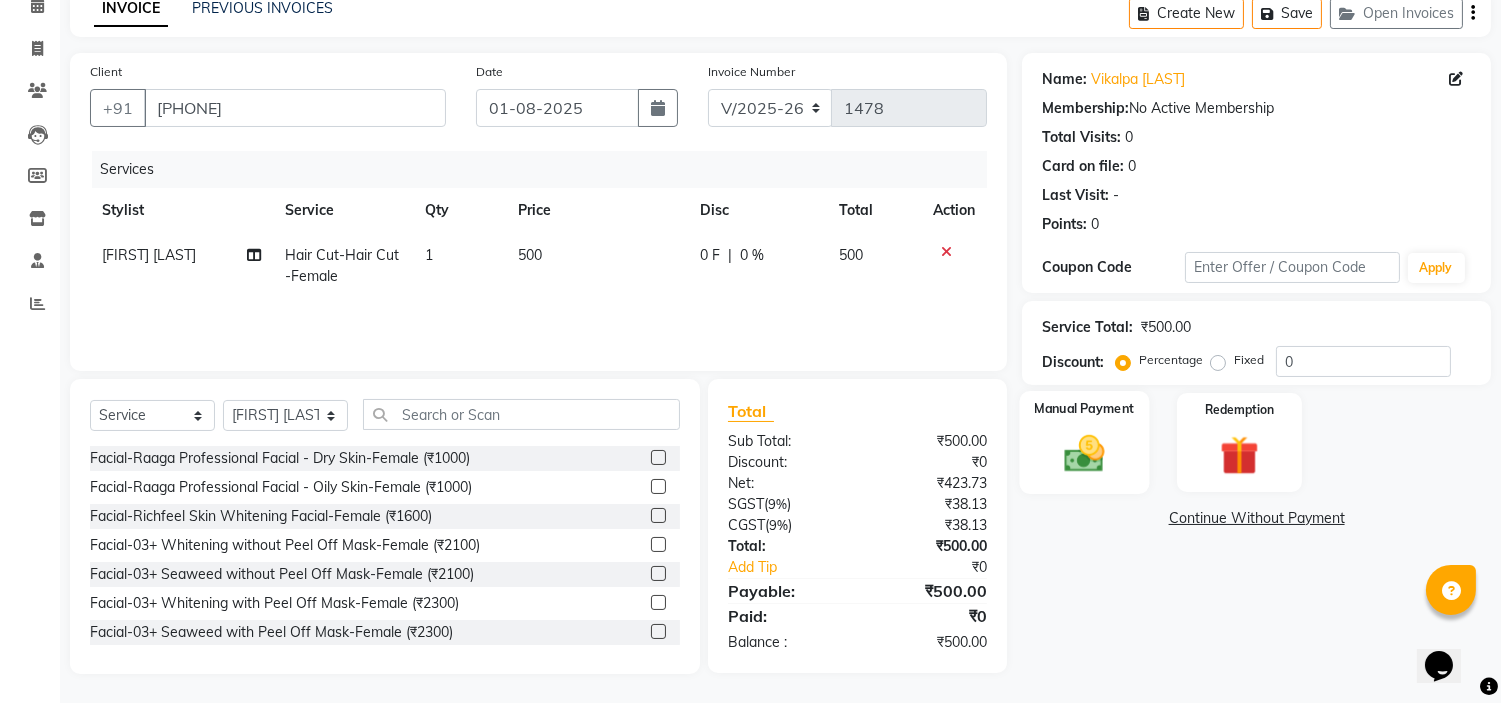 click 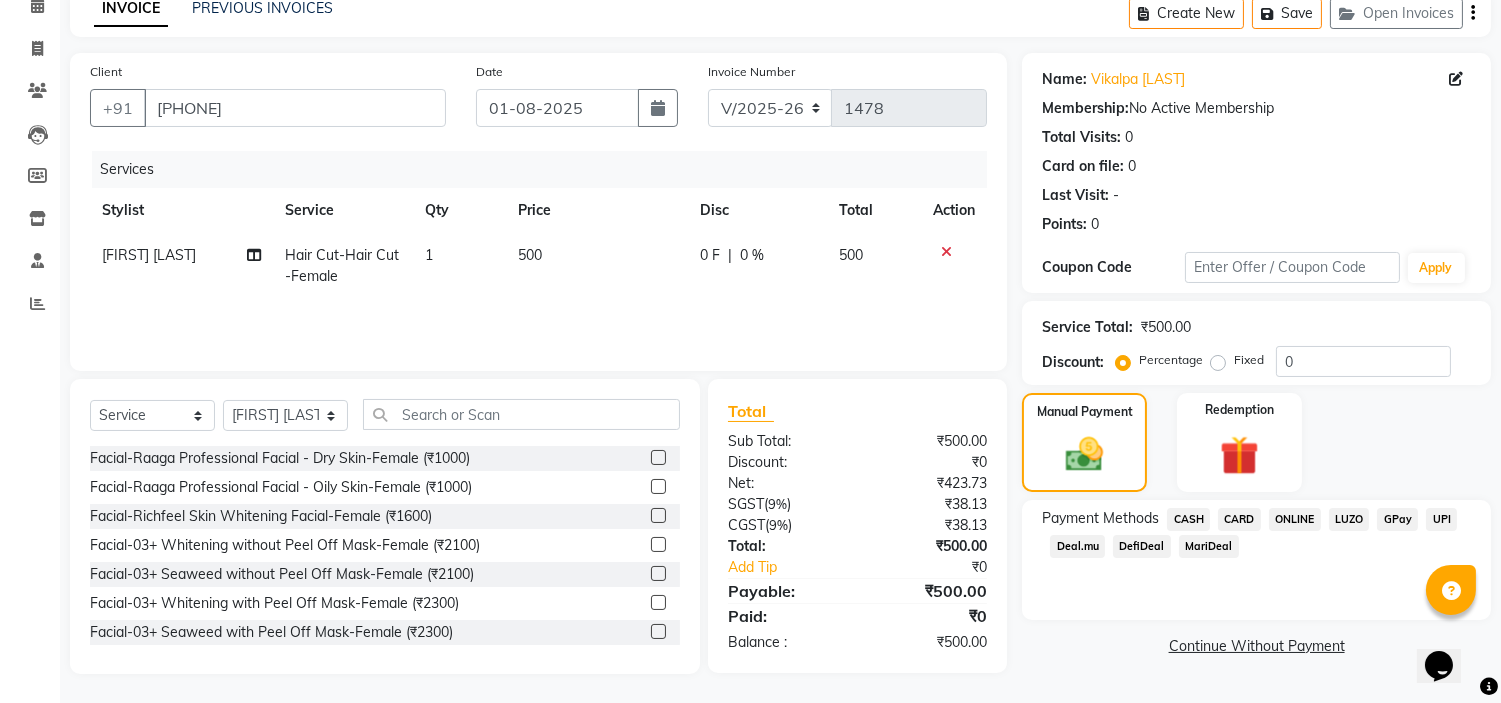 click on "ONLINE" 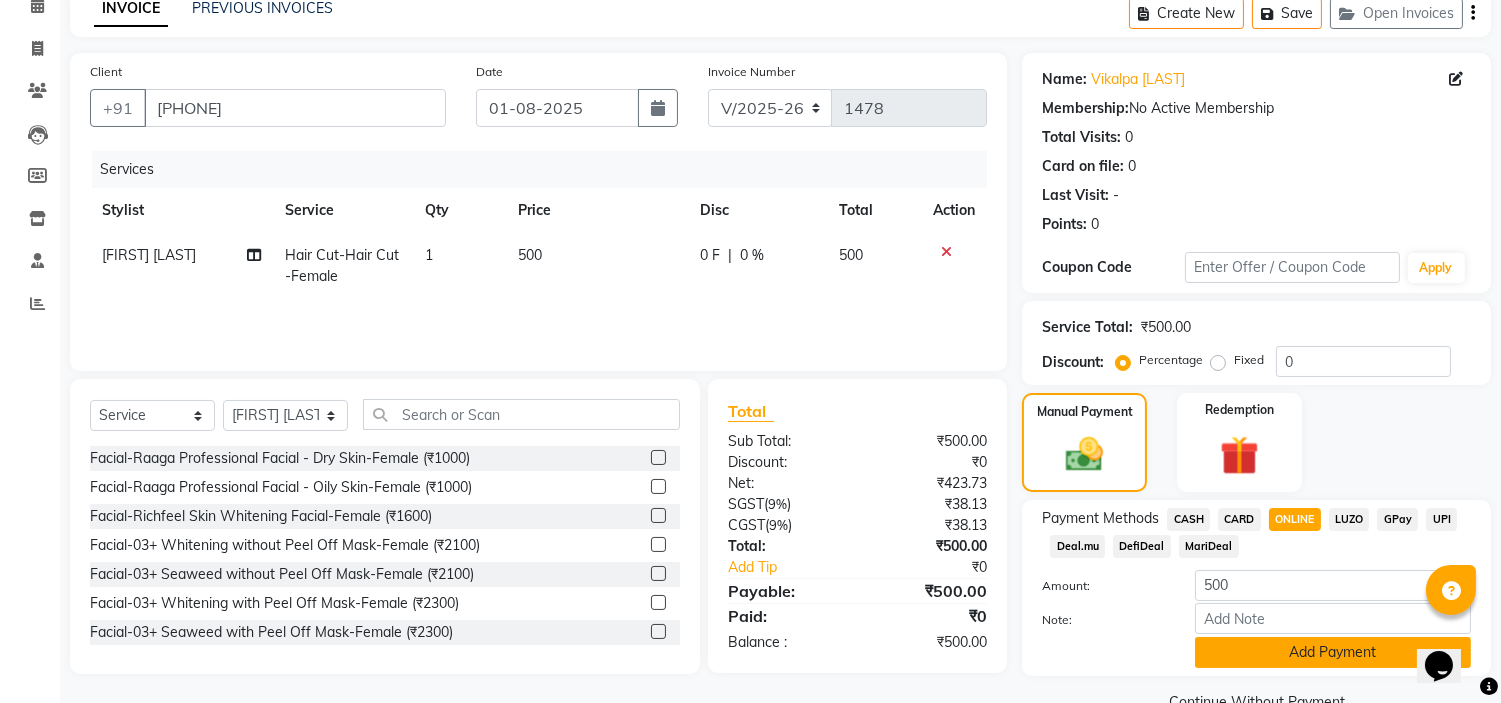 scroll, scrollTop: 141, scrollLeft: 0, axis: vertical 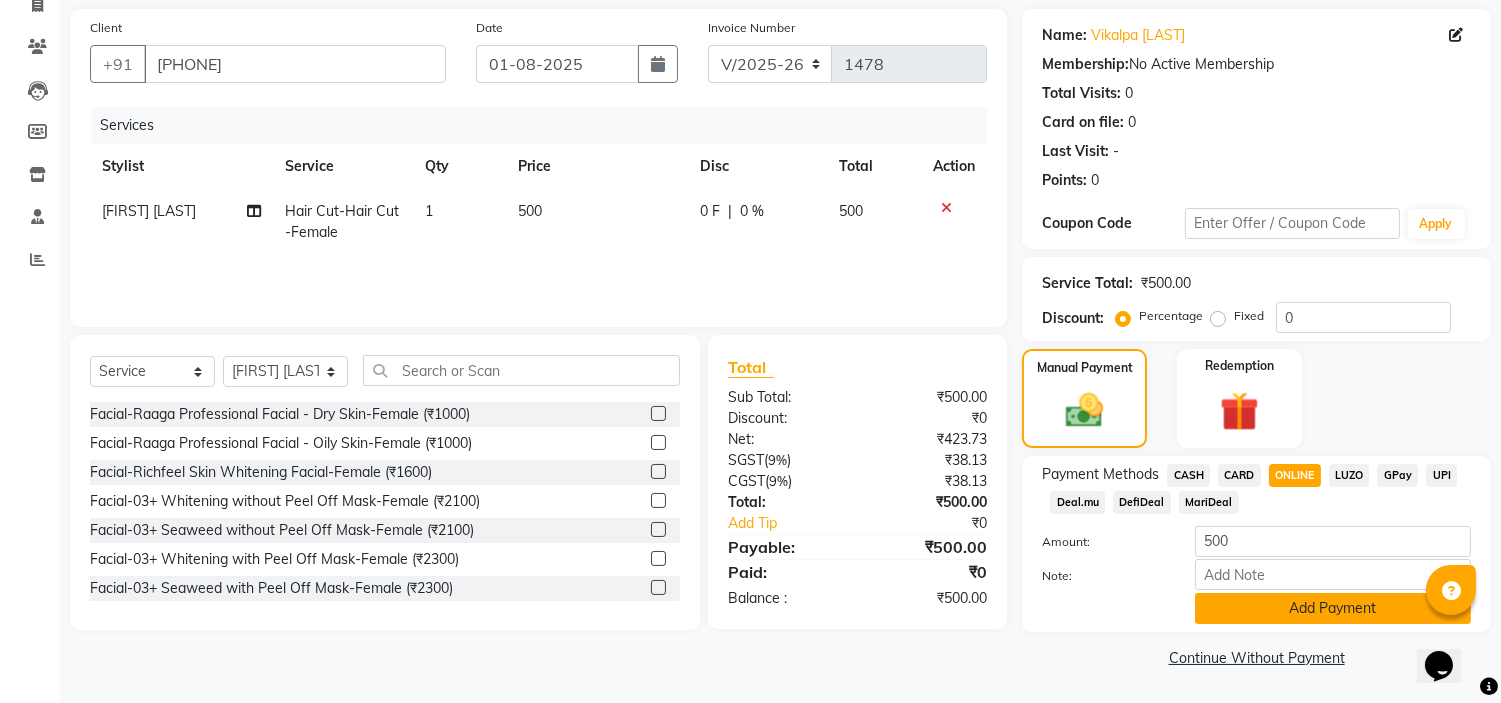 click on "Add Payment" 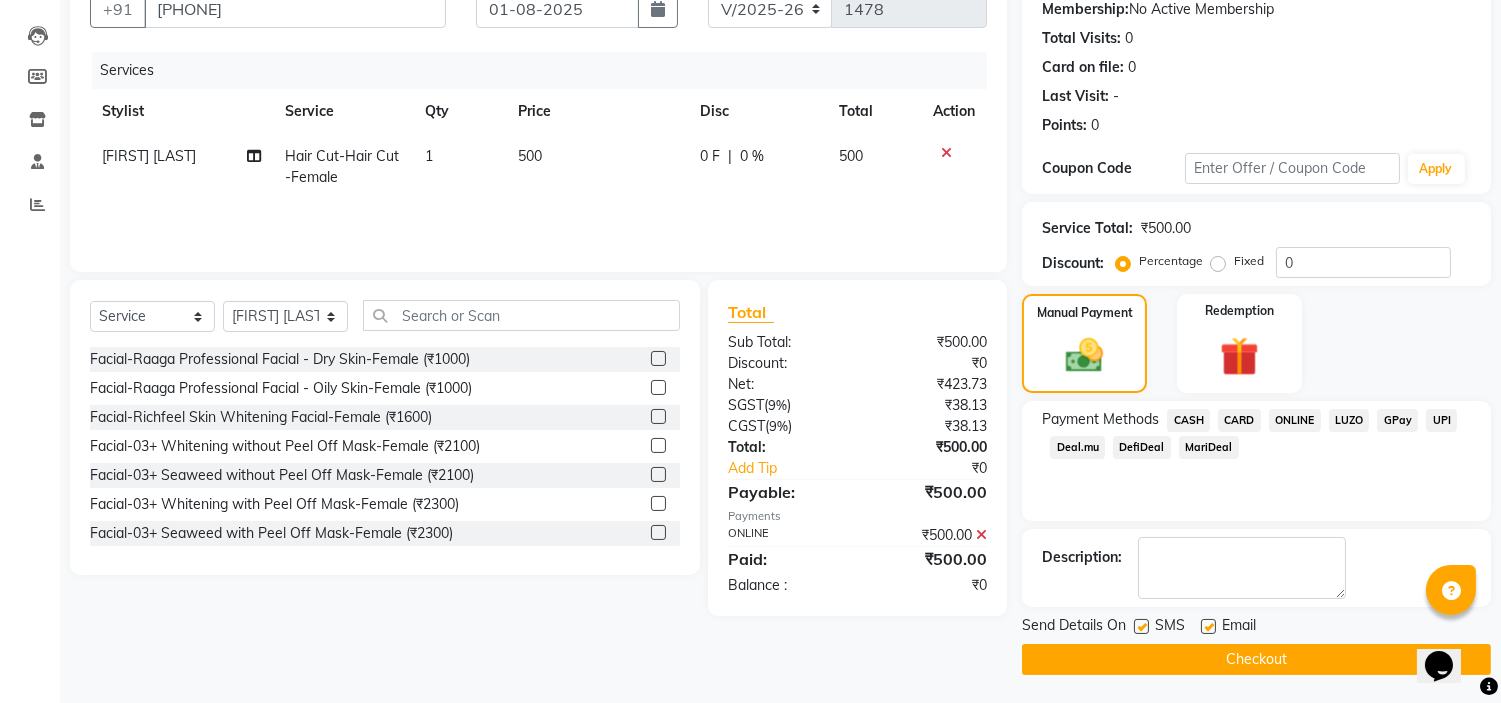 scroll, scrollTop: 0, scrollLeft: 0, axis: both 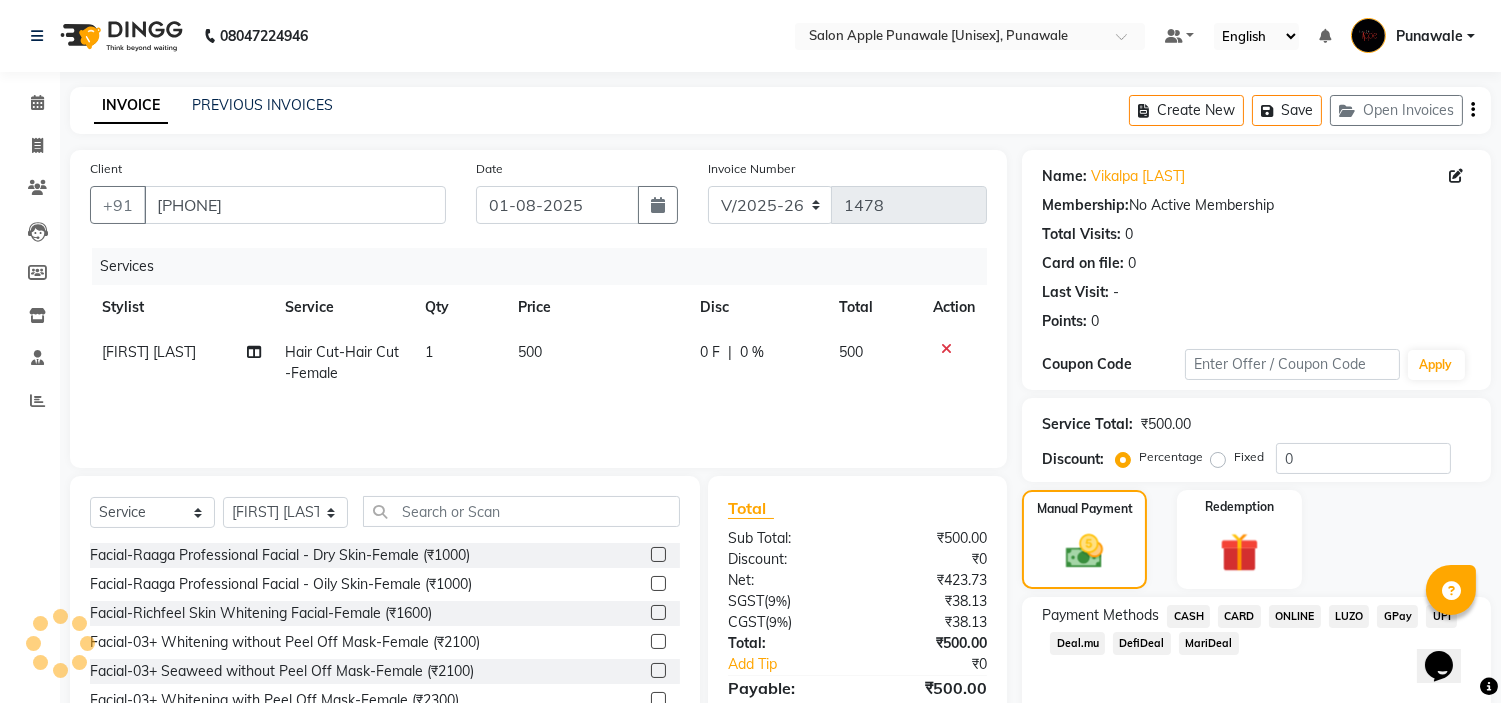 click on "[FIRST] [LAST]" 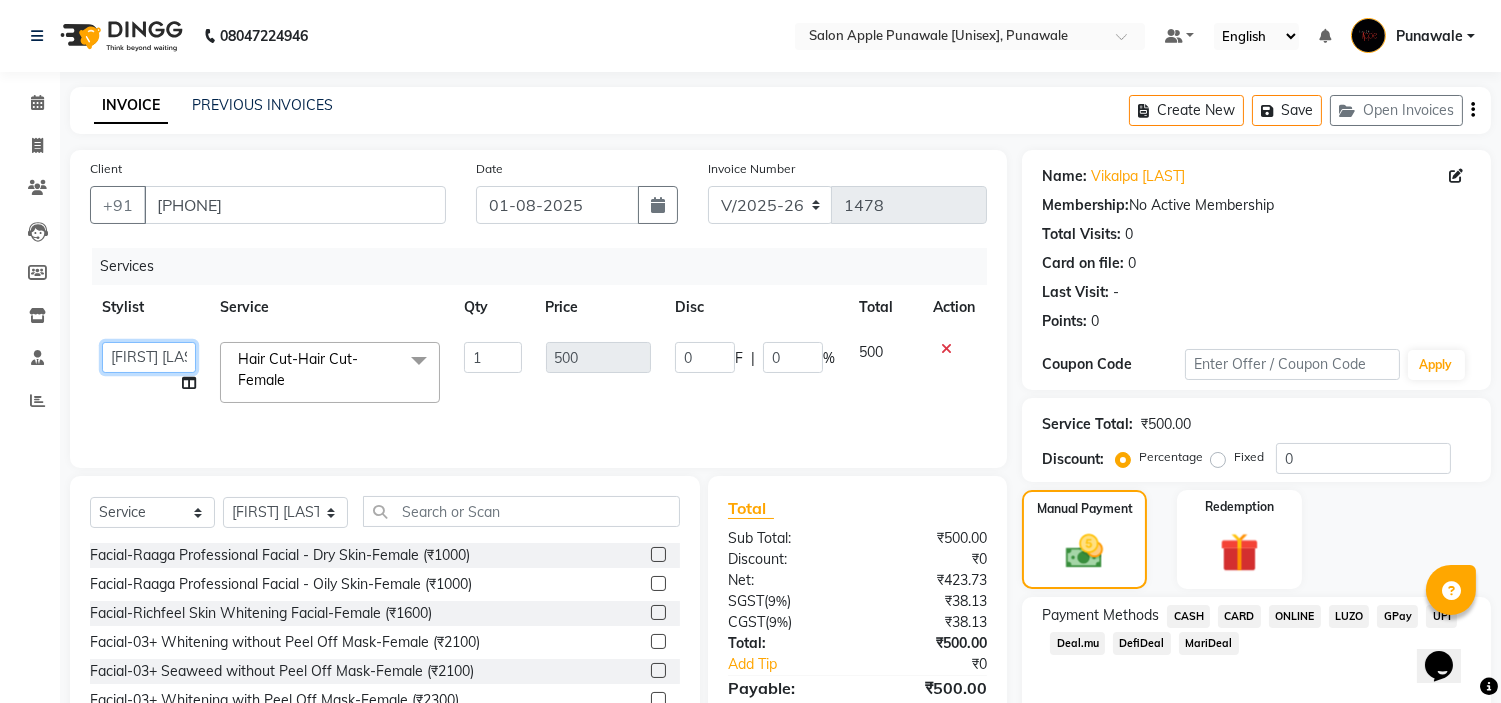 click on "[FIRST NAME] [LAST NAME]   [FIRST NAME] [LAST NAME]   [FIRST NAME] [LAST NAME]   [FIRST NAME] [LAST NAME]   [FIRST NAME] [LAST NAME]   [FIRST NAME] [LAST NAME]    [FIRST NAME] [LAST NAME]" 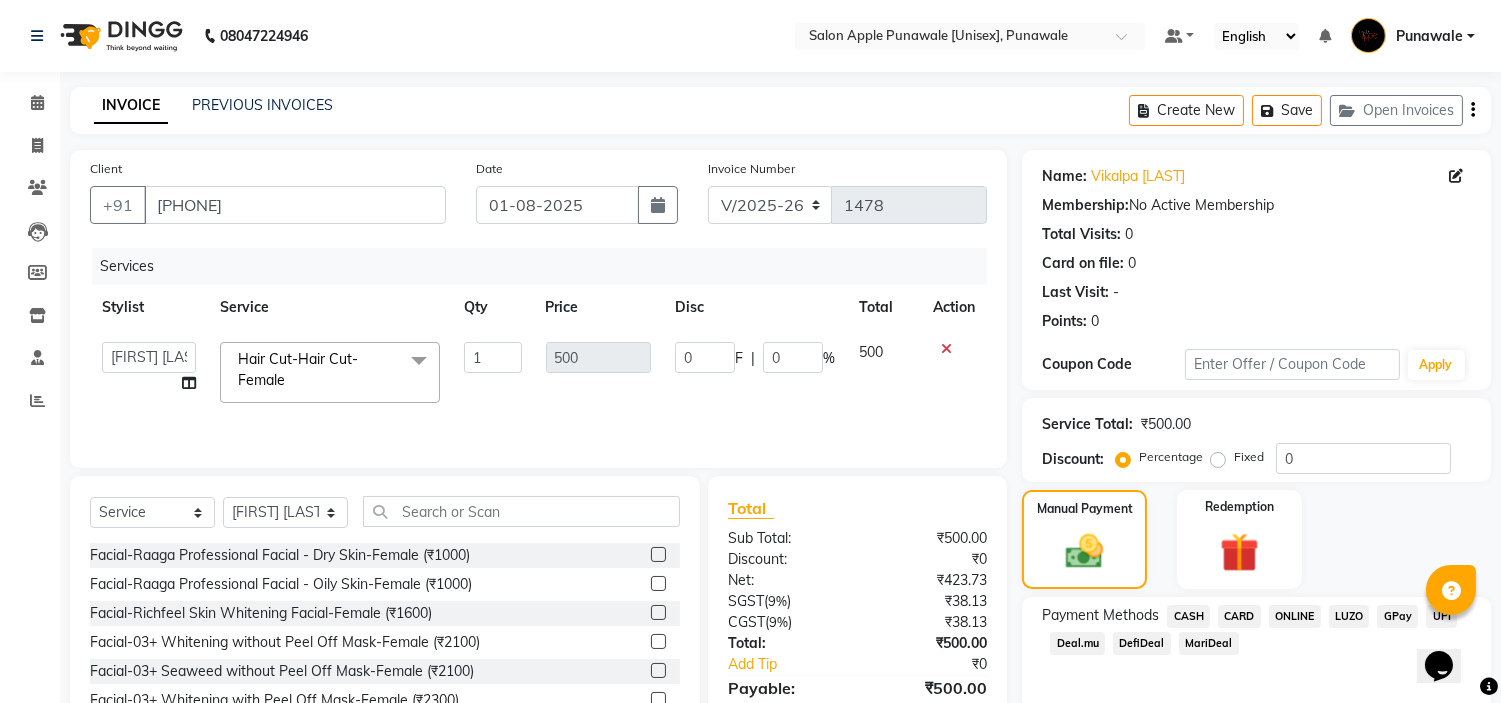 scroll, scrollTop: 196, scrollLeft: 0, axis: vertical 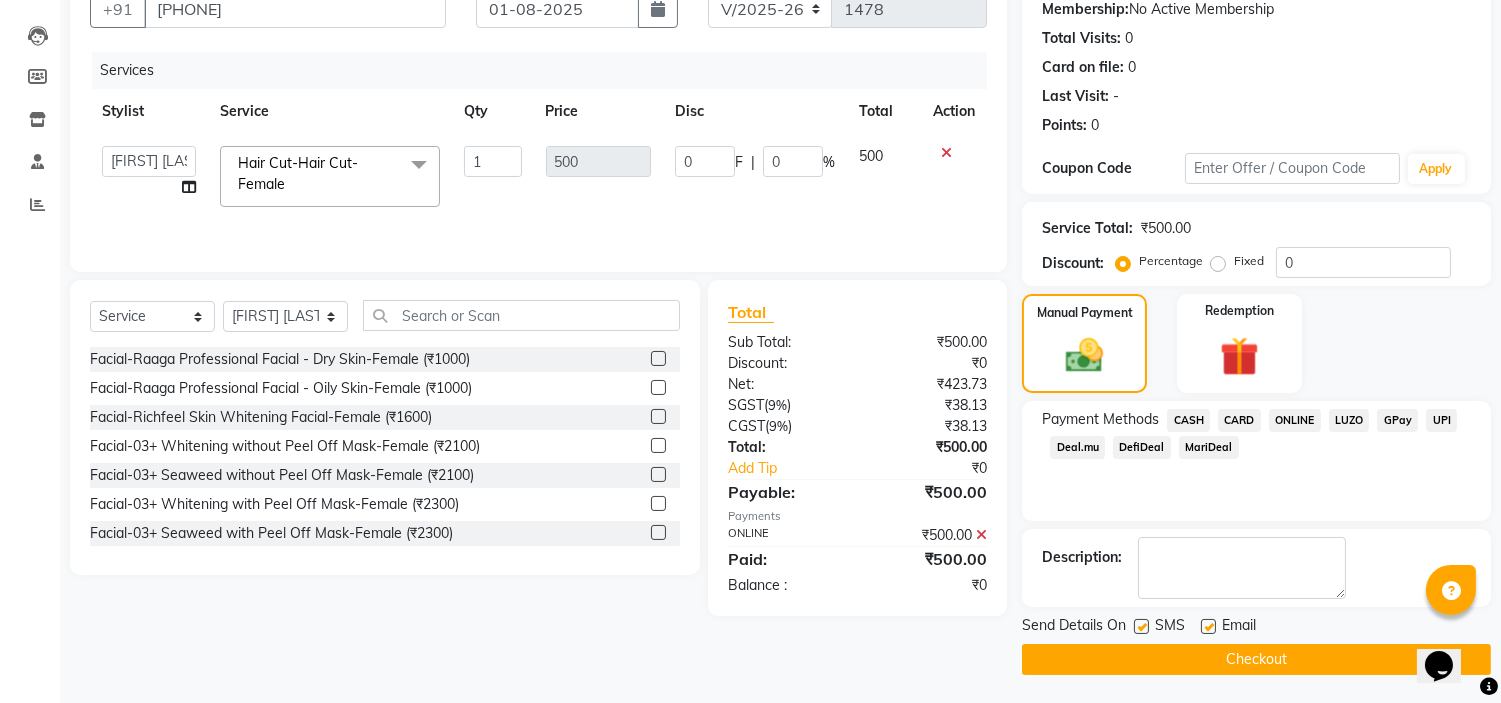 click on "ONLINE" 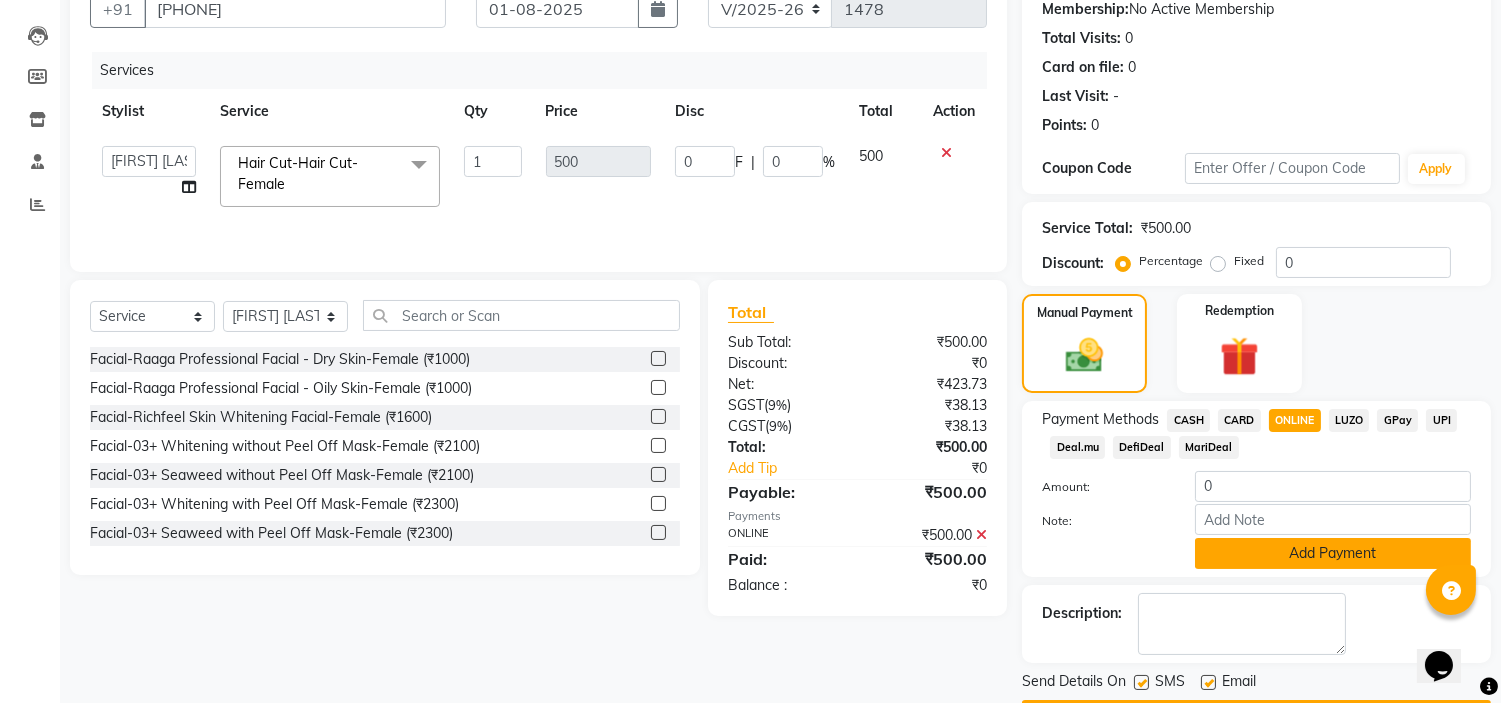 scroll, scrollTop: 254, scrollLeft: 0, axis: vertical 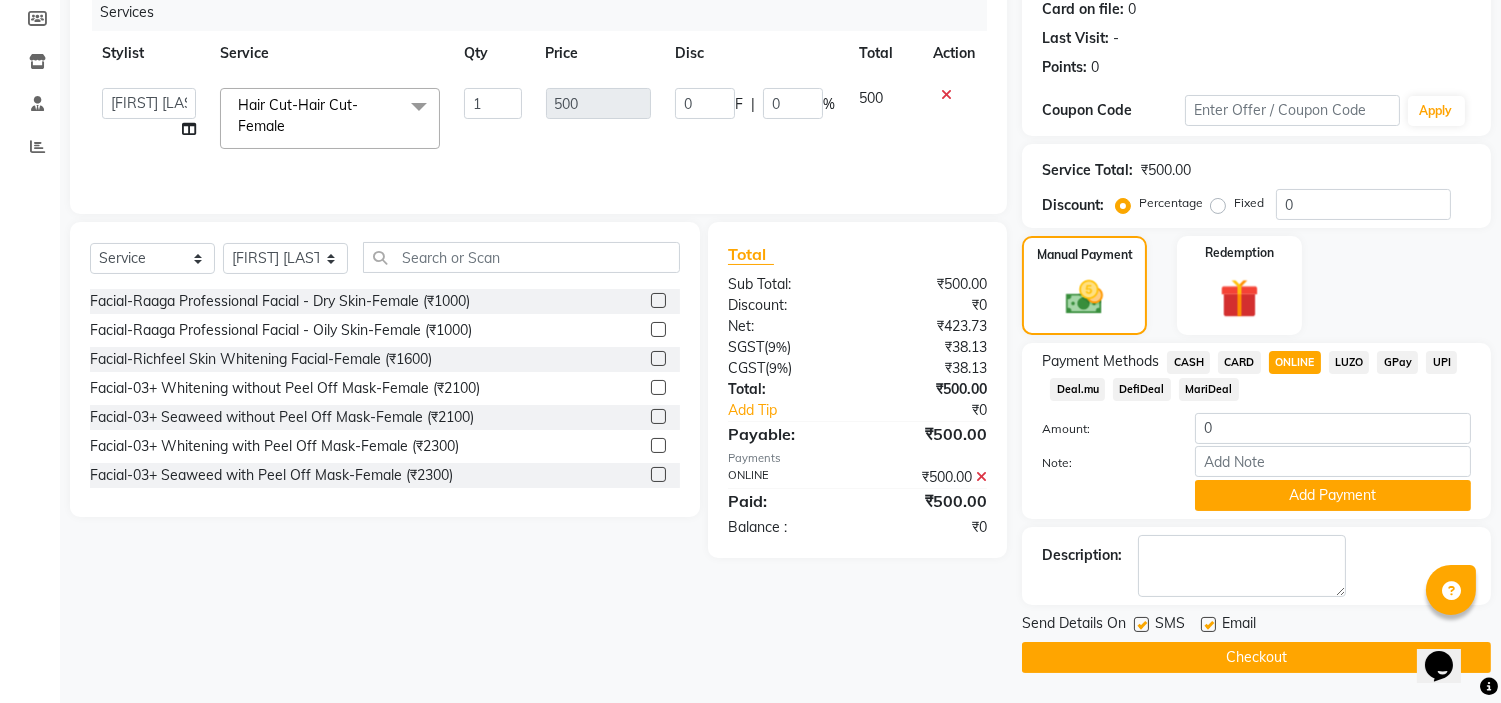 click on "Checkout" 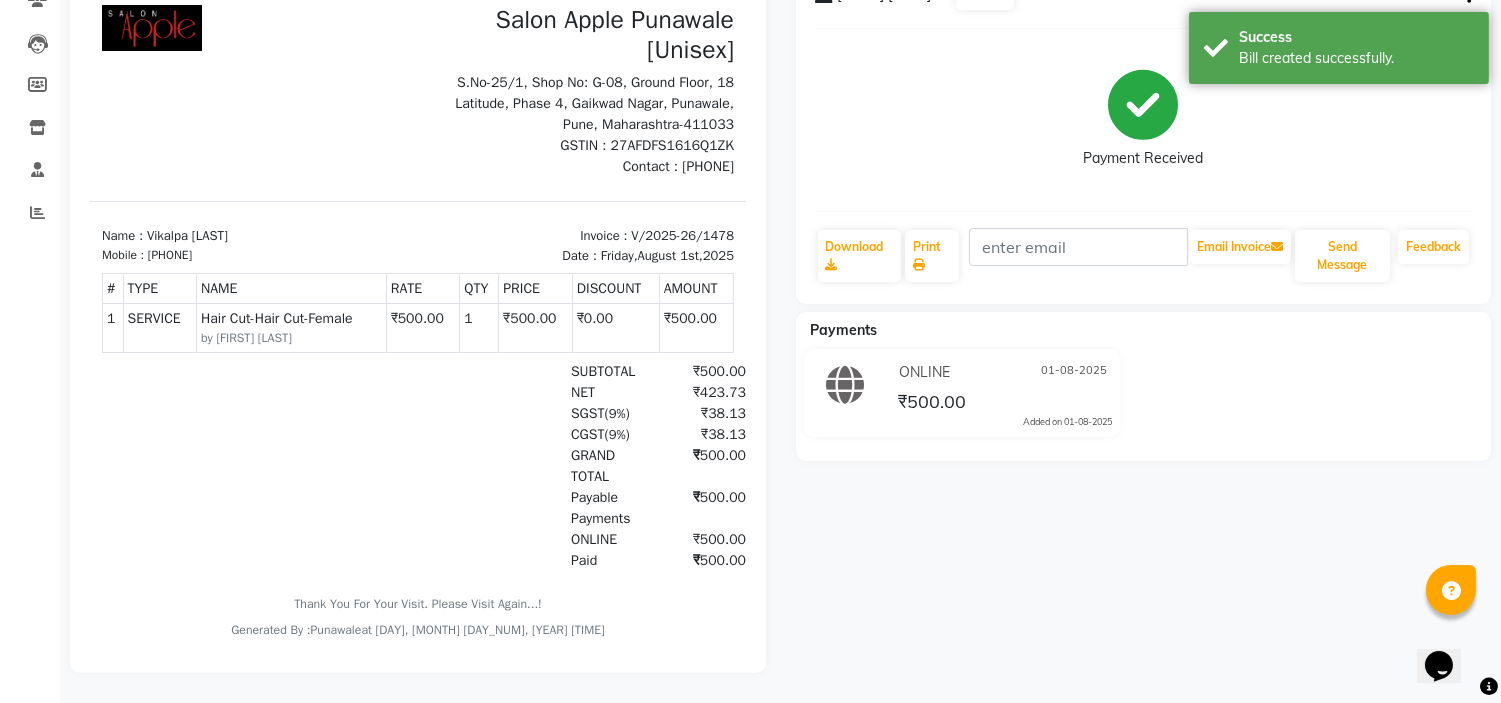 scroll, scrollTop: 0, scrollLeft: 0, axis: both 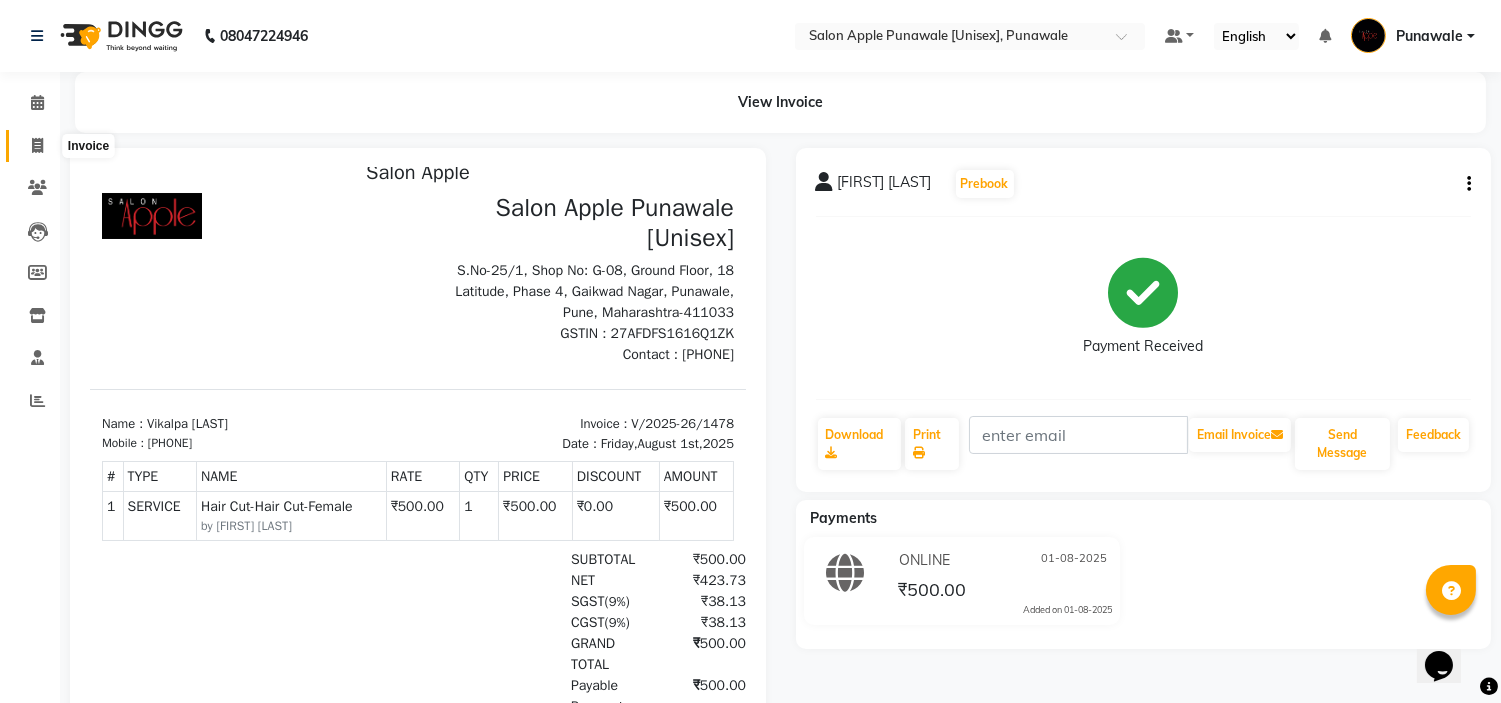 click 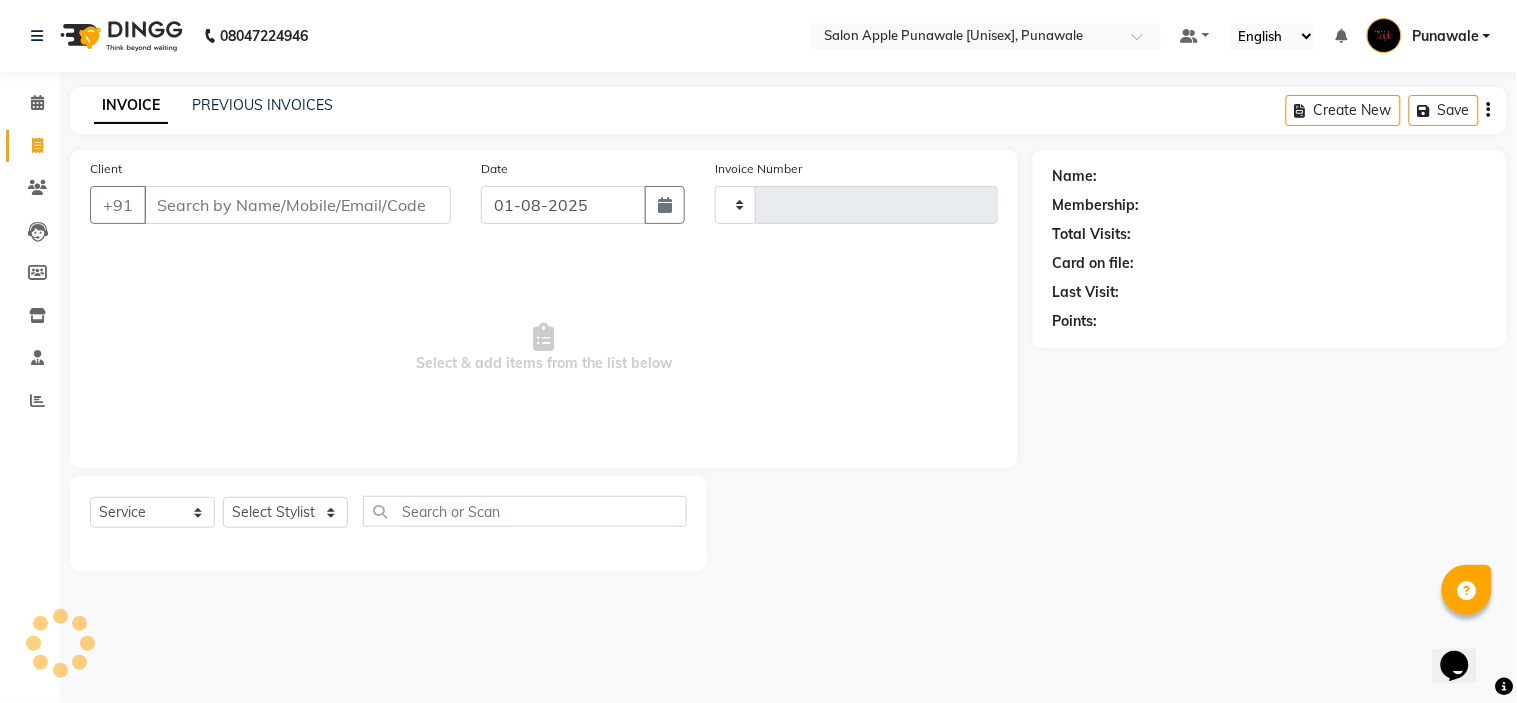 type on "1479" 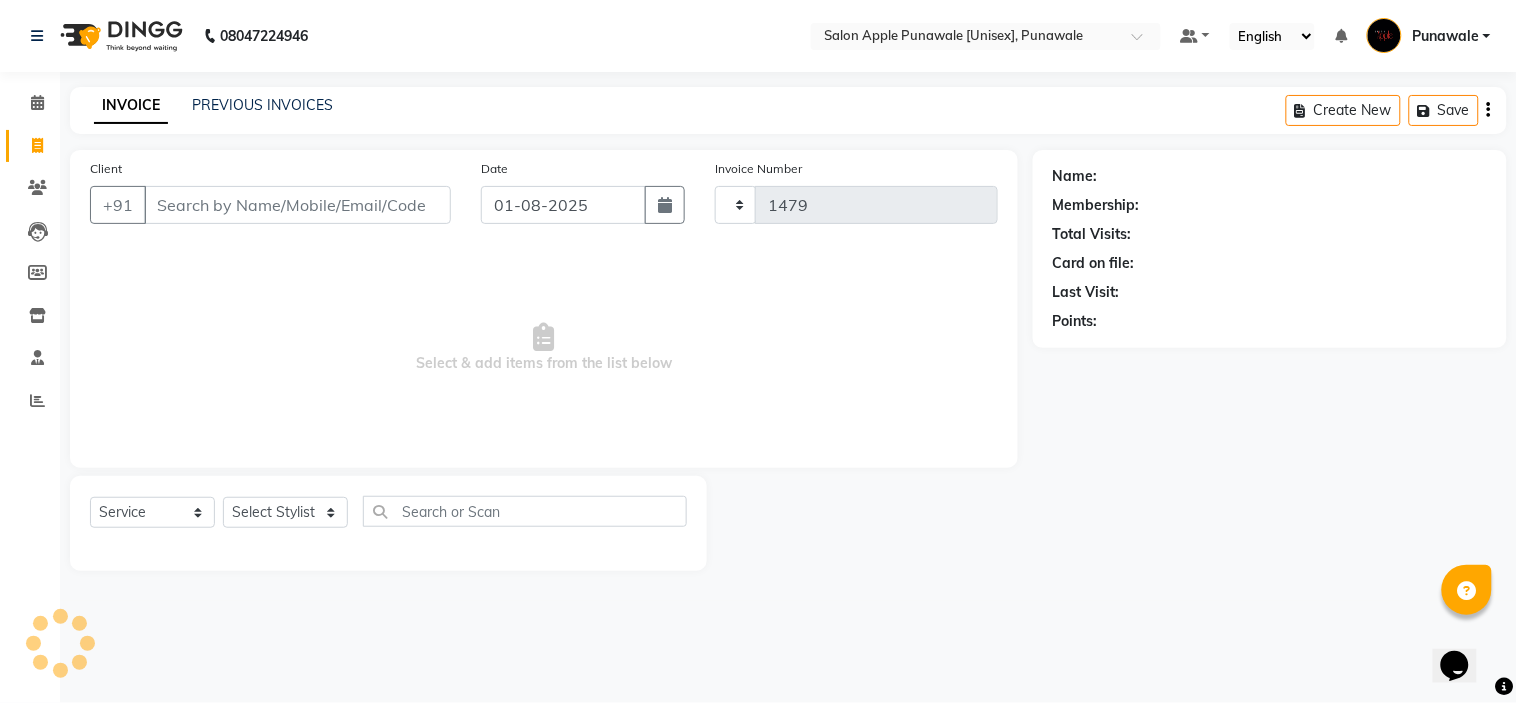 select on "5421" 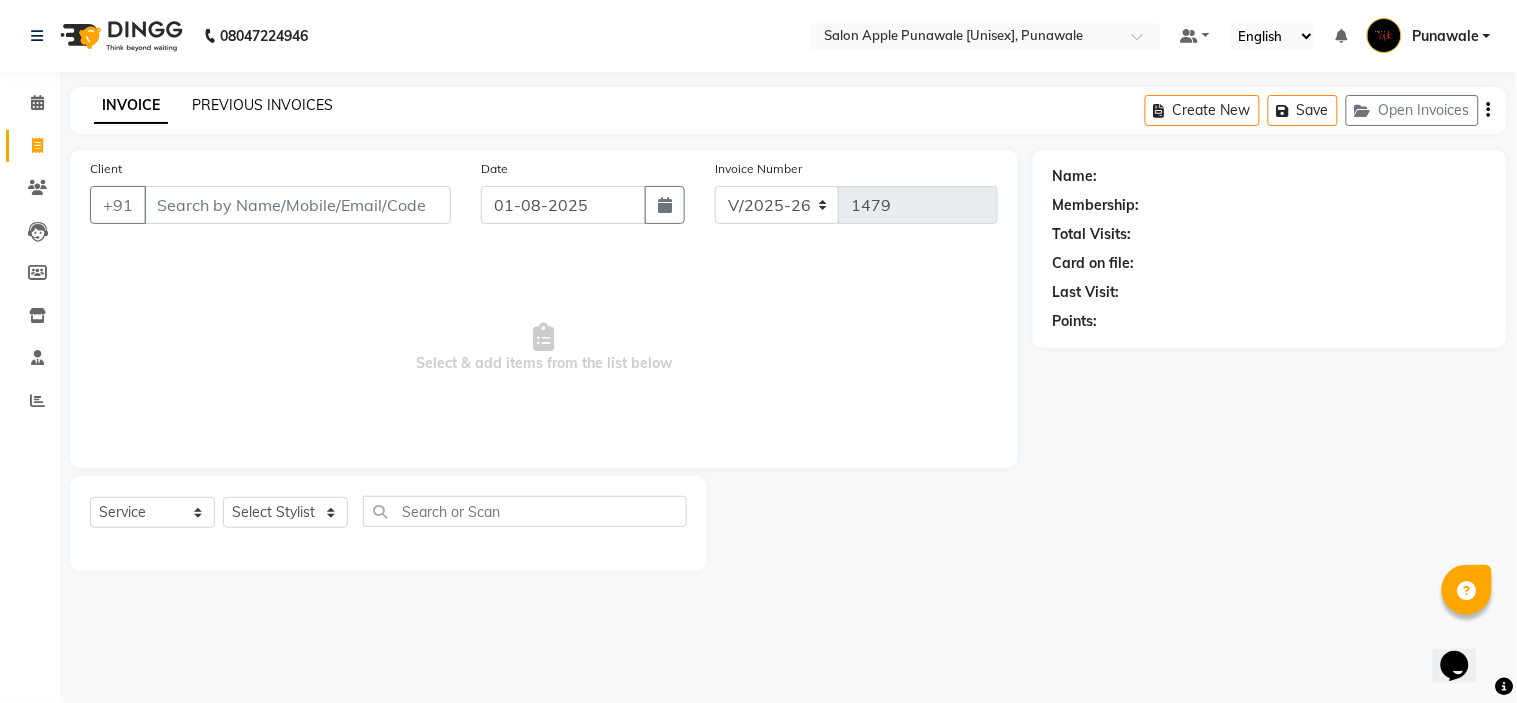 click on "PREVIOUS INVOICES" 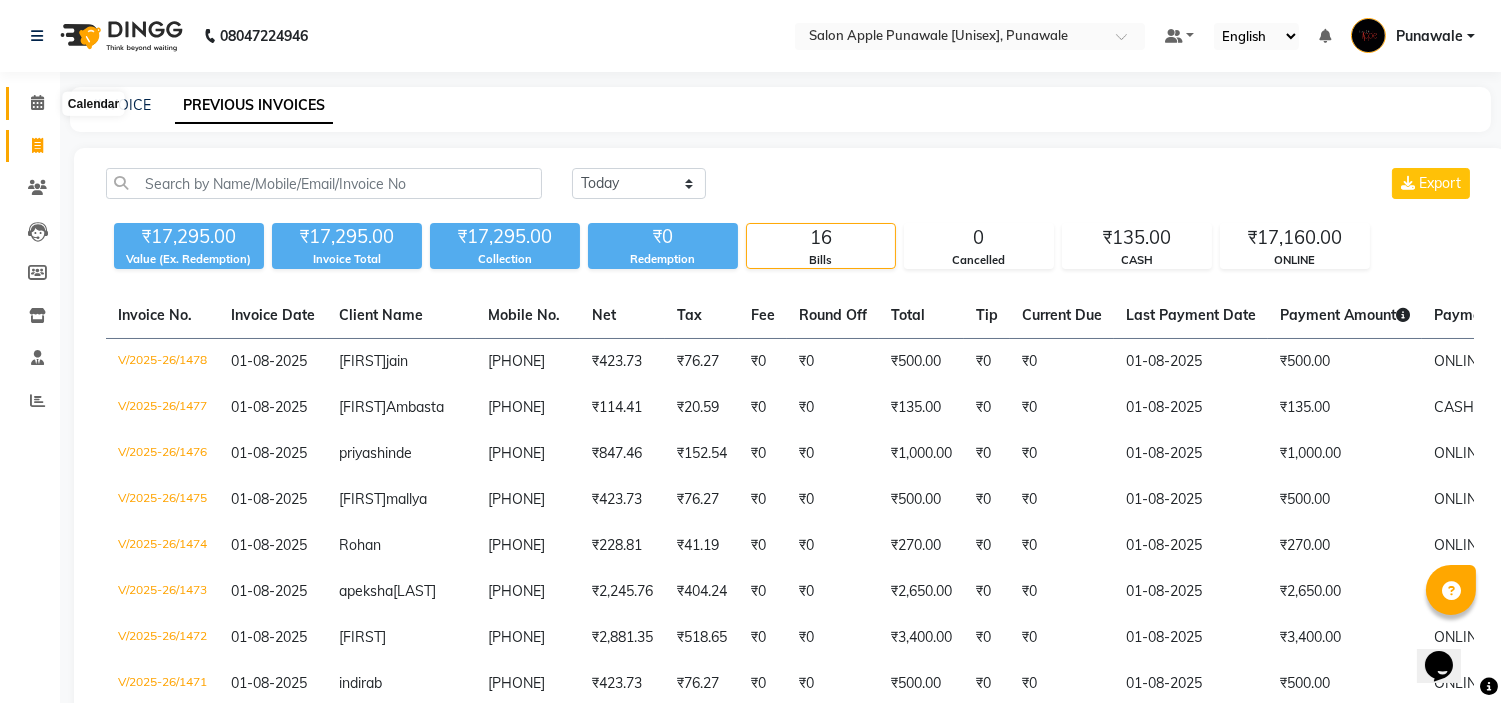 click 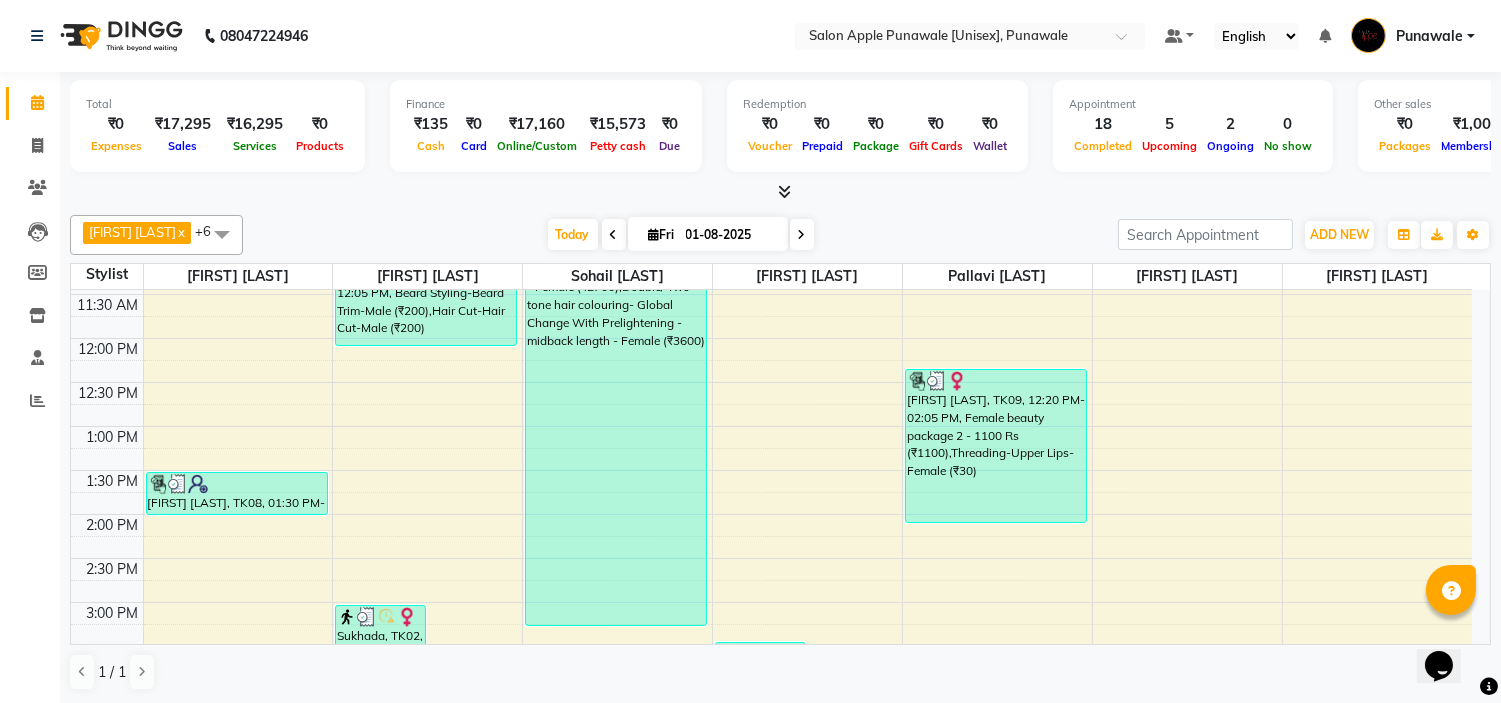scroll, scrollTop: 0, scrollLeft: 0, axis: both 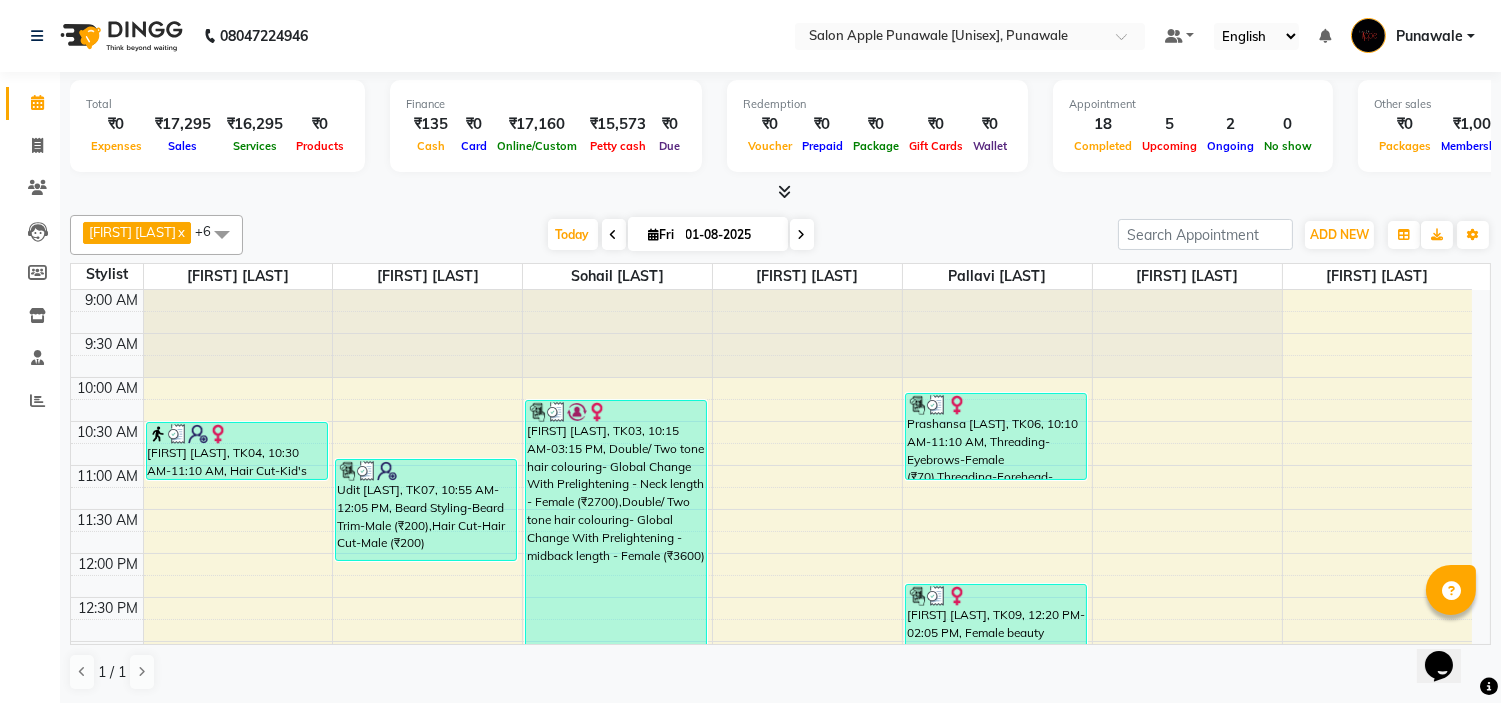 click at bounding box center (802, 234) 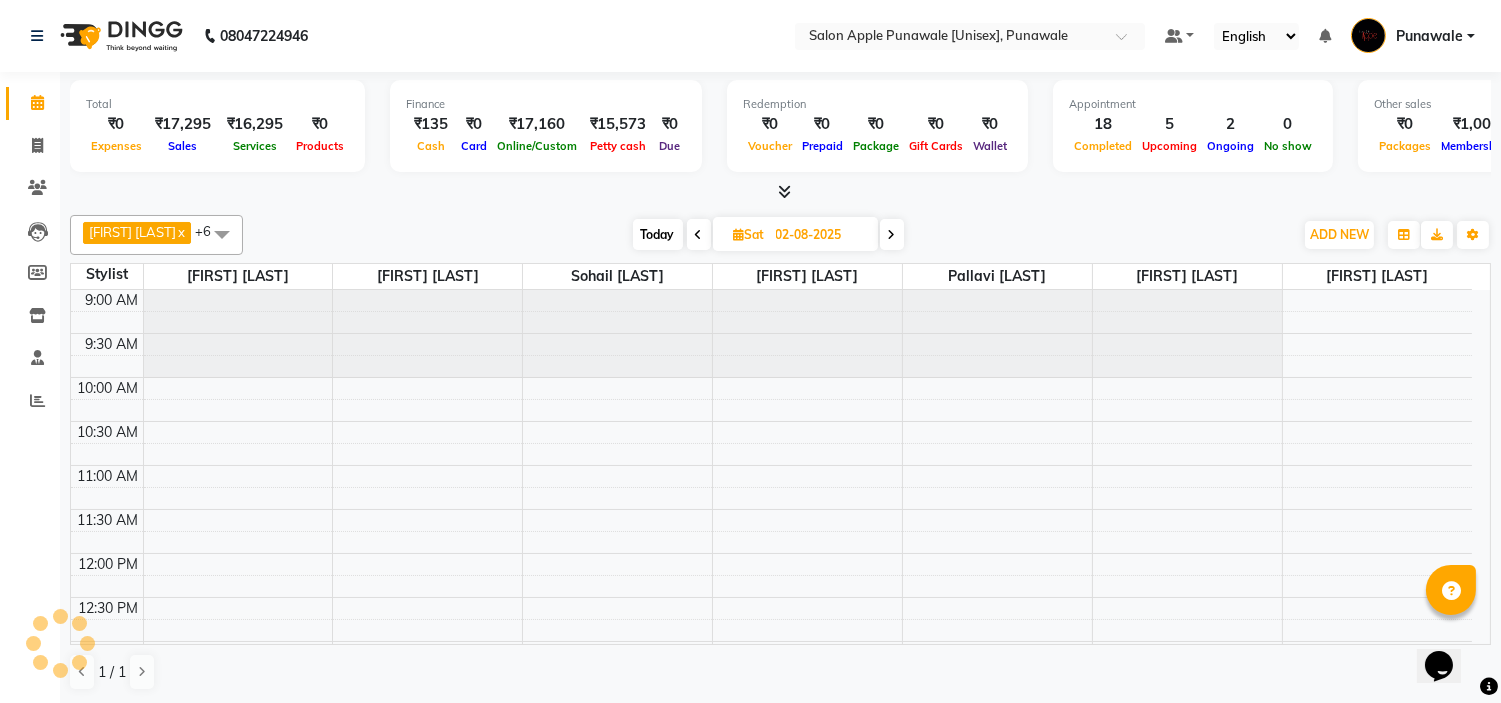 scroll, scrollTop: 882, scrollLeft: 0, axis: vertical 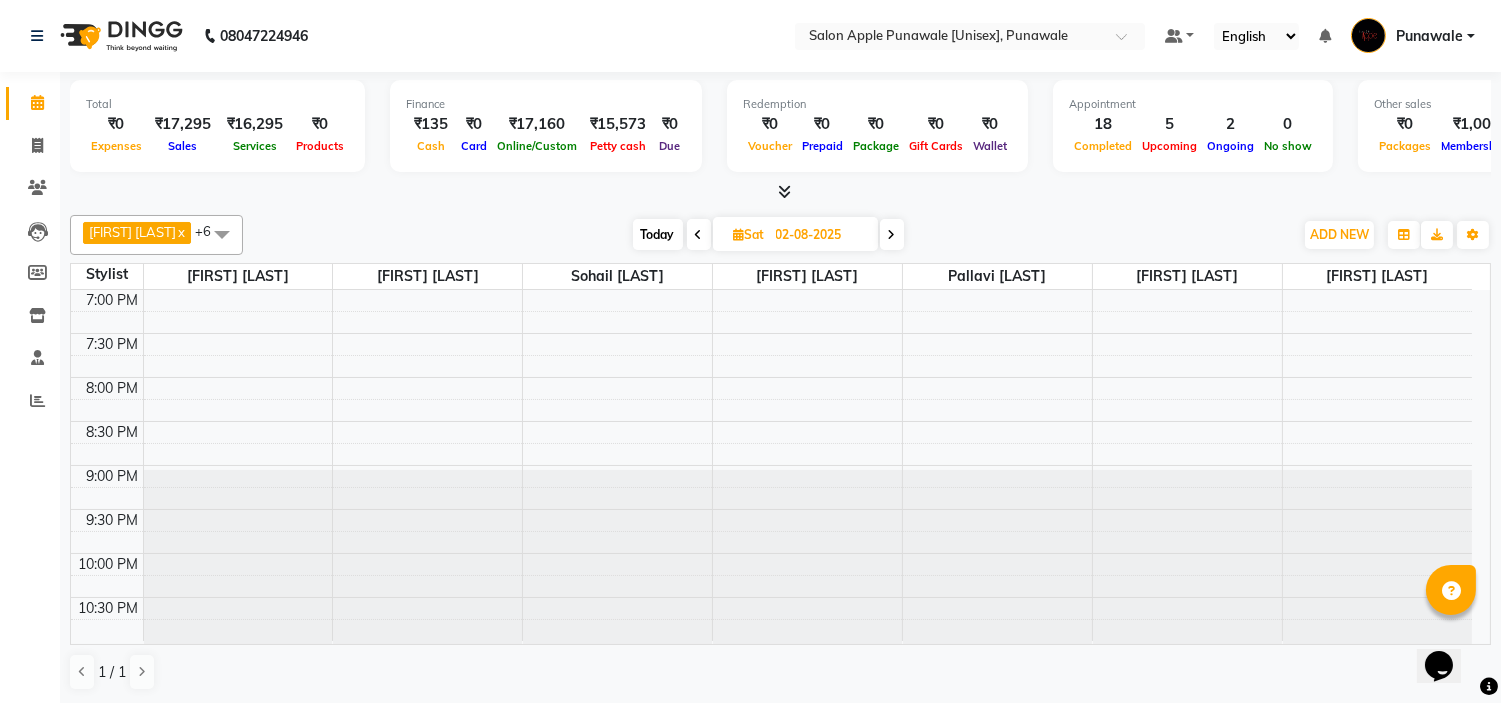 click on "08047224946 Select Location × Salon Apple Punawale [Unisex], Punawale Default Panel My Panel English ENGLISH Español العربية मराठी हिंदी ગુજરાતી தமிழ் 中文 Notifications nothing to show Punawale Manage Profile Change Password Sign out  Version:3.15.11  ☀ Salon Apple Punawale [Unisex], Punawale  Calendar  Invoice  Clients  Leads   Members  Inventory  Staff  Reports Upcoming Tentative Confirm Bookings Generate Report Segments Page Builder Total  ₹0  Expenses ₹17,295  Sales ₹16,295  Services ₹0  Products Finance  ₹135  Cash ₹0  Card ₹17,160  Online/Custom ₹15,573 Petty cash ₹0 Due  Redemption  ₹0 Voucher ₹0 Prepaid ₹0 Package ₹0  Gift Cards ₹0  Wallet  Appointment  18 Completed 5 Upcoming 2 Ongoing 0 No show  Other sales  ₹0  Packages ₹1,000  Memberships ₹0  Vouchers ₹0  Prepaids ₹0  Gift Cards Avi Sonawane  x Kamlesh Nikam  x Pallavi Waghamare  x Shruti Khapake  x Sneha Jadhav  x Sohail Shaikh   x x" at bounding box center (750, 351) 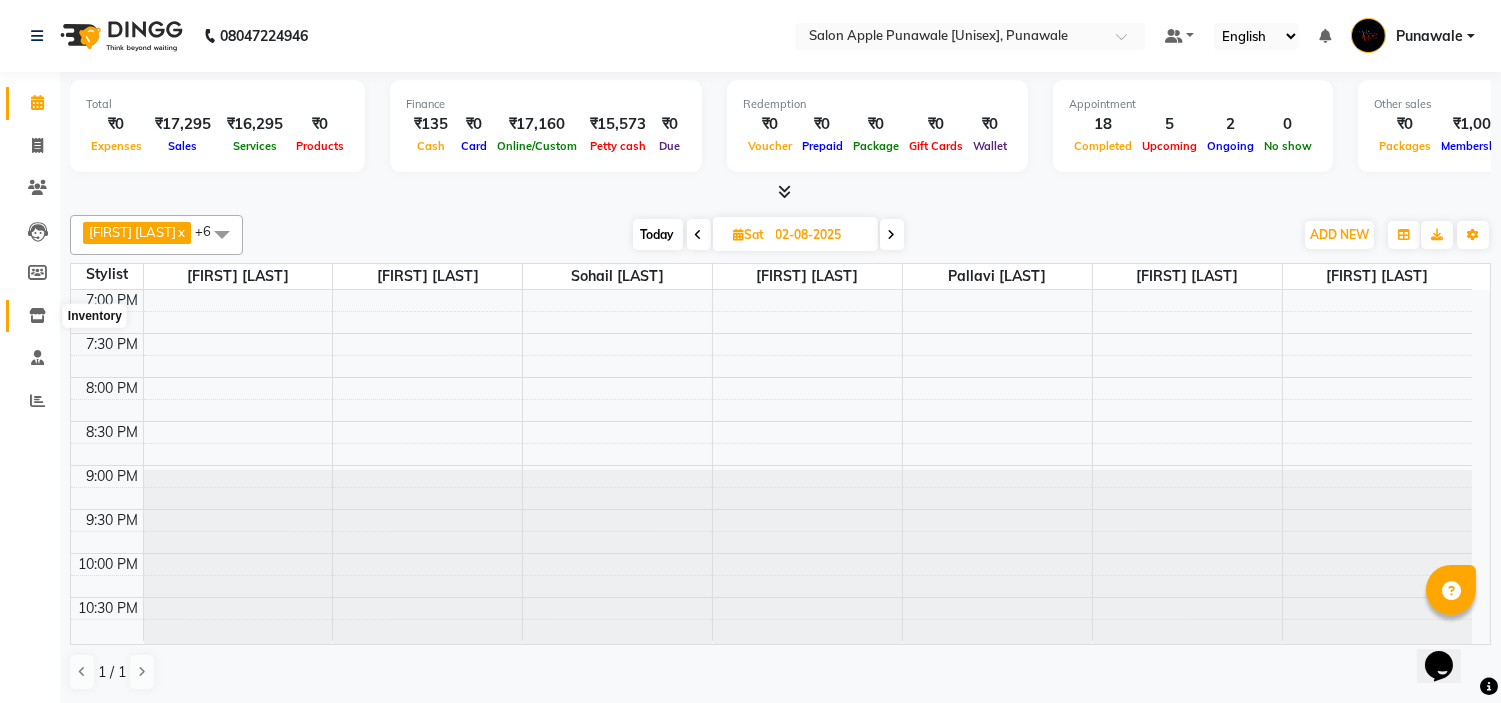click 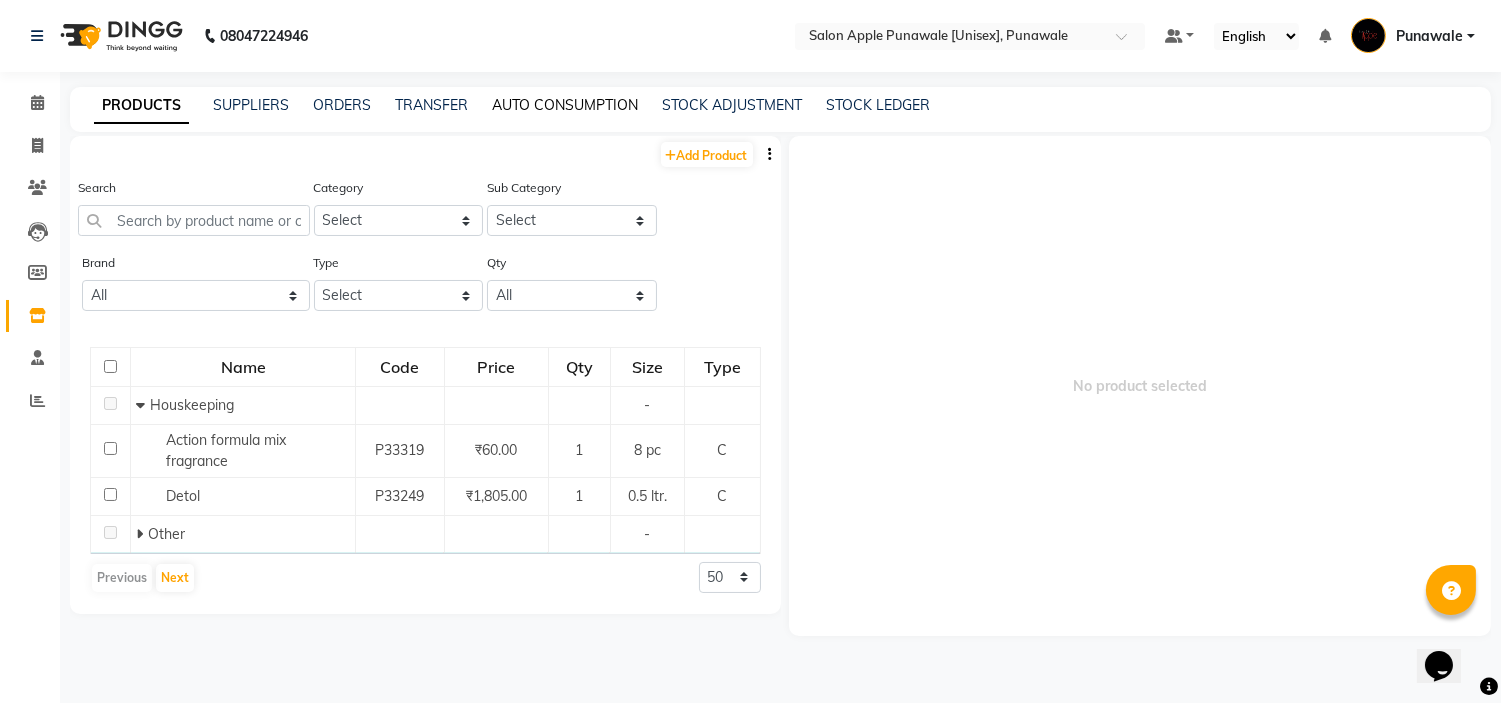 click on "AUTO CONSUMPTION" 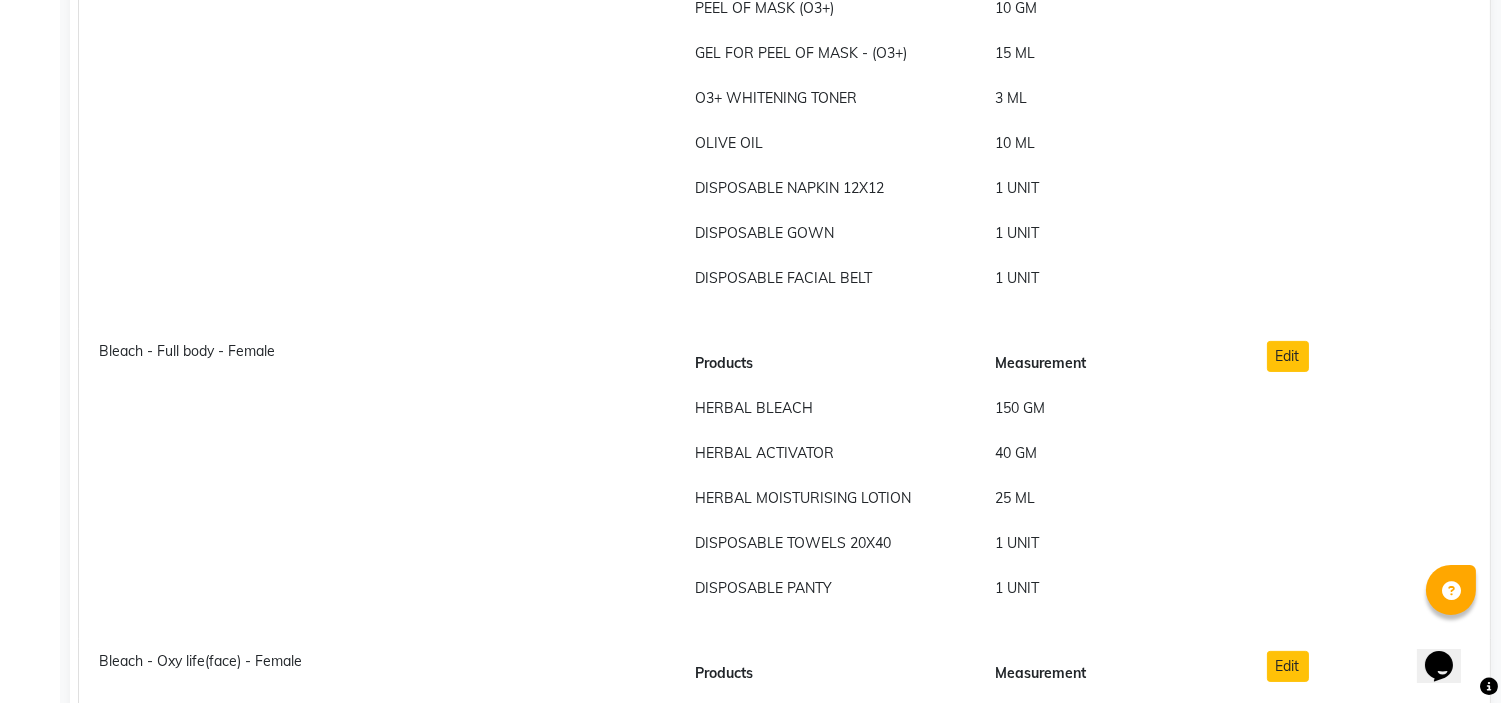 scroll, scrollTop: 6646, scrollLeft: 0, axis: vertical 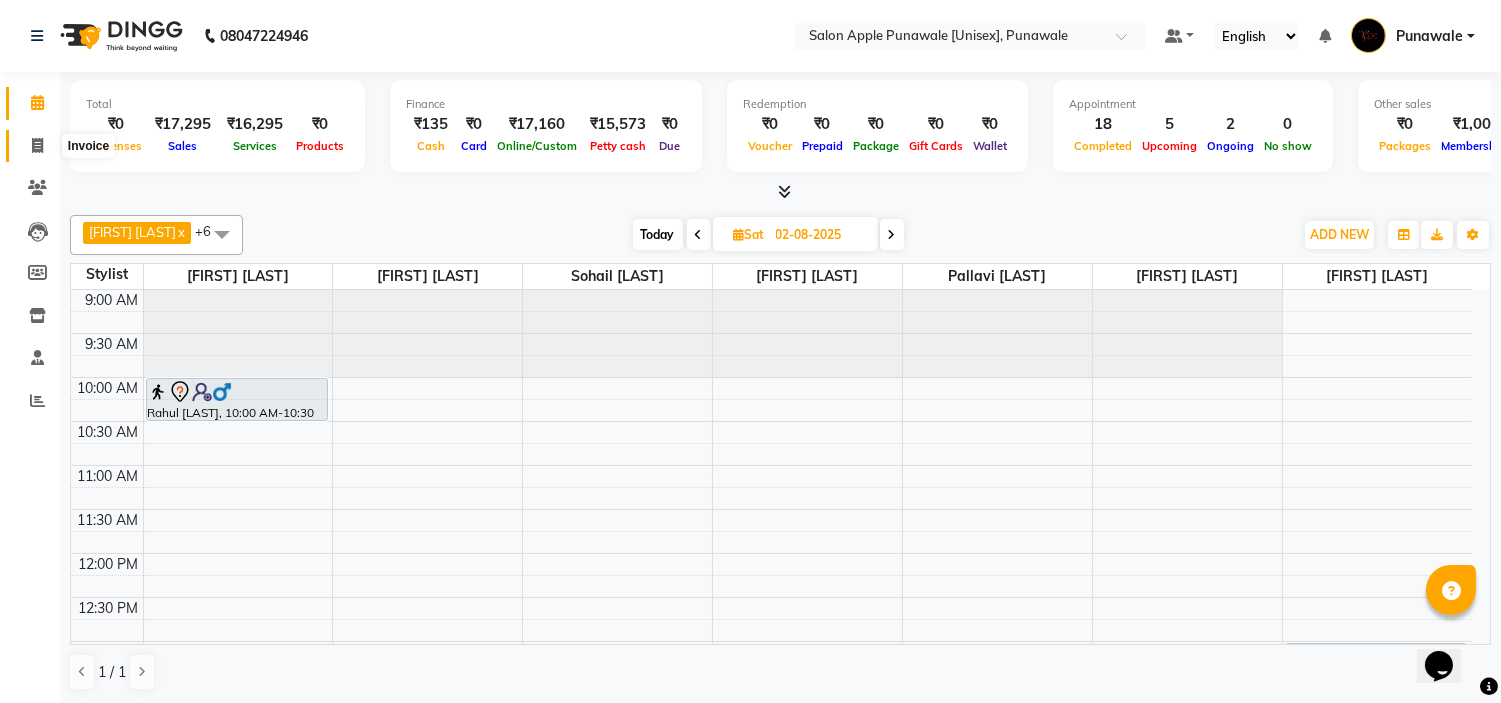 click 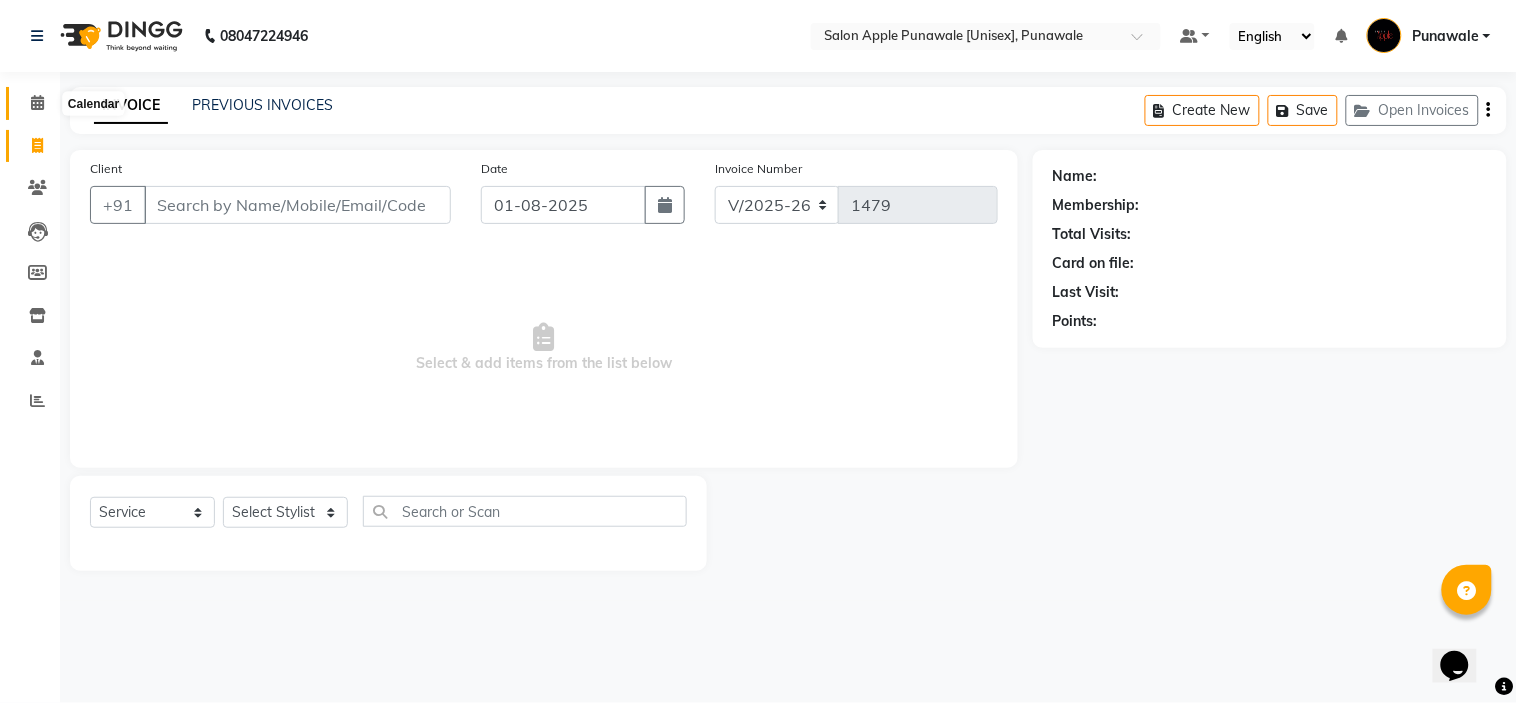 click 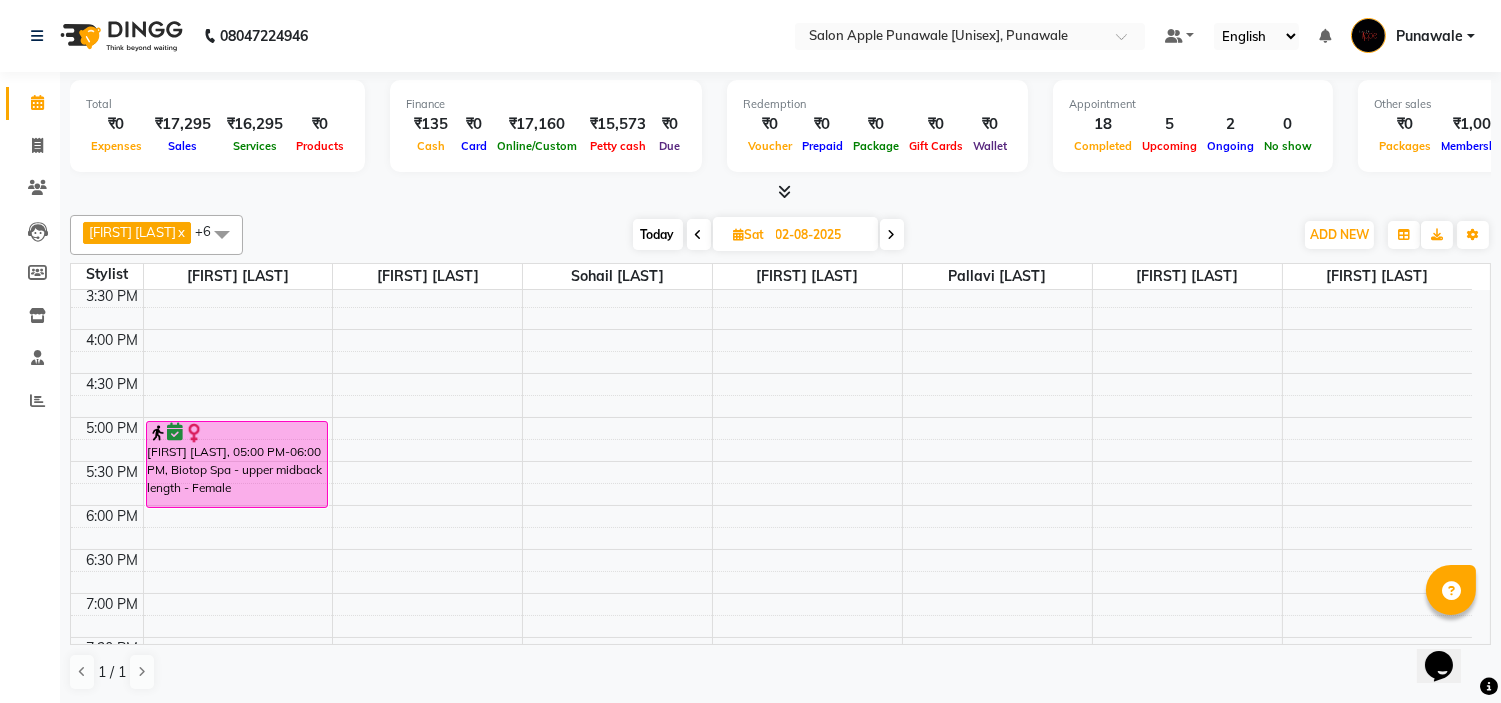 scroll, scrollTop: 777, scrollLeft: 0, axis: vertical 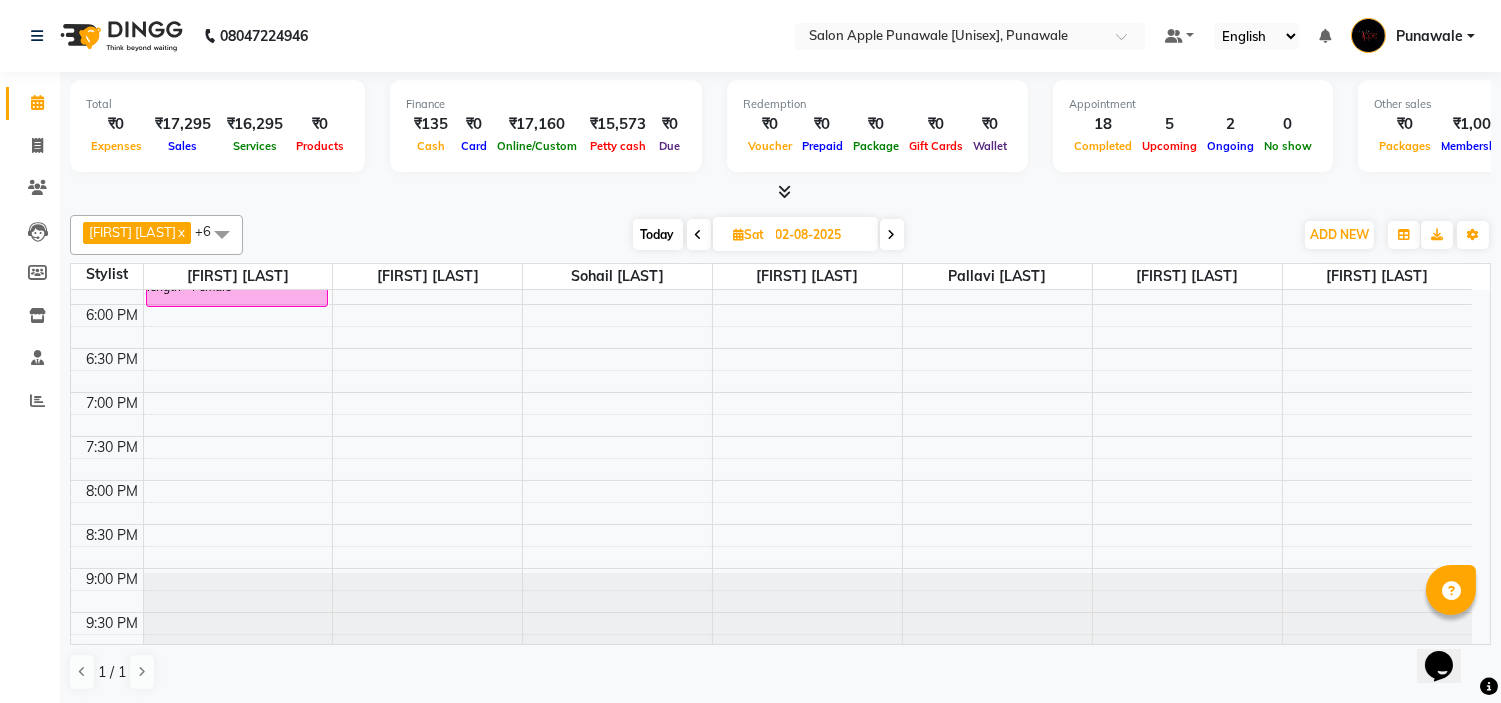 click at bounding box center (699, 235) 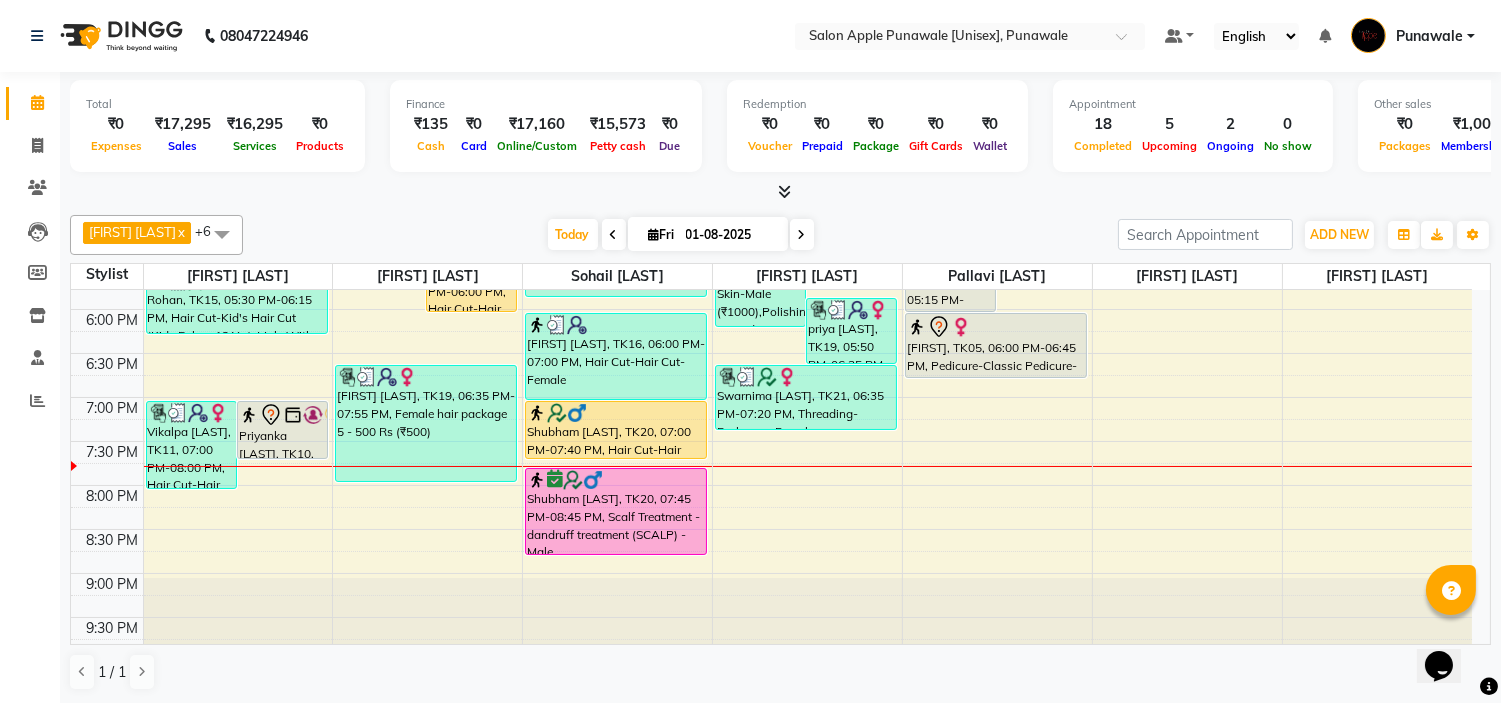 scroll, scrollTop: 771, scrollLeft: 0, axis: vertical 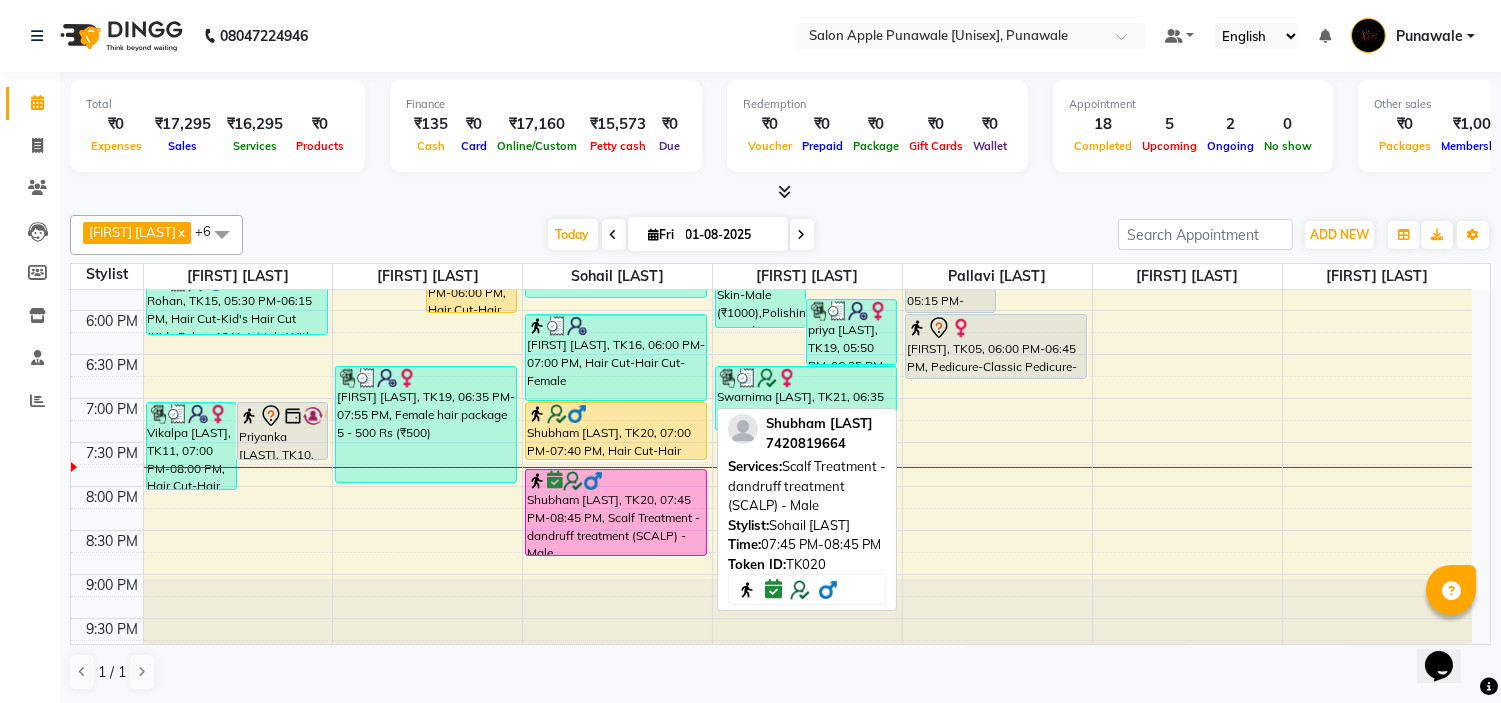 click on "[FIRST] [LAST], TK20, [TIME]-[TIME], Scalf Treatment - dandruff treatment (SCALP) - Male" at bounding box center (616, 512) 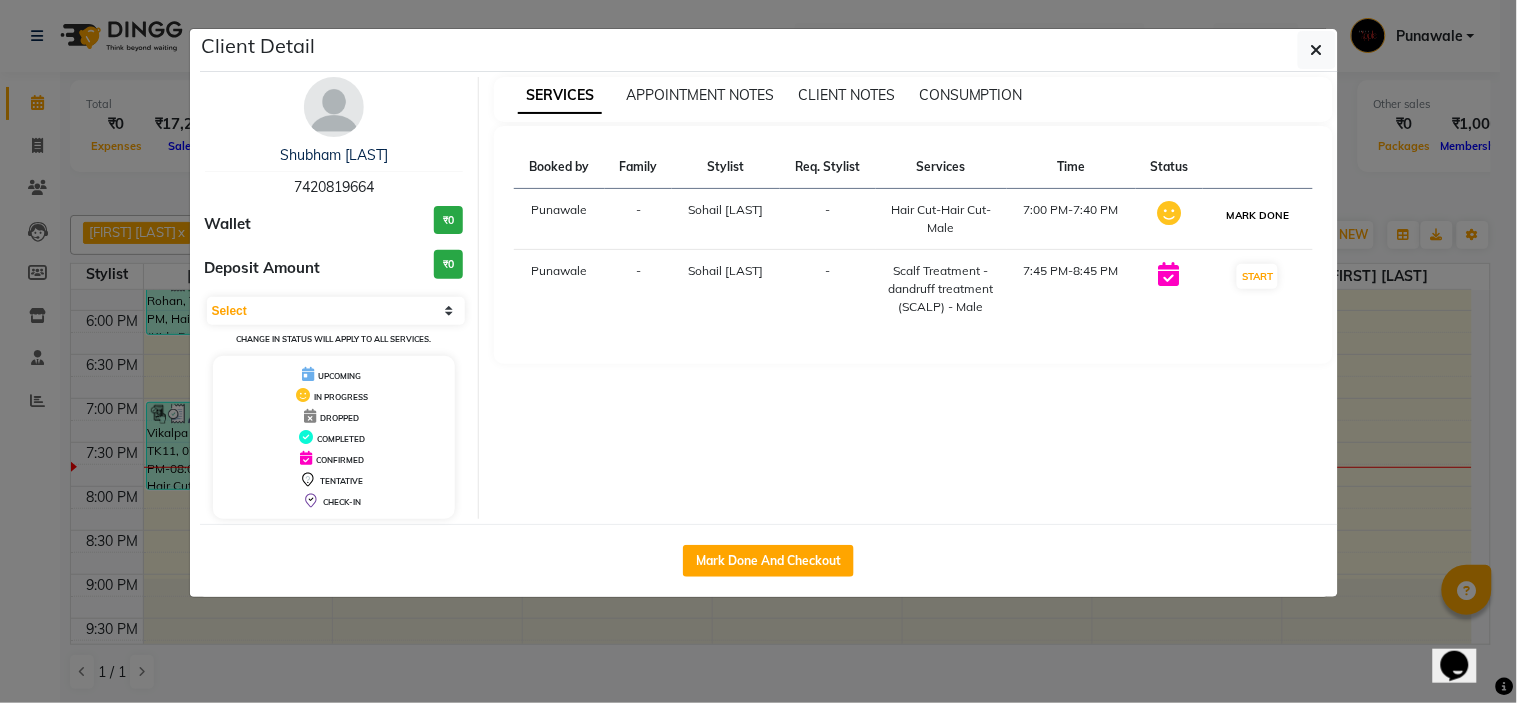 click on "MARK DONE" at bounding box center (1257, 215) 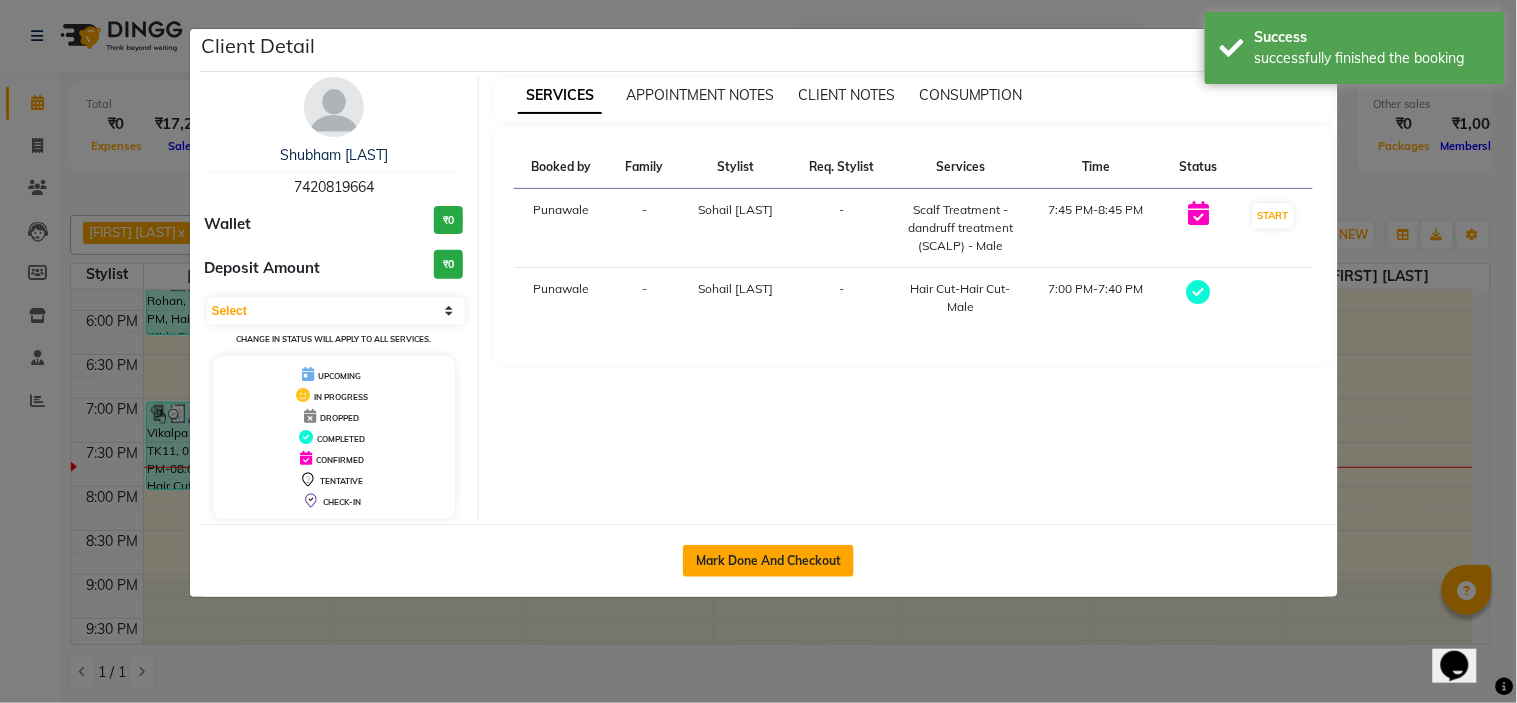 click on "Mark Done And Checkout" 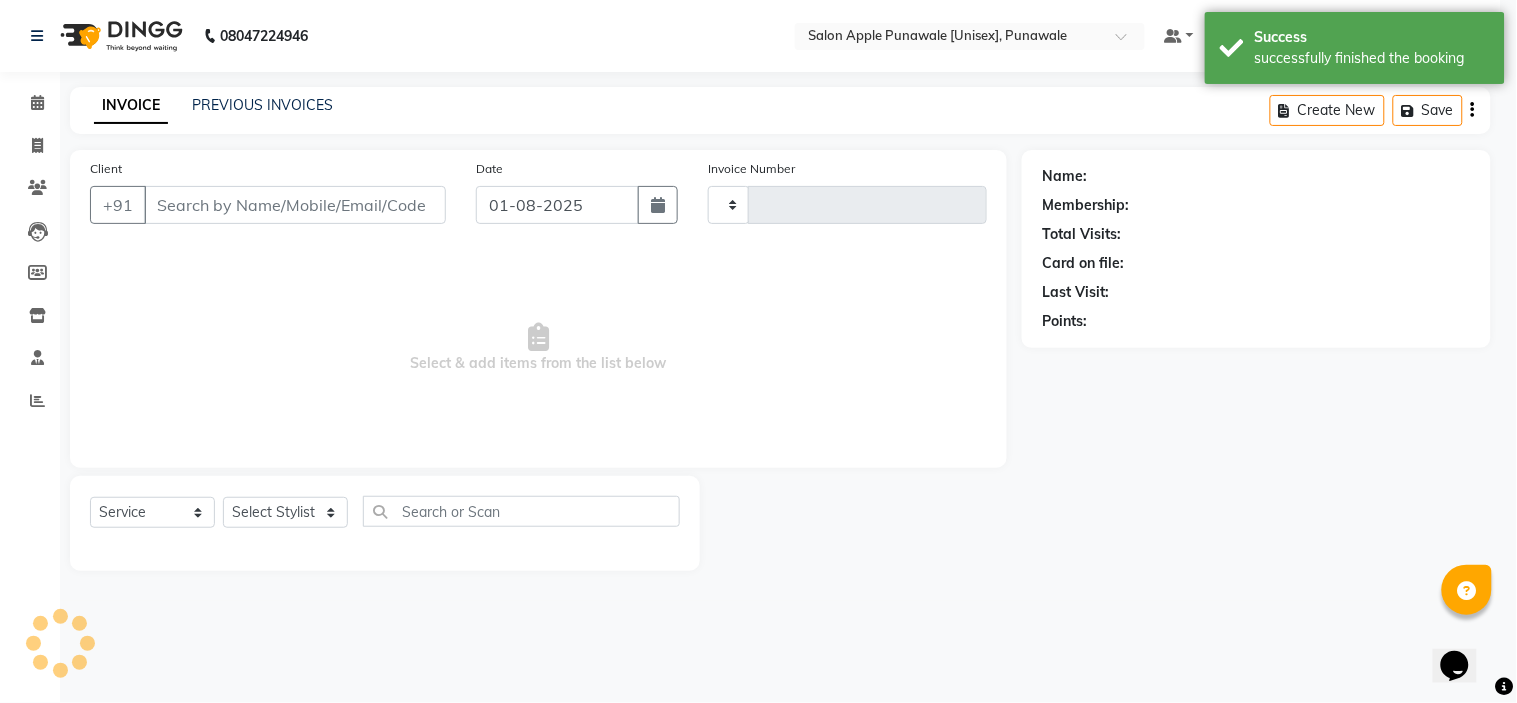 type on "1479" 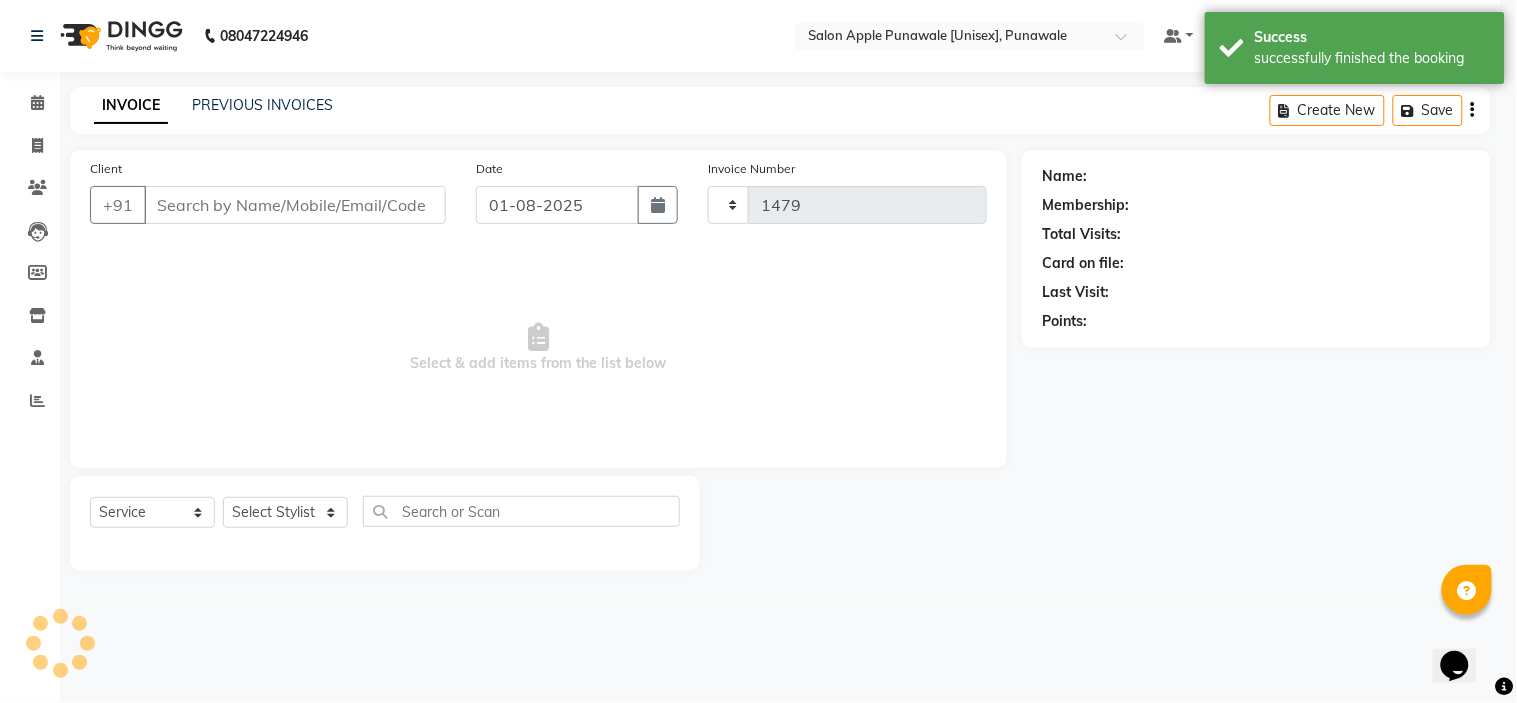select on "5421" 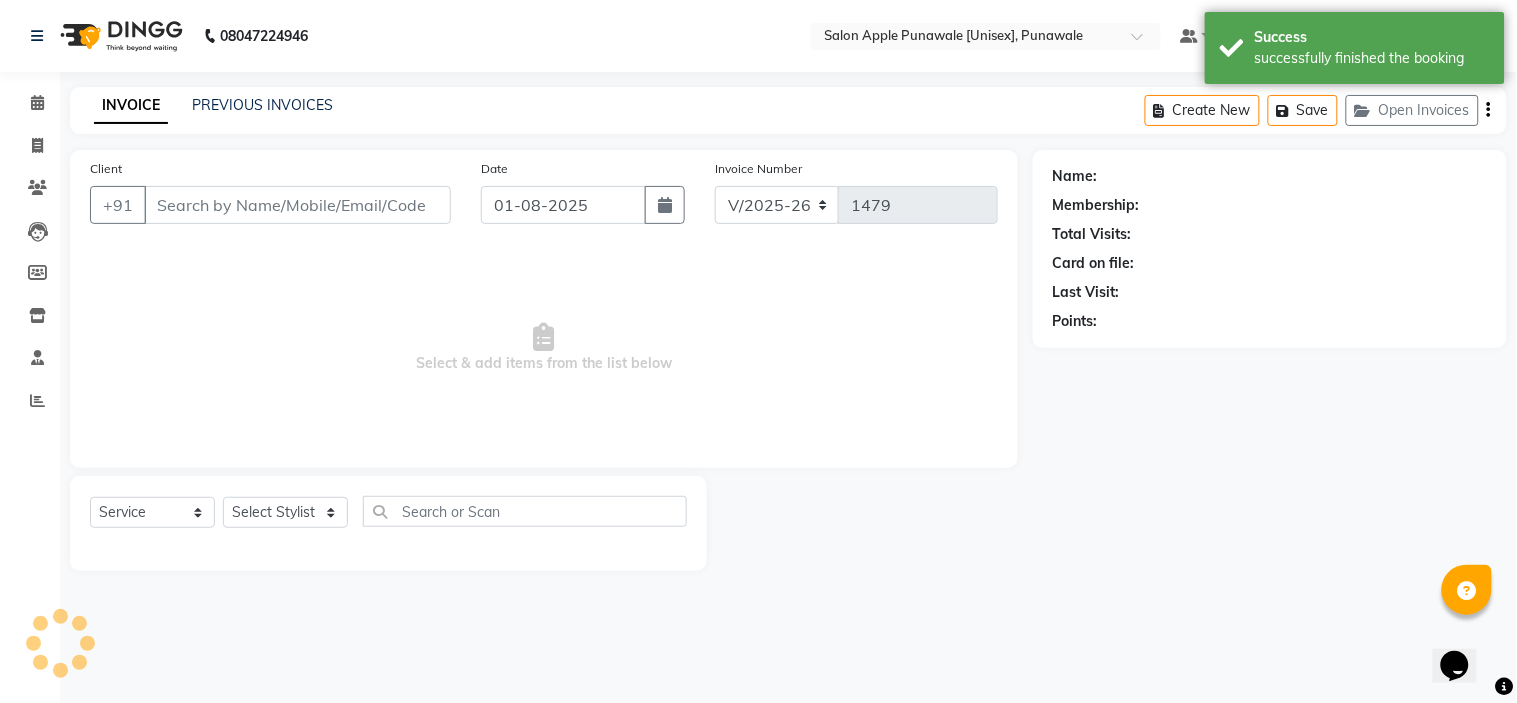 type on "7420819664" 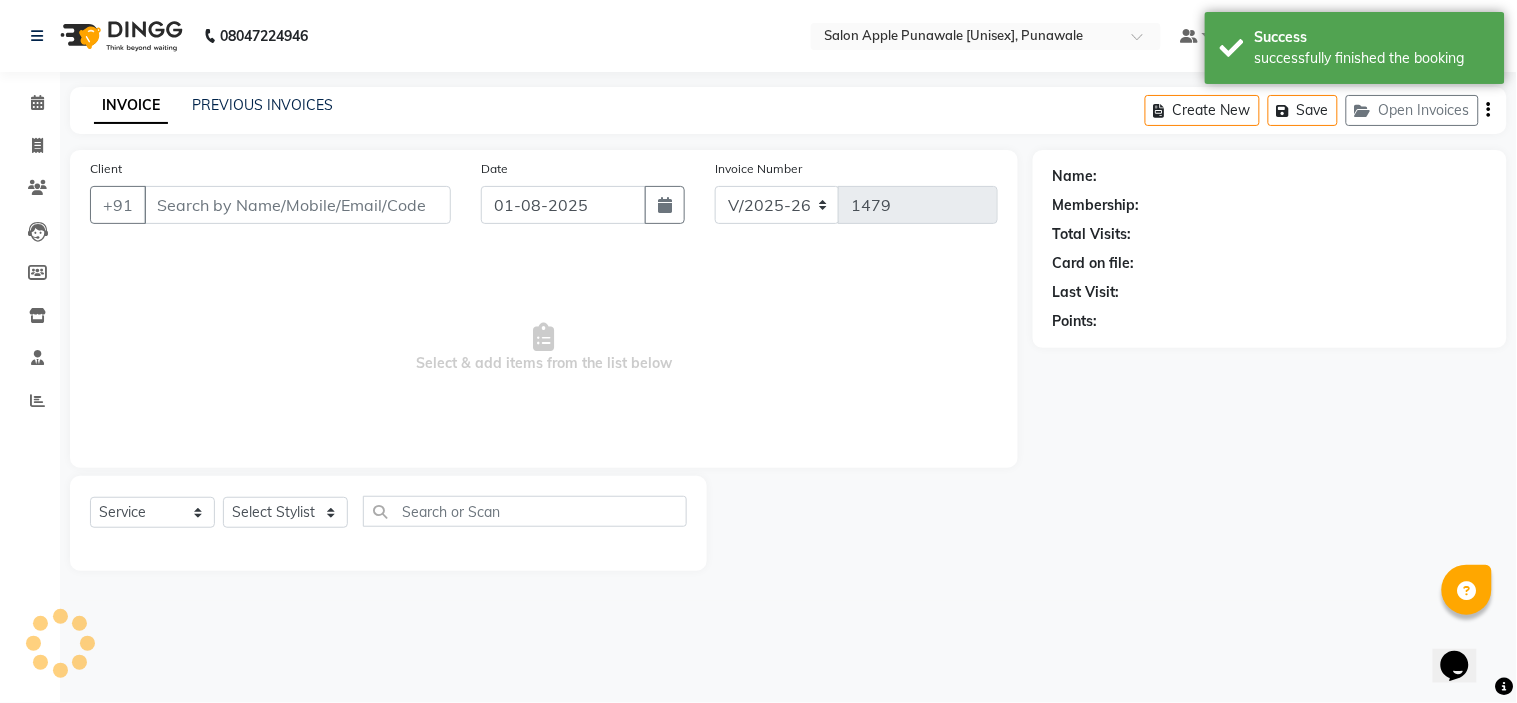 select on "84102" 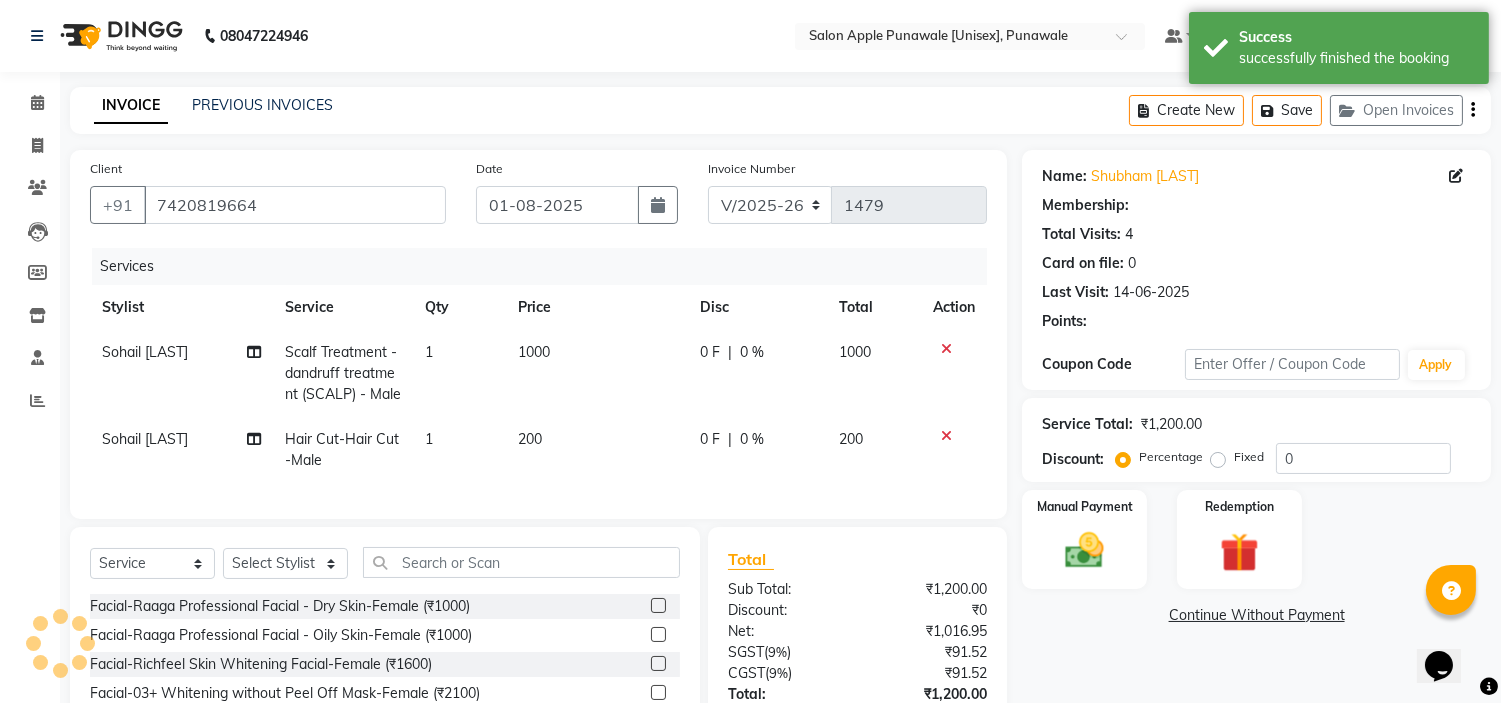 type on "10" 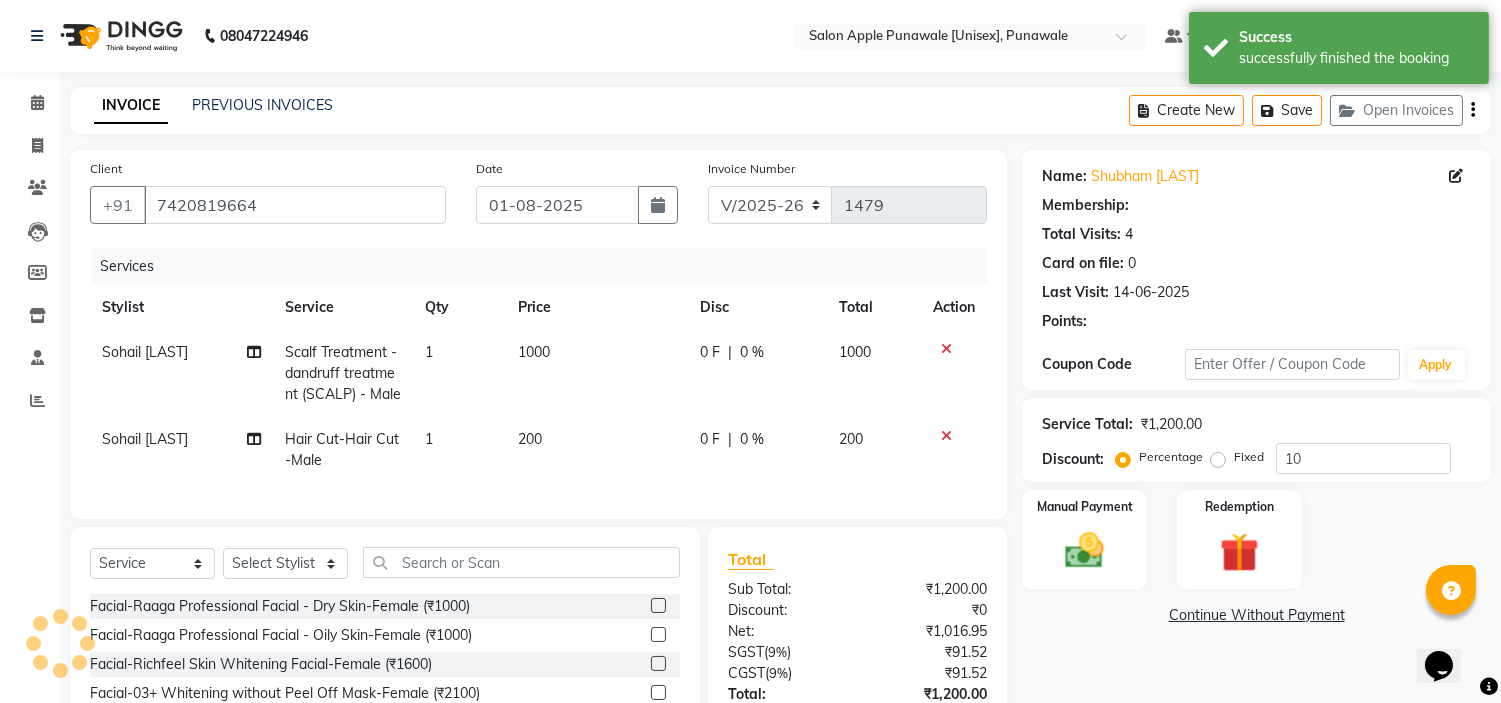select on "1: Object" 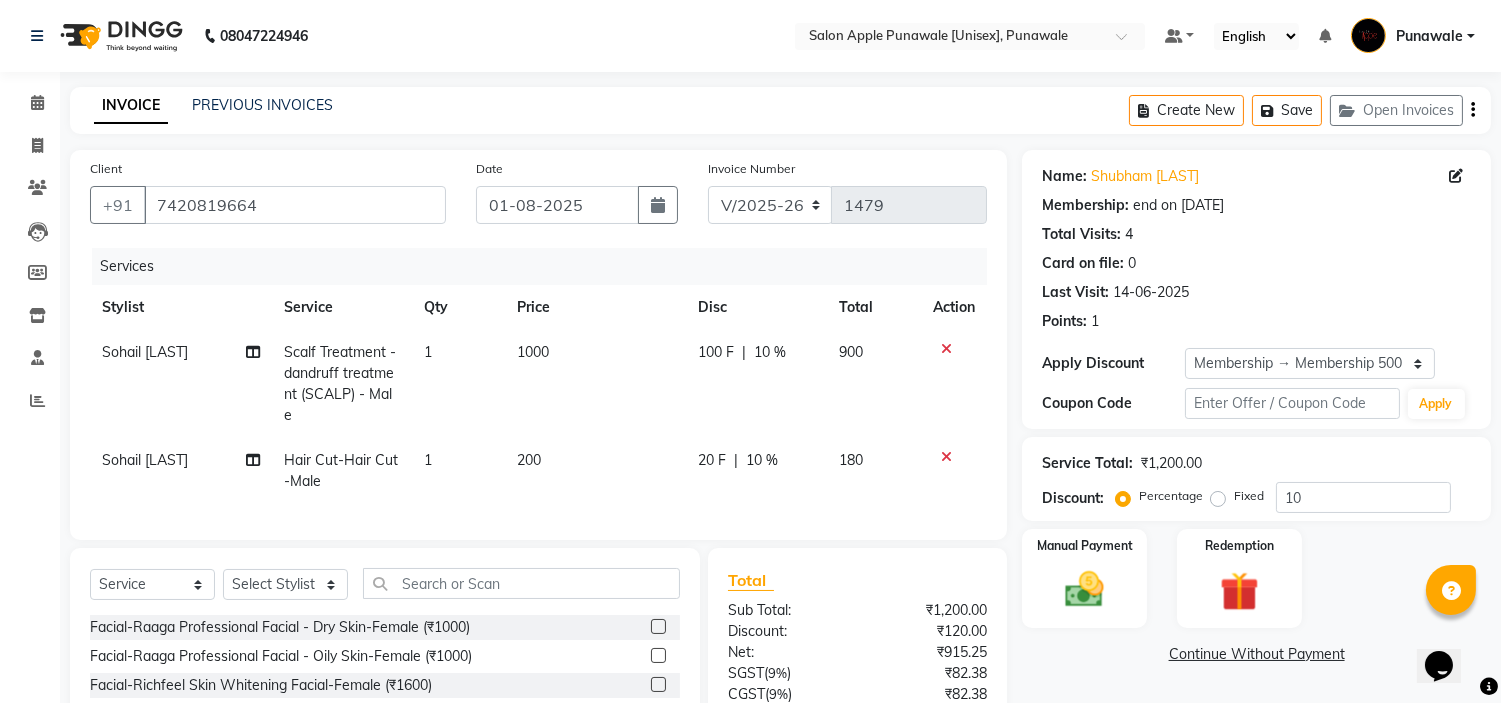 scroll, scrollTop: 165, scrollLeft: 0, axis: vertical 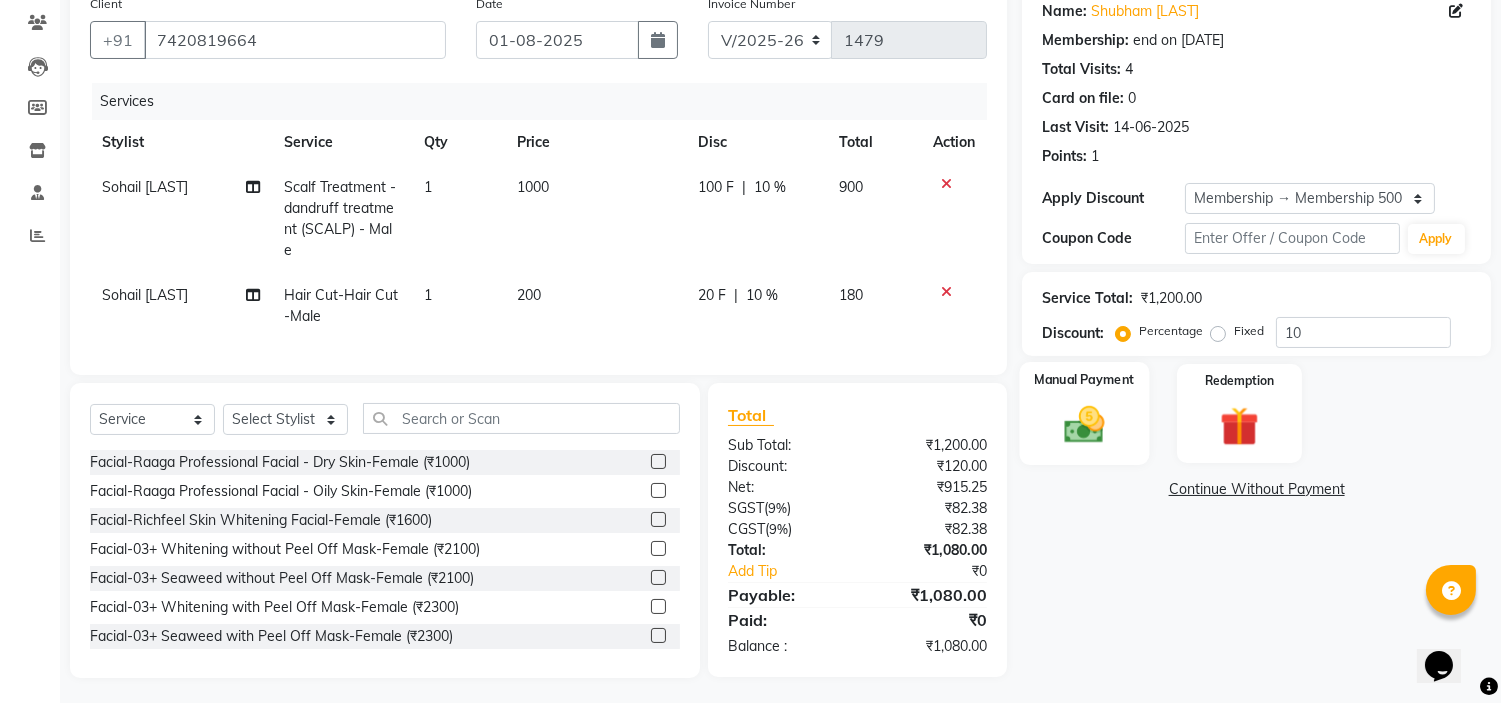 click 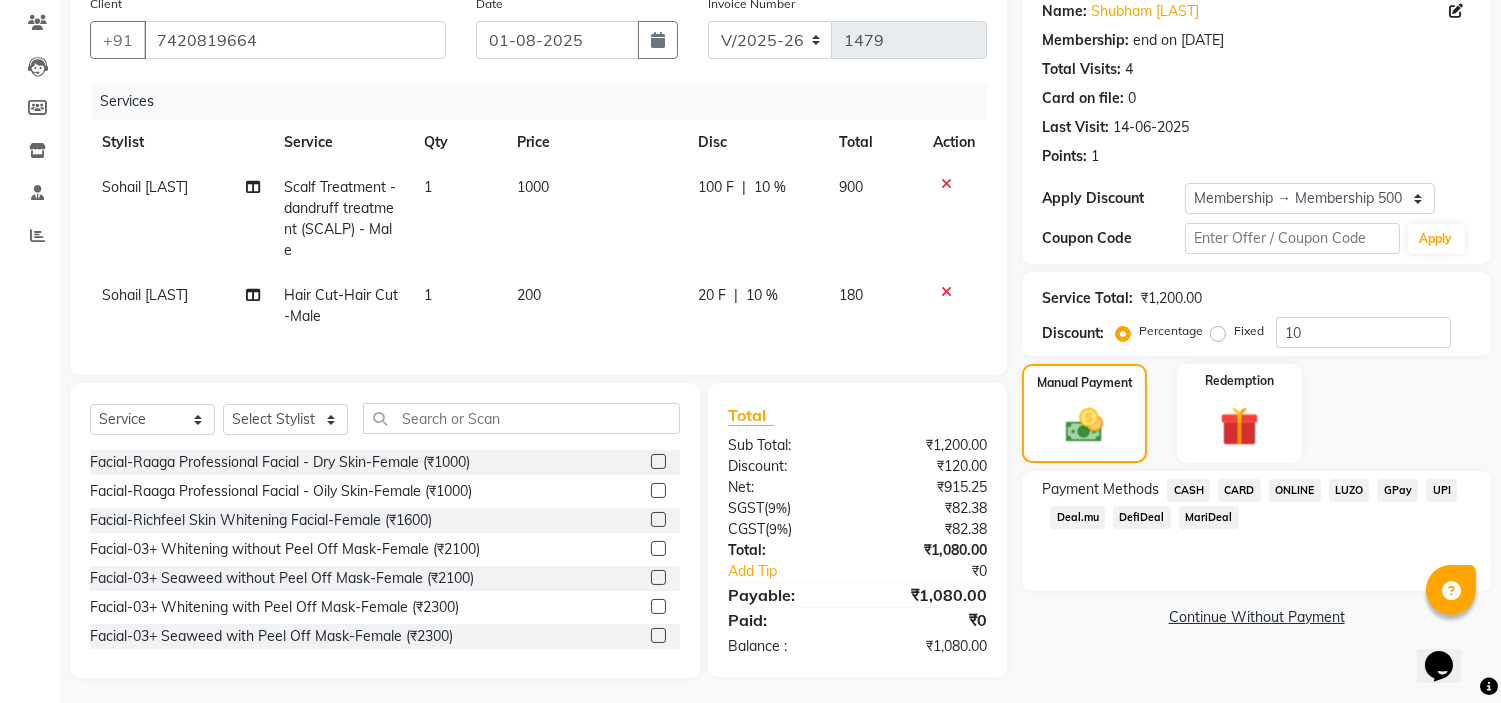 click on "ONLINE" 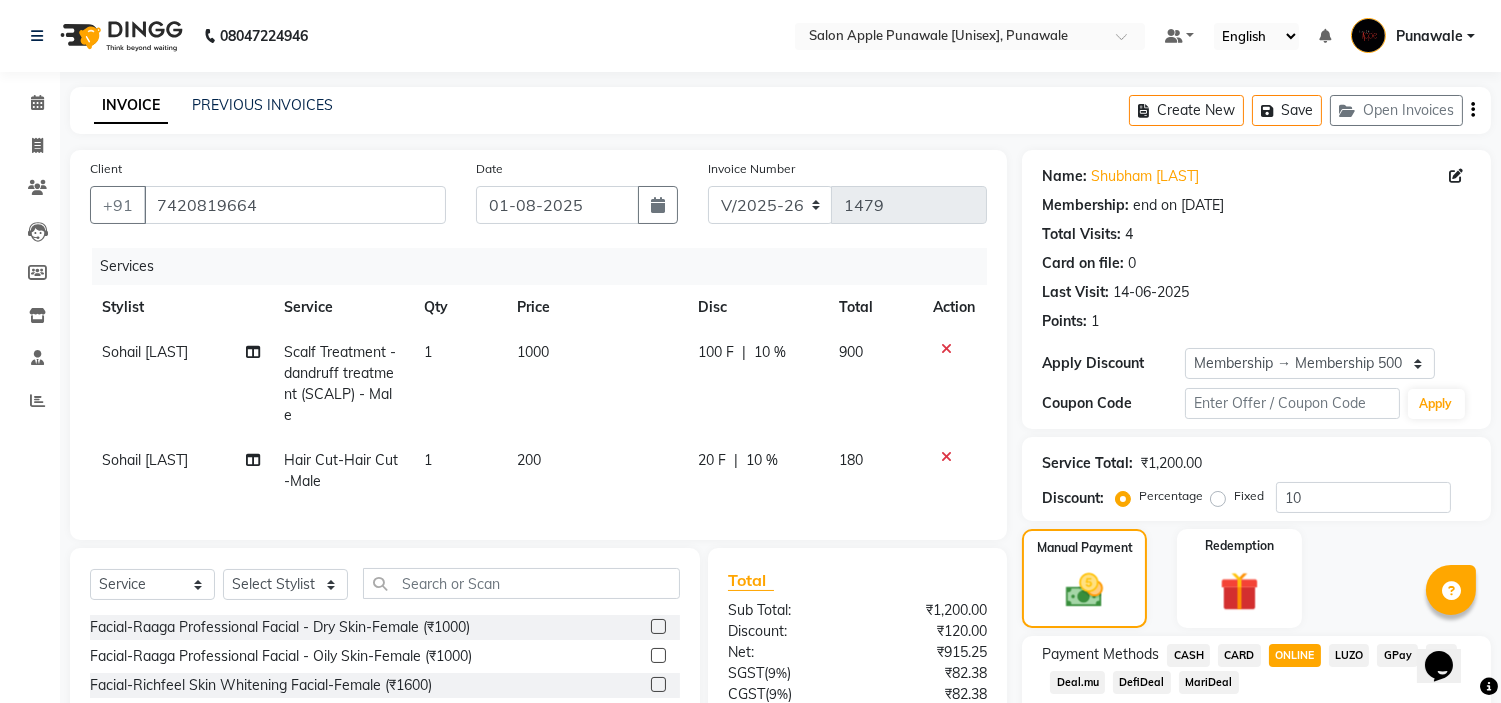 scroll, scrollTop: 180, scrollLeft: 0, axis: vertical 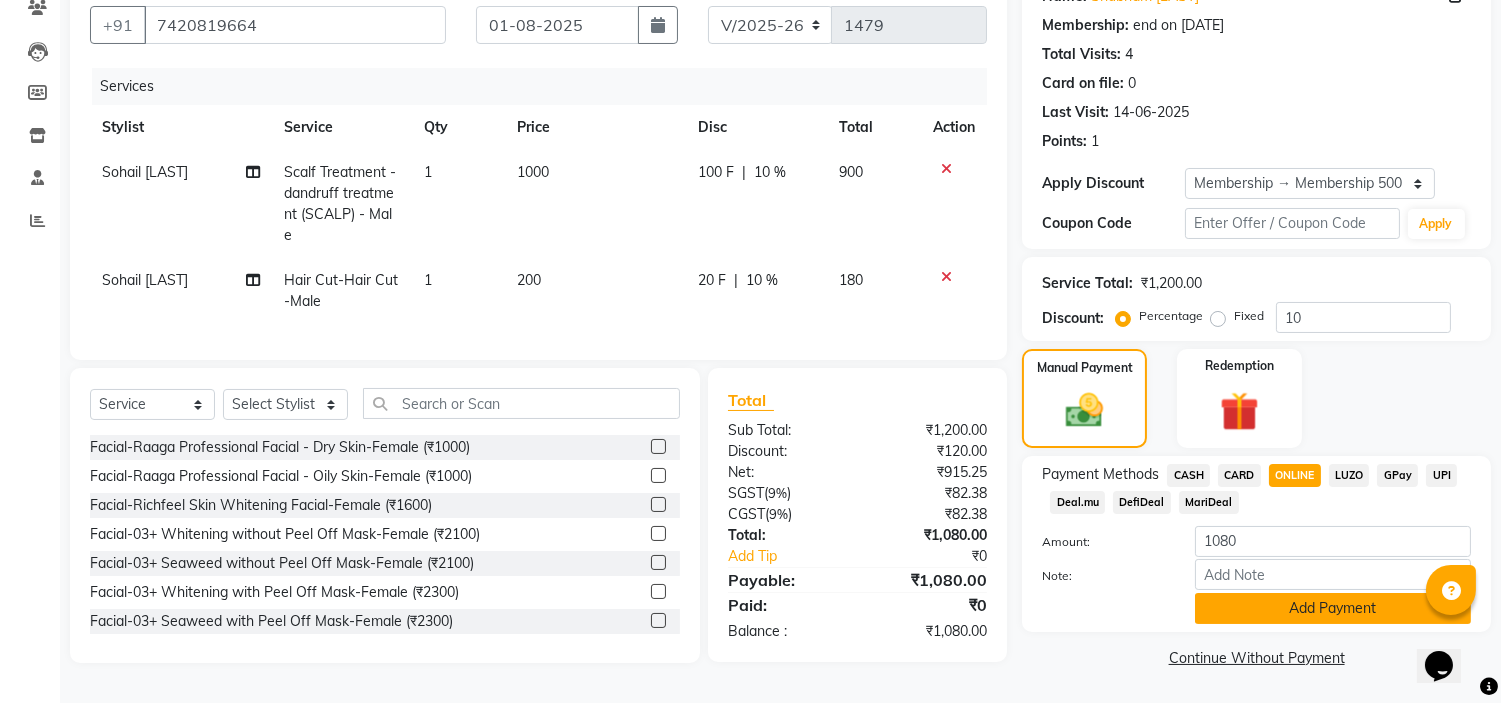 click on "Add Payment" 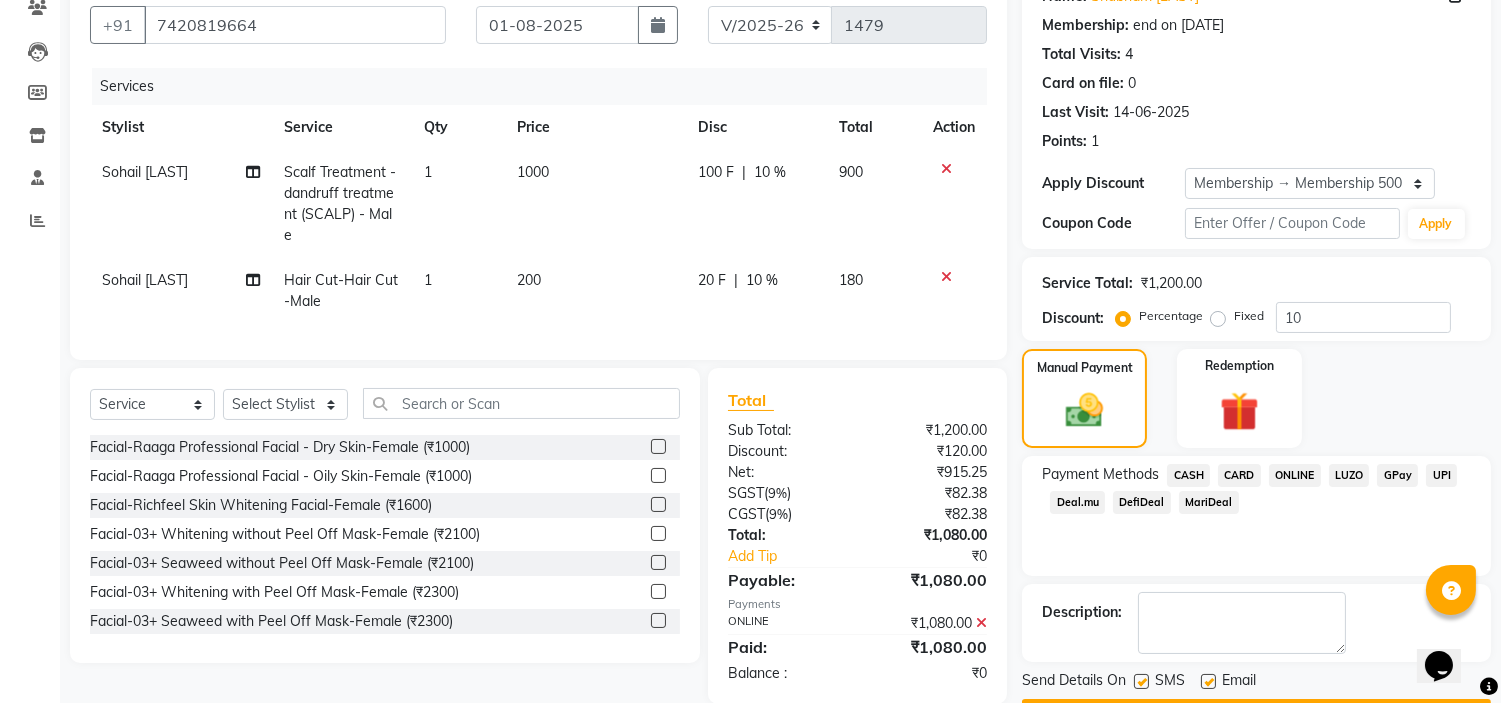 scroll, scrollTop: 305, scrollLeft: 0, axis: vertical 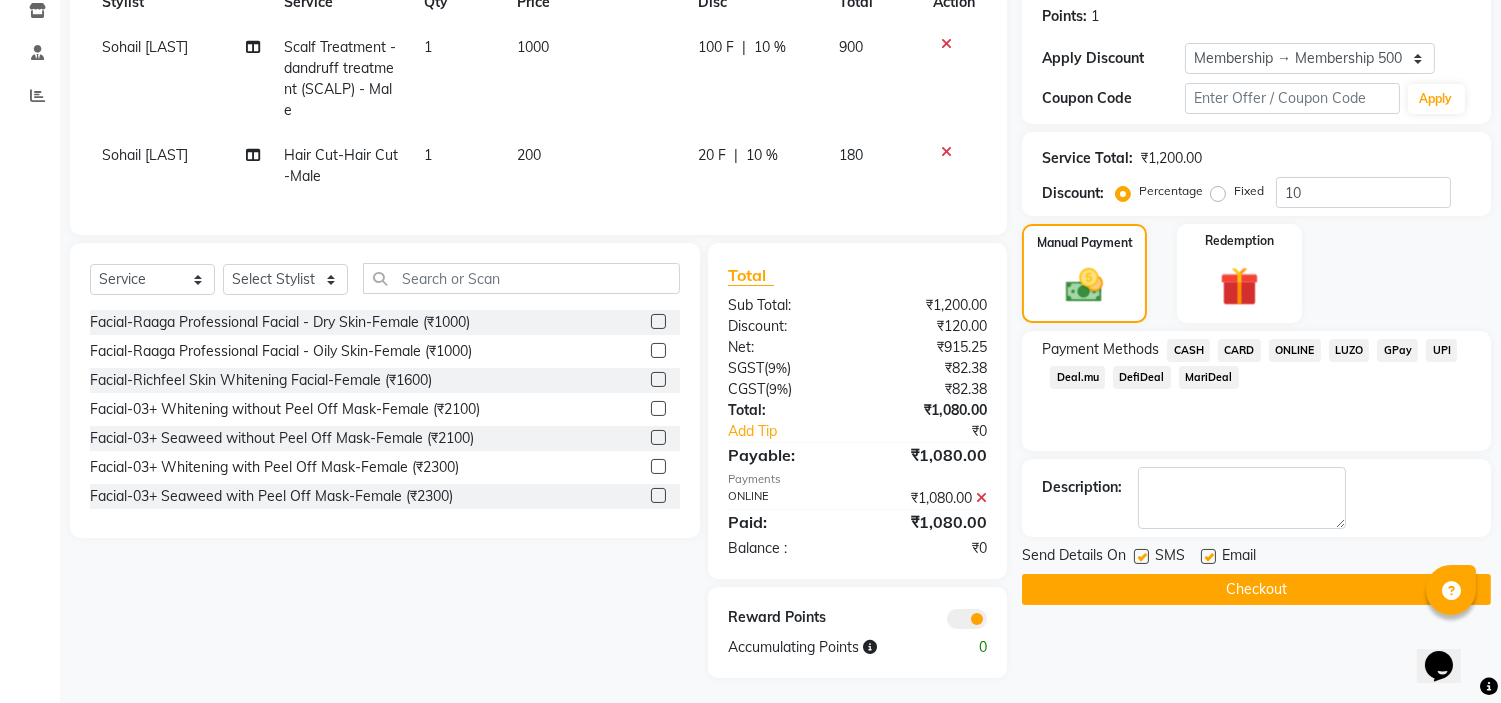 click on "Checkout" 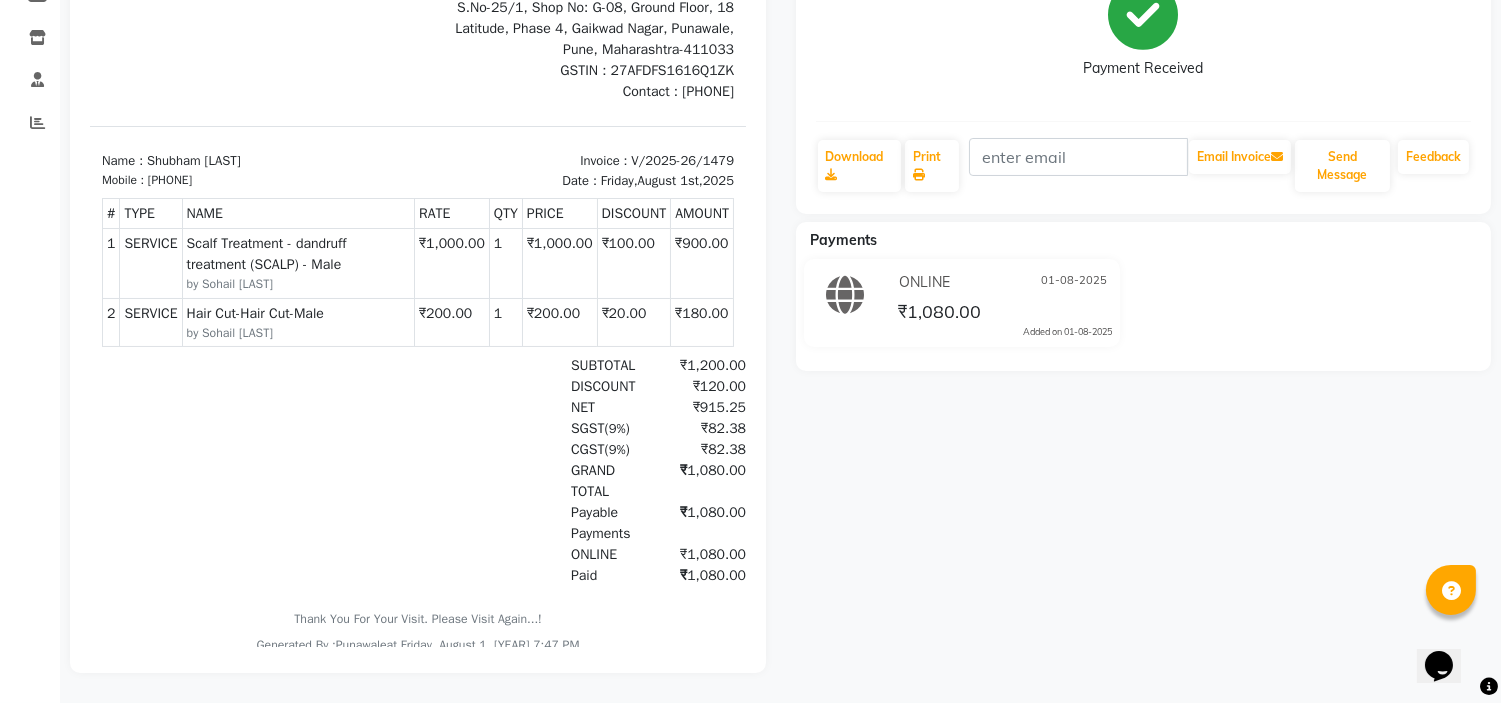 scroll, scrollTop: 0, scrollLeft: 0, axis: both 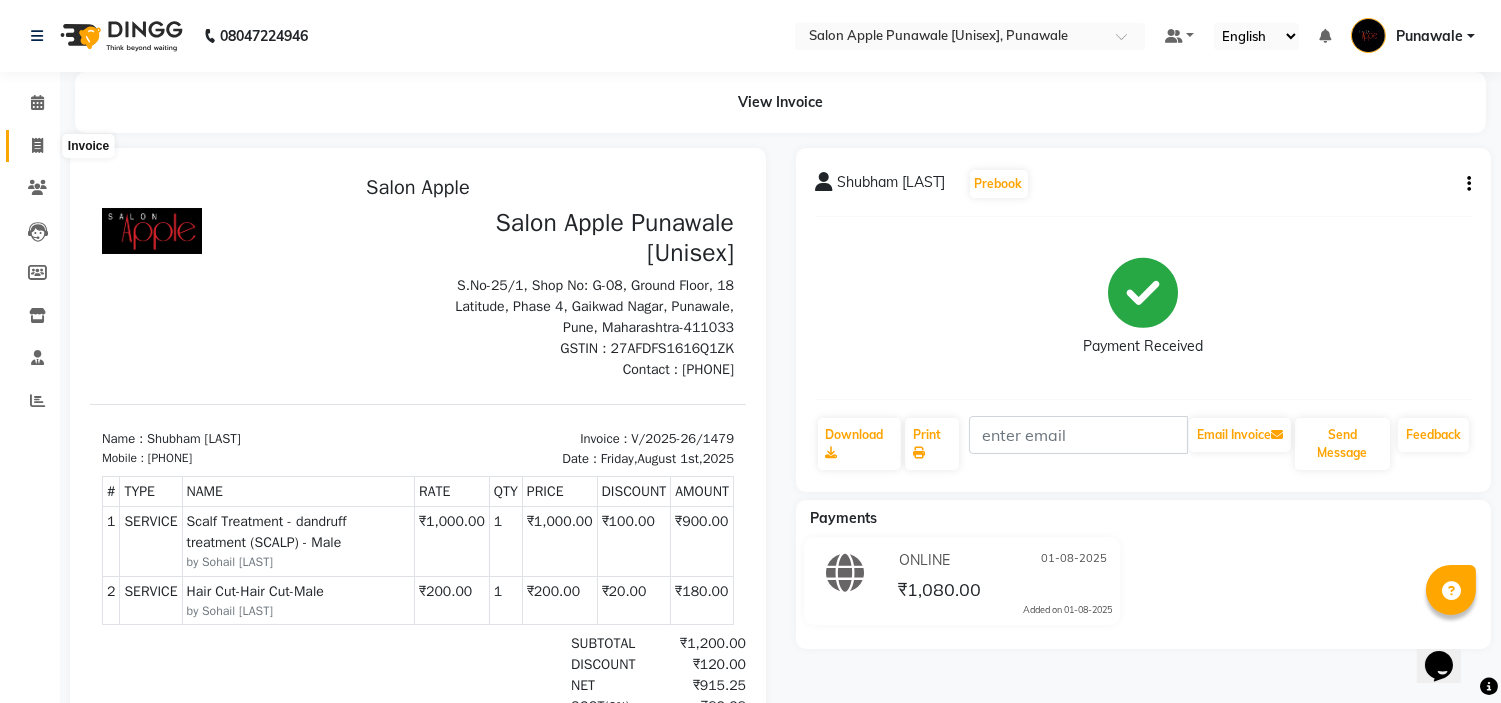 click 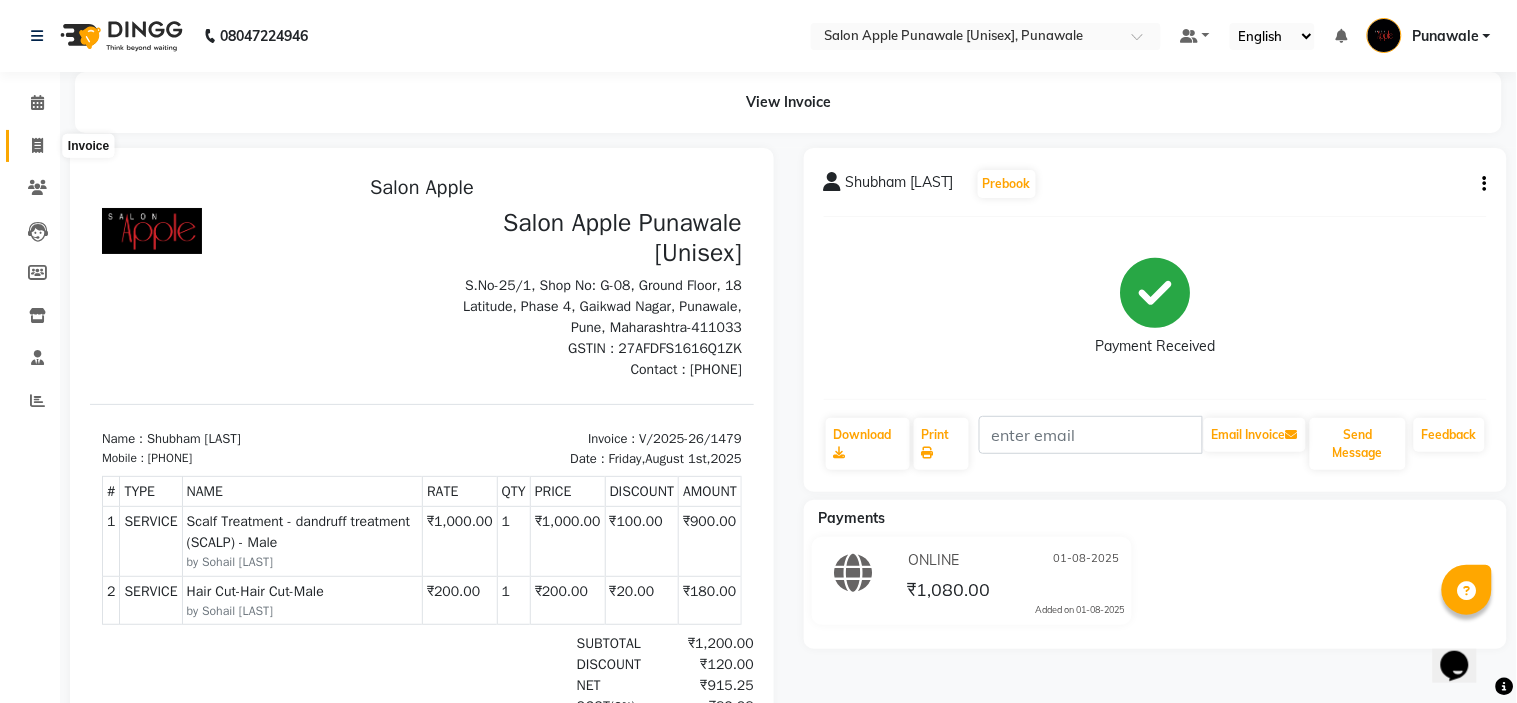 select on "5421" 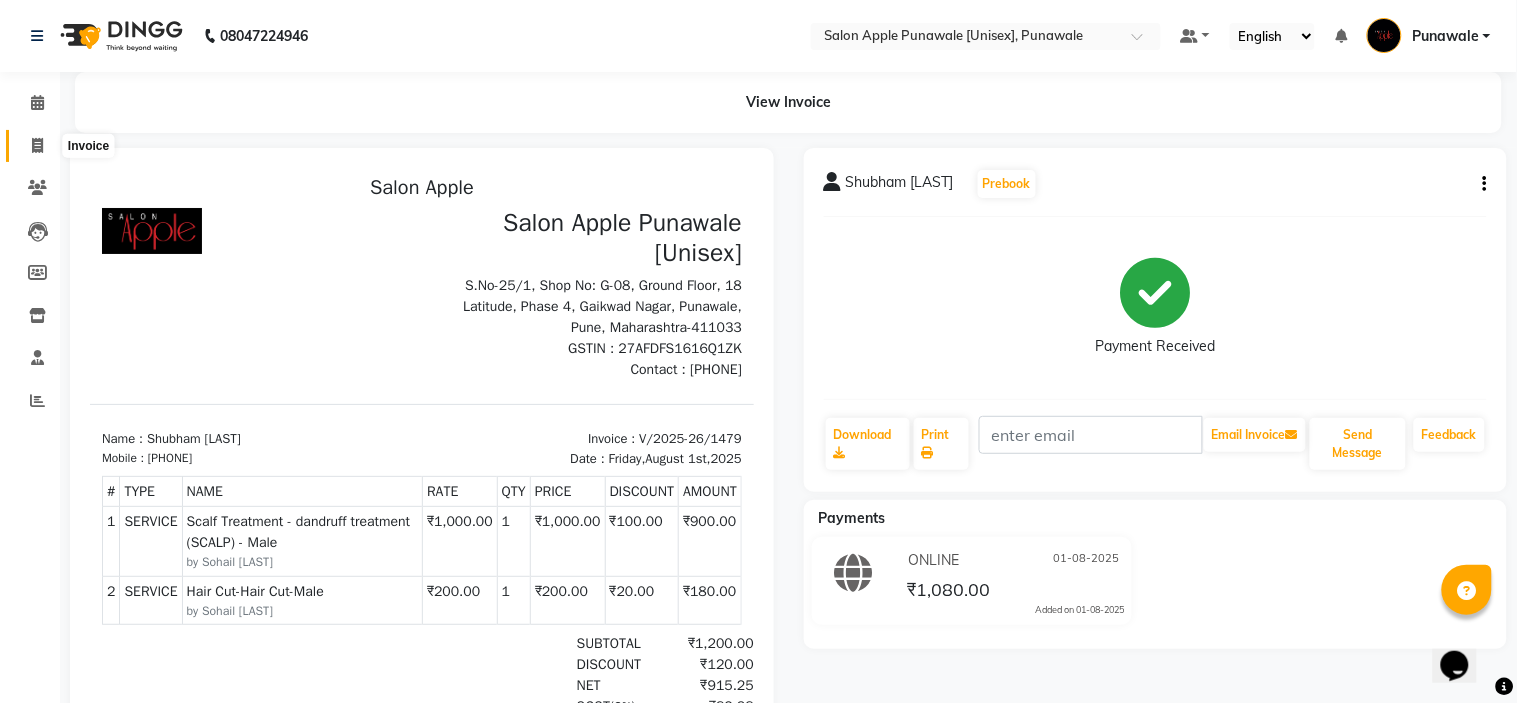 select on "service" 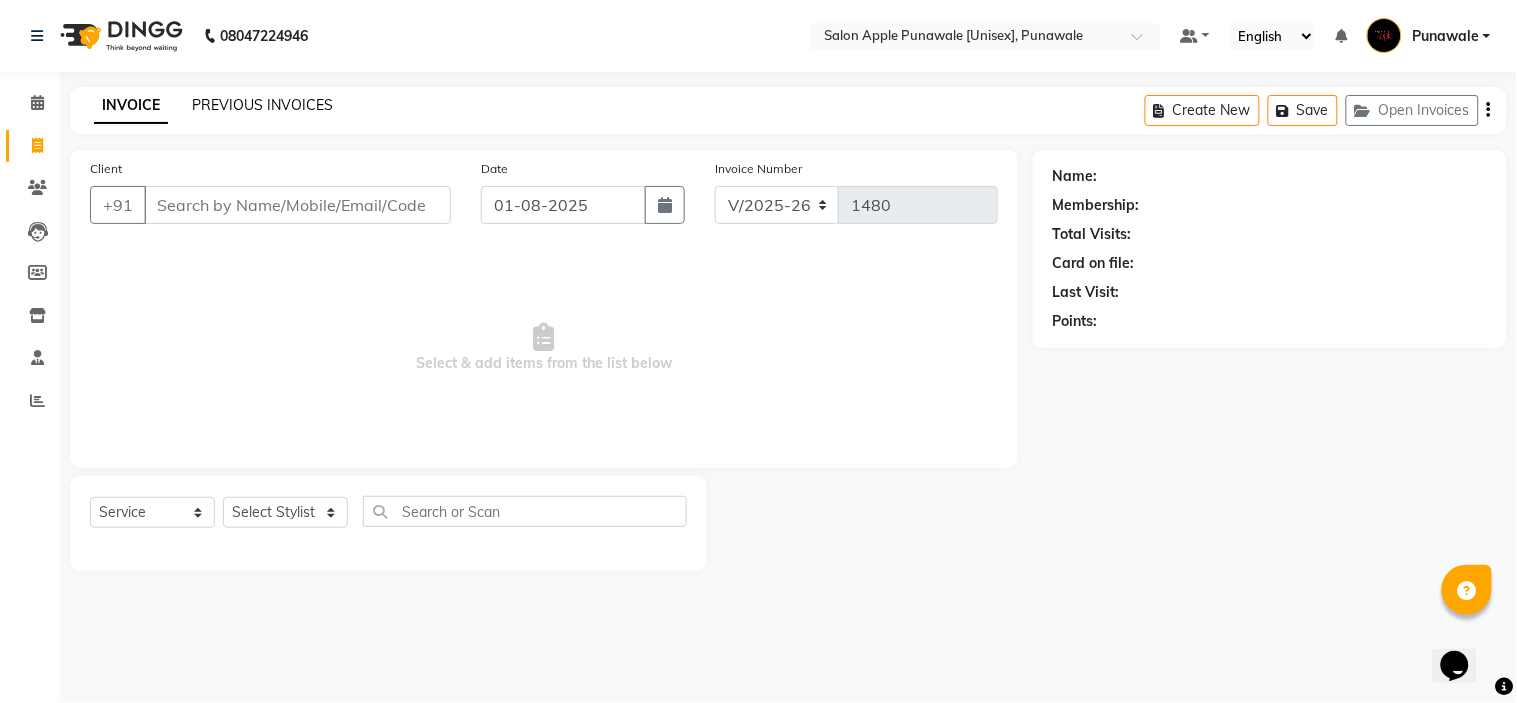 click on "PREVIOUS INVOICES" 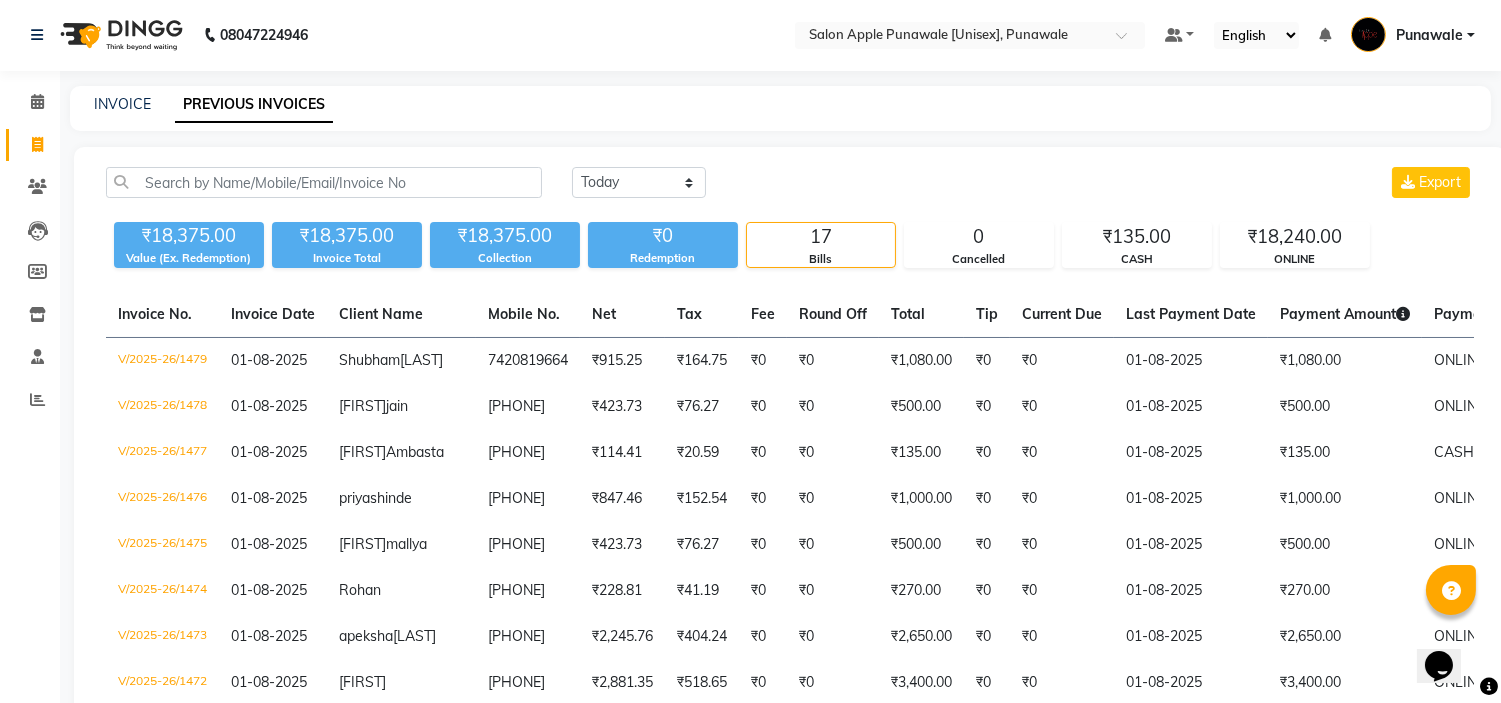 scroll, scrollTop: 0, scrollLeft: 0, axis: both 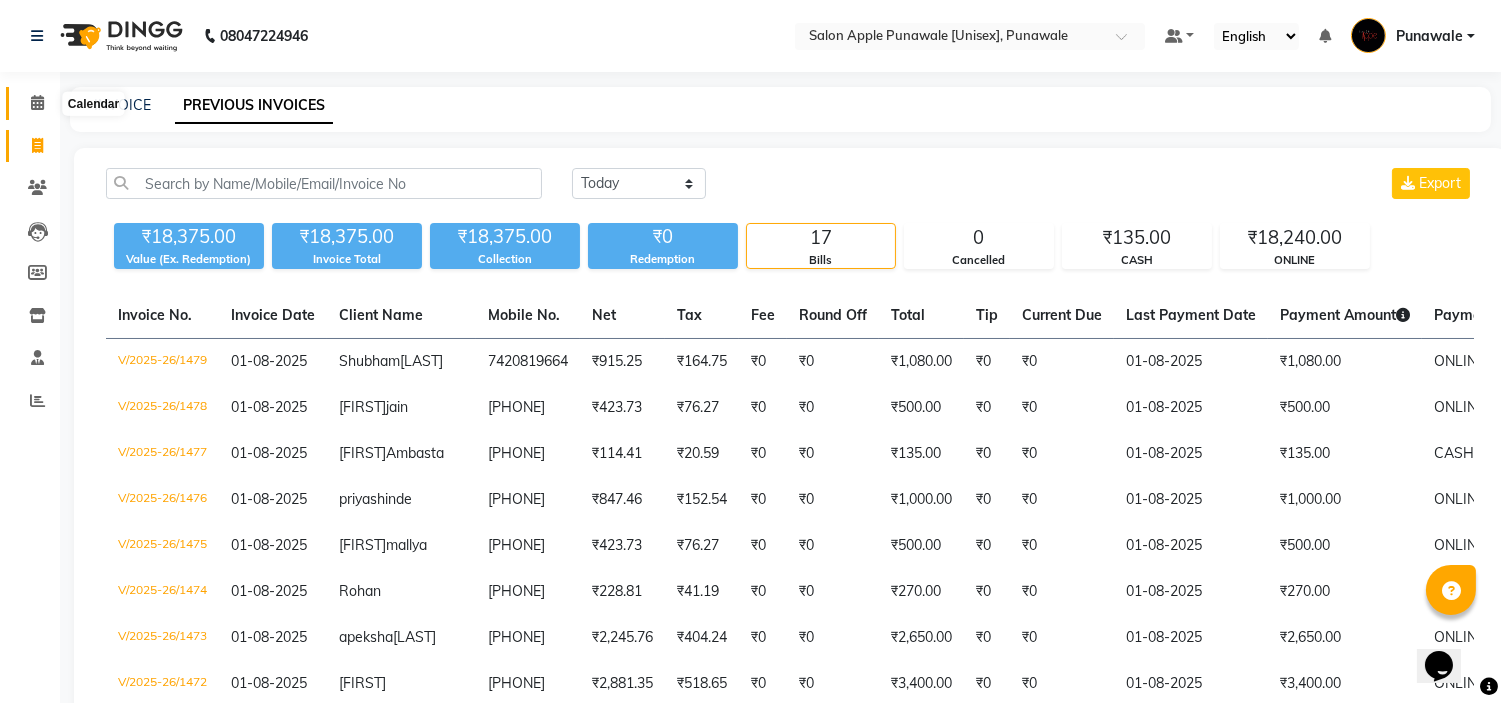 click 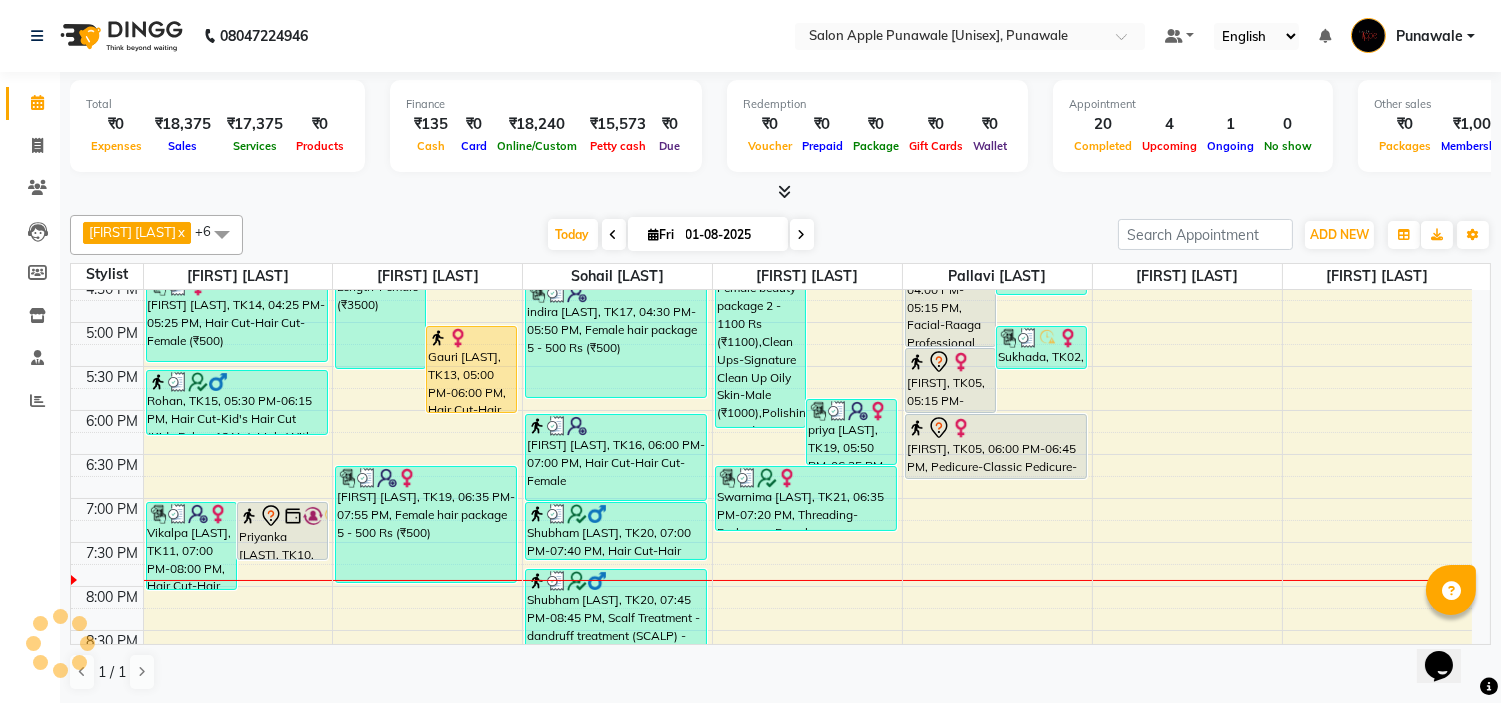 scroll, scrollTop: 882, scrollLeft: 0, axis: vertical 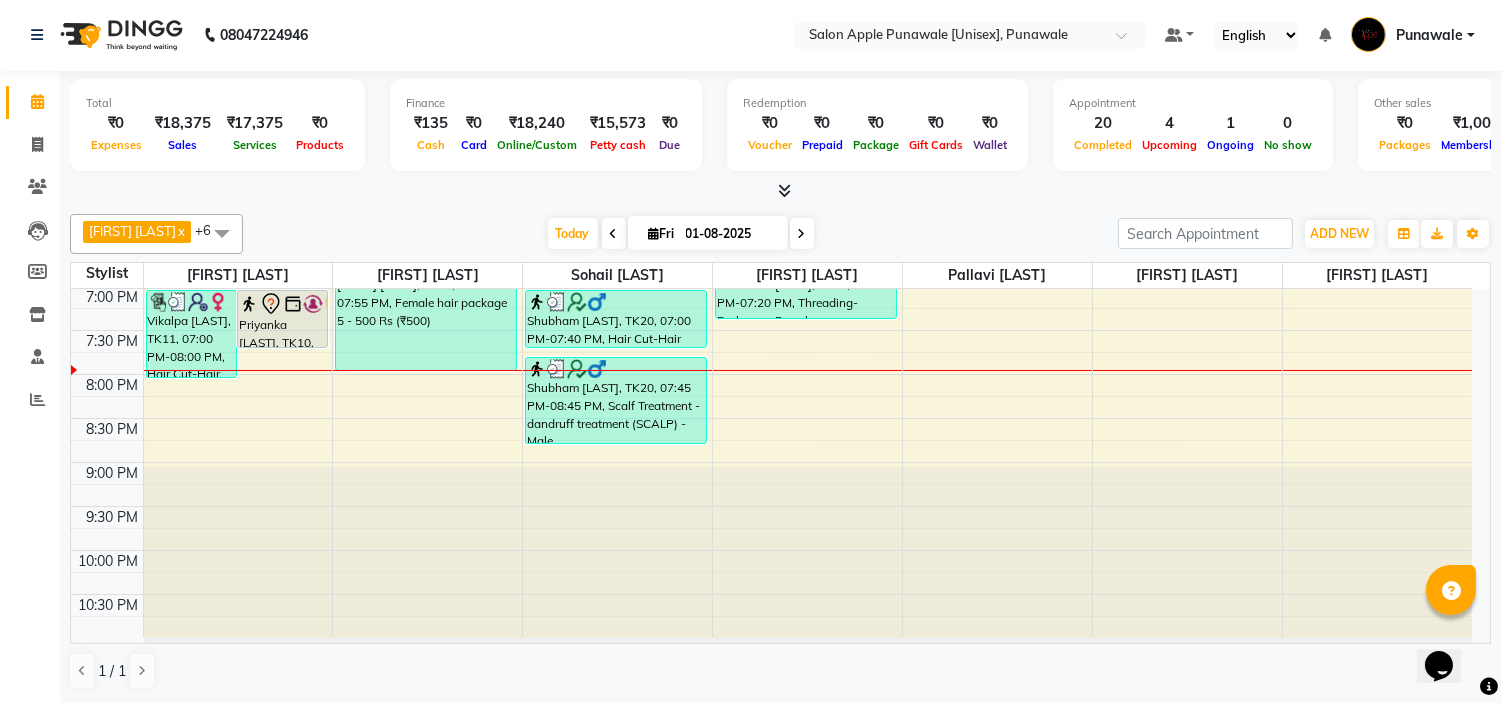 click at bounding box center (802, 234) 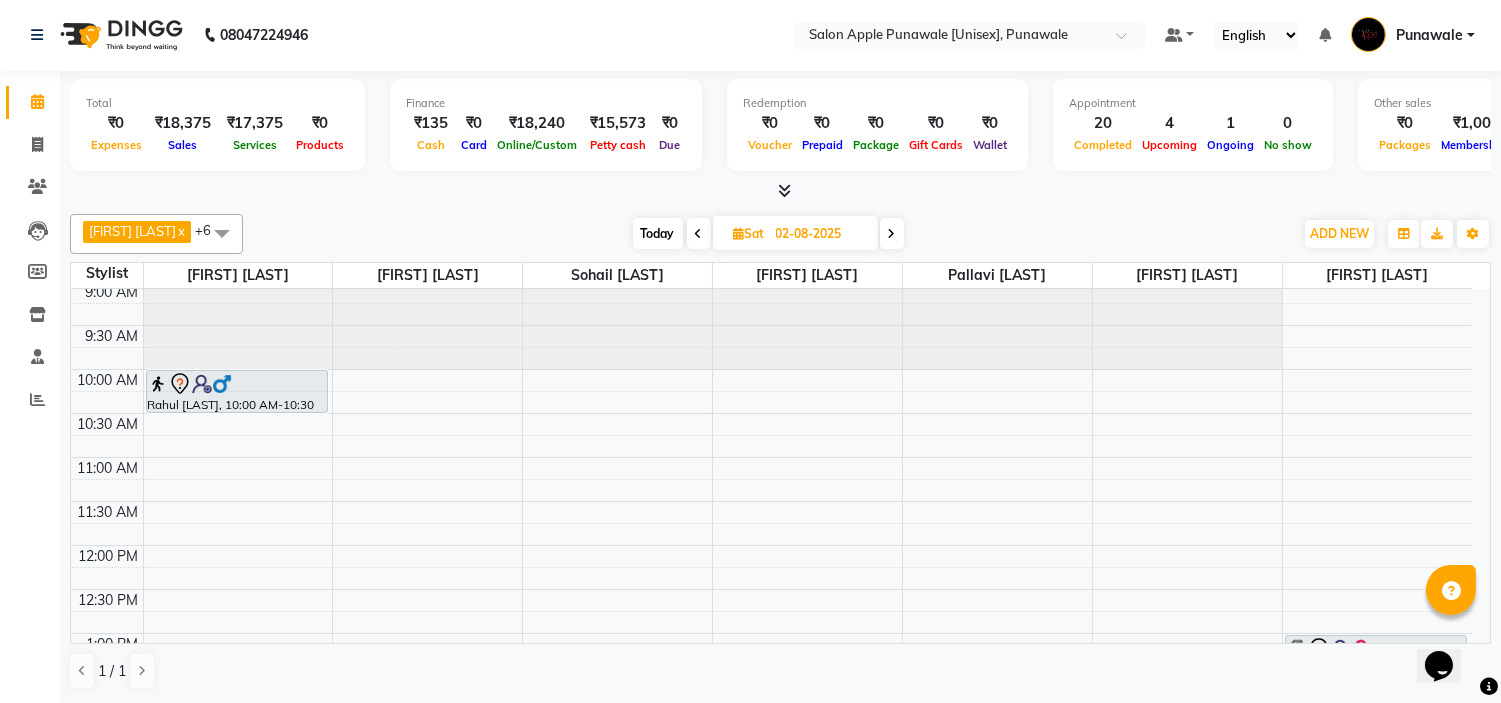 scroll, scrollTop: 0, scrollLeft: 0, axis: both 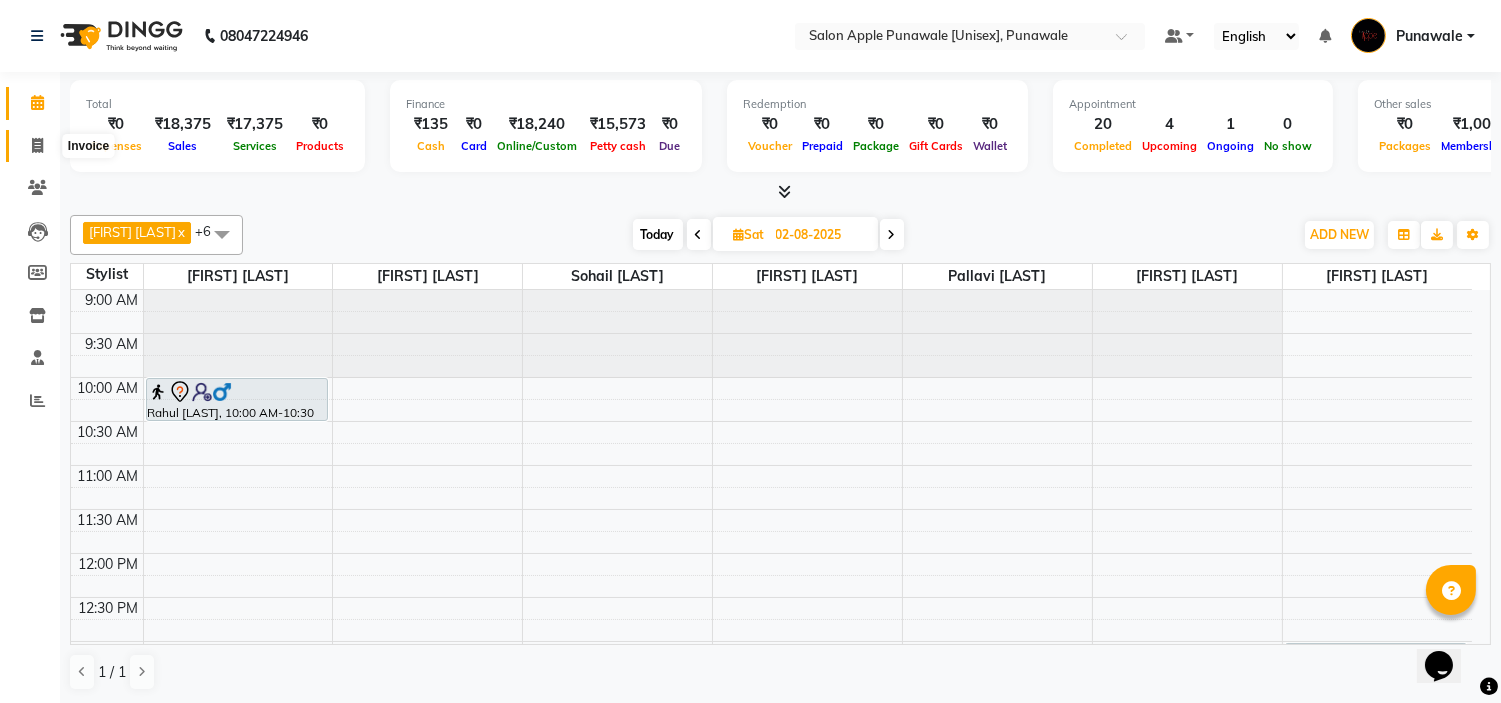 click 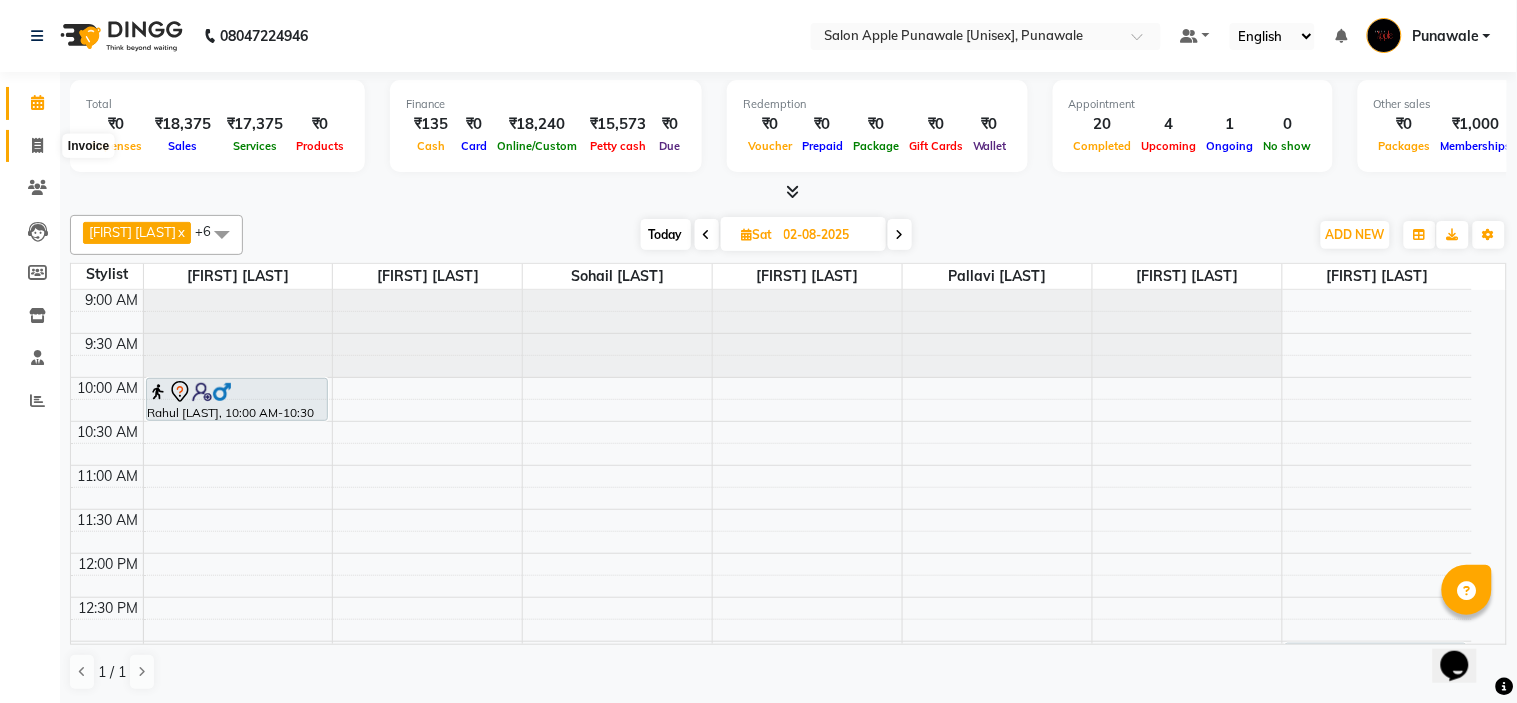 select on "5421" 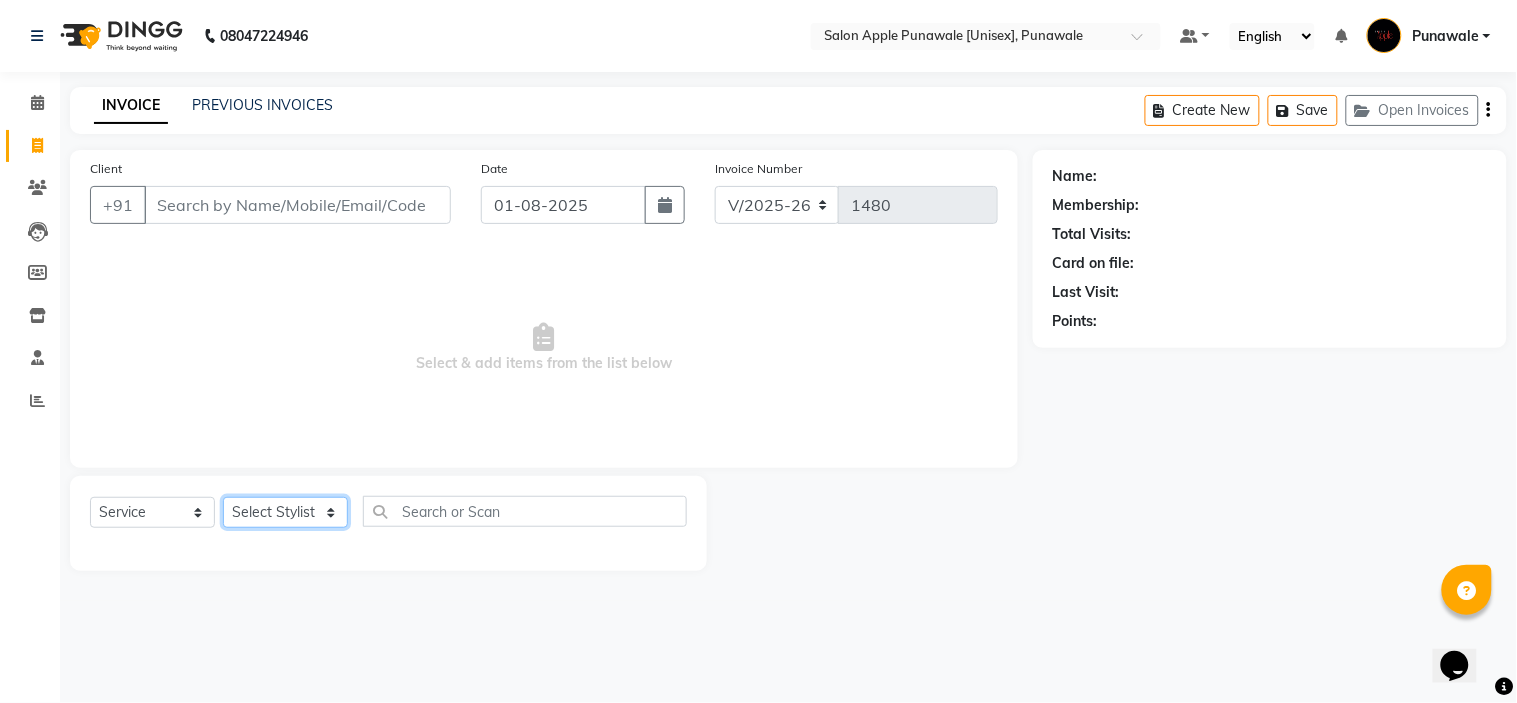 click on "Select Stylist [FIRST NAME] [LAST NAME] [FIRST NAME] [LAST NAME] [FIRST NAME] [LAST NAME] [FIRST NAME] [LAST NAME] [FIRST NAME] [LAST NAME] [FIRST NAME] [LAST NAME] [FIRST NAME] [LAST NAME]  [FIRST NAME] [LAST NAME]" 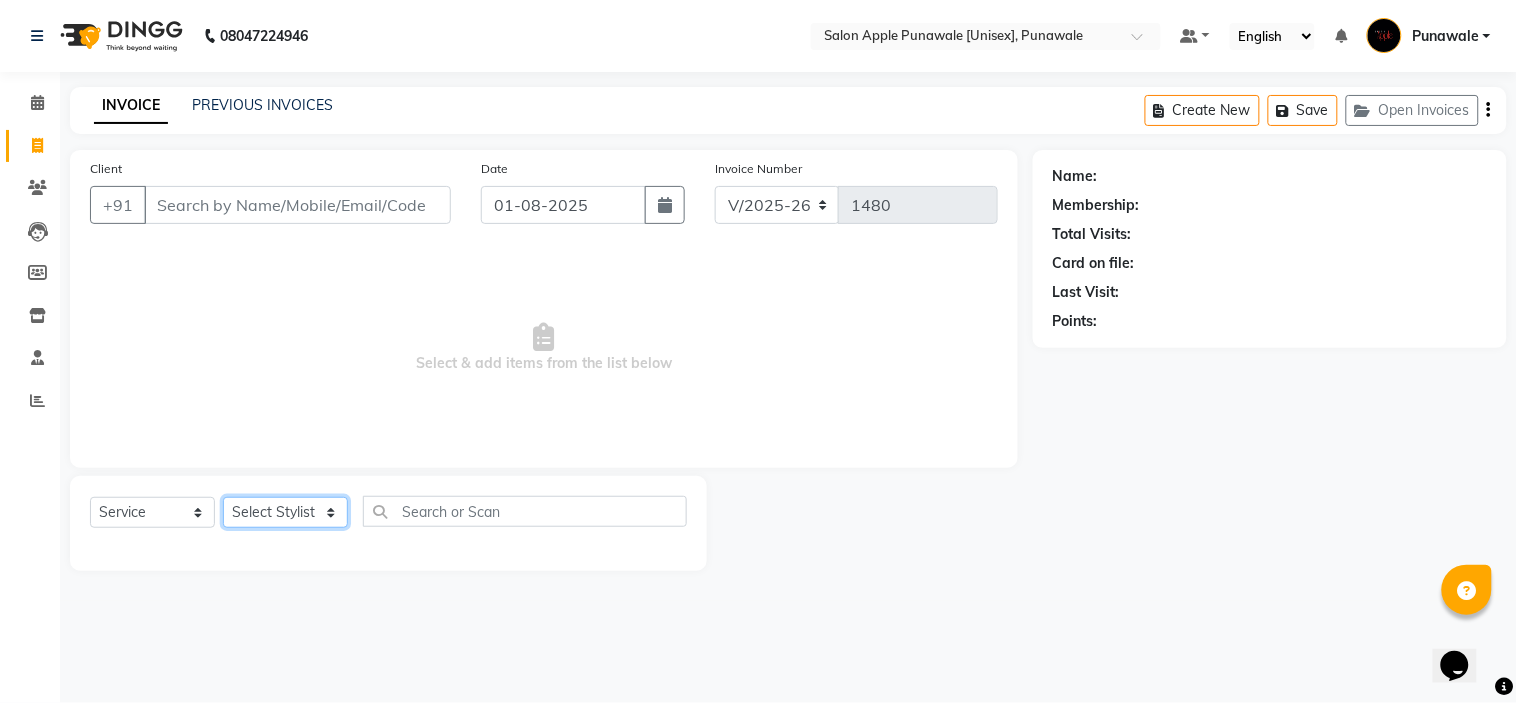 select on "63297" 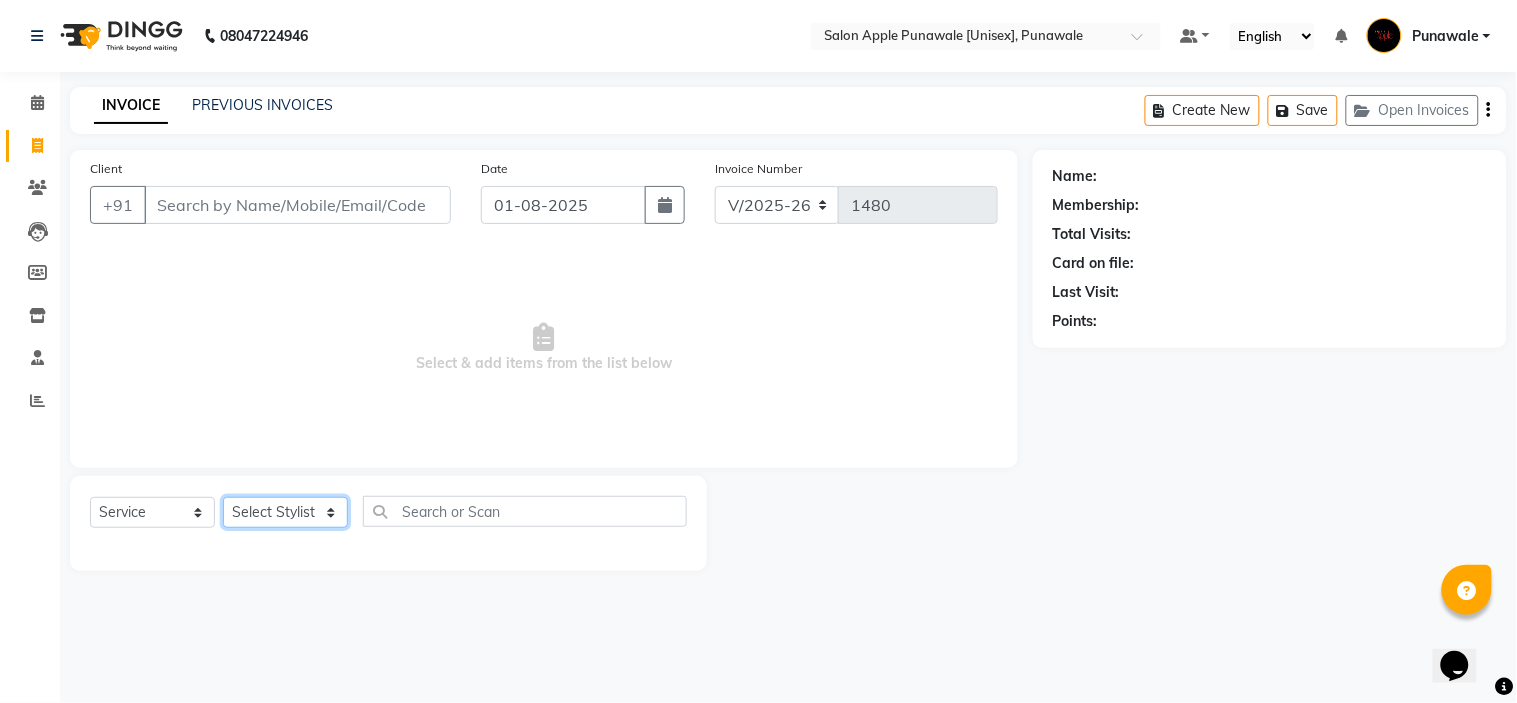 click on "Select Stylist [FIRST NAME] [LAST NAME] [FIRST NAME] [LAST NAME] [FIRST NAME] [LAST NAME] [FIRST NAME] [LAST NAME] [FIRST NAME] [LAST NAME] [FIRST NAME] [LAST NAME] [FIRST NAME] [LAST NAME]  [FIRST NAME] [LAST NAME]" 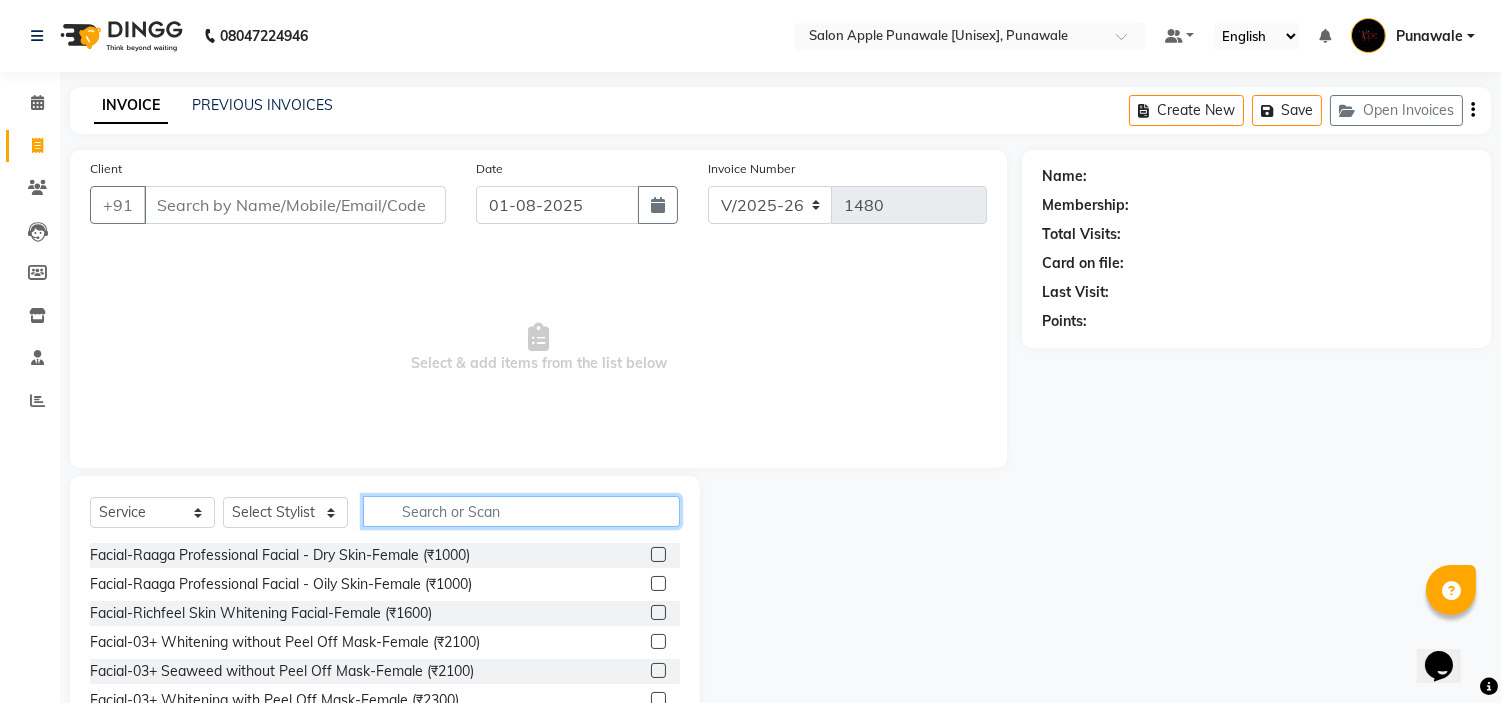 click 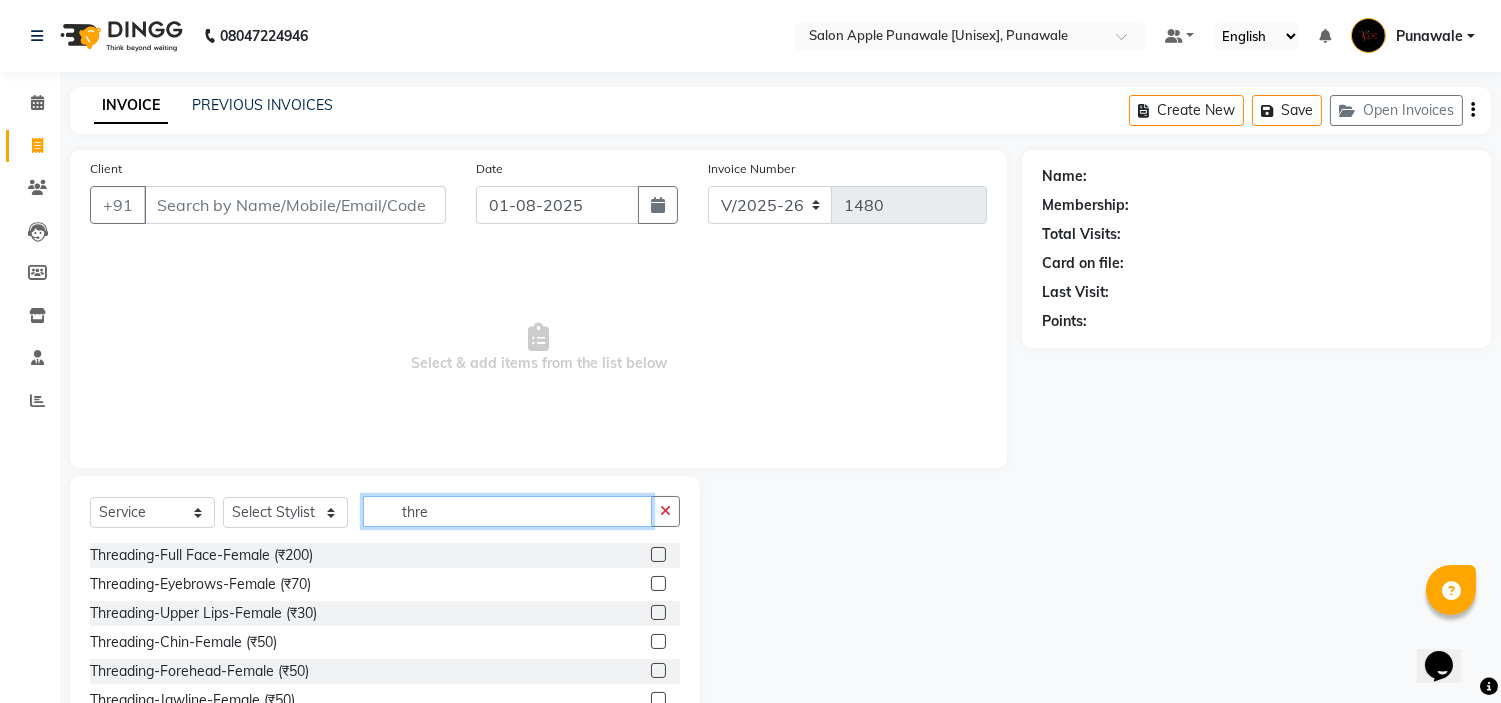 type on "thre" 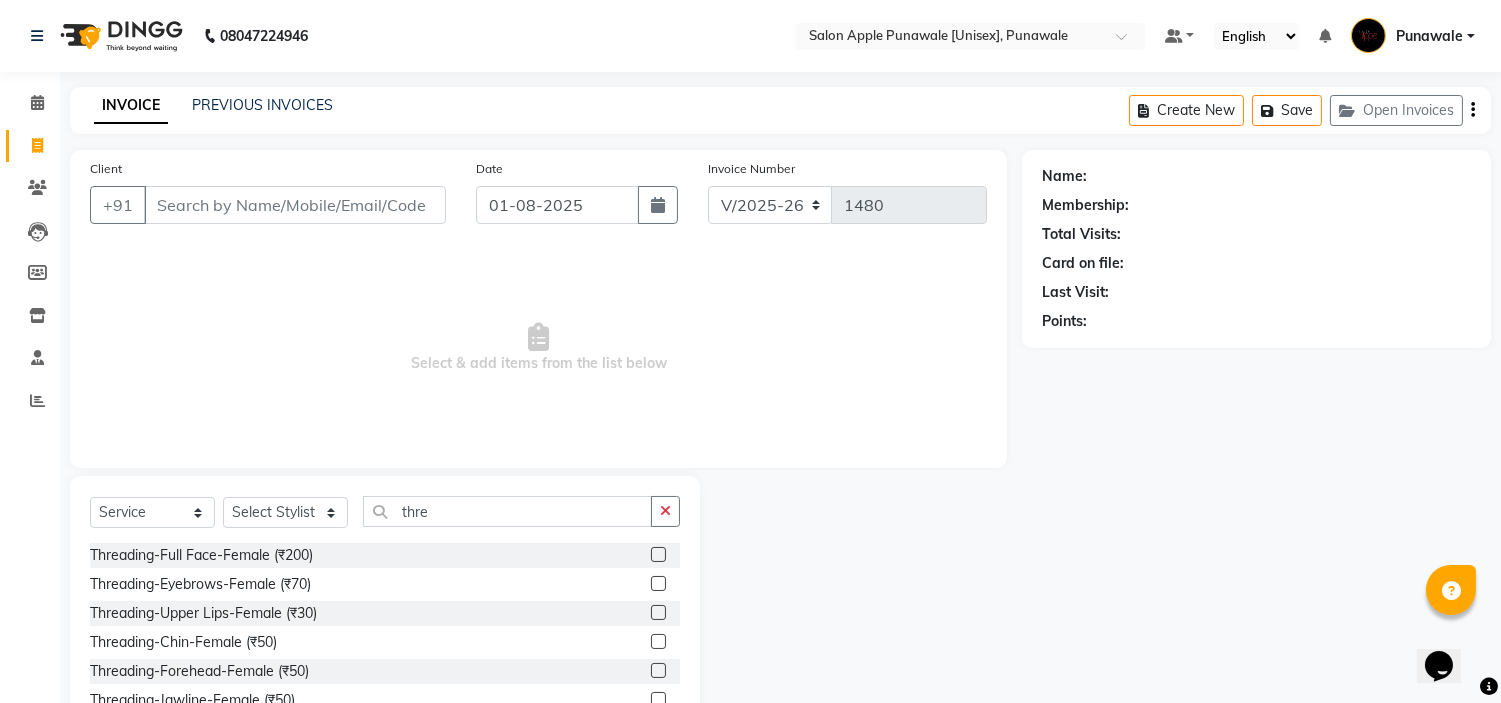 click 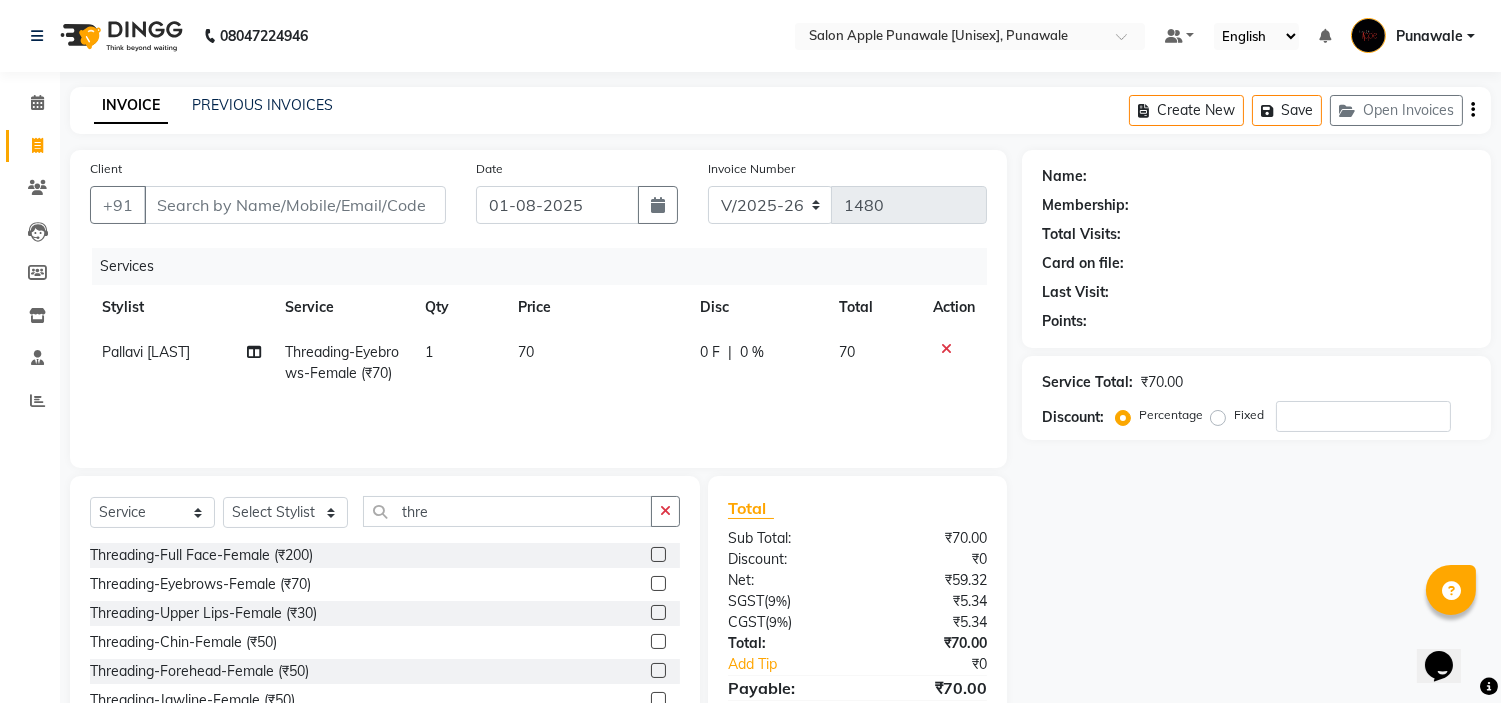 click 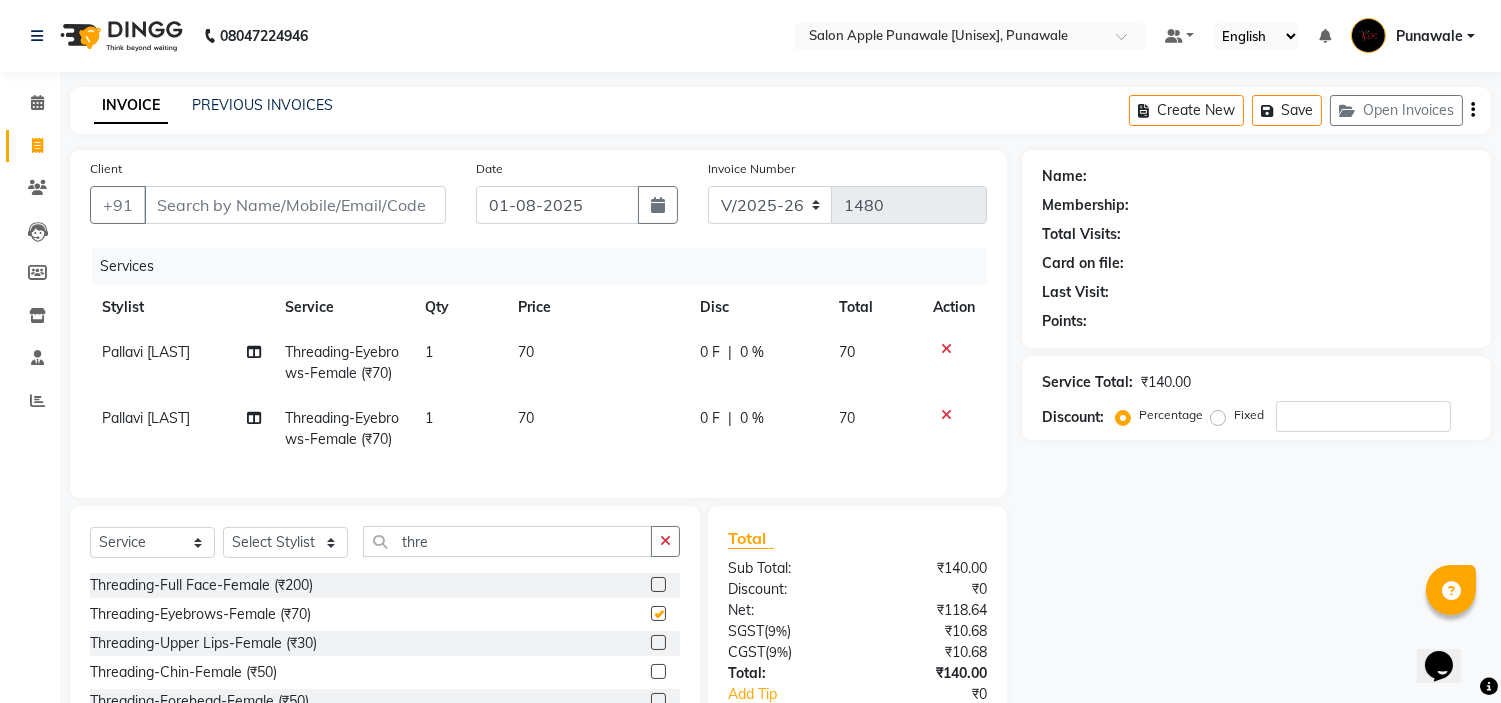 checkbox on "false" 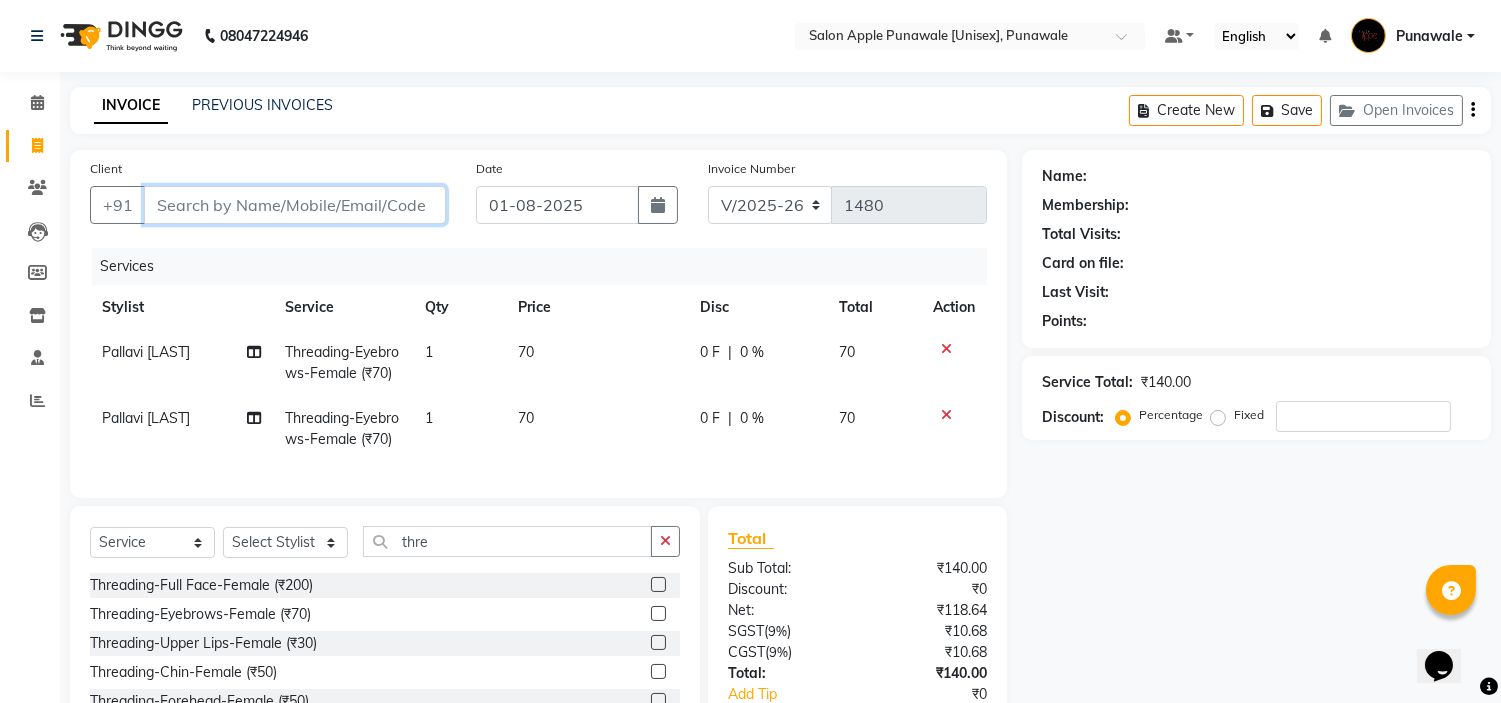 click on "Client" at bounding box center (295, 205) 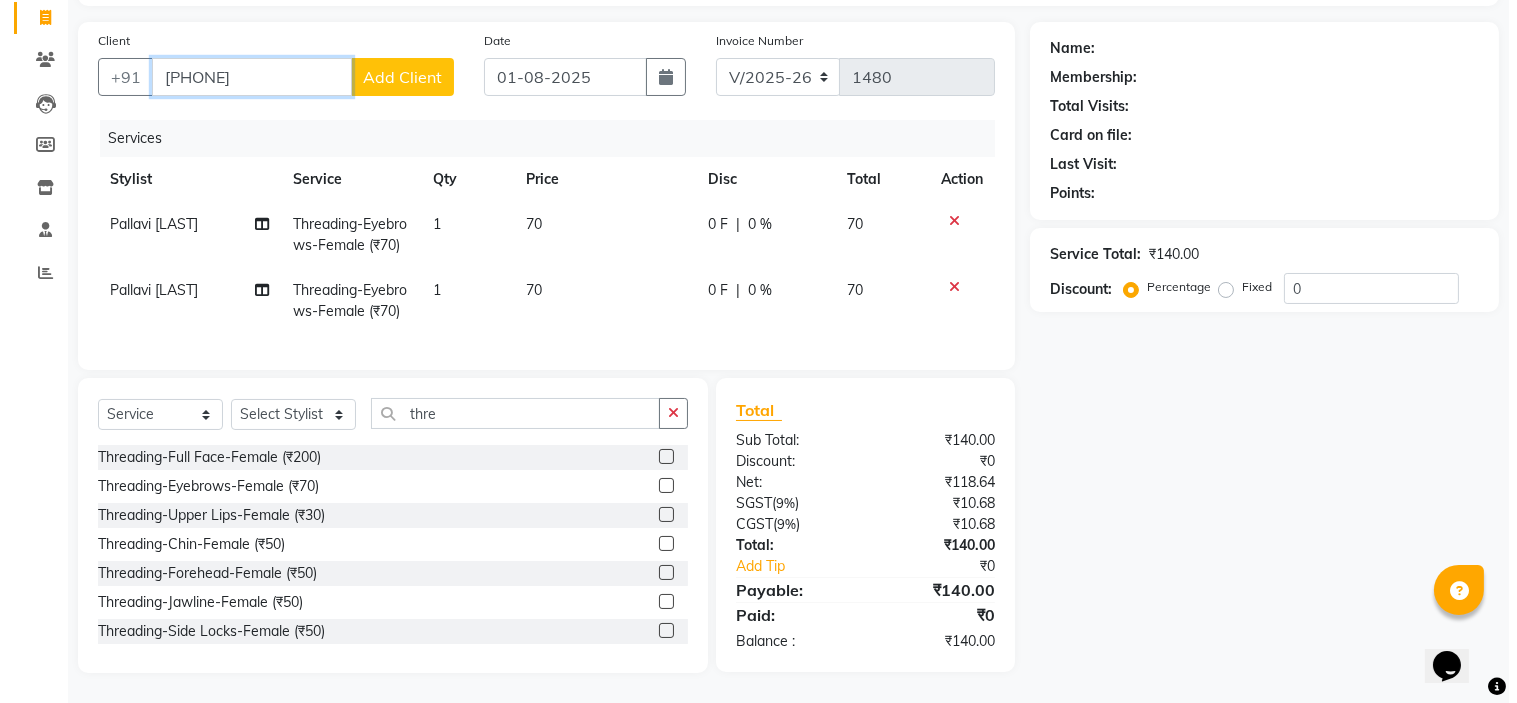 scroll, scrollTop: 0, scrollLeft: 0, axis: both 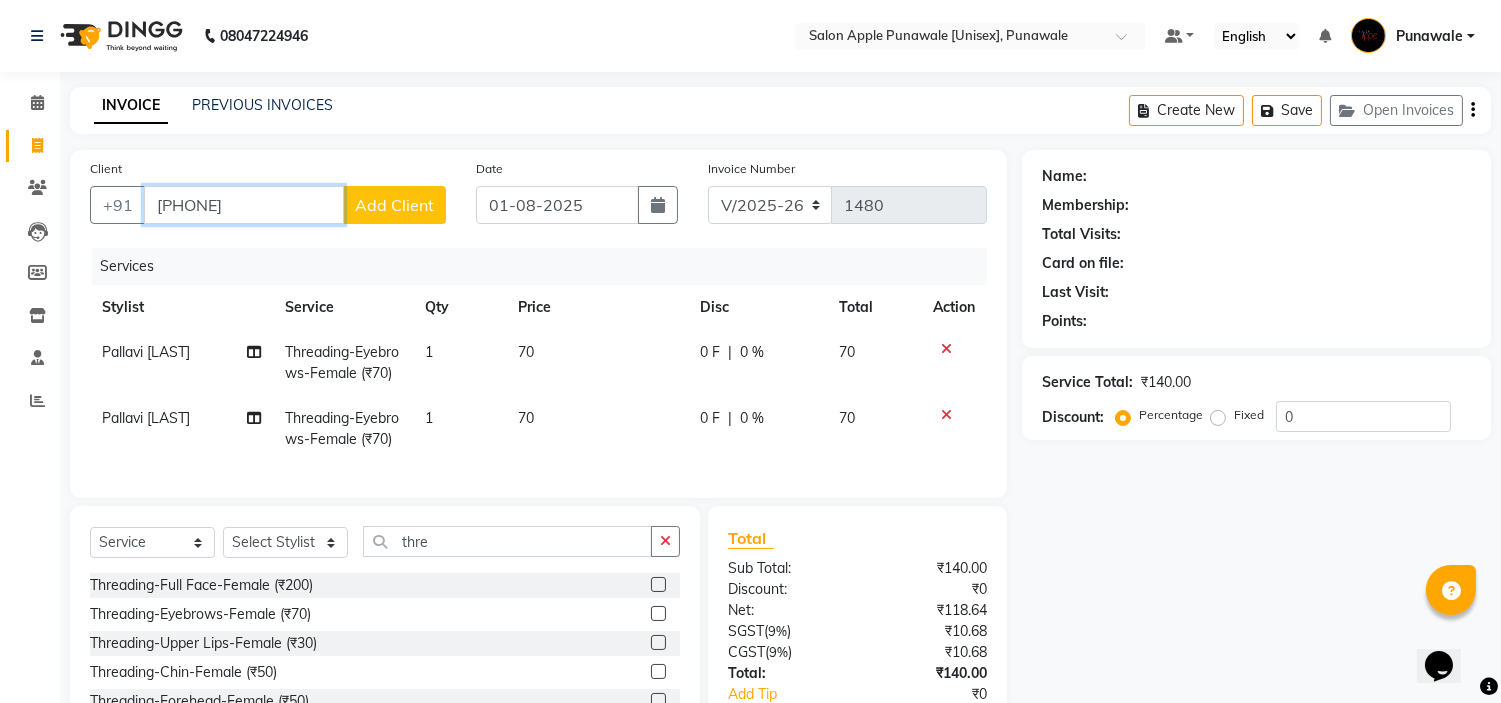 type on "9975109135" 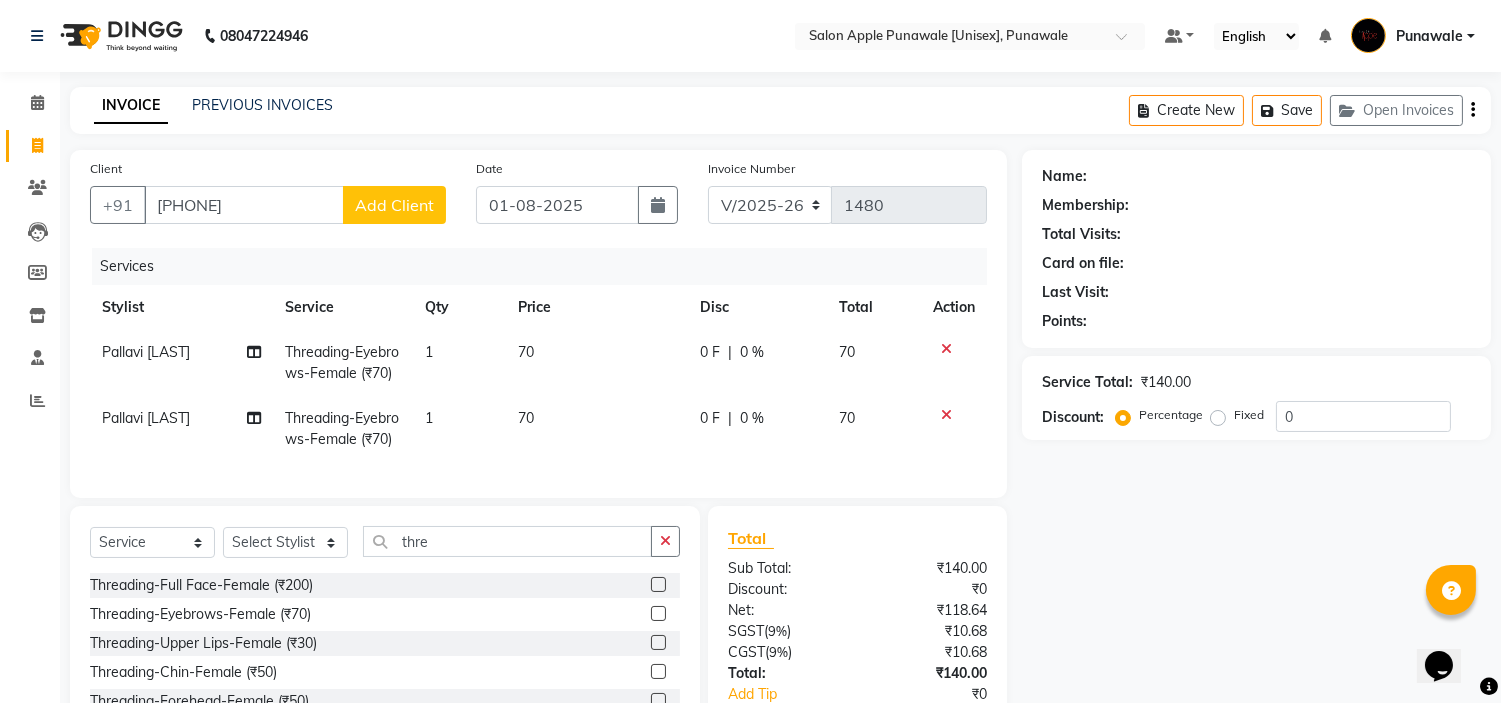 click on "Add Client" 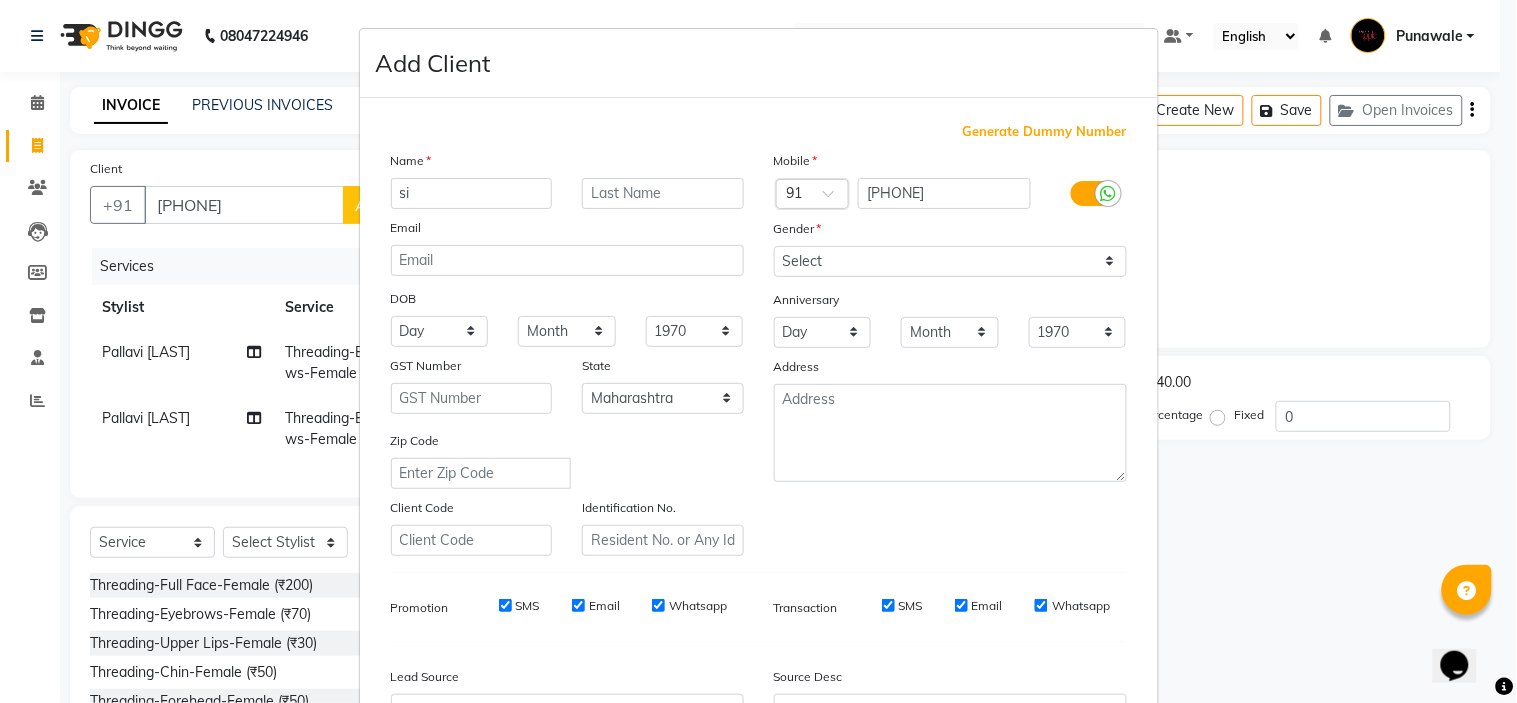 type on "s" 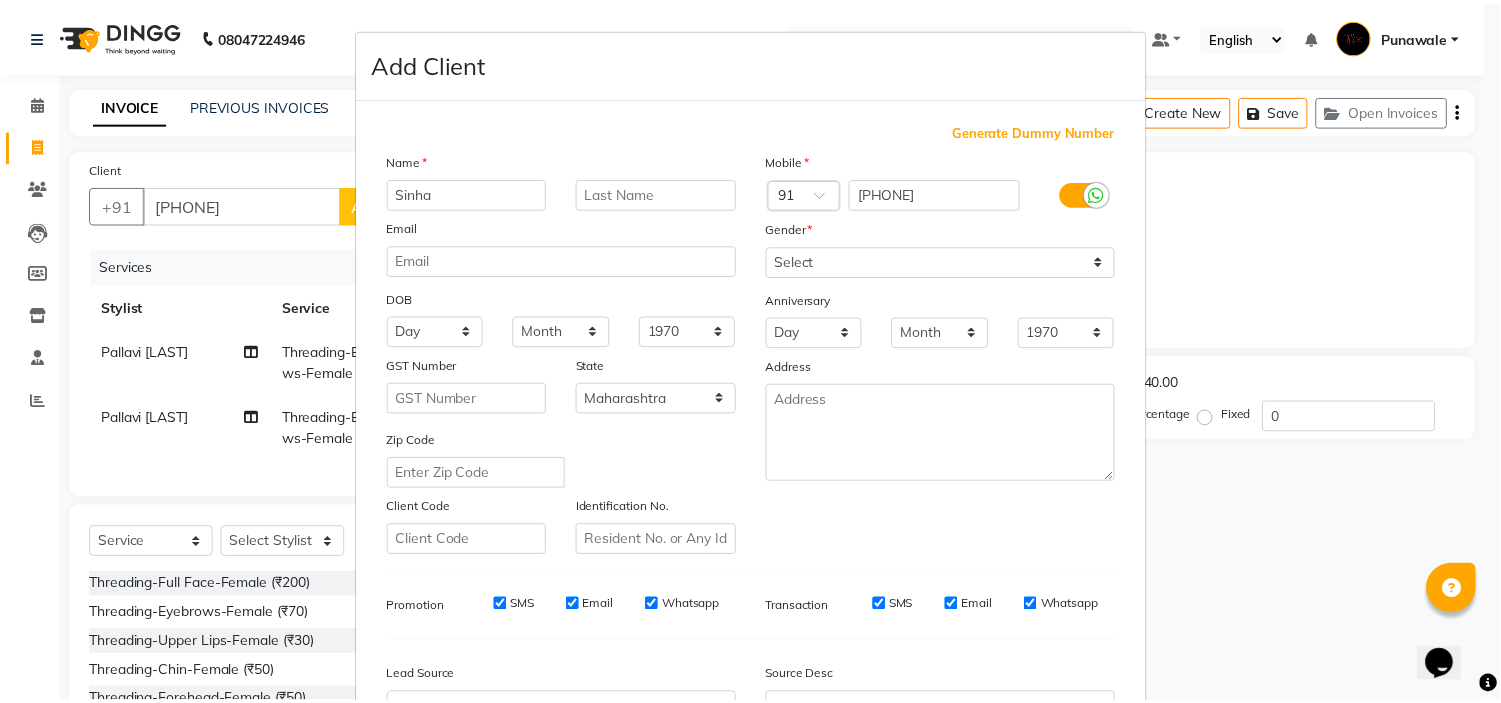 scroll, scrollTop: 221, scrollLeft: 0, axis: vertical 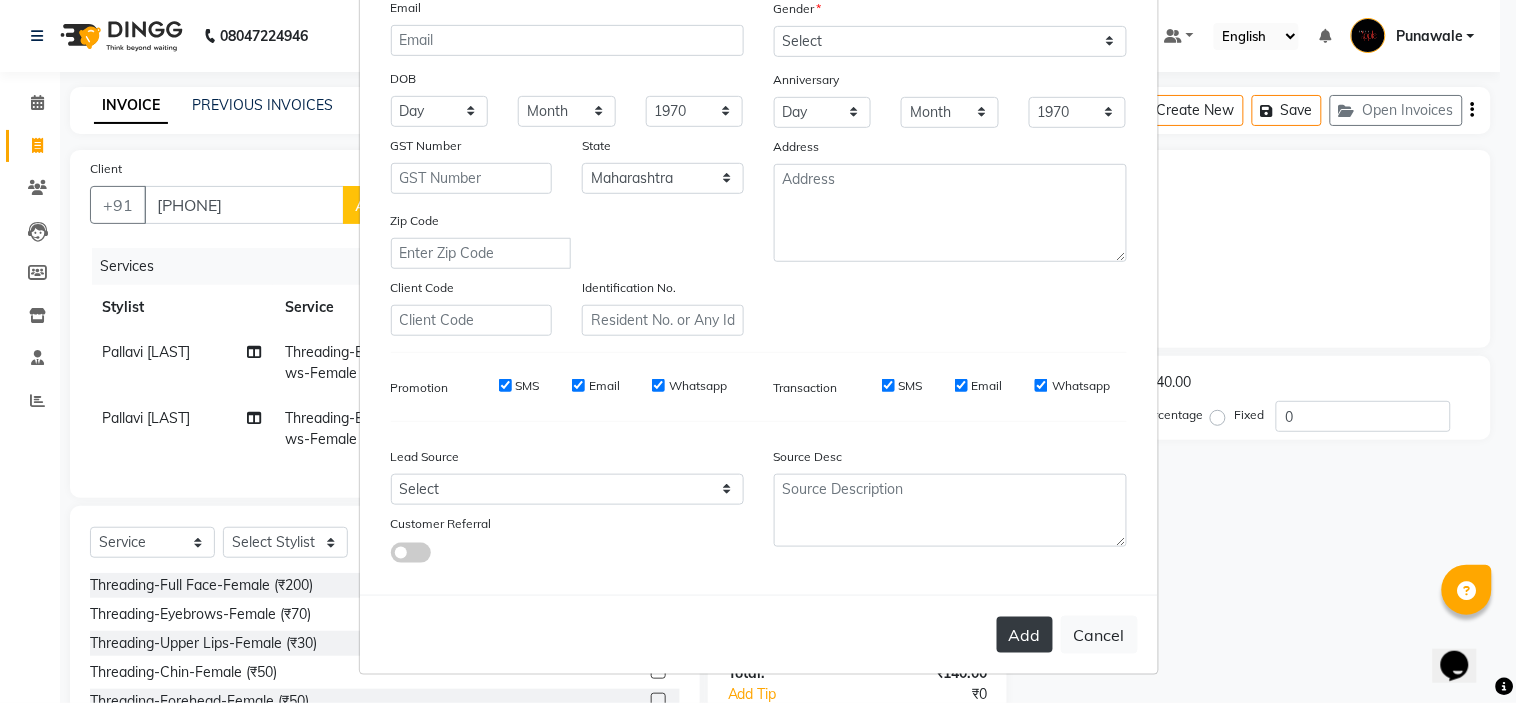 type on "Sinha" 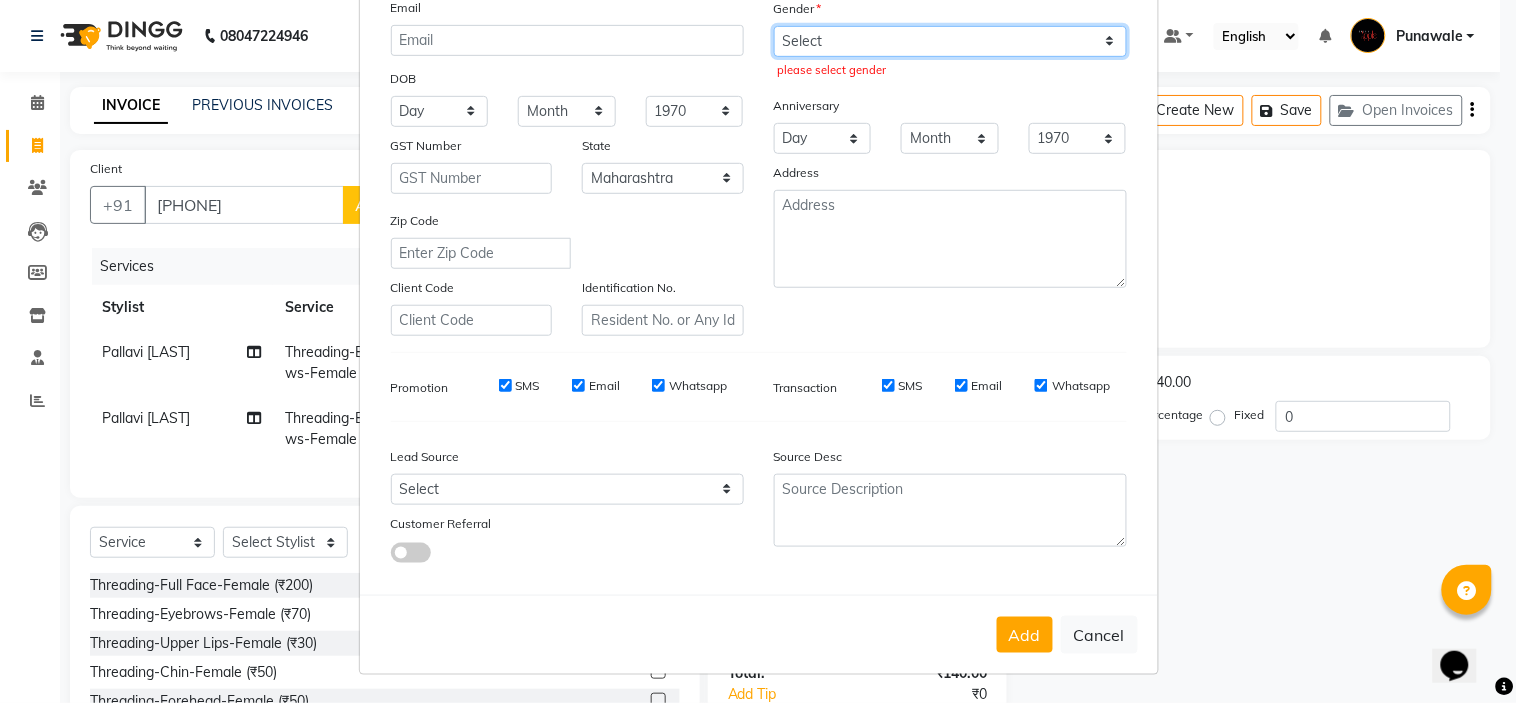 click on "Select Male Female Other Prefer Not To Say" at bounding box center [950, 41] 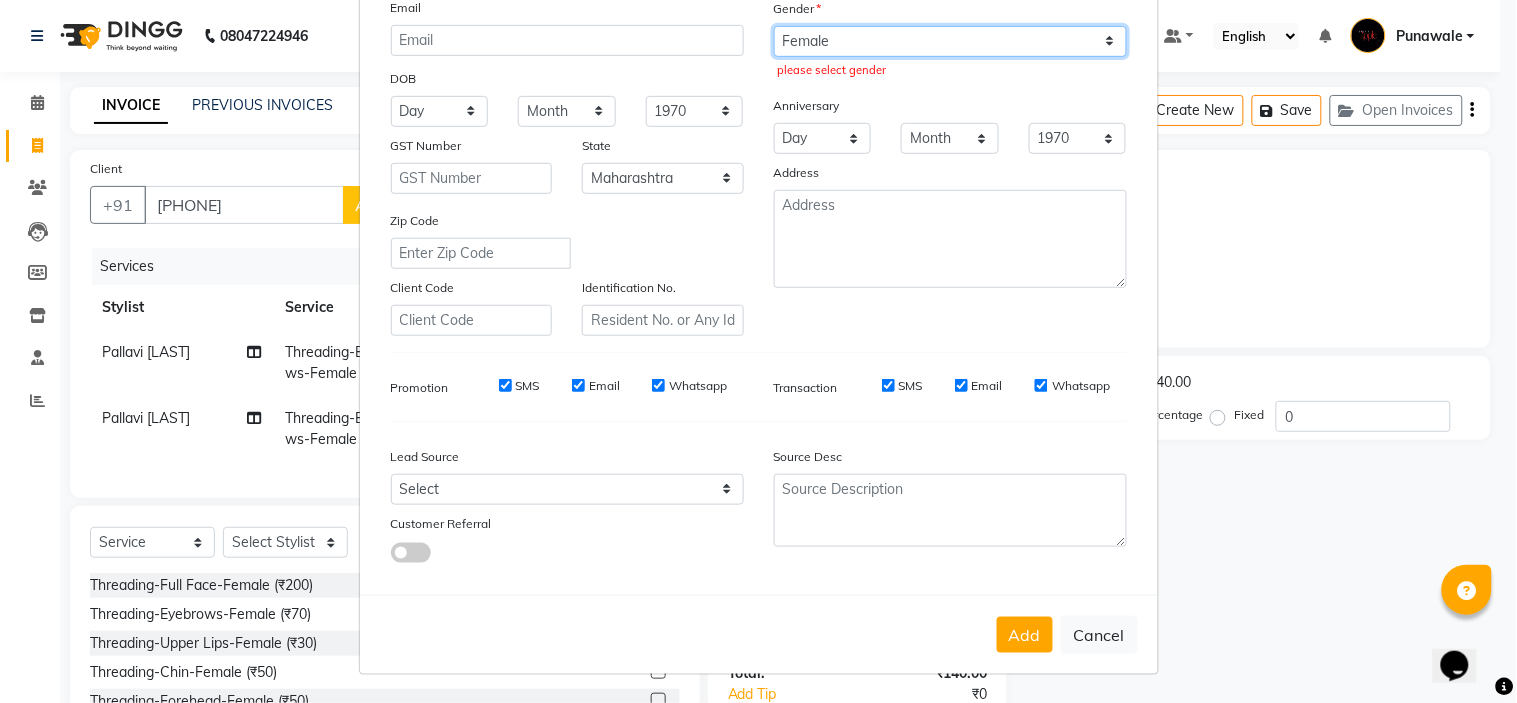 click on "Select Male Female Other Prefer Not To Say" at bounding box center [950, 41] 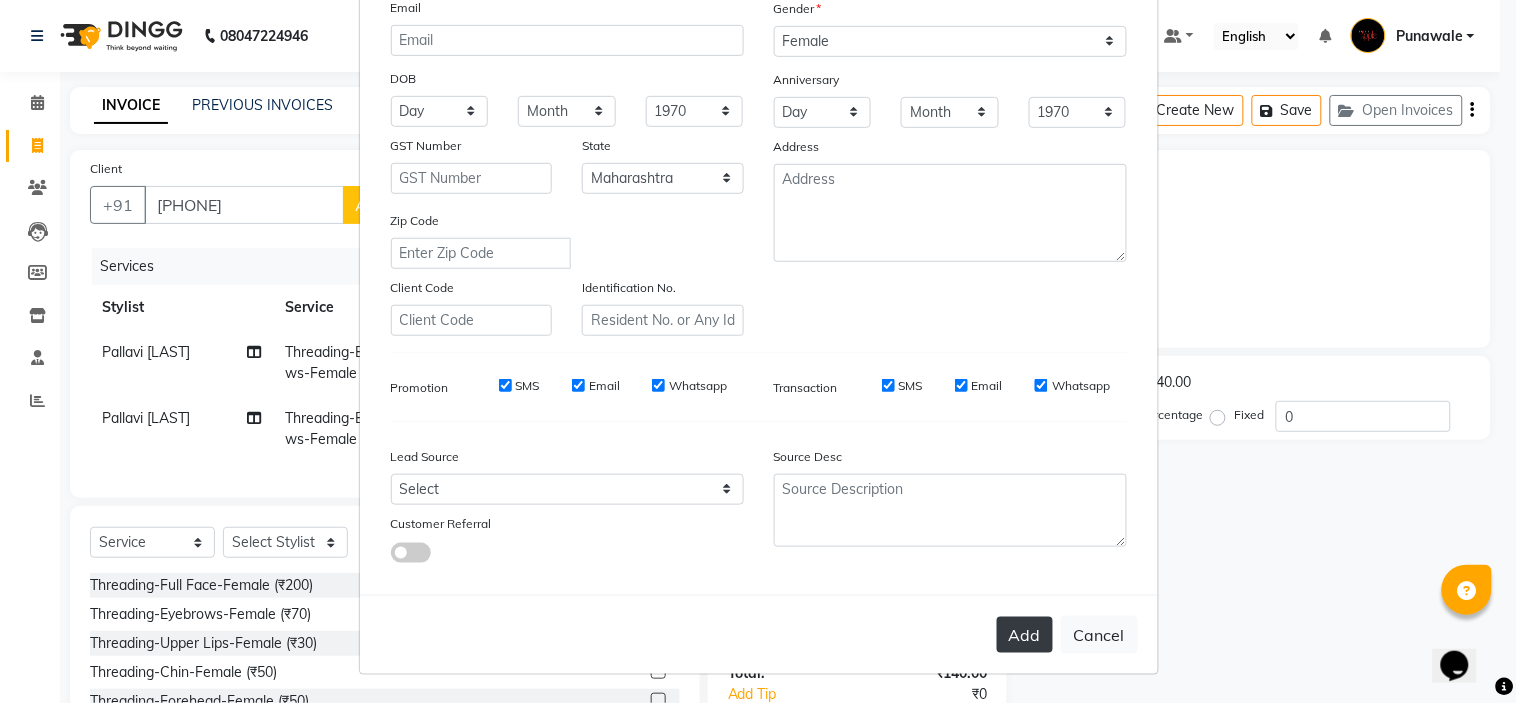 click on "Add" at bounding box center (1025, 635) 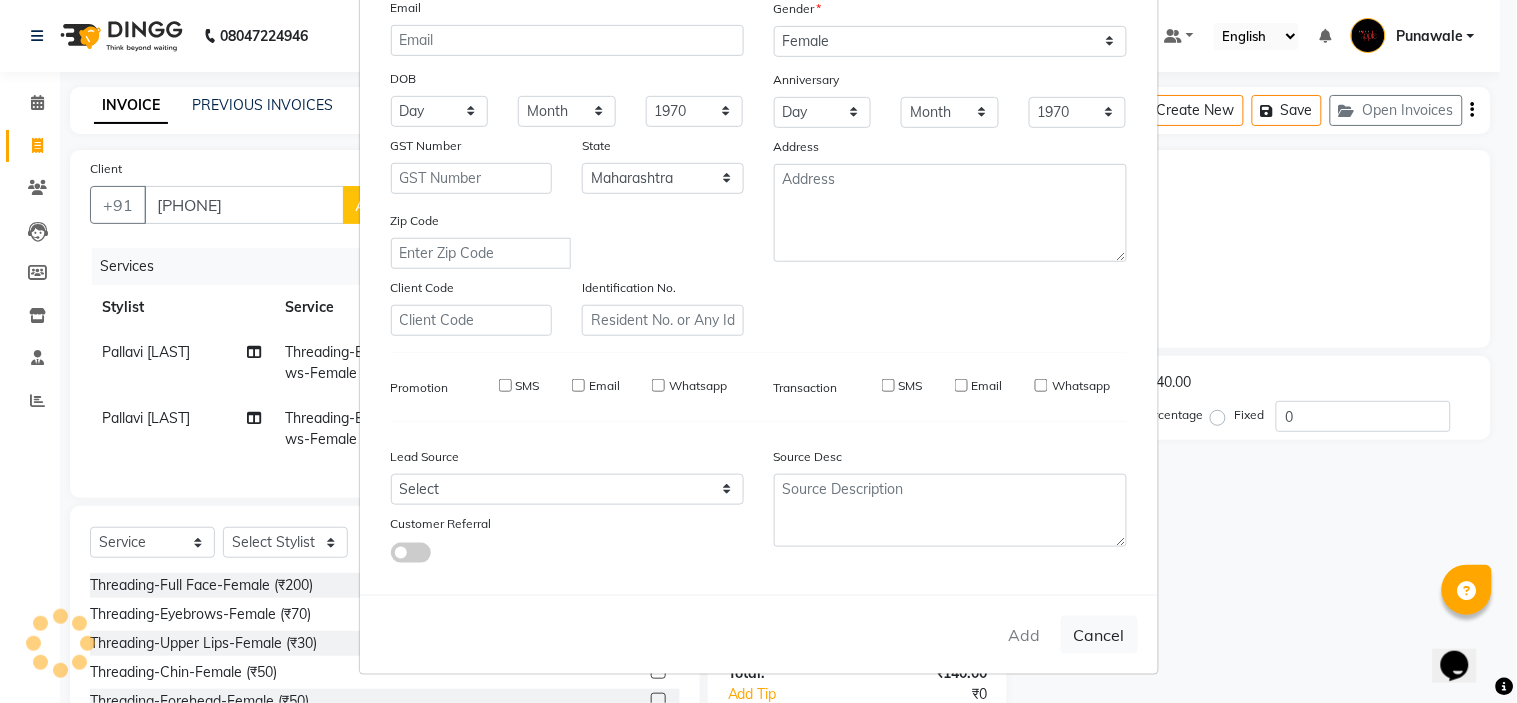 type 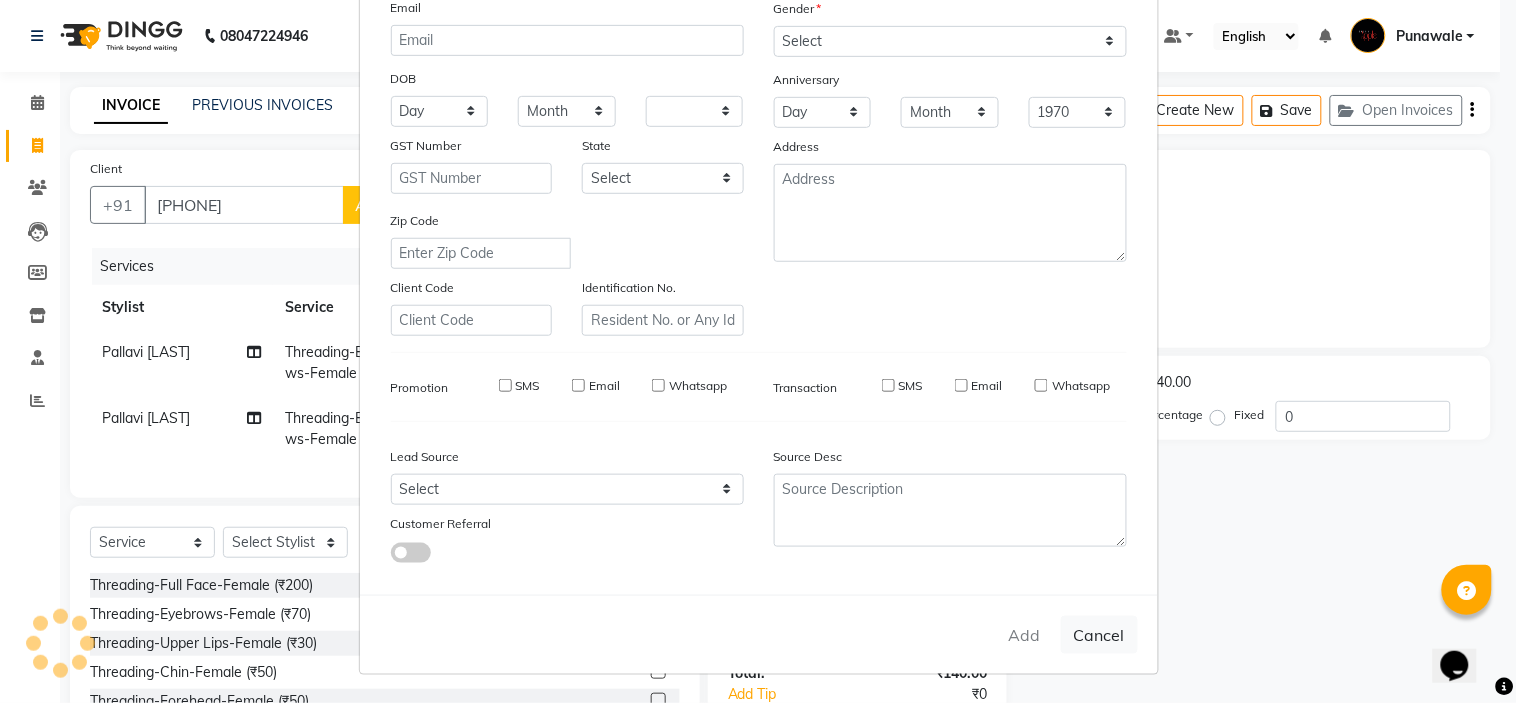 select 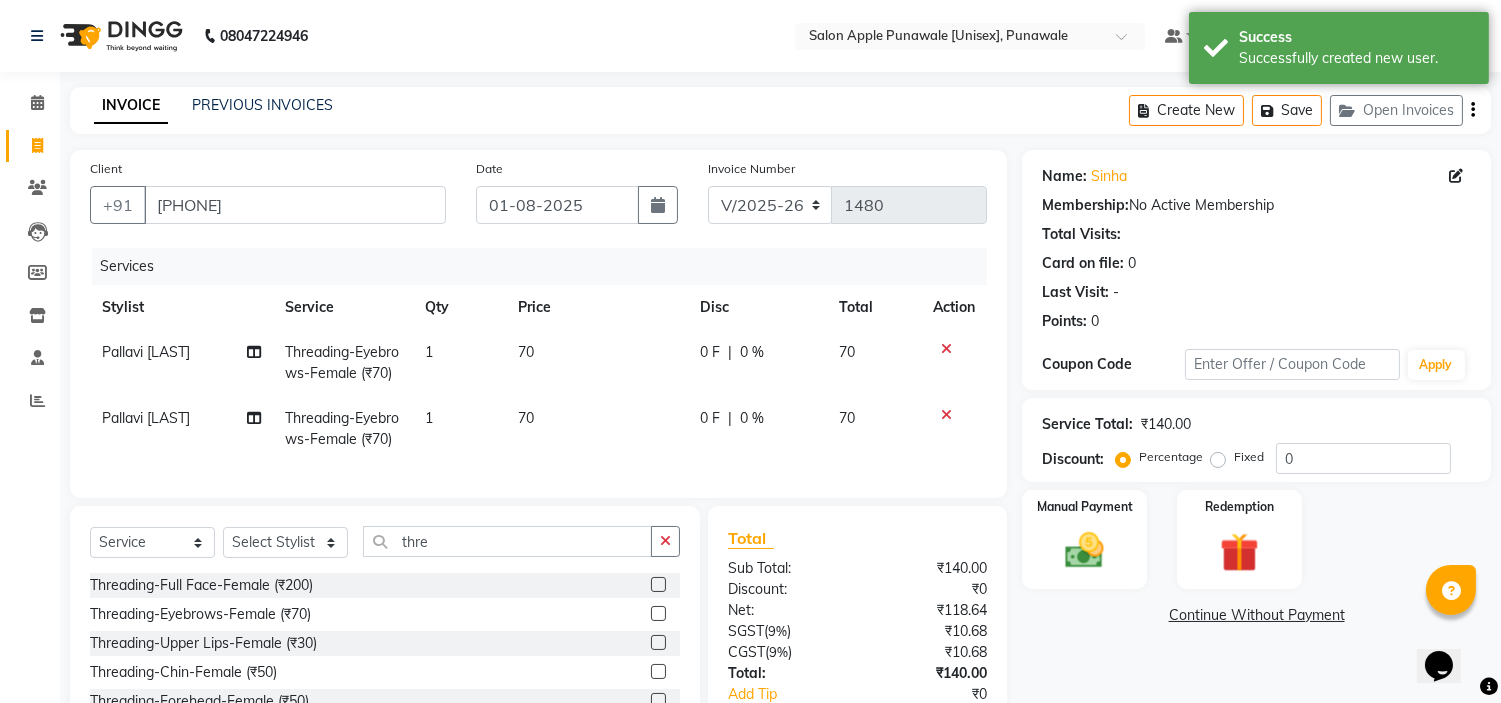 scroll, scrollTop: 186, scrollLeft: 0, axis: vertical 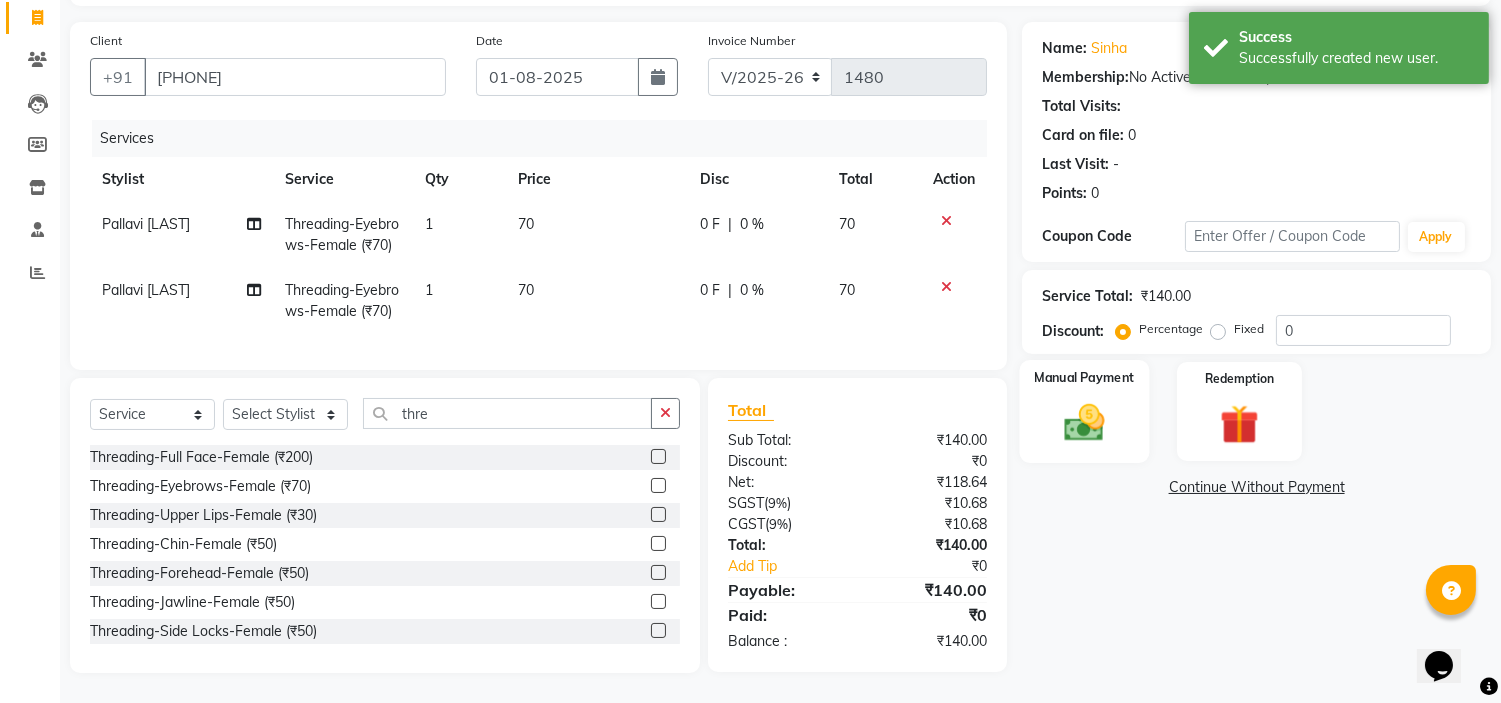 click 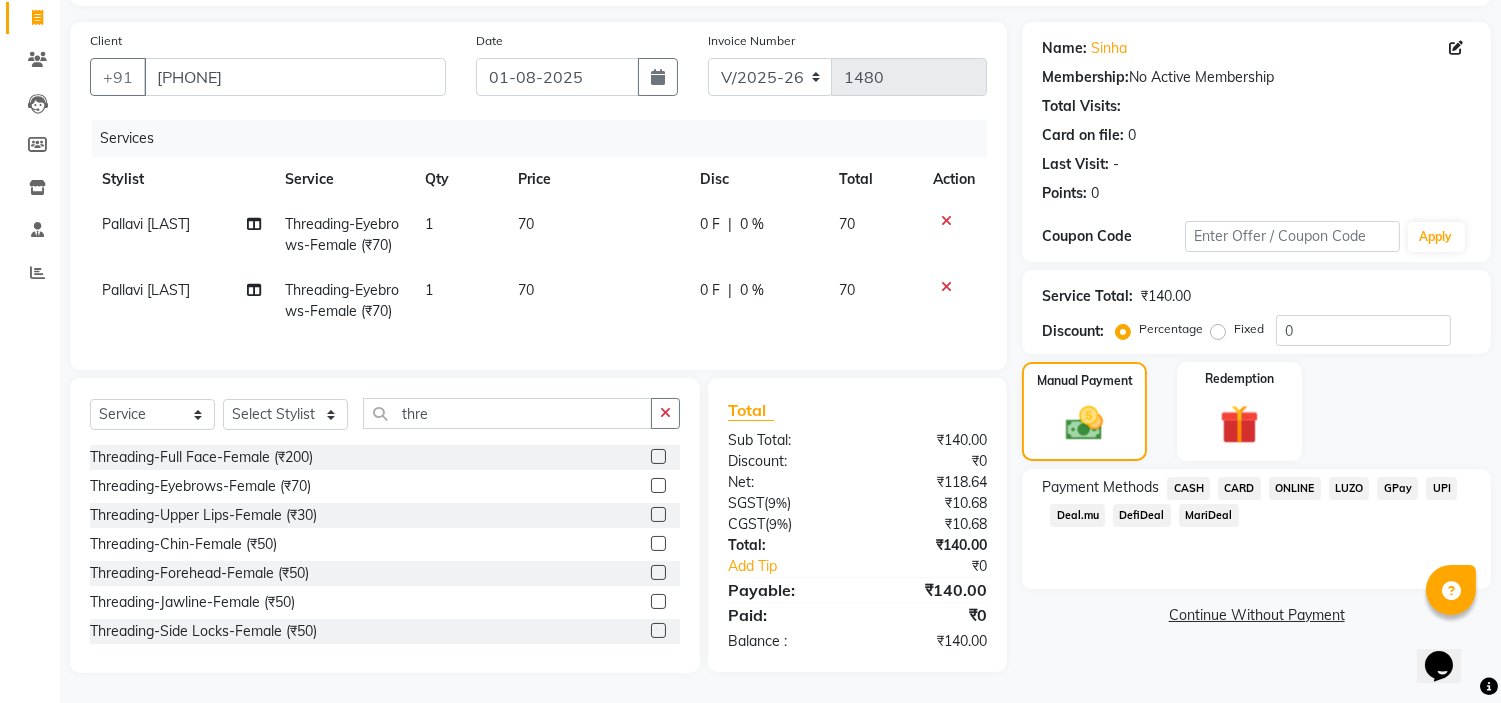 click on "ONLINE" 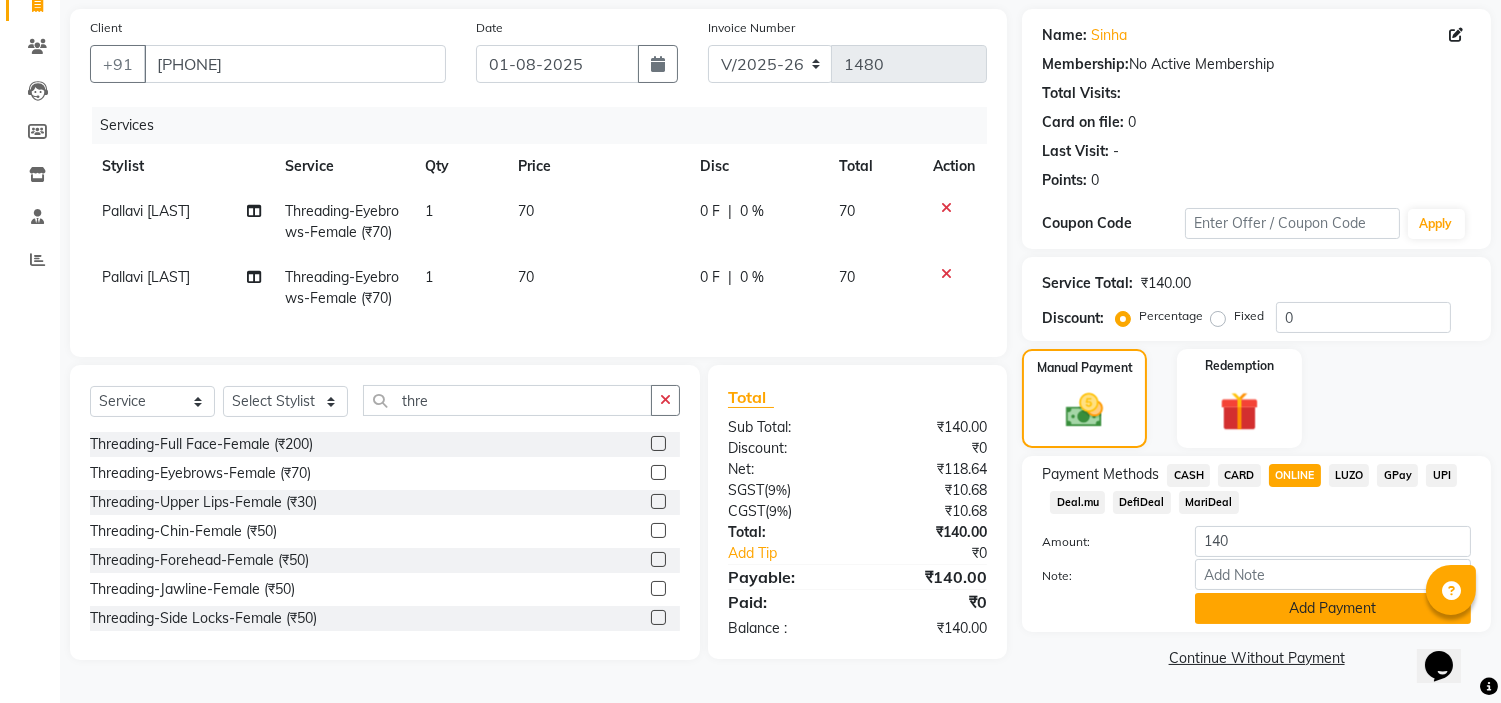 click on "Add Payment" 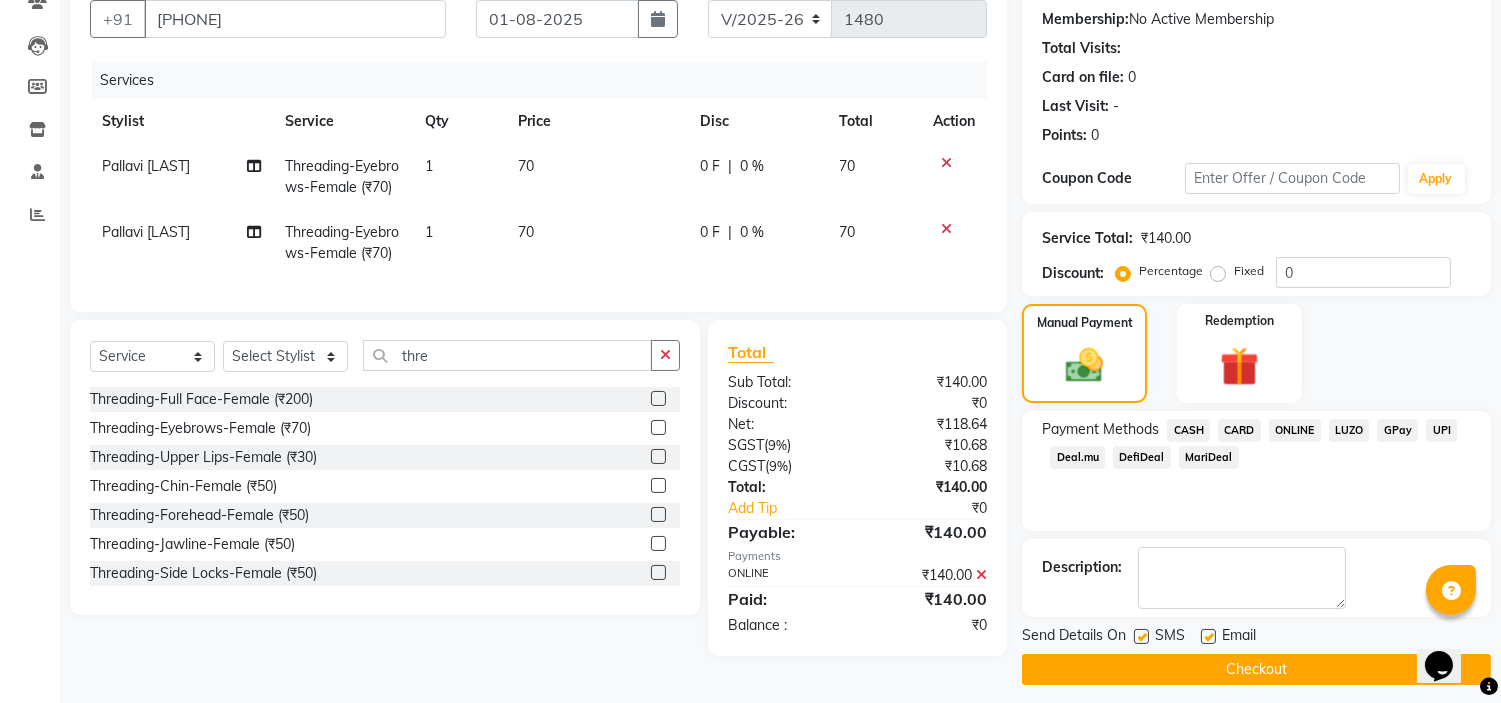 click on "Checkout" 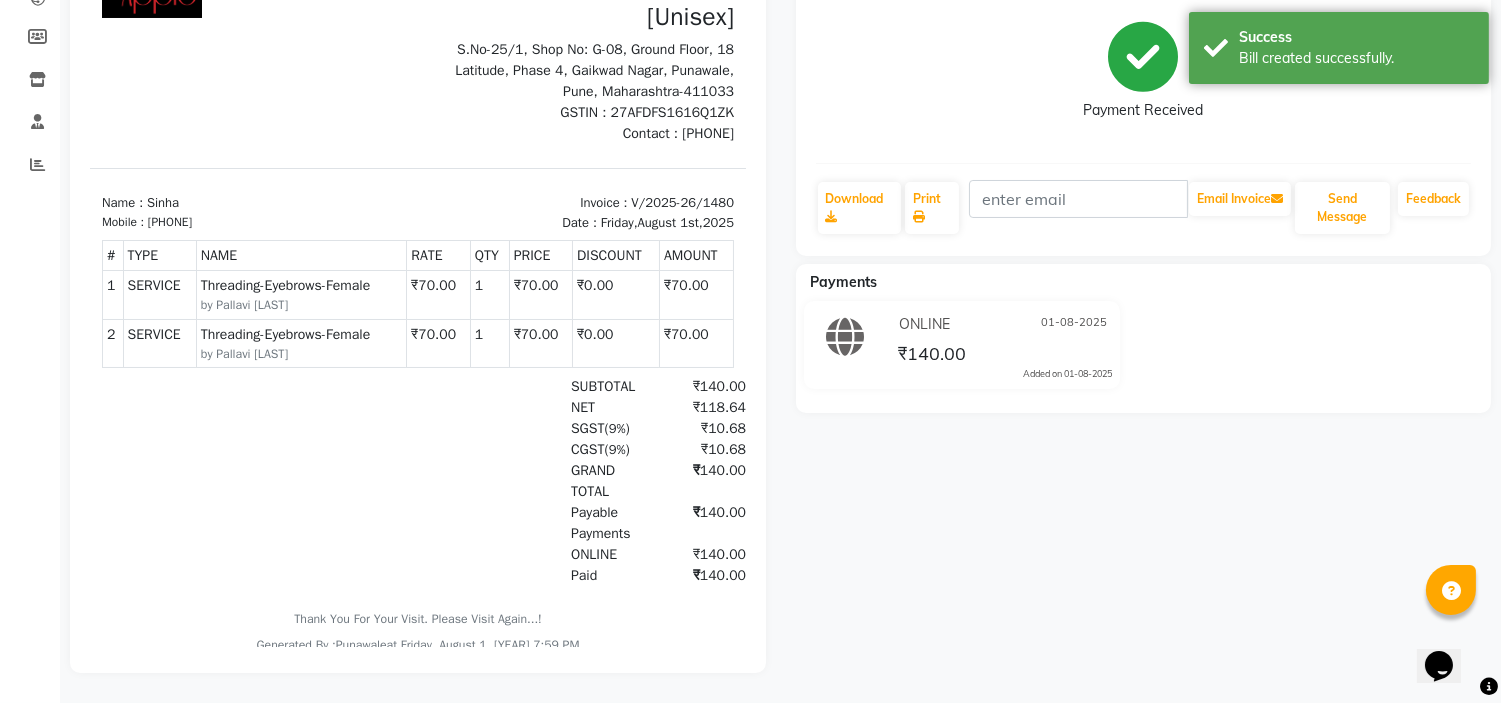 scroll, scrollTop: 0, scrollLeft: 0, axis: both 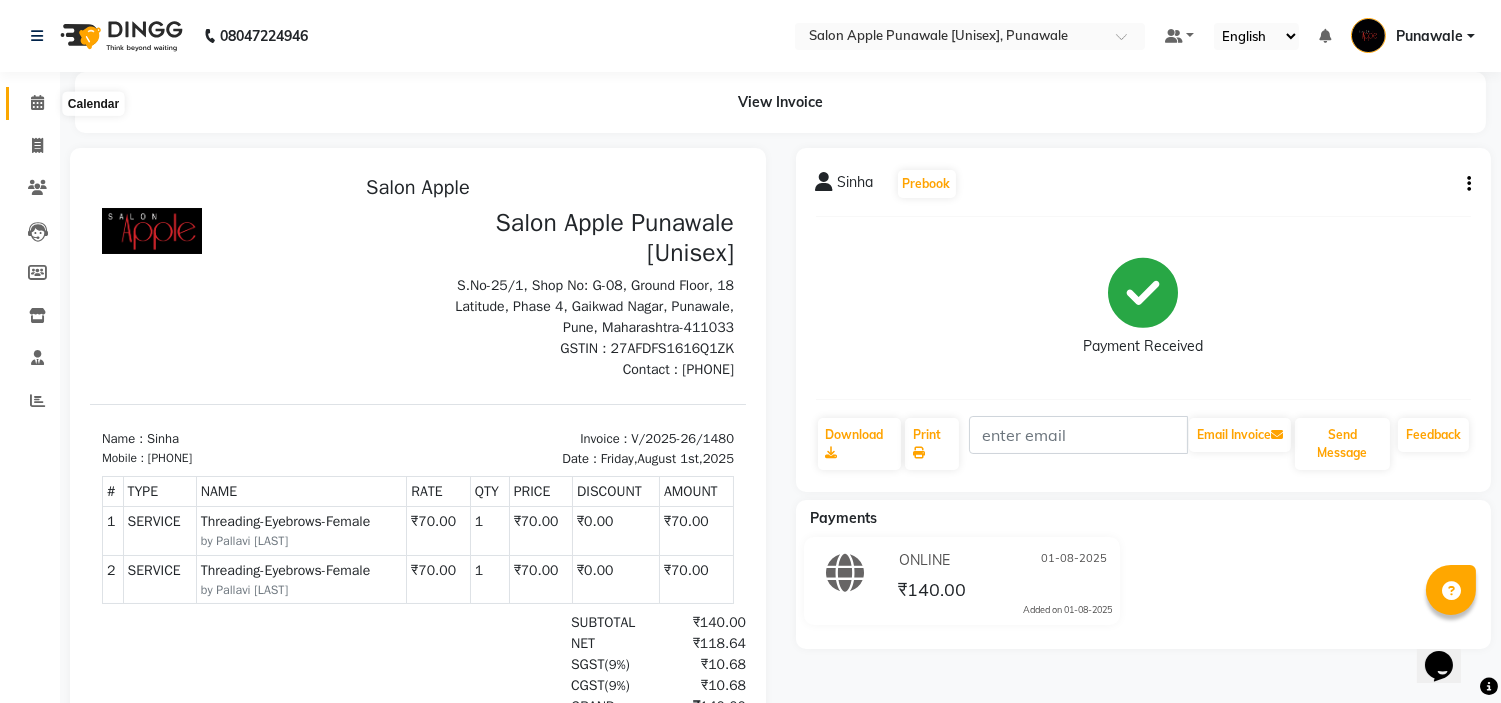 click 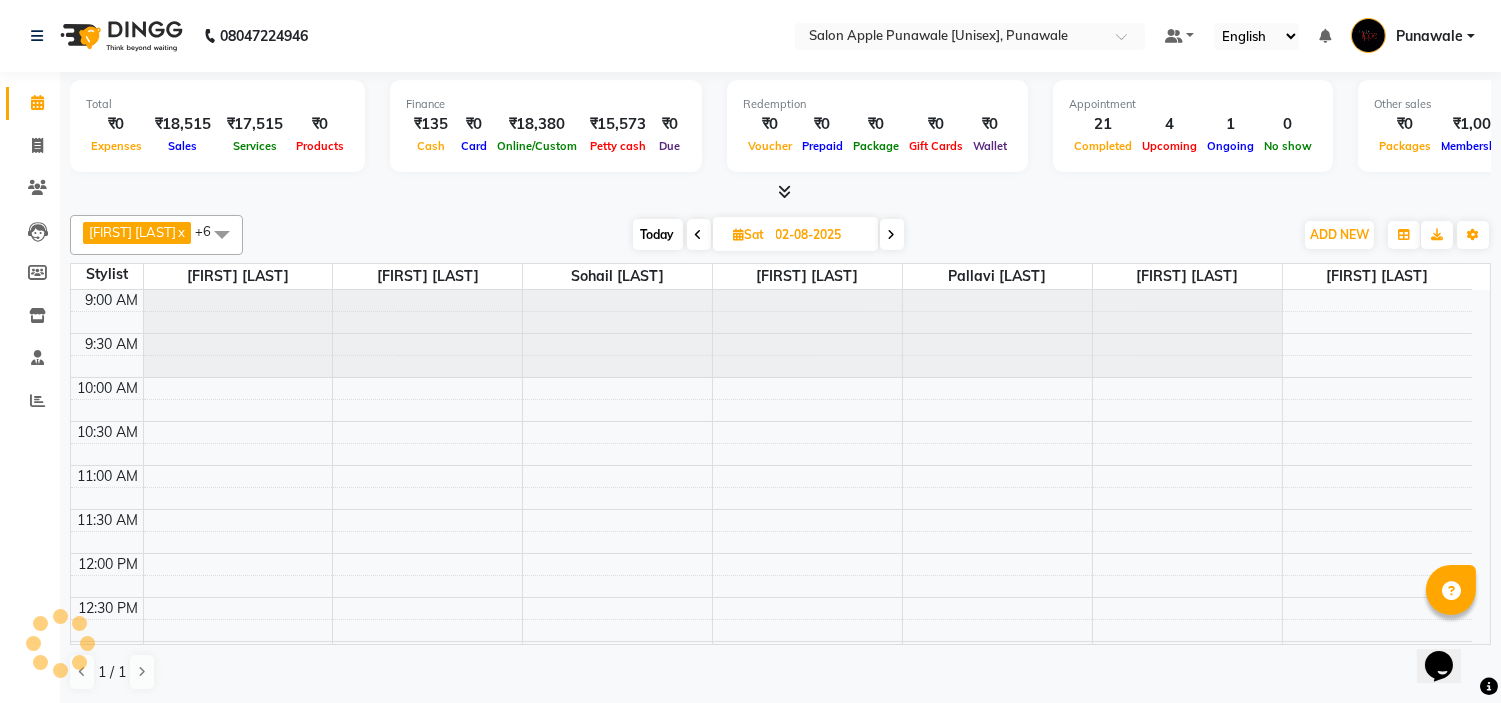 scroll, scrollTop: 0, scrollLeft: 0, axis: both 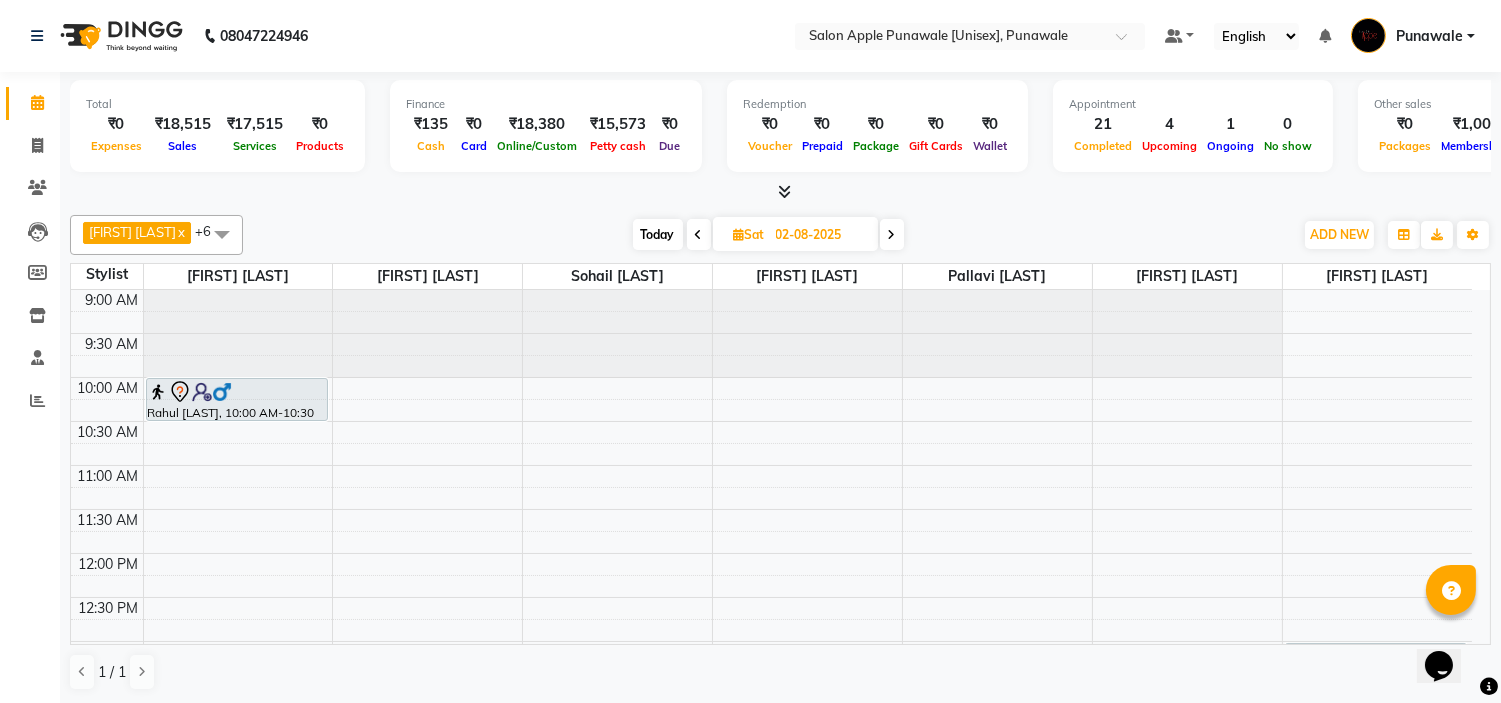 click at bounding box center [892, 234] 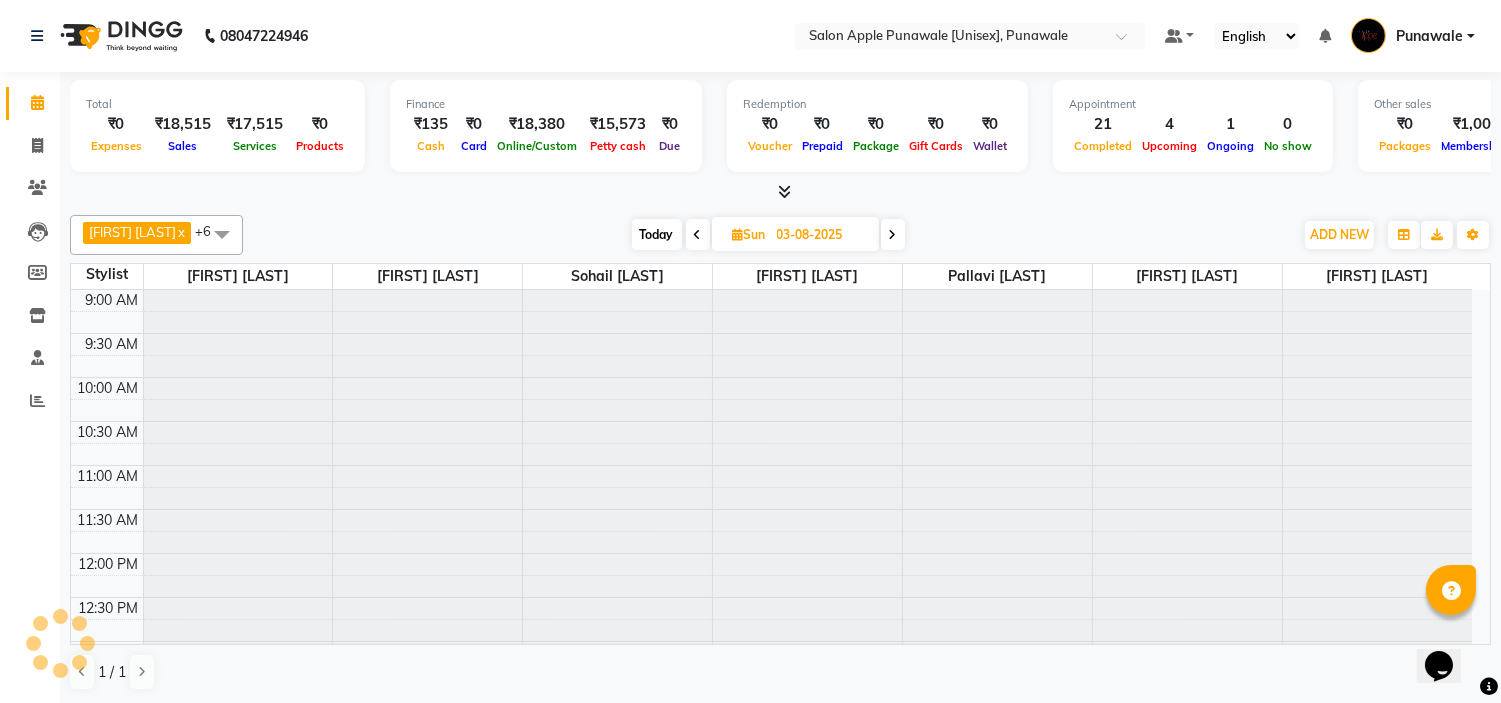 scroll, scrollTop: 882, scrollLeft: 0, axis: vertical 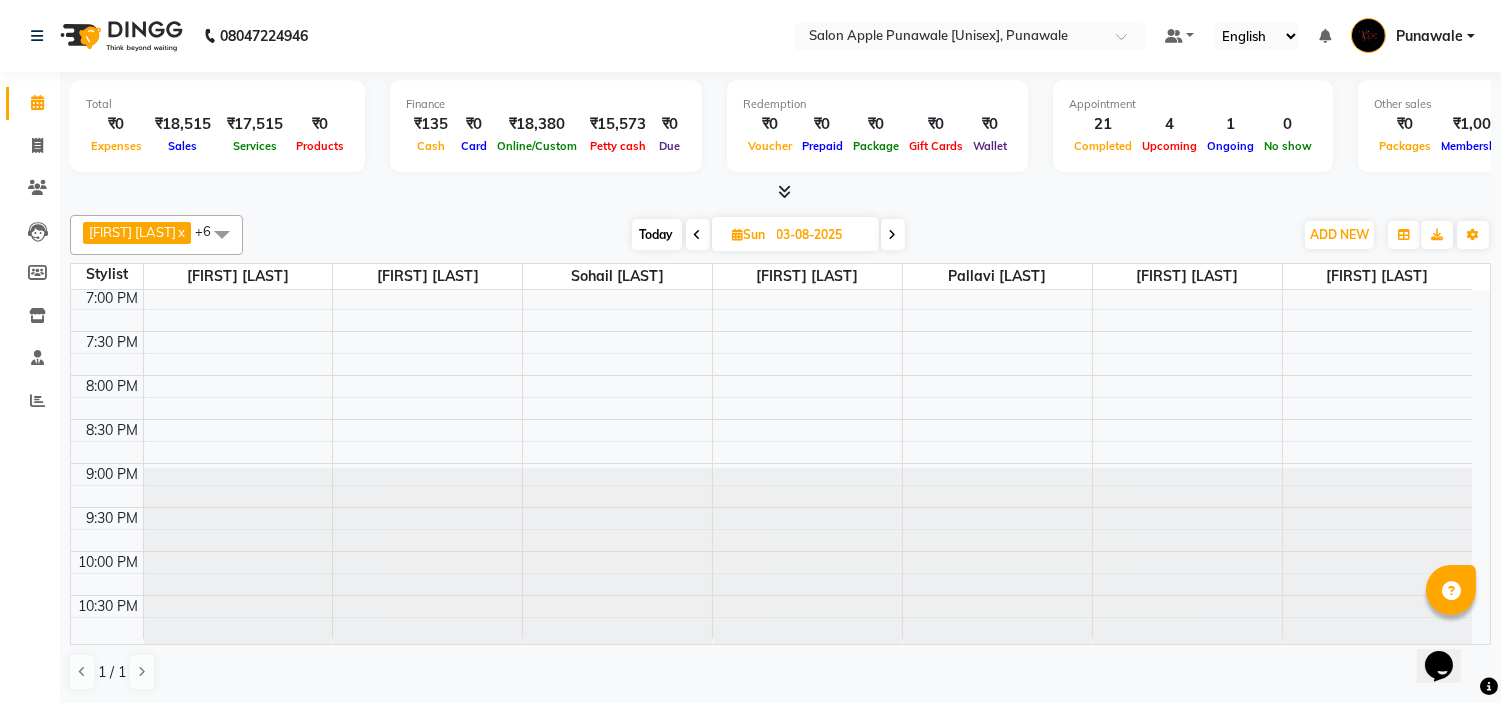click at bounding box center (698, 235) 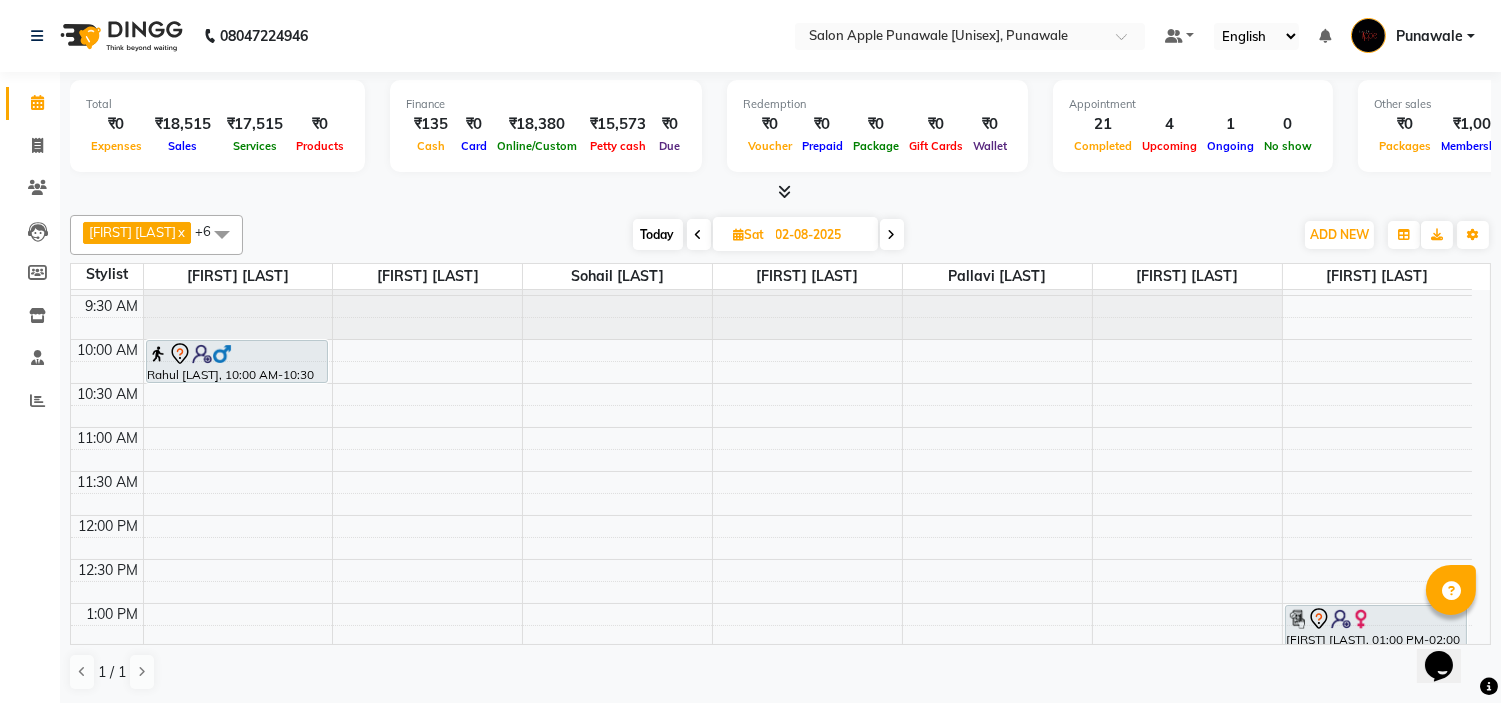 scroll, scrollTop: 0, scrollLeft: 0, axis: both 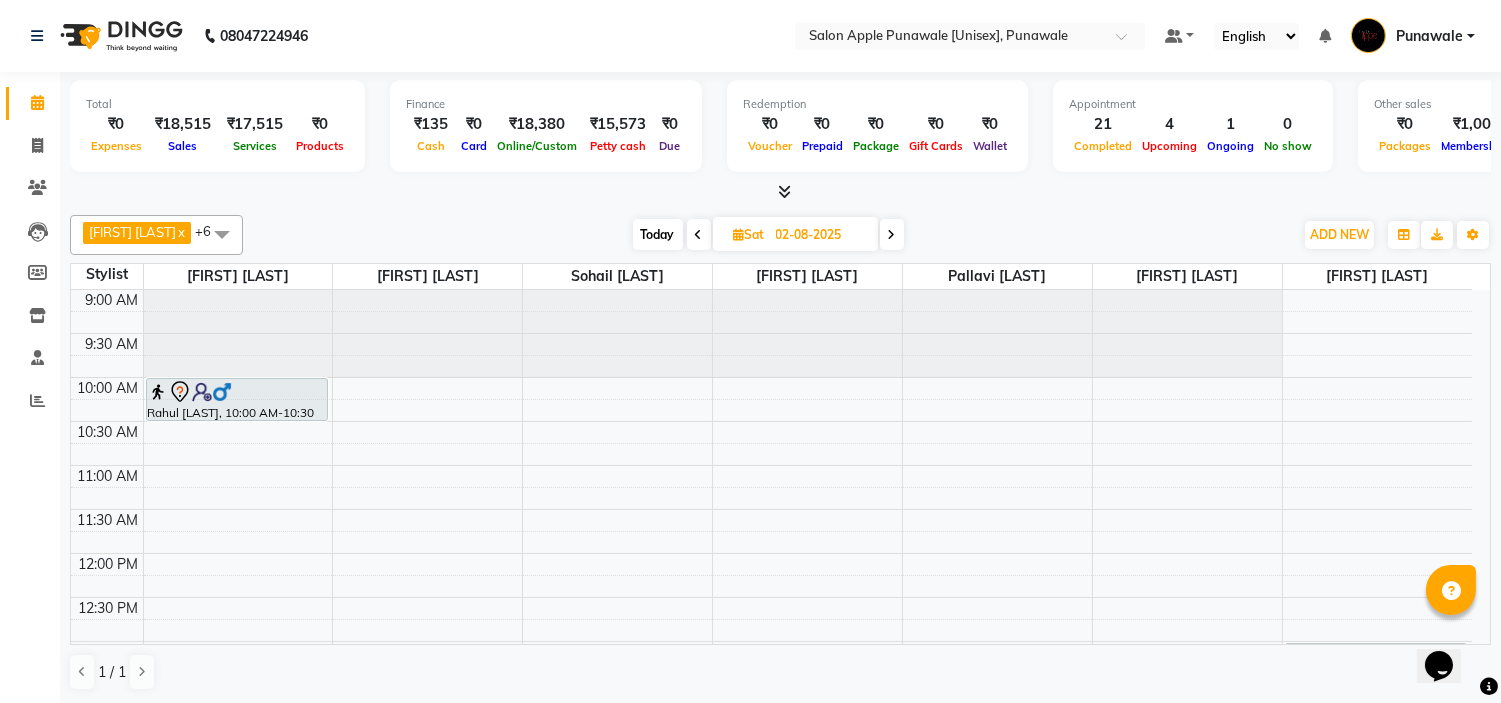 click on "9:00 AM 9:30 AM 10:00 AM 10:30 AM 11:00 AM 11:30 AM 12:00 PM 12:30 PM 1:00 PM 1:30 PM 2:00 PM 2:30 PM 3:00 PM 3:30 PM 4:00 PM 4:30 PM 5:00 PM 5:30 PM 6:00 PM 6:30 PM 7:00 PM 7:30 PM 8:00 PM 8:30 PM 9:00 PM 9:30 PM 10:00 PM 10:30 PM             Rahul Gade, 10:00 AM-10:30 AM, Beard Styling-Beard Trim-Male     Prachi Shapurkar, 05:00 PM-06:00 PM, Biotop Spa - upper midback length - Female             Vasundhara Vishwakarma, 01:00 PM-02:00 PM, Biotop Spa - midback length - Female             Vasundhara Vishwakarma, 02:00 PM-03:00 PM, Scalf Treatment - dandruff treatment (SCALP) - Female" at bounding box center [771, 905] 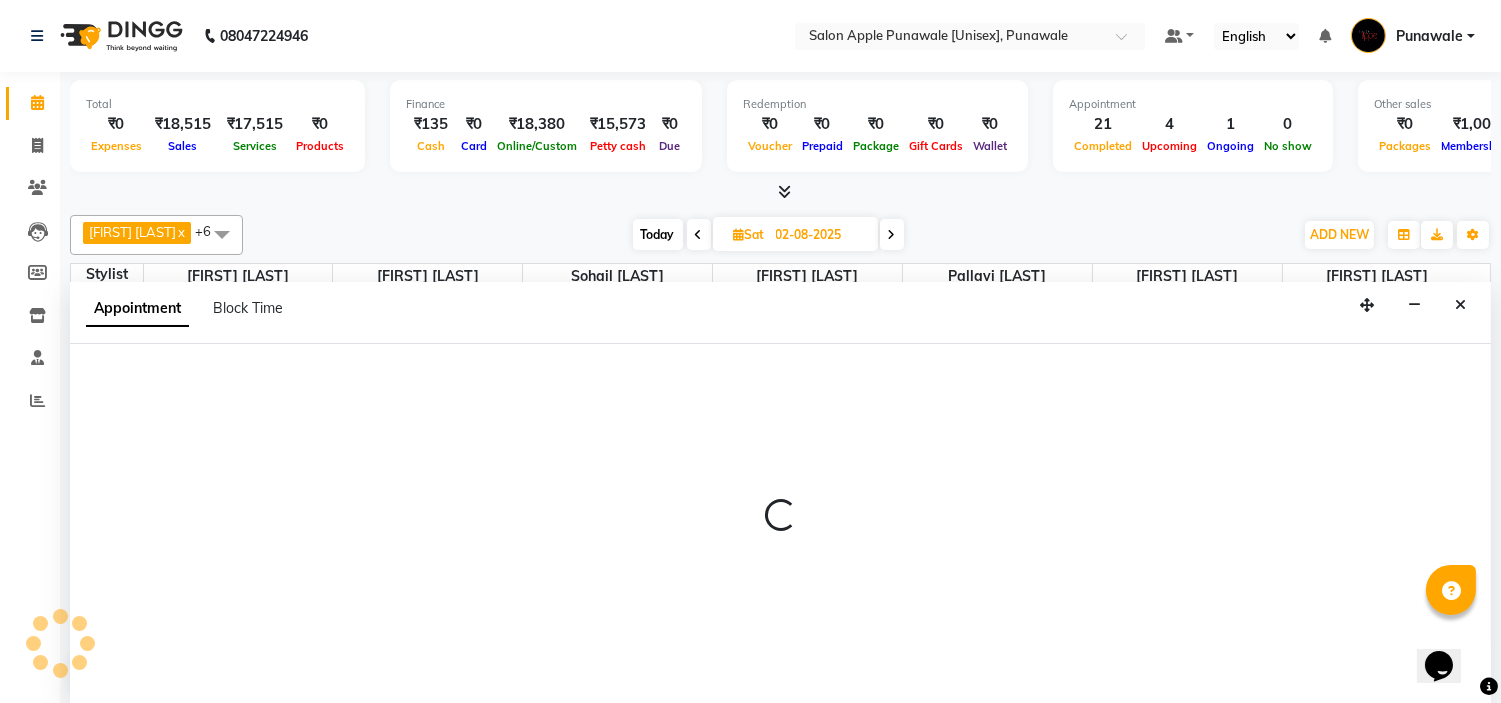 scroll, scrollTop: 1, scrollLeft: 0, axis: vertical 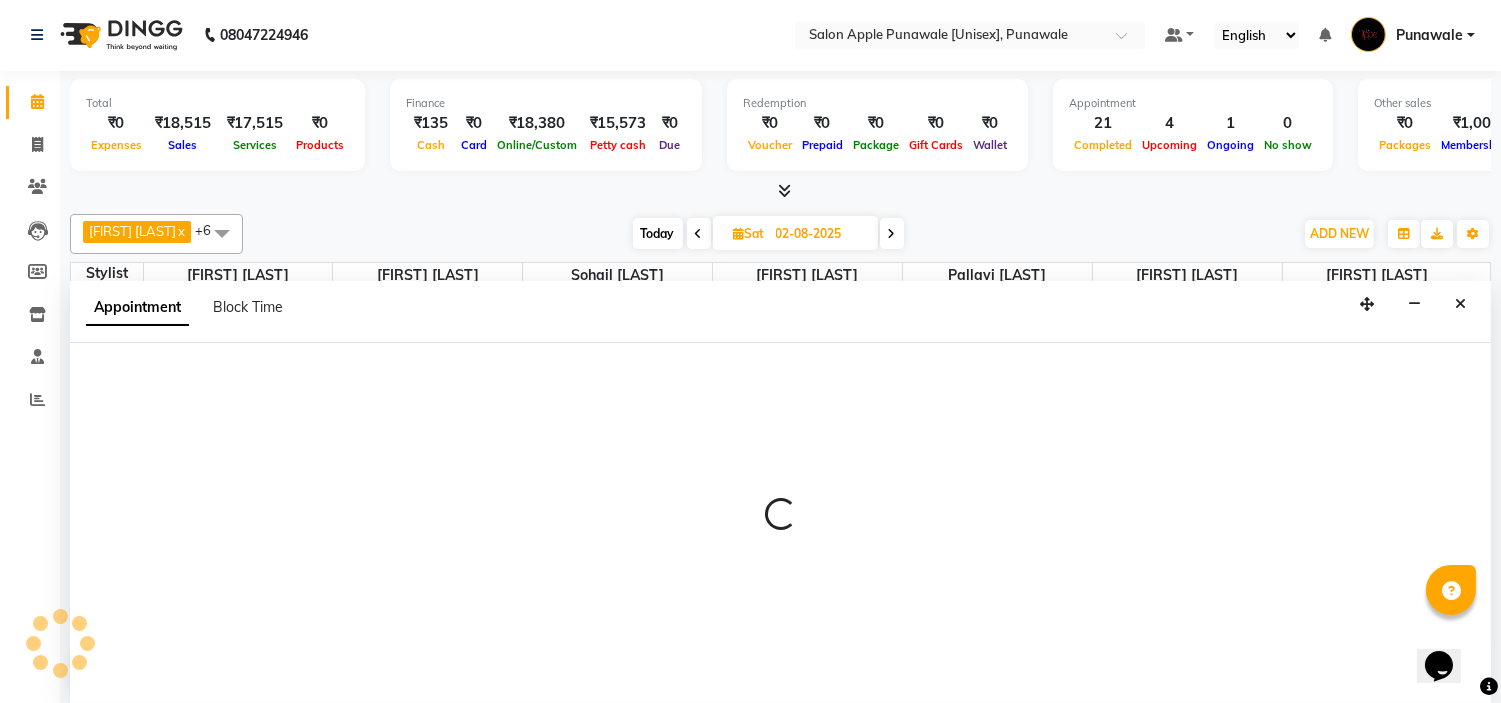 select on "54408" 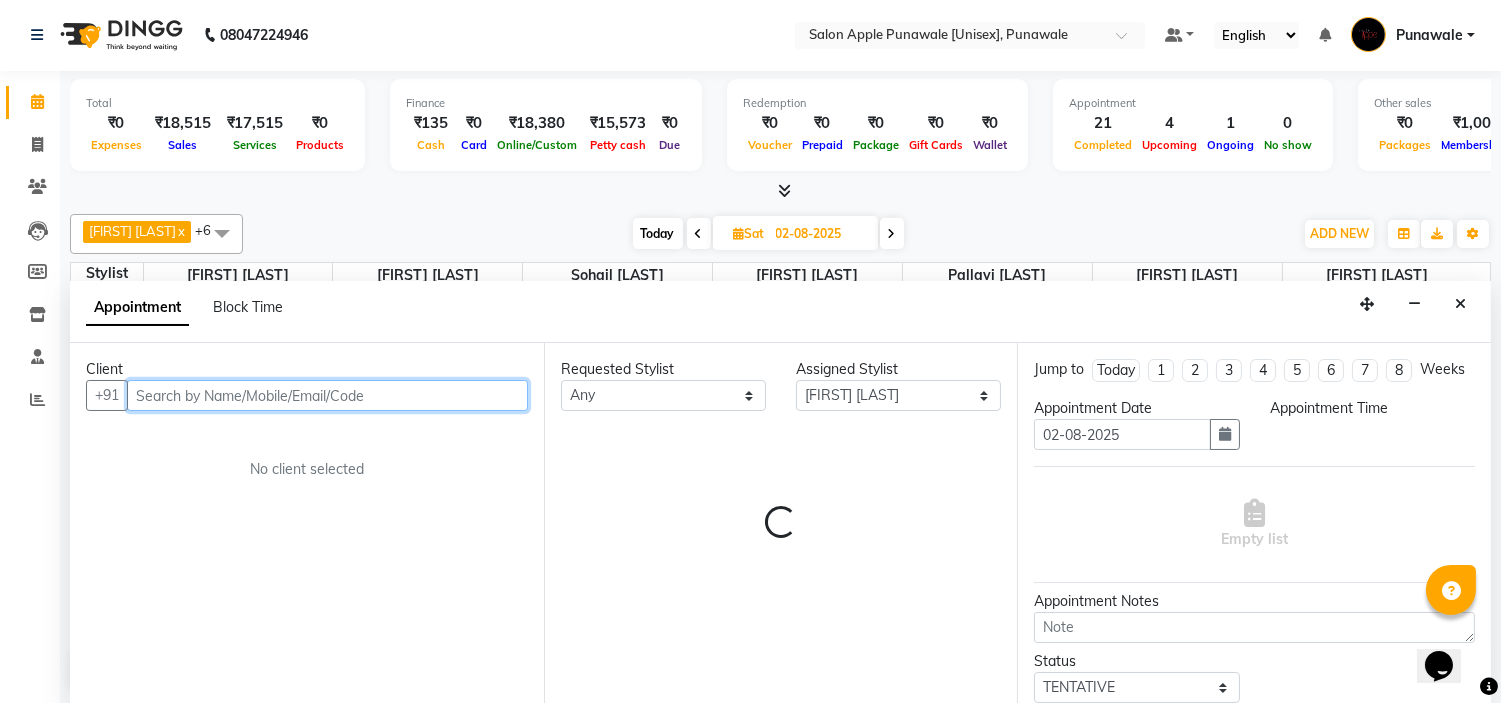 select on "660" 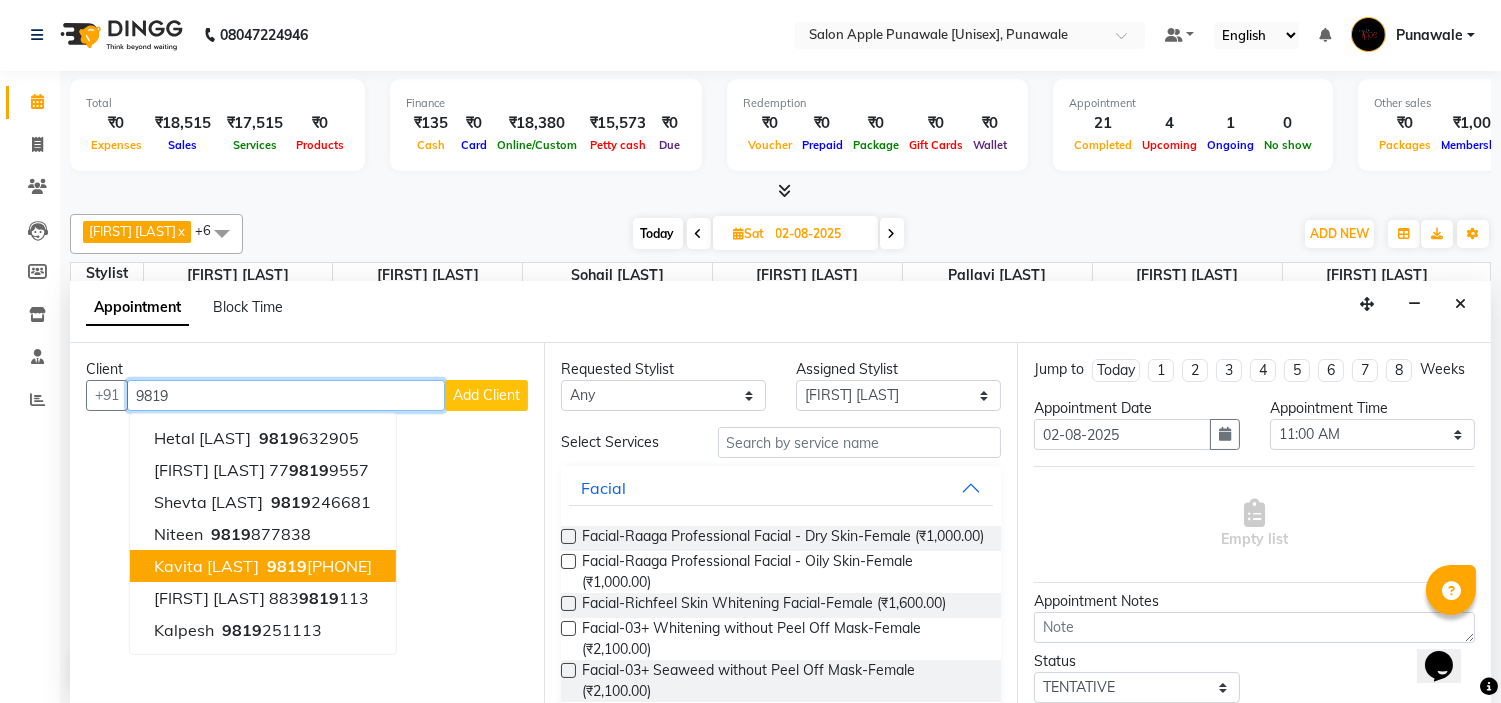 click on "Kavita Bhoir" at bounding box center [206, 566] 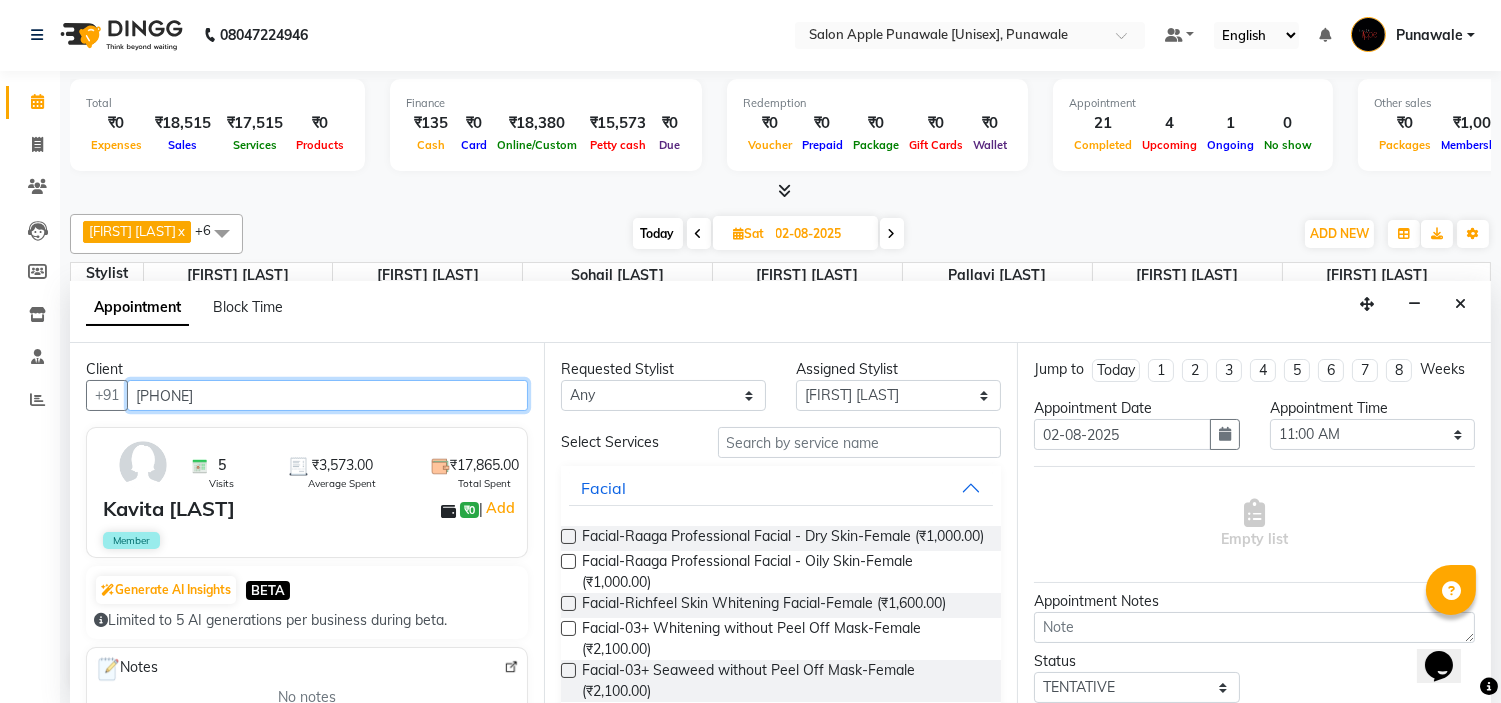 type on "9819393346" 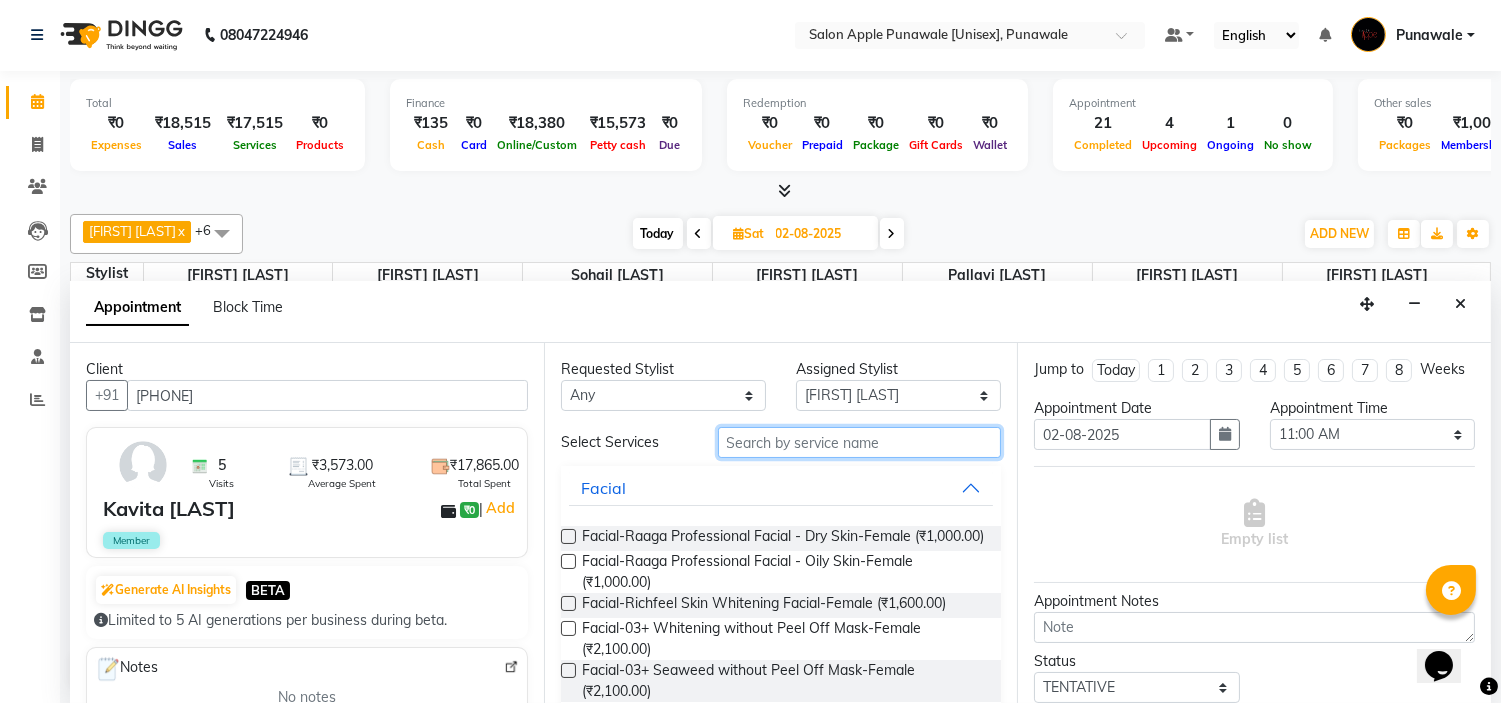 click at bounding box center [860, 442] 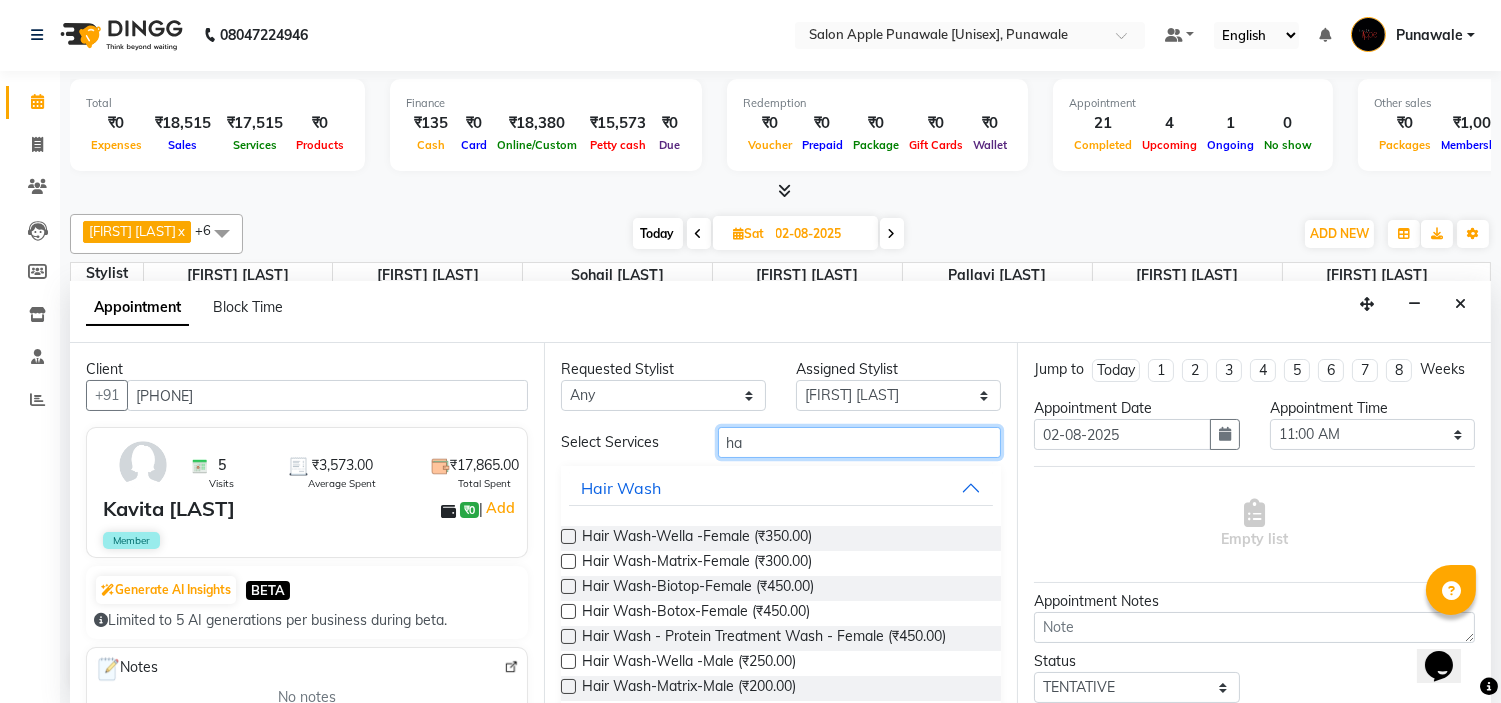 type on "h" 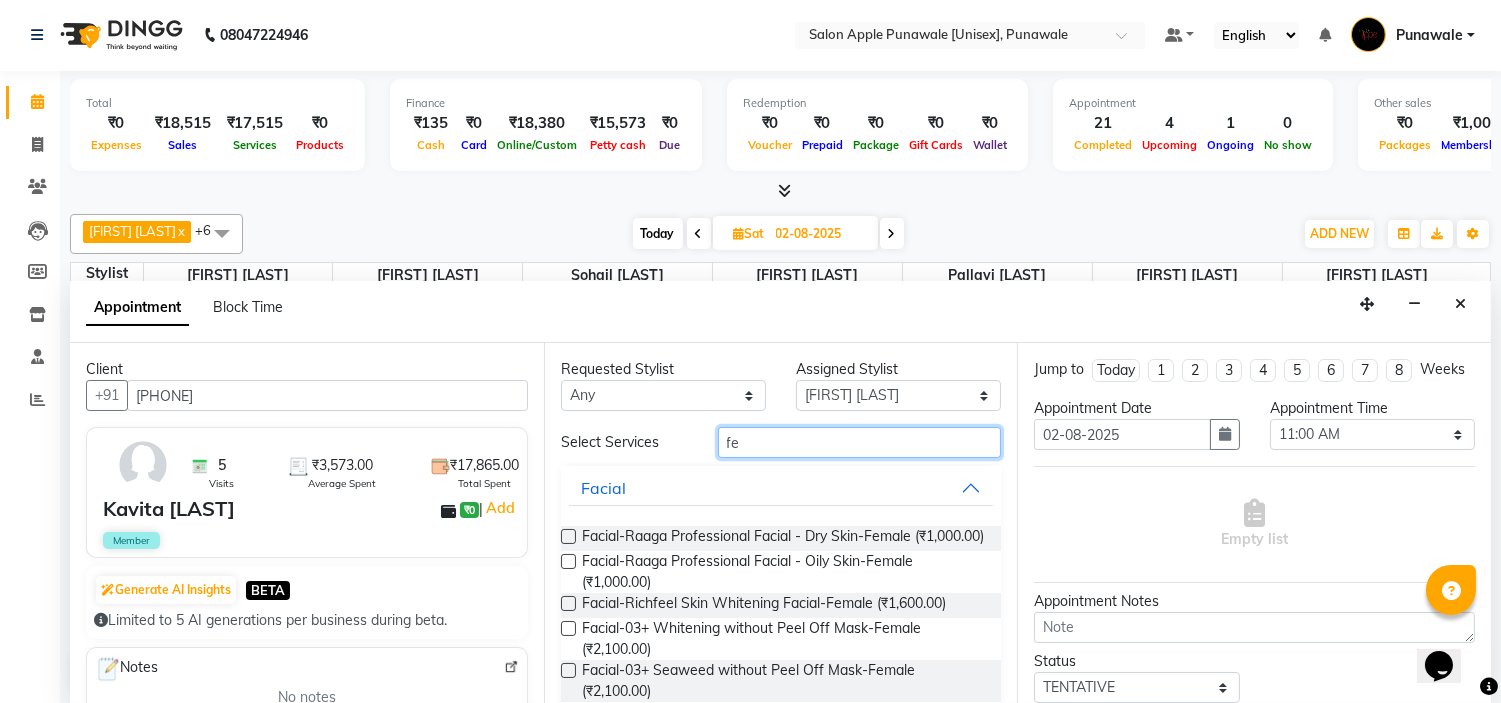 type on "f" 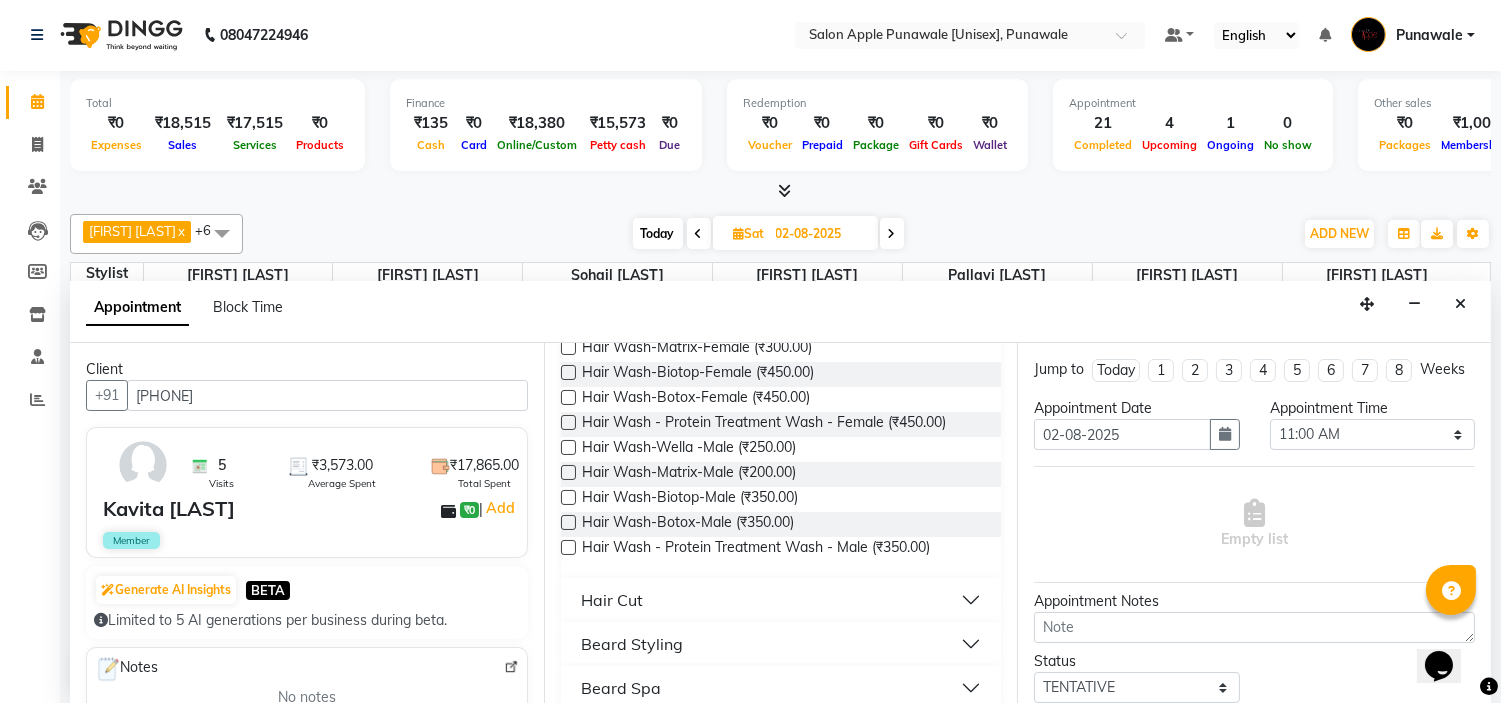 scroll, scrollTop: 222, scrollLeft: 0, axis: vertical 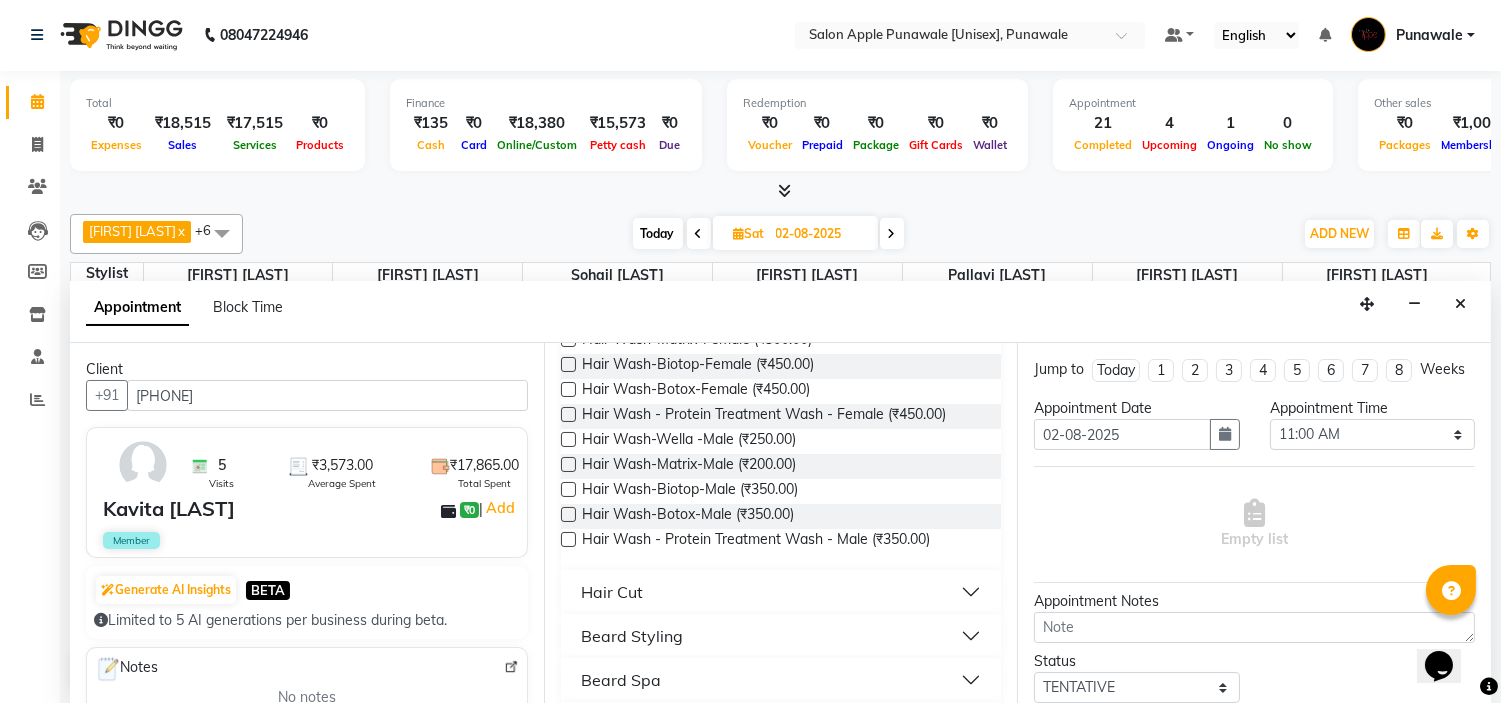 type on "hair" 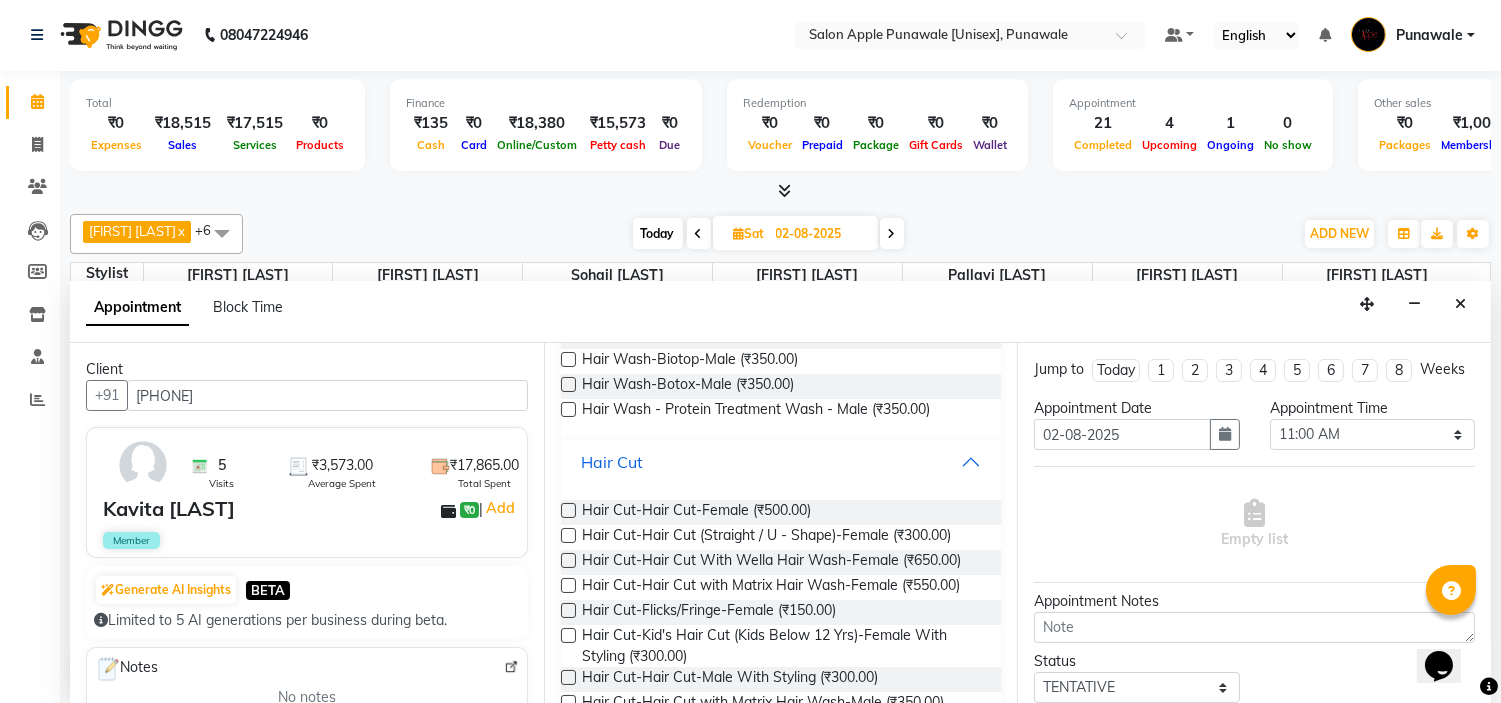 scroll, scrollTop: 333, scrollLeft: 0, axis: vertical 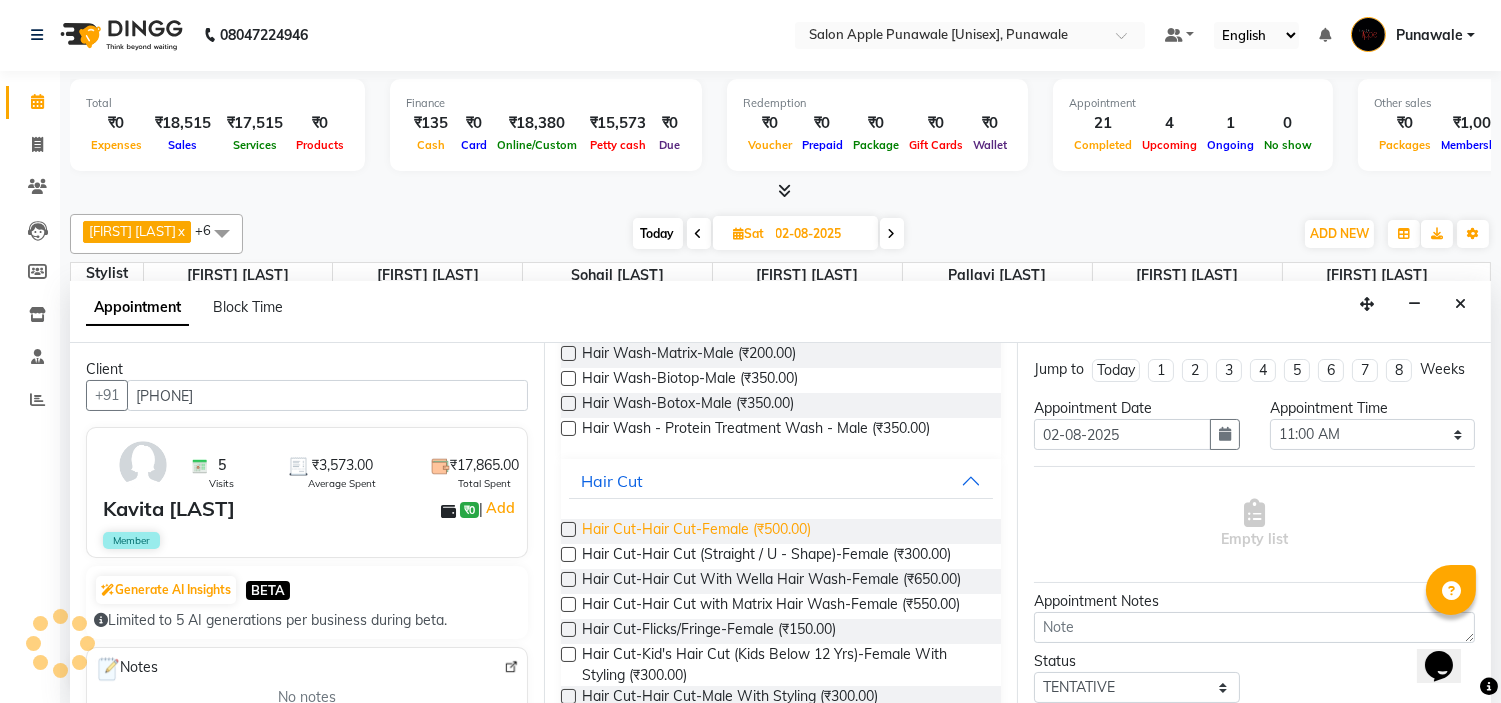 click on "Hair Cut-Hair Cut-Female (₹500.00)" at bounding box center [696, 531] 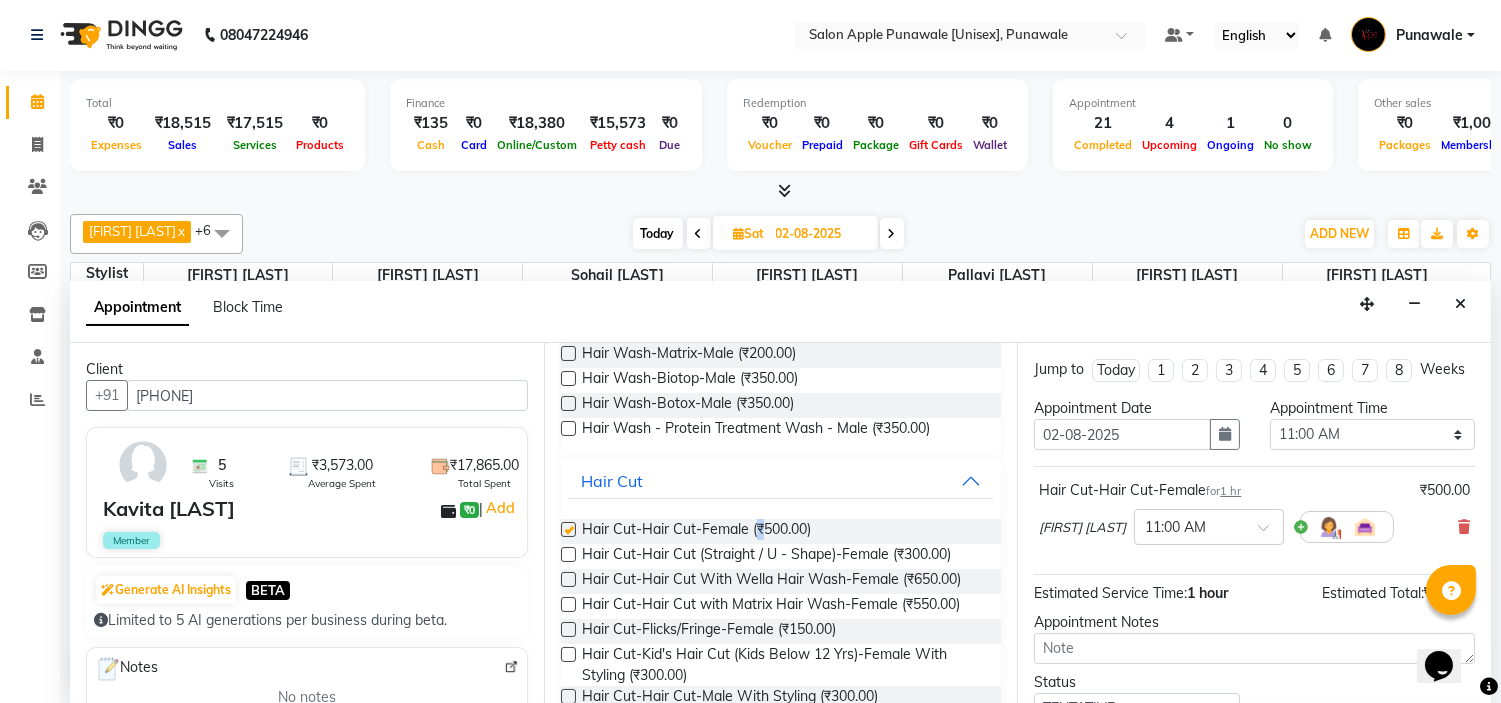 checkbox on "false" 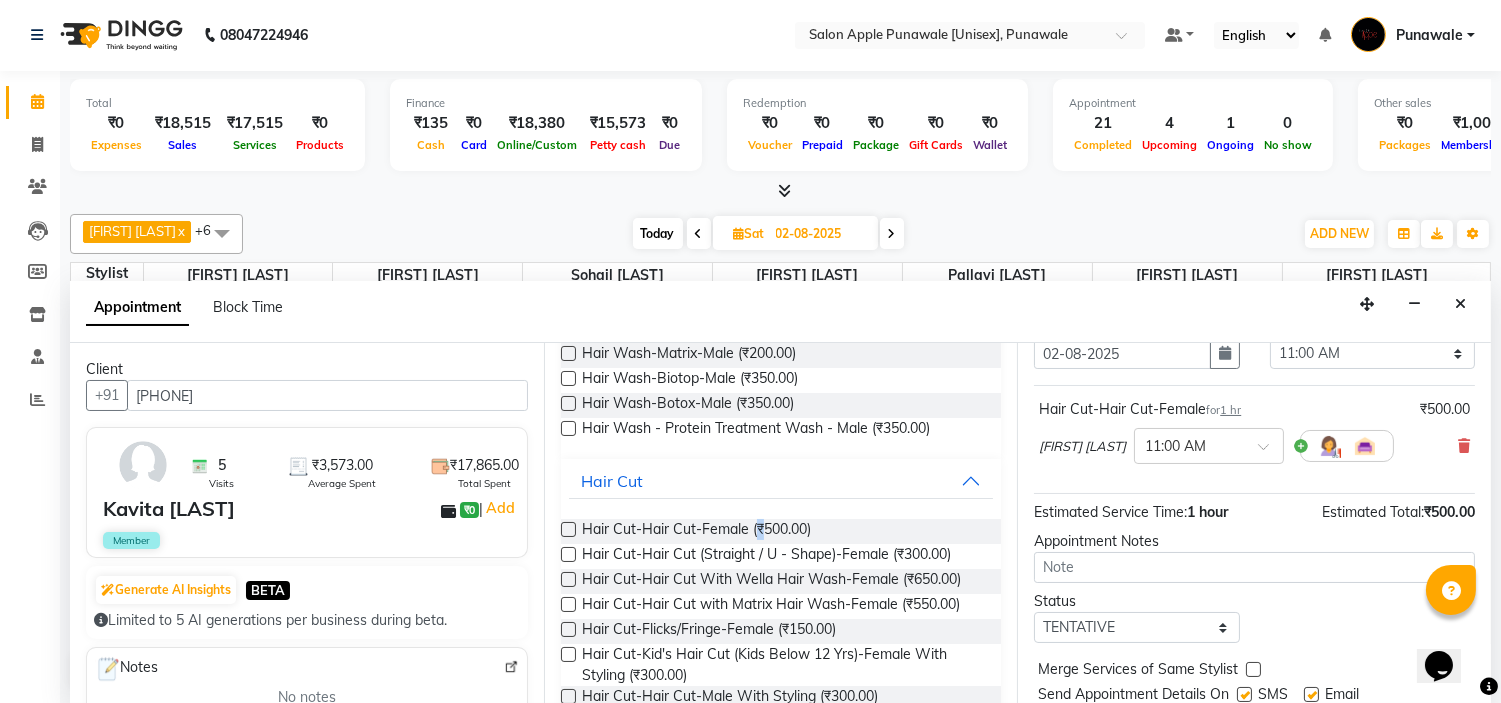 scroll, scrollTop: 165, scrollLeft: 0, axis: vertical 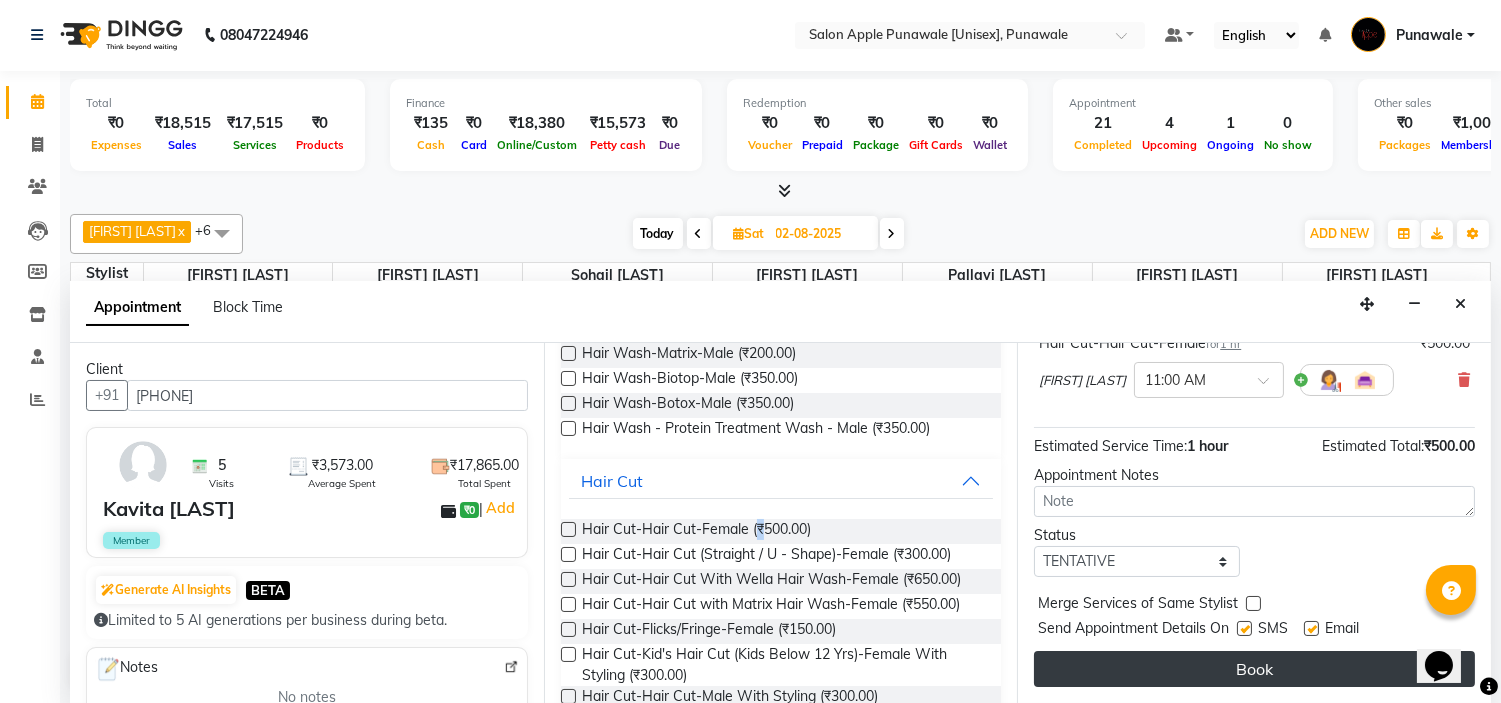 click on "Book" at bounding box center [1254, 669] 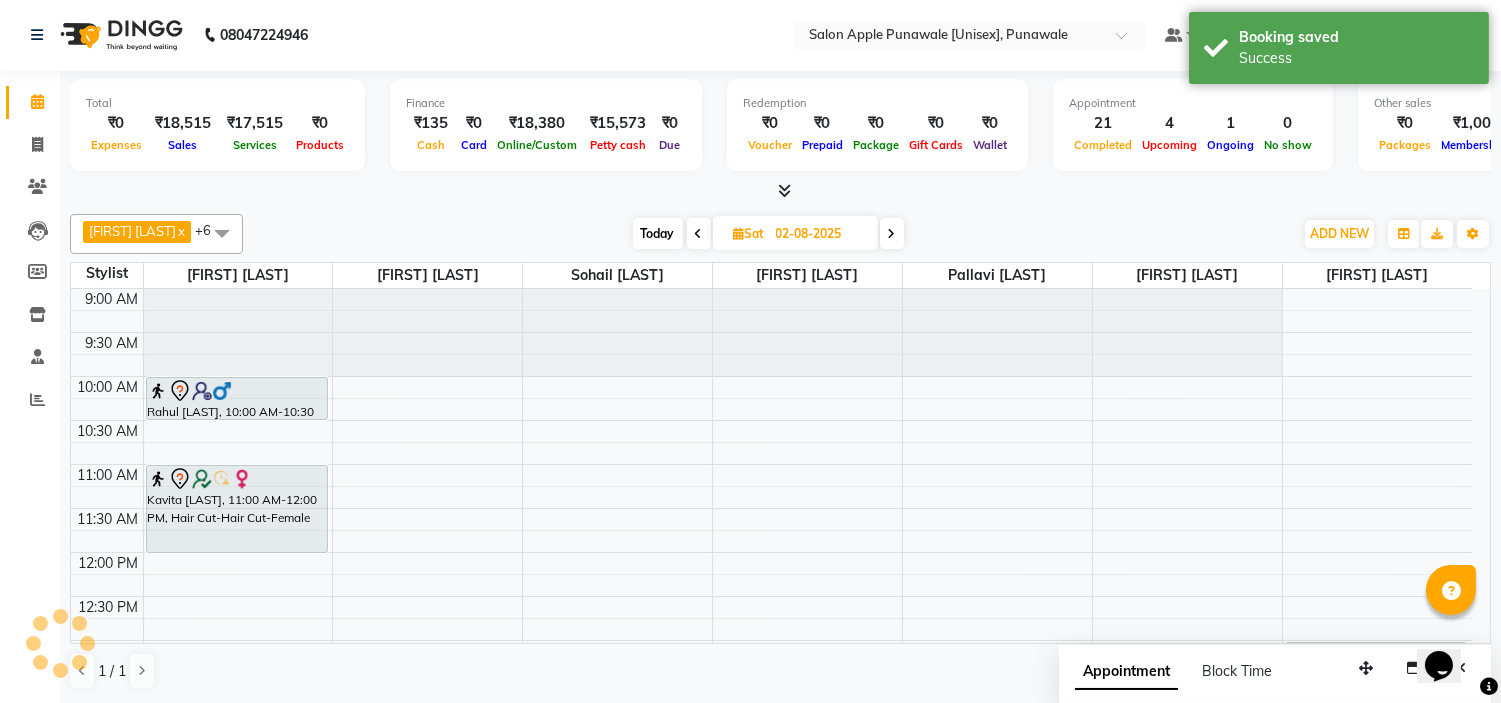 scroll, scrollTop: 0, scrollLeft: 0, axis: both 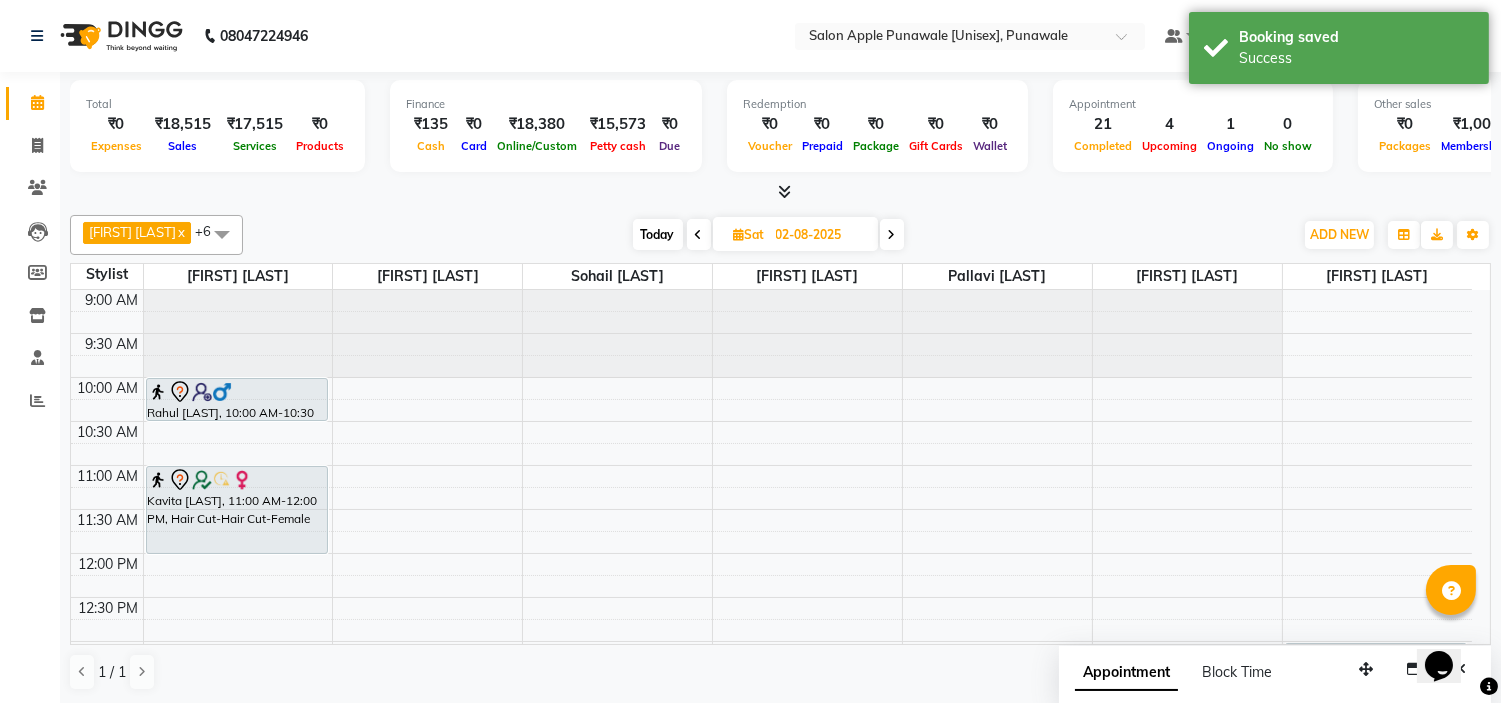 click at bounding box center (699, 235) 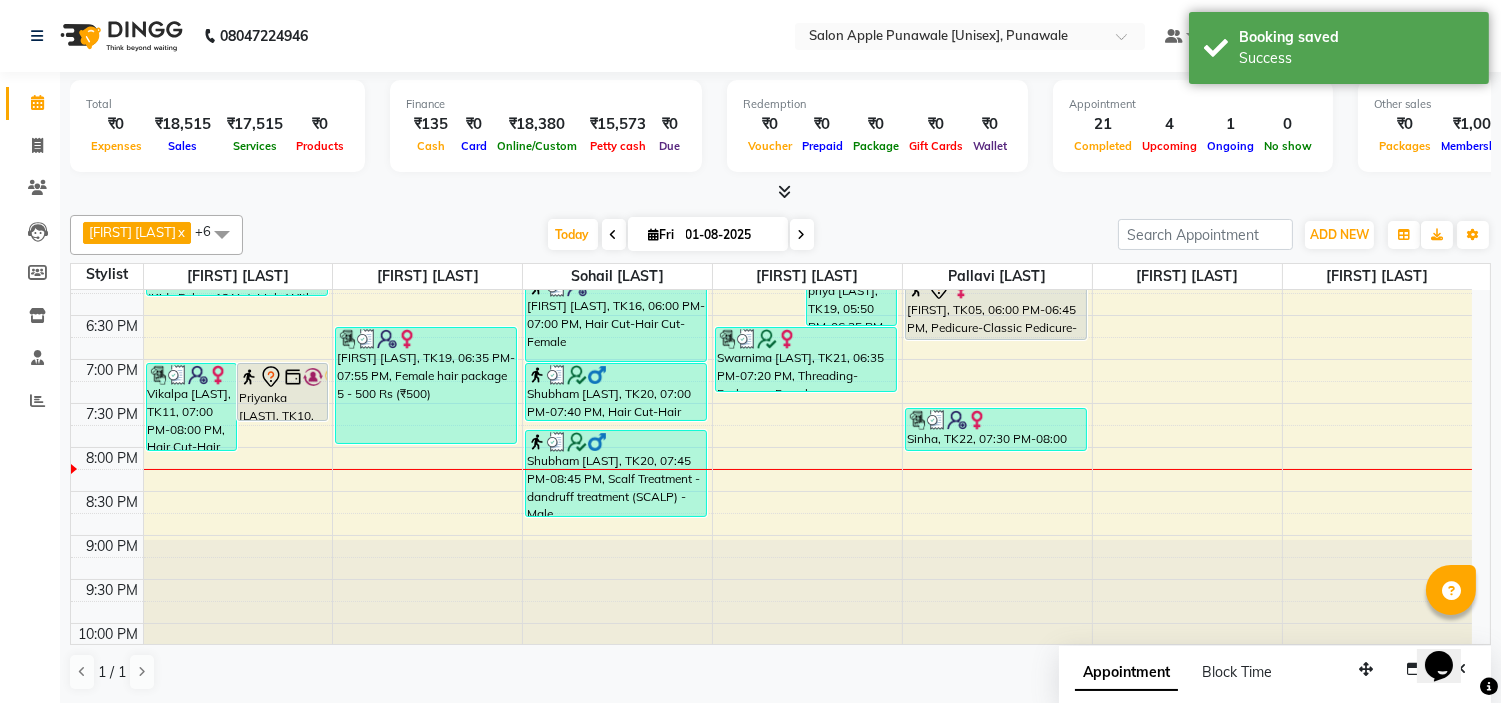scroll, scrollTop: 771, scrollLeft: 0, axis: vertical 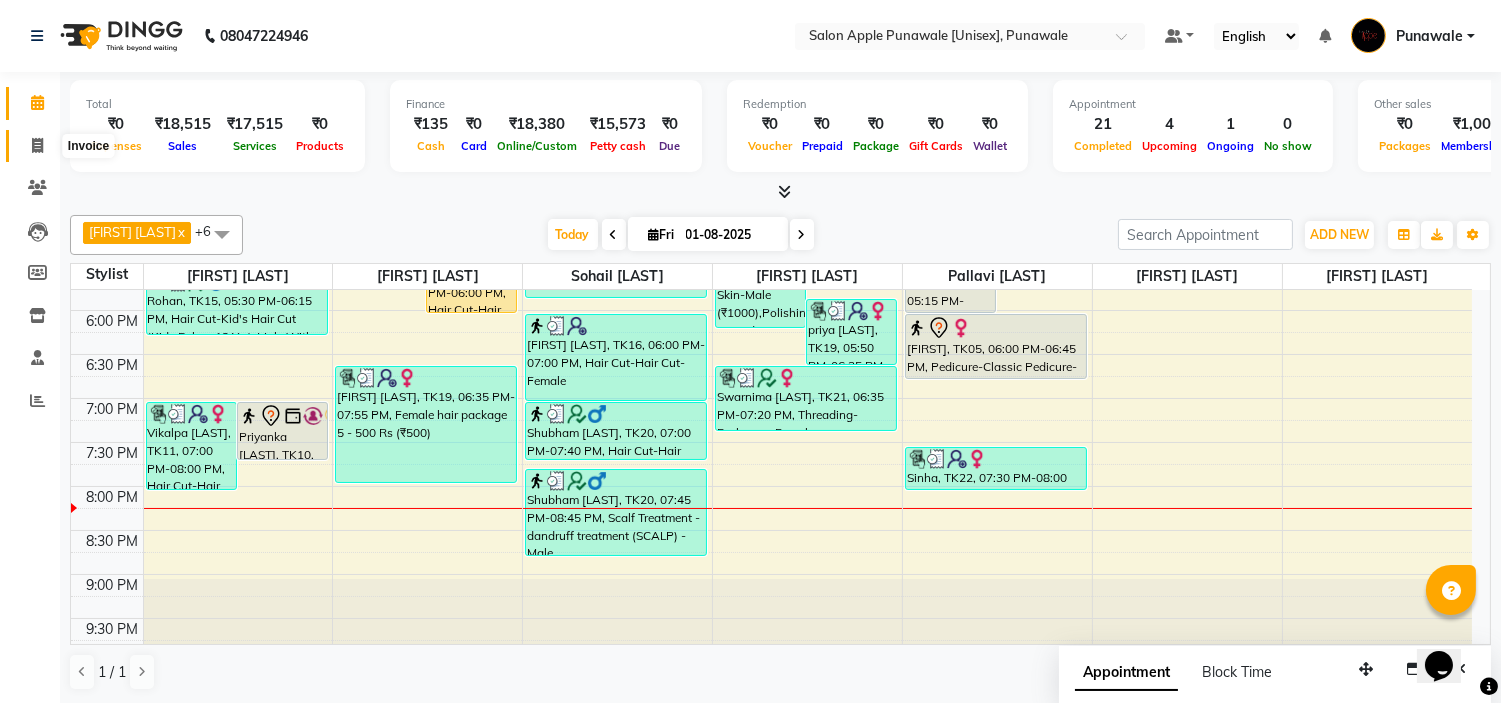 click 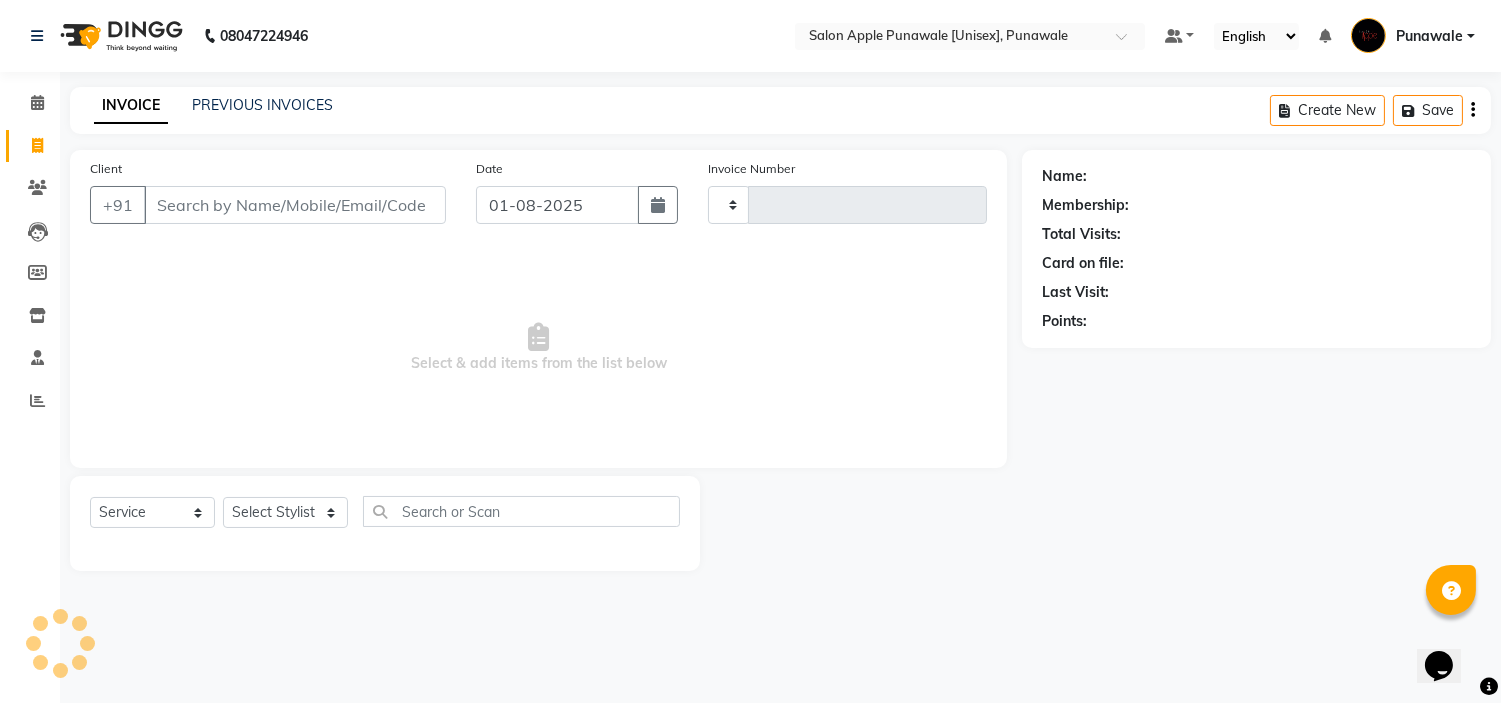 type on "1481" 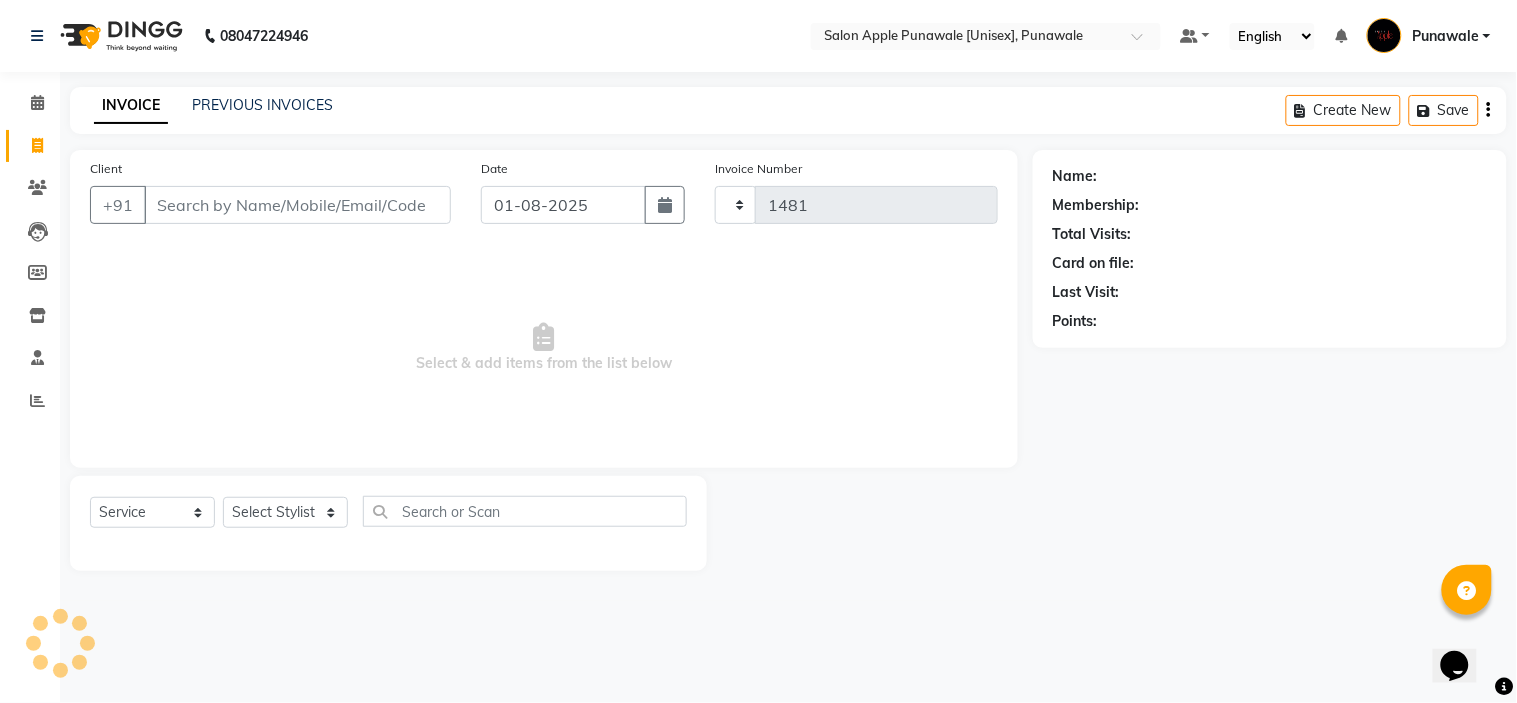 select on "5421" 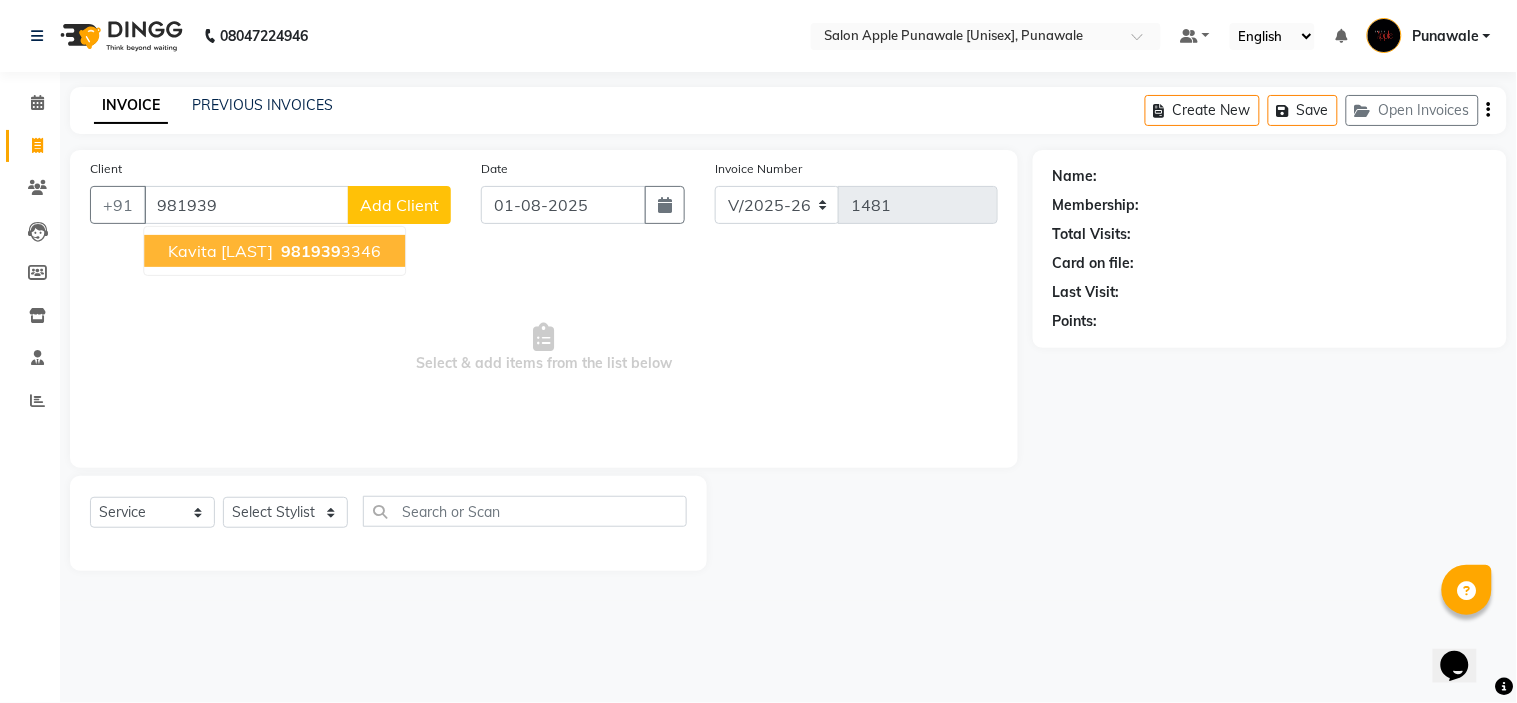 click on "981939" at bounding box center [311, 251] 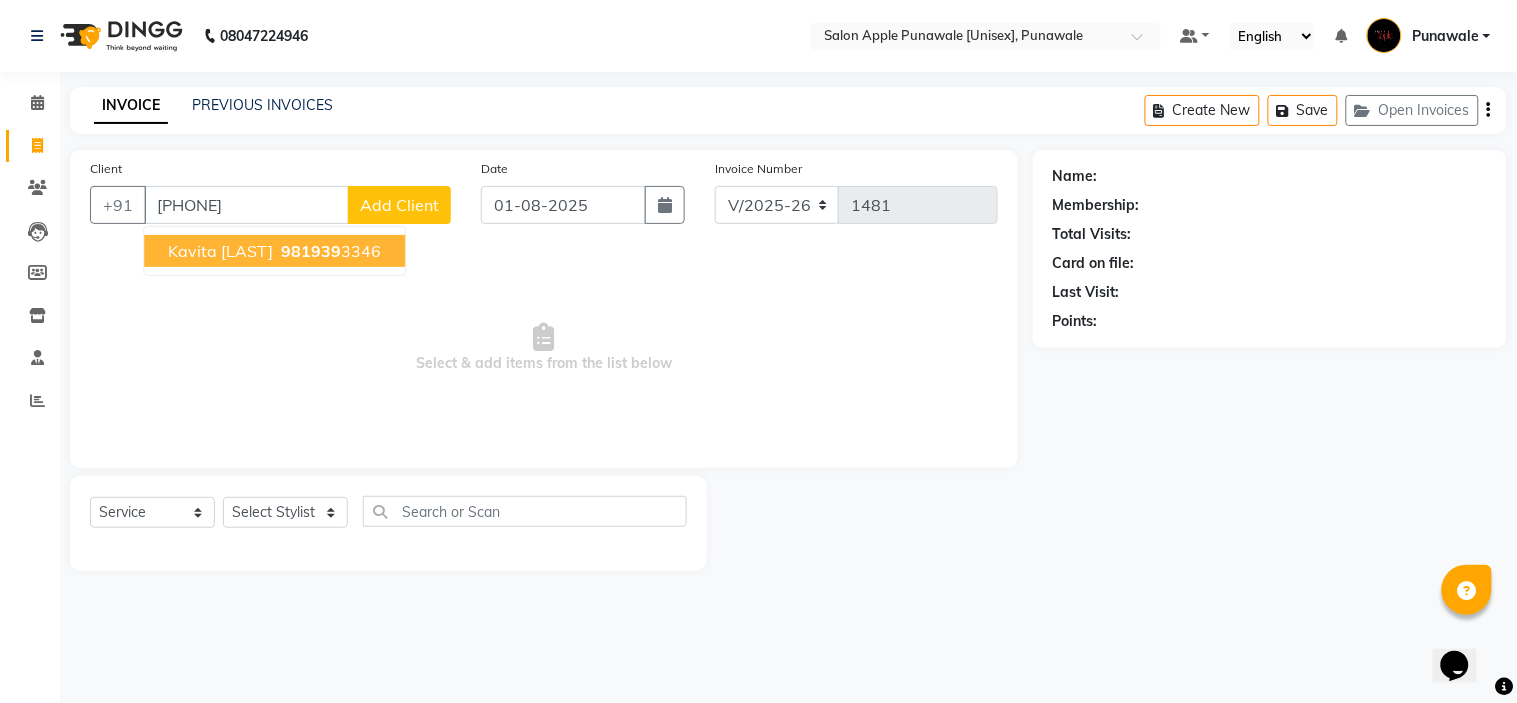 type on "9819393346" 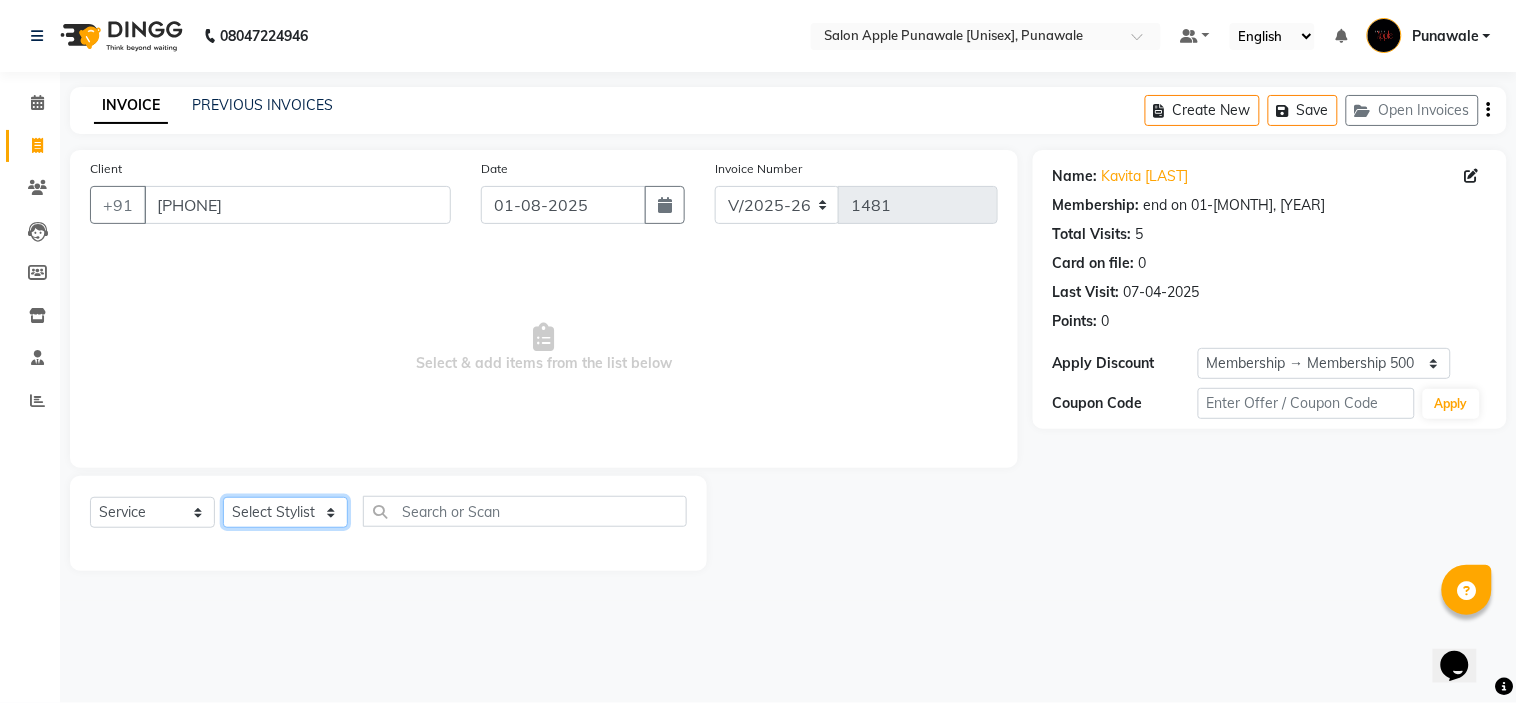 click on "Select Stylist [FIRST NAME] [LAST NAME] [FIRST NAME] [LAST NAME] [FIRST NAME] [LAST NAME] [FIRST NAME] [LAST NAME] [FIRST NAME] [LAST NAME] [FIRST NAME] [LAST NAME] [FIRST NAME] [LAST NAME]  [FIRST NAME] [LAST NAME]" 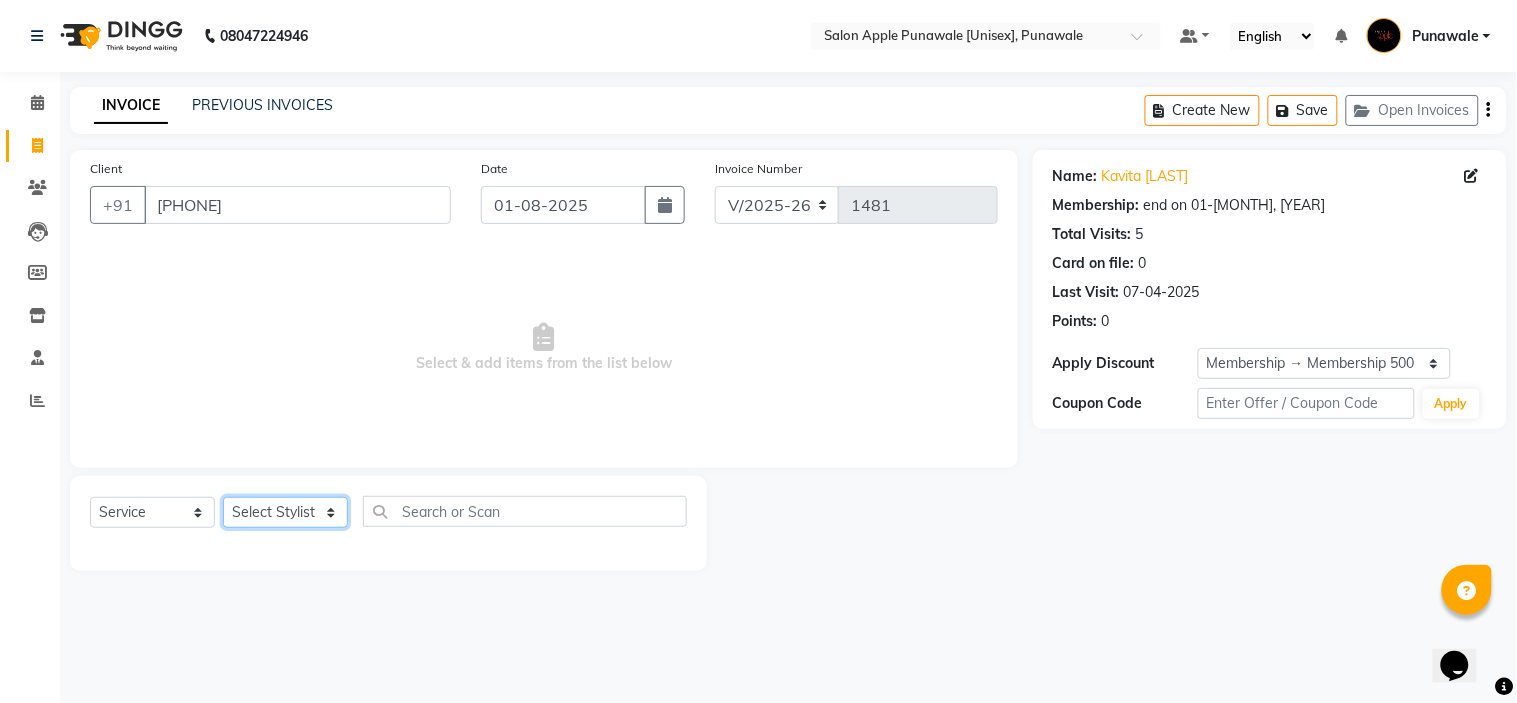 select on "54408" 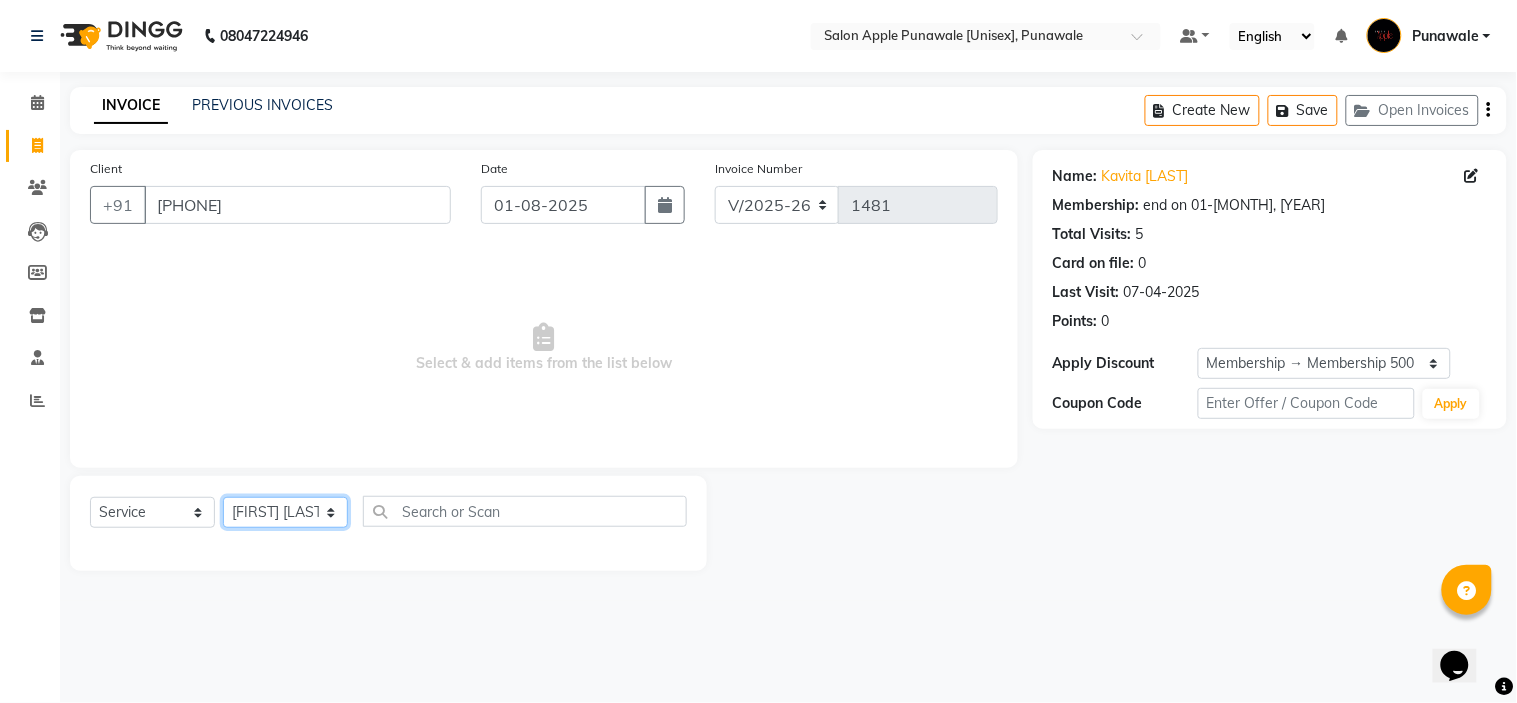 click on "Select Stylist [FIRST NAME] [LAST NAME] [FIRST NAME] [LAST NAME] [FIRST NAME] [LAST NAME] [FIRST NAME] [LAST NAME] [FIRST NAME] [LAST NAME] [FIRST NAME] [LAST NAME] [FIRST NAME] [LAST NAME]  [FIRST NAME] [LAST NAME]" 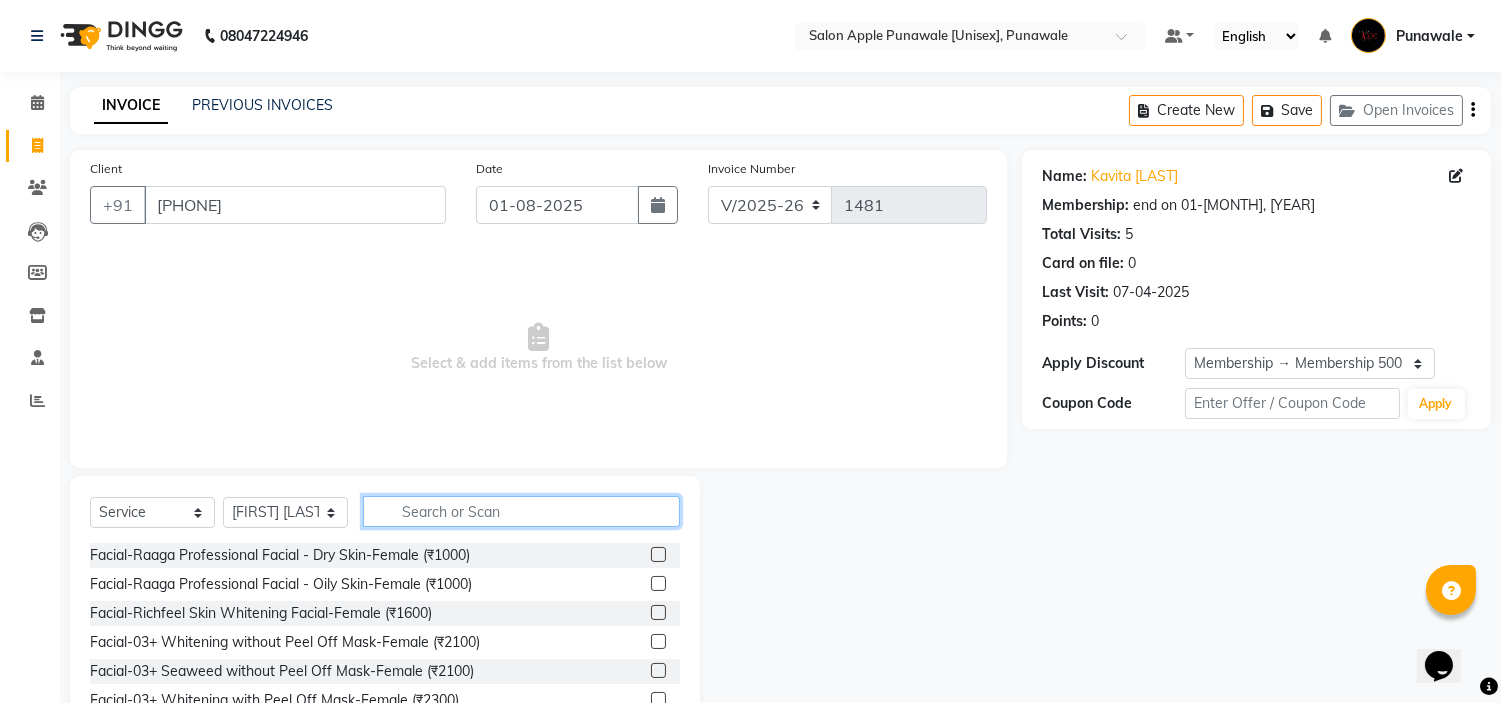 click 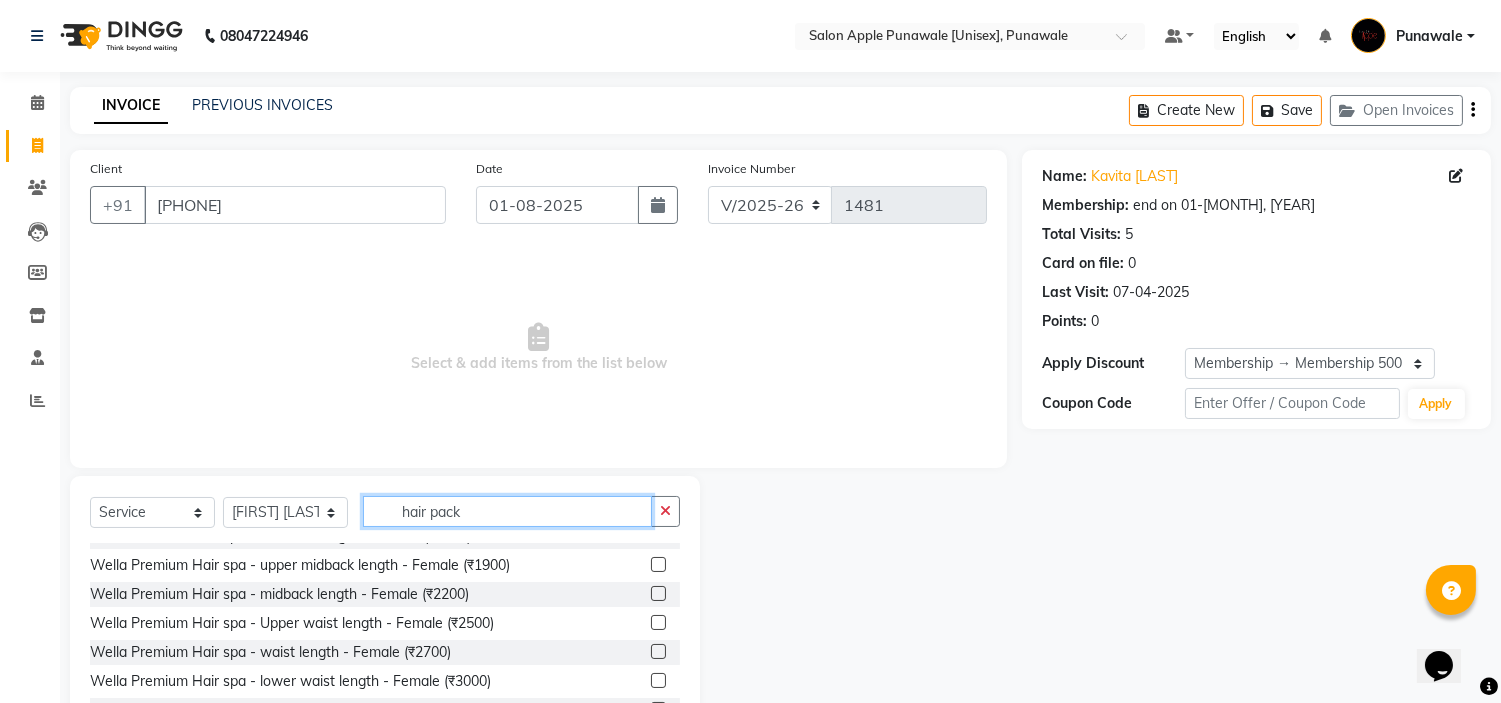scroll, scrollTop: 32, scrollLeft: 0, axis: vertical 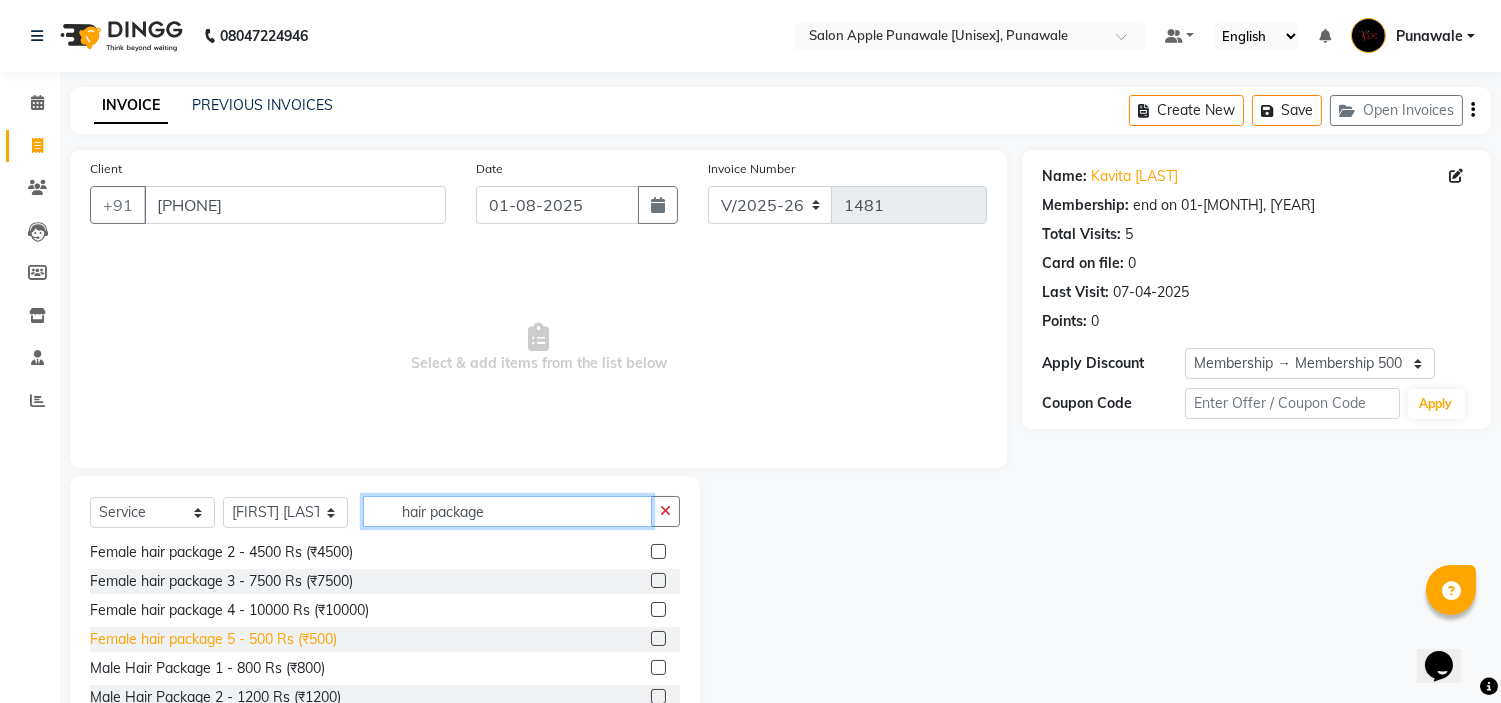 type on "hair package" 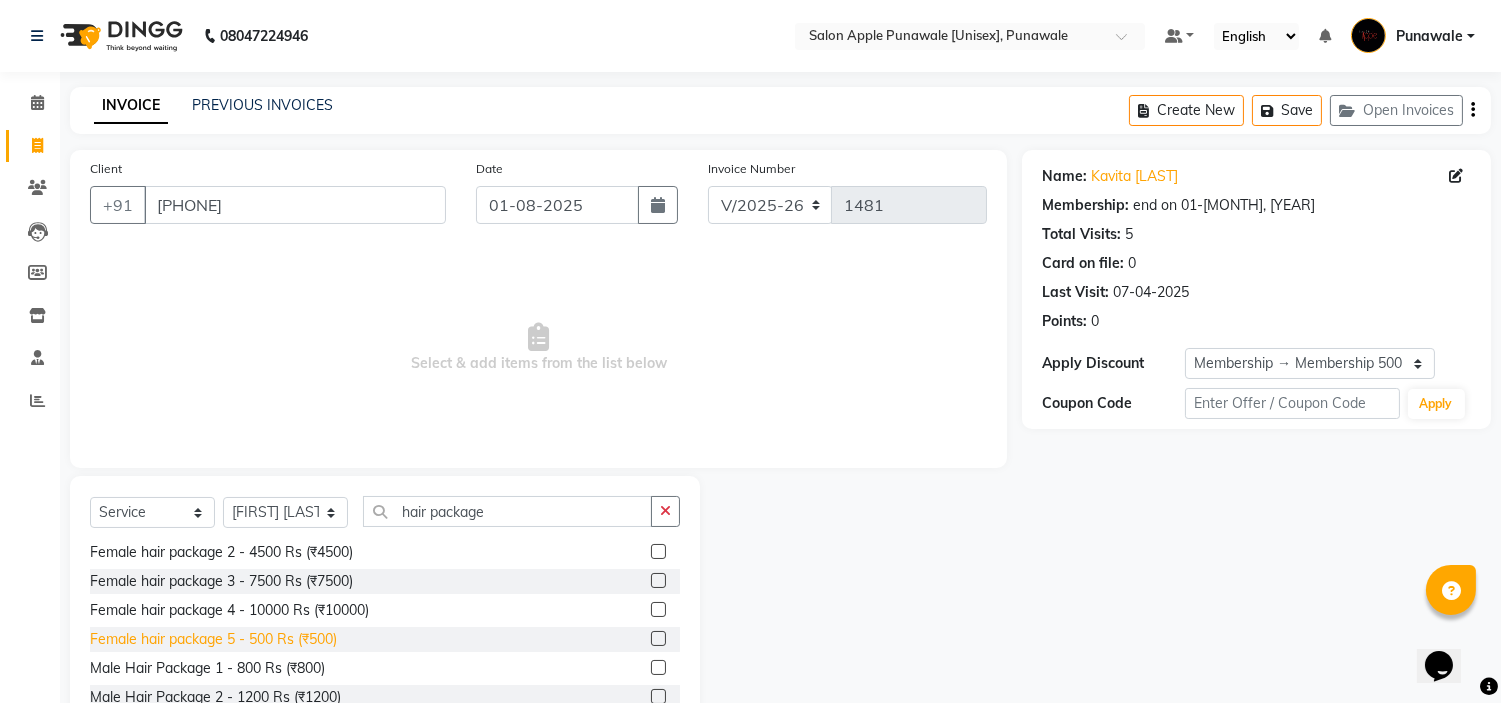 click on "Female hair package 5 - 500 Rs (₹500)" 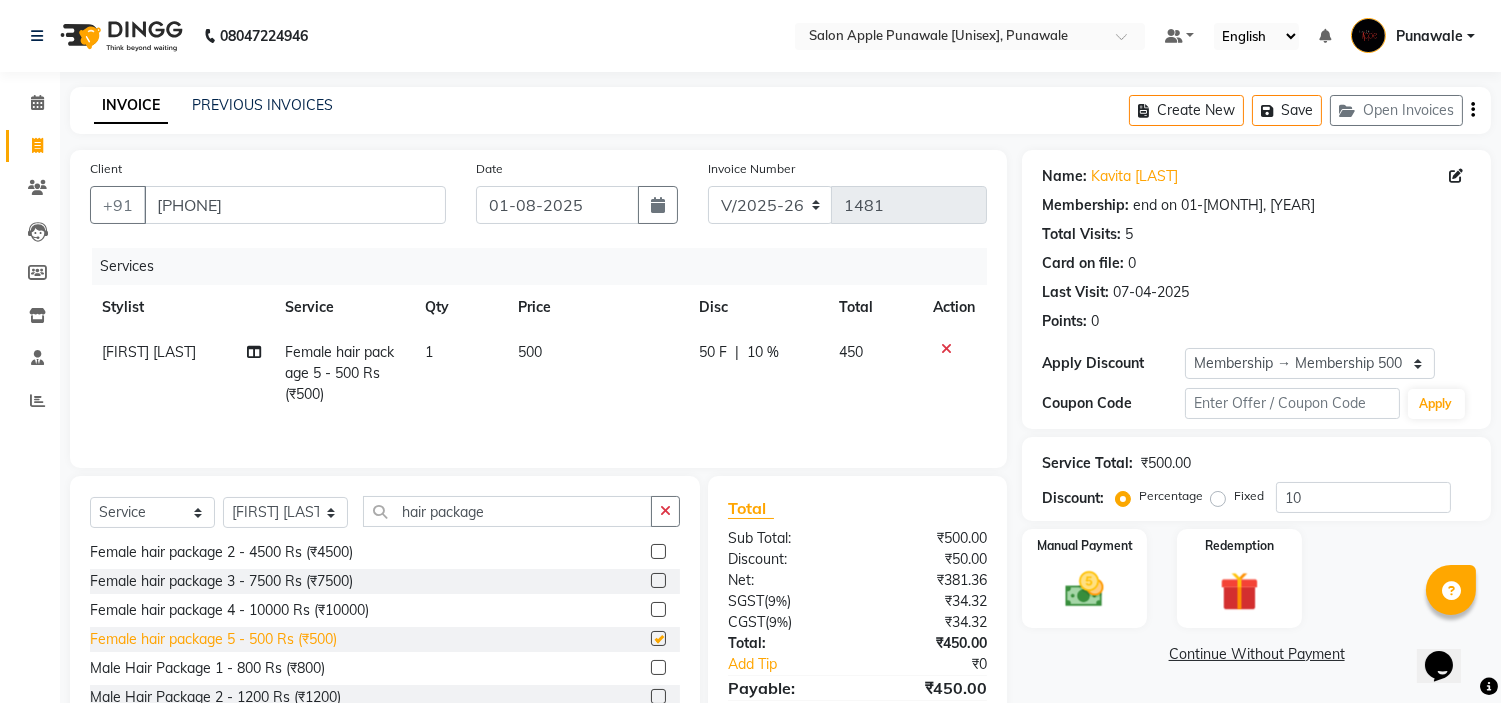 checkbox on "false" 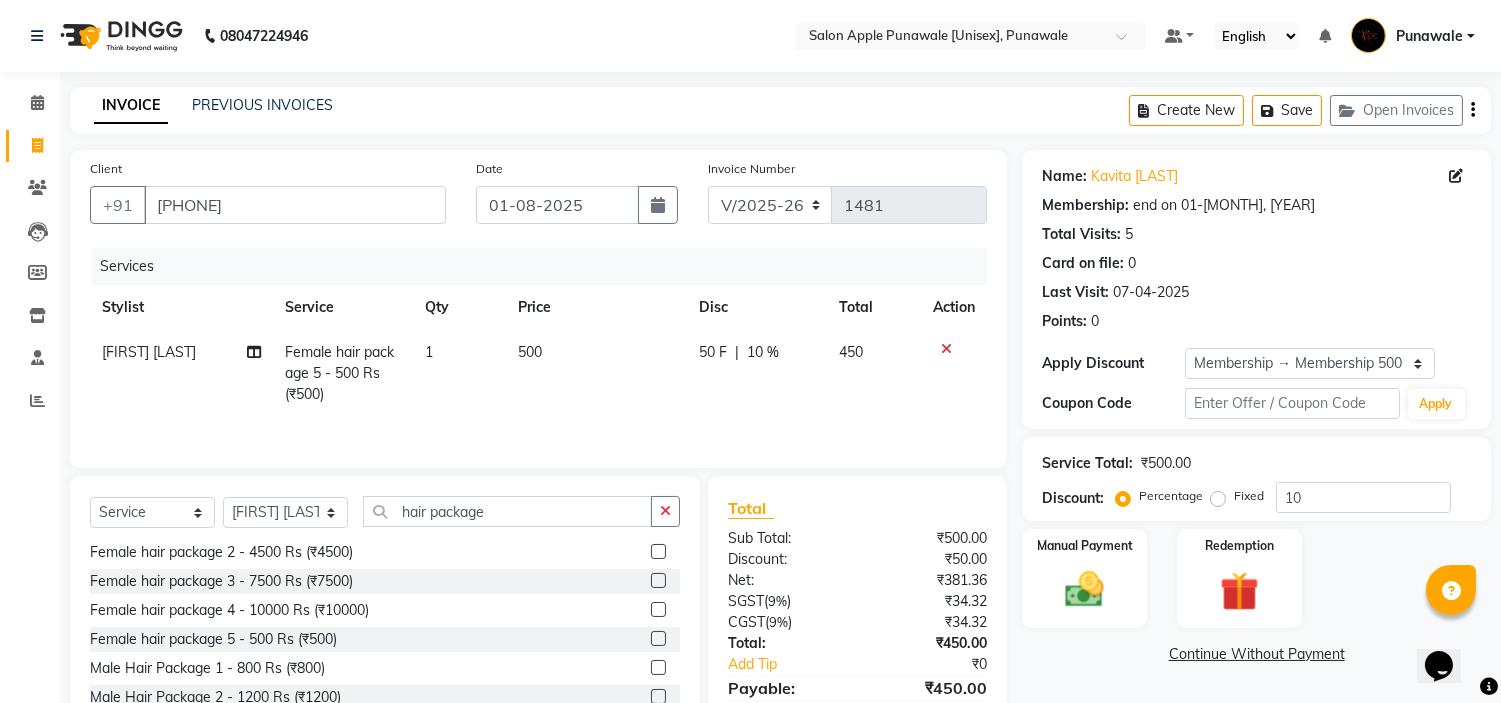 click on "10 %" 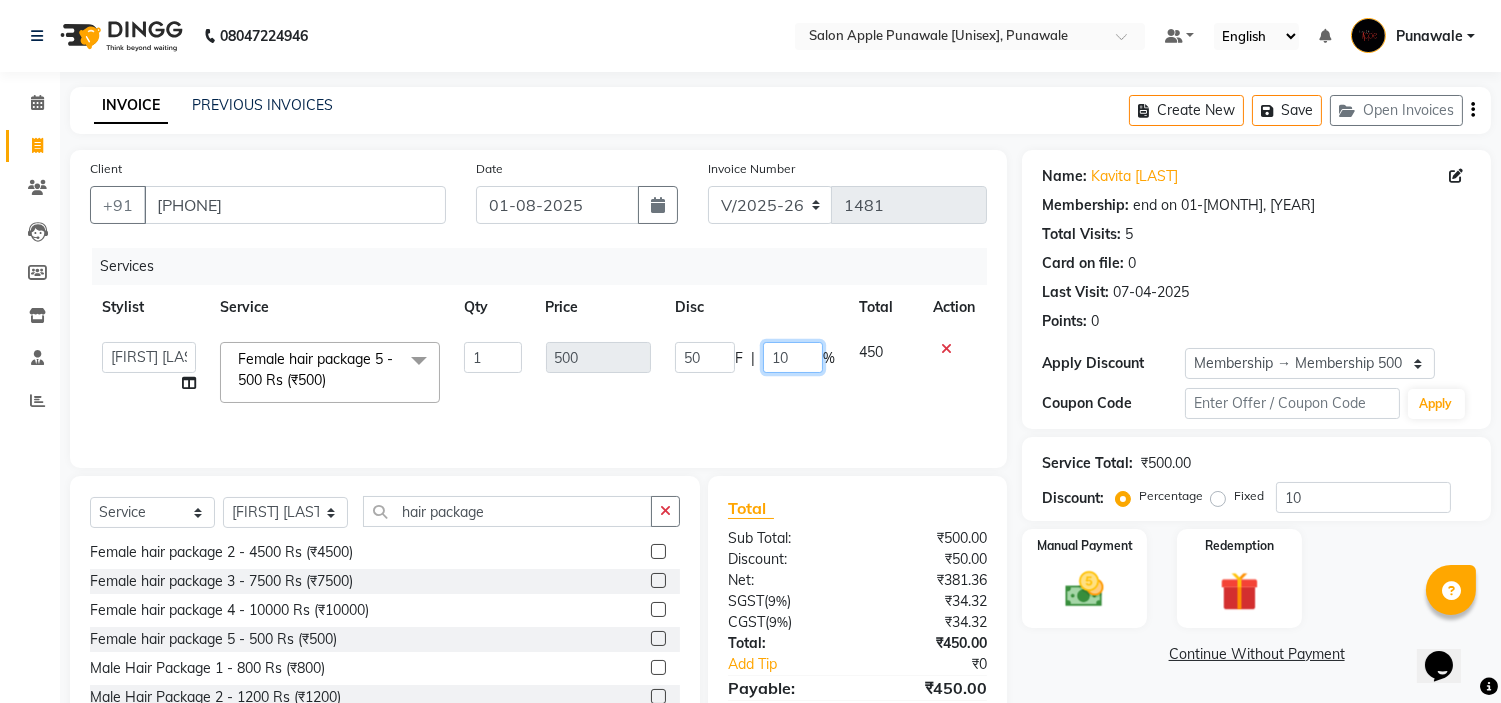 click on "10" 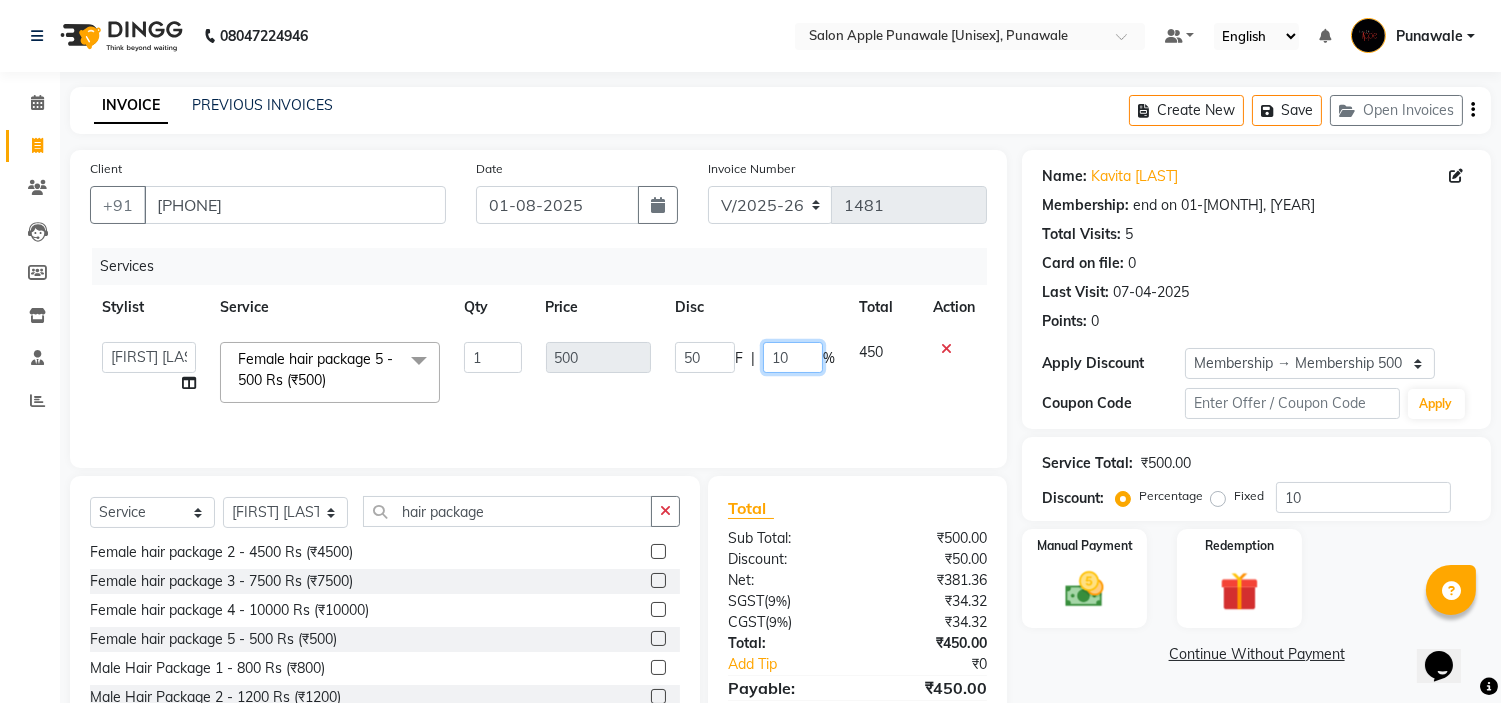 type on "1" 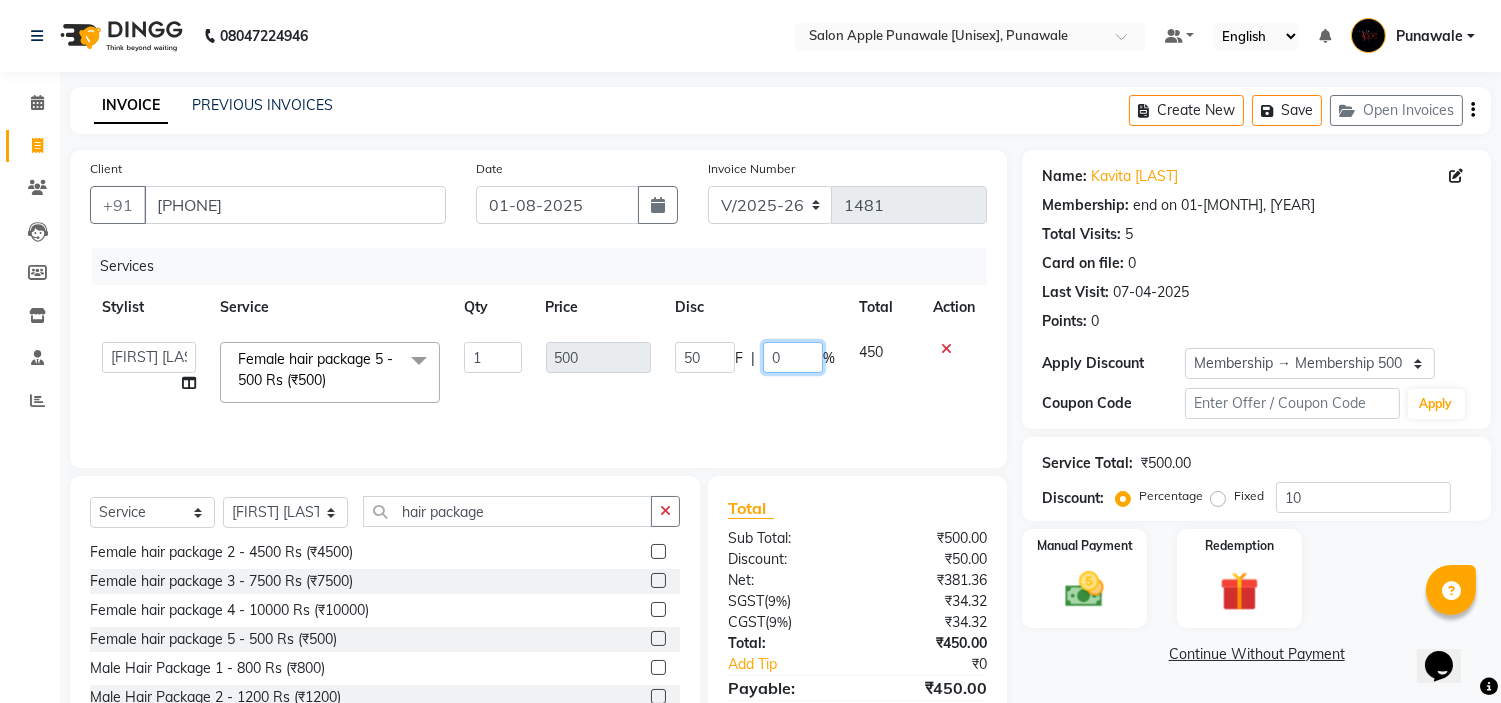 type on "00" 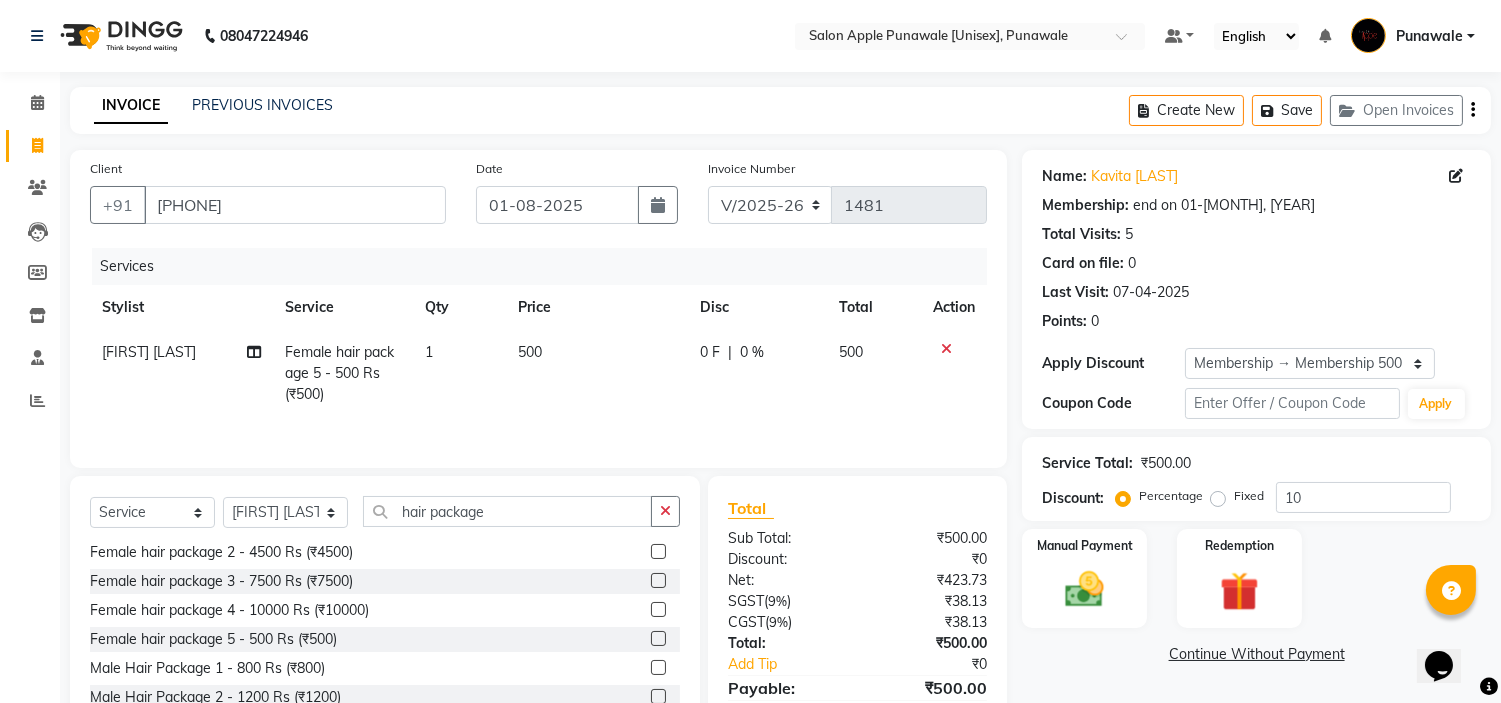 click on "500" 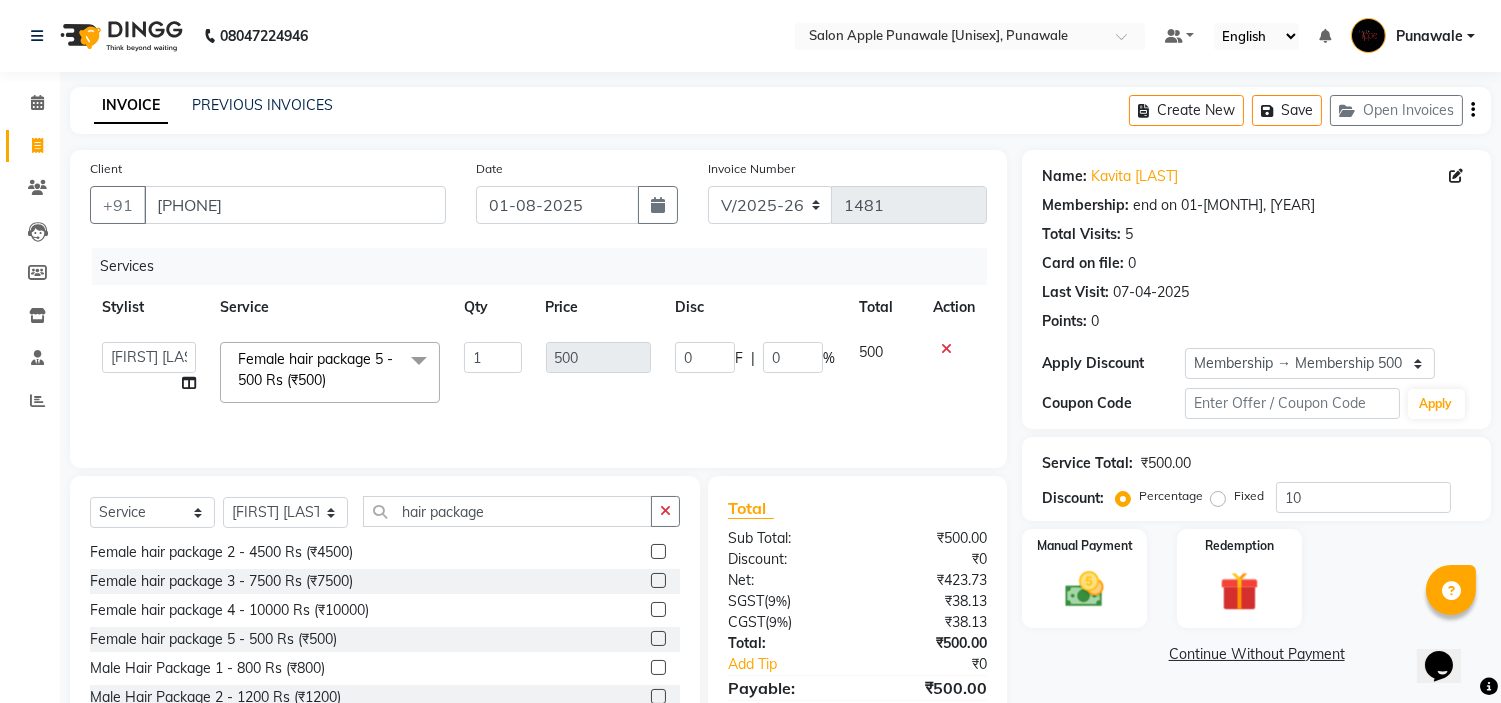 scroll, scrollTop: 97, scrollLeft: 0, axis: vertical 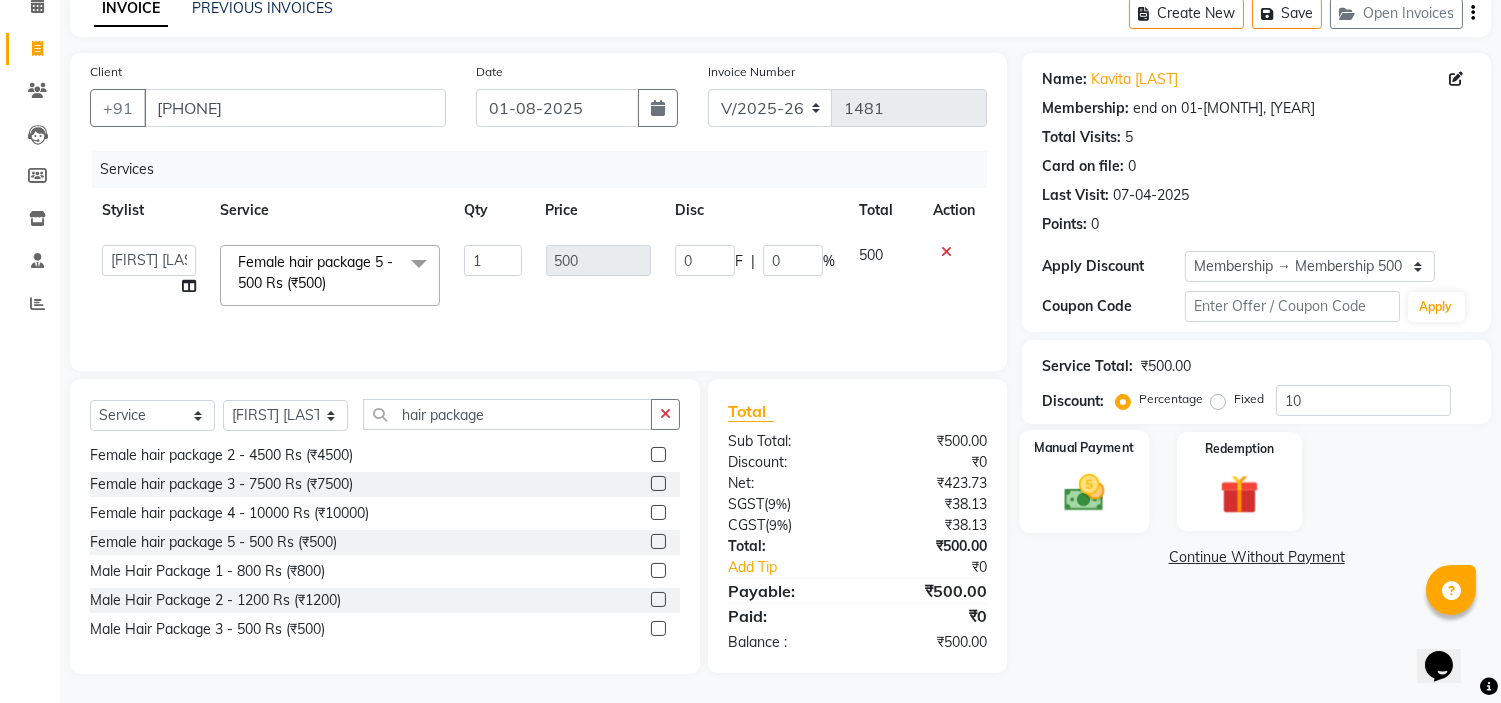 click 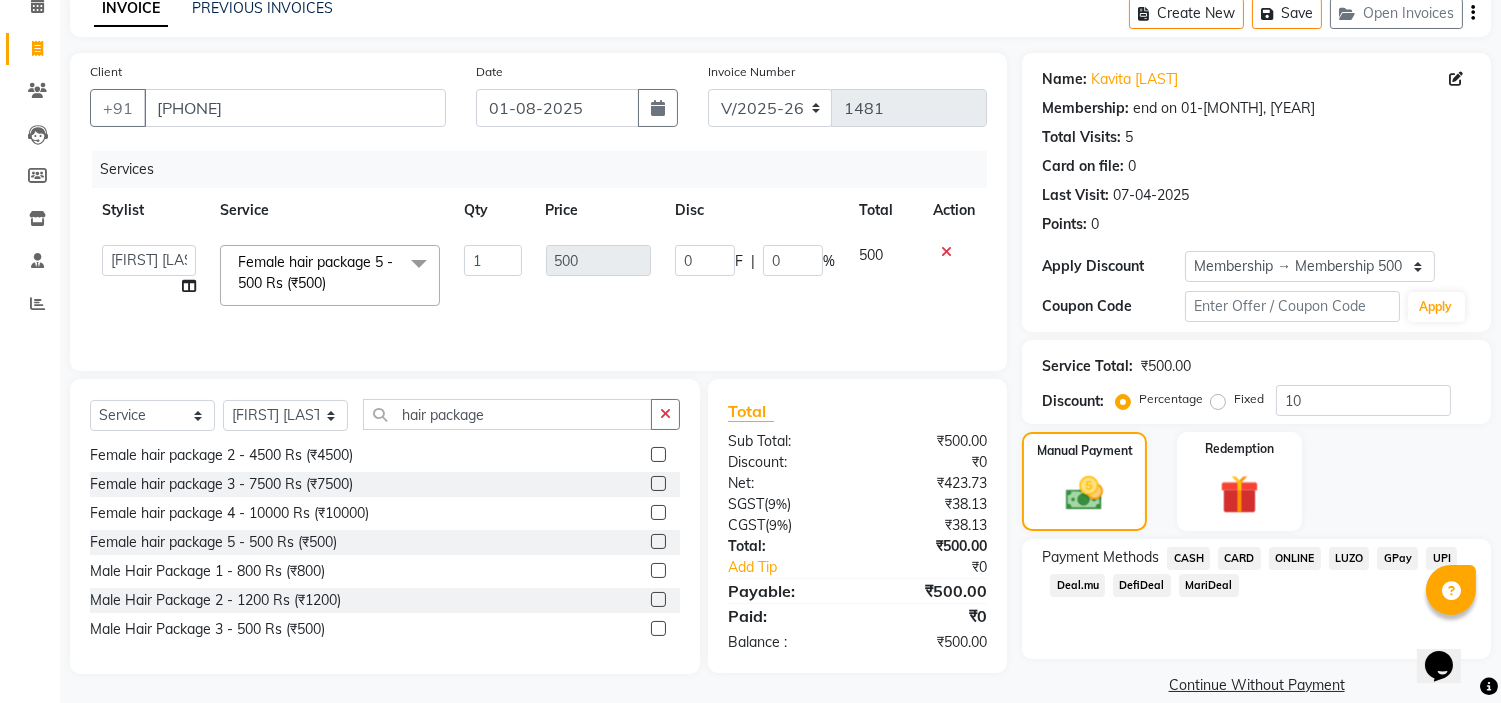 click on "ONLINE" 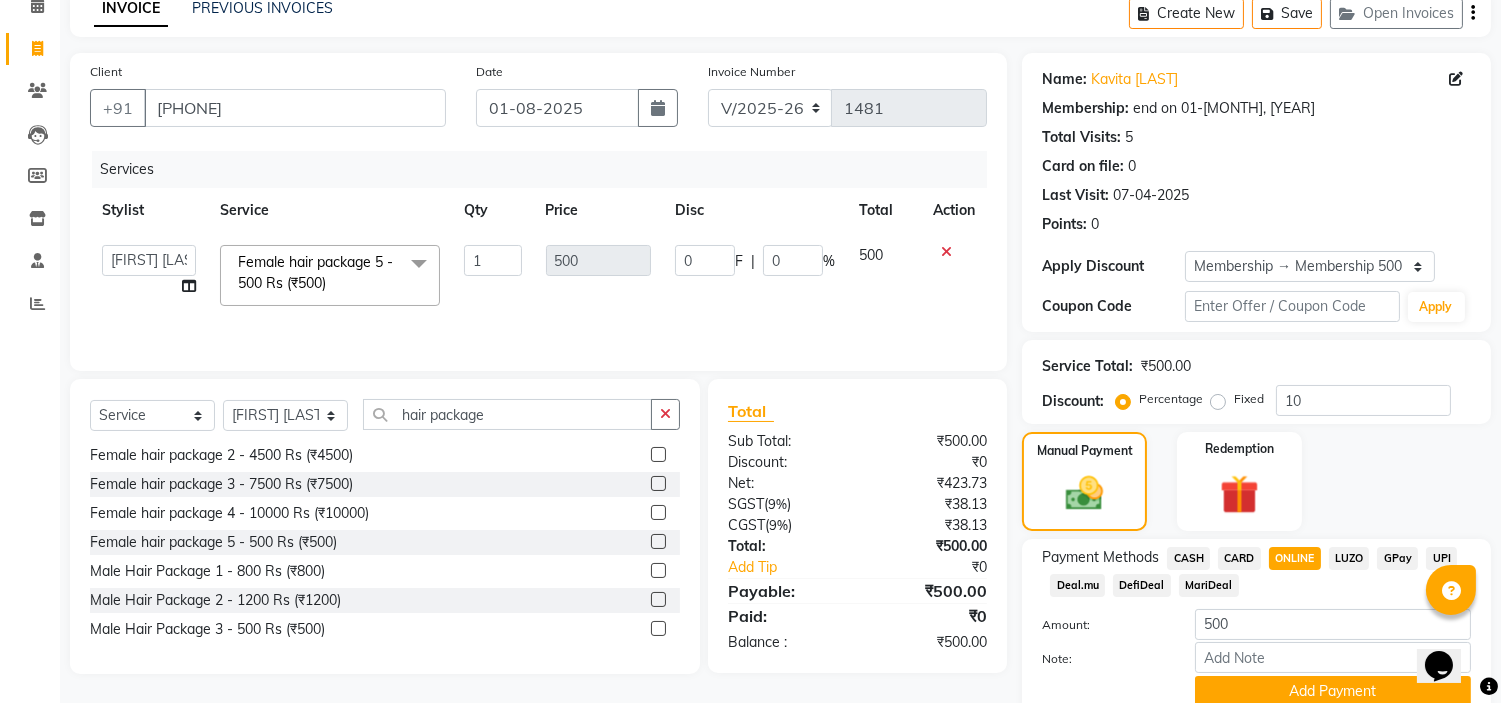 scroll, scrollTop: 180, scrollLeft: 0, axis: vertical 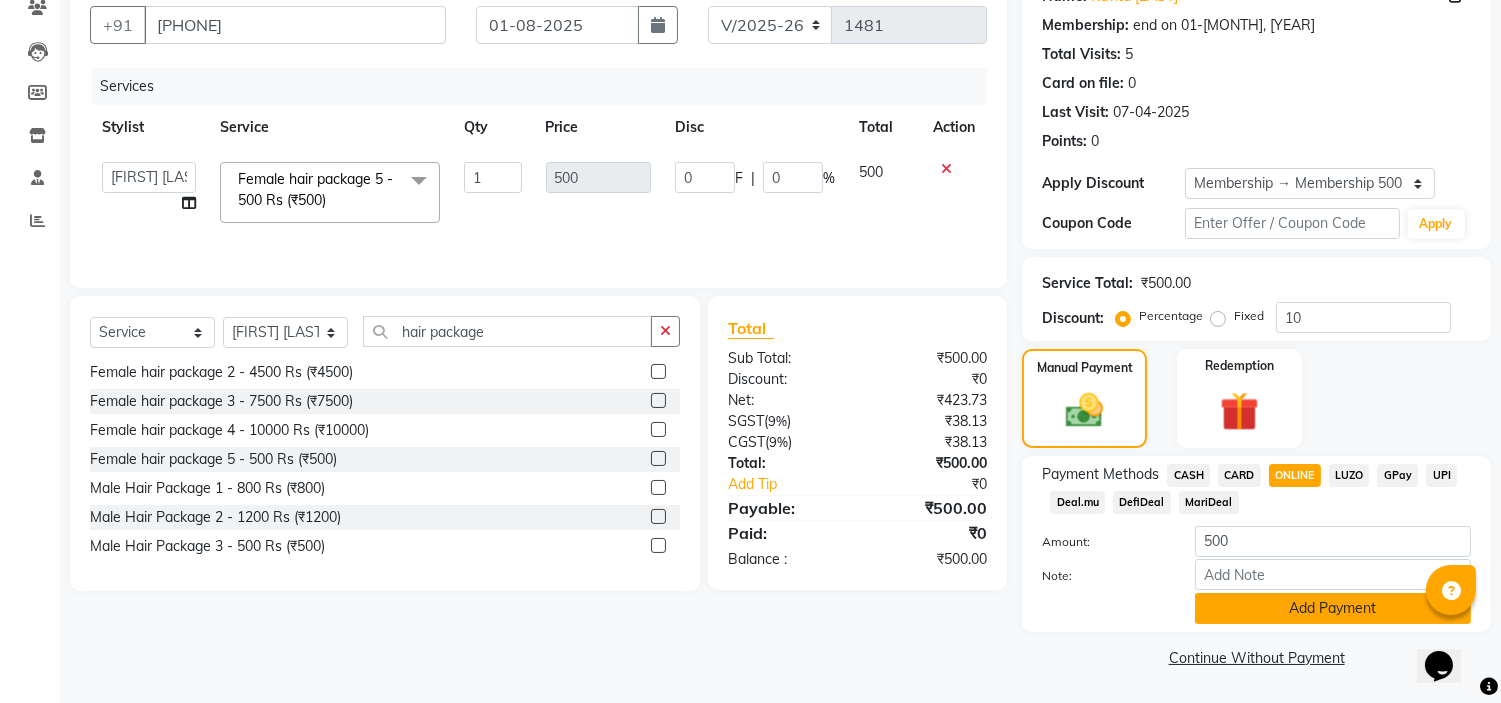 click on "Add Payment" 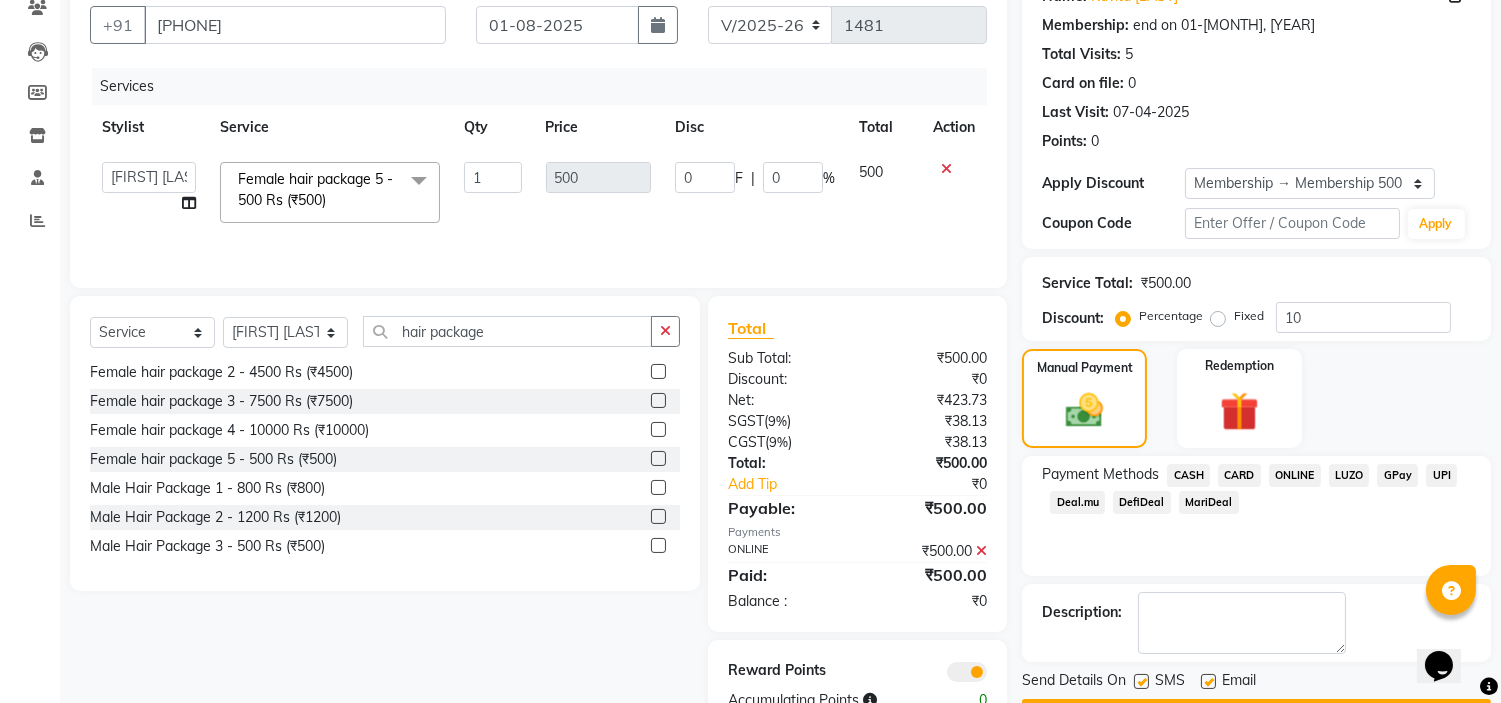 scroll, scrollTop: 237, scrollLeft: 0, axis: vertical 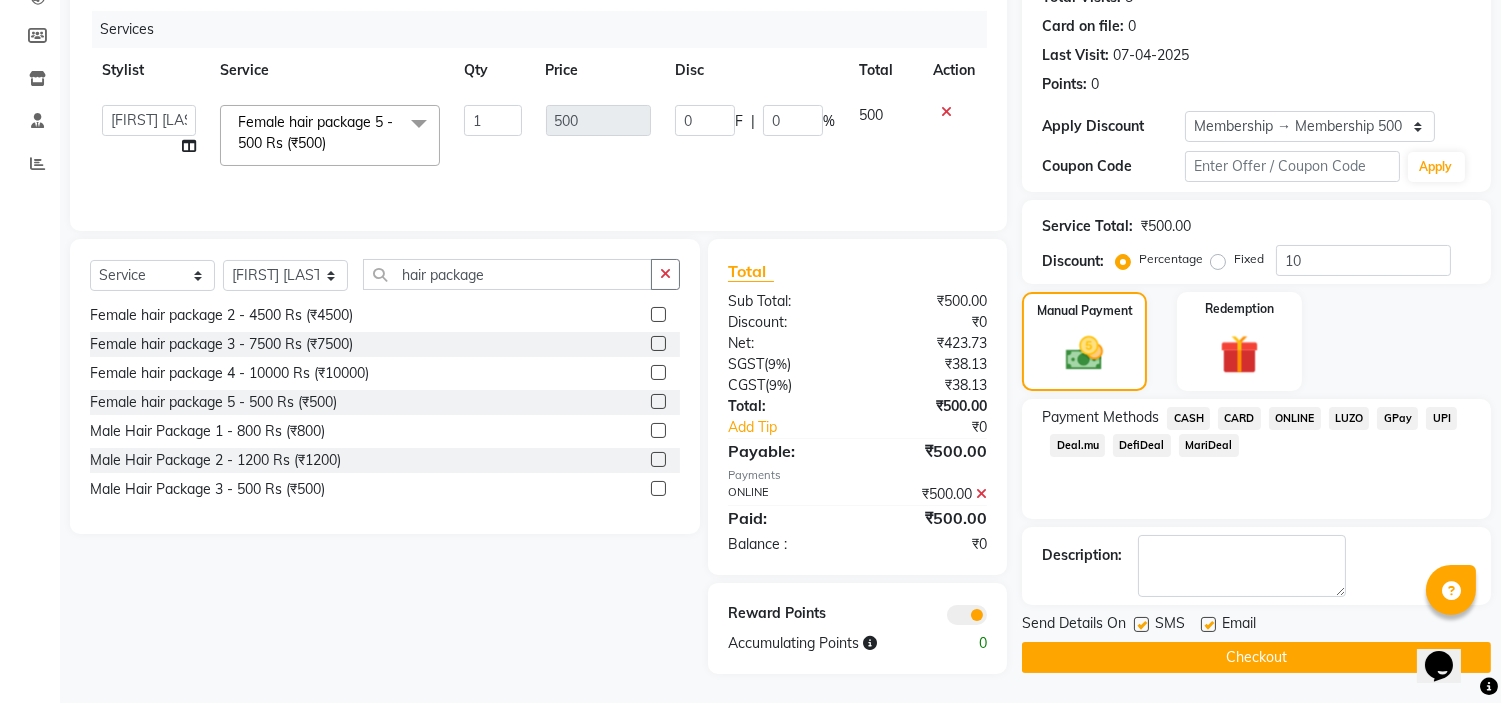 click on "Checkout" 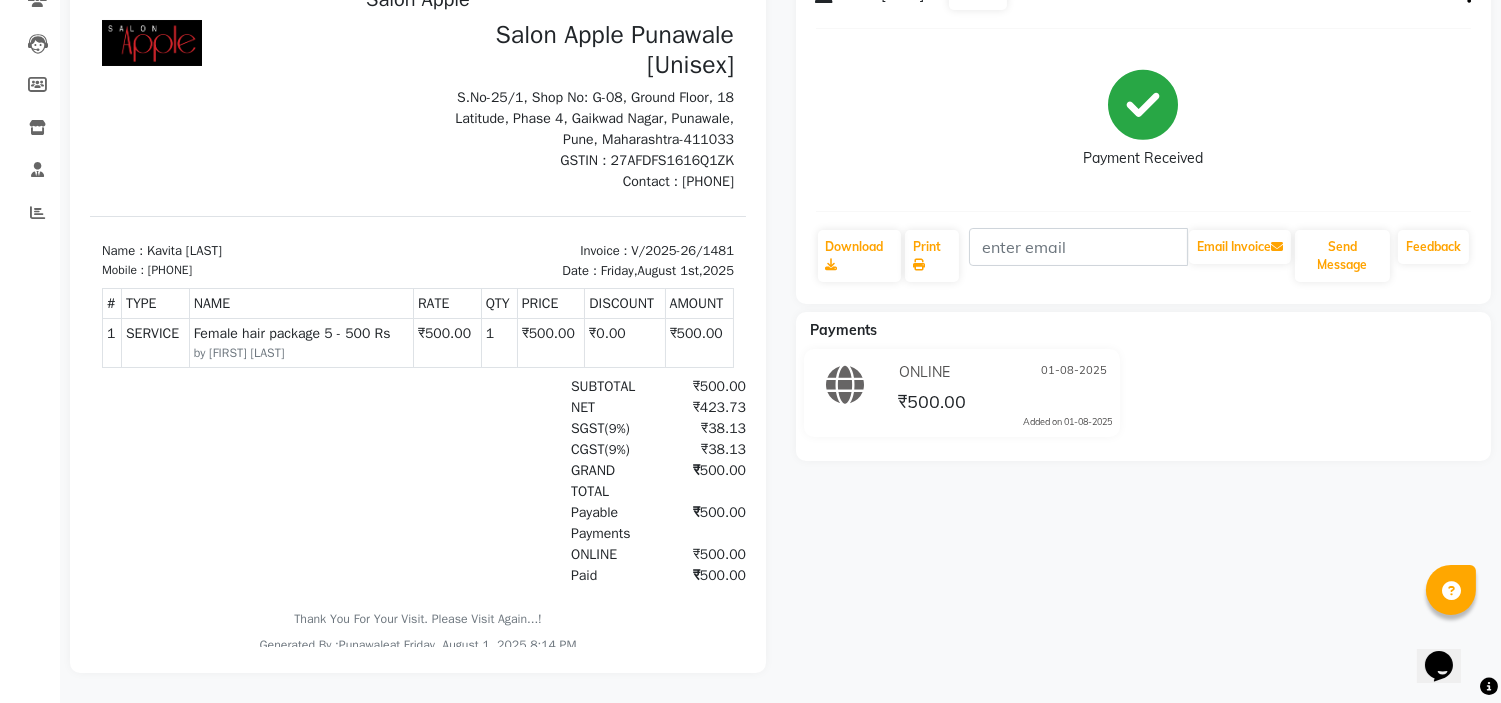 scroll, scrollTop: 0, scrollLeft: 0, axis: both 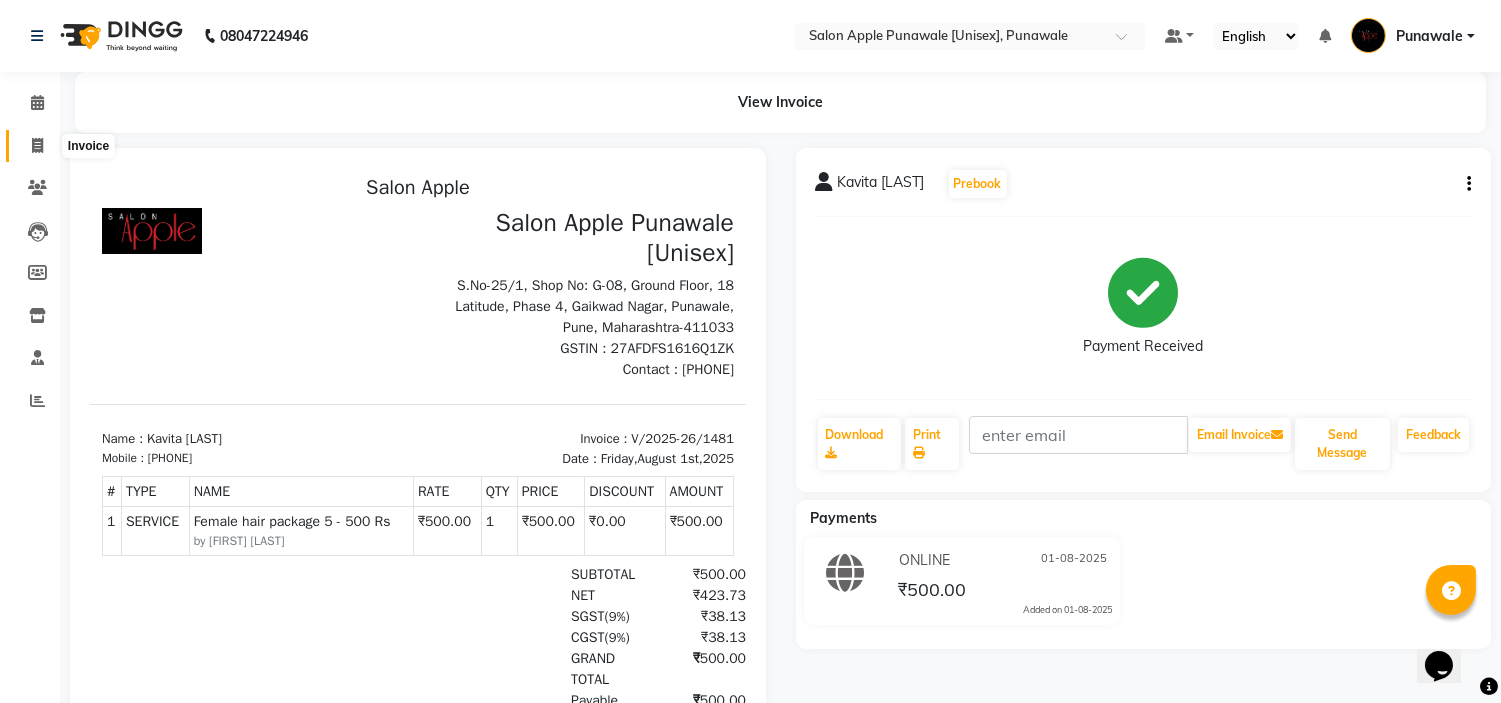 click 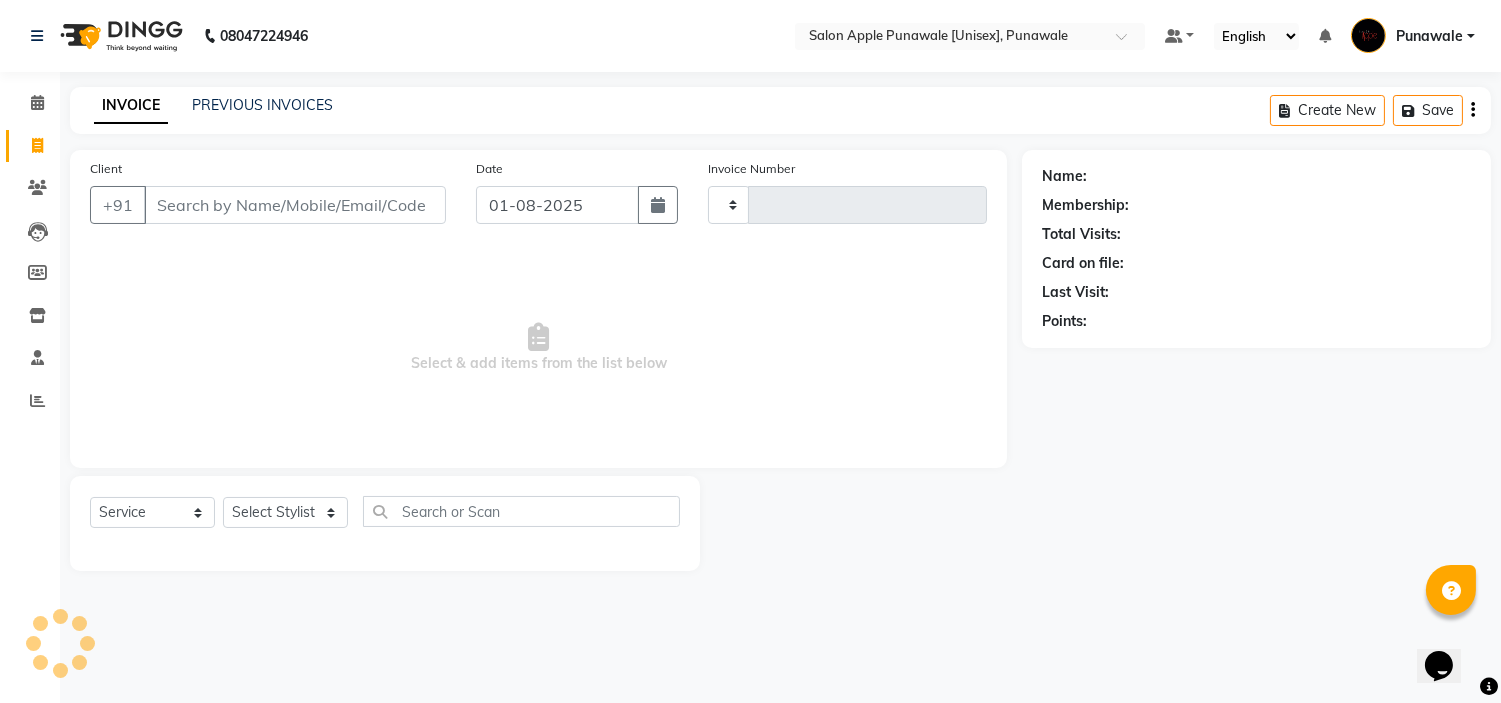 type on "1482" 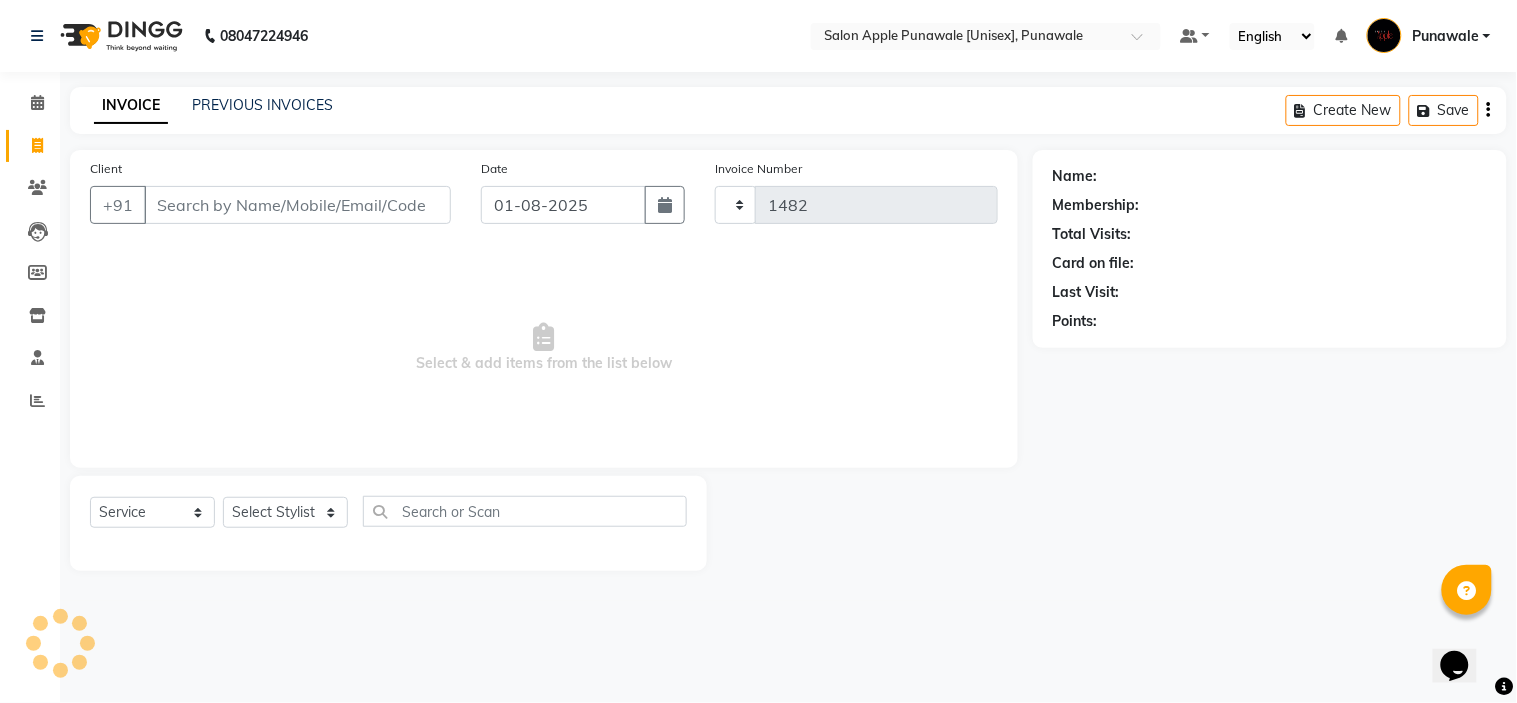 select on "5421" 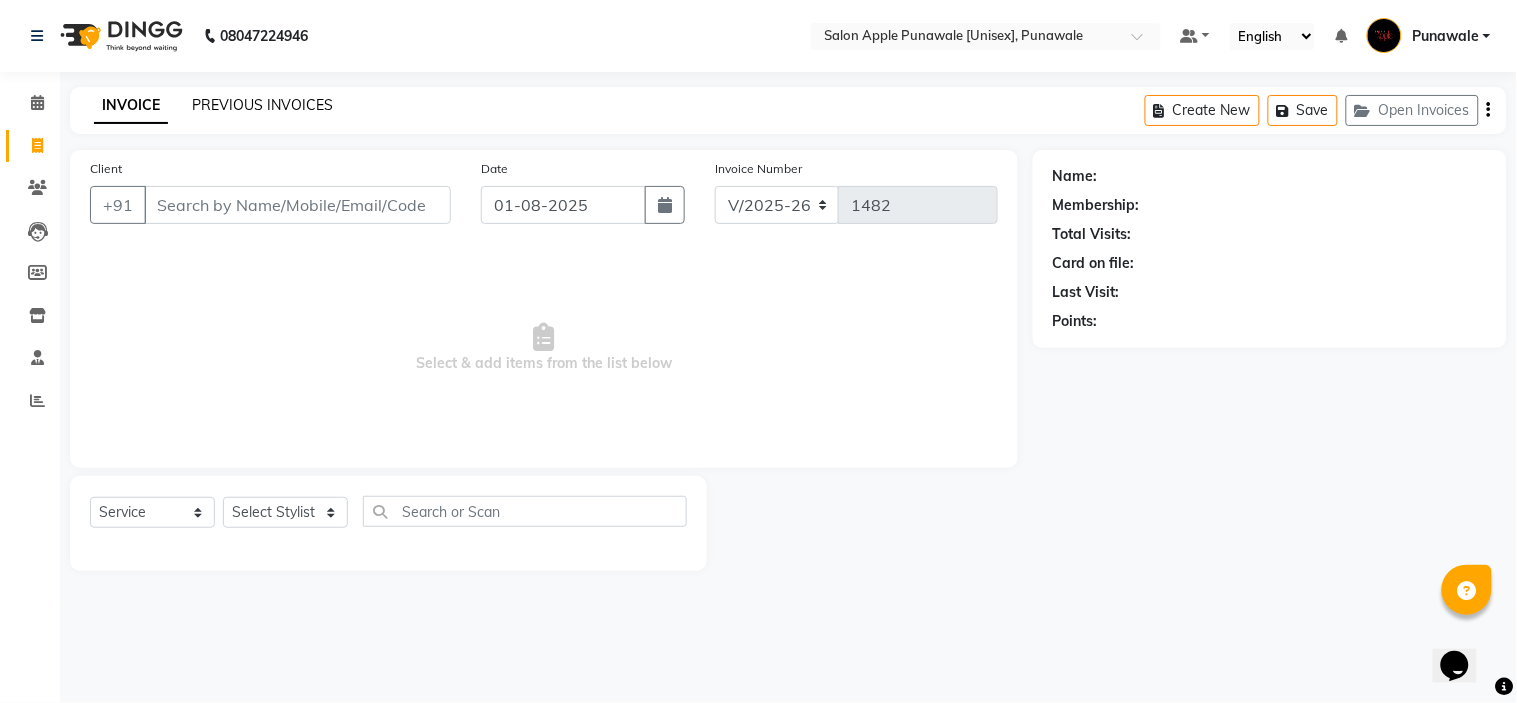 click on "PREVIOUS INVOICES" 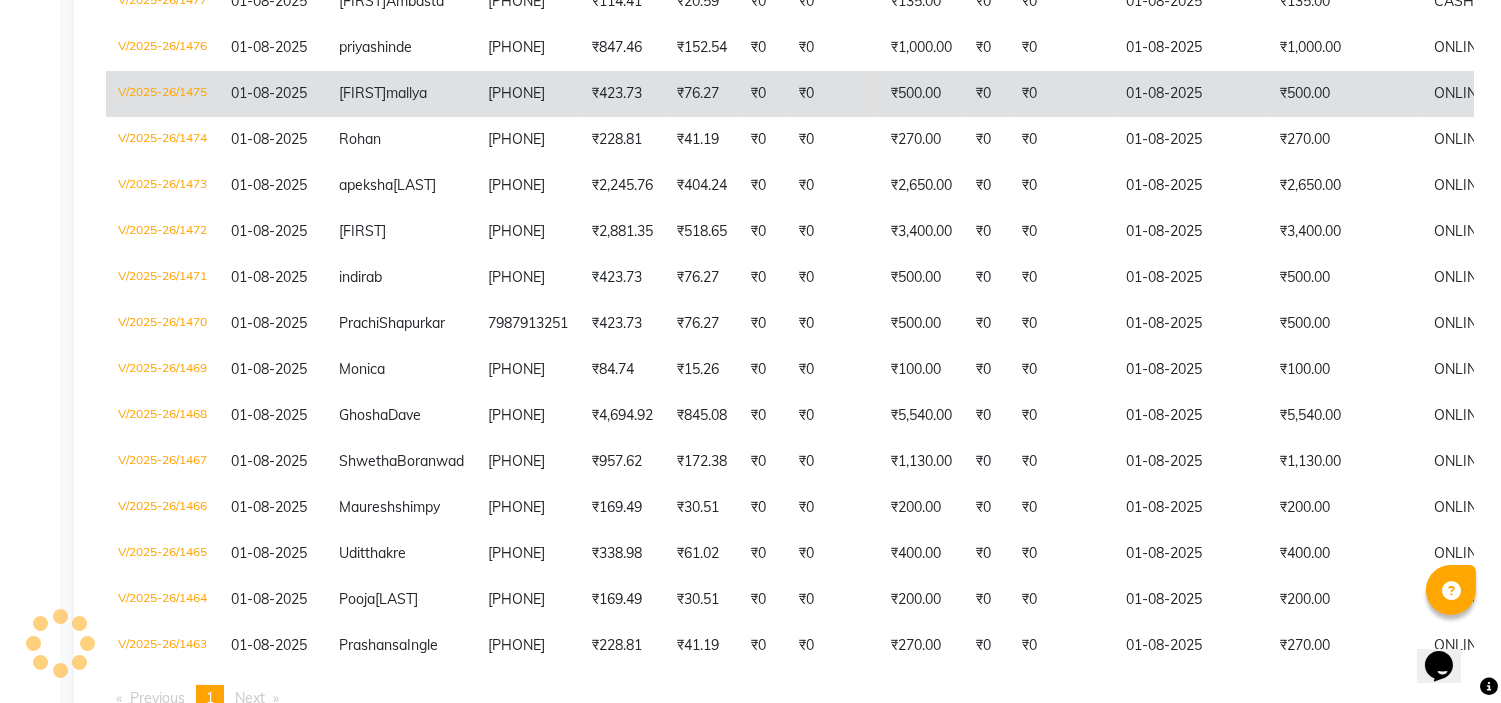 scroll, scrollTop: 0, scrollLeft: 0, axis: both 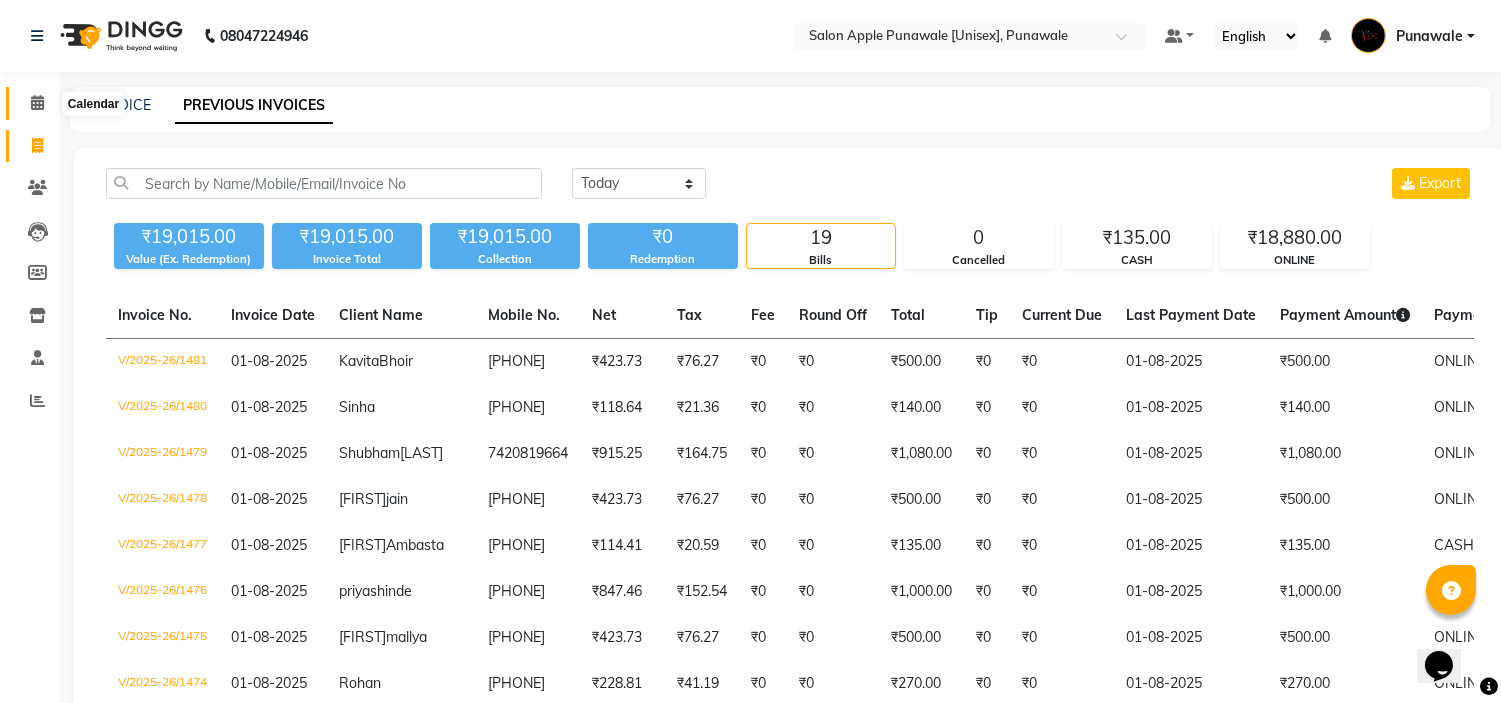 click 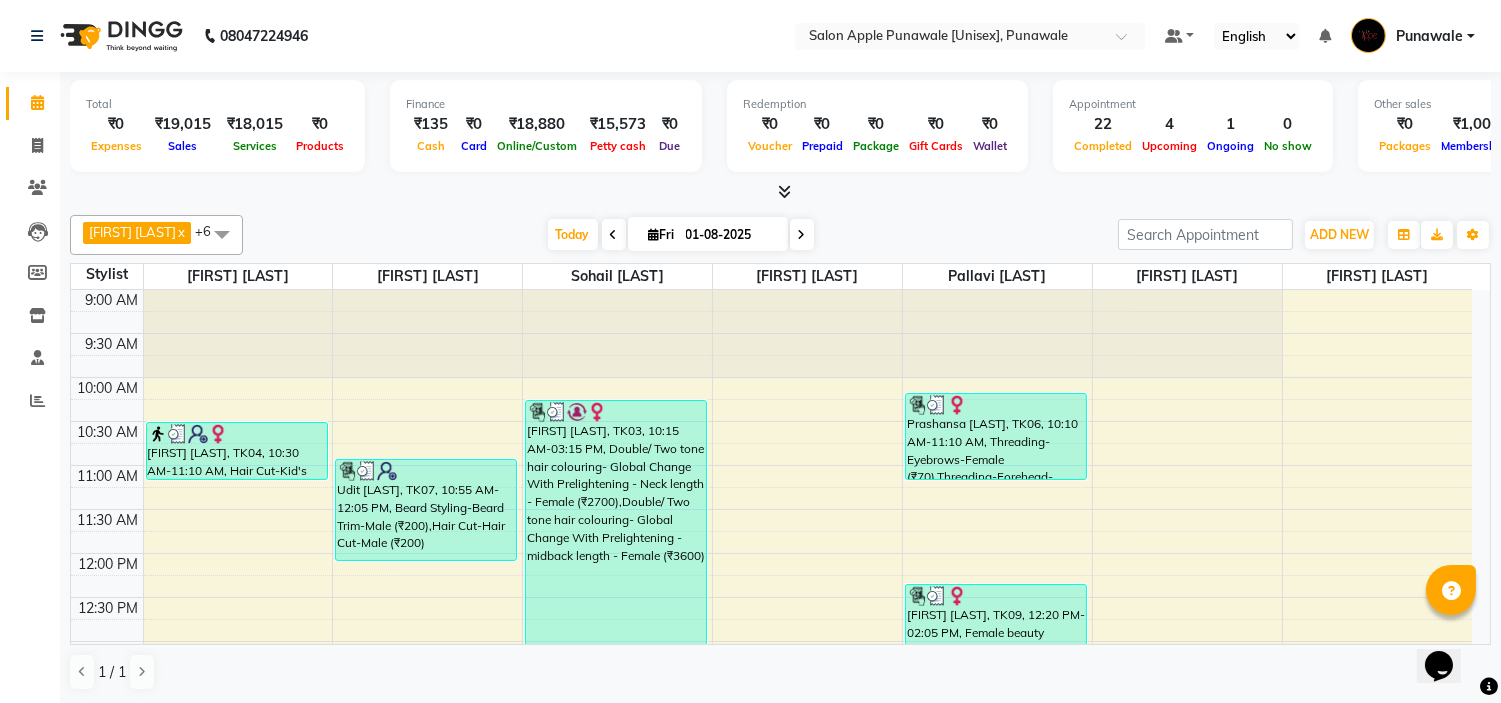 click at bounding box center [802, 235] 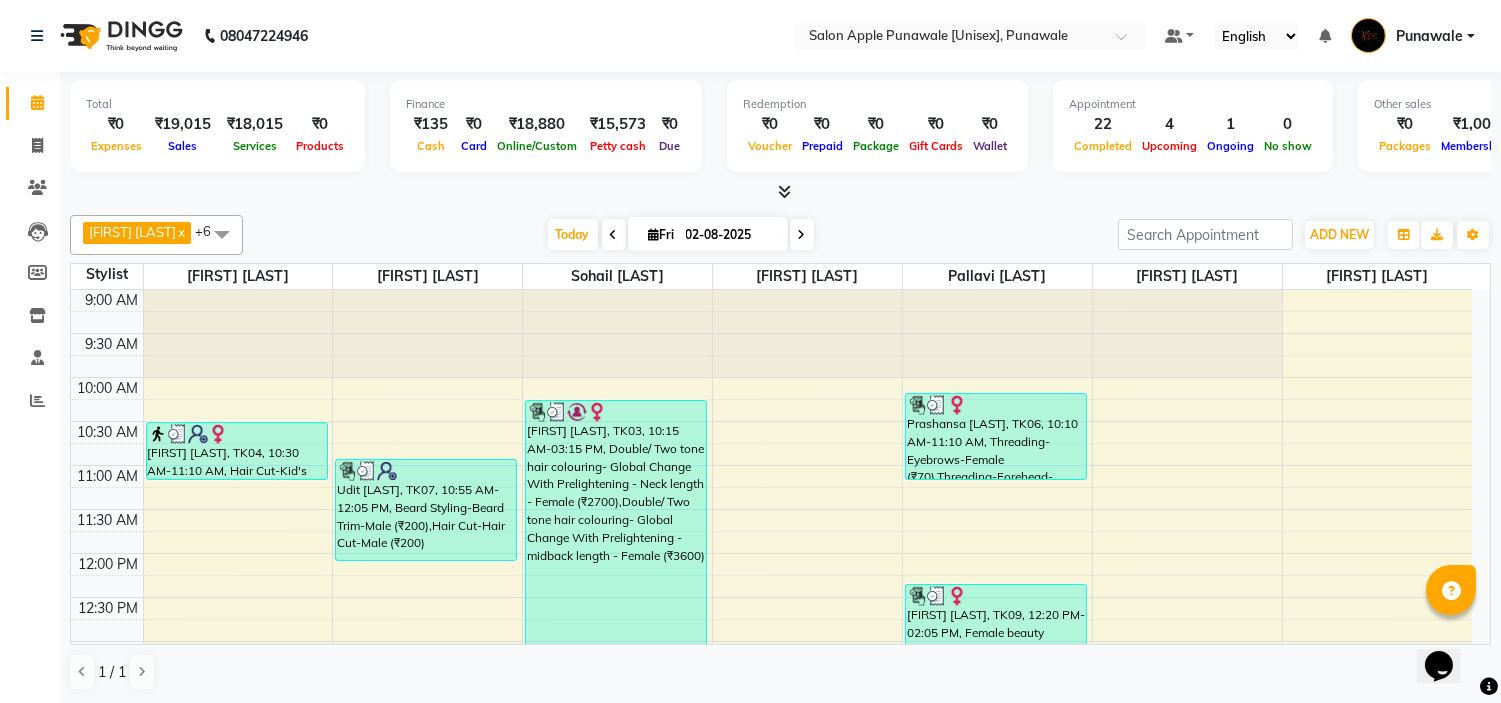 scroll, scrollTop: 882, scrollLeft: 0, axis: vertical 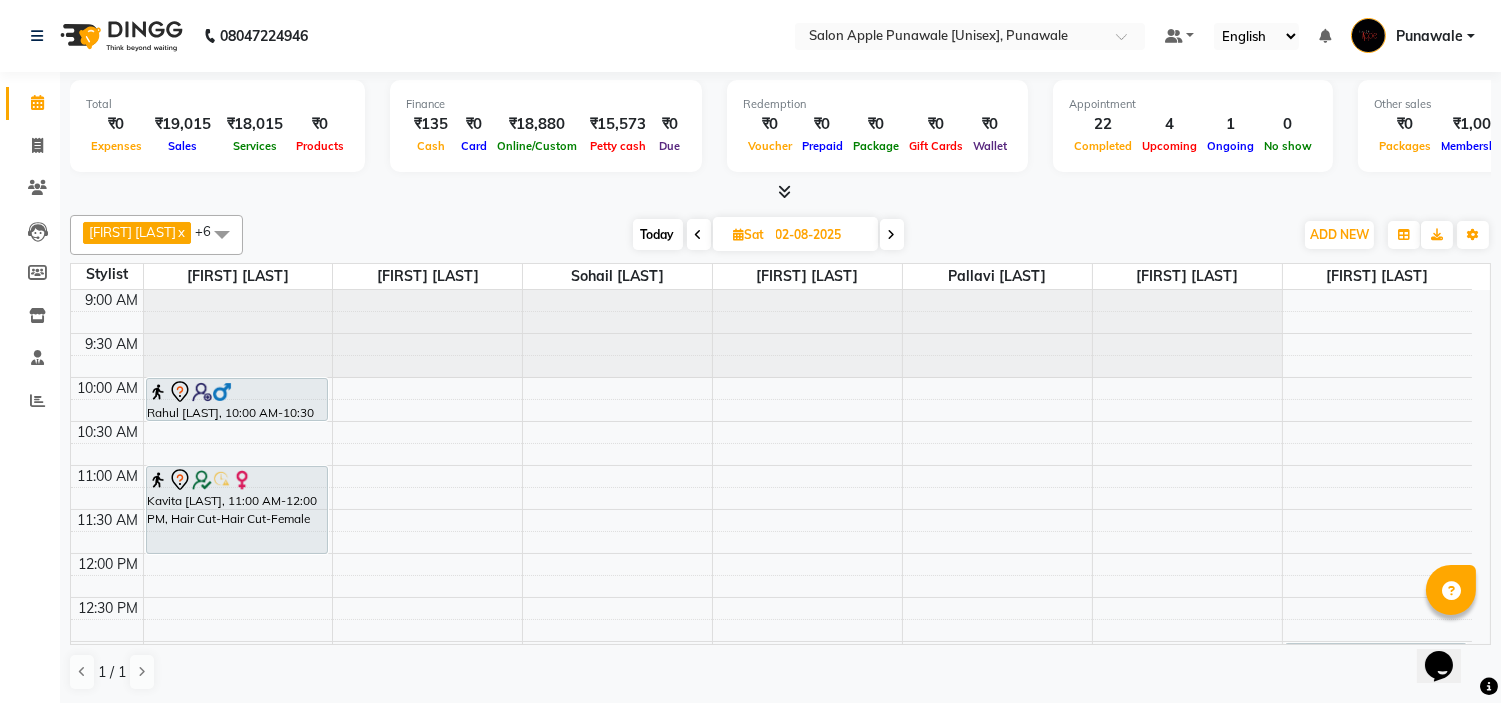 click at bounding box center (699, 234) 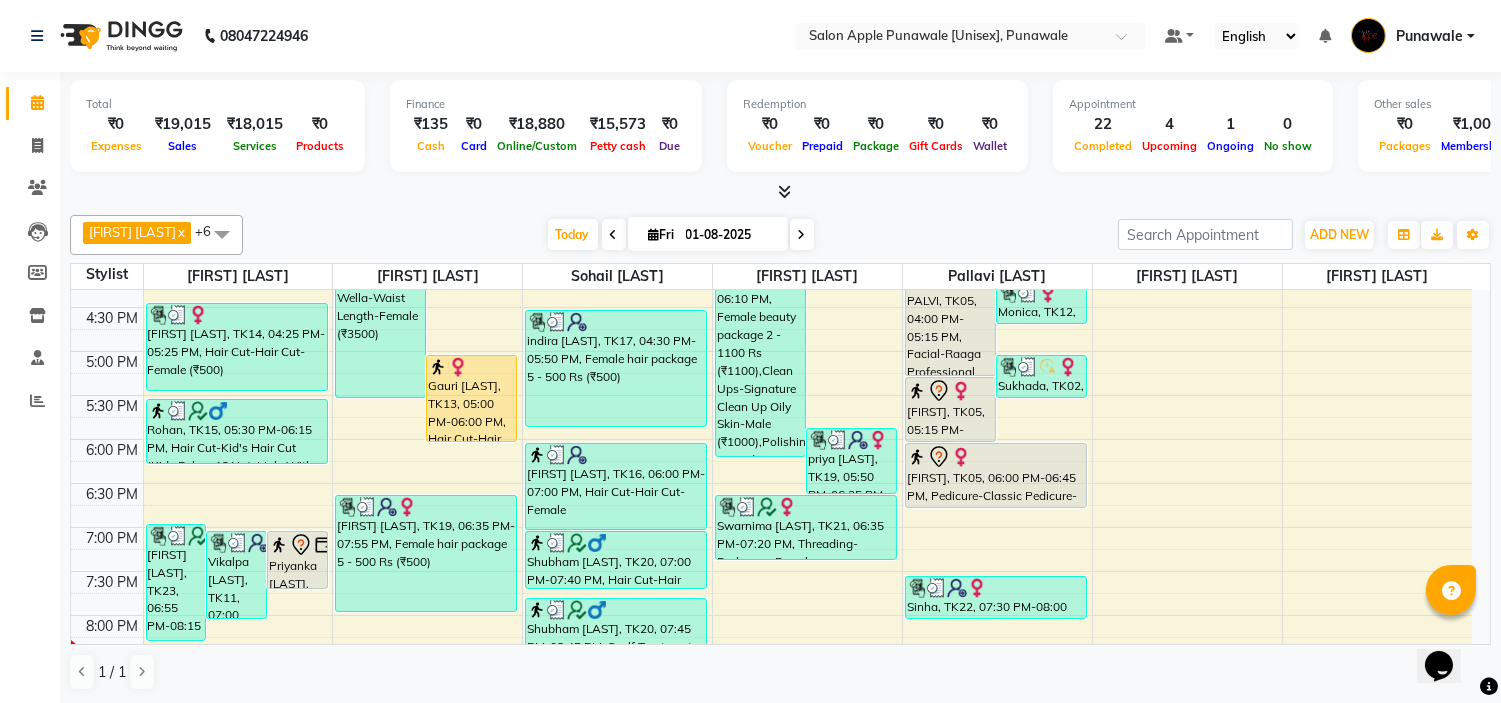 scroll, scrollTop: 882, scrollLeft: 0, axis: vertical 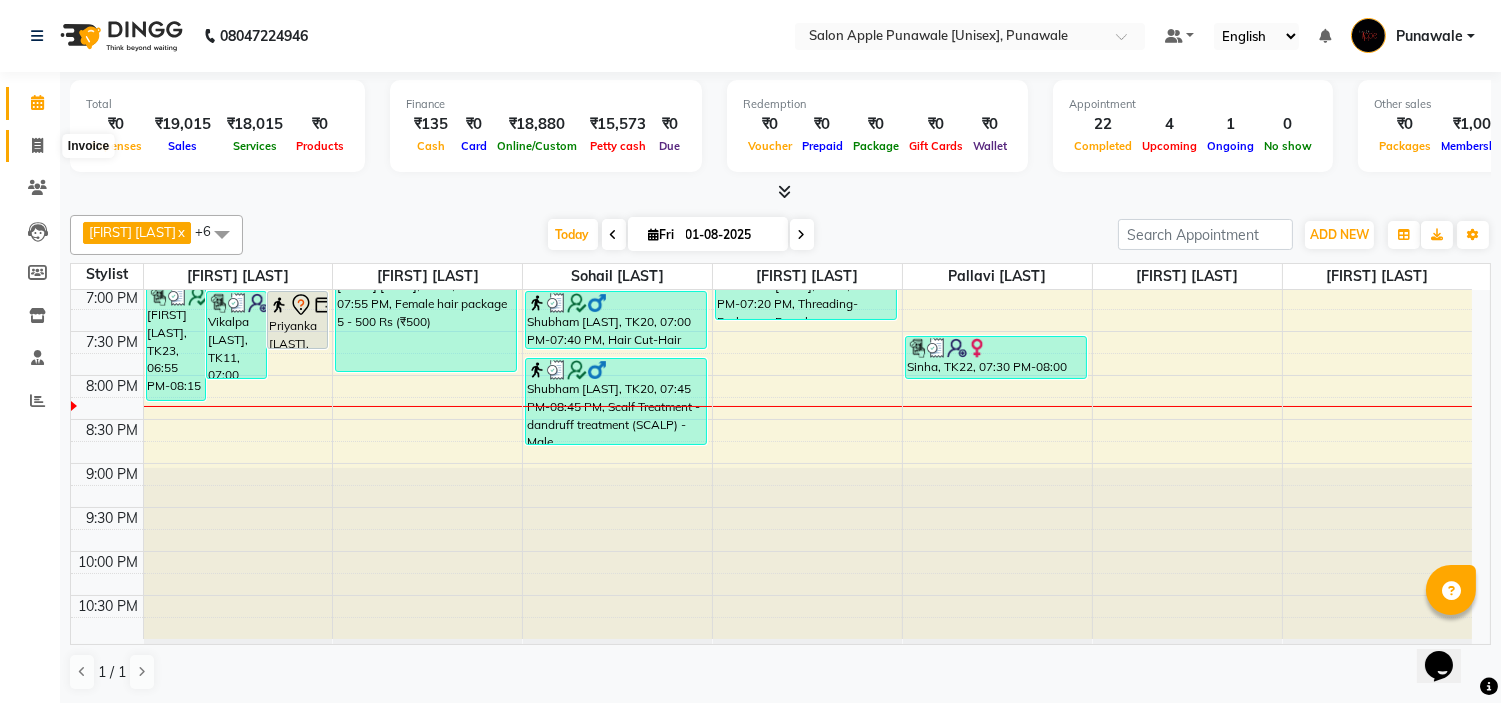 click 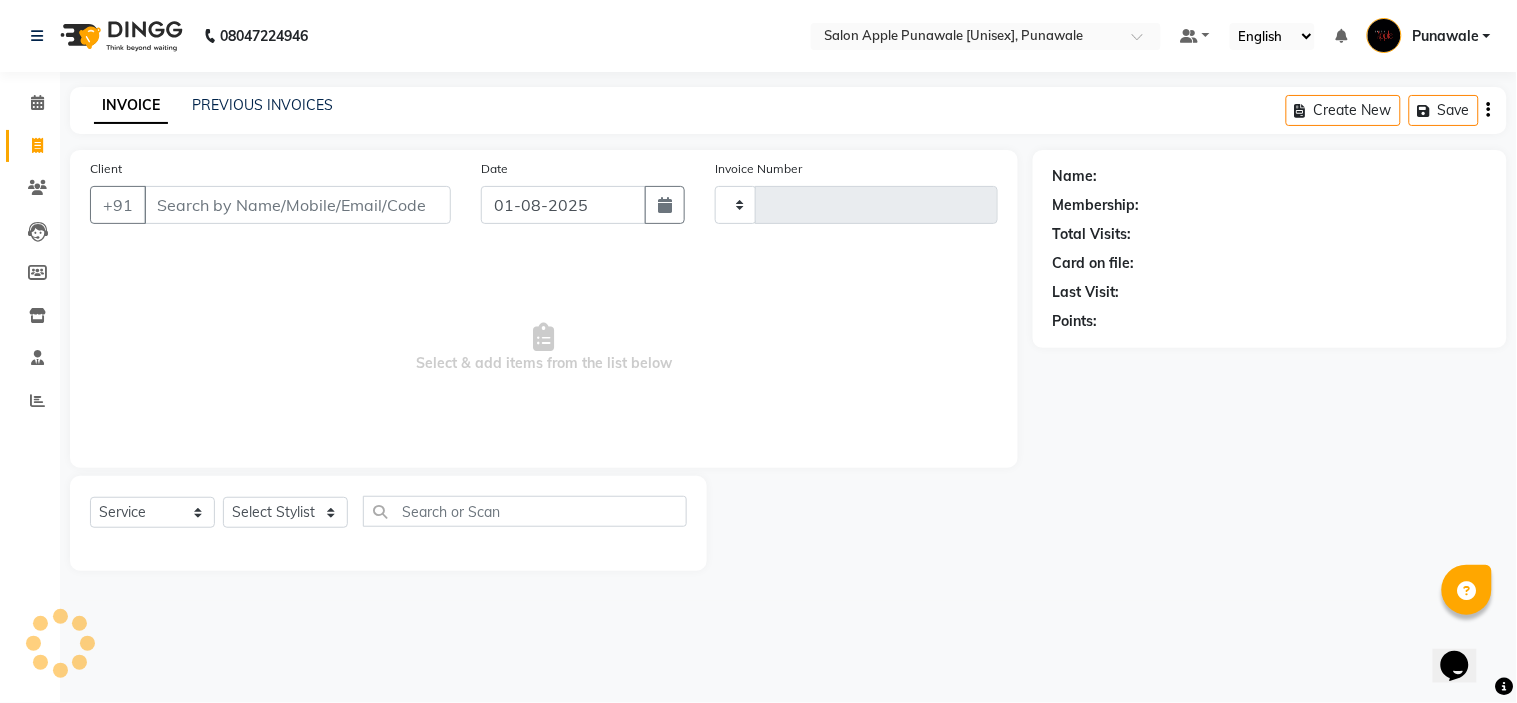 type on "1482" 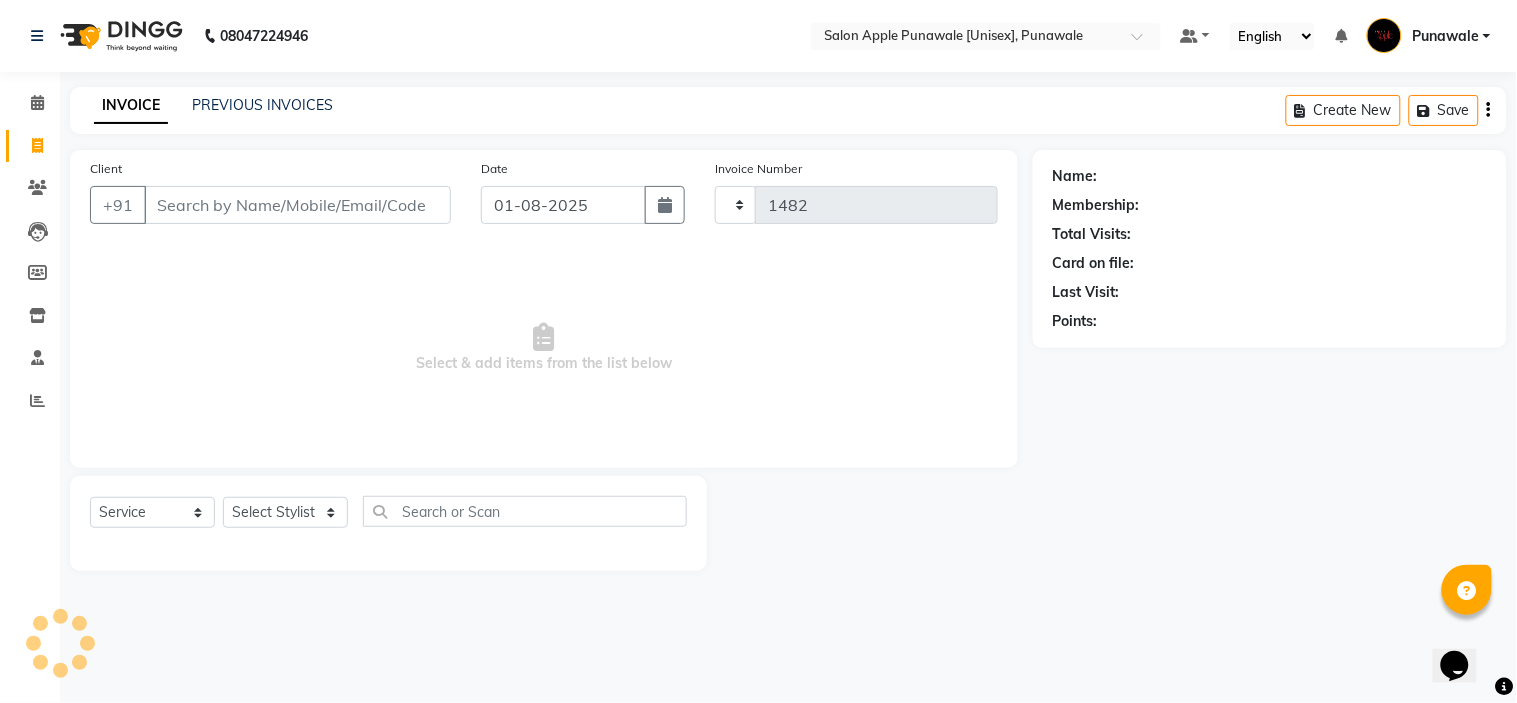 select on "5421" 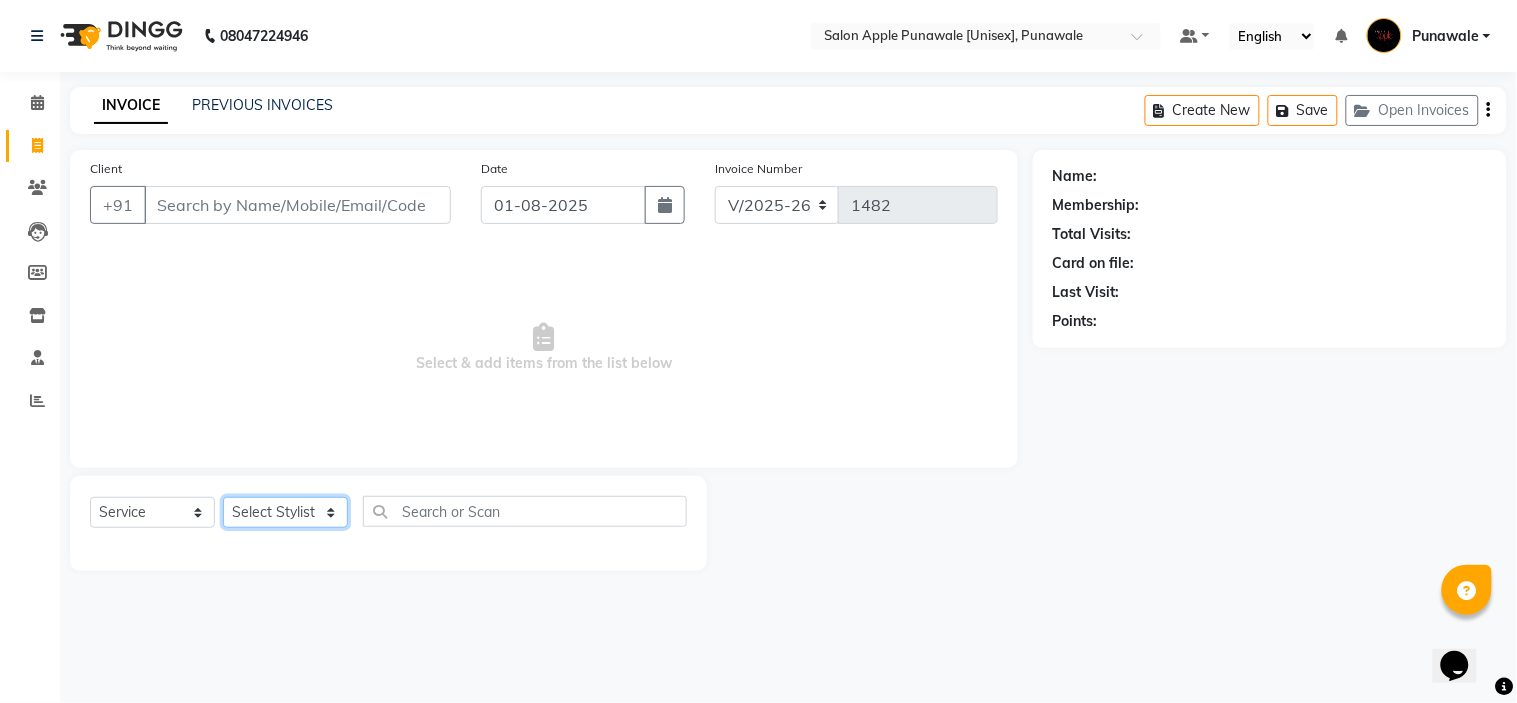 click on "Select Stylist [FIRST NAME] [LAST NAME] [FIRST NAME] [LAST NAME] [FIRST NAME] [LAST NAME] [FIRST NAME] [LAST NAME] [FIRST NAME] [LAST NAME] [FIRST NAME] [LAST NAME] [FIRST NAME] [LAST NAME]  [FIRST NAME] [LAST NAME]" 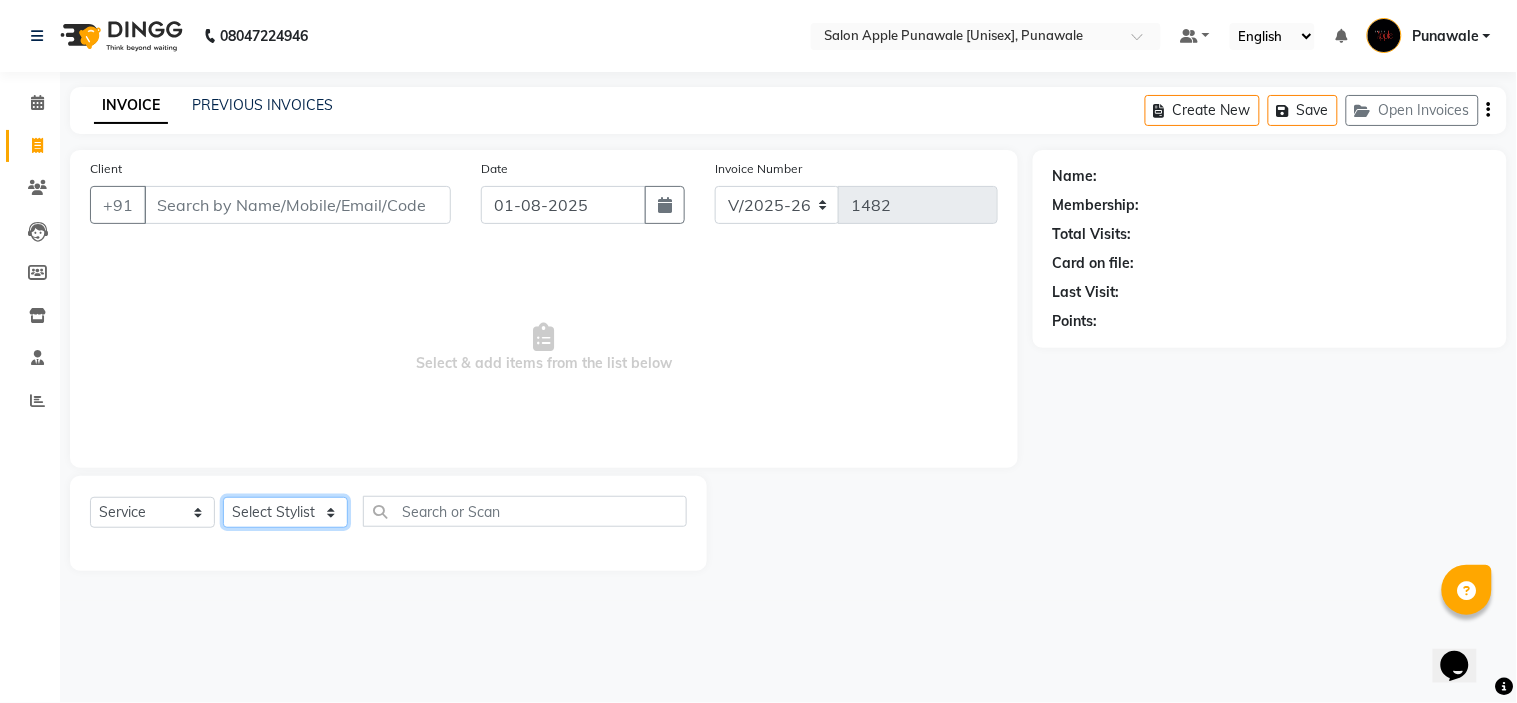 select on "63297" 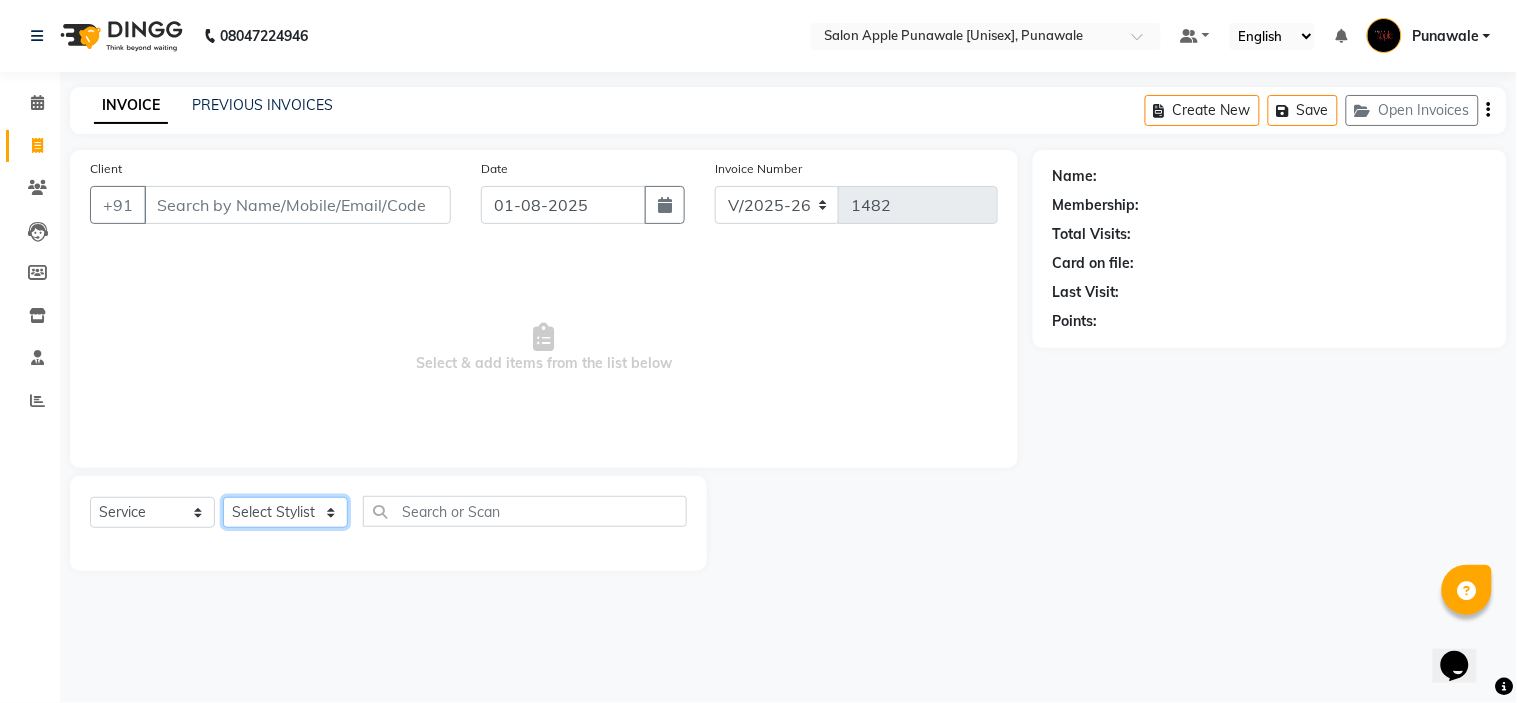 click on "Select Stylist [FIRST NAME] [LAST NAME] [FIRST NAME] [LAST NAME] [FIRST NAME] [LAST NAME] [FIRST NAME] [LAST NAME] [FIRST NAME] [LAST NAME] [FIRST NAME] [LAST NAME] [FIRST NAME] [LAST NAME]  [FIRST NAME] [LAST NAME]" 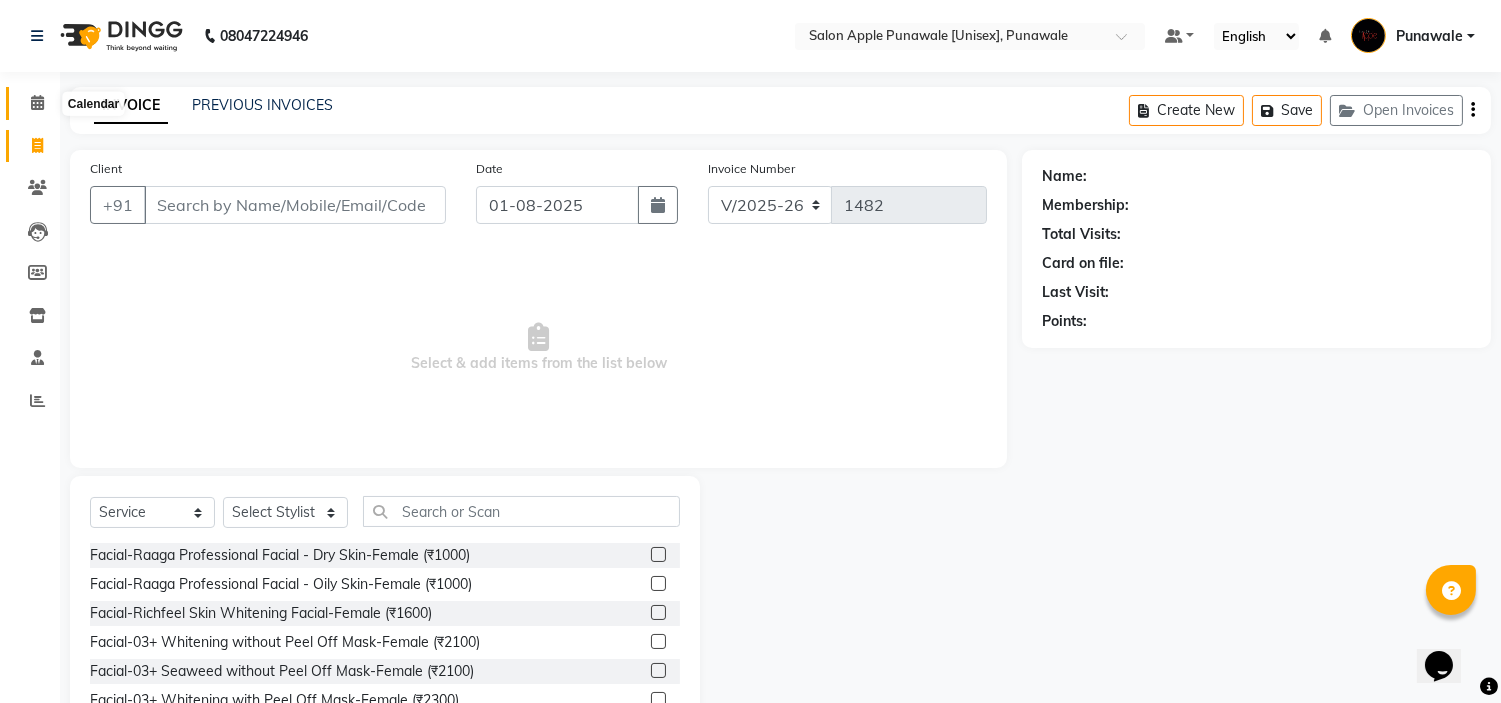 click 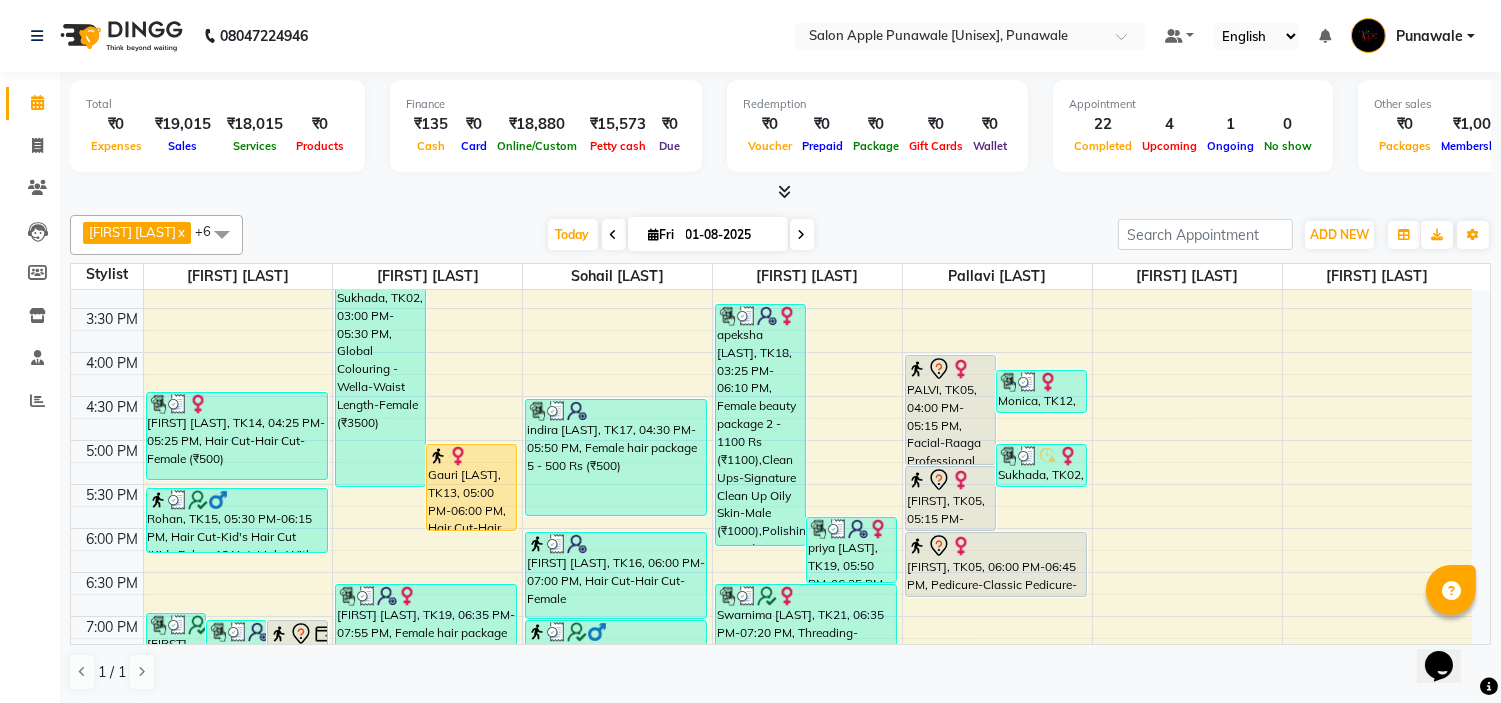 scroll, scrollTop: 555, scrollLeft: 0, axis: vertical 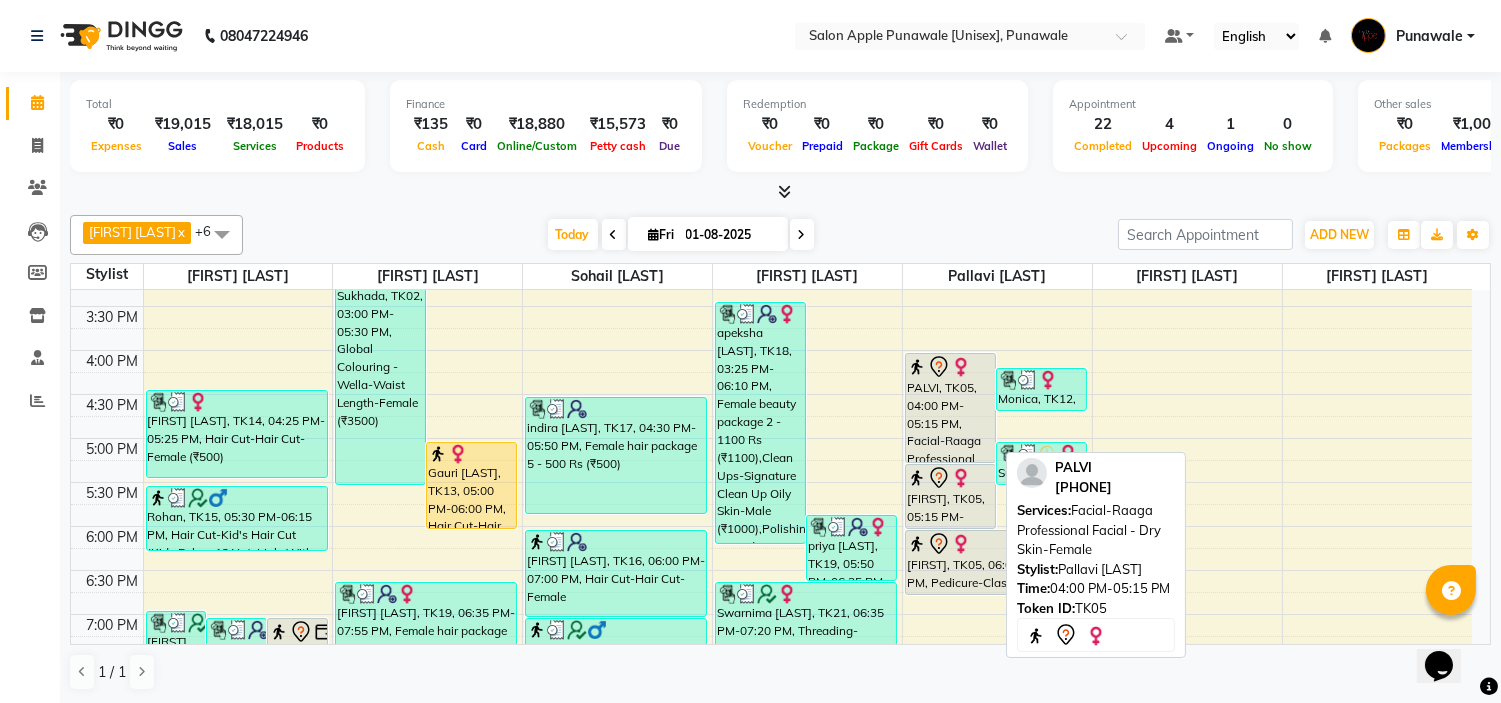 click on "[FIRST], TK05, [TIME]-[TIME], Pedicure-Classic Pedicure-Female" at bounding box center (950, 408) 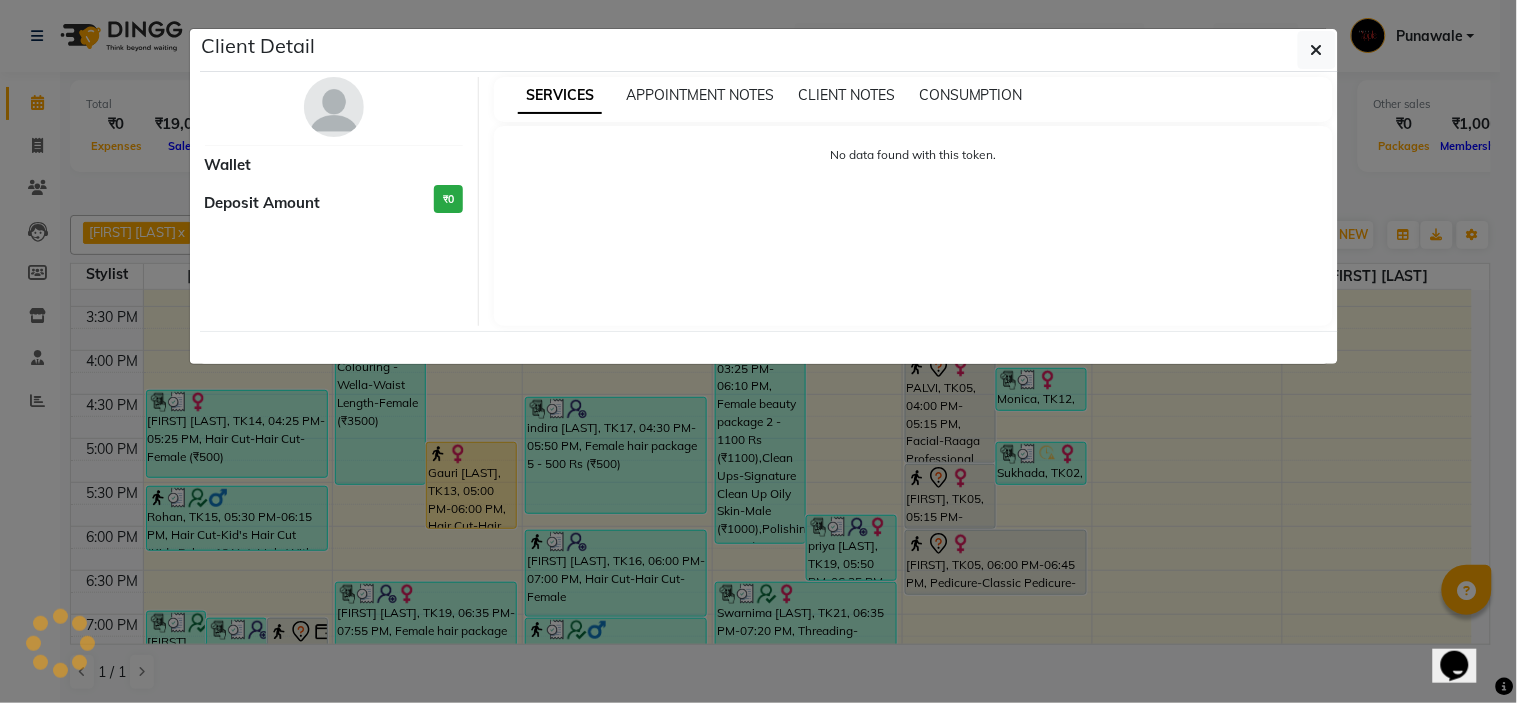 select on "7" 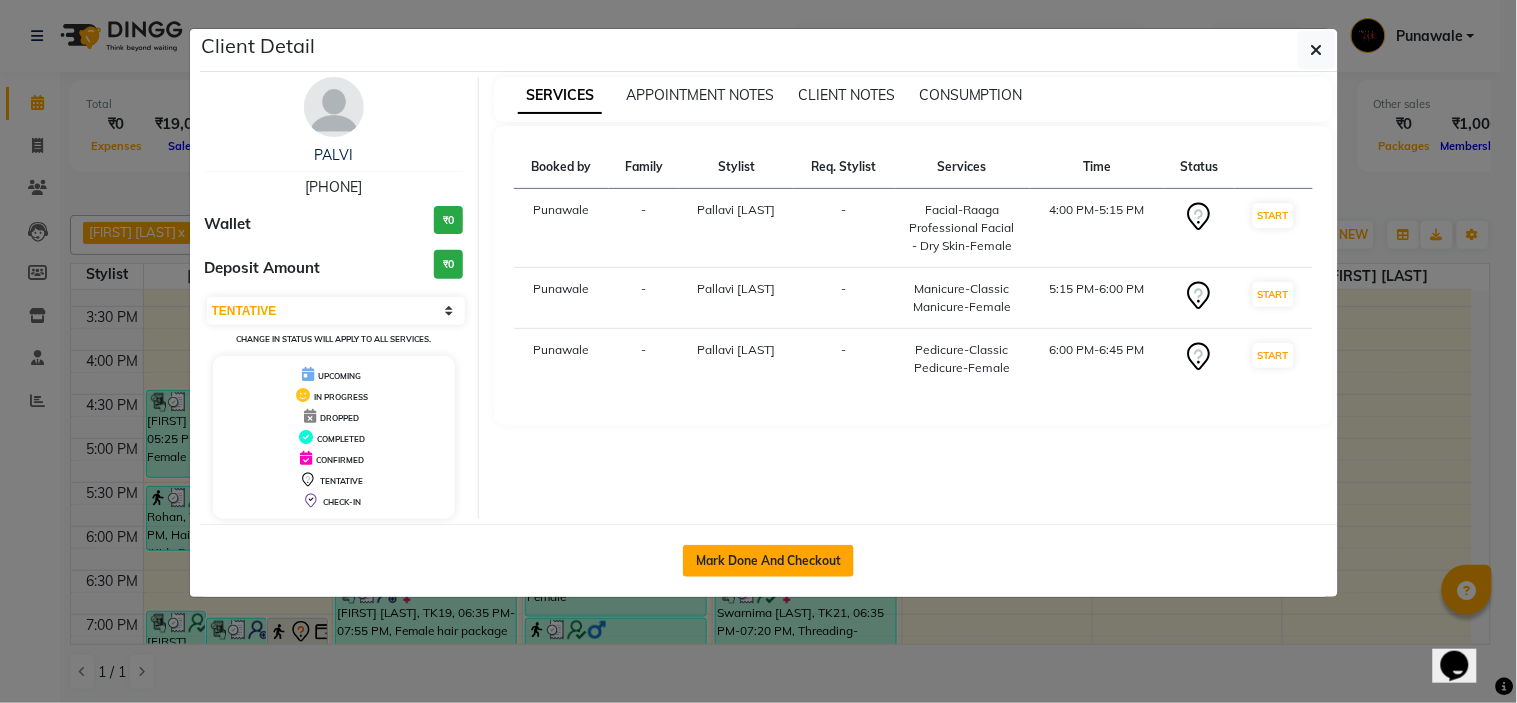 click on "Mark Done And Checkout" 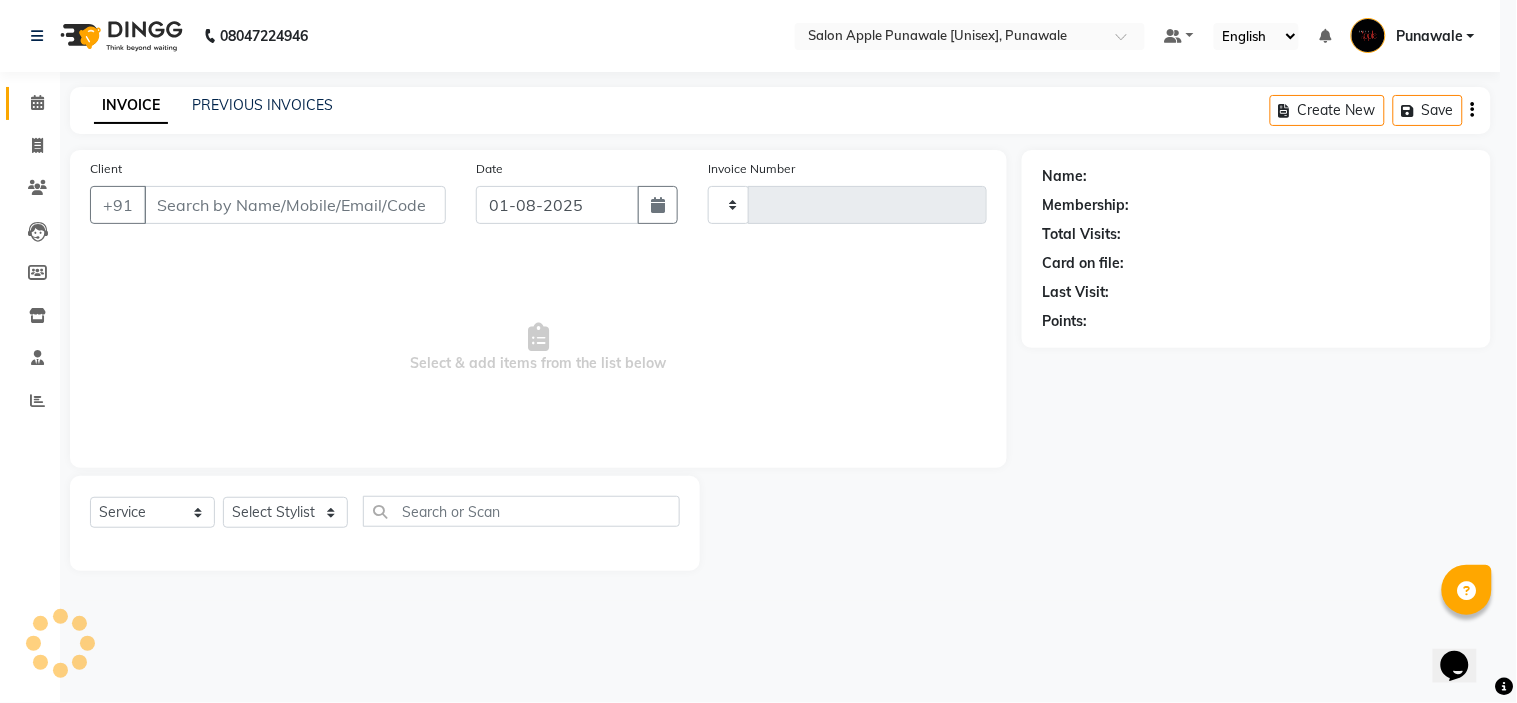 type on "1482" 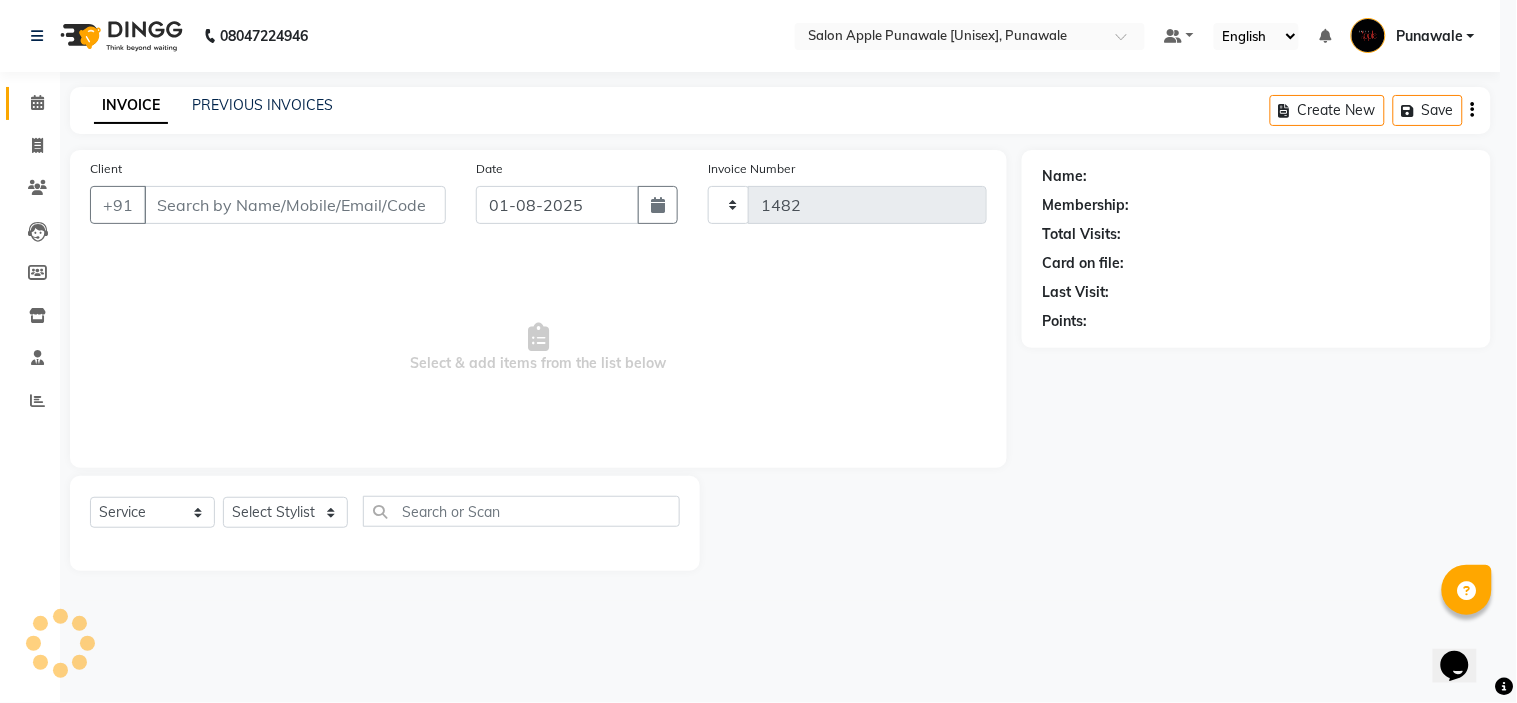 select on "5421" 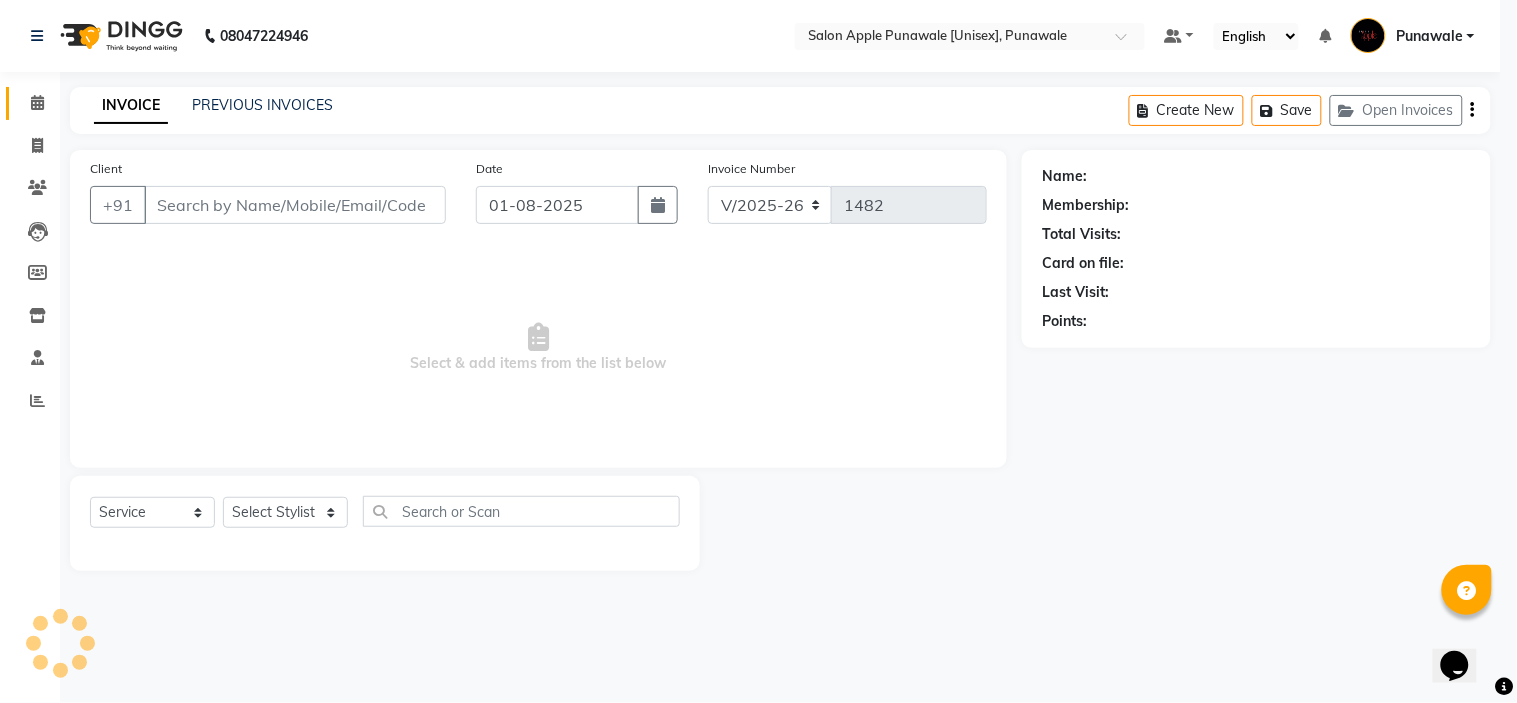 type on "9309038405" 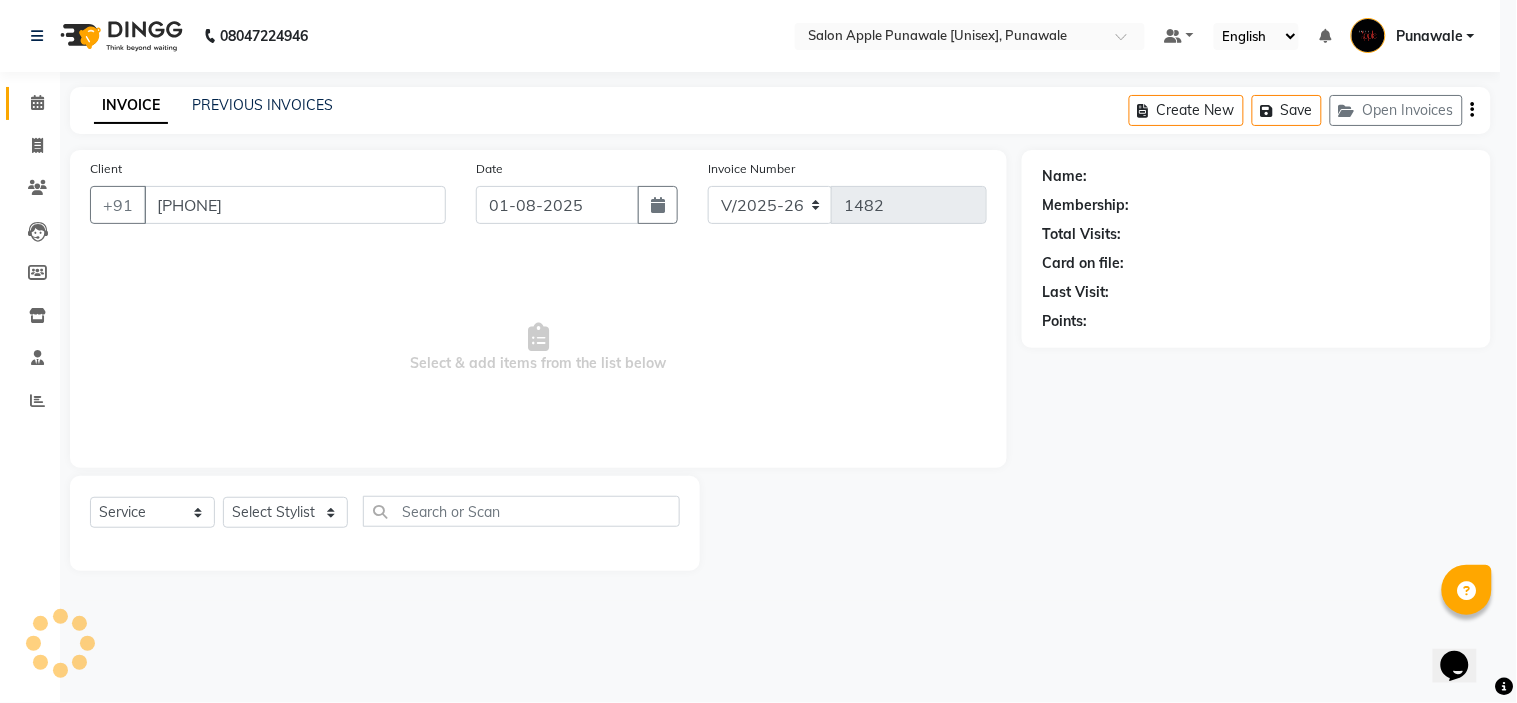 select on "63297" 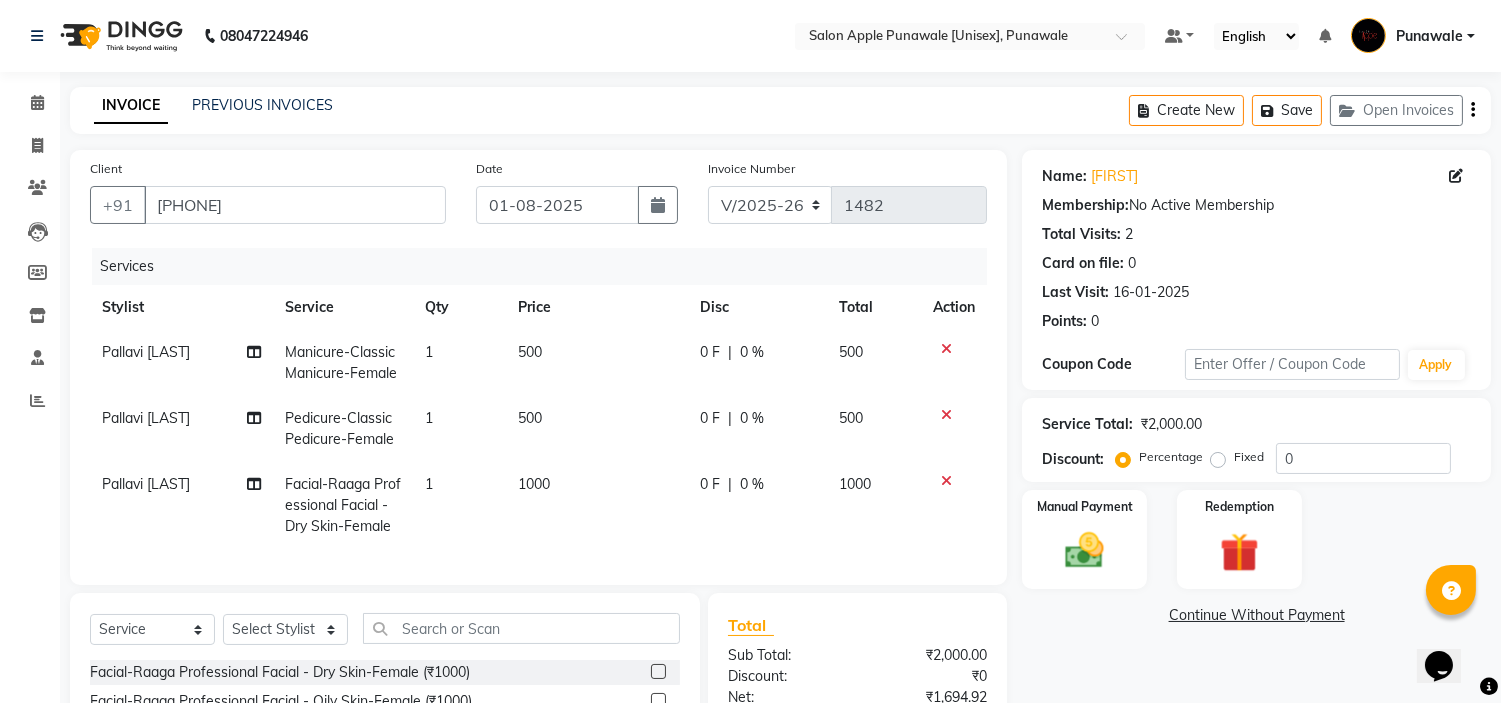 click 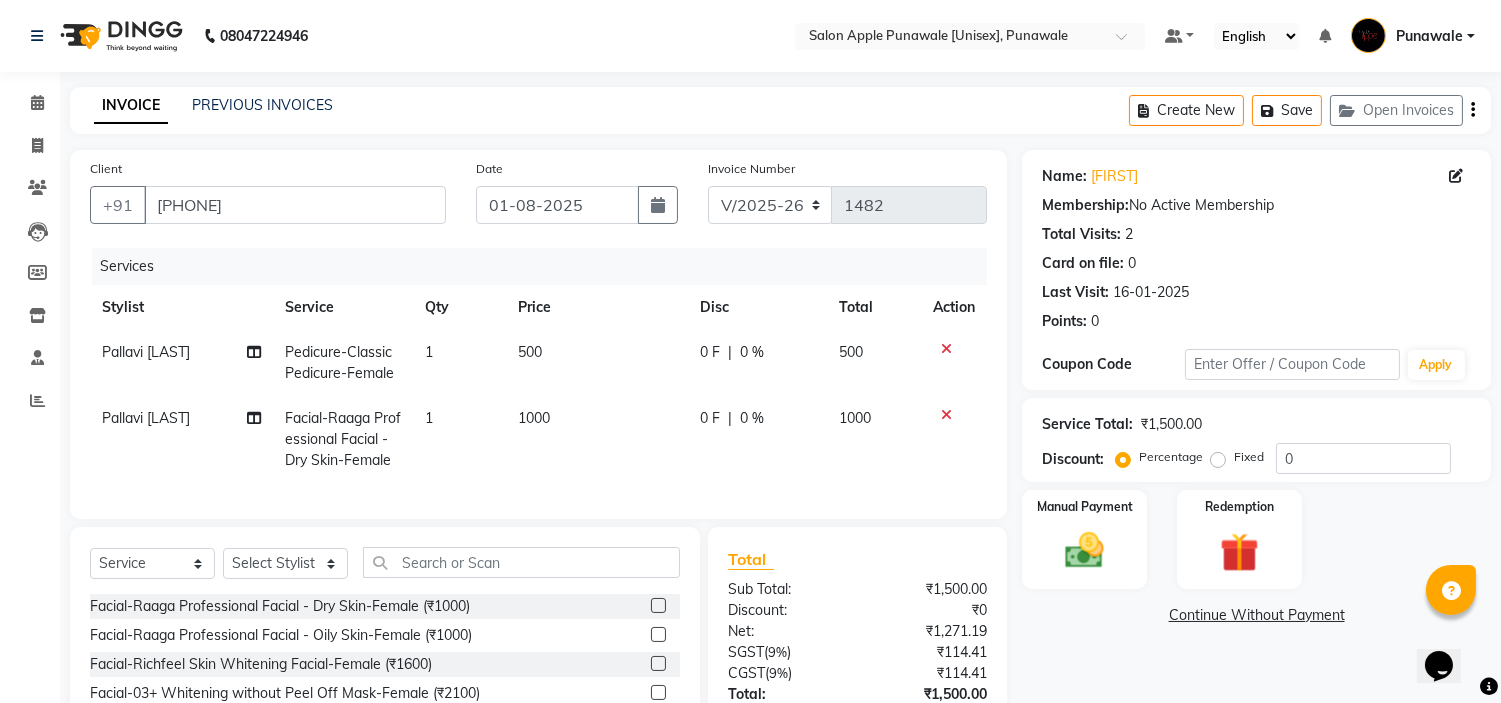 click 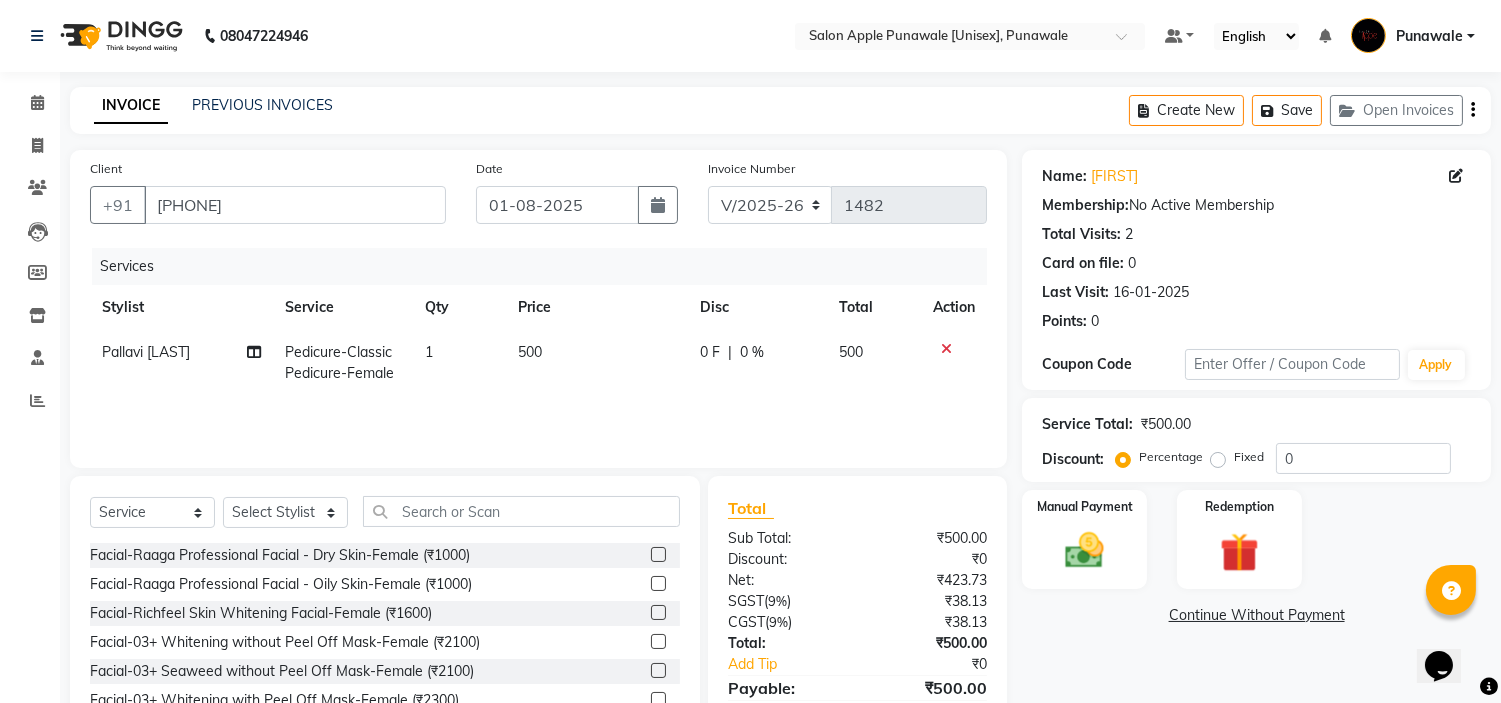 click 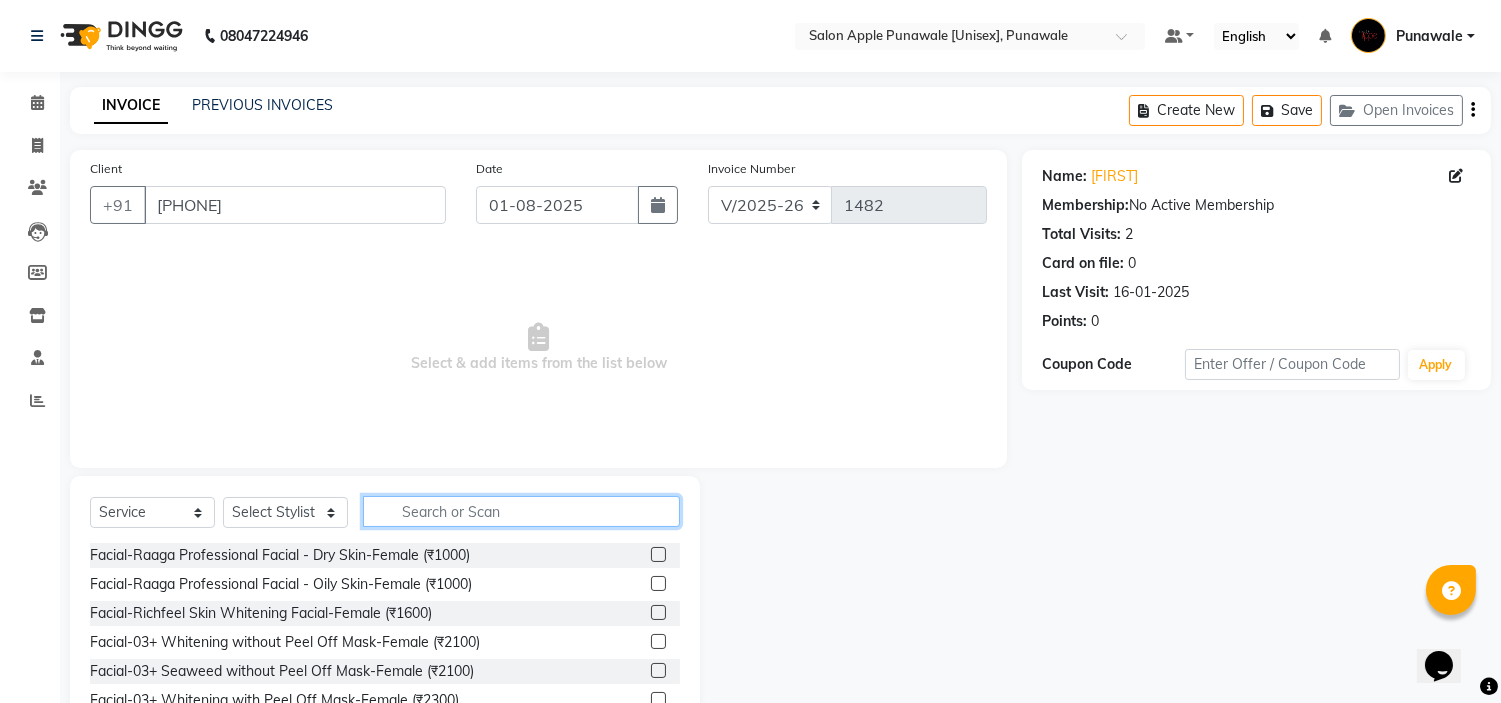 click 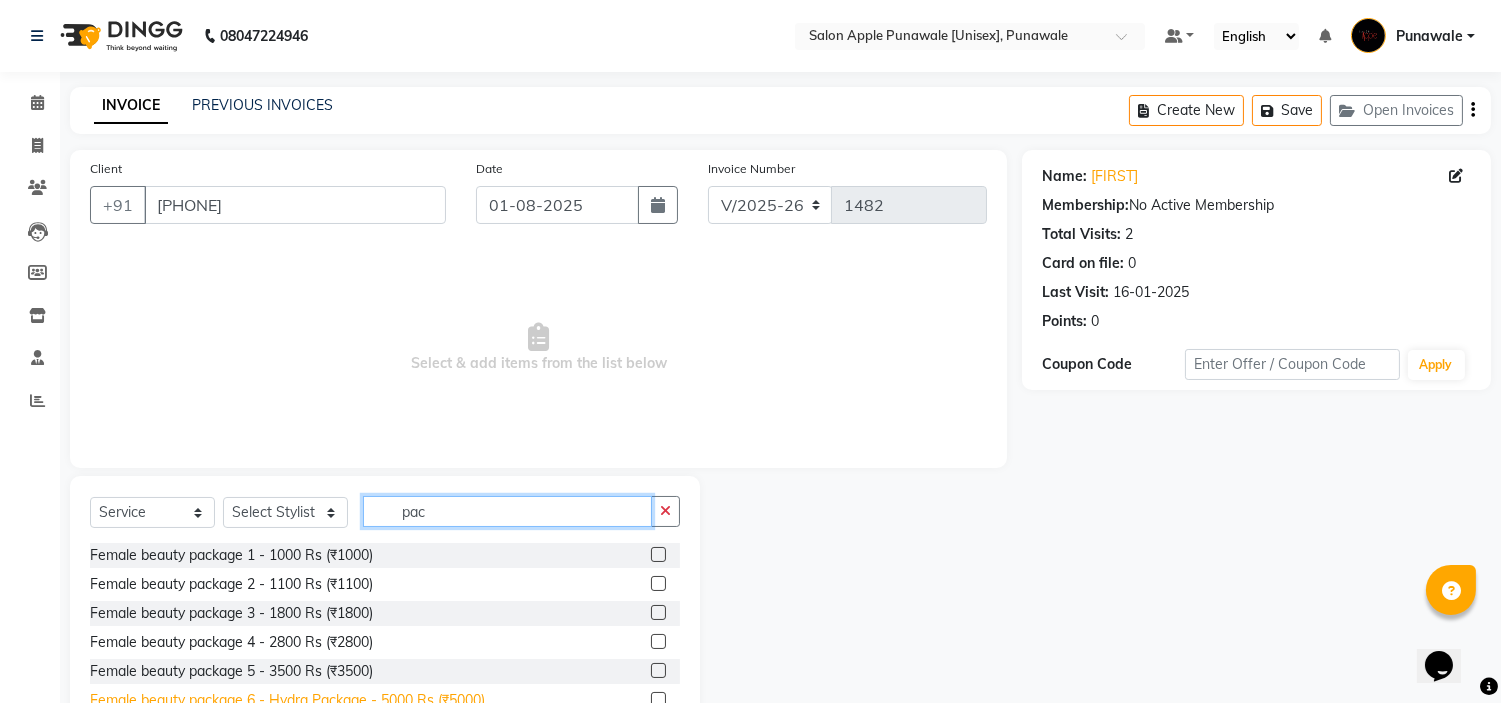 scroll, scrollTop: 97, scrollLeft: 0, axis: vertical 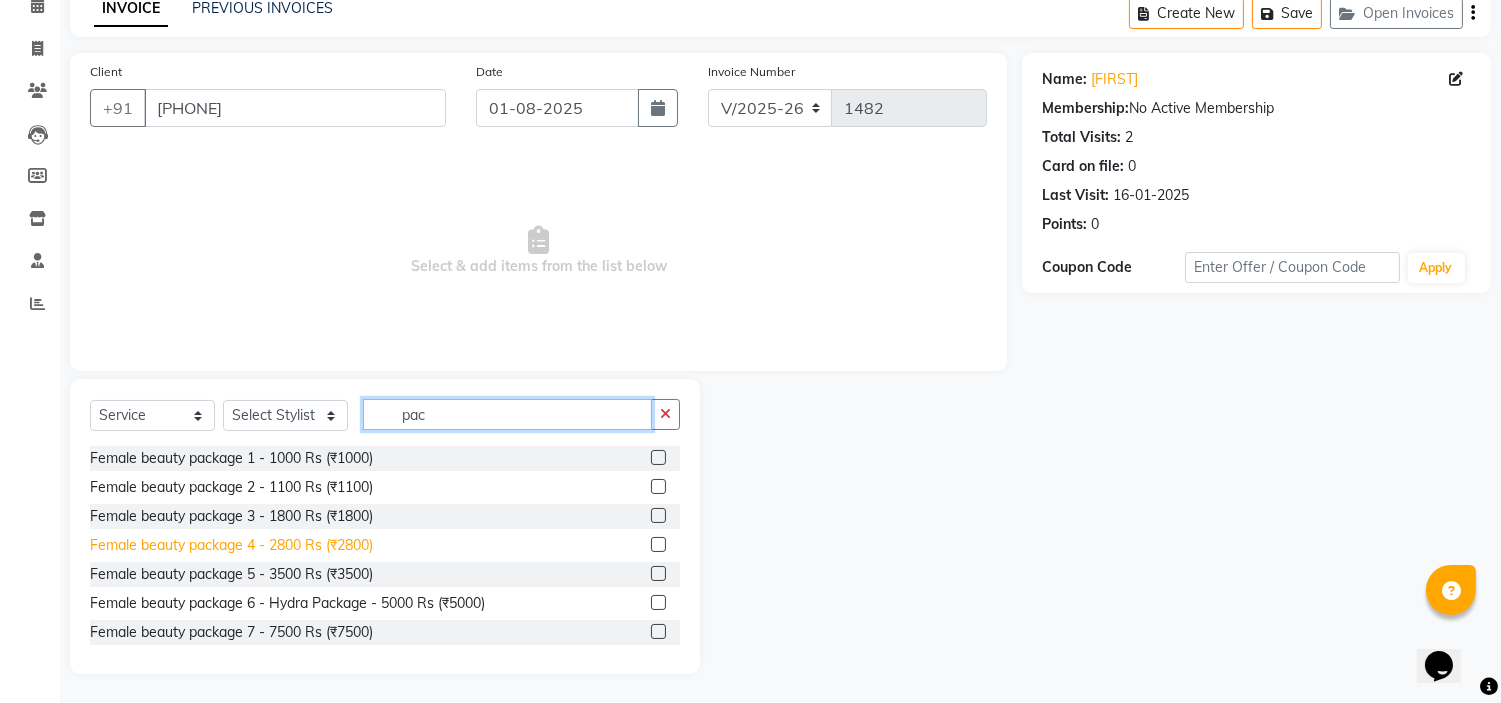 type on "pac" 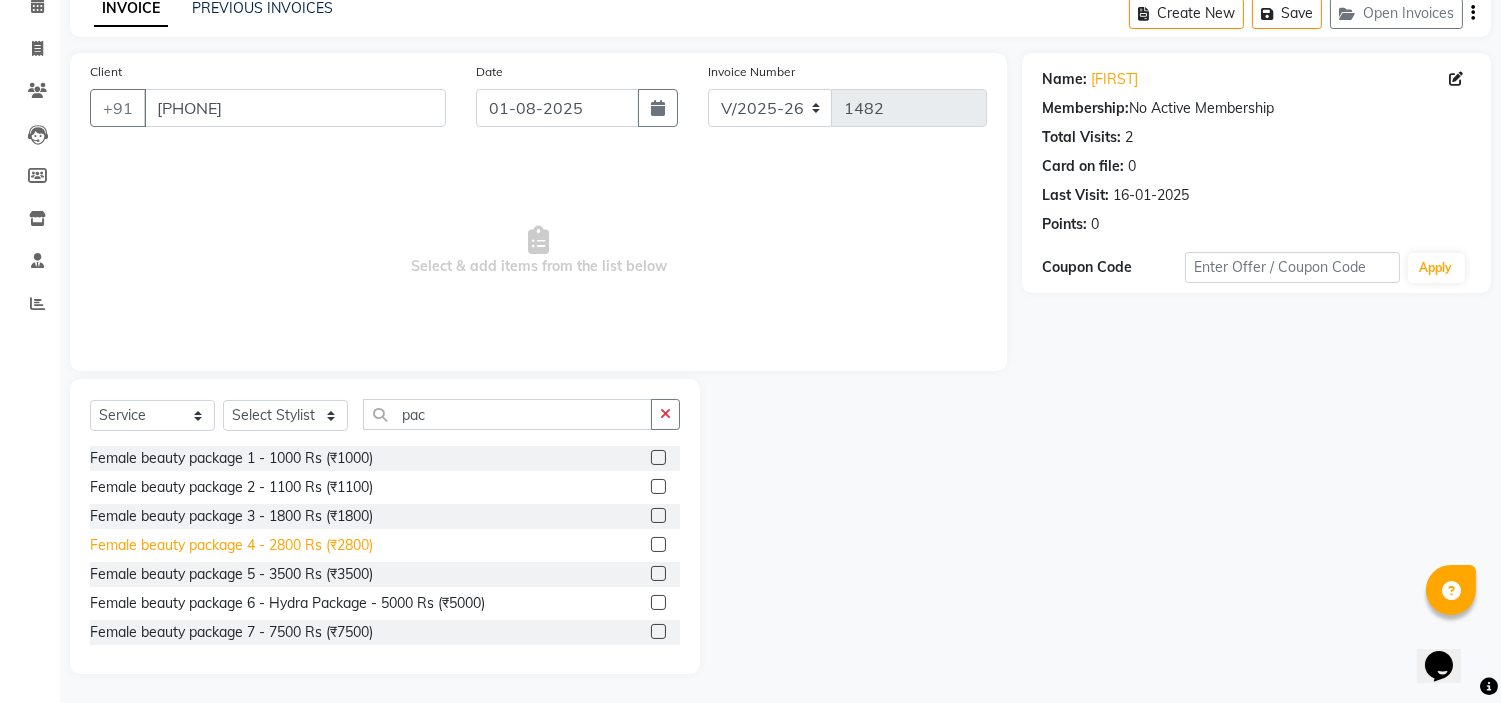 click on "Female beauty package 4 - 2800 Rs (₹2800)" 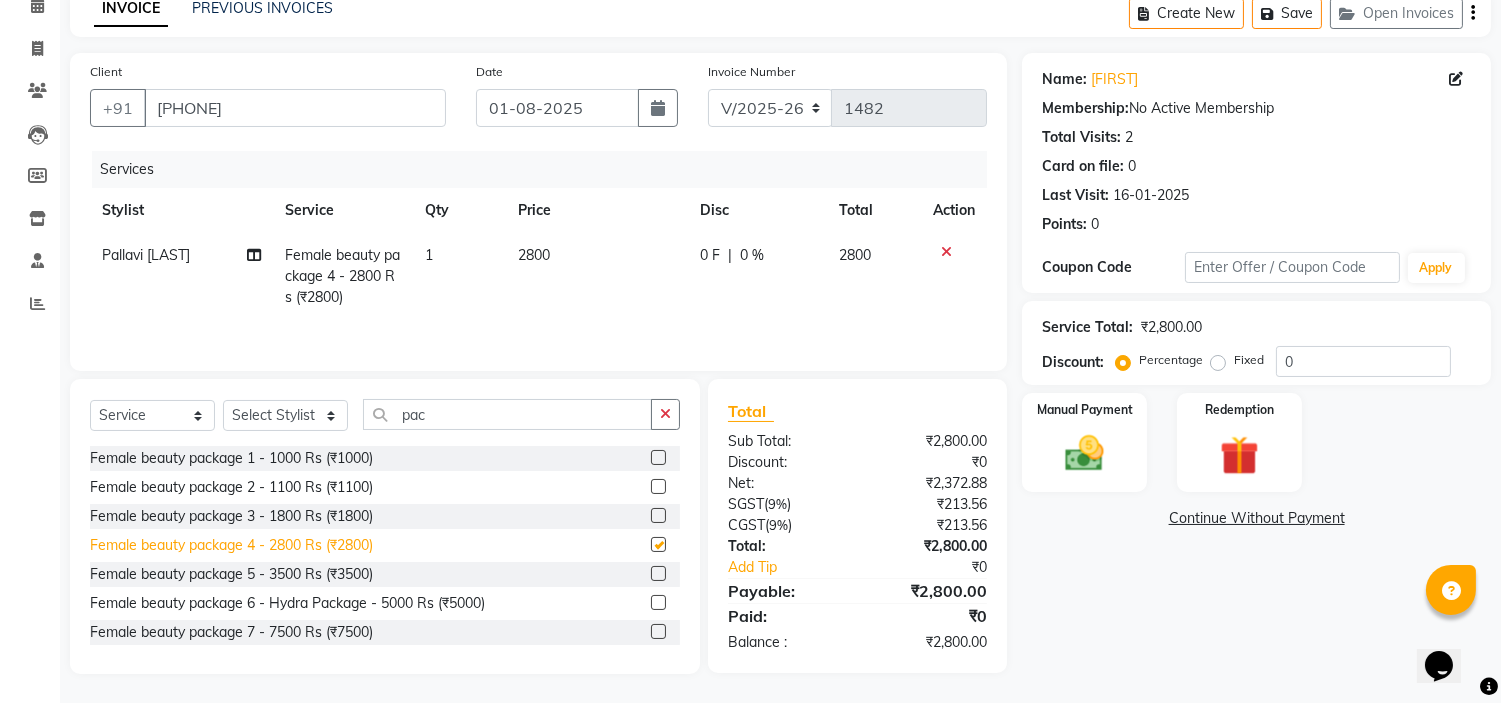 checkbox on "false" 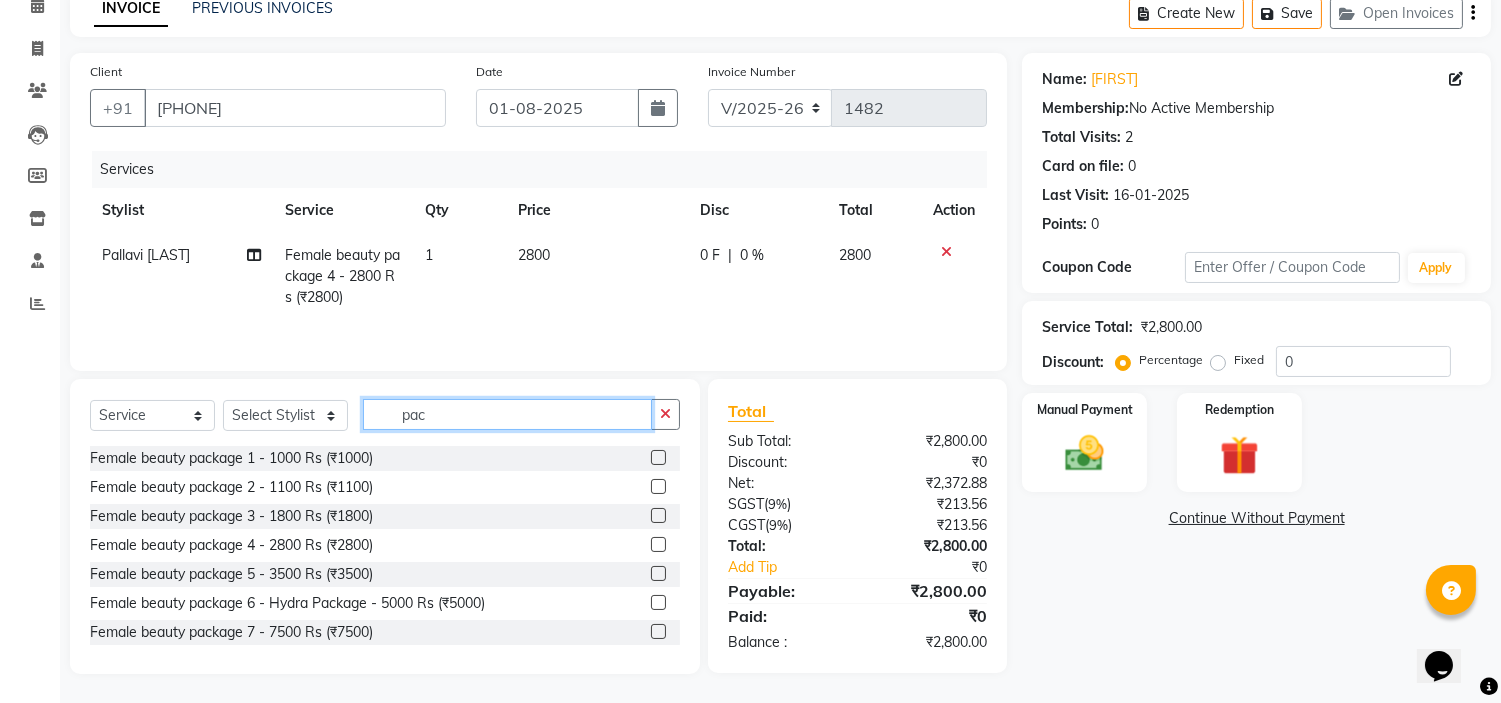 click on "pac" 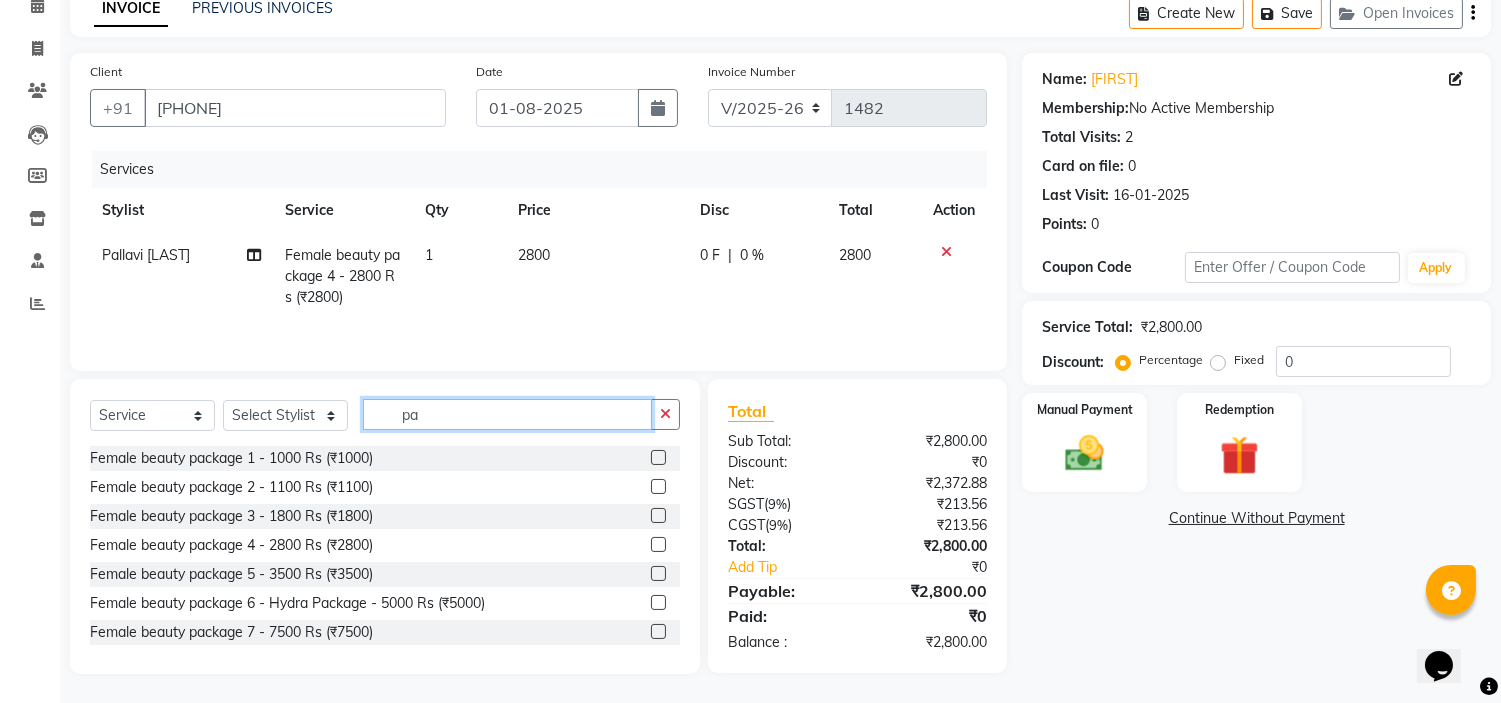 type on "p" 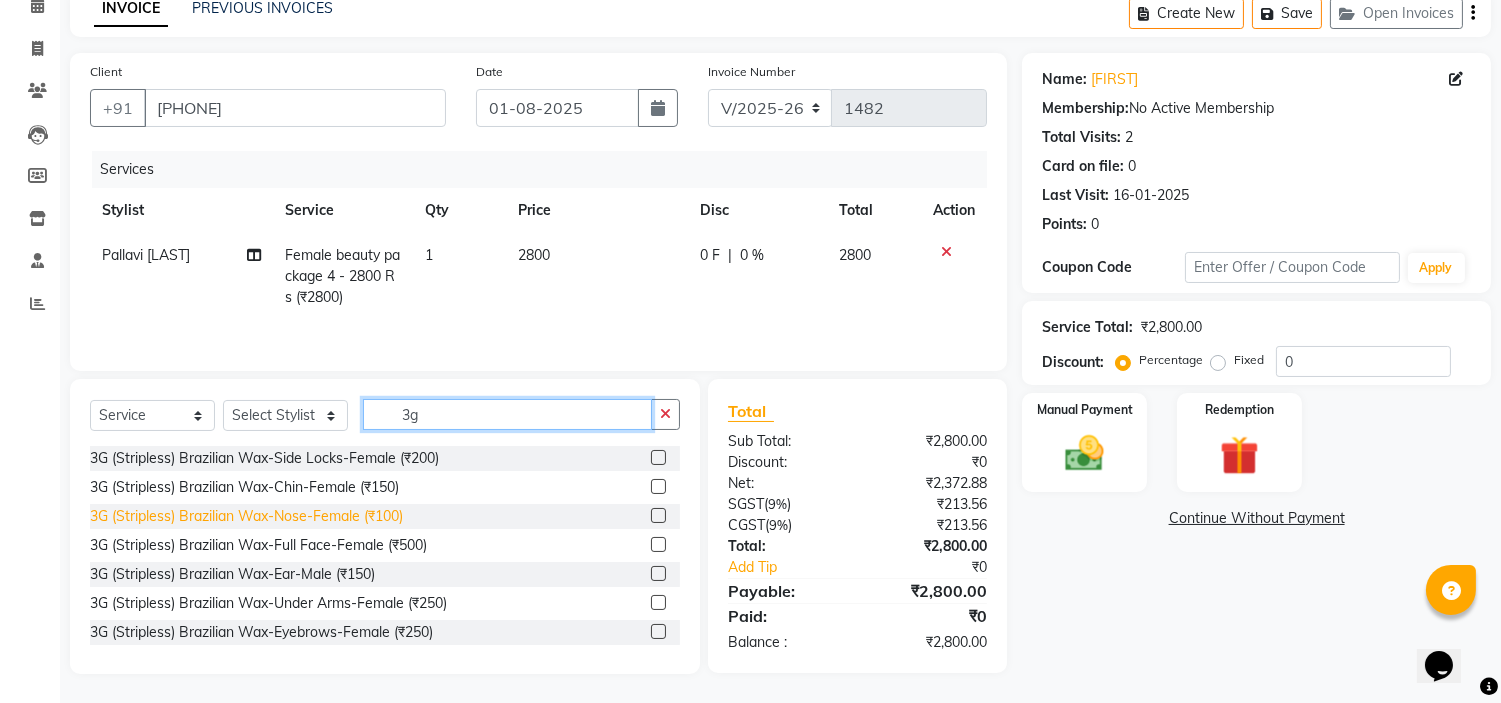 scroll, scrollTop: 111, scrollLeft: 0, axis: vertical 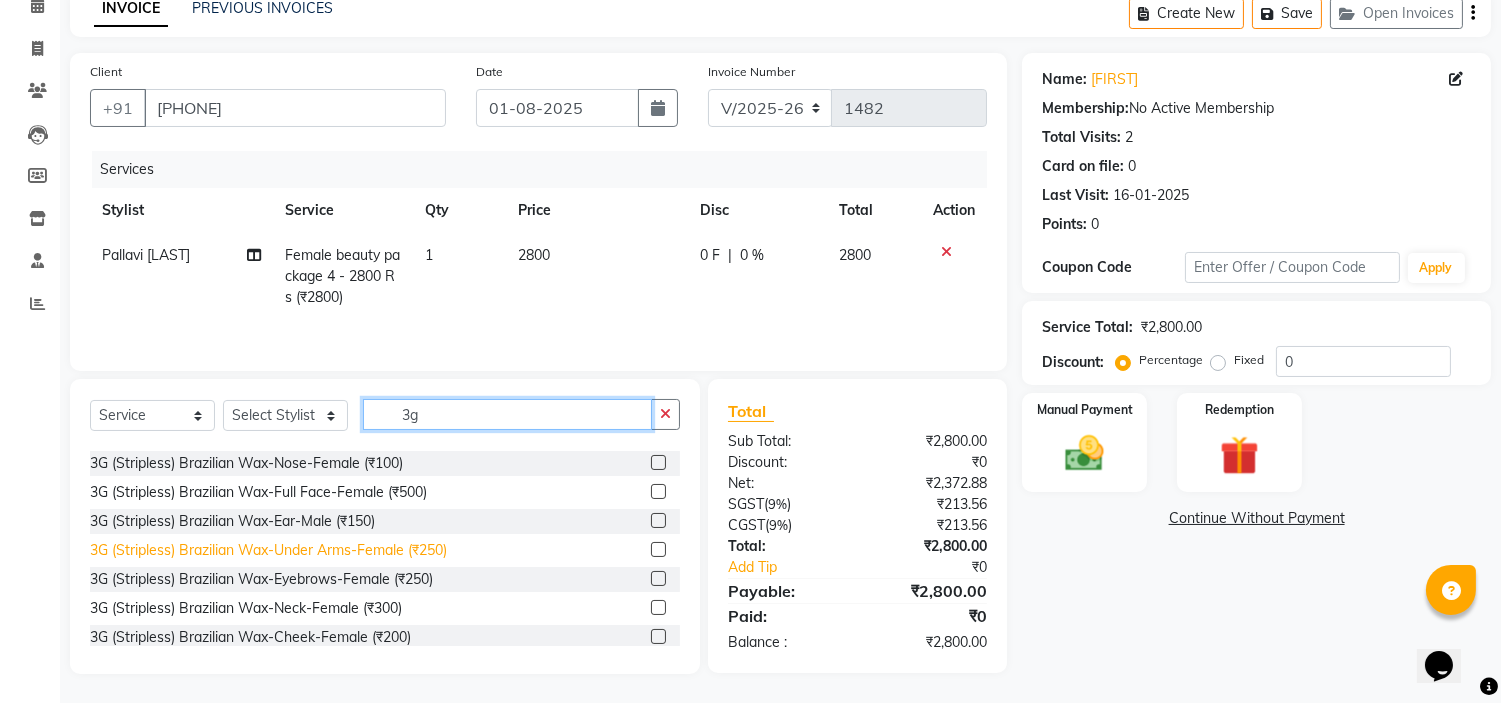 type on "3g" 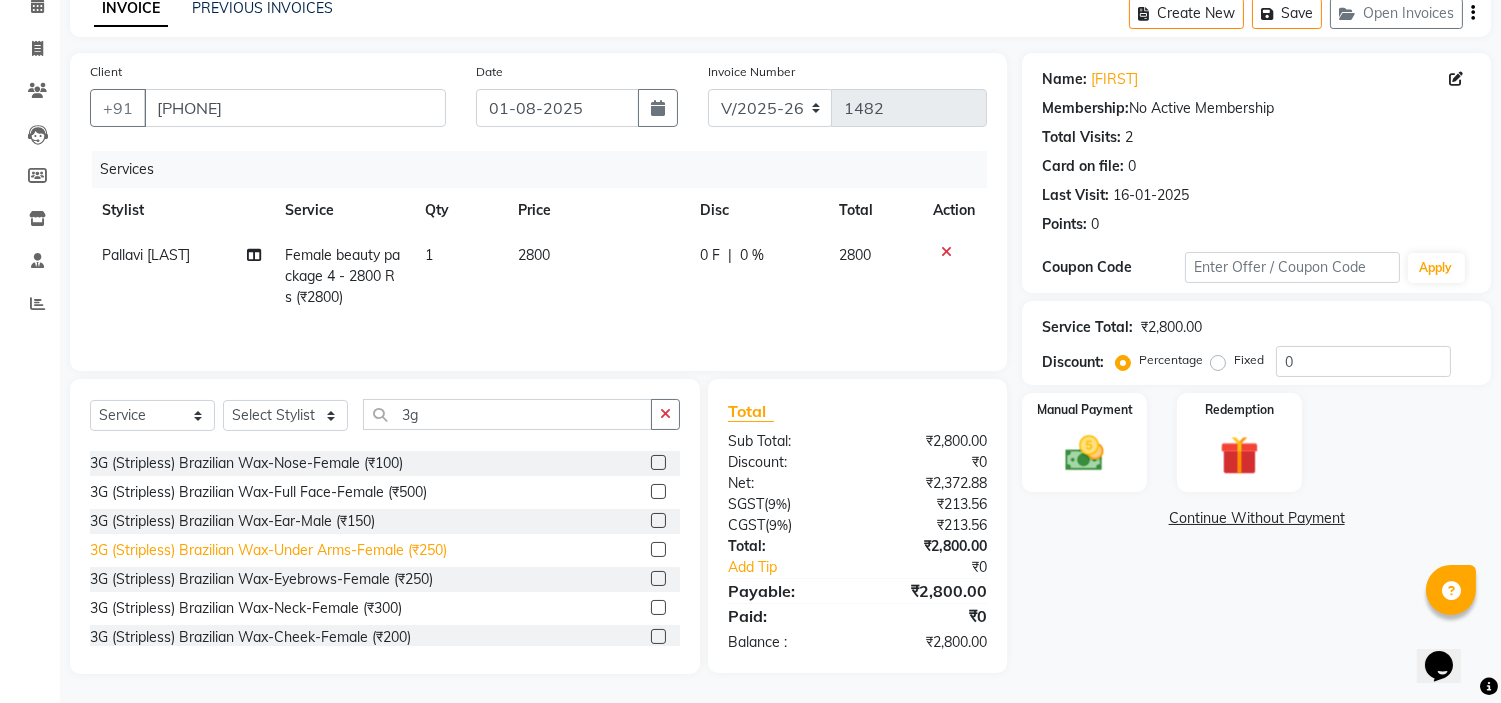 click on "3G (Stripless) Brazilian Wax-Under Arms-Female (₹250)" 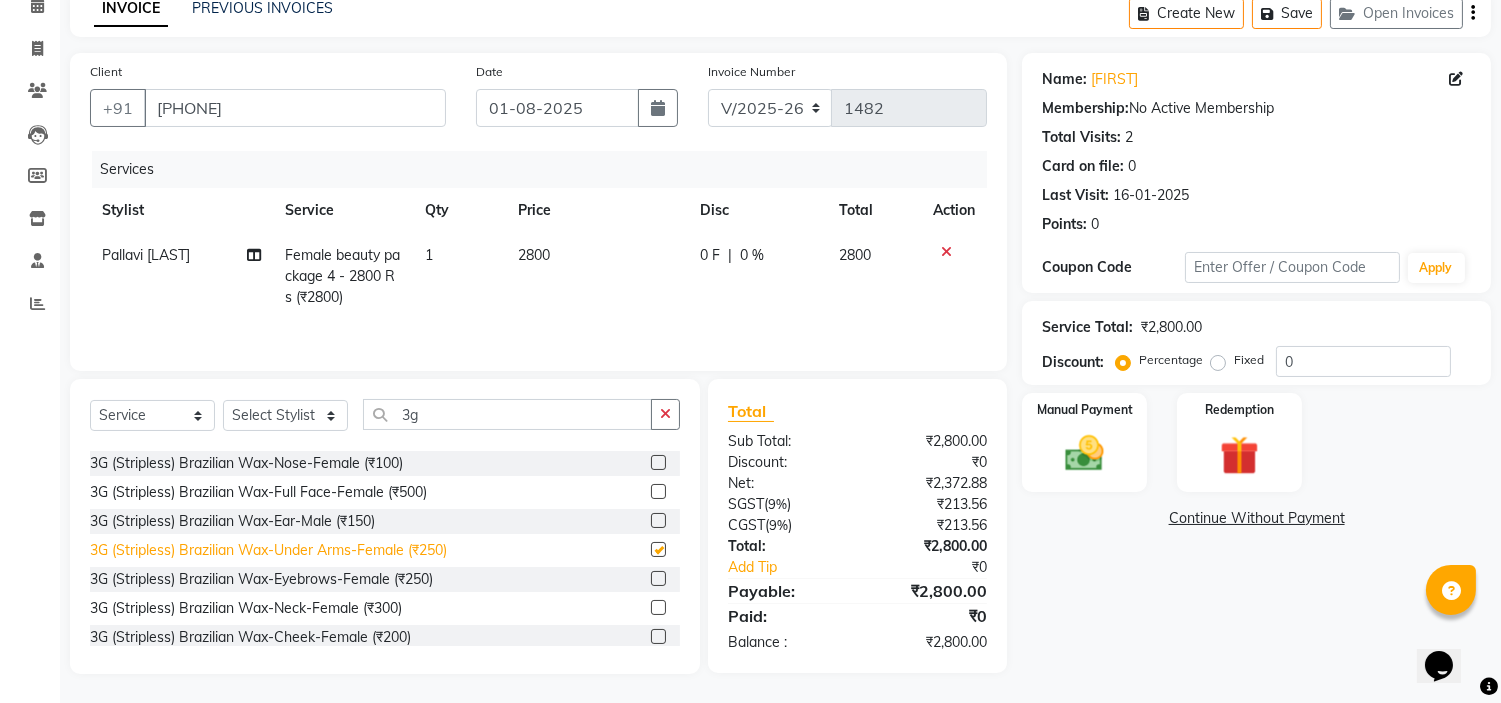 checkbox on "false" 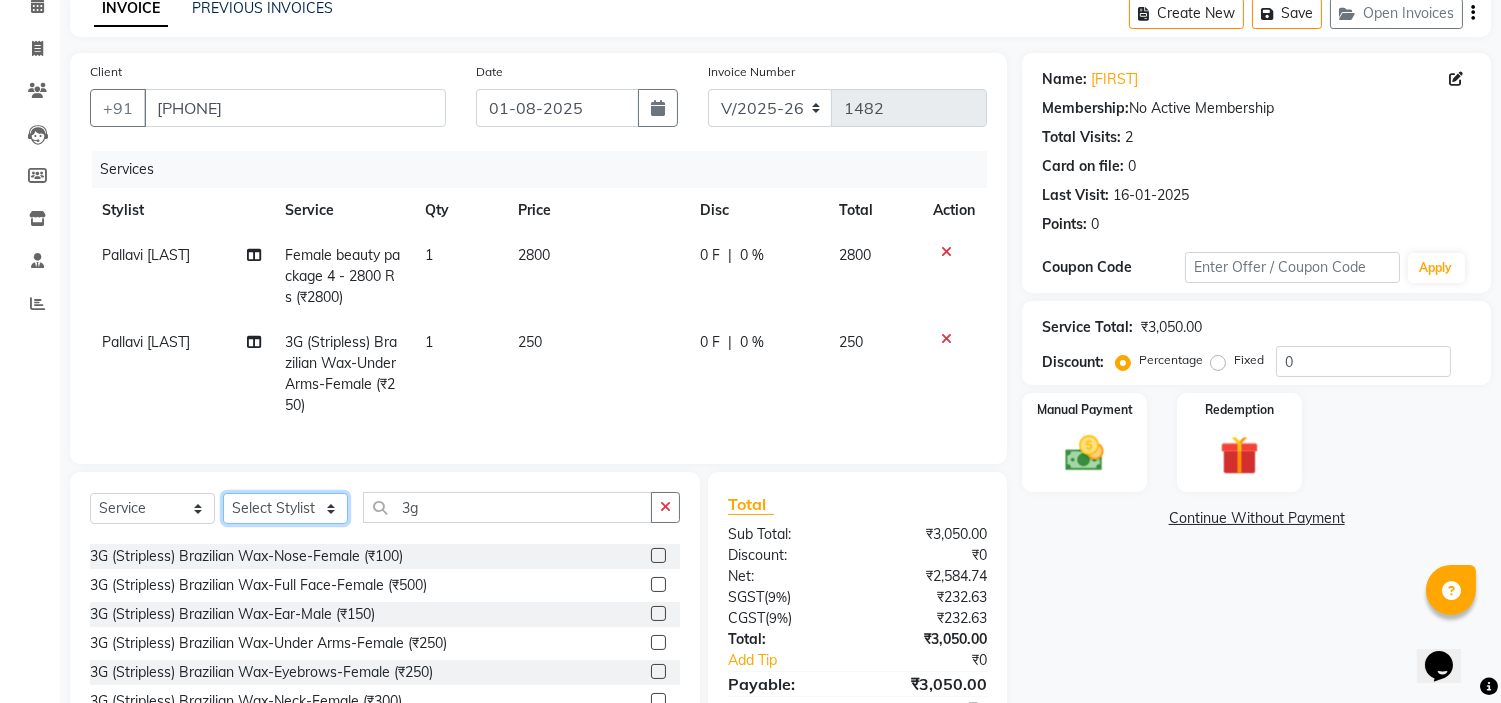 click on "Select Stylist [FIRST NAME] [LAST NAME] [FIRST NAME] [LAST NAME] [FIRST NAME] [LAST NAME] [FIRST NAME] [LAST NAME] [FIRST NAME] [LAST NAME] [FIRST NAME] [LAST NAME] [FIRST NAME] [LAST NAME]  [FIRST NAME] [LAST NAME]" 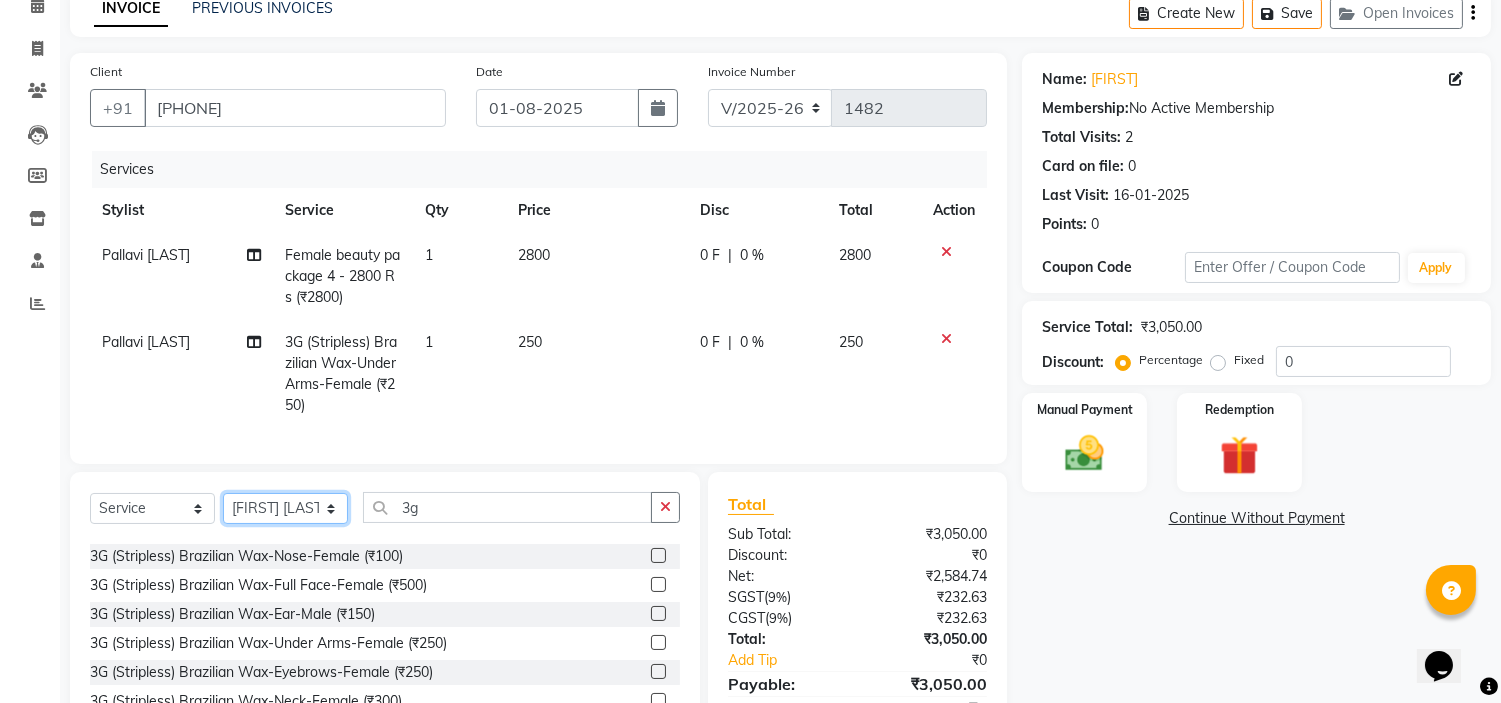 click on "Select Stylist [FIRST NAME] [LAST NAME] [FIRST NAME] [LAST NAME] [FIRST NAME] [LAST NAME] [FIRST NAME] [LAST NAME] [FIRST NAME] [LAST NAME] [FIRST NAME] [LAST NAME] [FIRST NAME] [LAST NAME]  [FIRST NAME] [LAST NAME]" 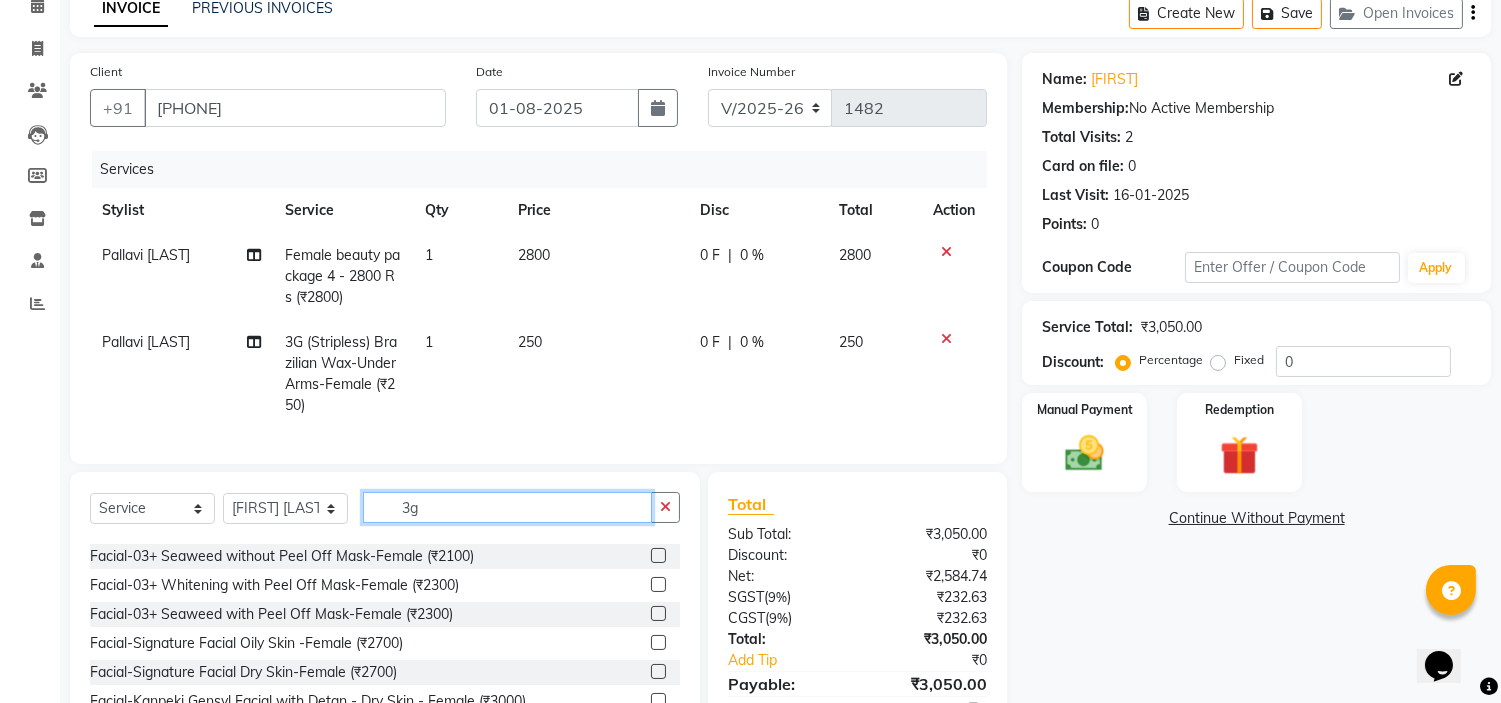 click on "3g" 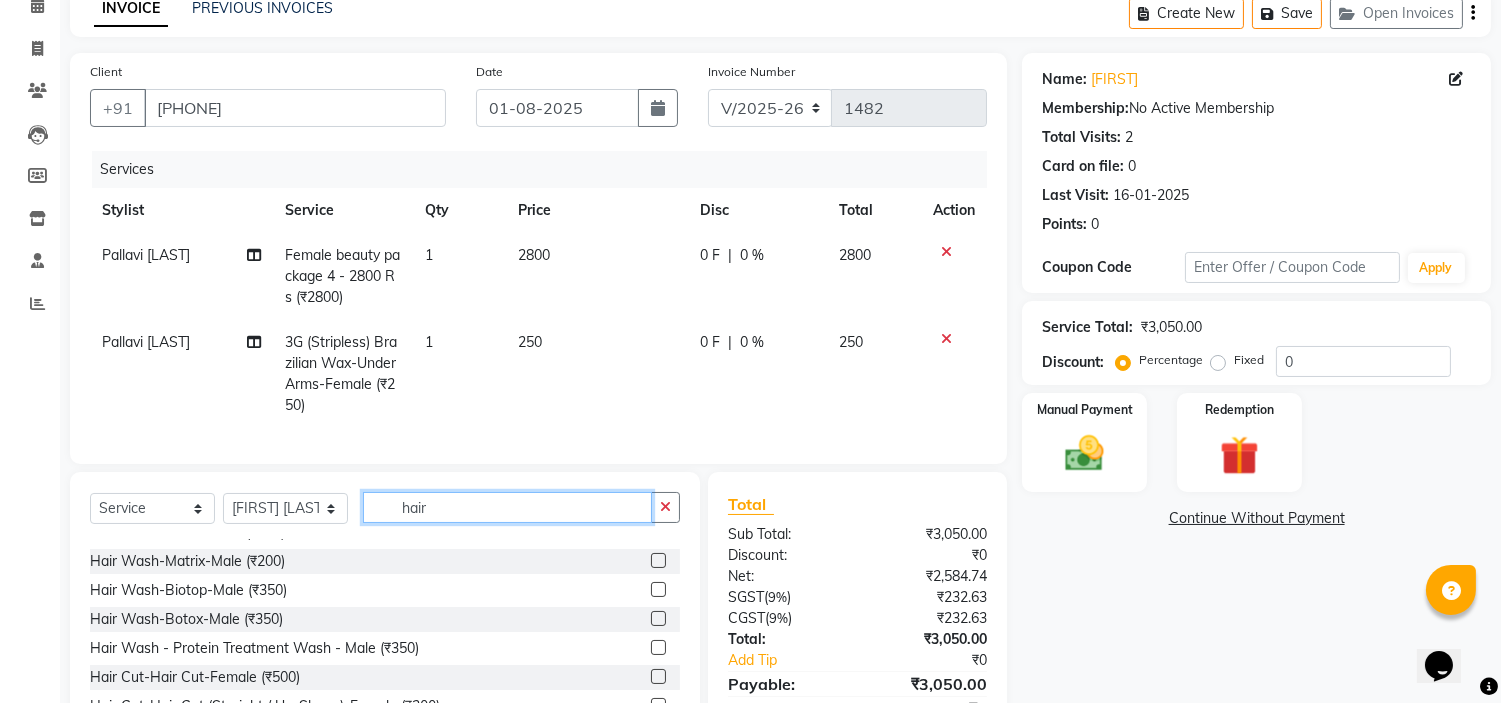scroll, scrollTop: 0, scrollLeft: 0, axis: both 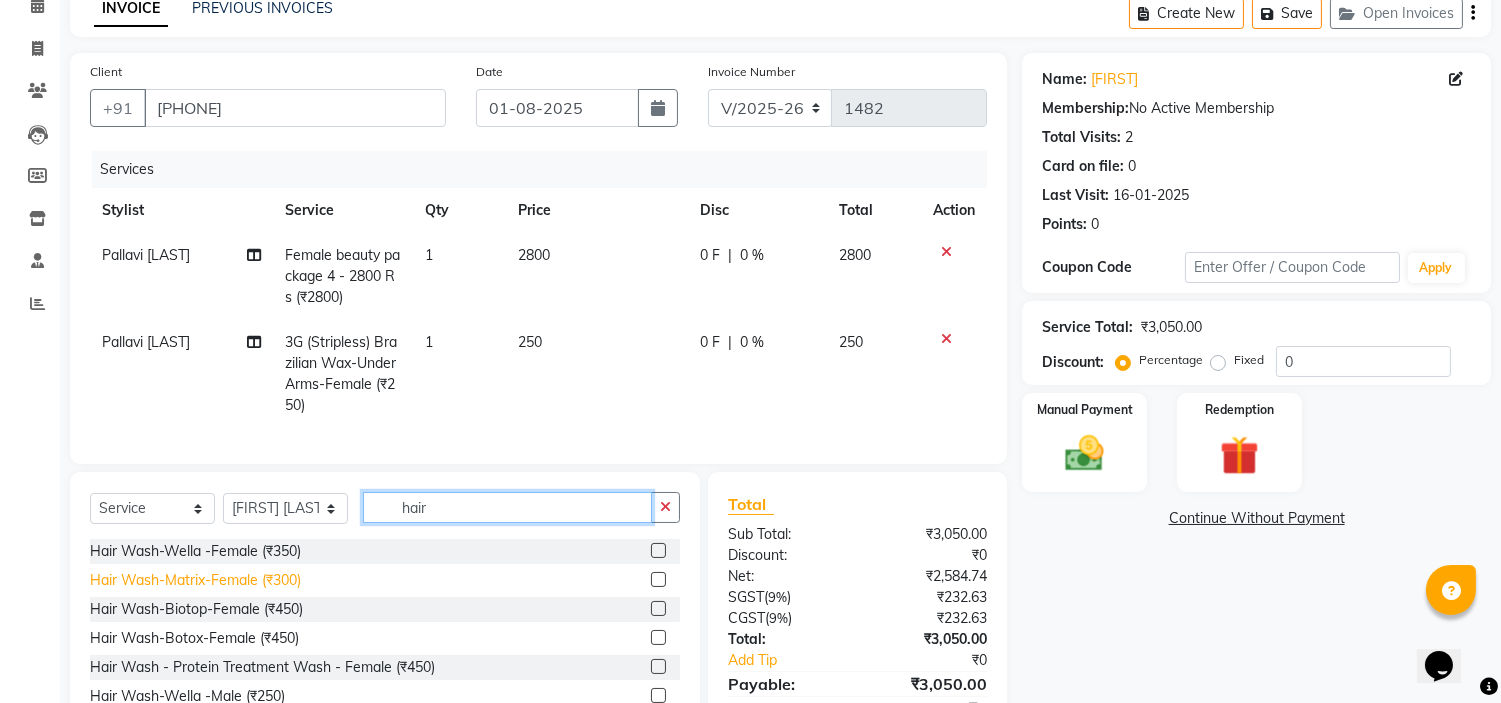type on "hair" 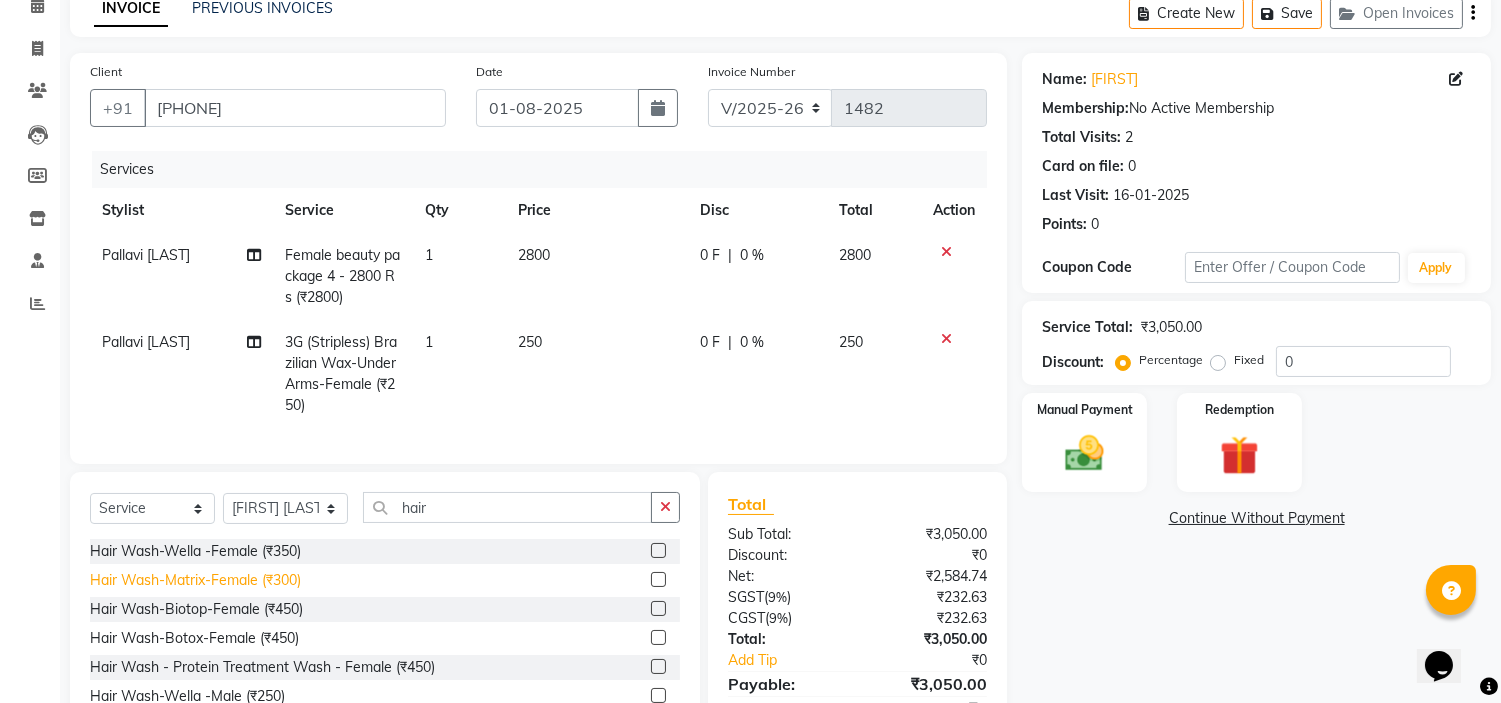 click on "Hair Wash-Matrix-Female (₹300)" 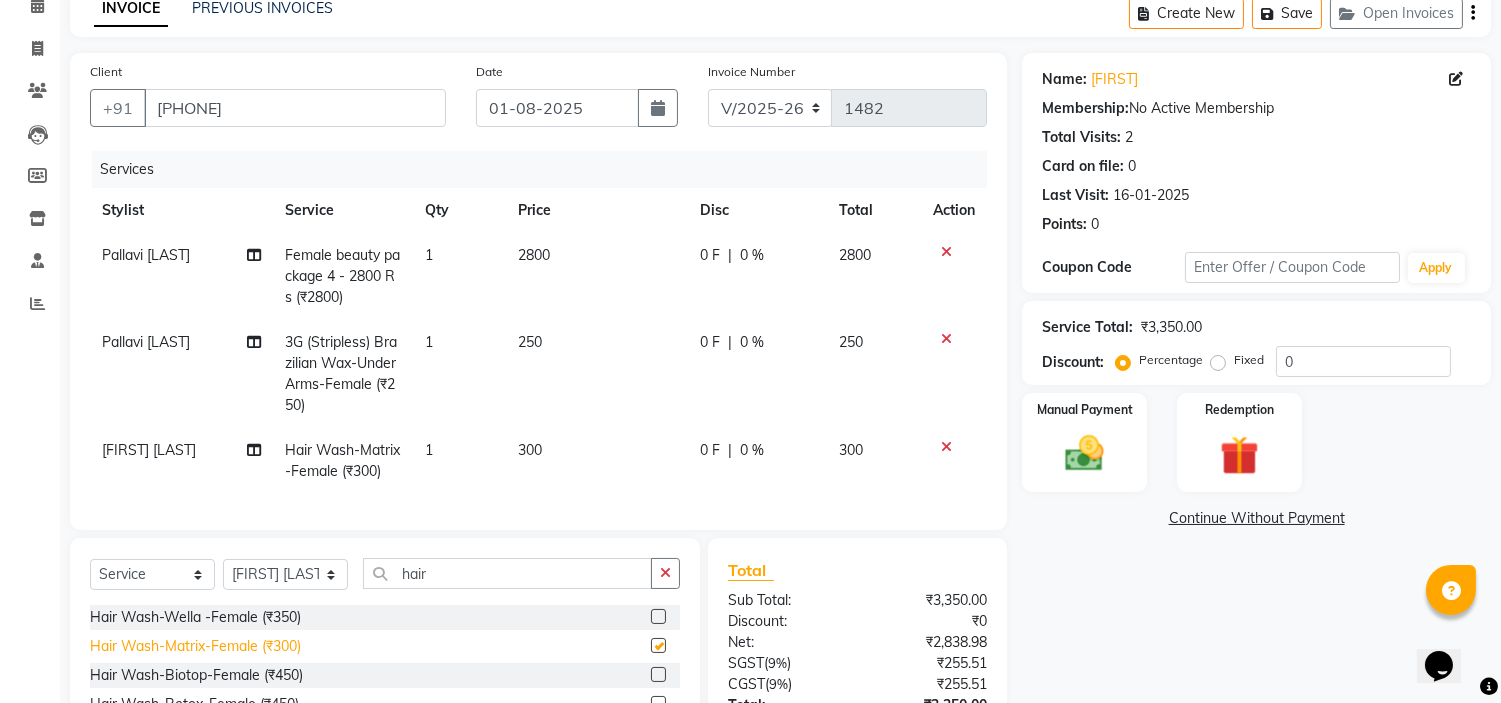 checkbox on "false" 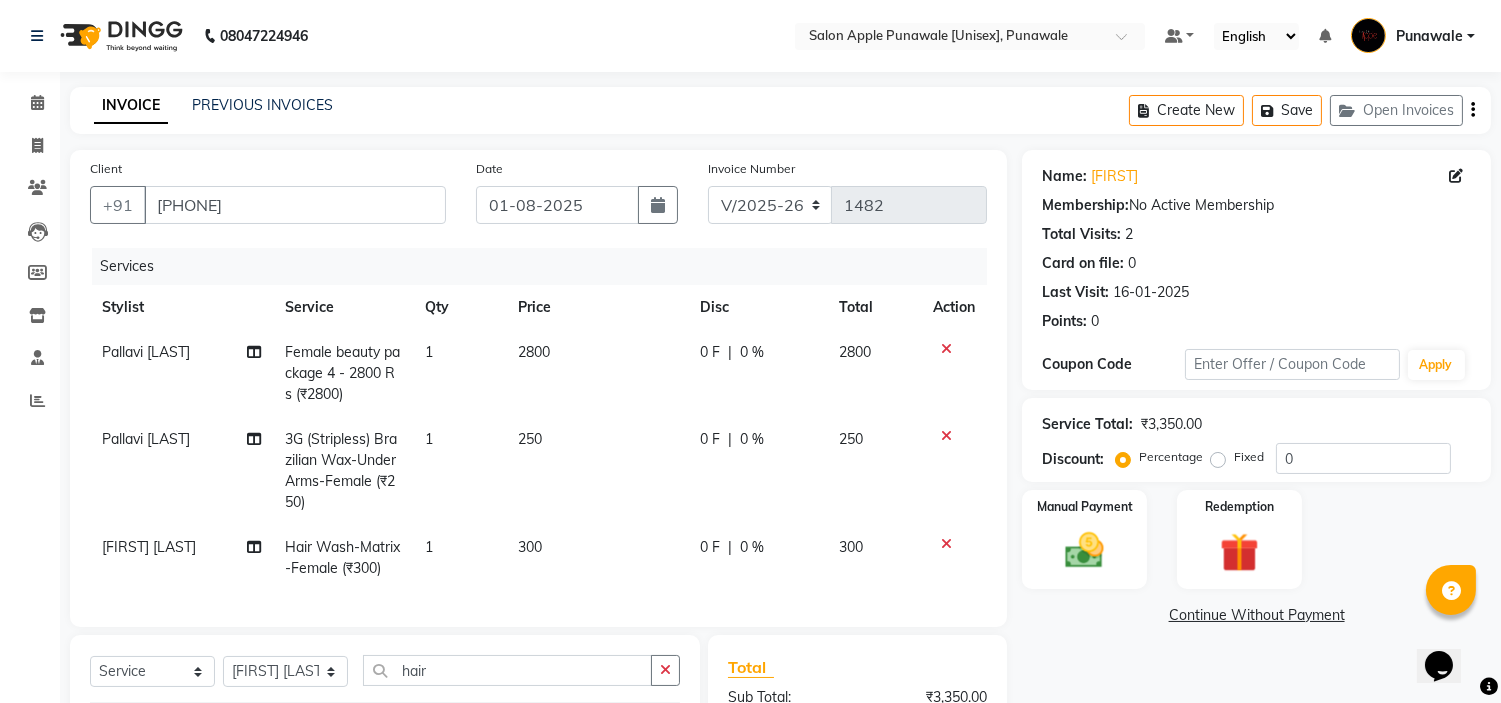 scroll, scrollTop: 273, scrollLeft: 0, axis: vertical 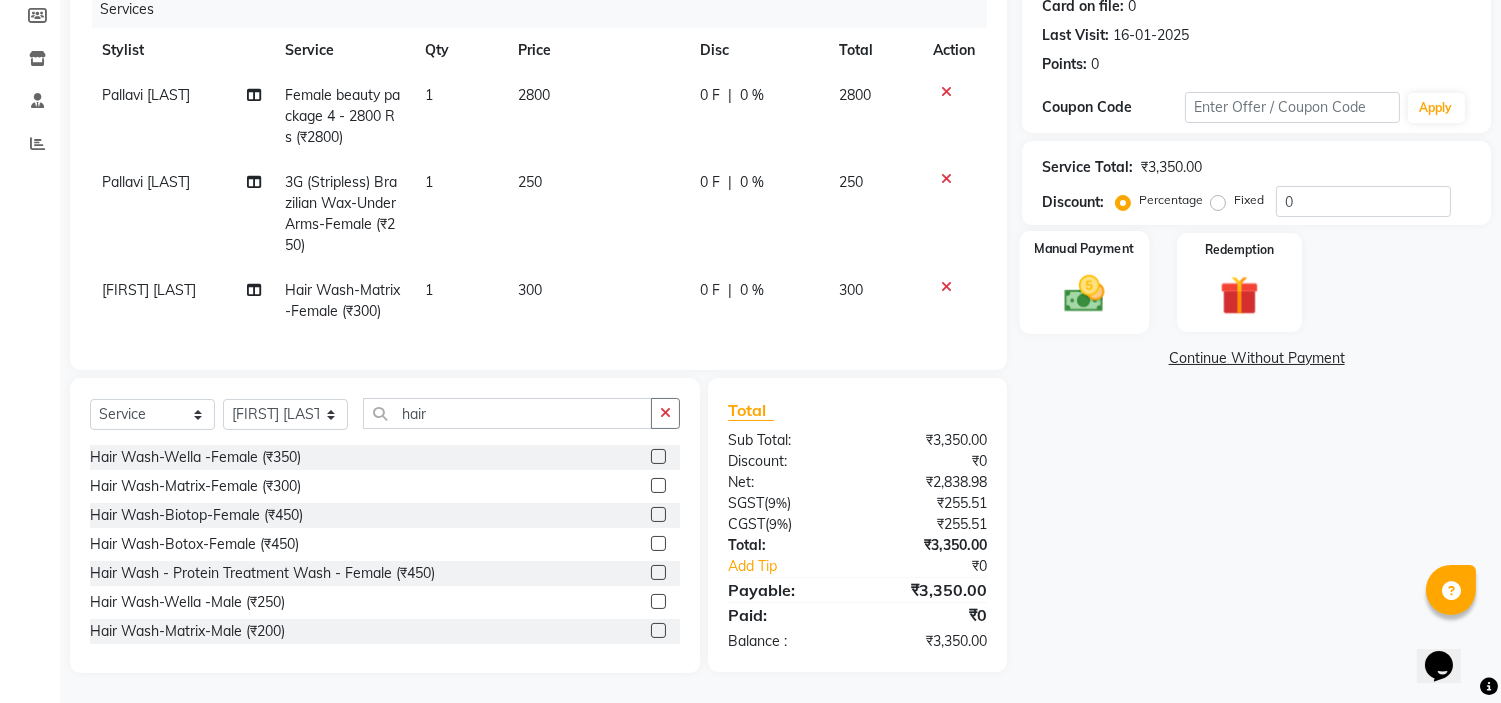 click on "Manual Payment" 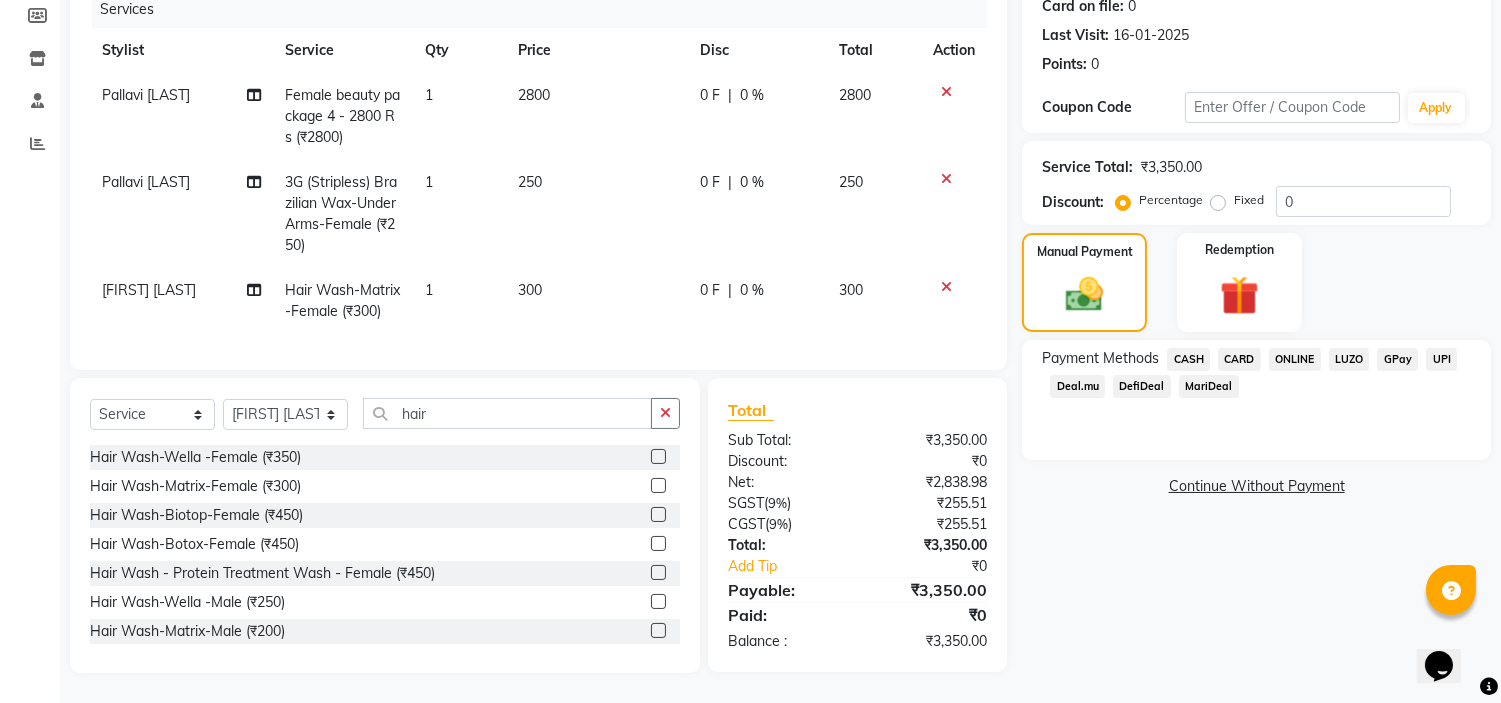 click on "ONLINE" 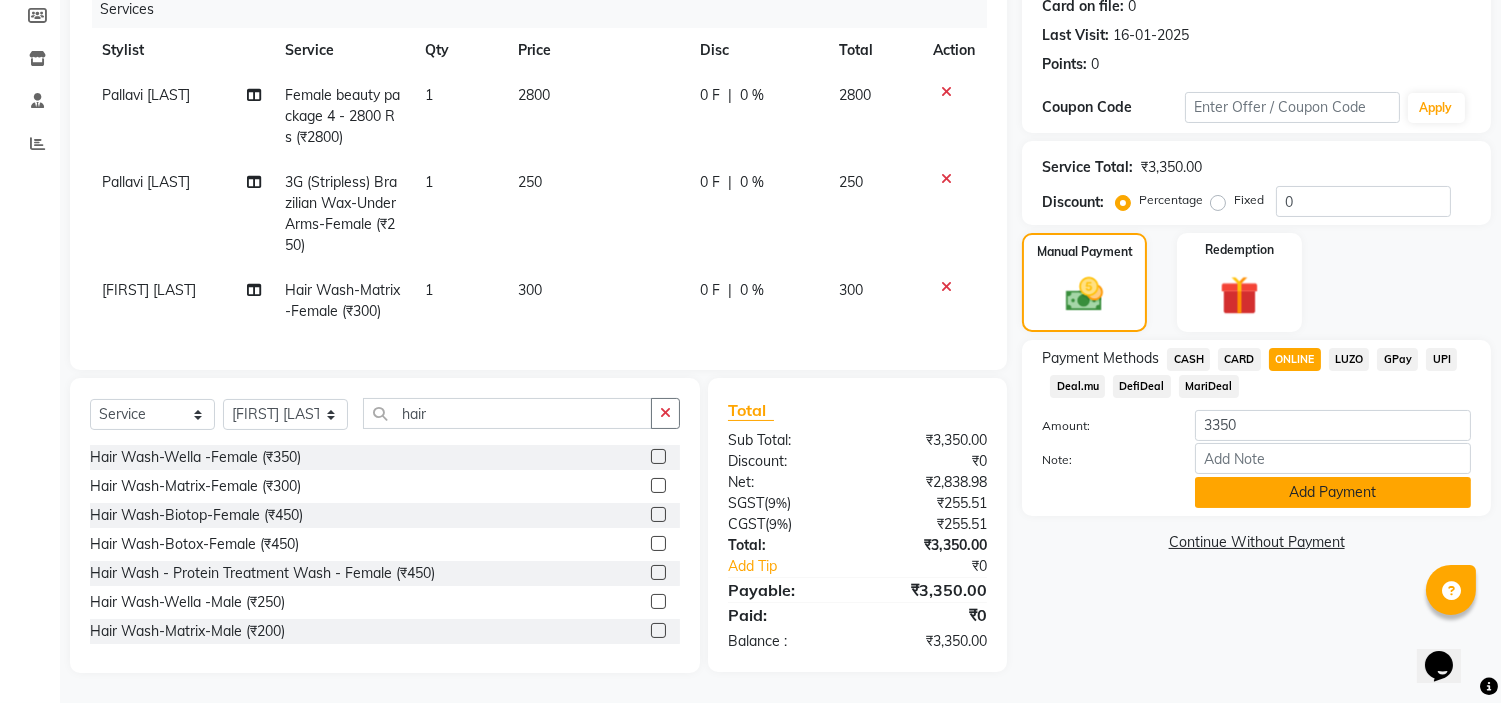 click on "Add Payment" 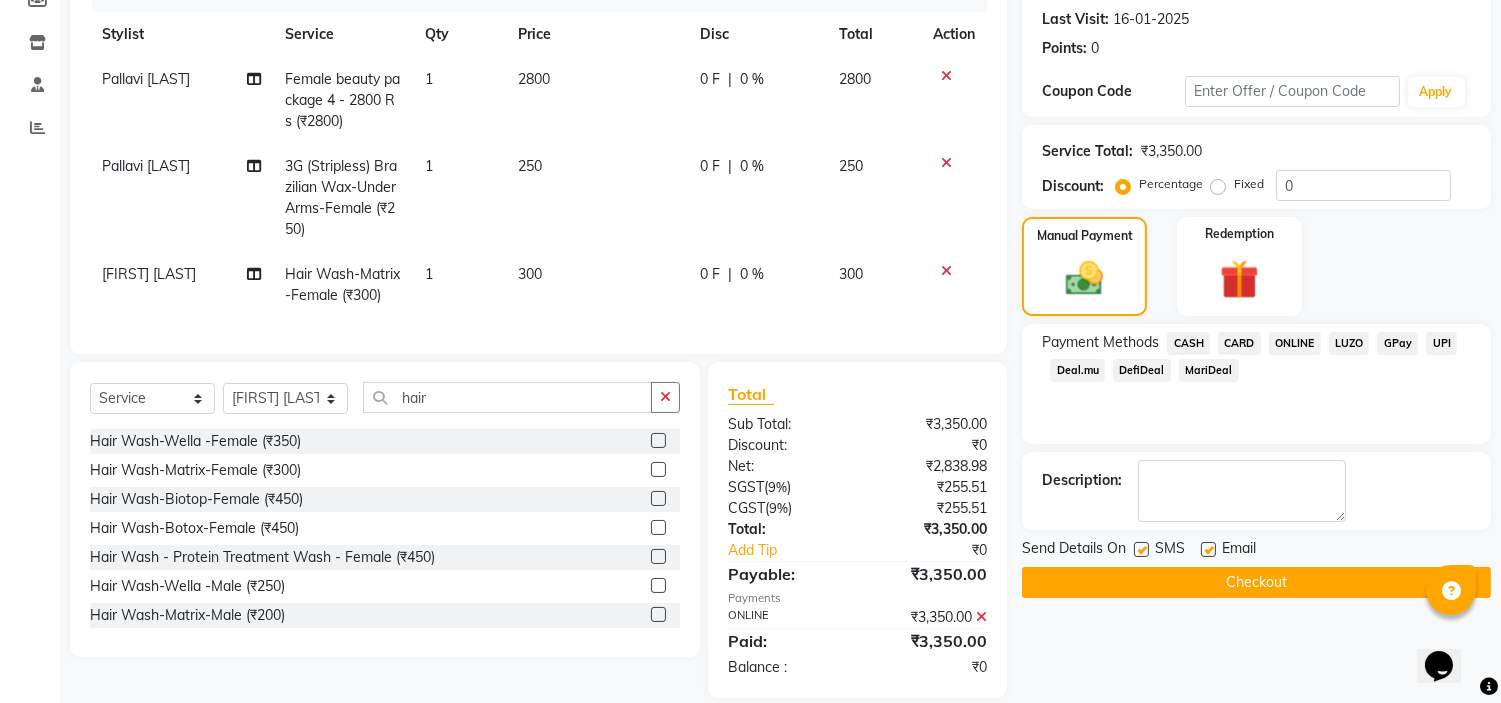 scroll, scrollTop: 314, scrollLeft: 0, axis: vertical 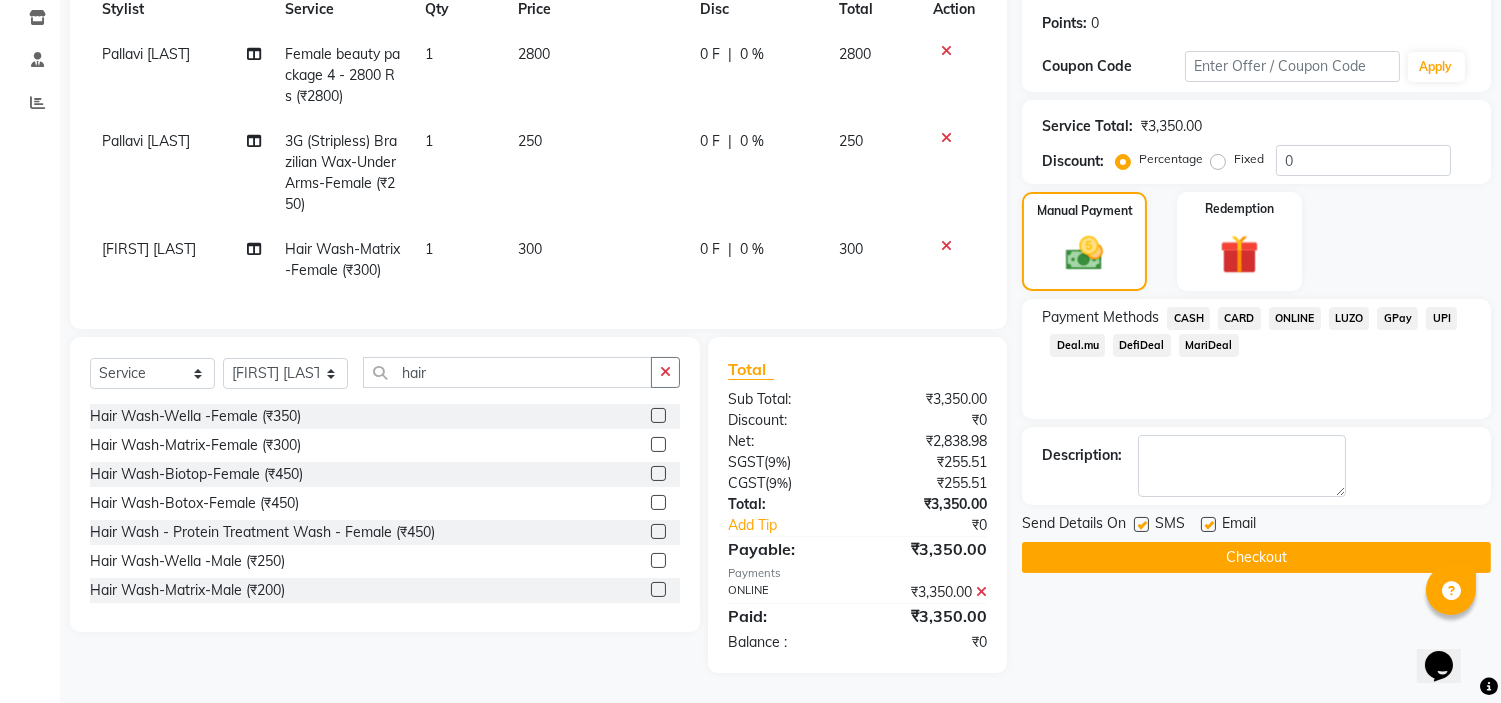 click on "Checkout" 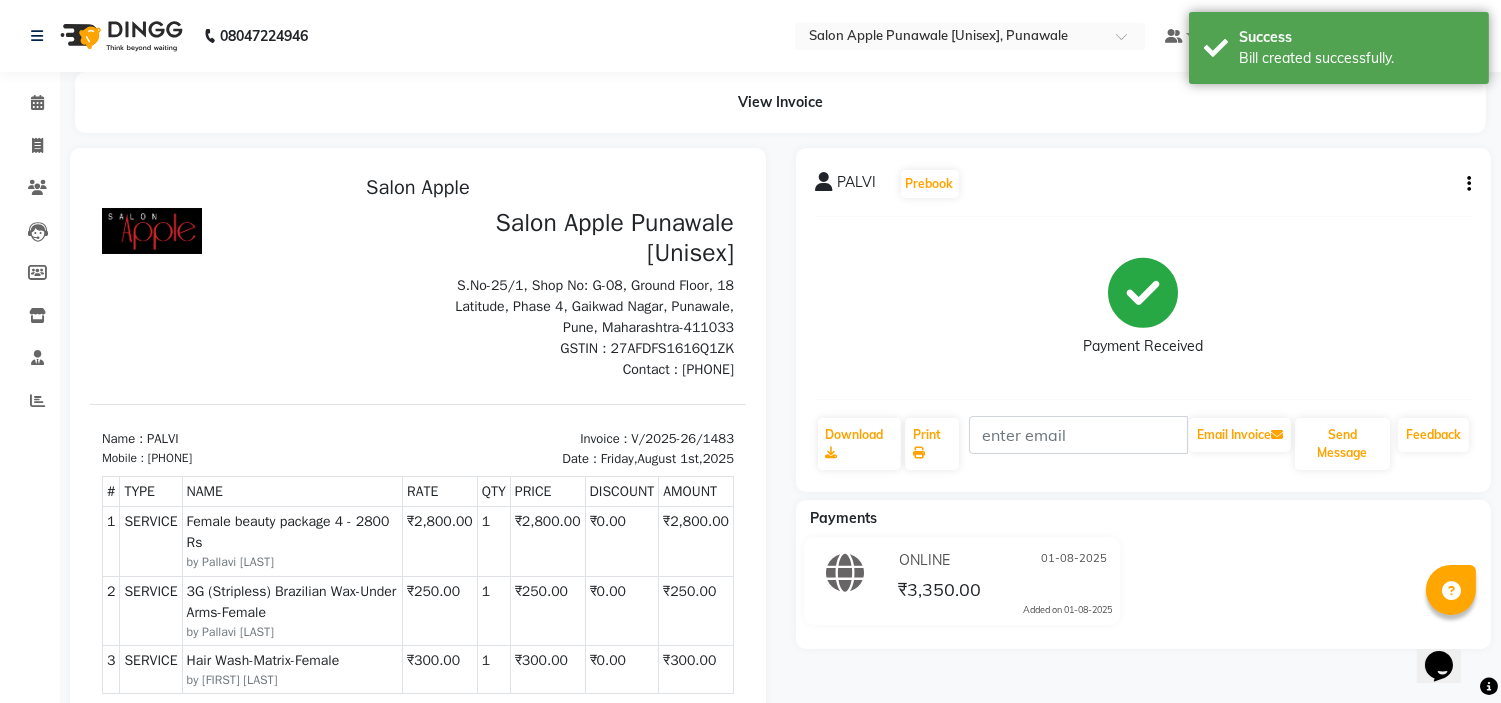 scroll, scrollTop: 0, scrollLeft: 0, axis: both 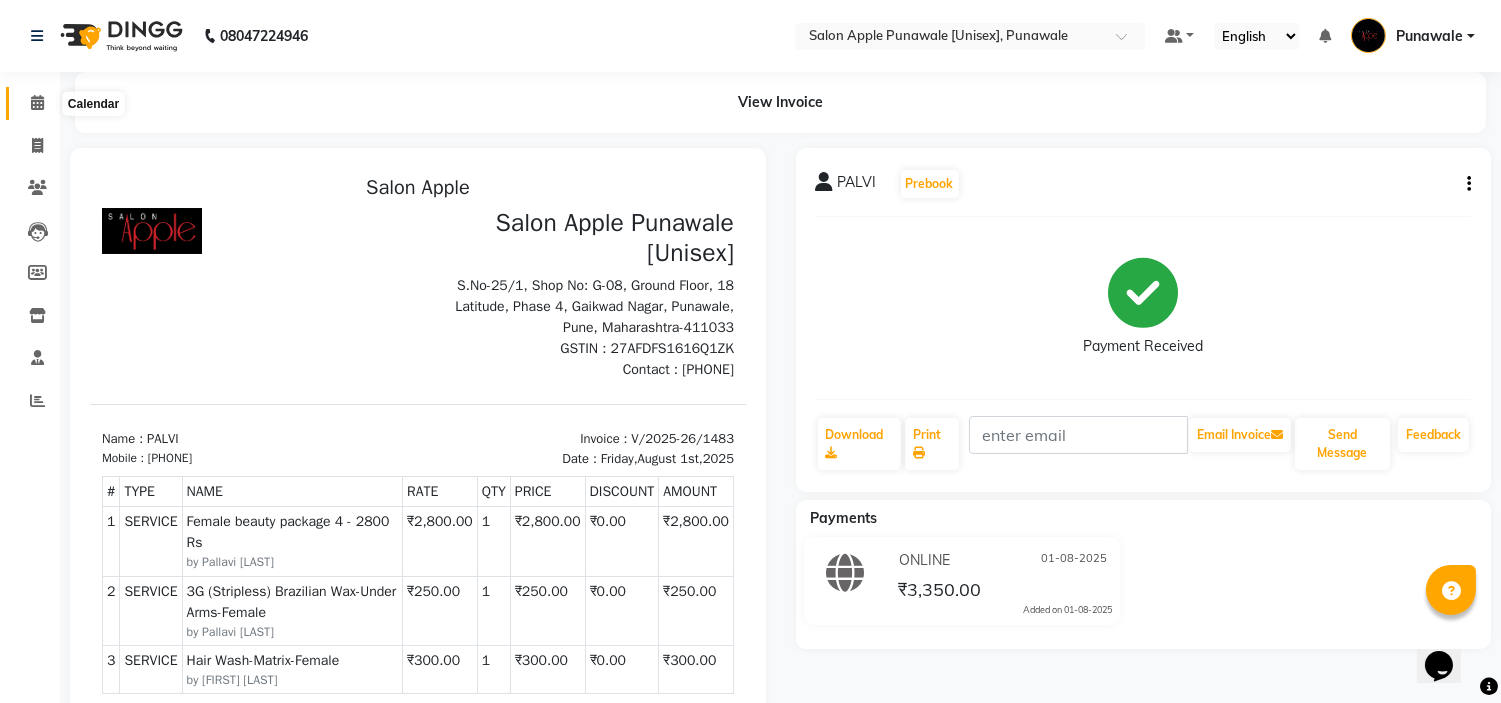 click 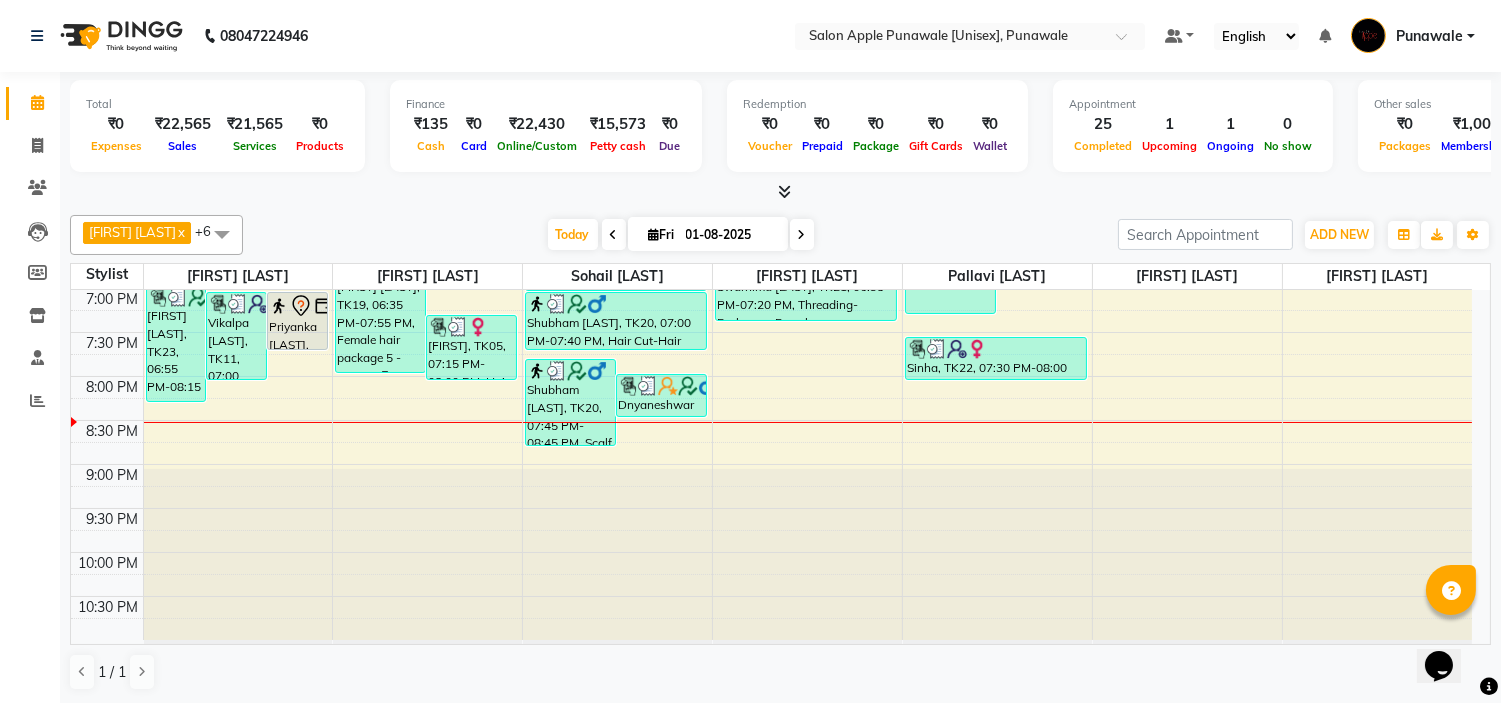 scroll, scrollTop: 882, scrollLeft: 0, axis: vertical 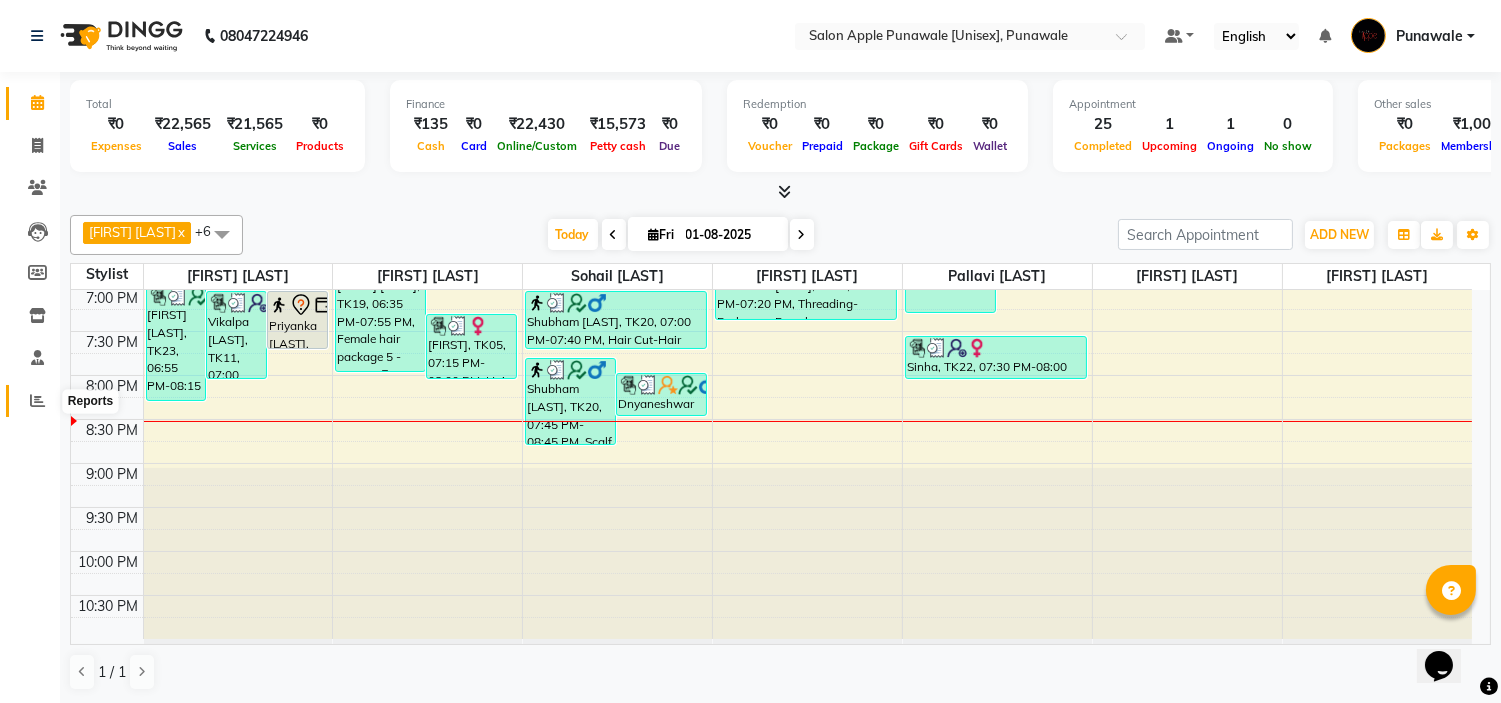 click 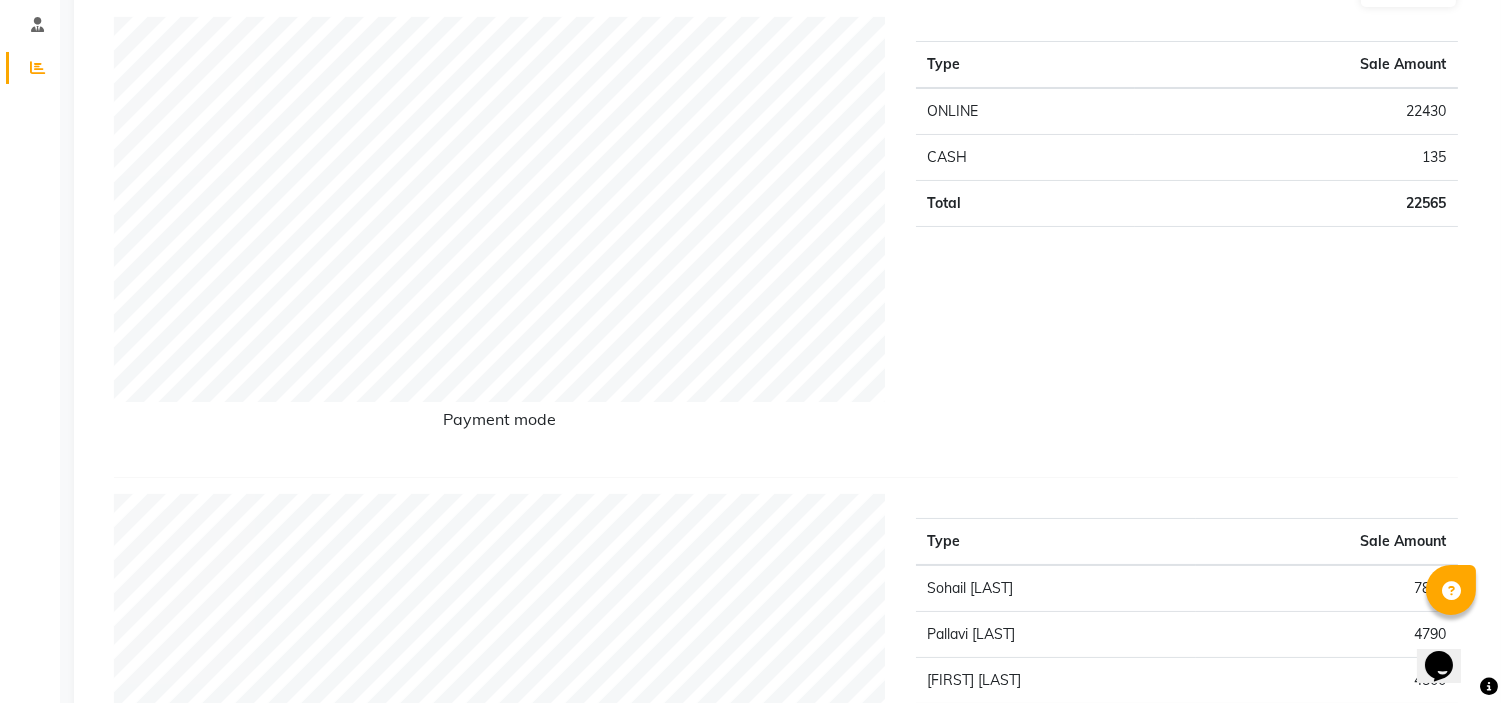 scroll, scrollTop: 0, scrollLeft: 0, axis: both 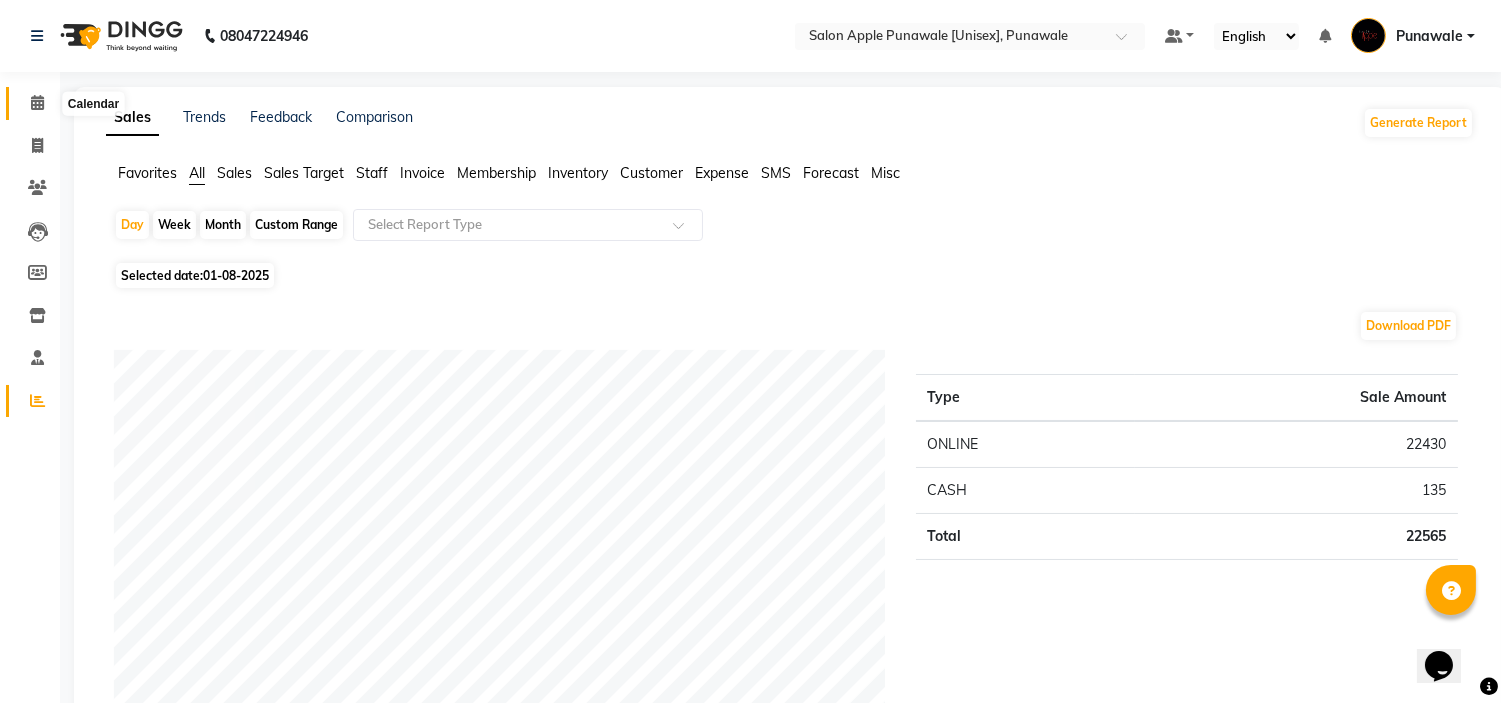 click 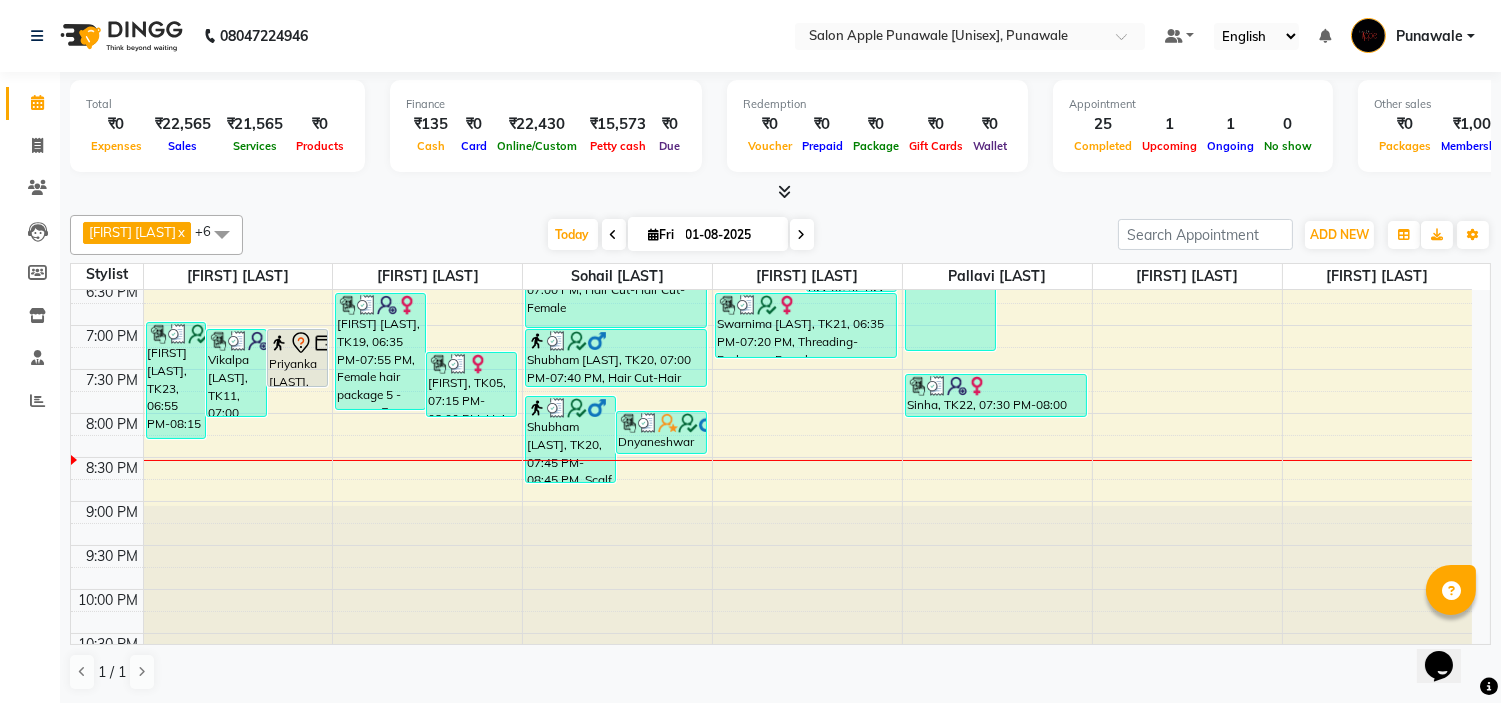 scroll, scrollTop: 882, scrollLeft: 0, axis: vertical 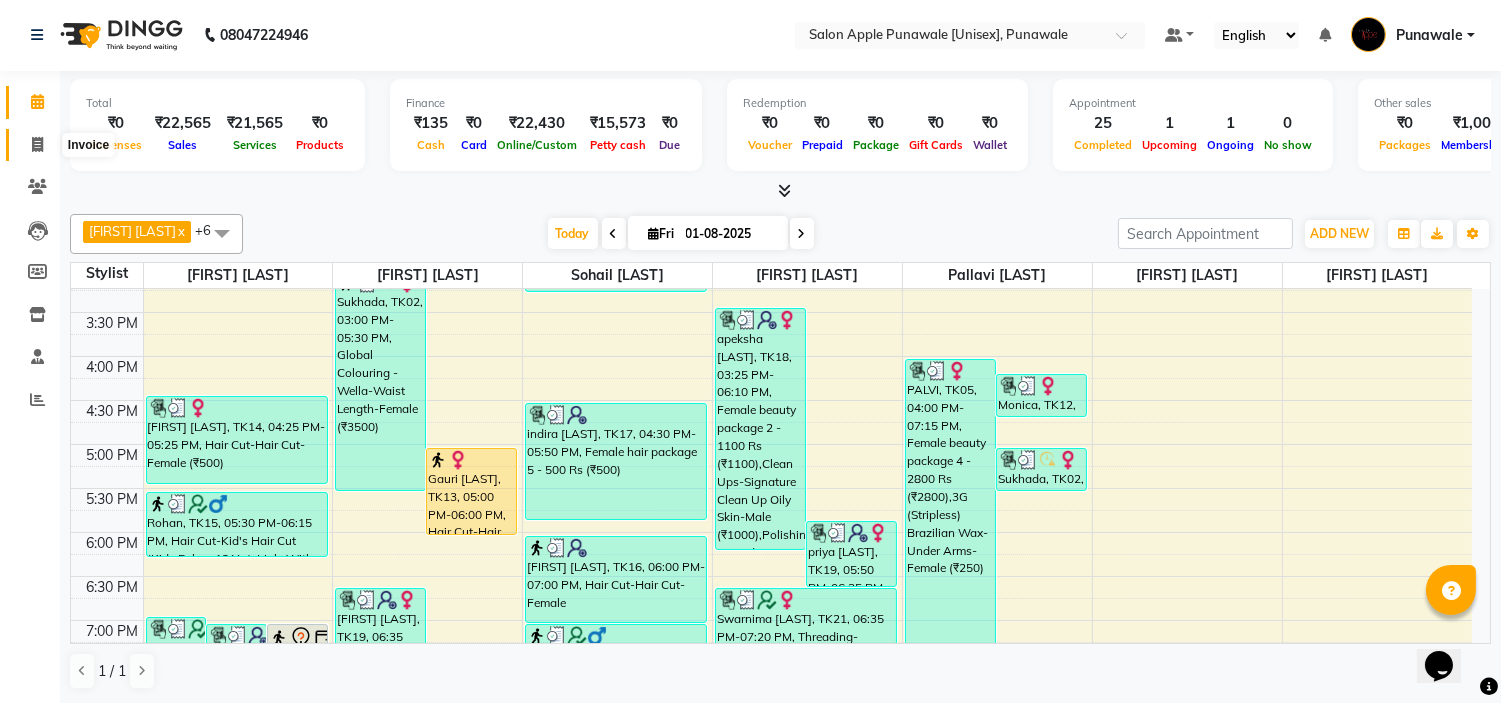 click 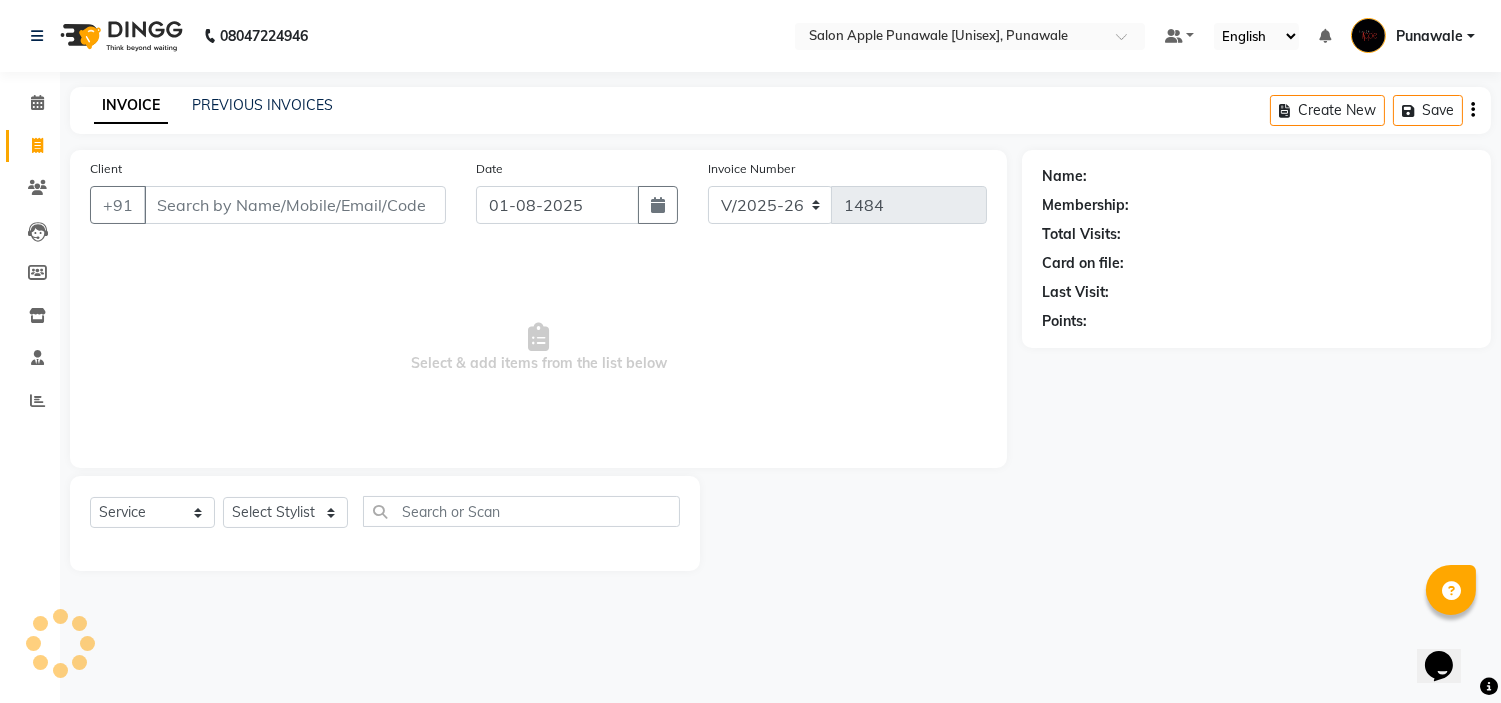 scroll, scrollTop: 0, scrollLeft: 0, axis: both 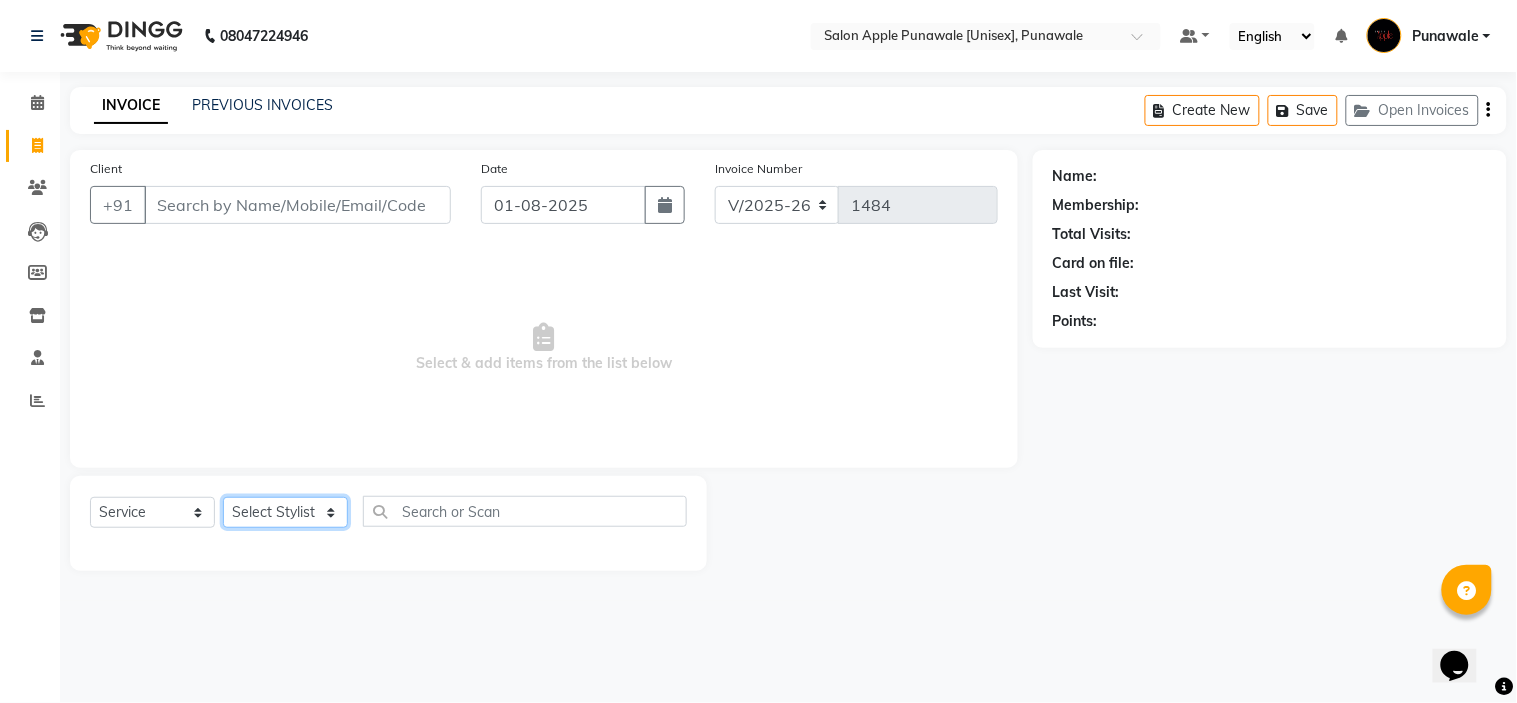 click on "Select Stylist [FIRST NAME] [LAST NAME] [FIRST NAME] [LAST NAME] [FIRST NAME] [LAST NAME] [FIRST NAME] [LAST NAME] [FIRST NAME] [LAST NAME] [FIRST NAME] [LAST NAME] [FIRST NAME] [LAST NAME]  [FIRST NAME] [LAST NAME]" 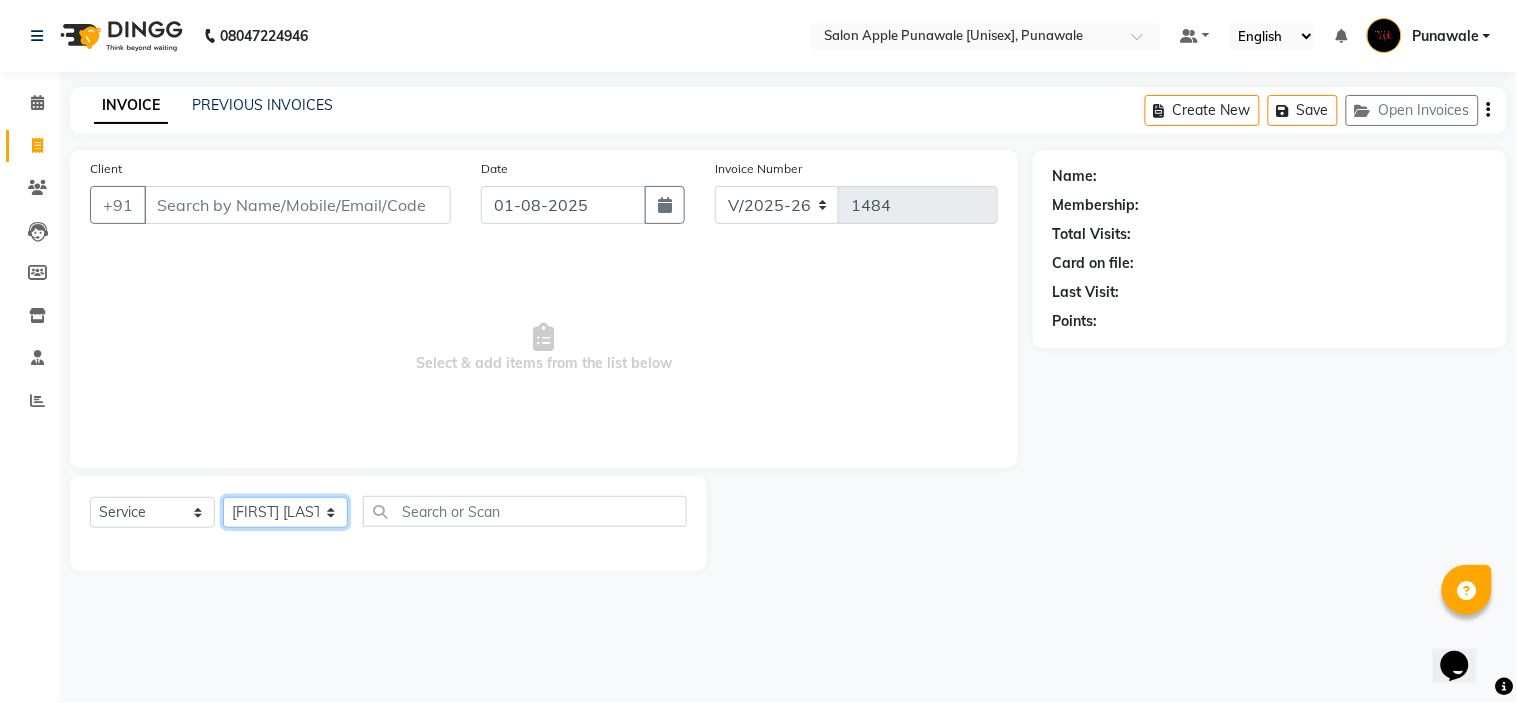 click on "Select Stylist [FIRST NAME] [LAST NAME] [FIRST NAME] [LAST NAME] [FIRST NAME] [LAST NAME] [FIRST NAME] [LAST NAME] [FIRST NAME] [LAST NAME] [FIRST NAME] [LAST NAME] [FIRST NAME] [LAST NAME]  [FIRST NAME] [LAST NAME]" 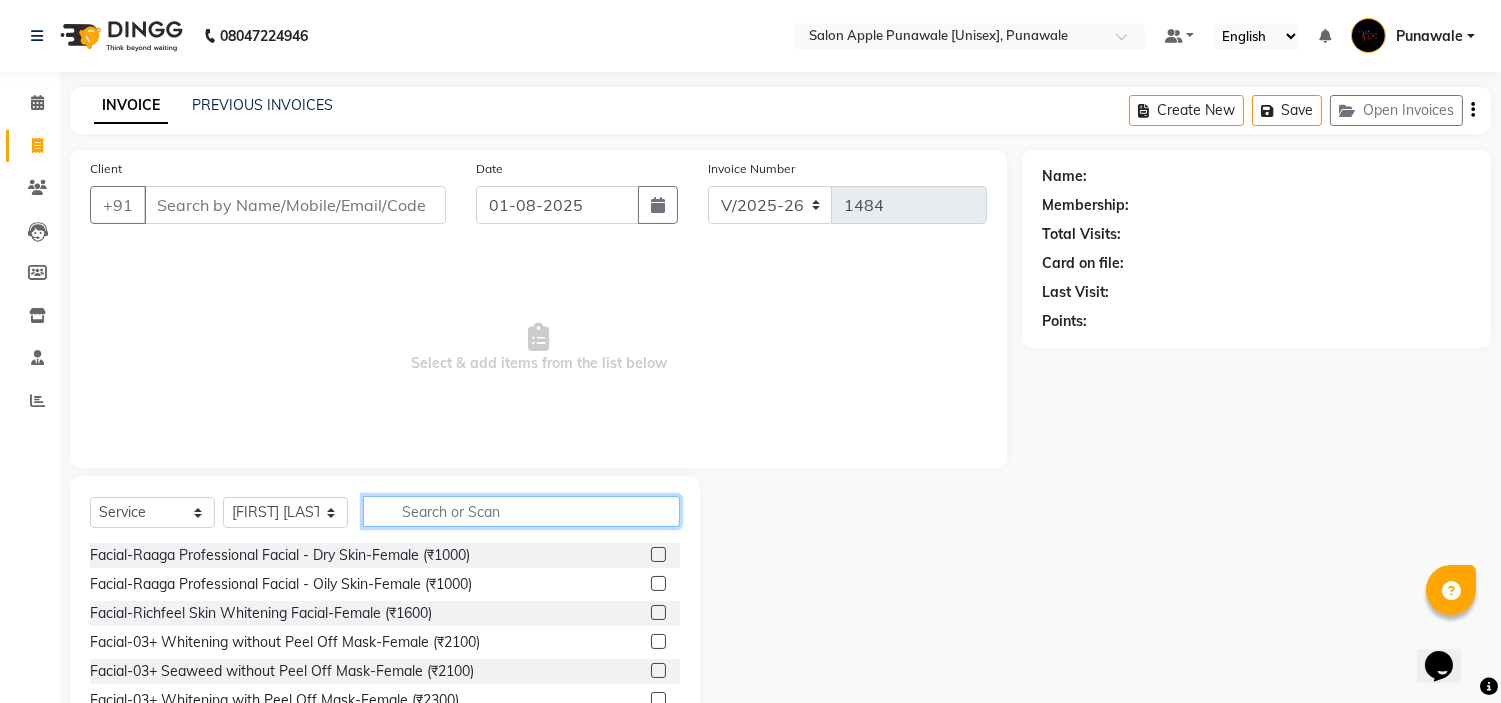 click 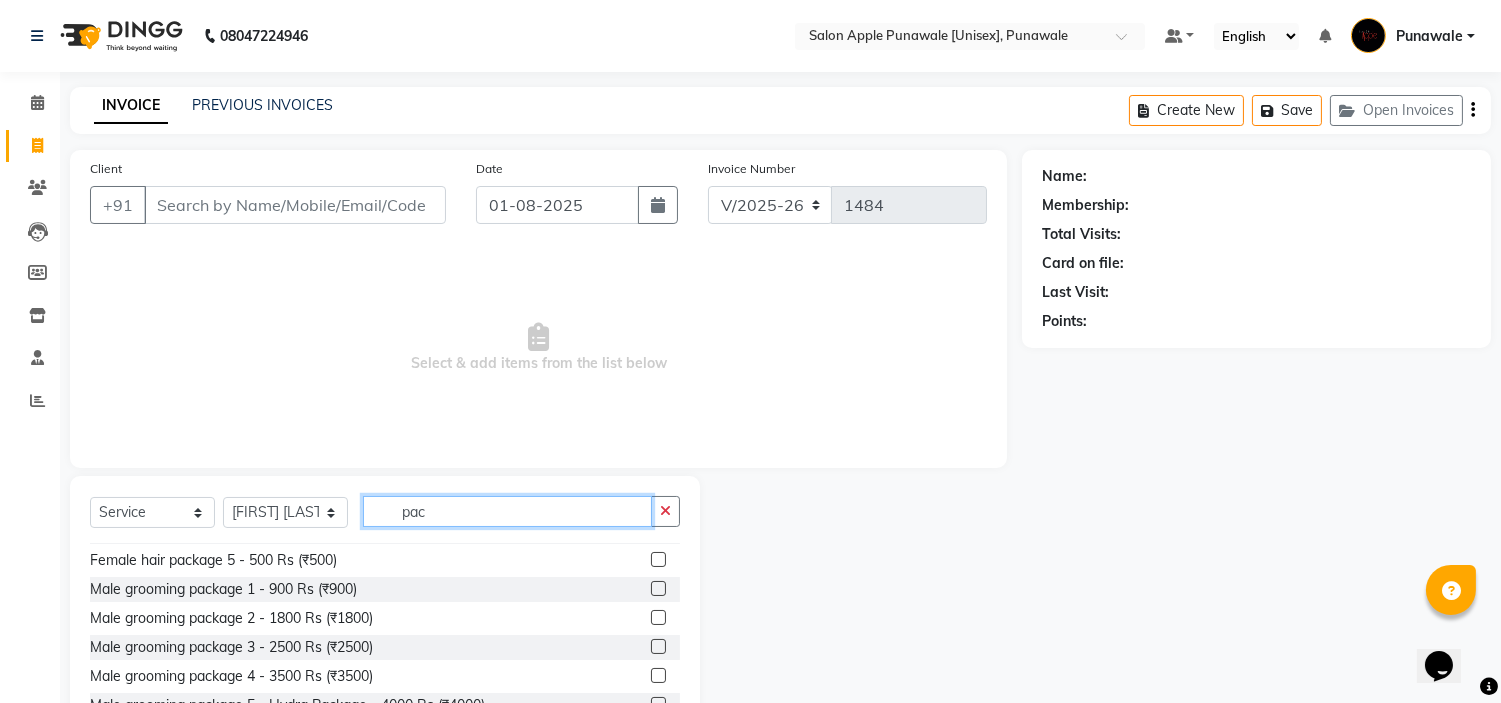 scroll, scrollTop: 333, scrollLeft: 0, axis: vertical 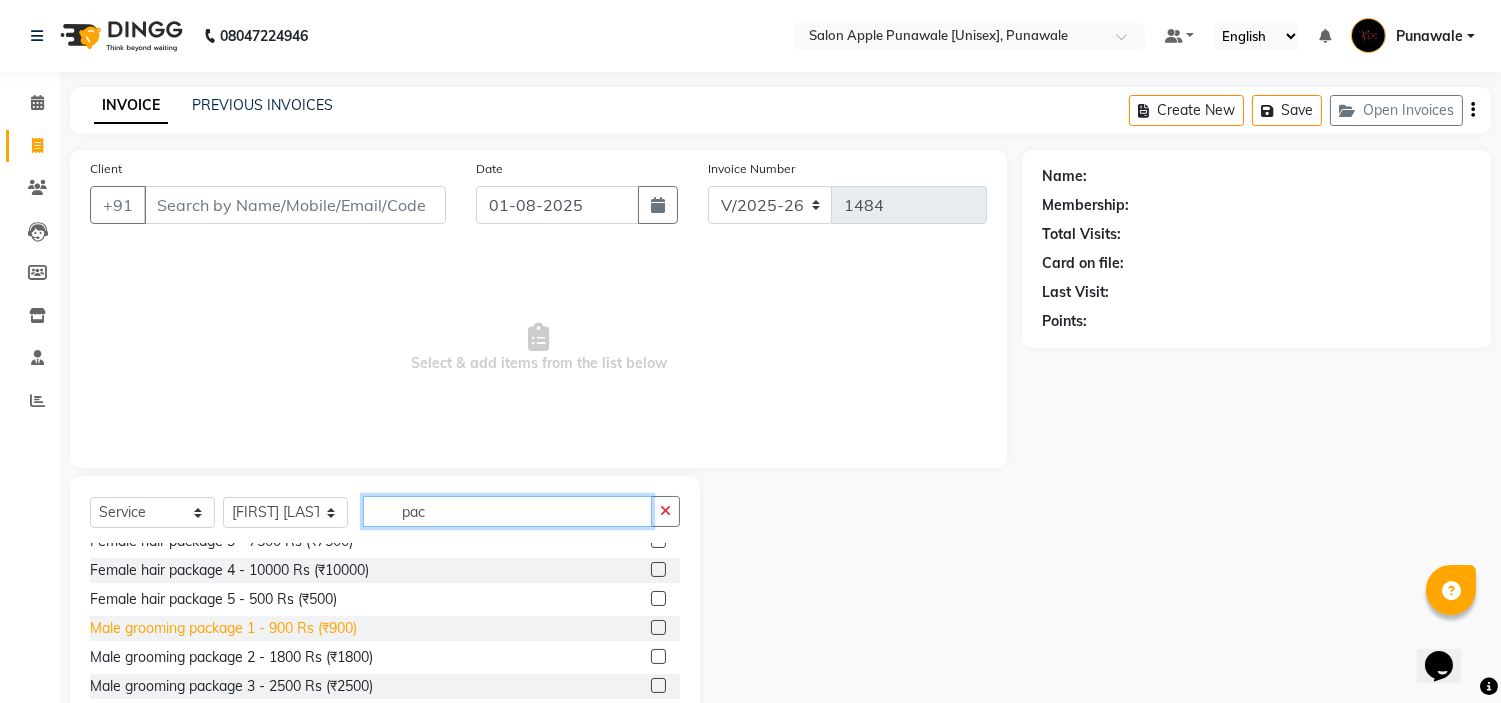 type on "pac" 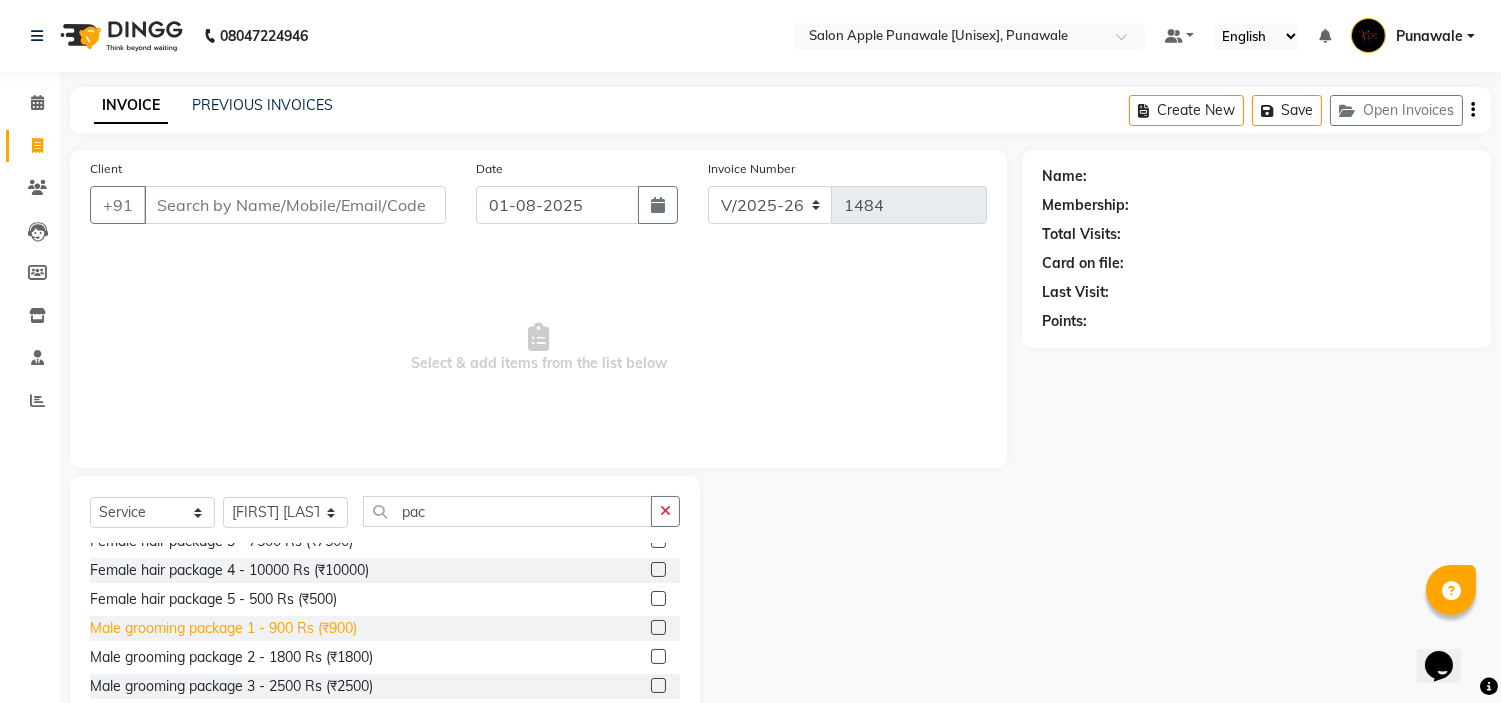 click on "Male grooming package 1 - 900 Rs (₹900)" 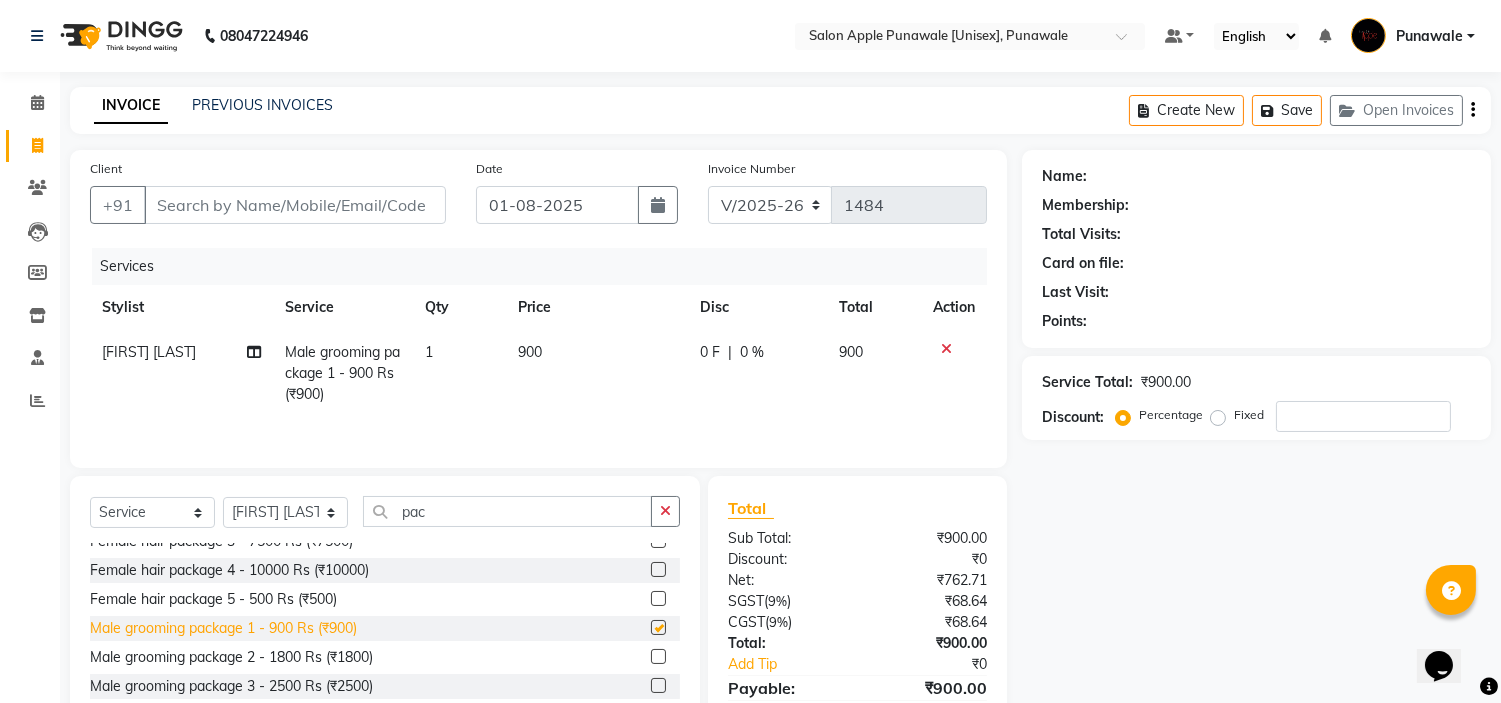 checkbox on "false" 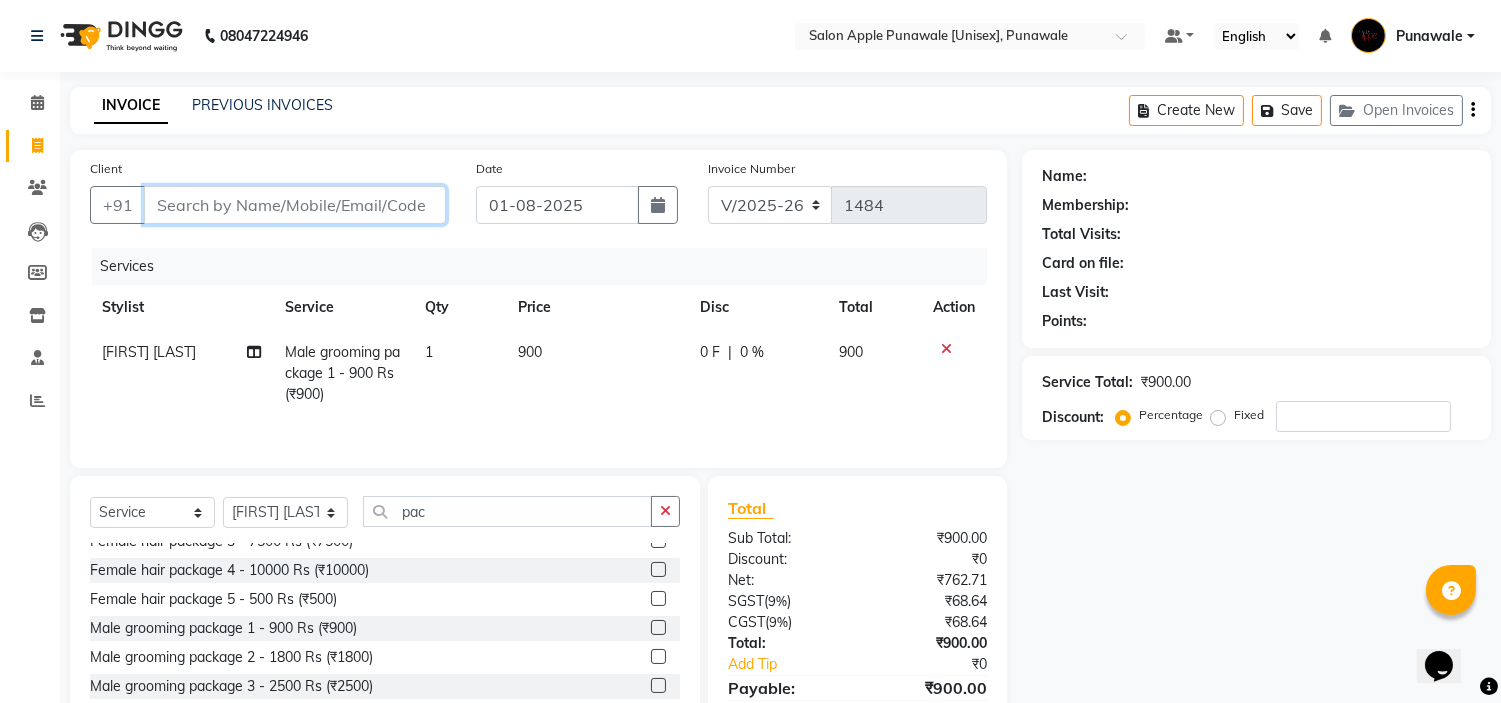click on "Client" at bounding box center (295, 205) 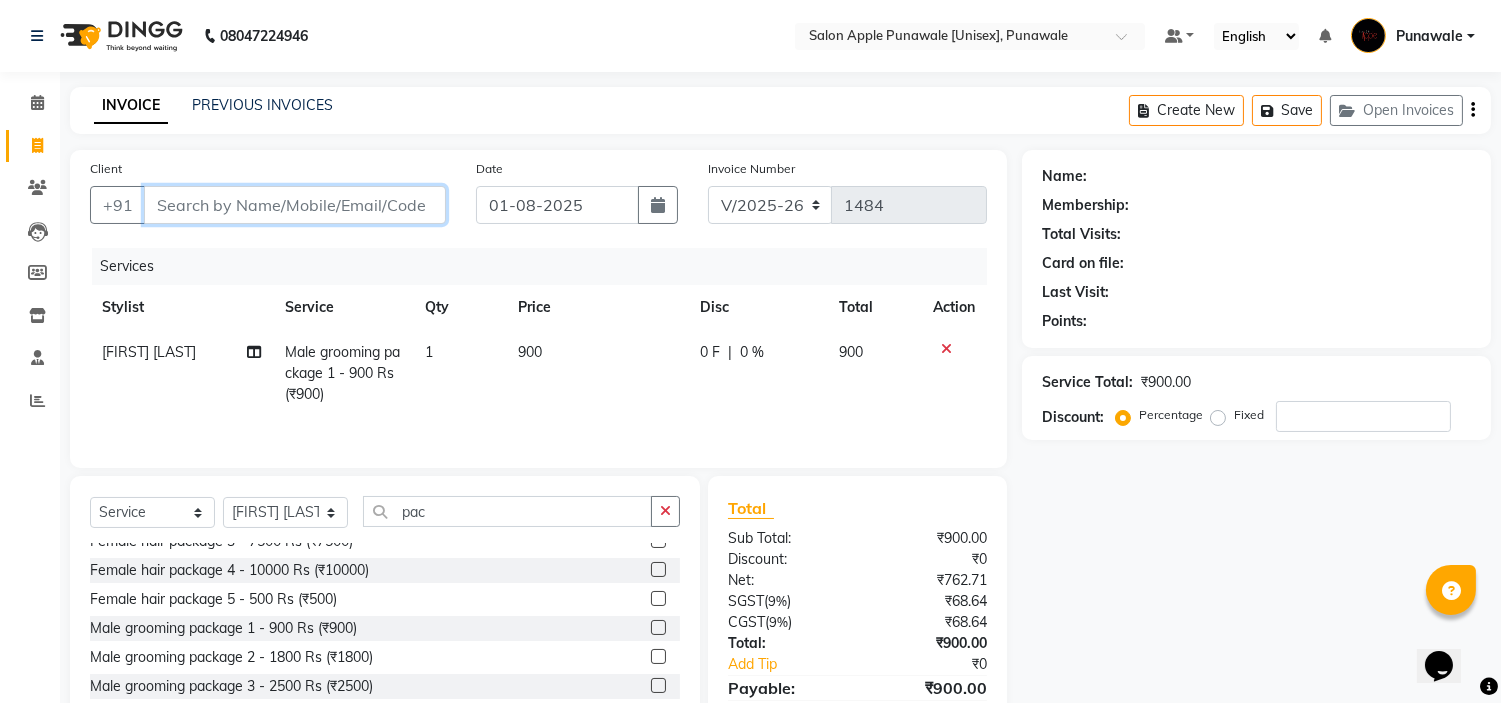 type on "9" 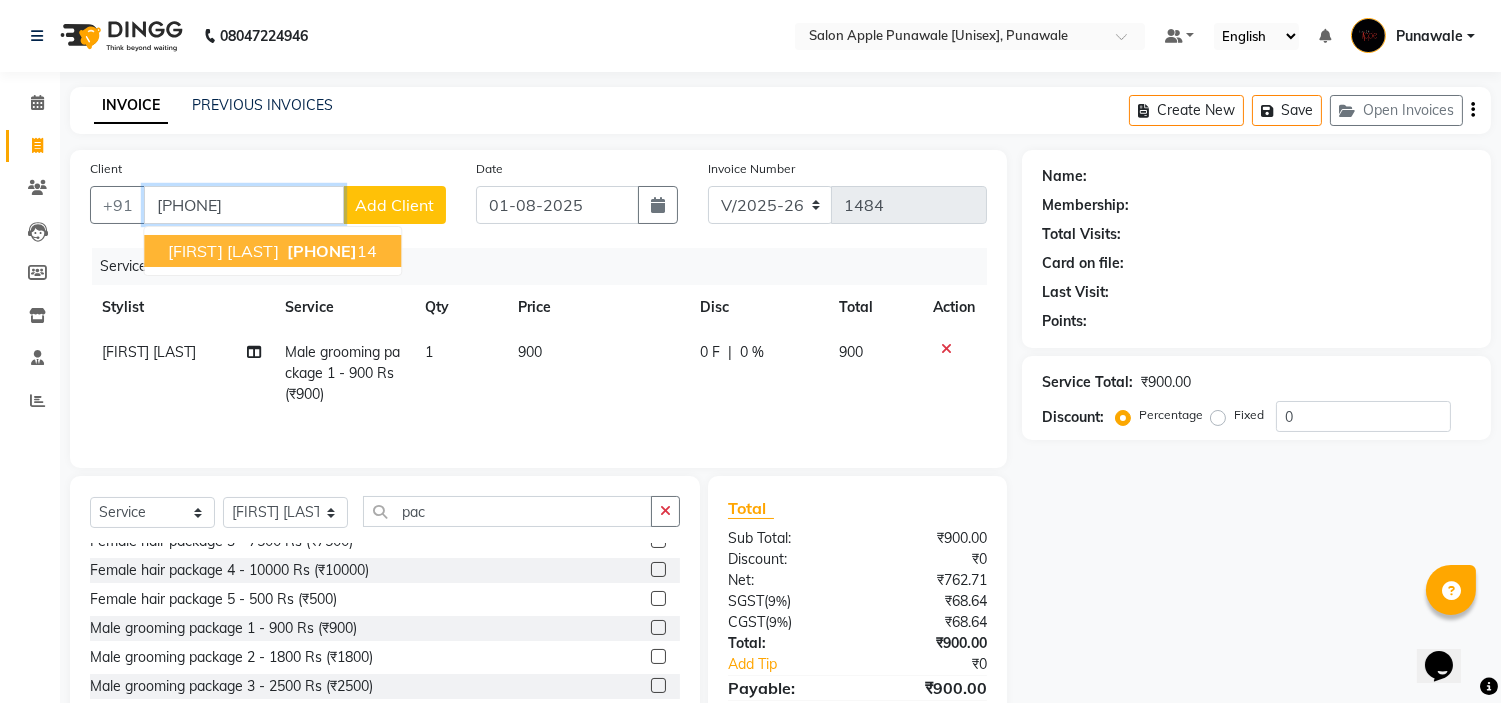 click on "95814444" at bounding box center [322, 251] 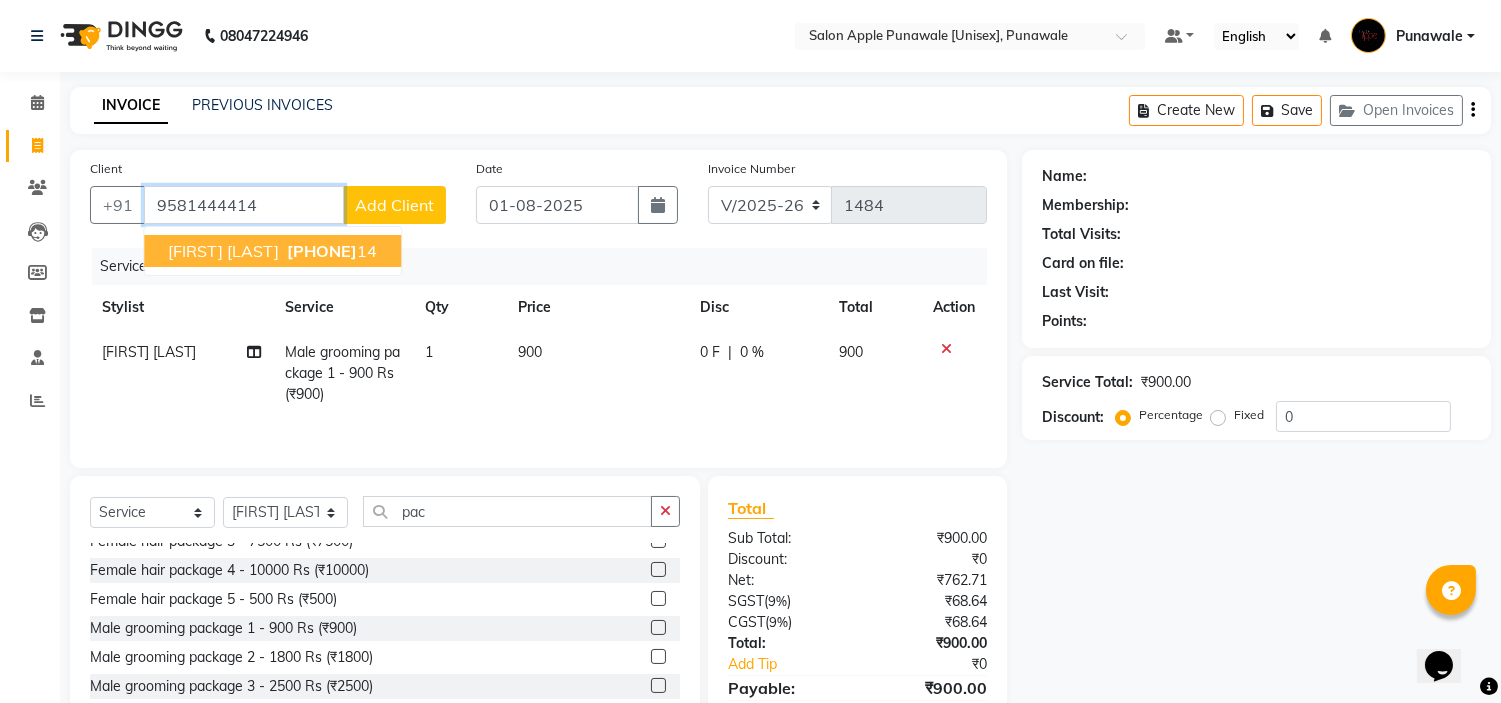 type on "9581444414" 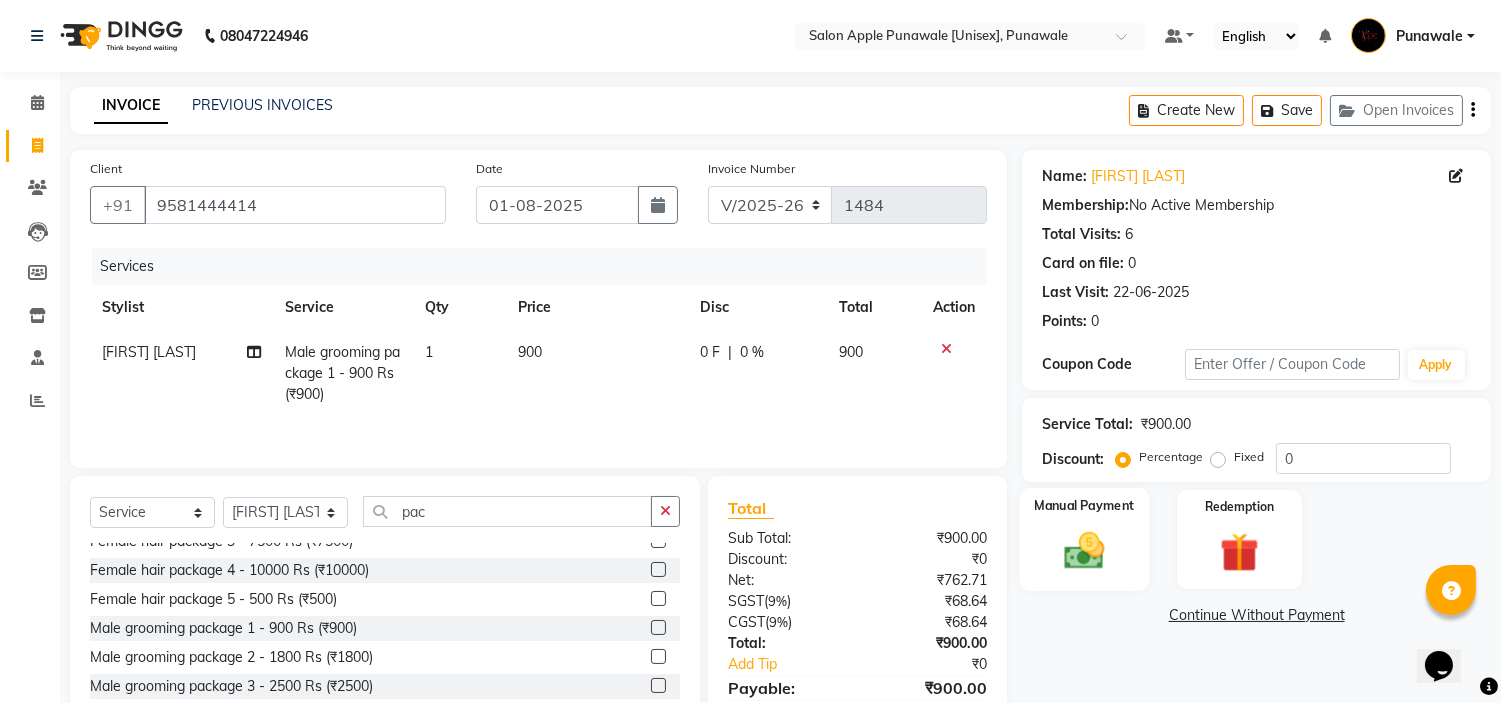 scroll, scrollTop: 100, scrollLeft: 0, axis: vertical 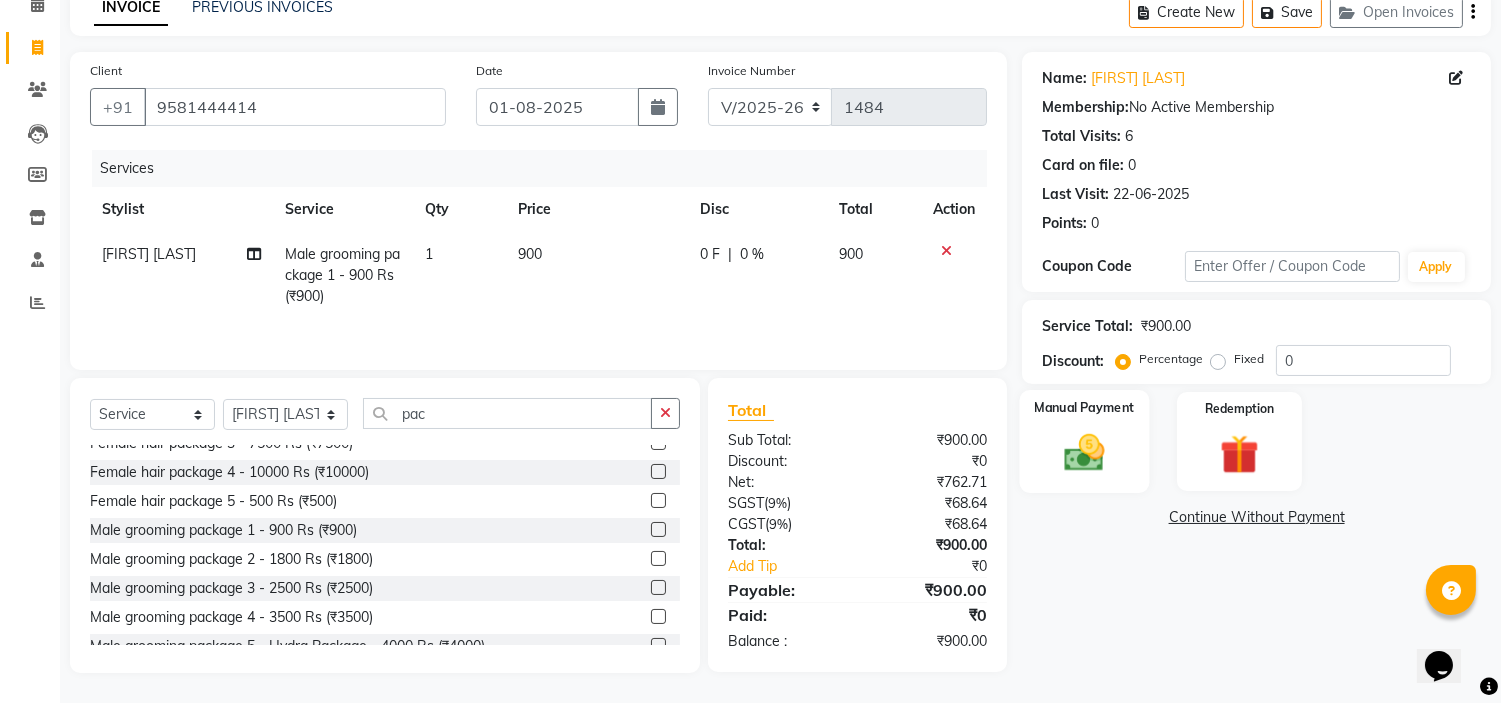 click on "Manual Payment" 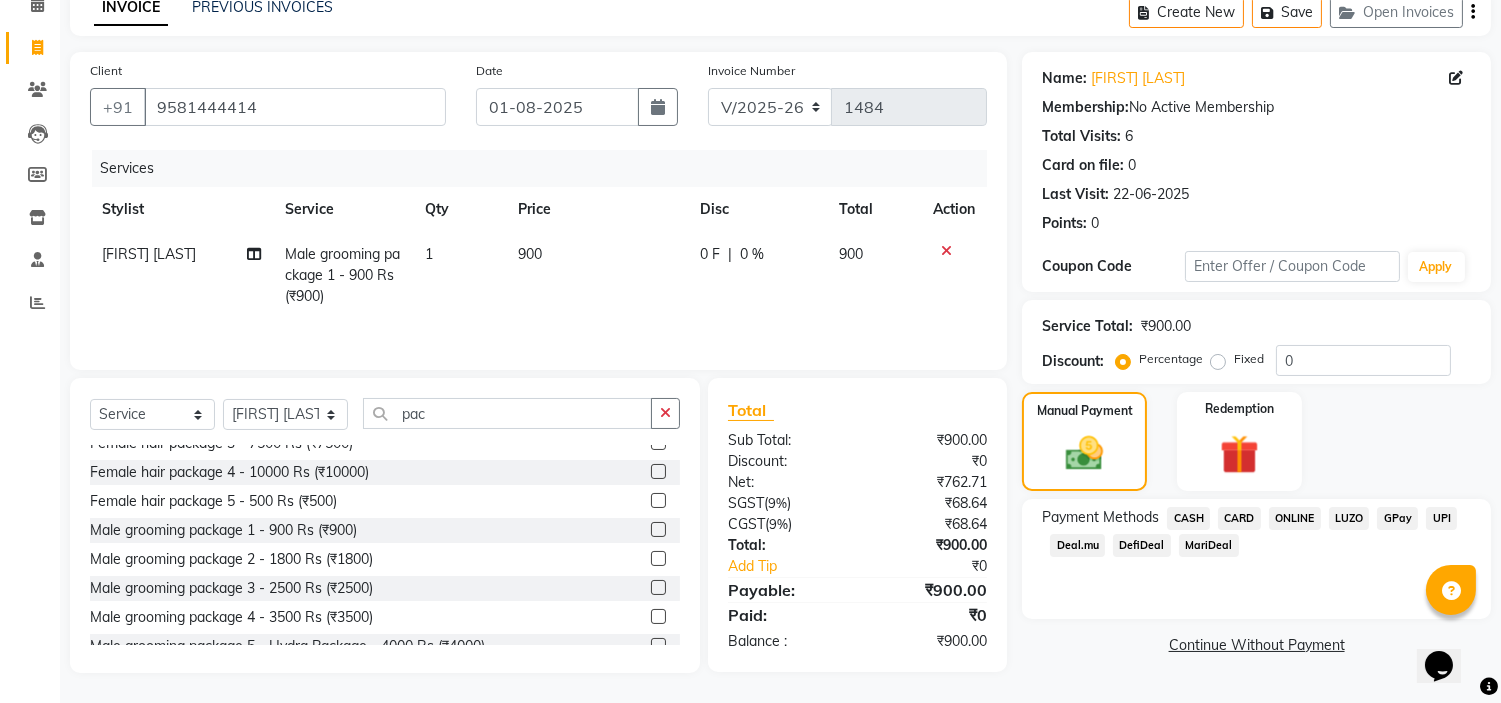 click on "ONLINE" 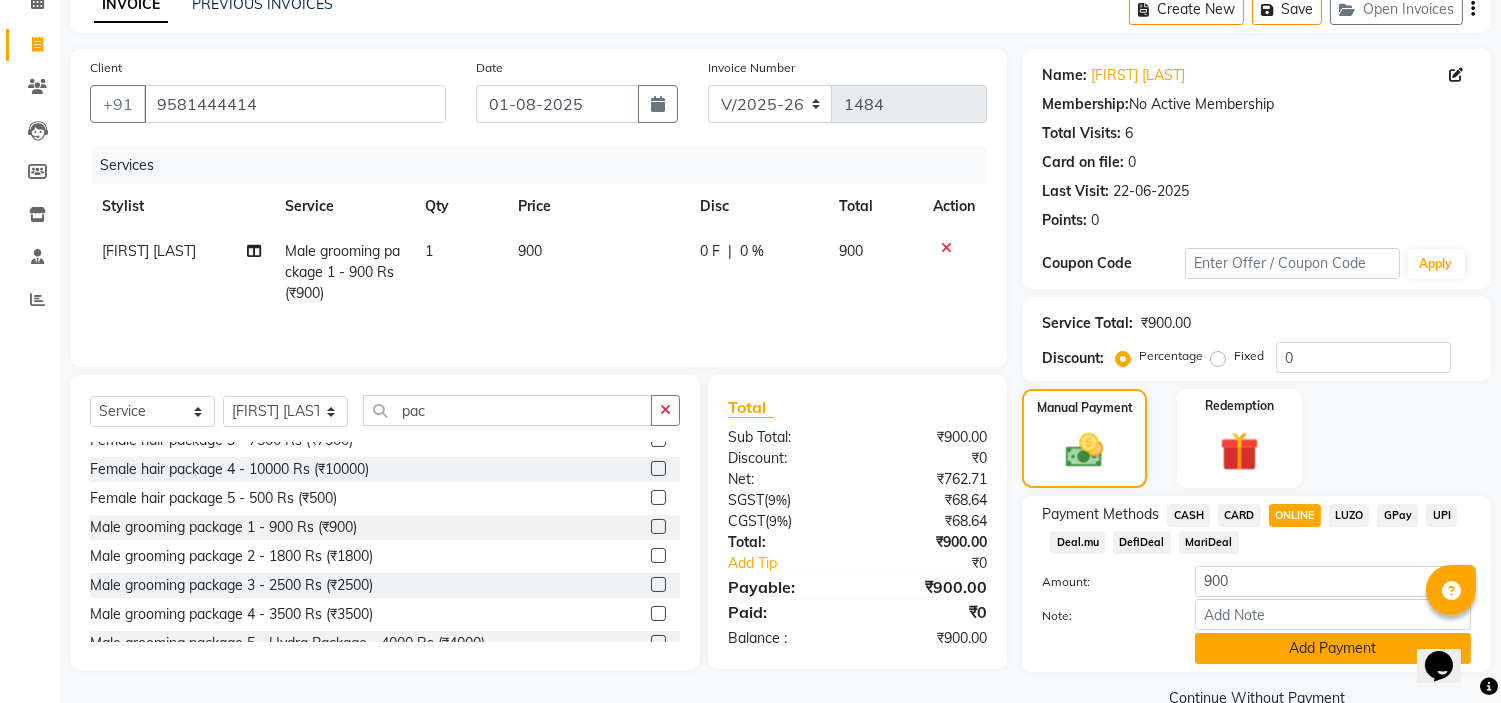 scroll, scrollTop: 141, scrollLeft: 0, axis: vertical 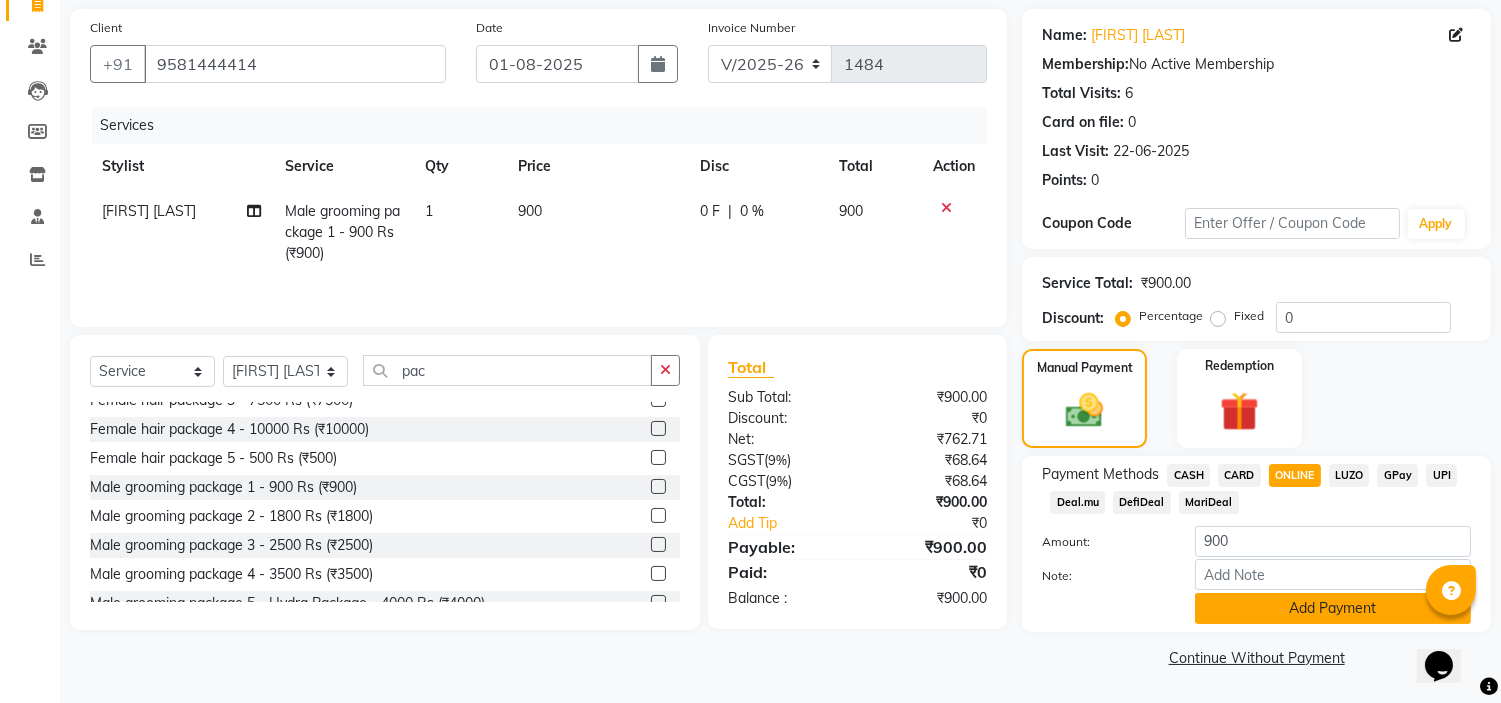 click on "Add Payment" 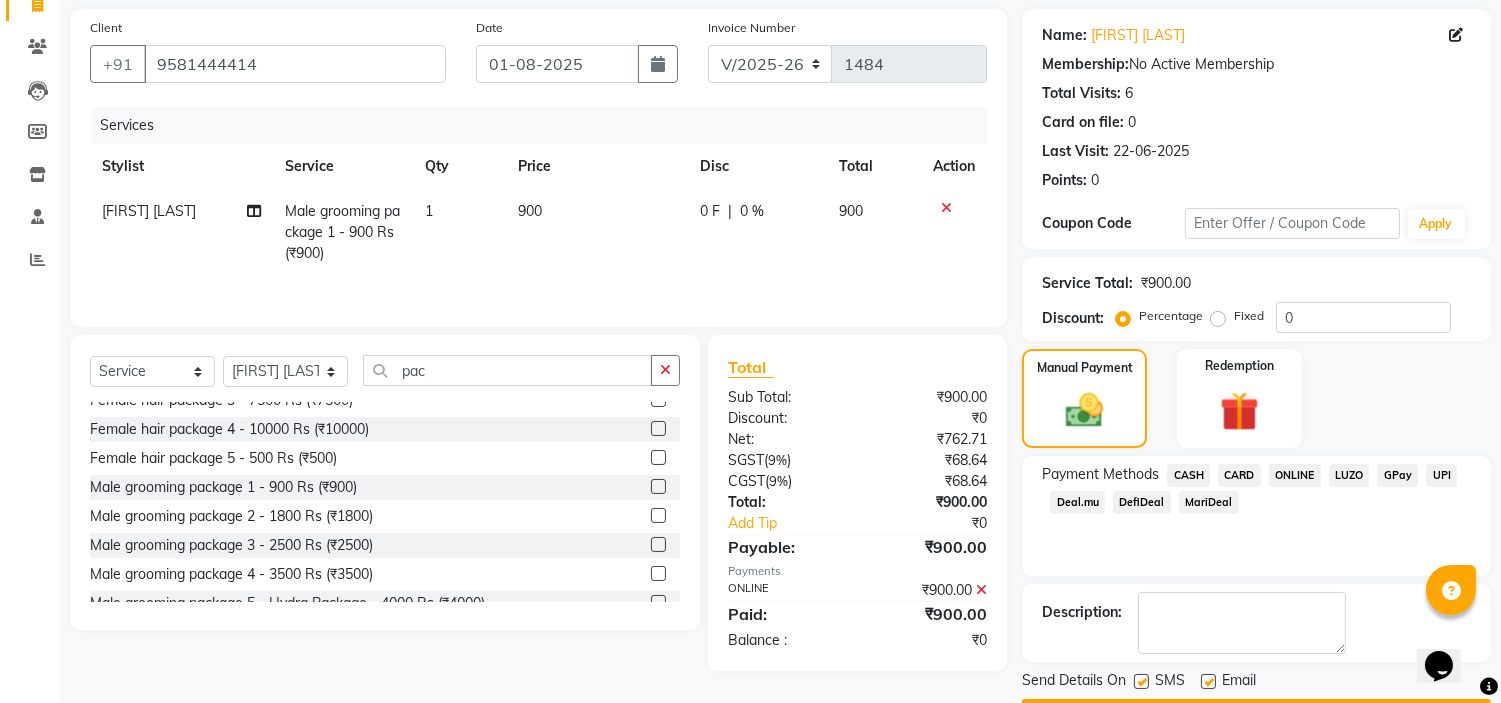 scroll, scrollTop: 196, scrollLeft: 0, axis: vertical 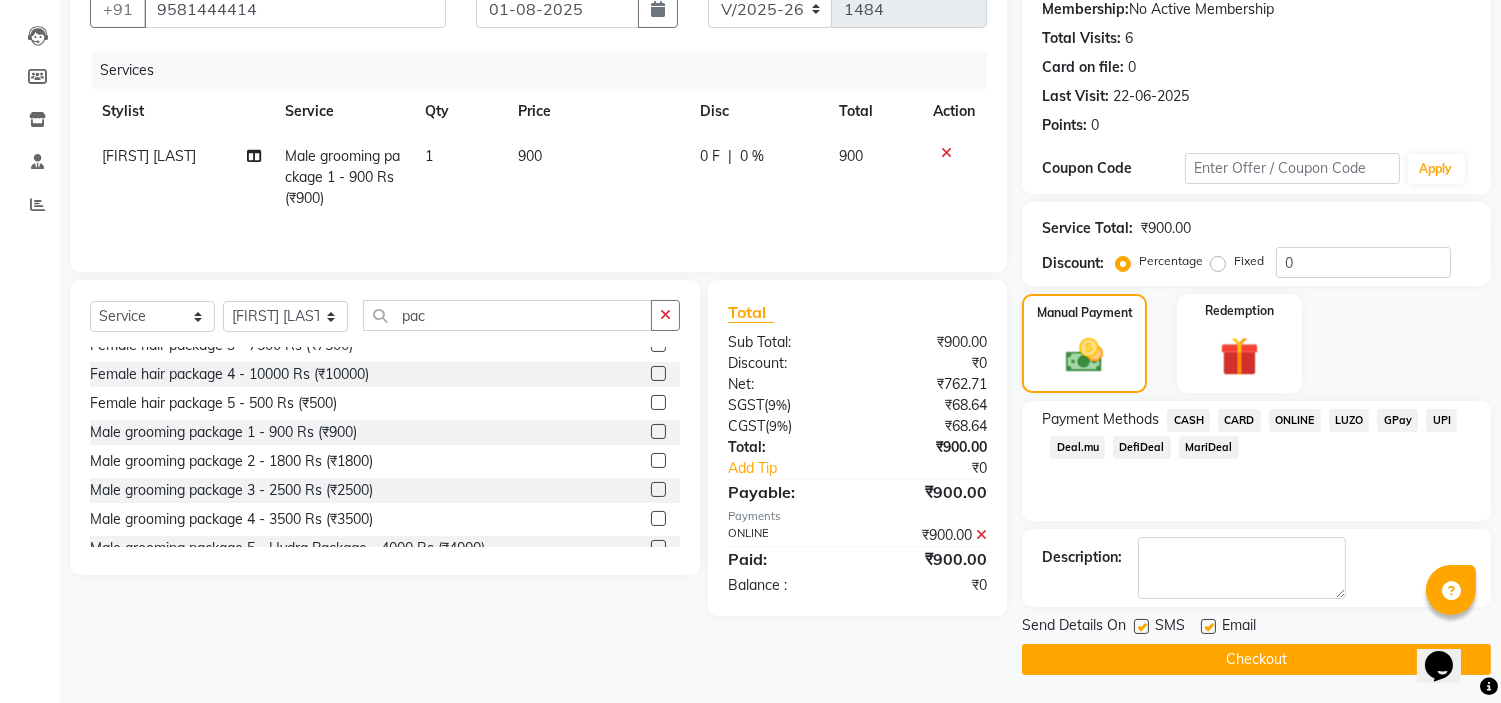 click on "Checkout" 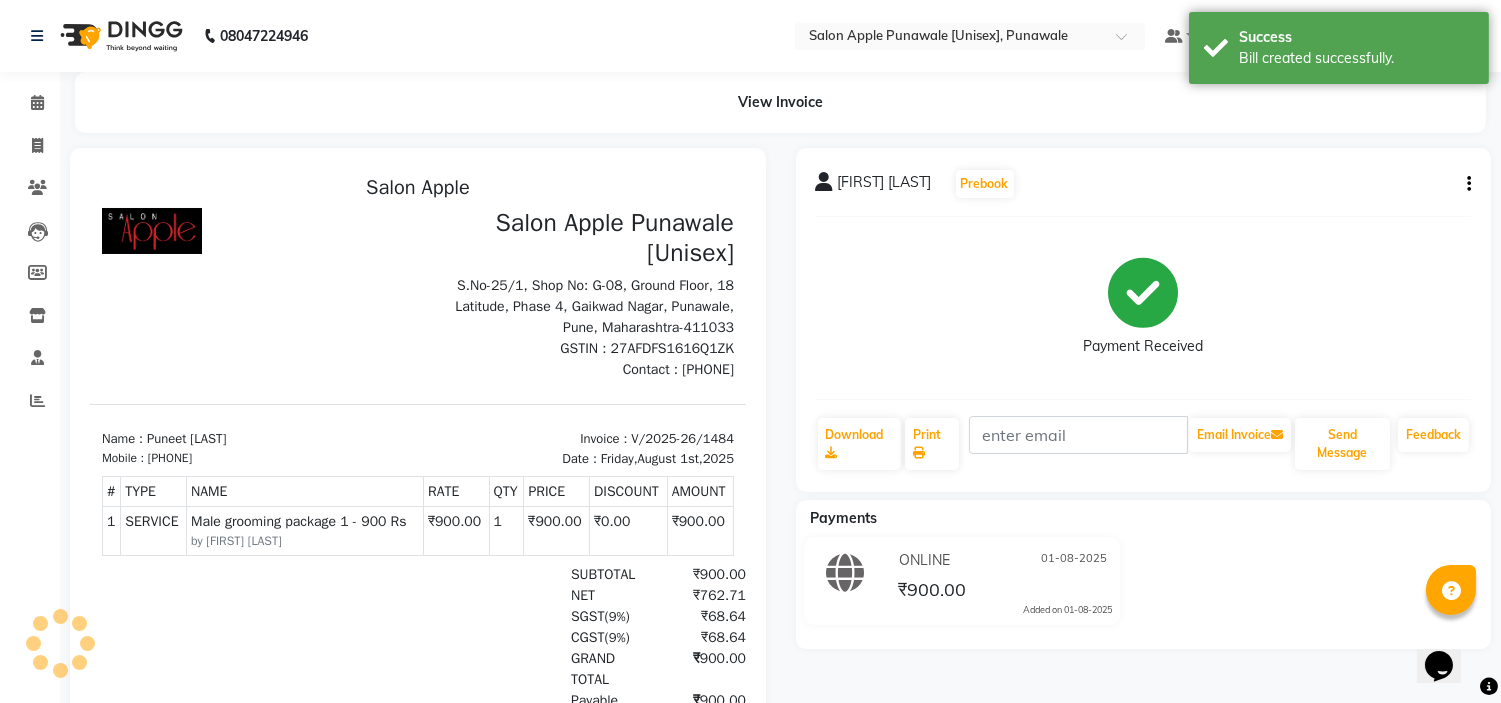 scroll, scrollTop: 0, scrollLeft: 0, axis: both 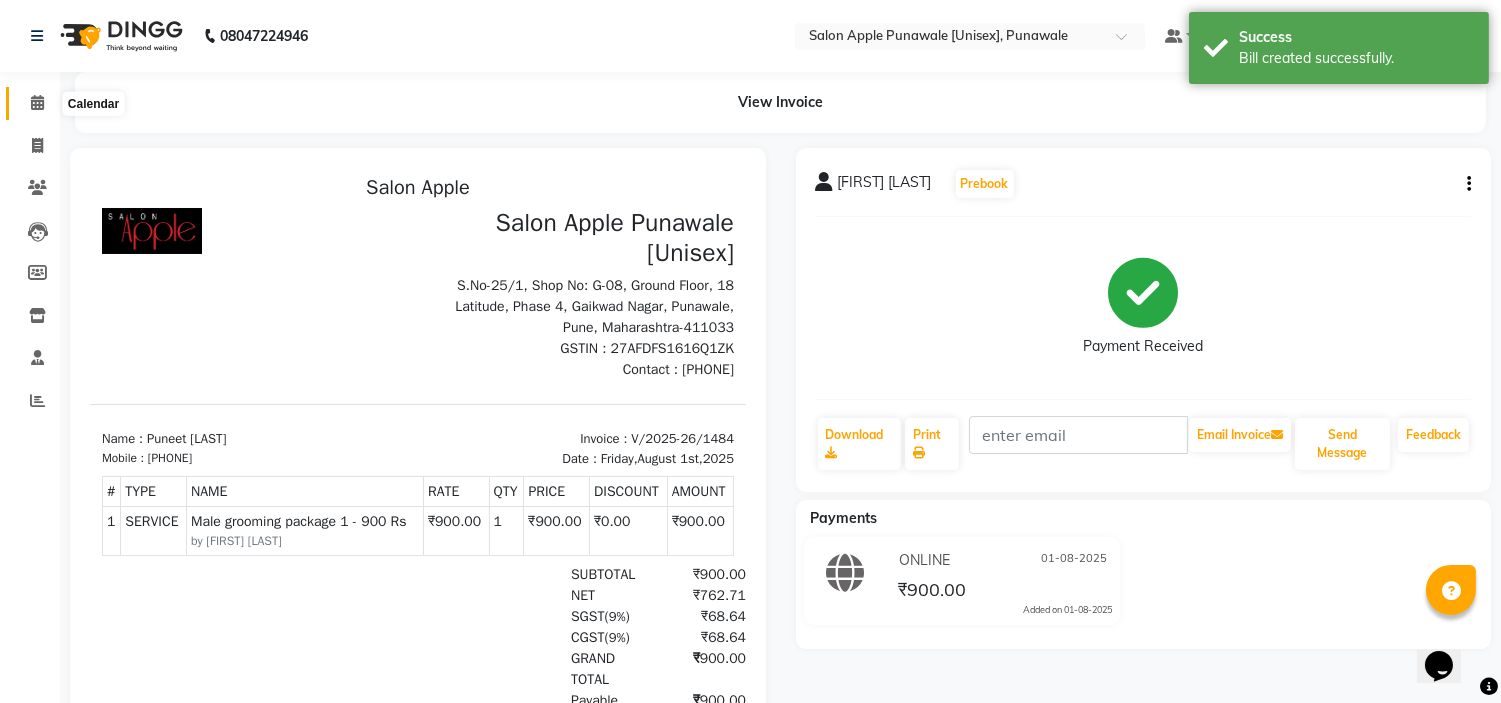 click 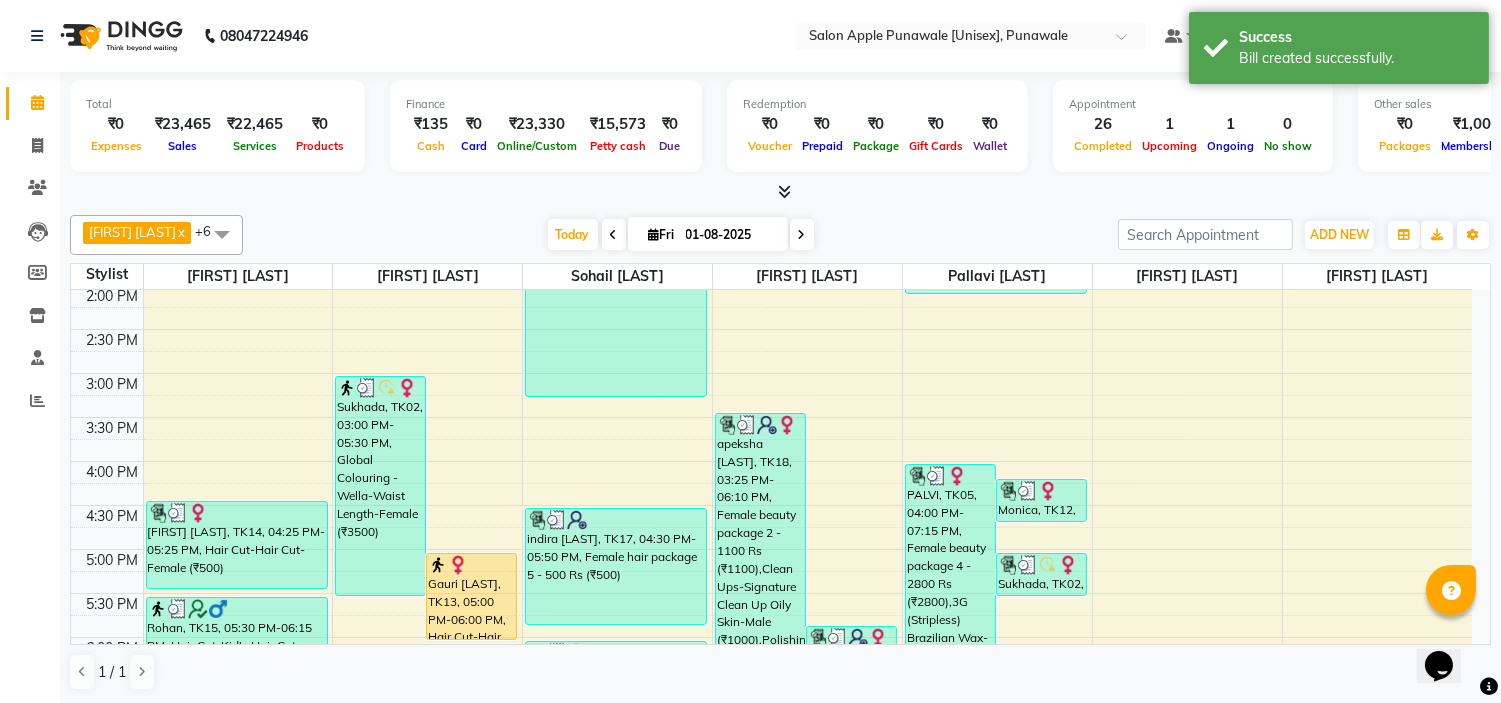 scroll, scrollTop: 882, scrollLeft: 0, axis: vertical 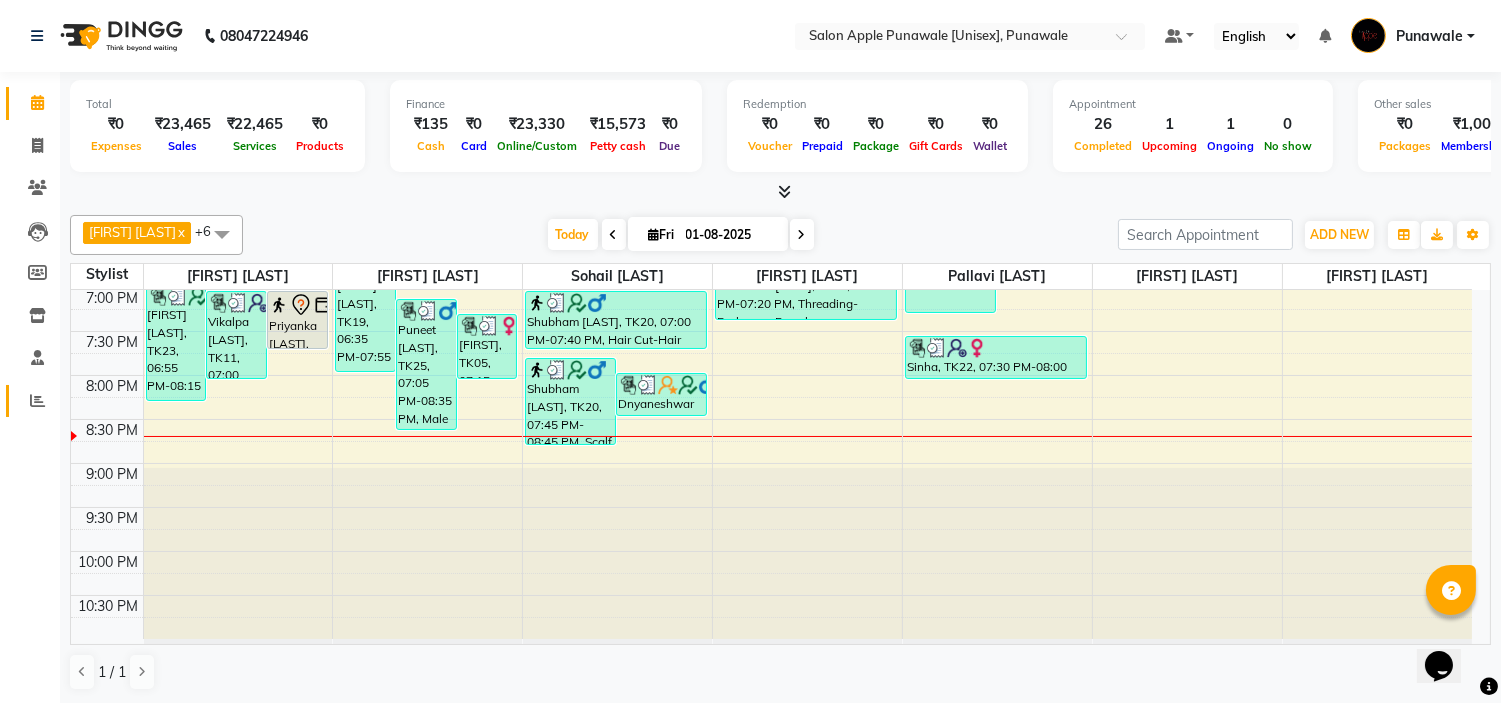 click on "Reports" 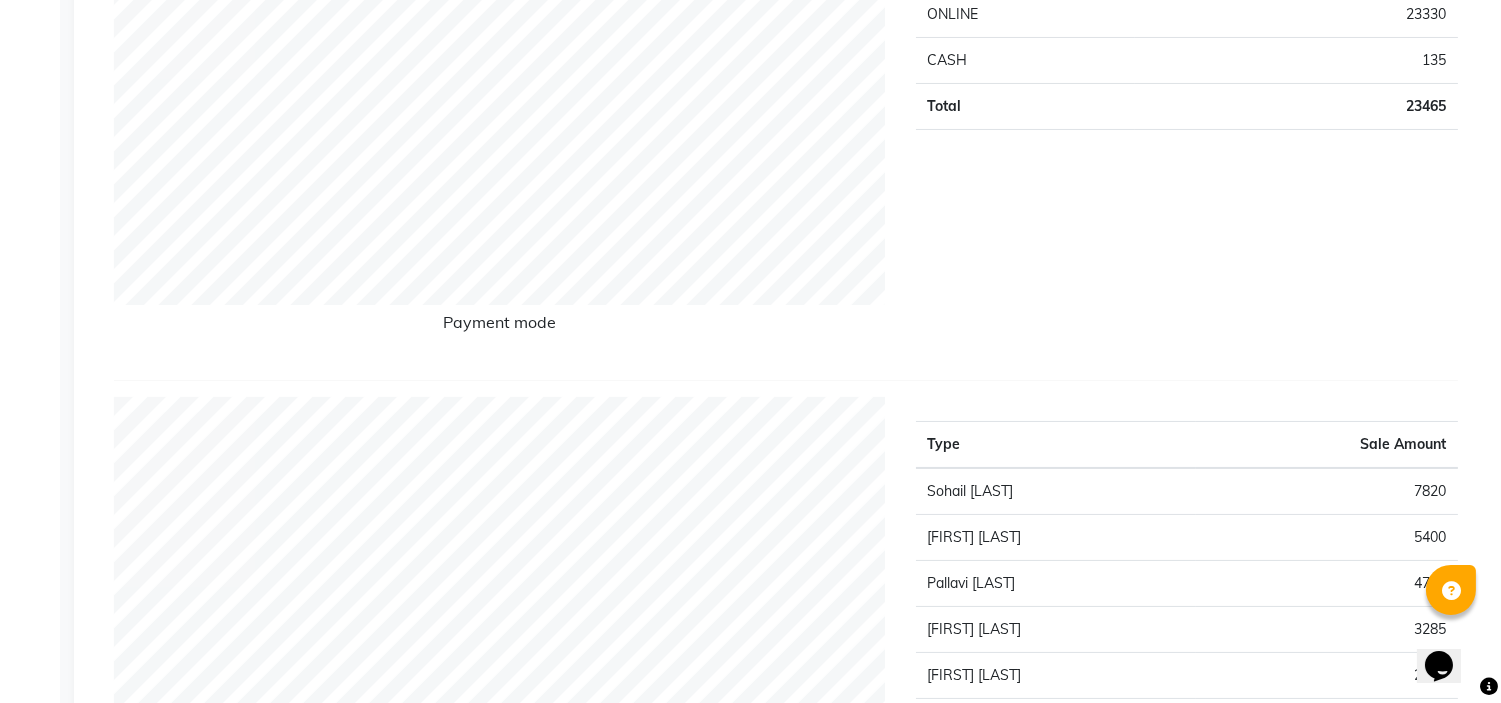 scroll, scrollTop: 222, scrollLeft: 0, axis: vertical 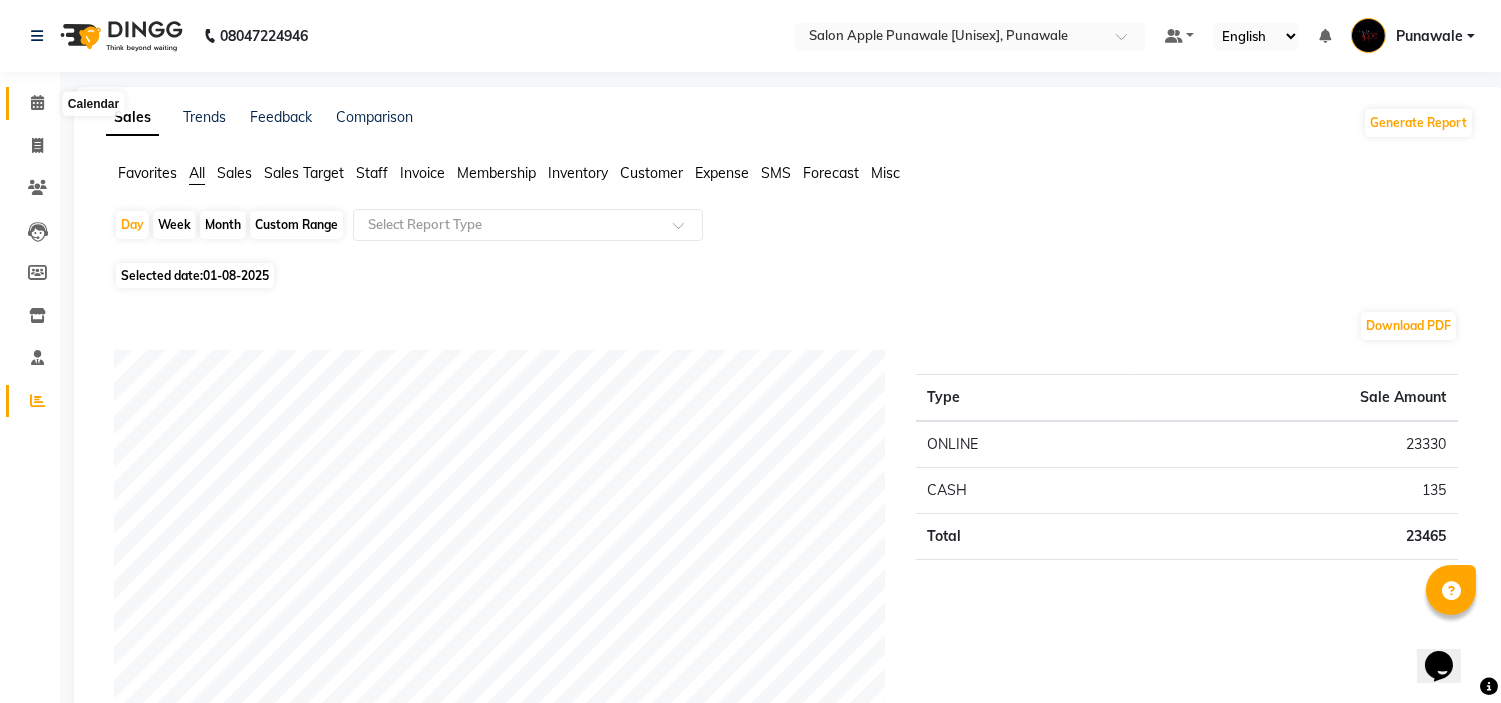 click 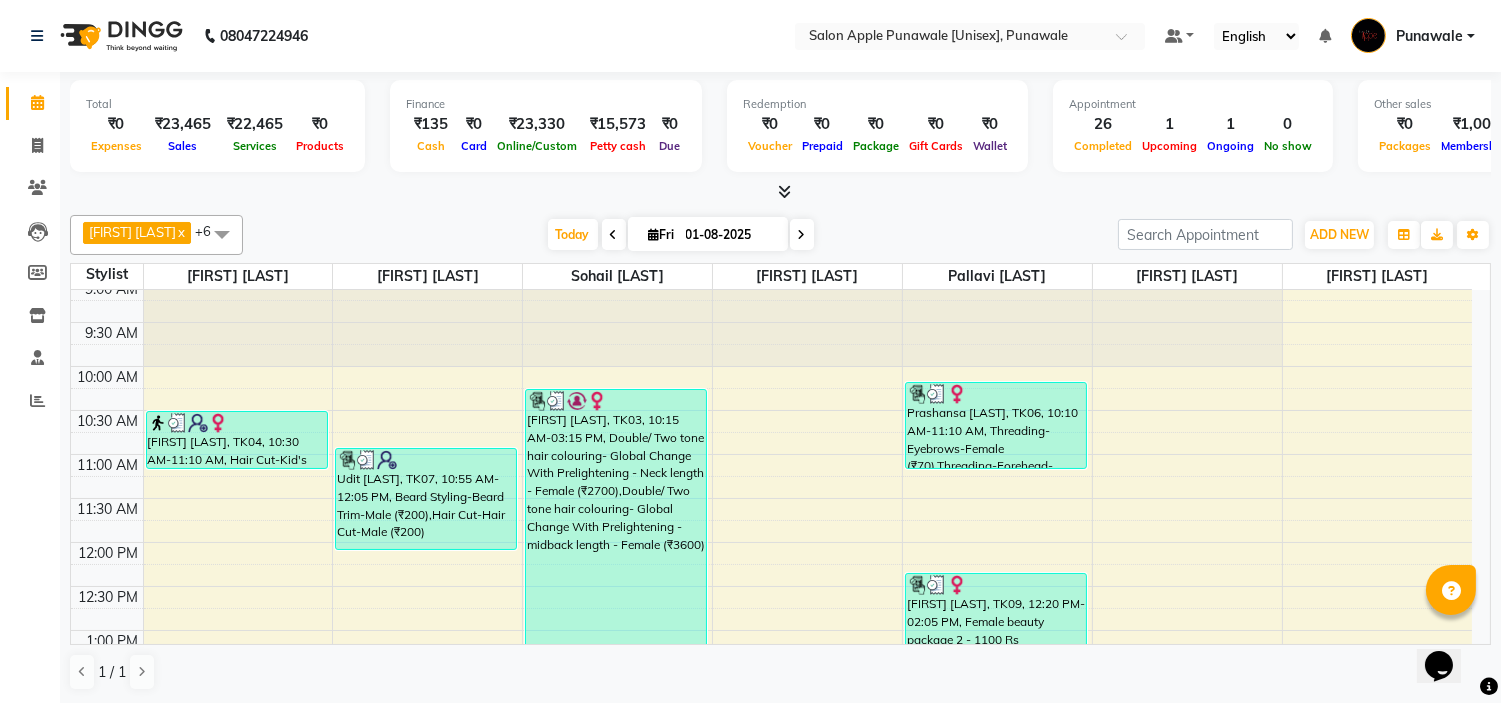 scroll, scrollTop: 0, scrollLeft: 0, axis: both 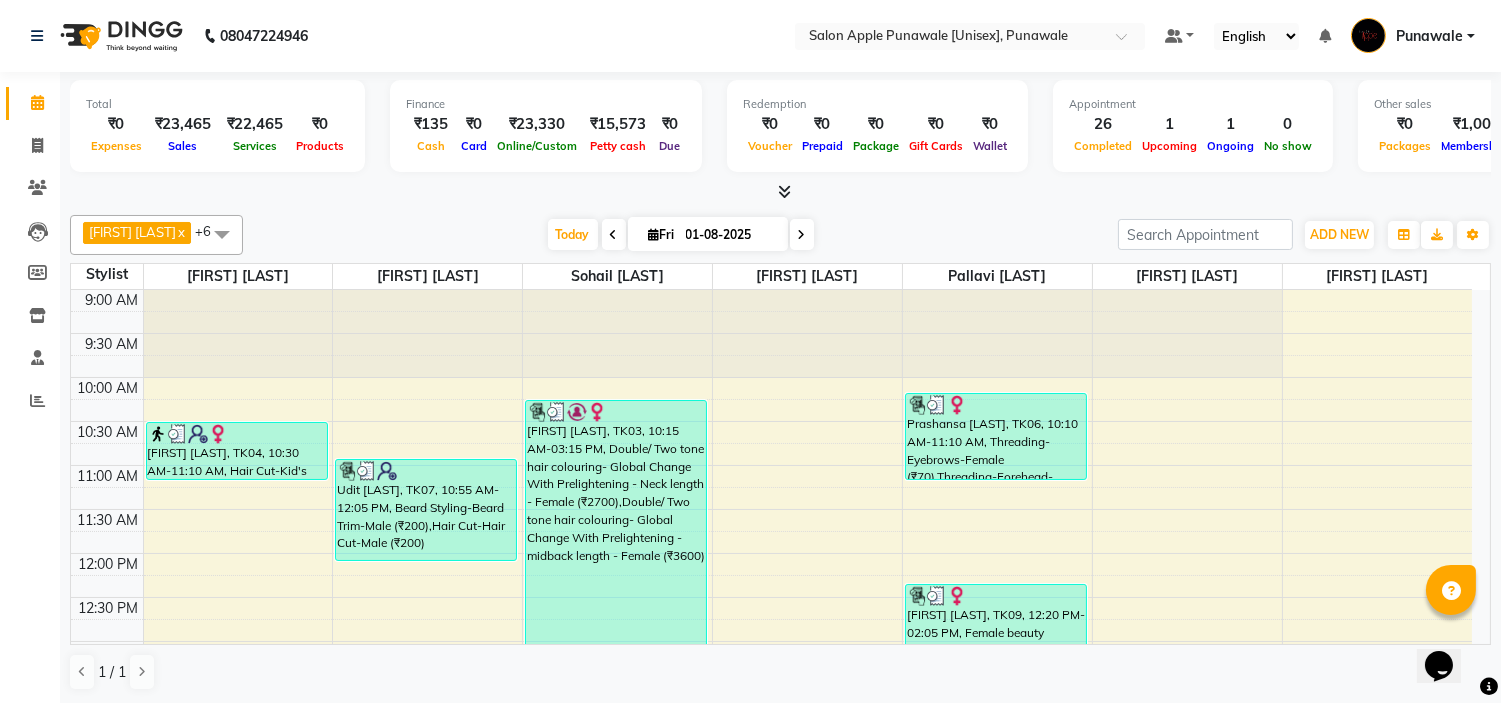 click on "Today  Fri 01-08-2025" at bounding box center (681, 235) 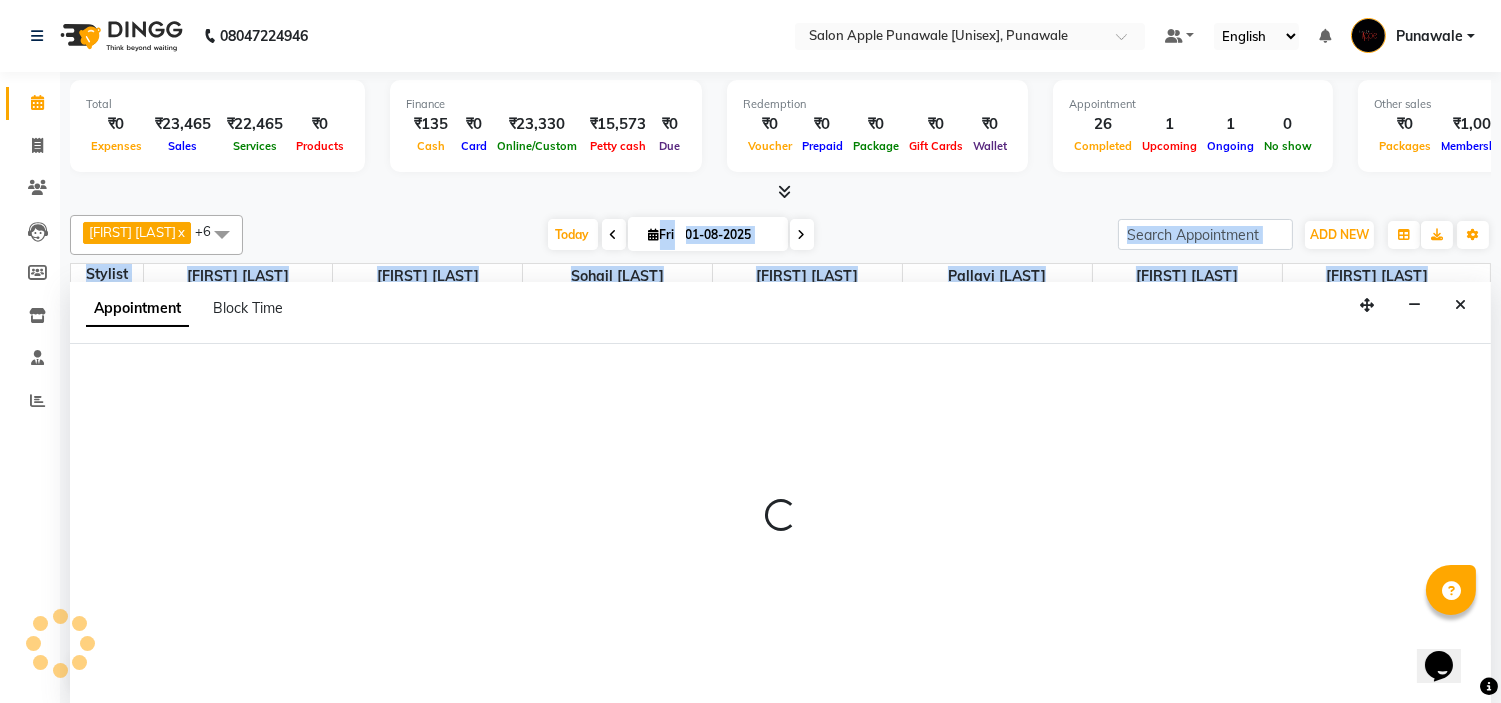 scroll, scrollTop: 1, scrollLeft: 0, axis: vertical 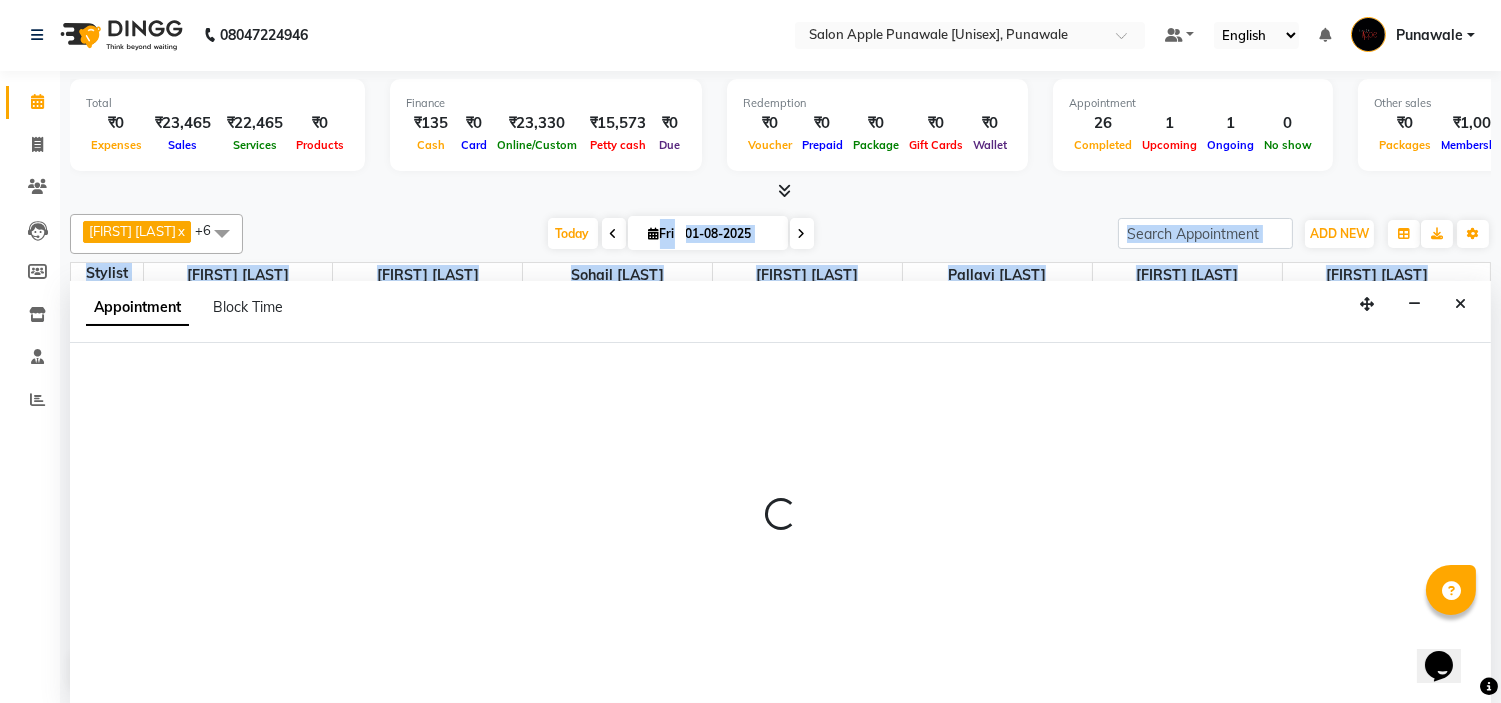 select on "85508" 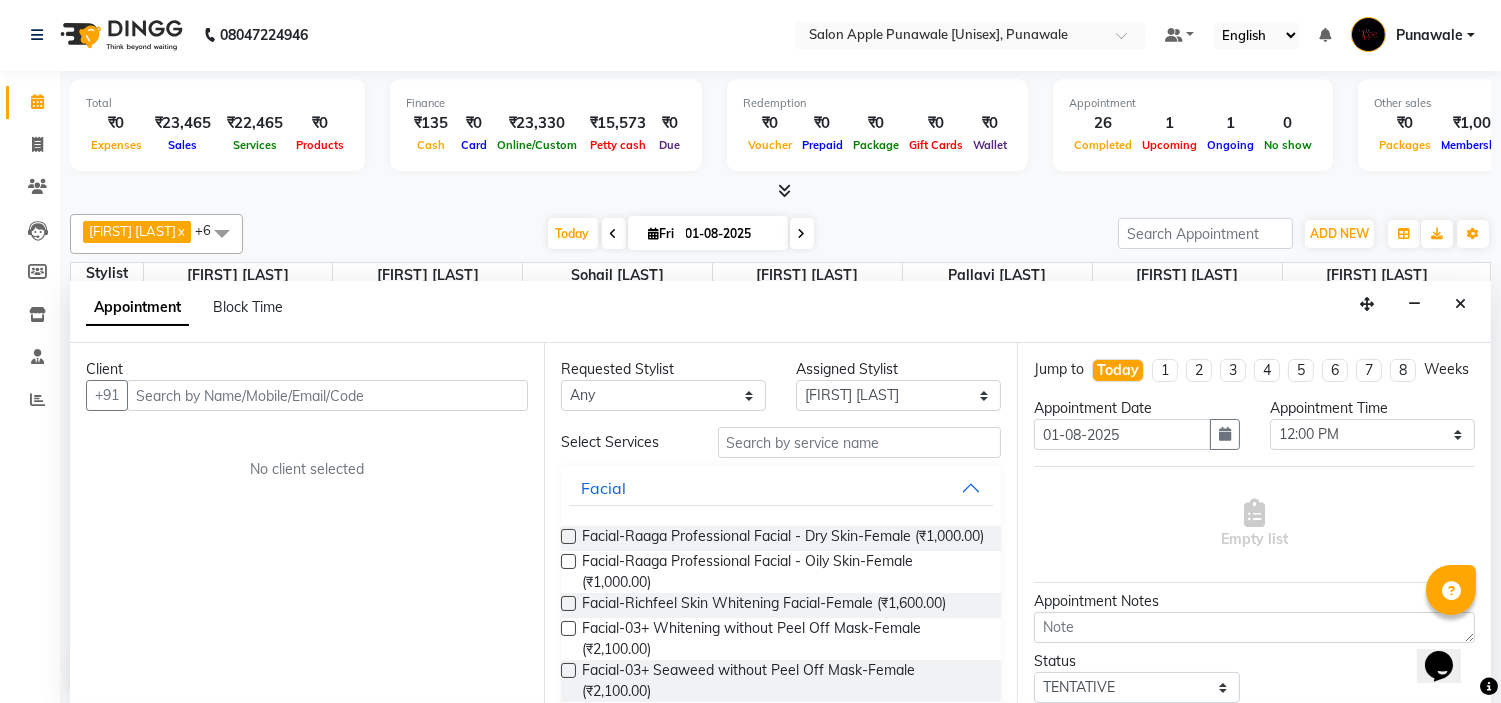 click at bounding box center (780, 191) 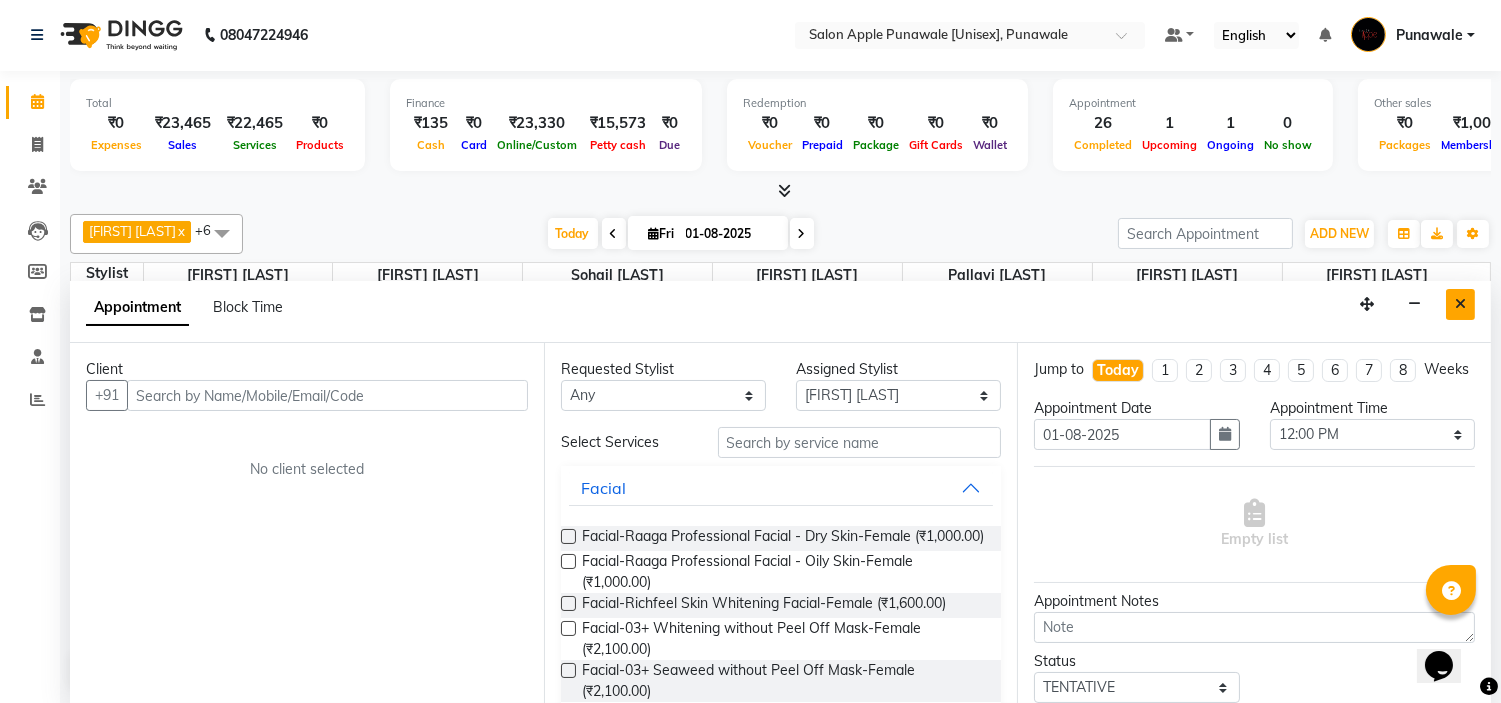 click at bounding box center [1460, 304] 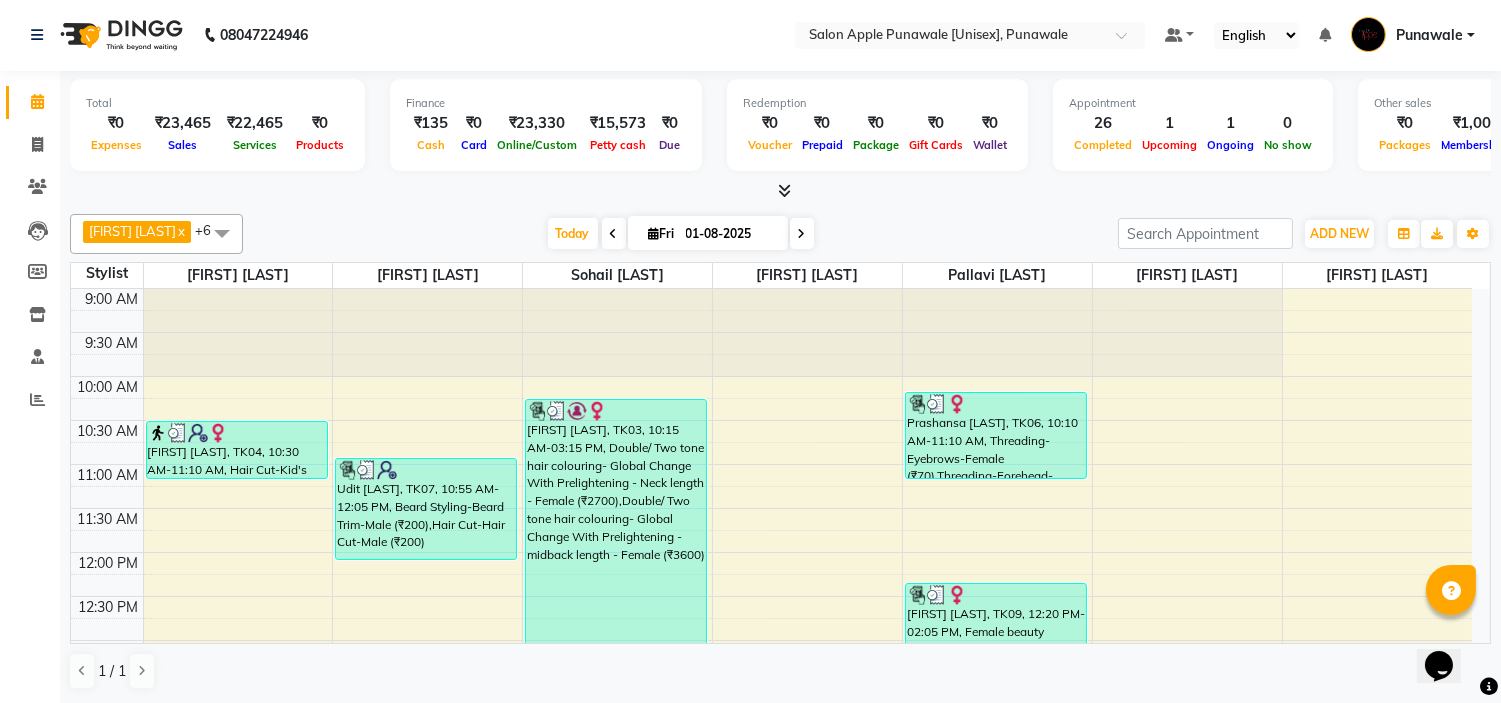 click at bounding box center [802, 234] 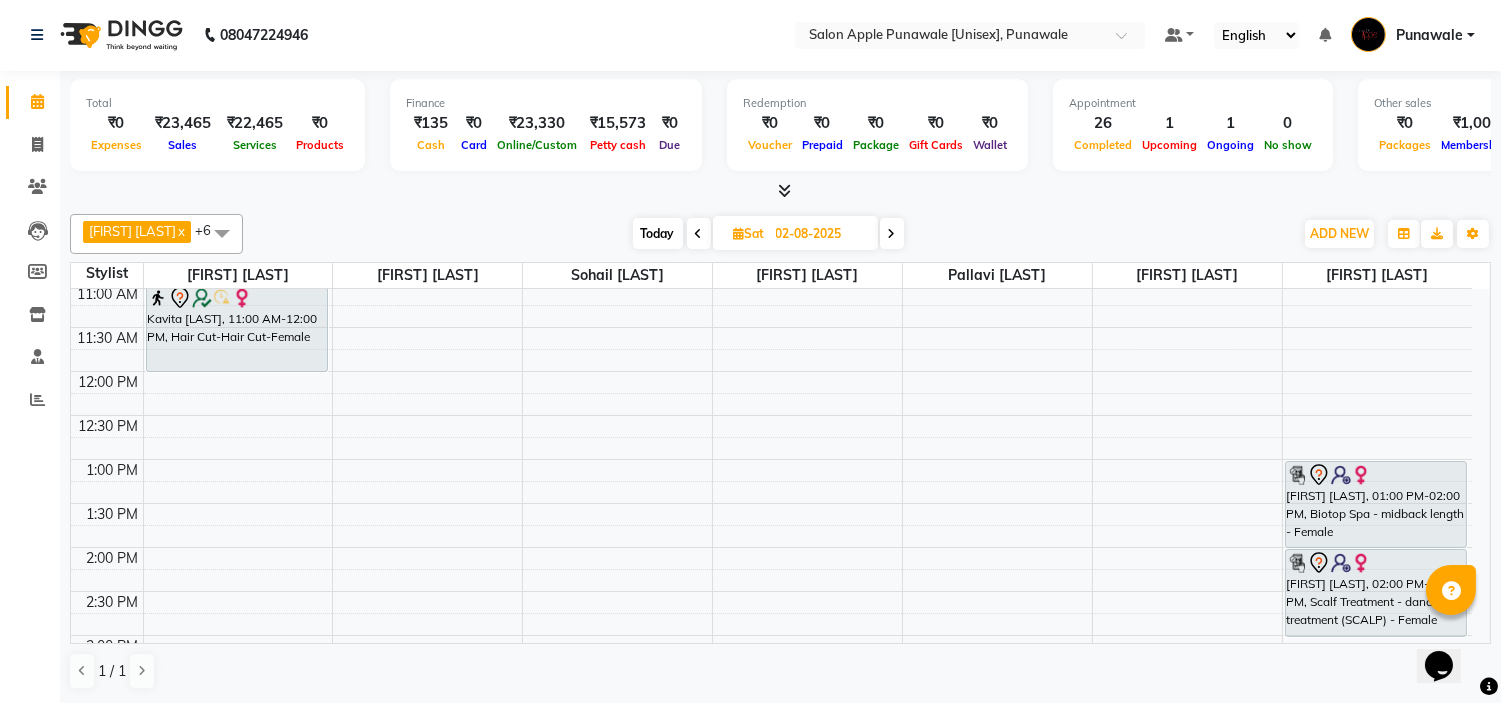scroll, scrollTop: 0, scrollLeft: 0, axis: both 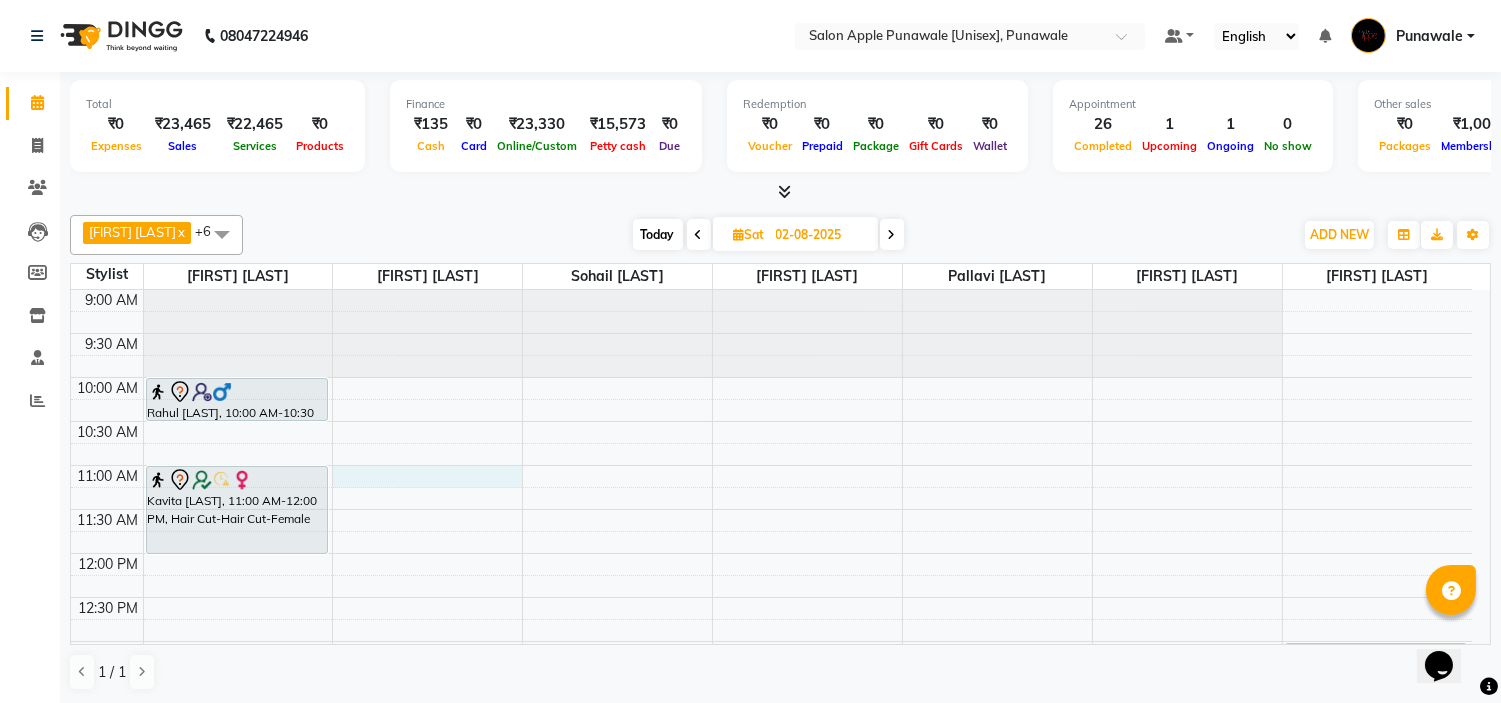 click on "9:00 AM 9:30 AM 10:00 AM 10:30 AM 11:00 AM 11:30 AM 12:00 PM 12:30 PM 1:00 PM 1:30 PM 2:00 PM 2:30 PM 3:00 PM 3:30 PM 4:00 PM 4:30 PM 5:00 PM 5:30 PM 6:00 PM 6:30 PM 7:00 PM 7:30 PM 8:00 PM 8:30 PM 9:00 PM 9:30 PM 10:00 PM 10:30 PM             Rahul Gade, 10:00 AM-10:30 AM, Beard Styling-Beard Trim-Male             Kavita Bhoir, 11:00 AM-12:00 PM, Hair Cut-Hair Cut-Female     Prachi Shapurkar, 05:00 PM-06:00 PM, Biotop Spa - upper midback length - Female             Vasundhara Vishwakarma, 01:00 PM-02:00 PM, Biotop Spa - midback length - Female             Vasundhara Vishwakarma, 02:00 PM-03:00 PM, Scalf Treatment - dandruff treatment (SCALP) - Female" at bounding box center [771, 905] 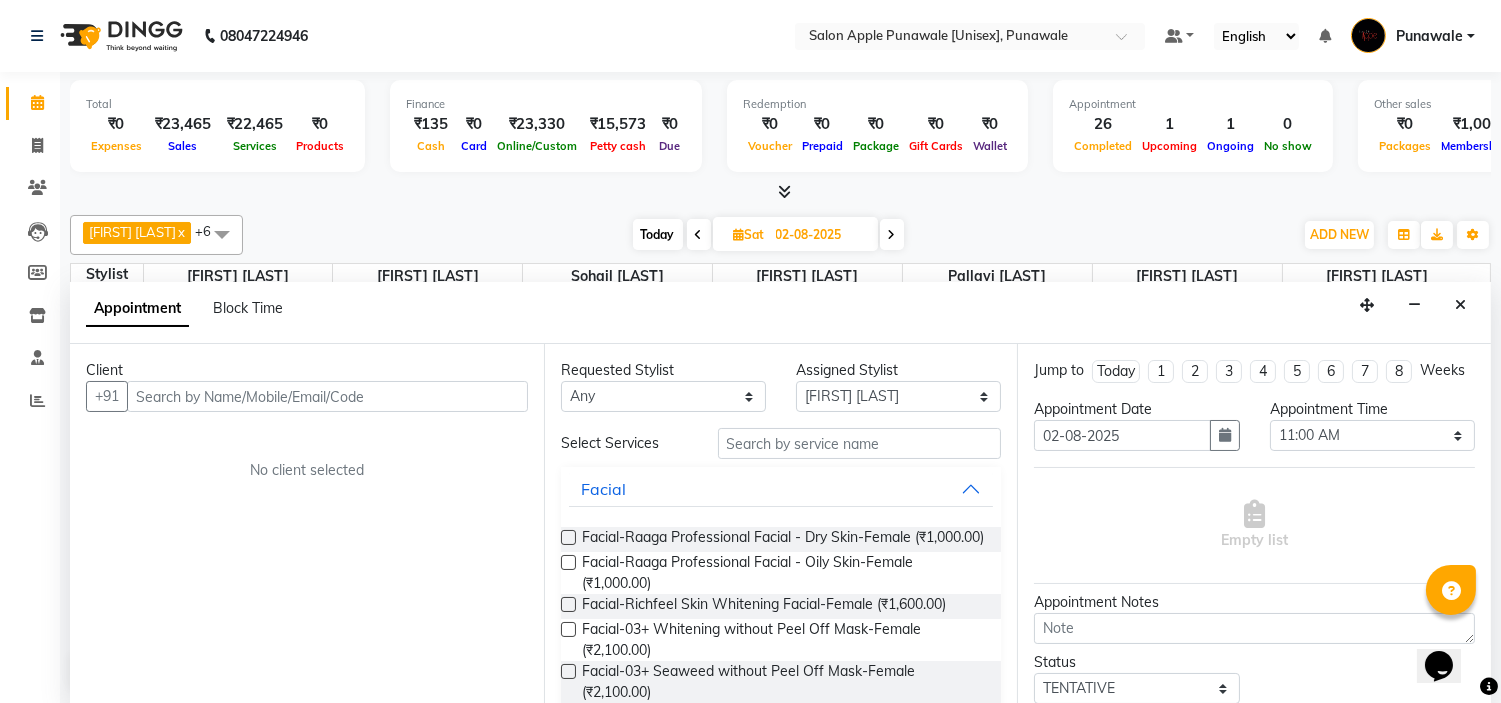 scroll, scrollTop: 1, scrollLeft: 0, axis: vertical 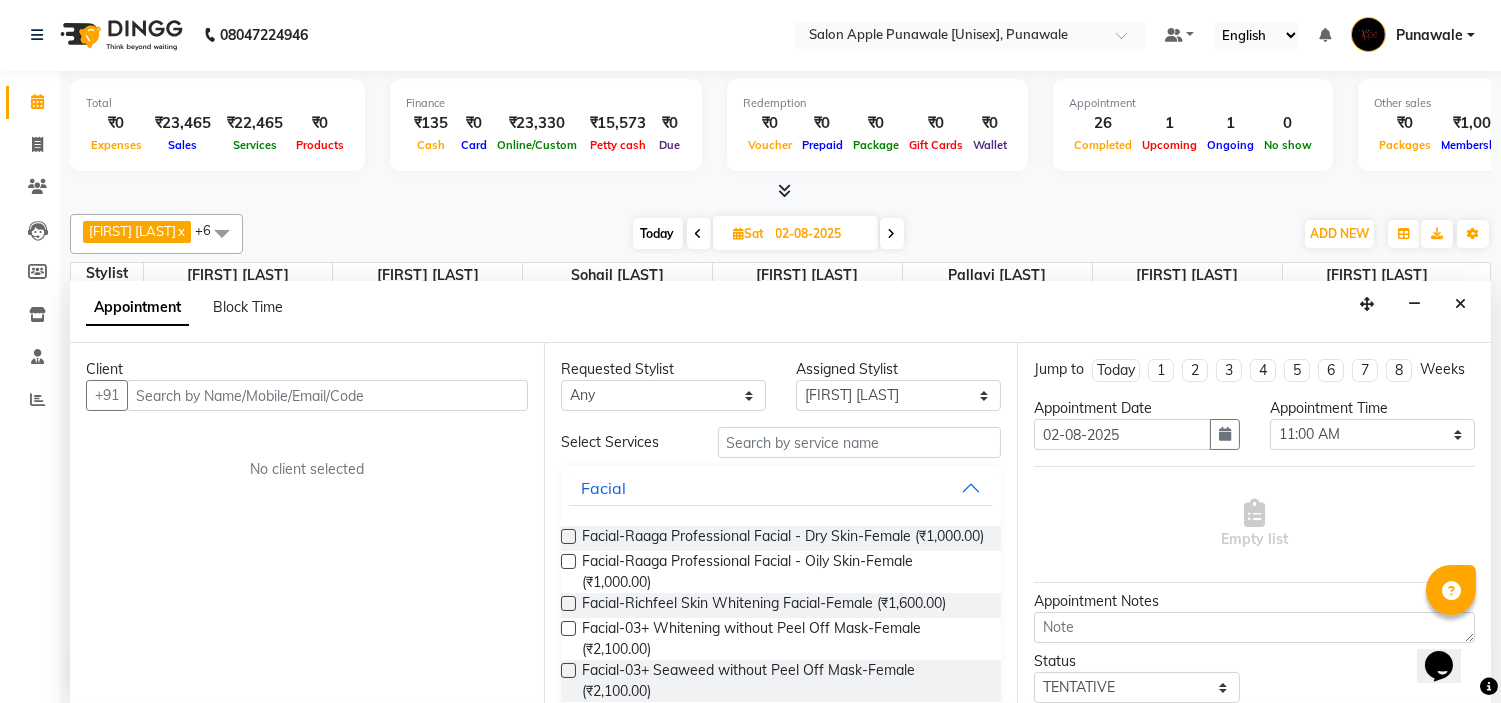 click at bounding box center [327, 395] 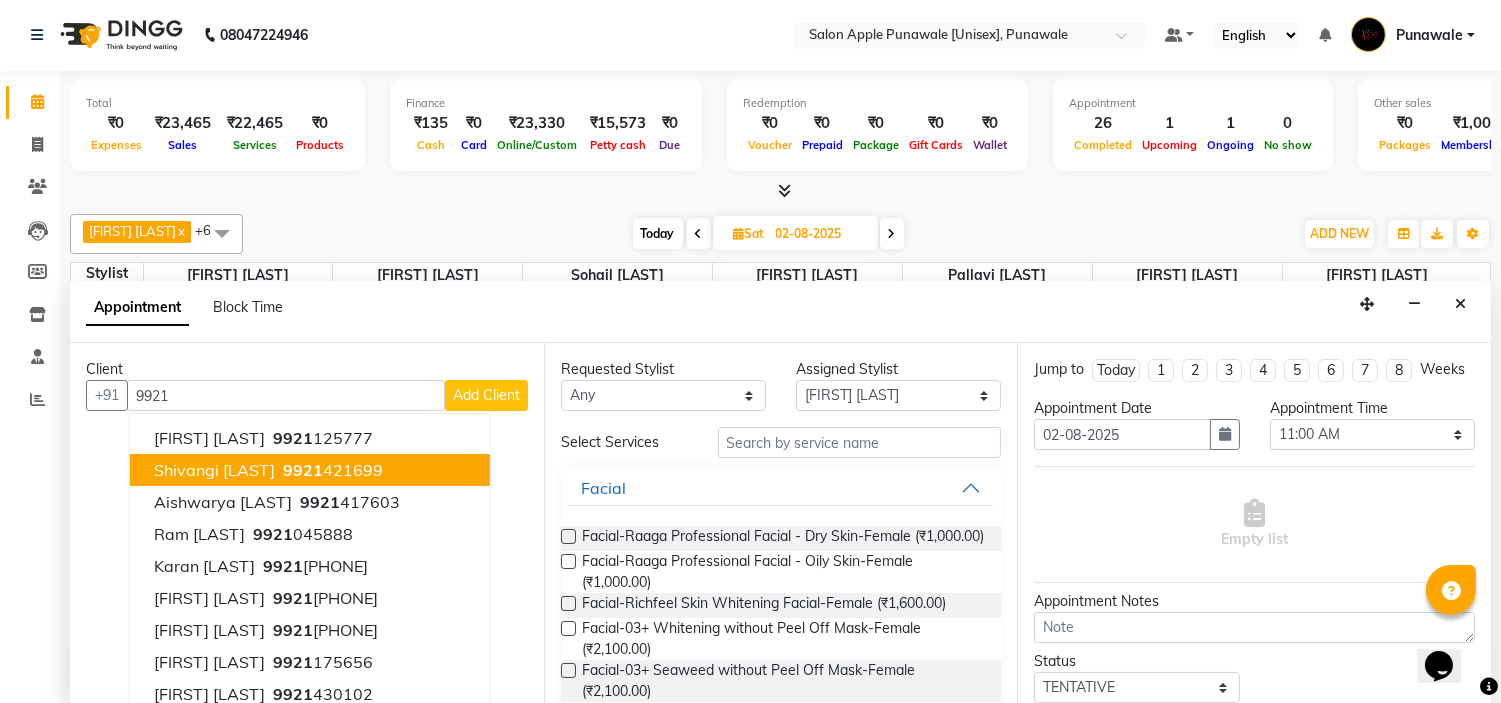 click on "Shivangi Patil" at bounding box center [214, 470] 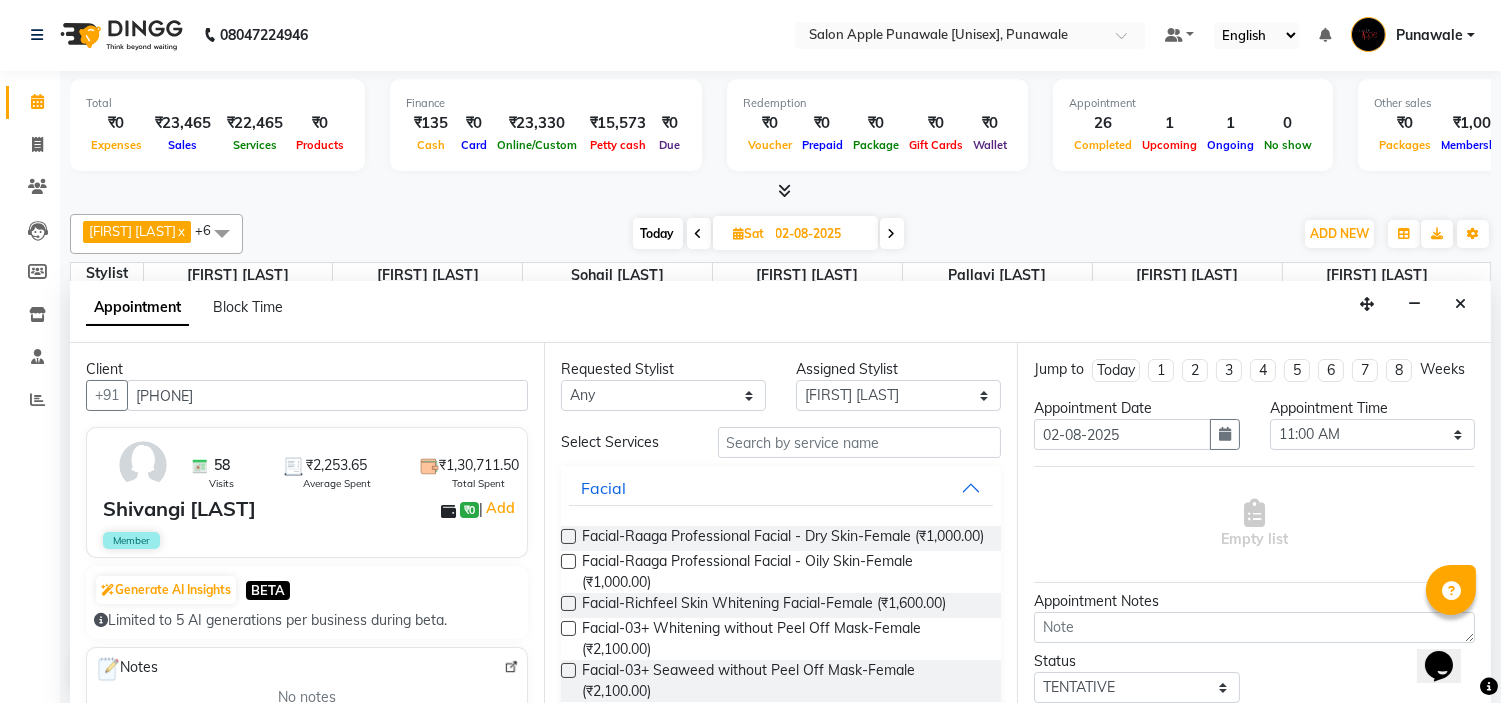 type on "9921421699" 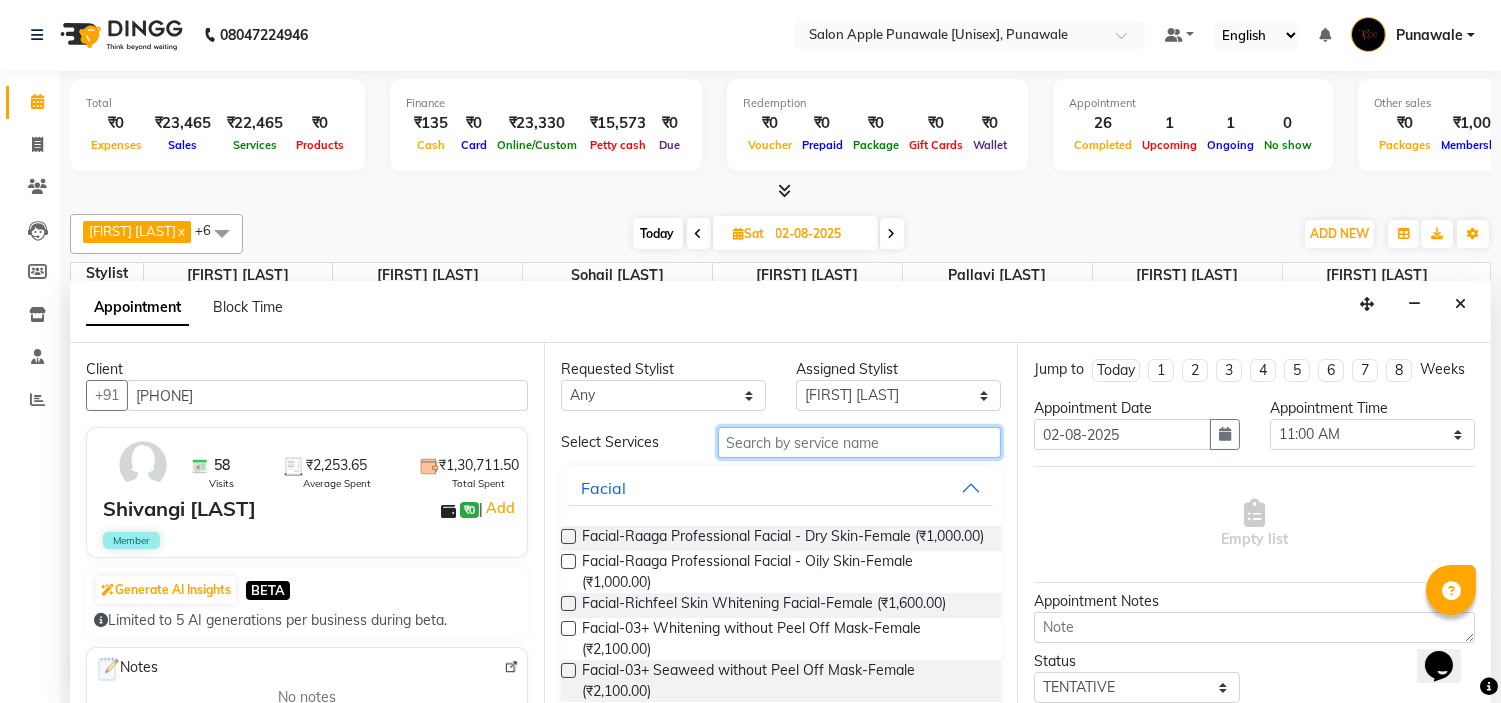 click at bounding box center (860, 442) 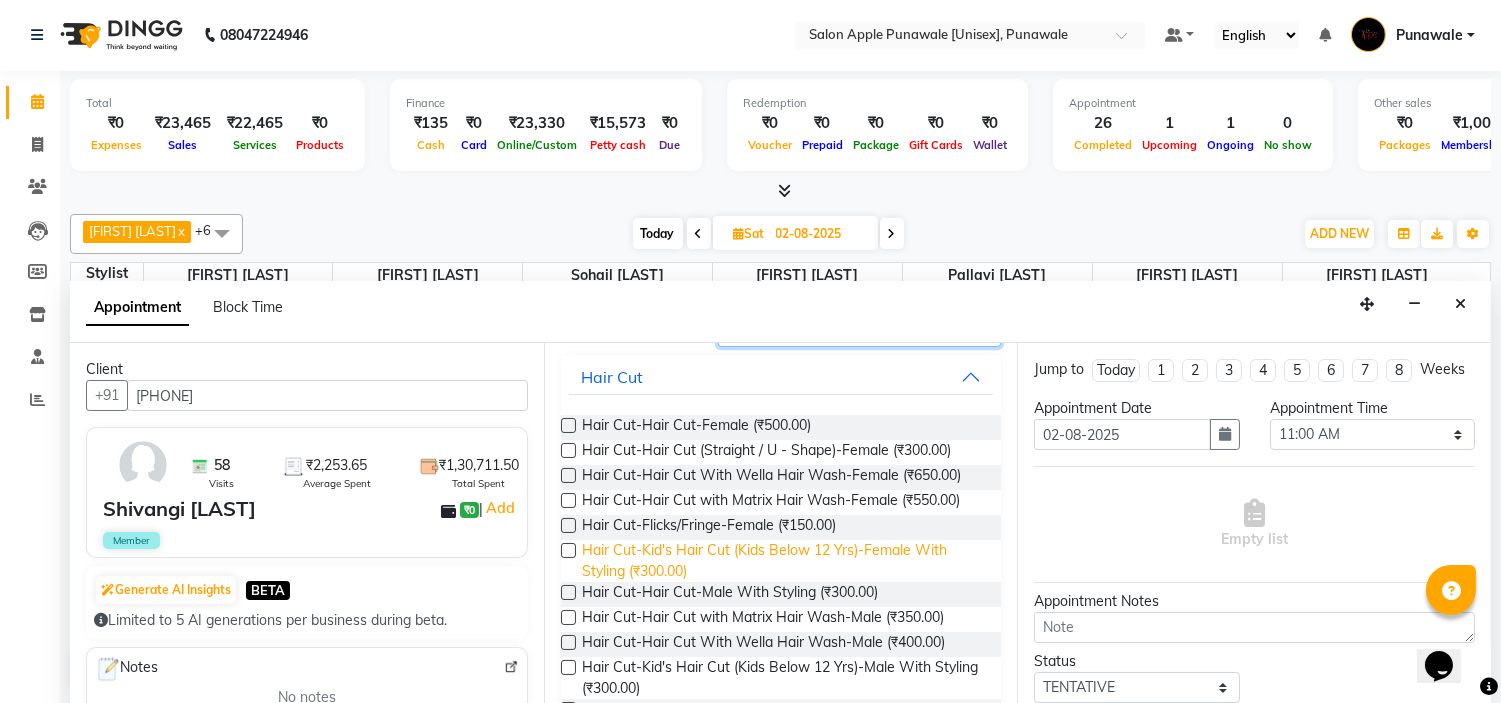 scroll, scrollTop: 222, scrollLeft: 0, axis: vertical 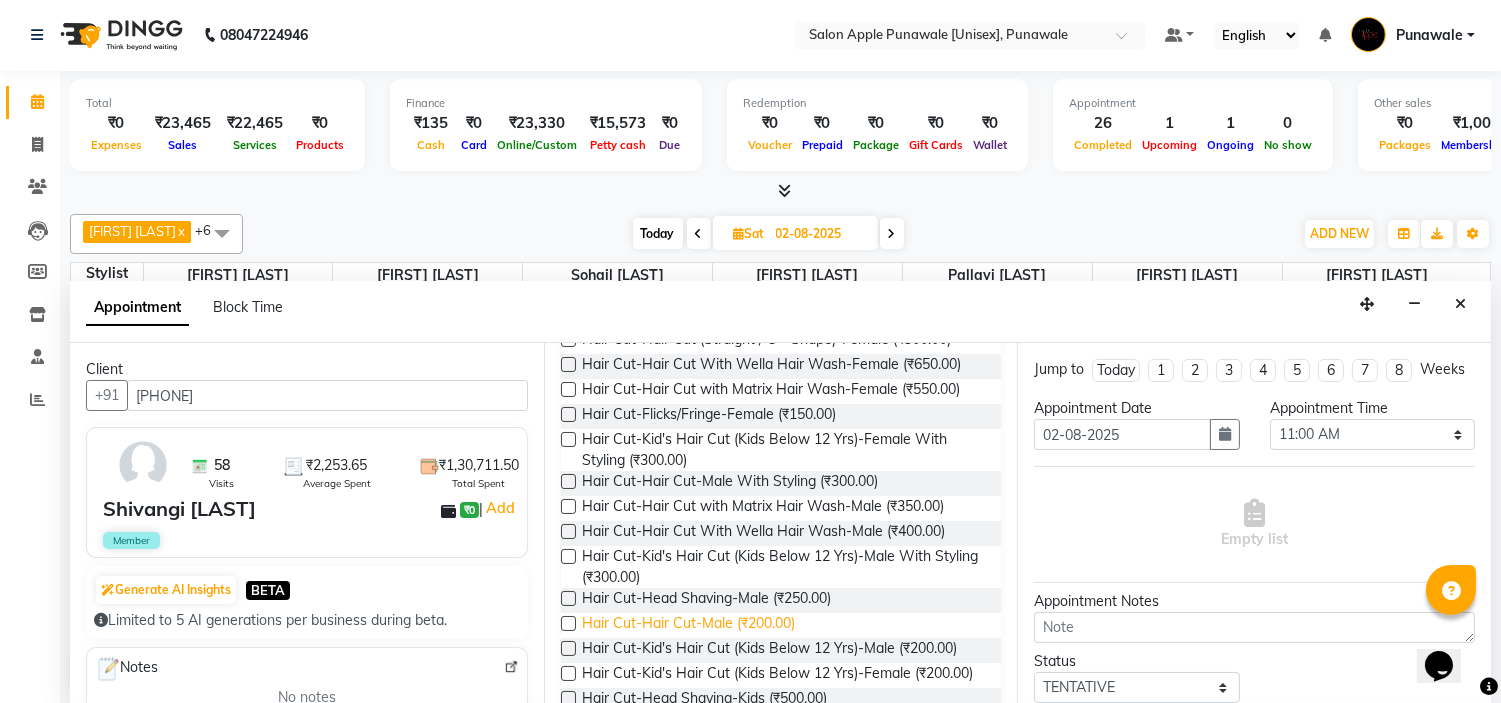 type on "hair cut" 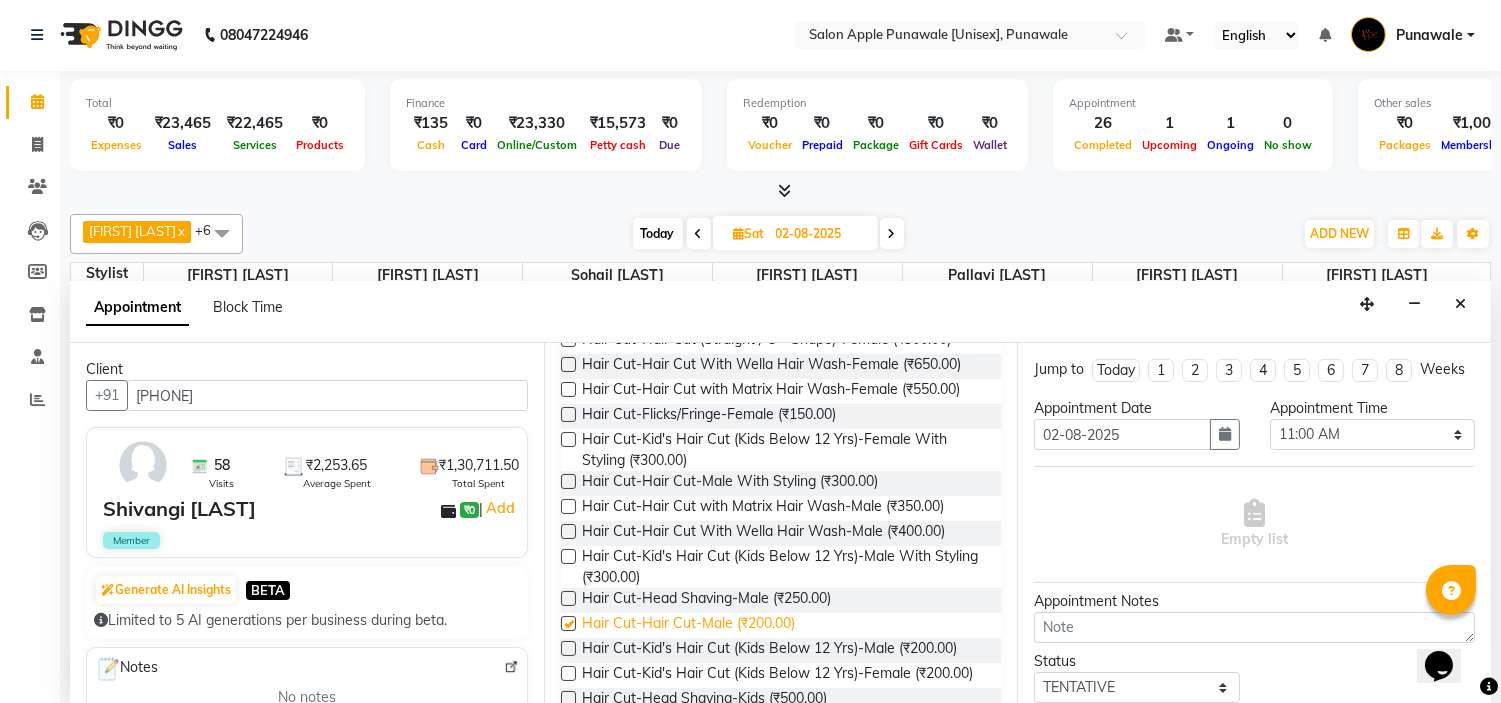 checkbox on "false" 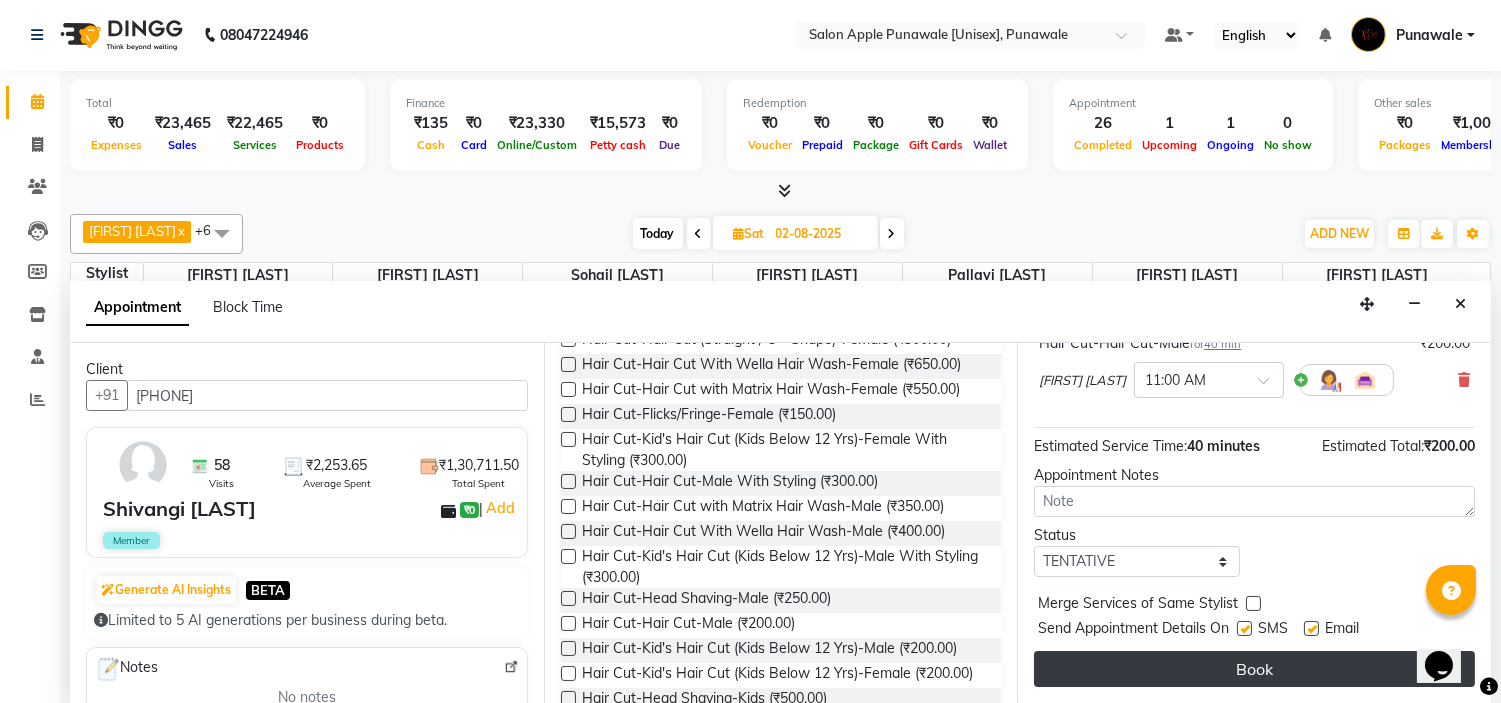 scroll, scrollTop: 165, scrollLeft: 0, axis: vertical 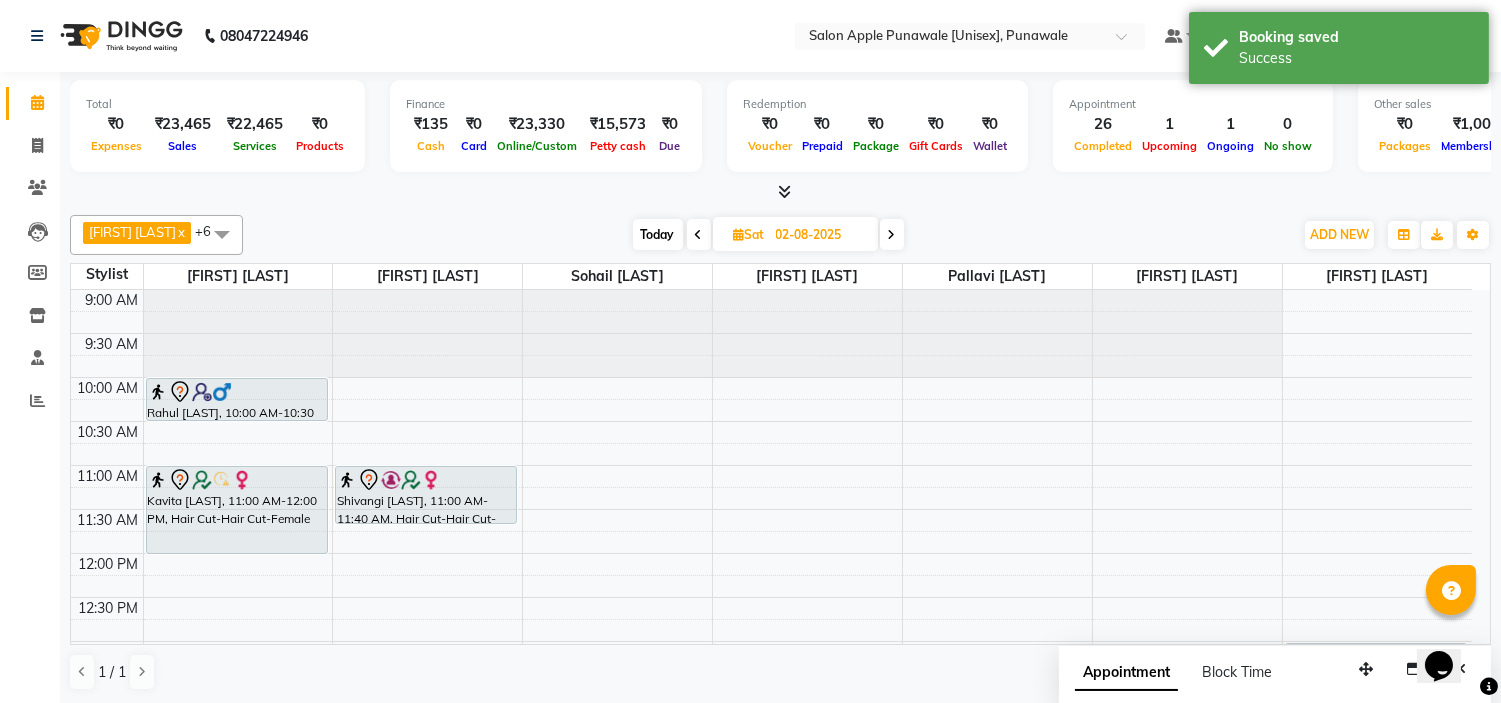 click at bounding box center [892, 235] 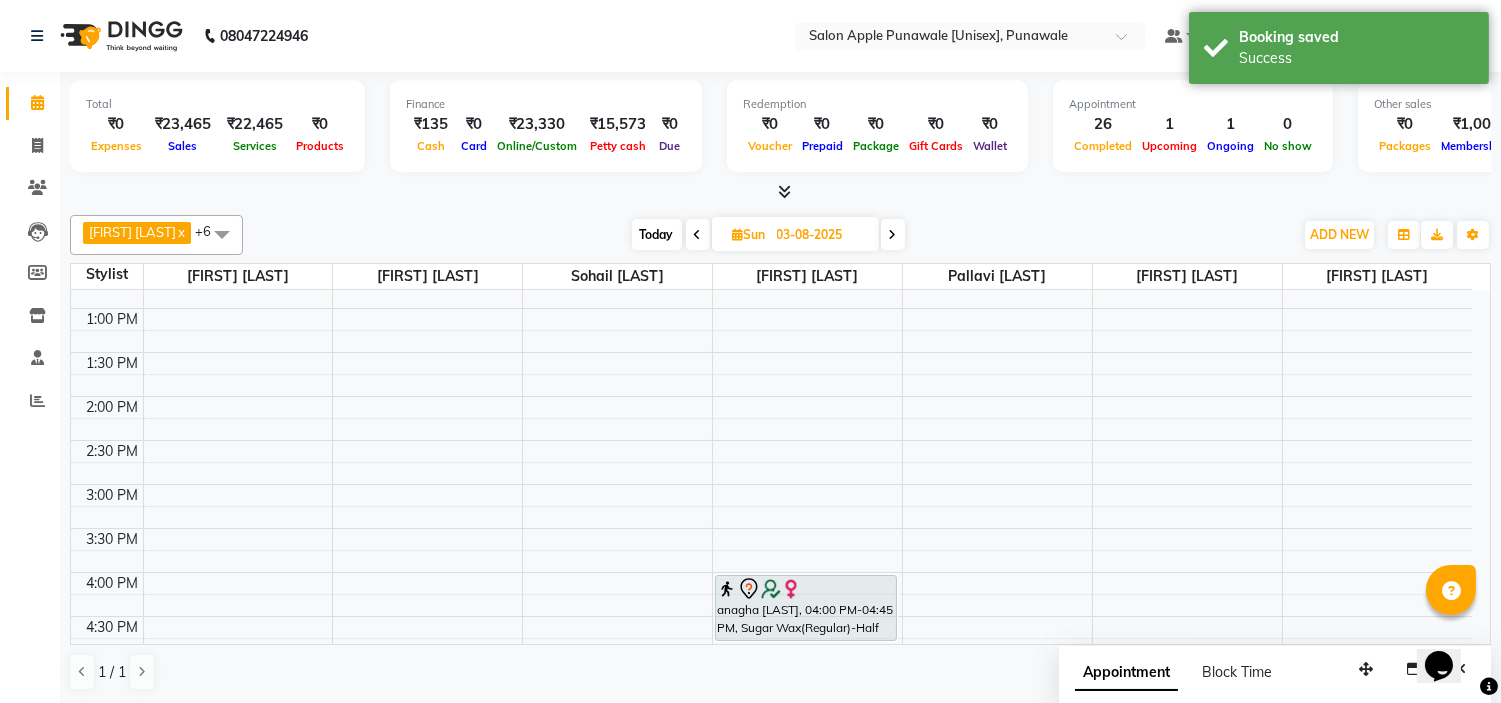 scroll, scrollTop: 882, scrollLeft: 0, axis: vertical 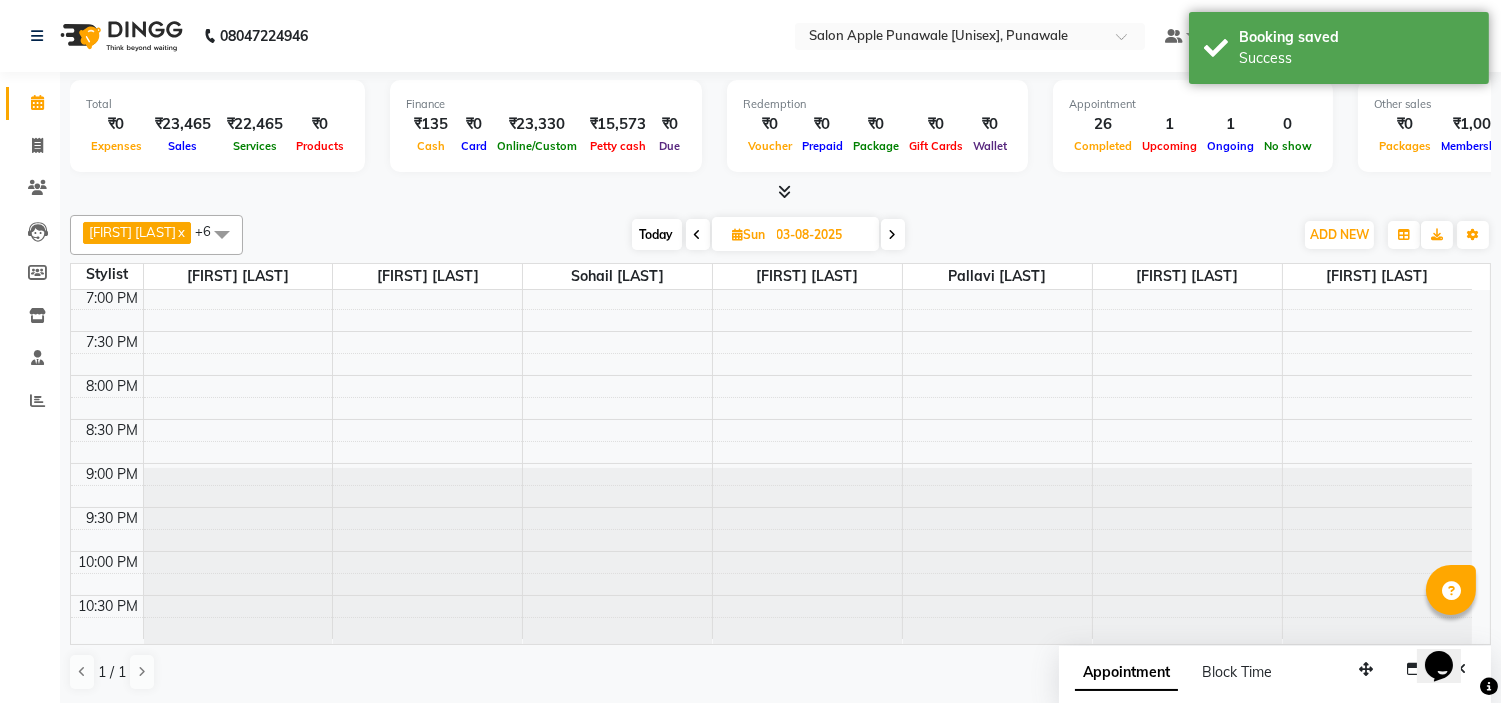 click on "03-08-2025" at bounding box center [821, 235] 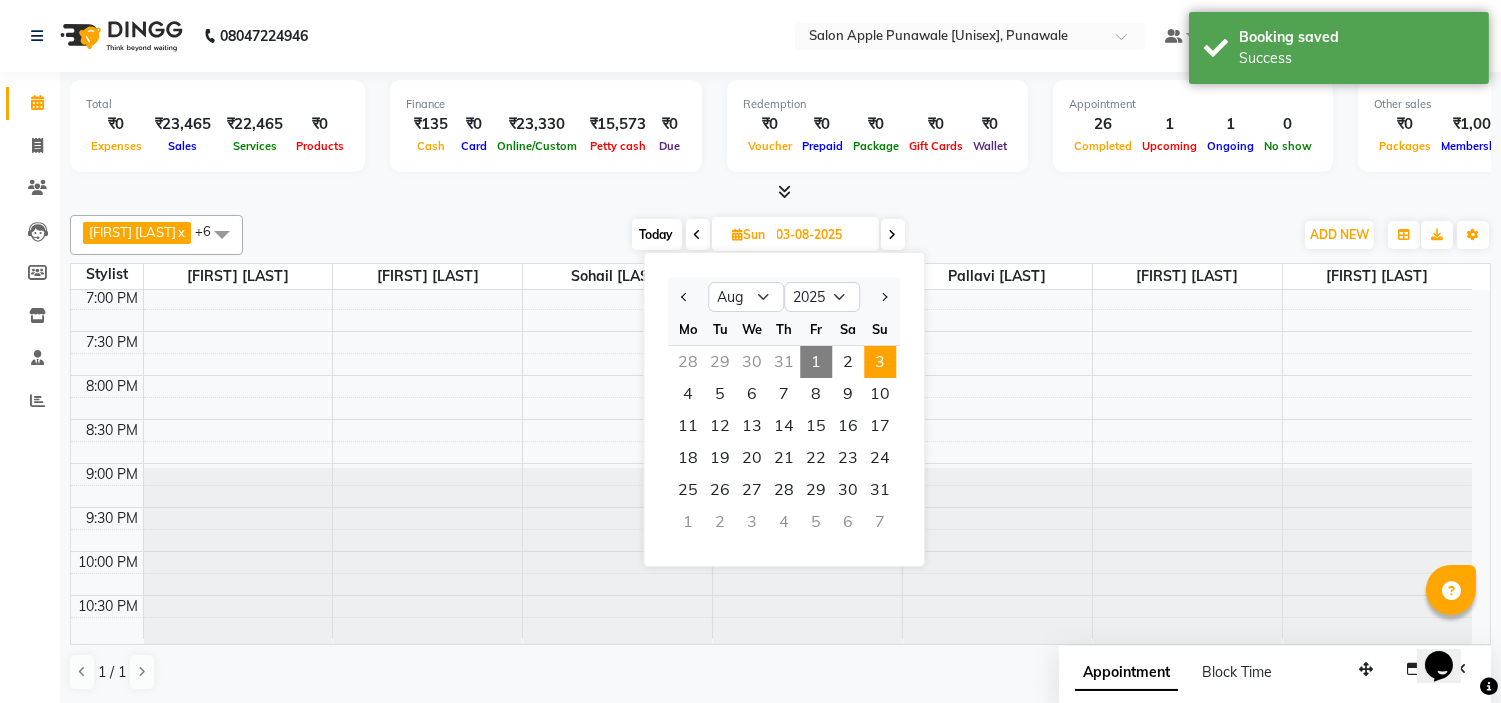 click on "1" at bounding box center (816, 362) 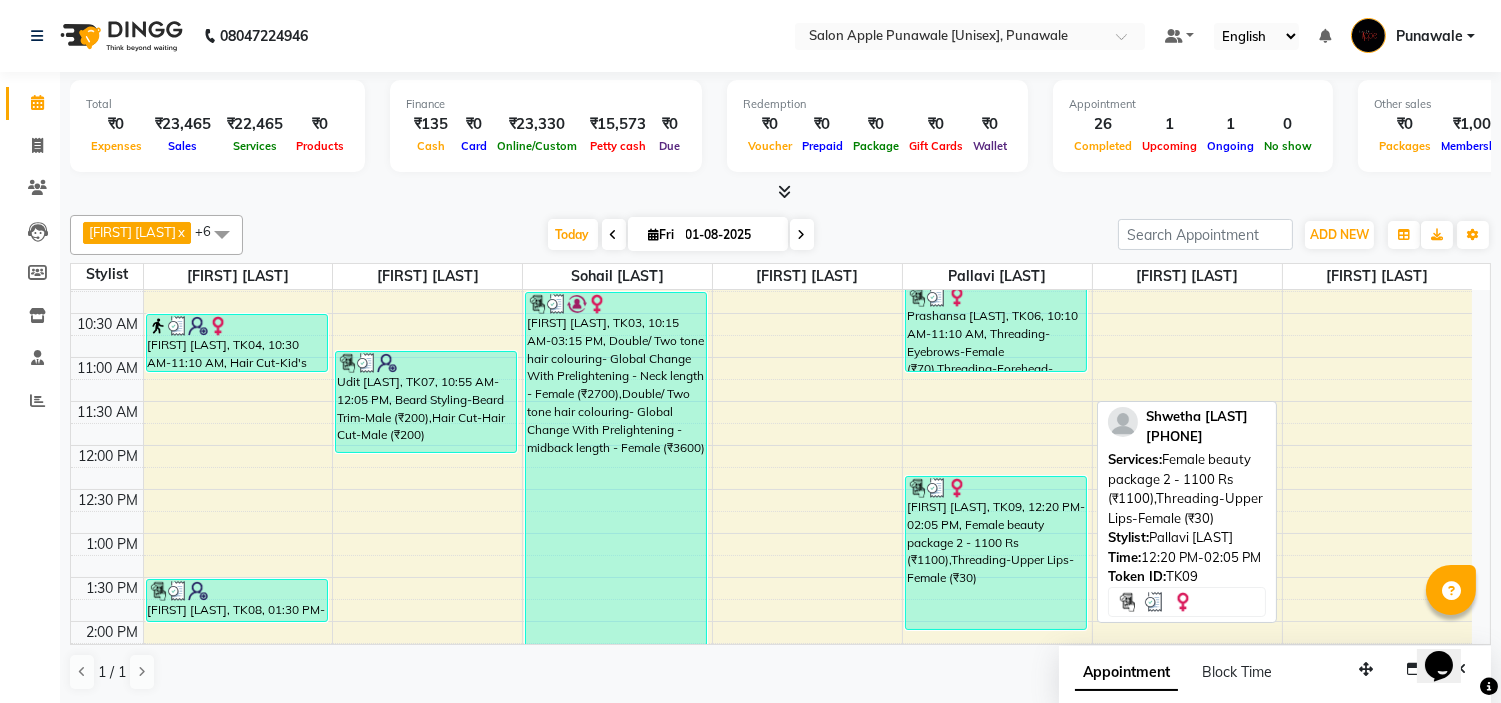 scroll, scrollTop: 0, scrollLeft: 0, axis: both 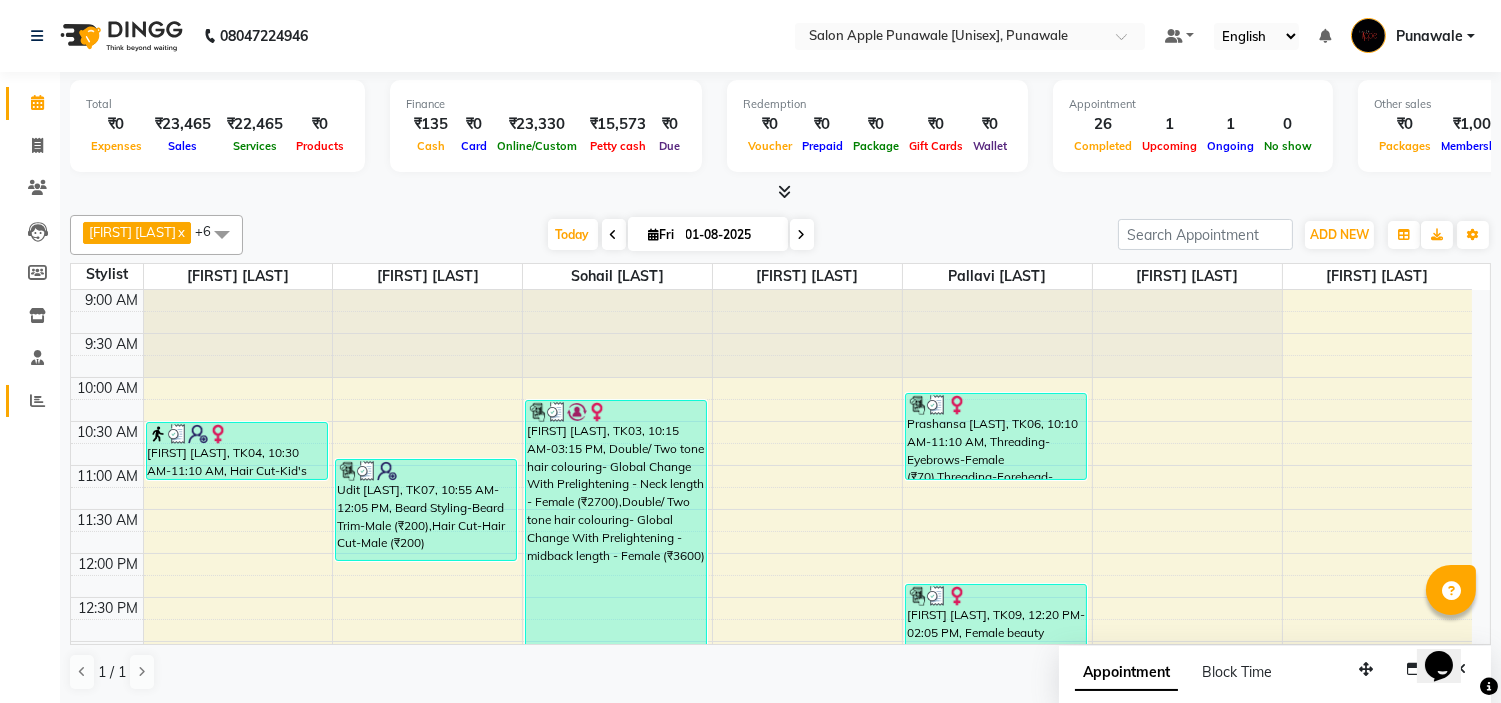 click on "Reports" 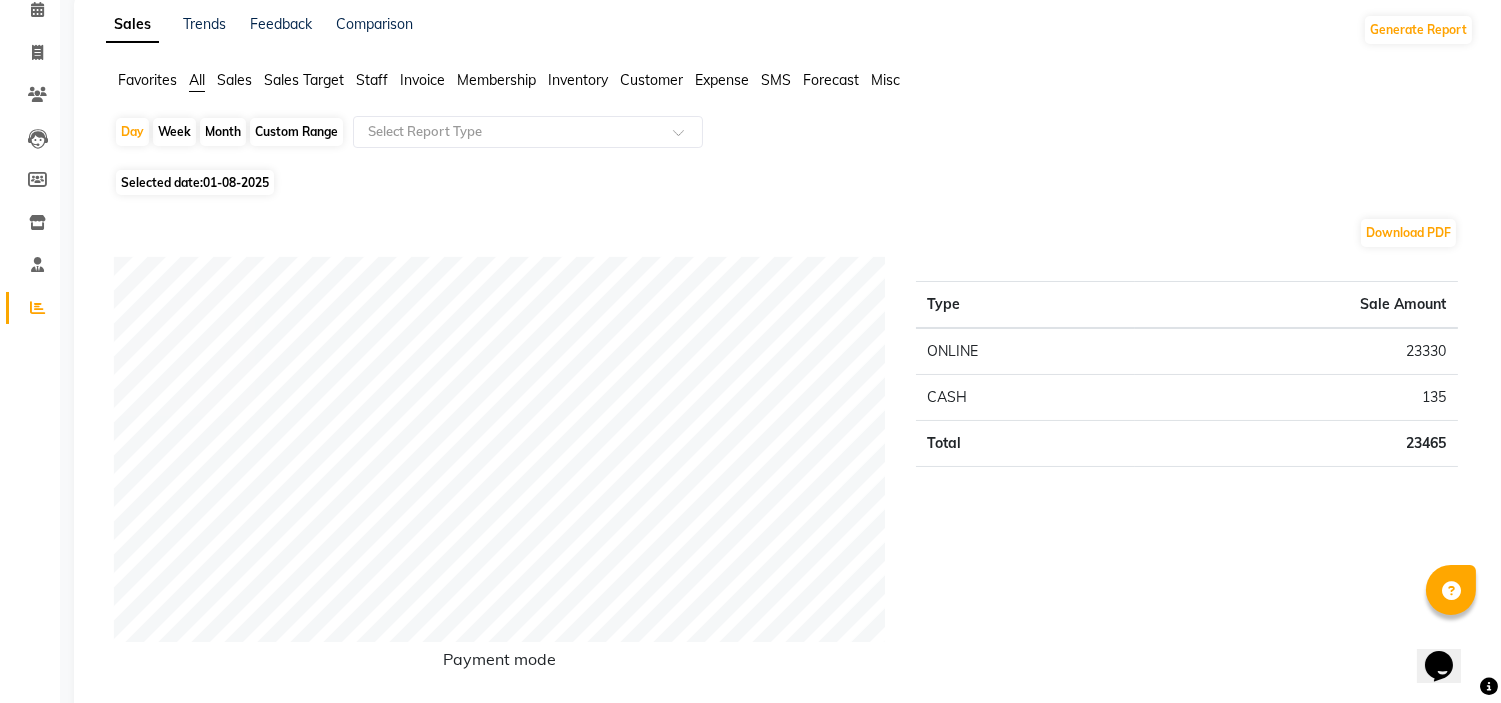 scroll, scrollTop: 0, scrollLeft: 0, axis: both 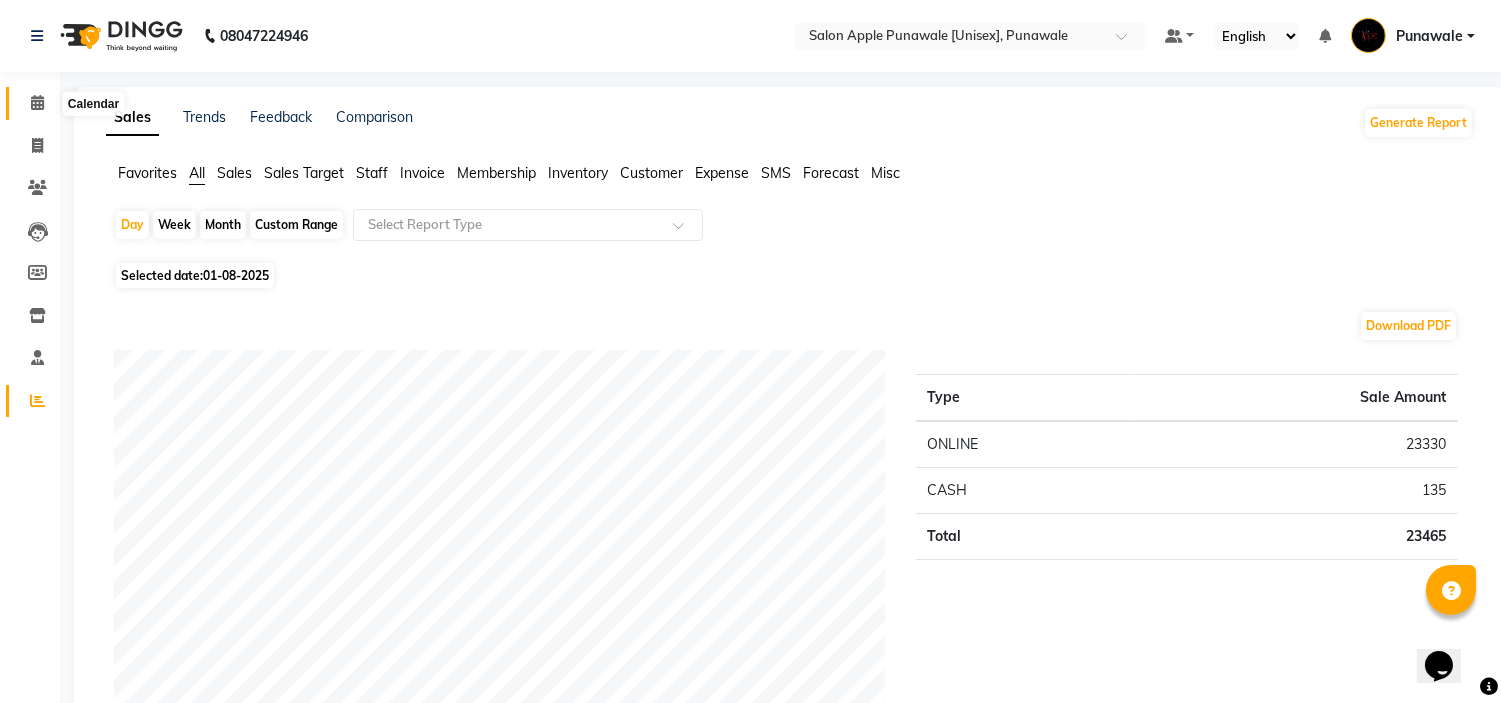 click 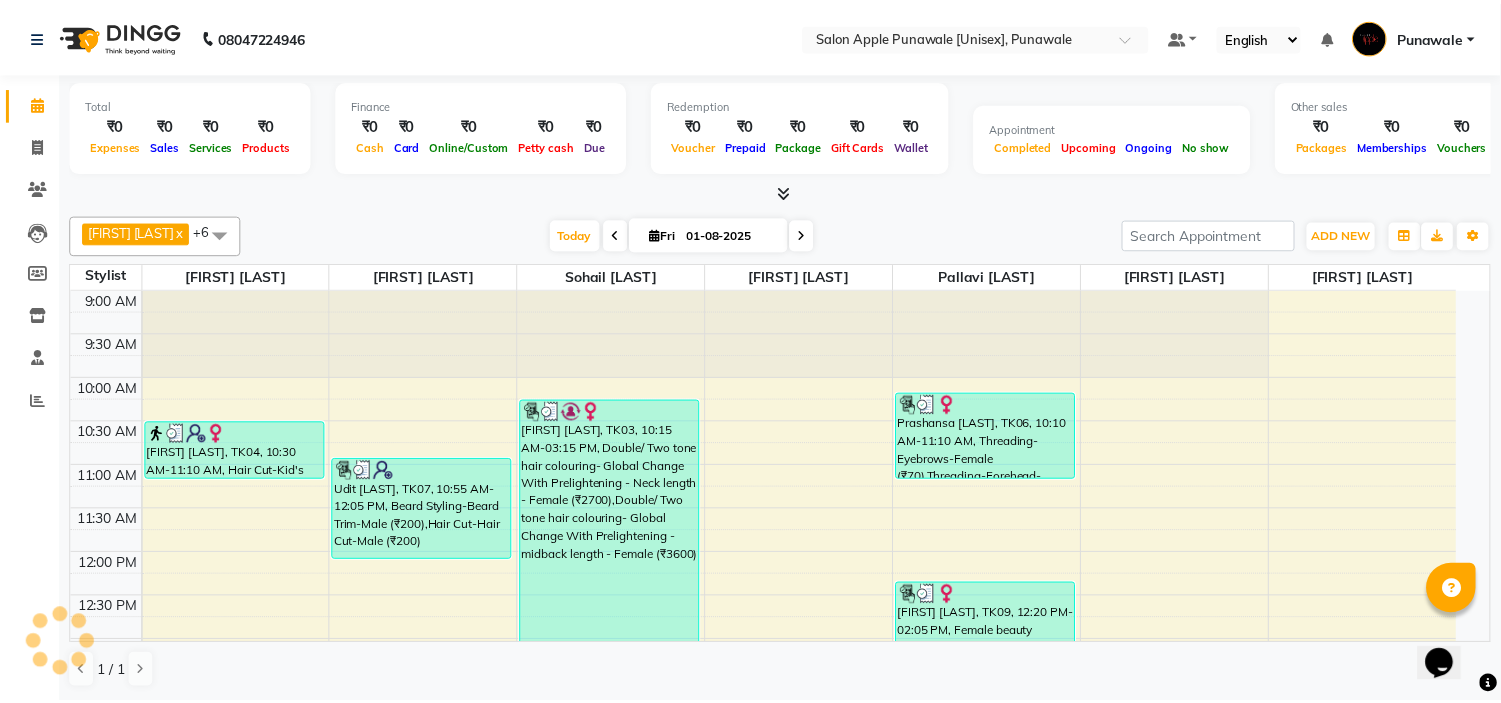scroll, scrollTop: 0, scrollLeft: 0, axis: both 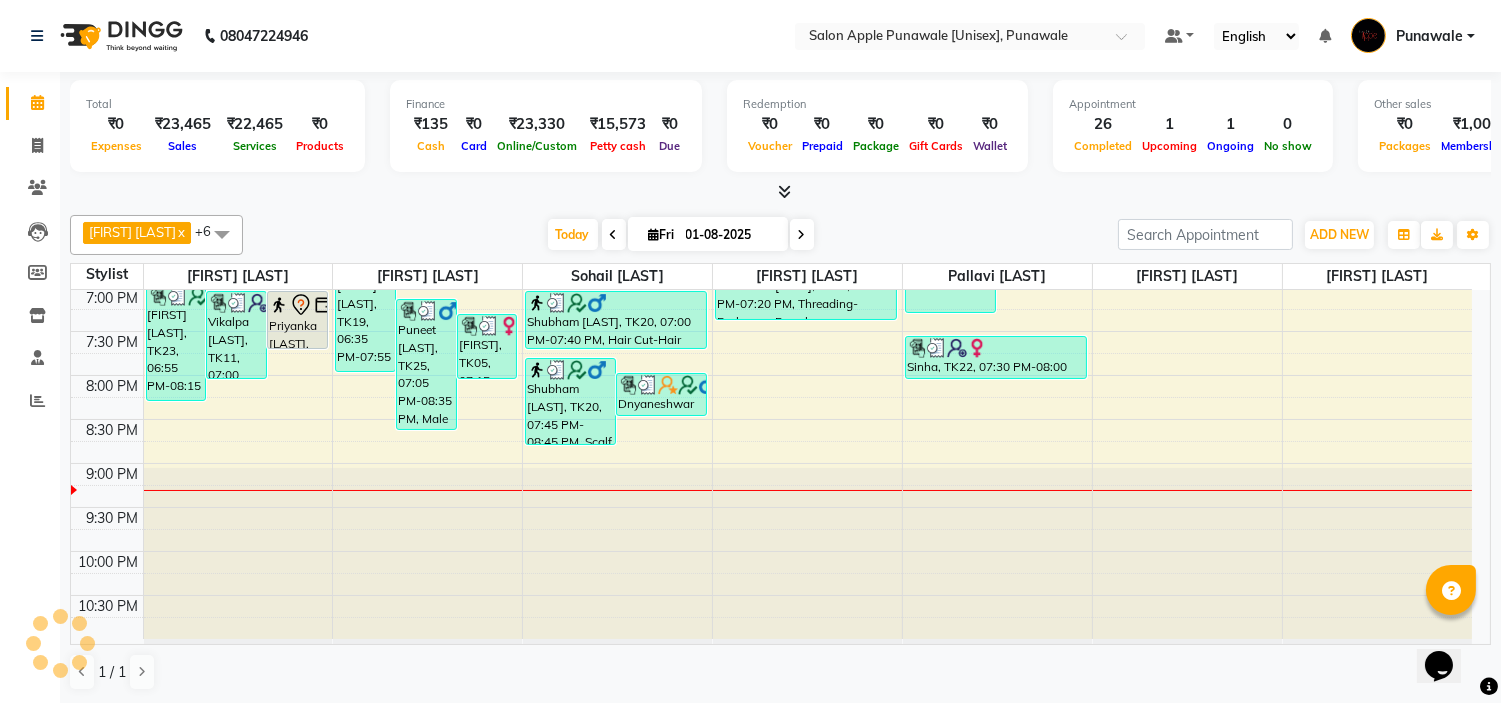click at bounding box center (802, 235) 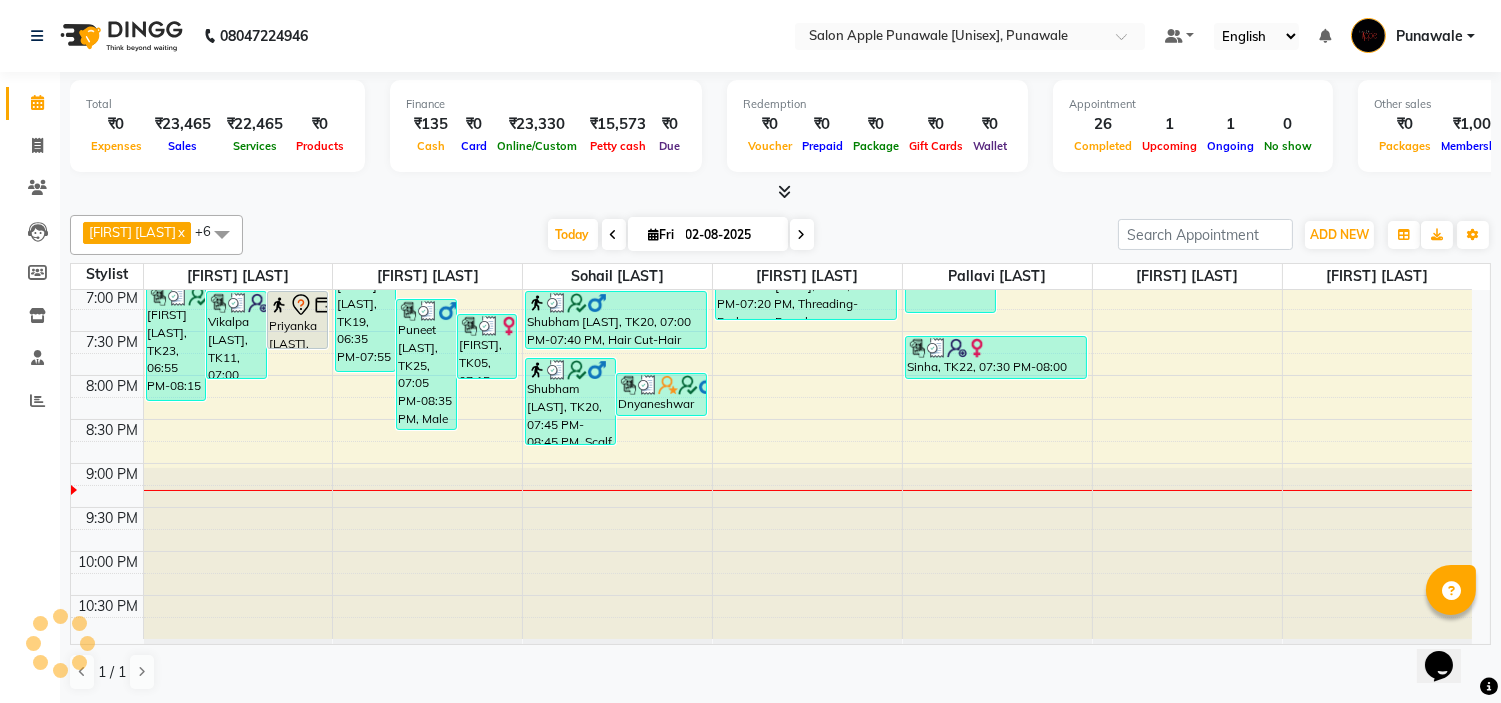 scroll, scrollTop: 882, scrollLeft: 0, axis: vertical 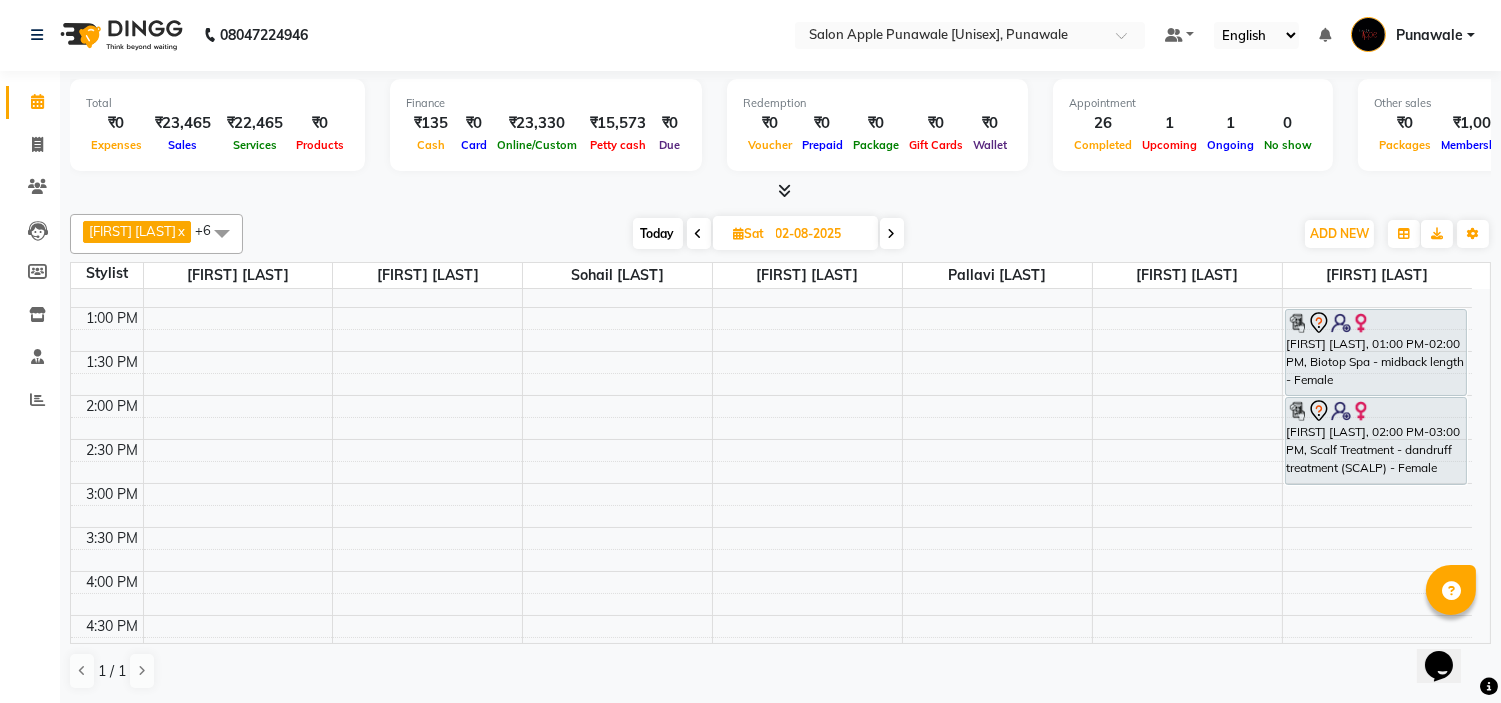 click at bounding box center [699, 233] 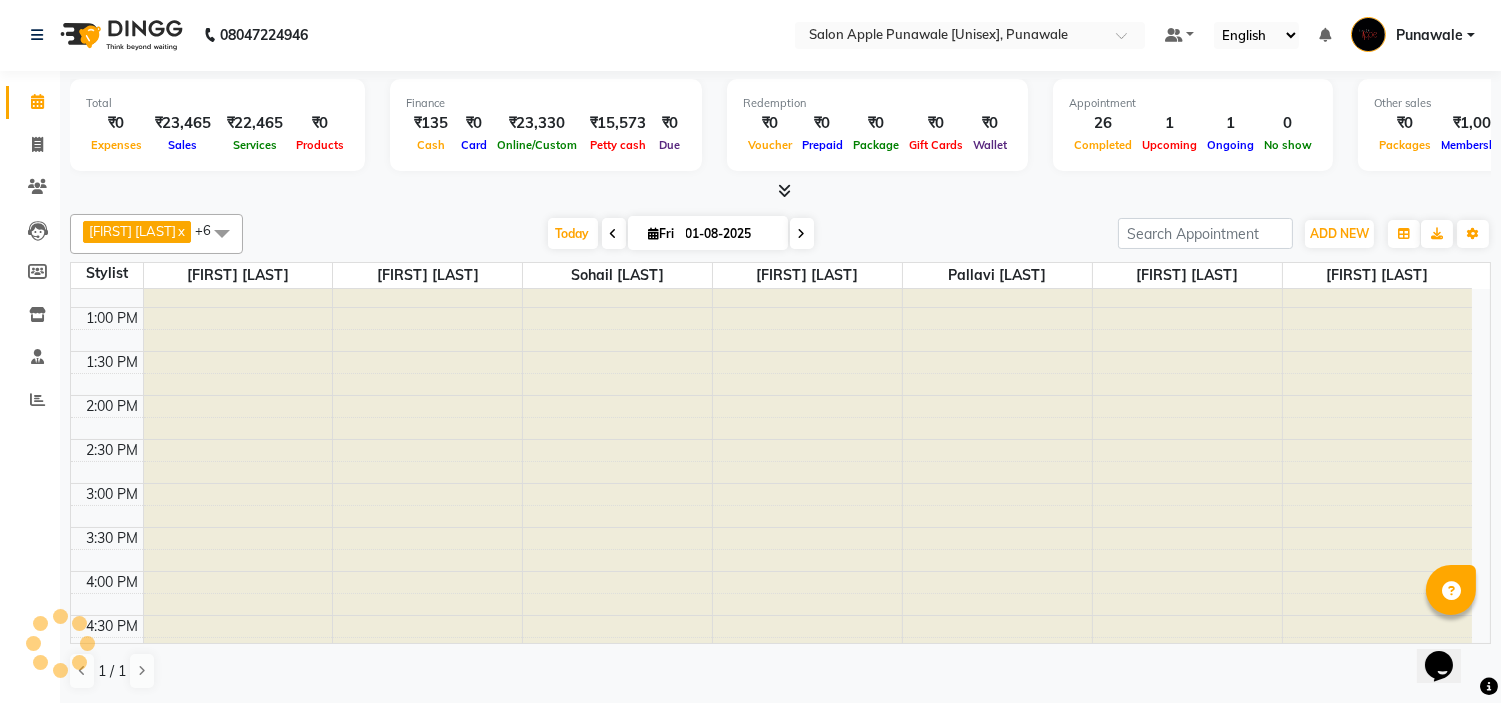 scroll, scrollTop: 882, scrollLeft: 0, axis: vertical 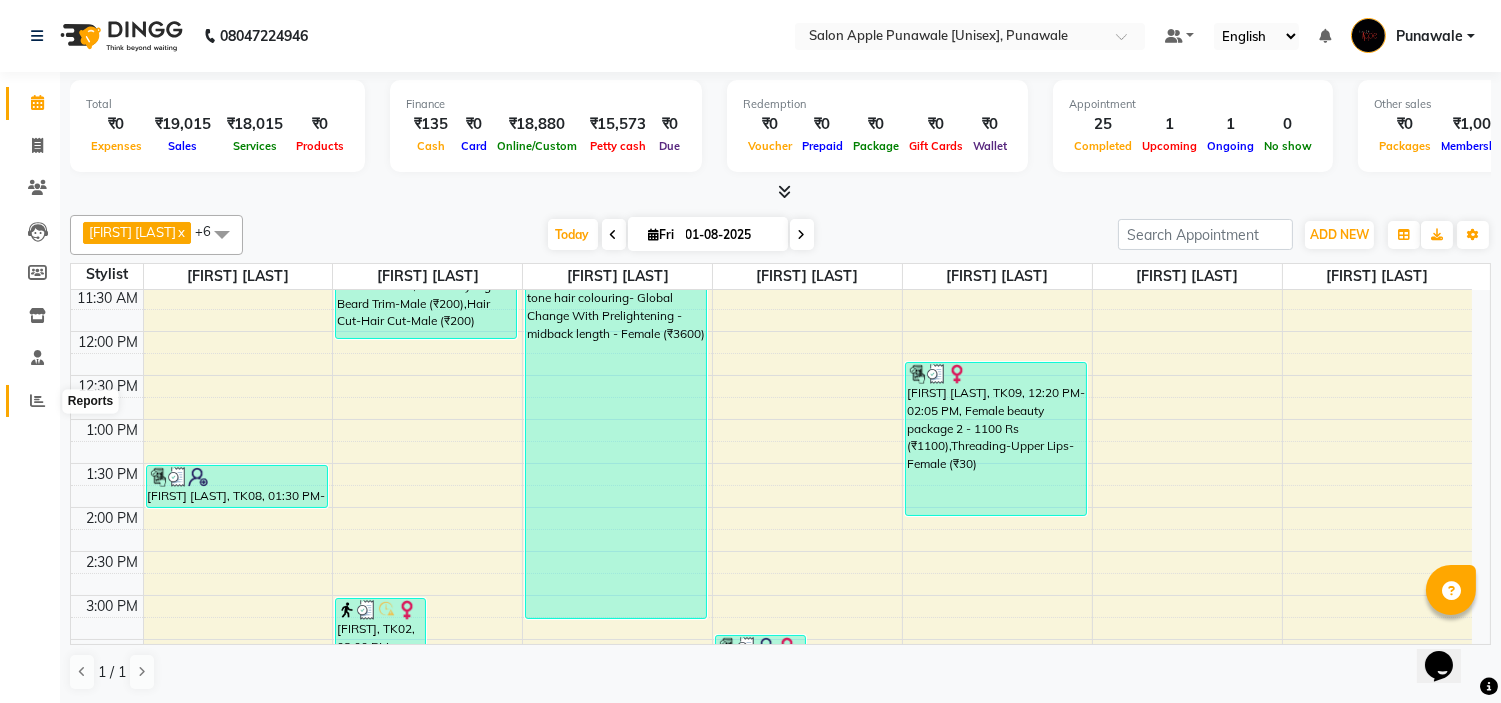 click 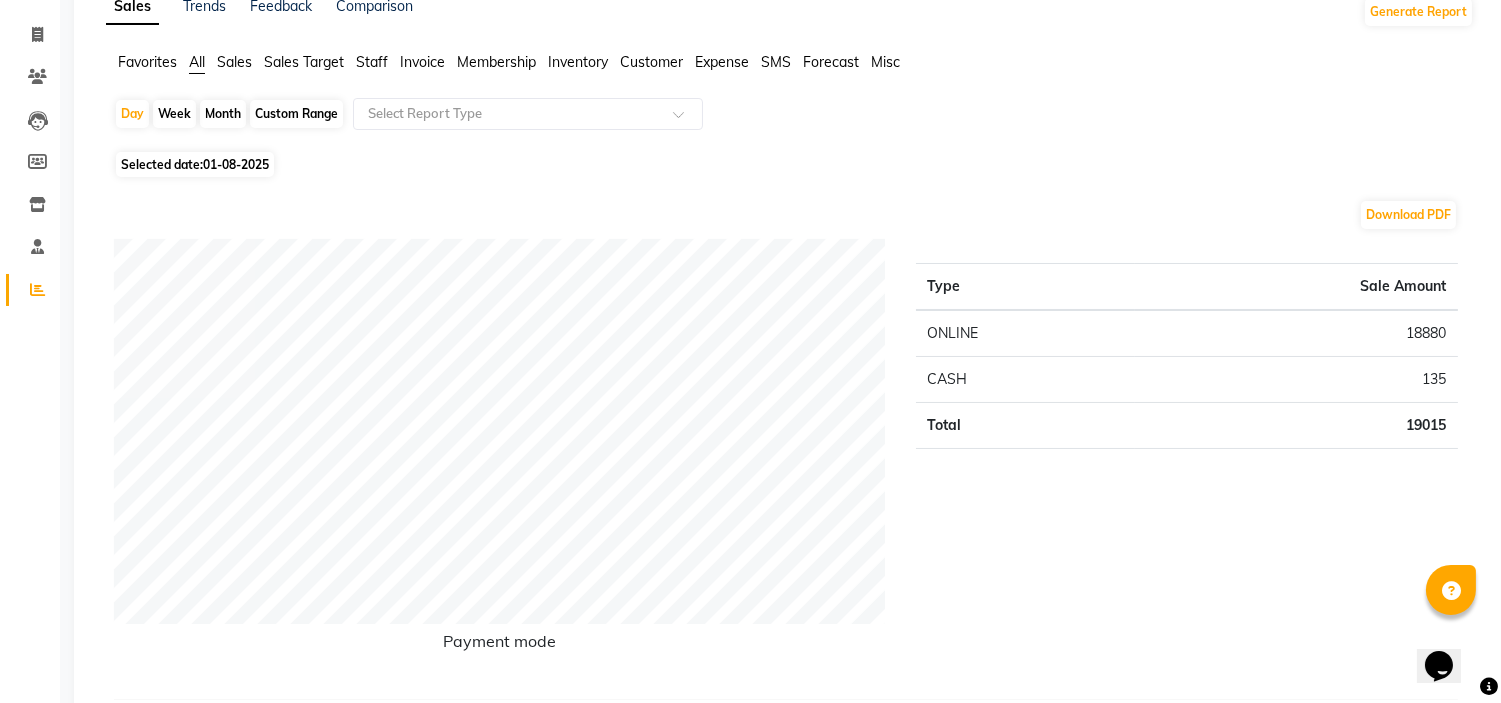 scroll, scrollTop: 0, scrollLeft: 0, axis: both 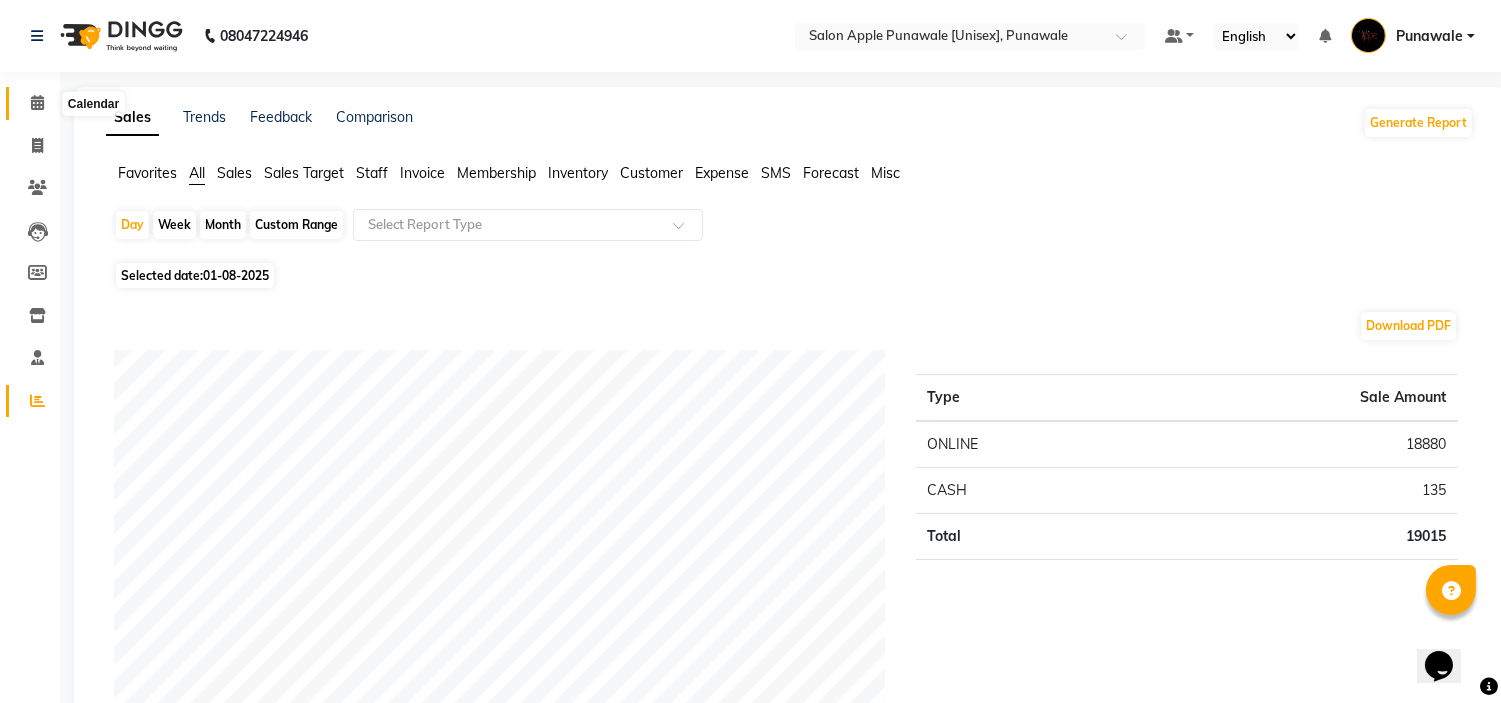 click 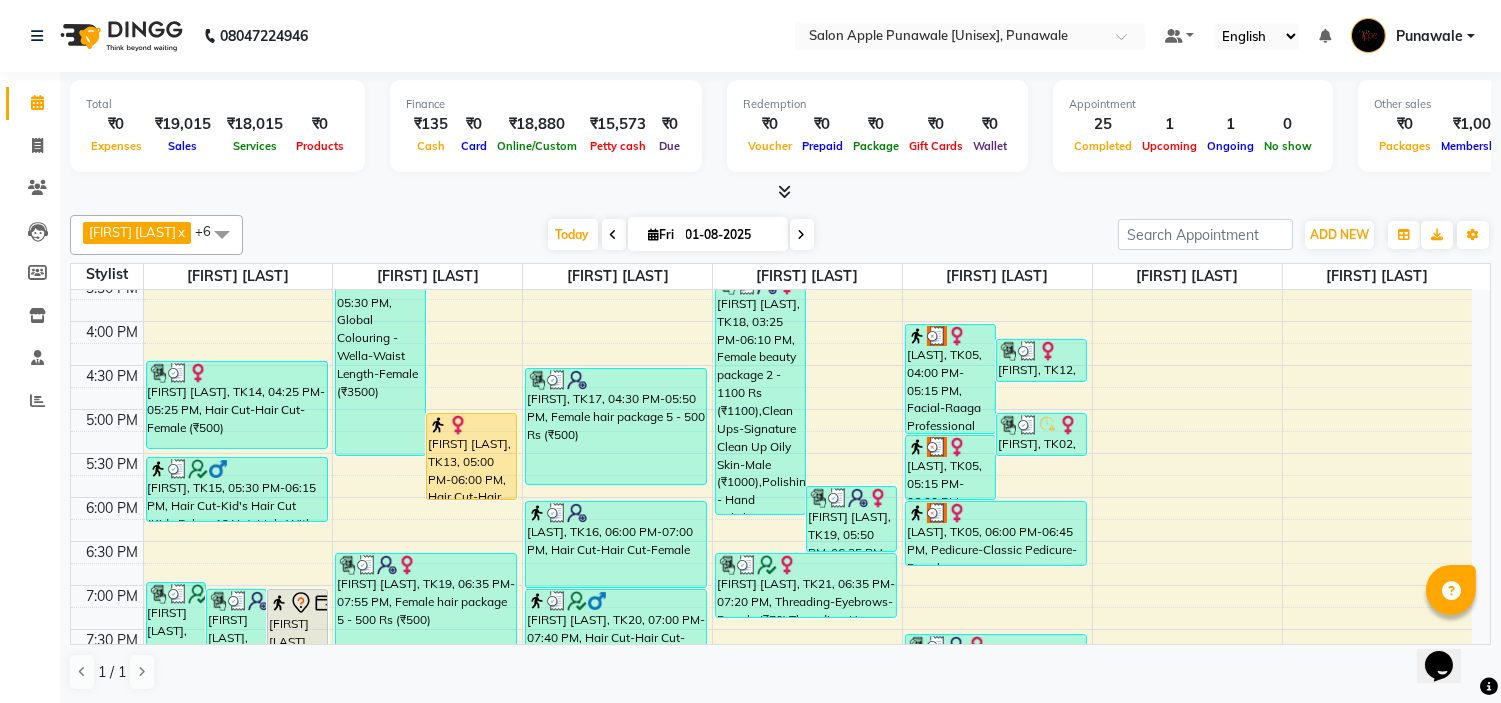 scroll, scrollTop: 660, scrollLeft: 0, axis: vertical 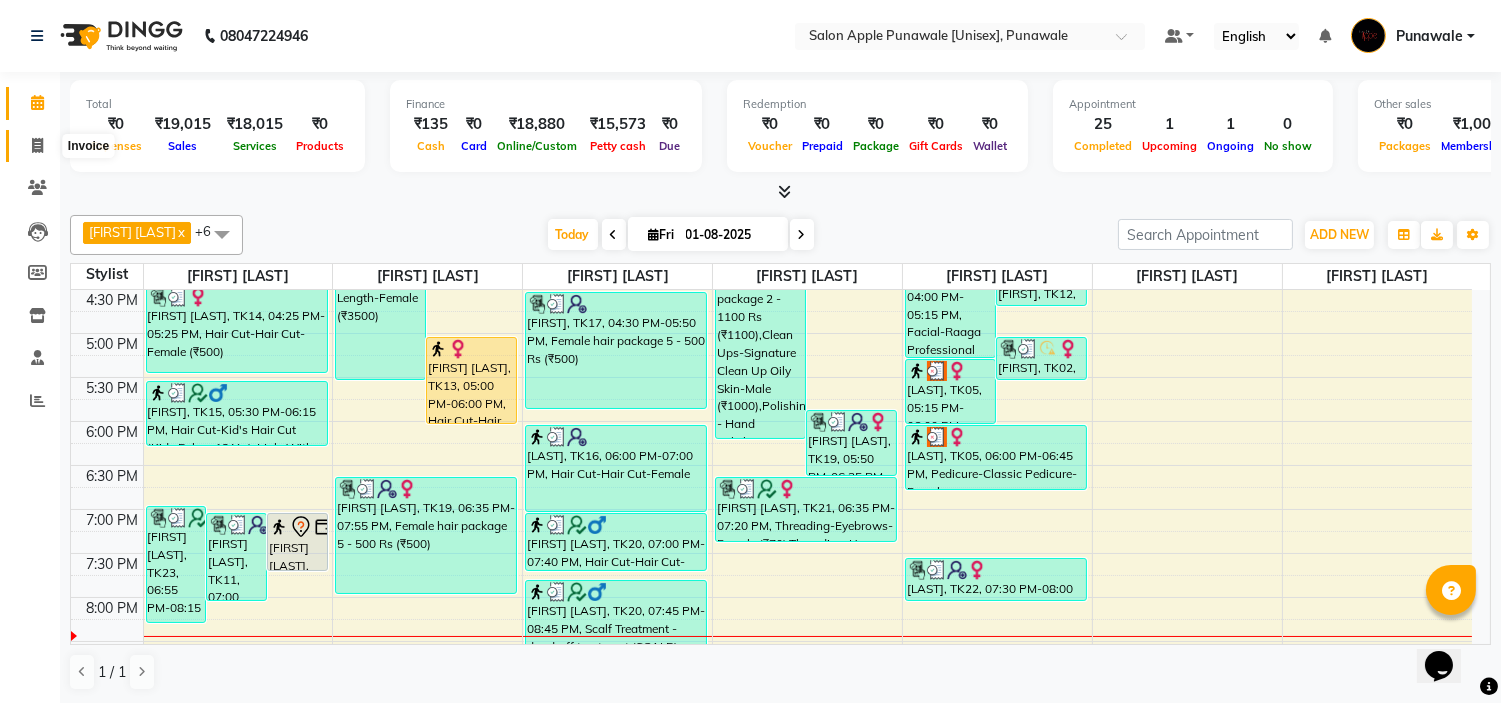 click 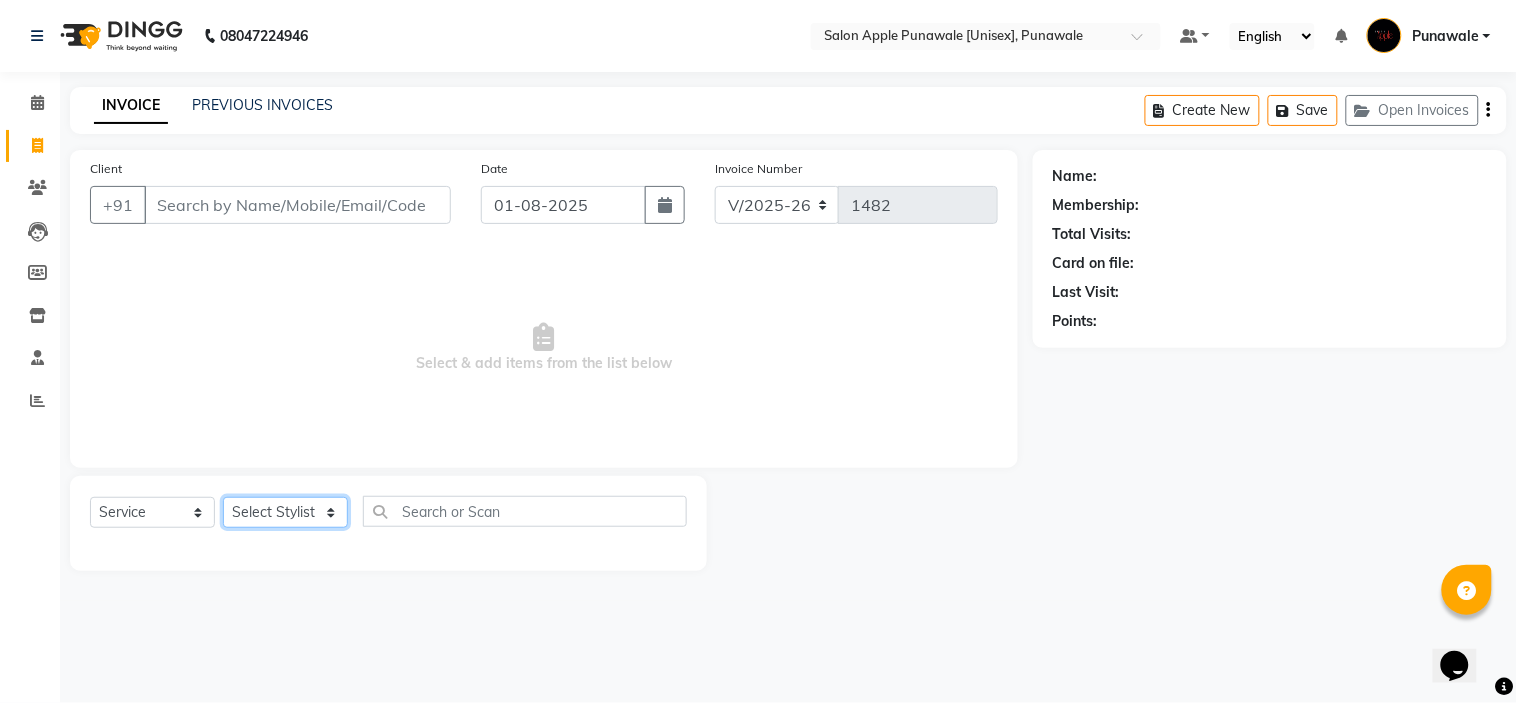click on "Select Stylist [FIRST NAME] [LAST NAME] [FIRST NAME] [LAST NAME] [FIRST NAME] [LAST NAME] [FIRST NAME] [LAST NAME] [FIRST NAME] [LAST NAME] [FIRST NAME] [LAST NAME] [FIRST NAME] [LAST NAME]  [FIRST NAME] [LAST NAME]" 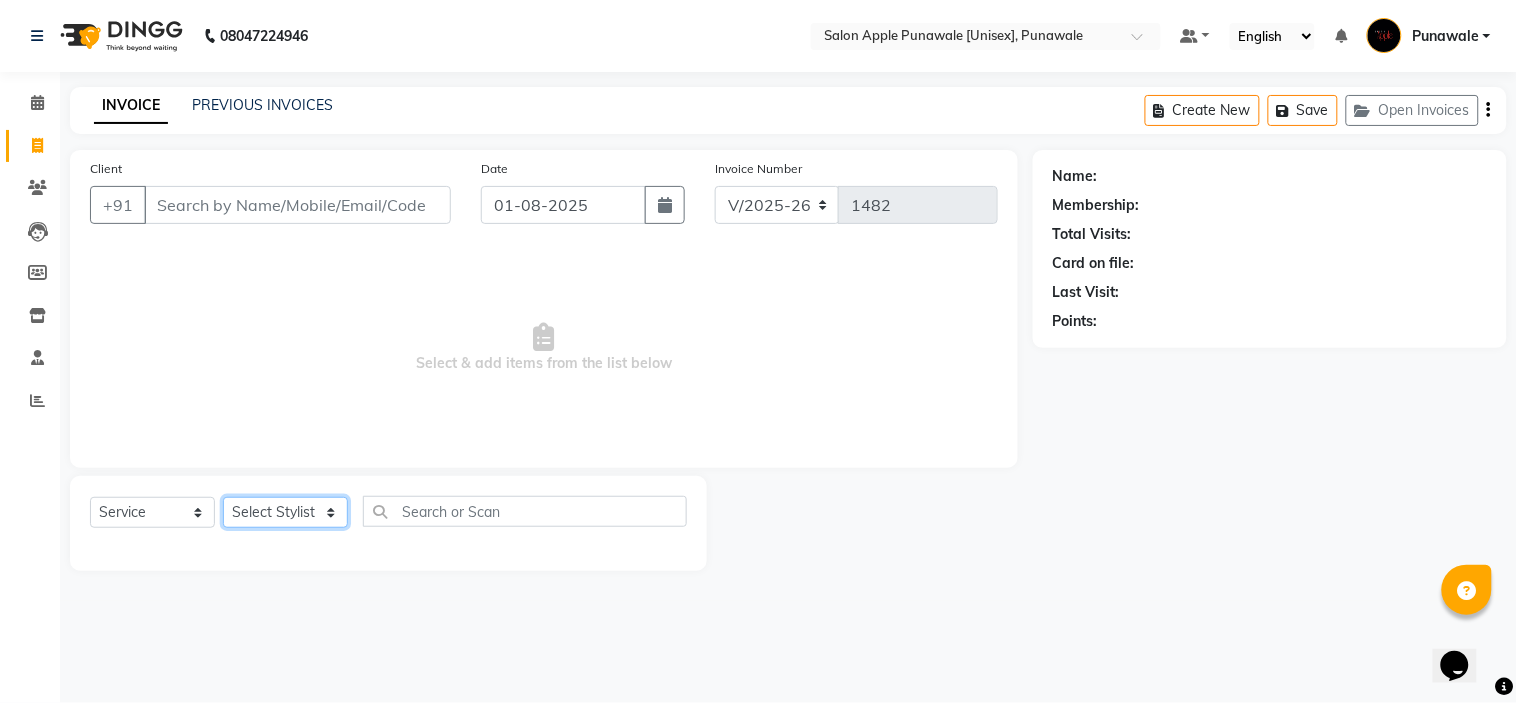 click on "Select Stylist [FIRST NAME] [LAST NAME] [FIRST NAME] [LAST NAME] [FIRST NAME] [LAST NAME] [FIRST NAME] [LAST NAME] [FIRST NAME] [LAST NAME] [FIRST NAME] [LAST NAME] [FIRST NAME] [LAST NAME]  [FIRST NAME] [LAST NAME]" 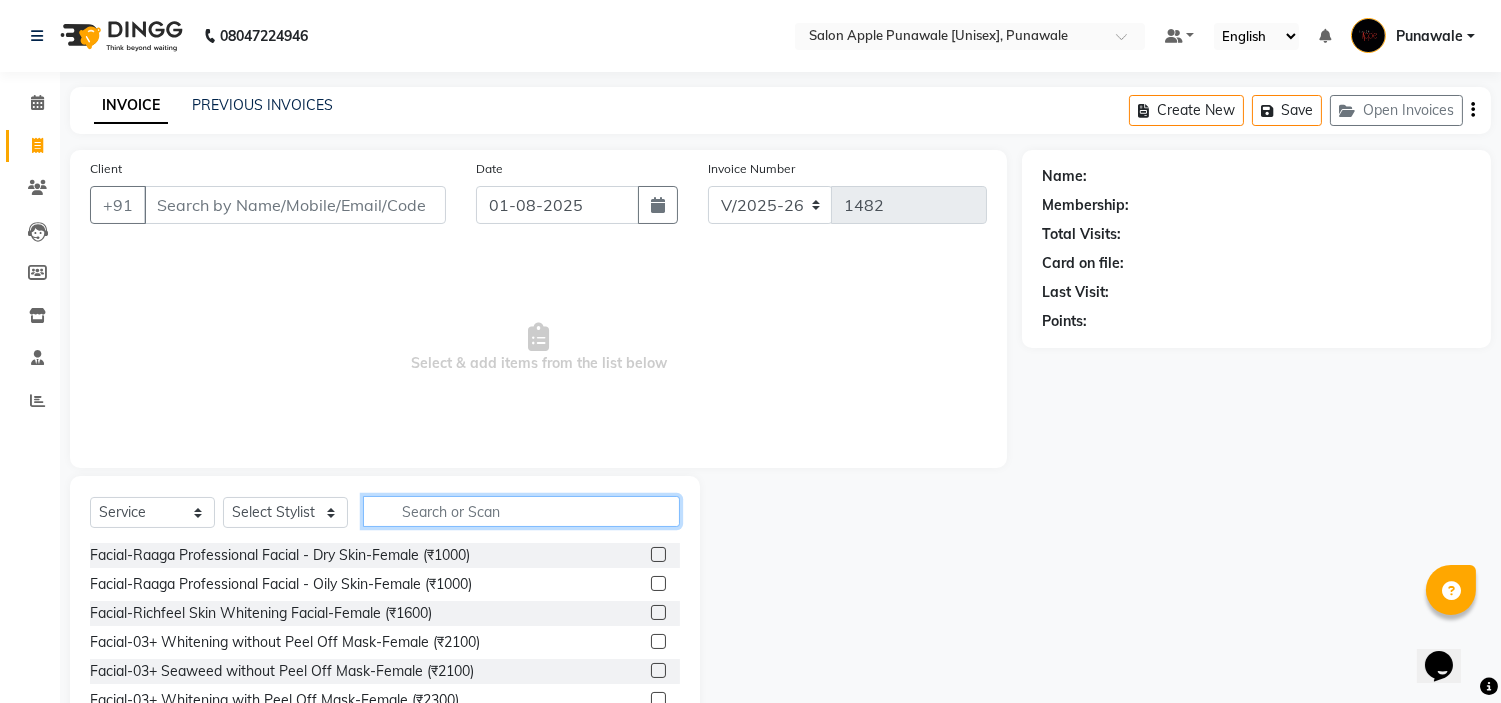 click 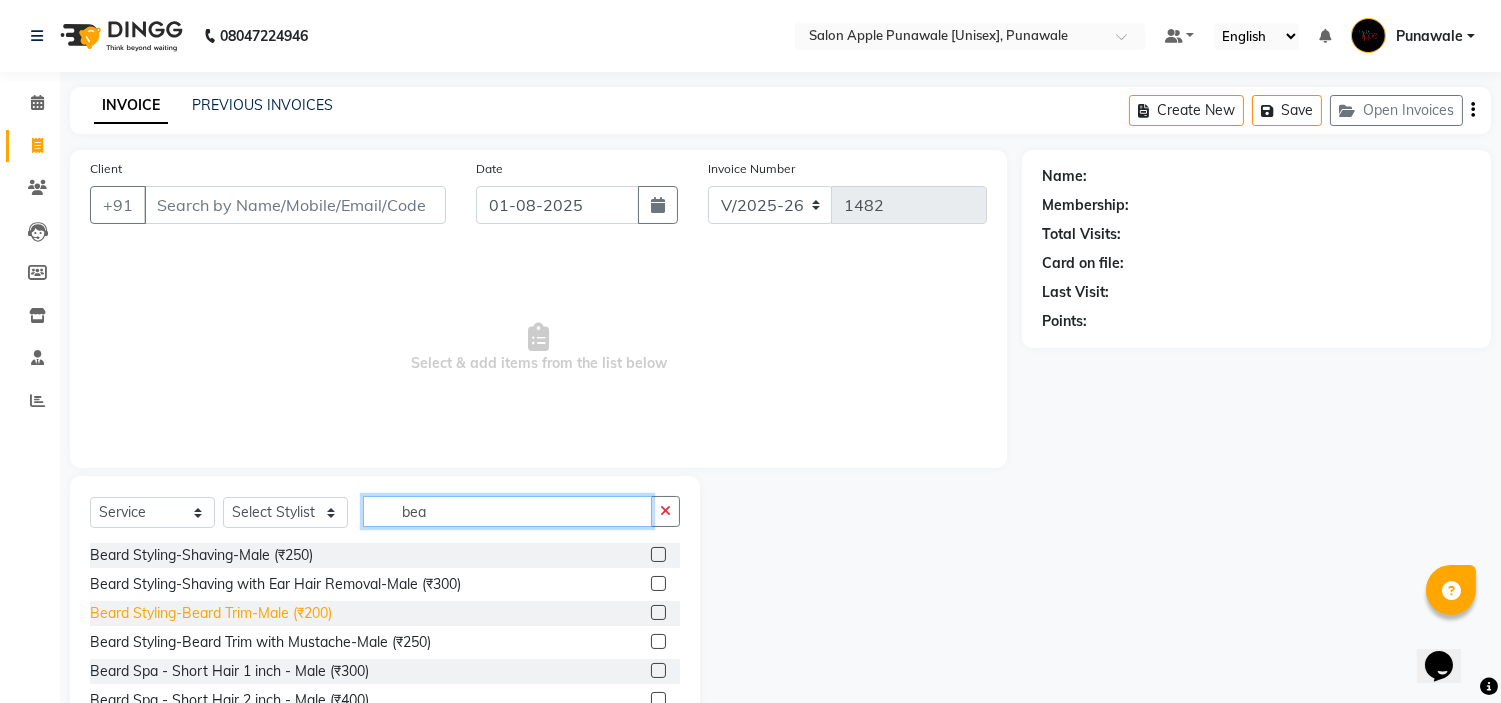 type on "bea" 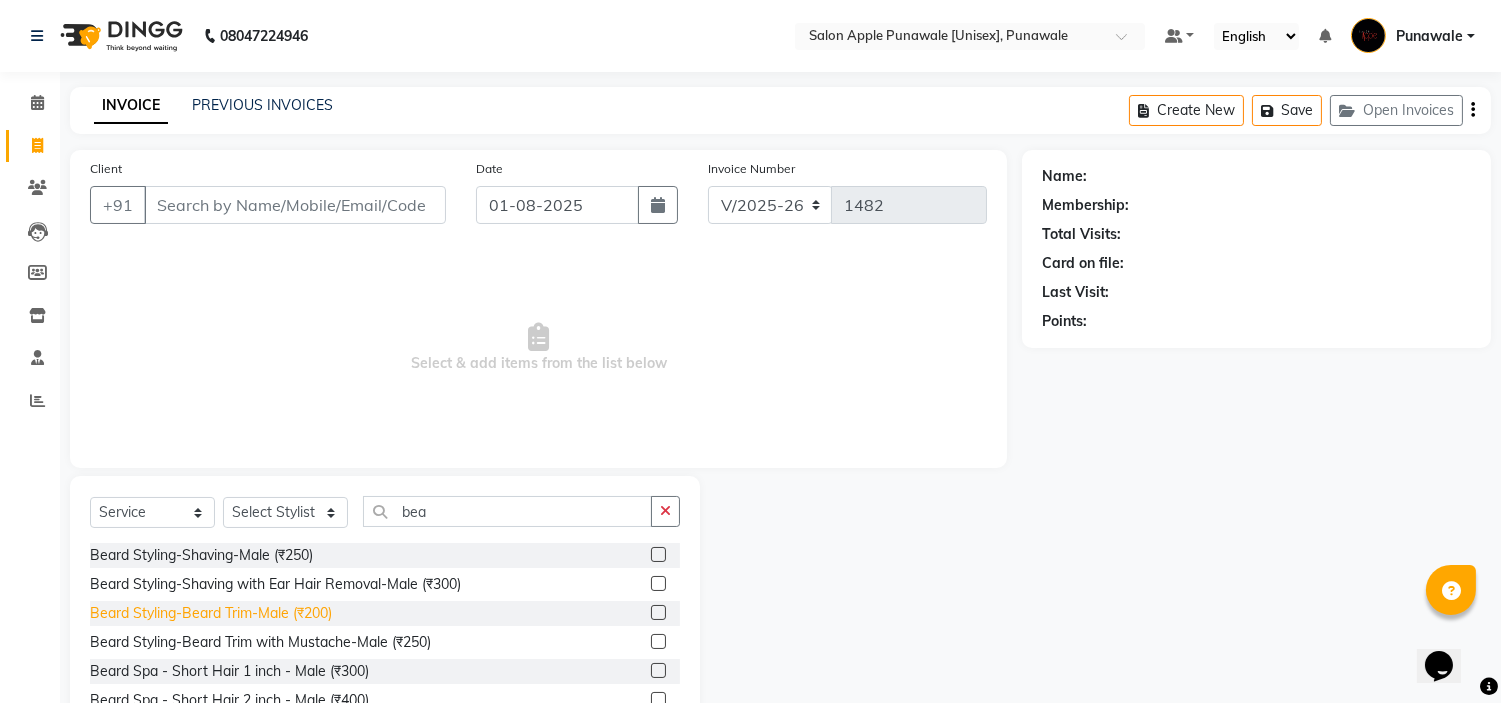 click on "Beard Styling-Beard Trim-Male (₹200)" 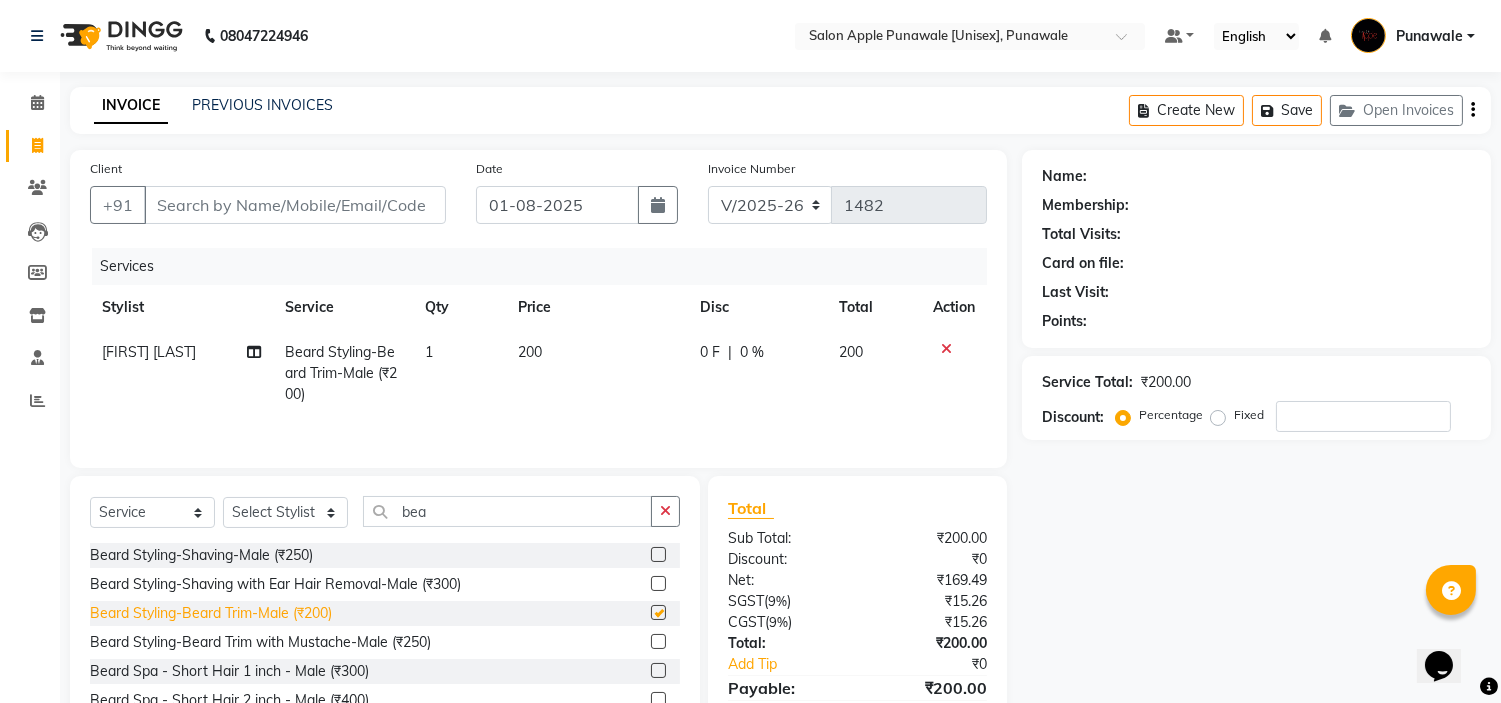 checkbox on "false" 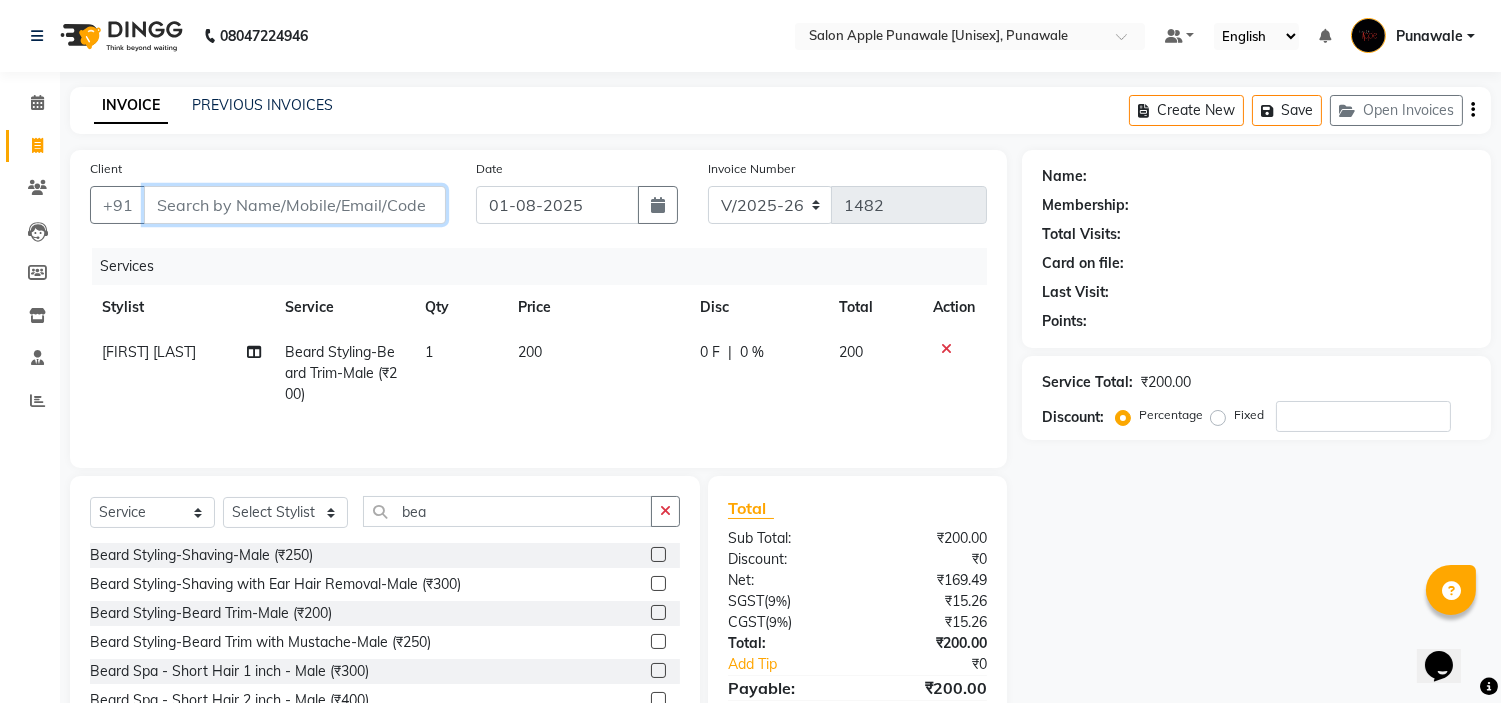 click on "Client" at bounding box center [295, 205] 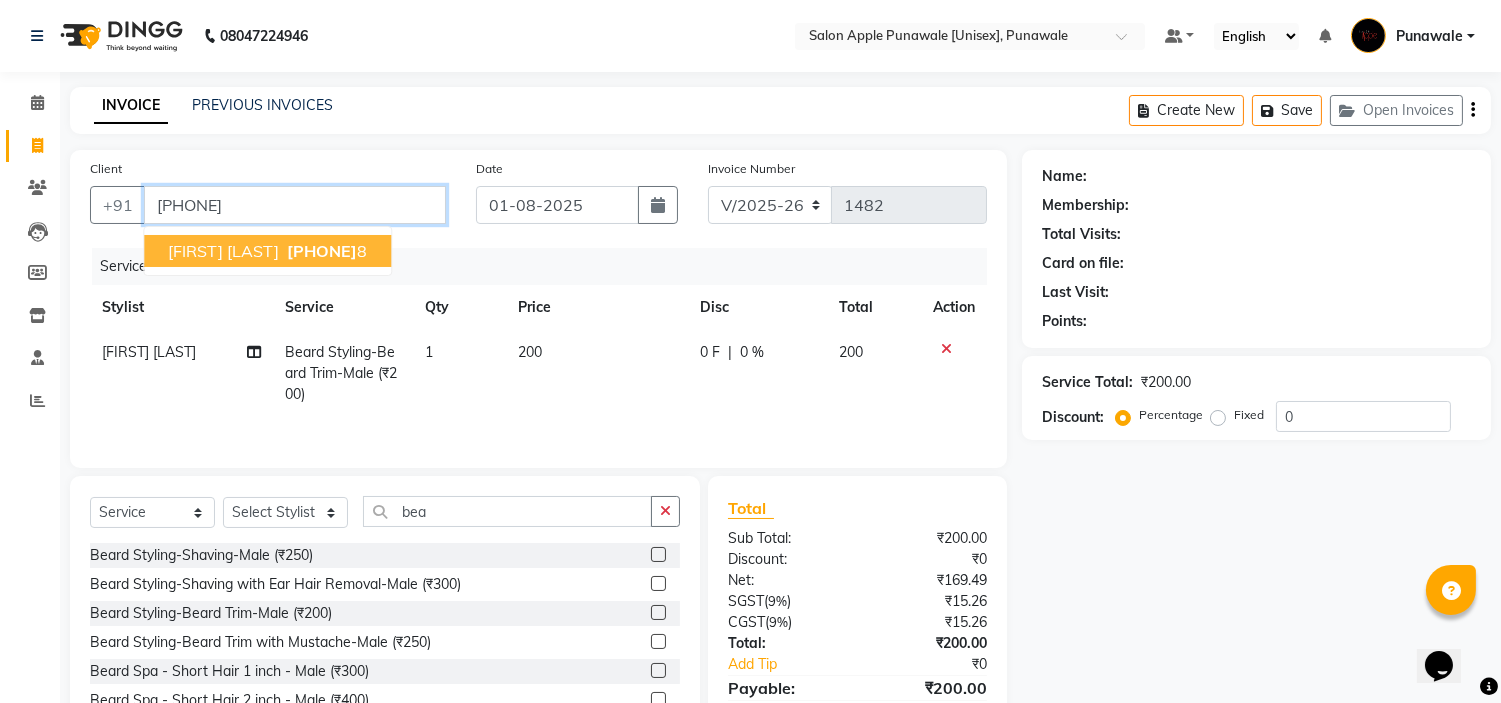 type on "9834818878" 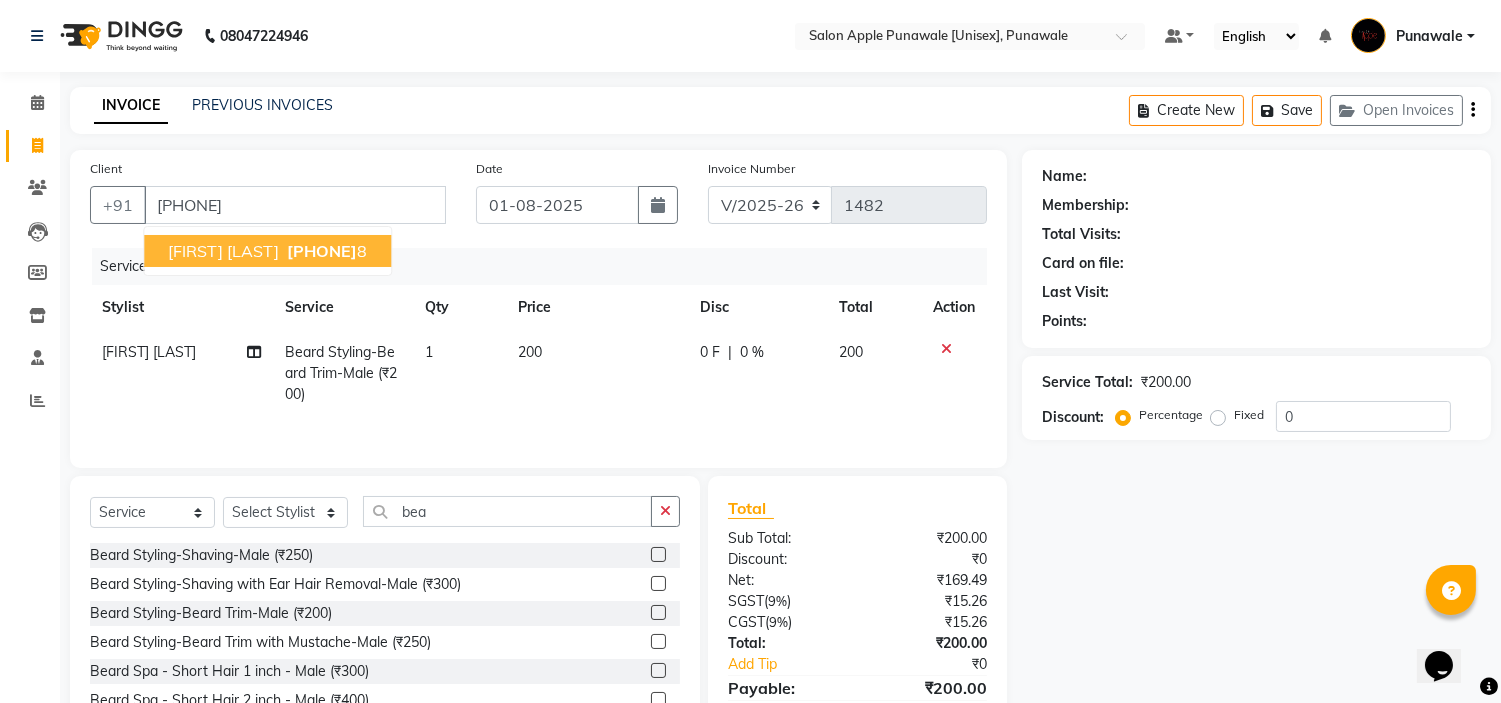 select on "1: Object" 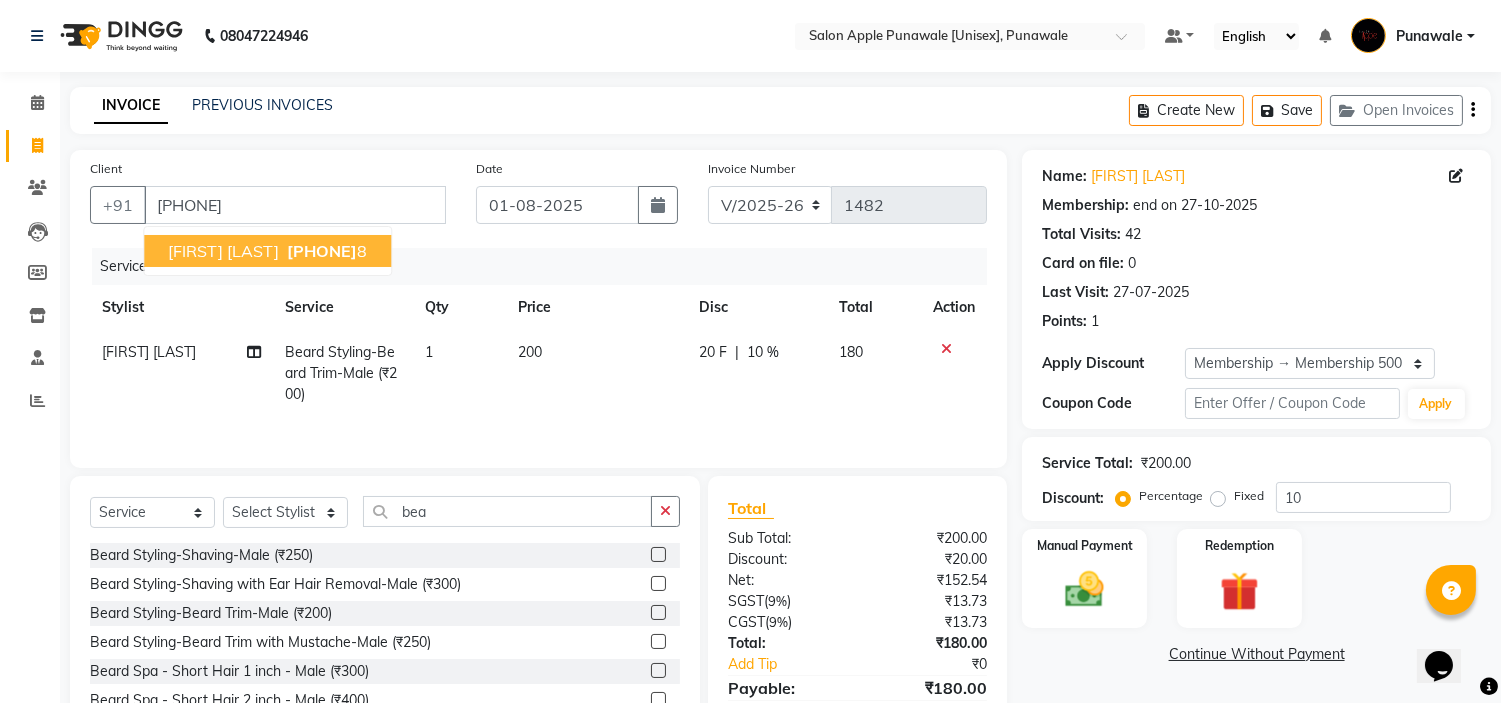 click on "Dnyaneshwar Mandavekar   983481887 8" at bounding box center (267, 251) 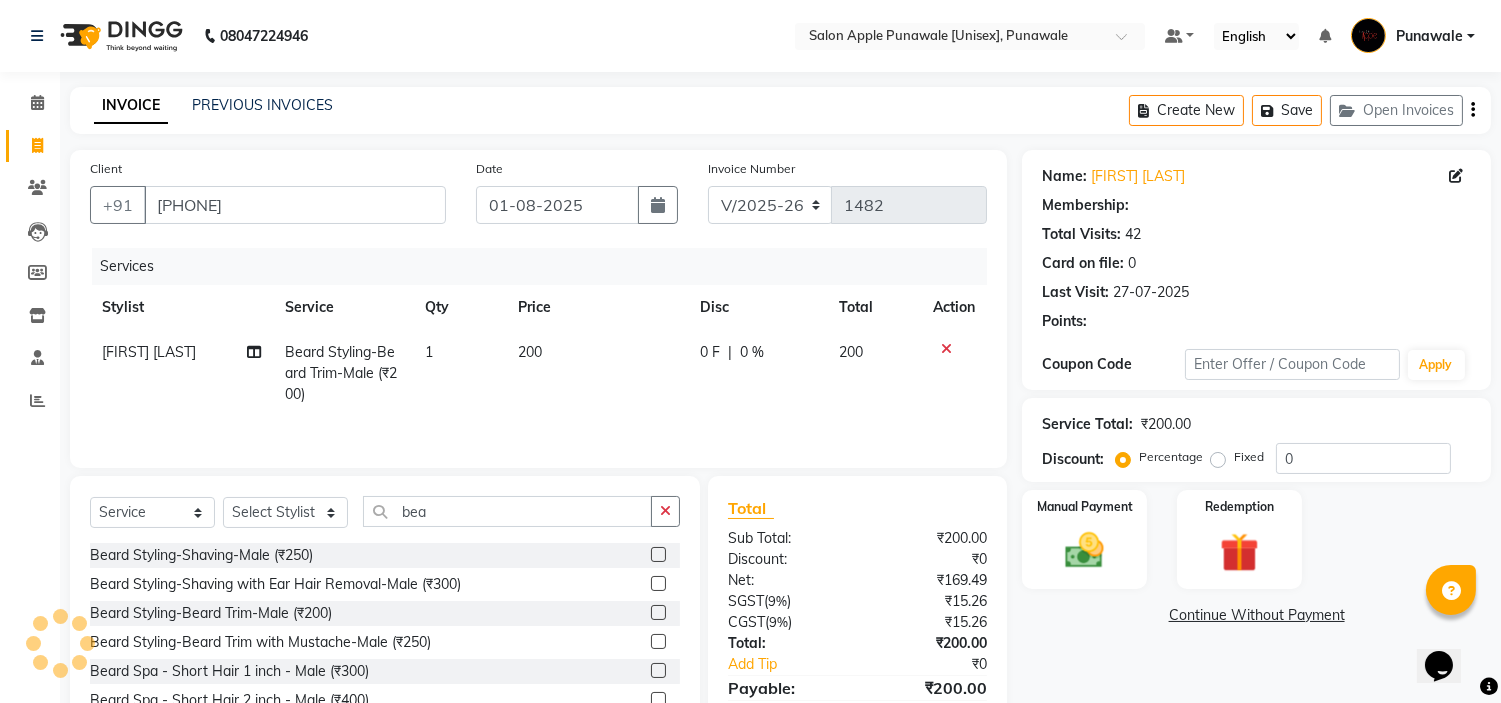 type on "10" 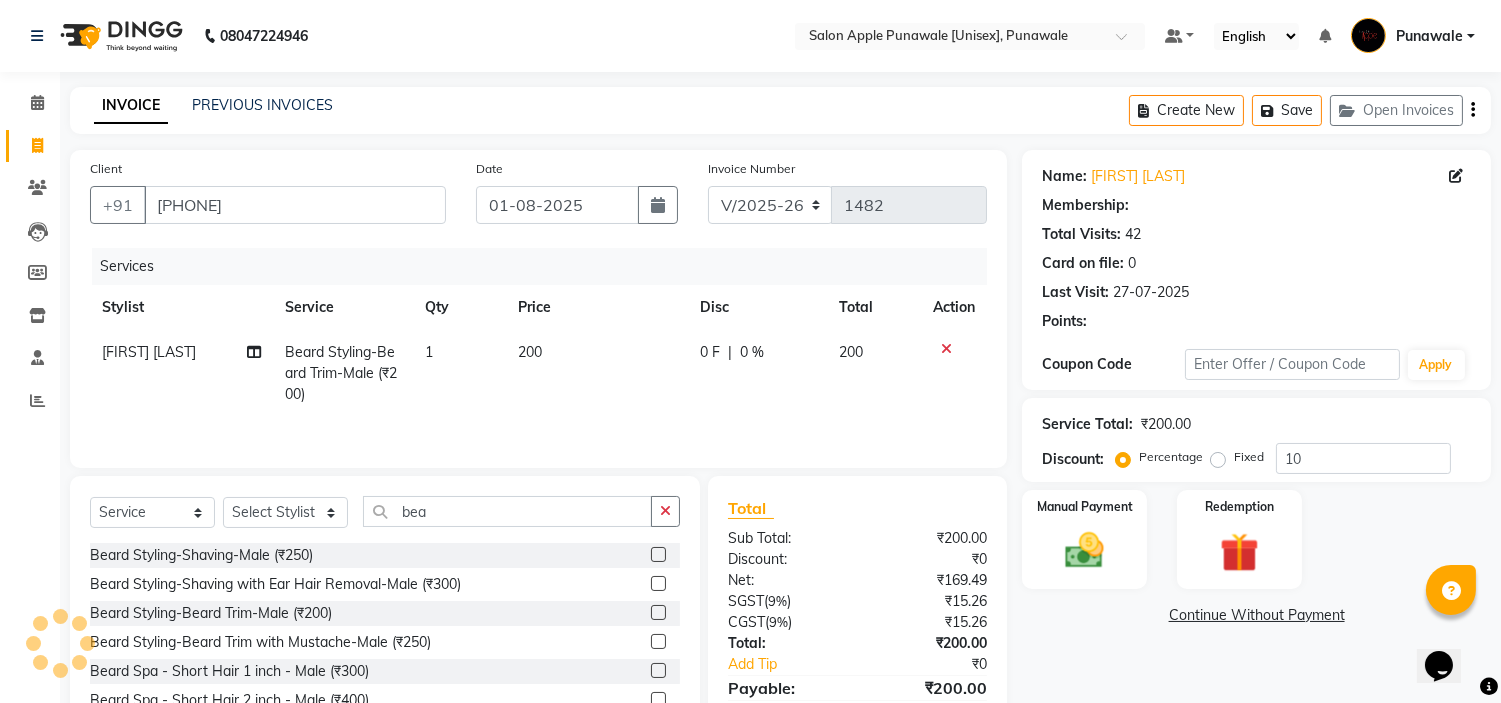 select on "1: Object" 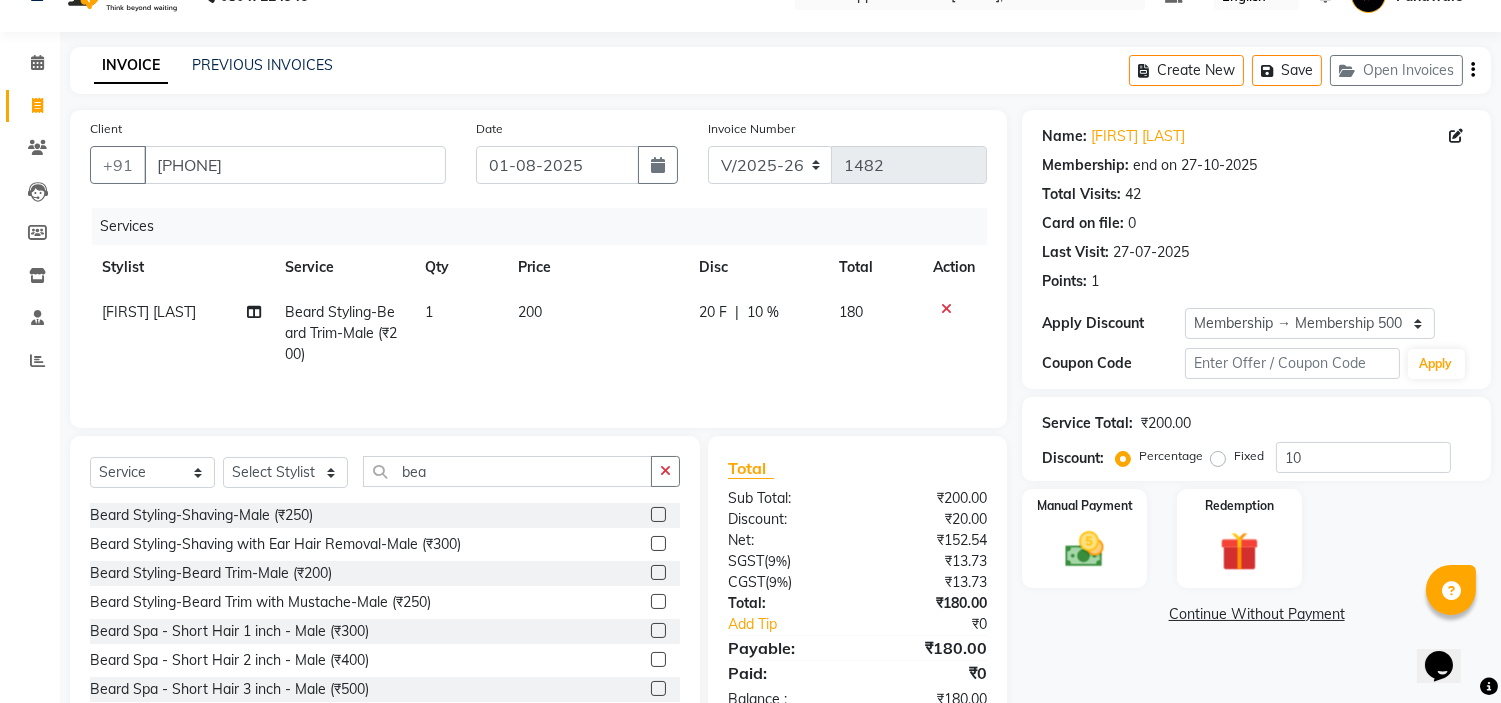 scroll, scrollTop: 100, scrollLeft: 0, axis: vertical 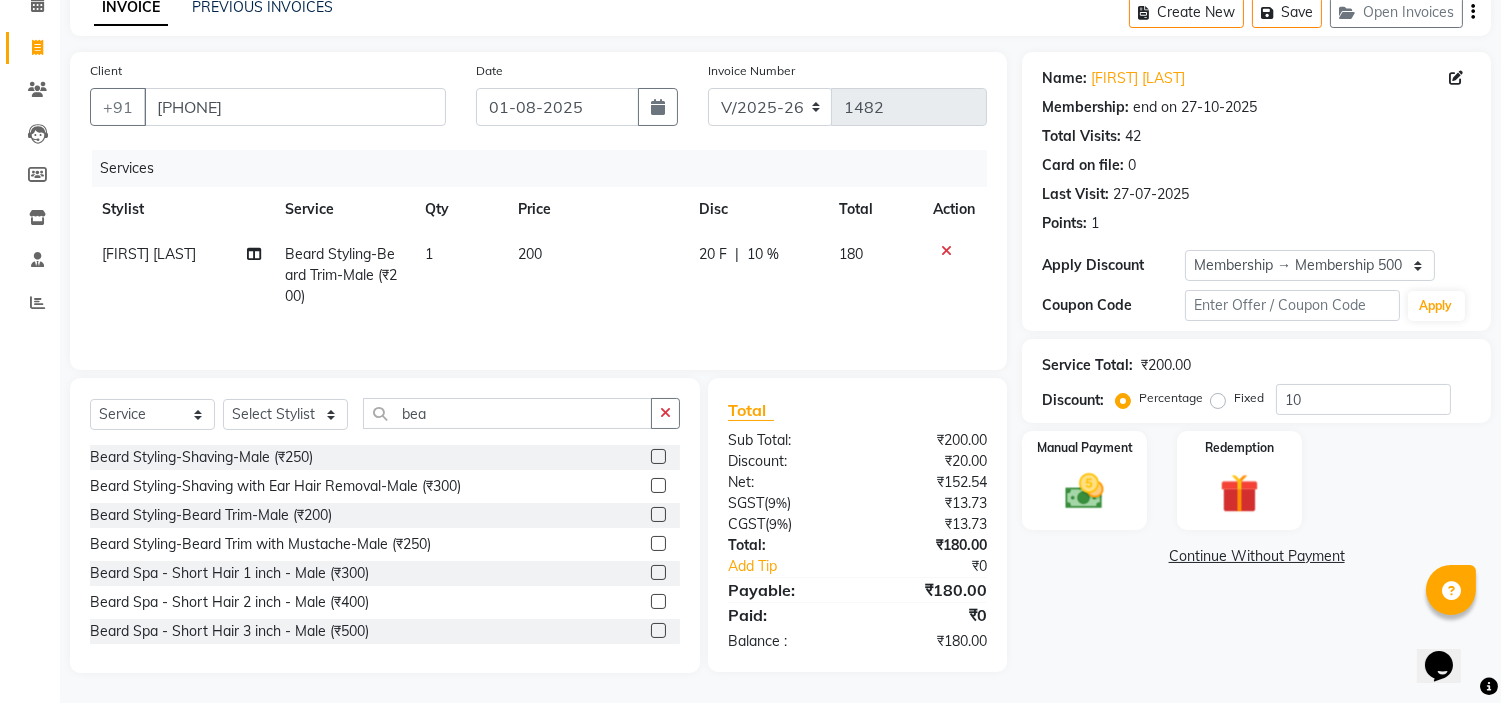click on "10 %" 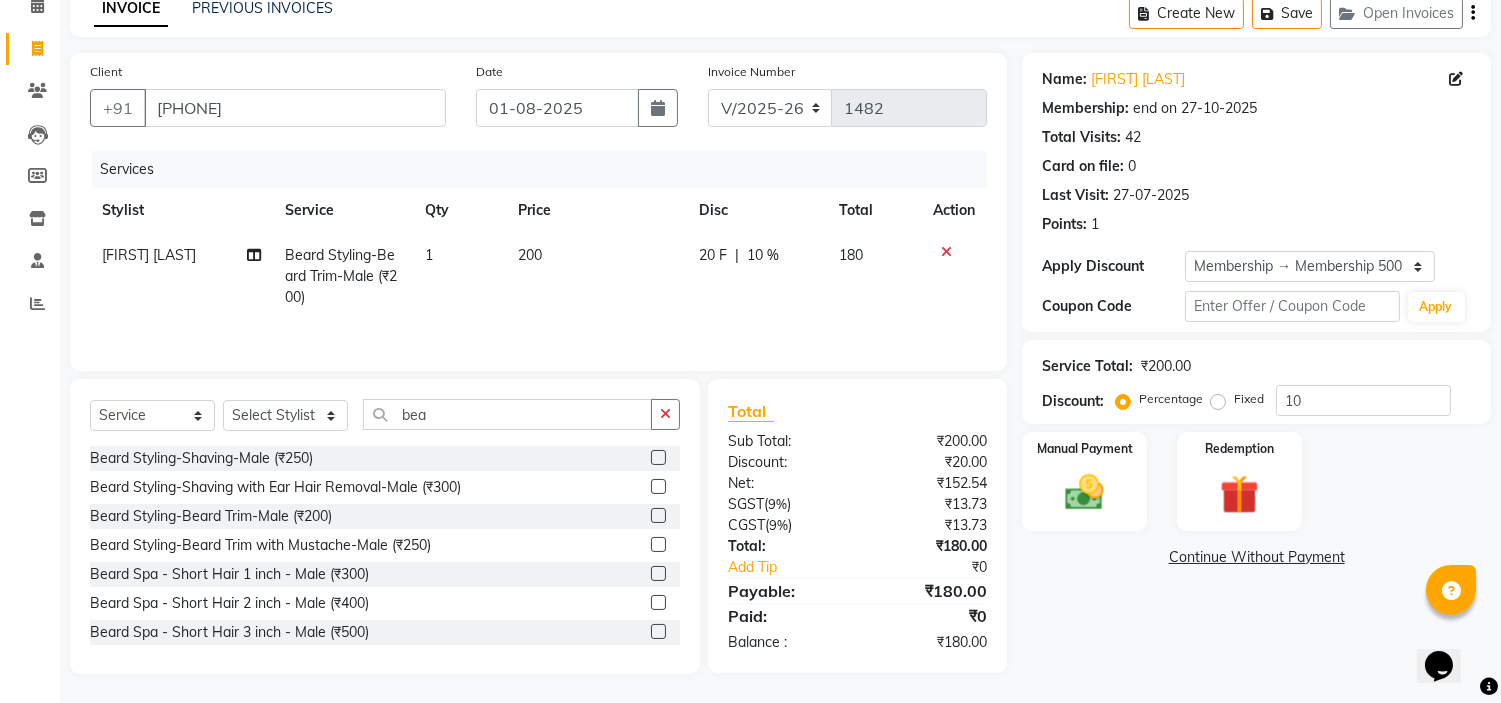 select on "84102" 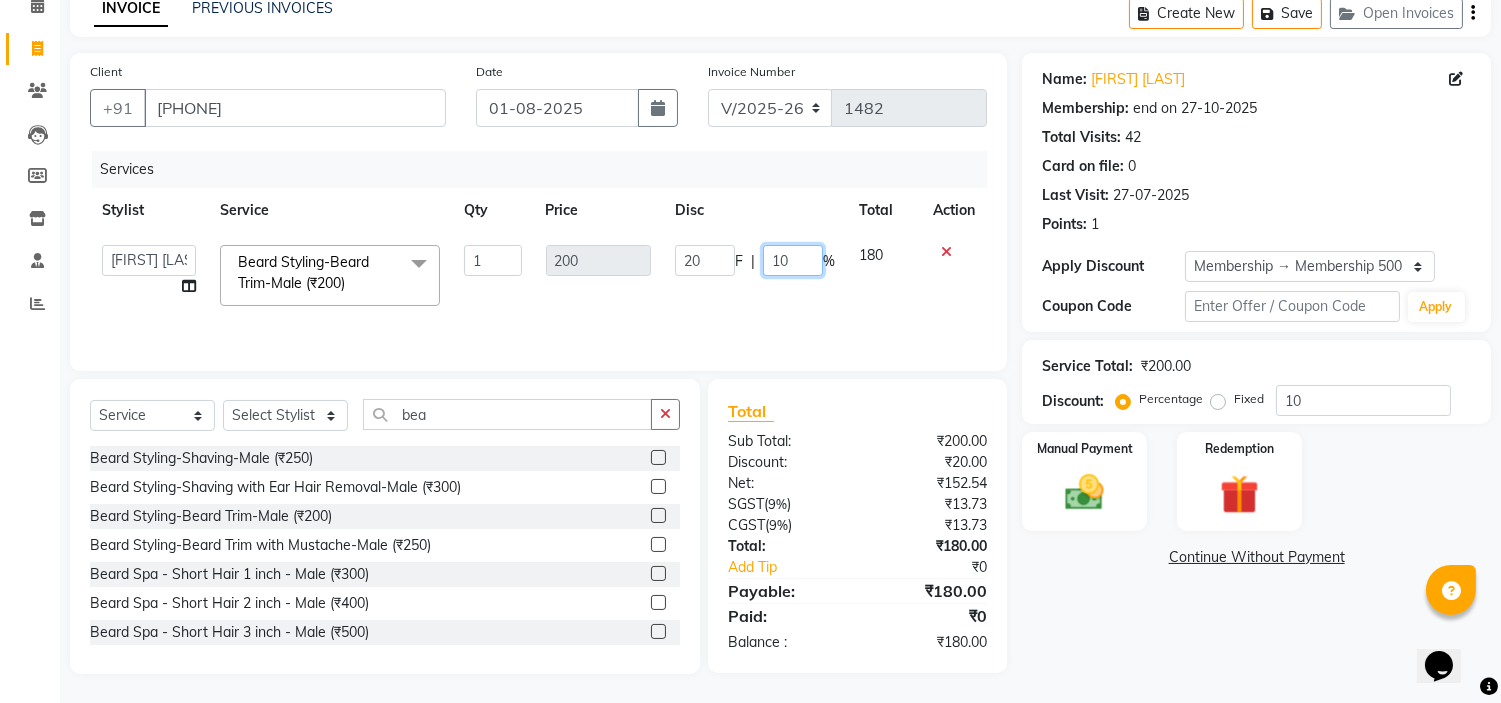 click on "10" 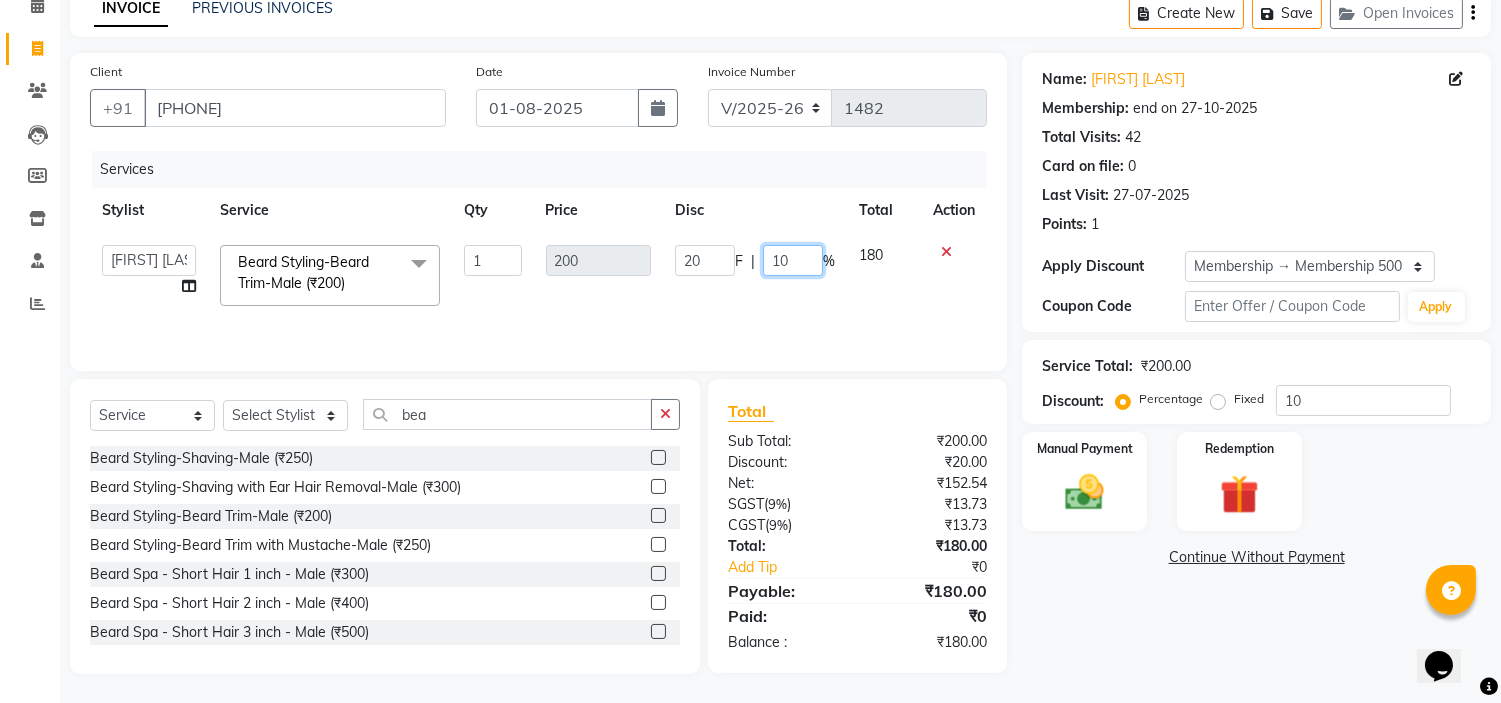 type on "1" 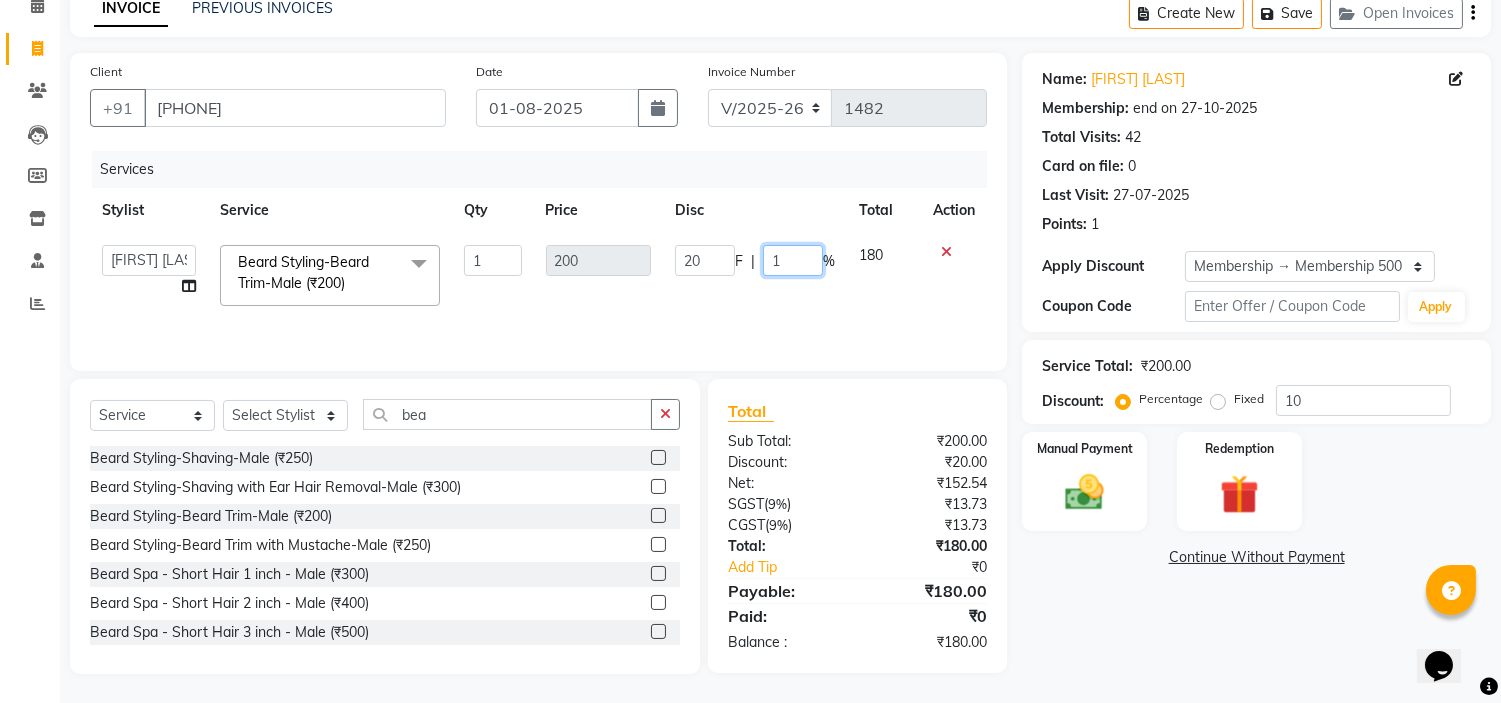 type 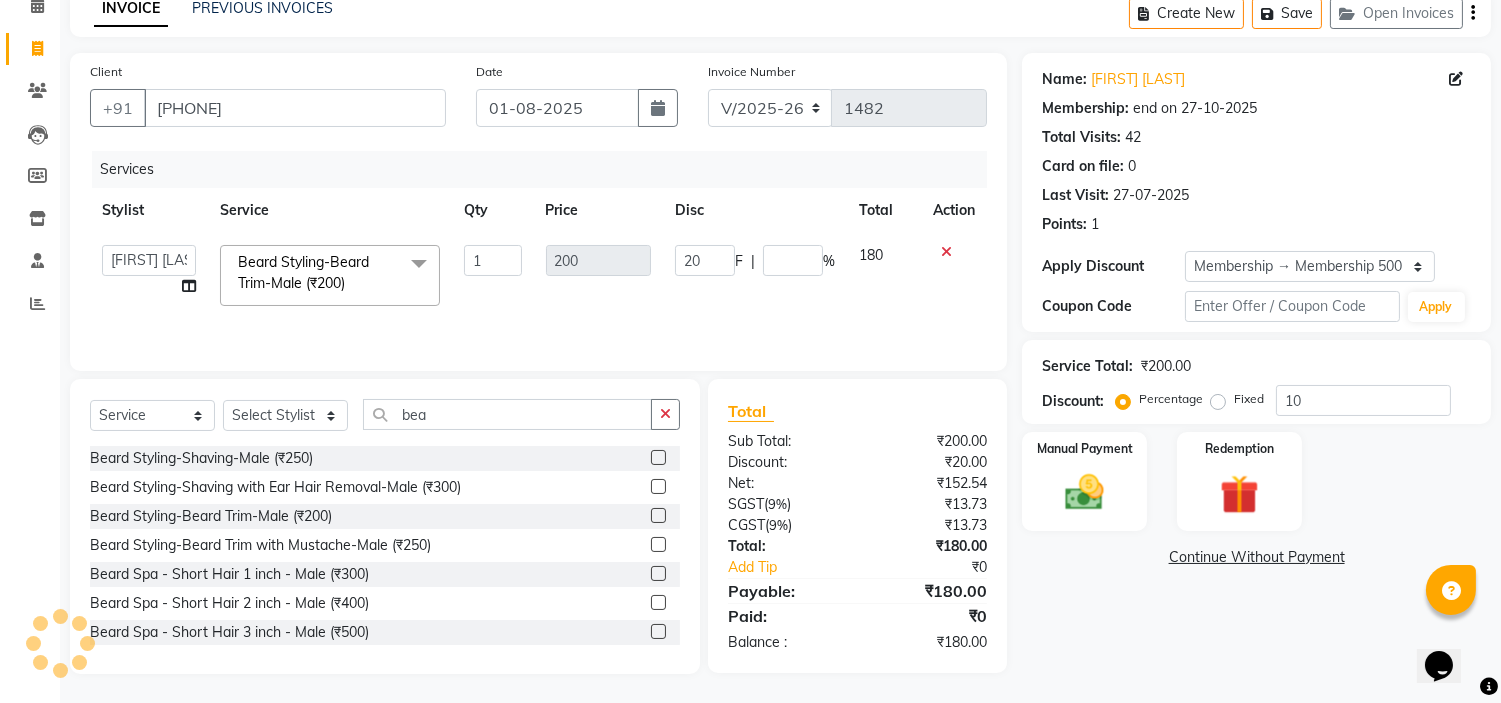 click 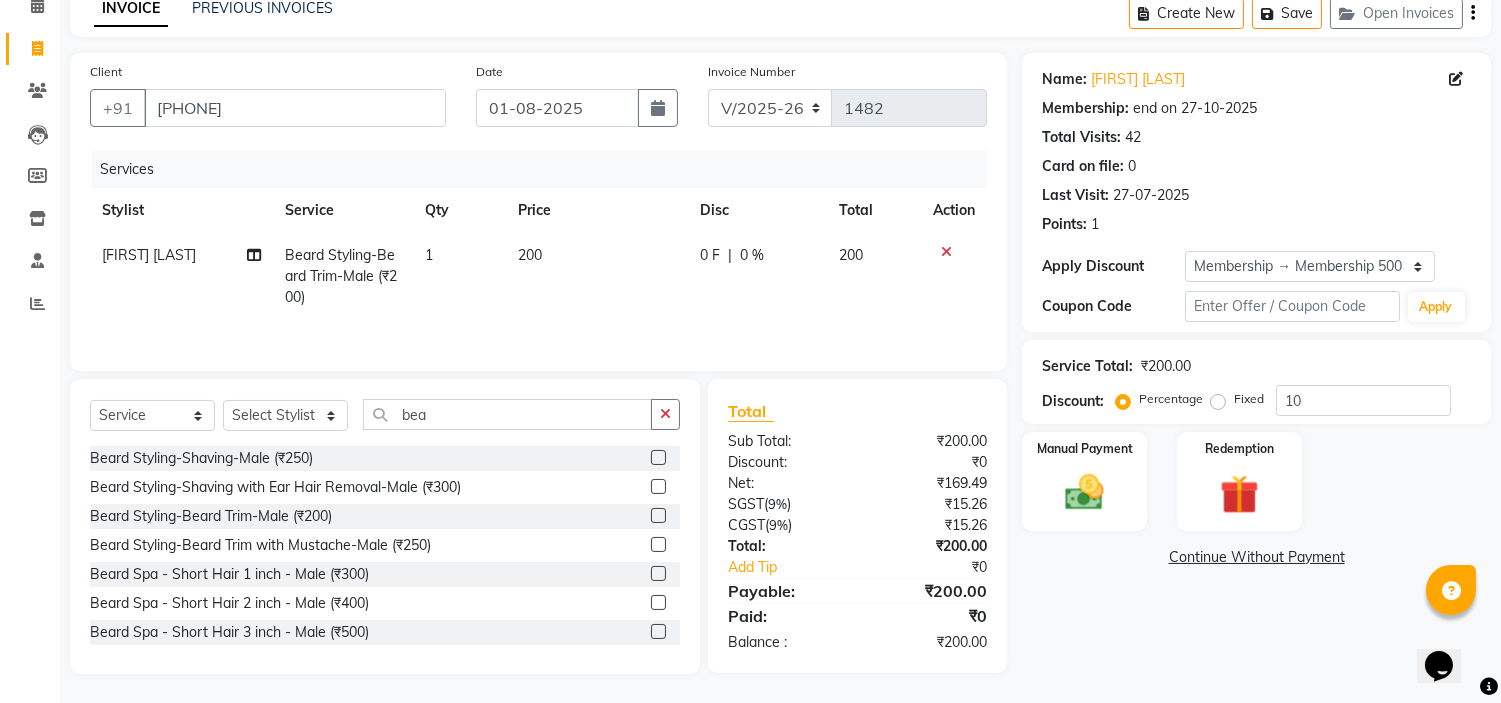 scroll, scrollTop: 100, scrollLeft: 0, axis: vertical 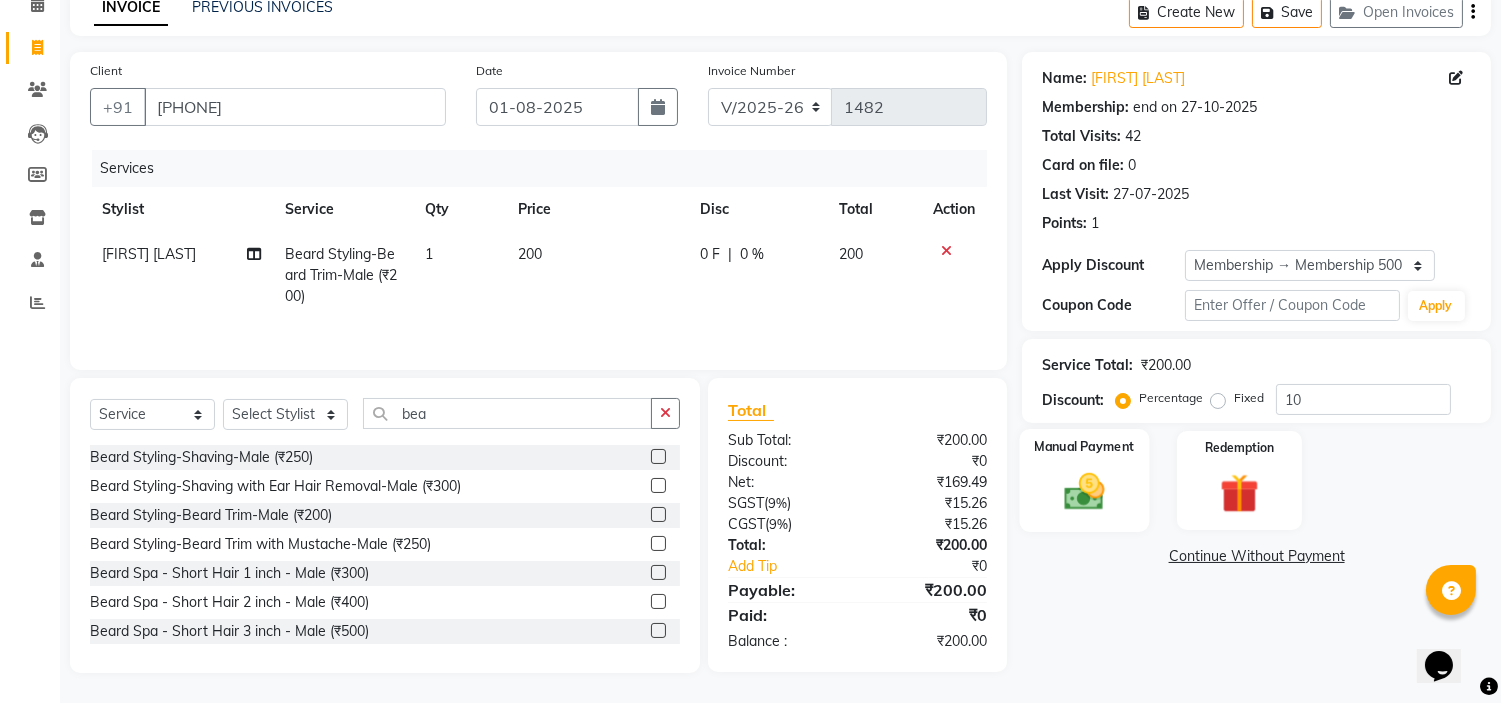 click on "Manual Payment" 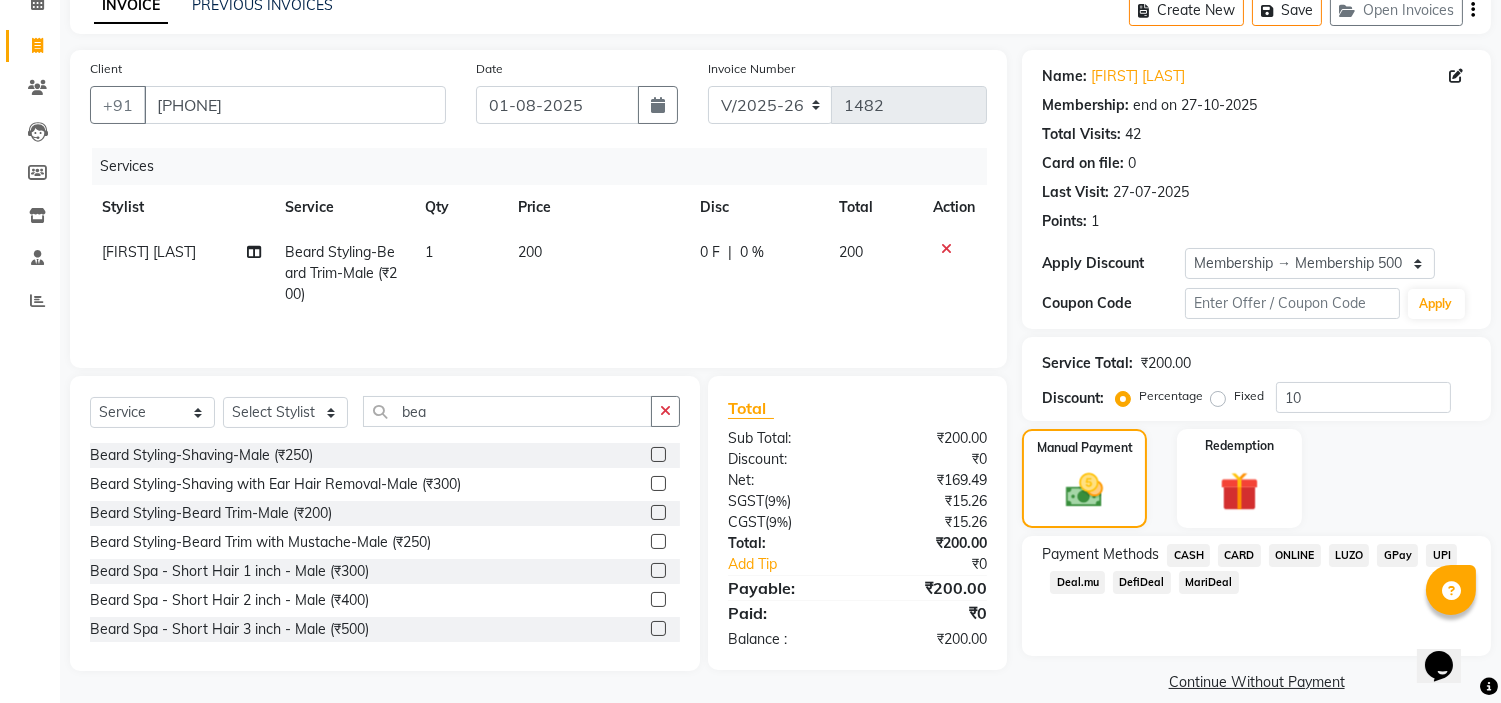 click on "ONLINE" 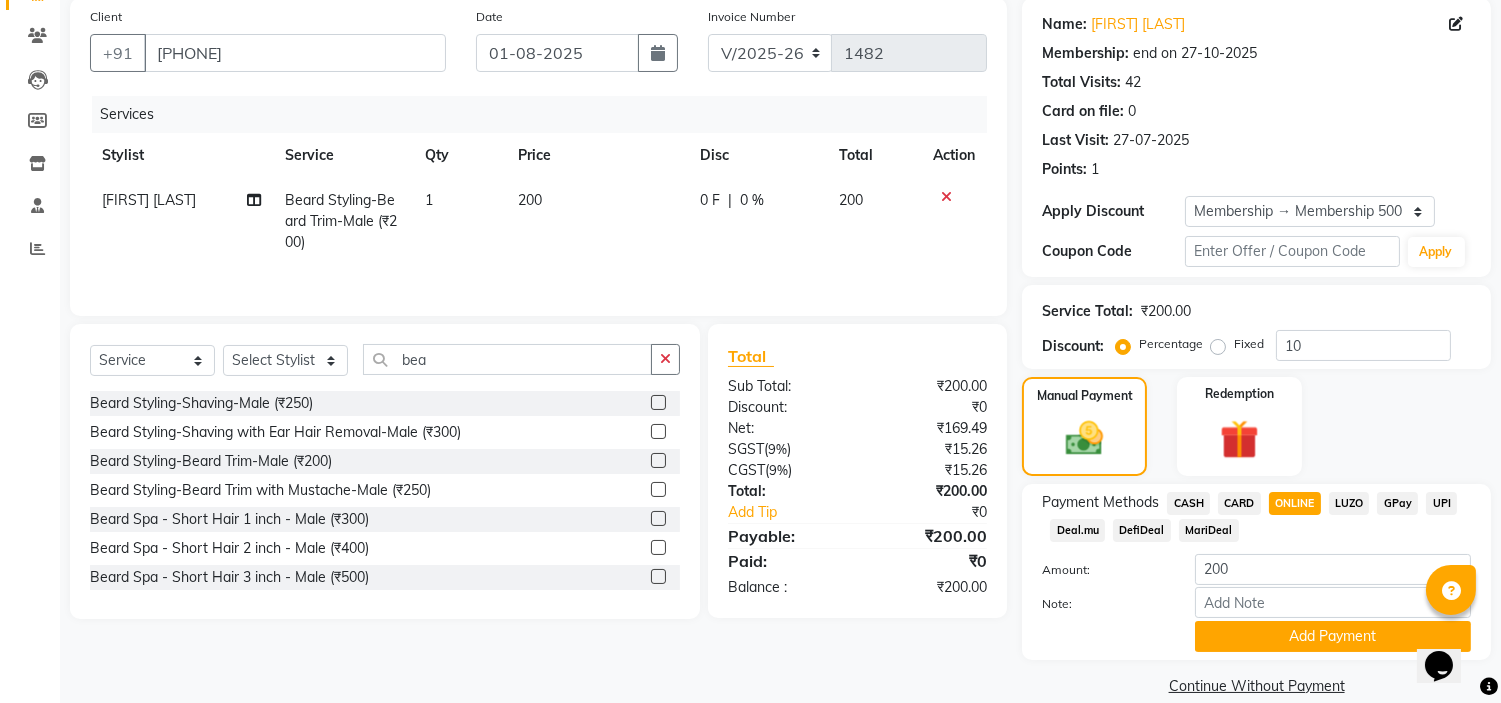 scroll, scrollTop: 180, scrollLeft: 0, axis: vertical 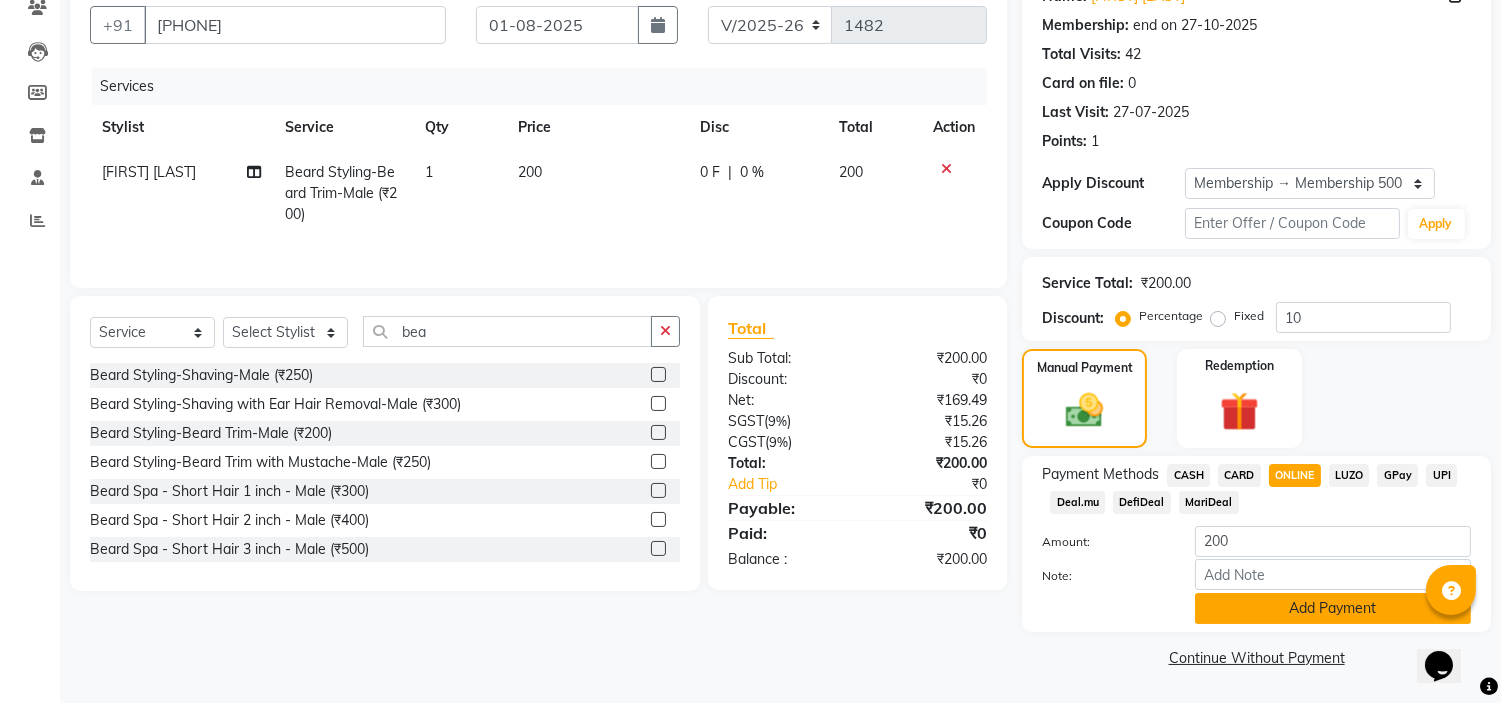 click on "Add Payment" 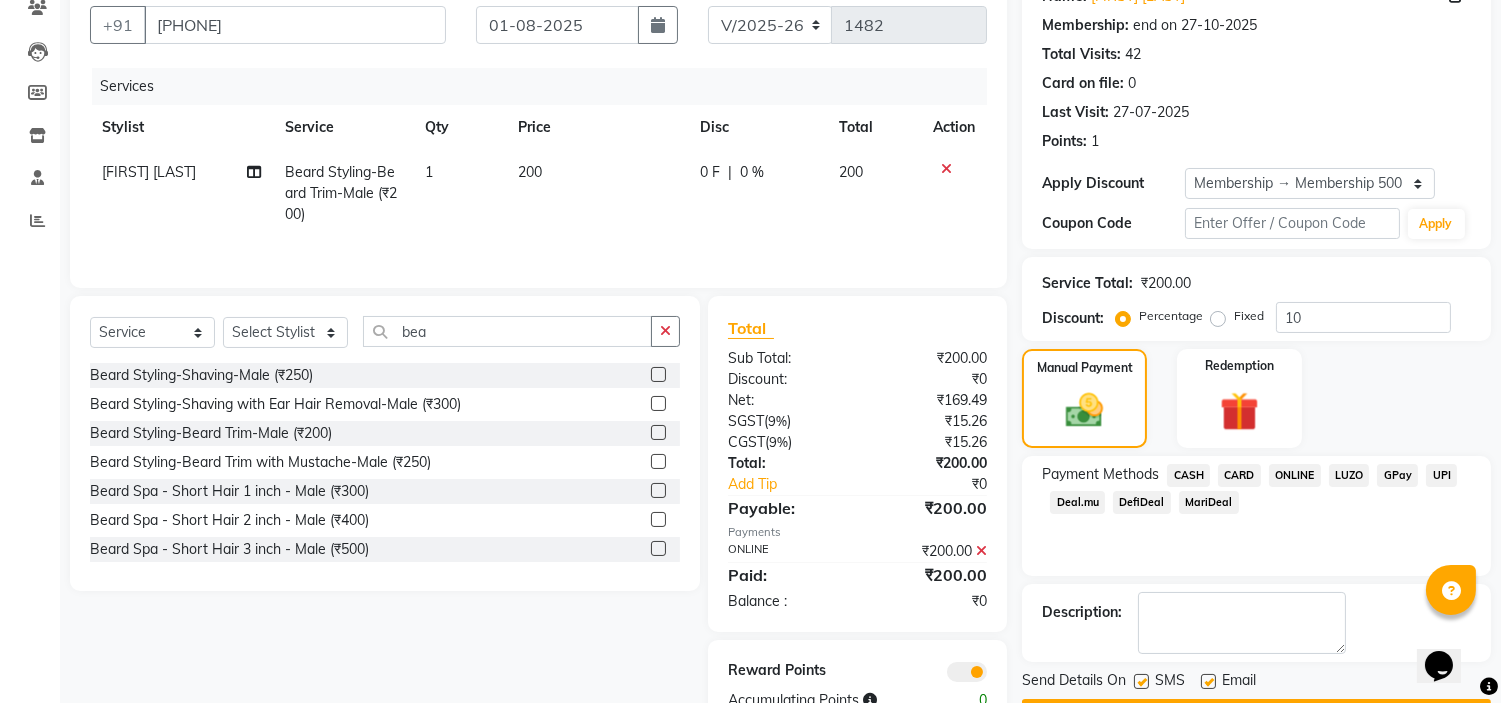 scroll, scrollTop: 240, scrollLeft: 0, axis: vertical 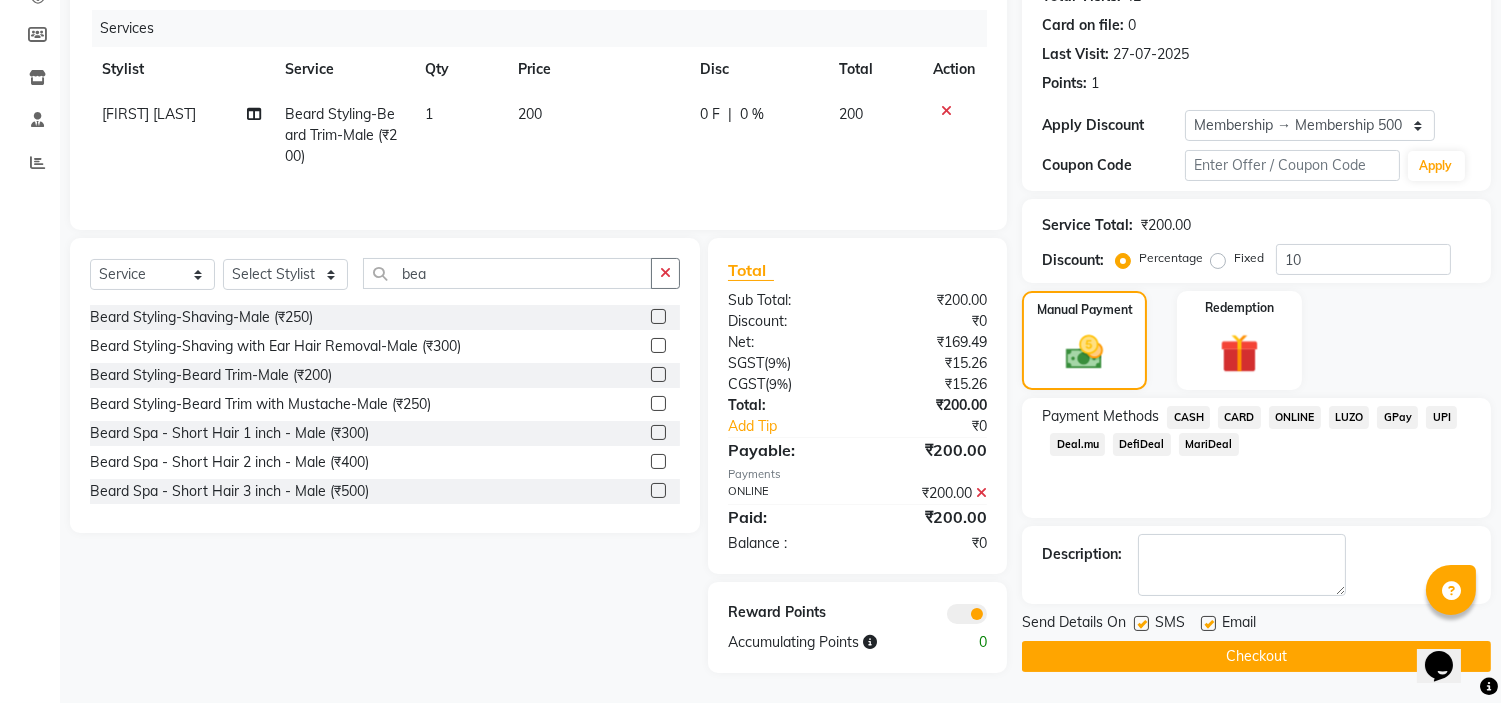 click on "Checkout" 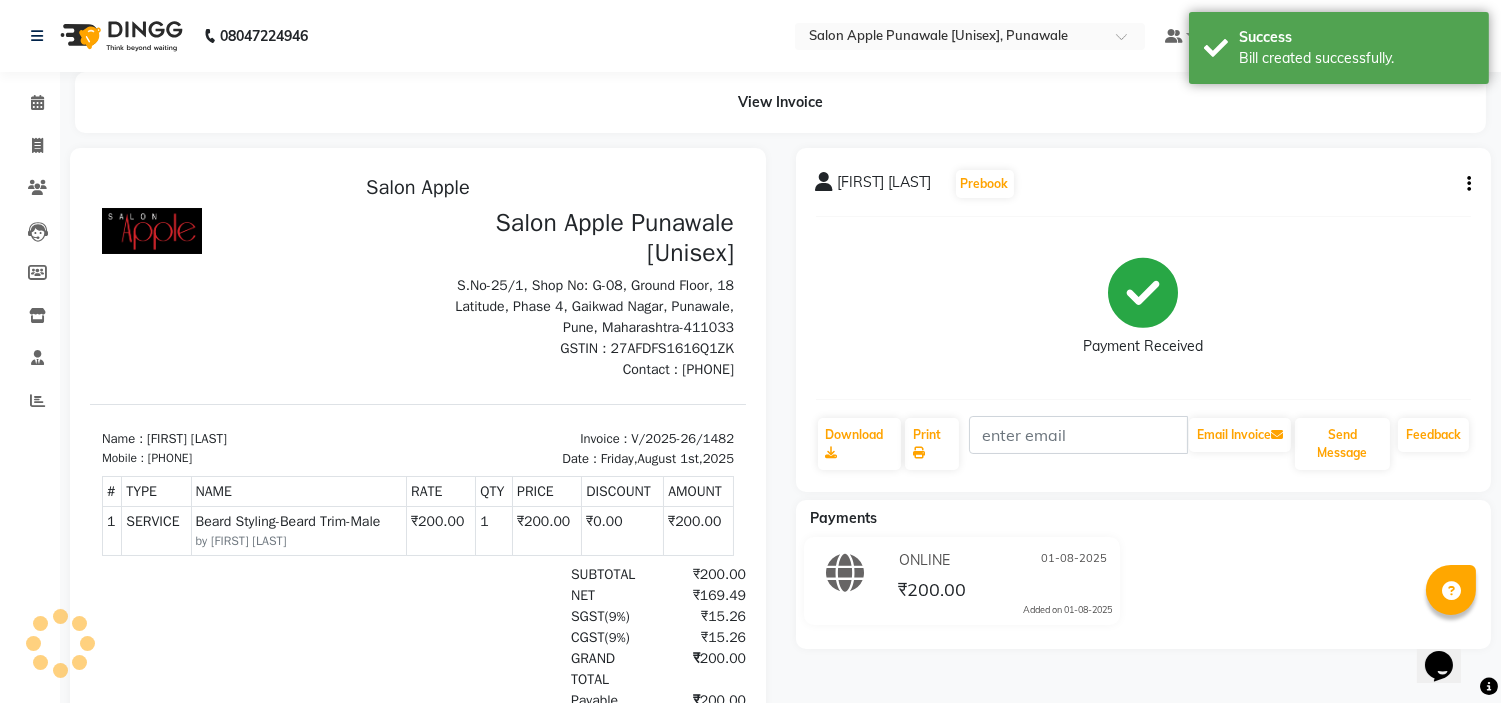scroll, scrollTop: 0, scrollLeft: 0, axis: both 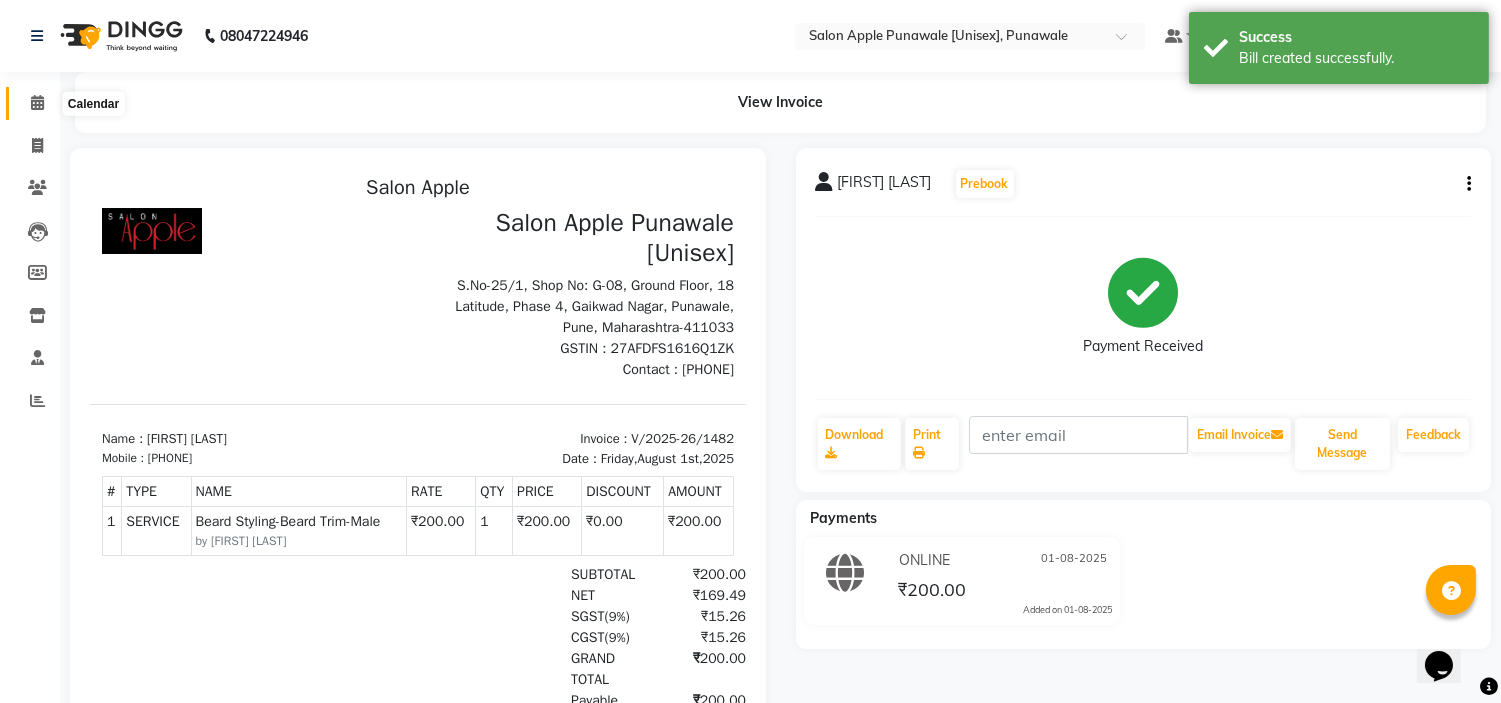 click 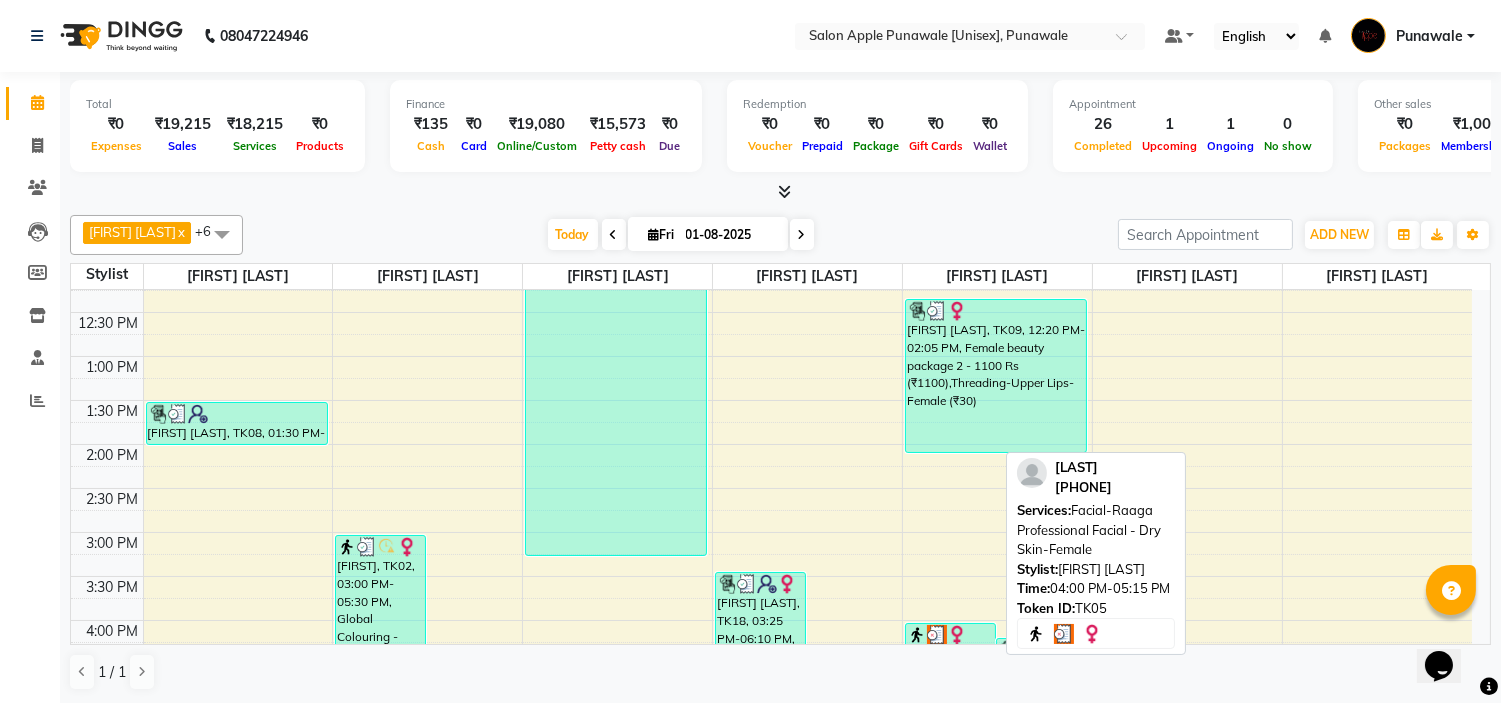 scroll, scrollTop: 222, scrollLeft: 0, axis: vertical 